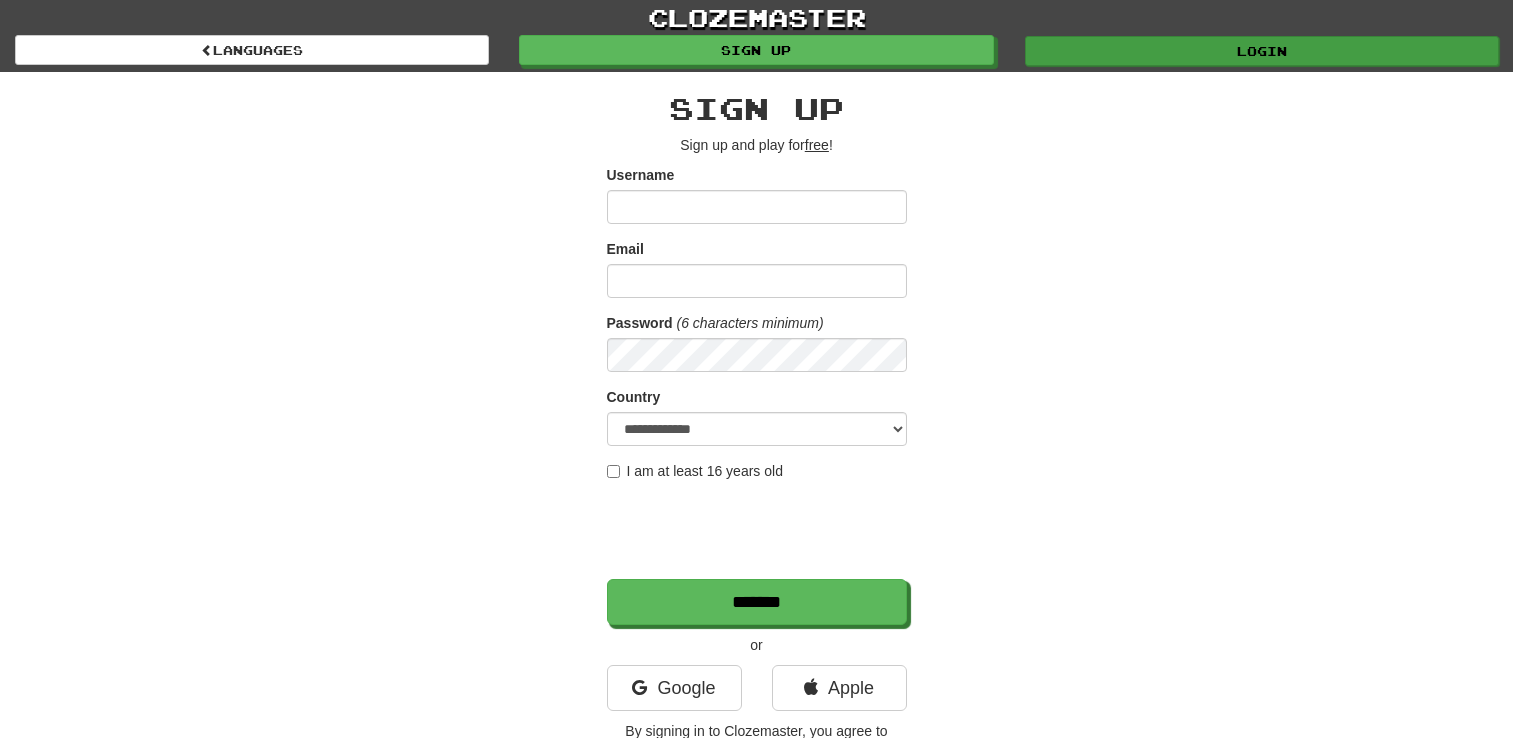 scroll, scrollTop: 0, scrollLeft: 0, axis: both 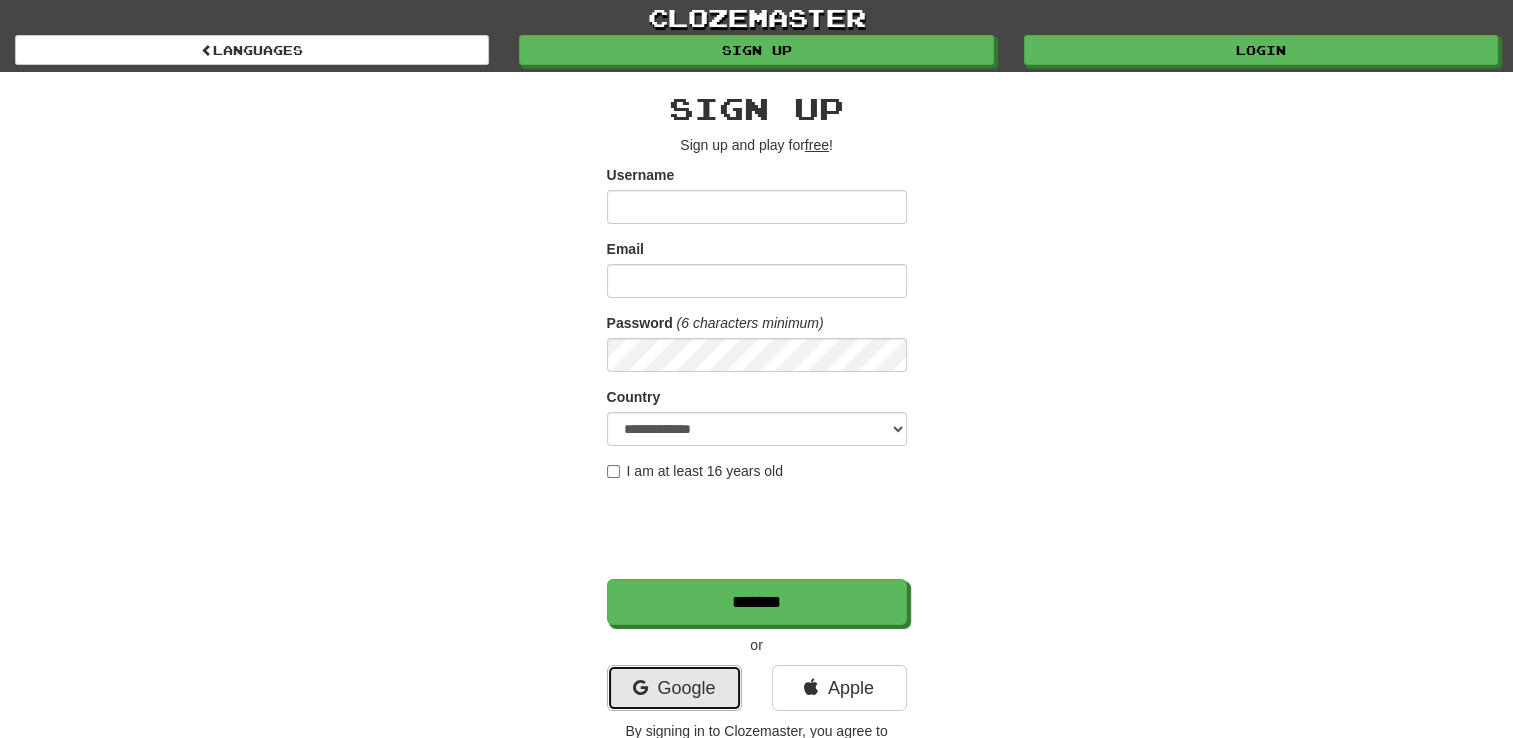 click on "Google" at bounding box center (674, 688) 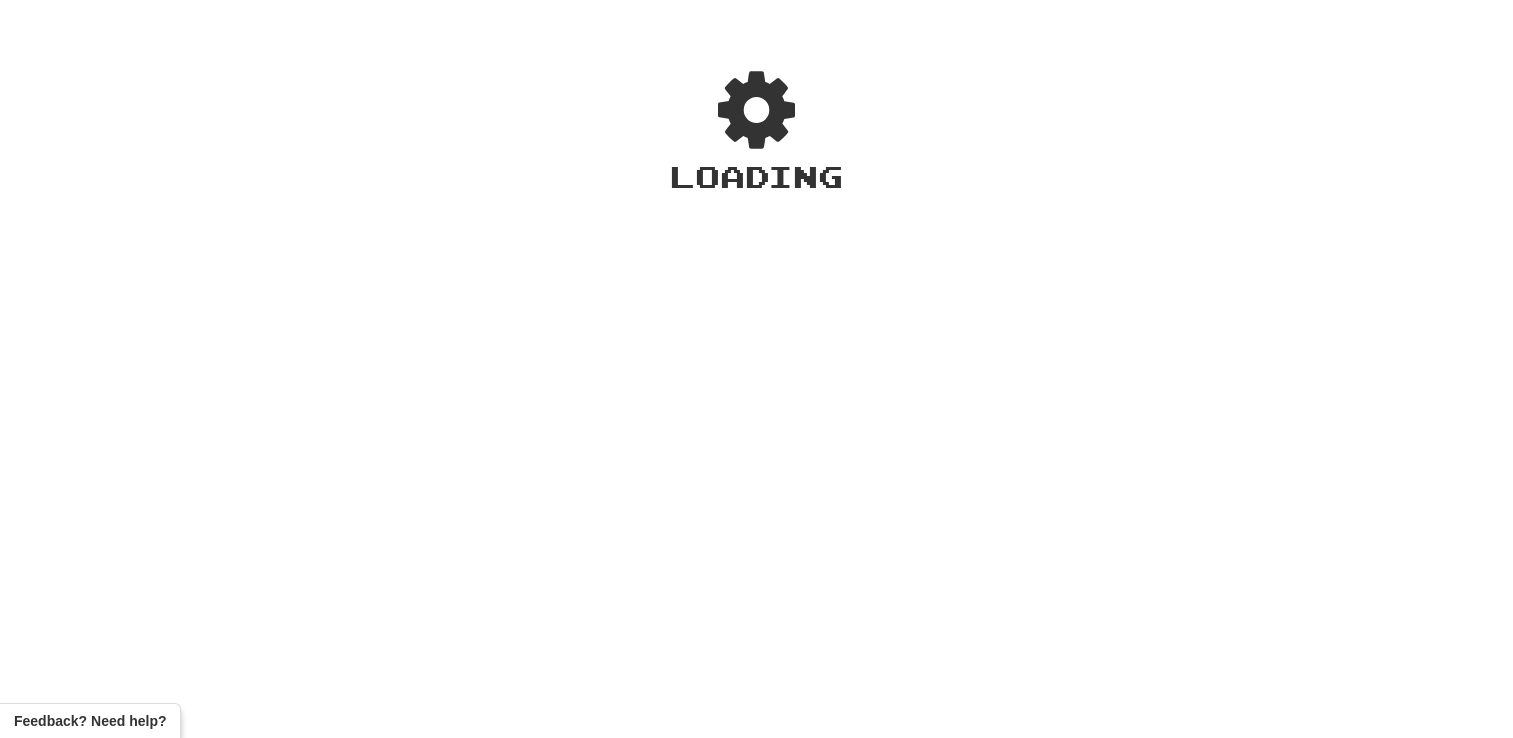 scroll, scrollTop: 0, scrollLeft: 0, axis: both 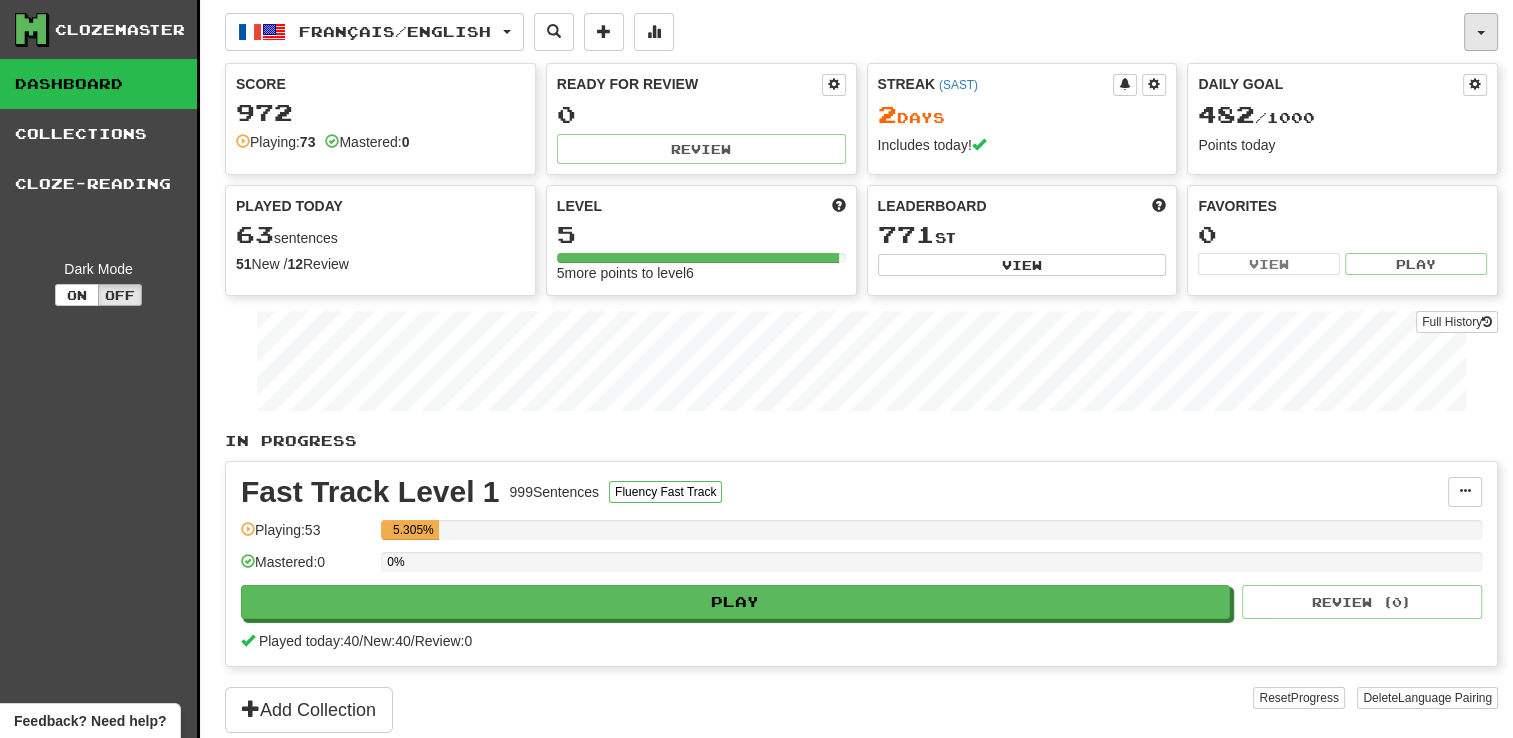 click at bounding box center [1481, 32] 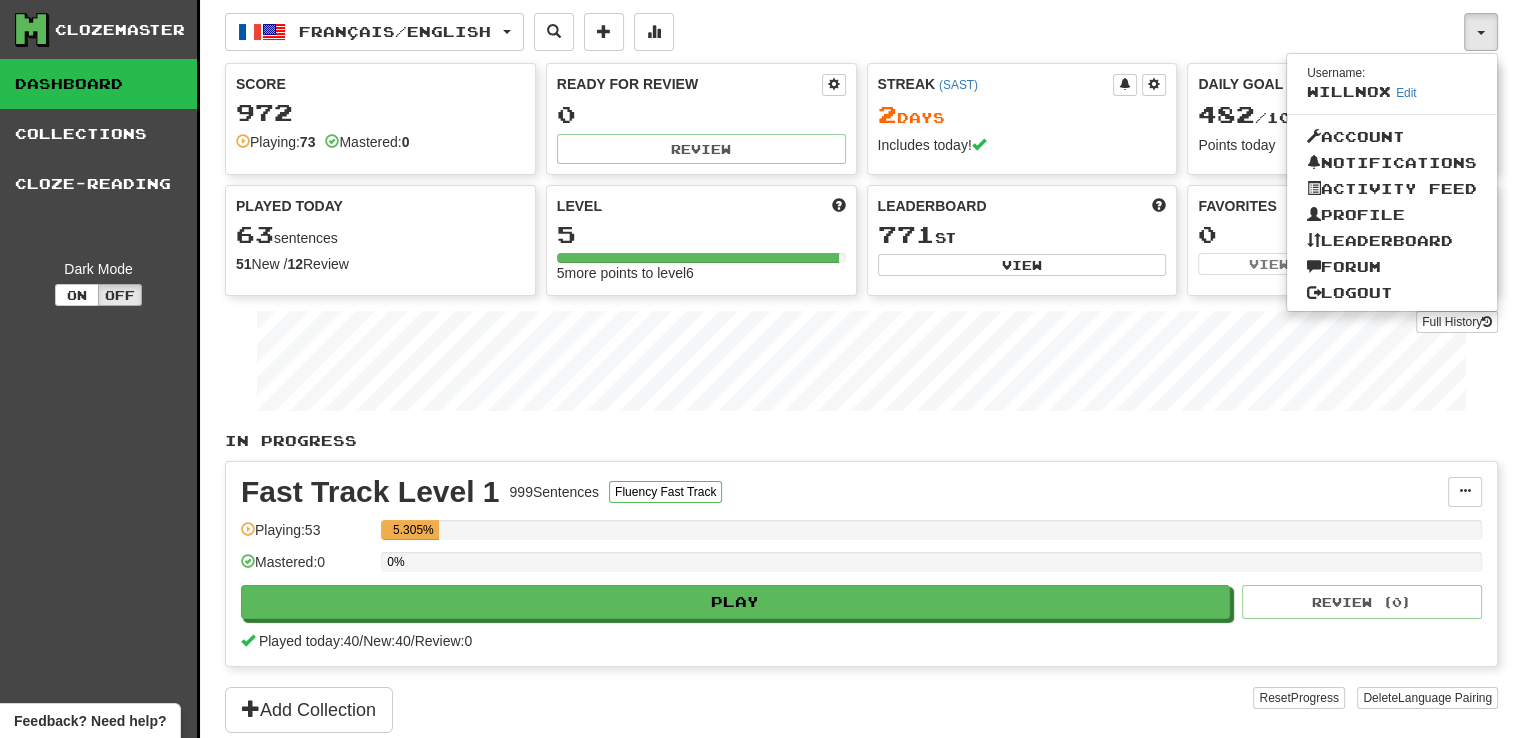 click on "Français  /  English Deutsch  /  English Streak:  0   Review:  20 Points today:  0 Français  /  English Streak:  2   Review:  0 Daily Goal:  482  /  1000  Language Pairing" at bounding box center [844, 32] 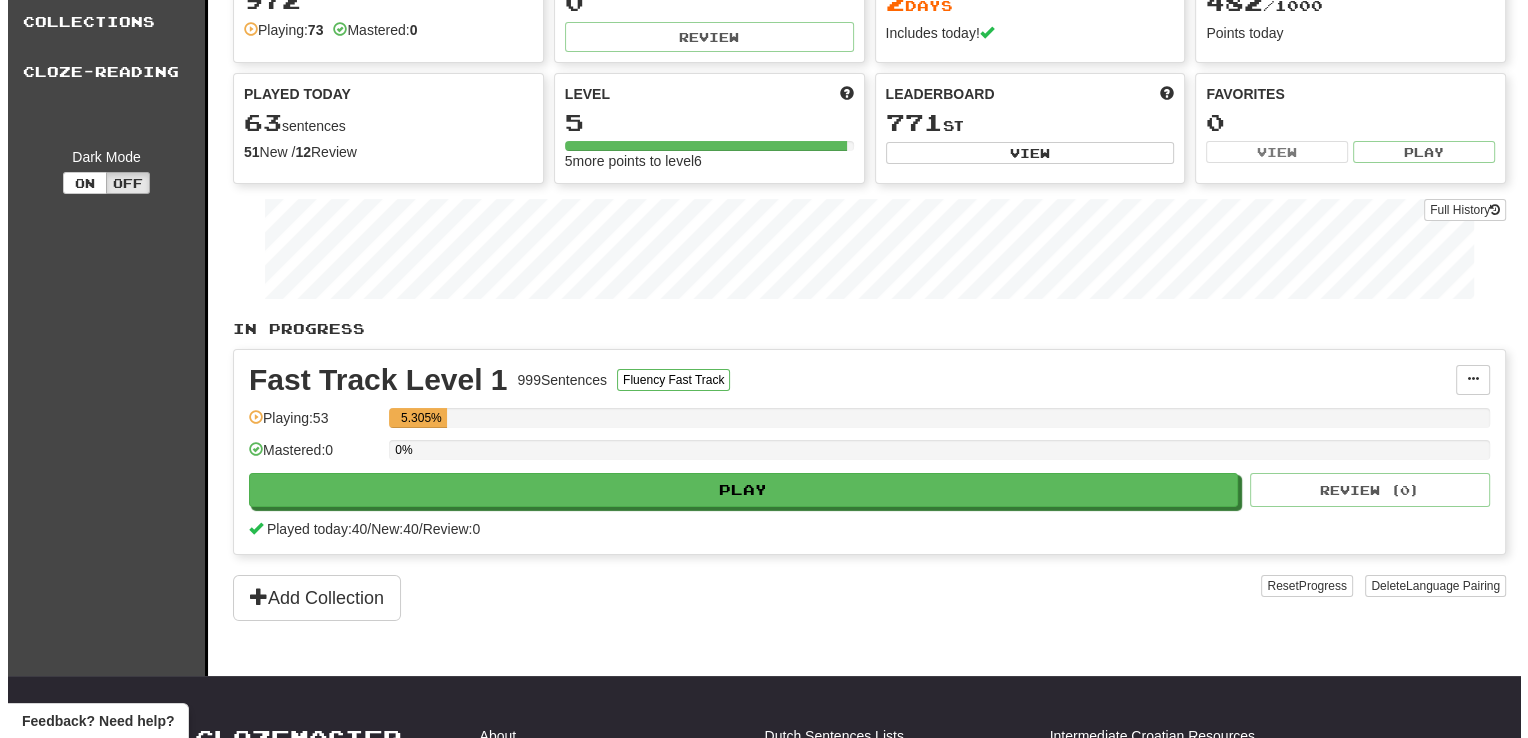 scroll, scrollTop: 111, scrollLeft: 0, axis: vertical 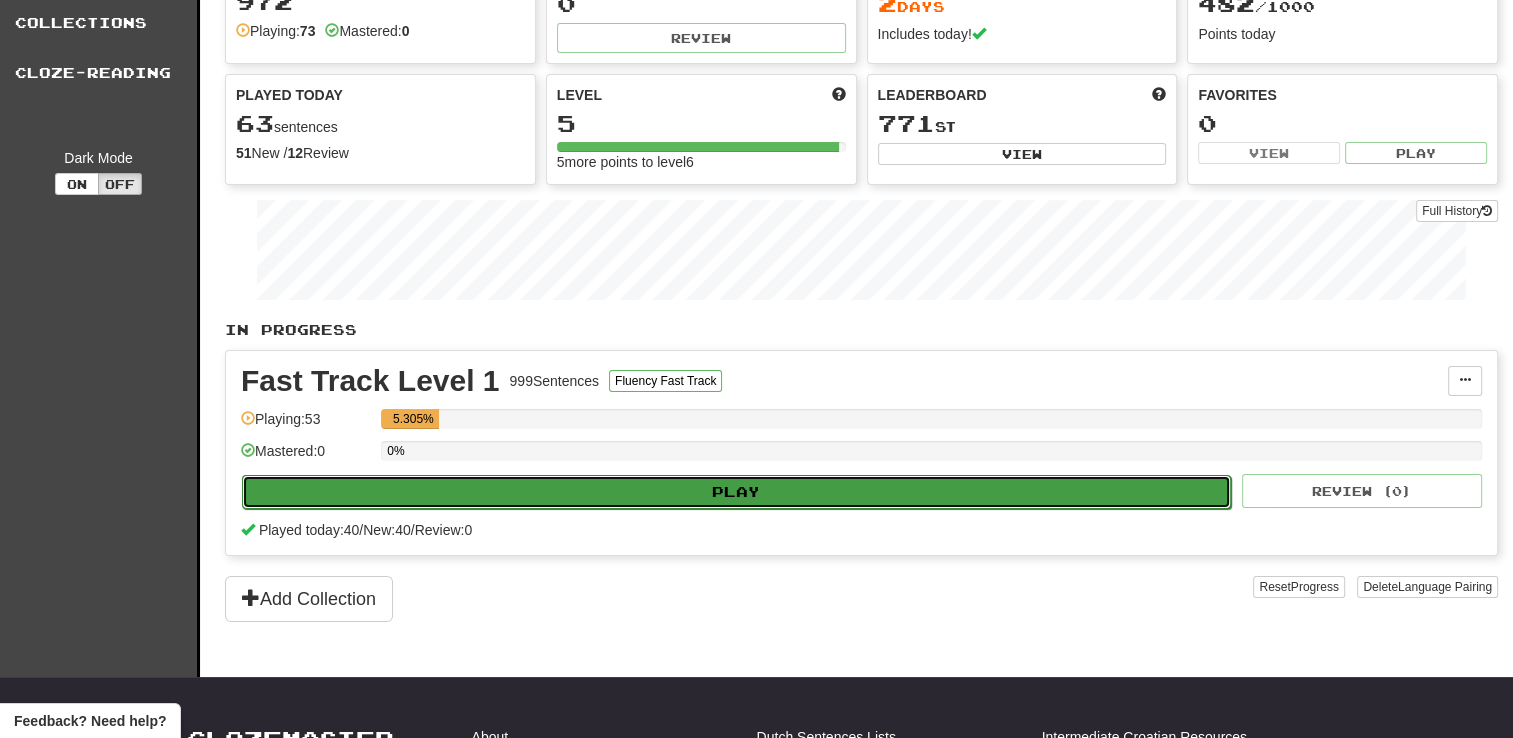 click on "Play" at bounding box center (736, 492) 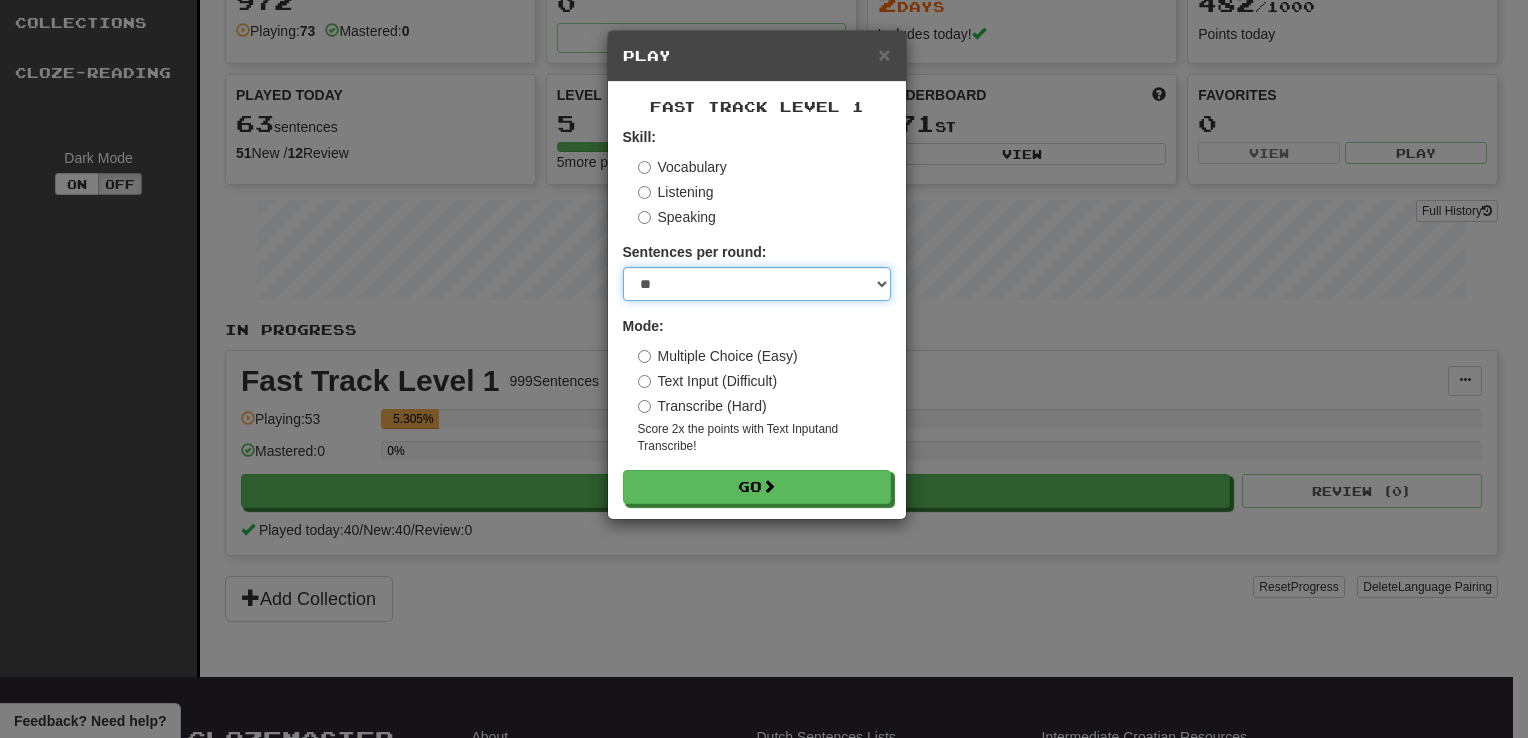 click on "* ** ** ** ** ** *** ********" at bounding box center (757, 284) 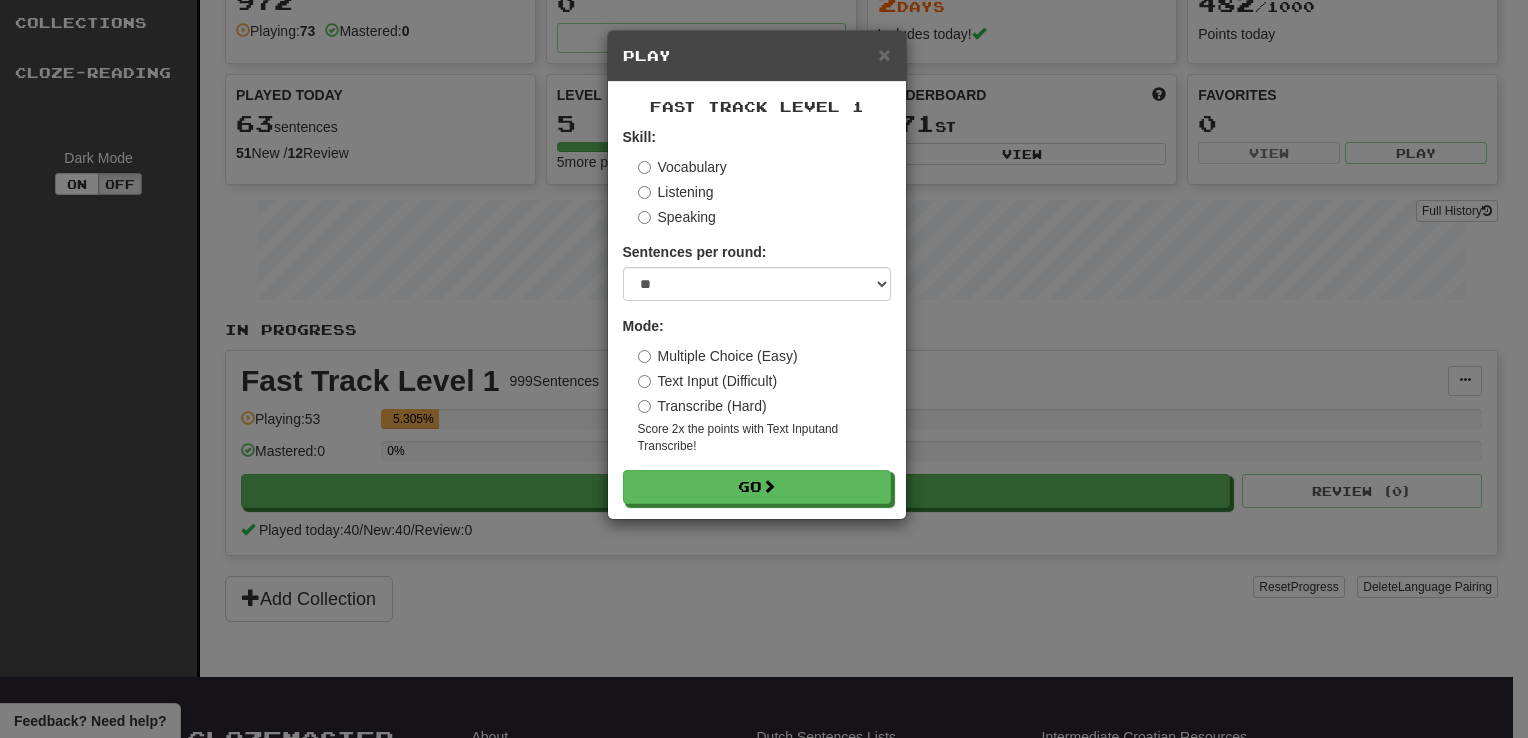 click on "Transcribe (Hard)" at bounding box center (702, 406) 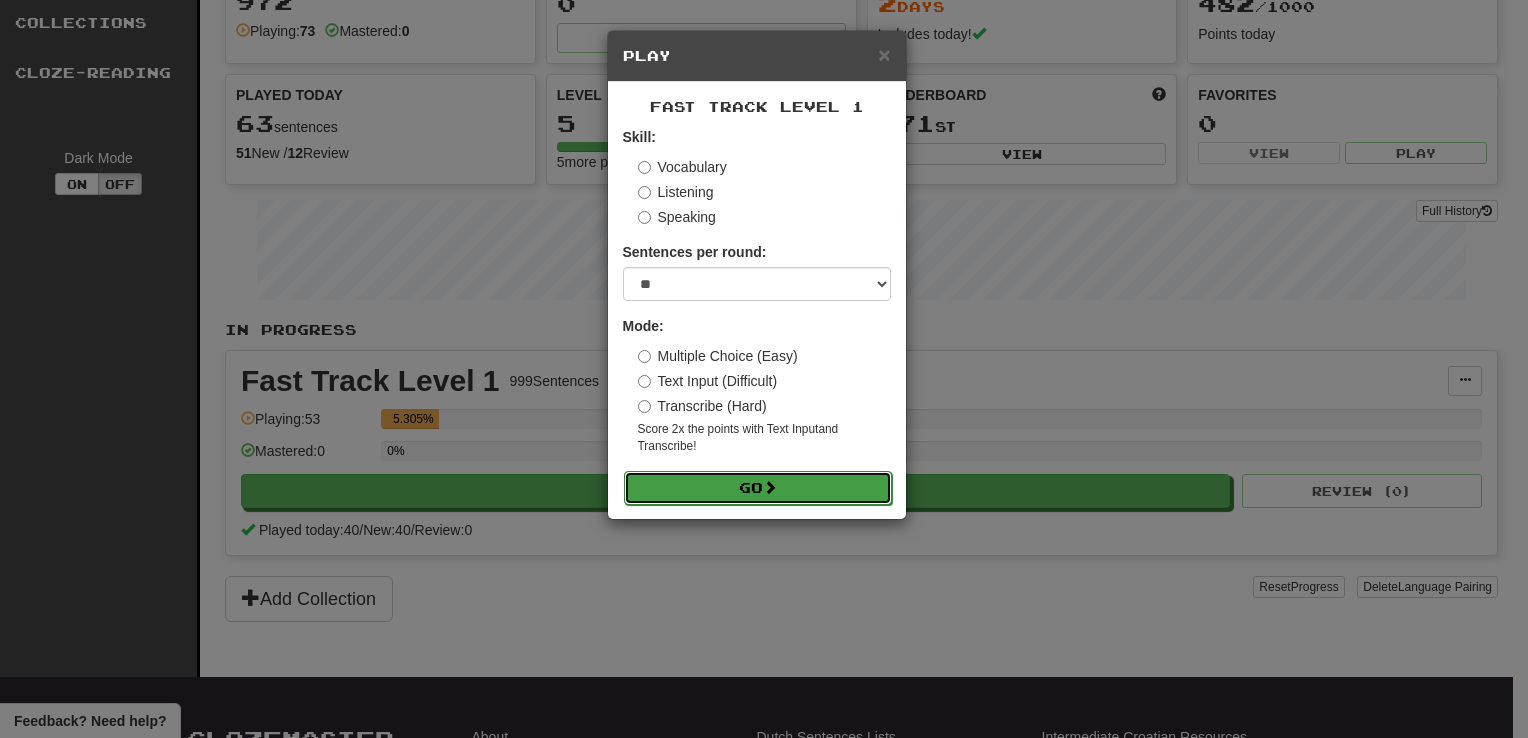 click on "Go" at bounding box center [758, 488] 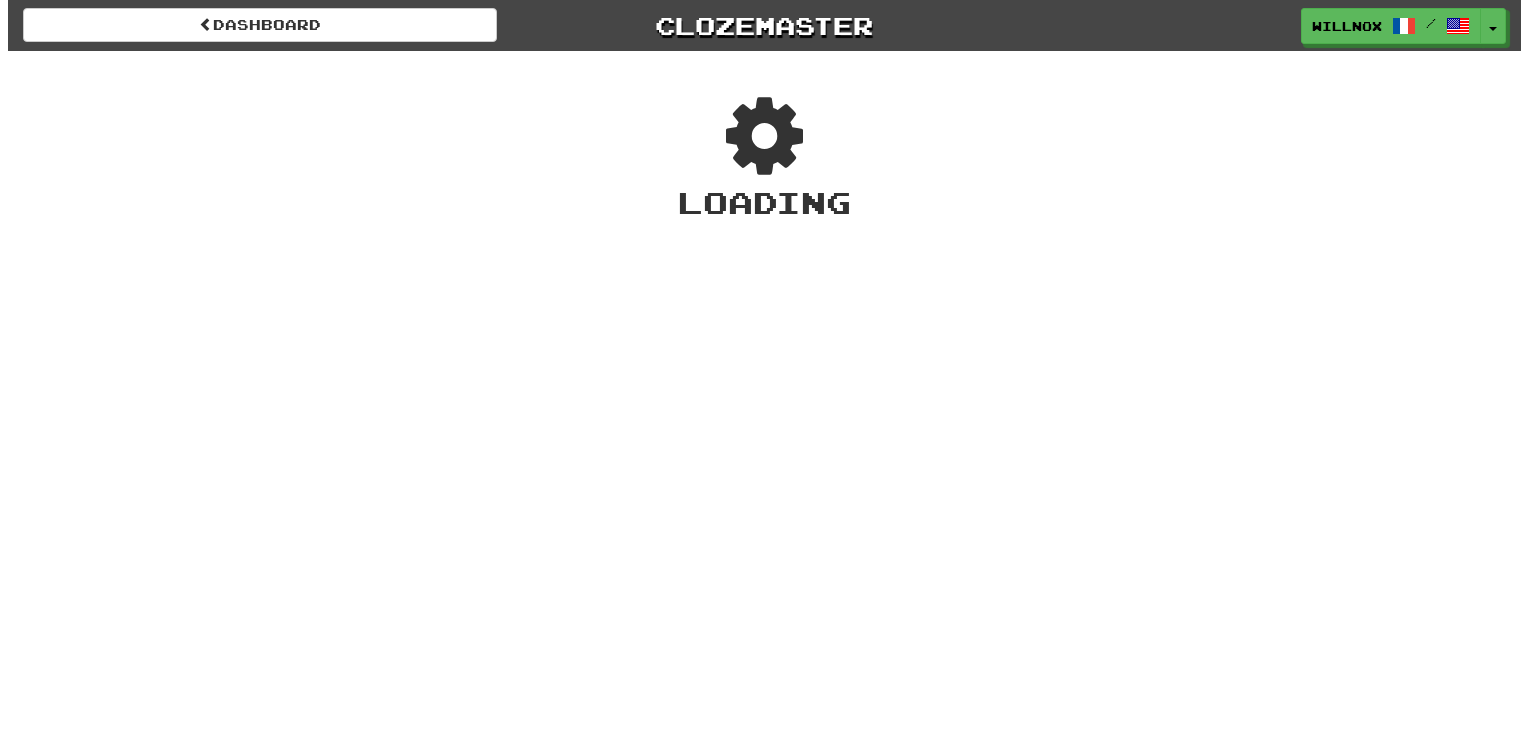 scroll, scrollTop: 0, scrollLeft: 0, axis: both 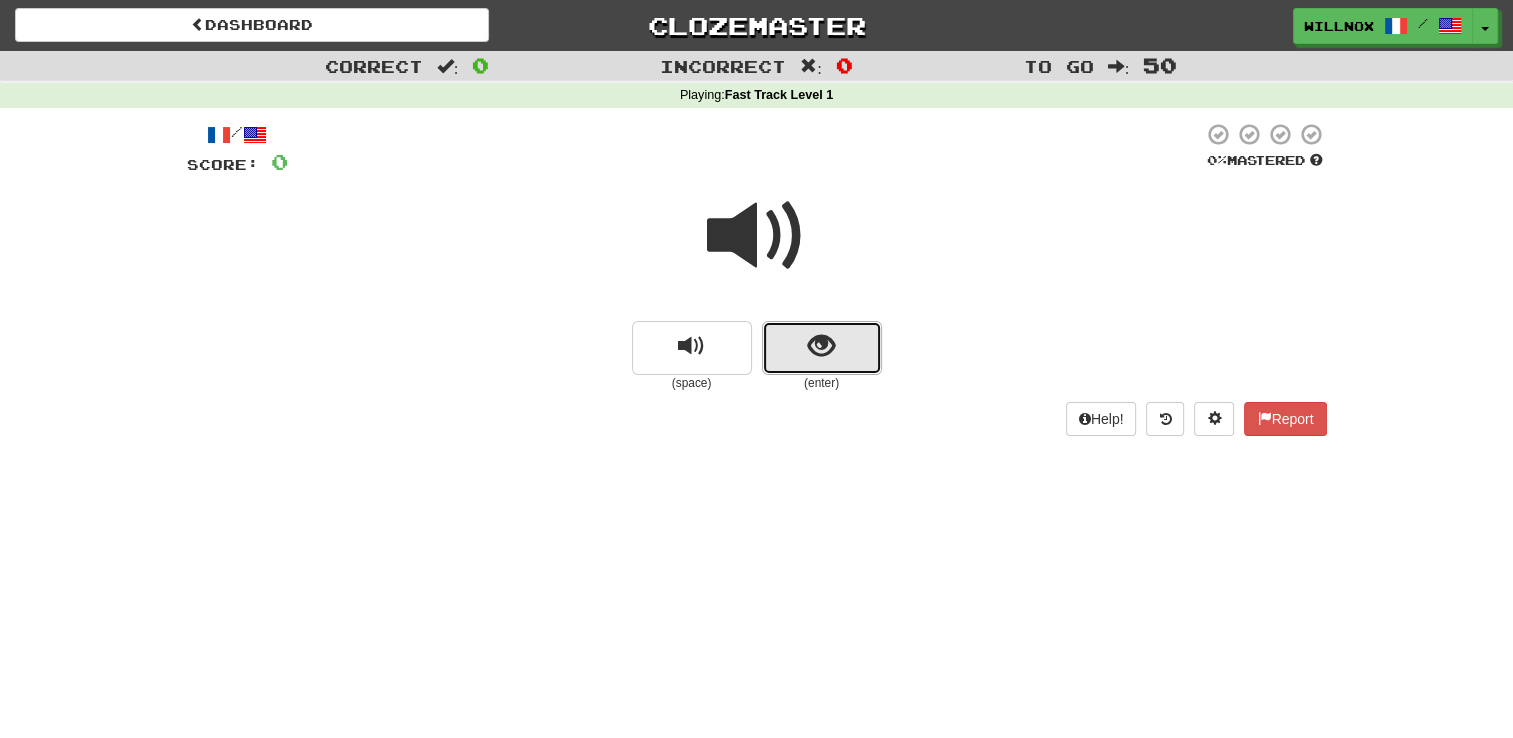 click at bounding box center [822, 348] 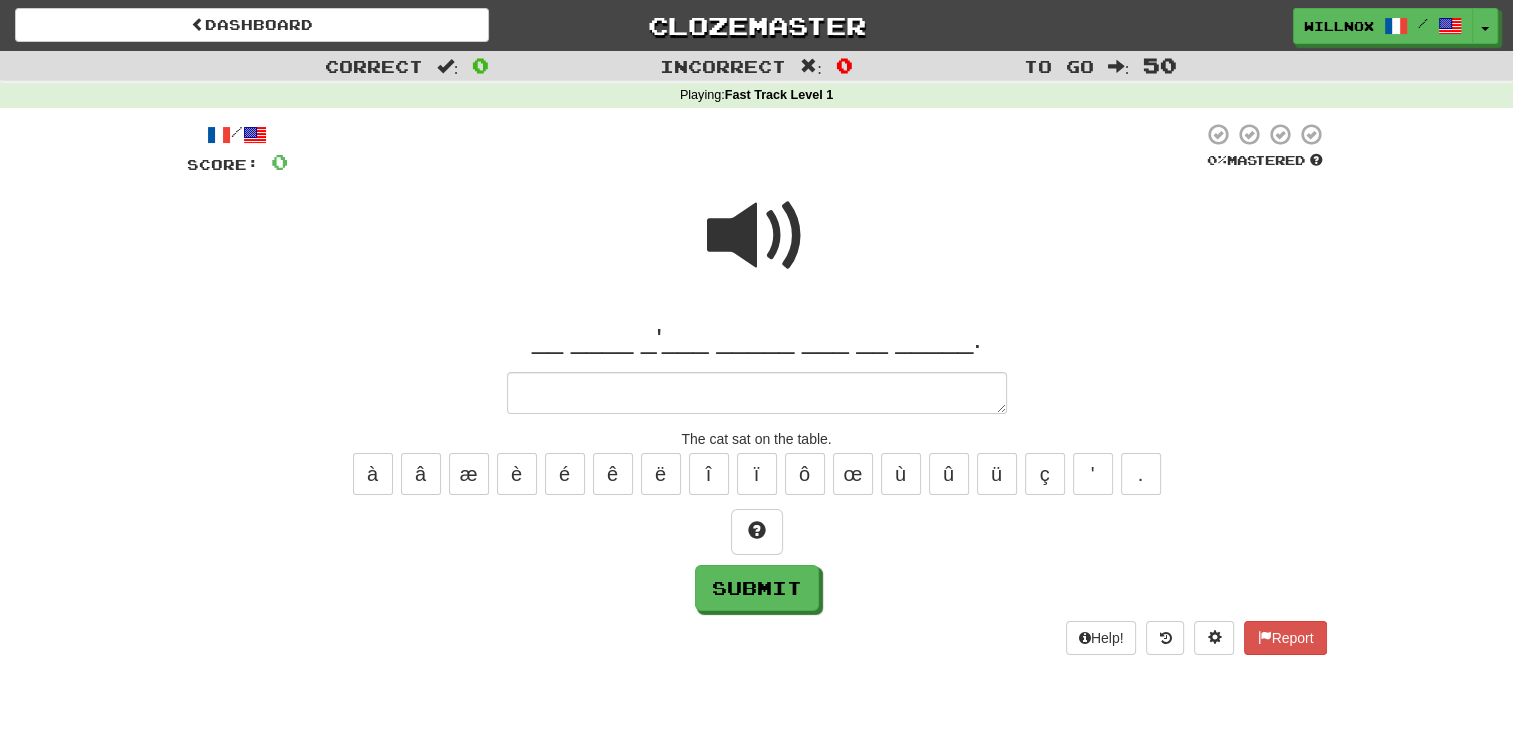 type on "*" 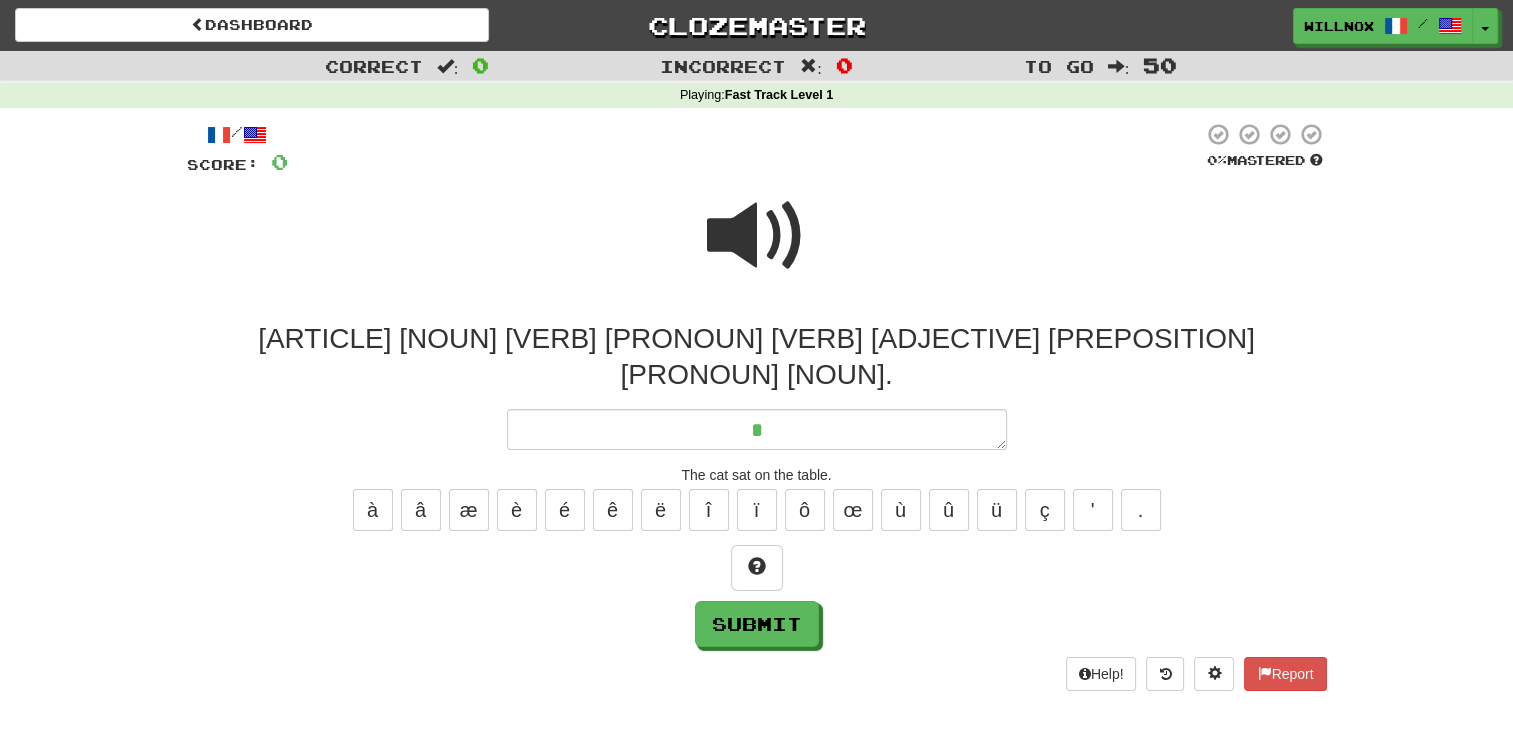type on "*" 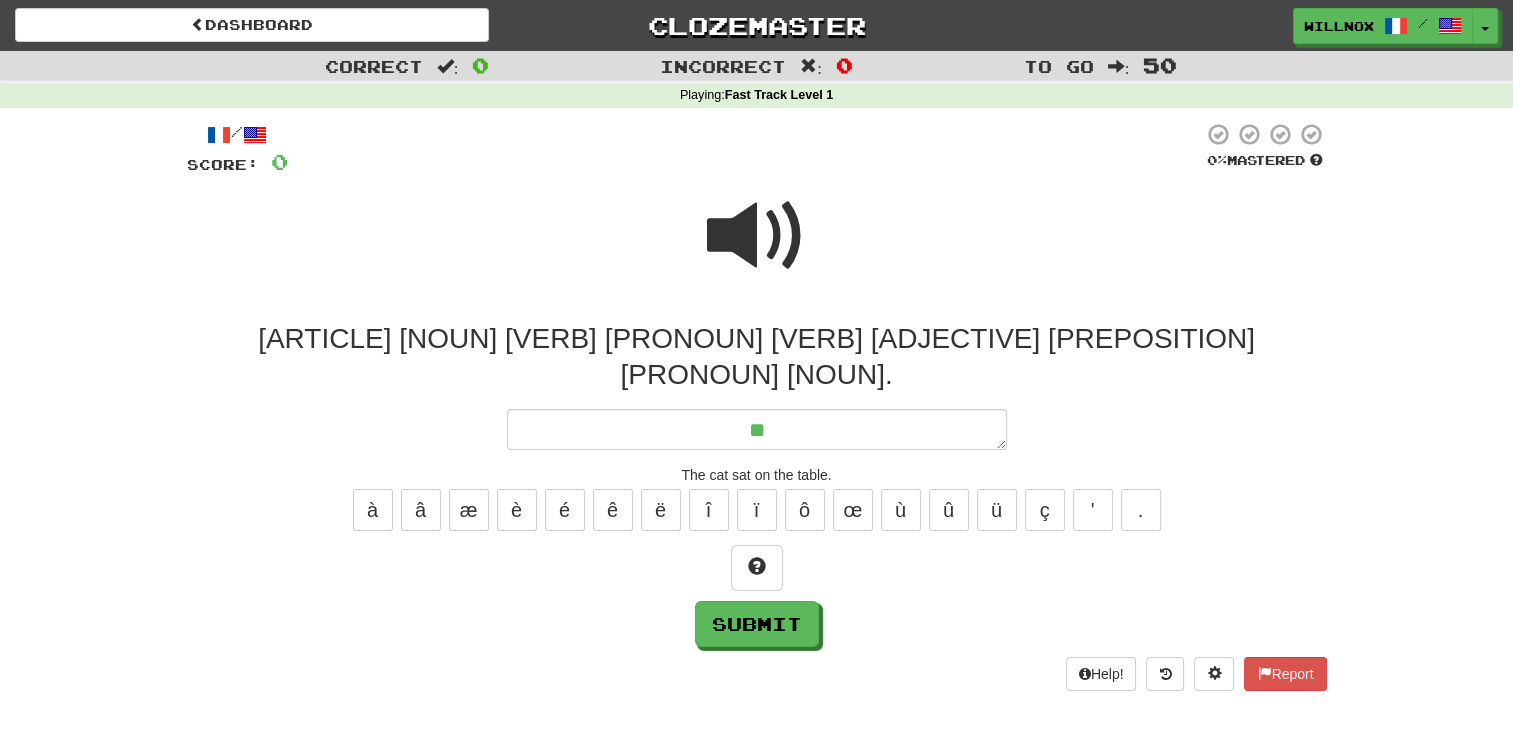 type on "*" 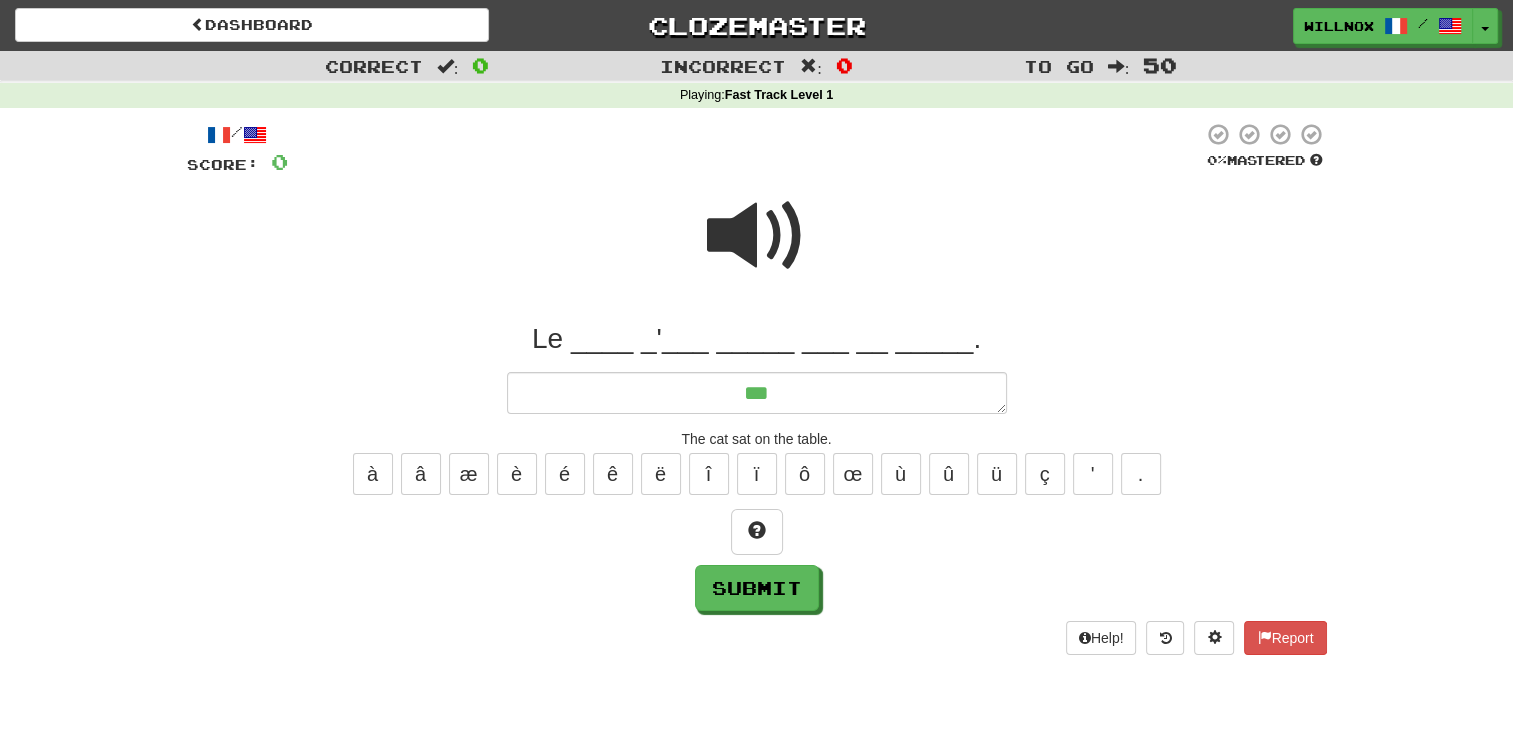 type on "*" 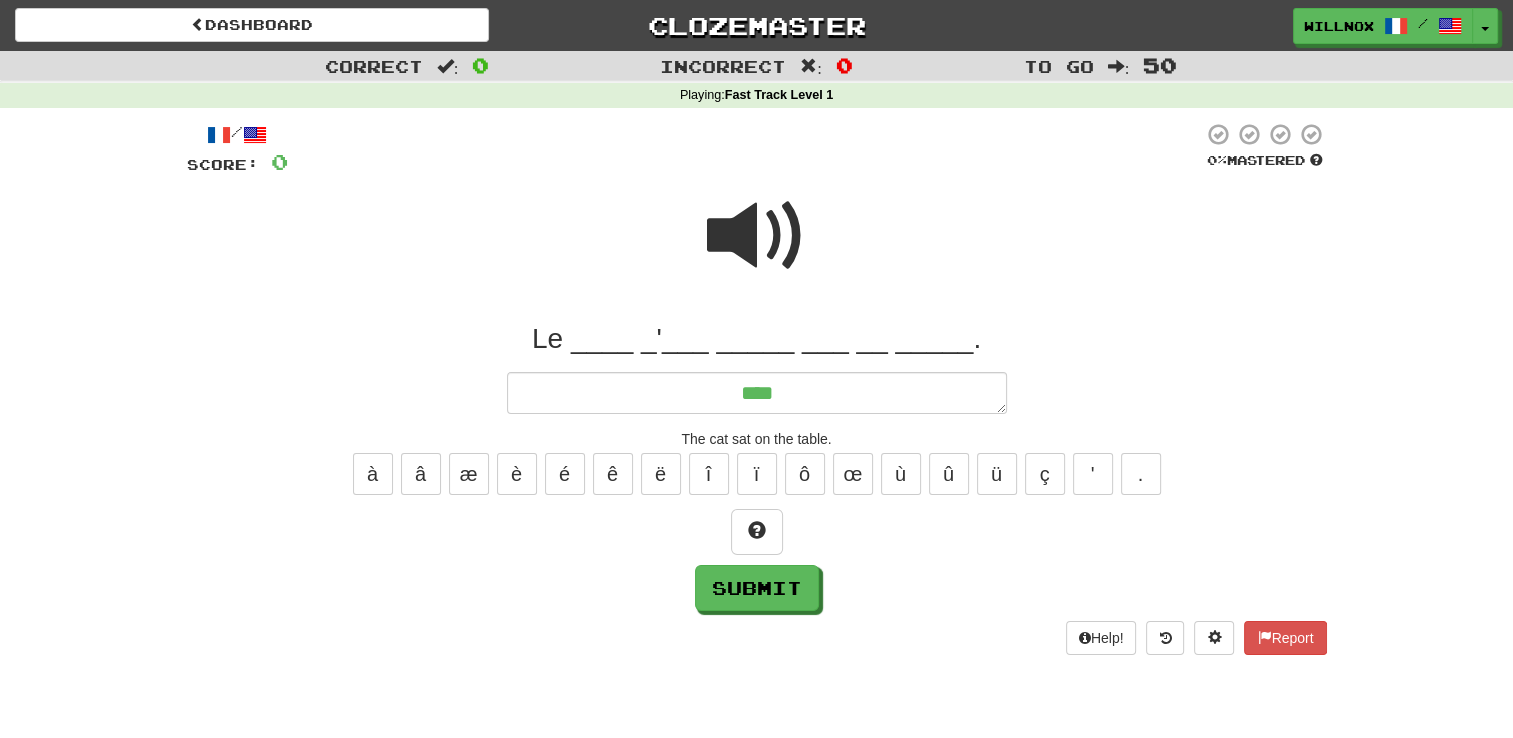 type on "*" 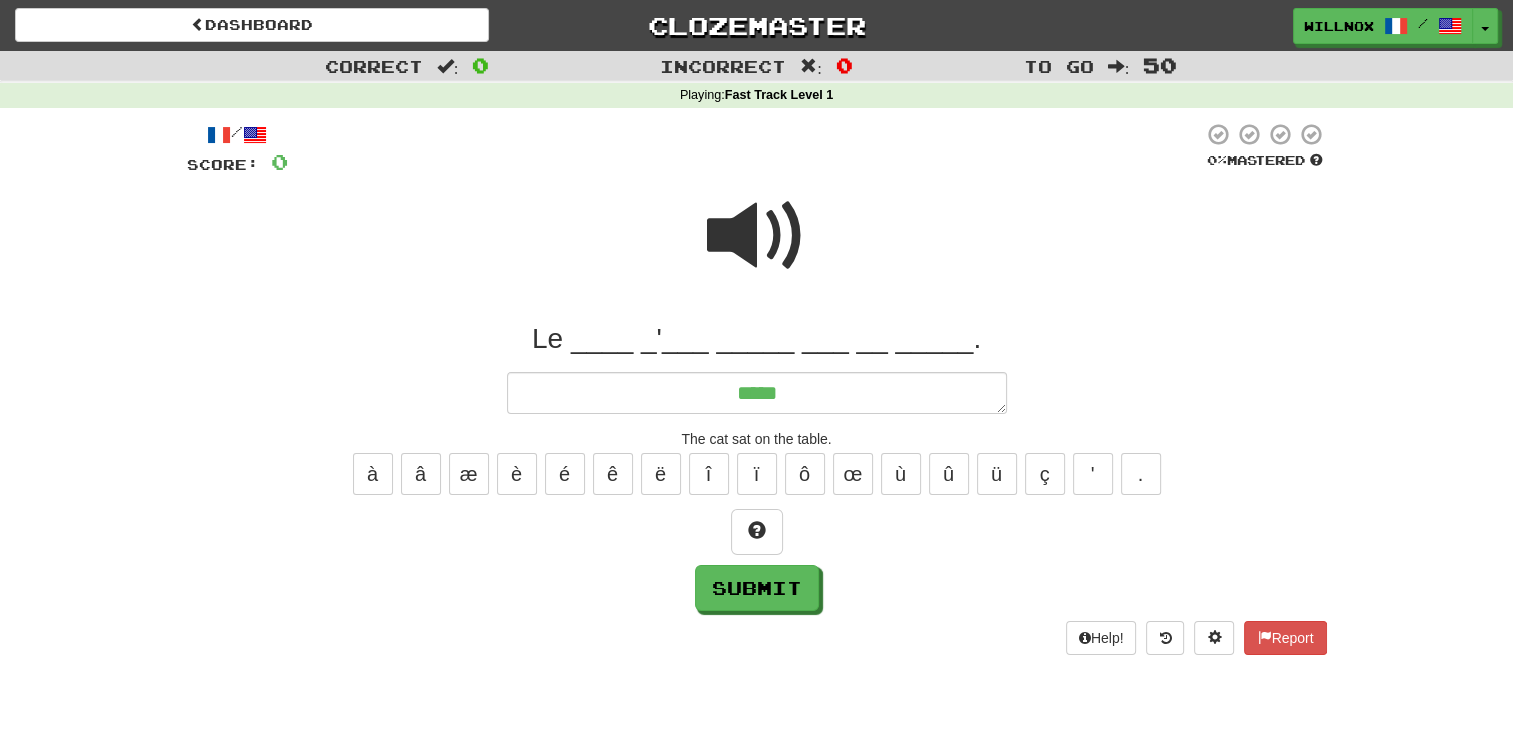 type on "*" 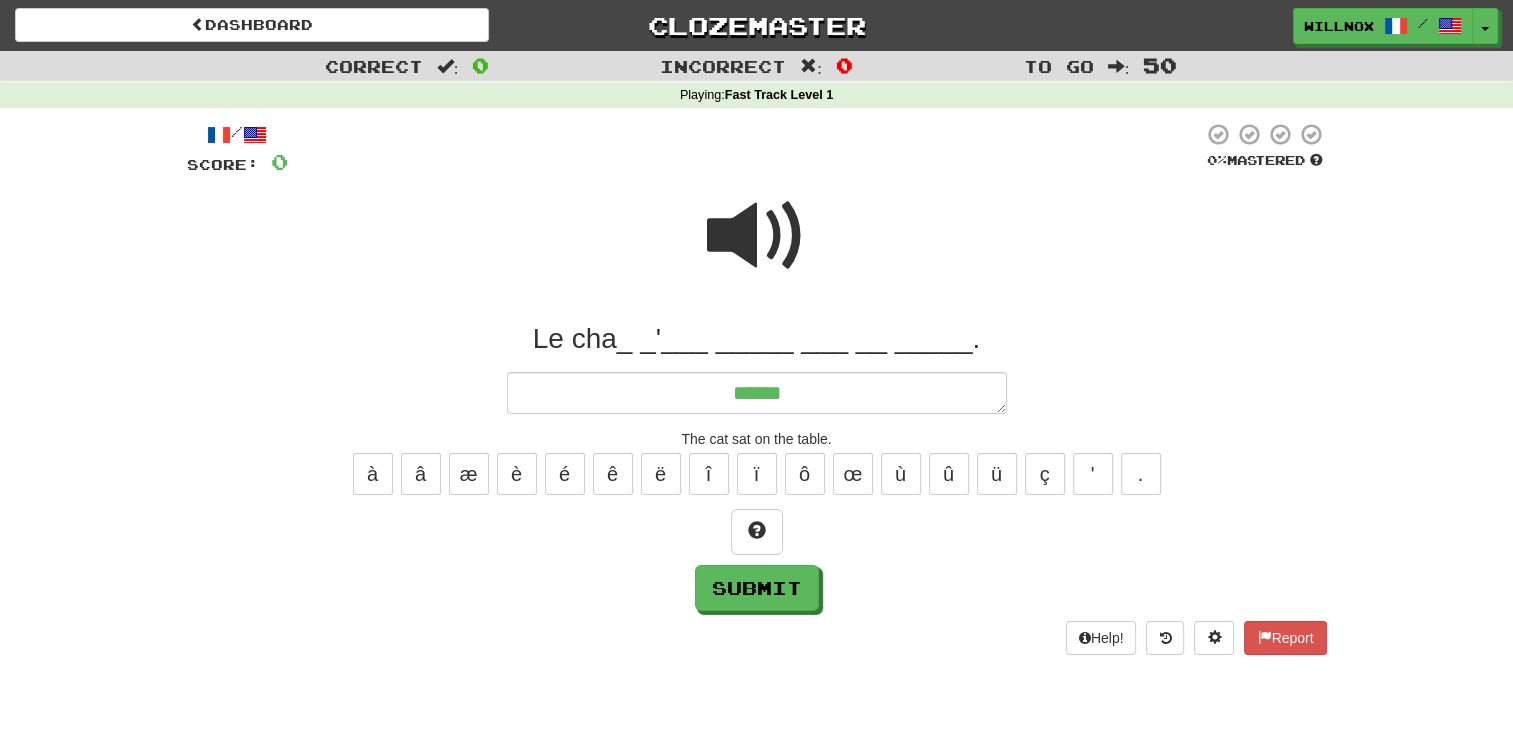 type on "*" 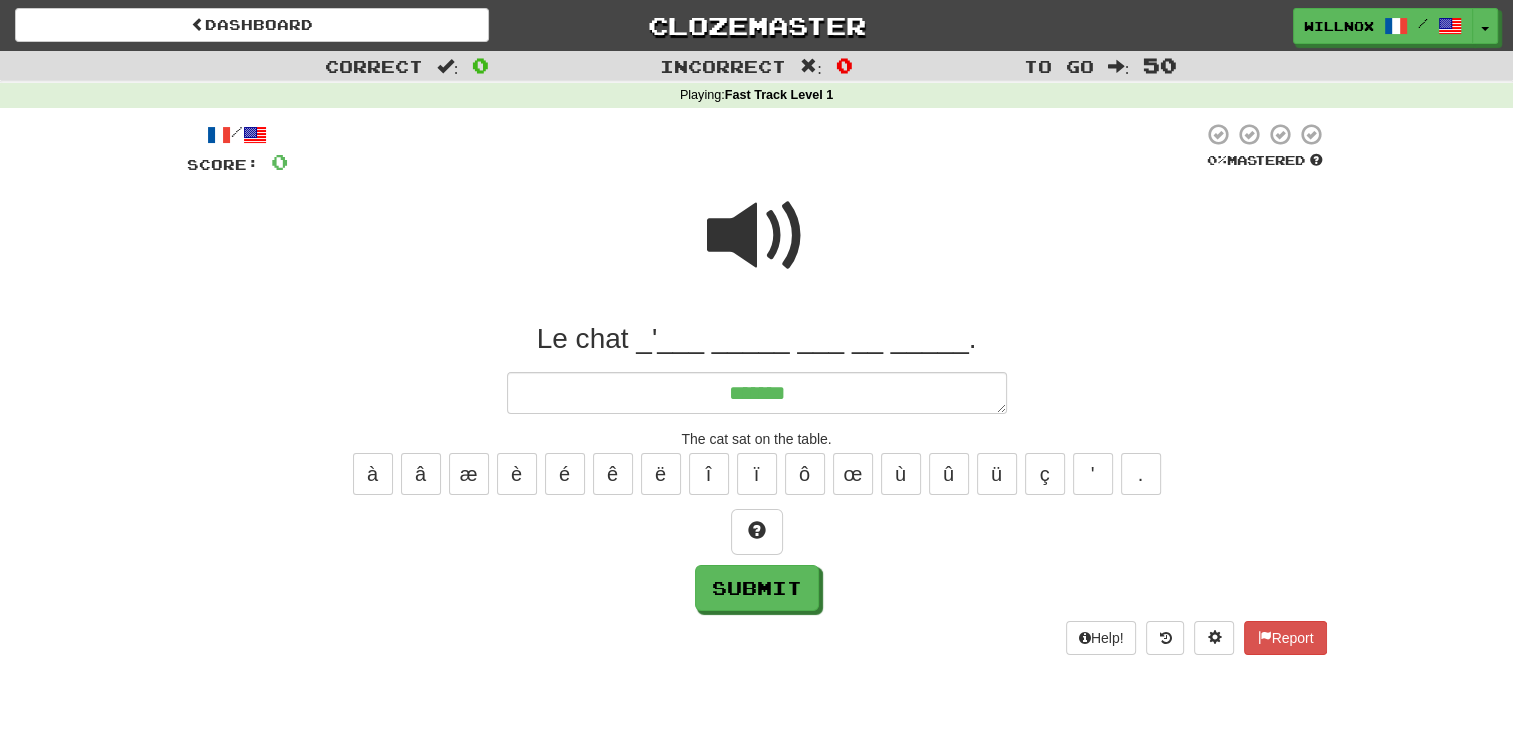 type on "*" 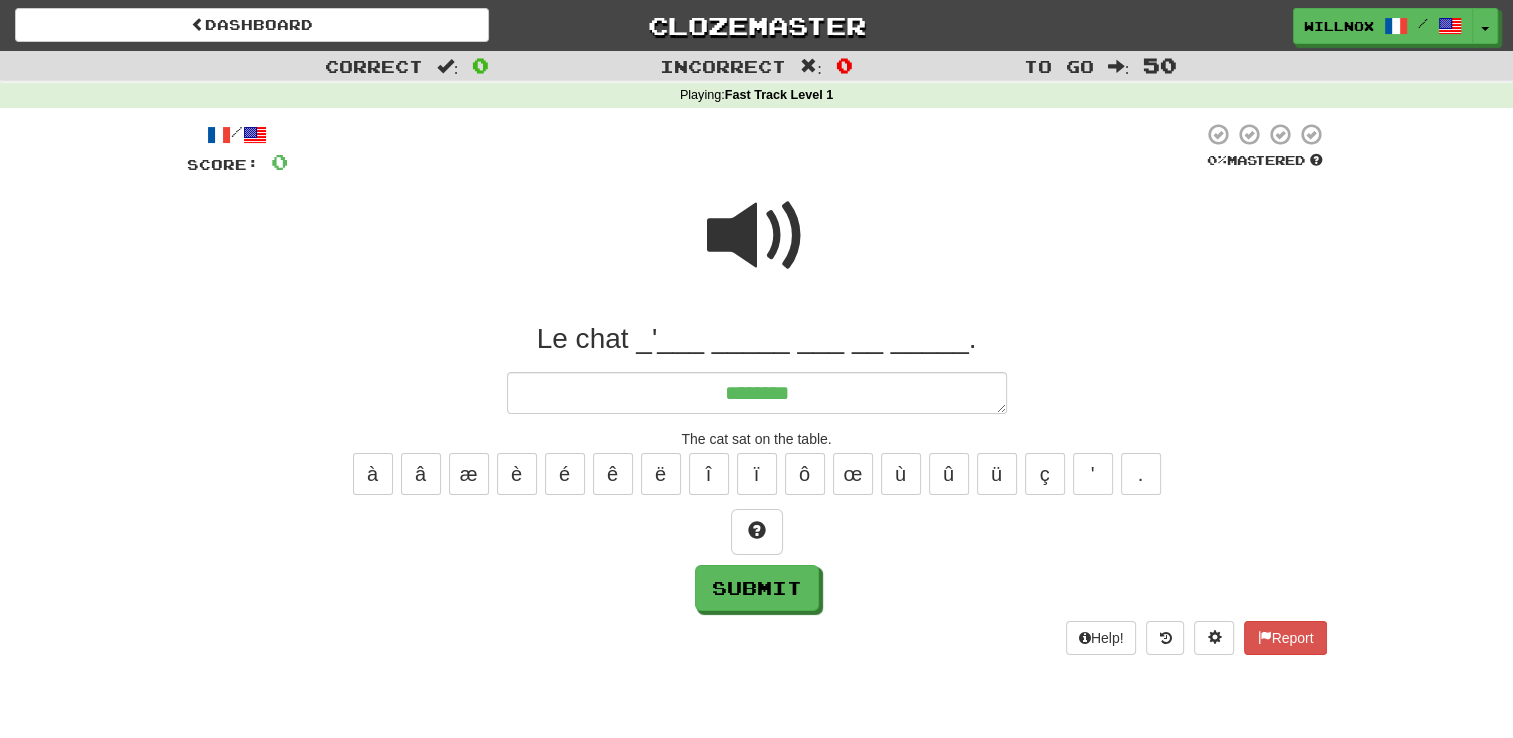 type on "*" 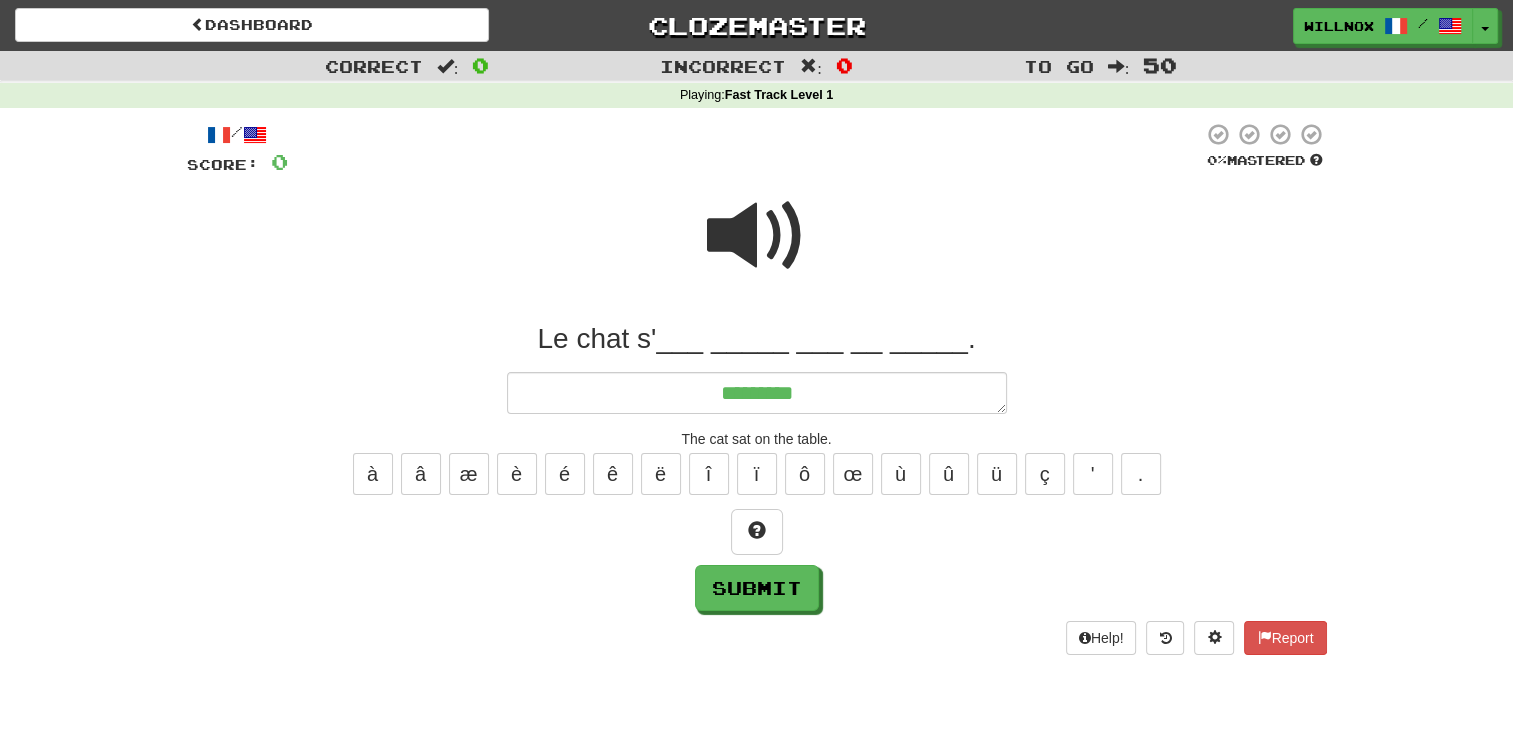 type on "*" 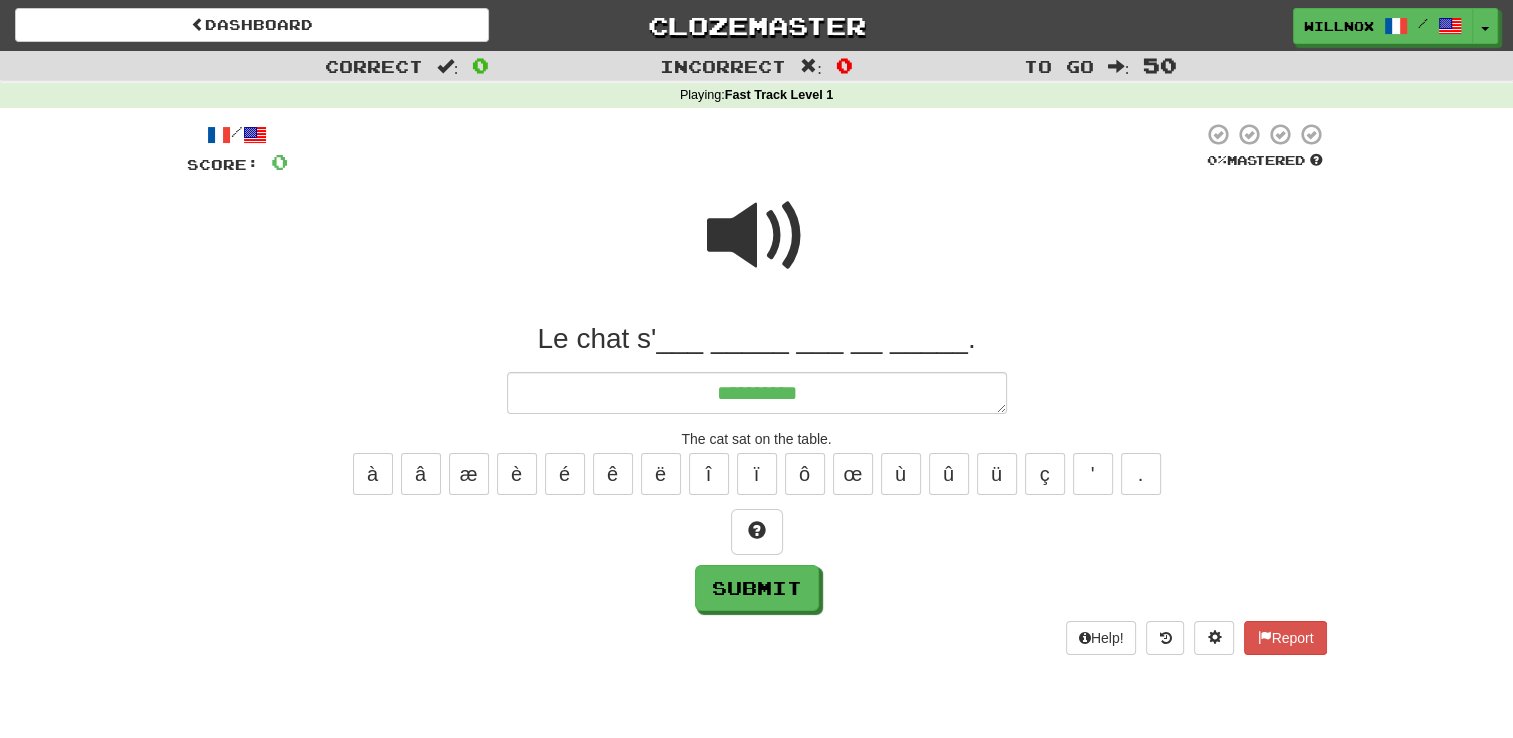 type on "*" 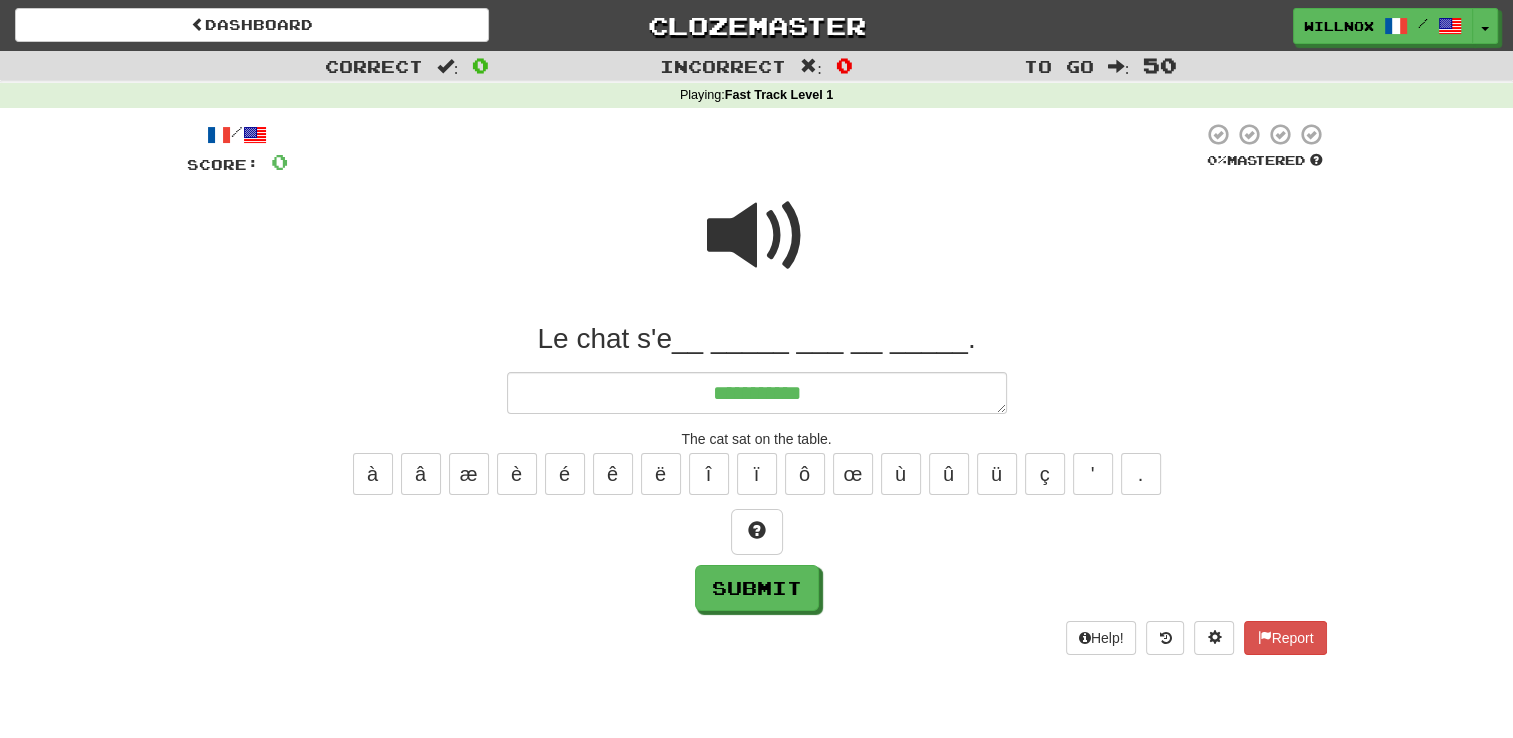 type on "*" 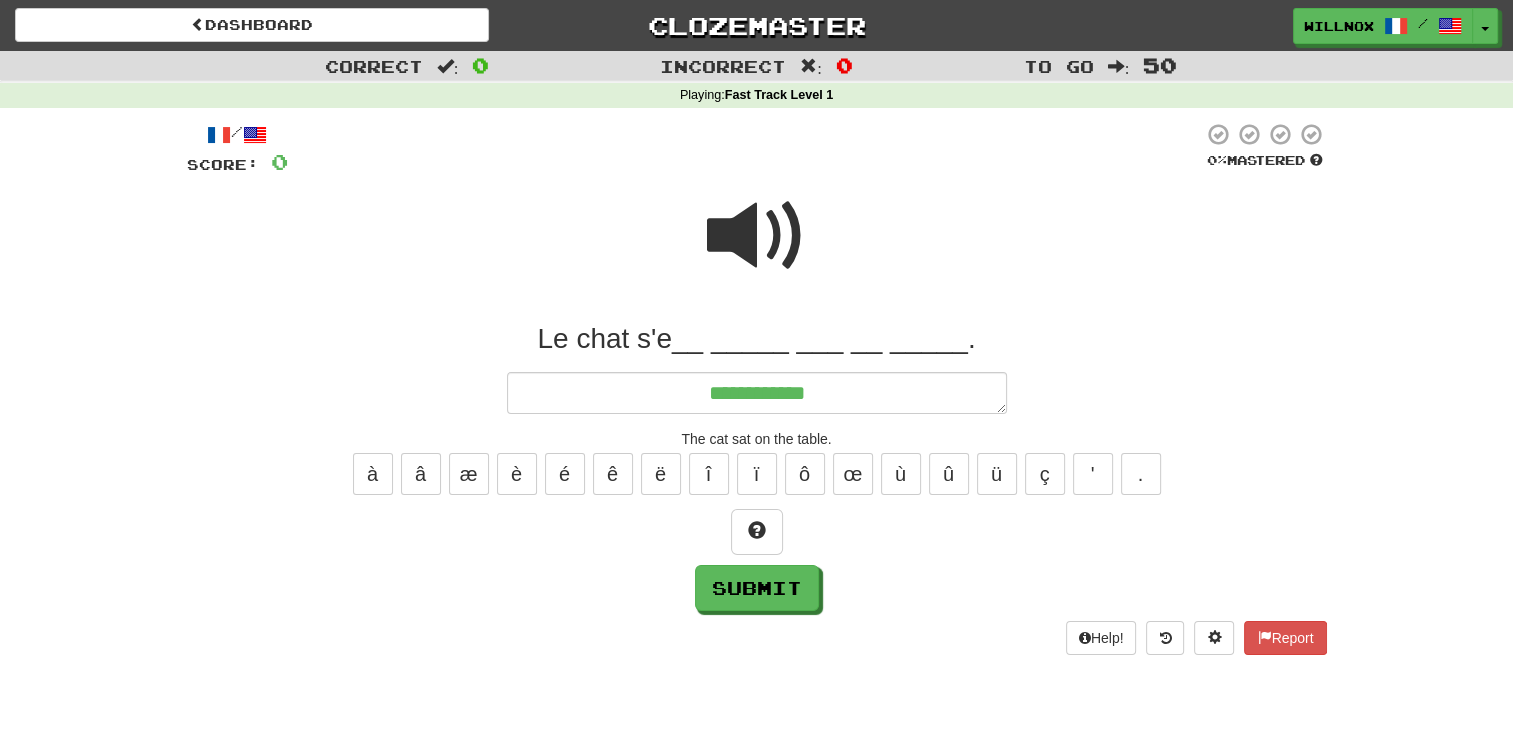 type on "*" 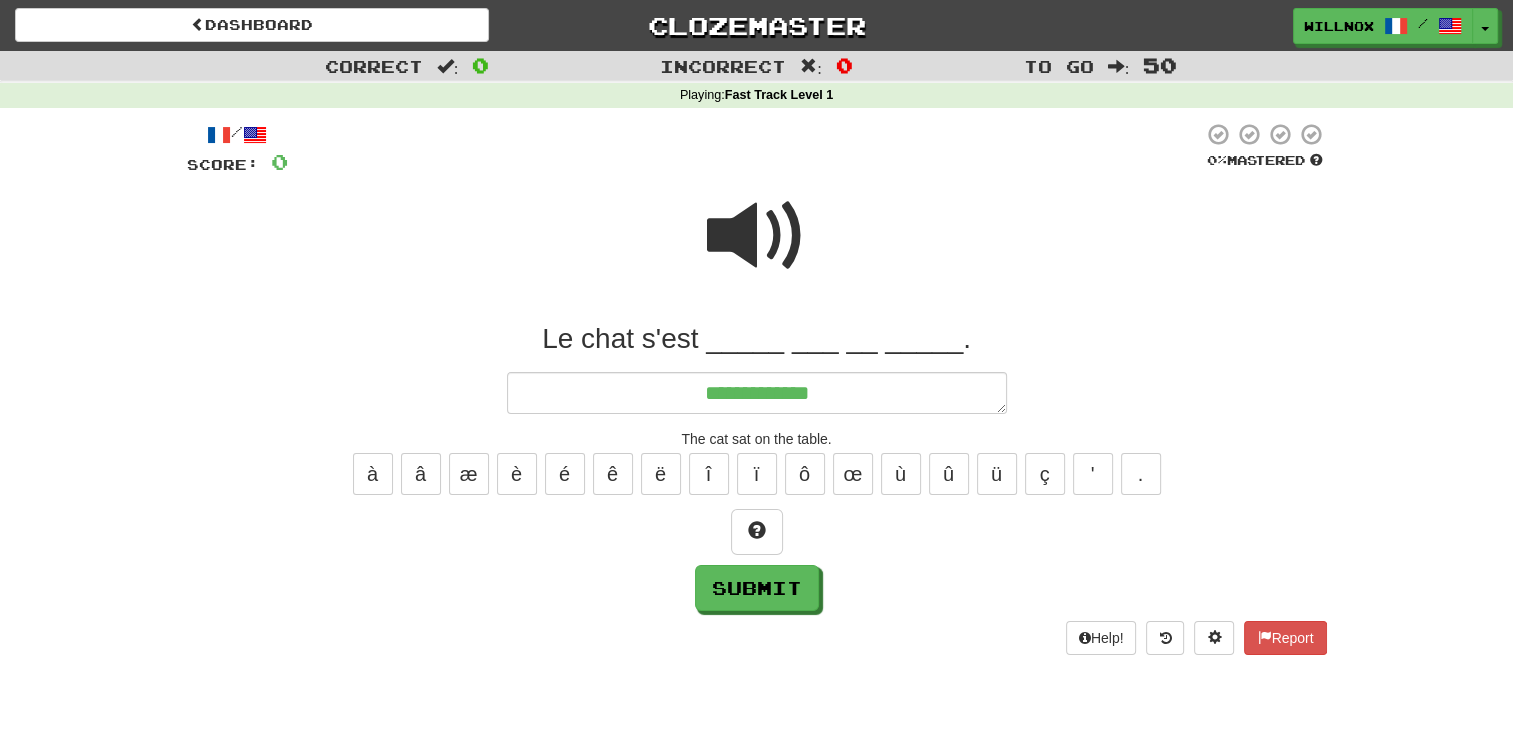 type on "*" 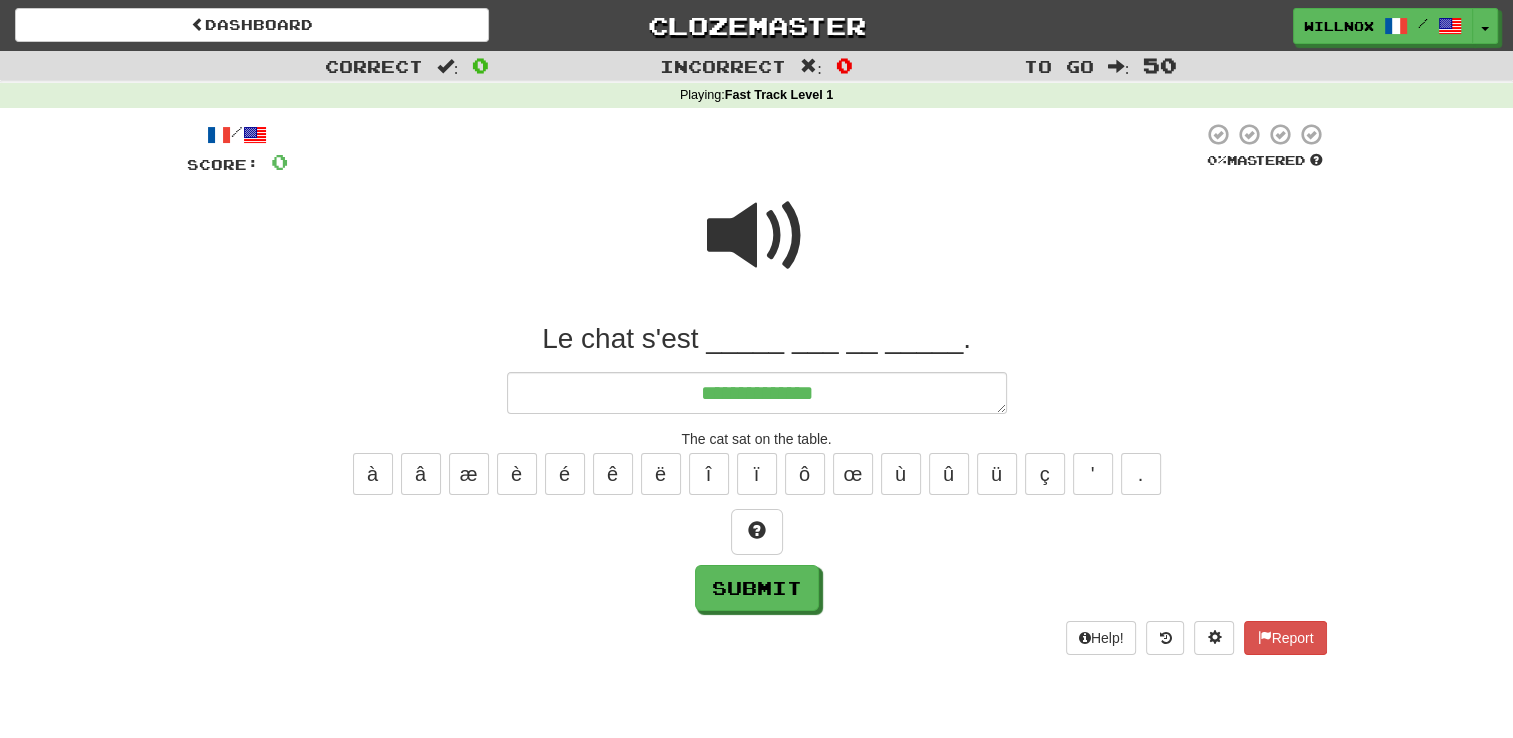 type on "*" 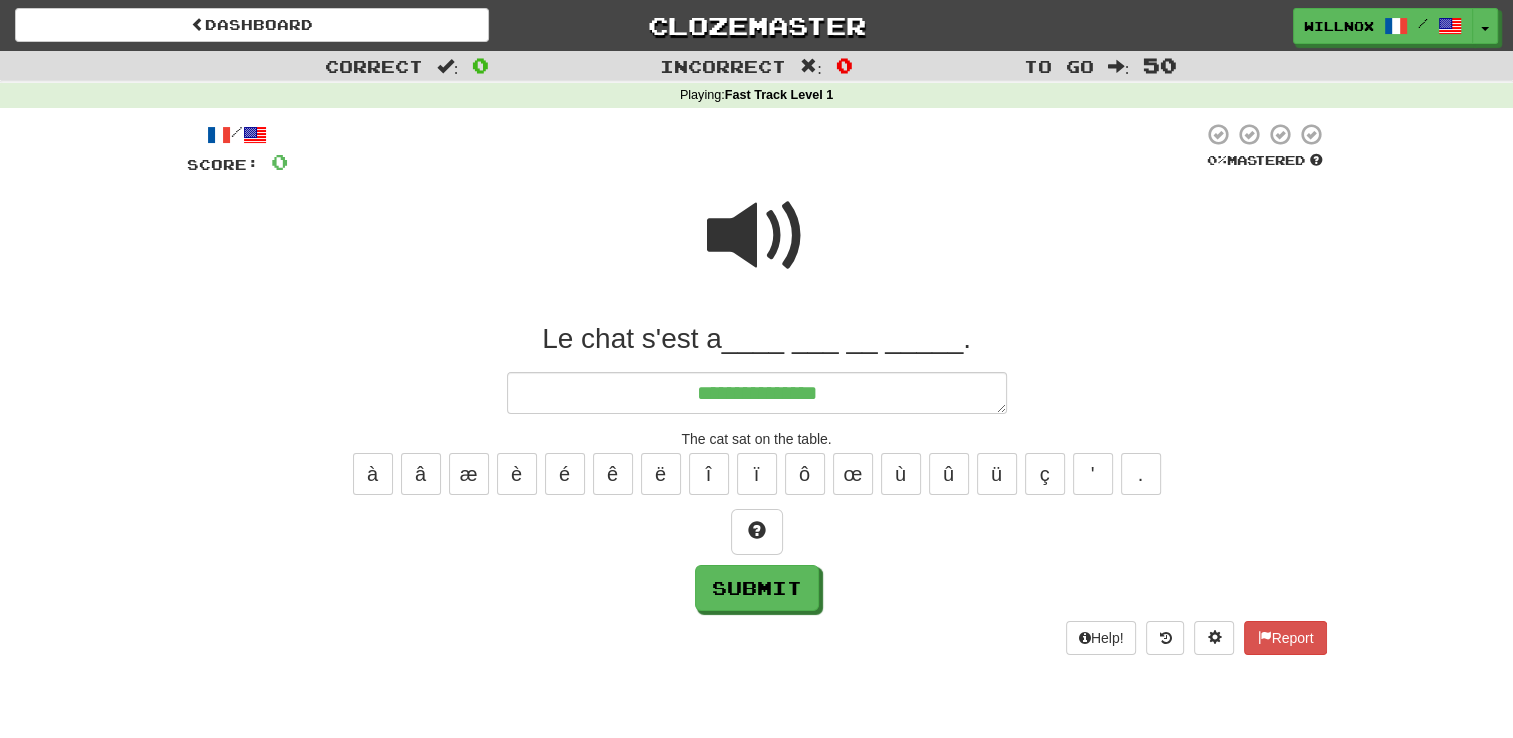 type on "*" 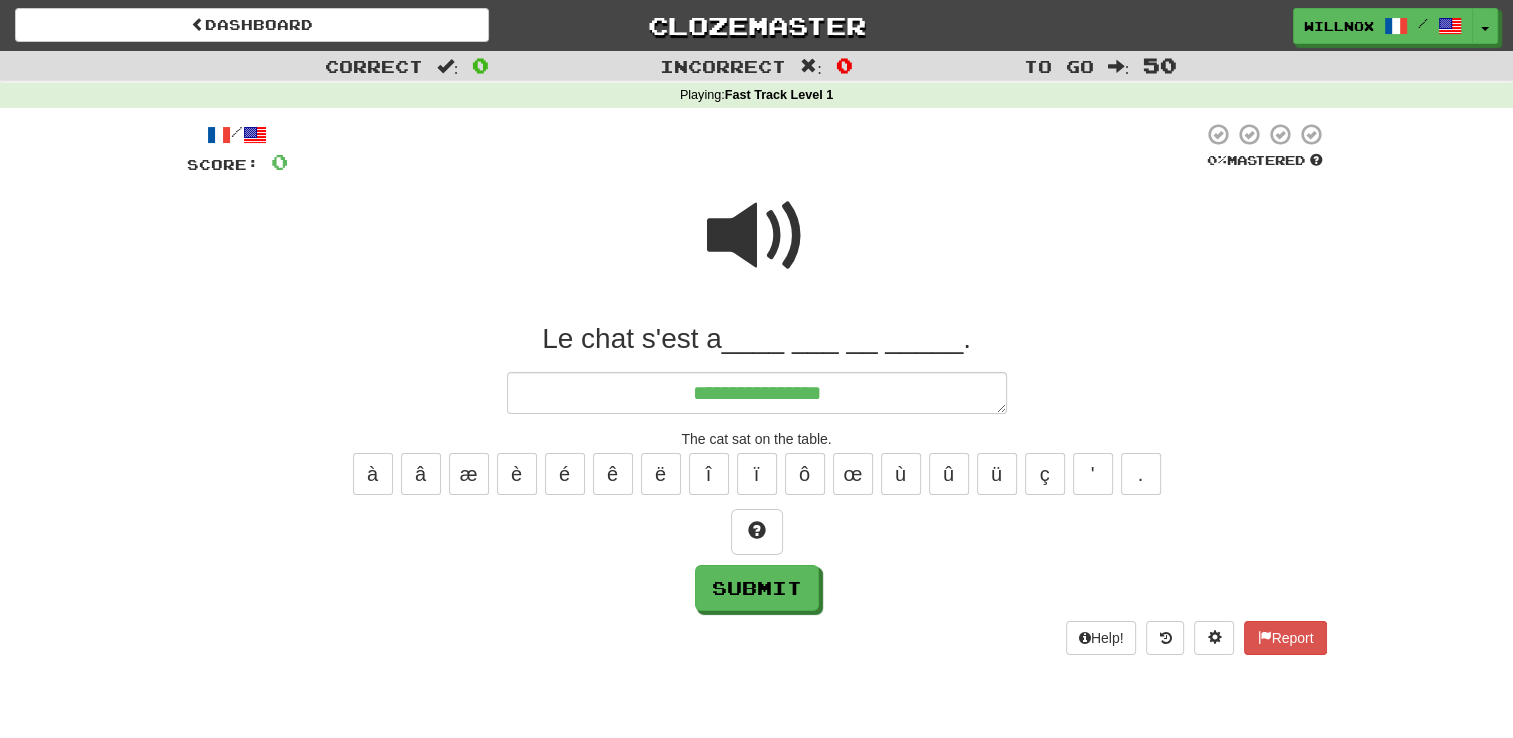 type on "*" 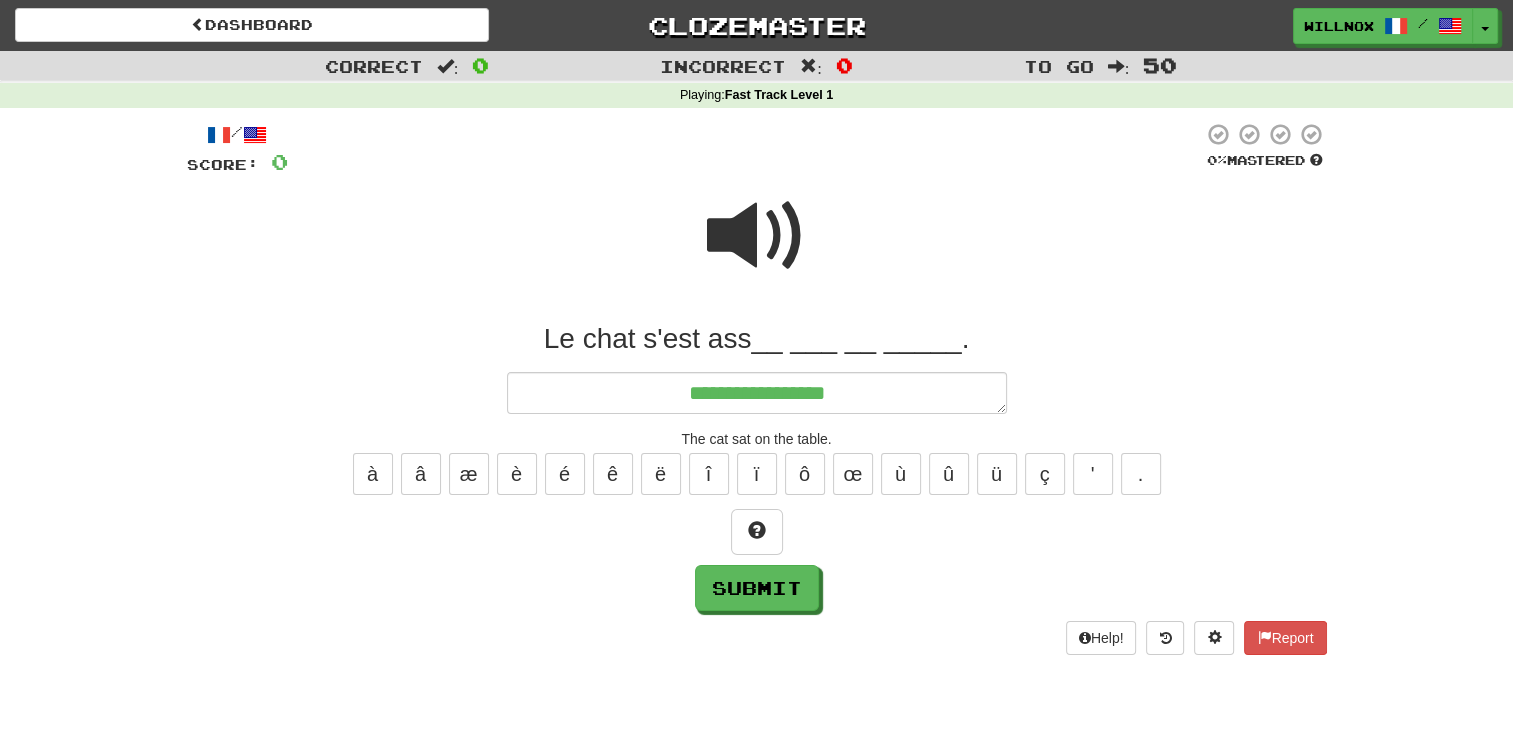 type on "*" 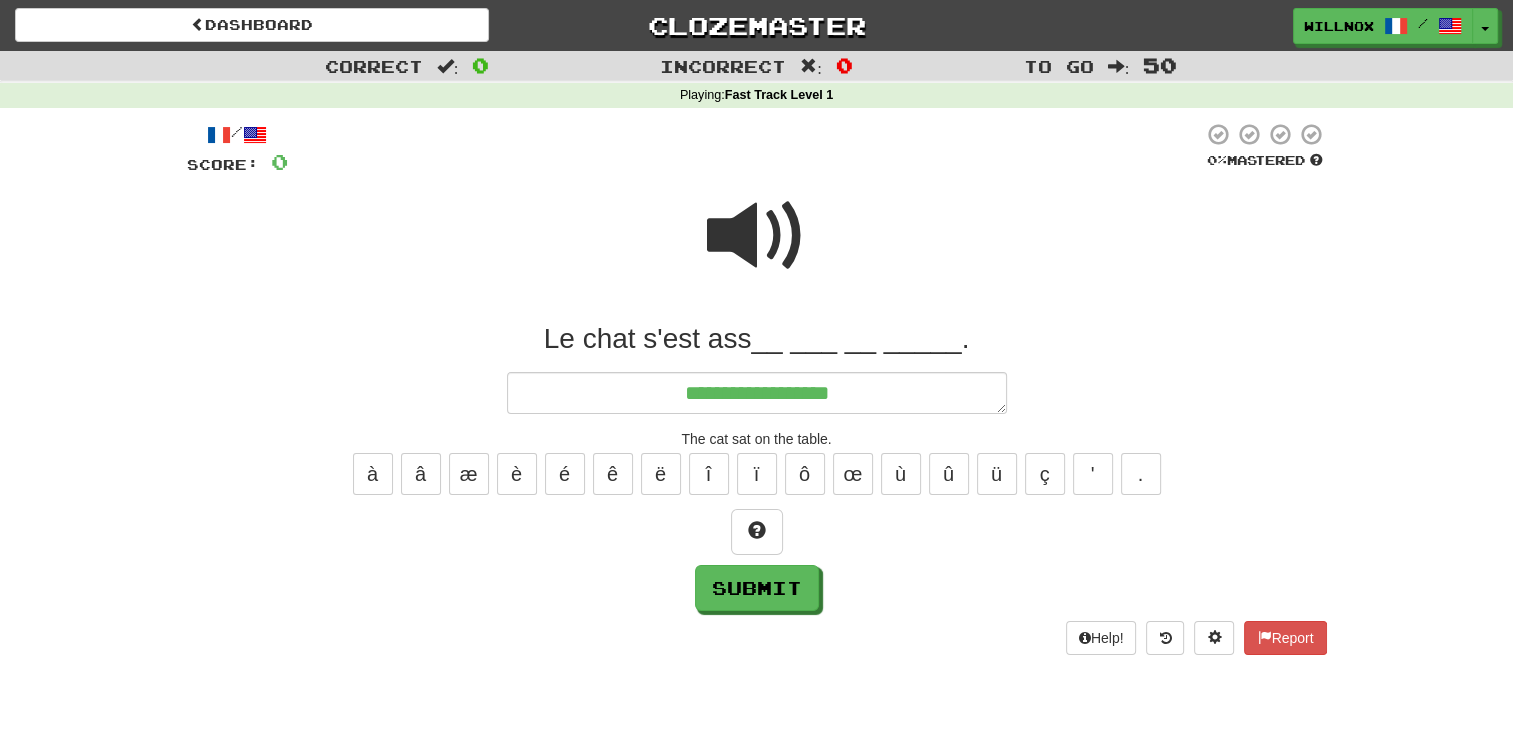 type on "*" 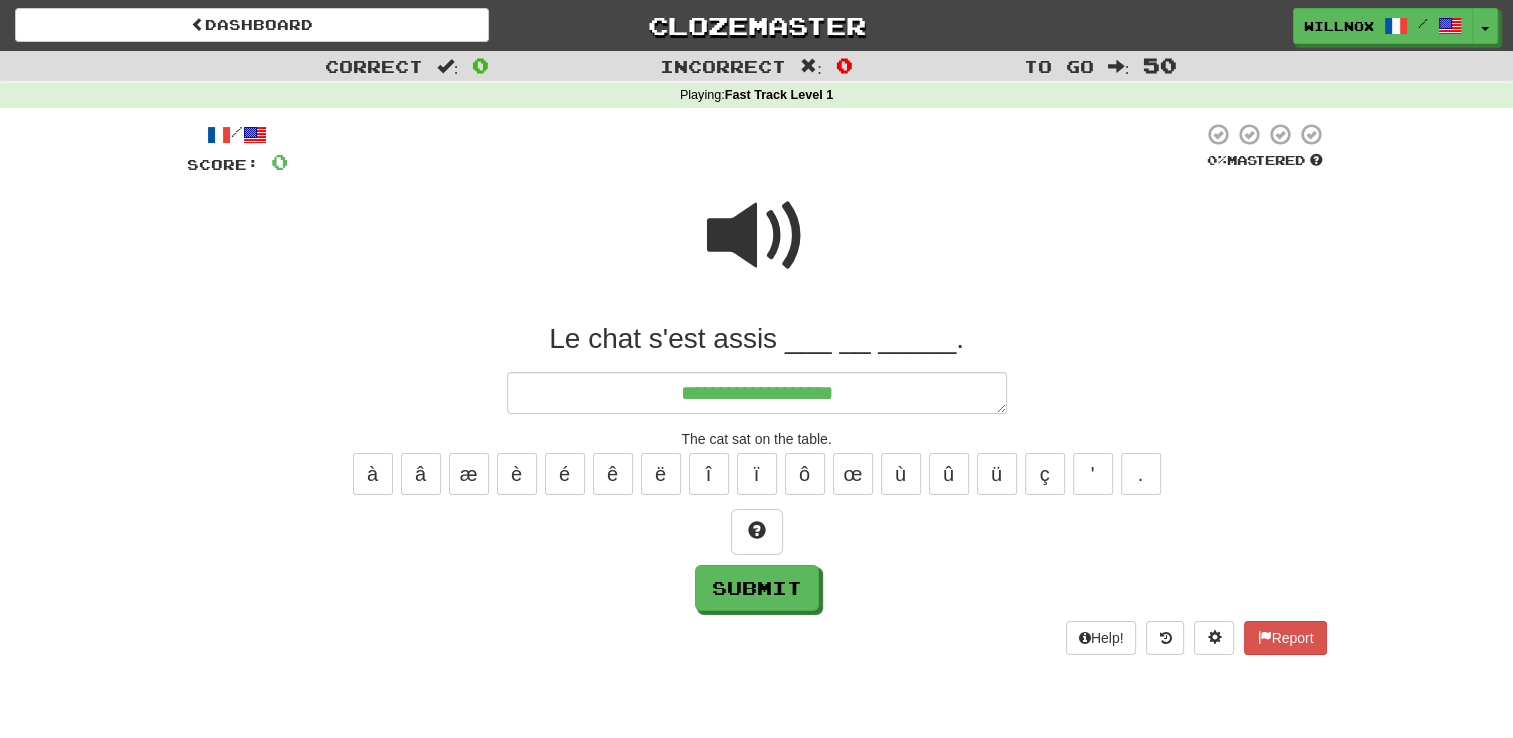 type on "*" 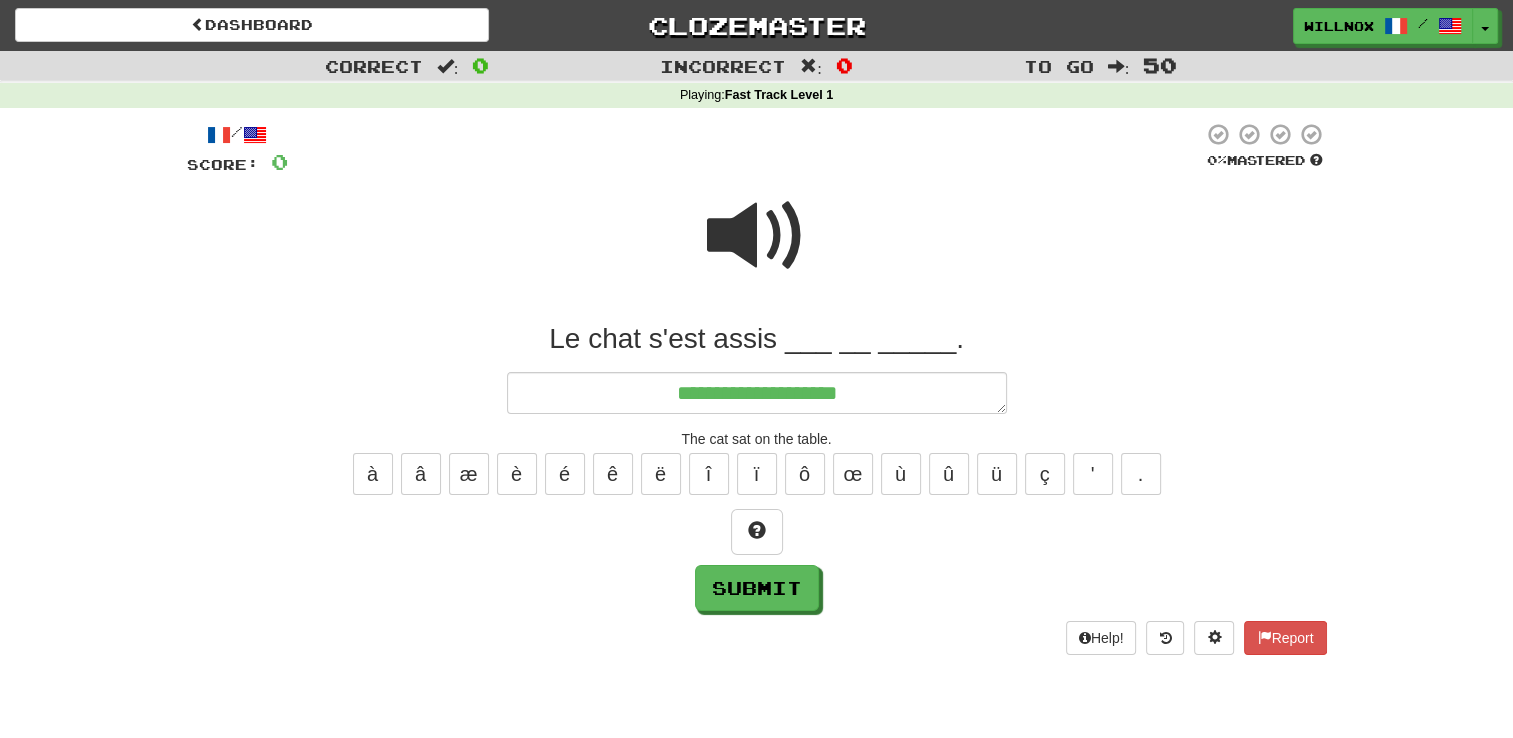 type on "*" 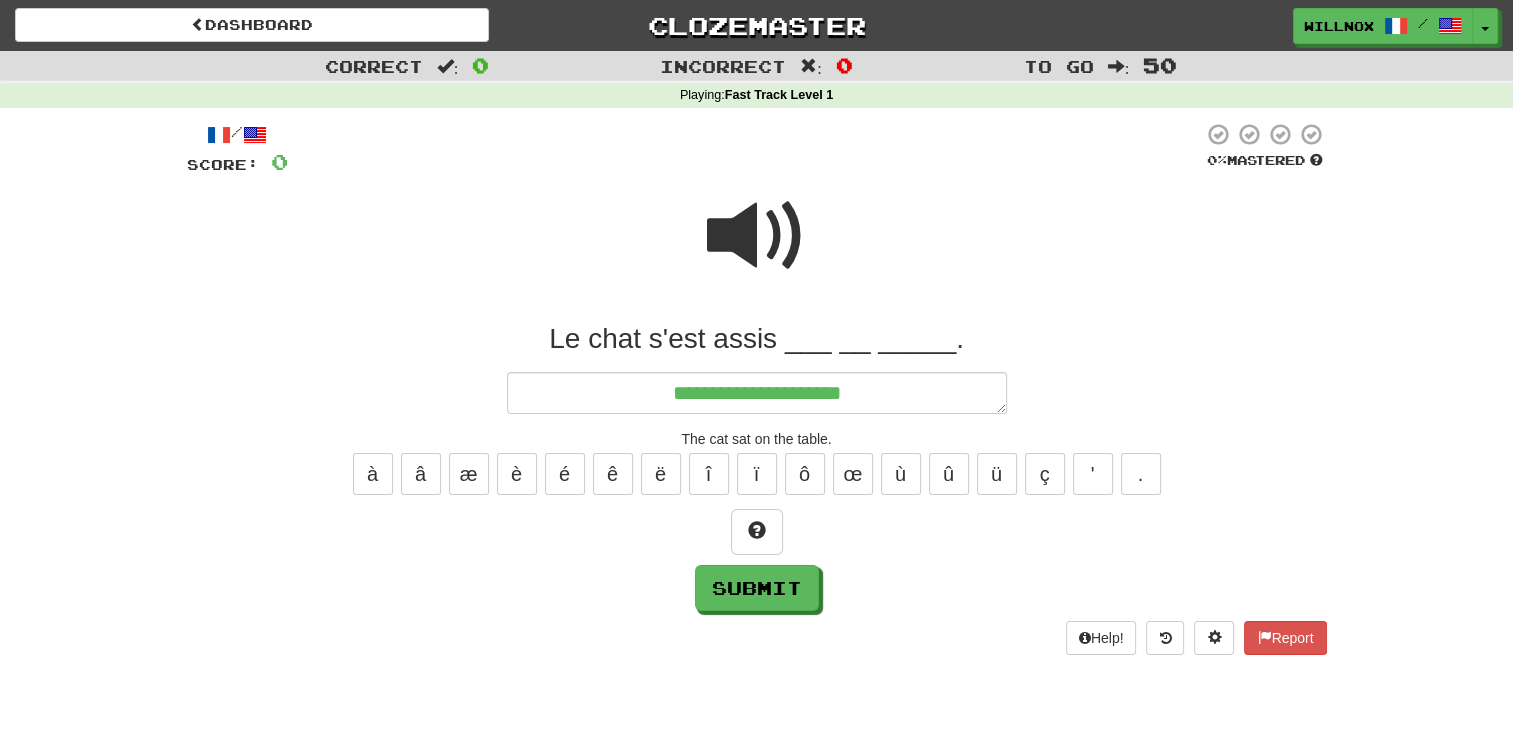 type on "**********" 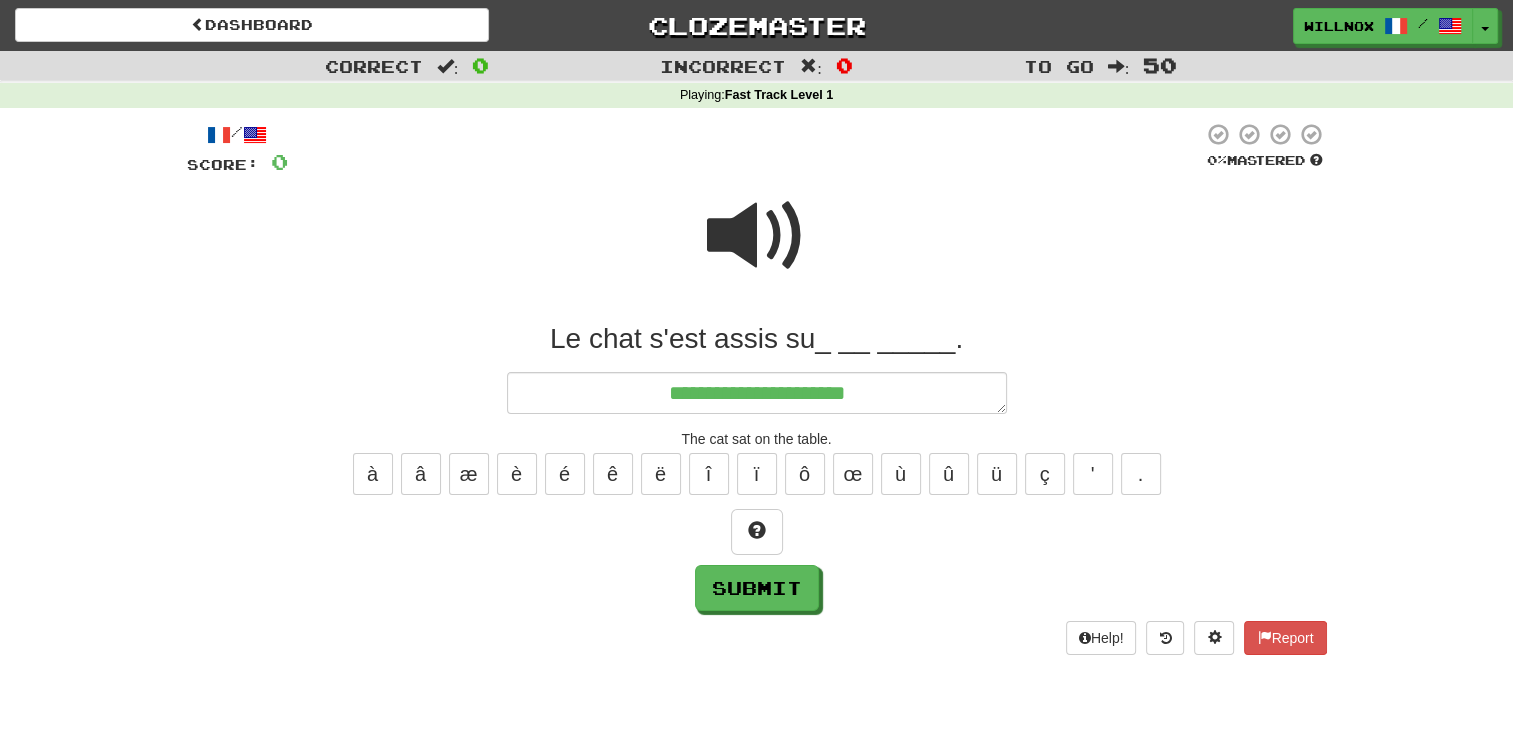 type on "*" 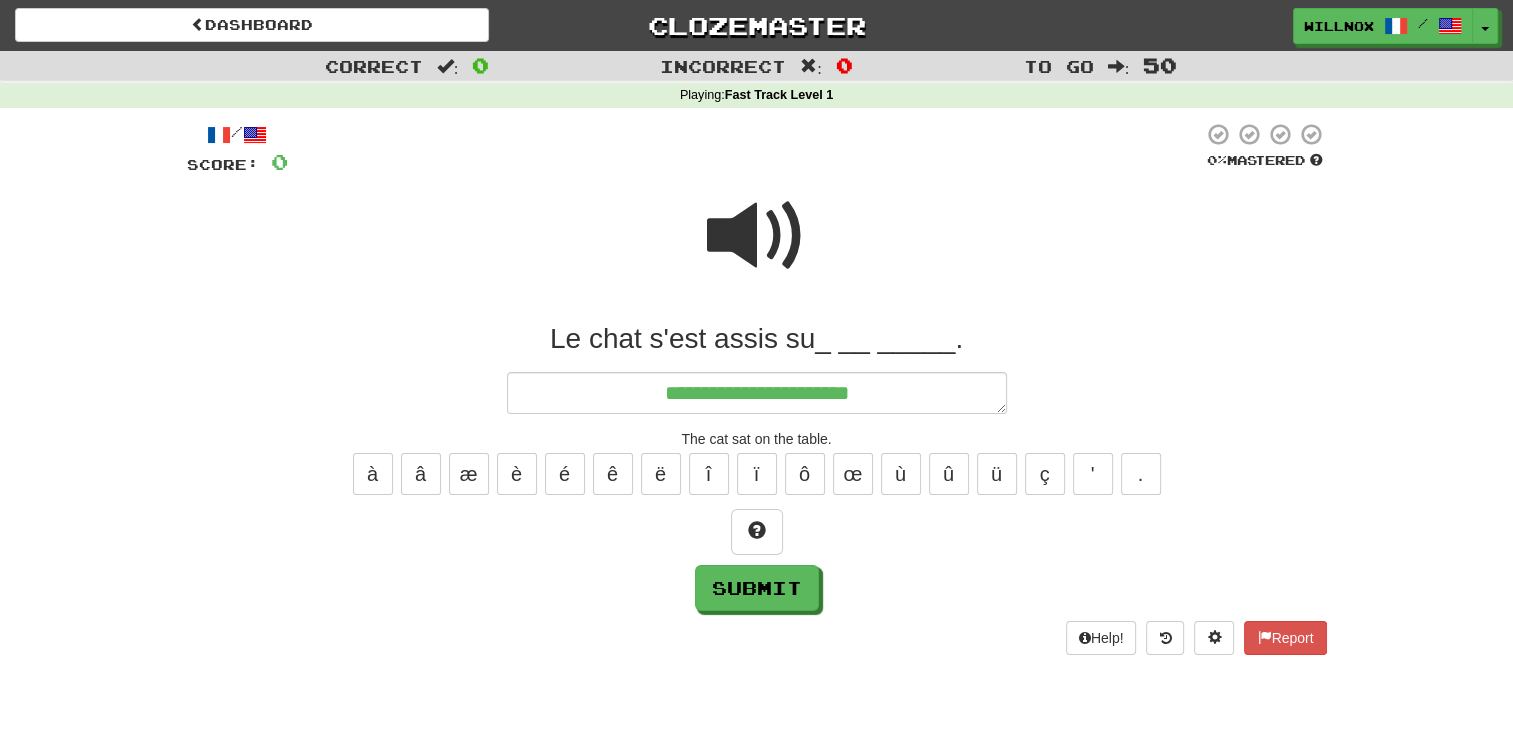 type on "**********" 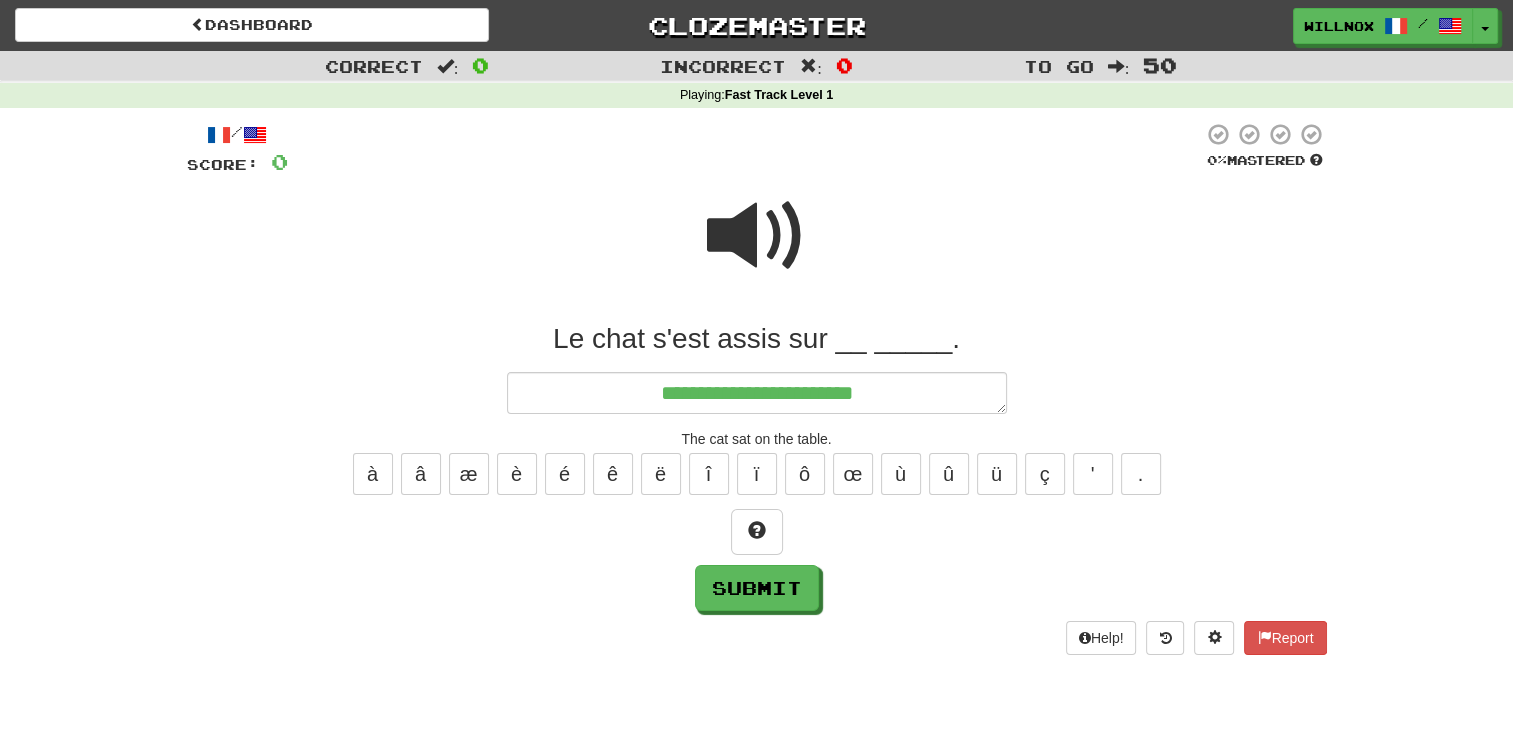 type on "*" 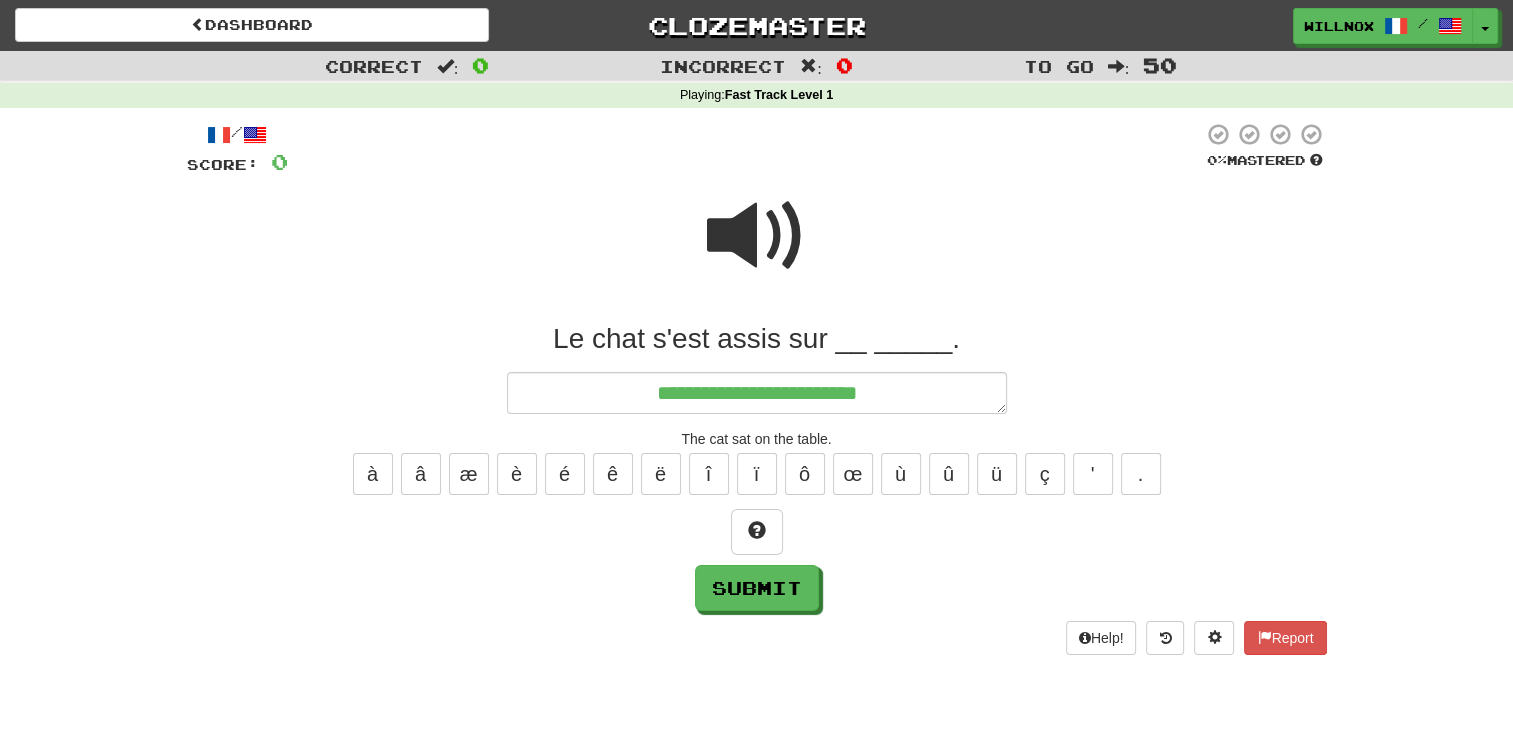 type on "*" 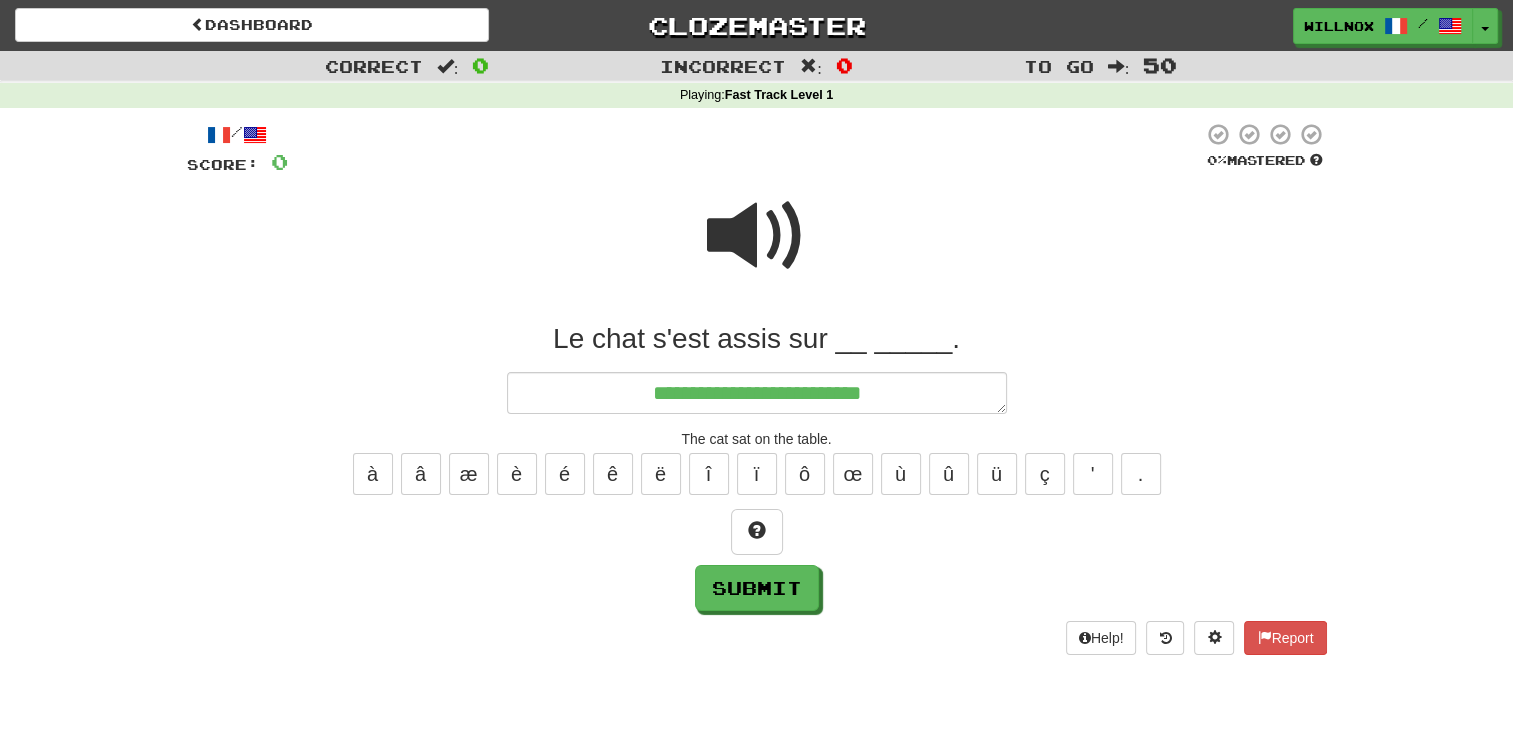 type on "**********" 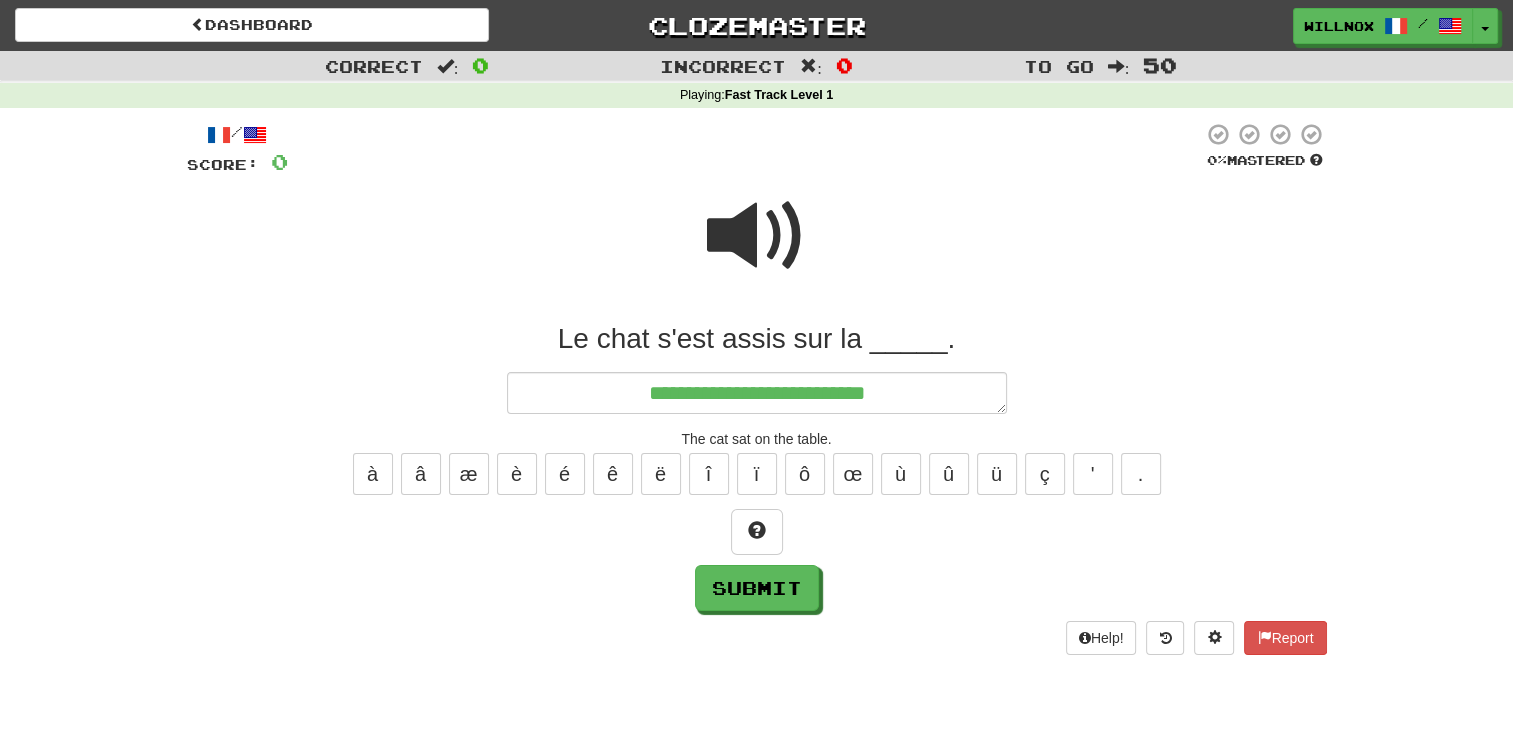 type on "*" 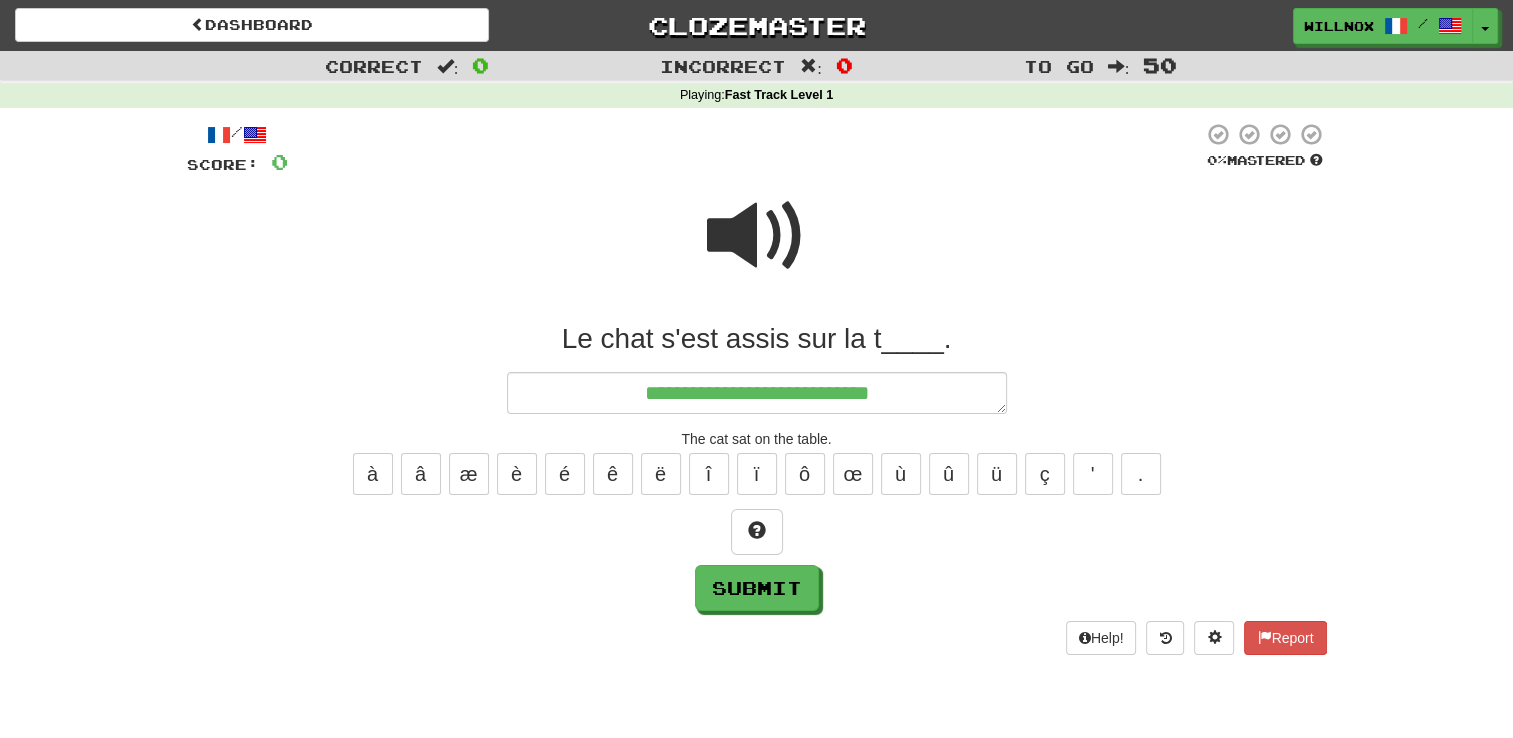 type on "*" 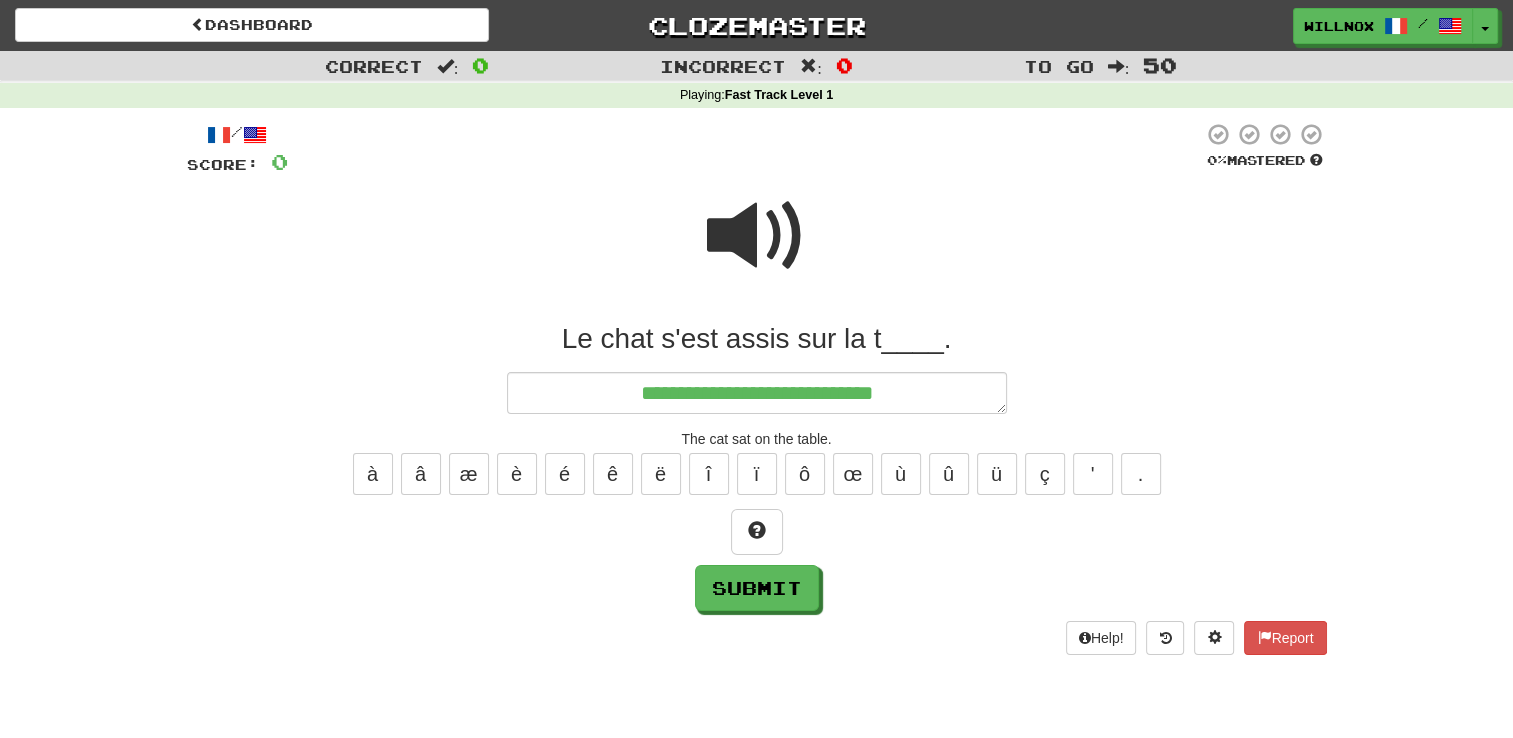 type on "*" 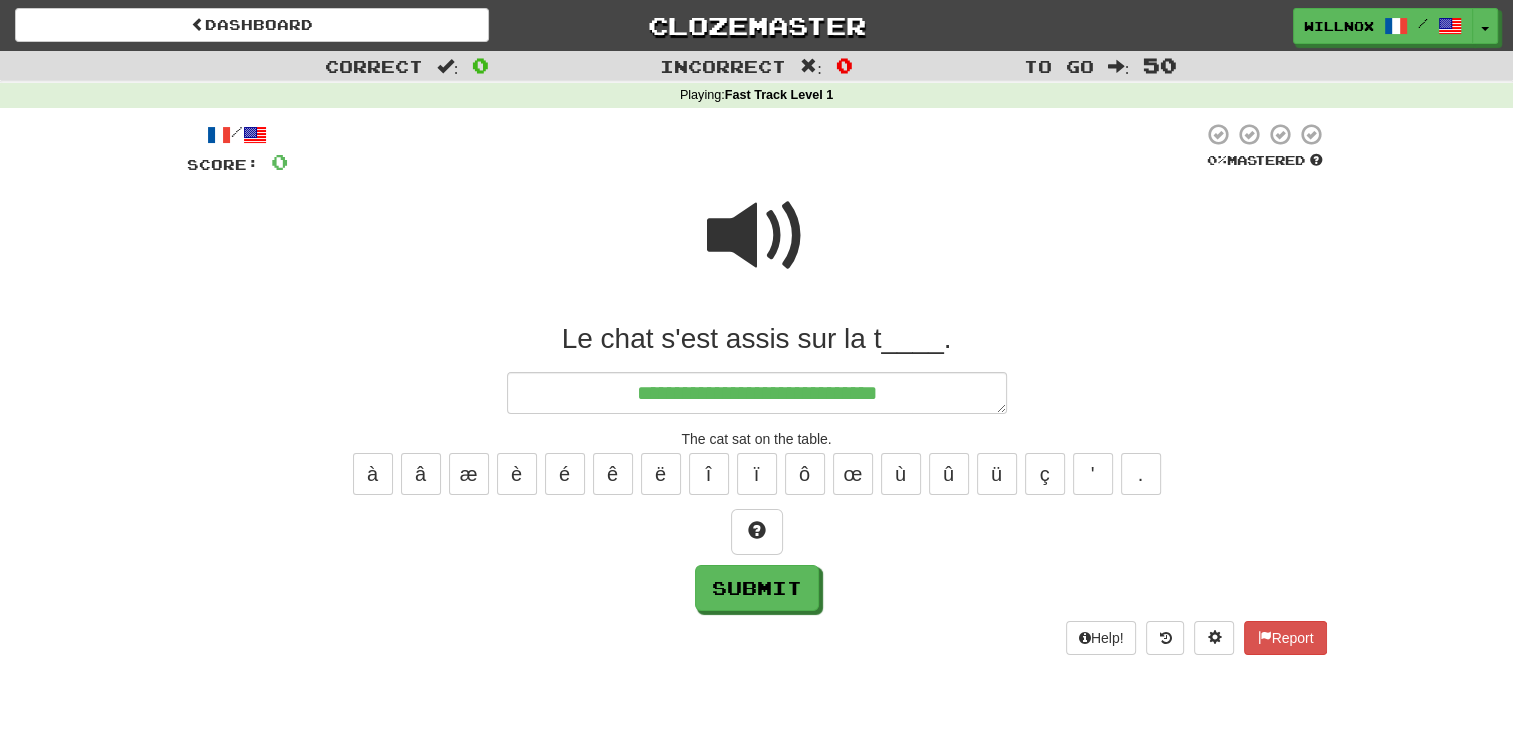 type on "*" 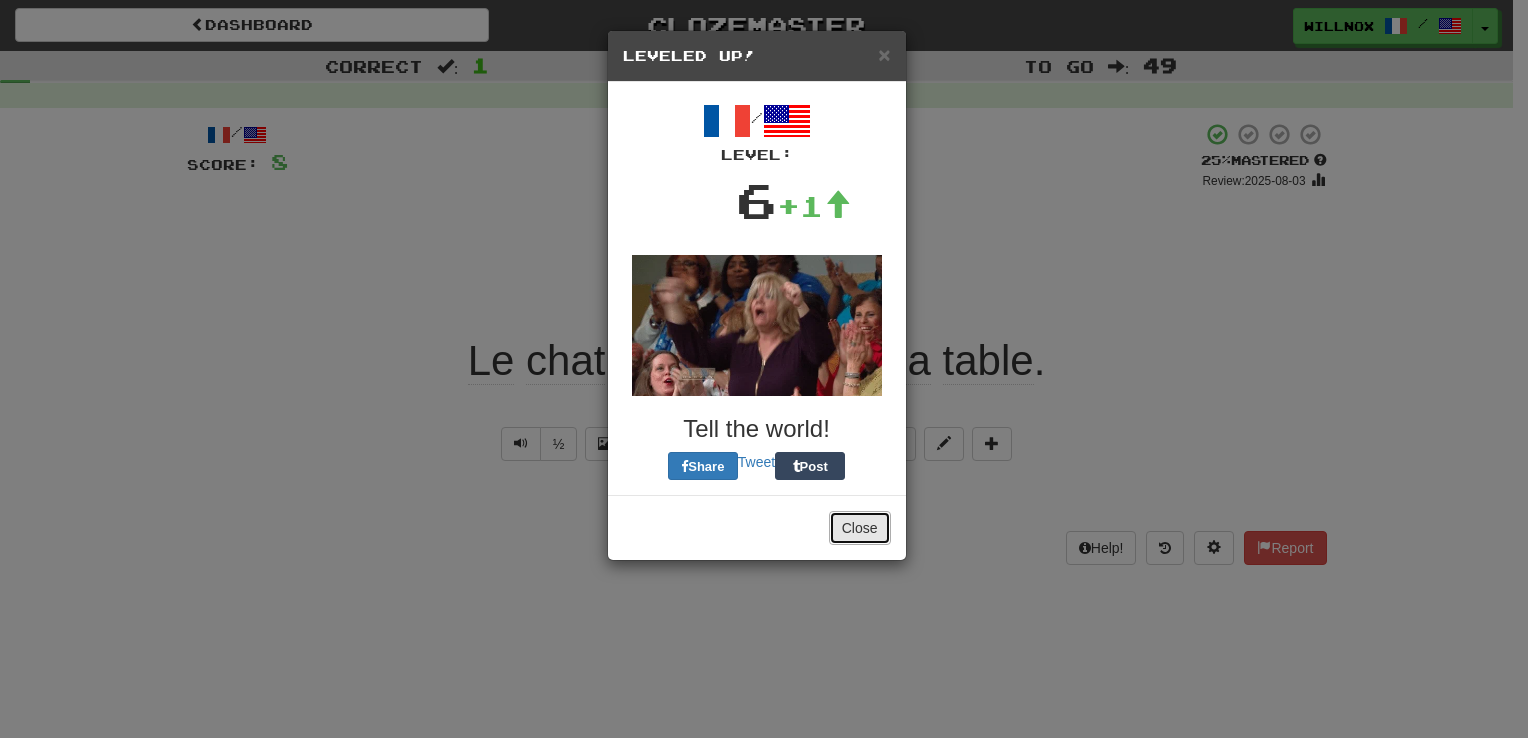 click on "Close" at bounding box center [860, 528] 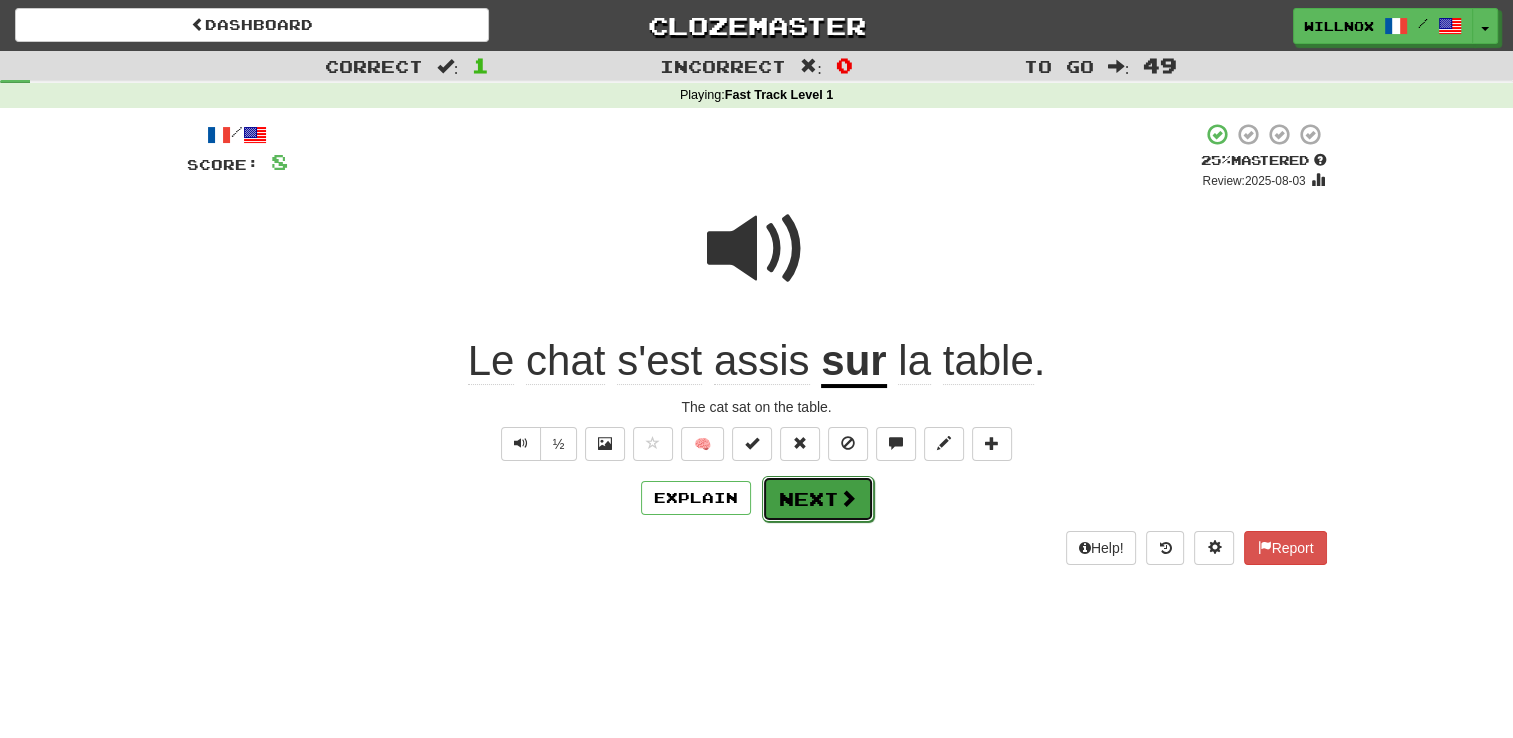 click on "Next" at bounding box center [818, 499] 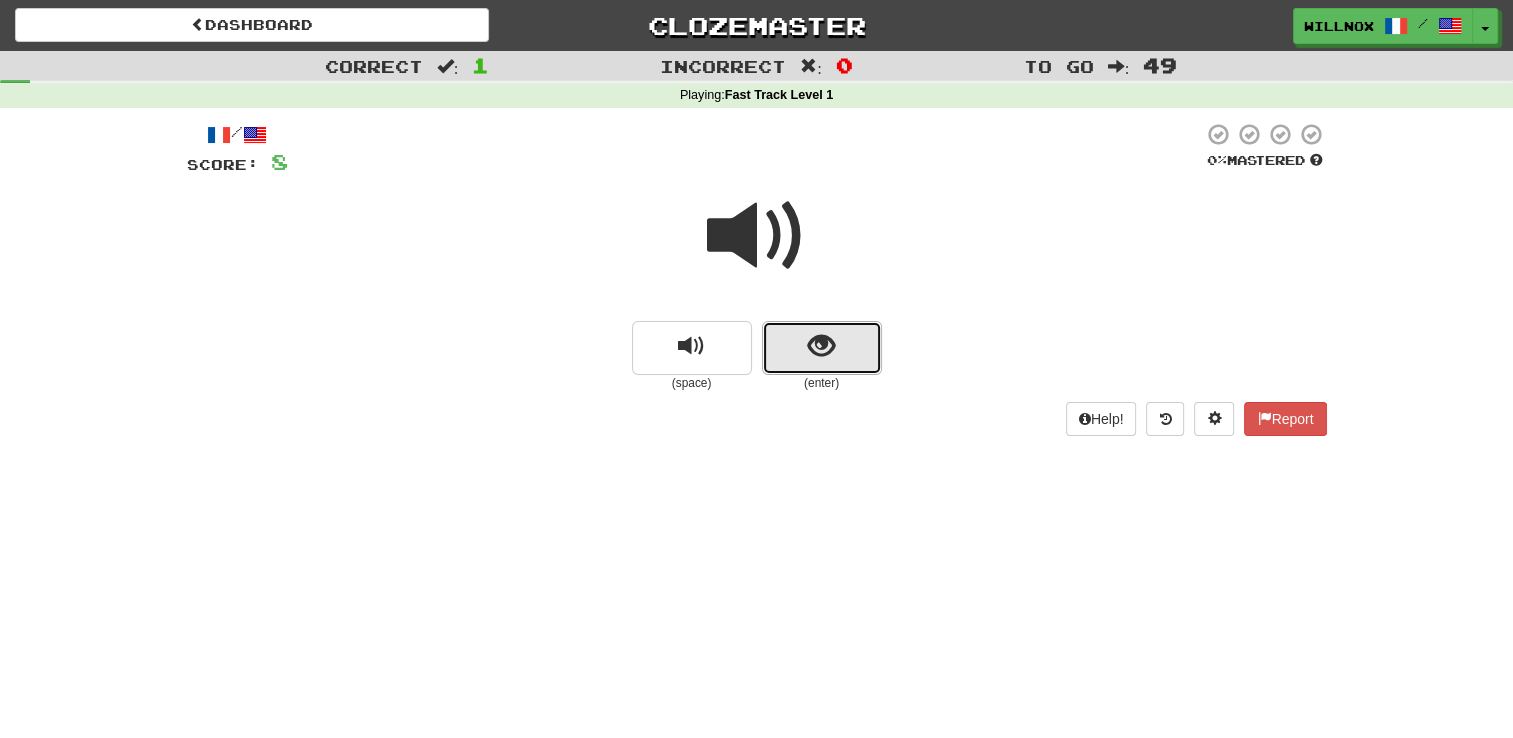 click at bounding box center (822, 348) 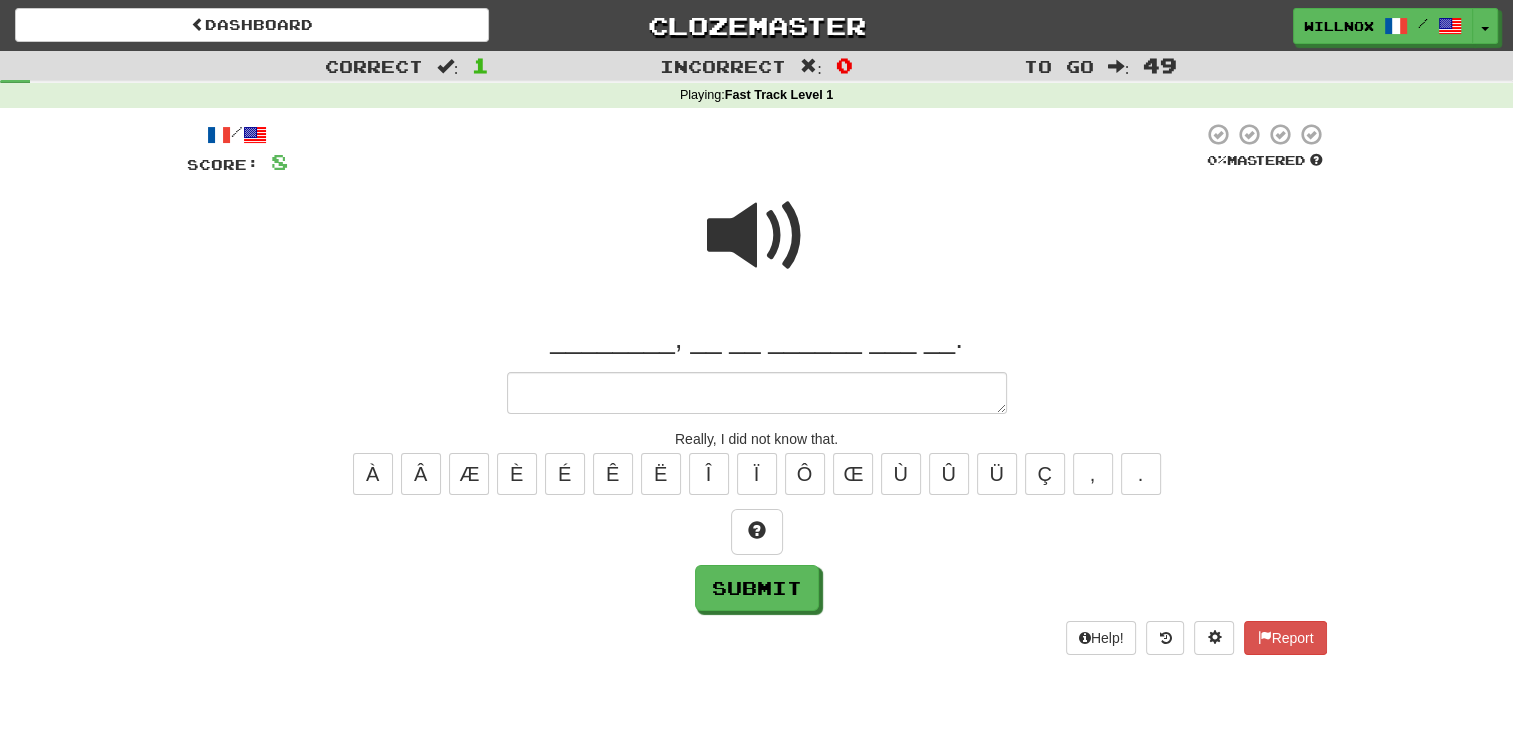 type on "*" 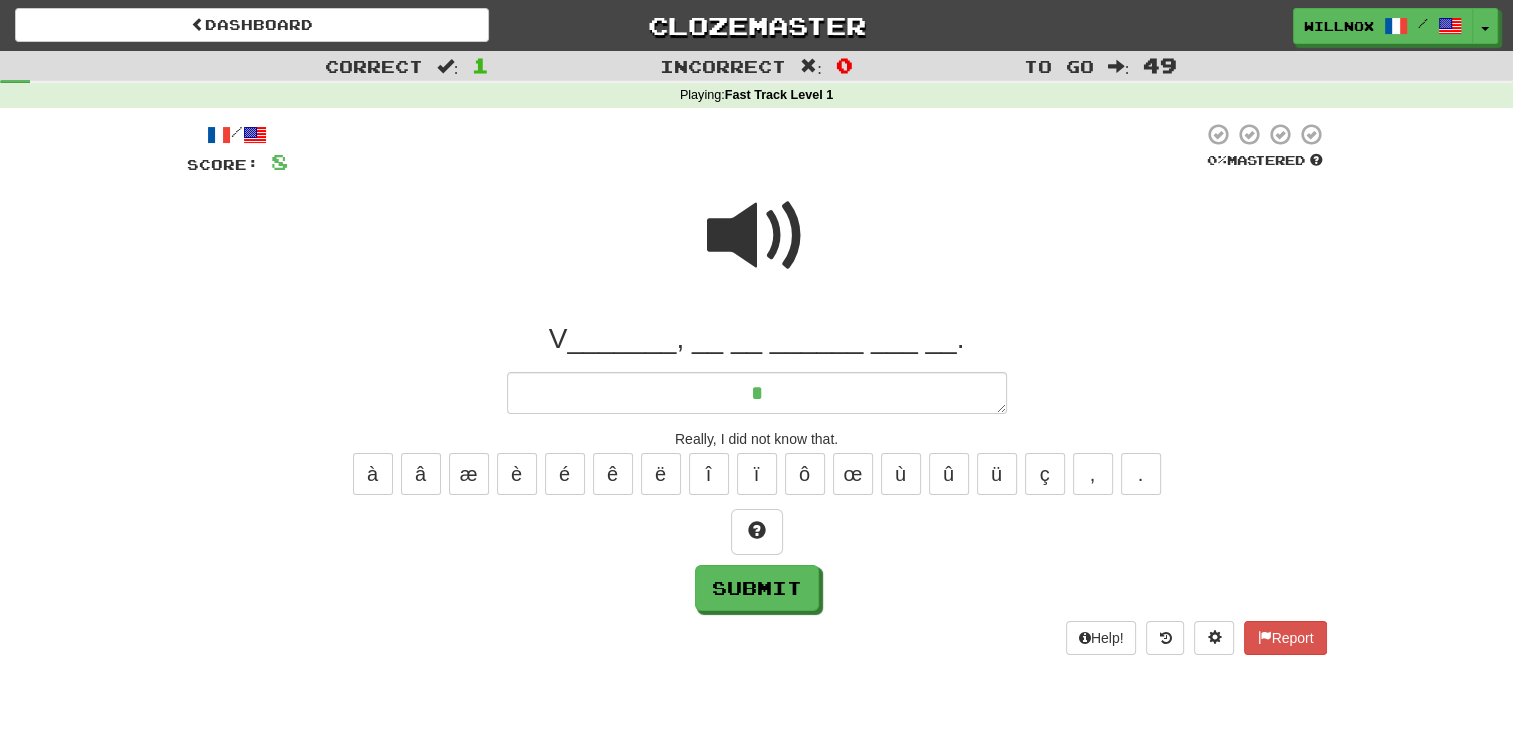 type on "*" 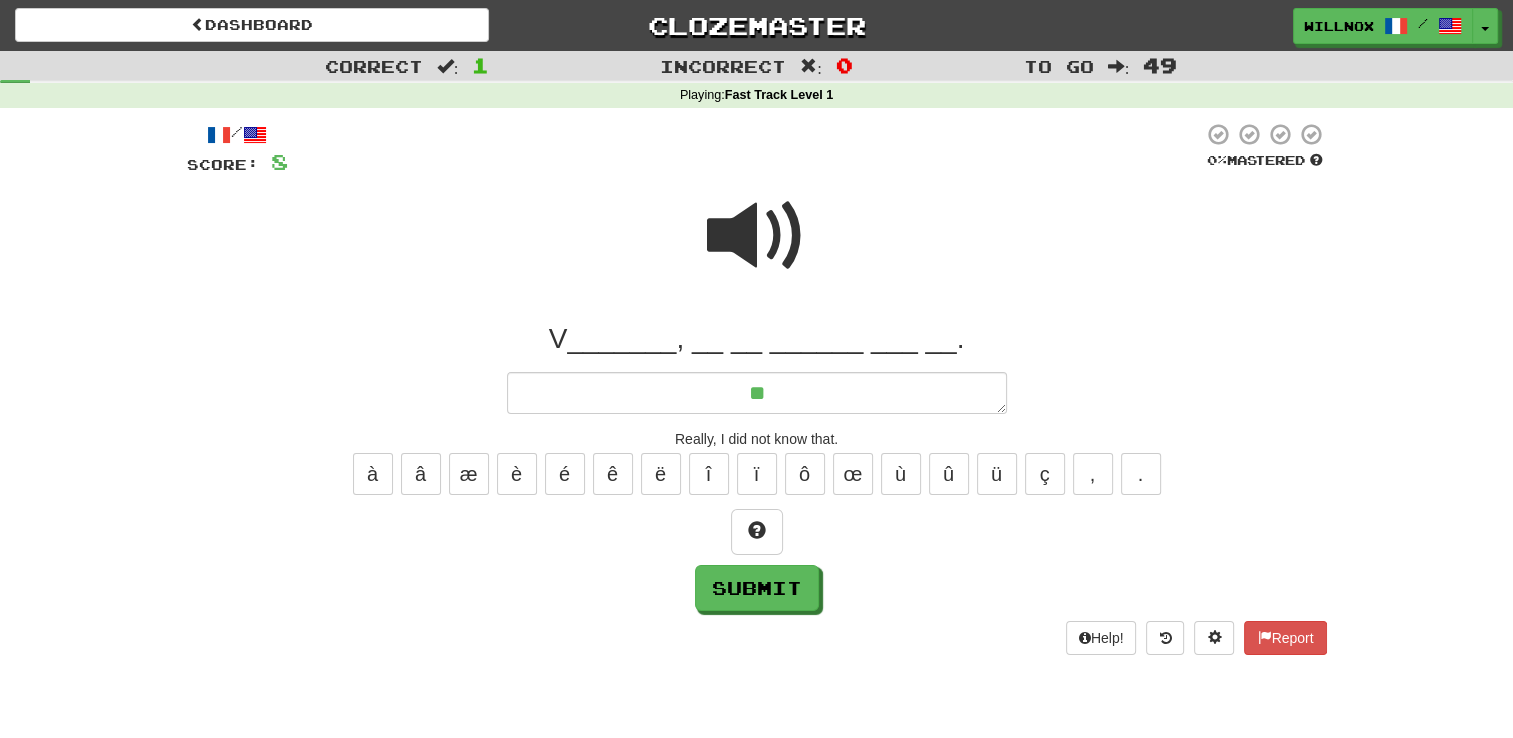 type on "*" 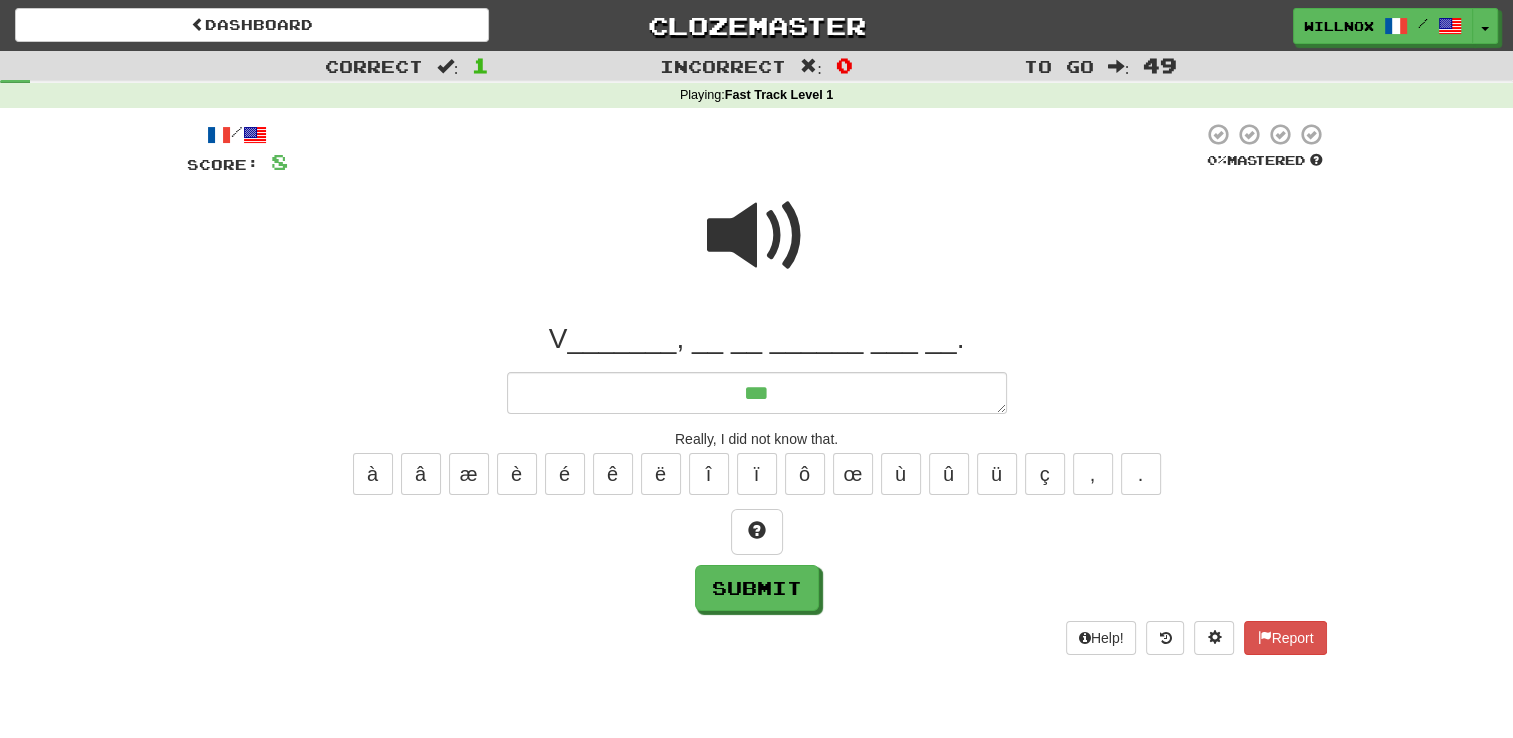 type on "*" 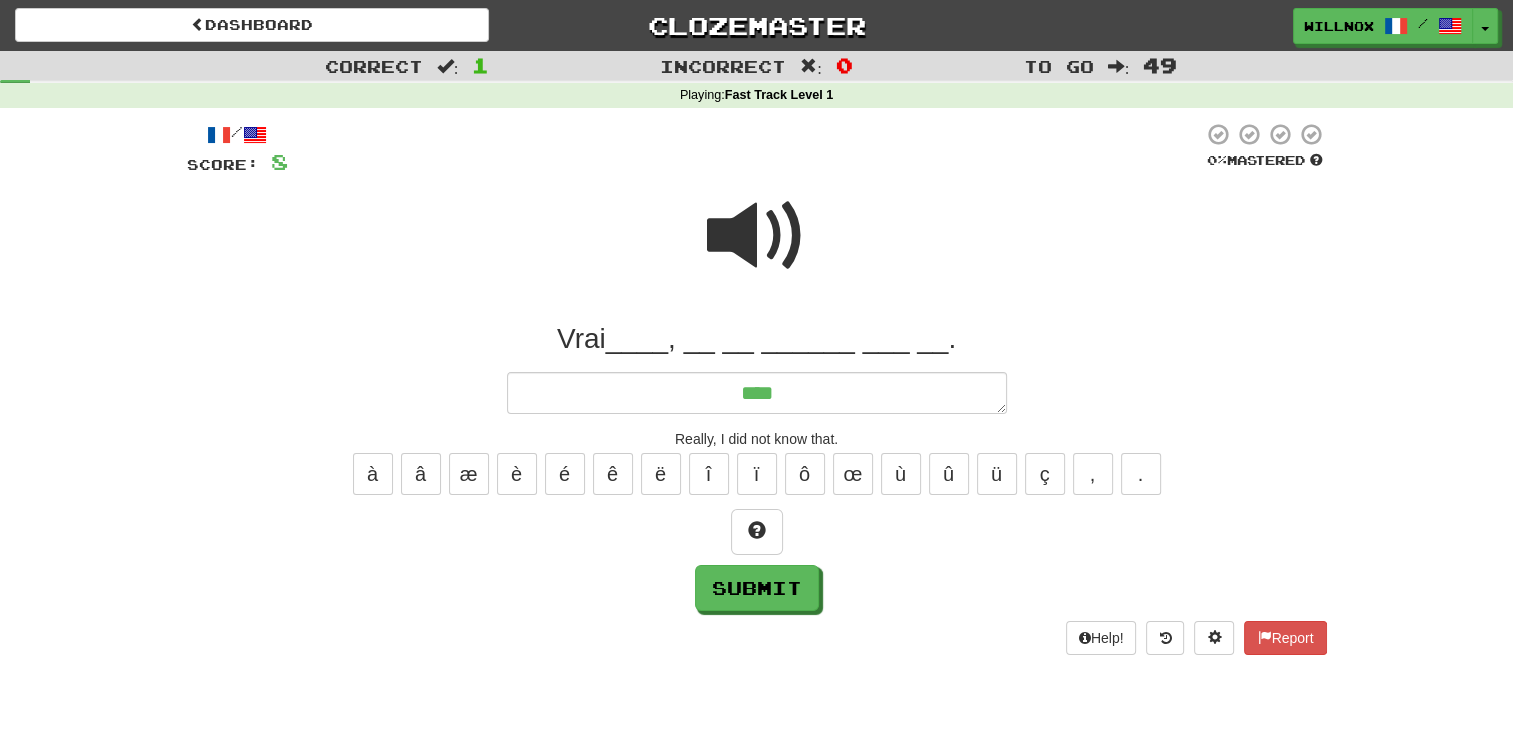 type on "*" 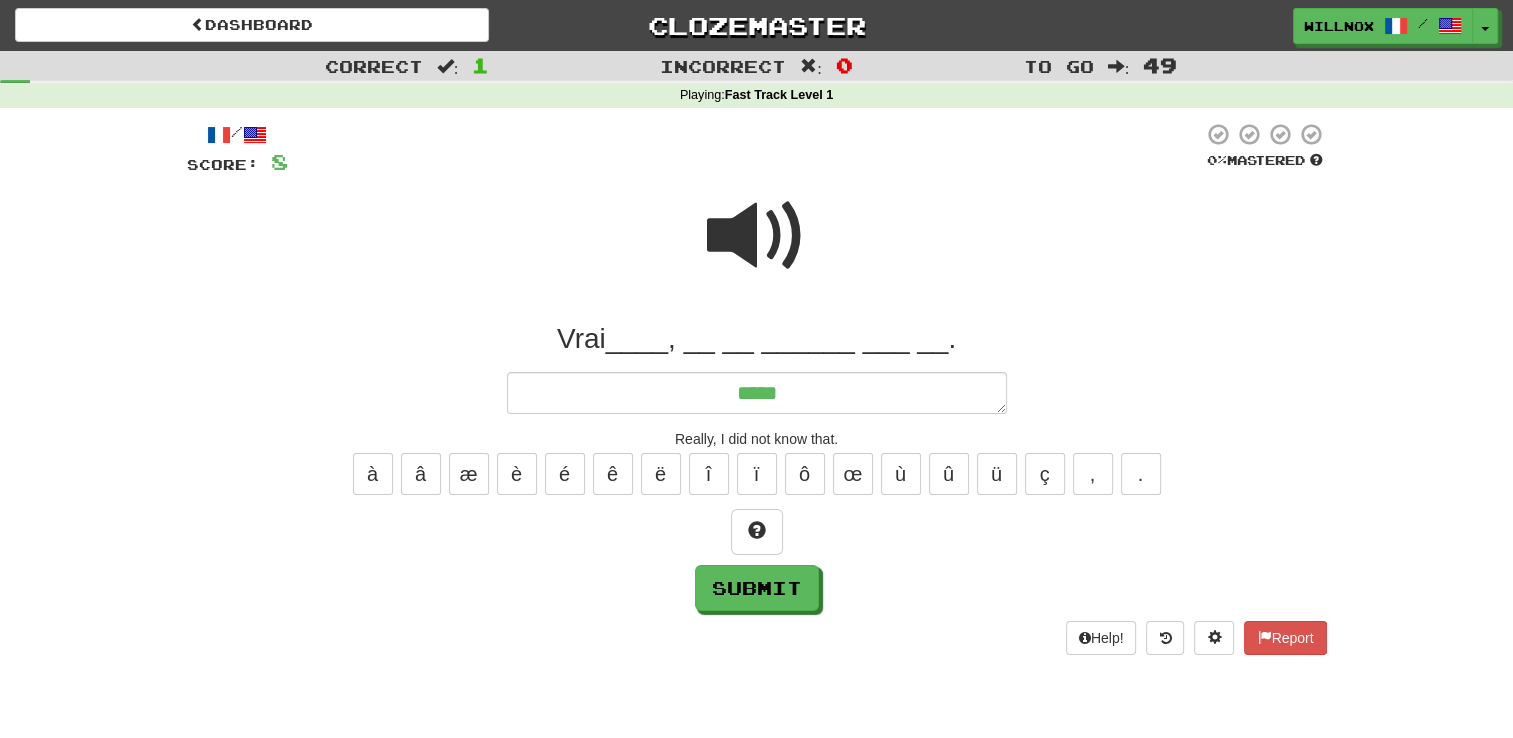type on "*" 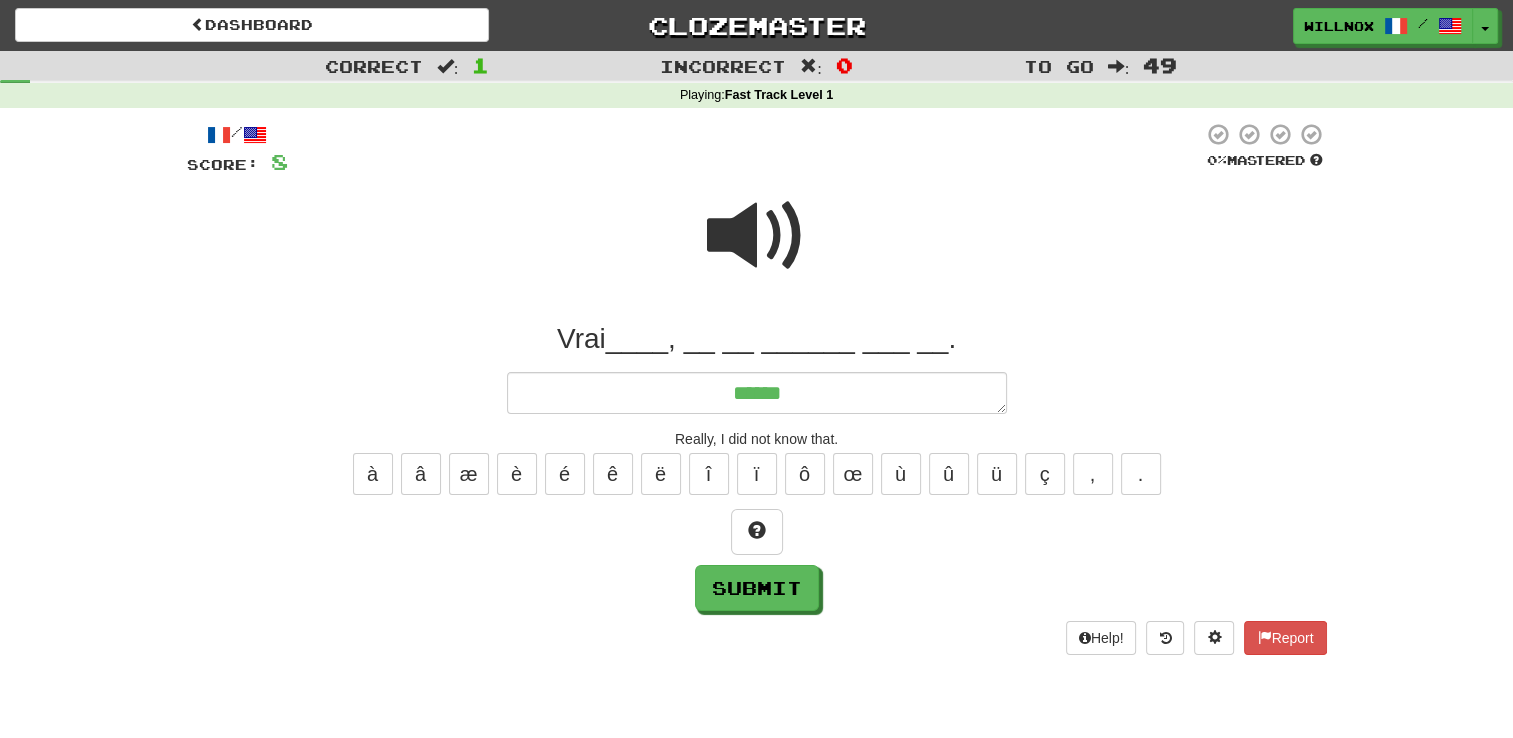 type on "*******" 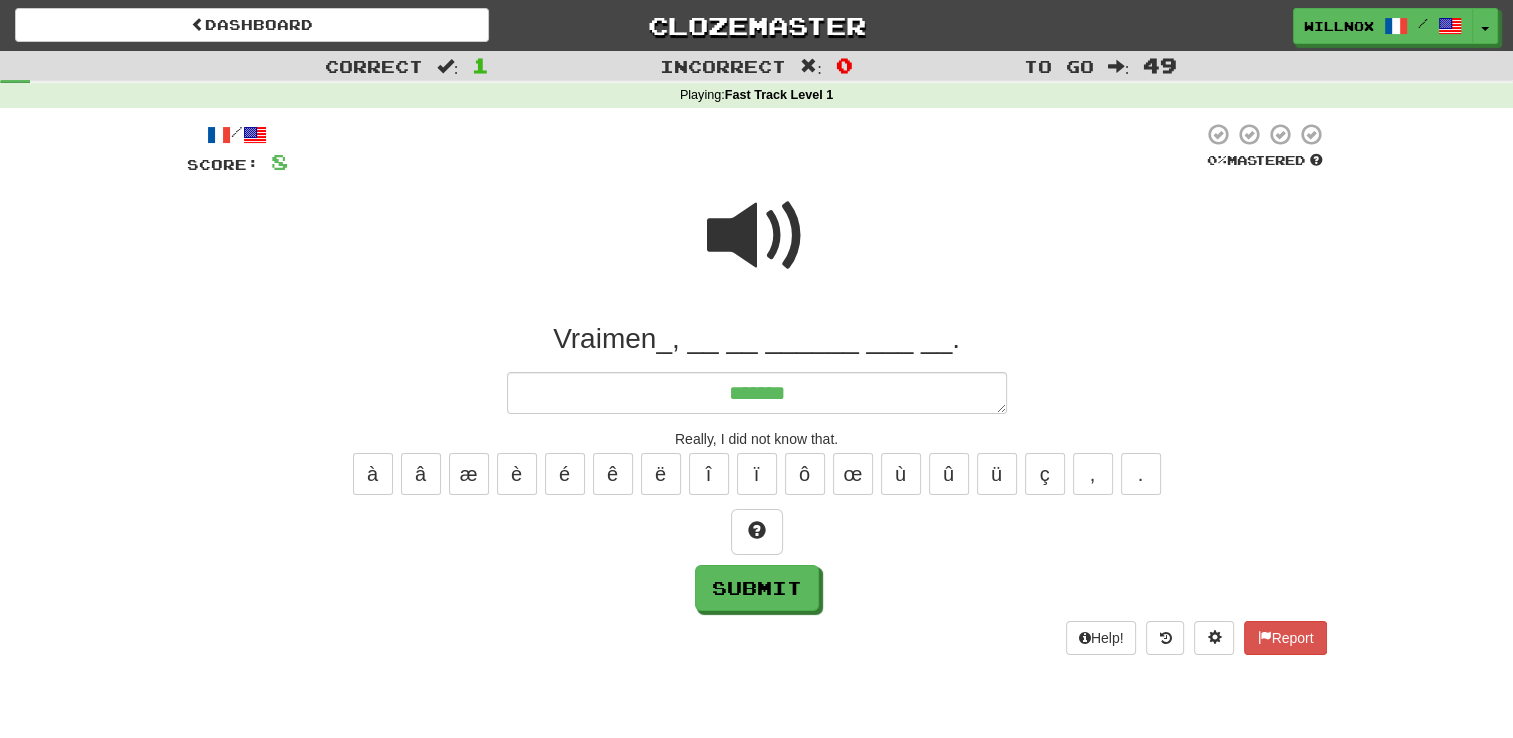 type on "*" 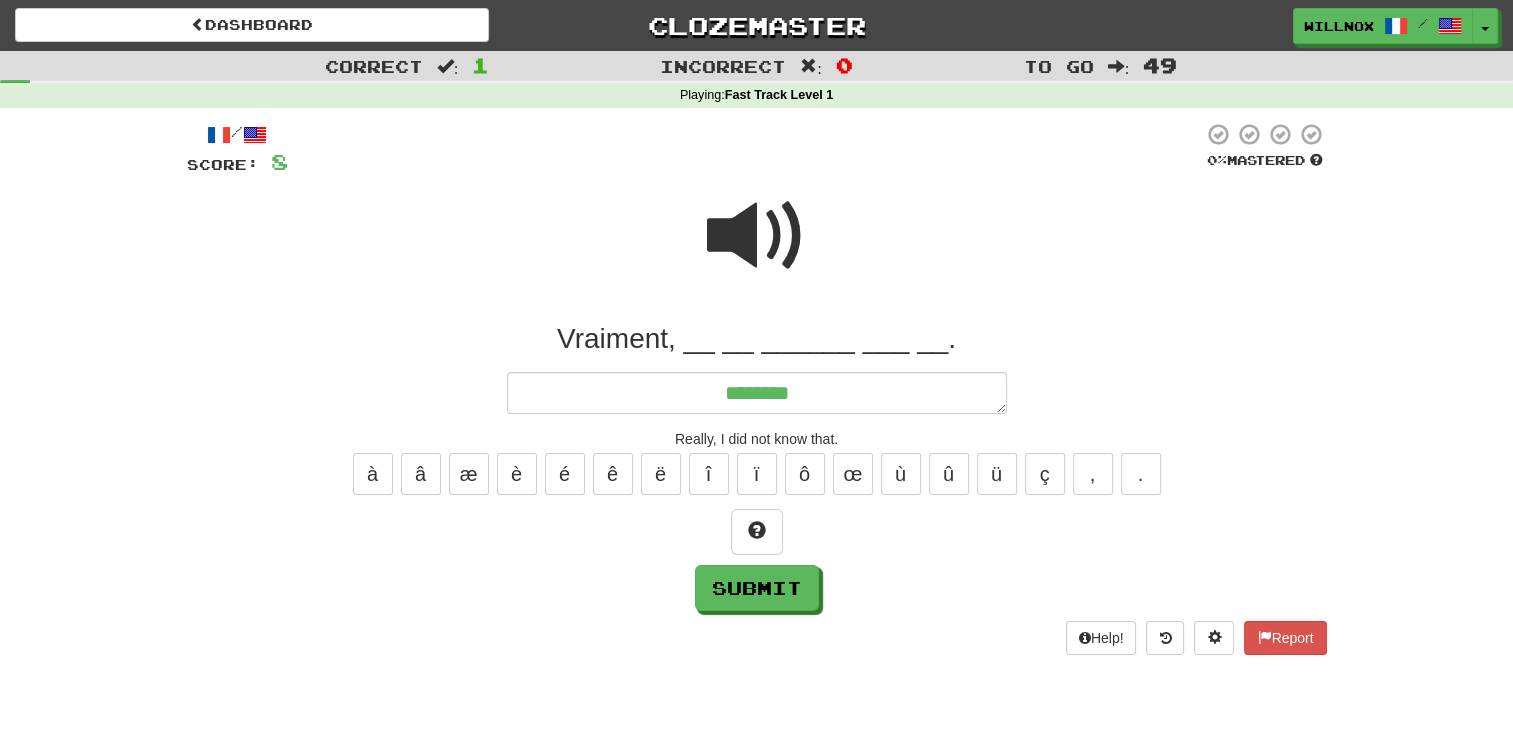 type on "*" 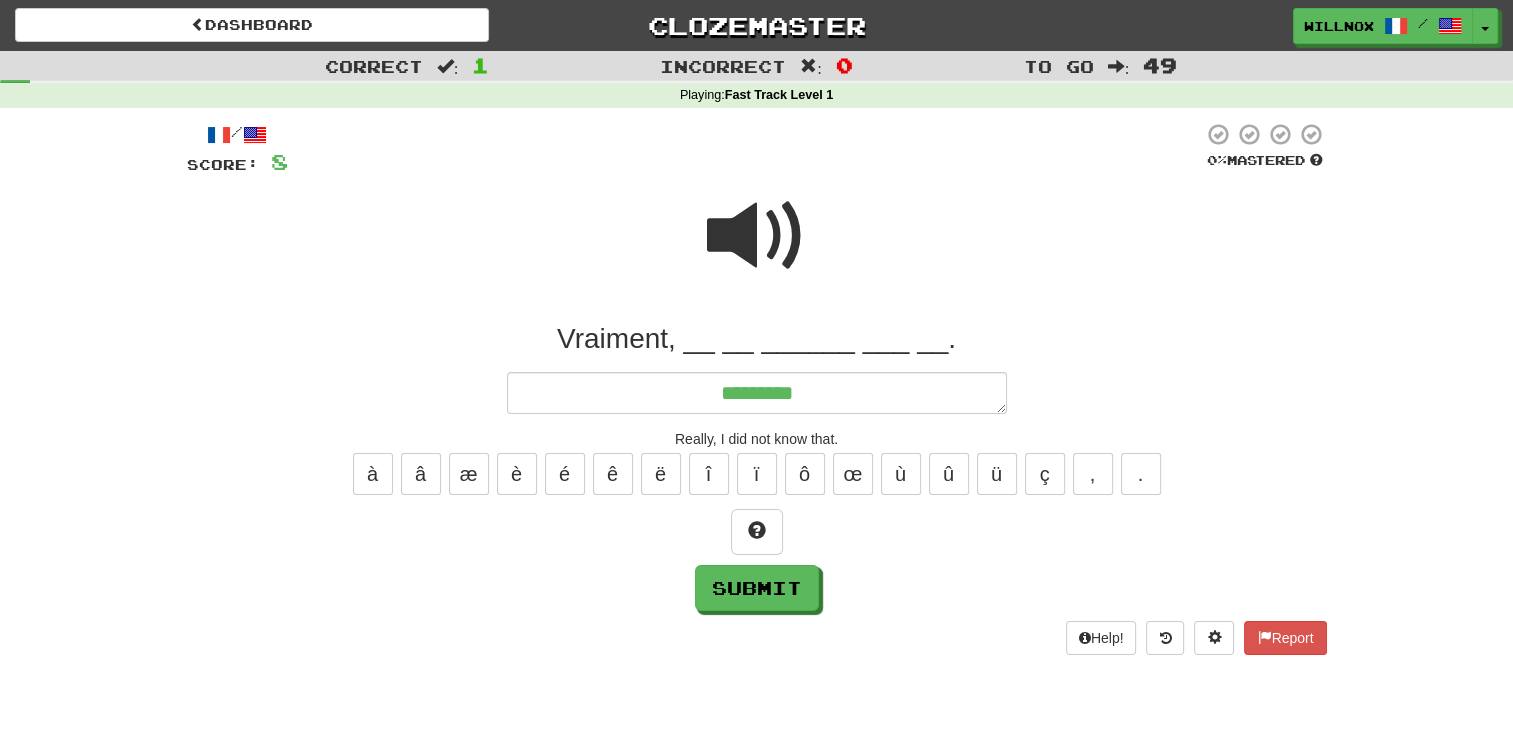 type on "*" 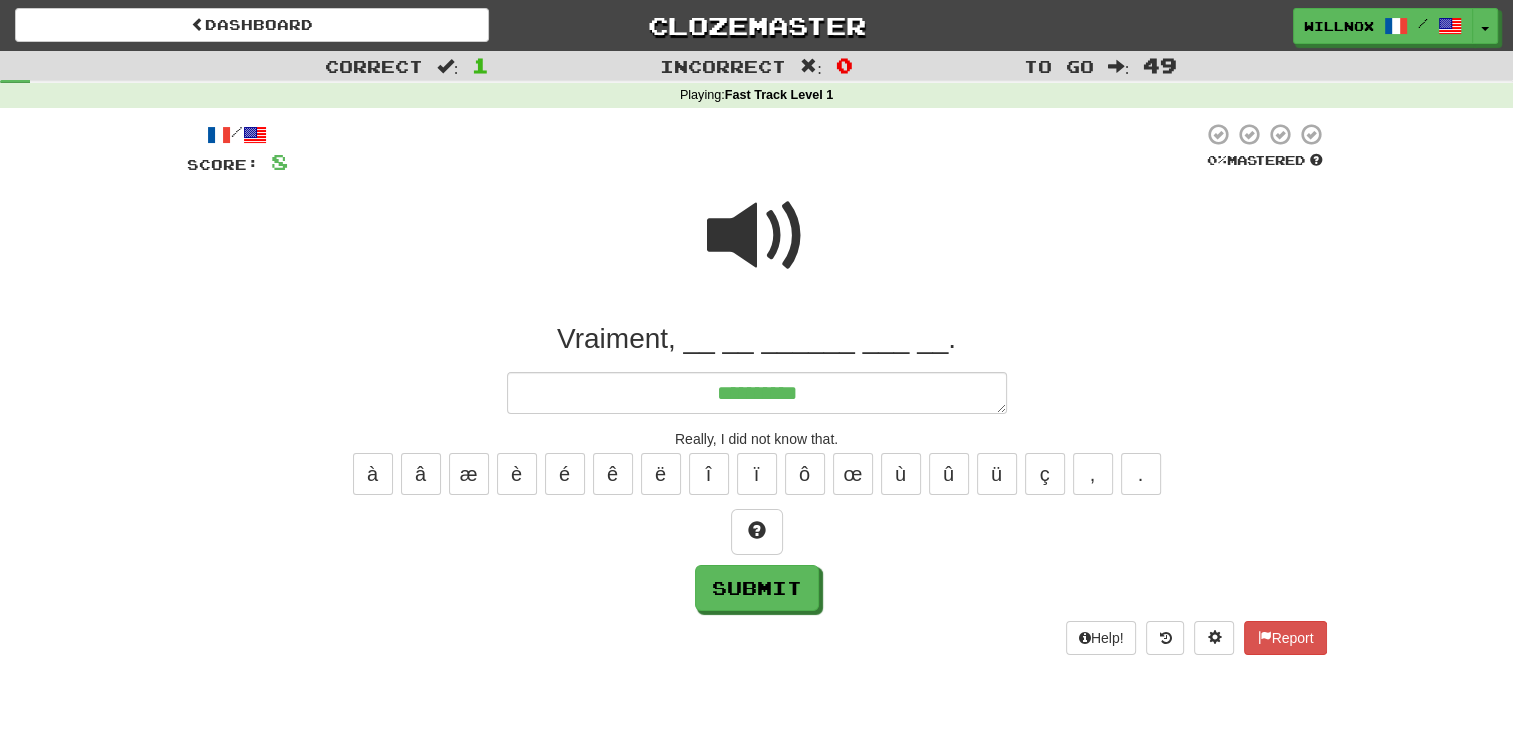 type on "*" 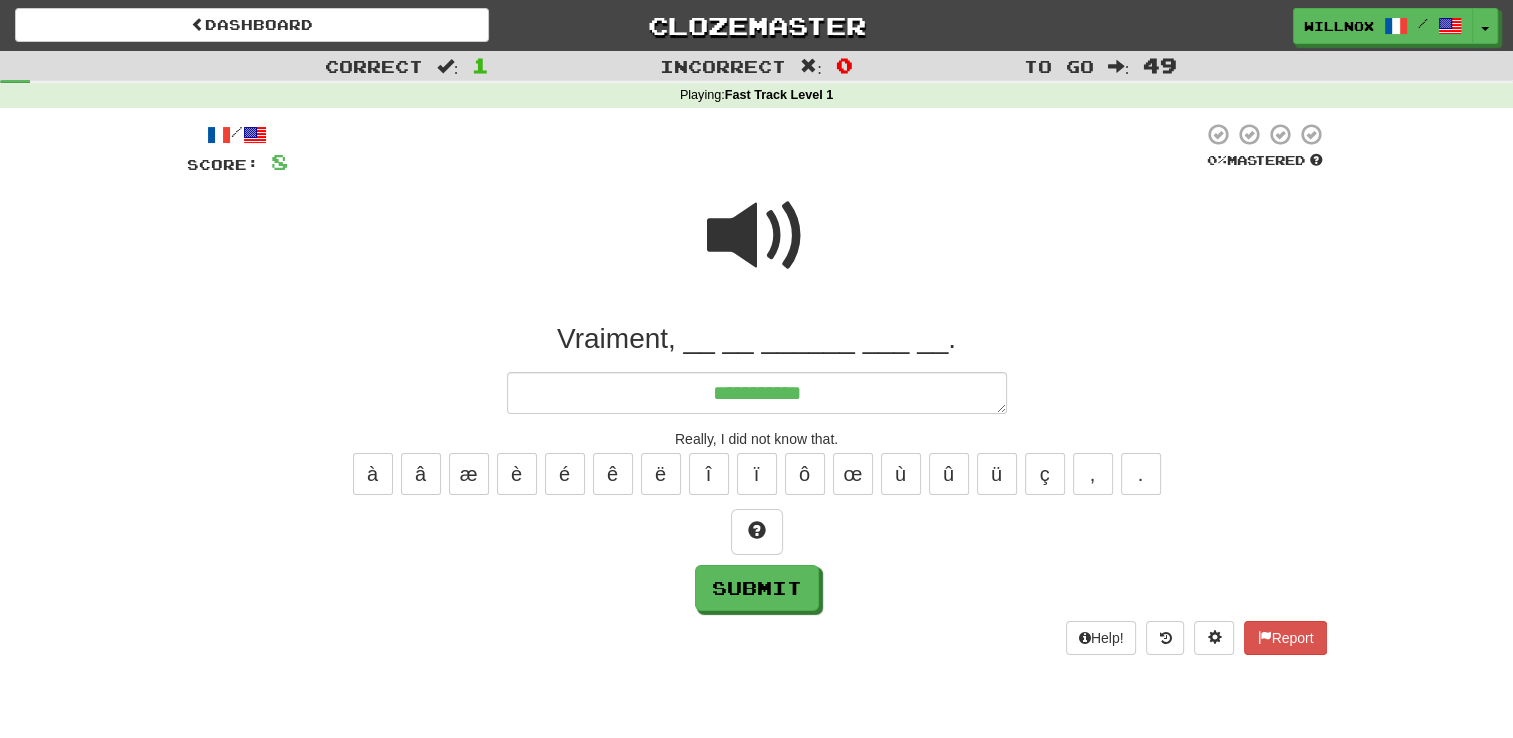 type on "*" 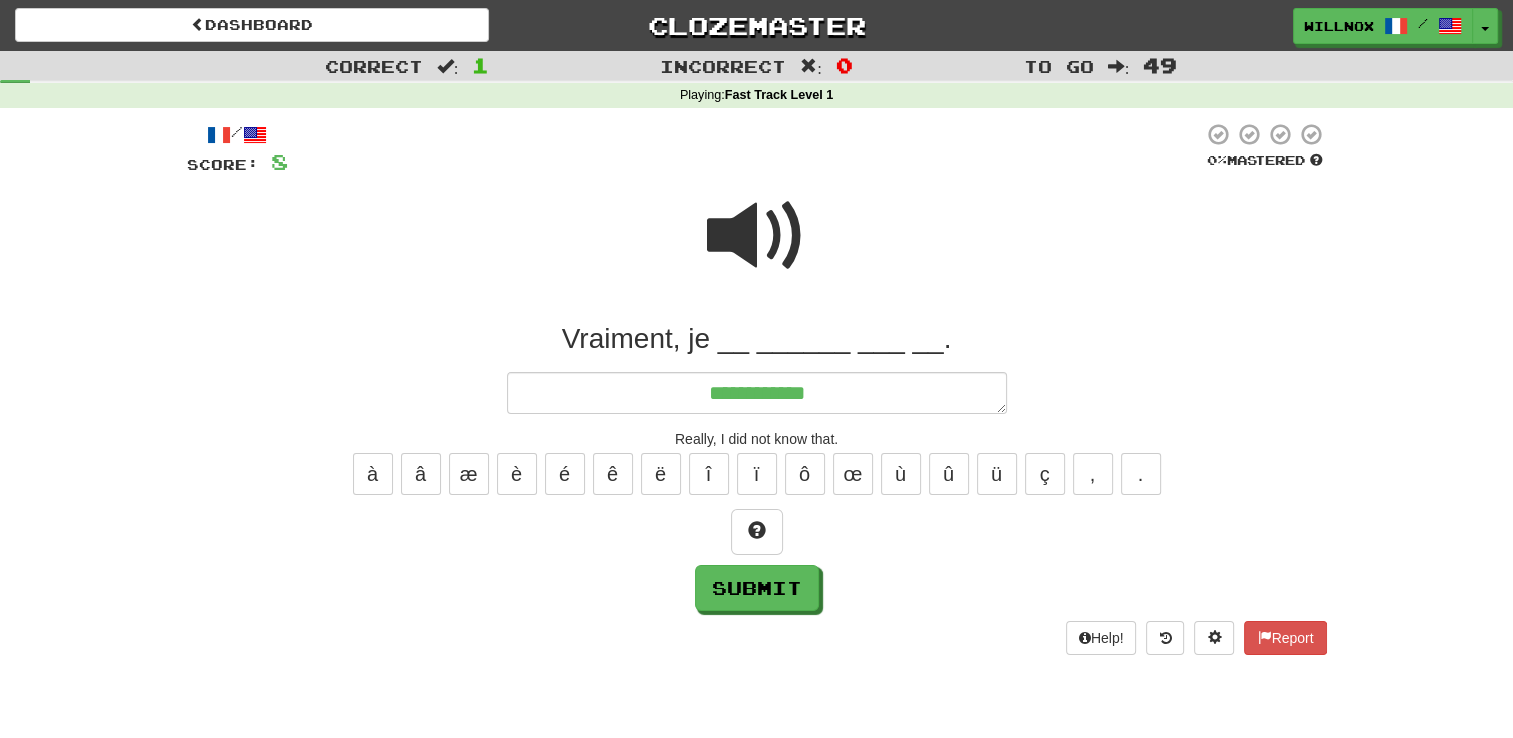 type on "**********" 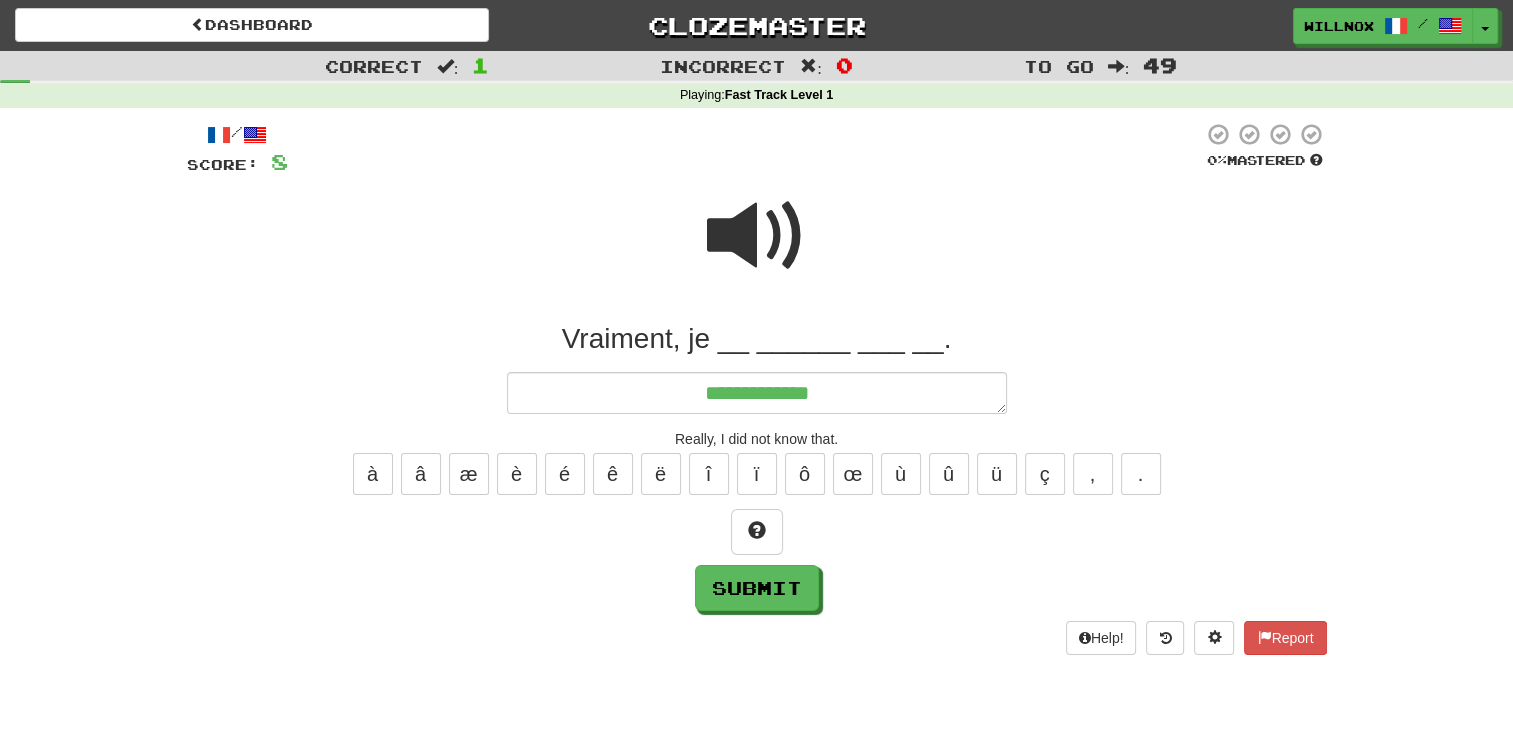 type on "*" 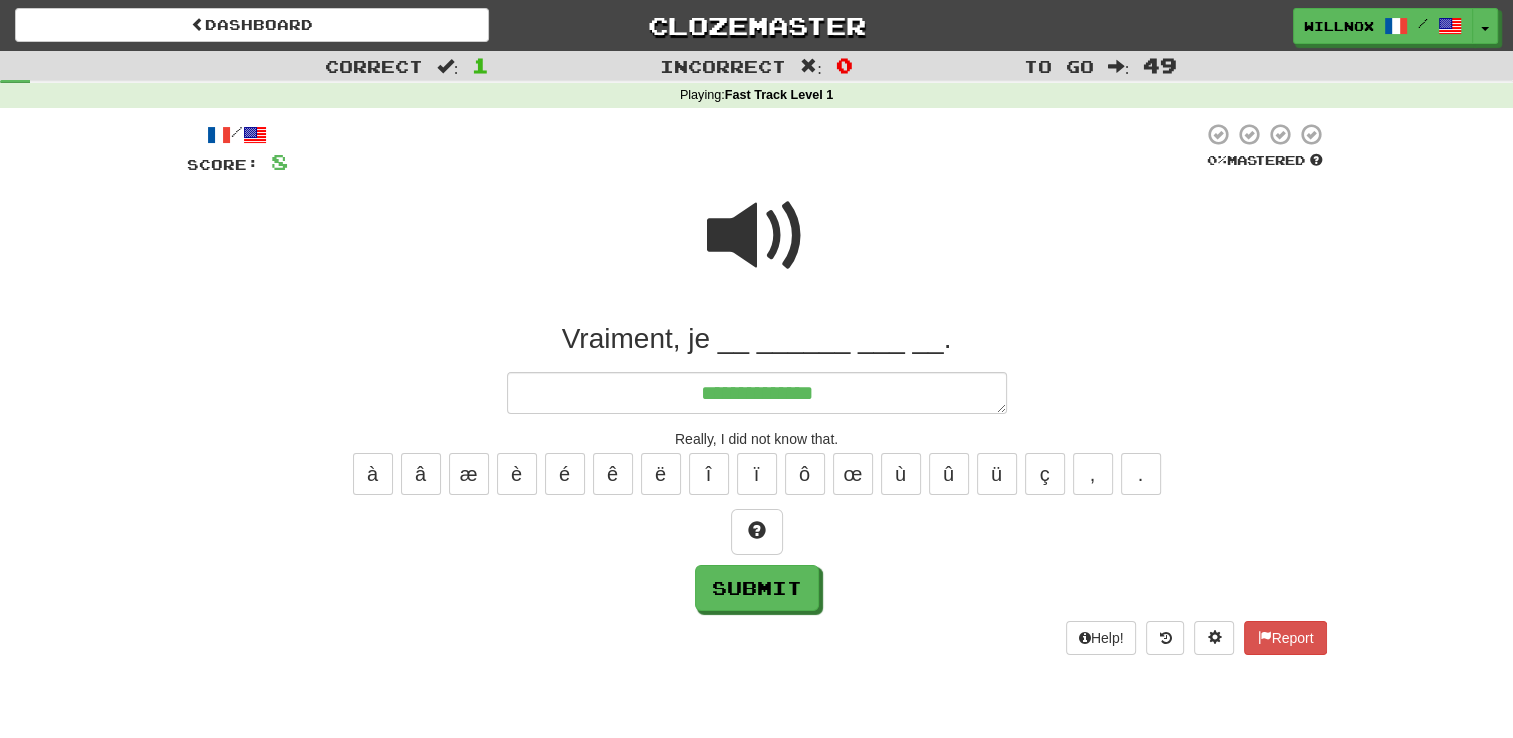 type on "*" 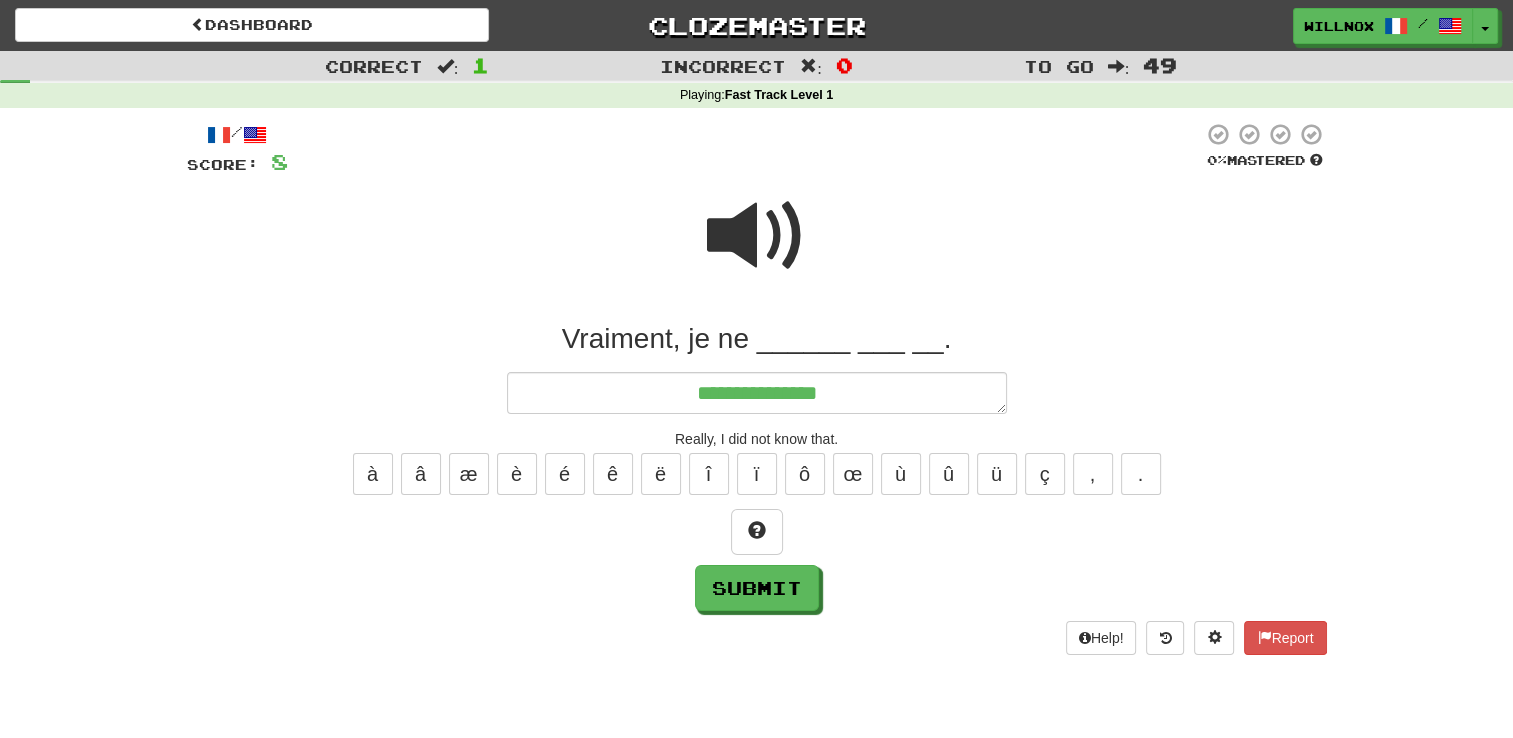 type on "**********" 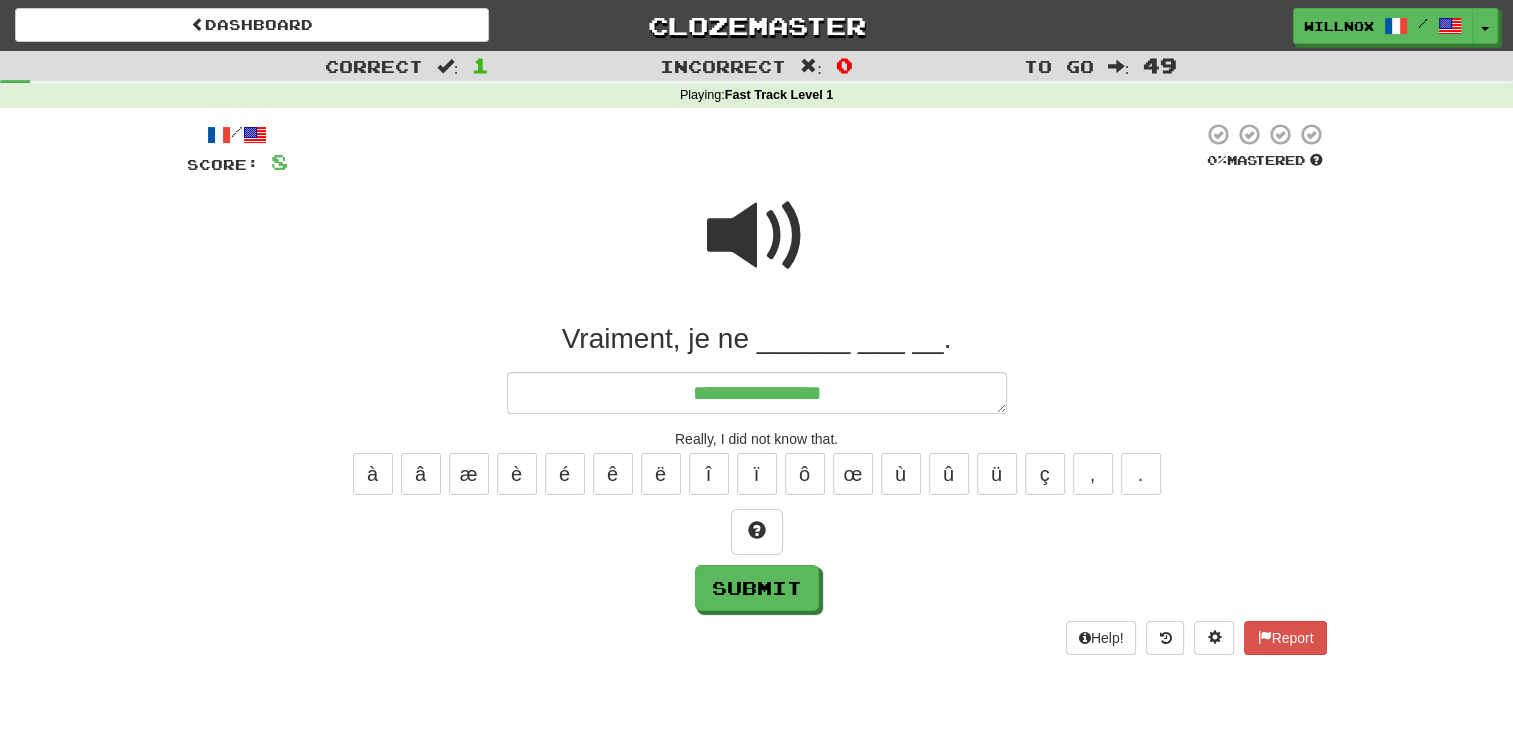 type on "*" 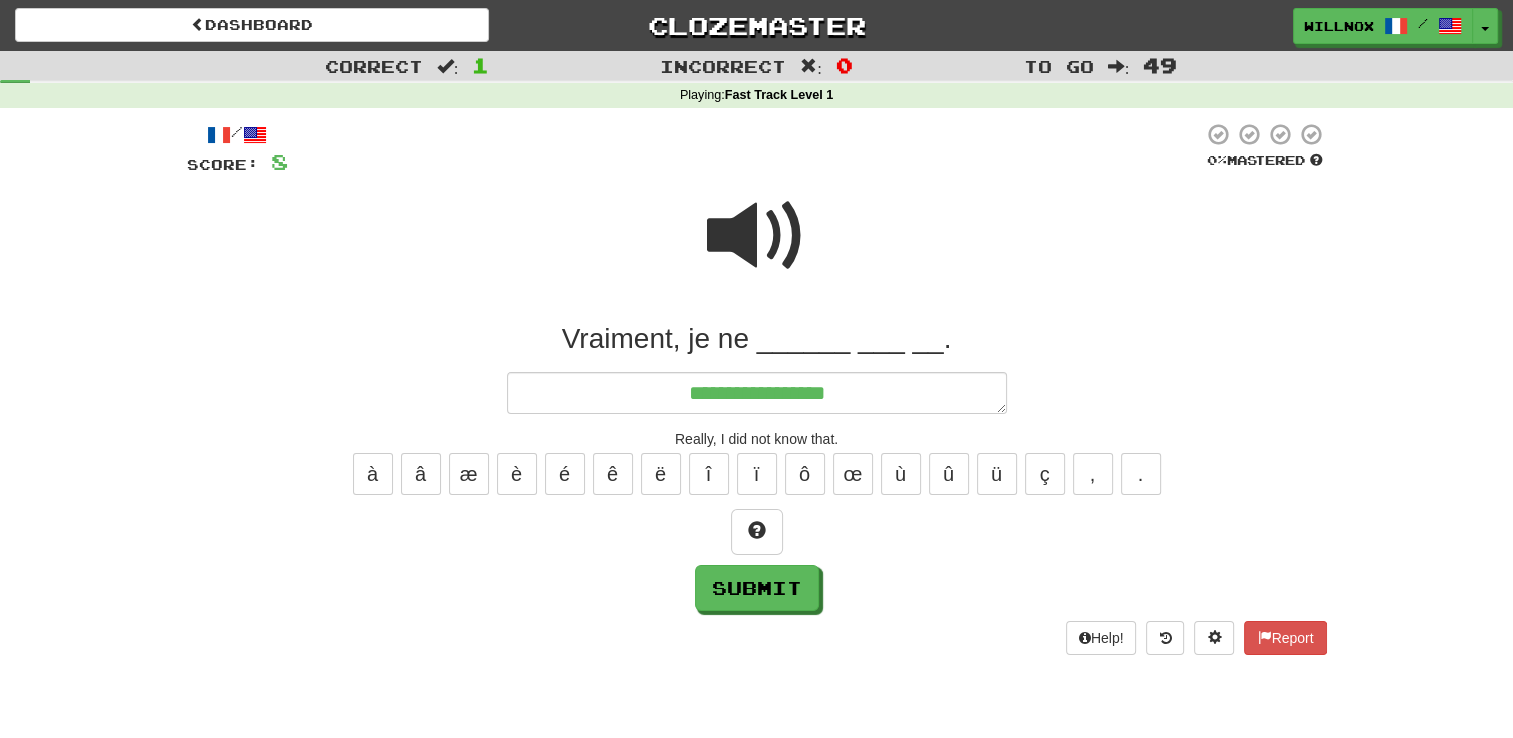 type on "*" 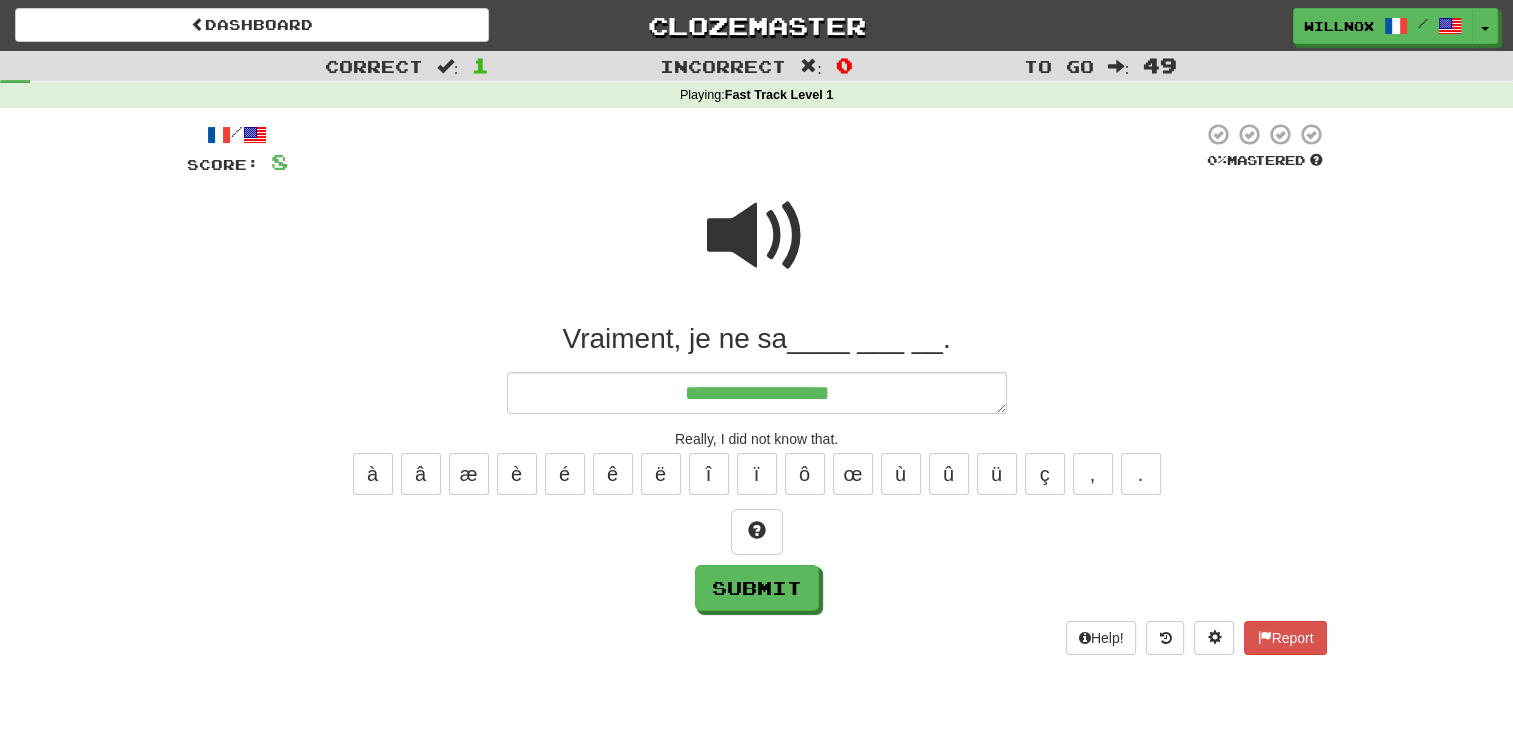 type on "*" 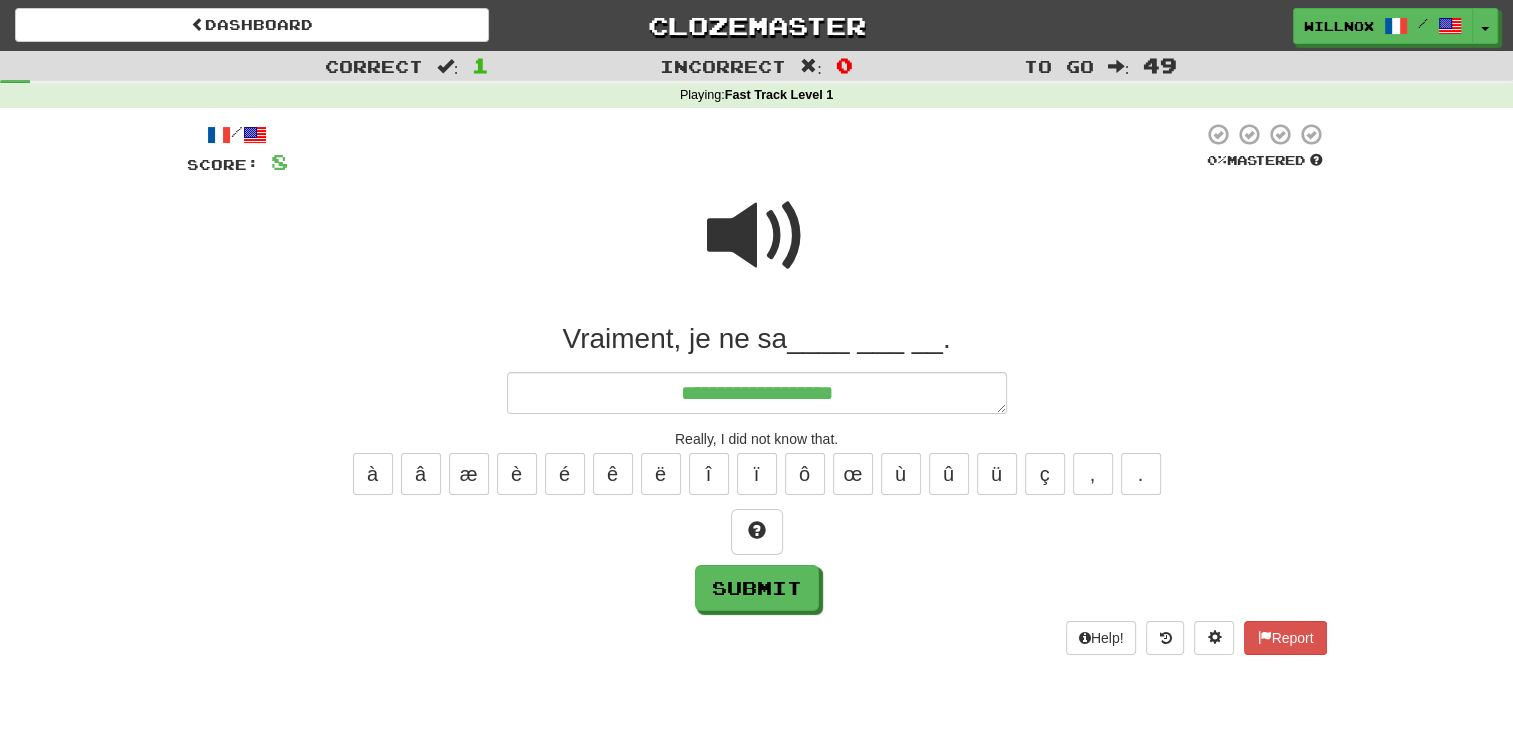type on "*" 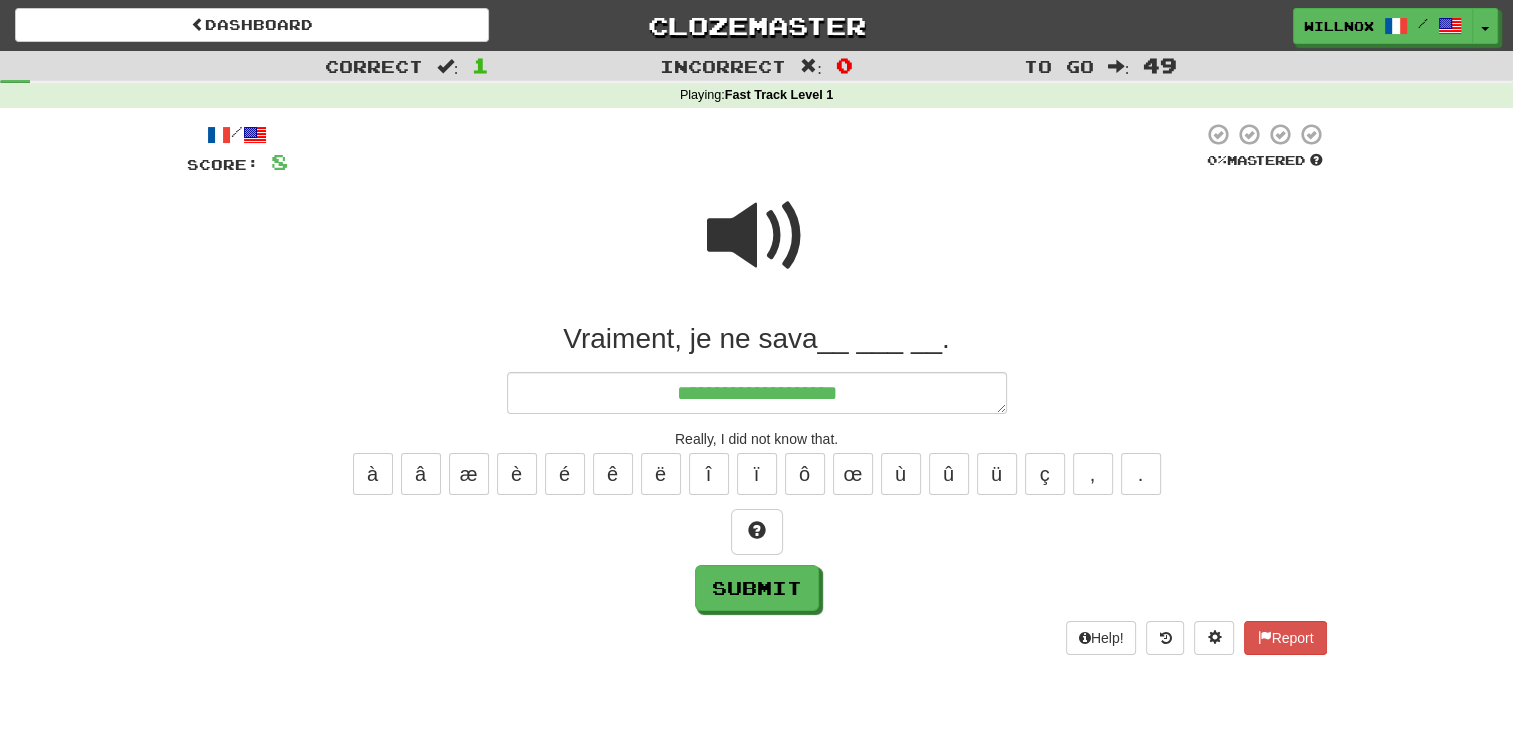 type on "*" 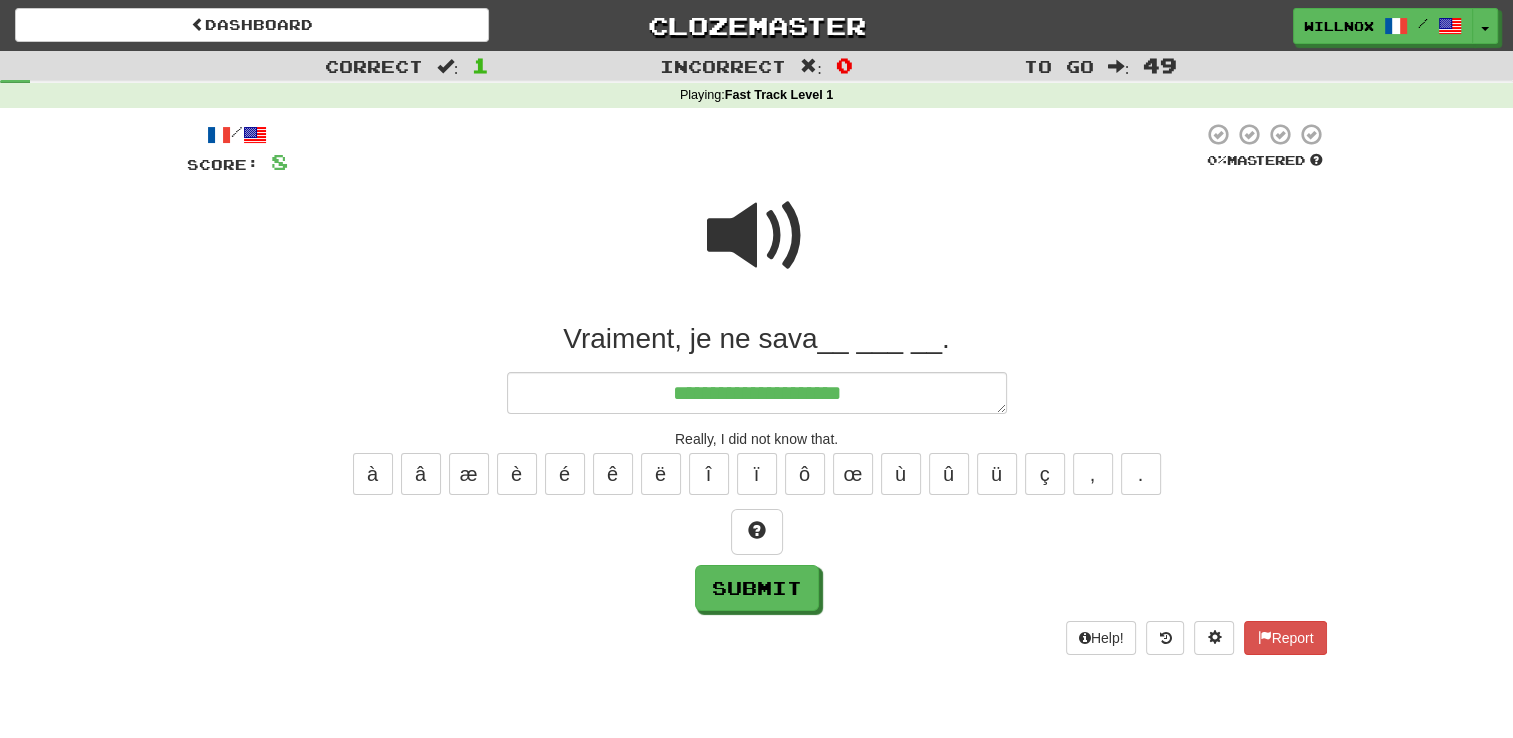 type on "*" 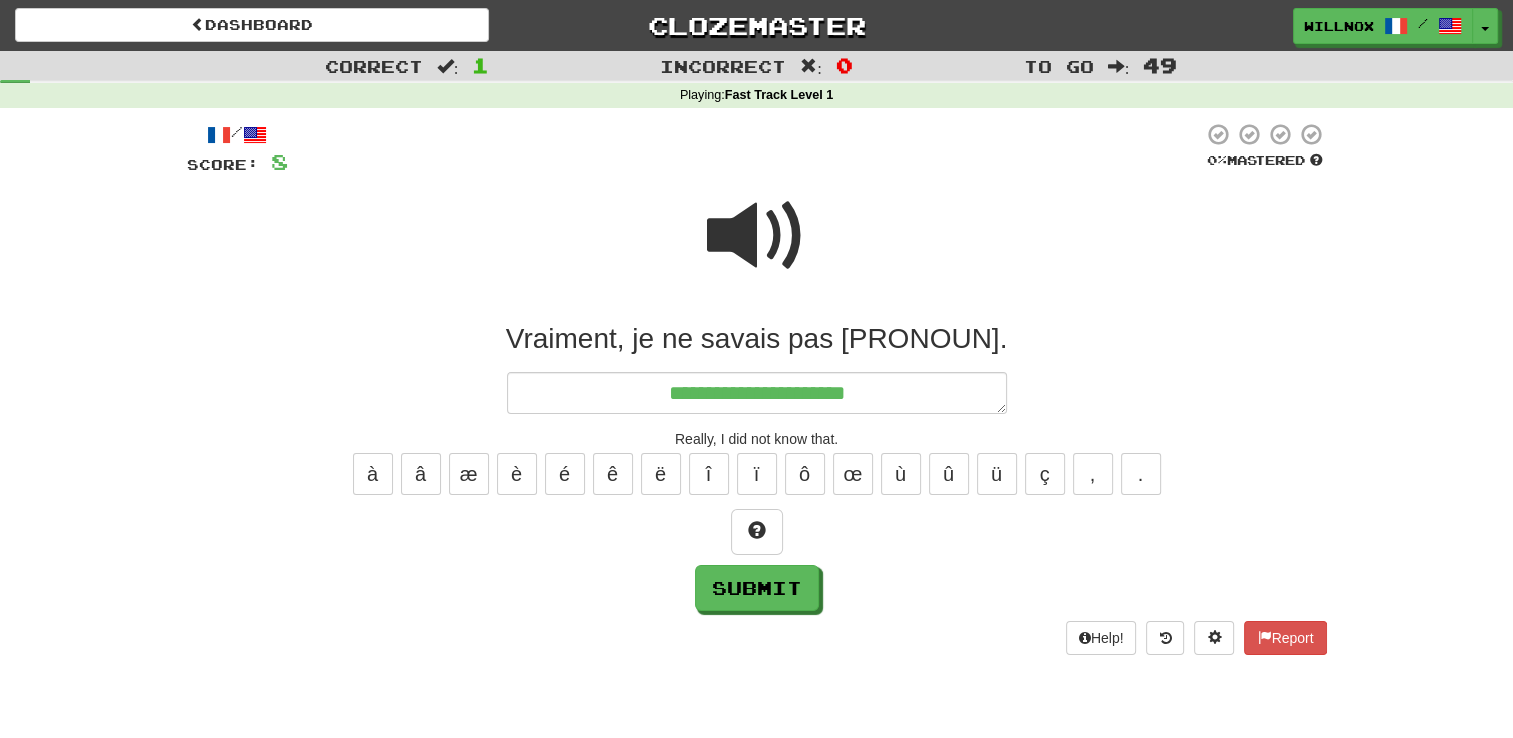 type on "**********" 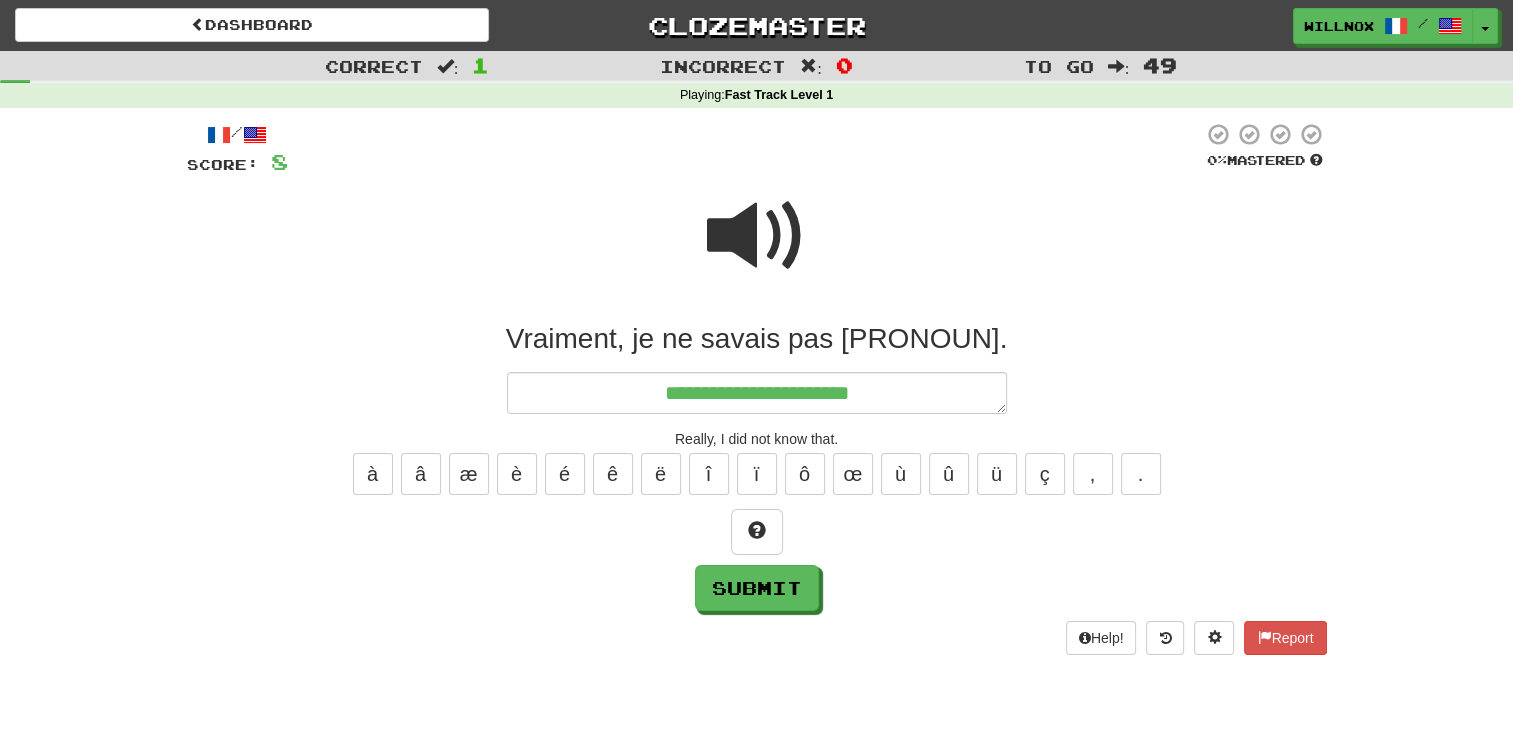 type on "*" 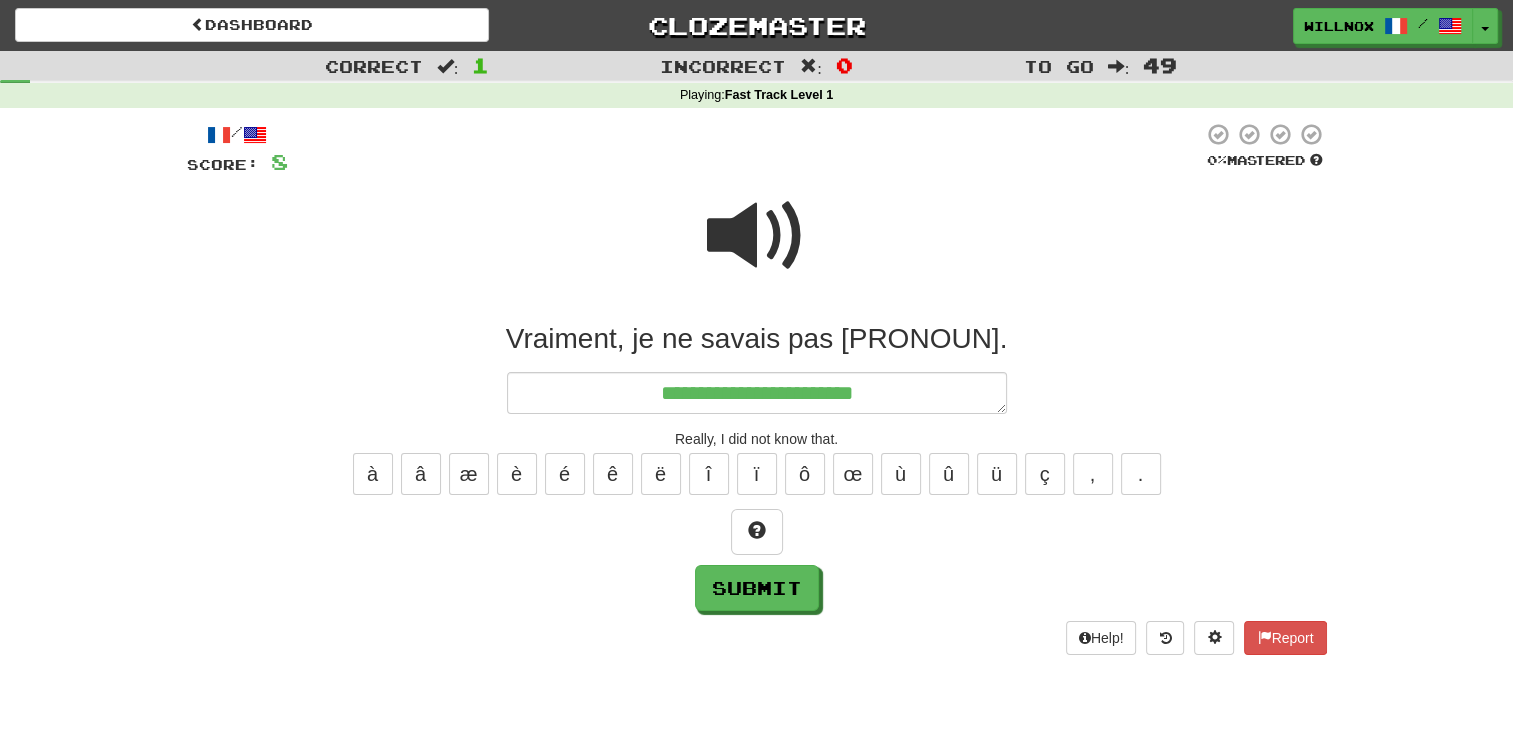 type on "*" 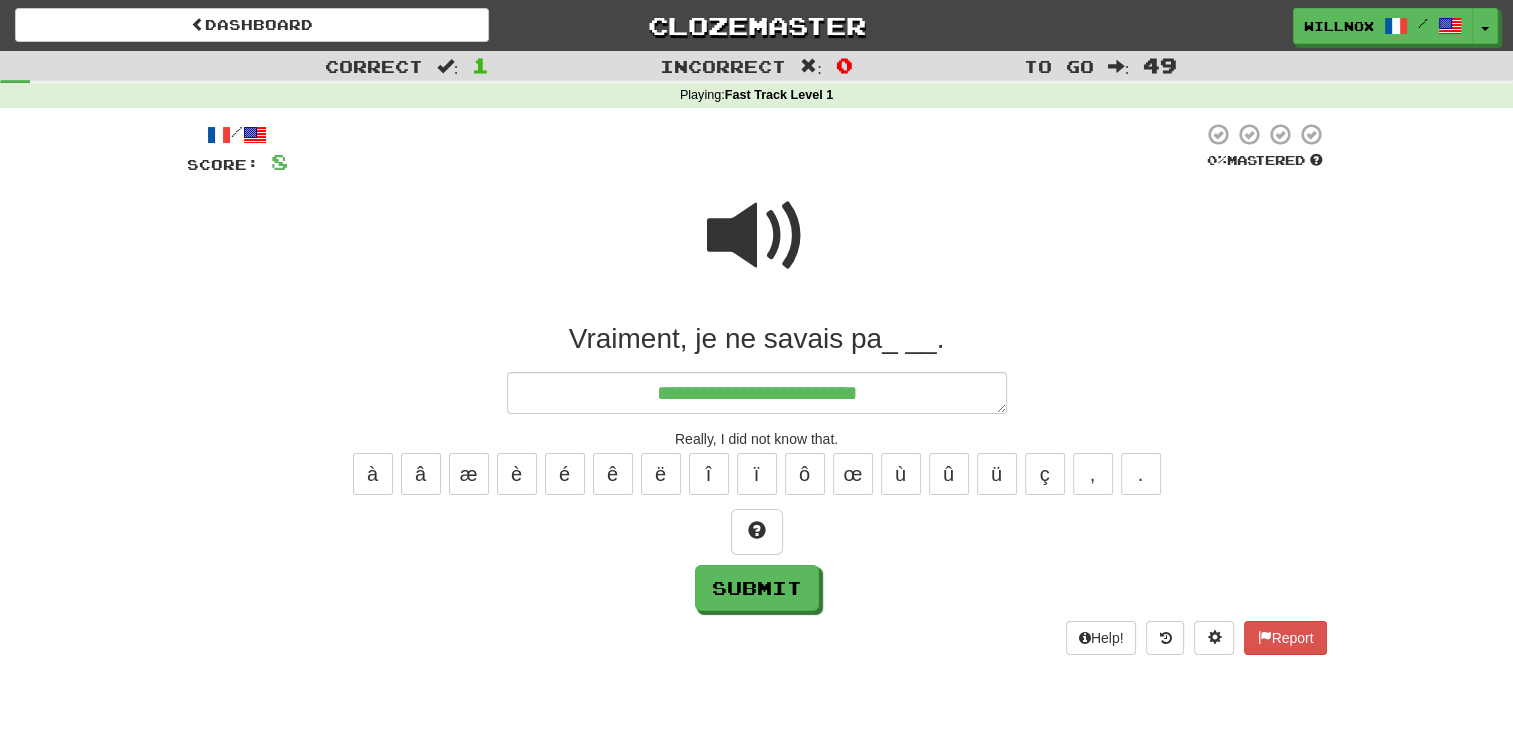 type on "*" 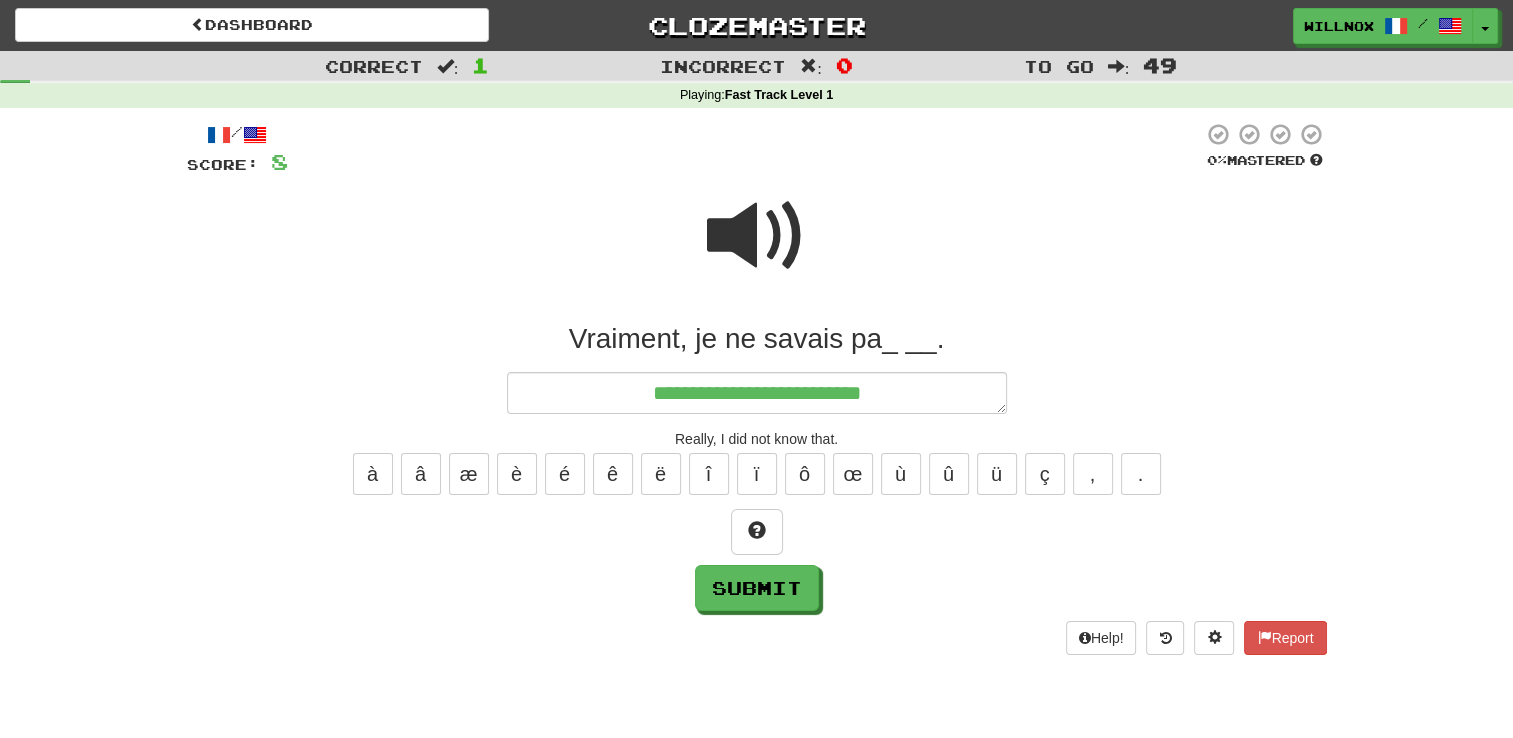 type on "*" 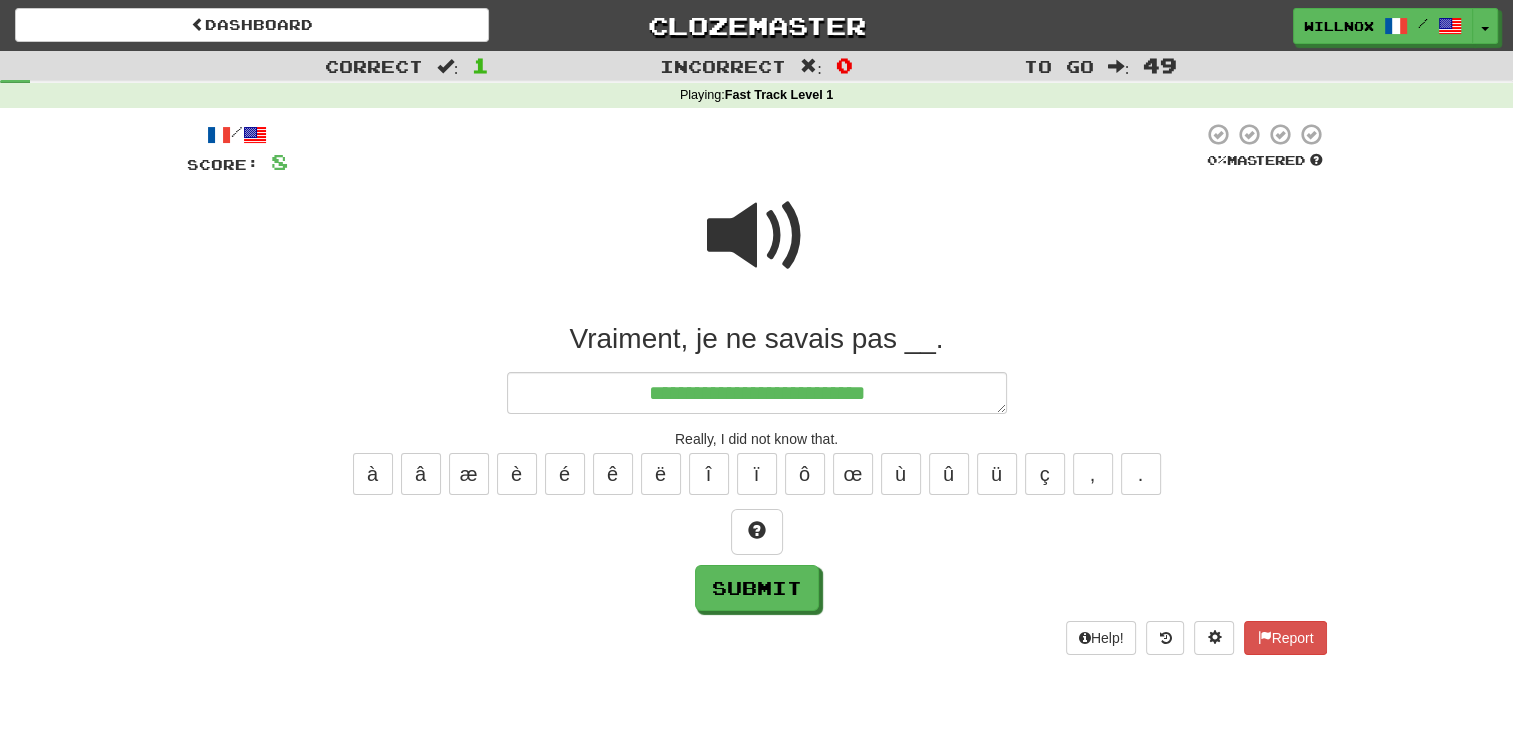 type on "*" 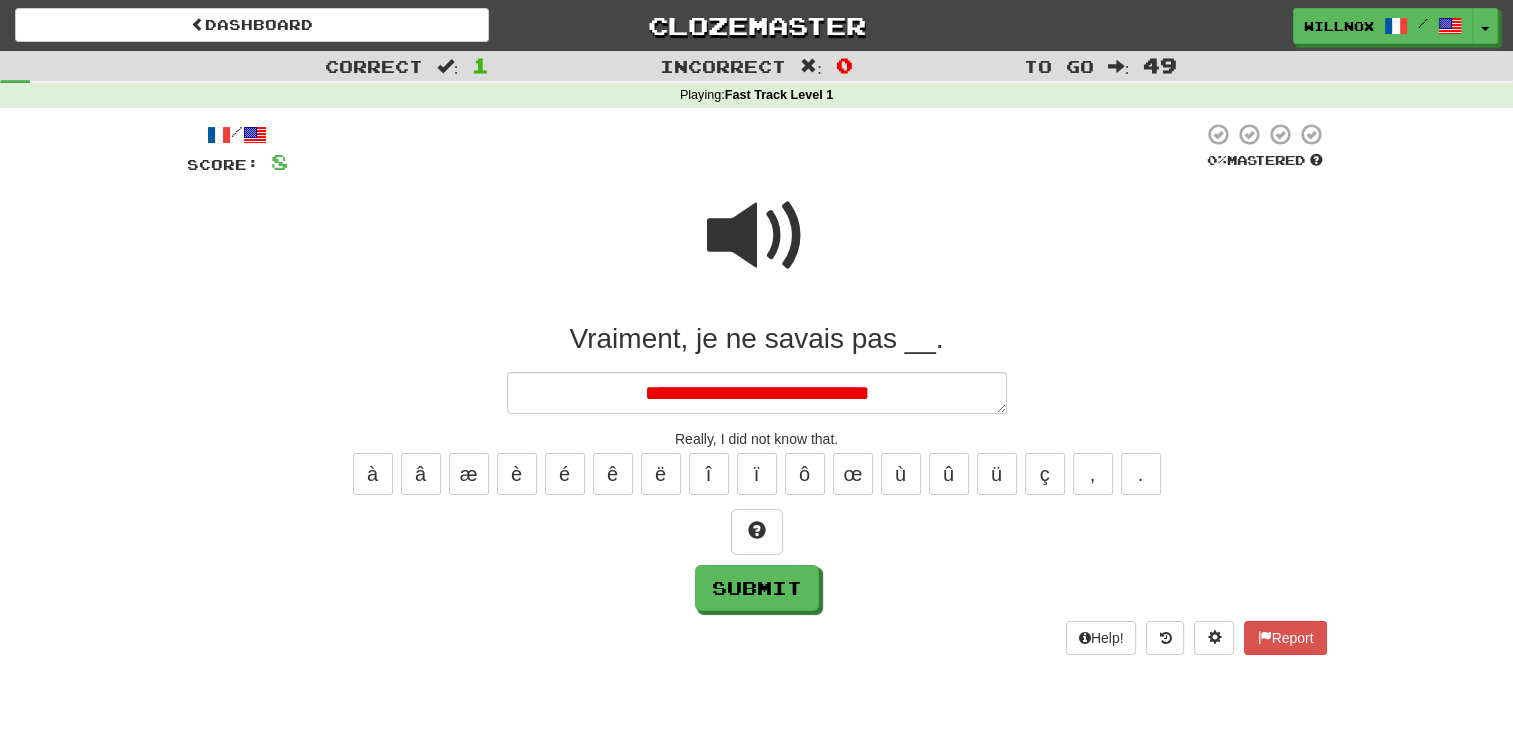 type on "*" 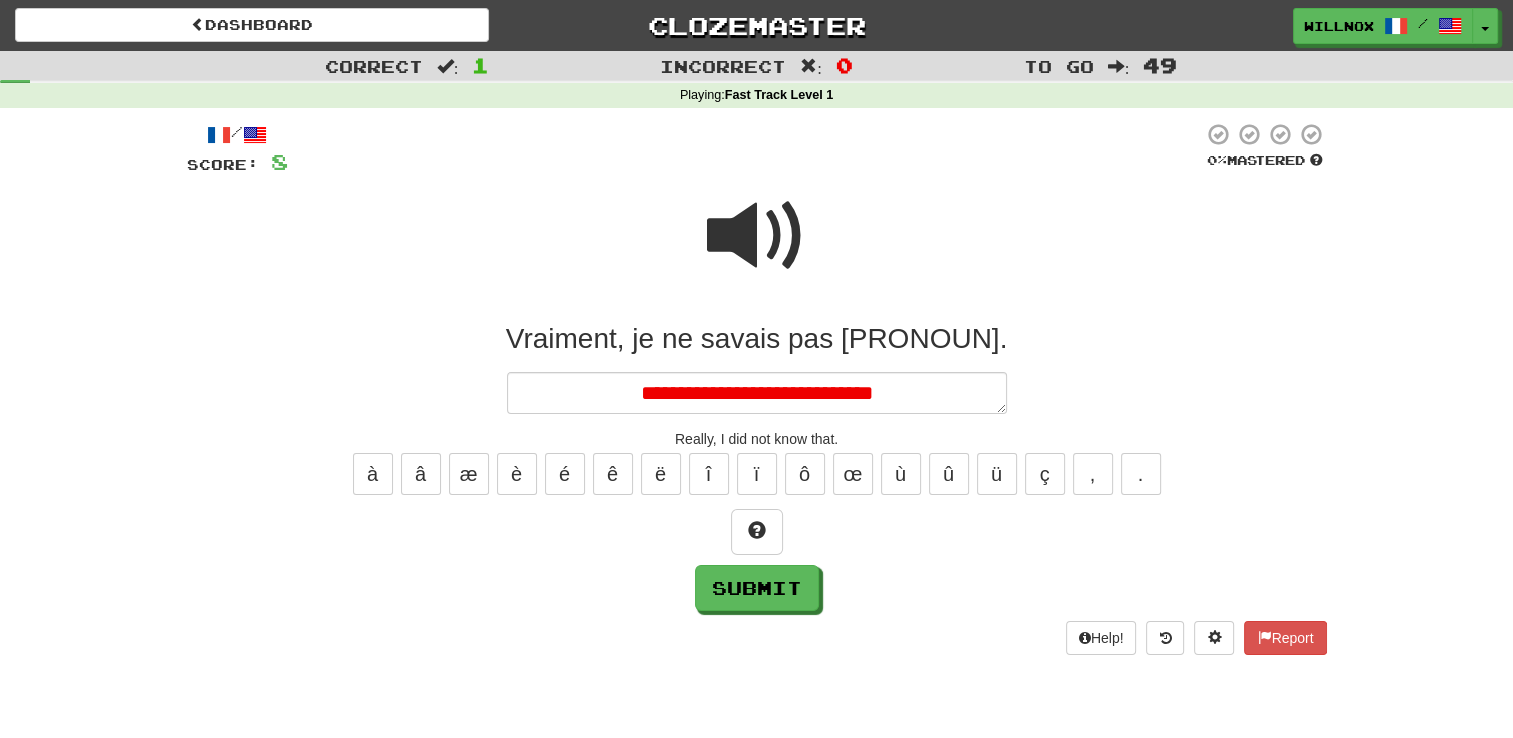 type on "*" 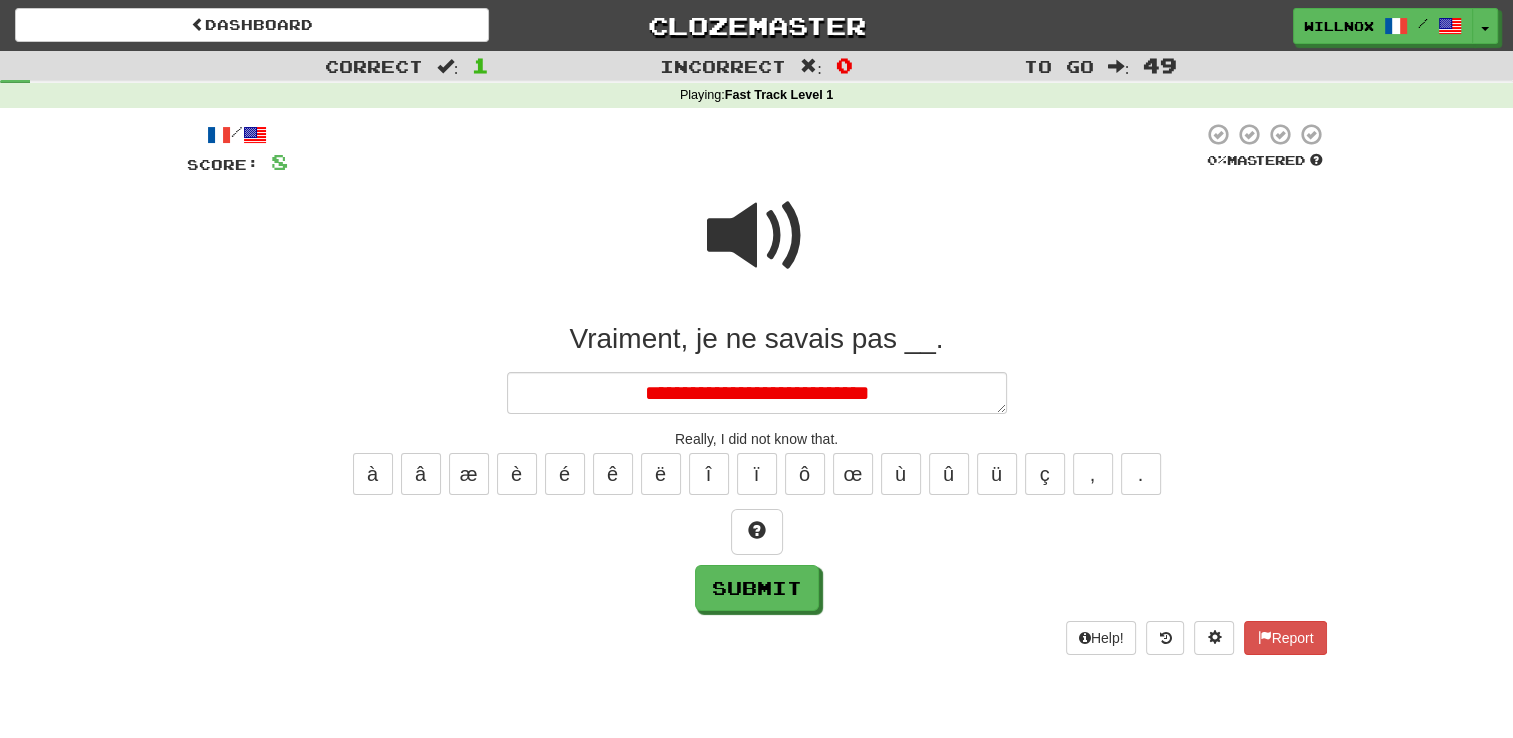 type on "*" 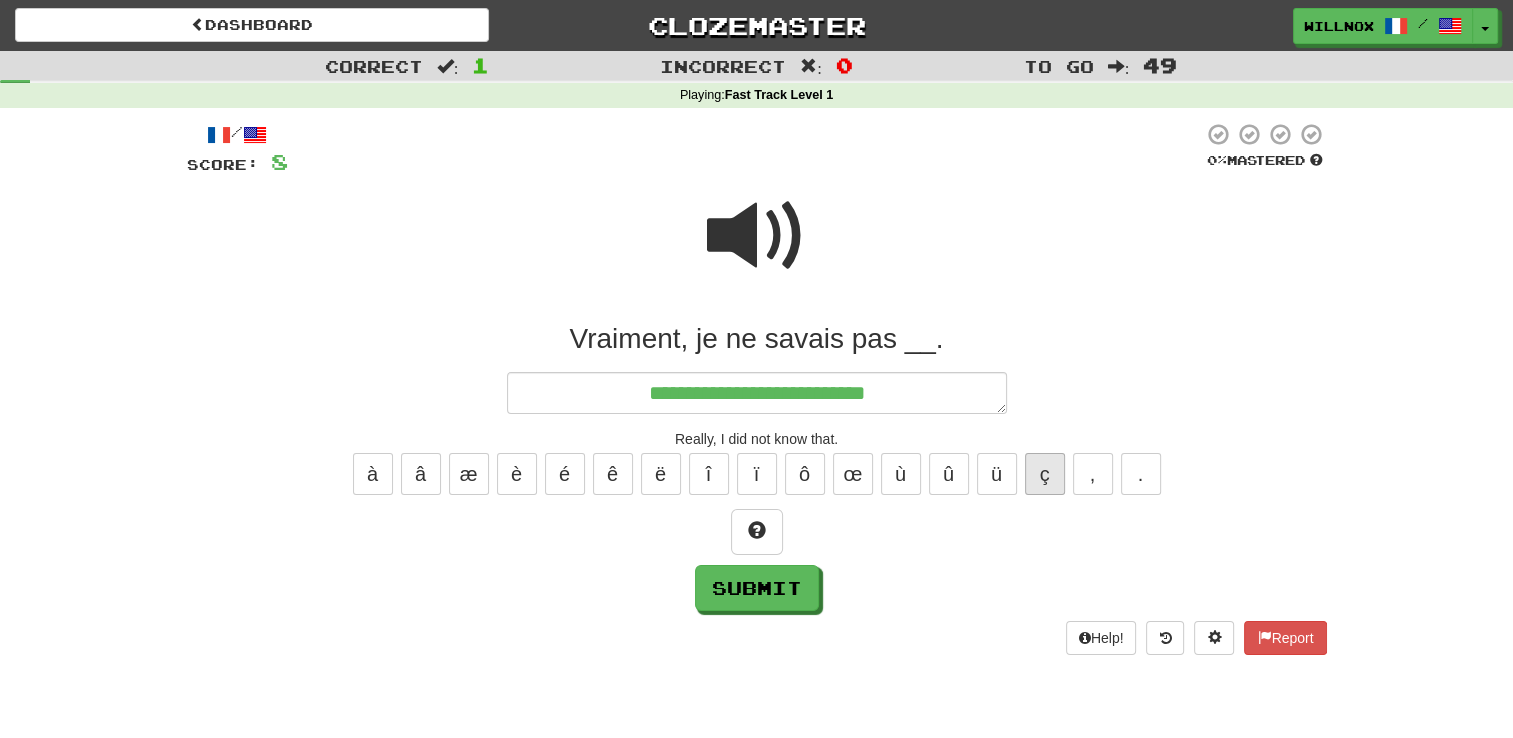 type on "**********" 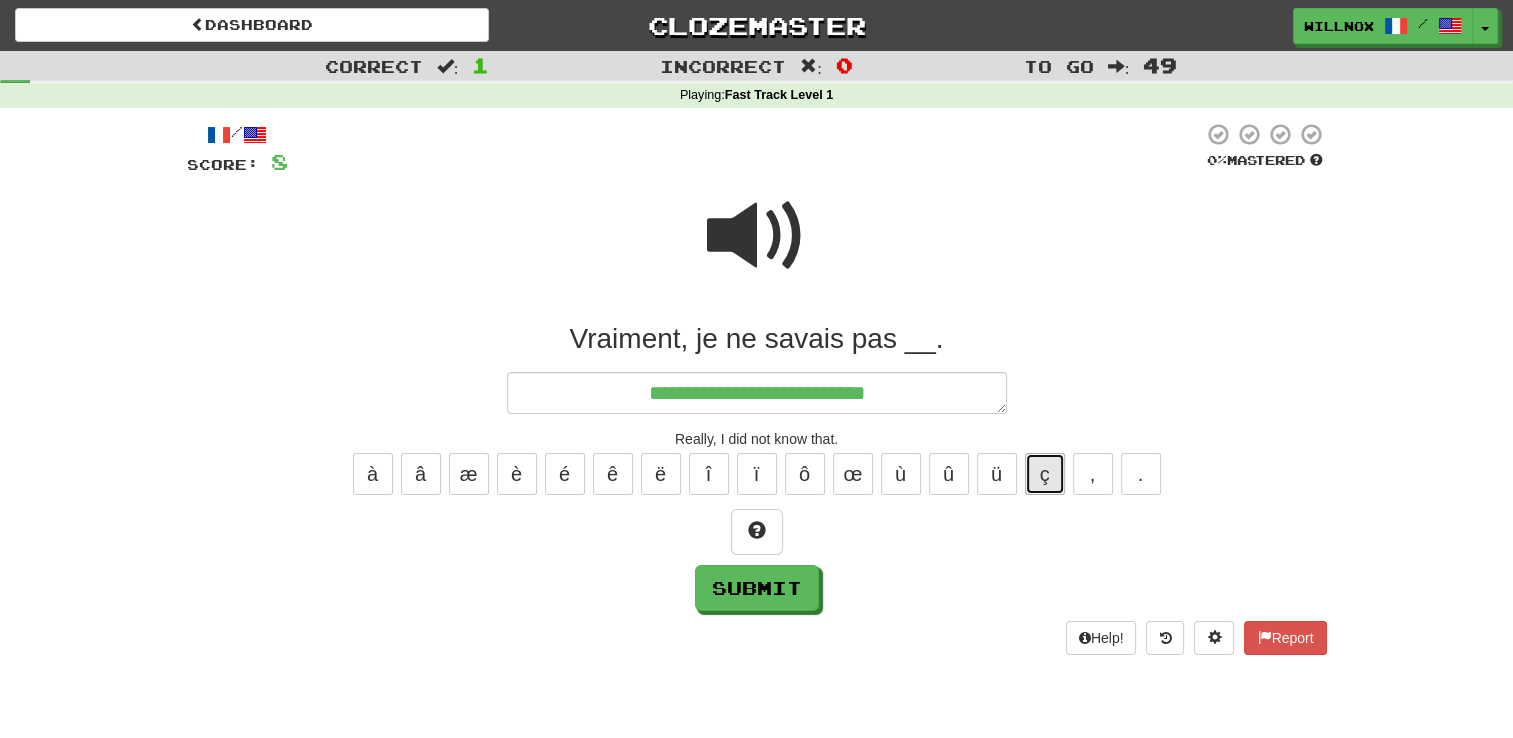 click on "ç" at bounding box center (1045, 474) 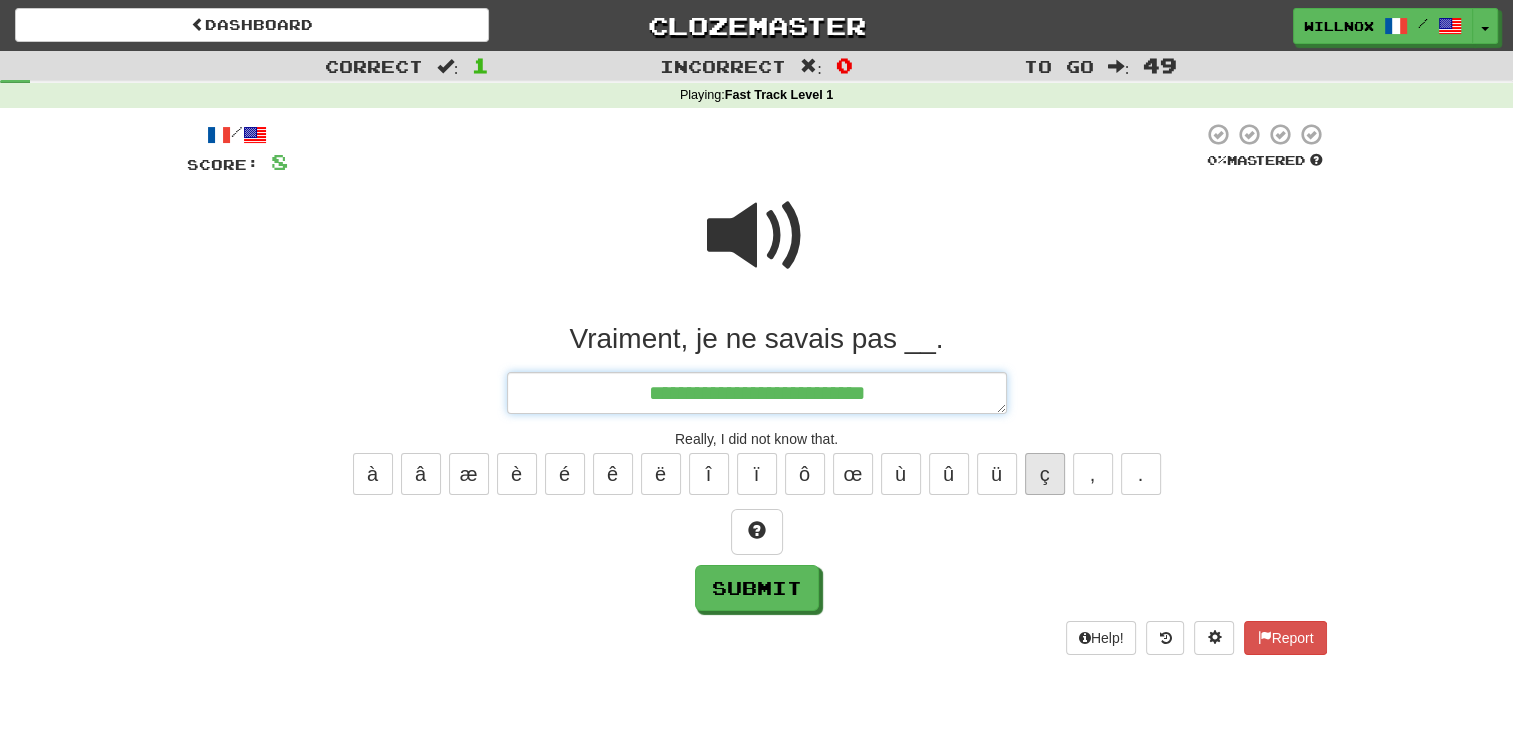 type on "*" 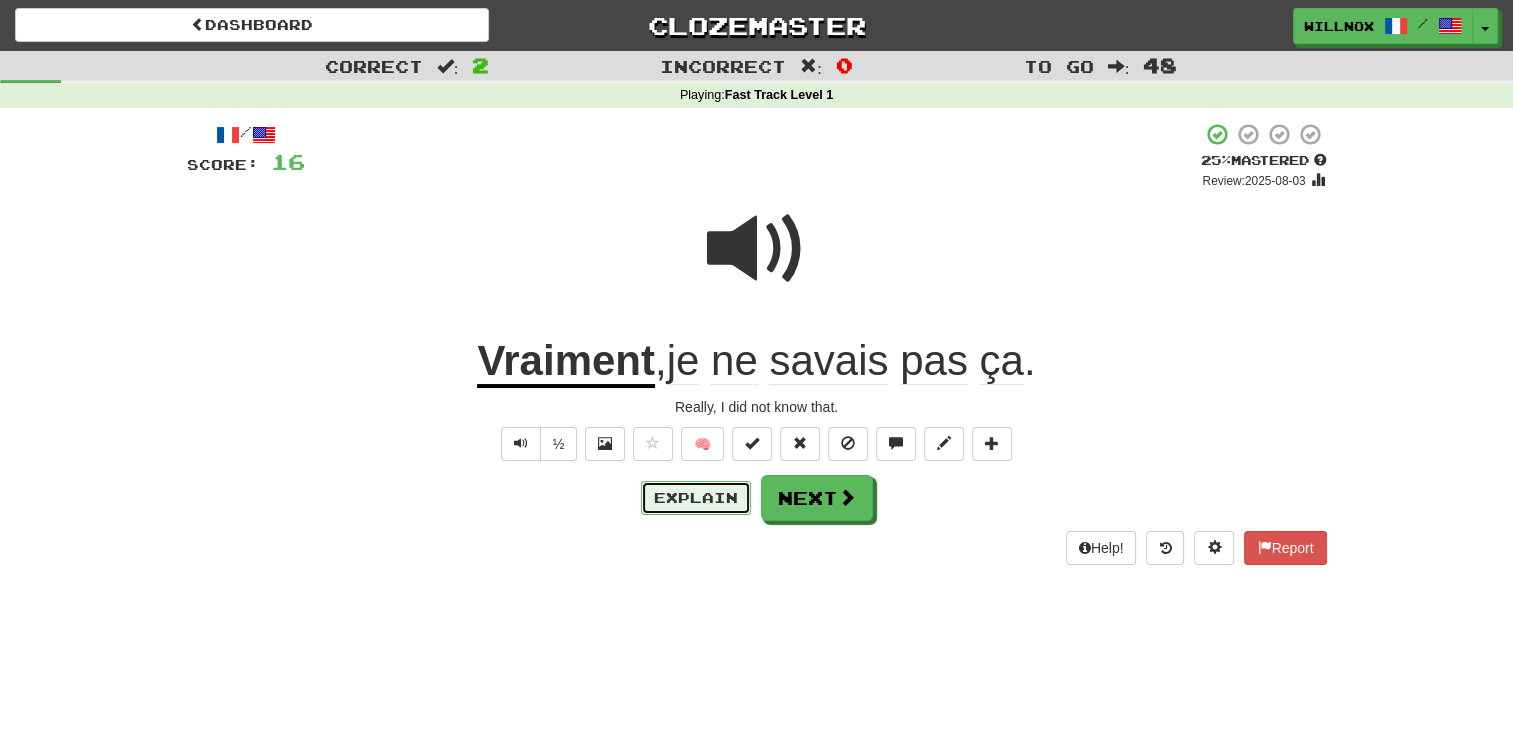 click on "Explain" at bounding box center (696, 498) 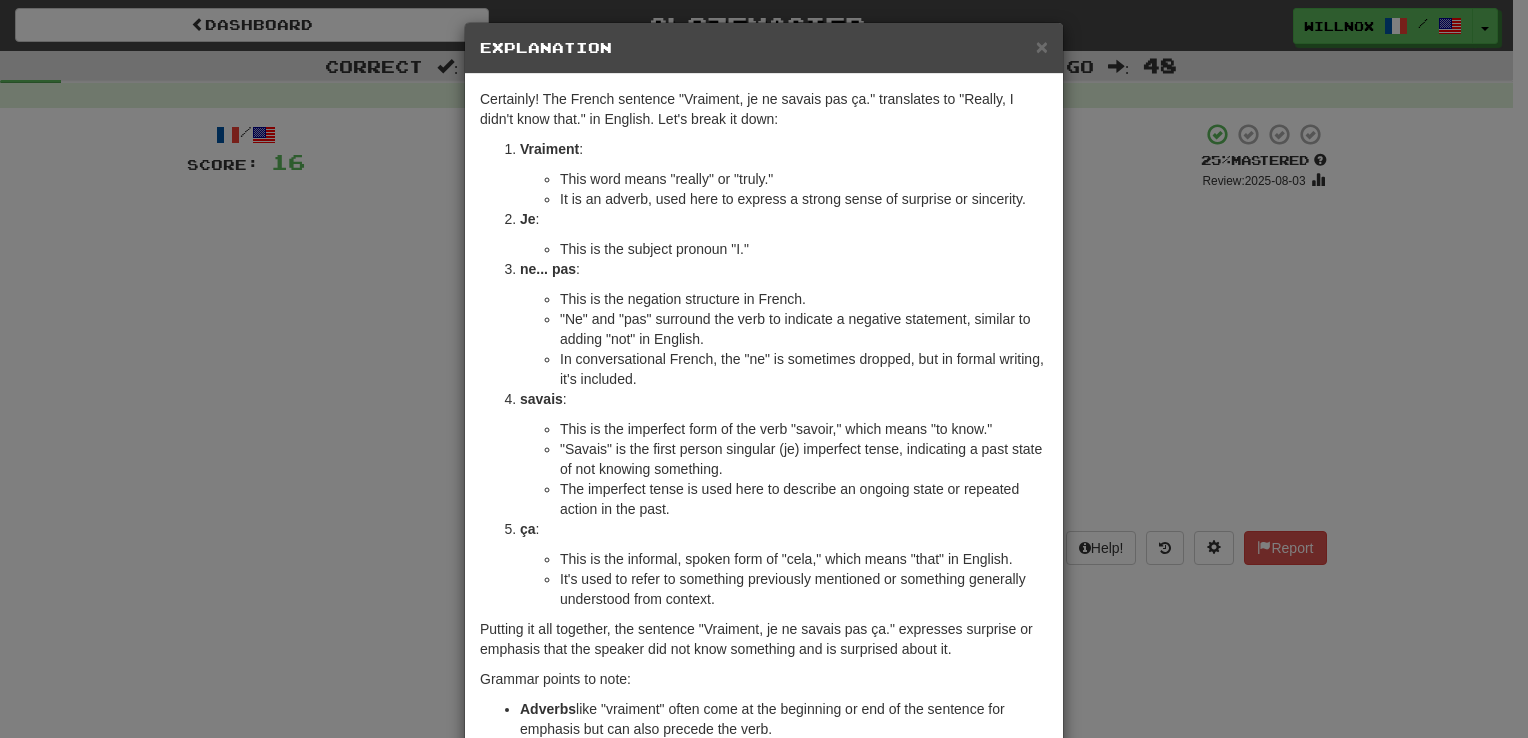 scroll, scrollTop: 10, scrollLeft: 0, axis: vertical 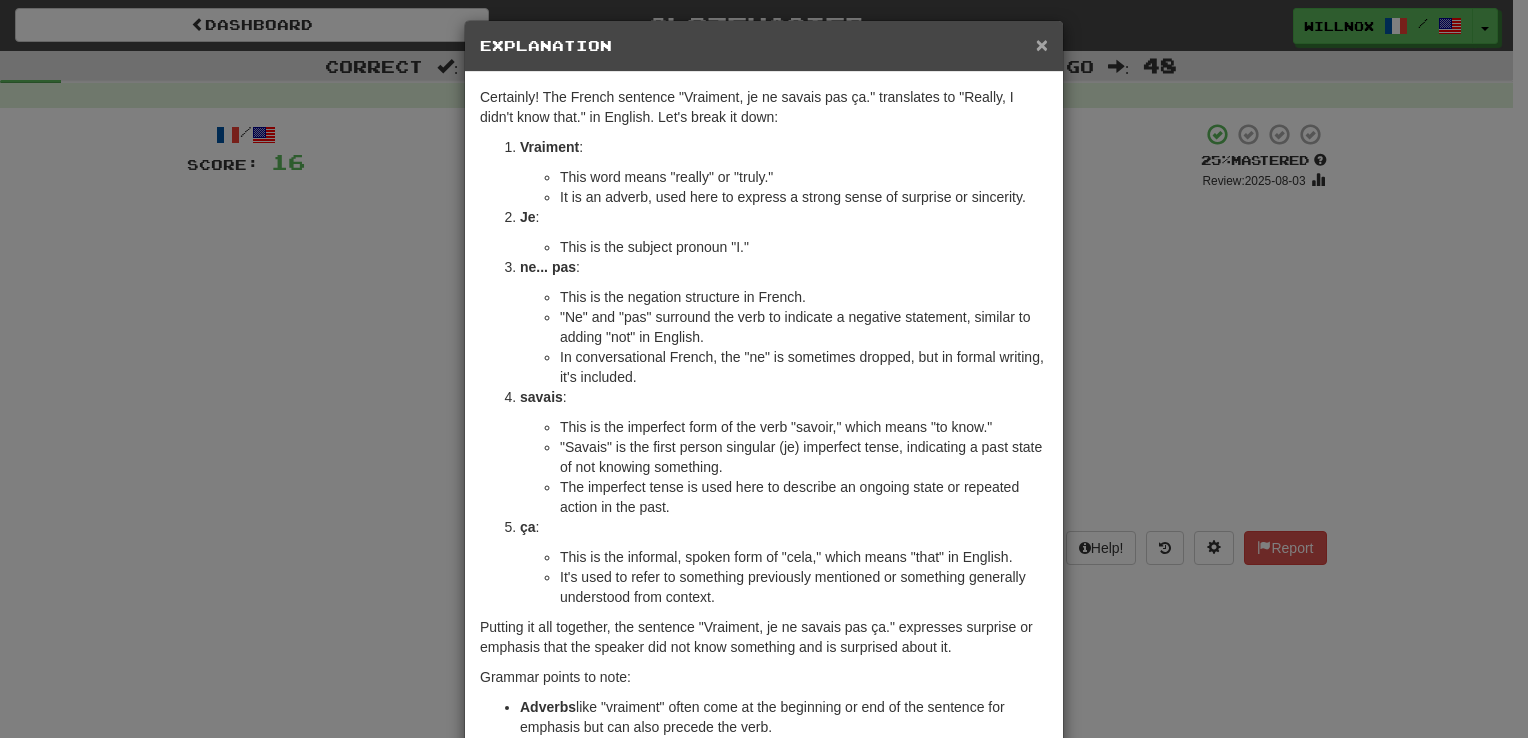 click on "×" at bounding box center [1042, 44] 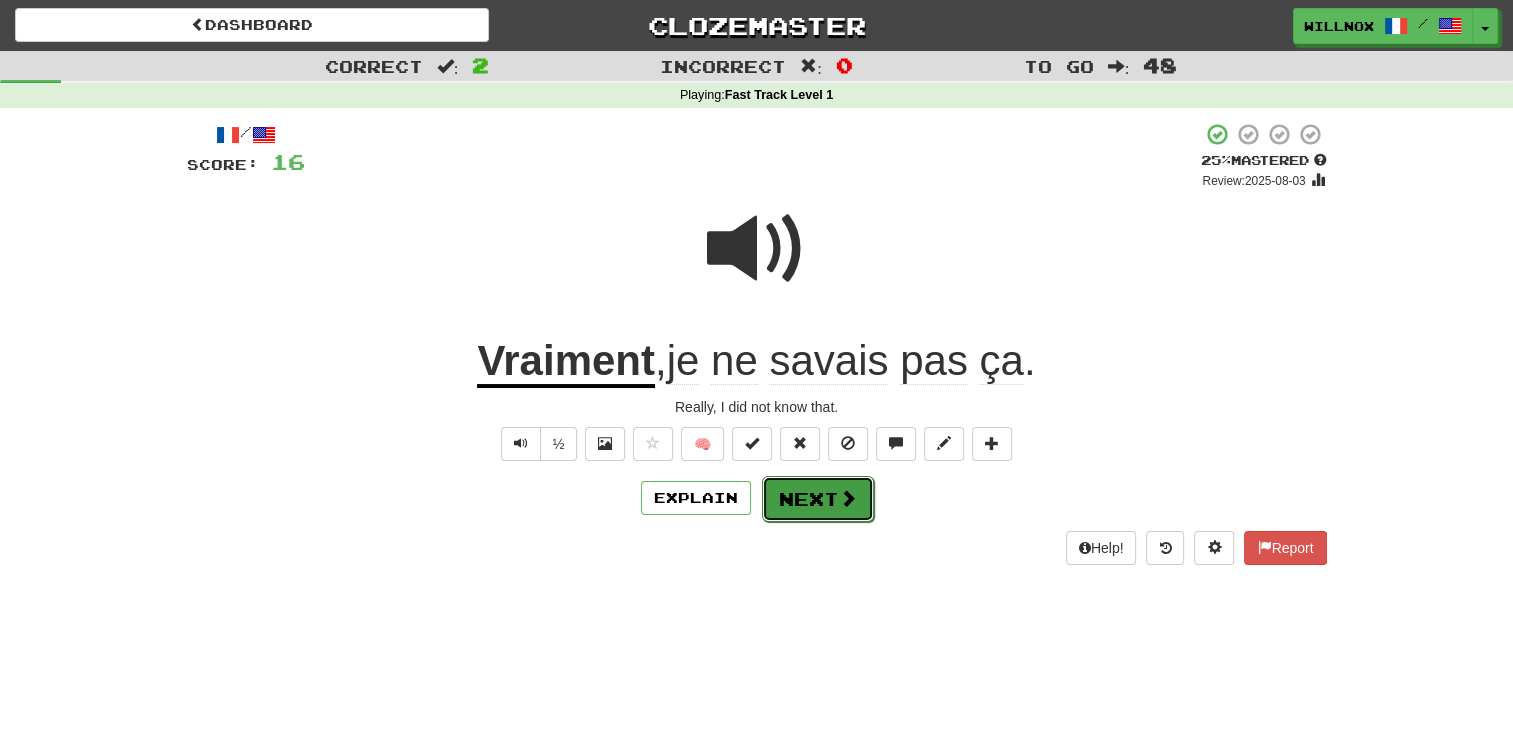 click on "Next" at bounding box center (818, 499) 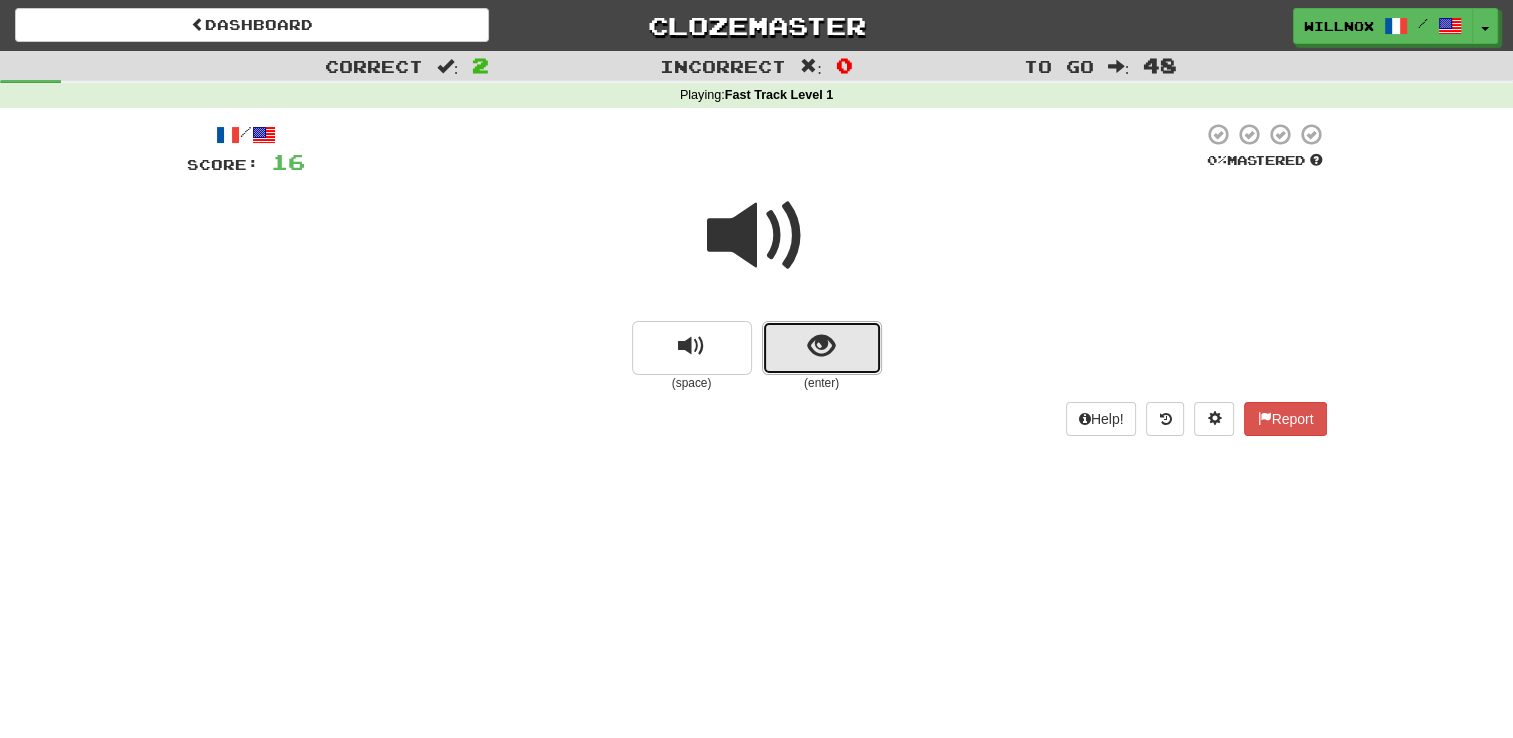click at bounding box center (822, 348) 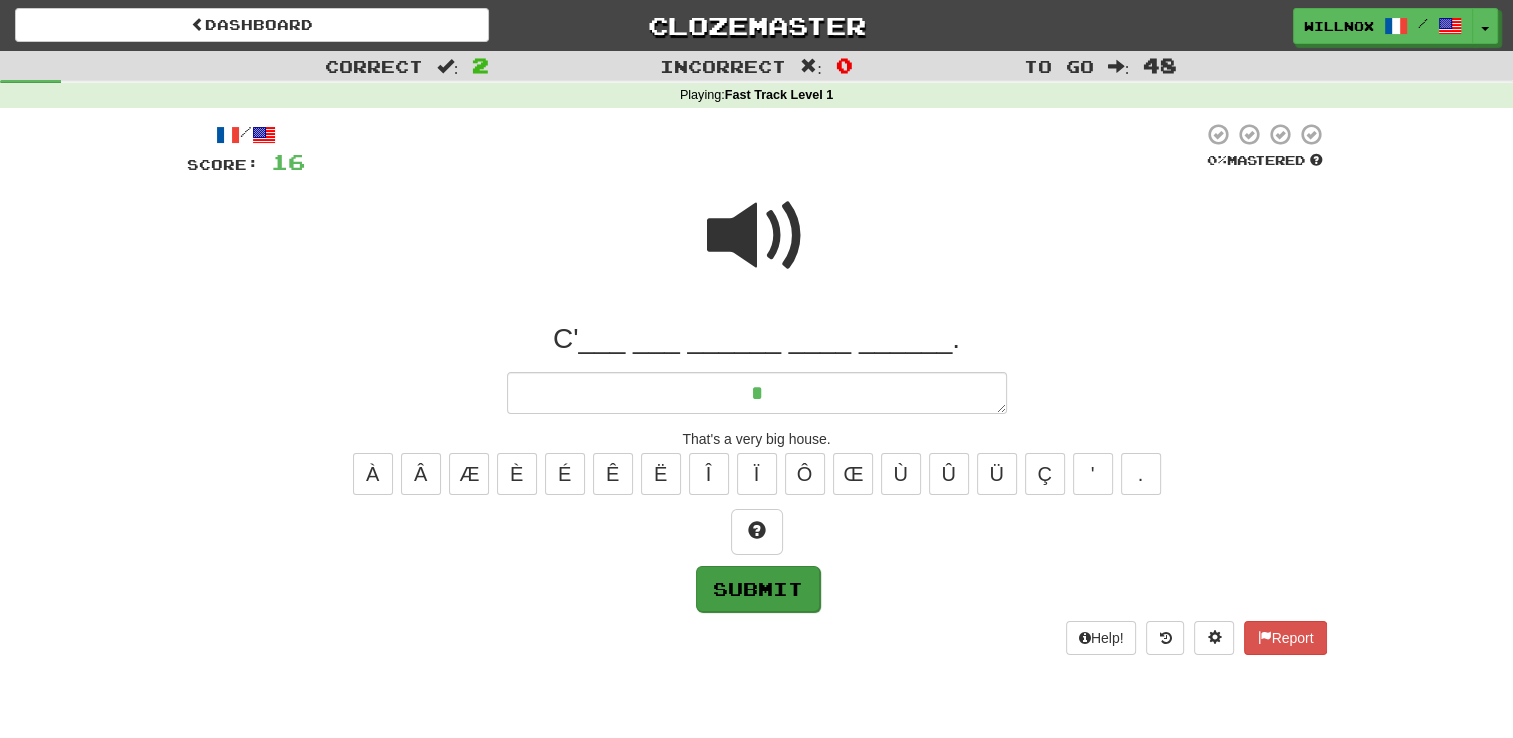 type on "*" 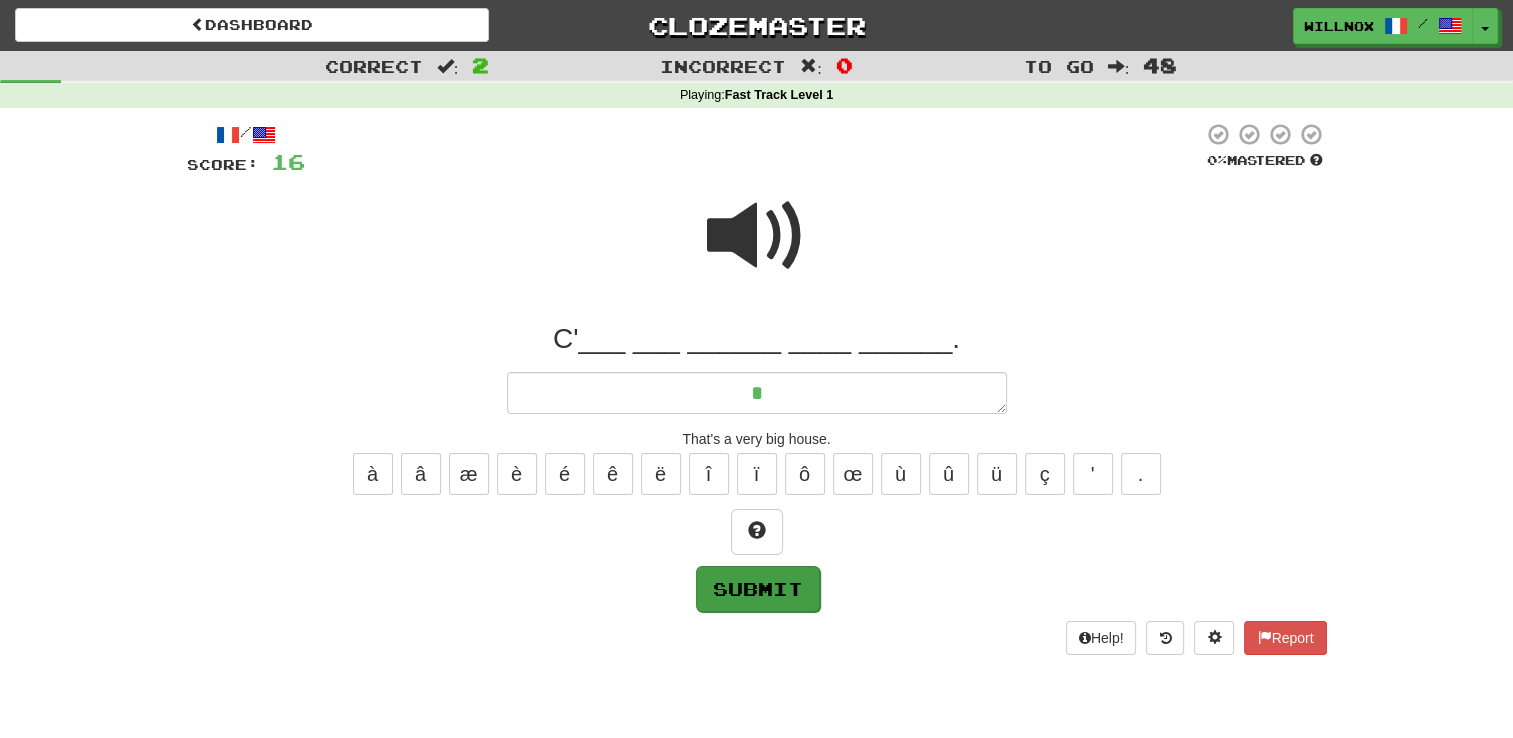 type on "*" 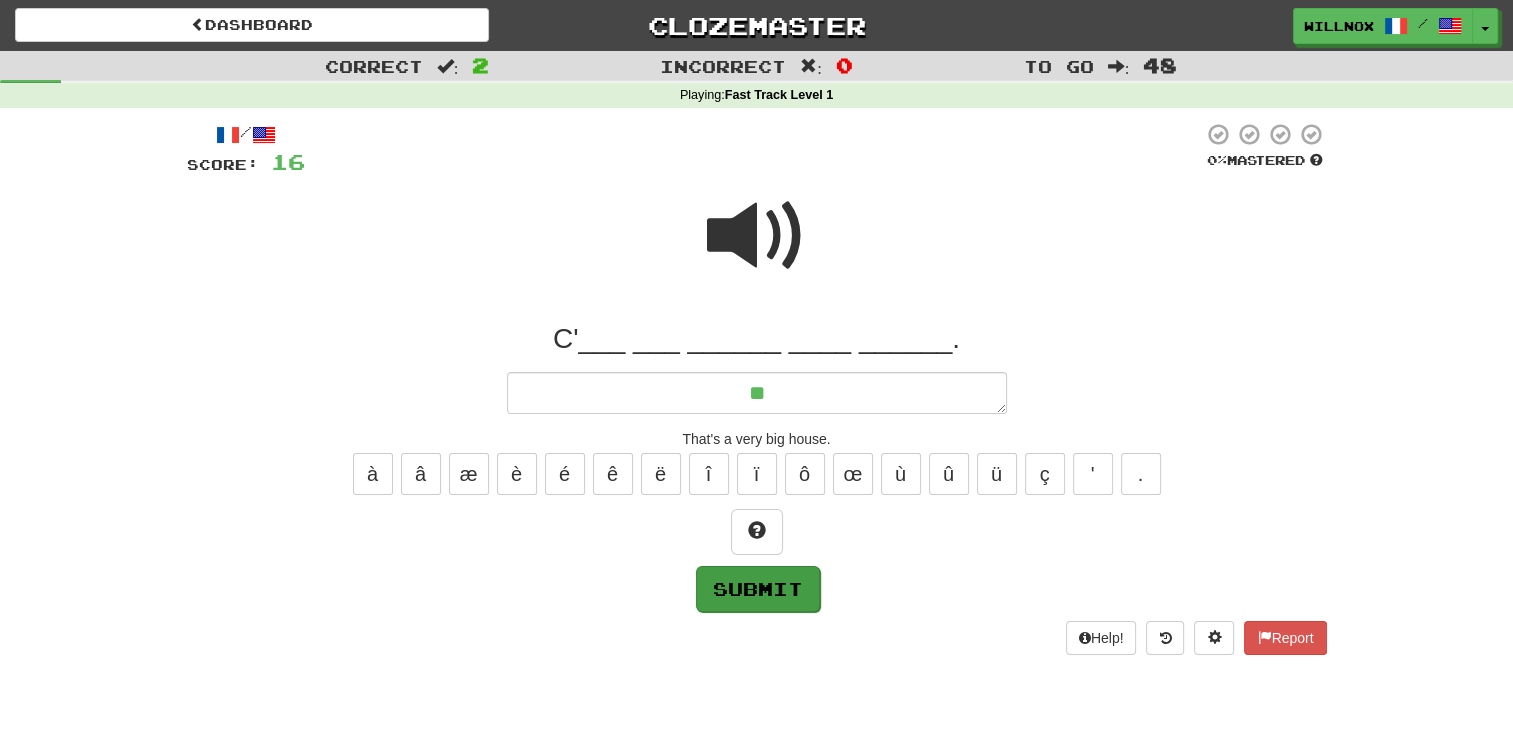 type on "*" 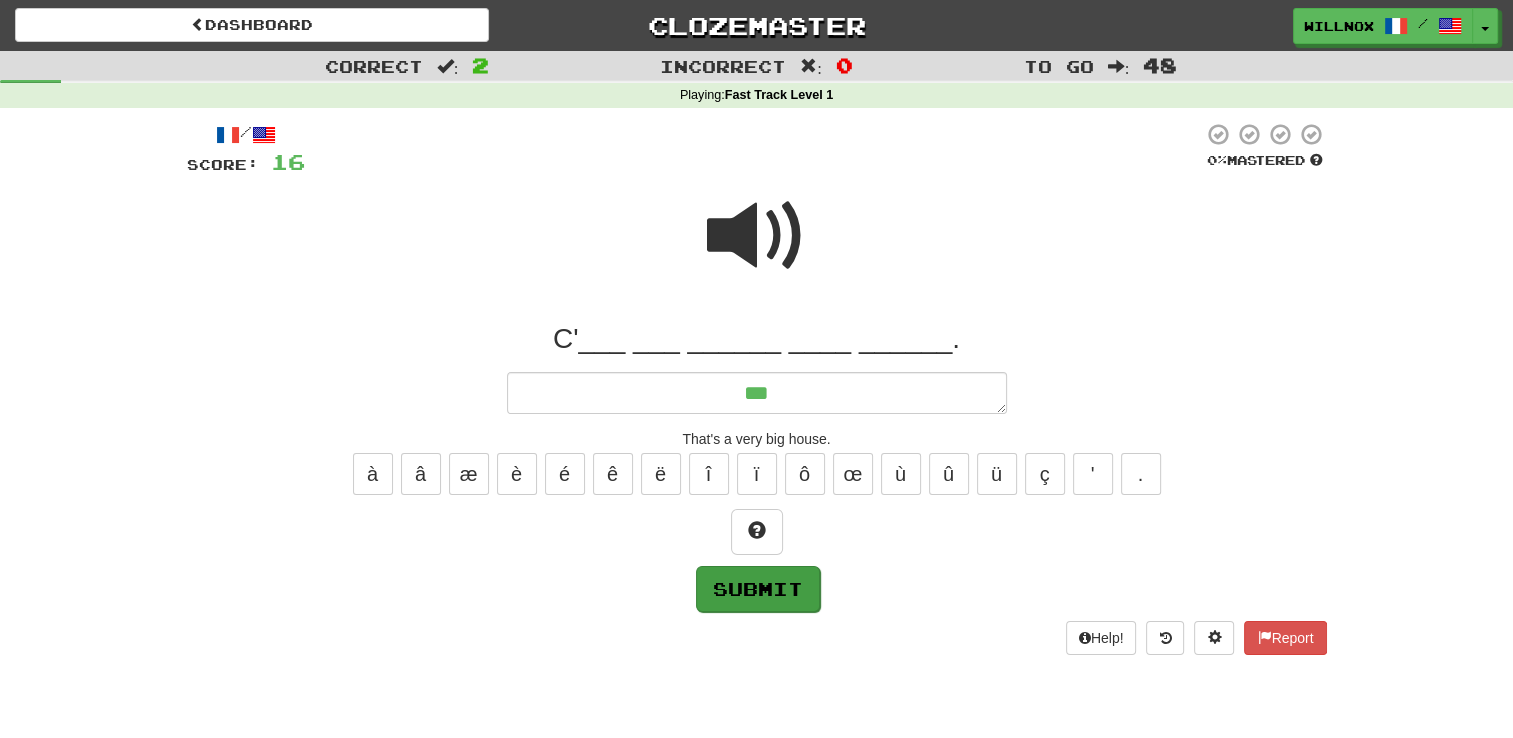 type on "*" 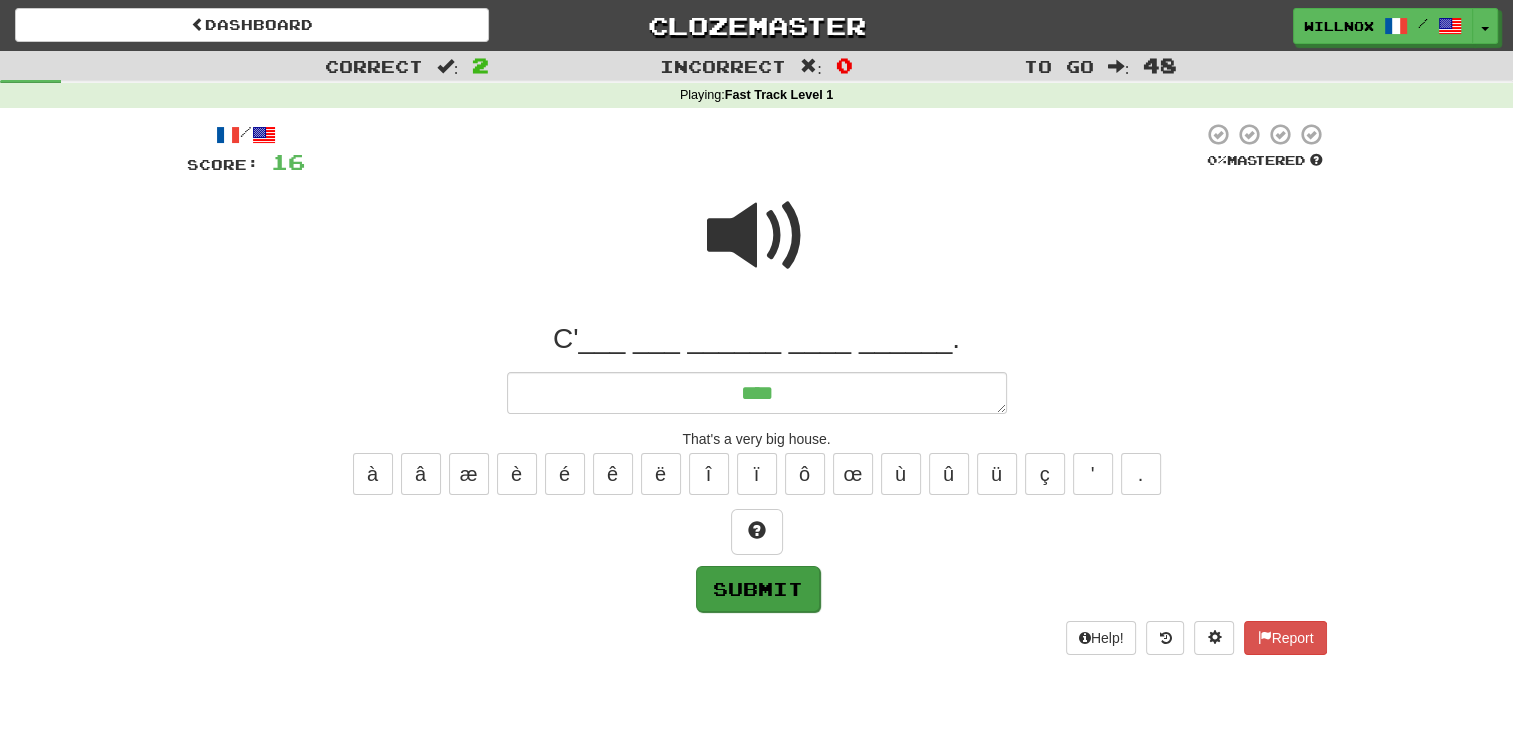 type on "*" 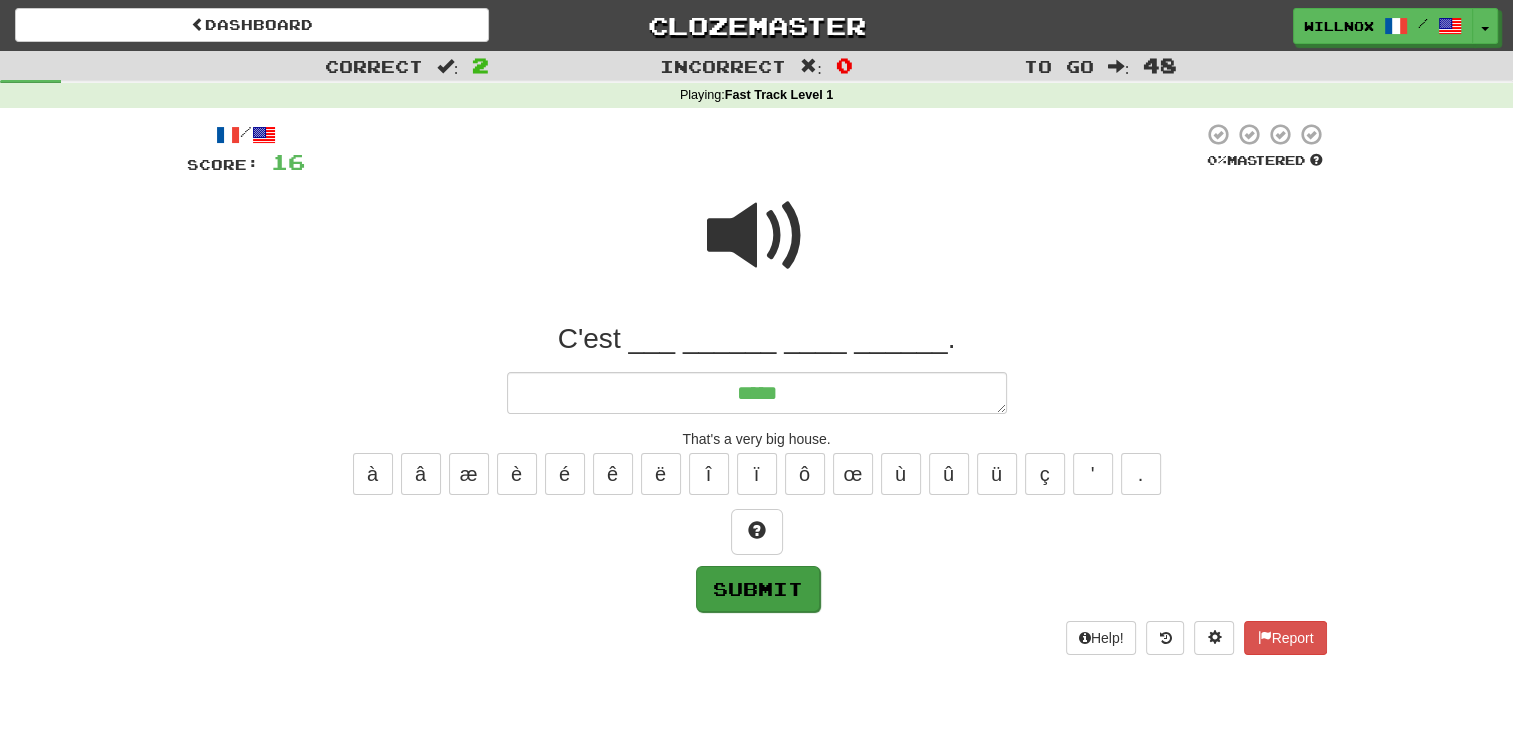 type on "*" 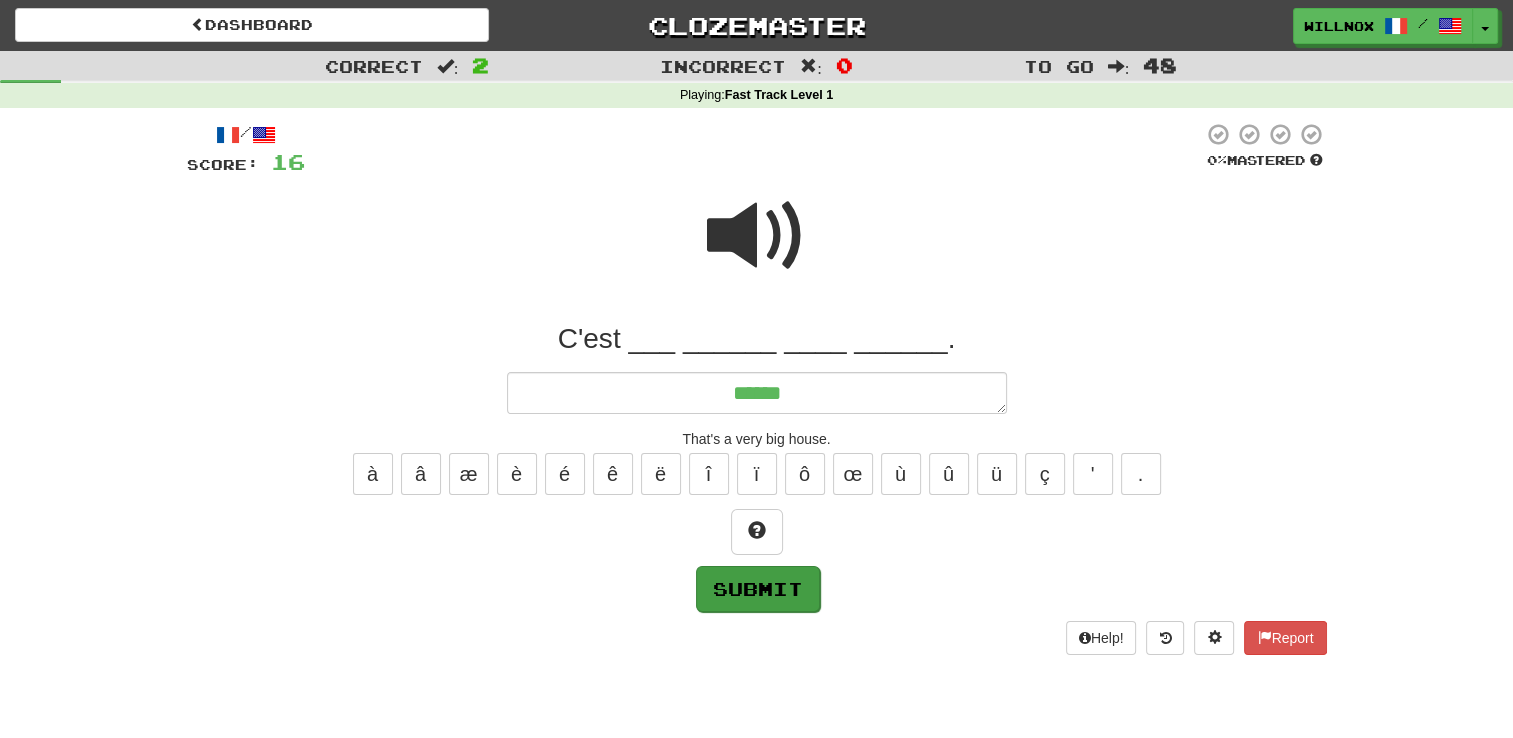type on "*" 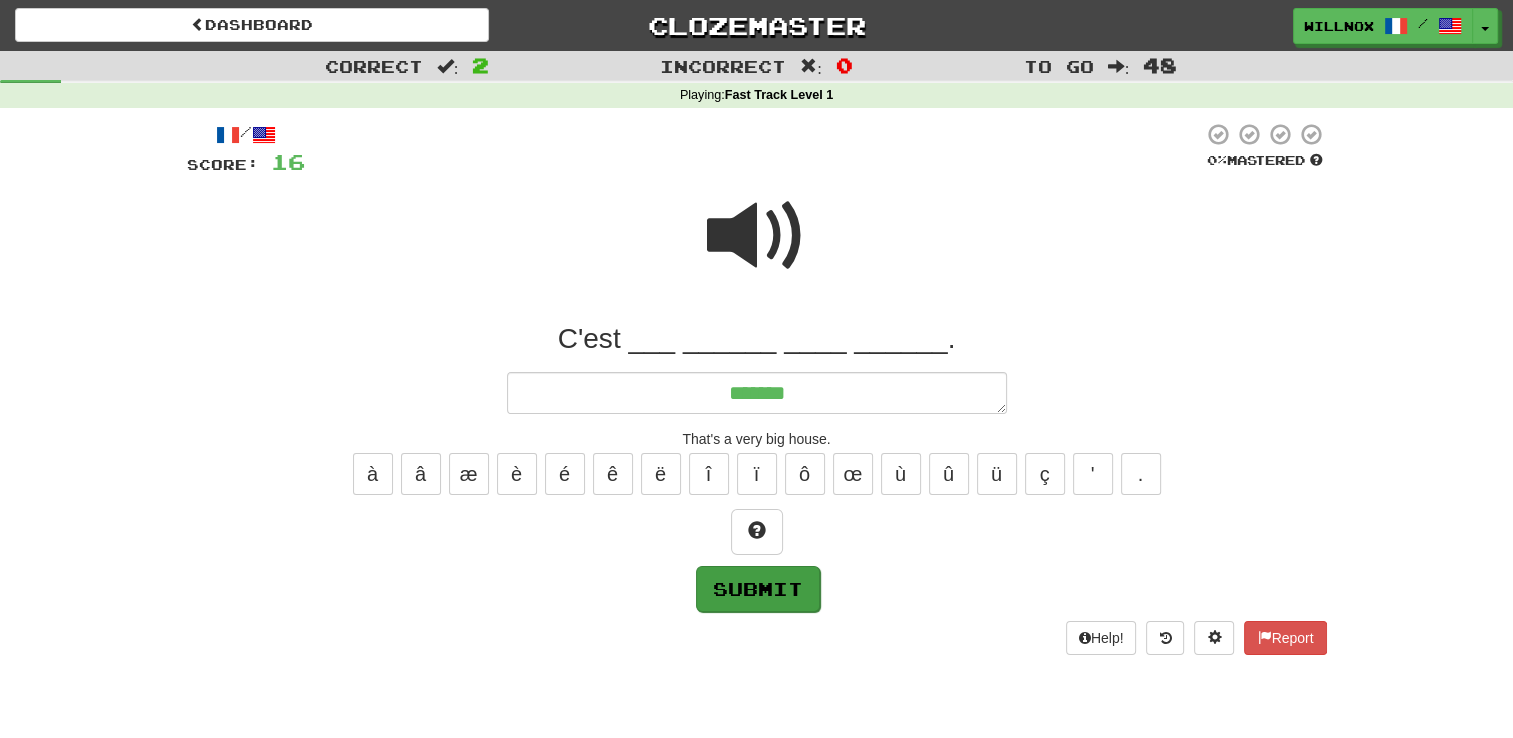type on "*" 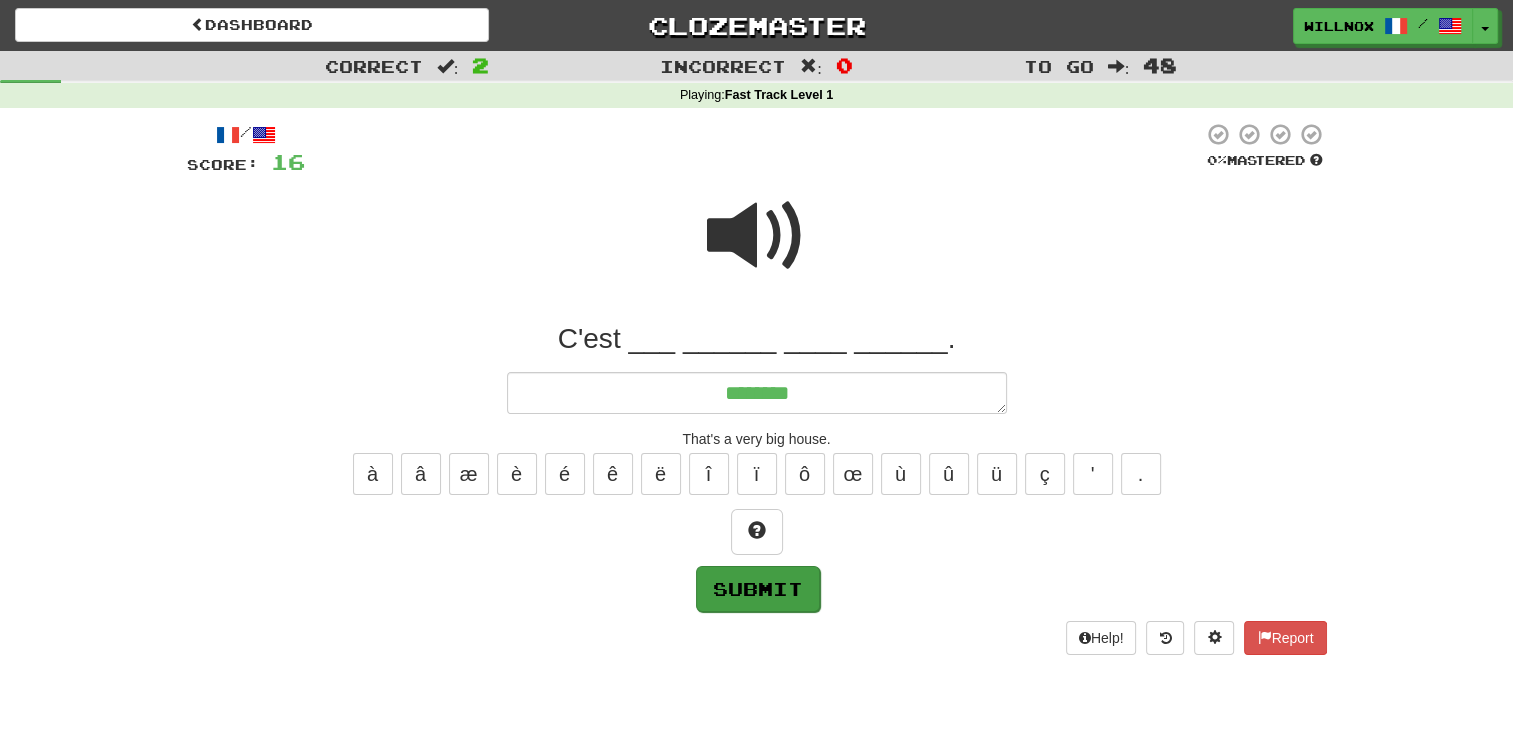 type on "*" 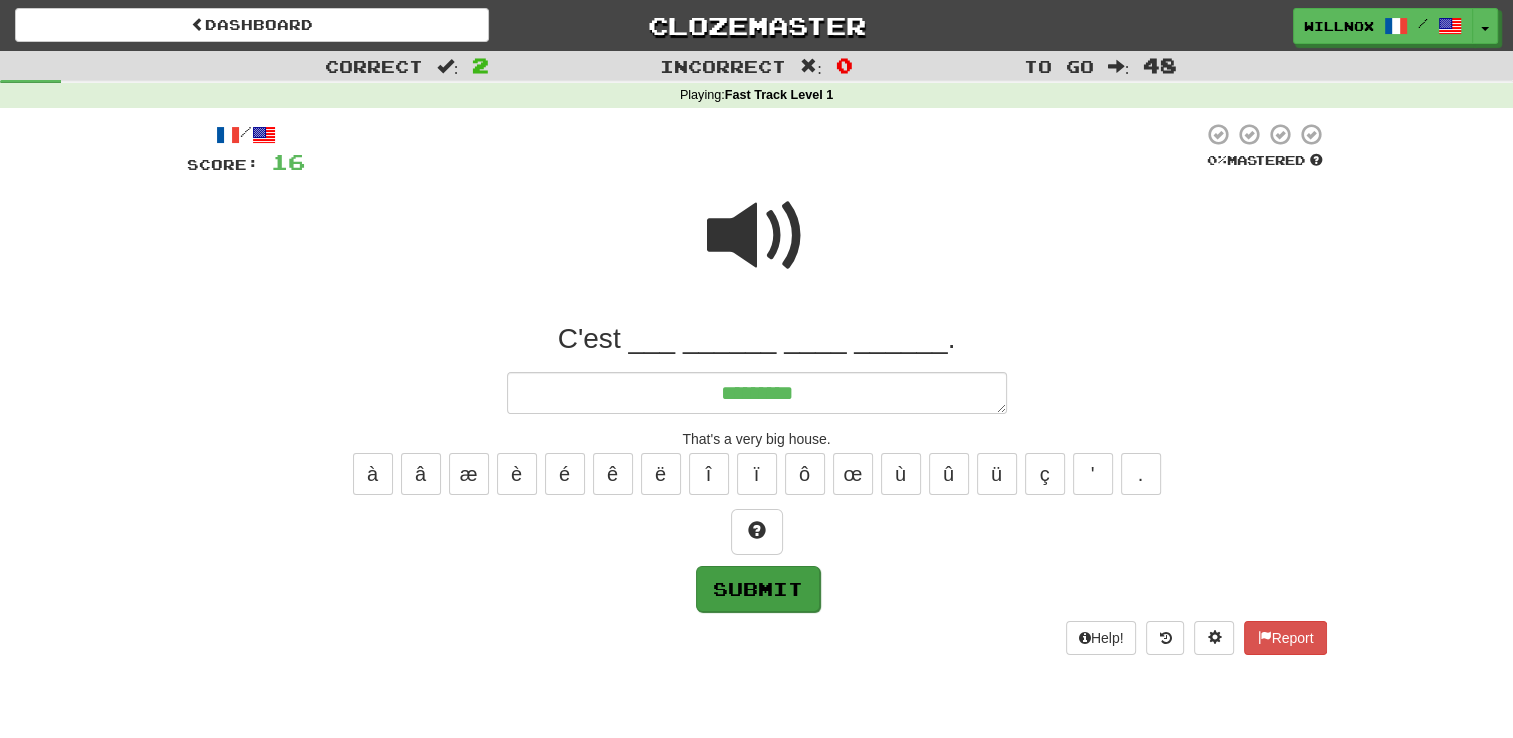type on "*********" 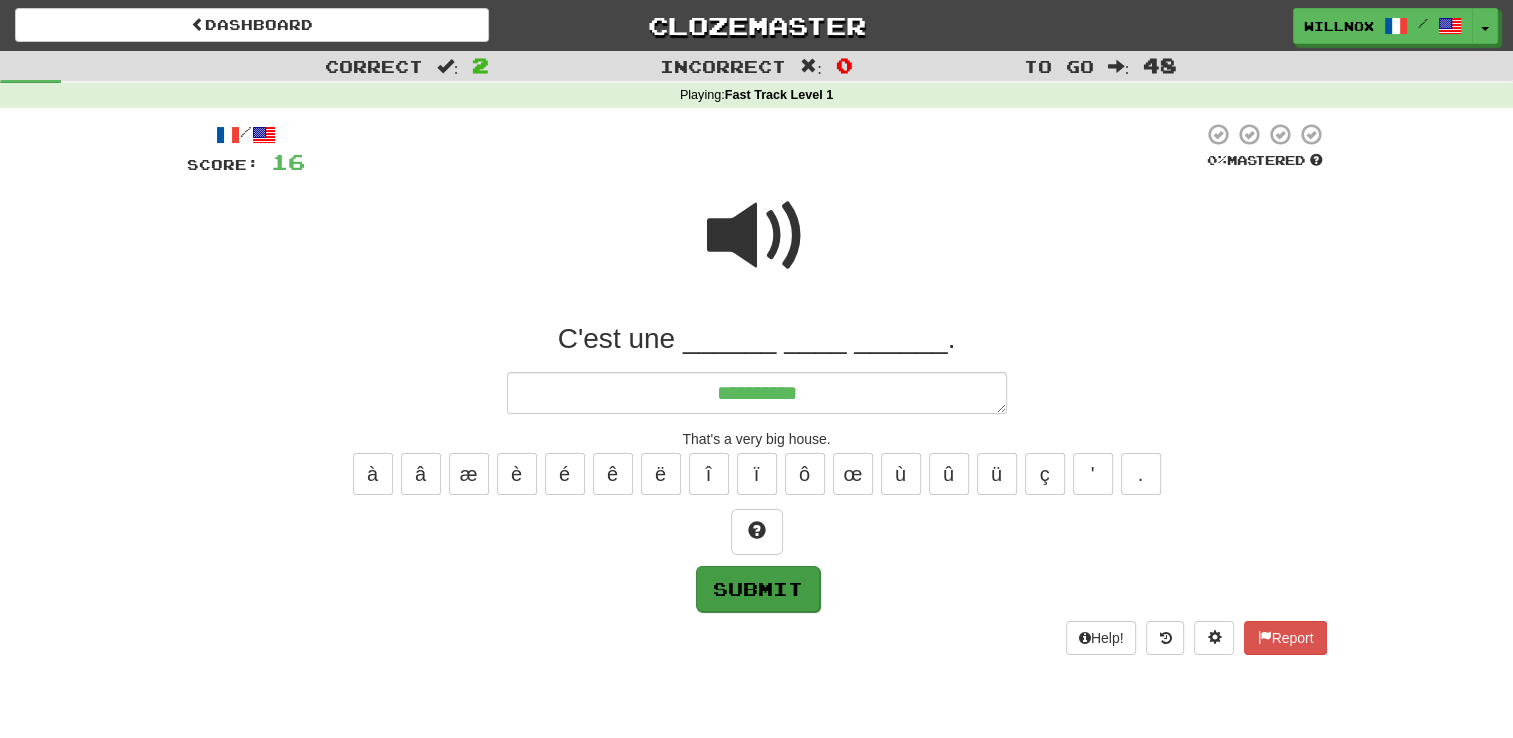 type on "*" 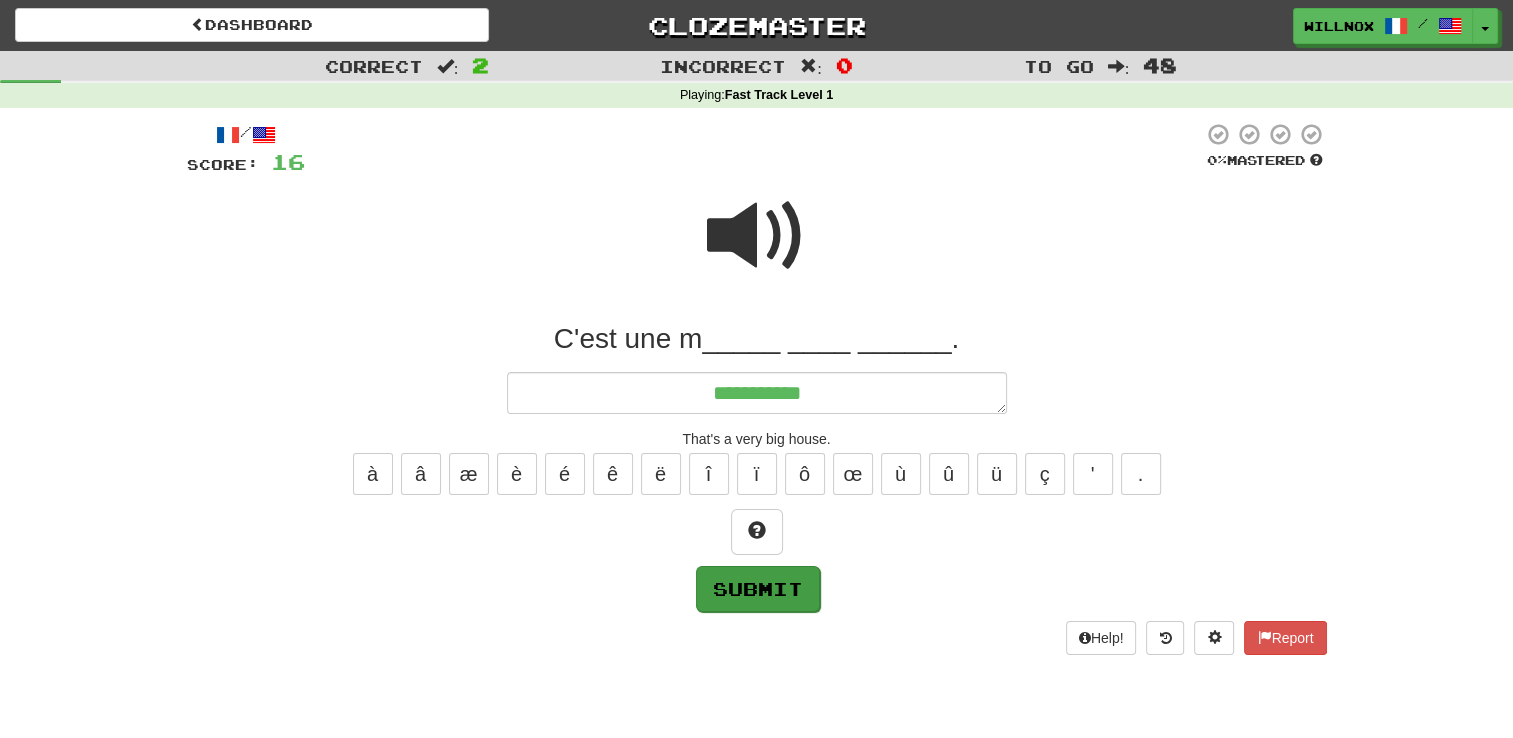 type on "*" 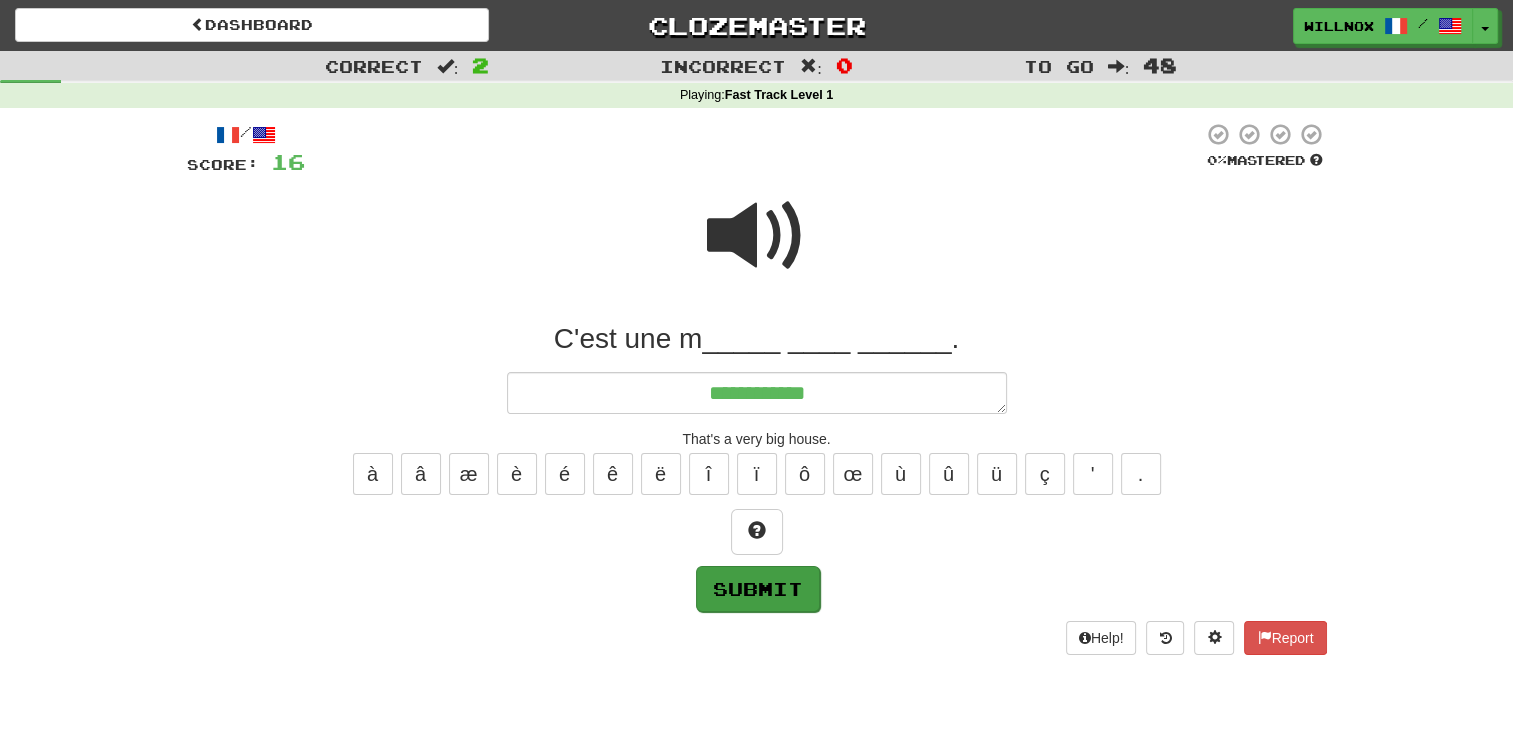 type on "**********" 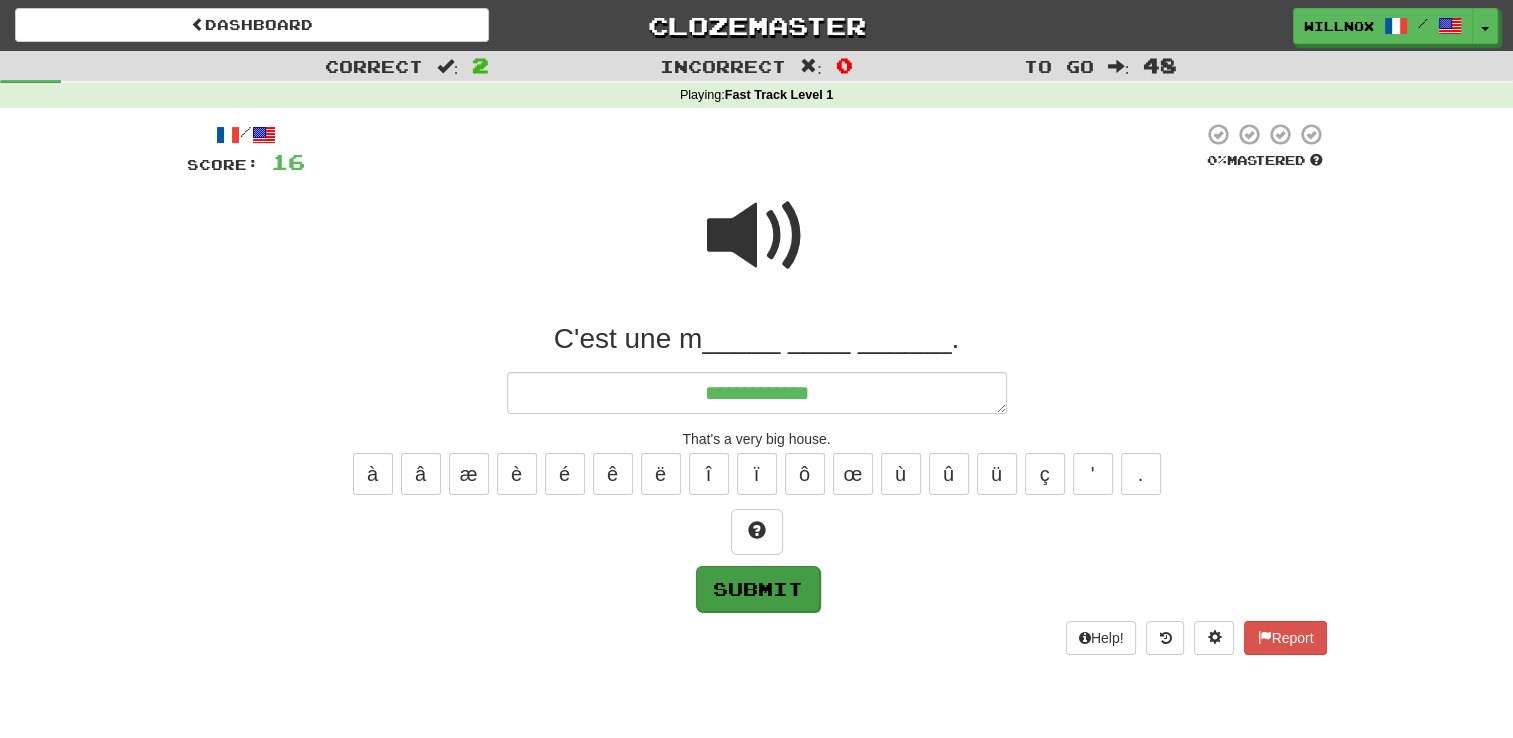 type on "*" 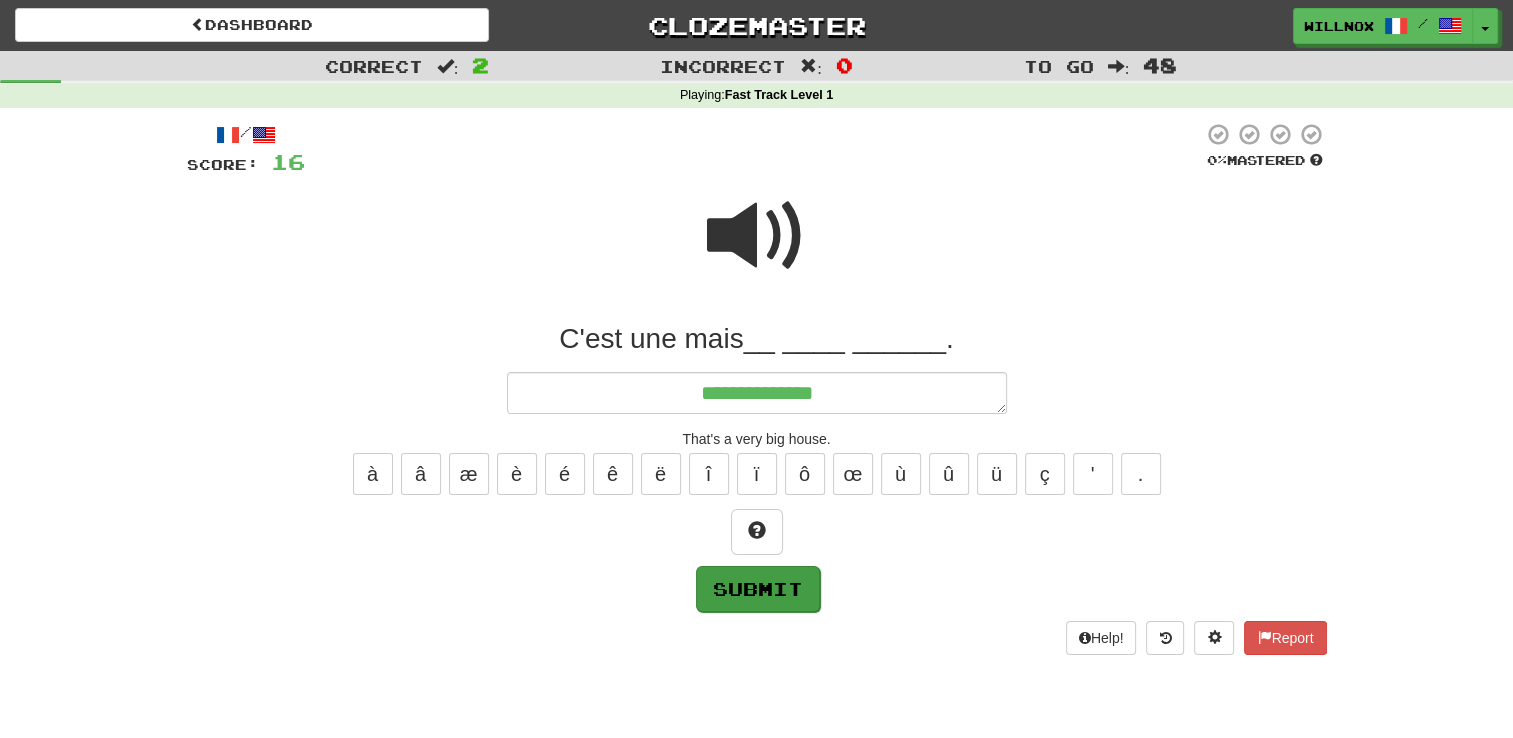 type on "*" 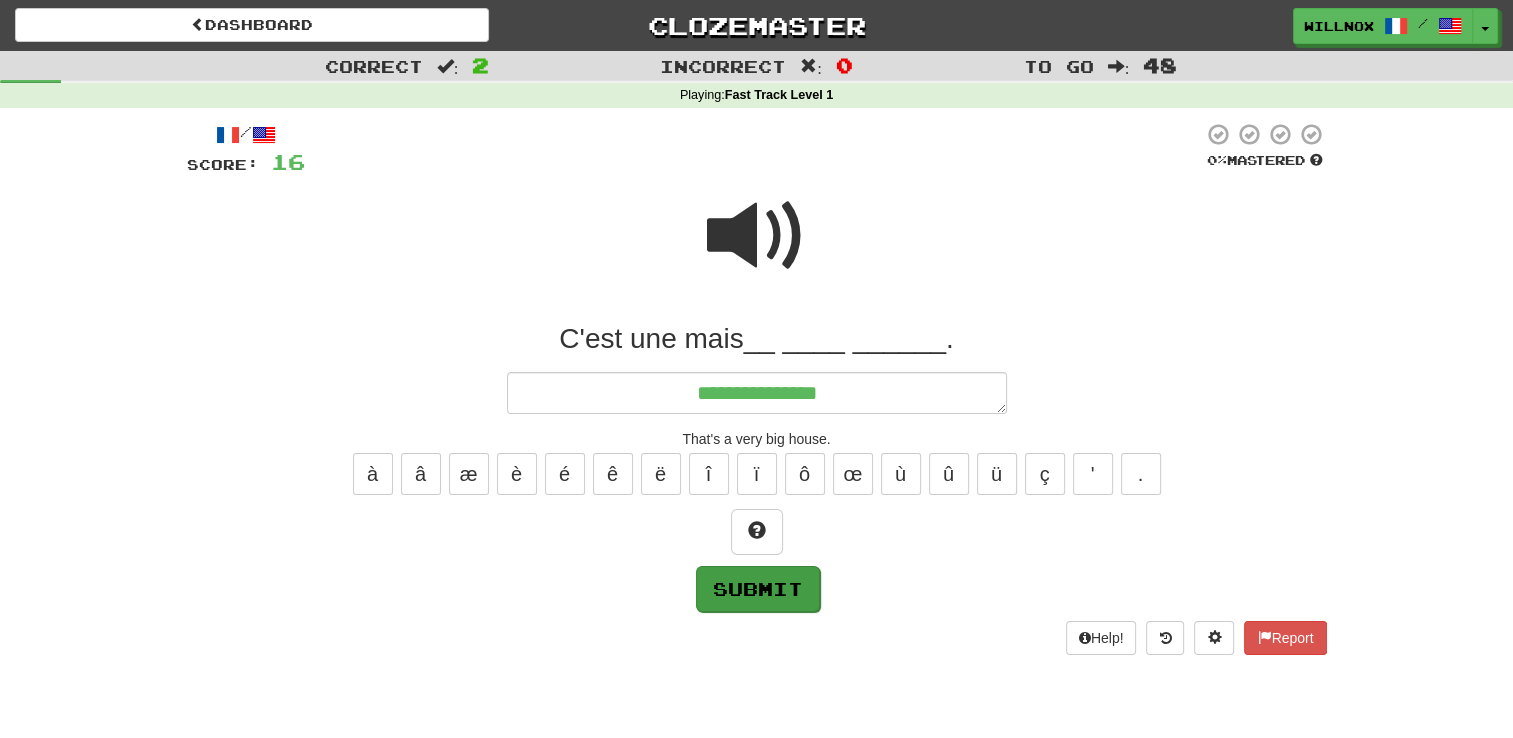 type on "*" 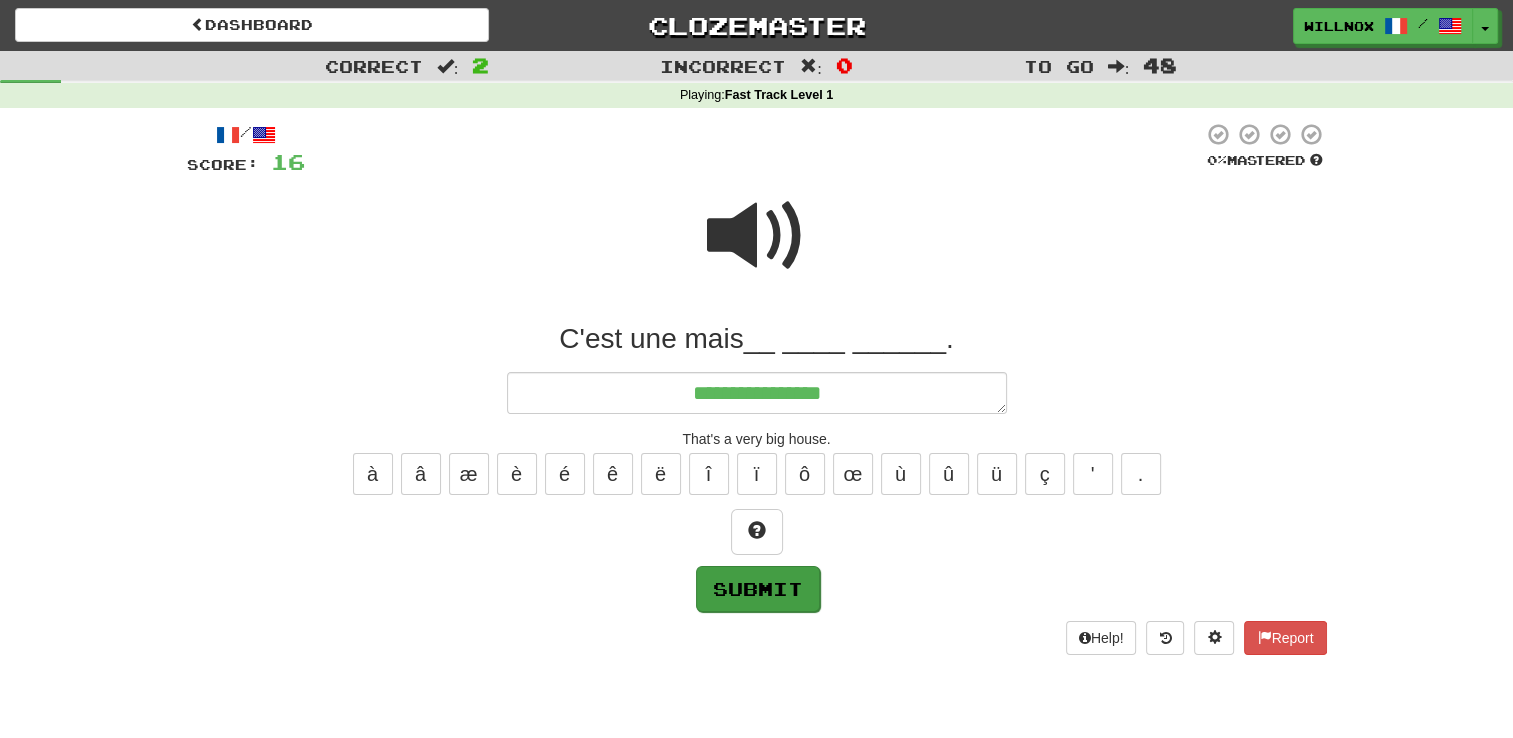 type on "**********" 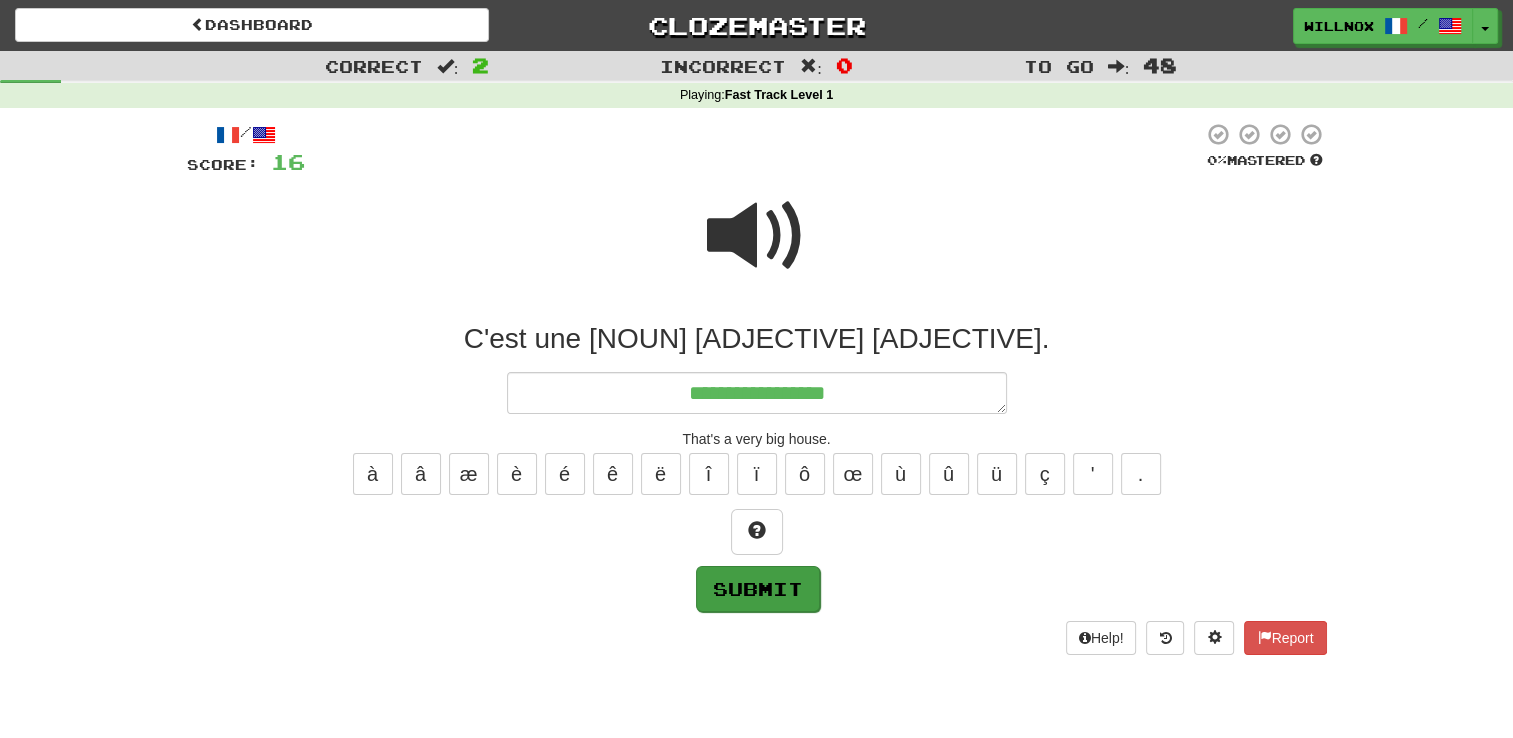 type on "*" 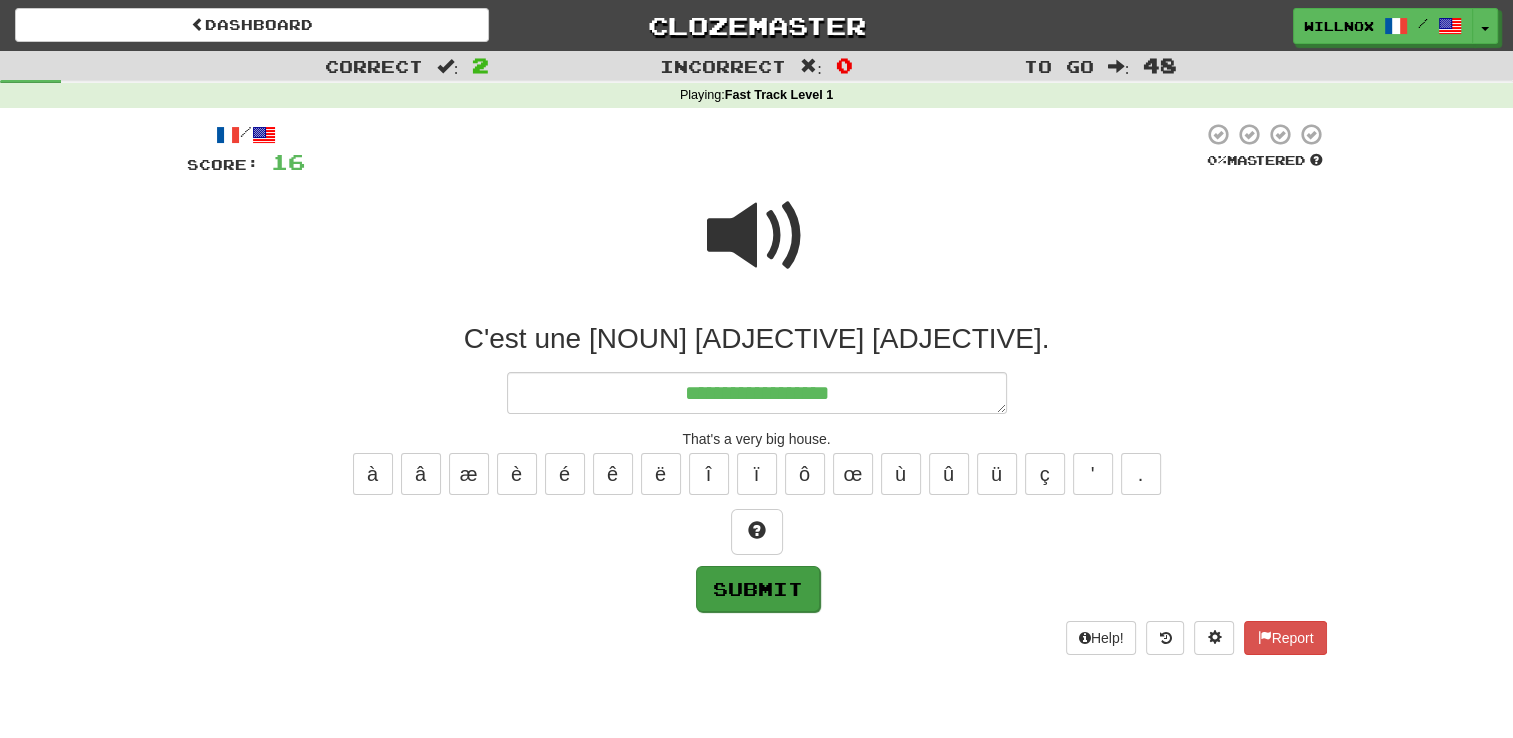 type on "*" 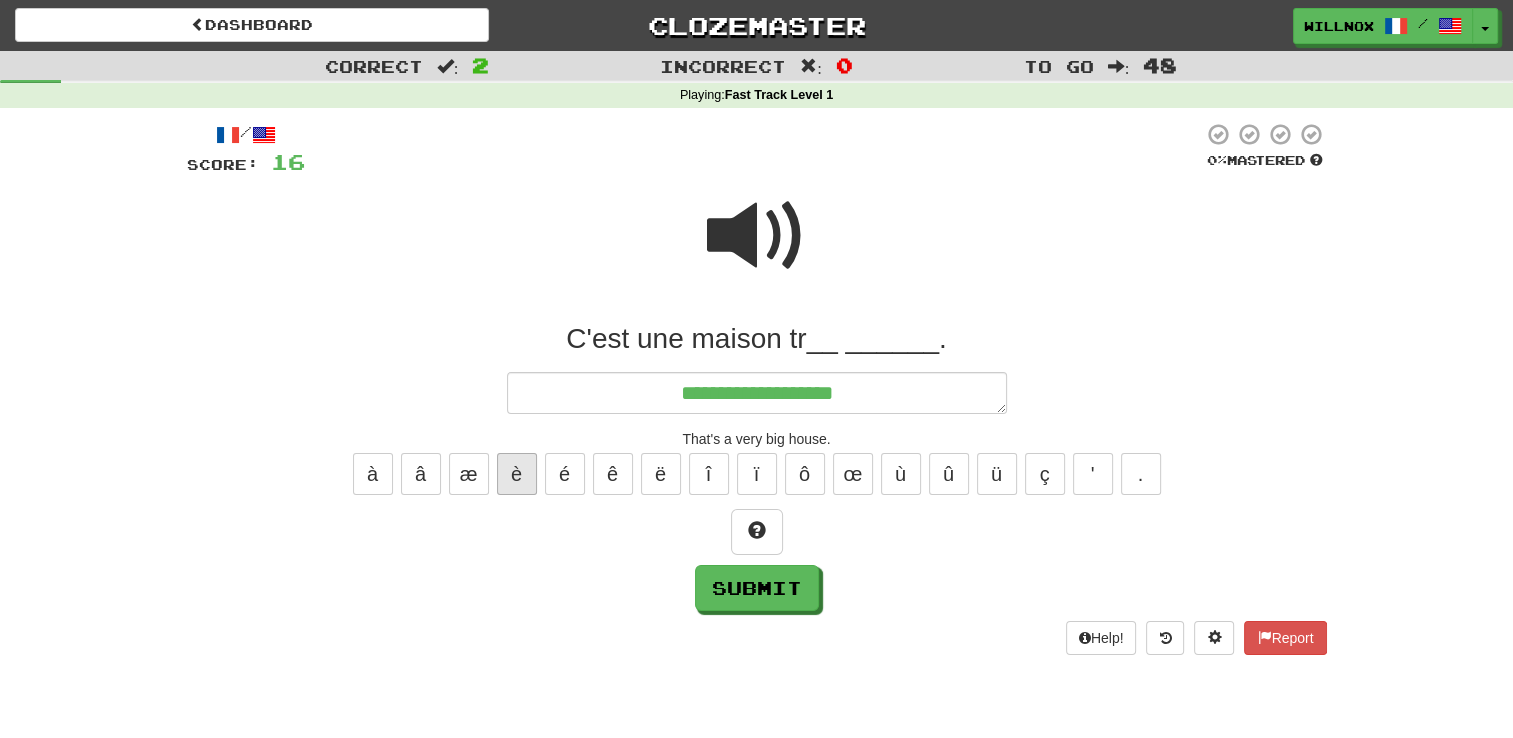 type on "**********" 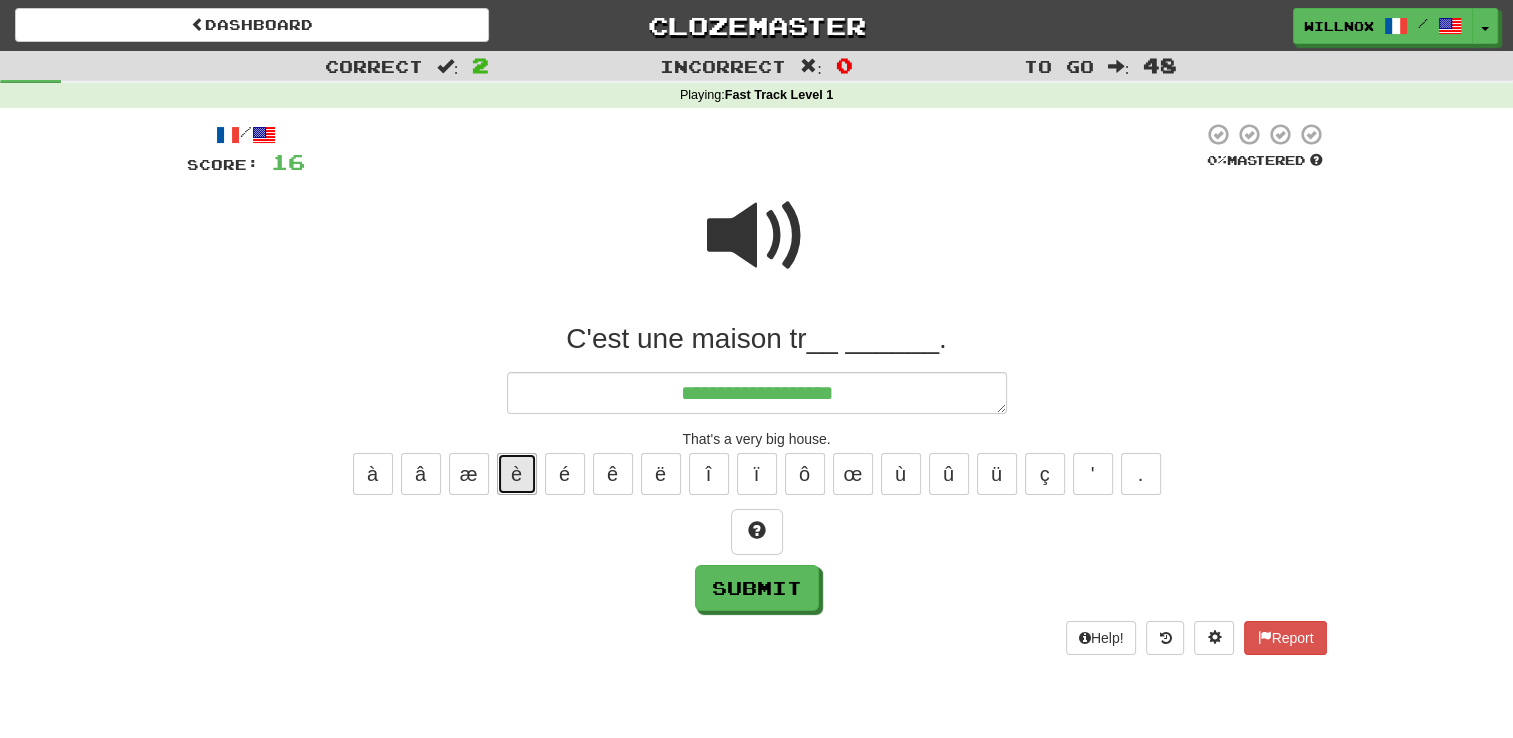 click on "è" at bounding box center (517, 474) 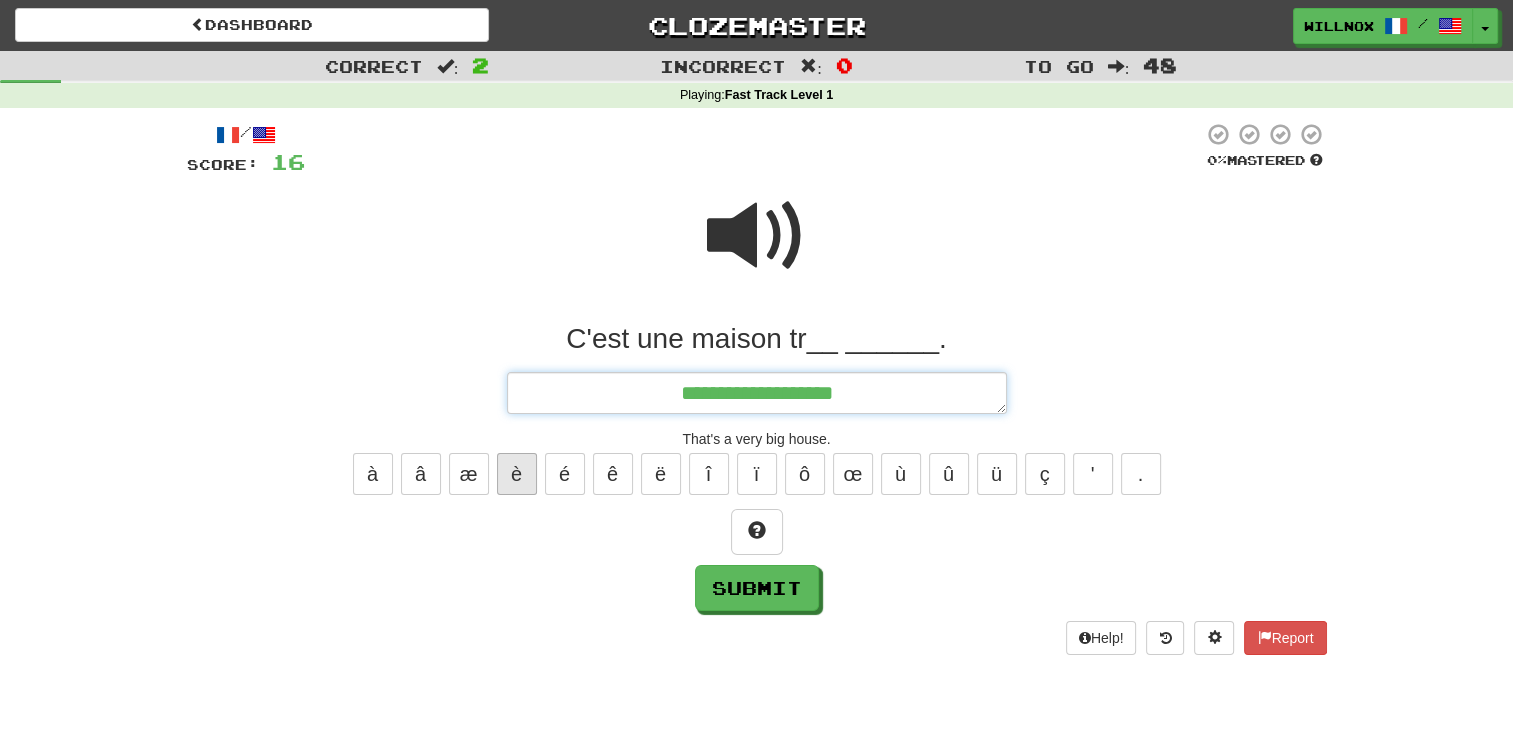 type on "*" 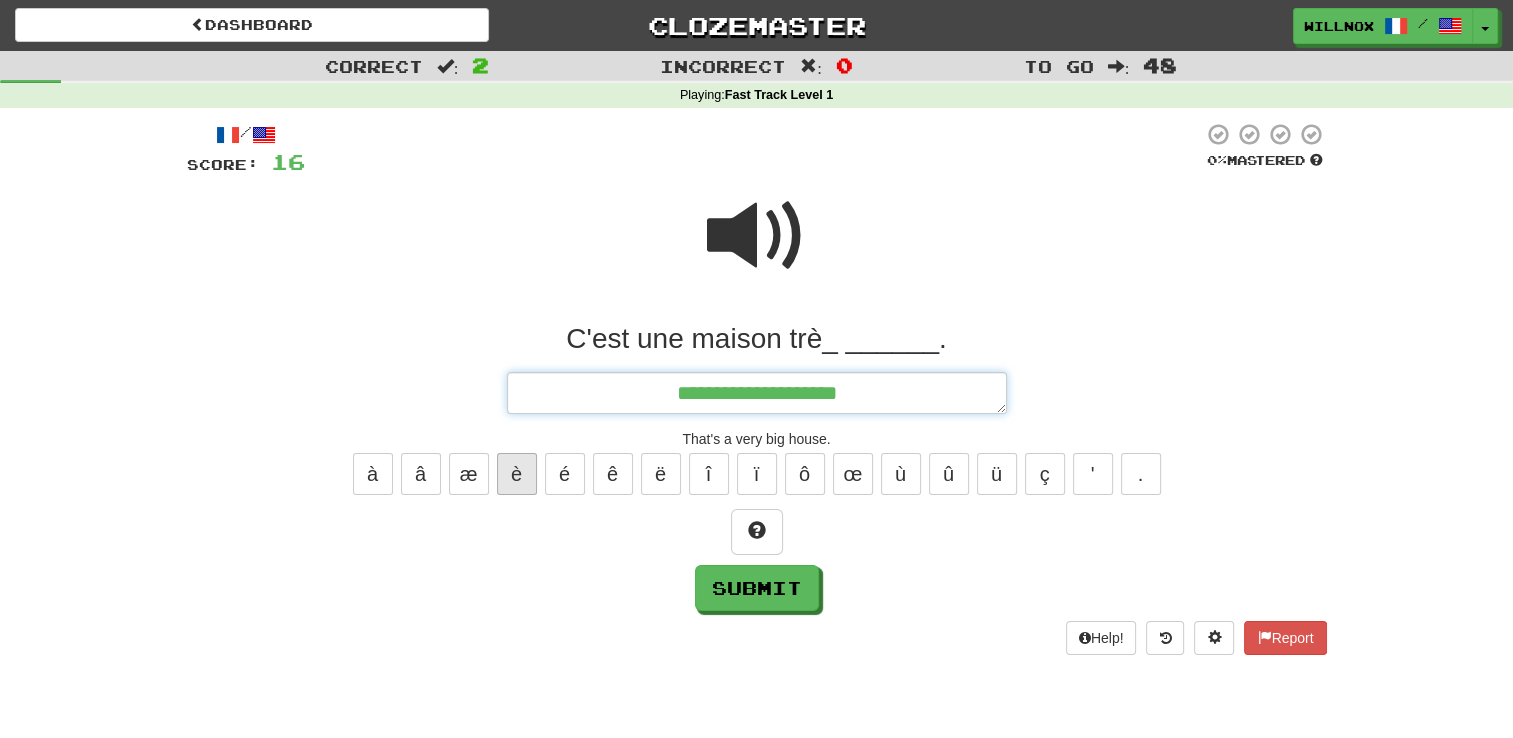 type on "*" 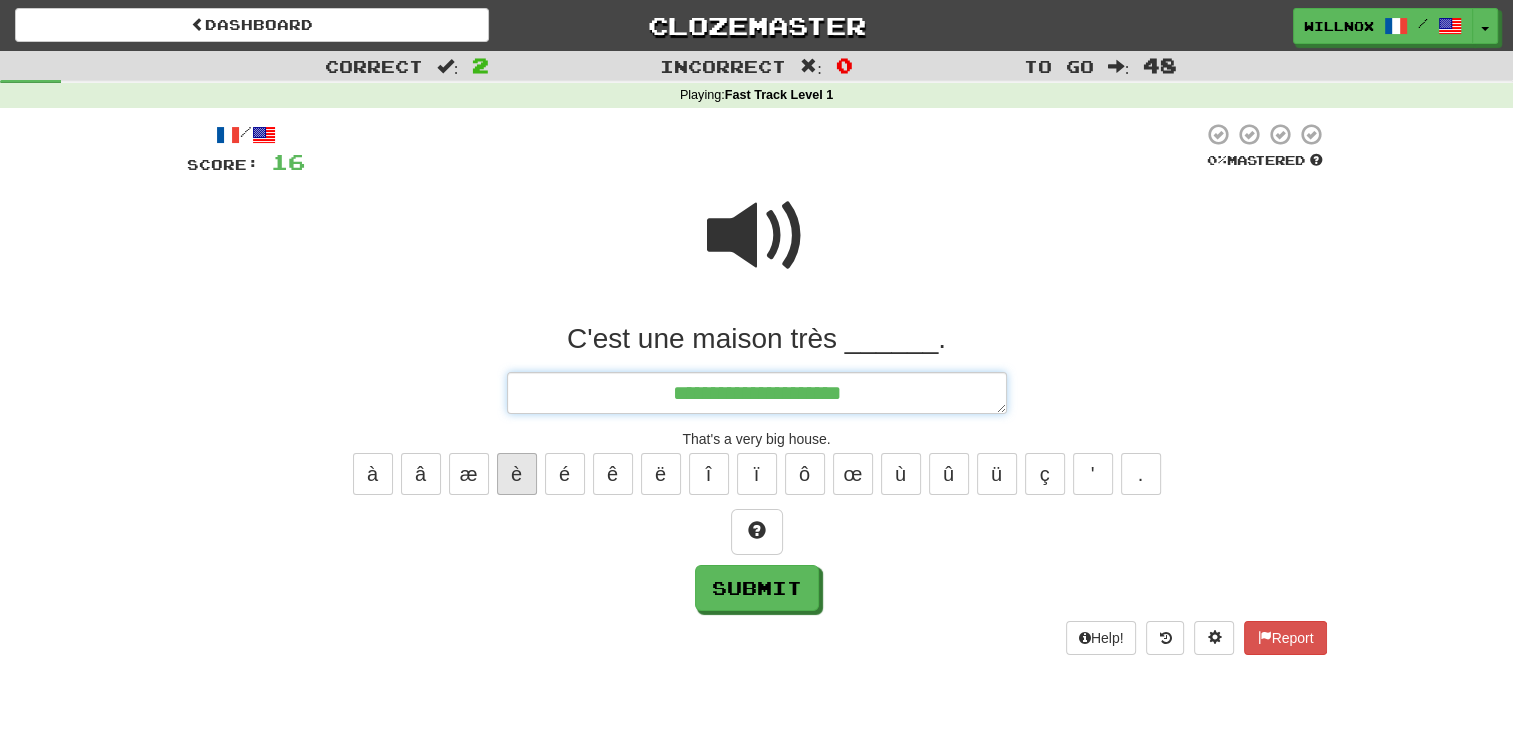 type on "*" 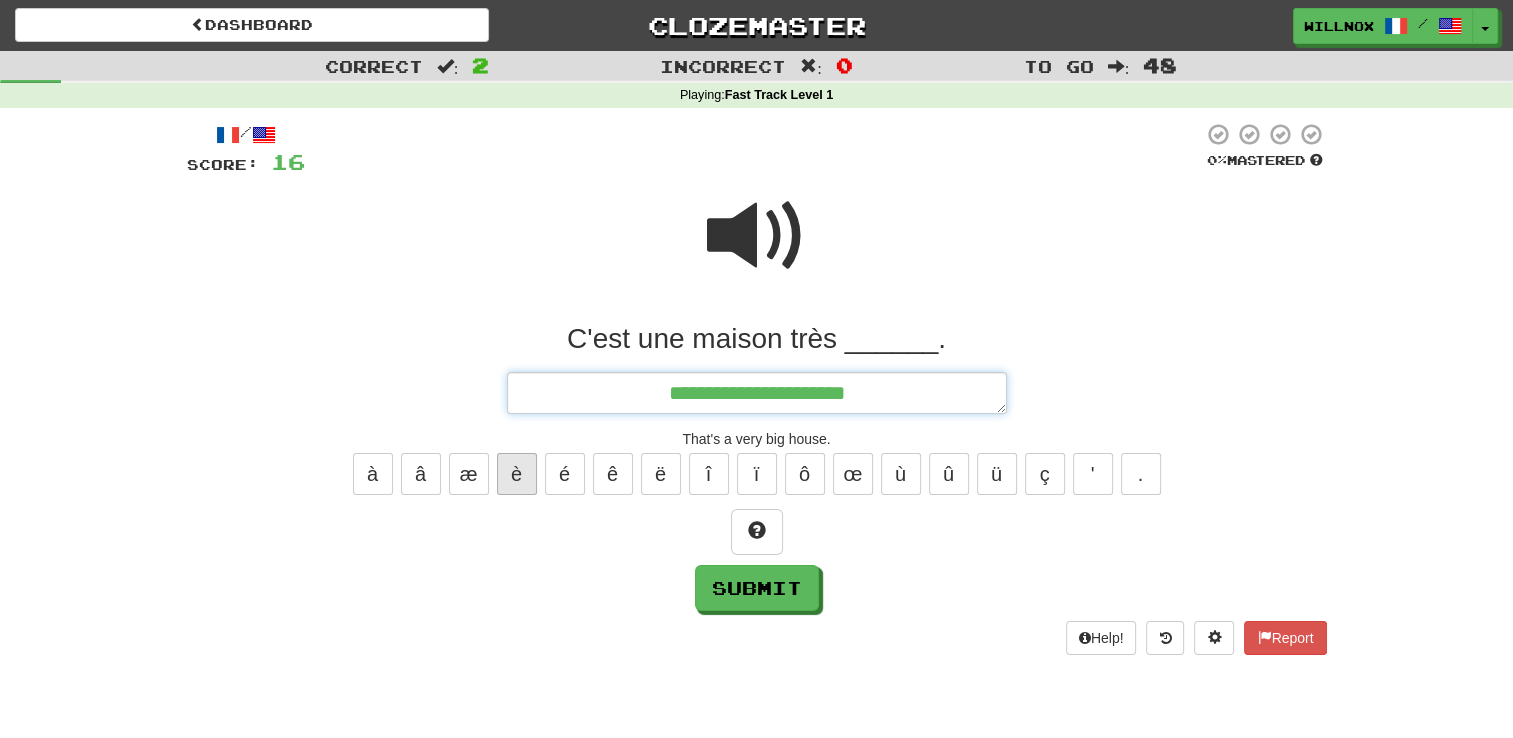 type on "*" 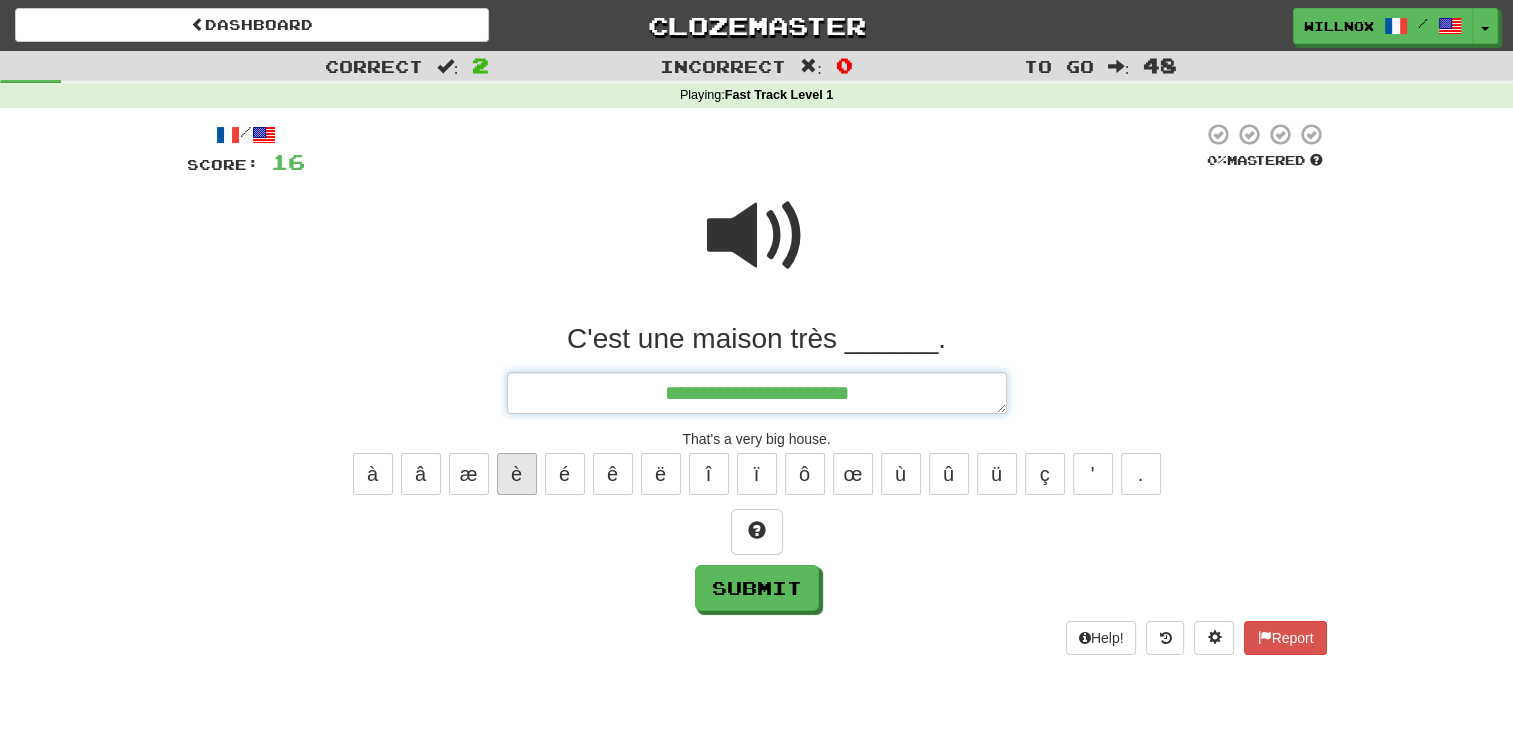 type on "*" 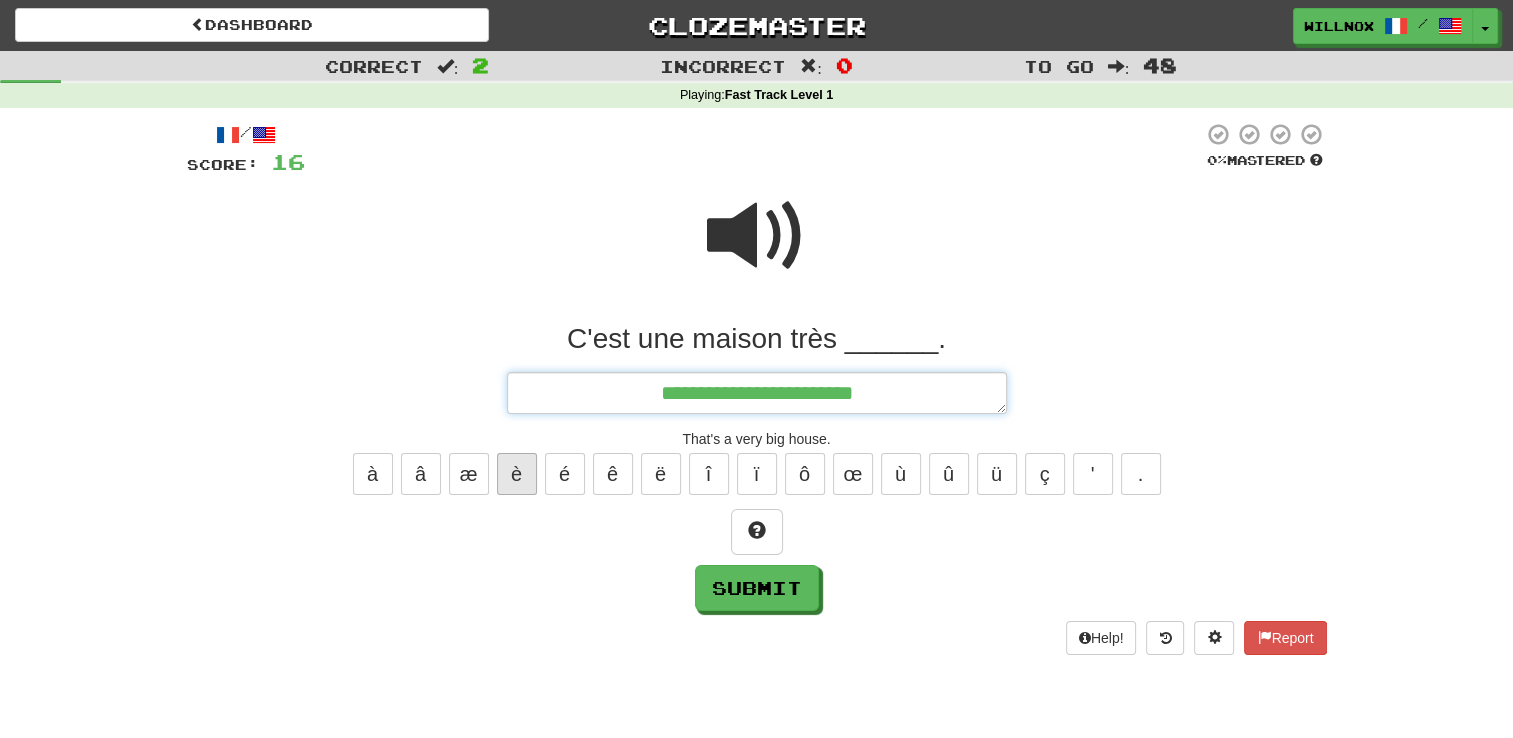 type on "*" 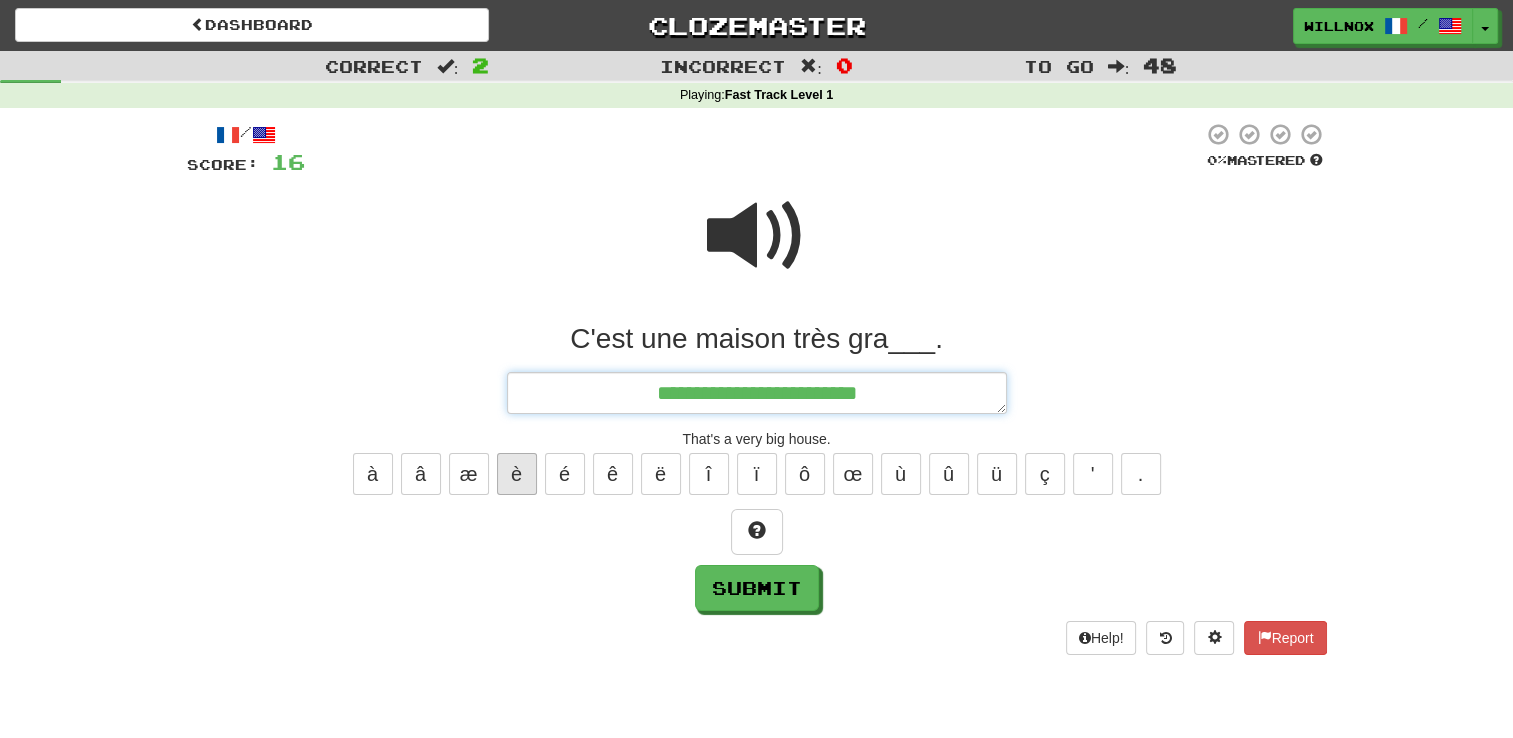 type on "*" 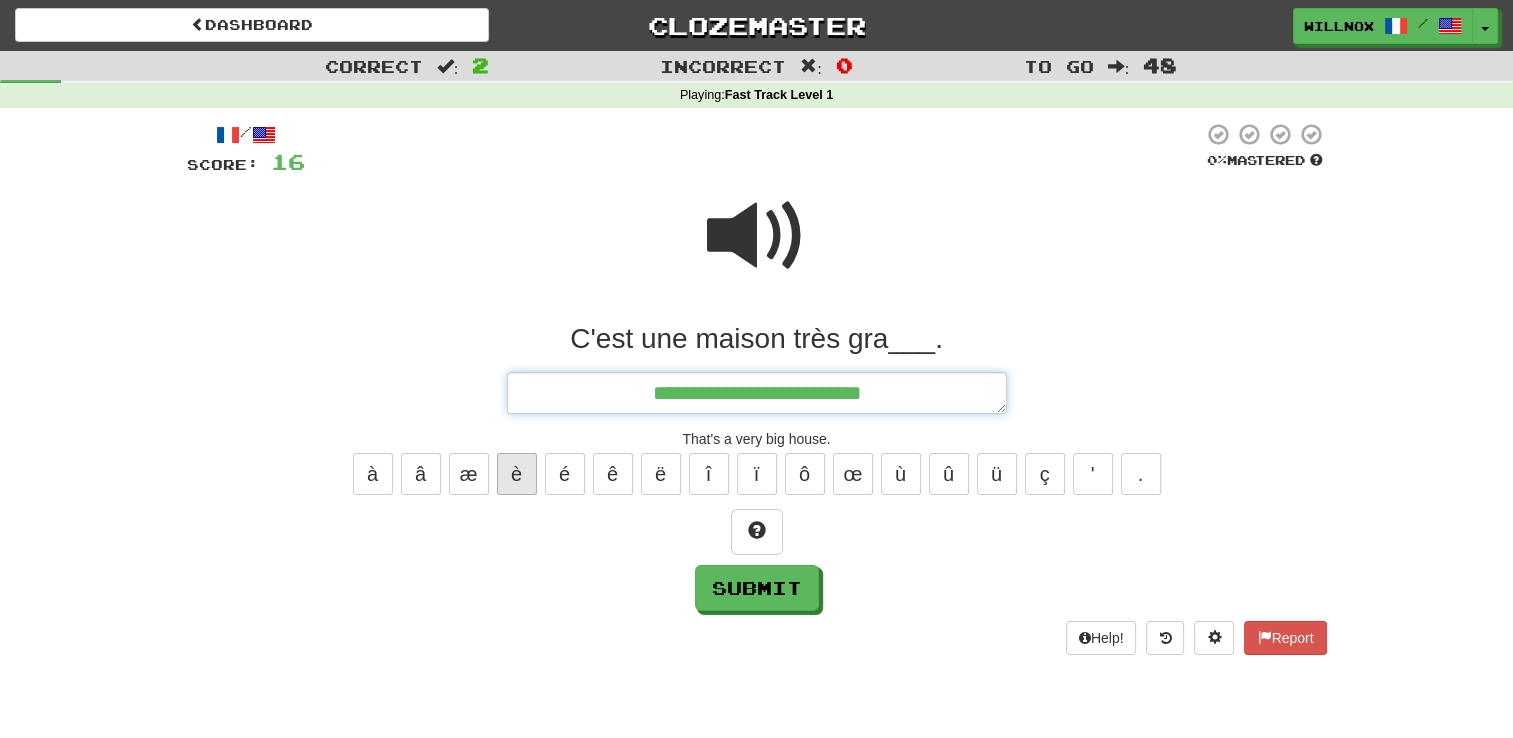 type on "*" 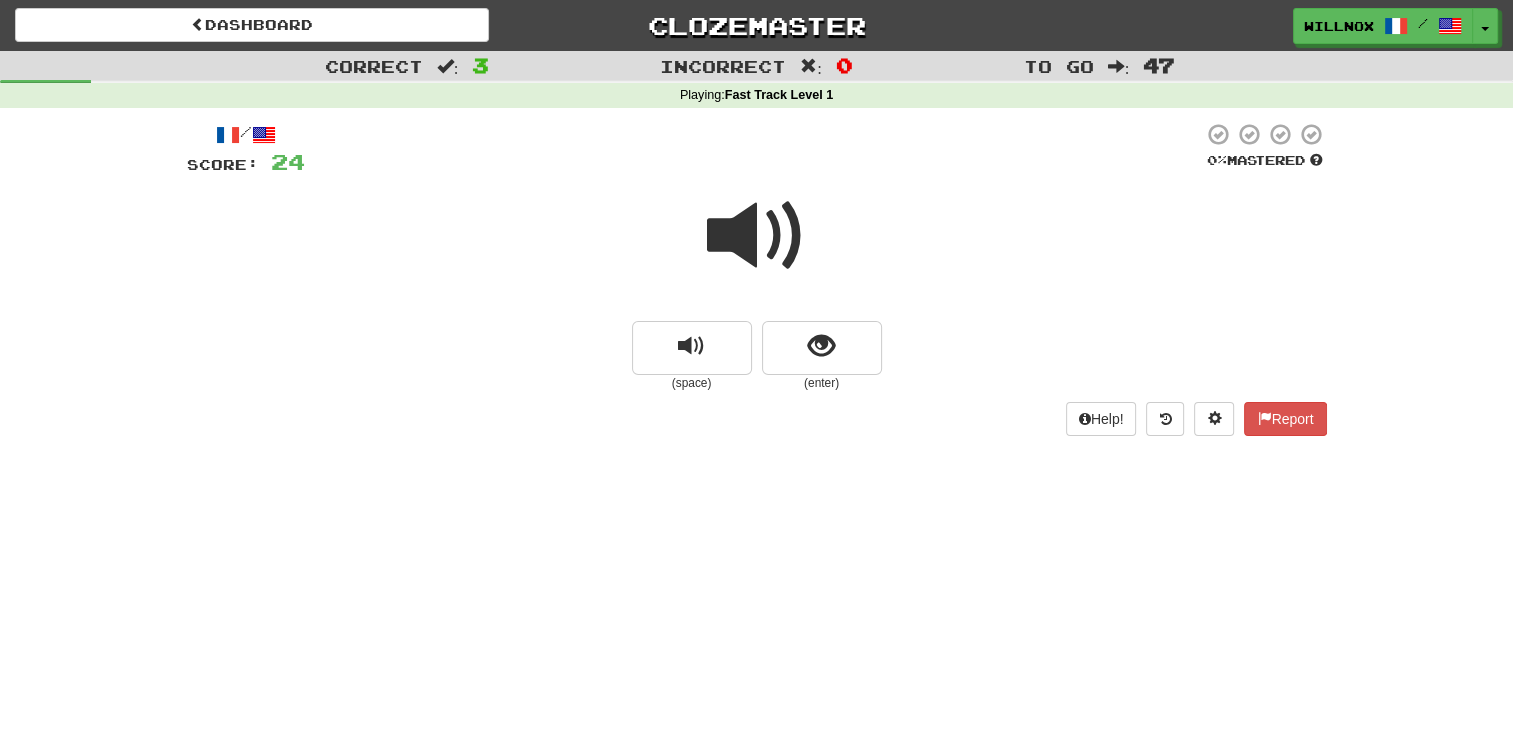 click at bounding box center (757, 236) 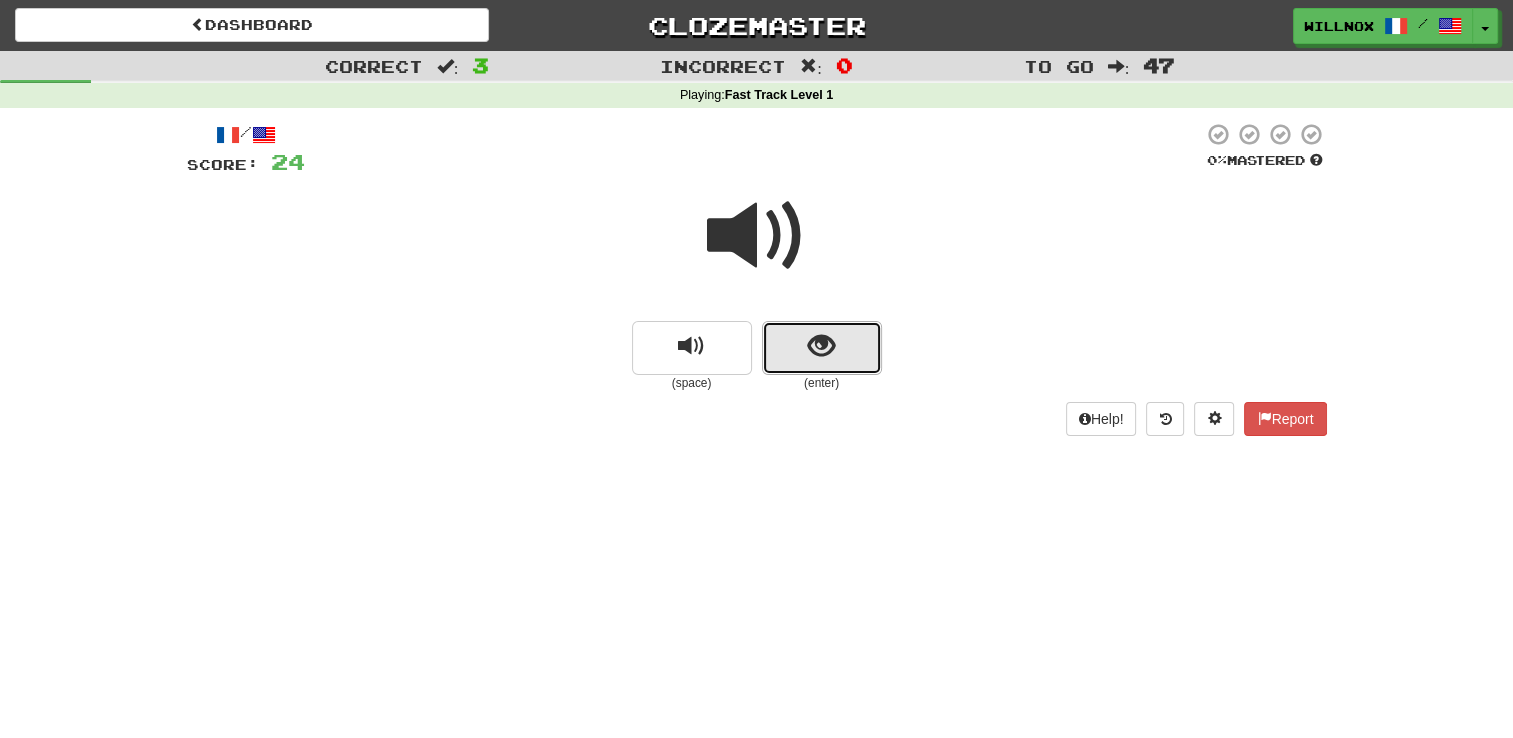 click at bounding box center (821, 346) 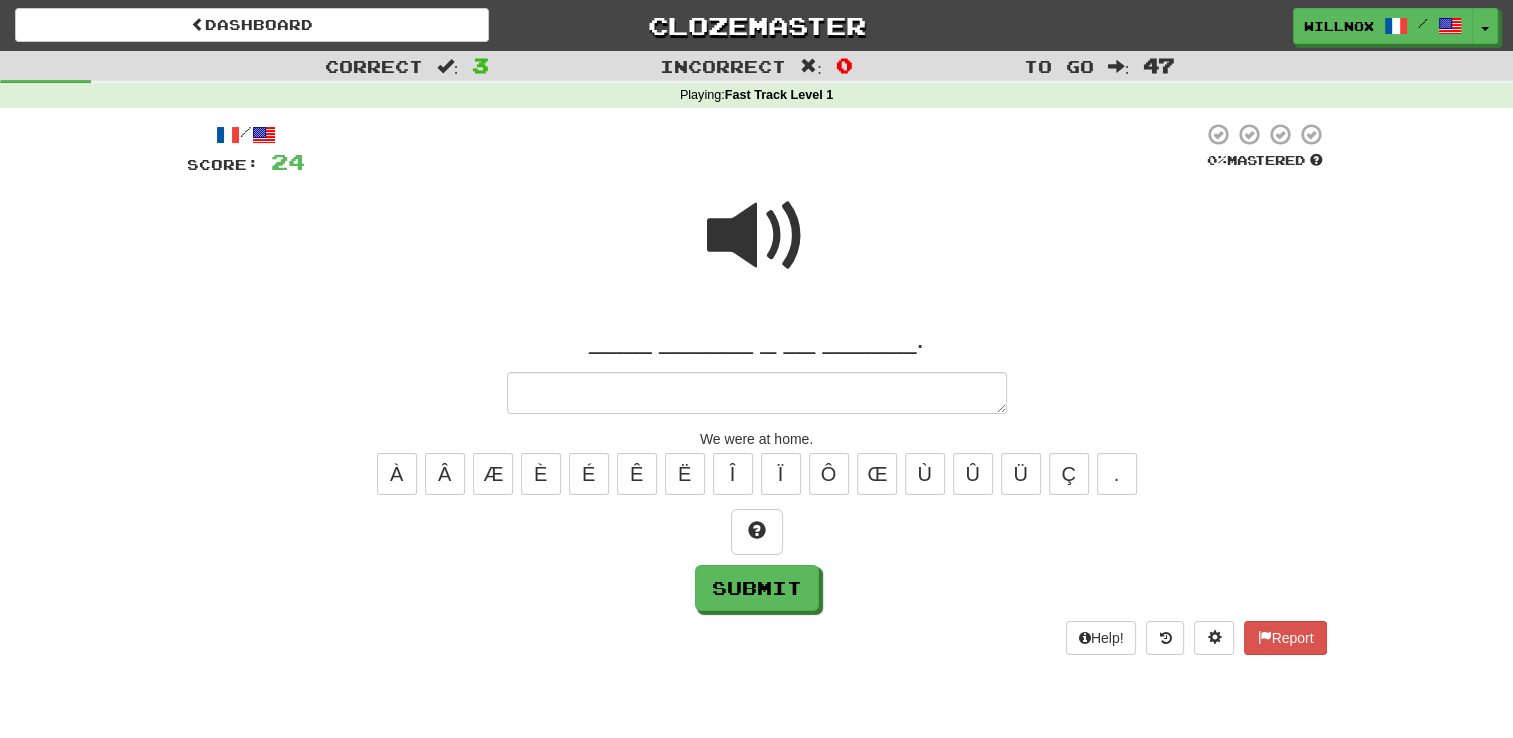 type on "*" 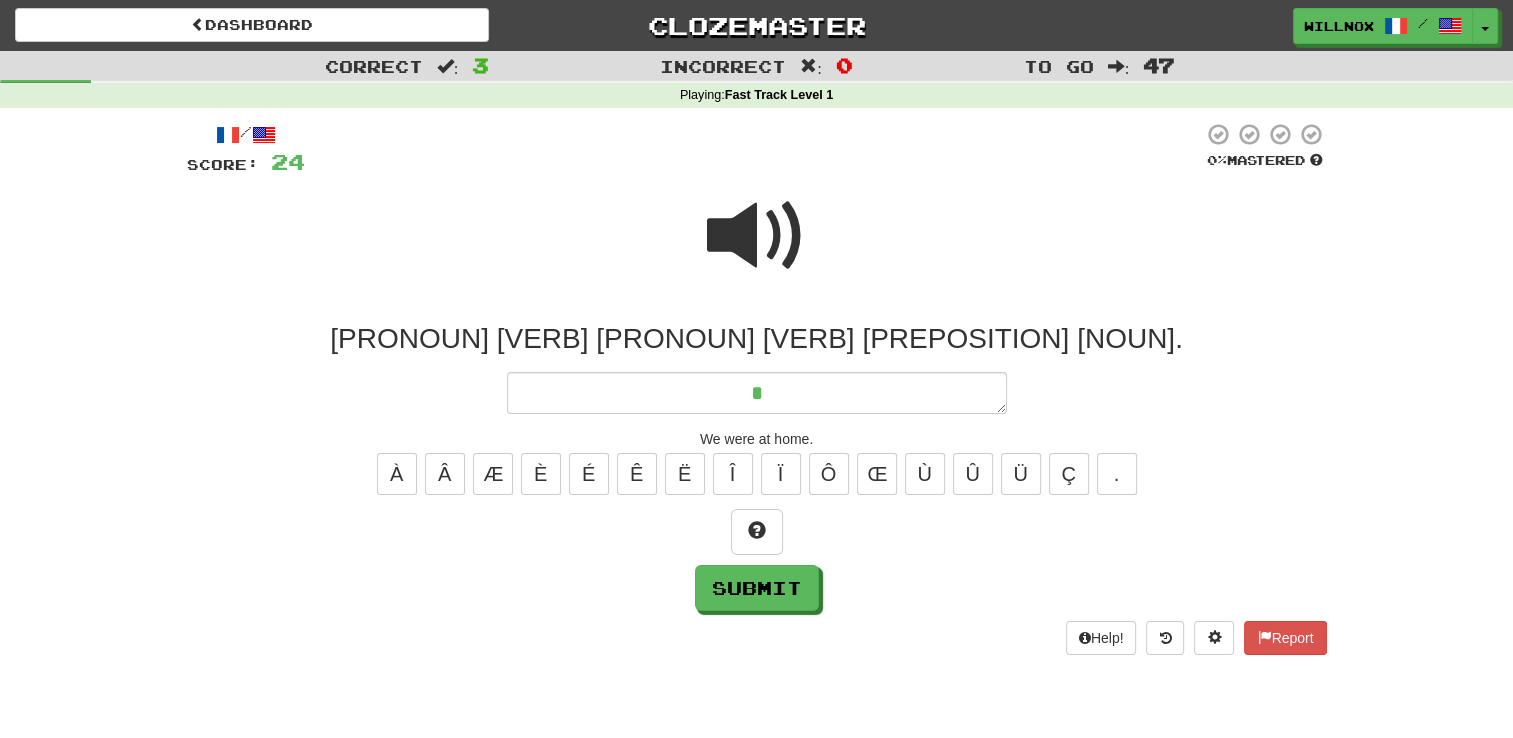 type on "*" 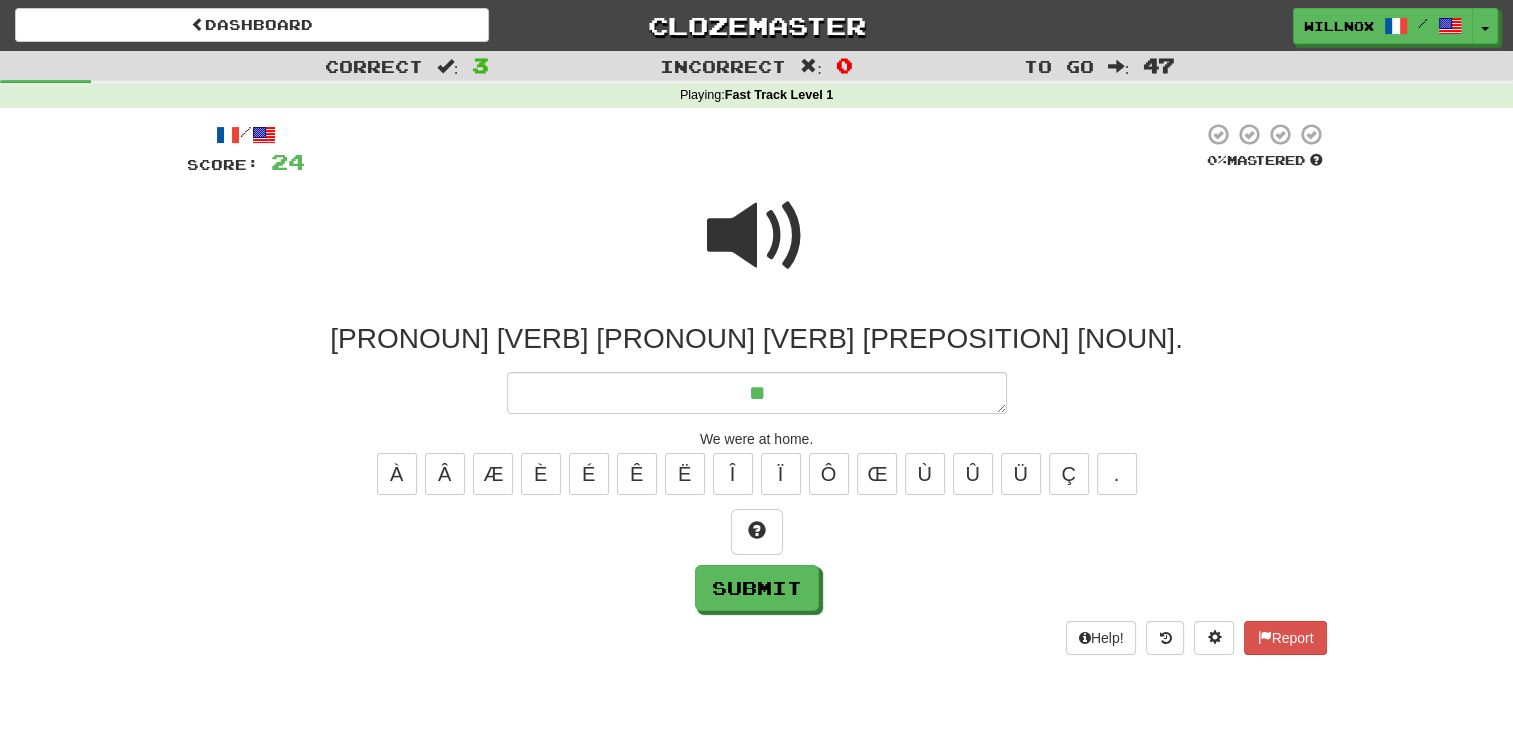 type on "*" 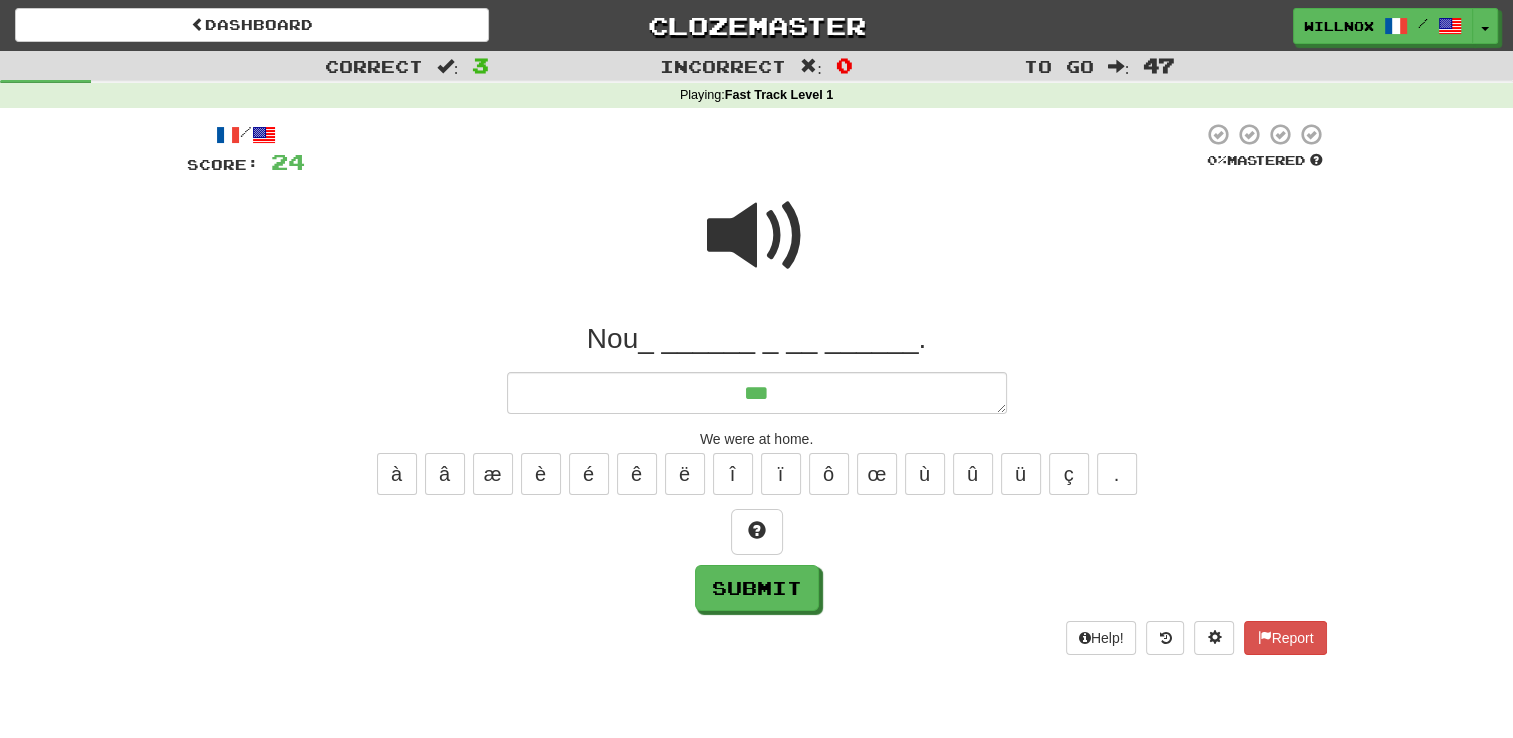 type on "*" 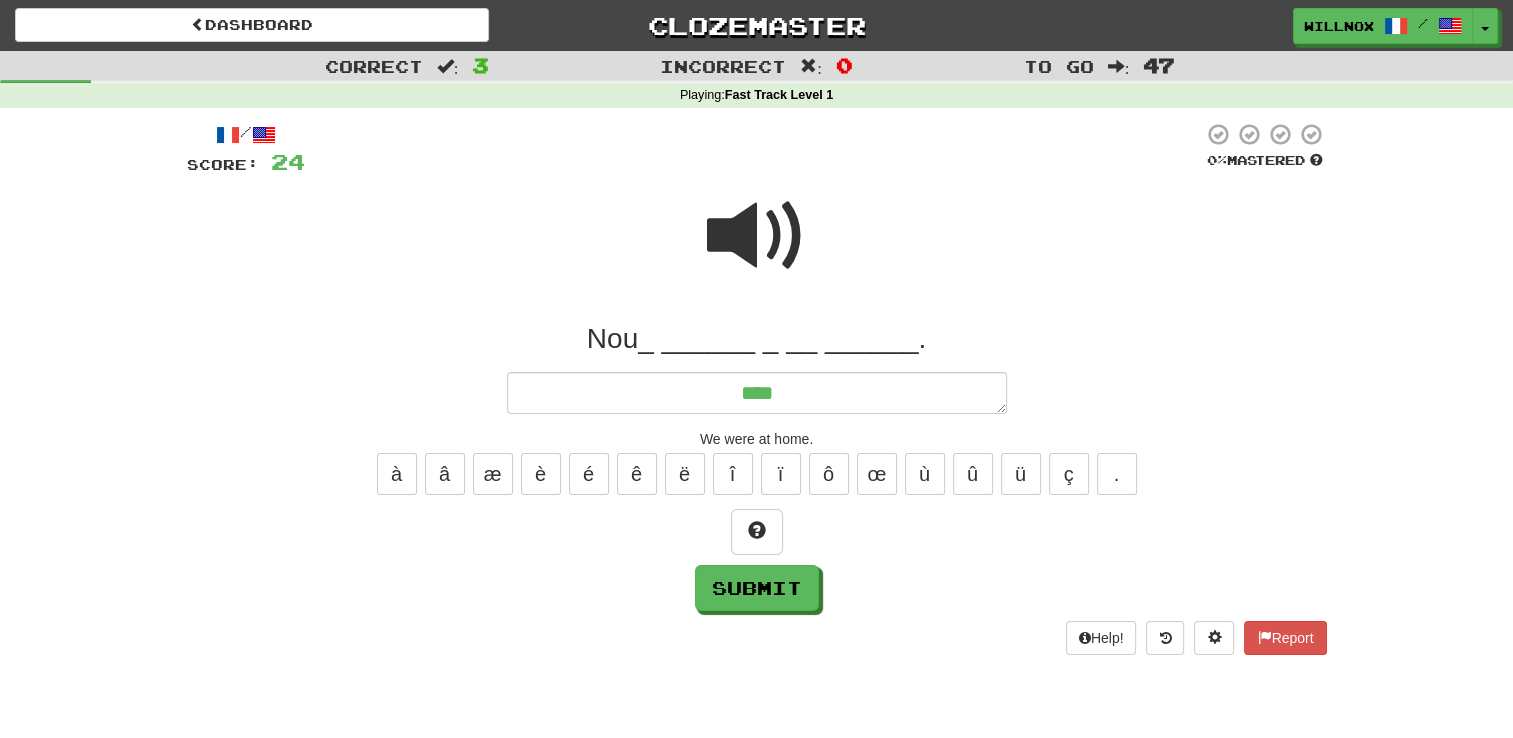 type on "*" 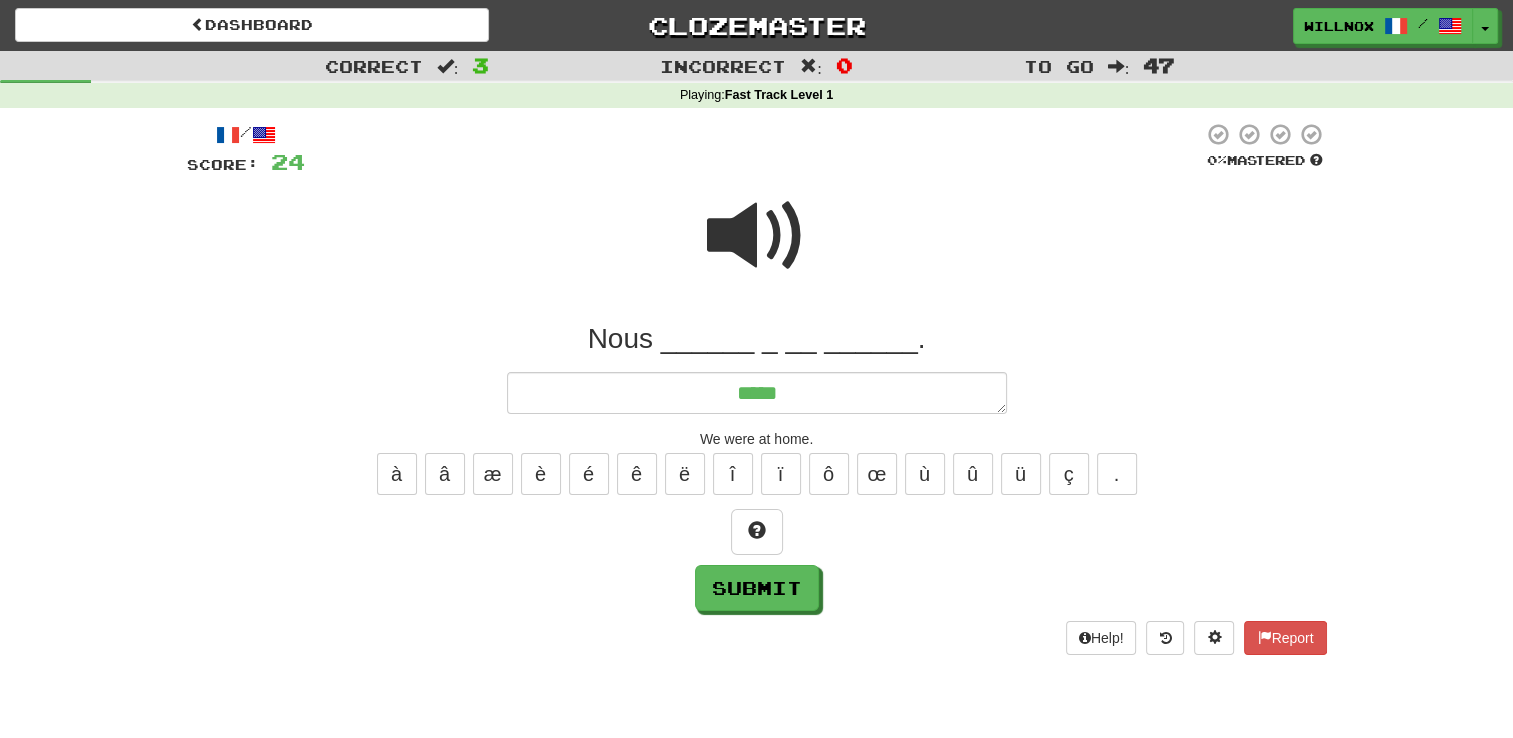 type on "*" 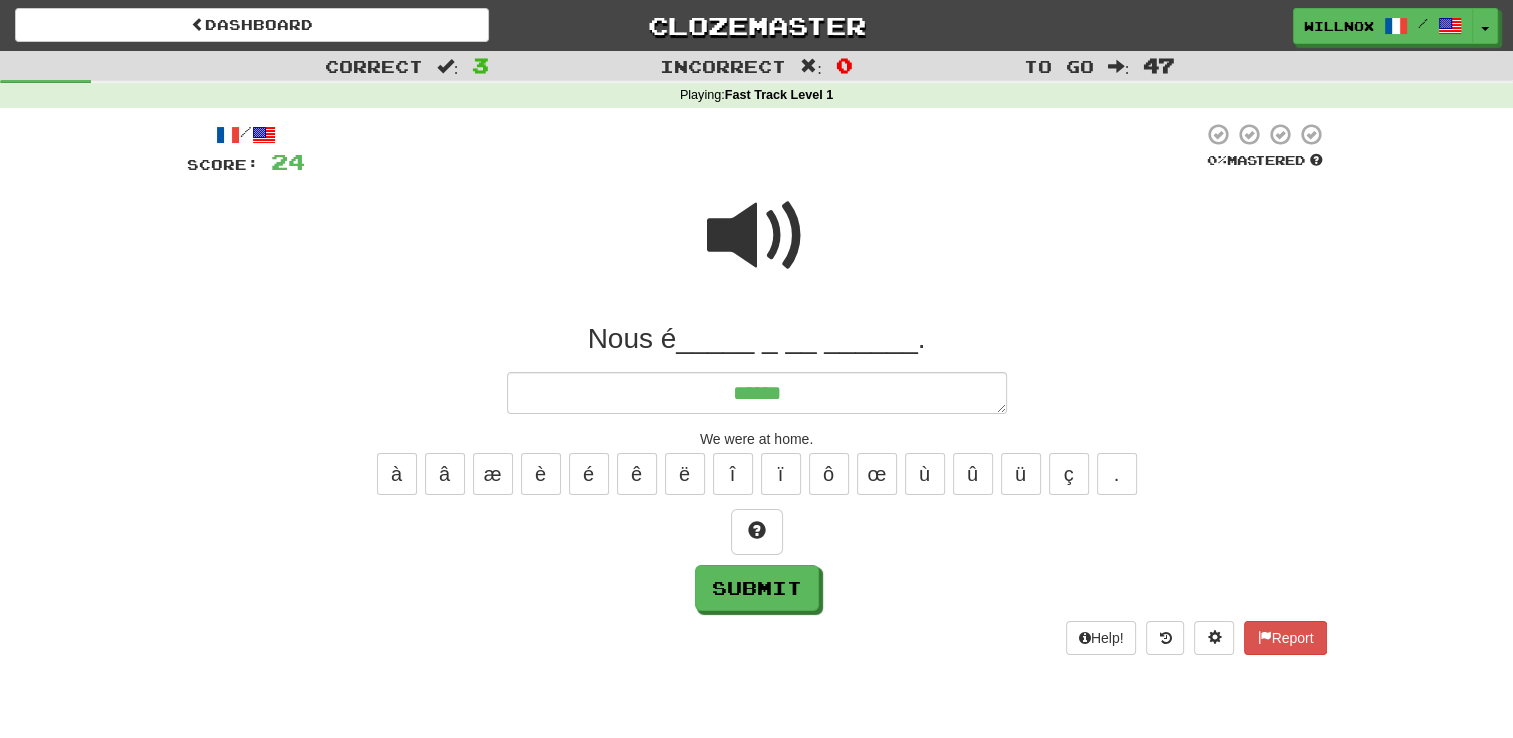 type on "*" 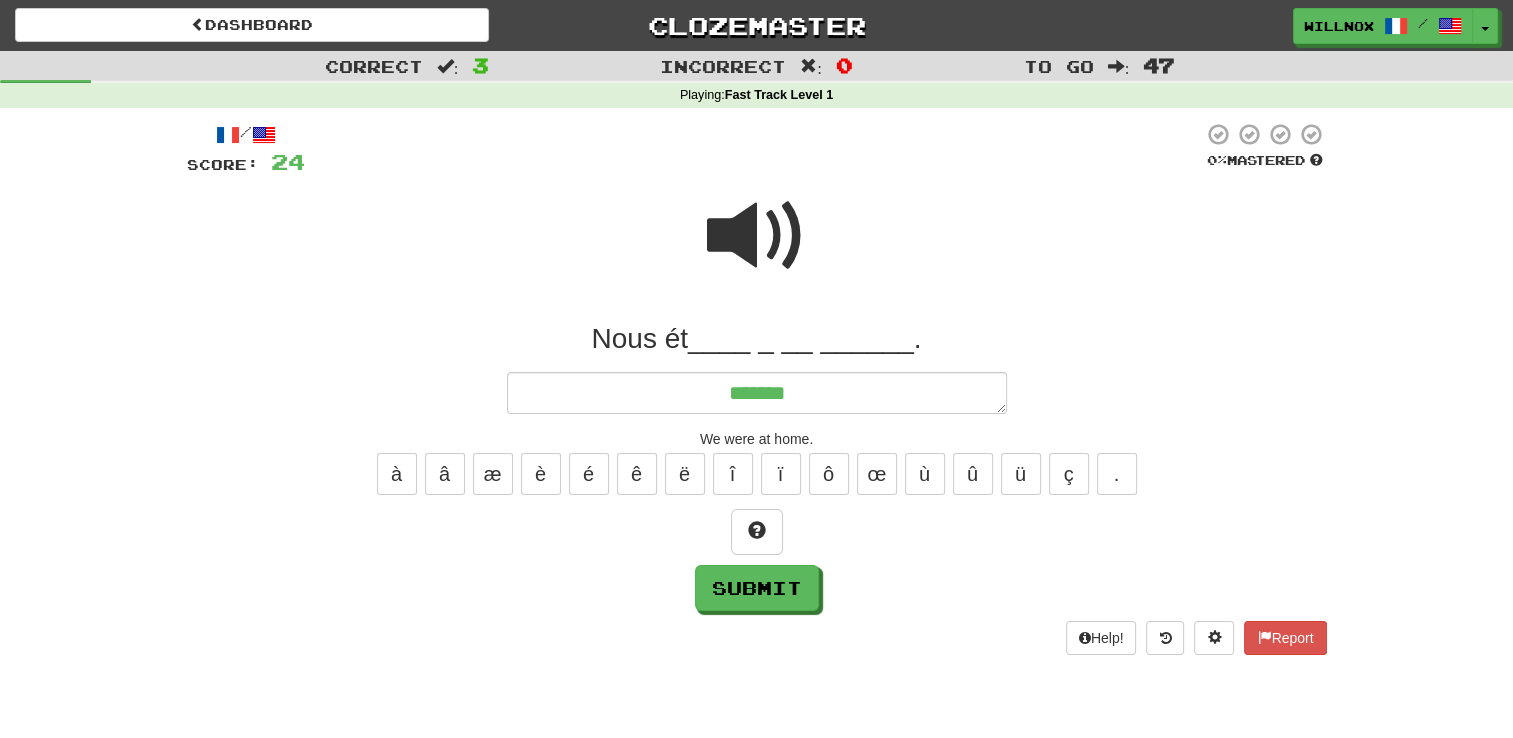 type on "*" 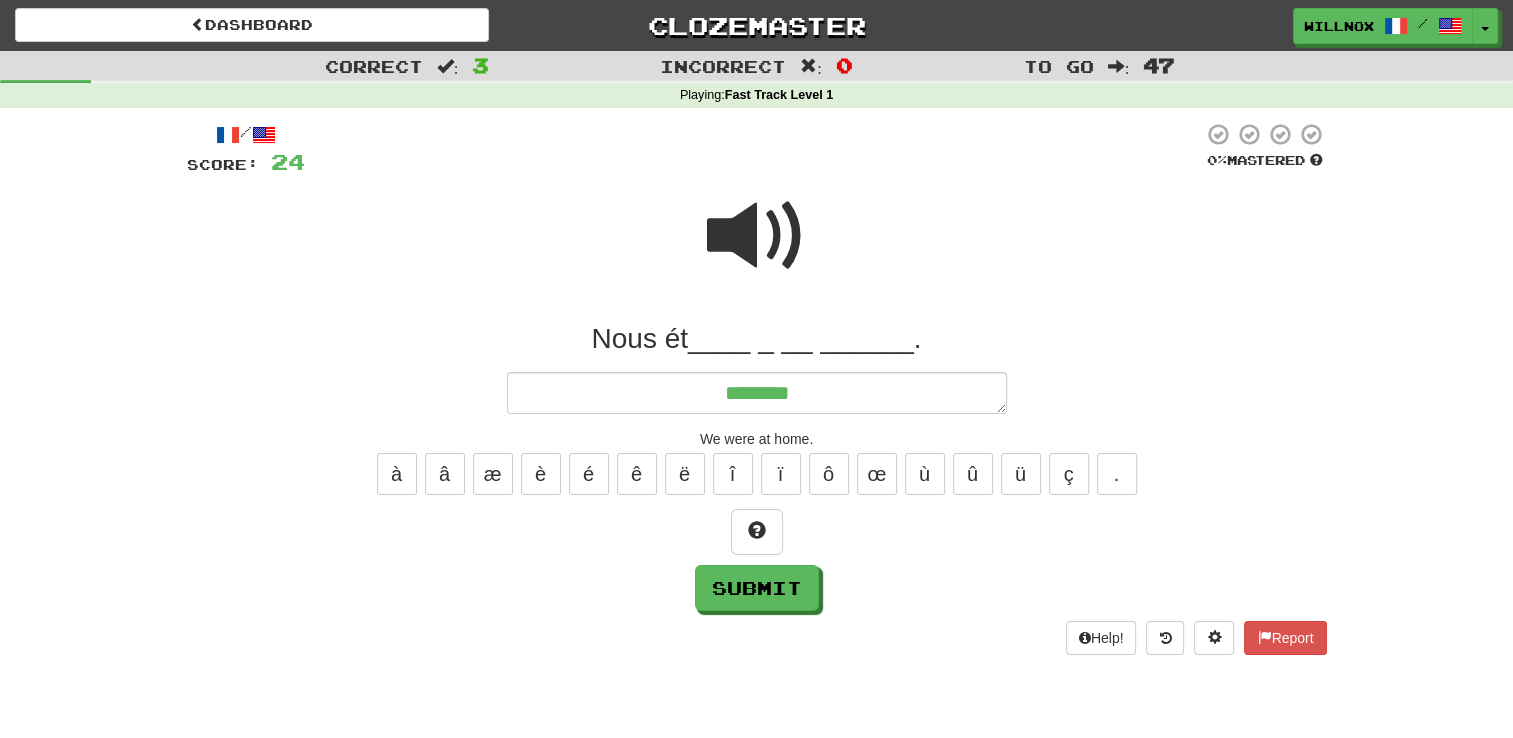 type on "*" 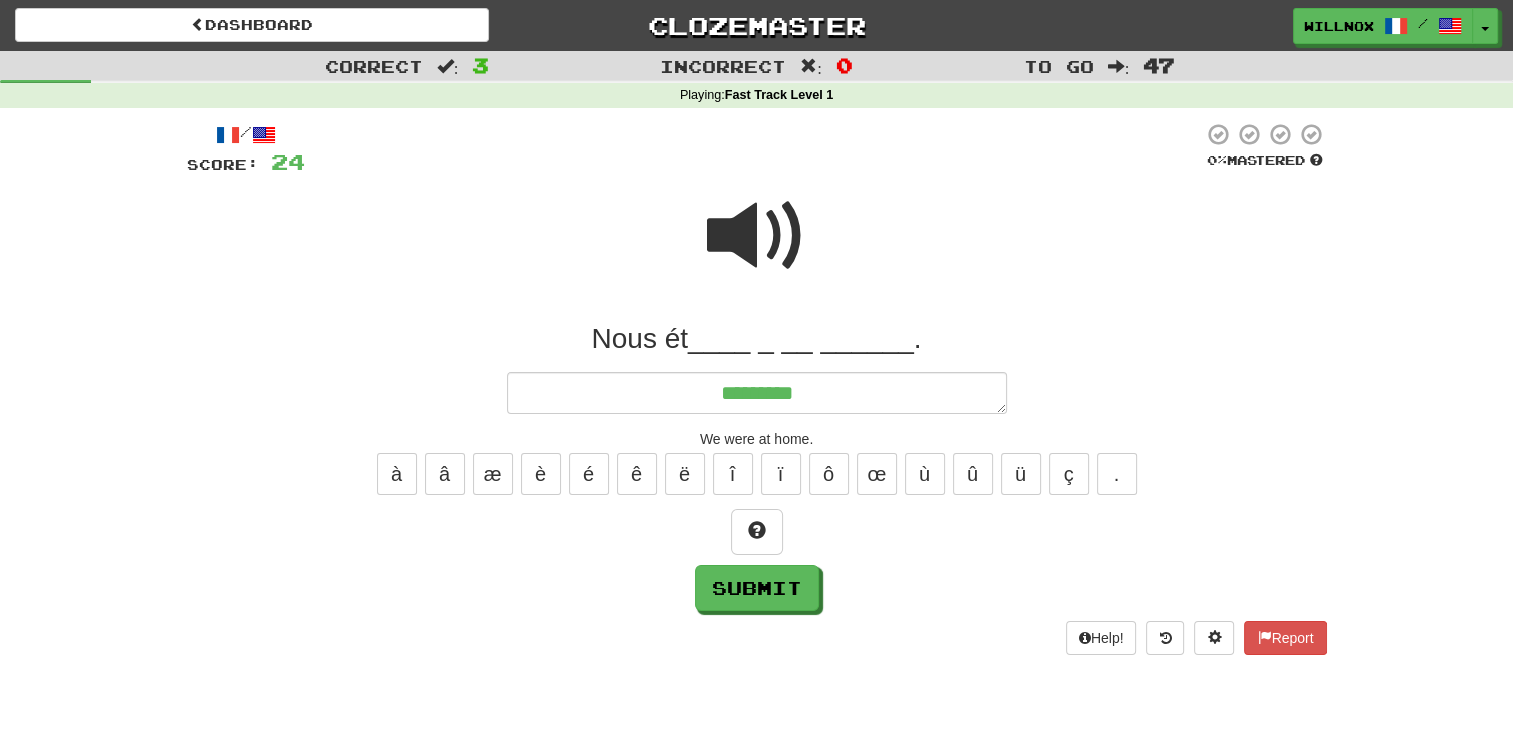 type on "*" 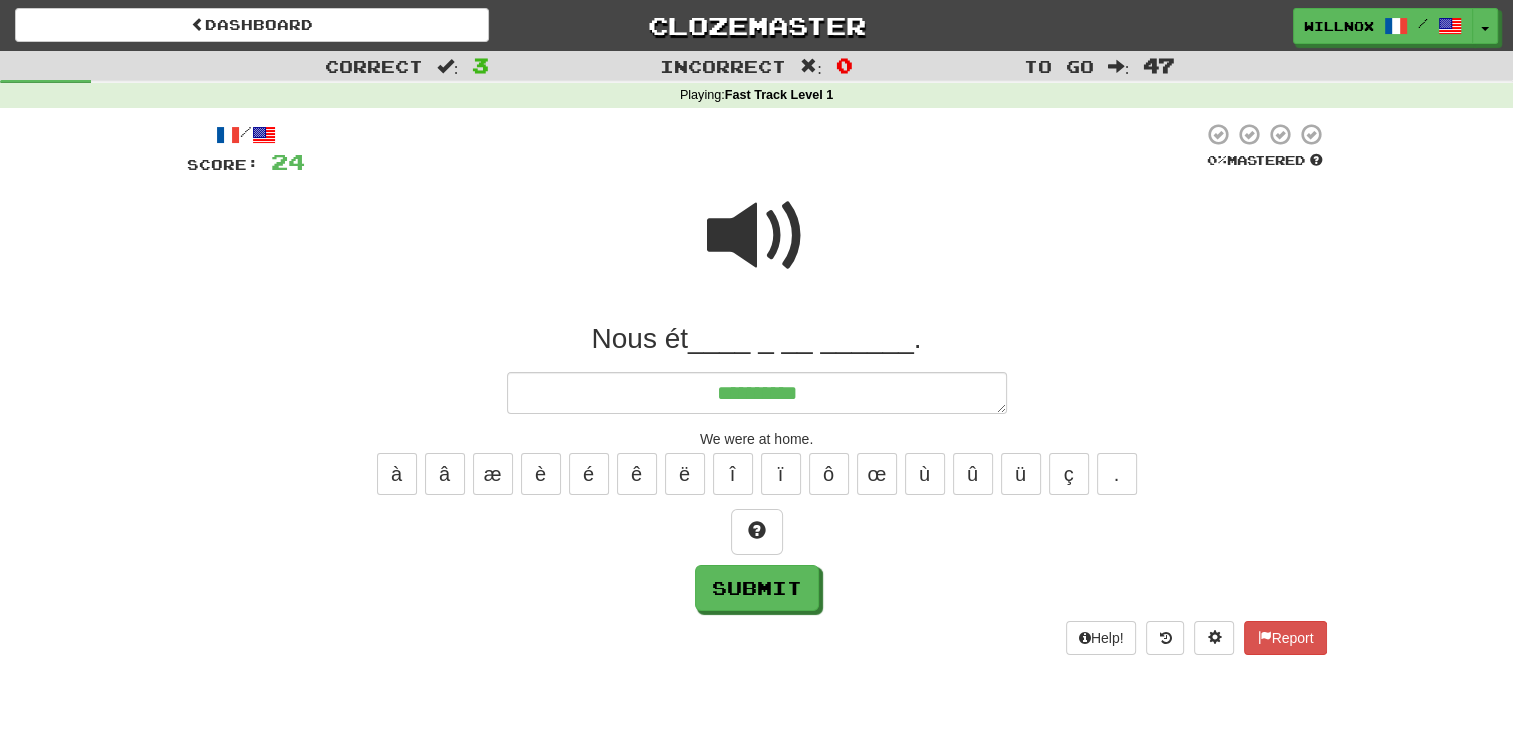 type on "*" 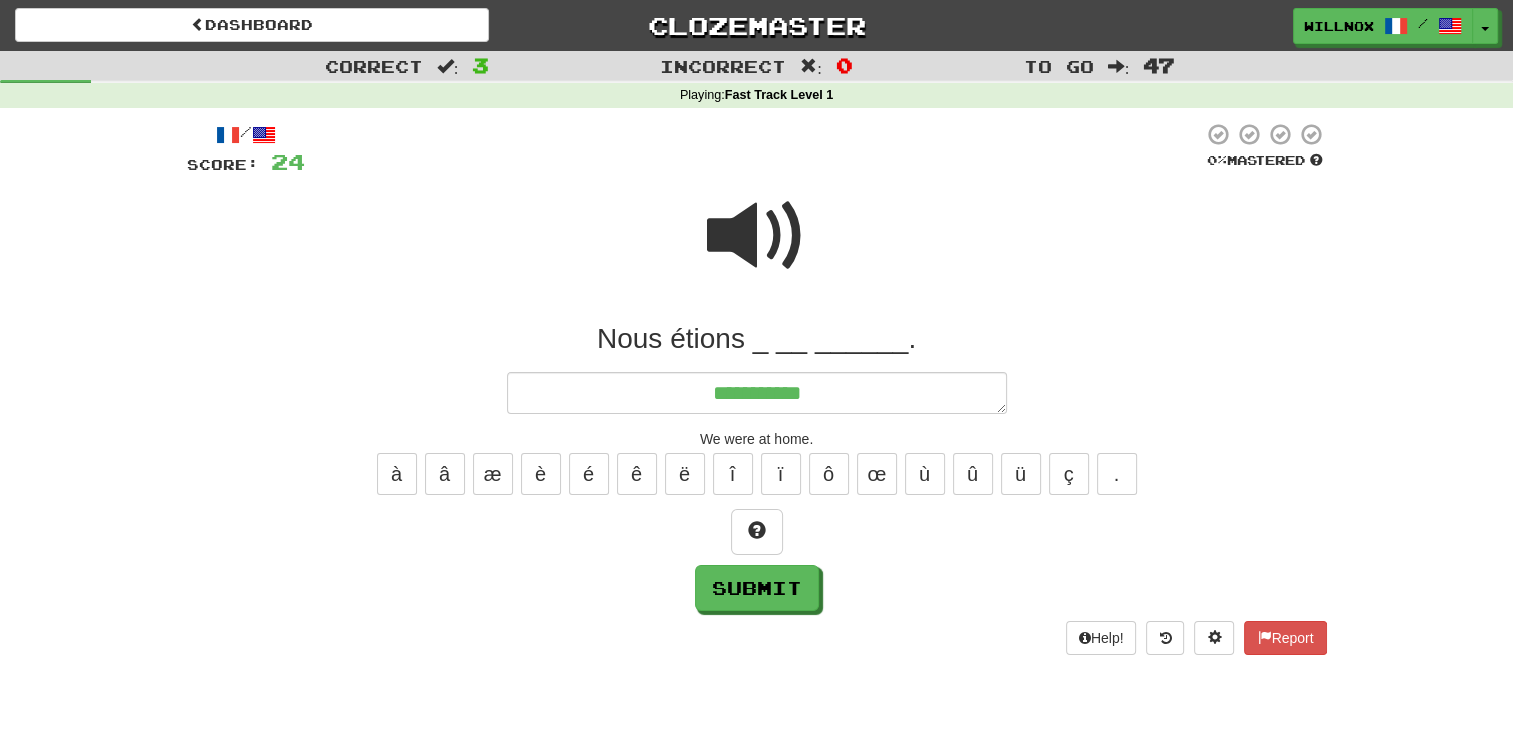 type on "*" 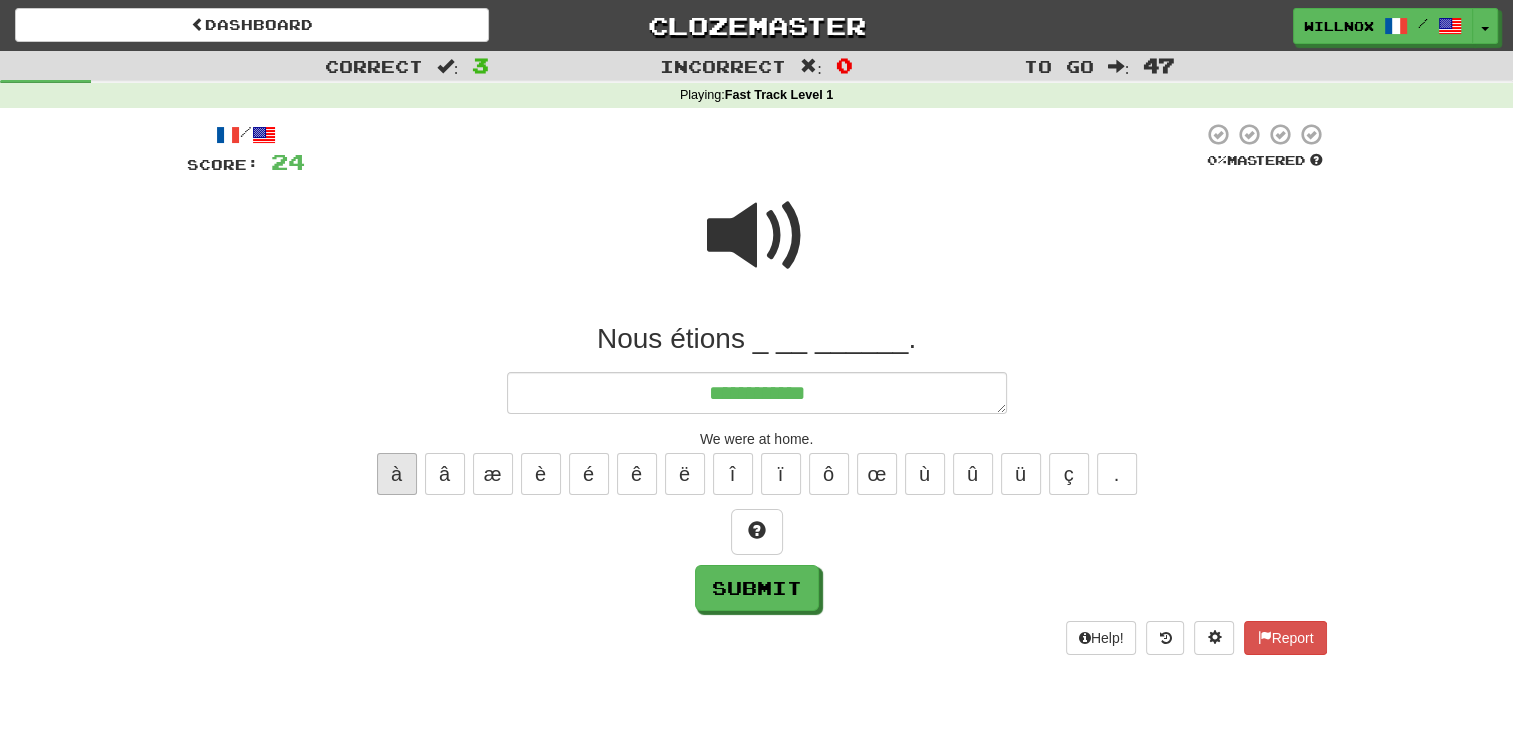 type on "**********" 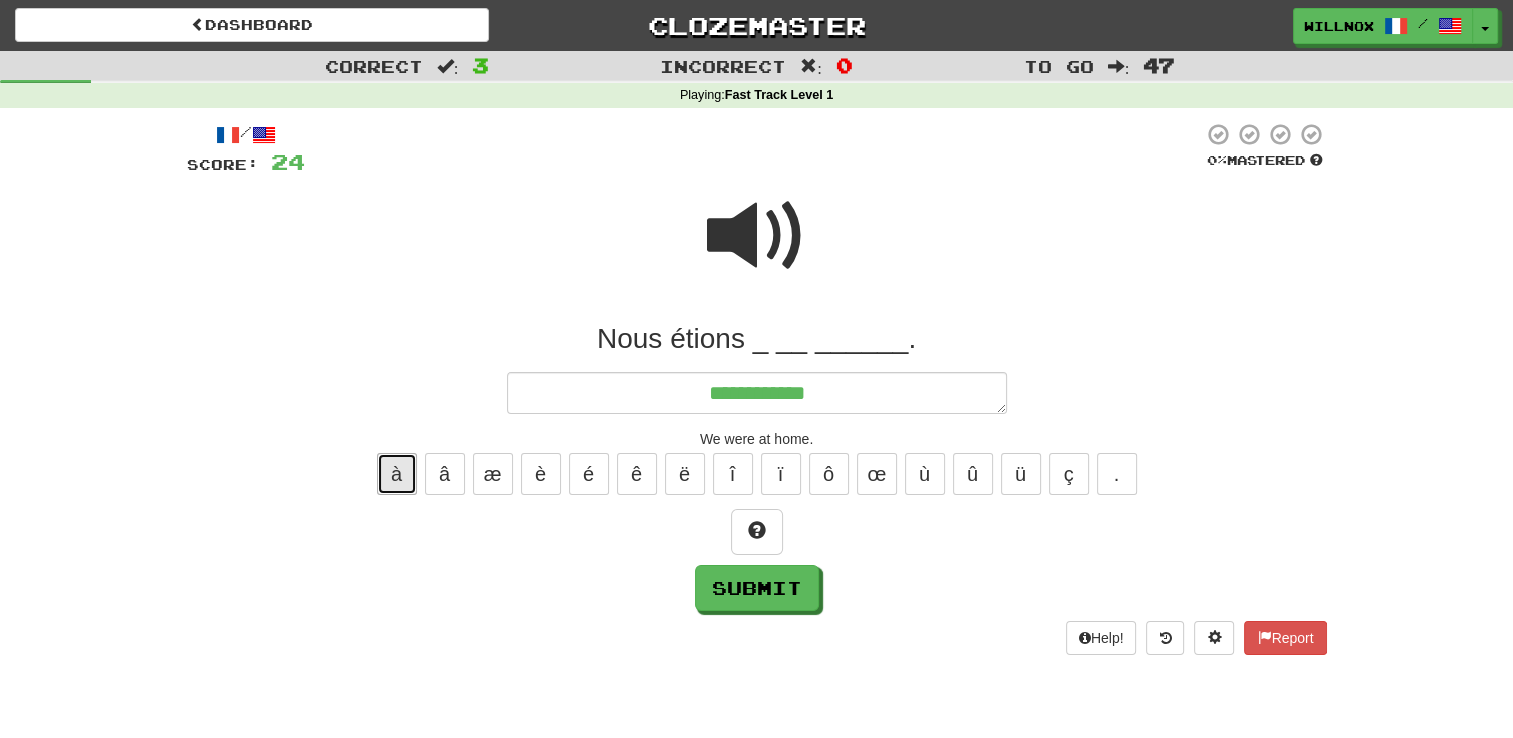 click on "à" at bounding box center (397, 474) 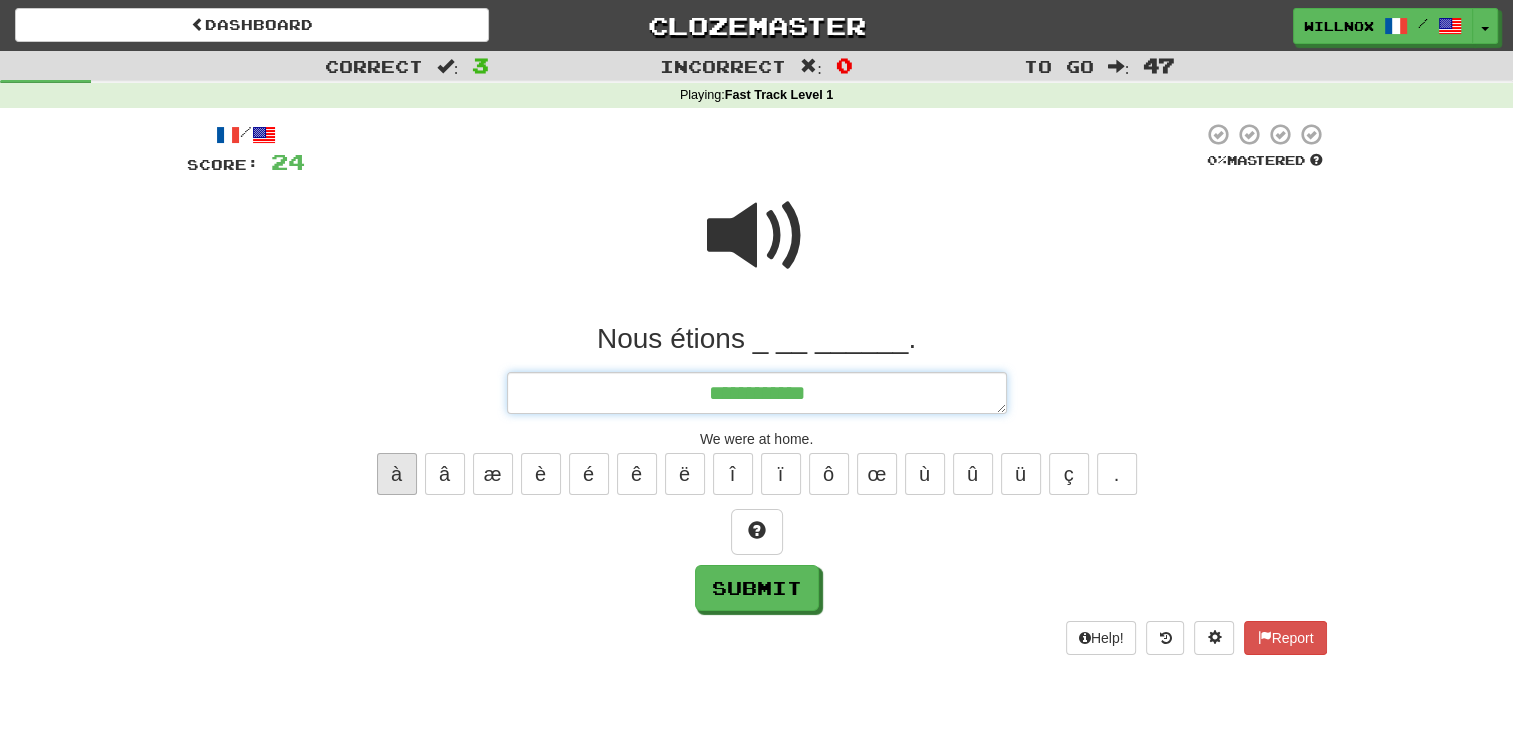 type on "*" 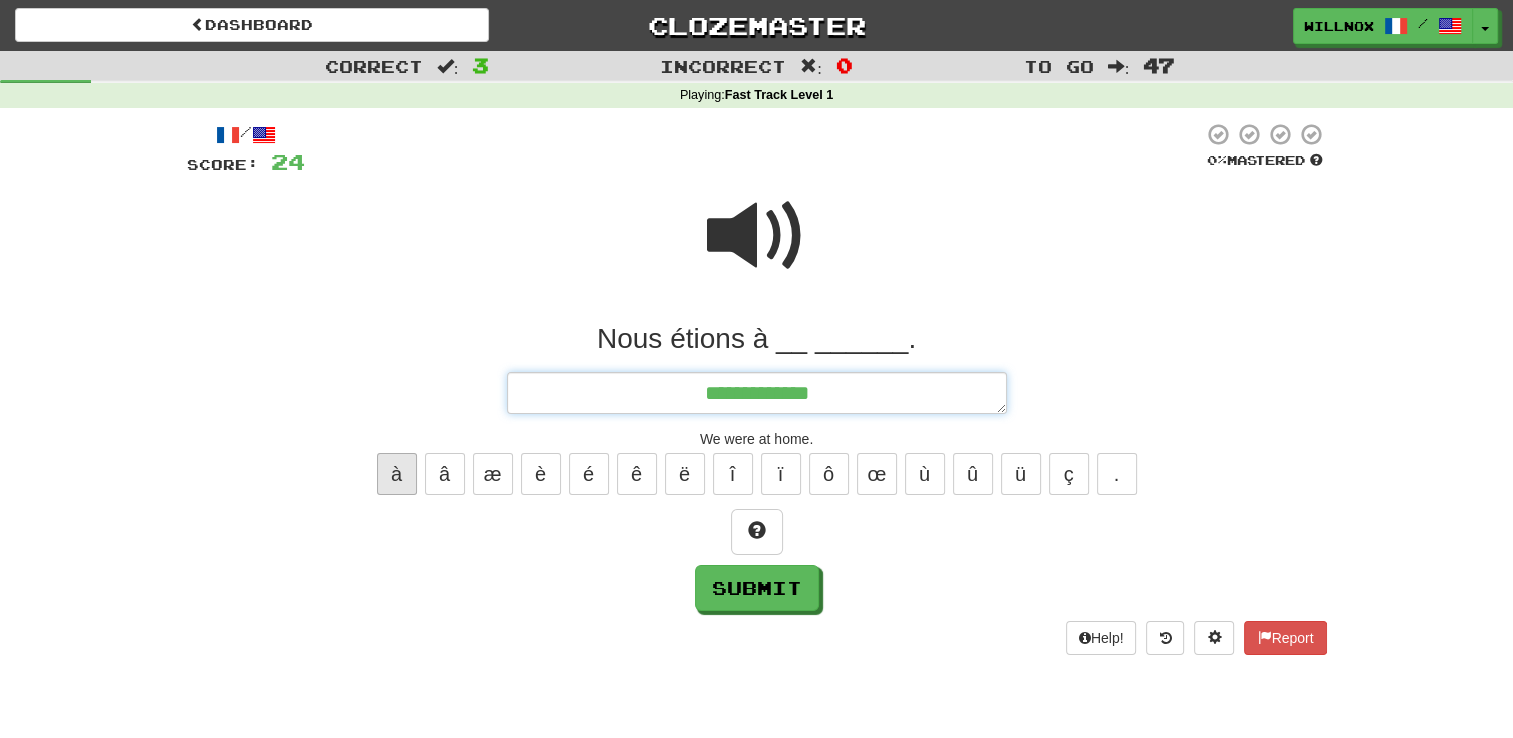 type on "*" 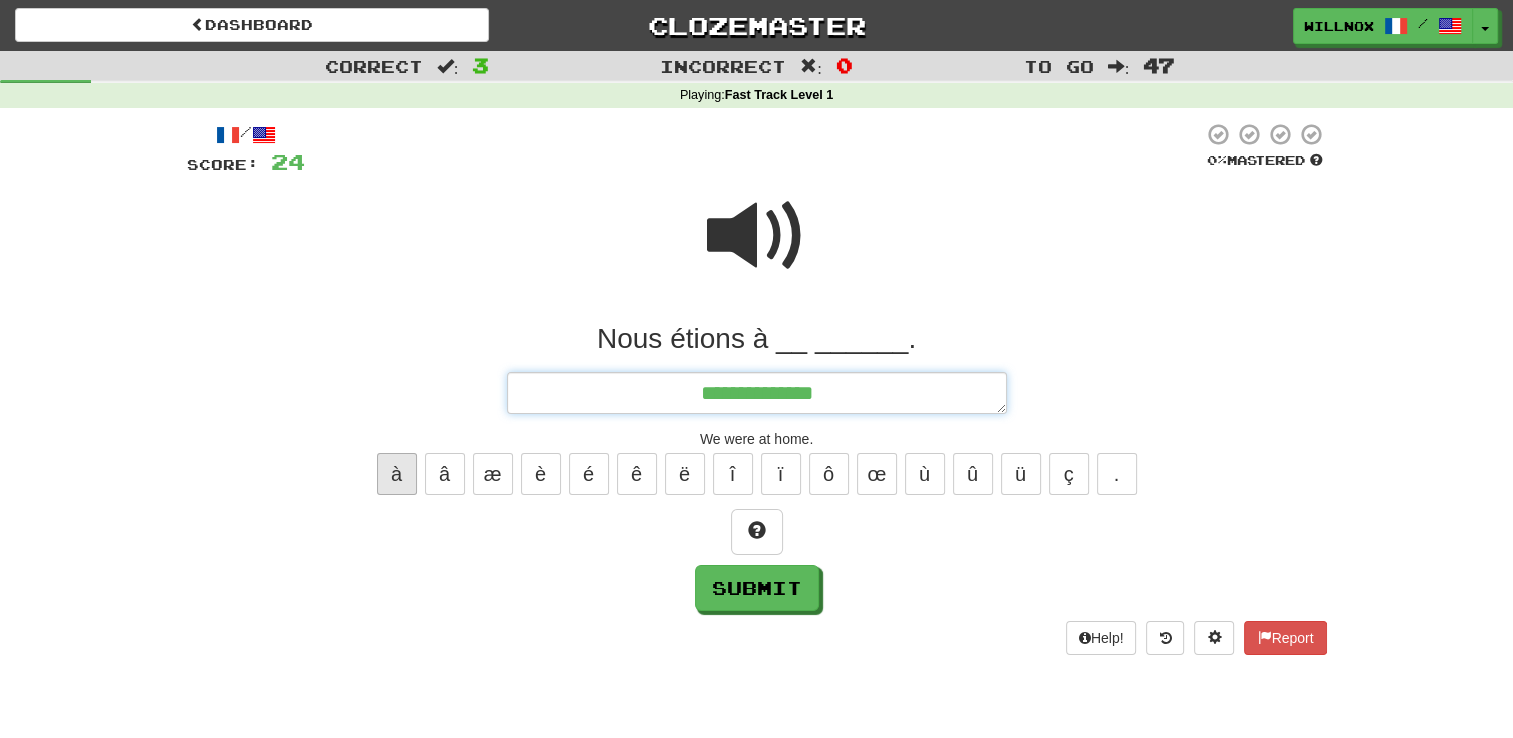 type on "*" 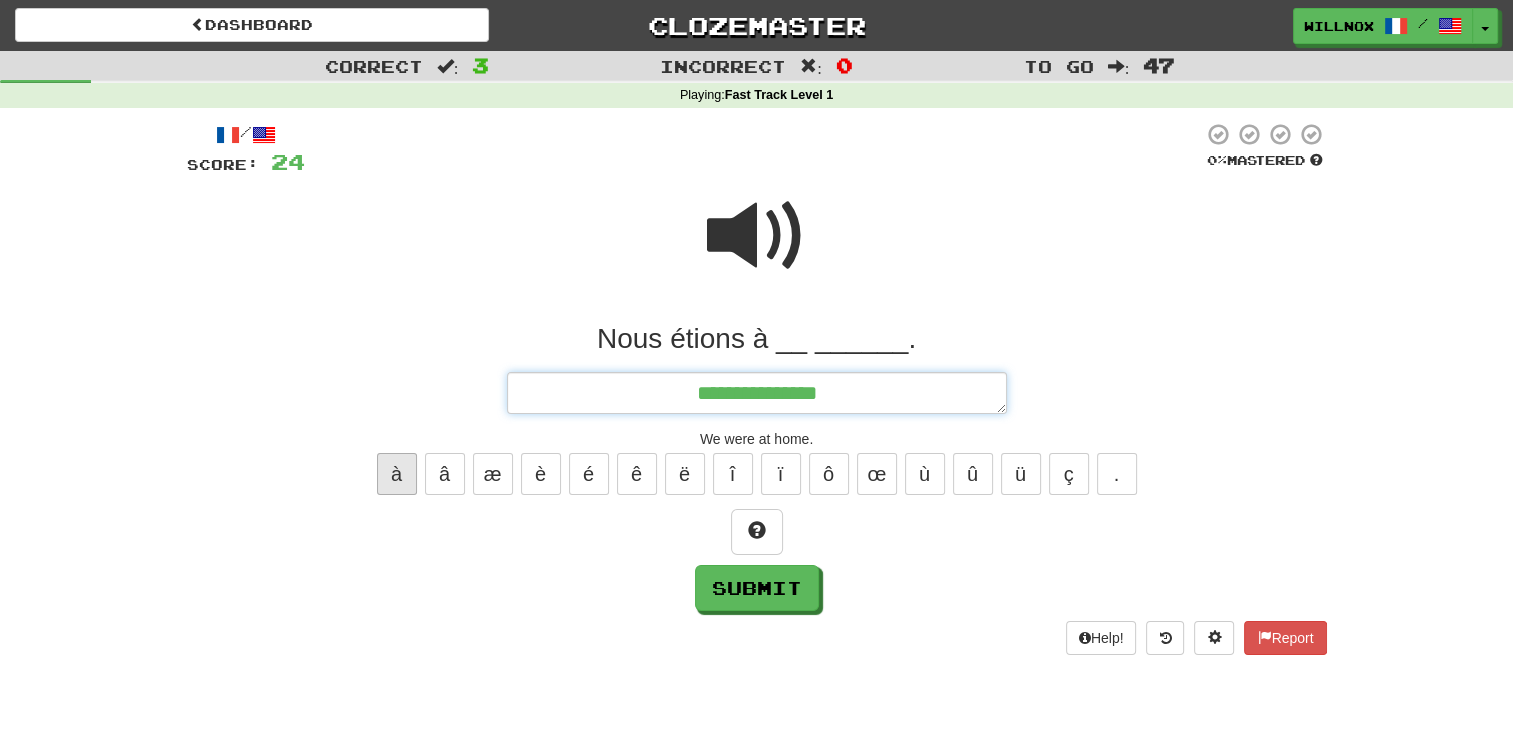 type on "*" 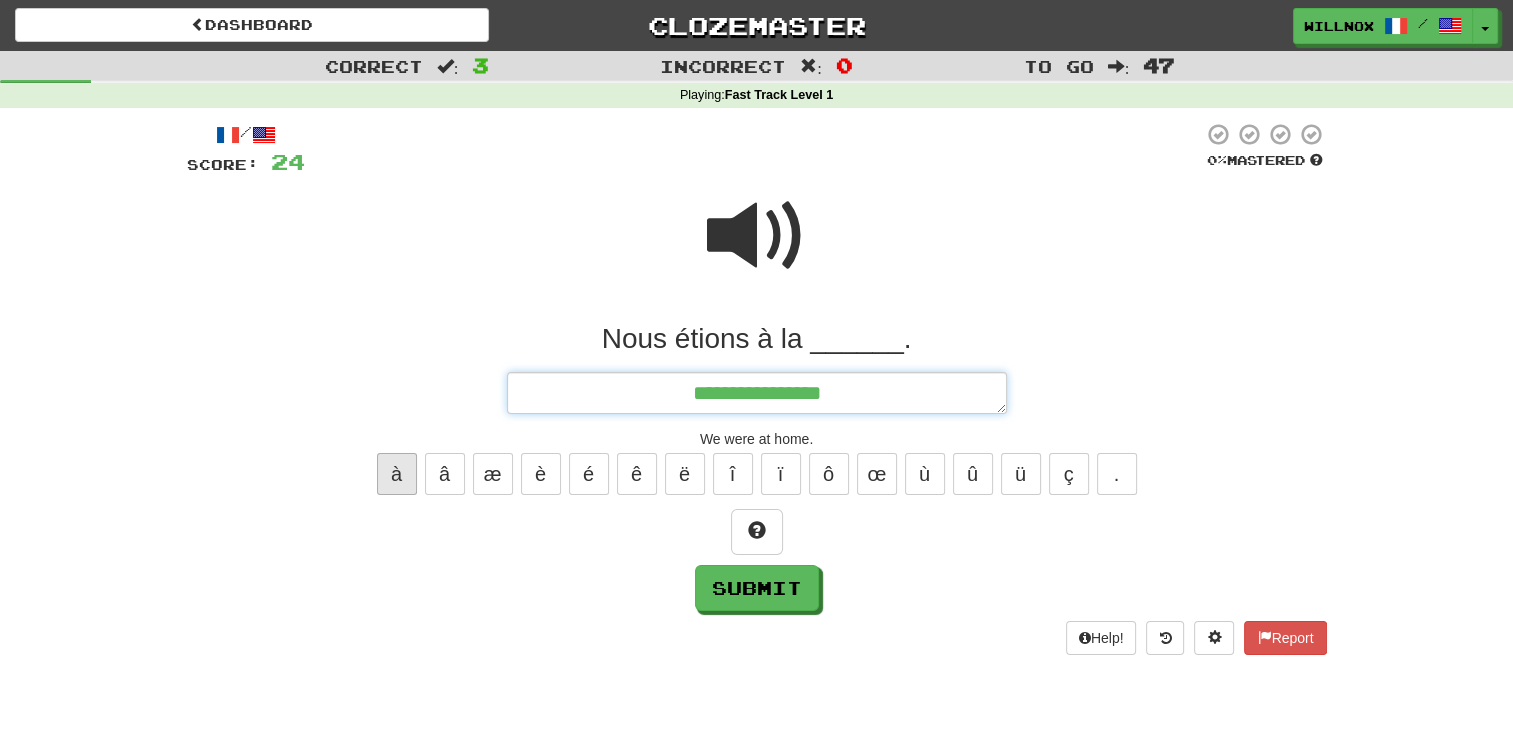 type on "**********" 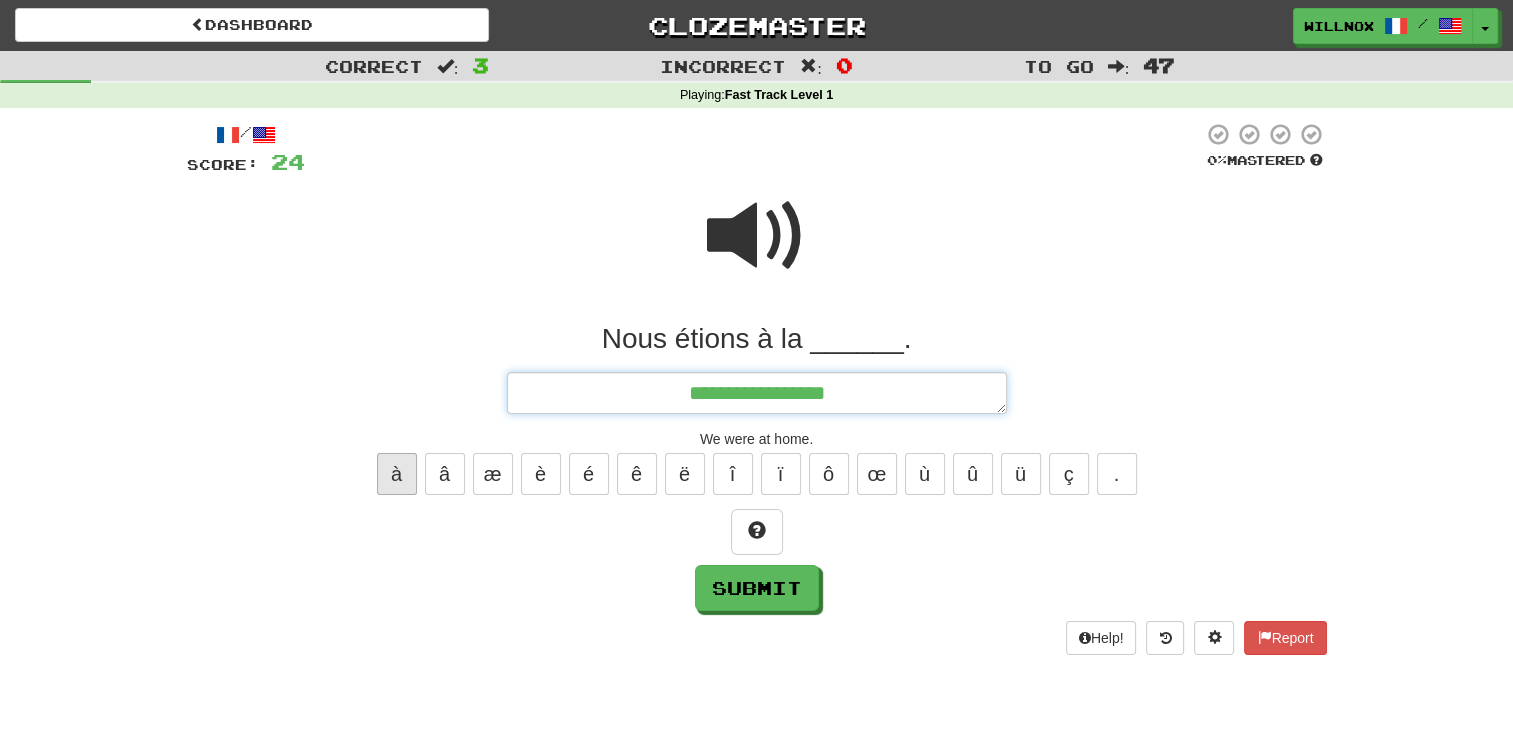 type on "*" 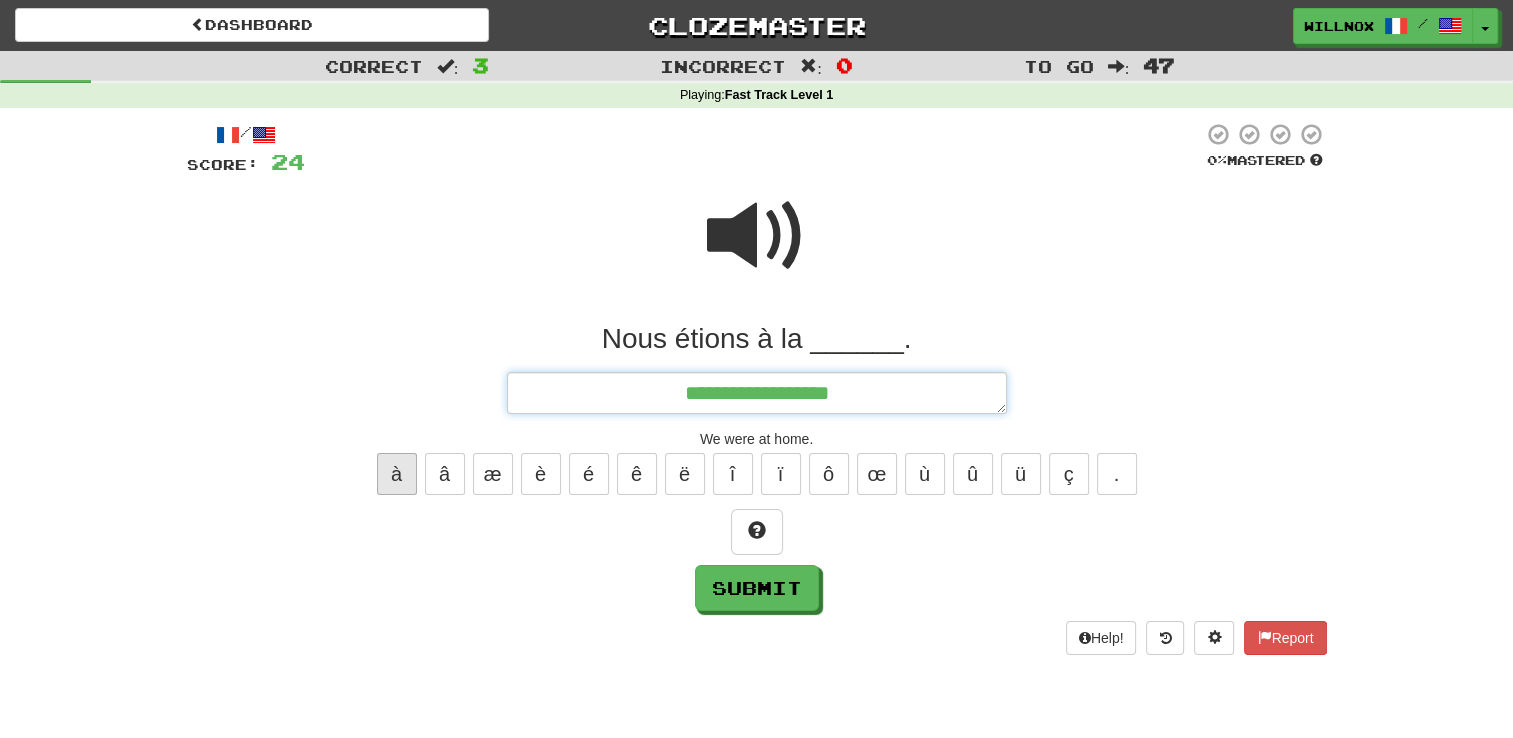 type on "*" 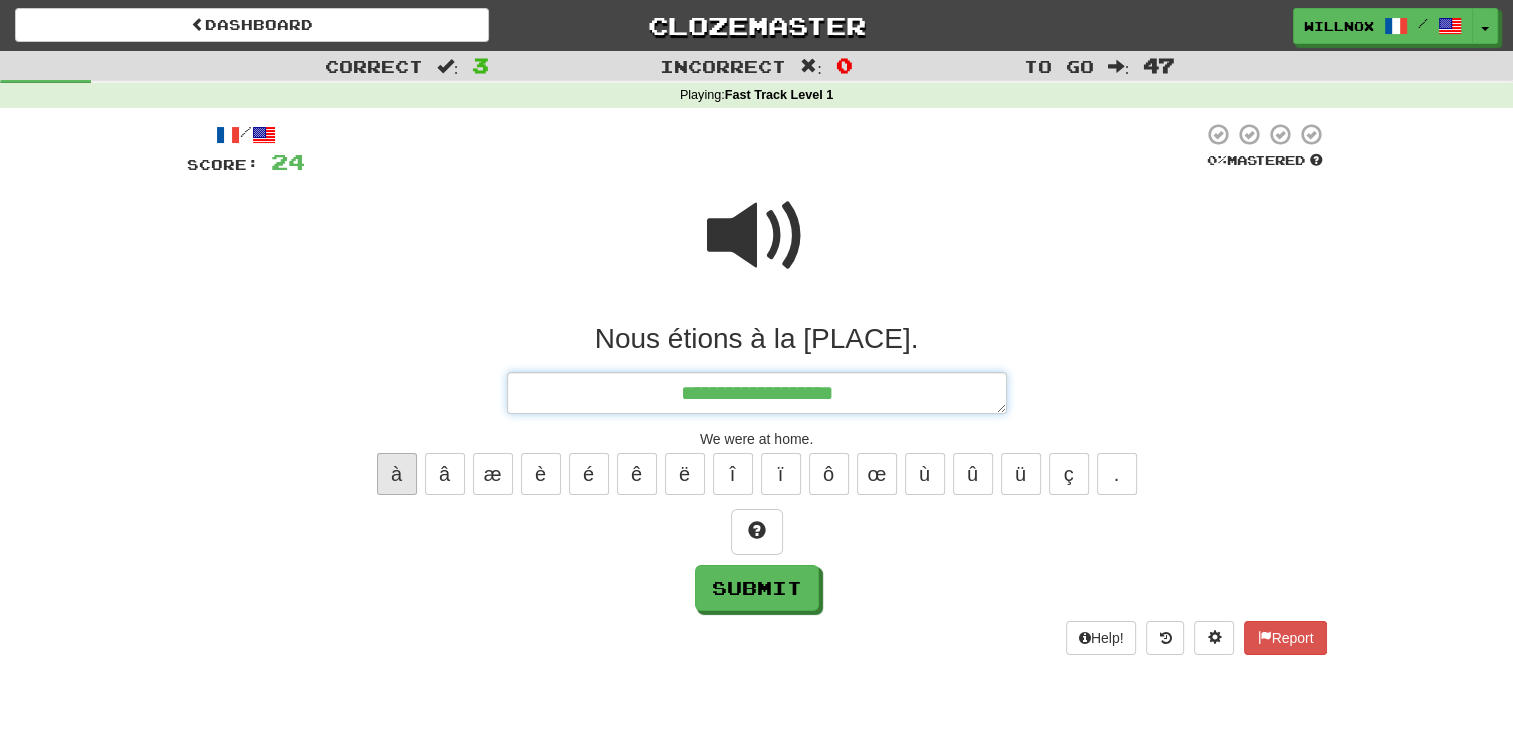 type on "*" 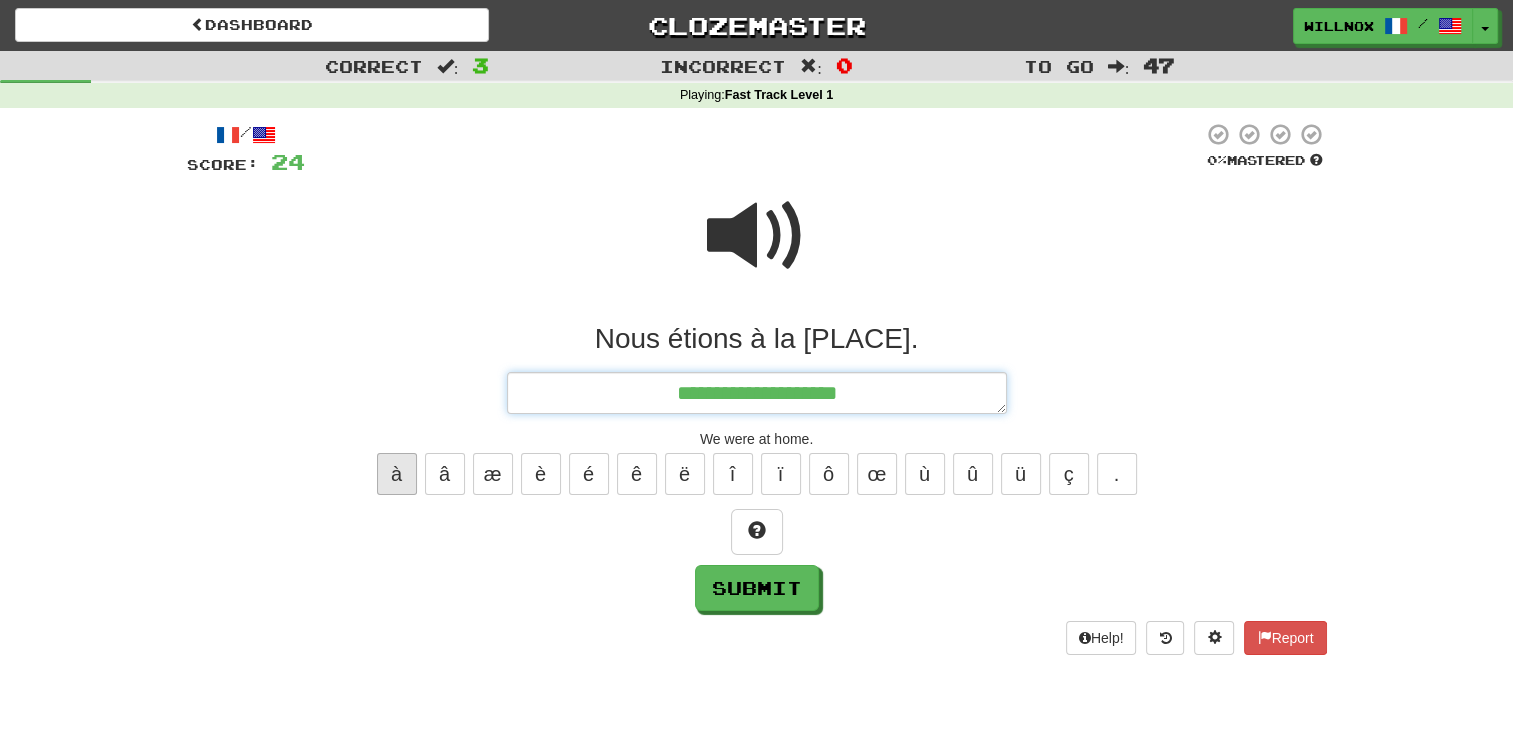 type on "*" 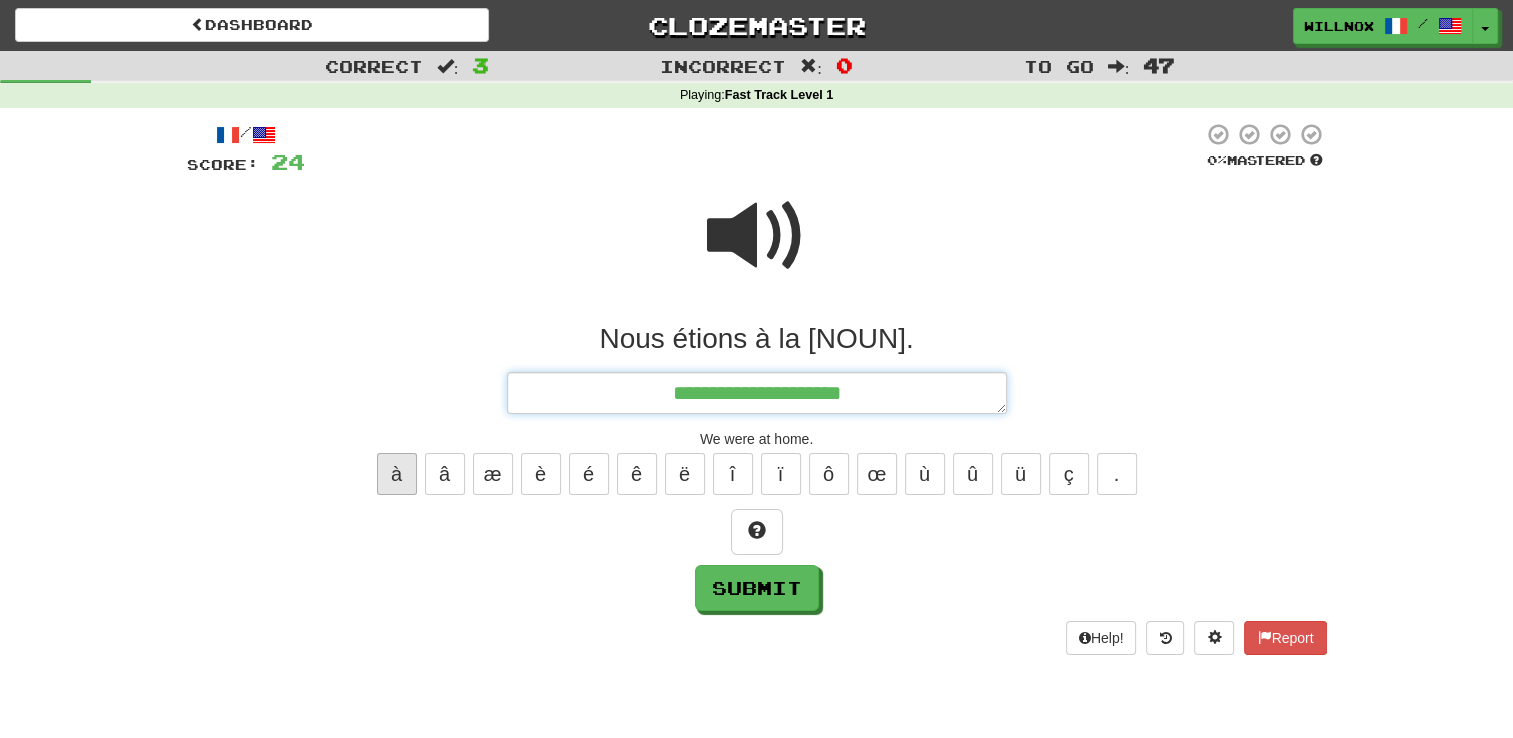 type 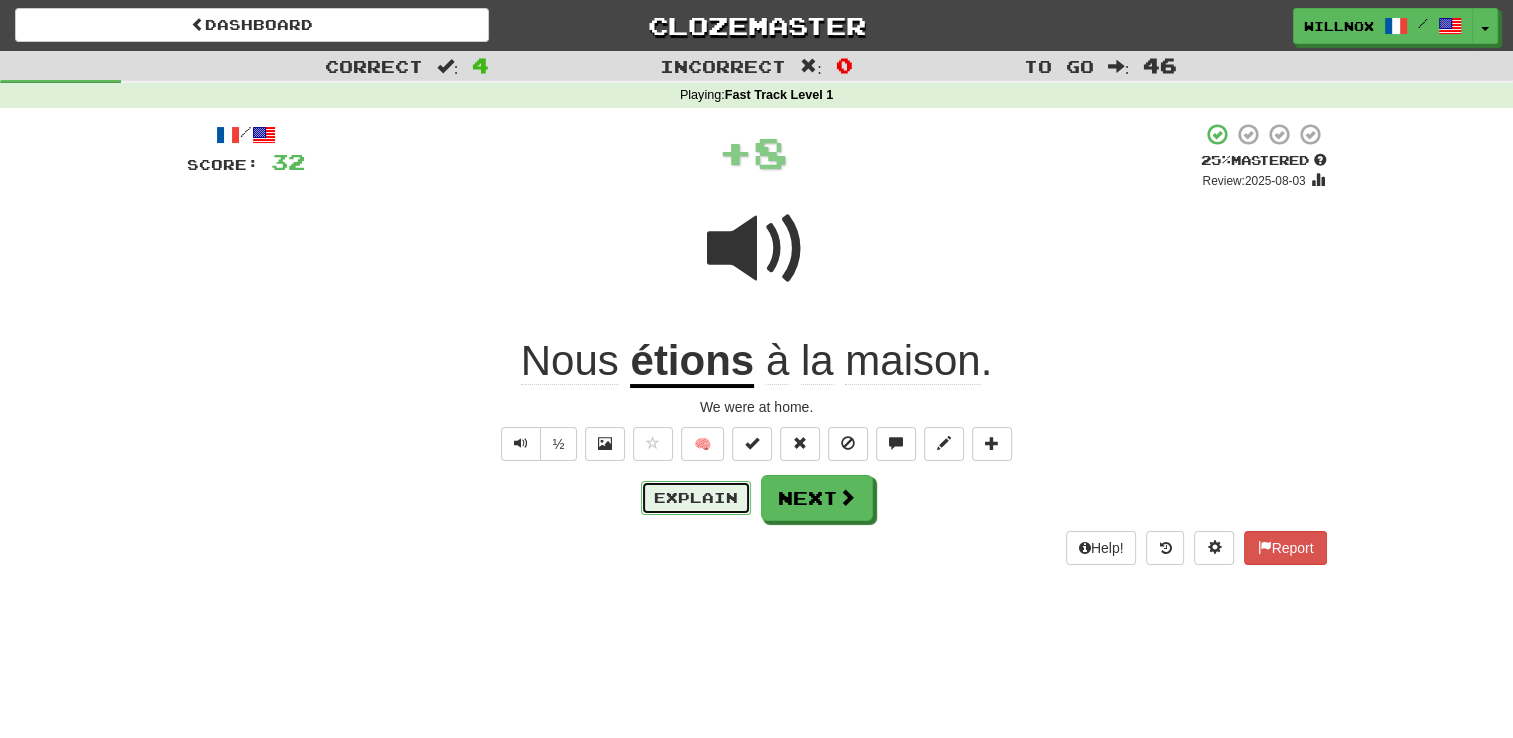 click on "Explain" at bounding box center (696, 498) 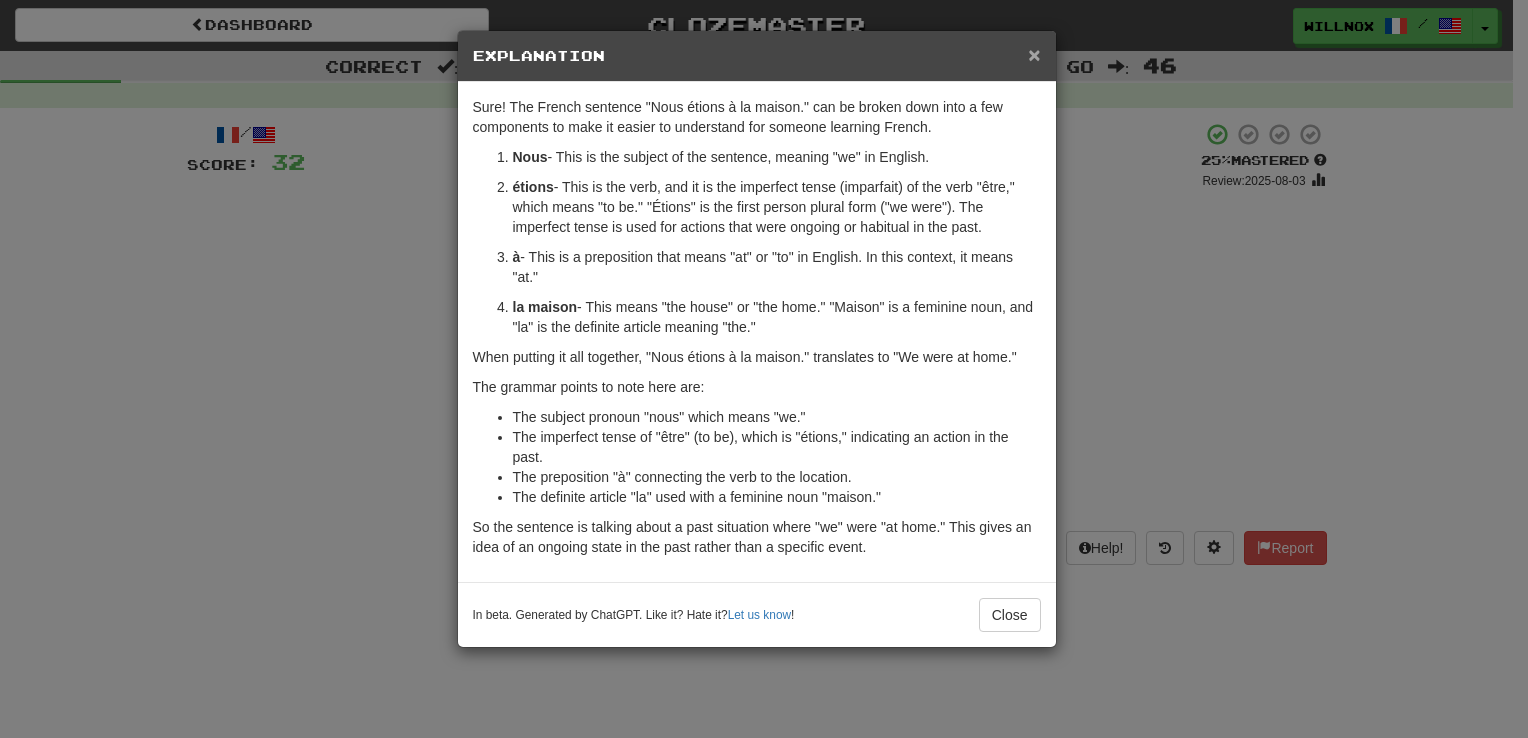 click on "×" at bounding box center (1034, 54) 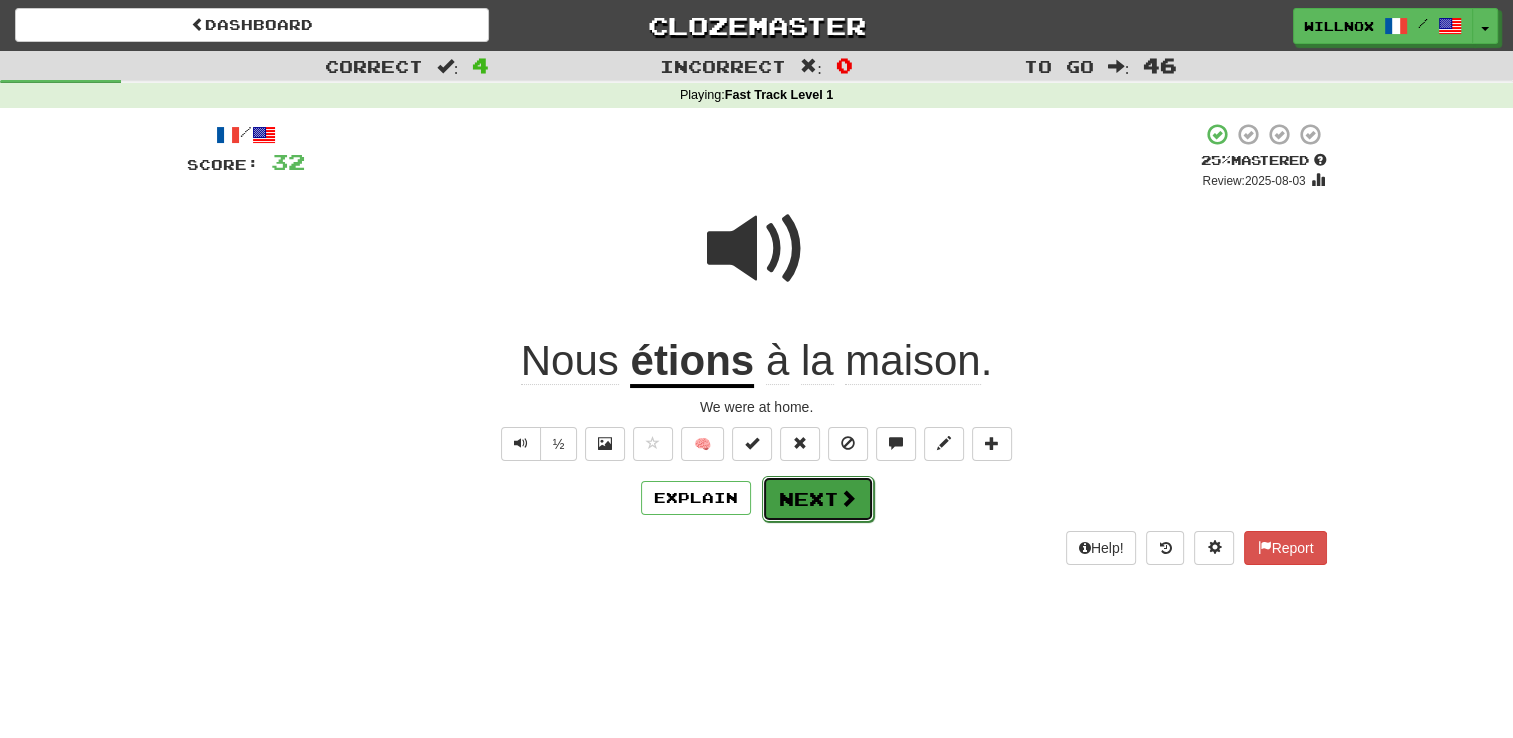click on "Next" at bounding box center (818, 499) 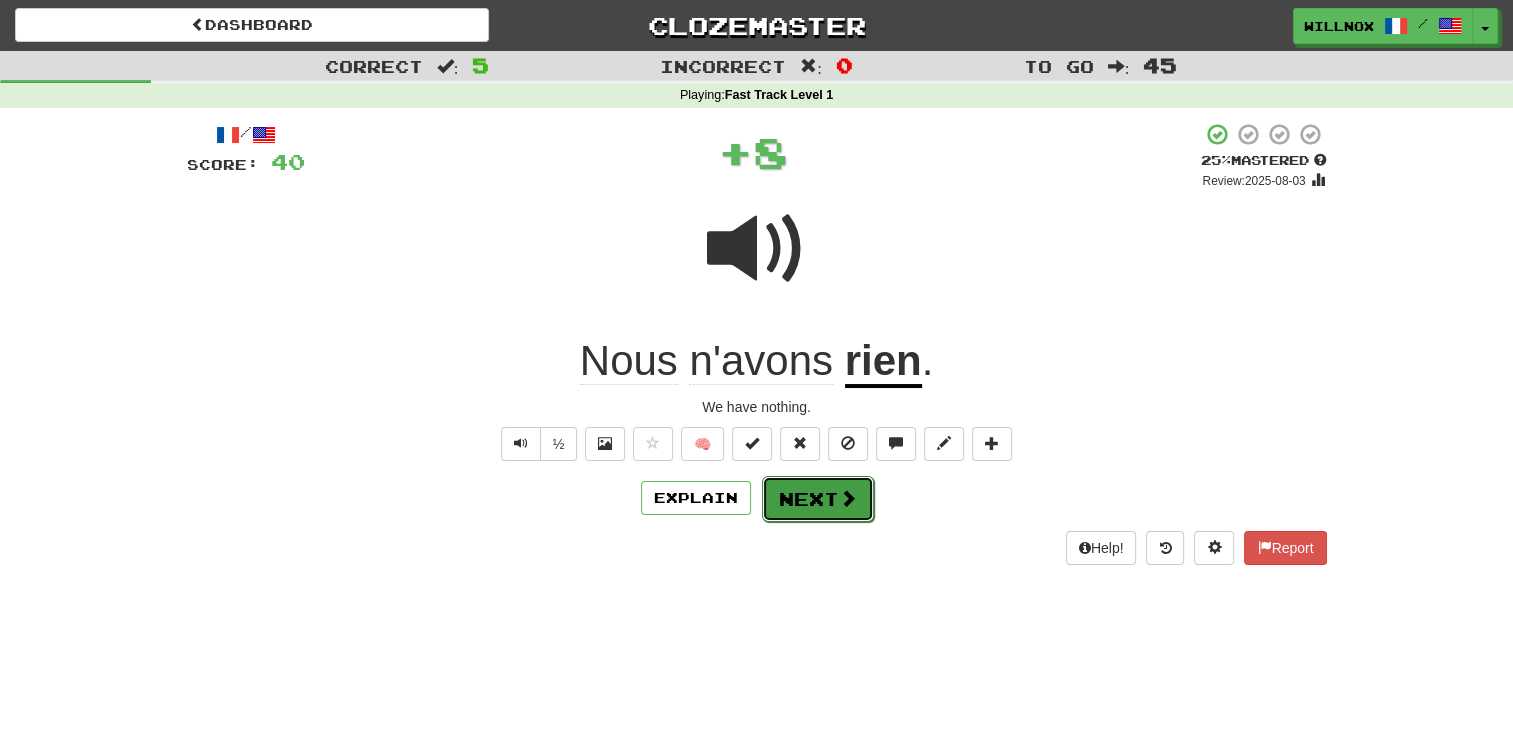 click on "Next" at bounding box center (818, 499) 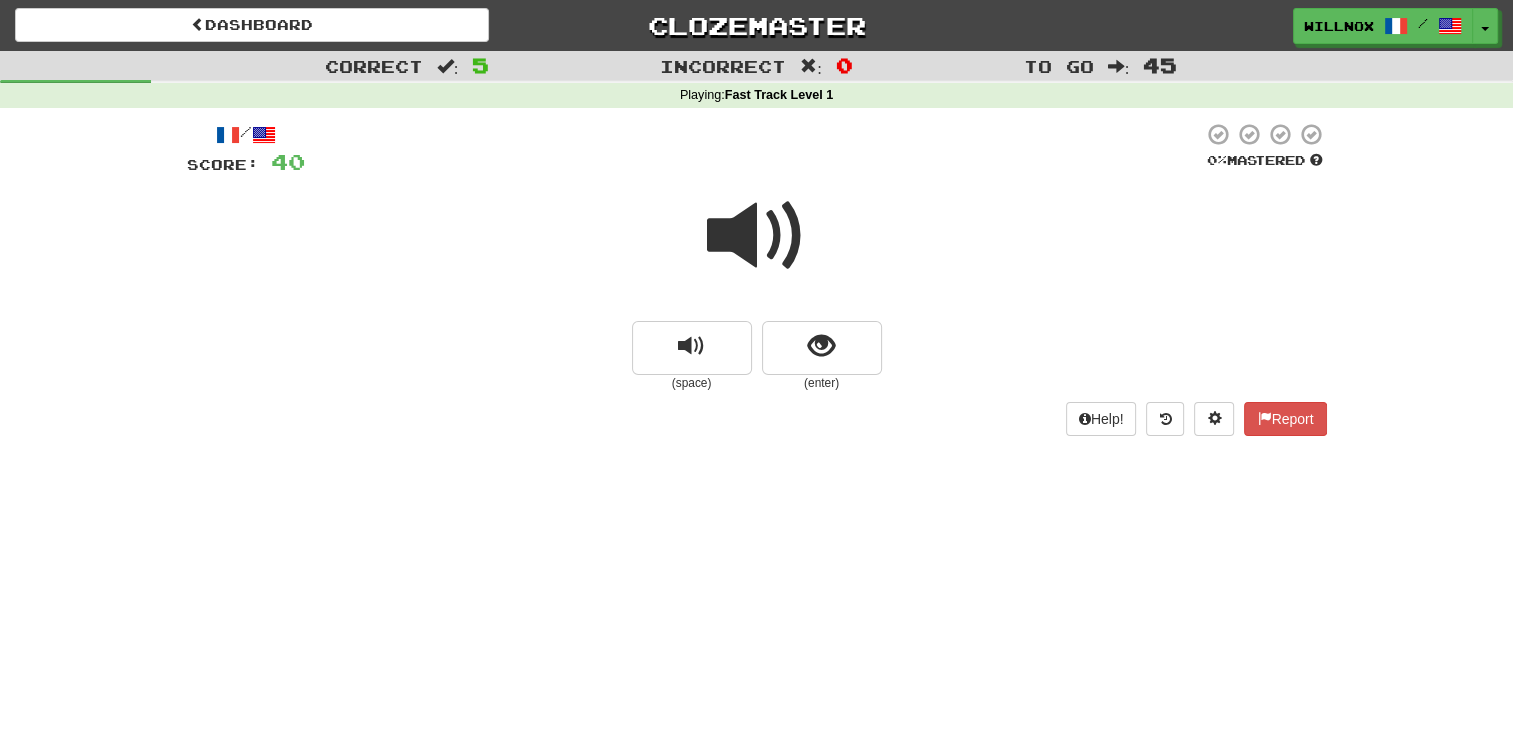 click at bounding box center (757, 236) 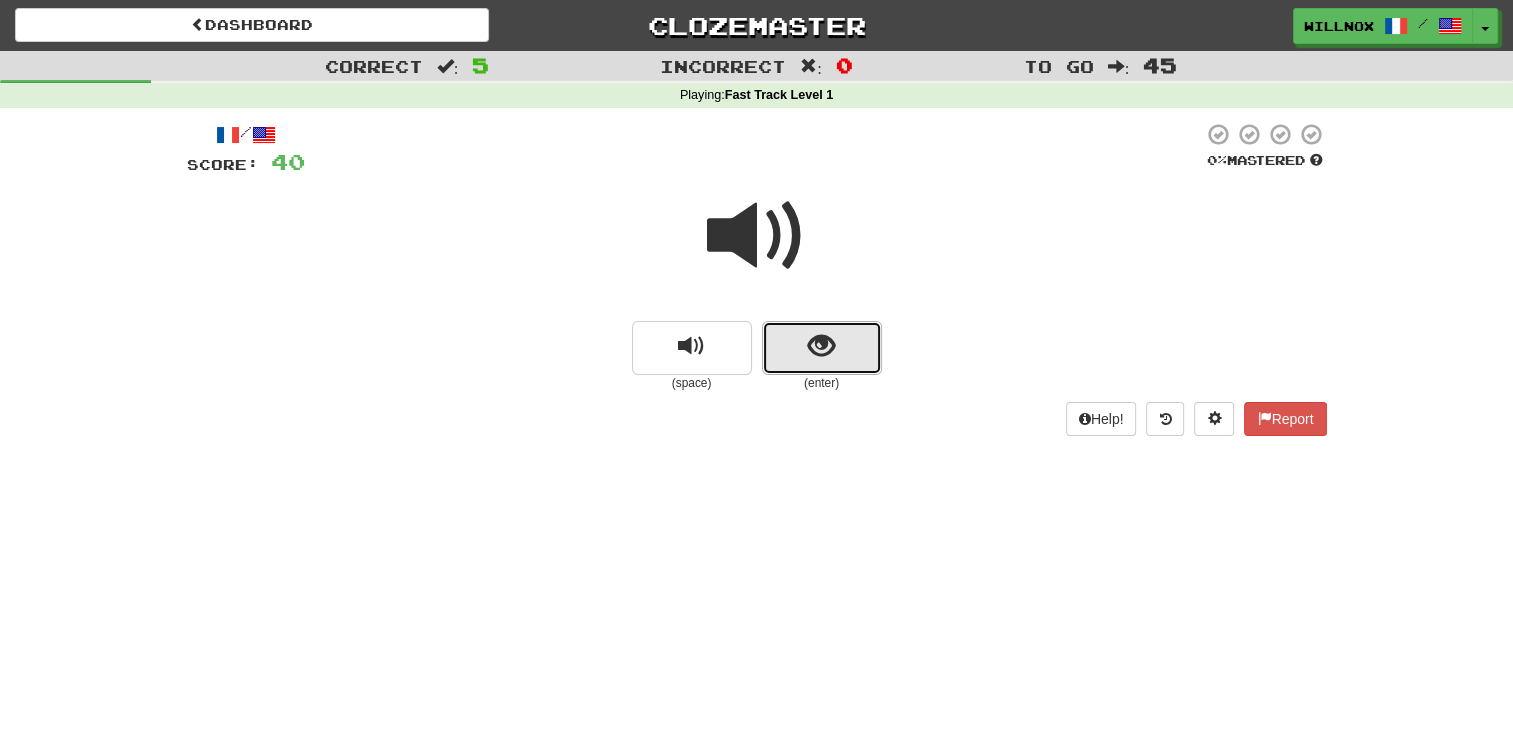 click at bounding box center [822, 348] 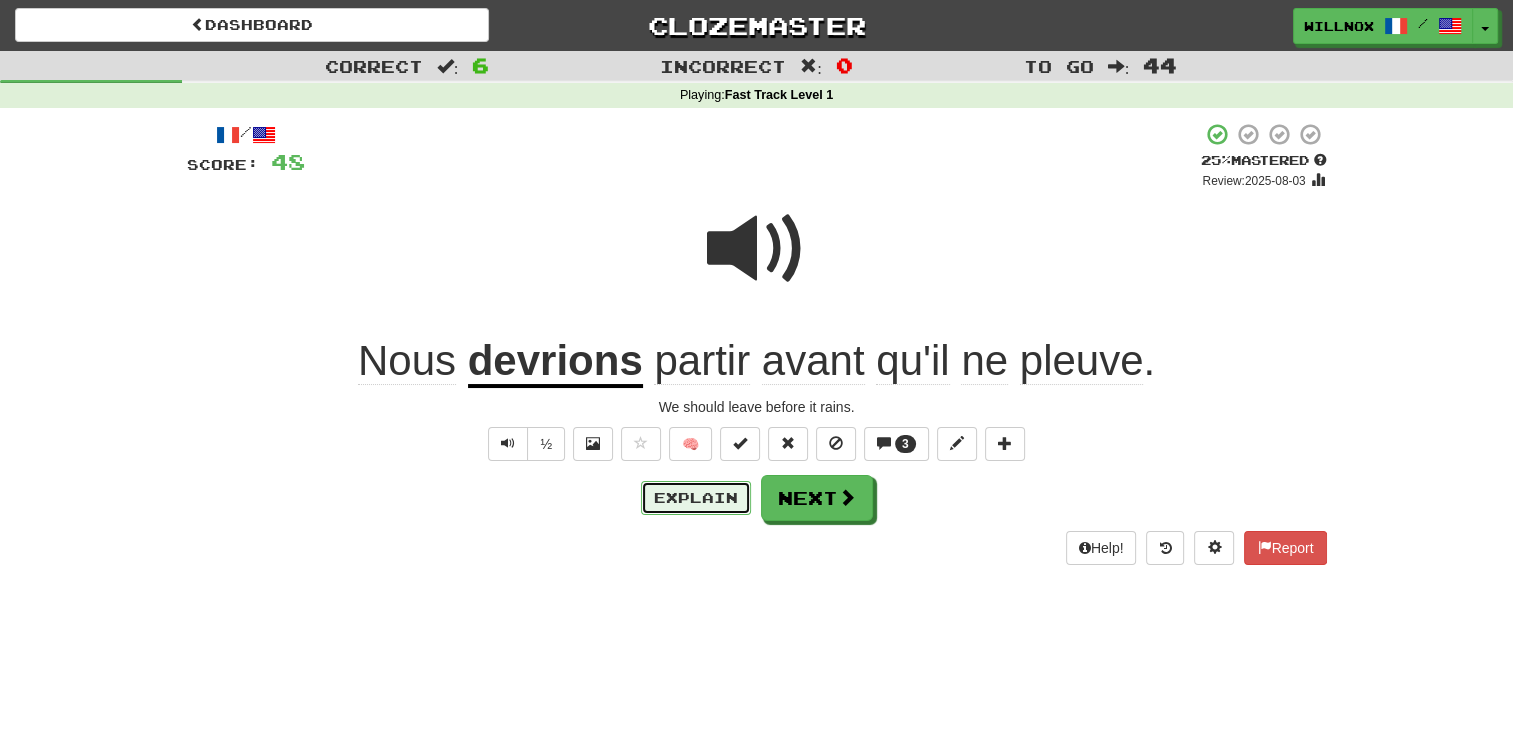click on "Explain" at bounding box center (696, 498) 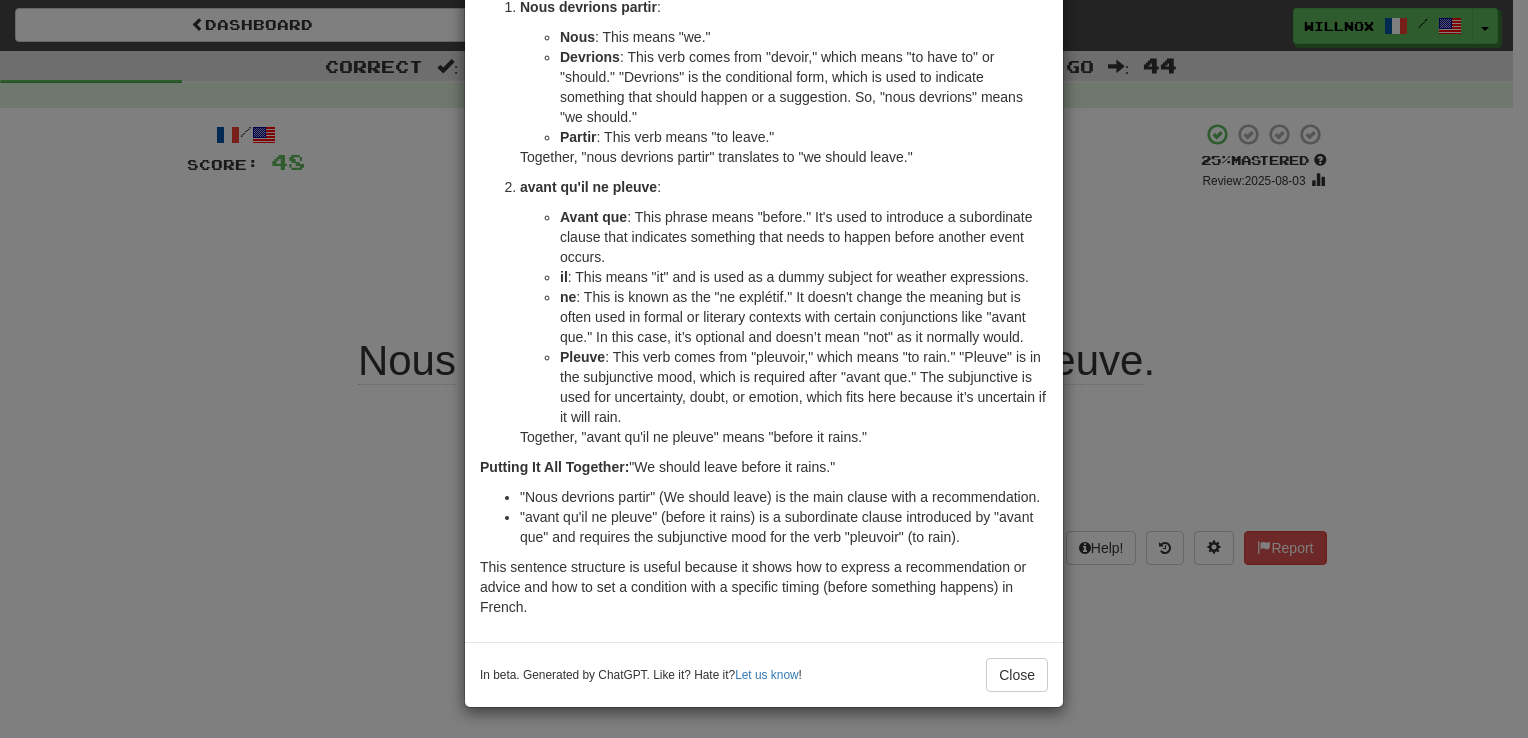 scroll, scrollTop: 222, scrollLeft: 0, axis: vertical 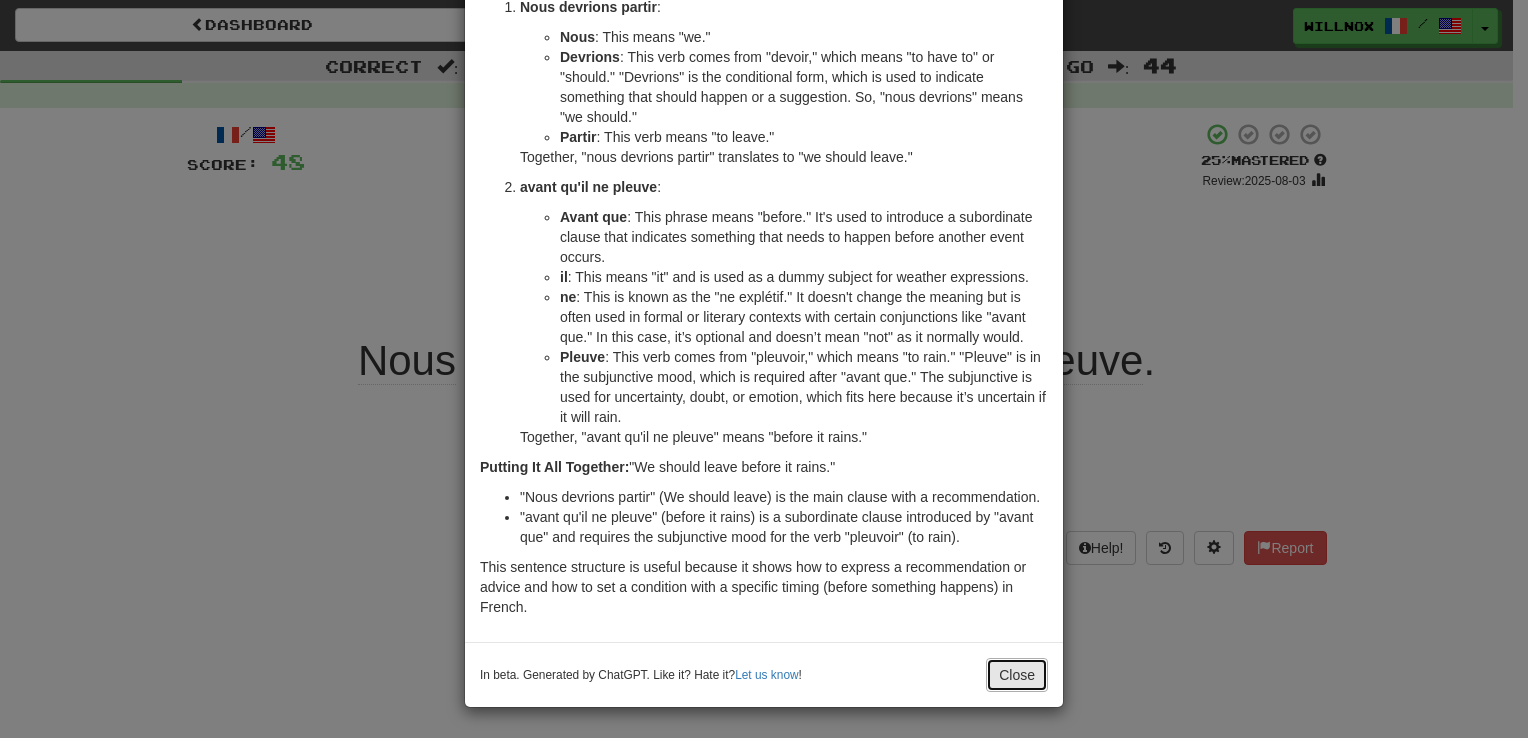 click on "Close" at bounding box center [1017, 675] 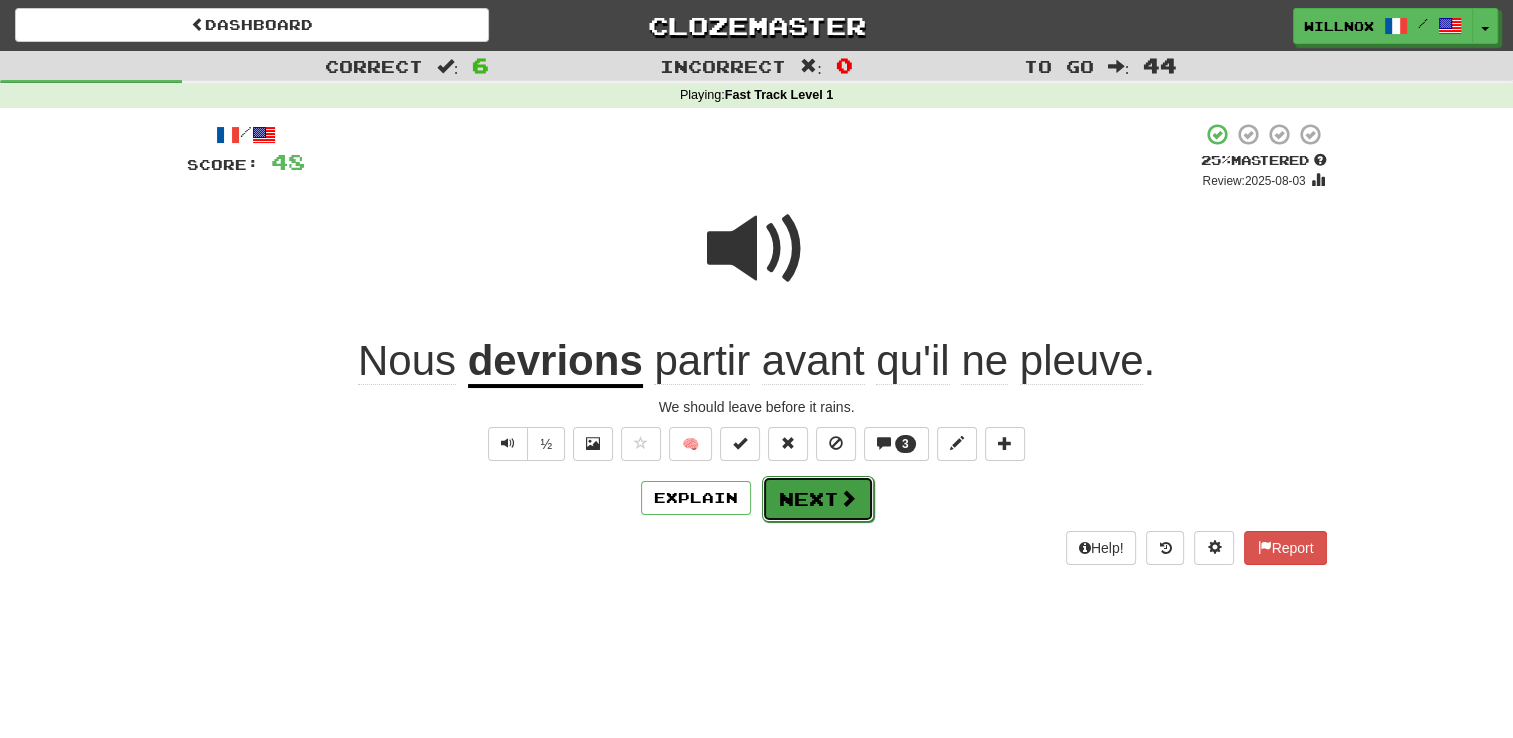 click on "Next" at bounding box center [818, 499] 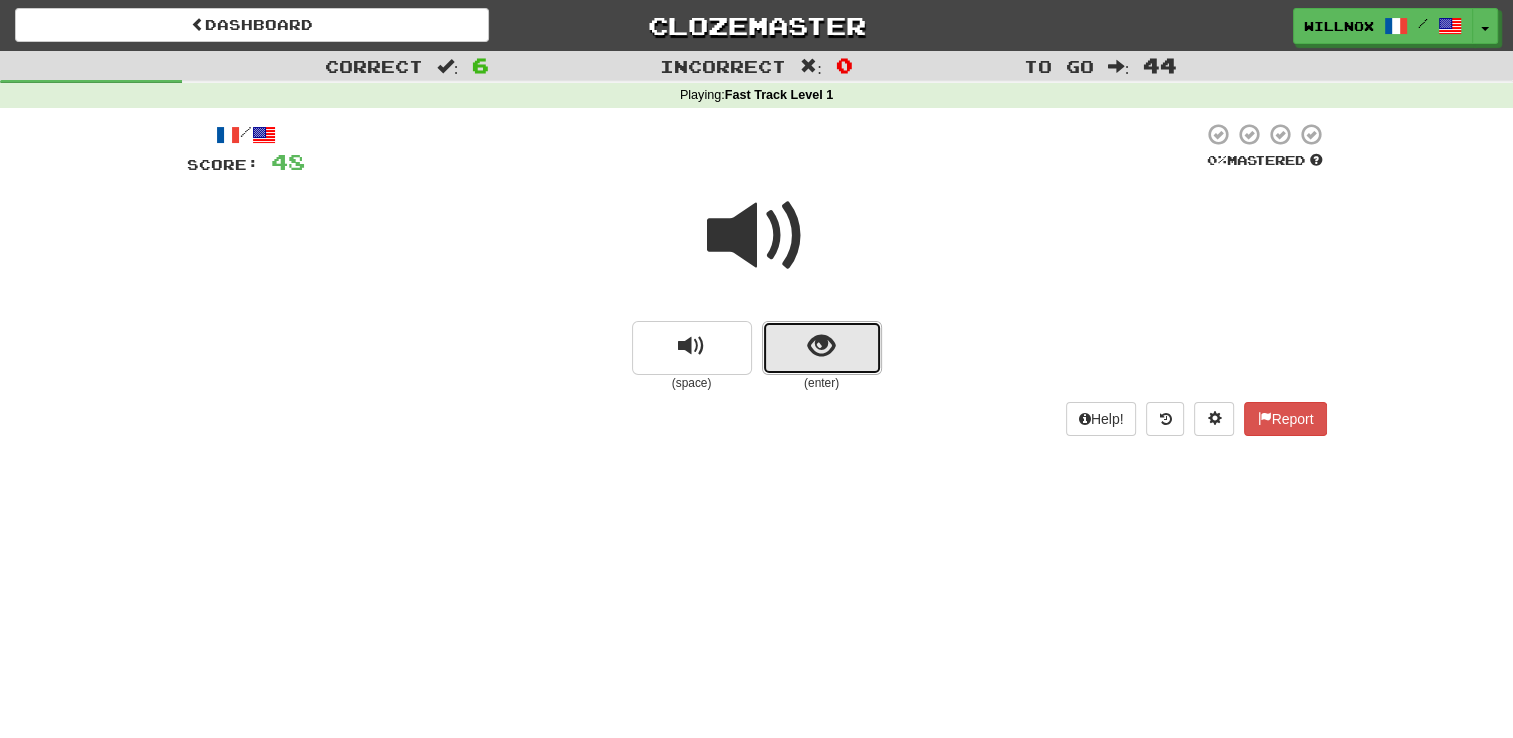 click at bounding box center [821, 346] 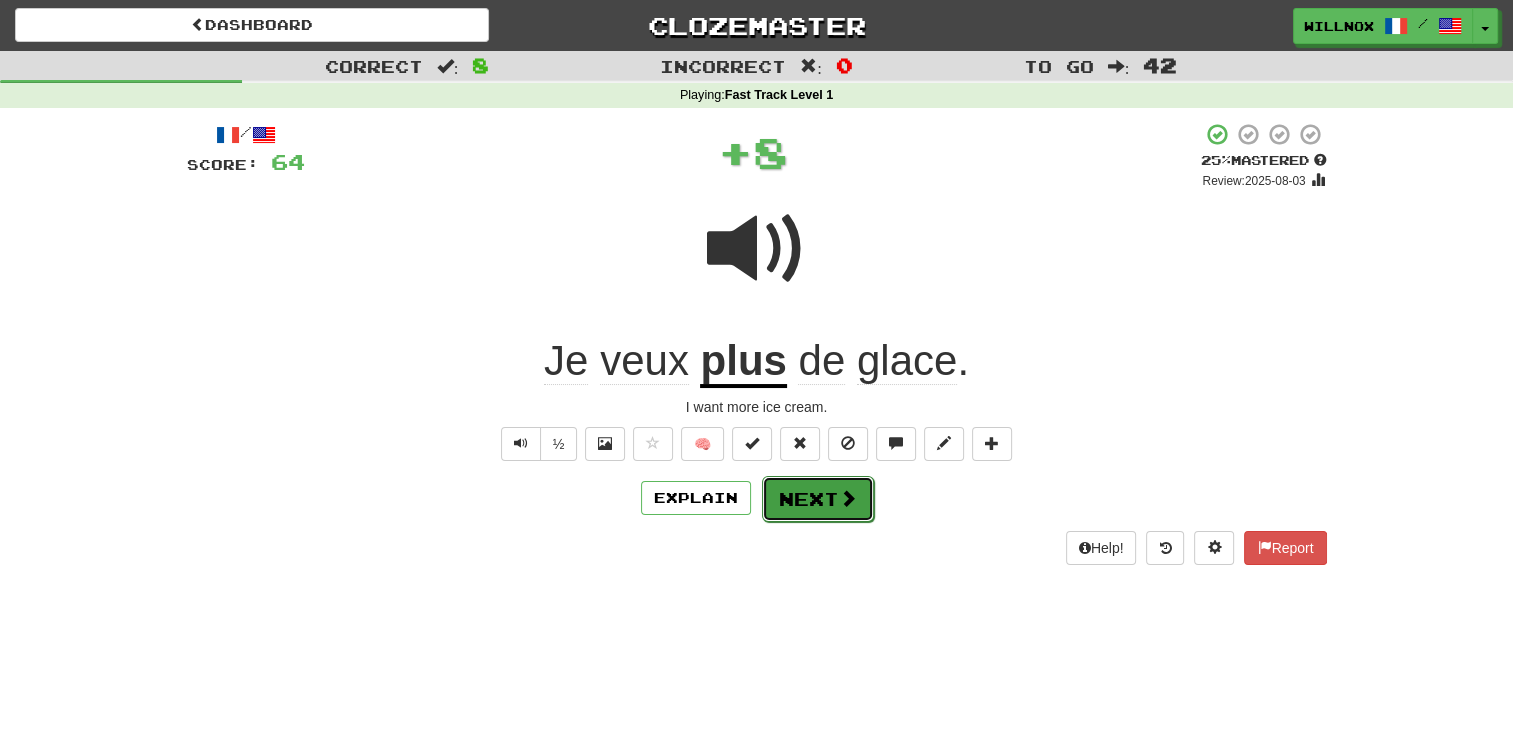 click on "Next" at bounding box center (818, 499) 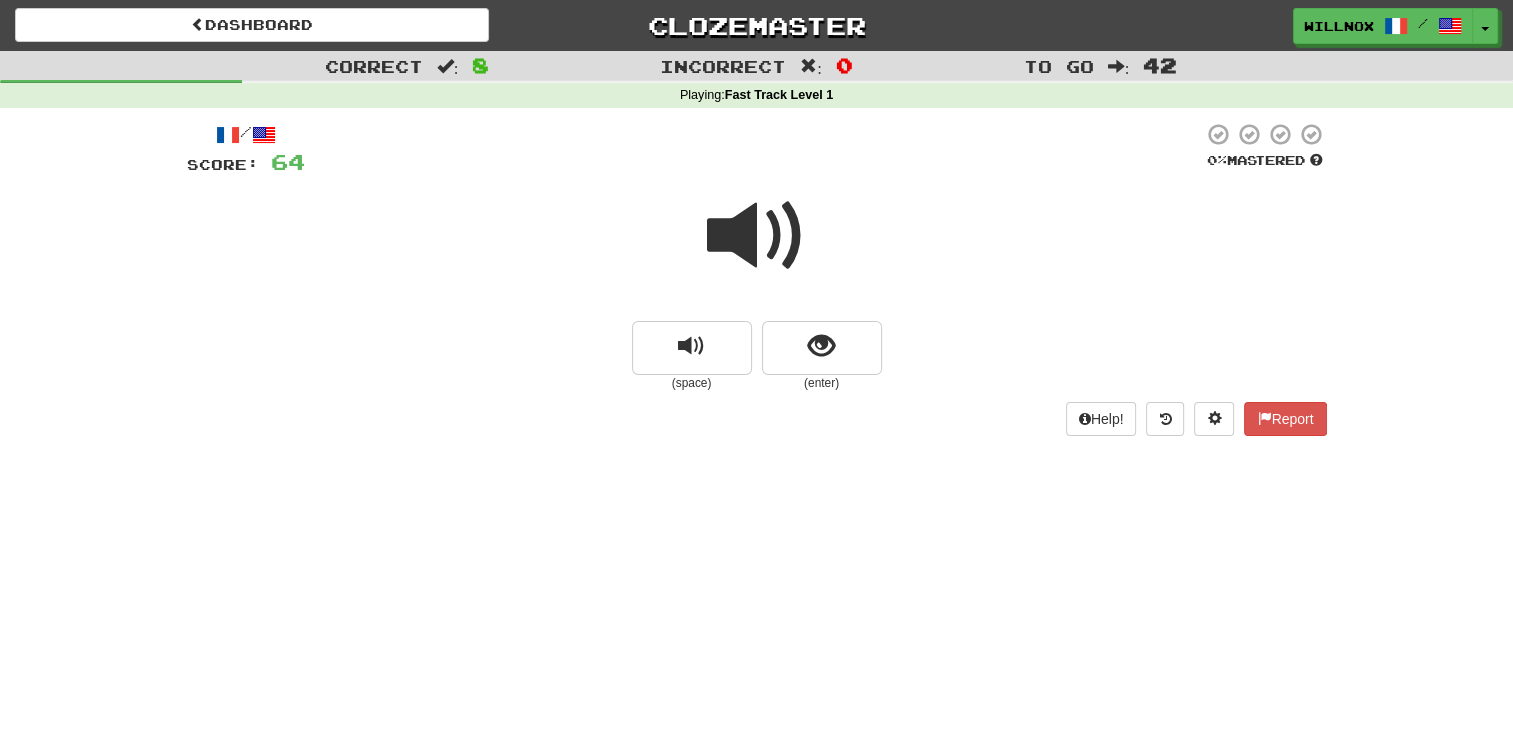 click at bounding box center (757, 236) 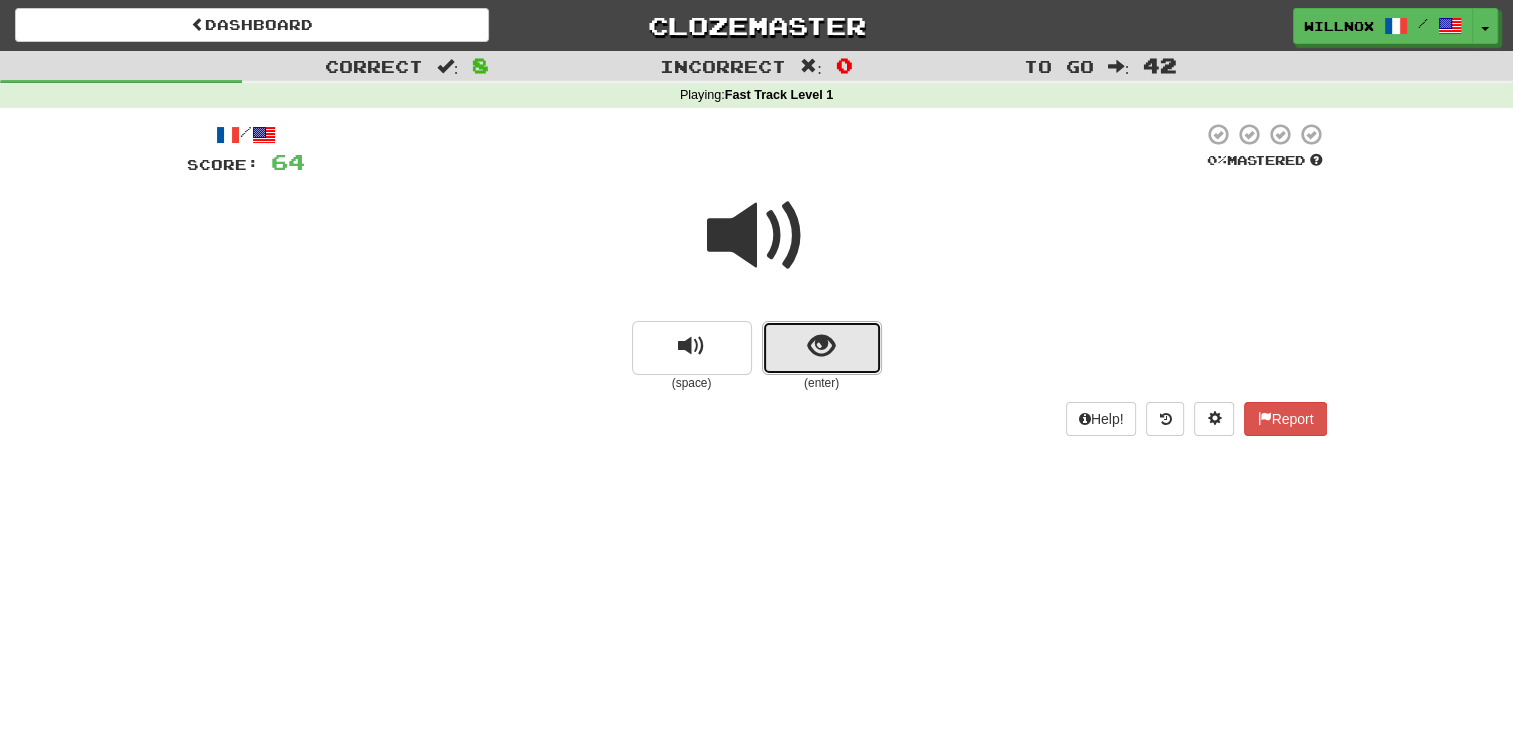 click at bounding box center (821, 346) 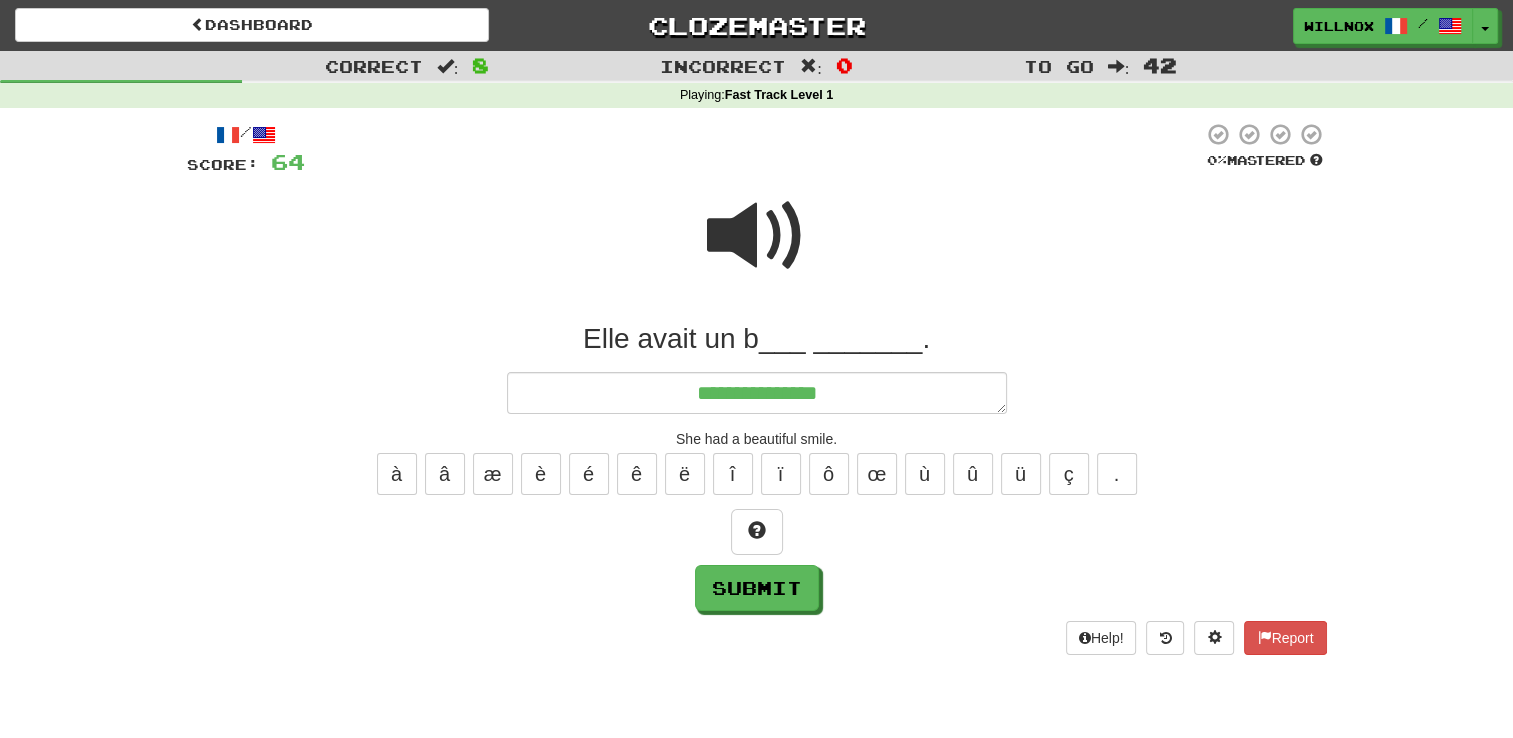 click at bounding box center (757, 236) 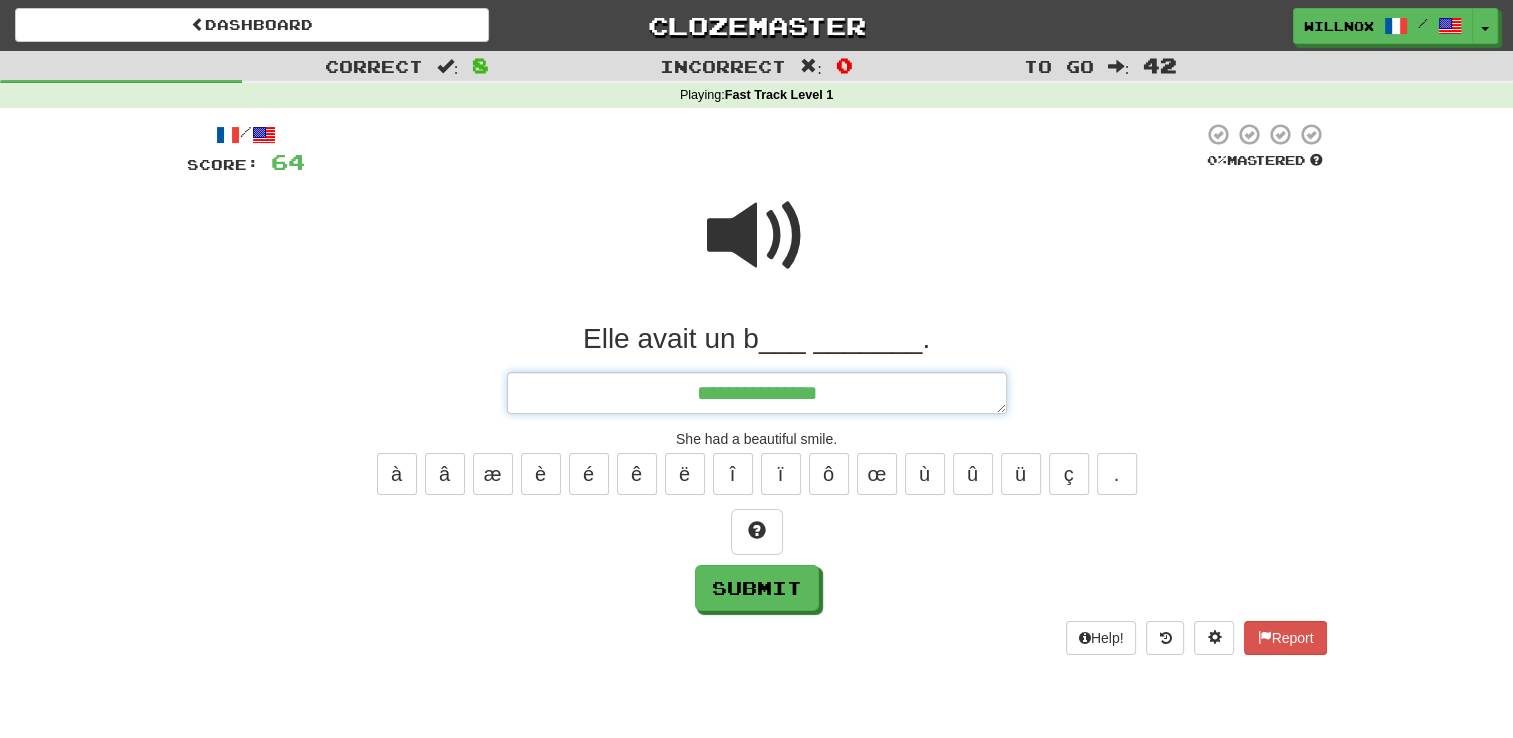 click on "**********" at bounding box center [757, 393] 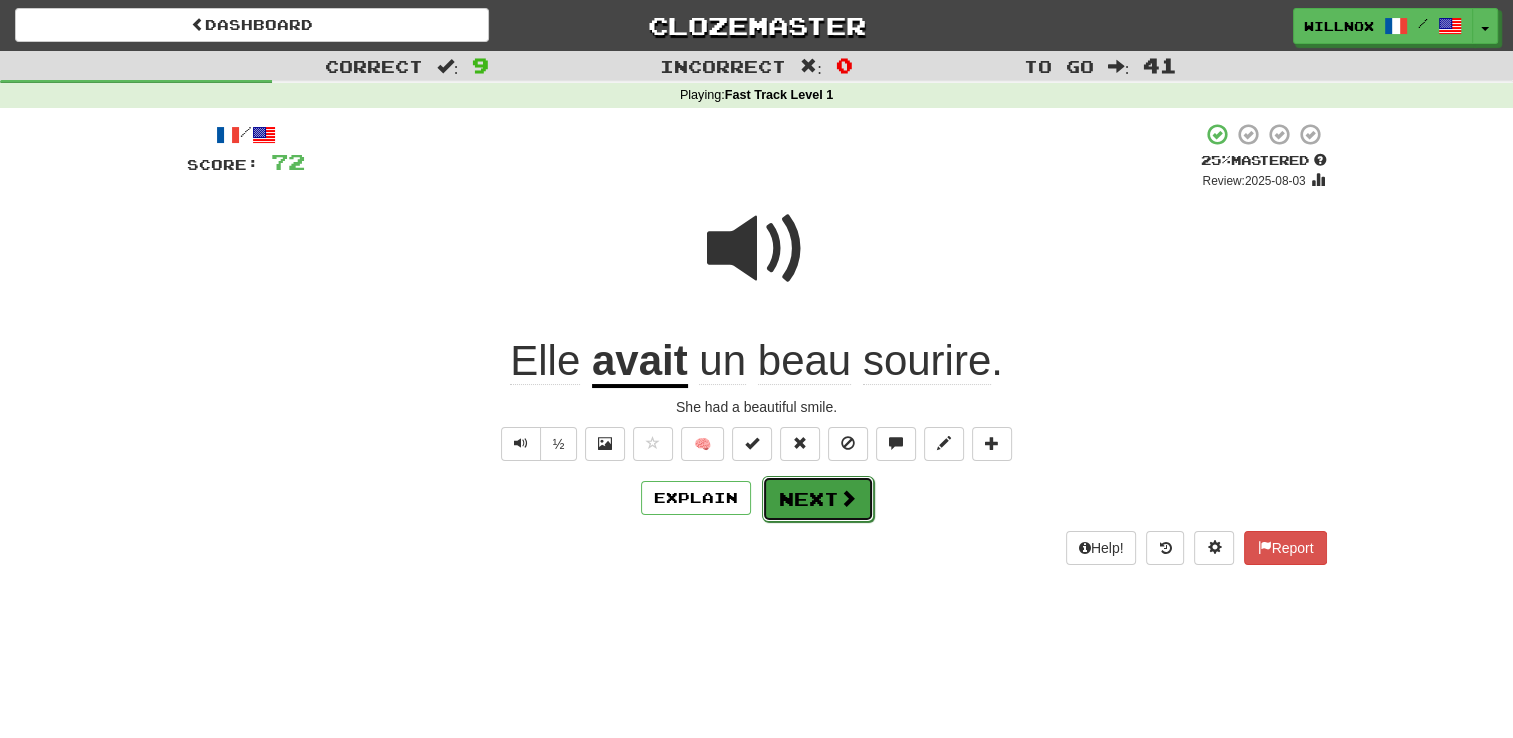click on "Next" at bounding box center [818, 499] 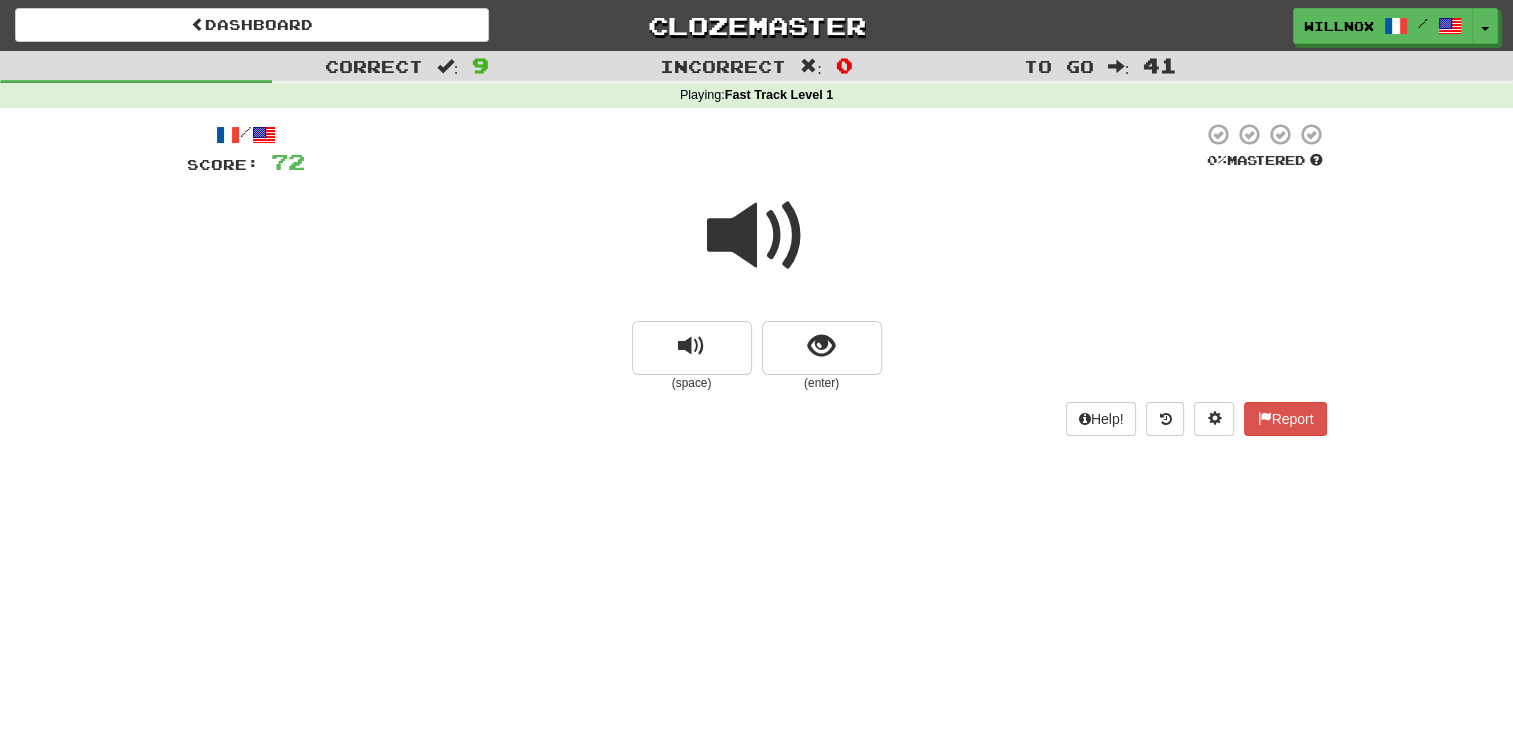 click at bounding box center [757, 236] 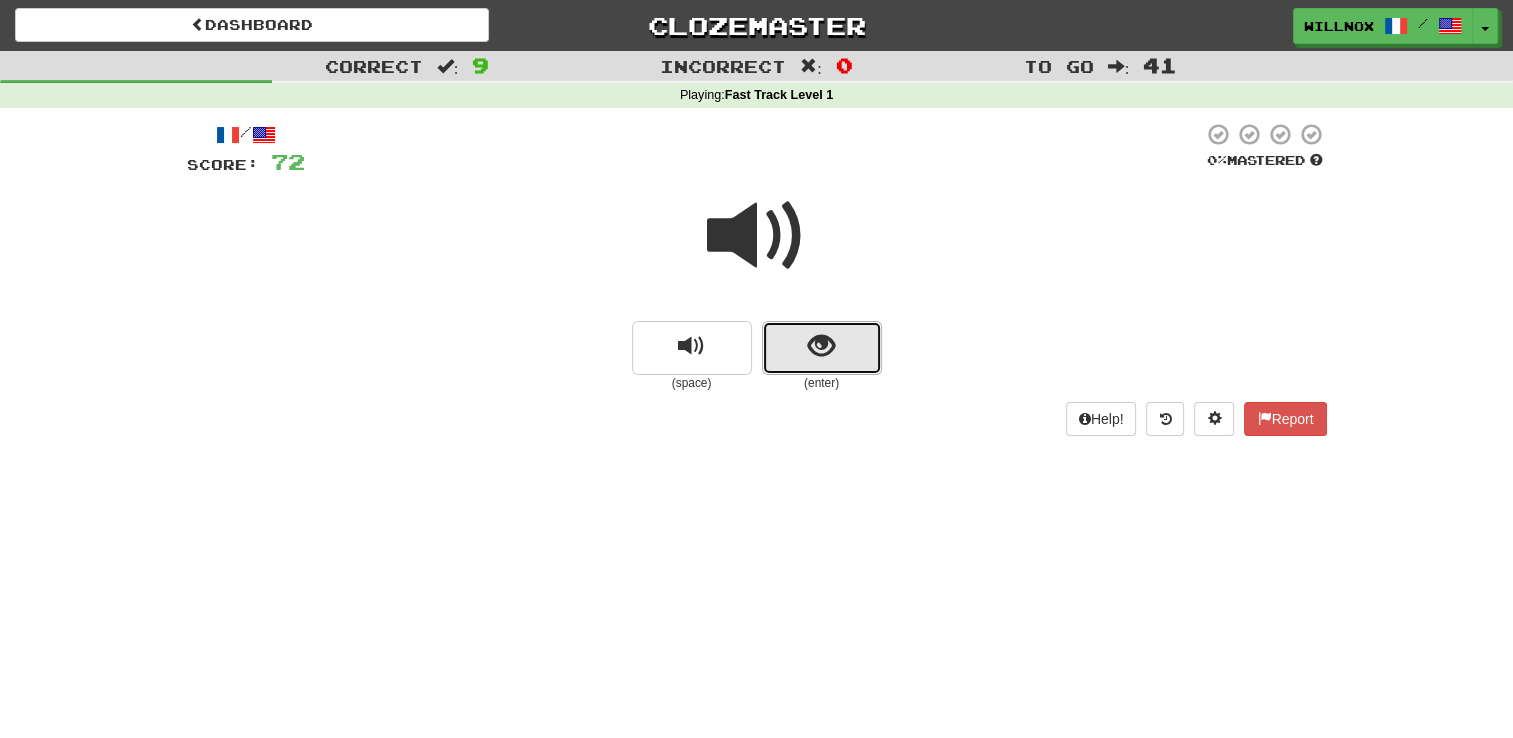 click at bounding box center [822, 348] 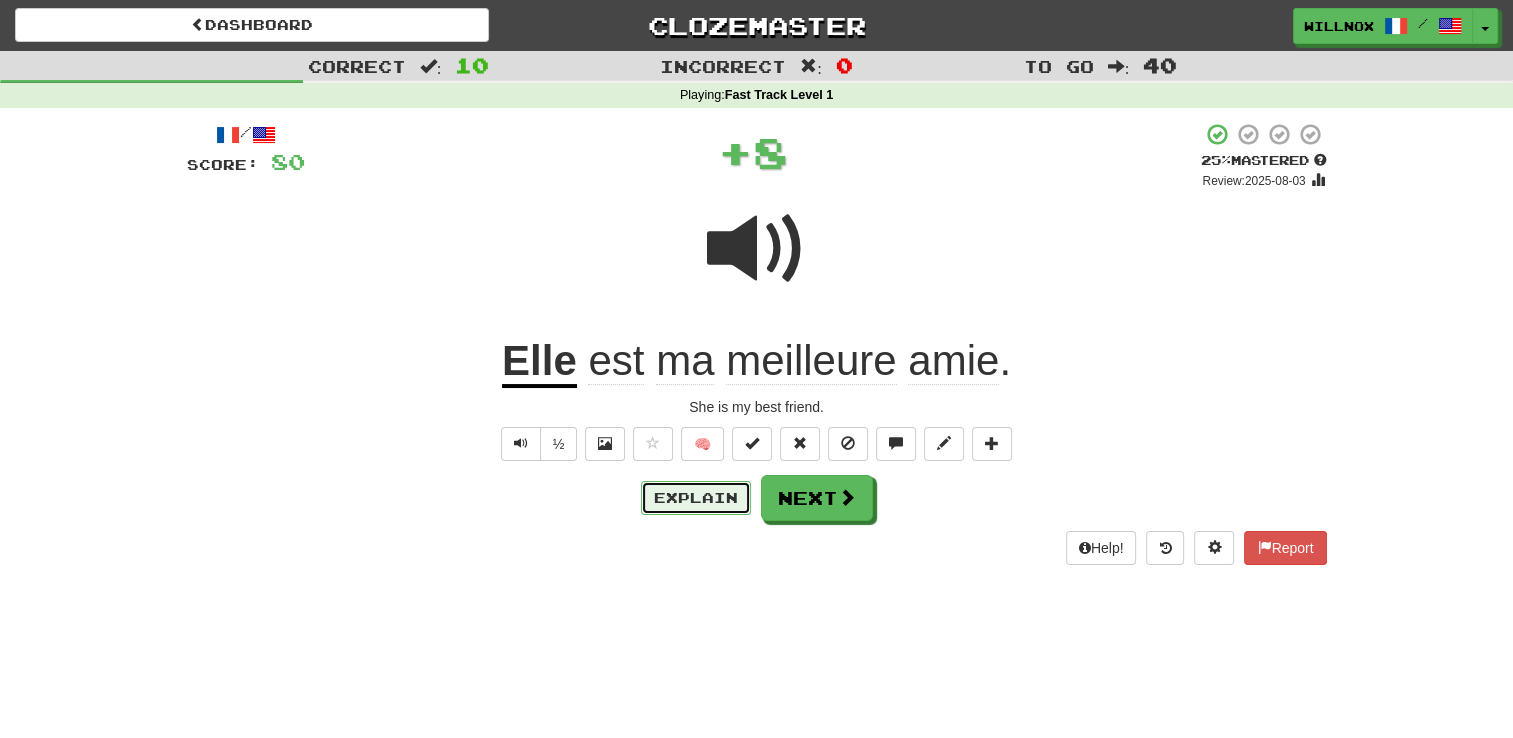 click on "Explain" at bounding box center (696, 498) 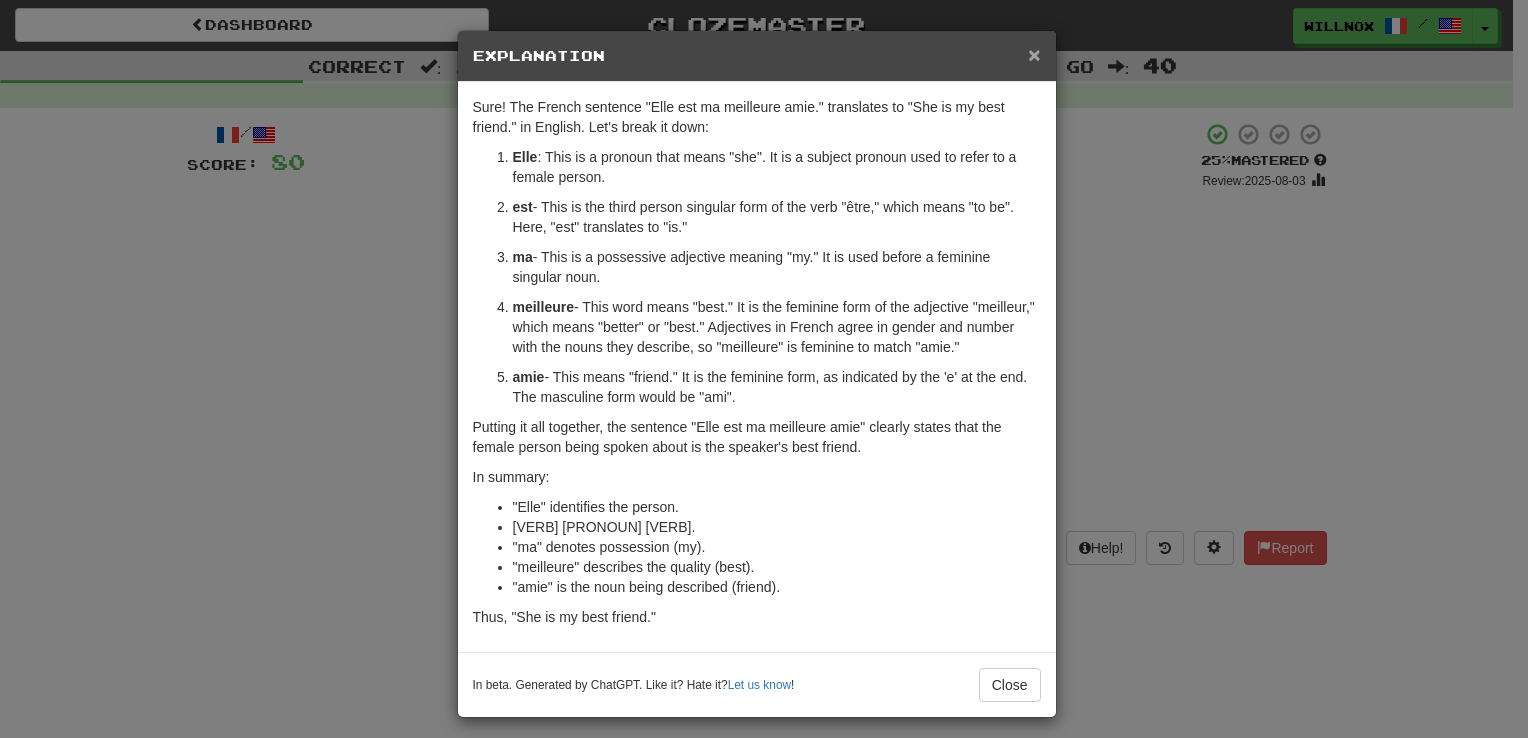click on "×" at bounding box center (1034, 54) 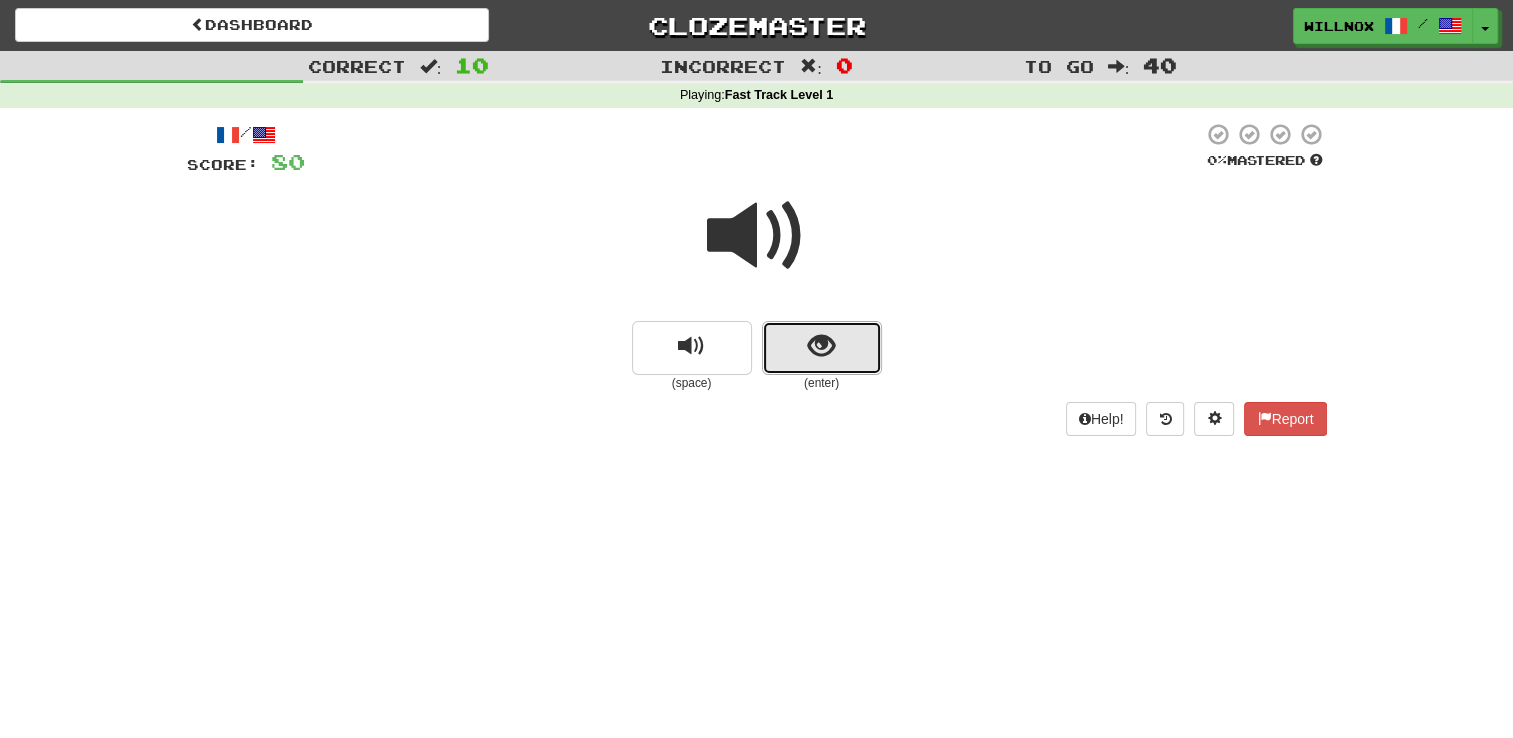 click at bounding box center [822, 348] 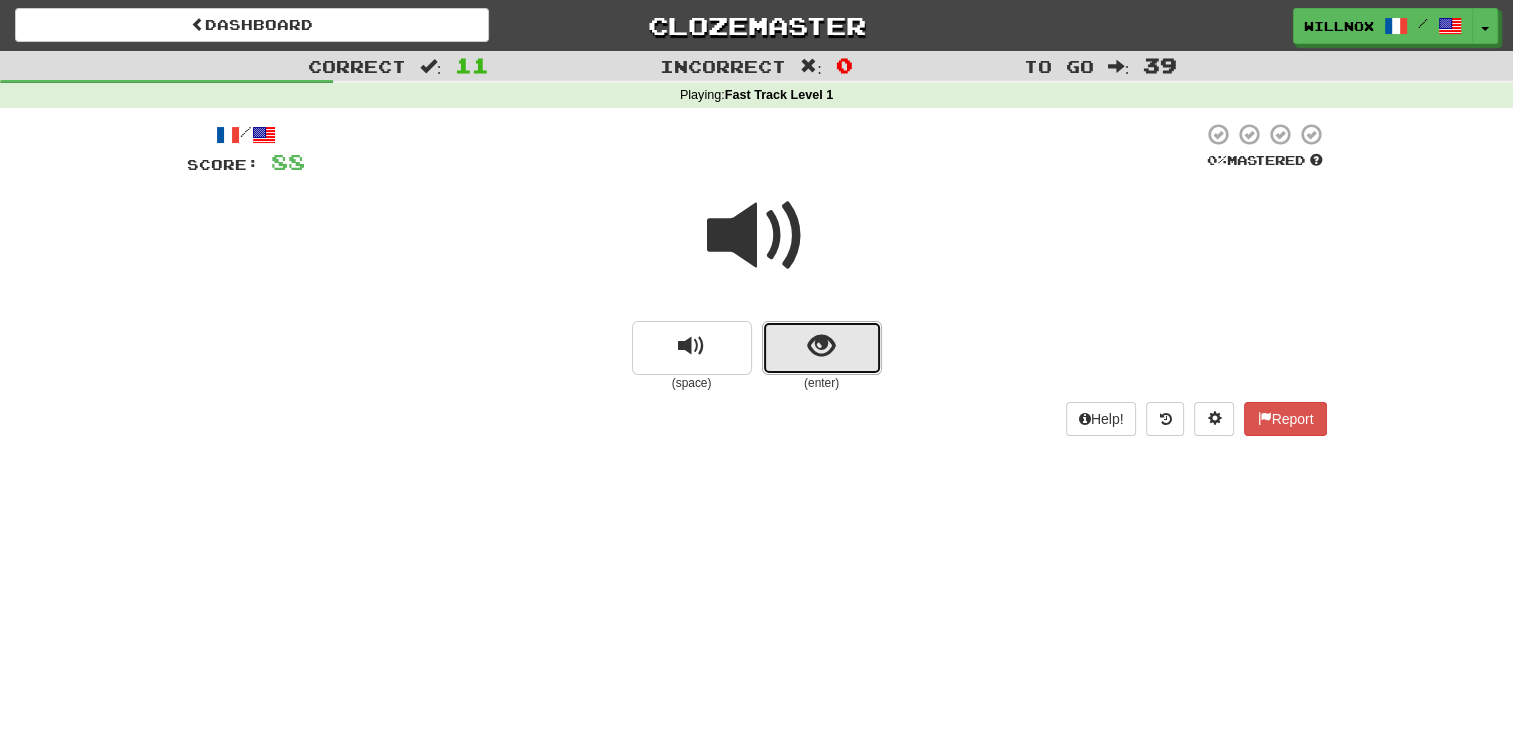 click at bounding box center (821, 346) 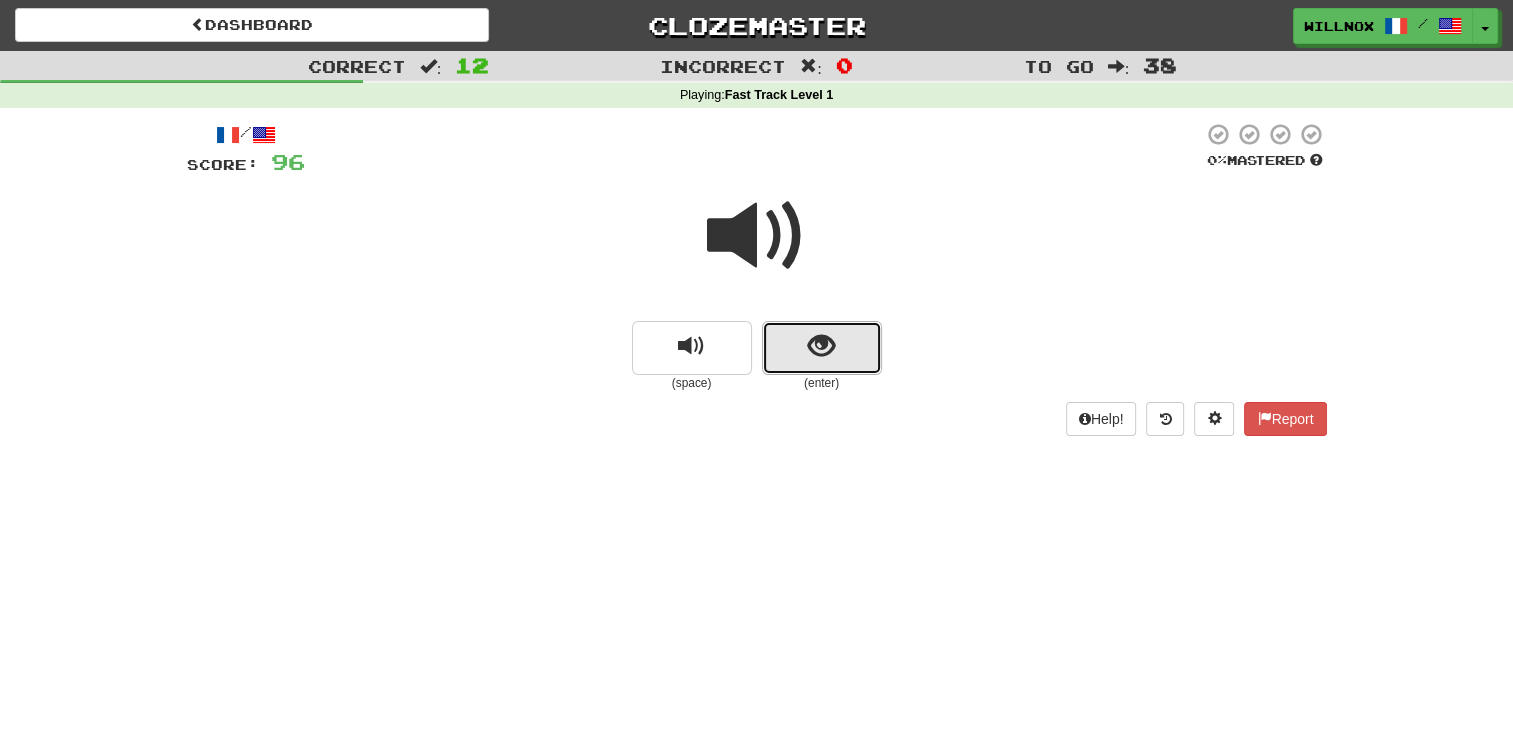 click at bounding box center (822, 348) 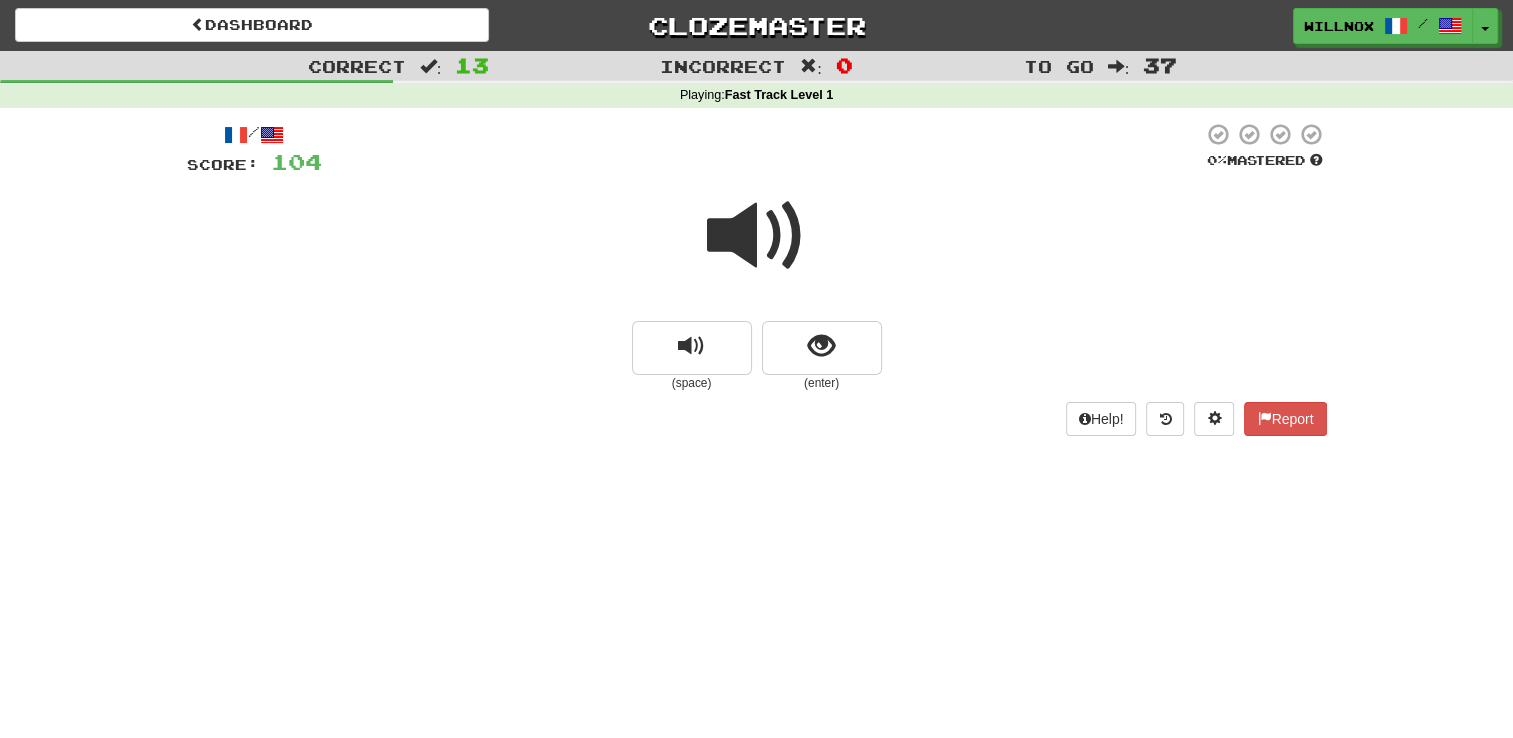 click at bounding box center [757, 236] 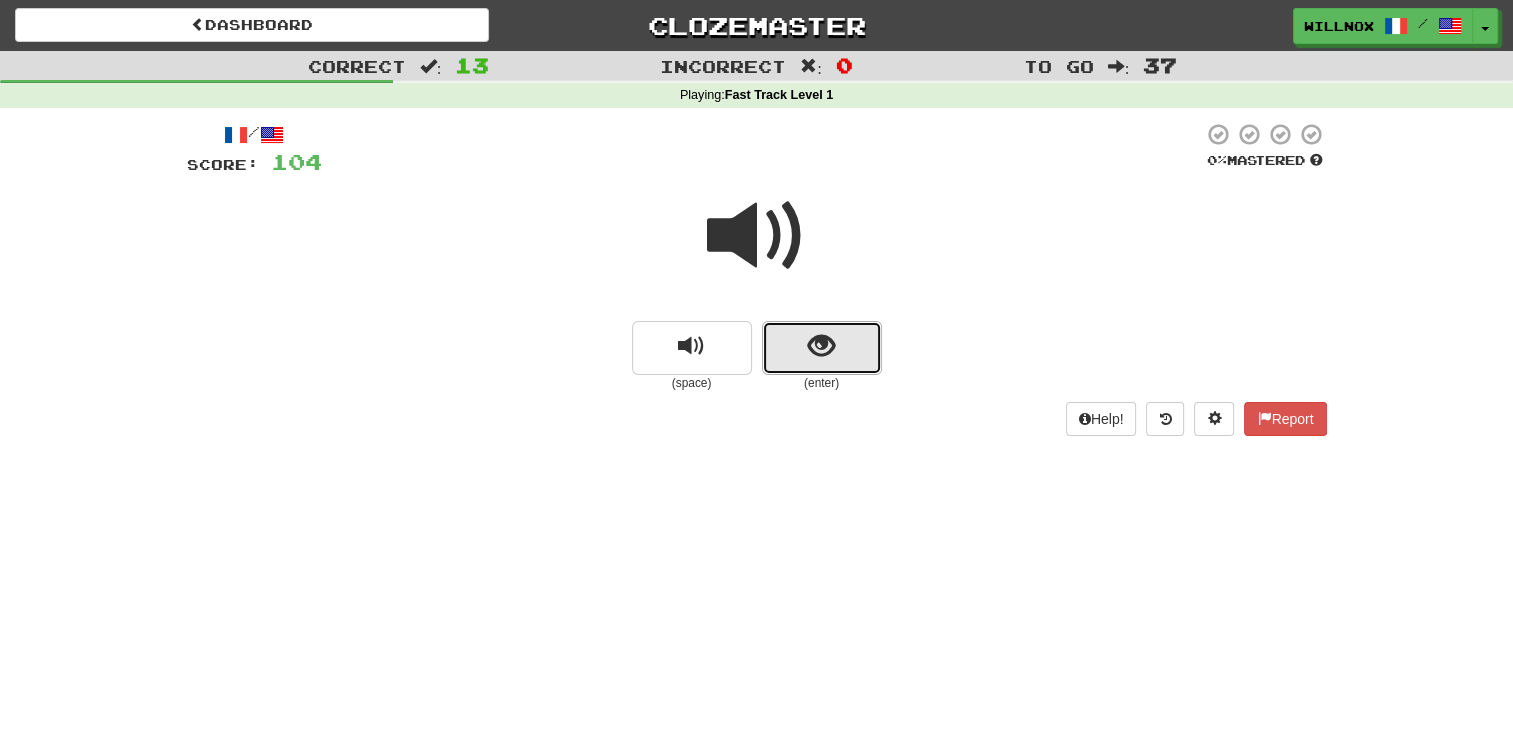 click at bounding box center [822, 348] 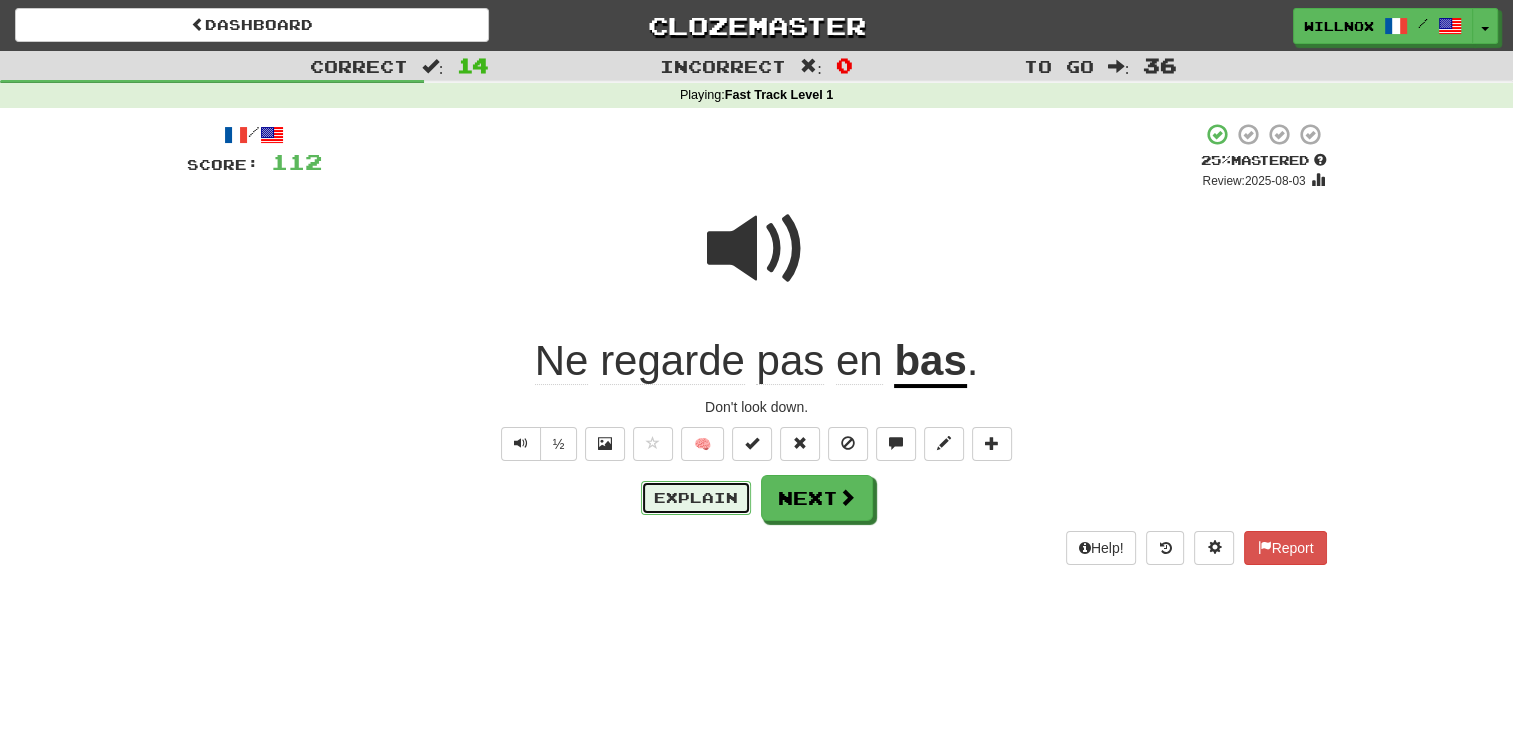 click on "Explain" at bounding box center [696, 498] 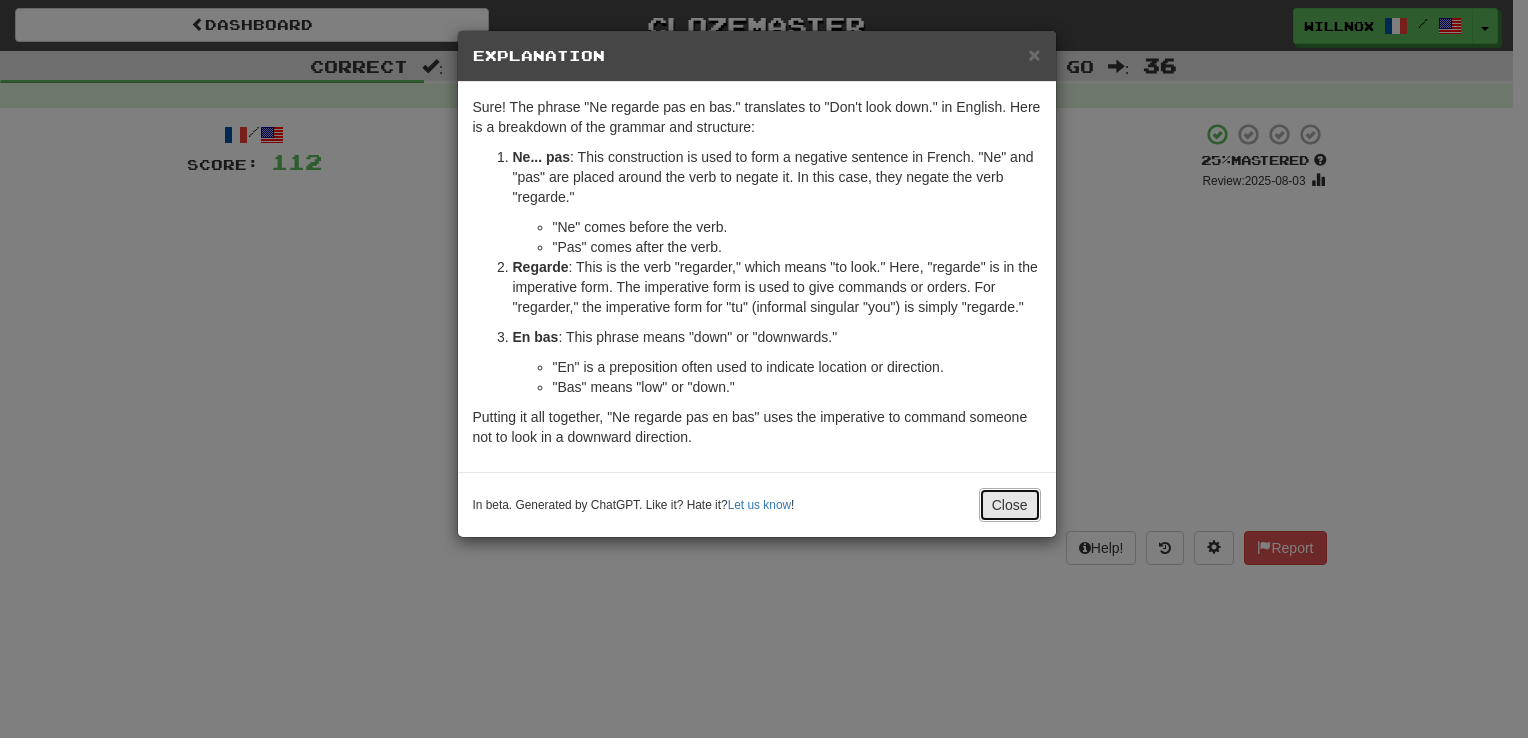 click on "Close" at bounding box center [1010, 505] 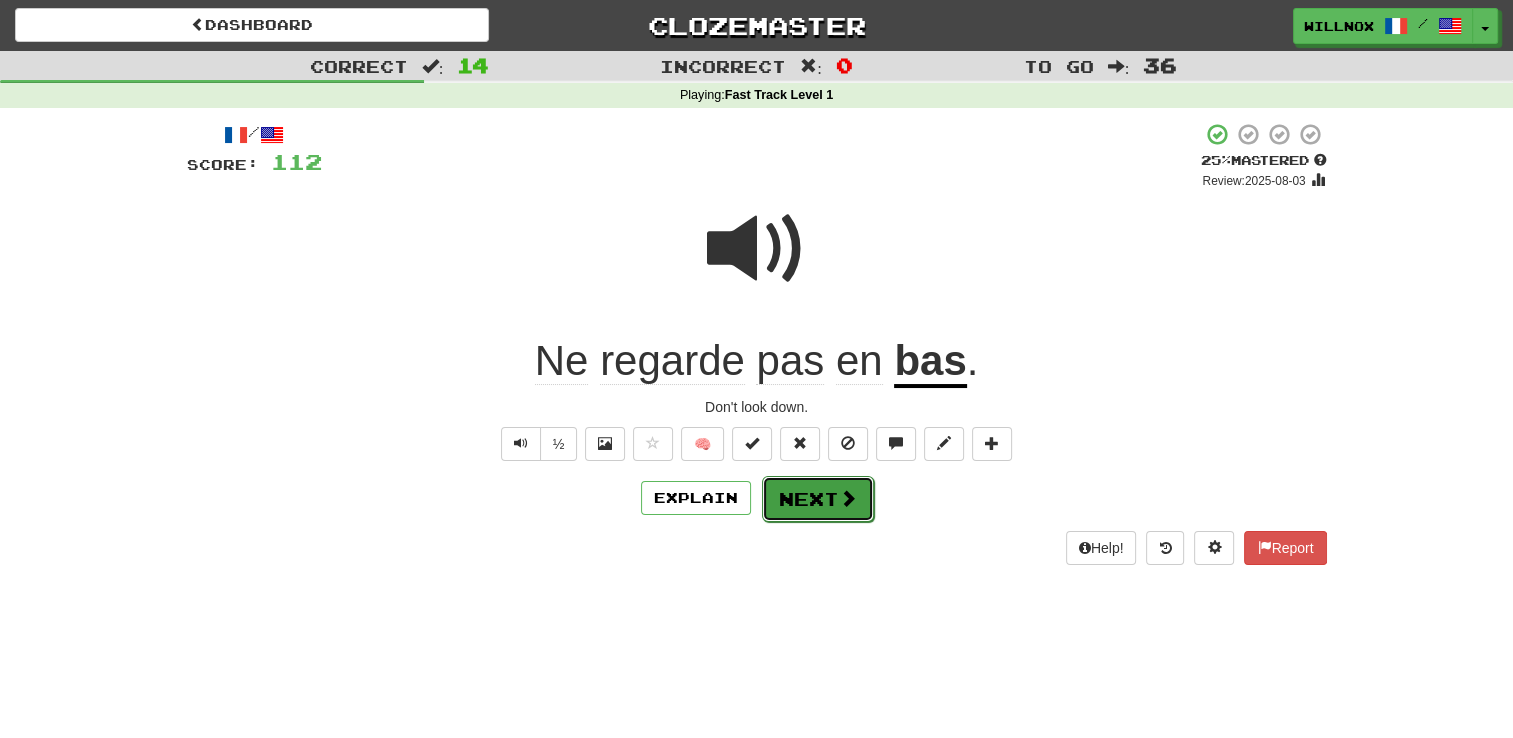 click at bounding box center (848, 498) 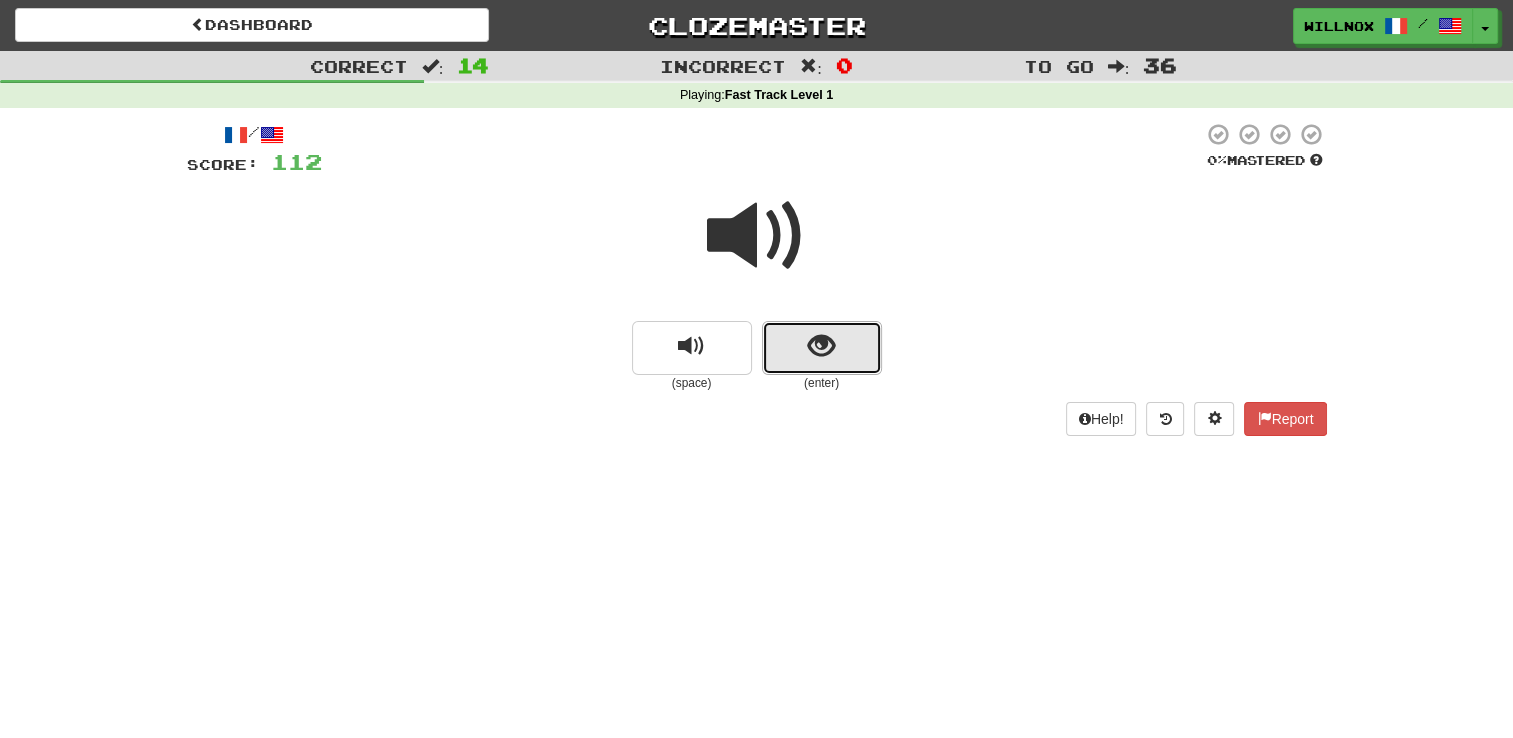 click at bounding box center (822, 348) 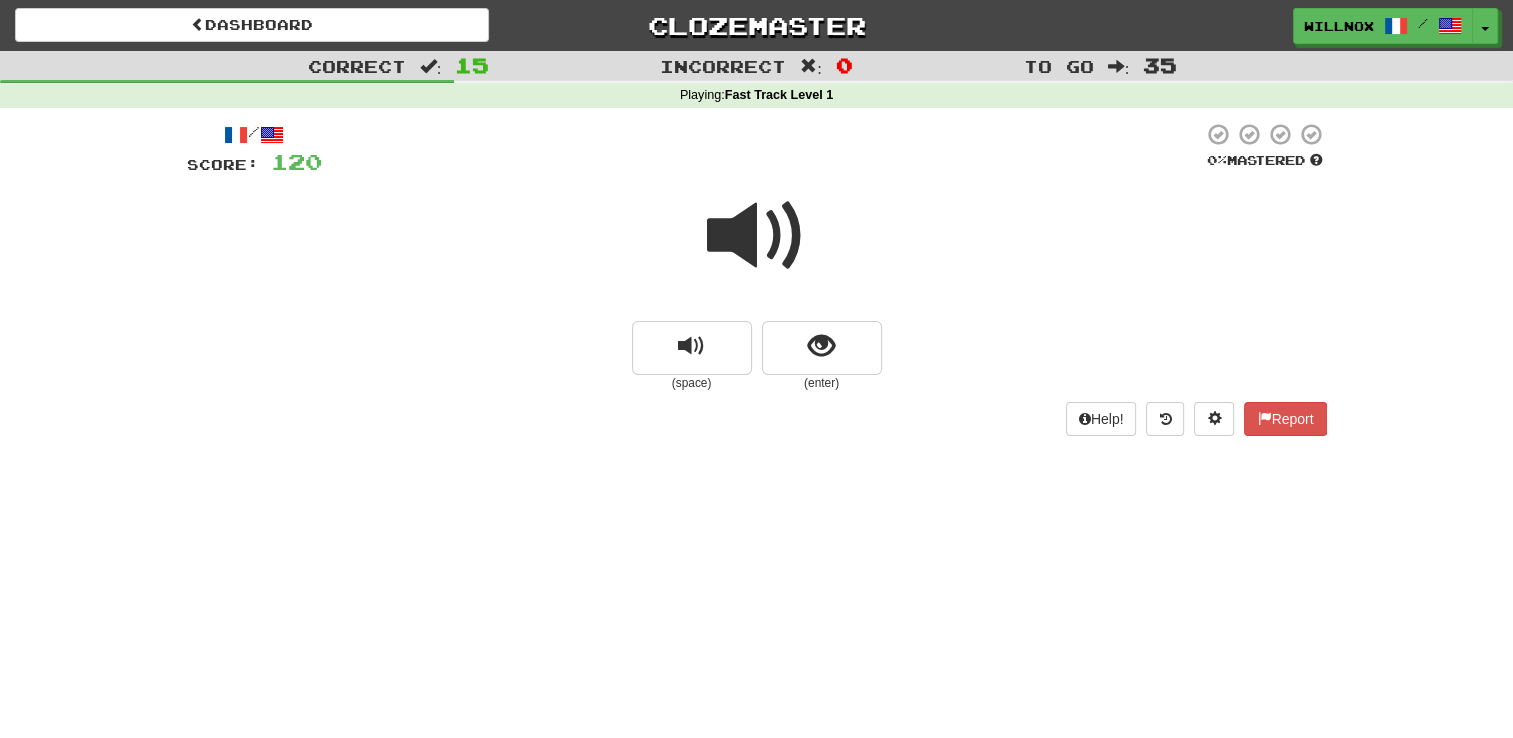 click at bounding box center (757, 236) 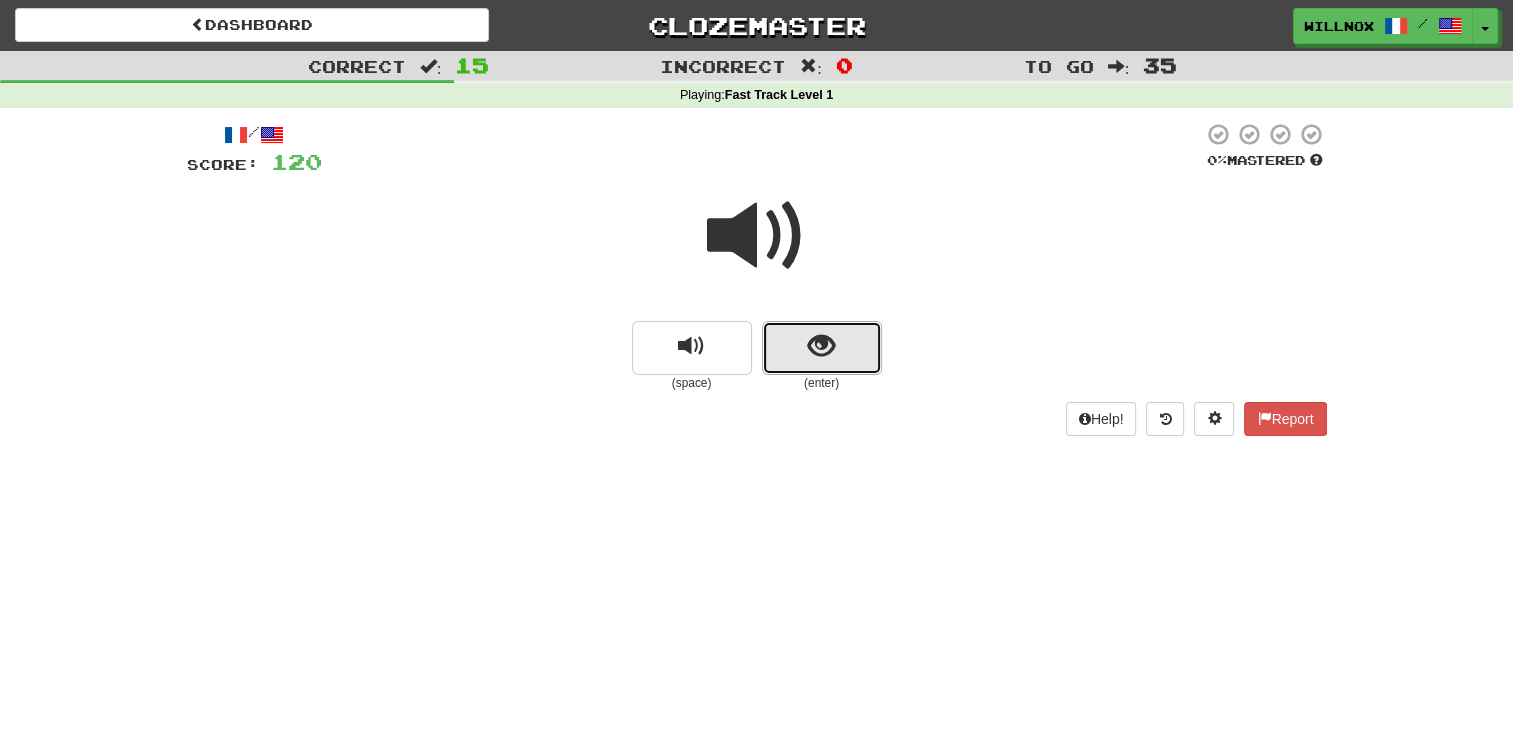 click at bounding box center [821, 346] 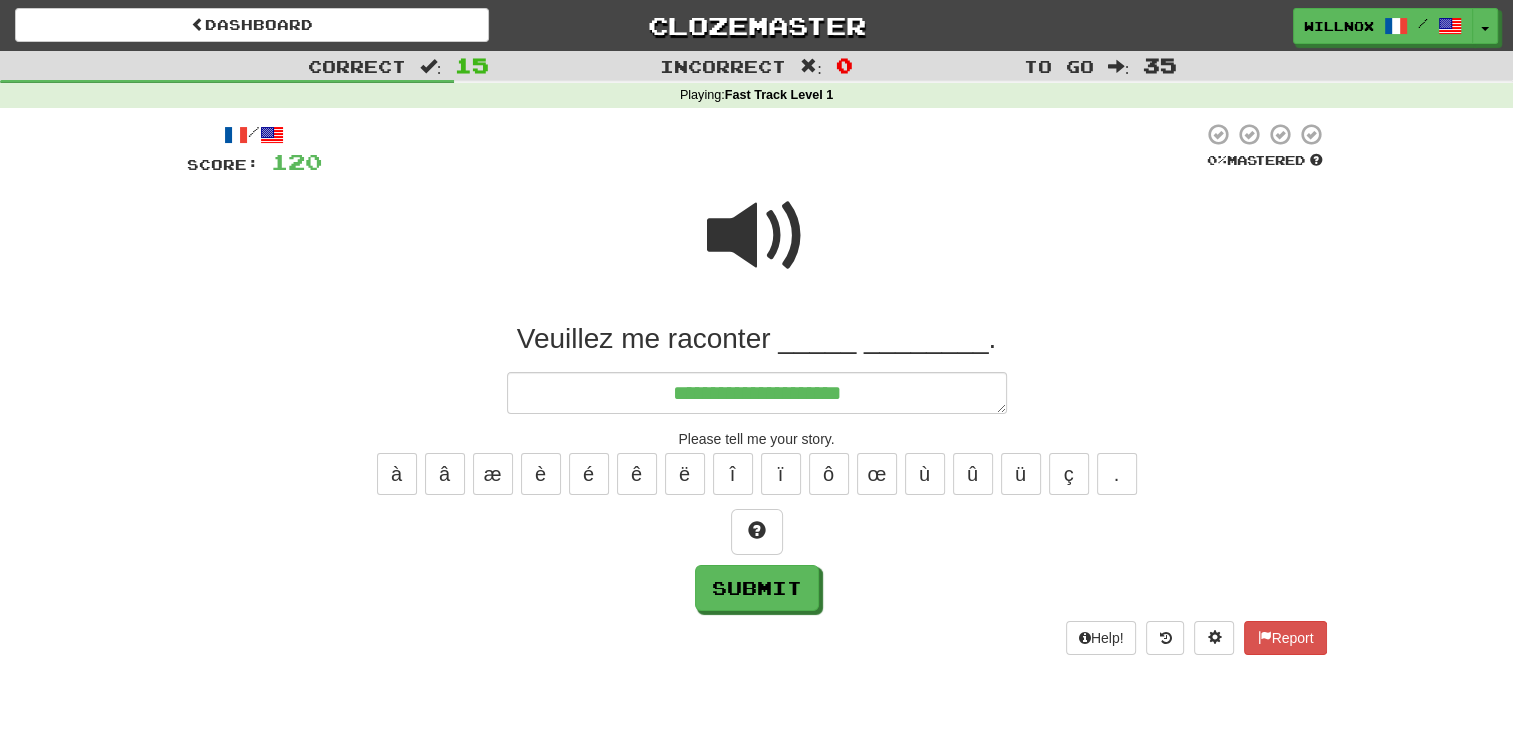 click at bounding box center (757, 236) 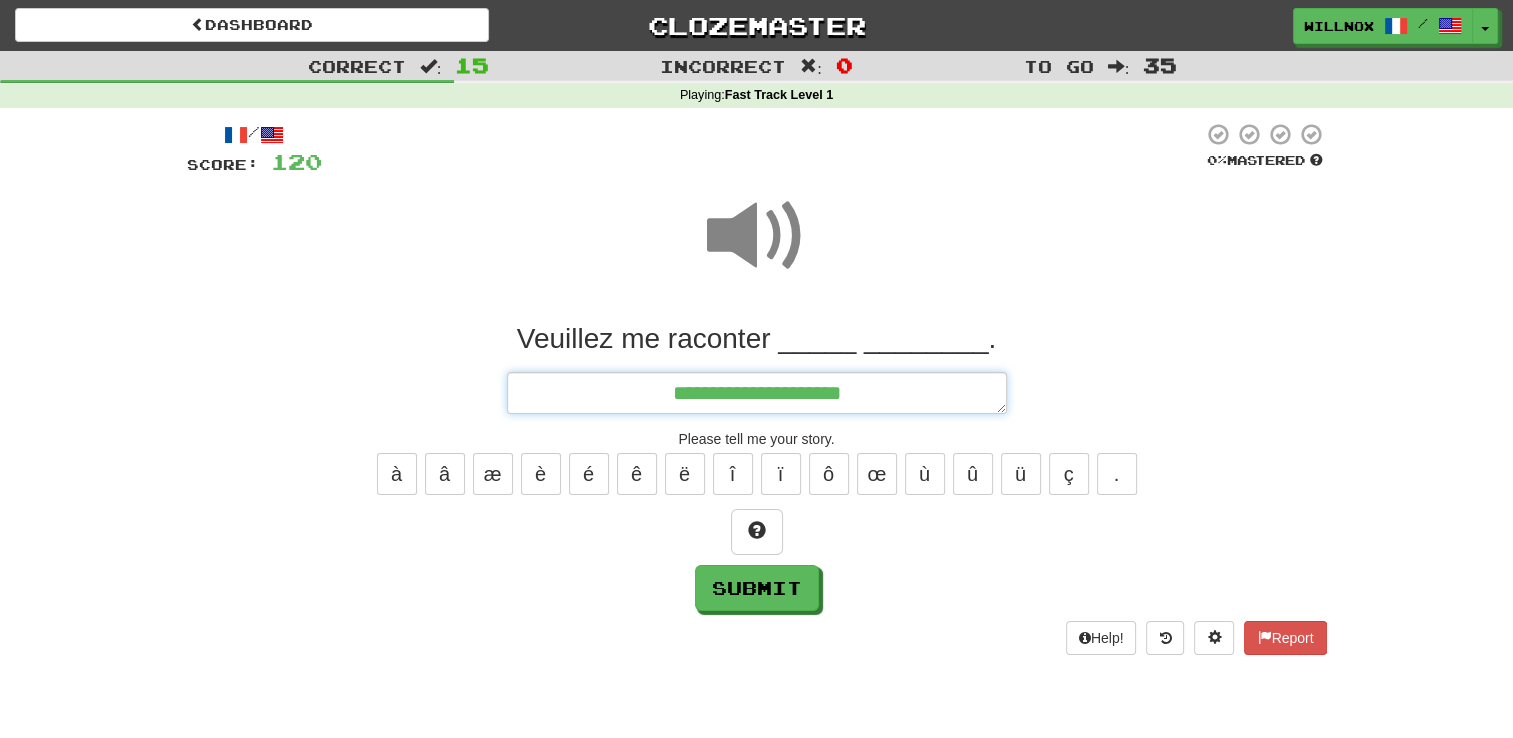 click on "**********" at bounding box center [757, 393] 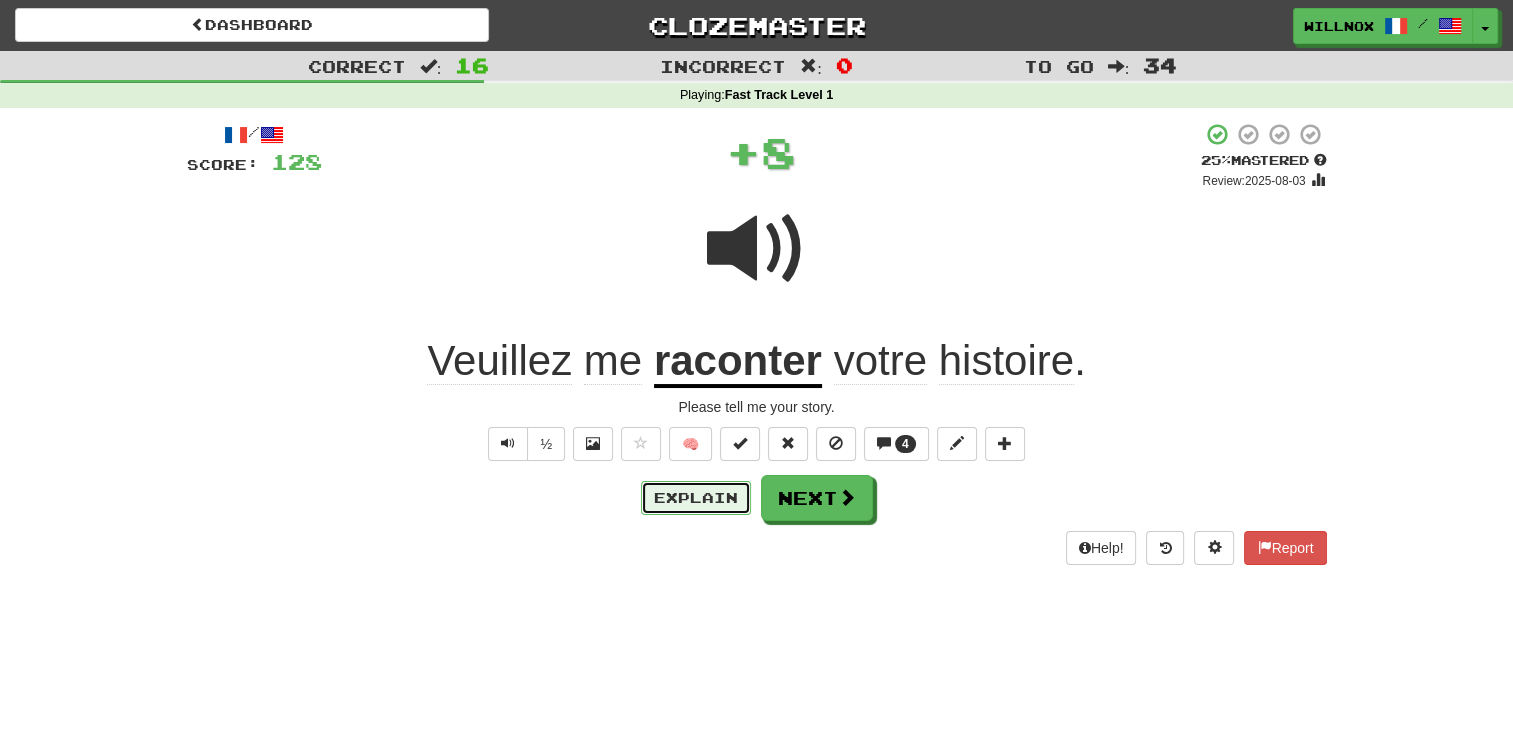 click on "Explain" at bounding box center (696, 498) 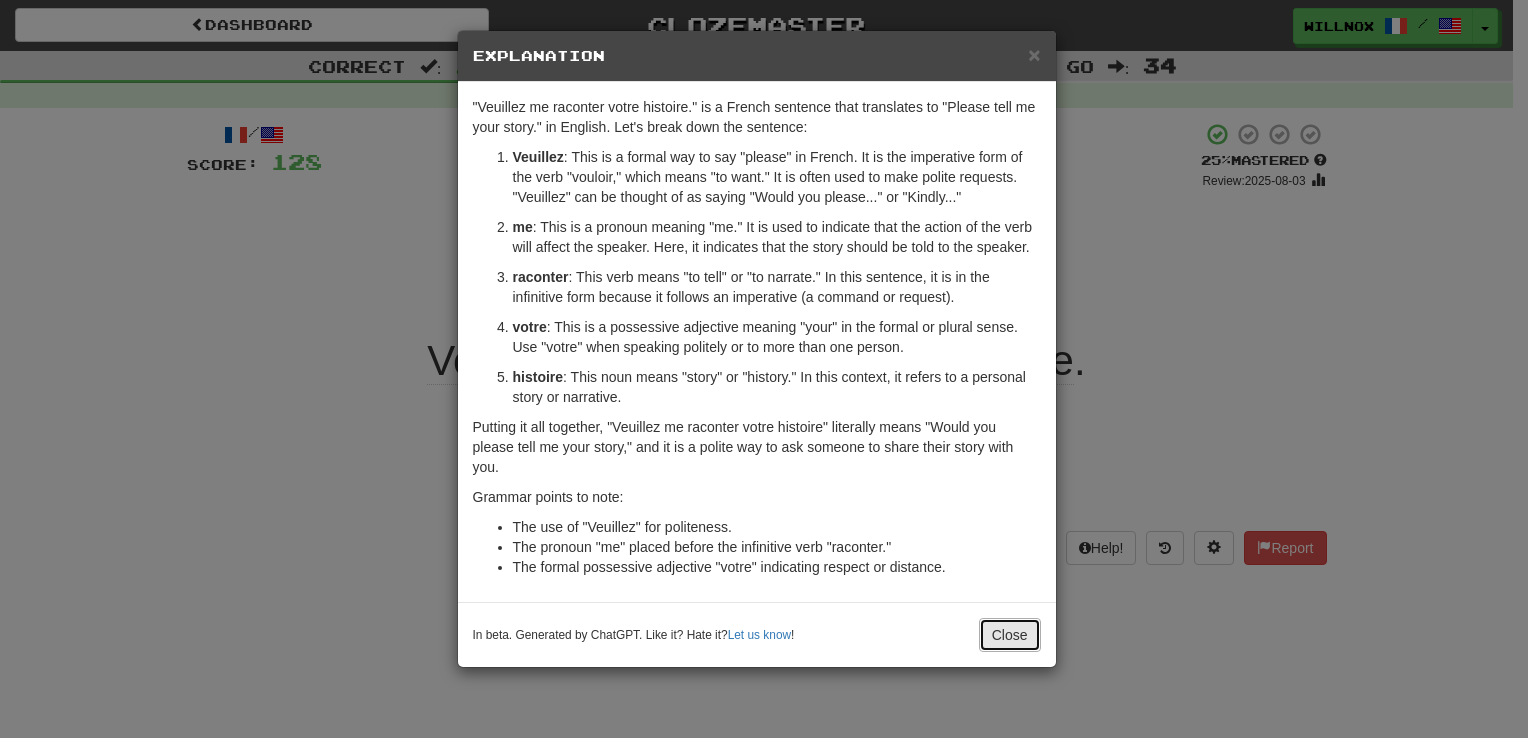 click on "Close" at bounding box center [1010, 635] 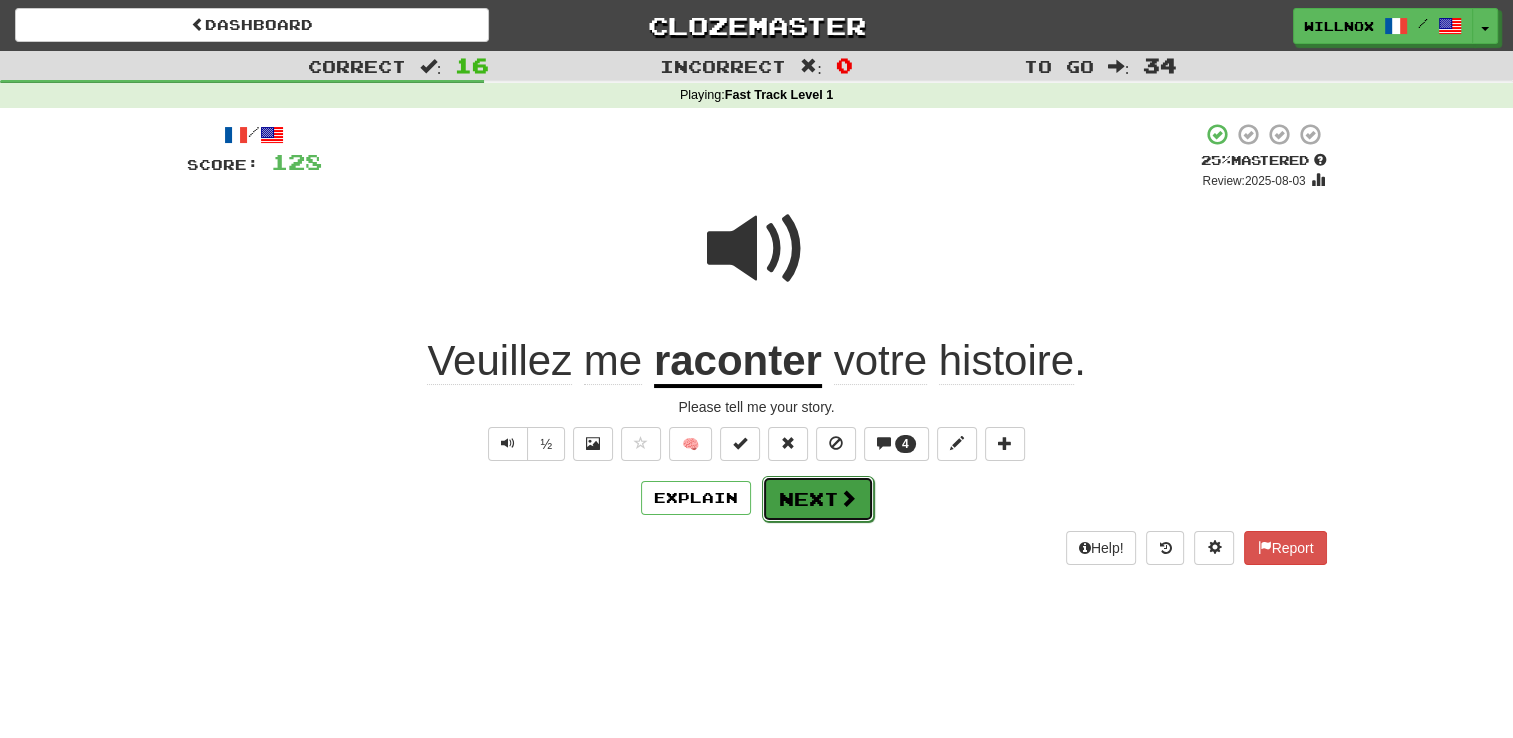 click on "Next" at bounding box center [818, 499] 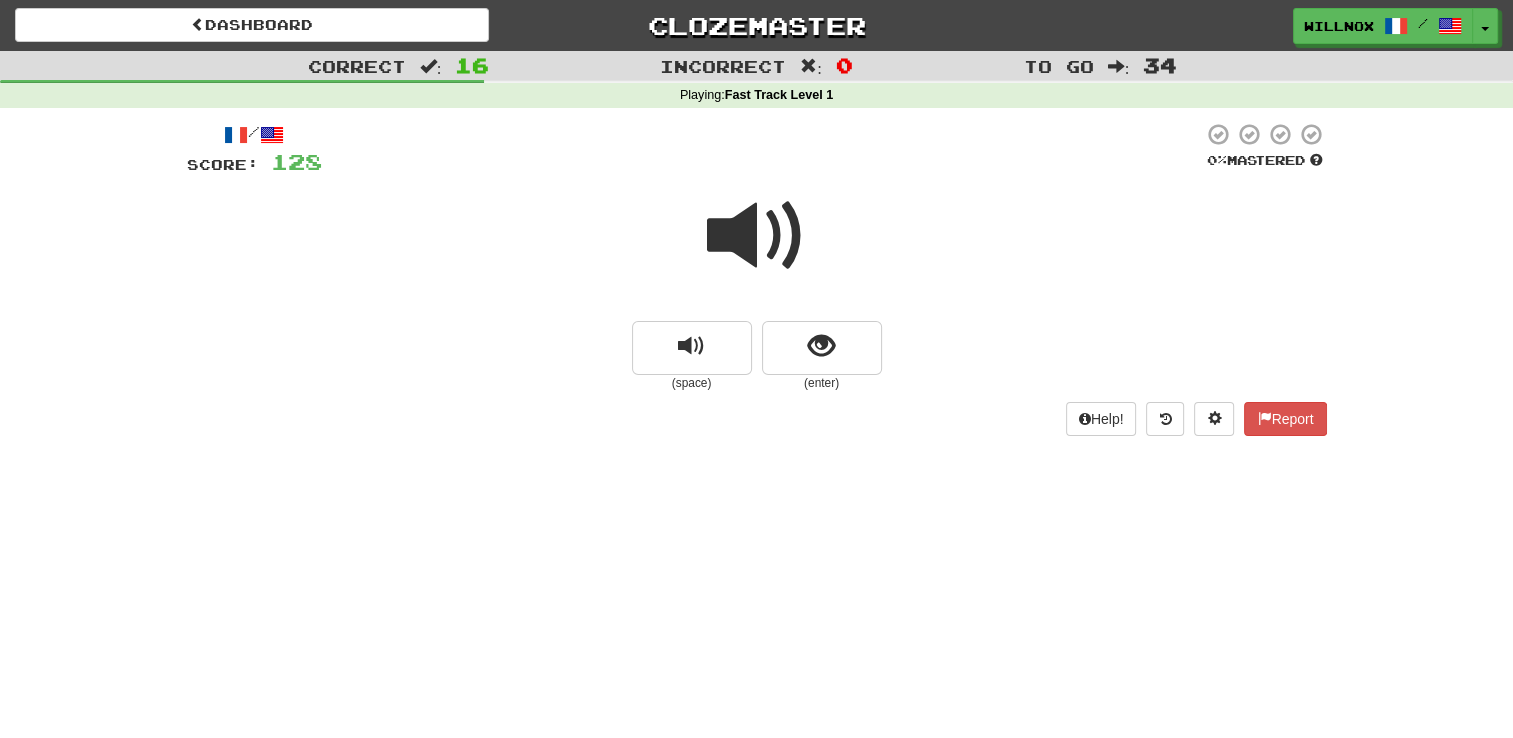 click at bounding box center [757, 236] 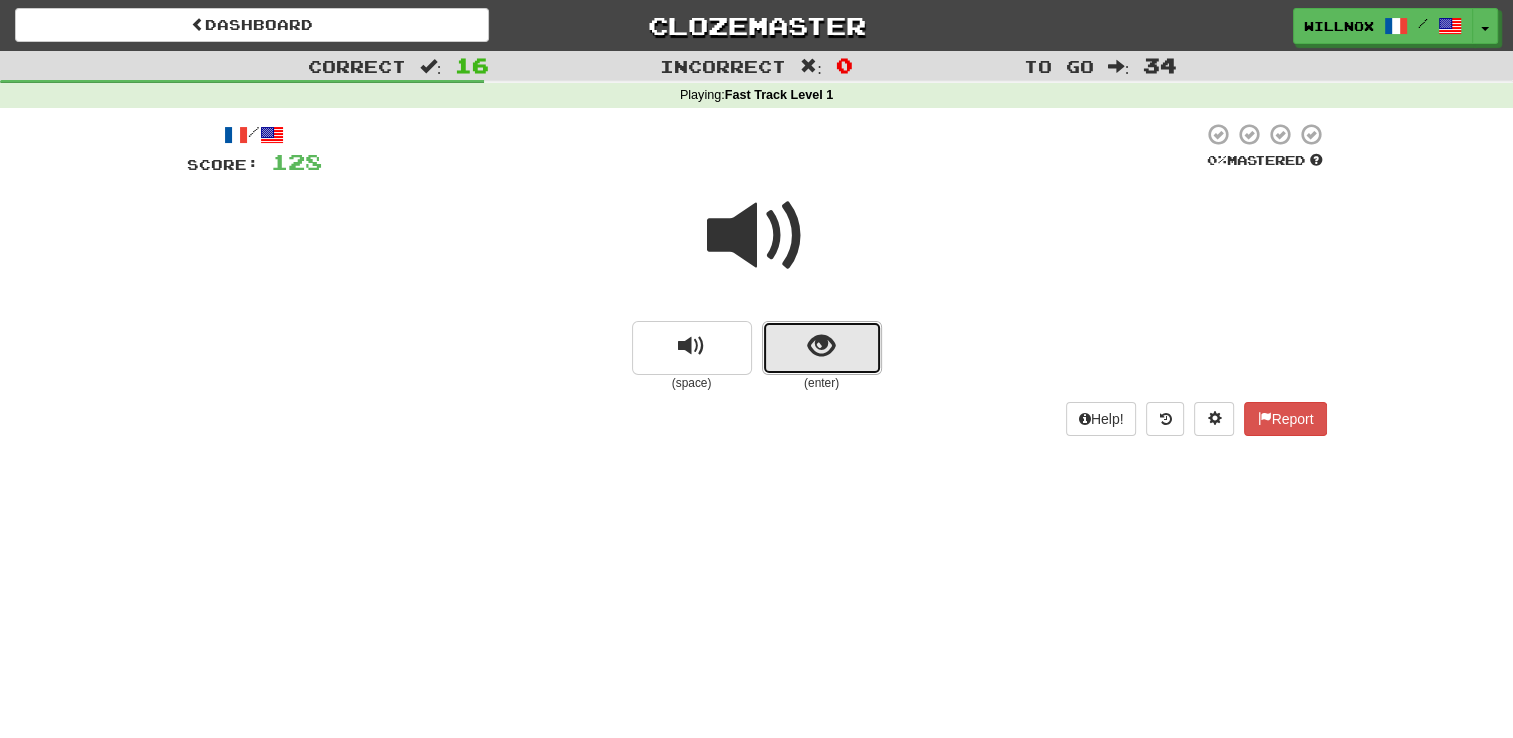 click at bounding box center [821, 346] 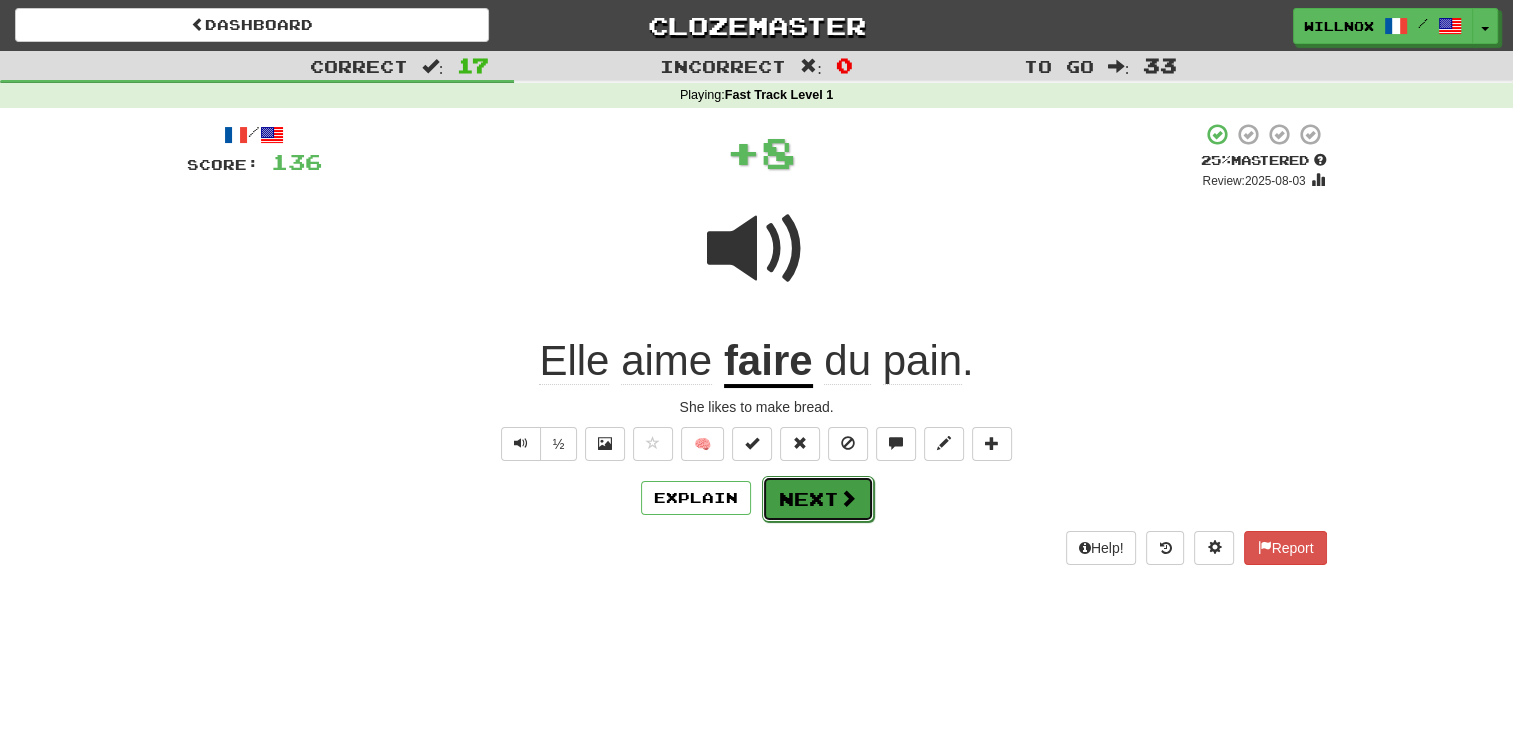 click on "Next" at bounding box center (818, 499) 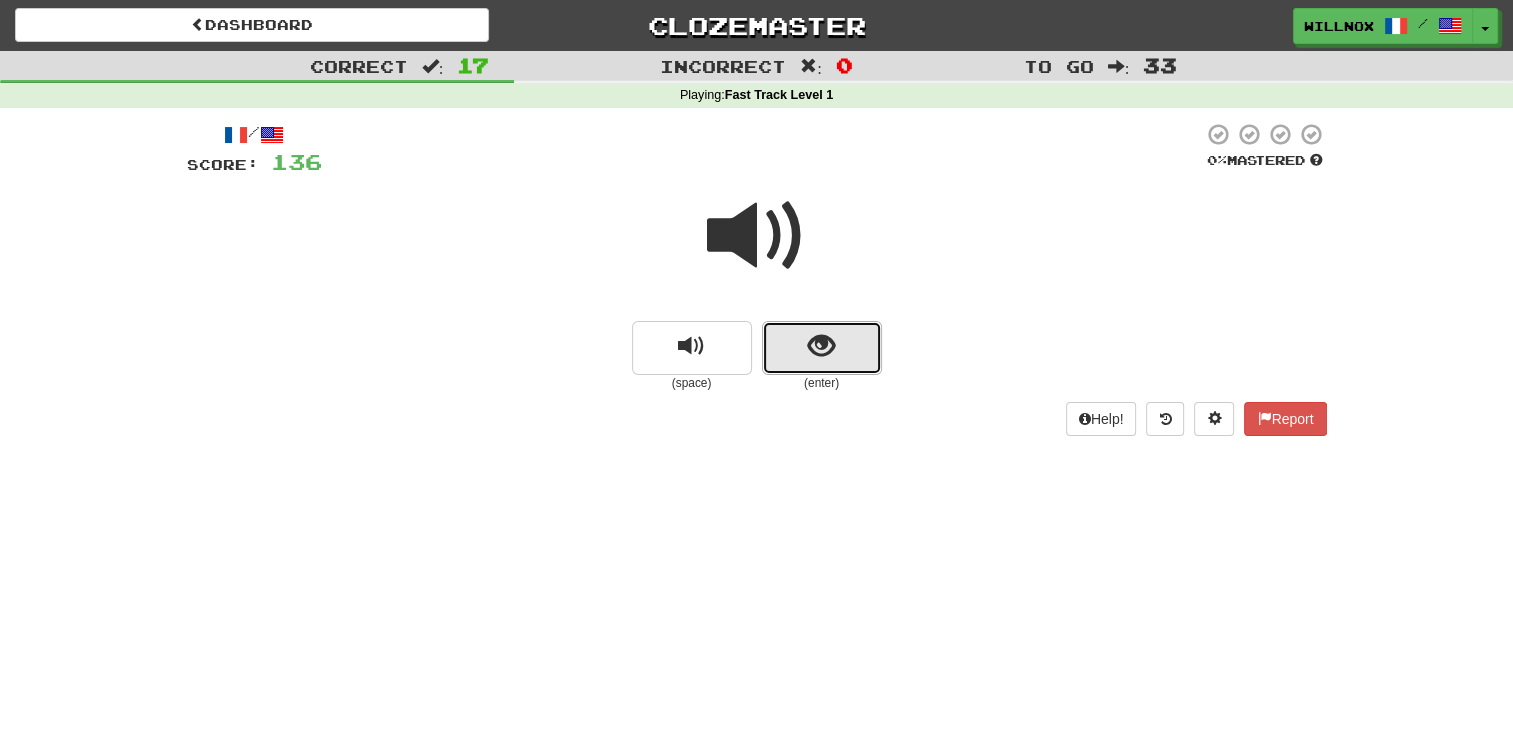 click at bounding box center [822, 348] 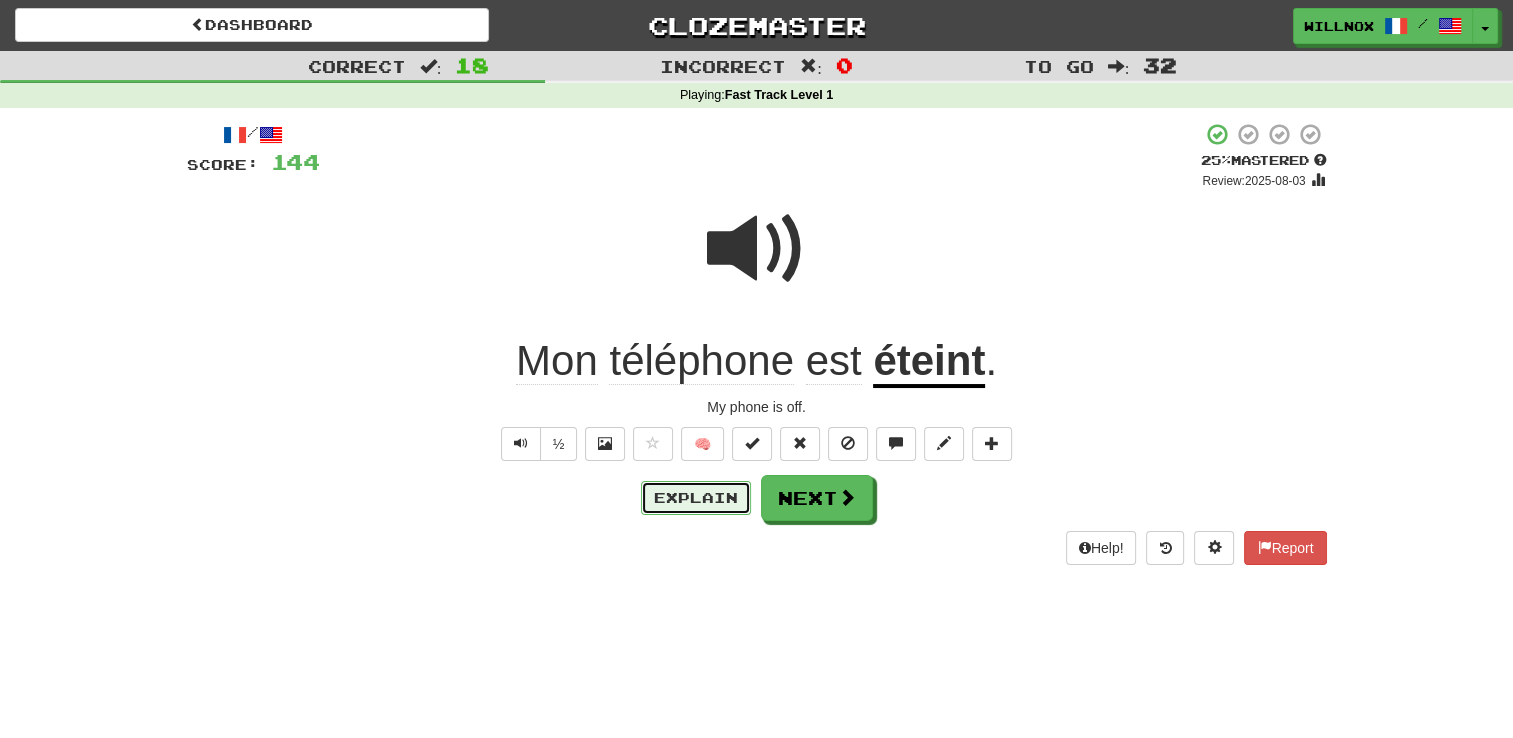 click on "Explain" at bounding box center [696, 498] 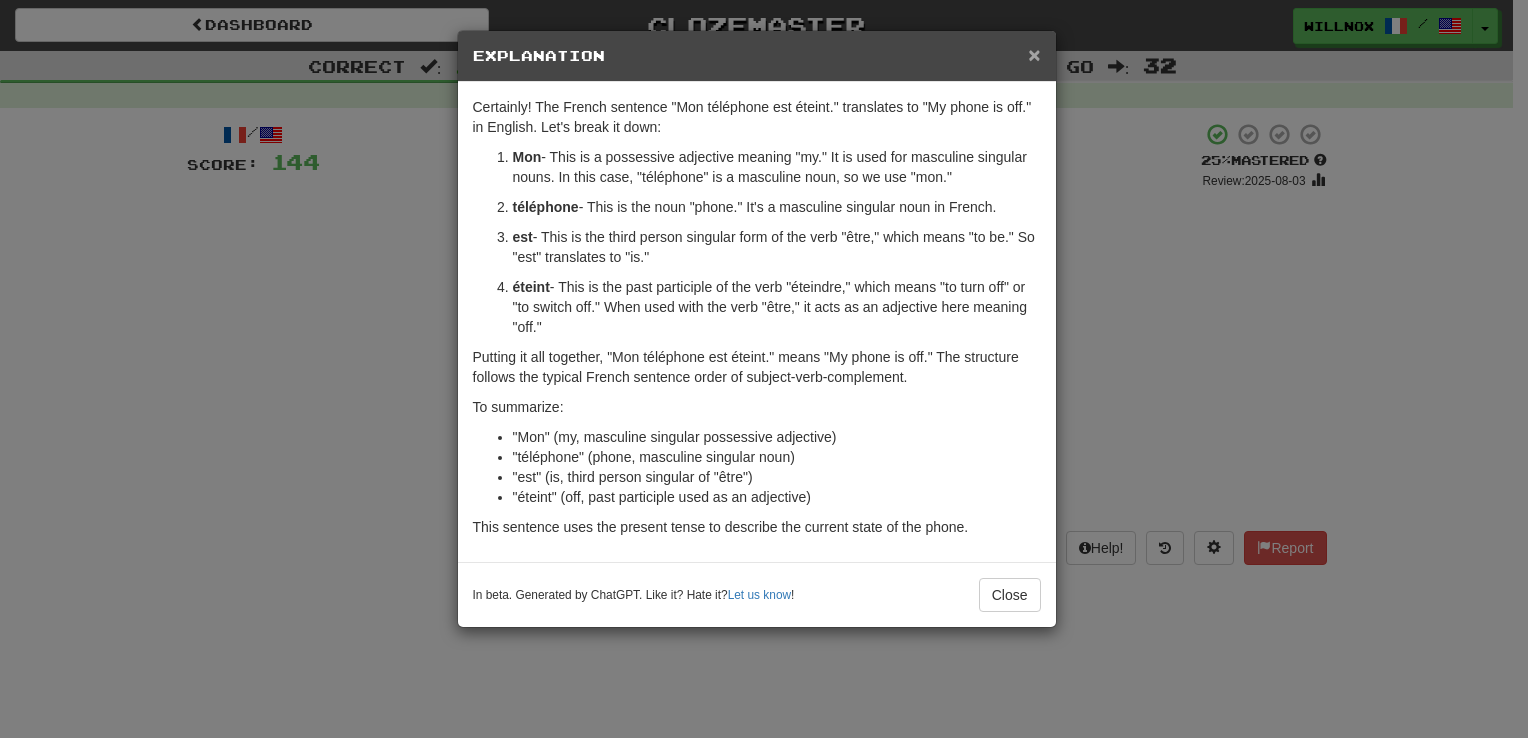 click on "×" at bounding box center [1034, 54] 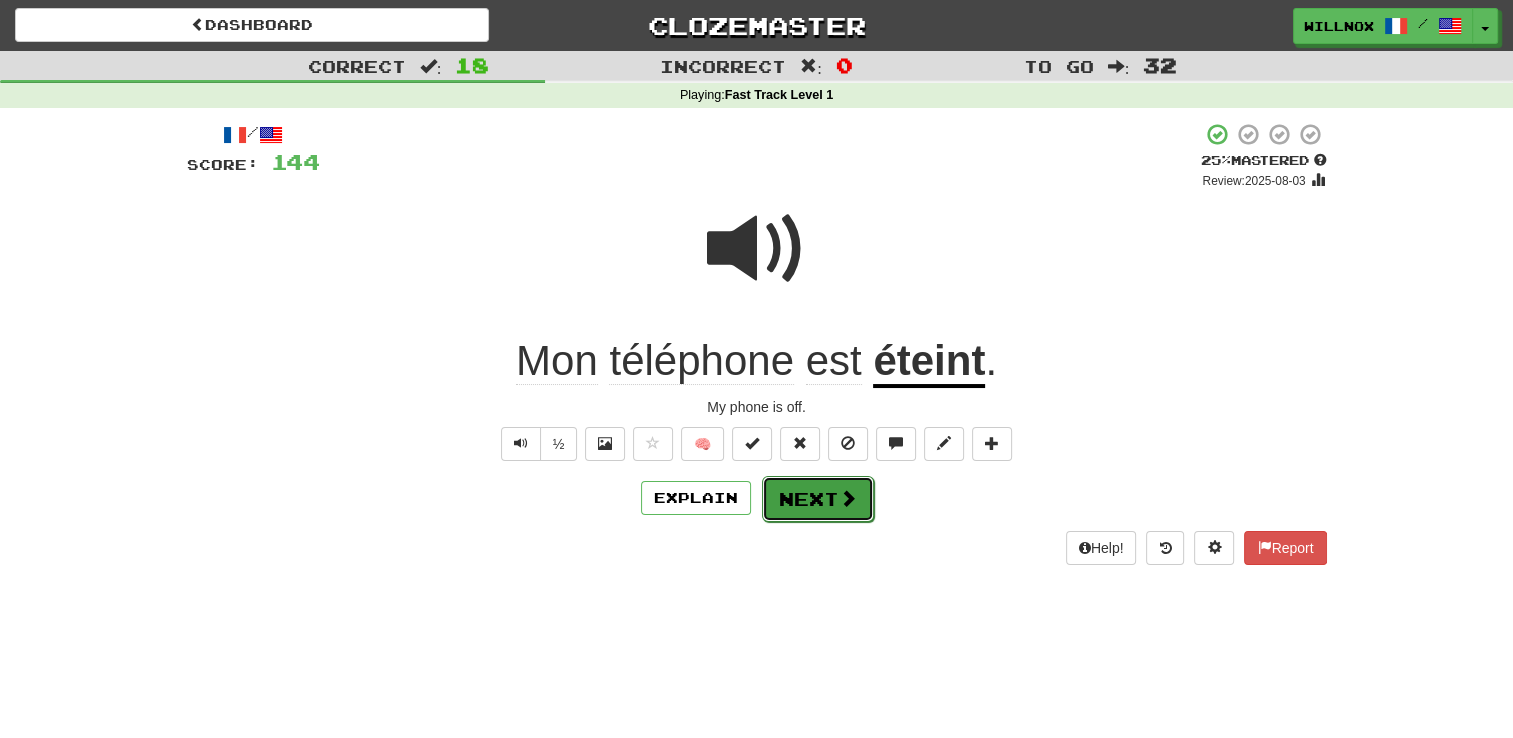click on "Next" at bounding box center [818, 499] 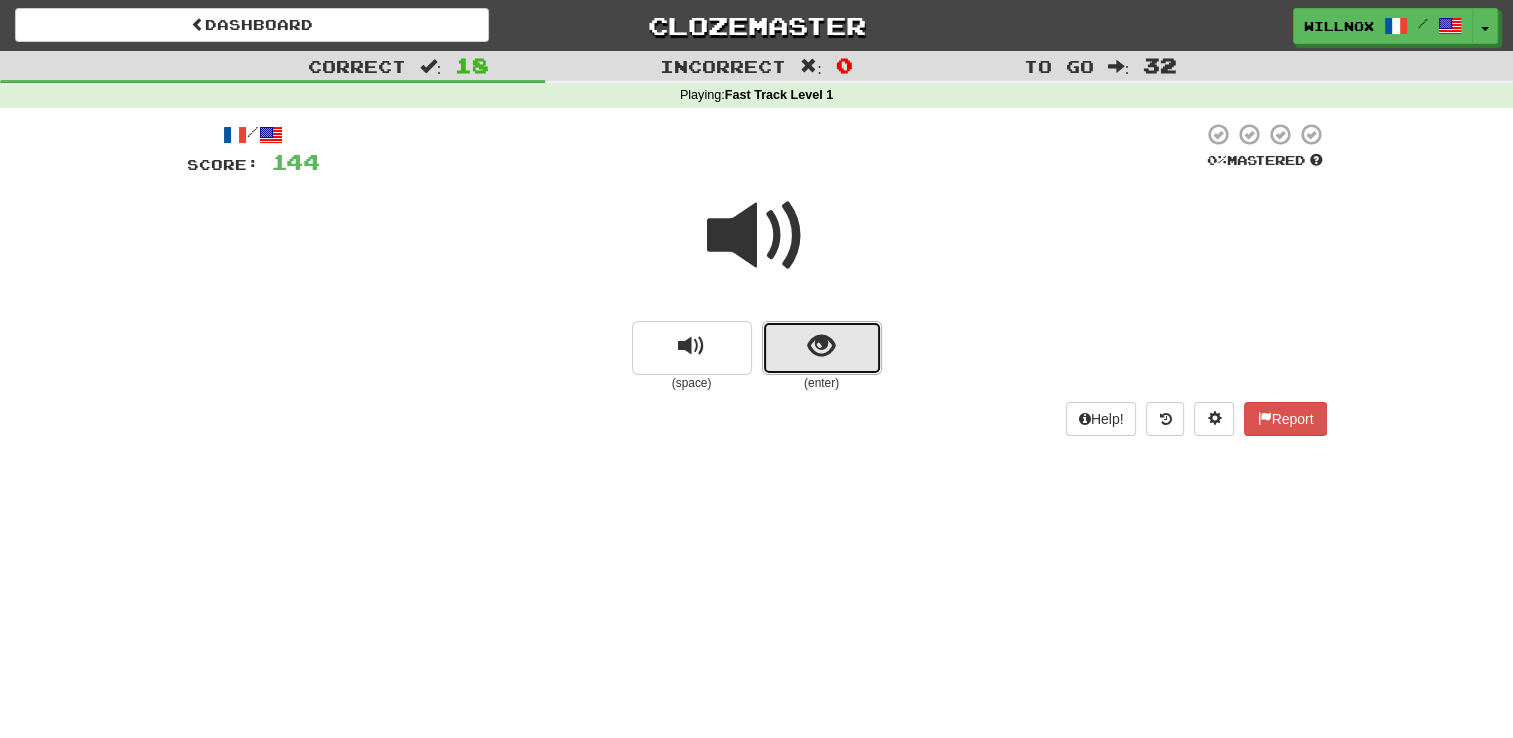 click at bounding box center (821, 346) 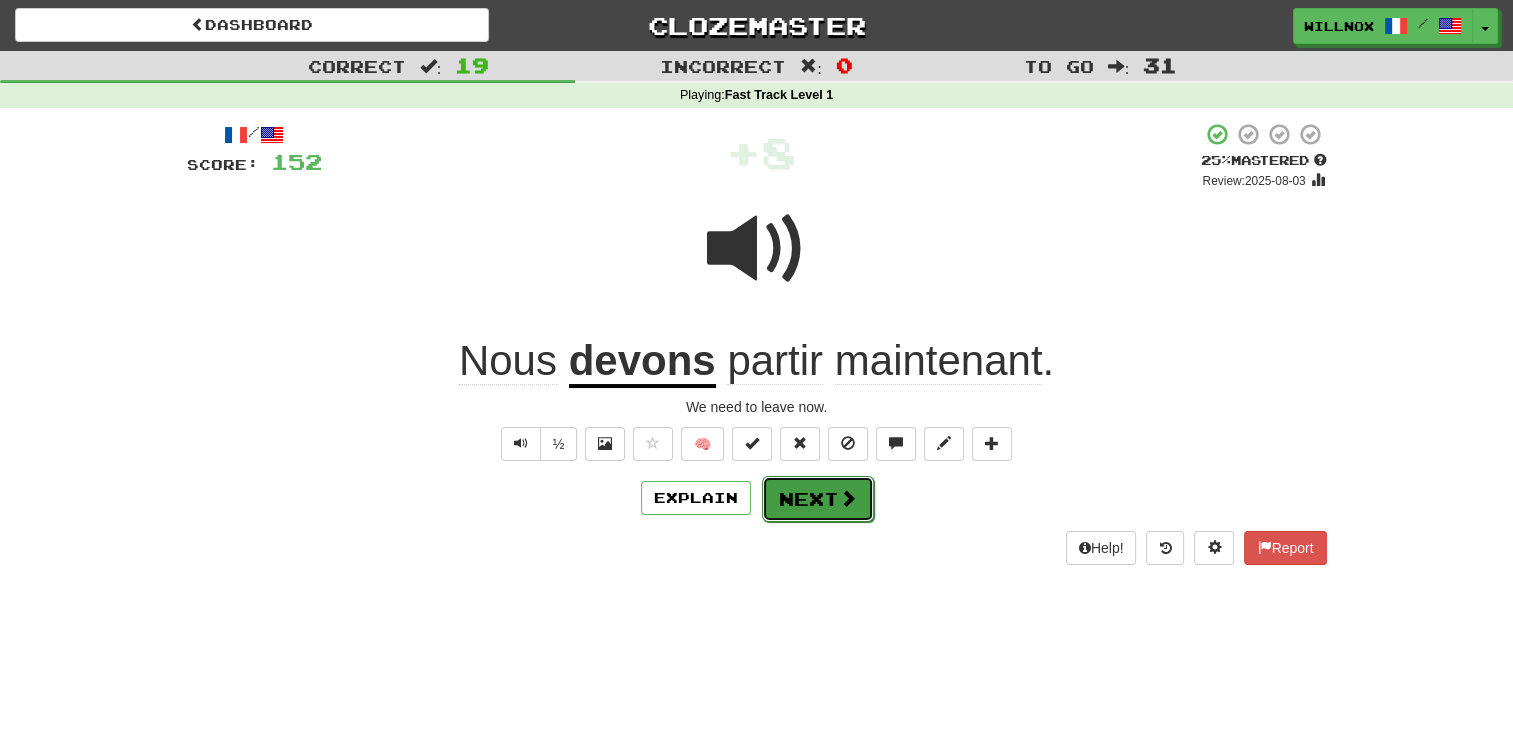 click at bounding box center [848, 498] 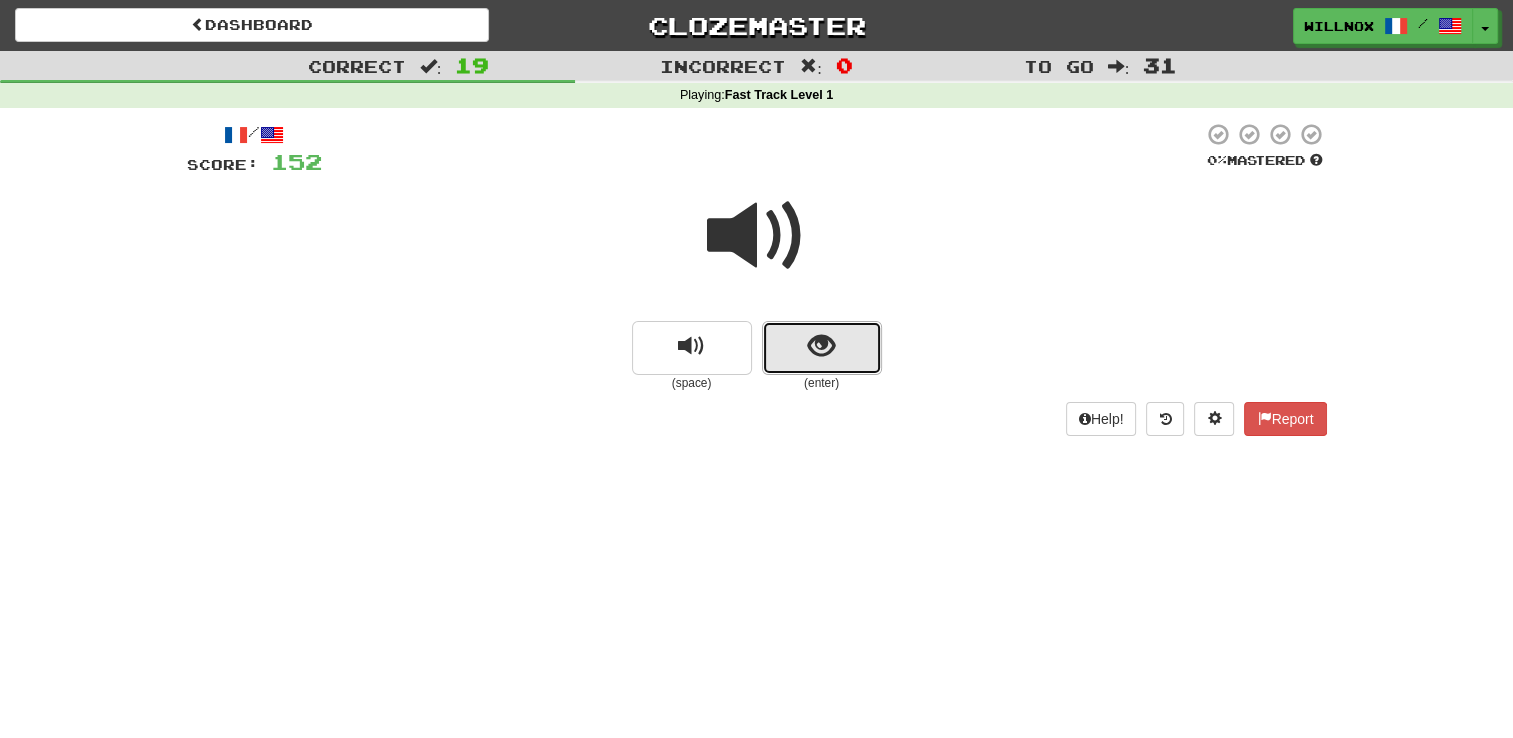click at bounding box center (821, 346) 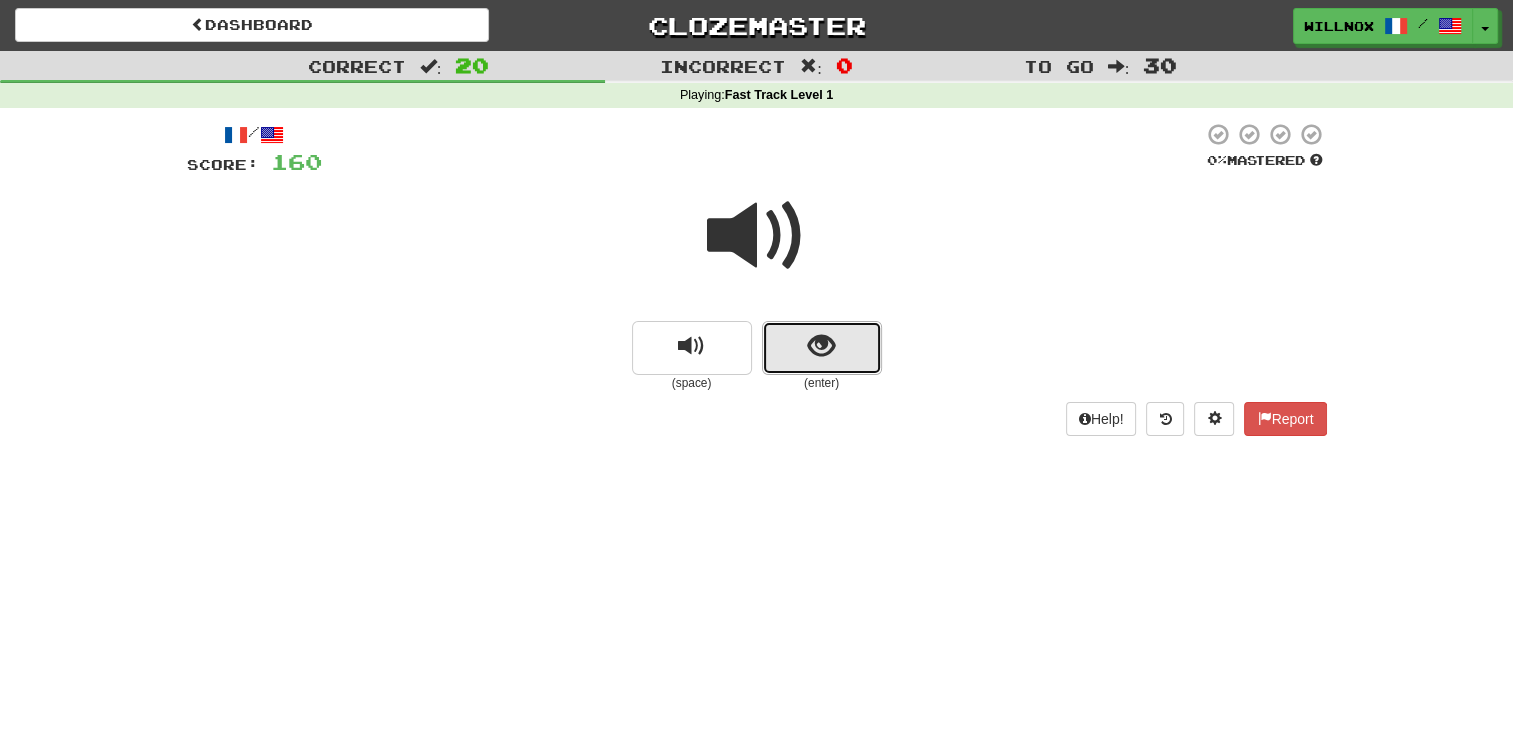 click at bounding box center [821, 346] 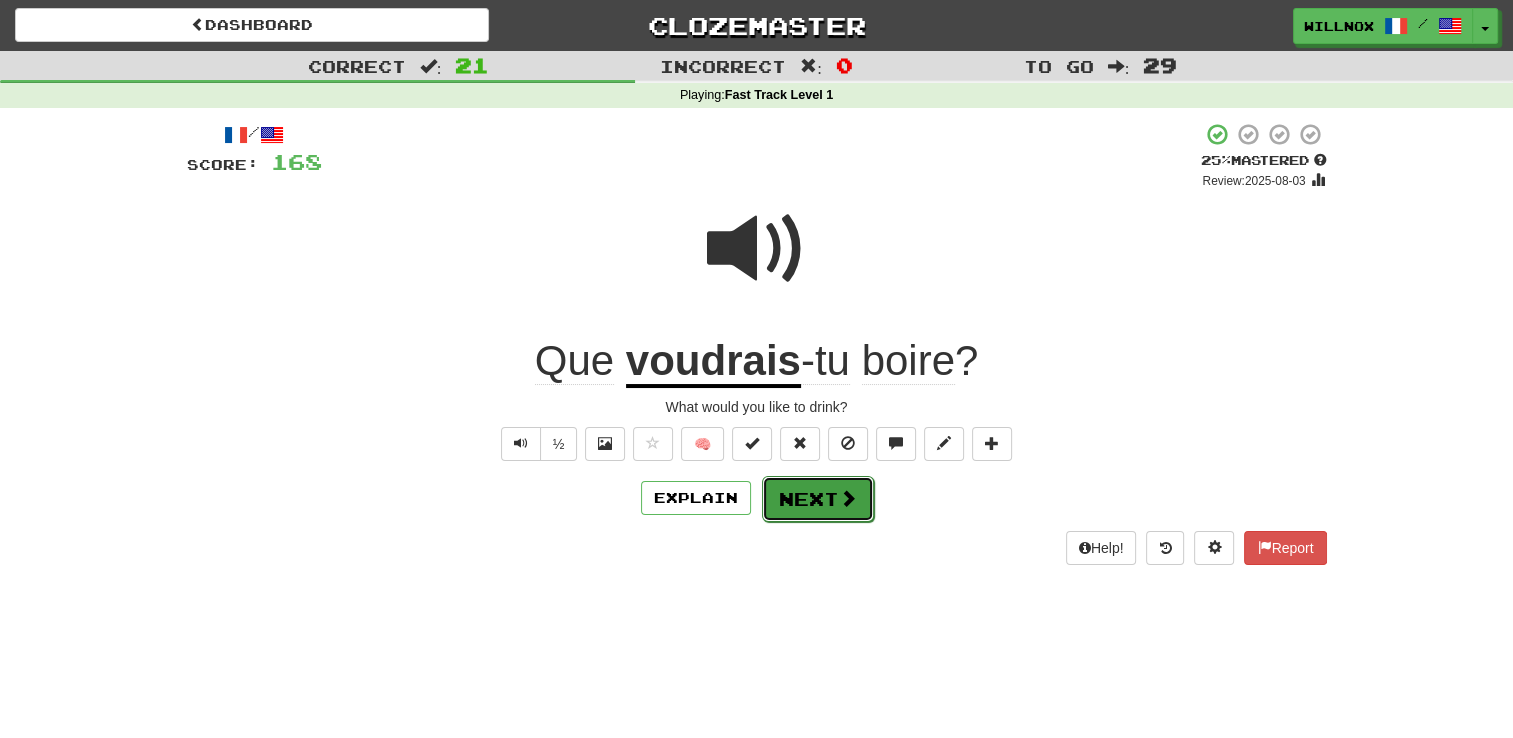 click on "Next" at bounding box center (818, 499) 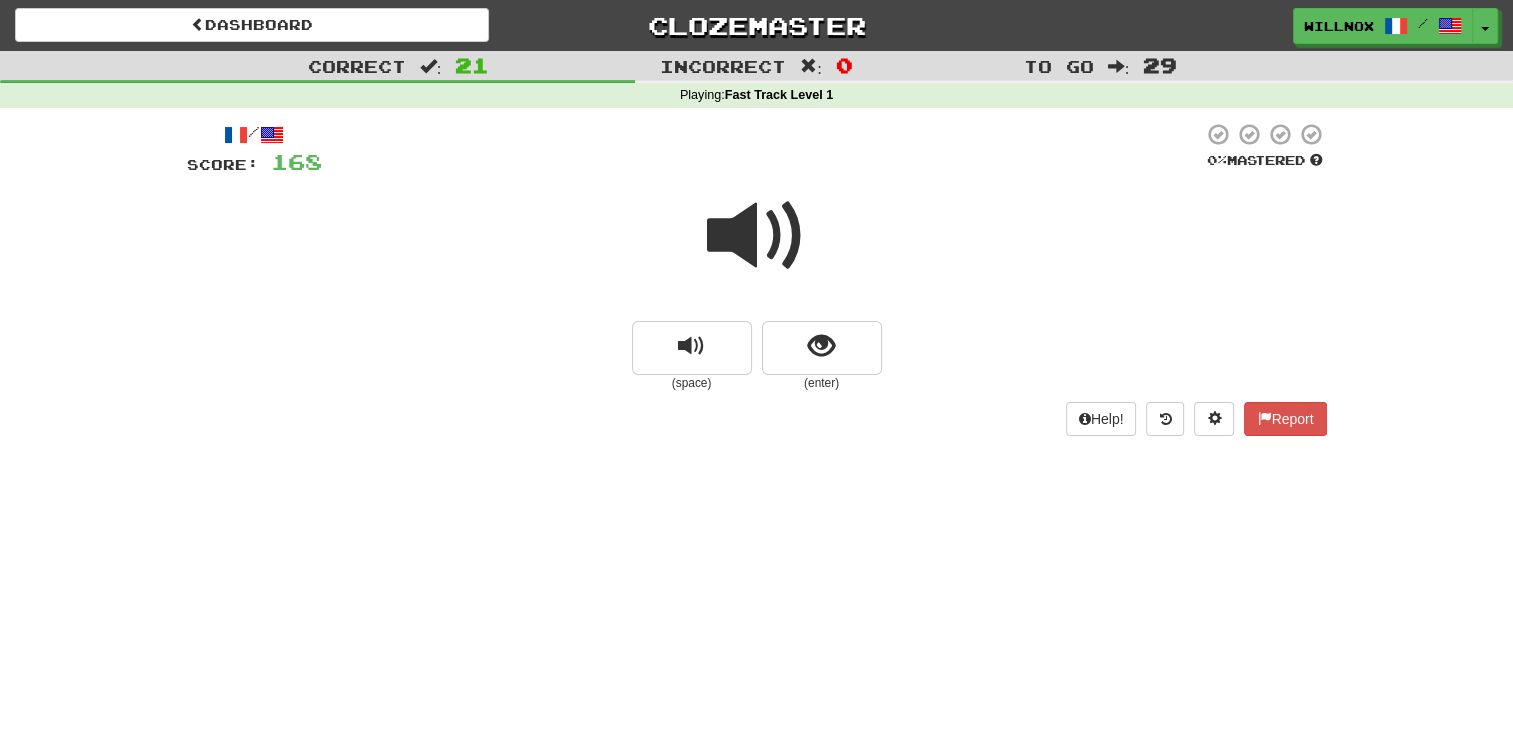 click at bounding box center (757, 236) 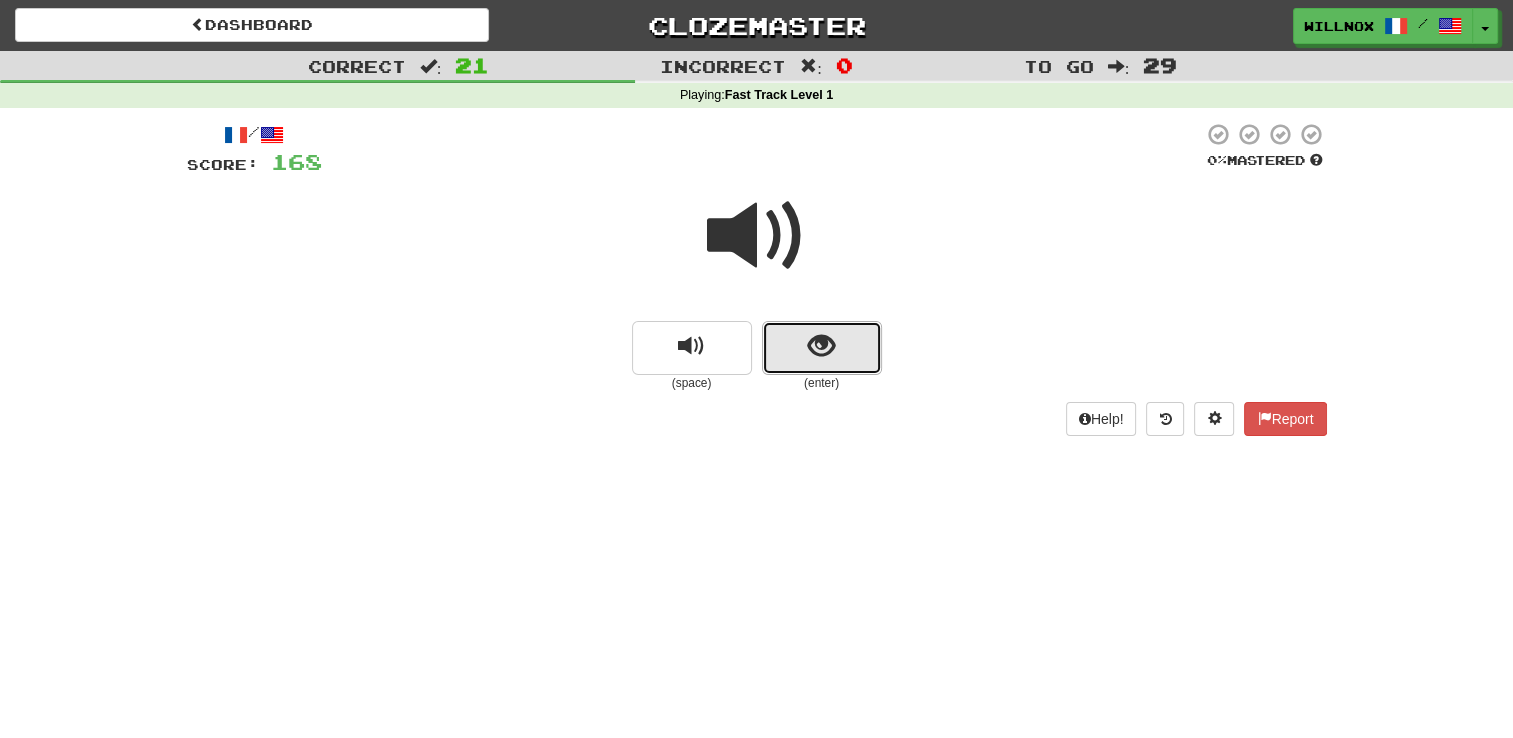 click at bounding box center [821, 346] 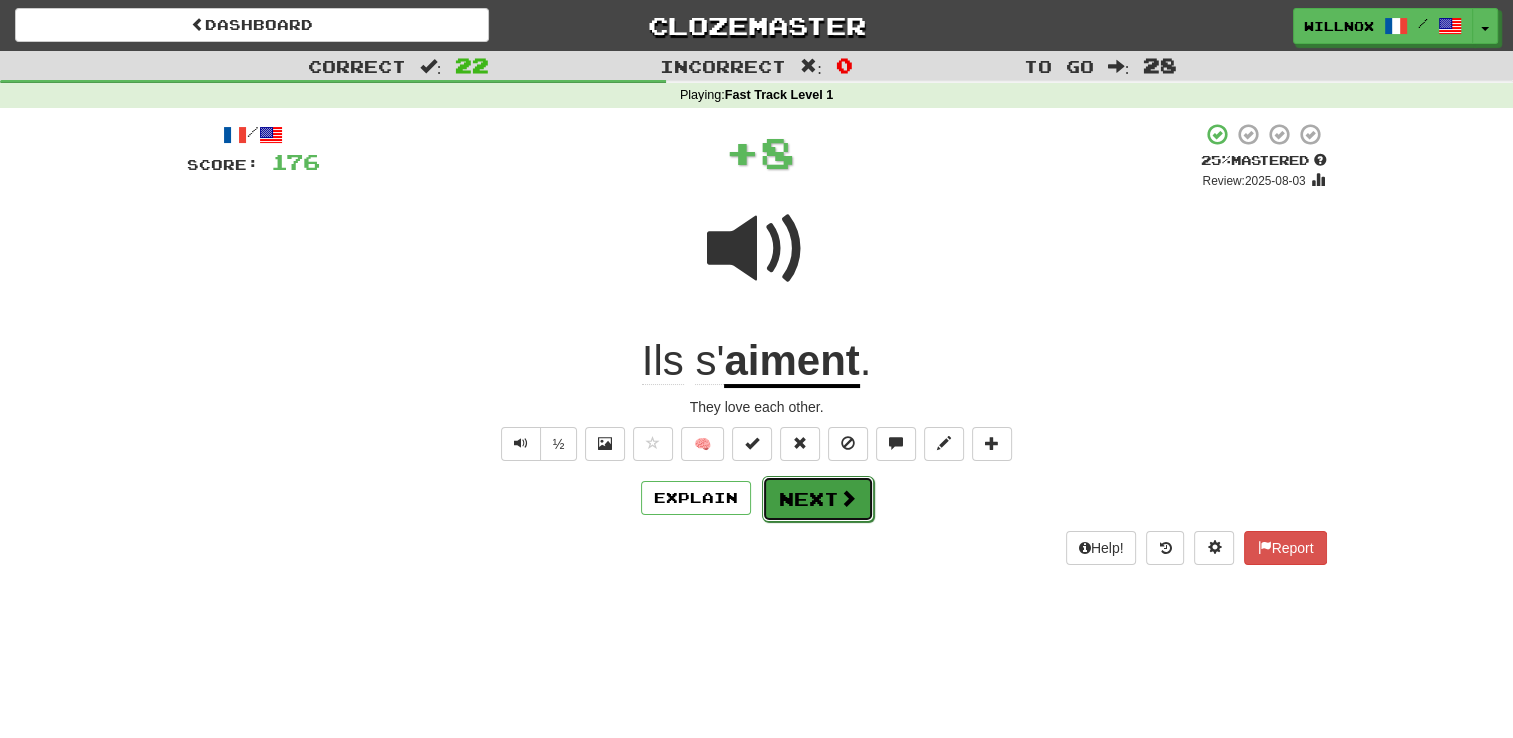 click on "Next" at bounding box center [818, 499] 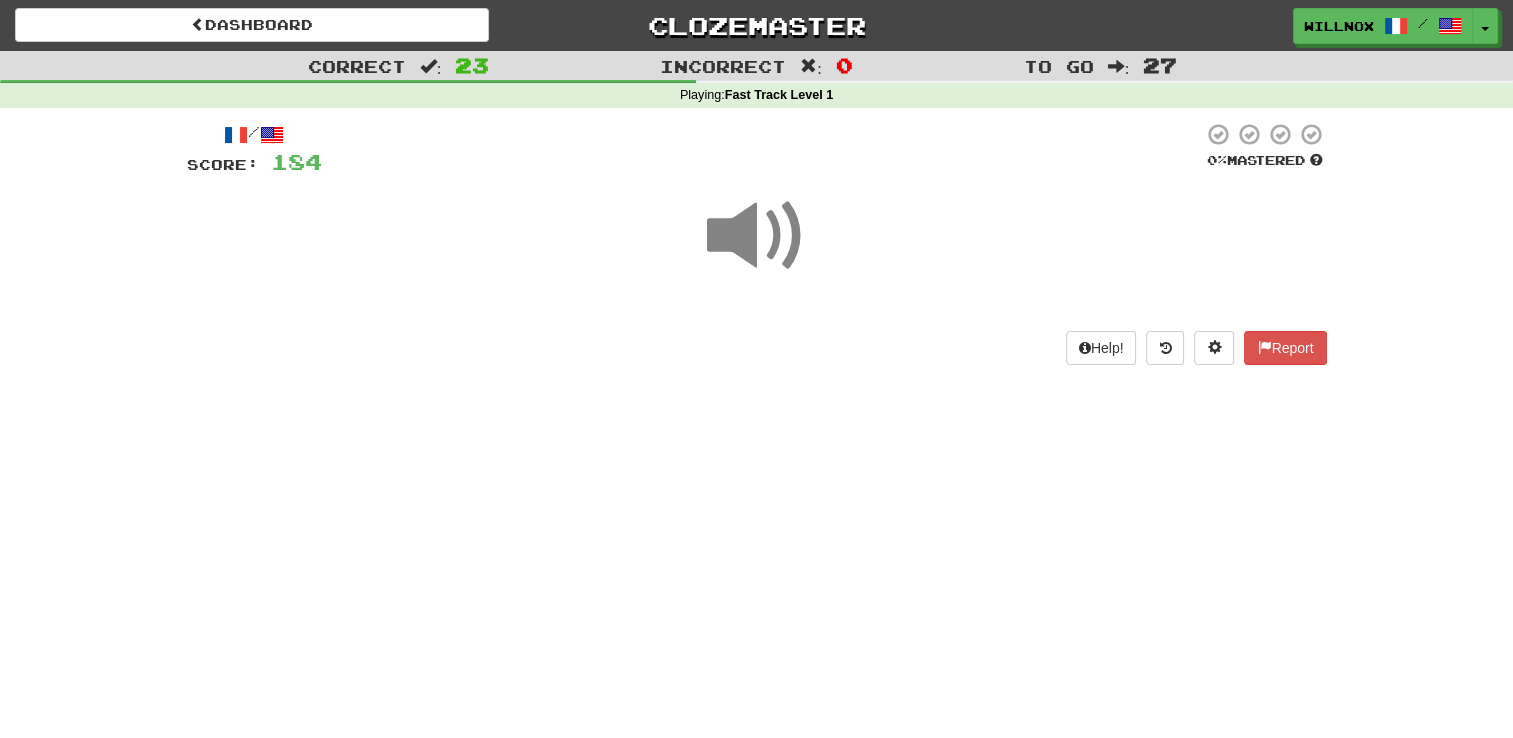 click on "Dashboard
Clozemaster
willnox
/
Toggle Dropdown
Dashboard
Leaderboard
Activity Feed
Notifications
Profile
Discussions
Deutsch
/
English
Streak:
0
Review:
20
Points Today: 0
Français
/
English
Streak:
2
Review:
0
Daily Goal:  482 /1000
Languages
Account
Logout
willnox
/
Toggle Dropdown
Dashboard
Leaderboard
Activity Feed
Notifications
Profile
Discussions
Deutsch
/
English
Streak:
0
Review:
20
Points Today: 0
Français
/
English
Streak:
2
Review:
0
Daily Goal:  482 /1000
Languages
Account
Logout
clozemaster
Correct   :   23" at bounding box center (756, 369) 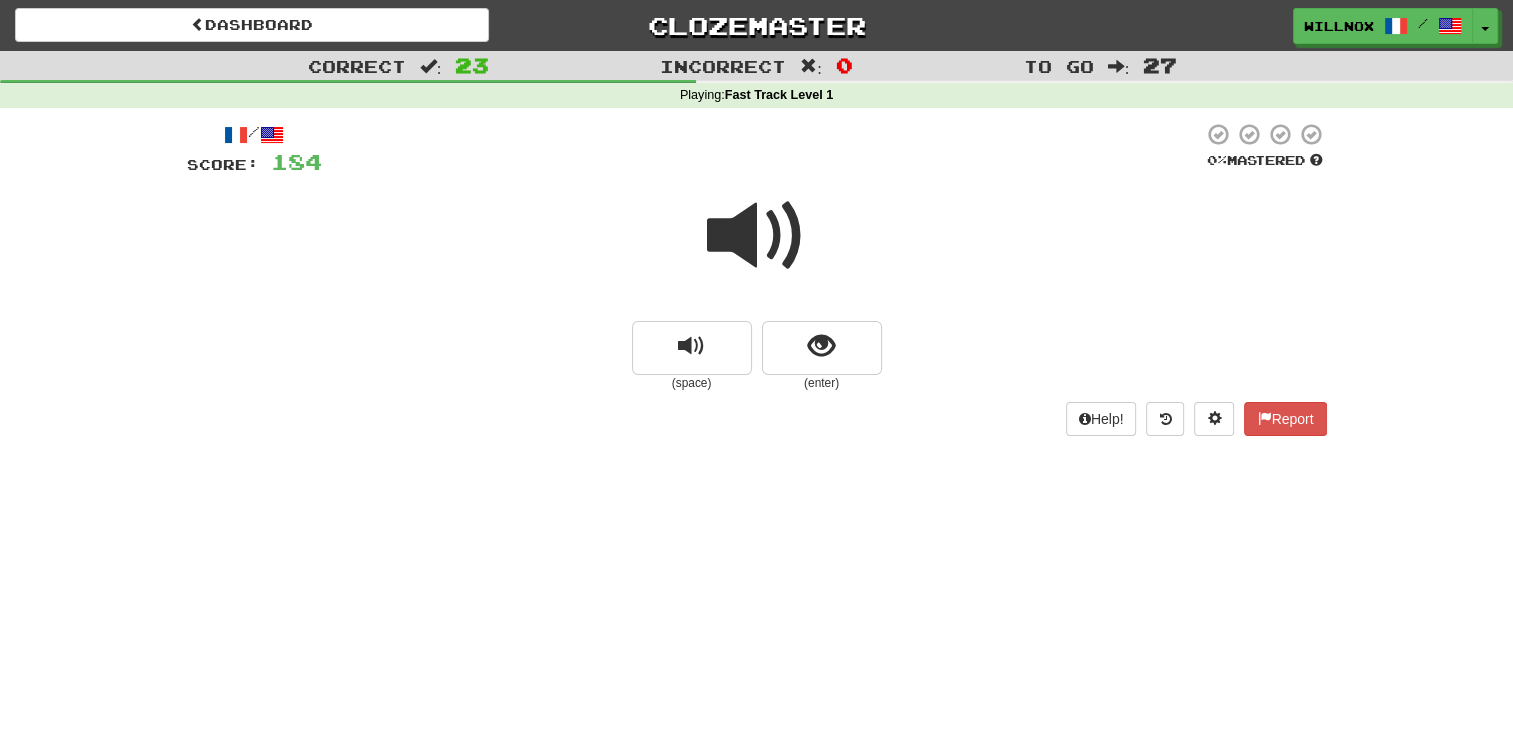 click at bounding box center (757, 236) 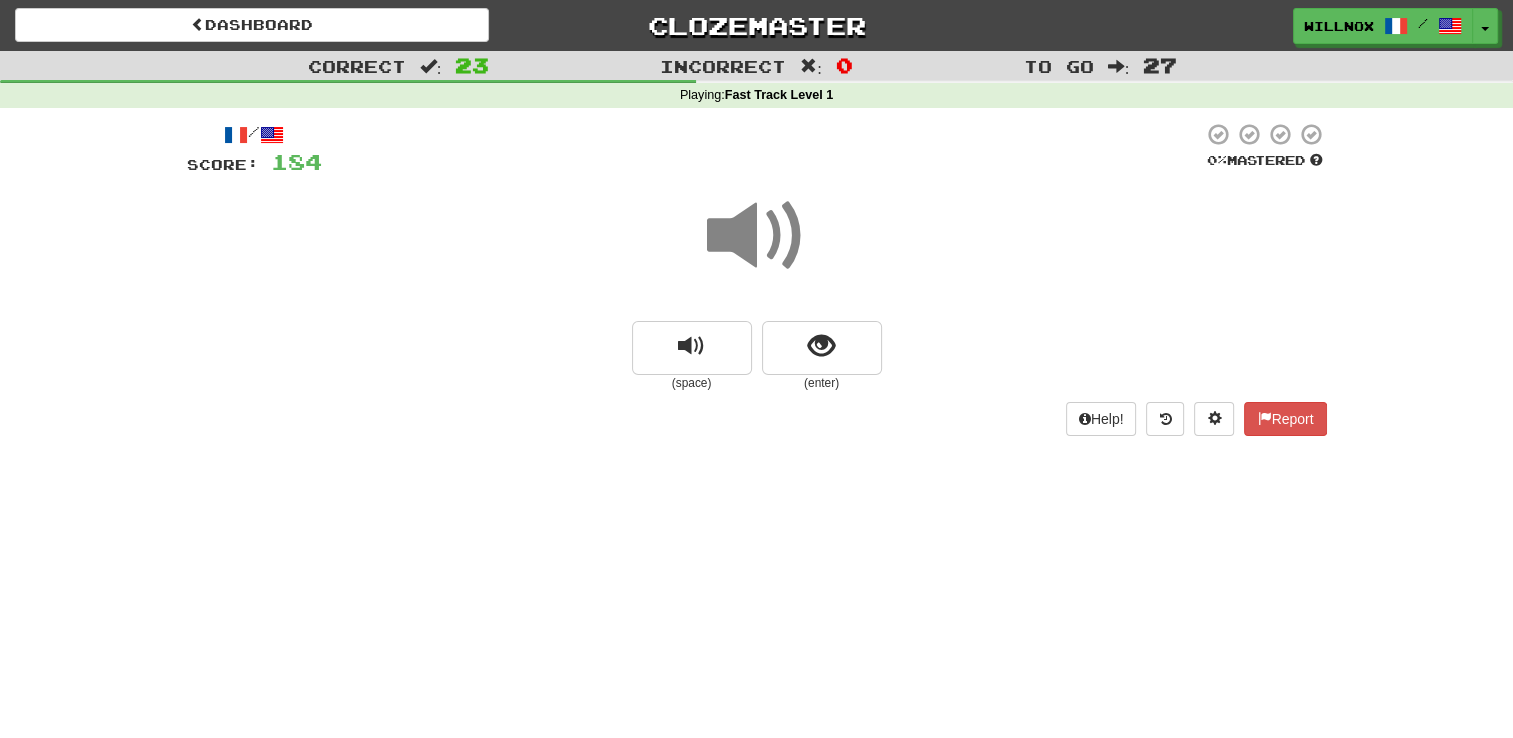 click at bounding box center (757, 236) 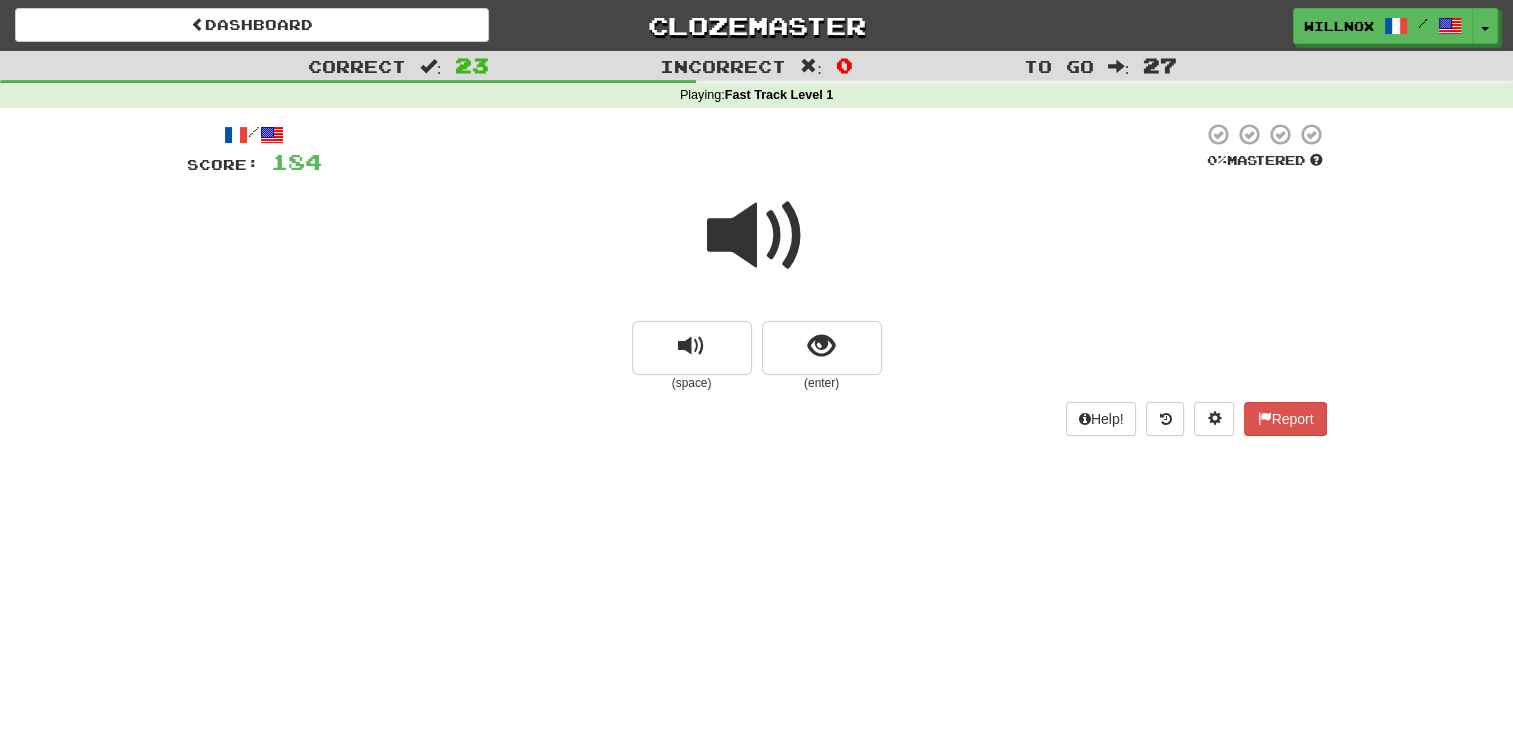 click at bounding box center [757, 236] 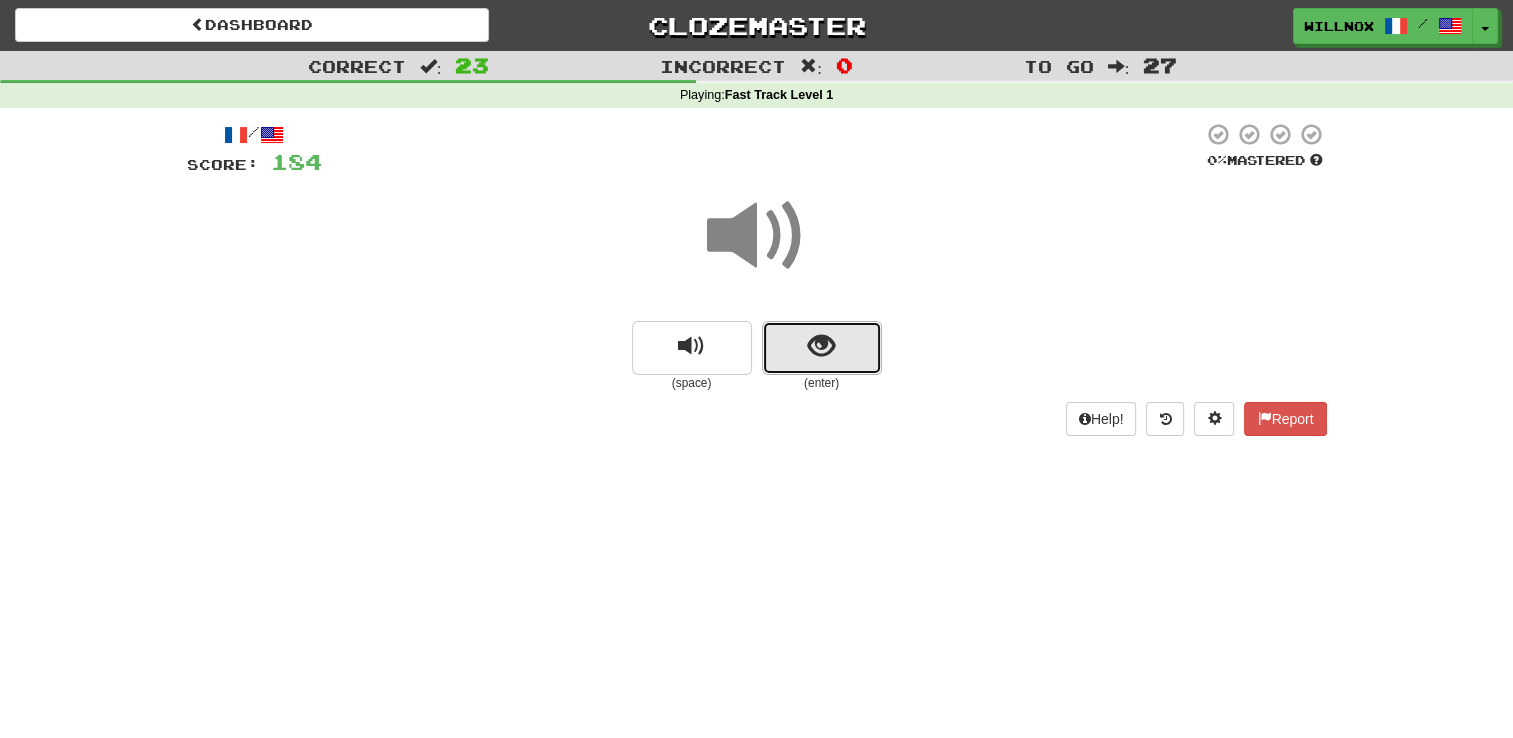 click at bounding box center [821, 346] 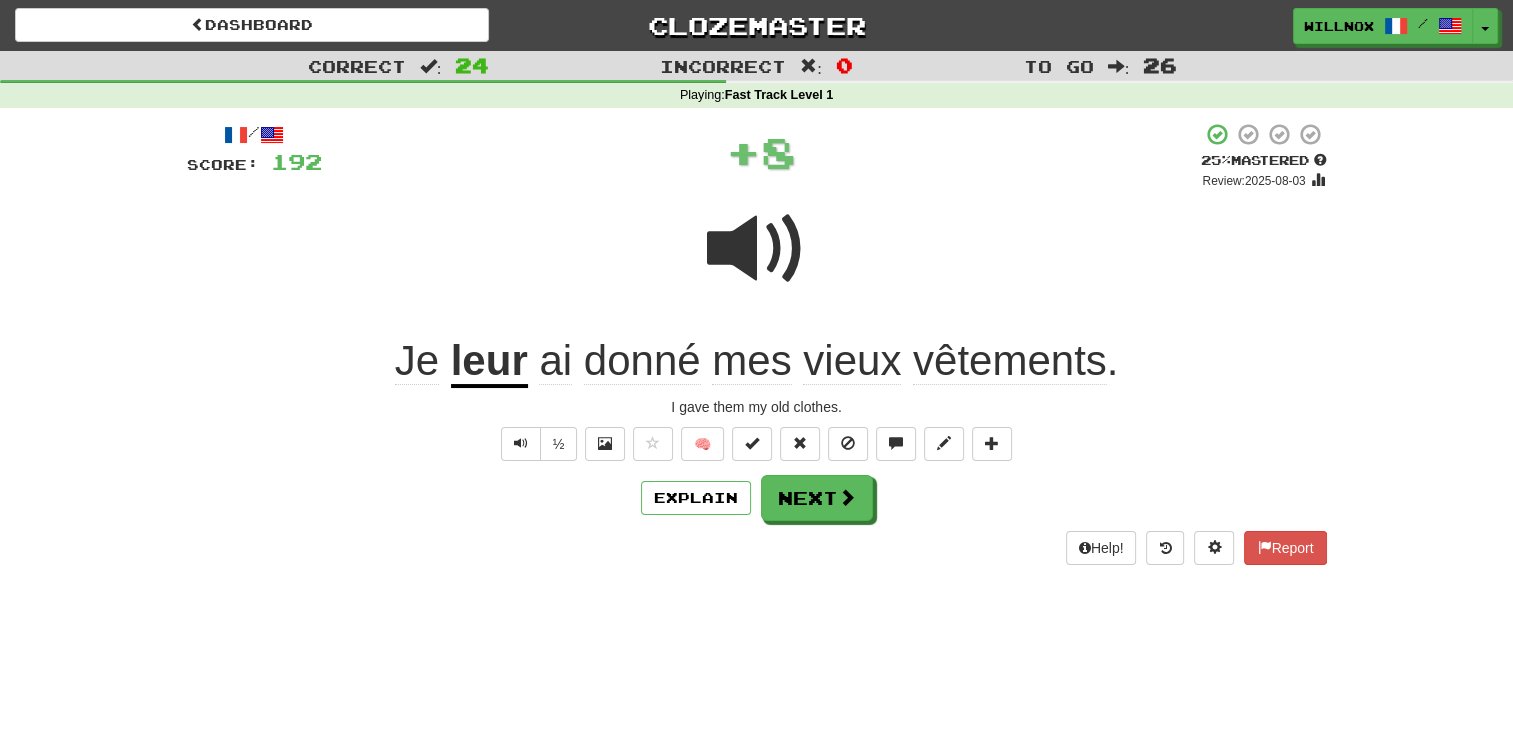 click at bounding box center [757, 249] 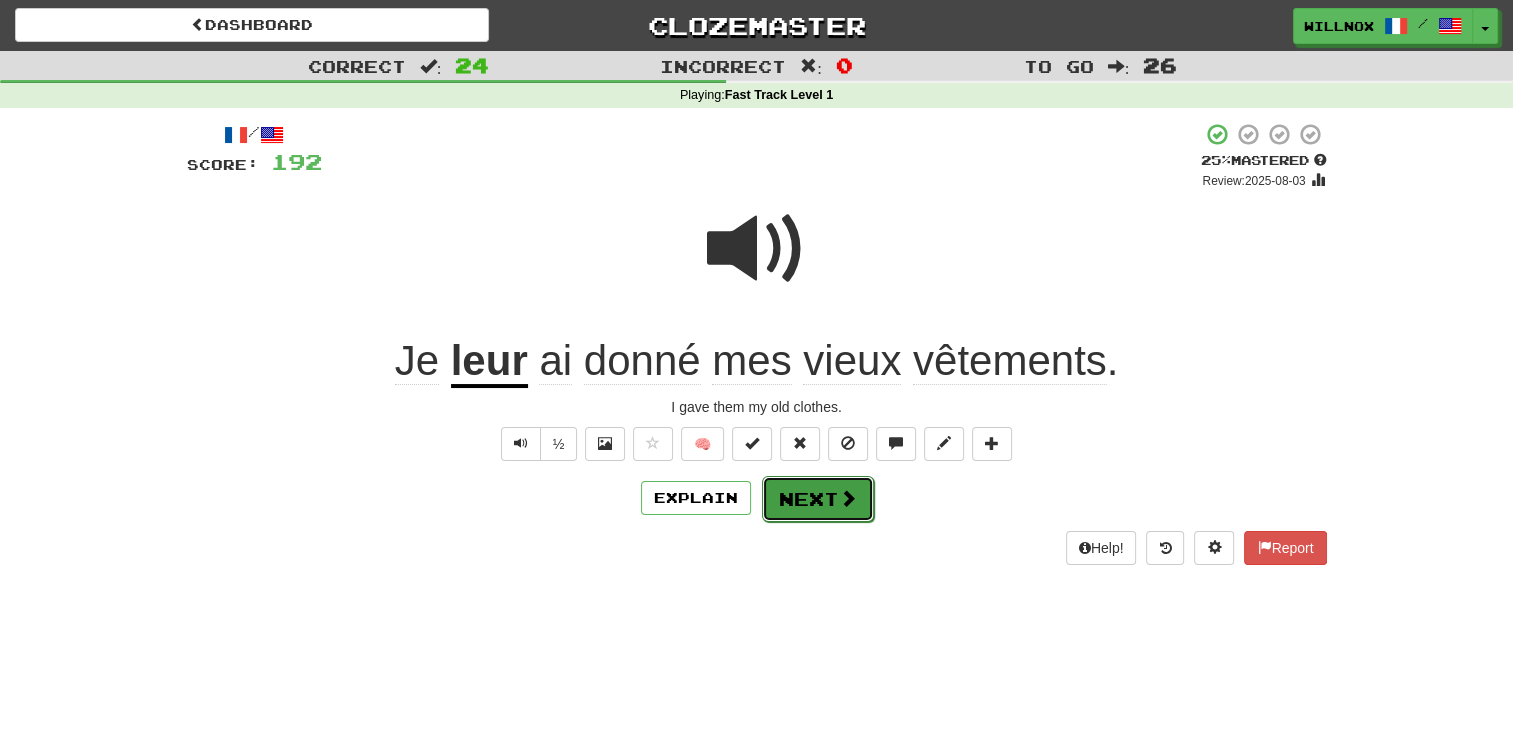 click on "Next" at bounding box center [818, 499] 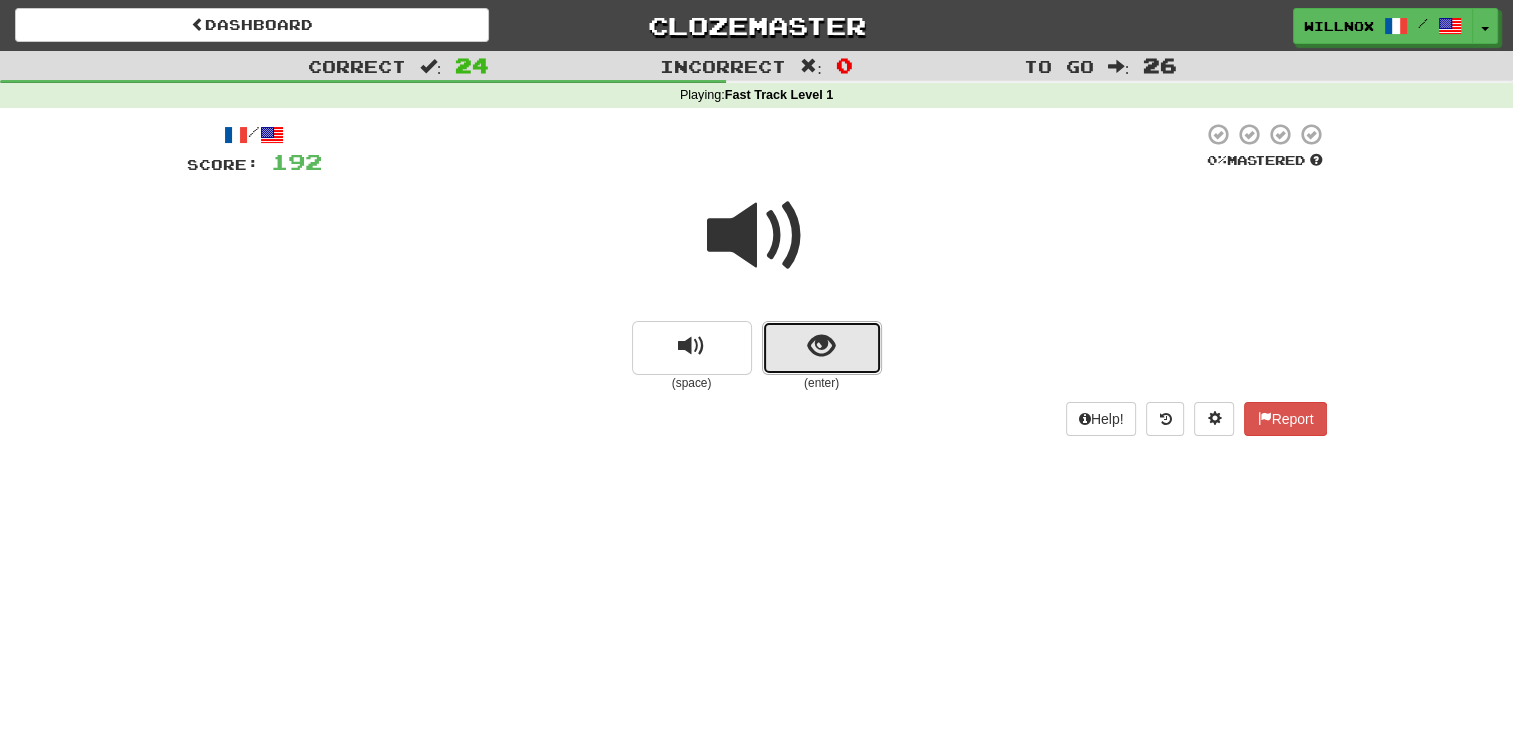click at bounding box center [821, 346] 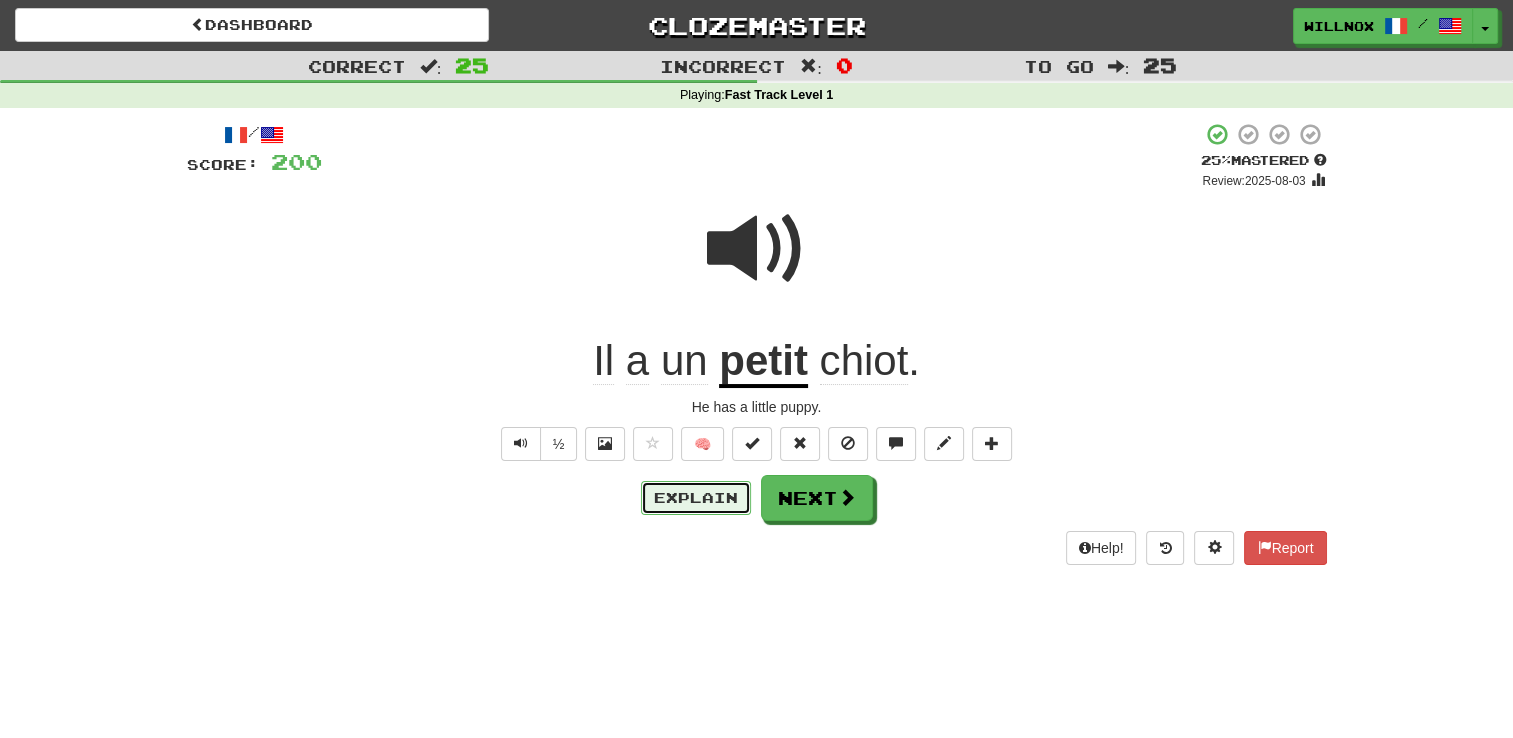 click on "Explain" at bounding box center [696, 498] 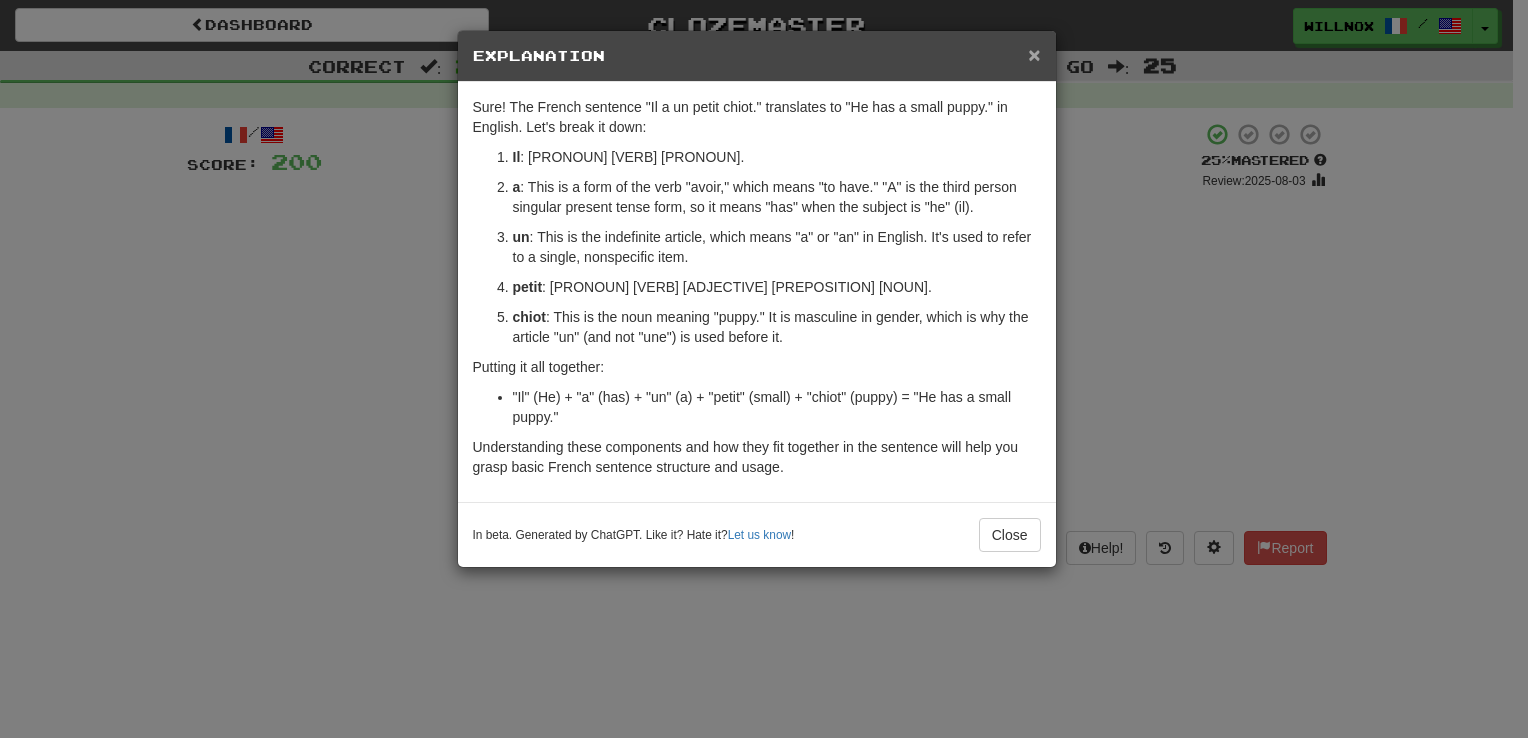 click on "×" at bounding box center [1034, 54] 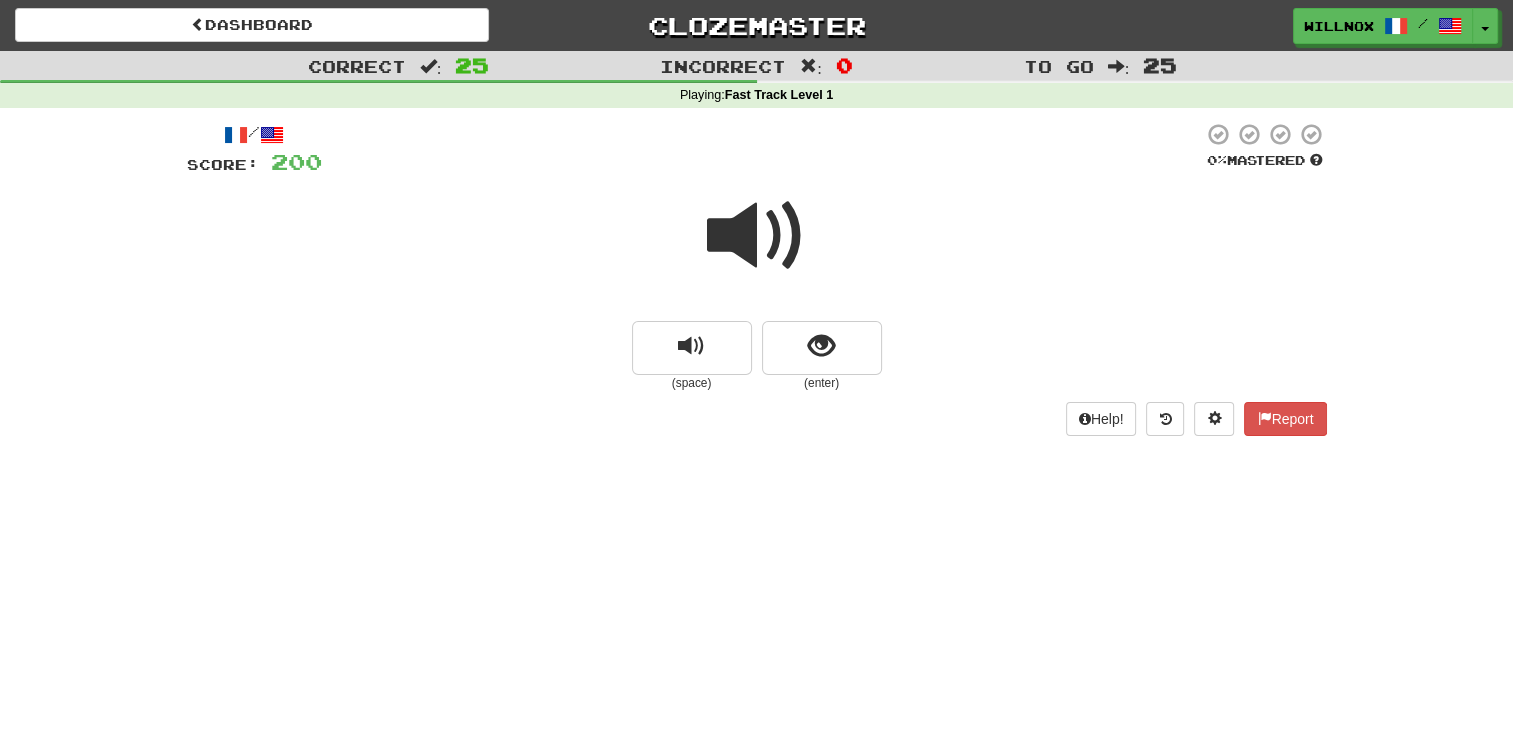 click at bounding box center (757, 236) 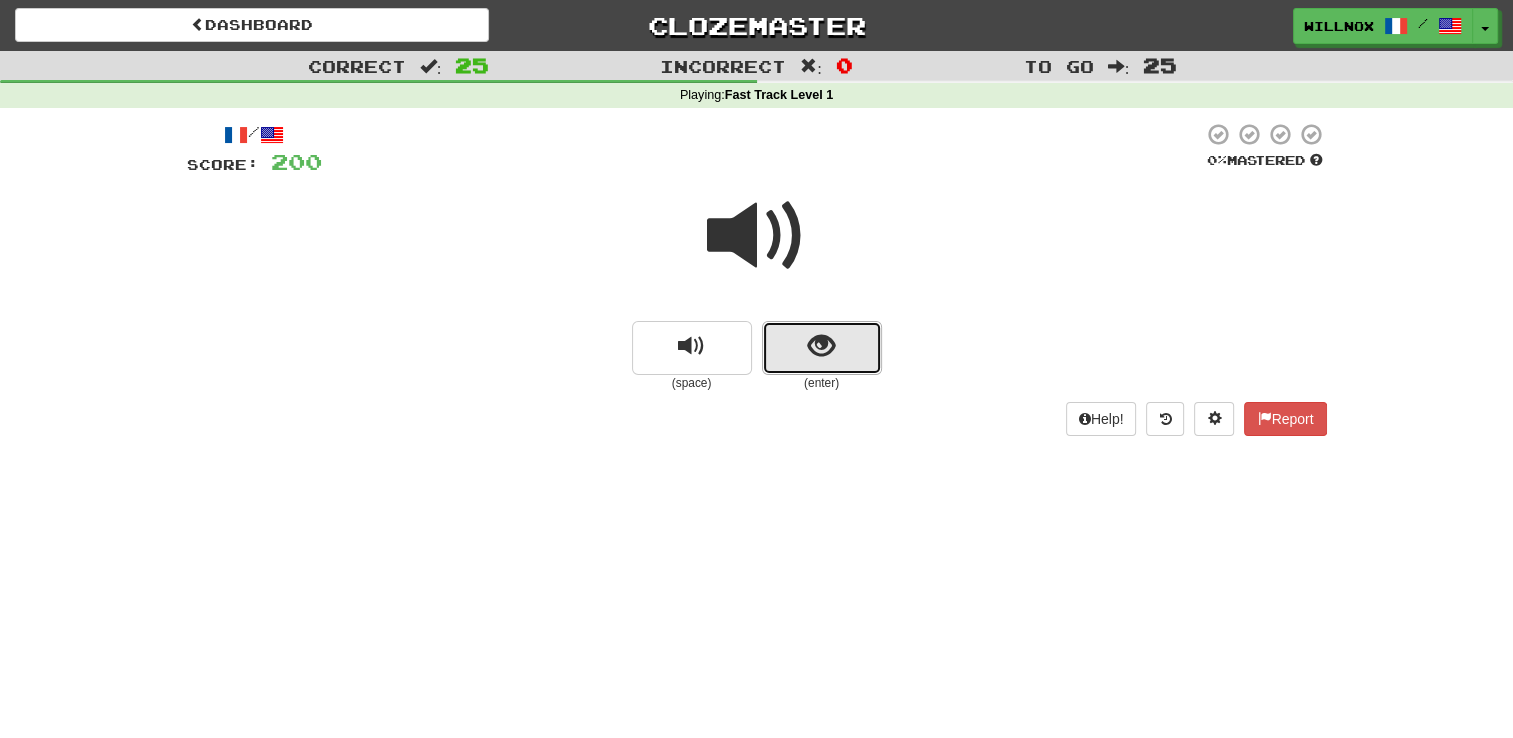 click at bounding box center [822, 348] 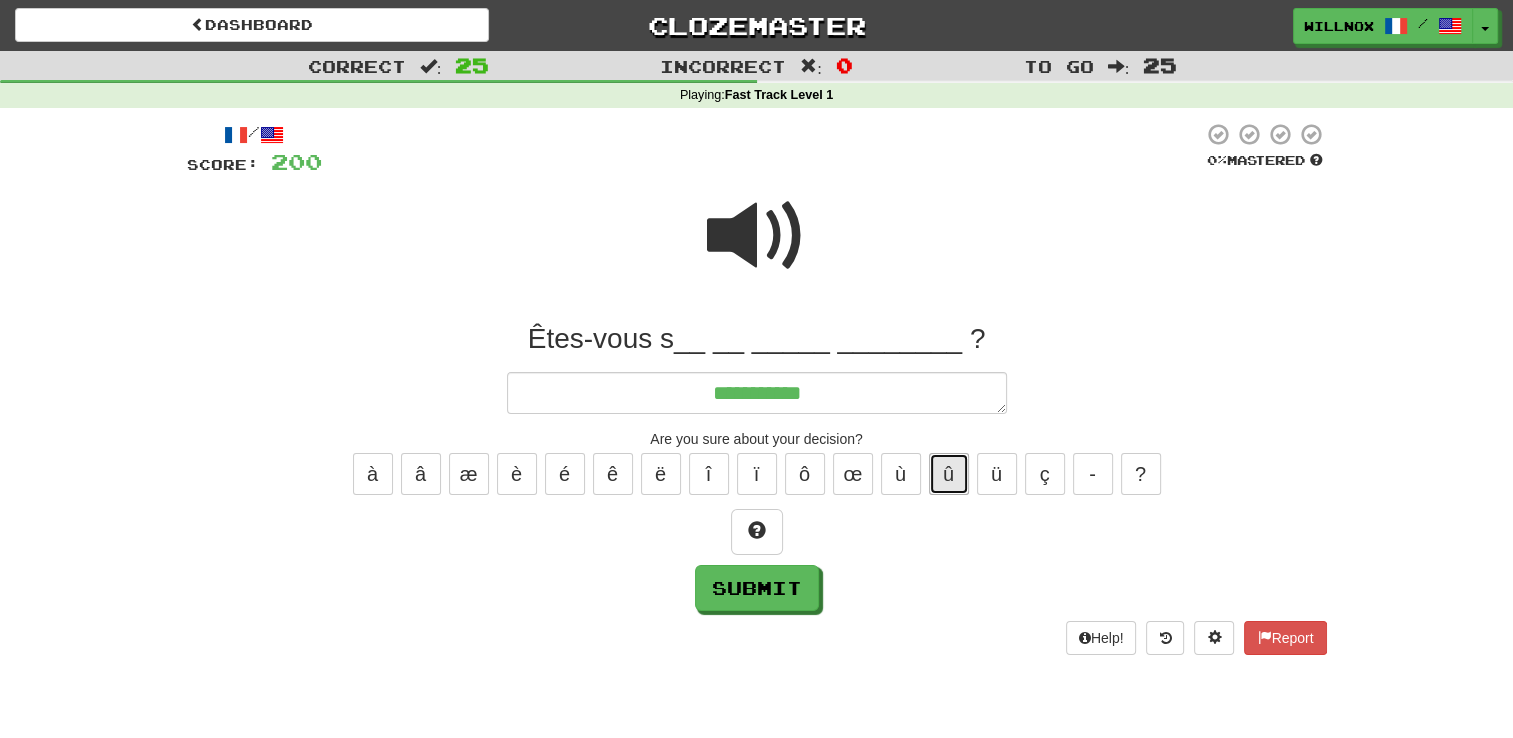 click on "û" at bounding box center (949, 474) 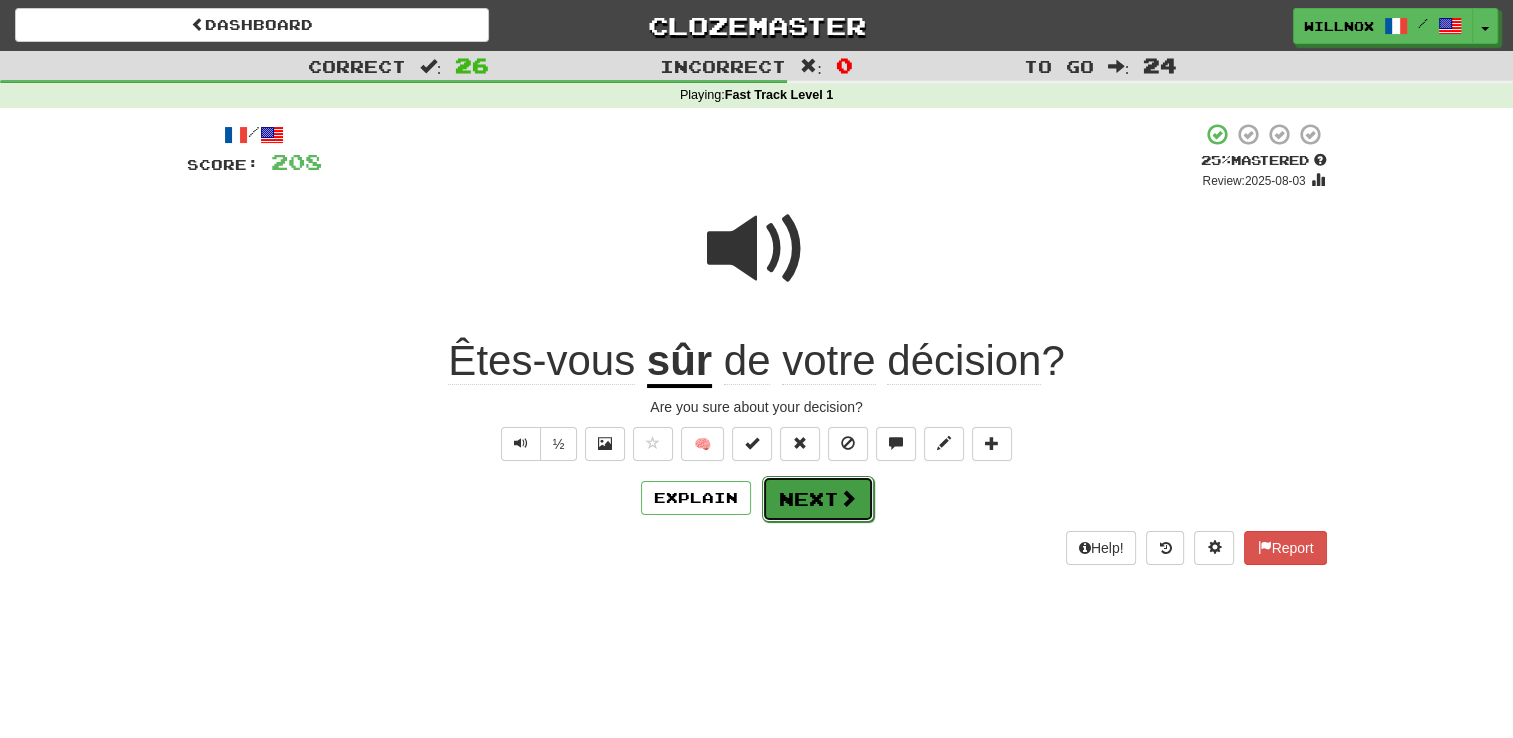 click on "Next" at bounding box center [818, 499] 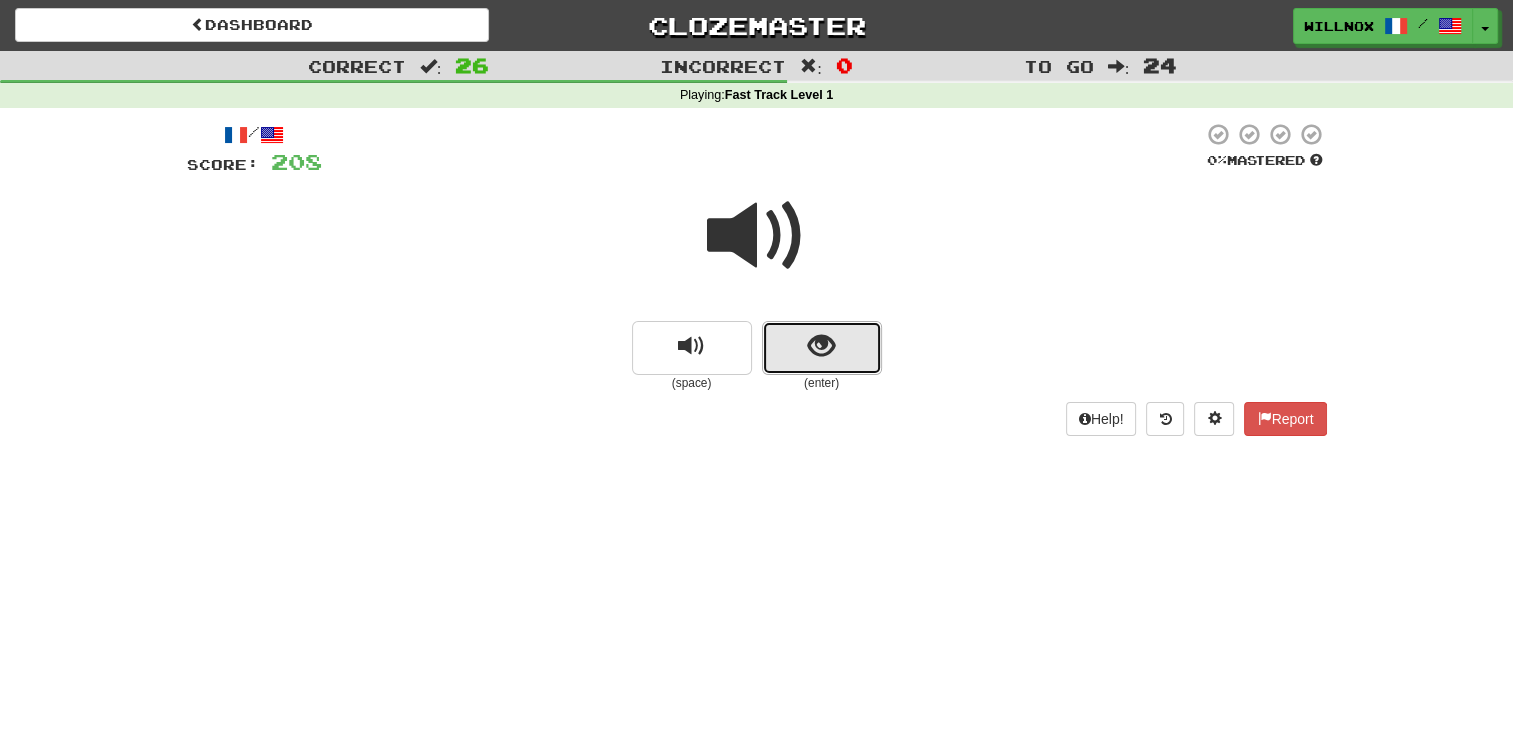 click at bounding box center [821, 346] 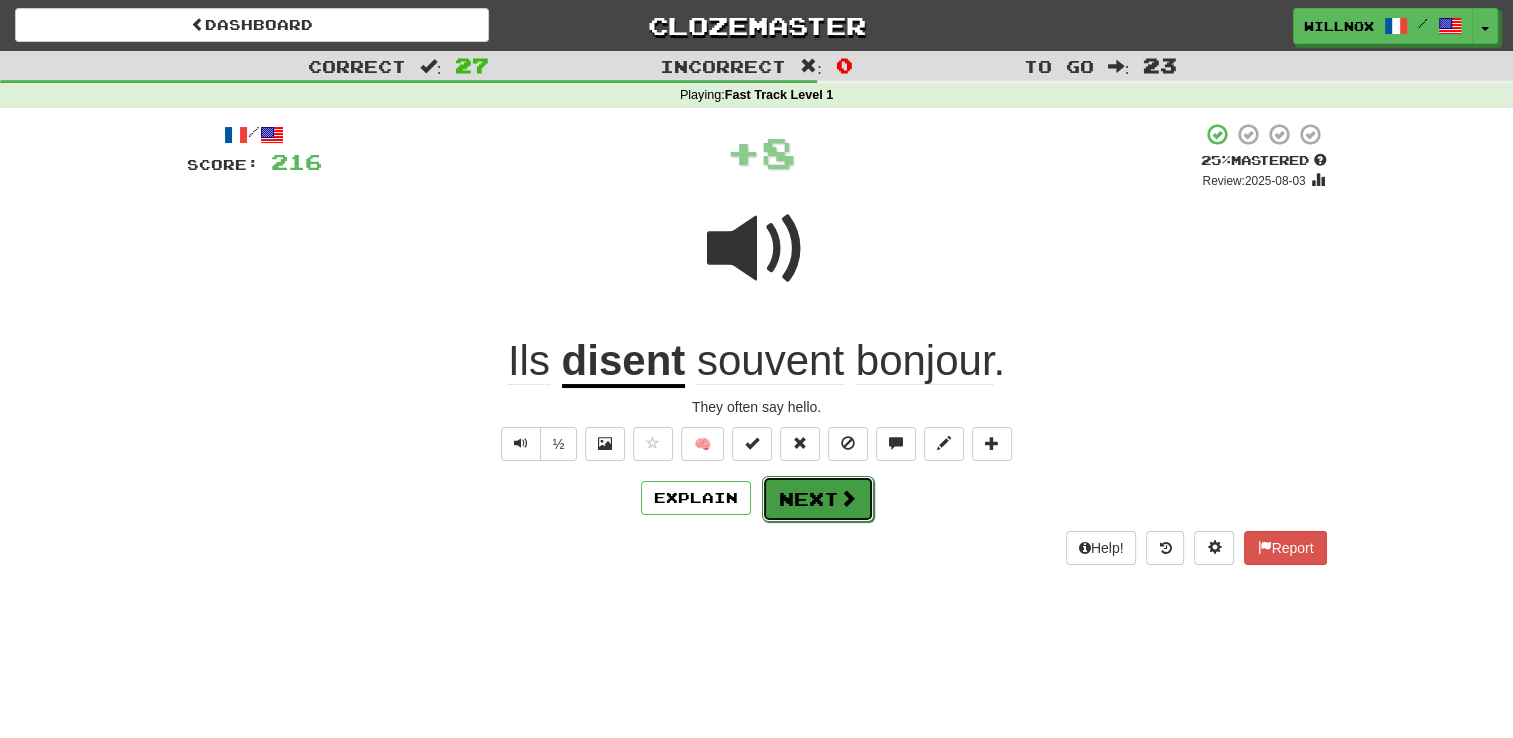 click on "Next" at bounding box center (818, 499) 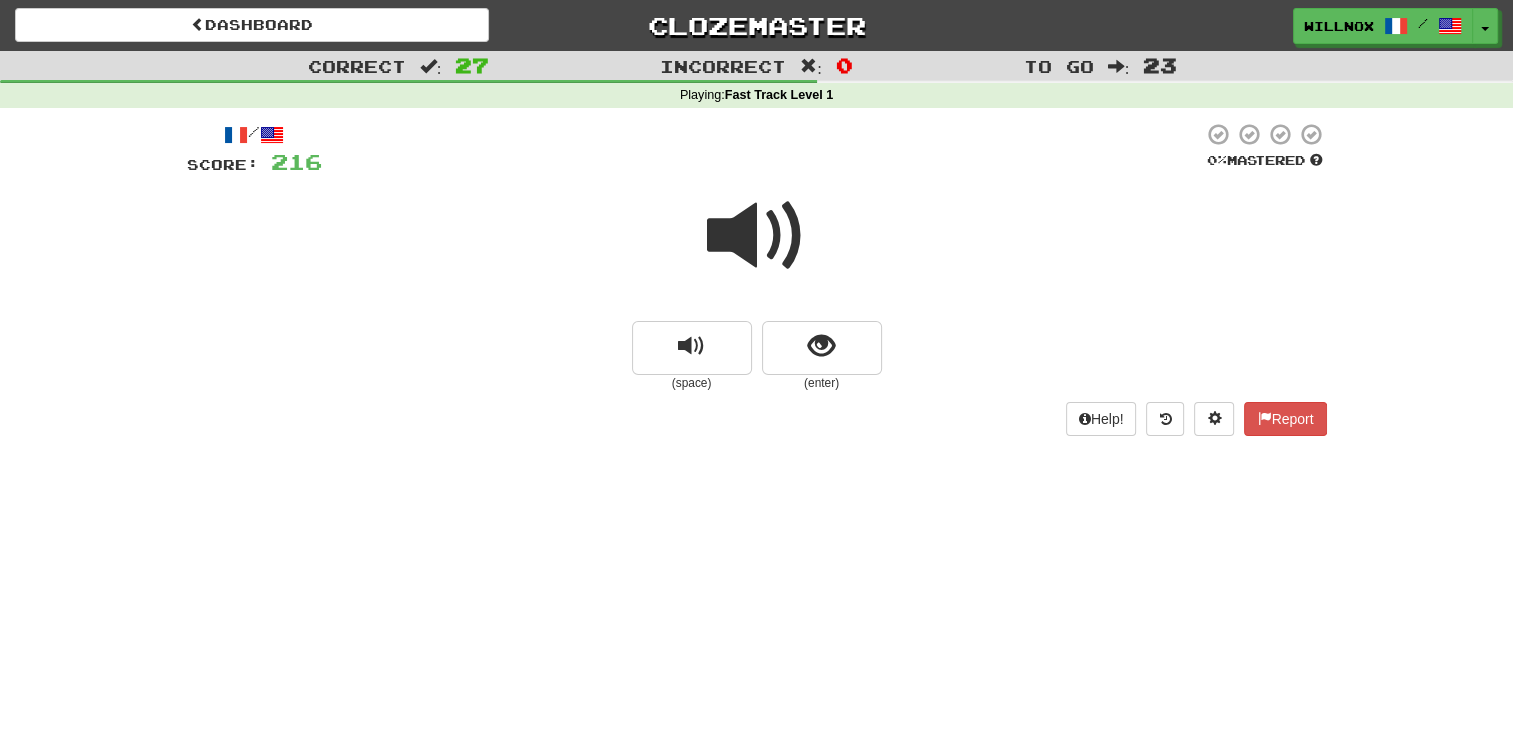 click at bounding box center (757, 236) 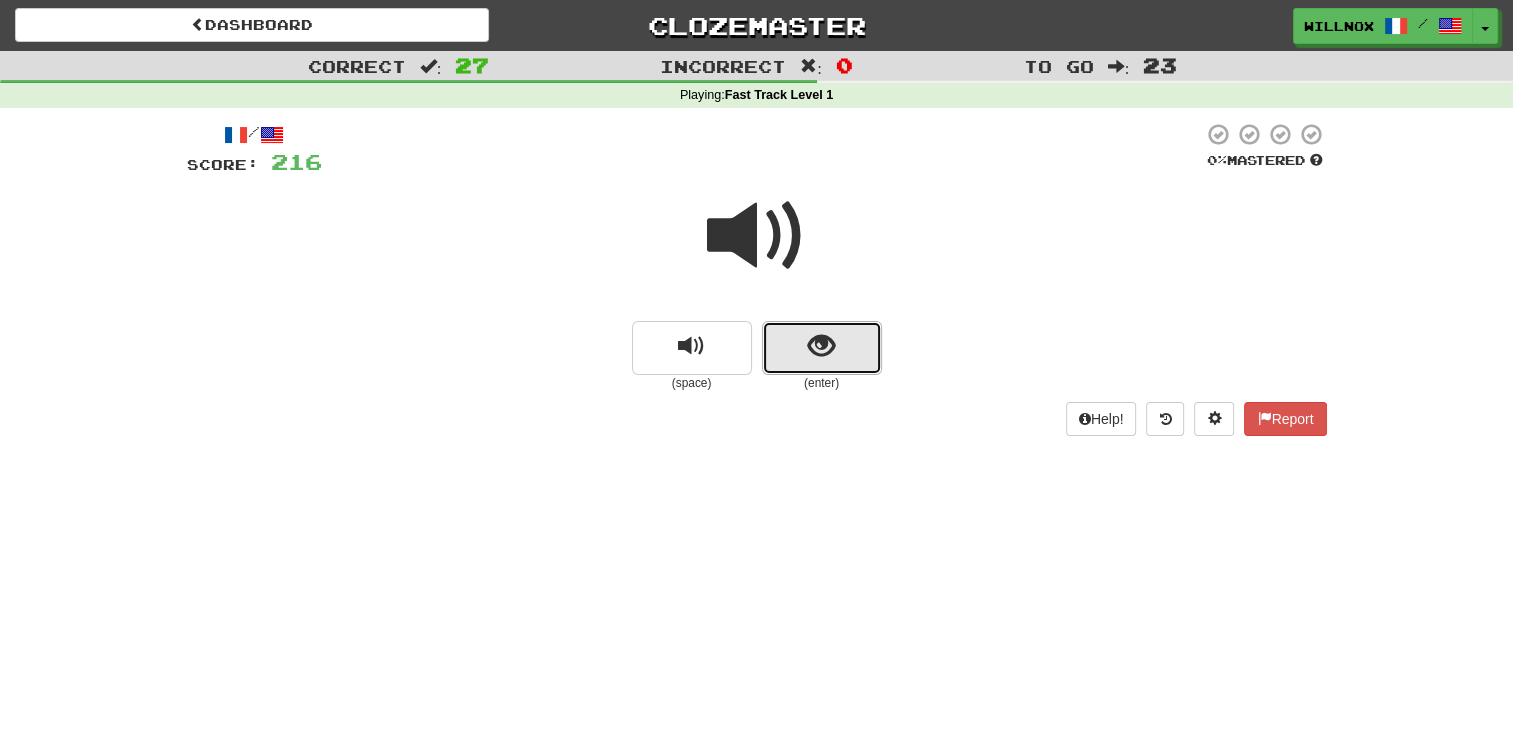 click at bounding box center [822, 348] 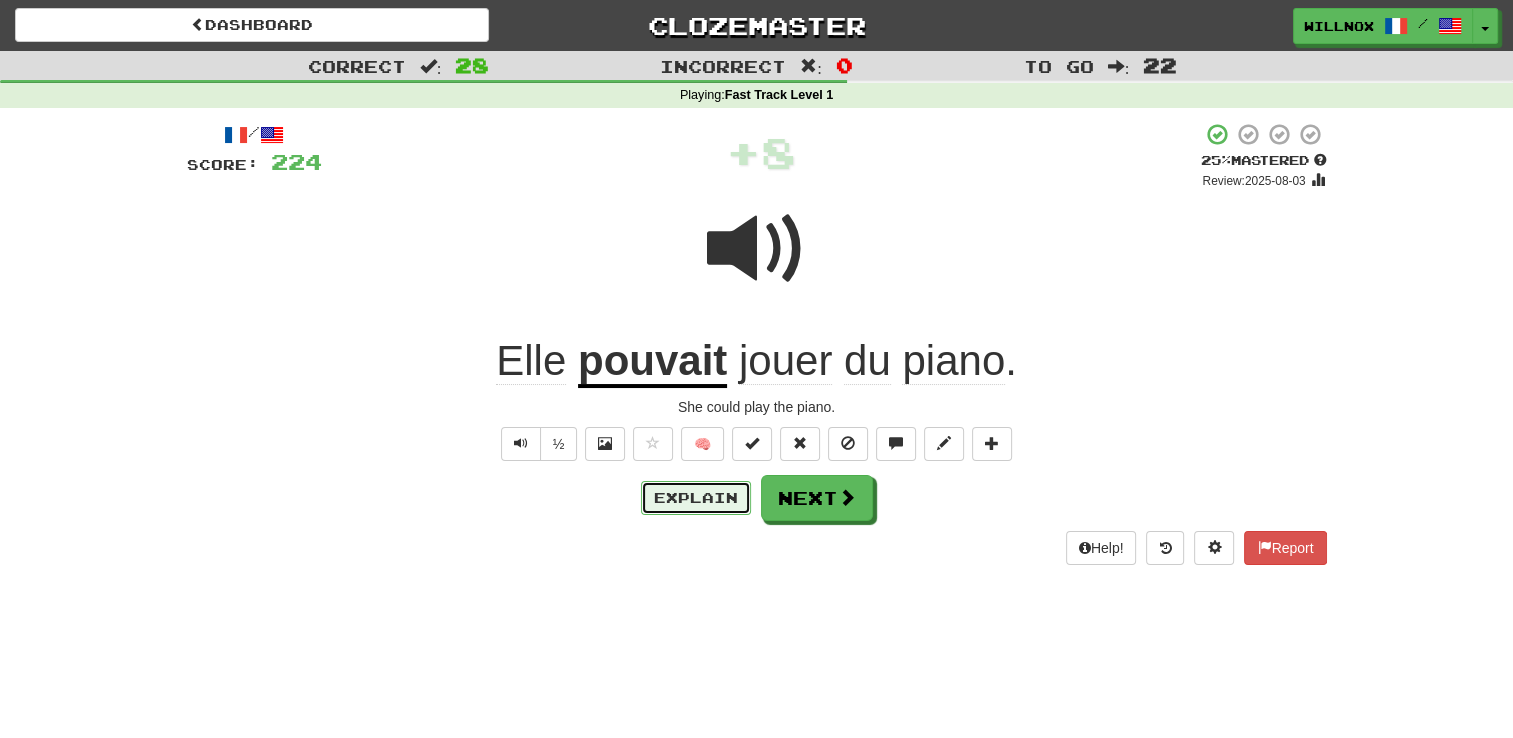click on "Explain" at bounding box center (696, 498) 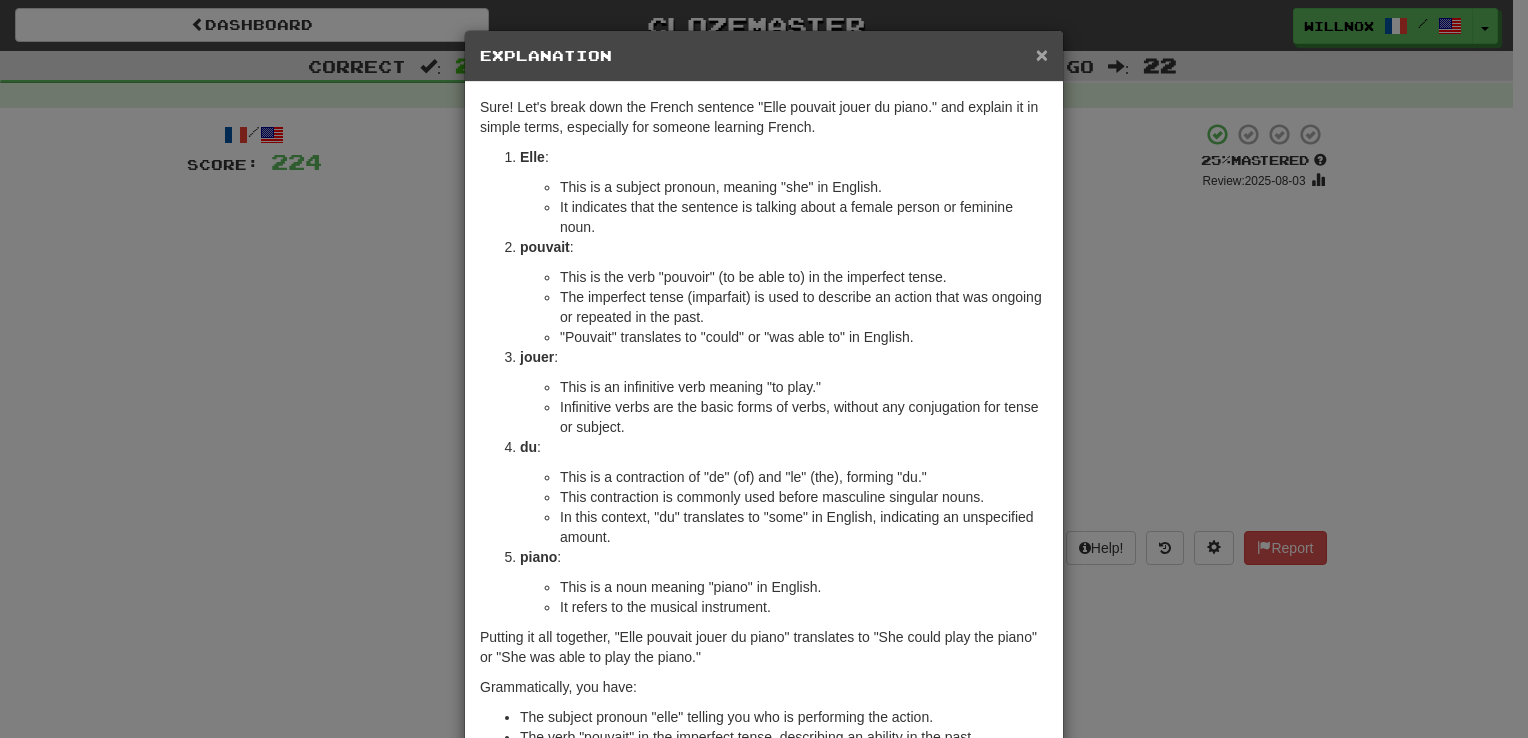 click on "×" at bounding box center [1042, 54] 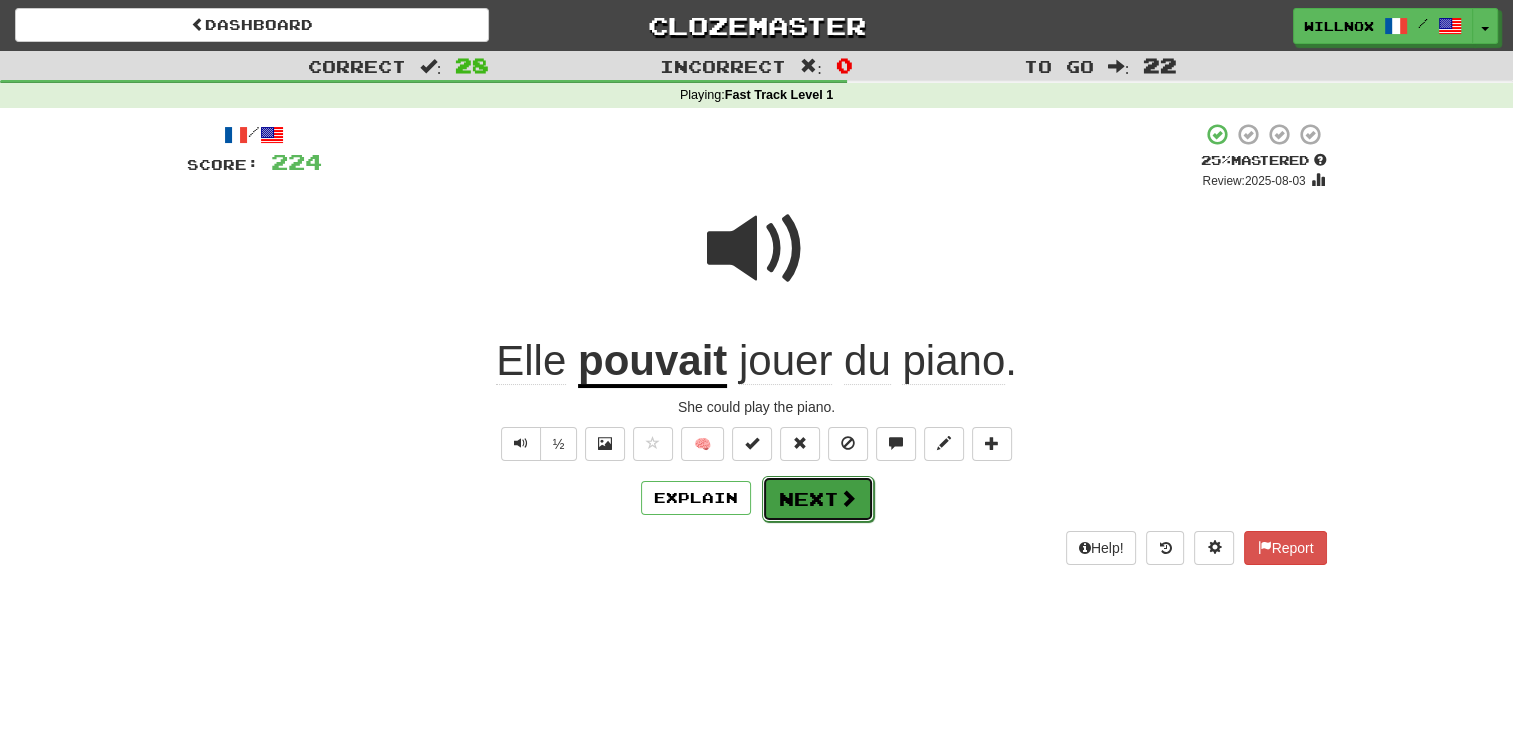 click on "Next" at bounding box center [818, 499] 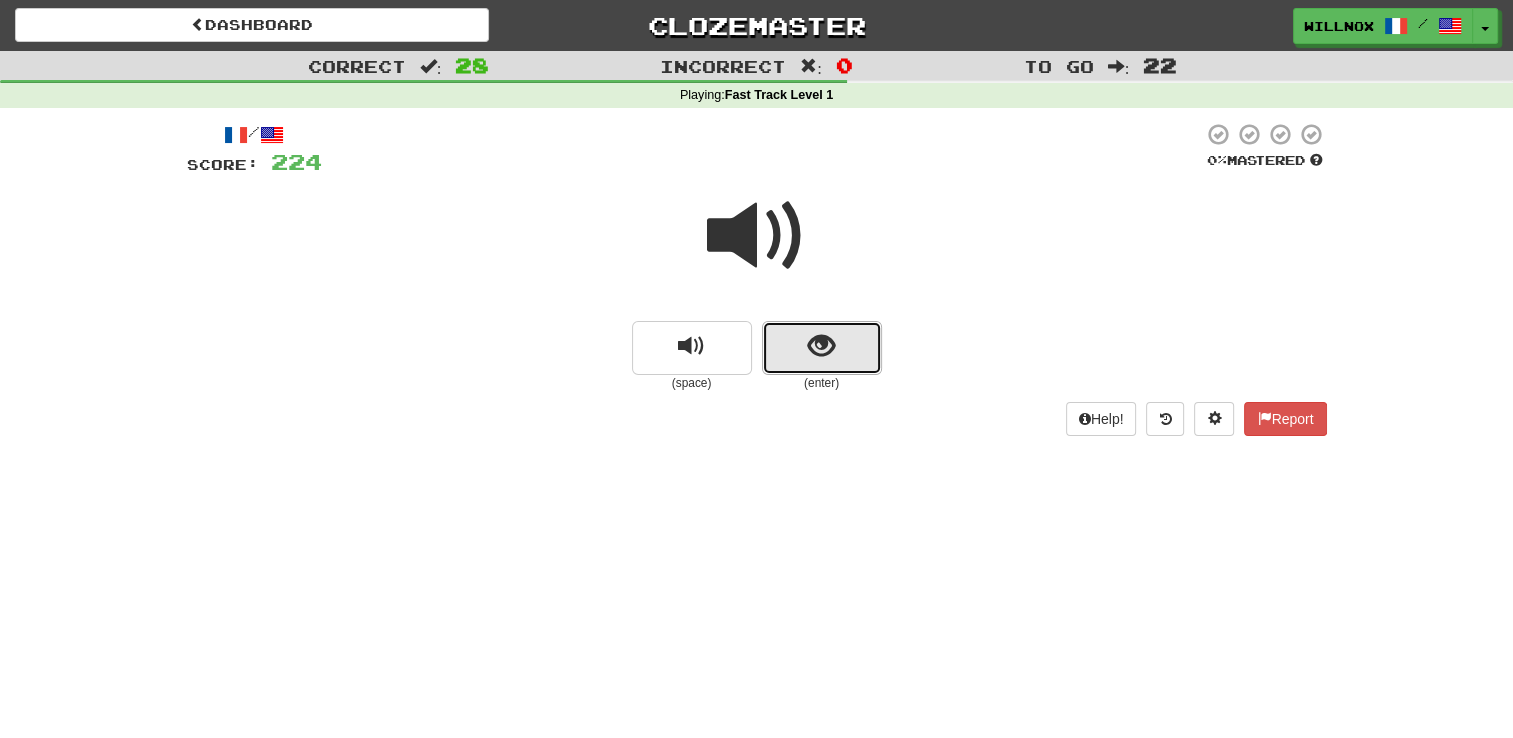 click at bounding box center [821, 346] 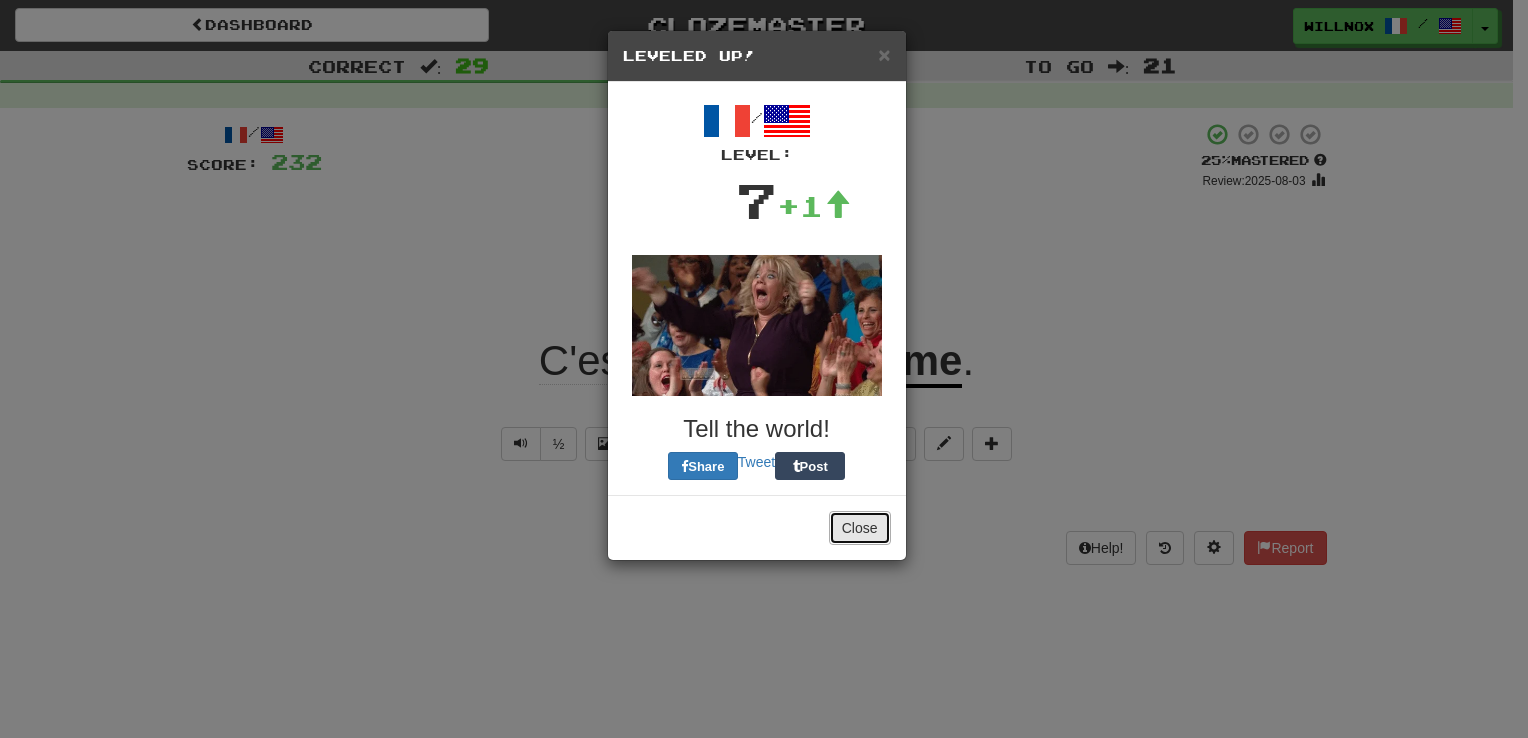 click on "Close" at bounding box center (860, 528) 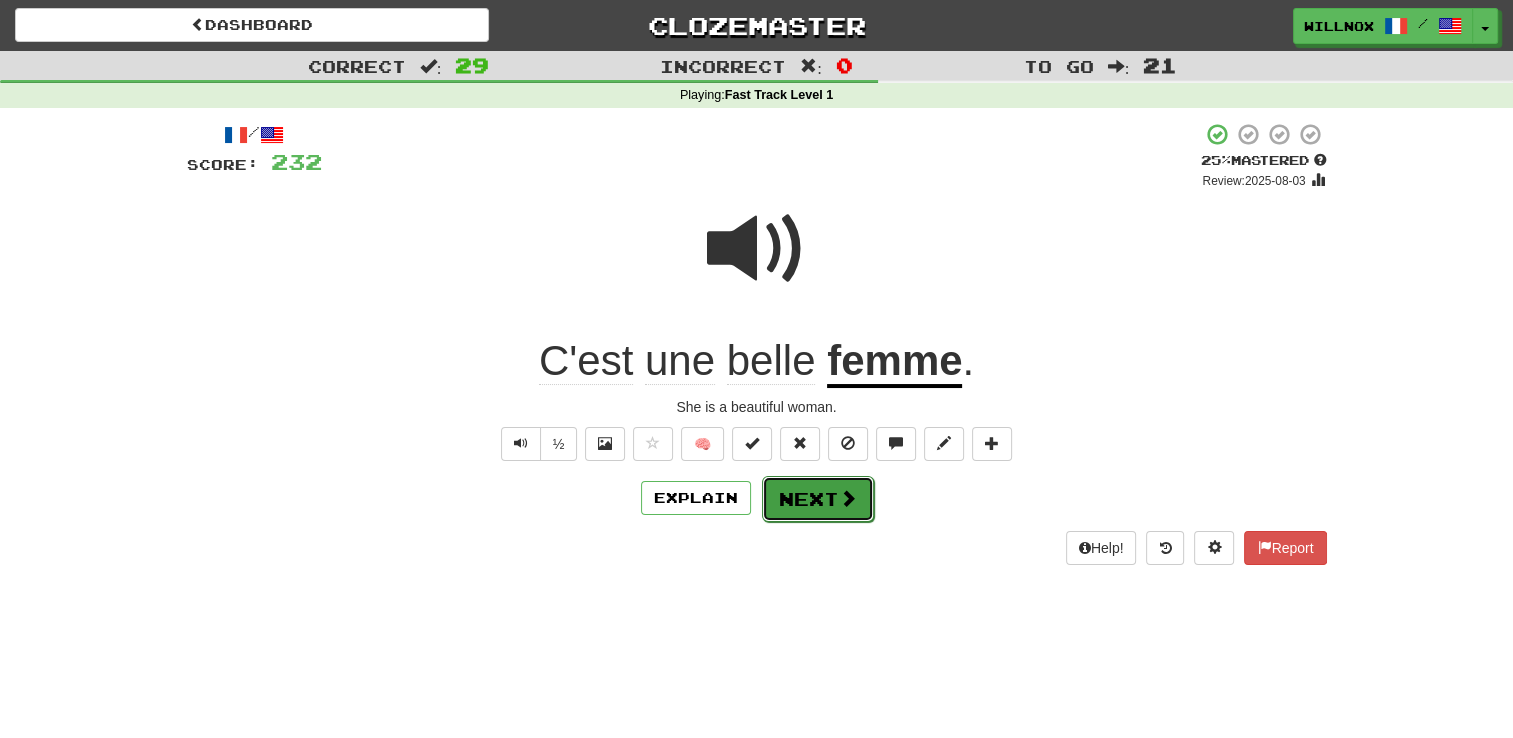 click at bounding box center (848, 498) 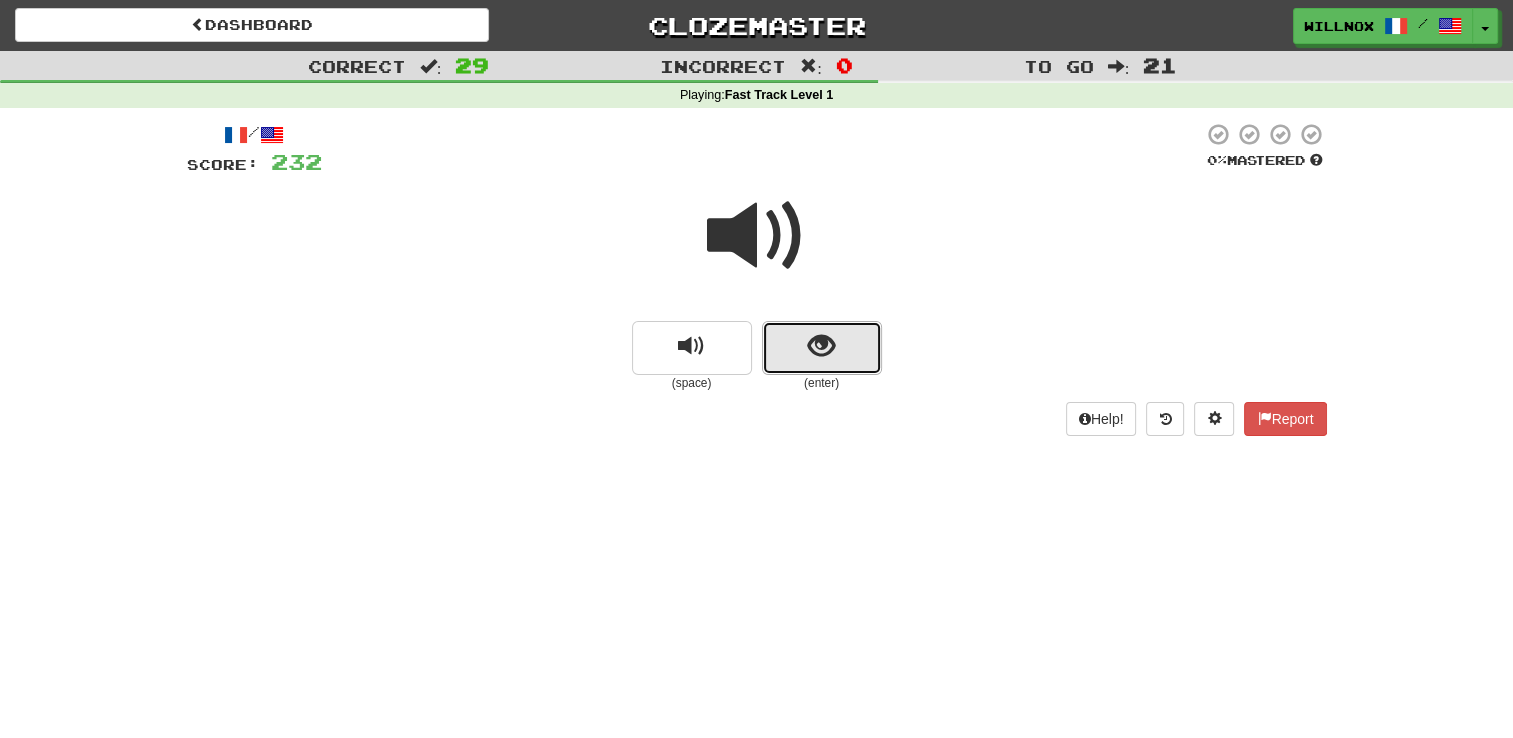 click at bounding box center (821, 346) 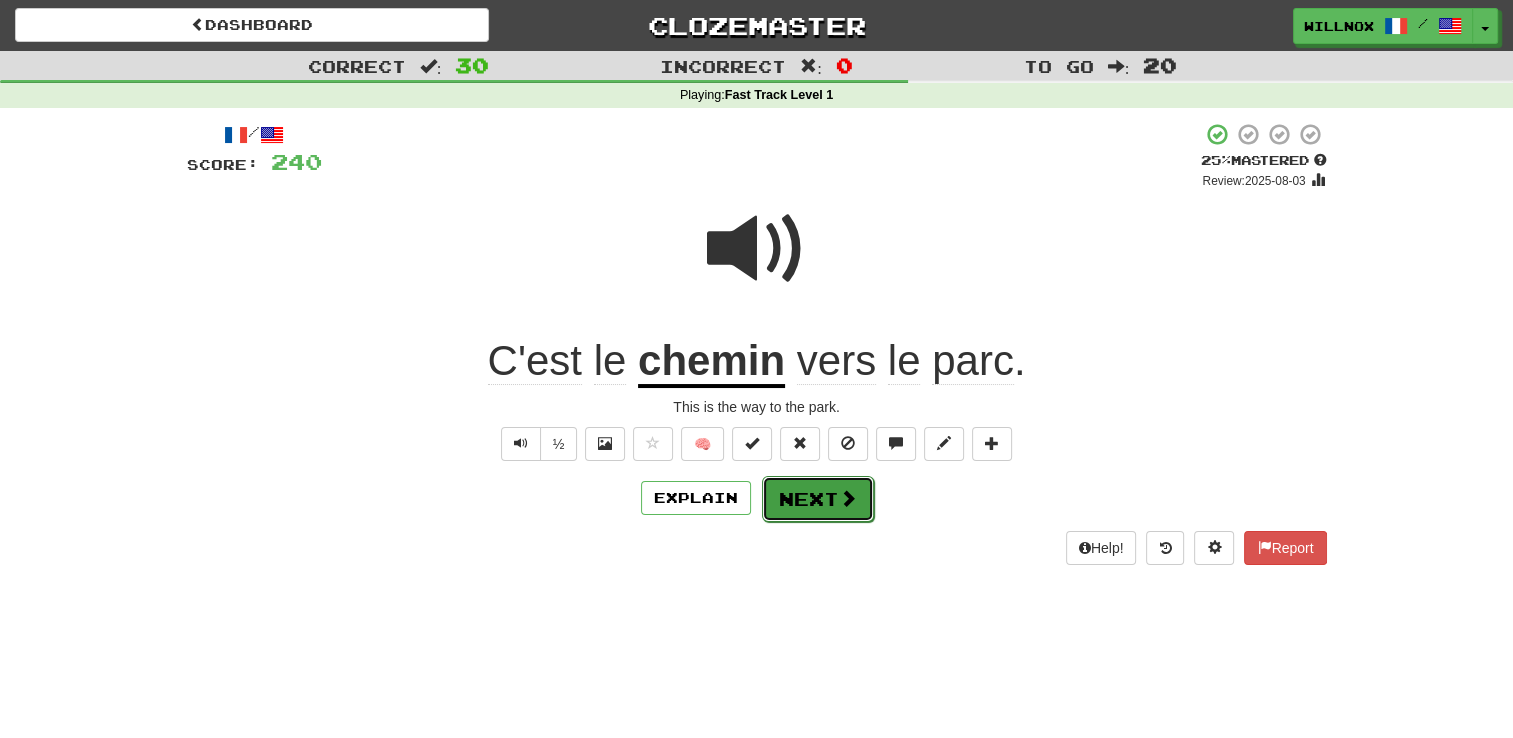 click on "Next" at bounding box center (818, 499) 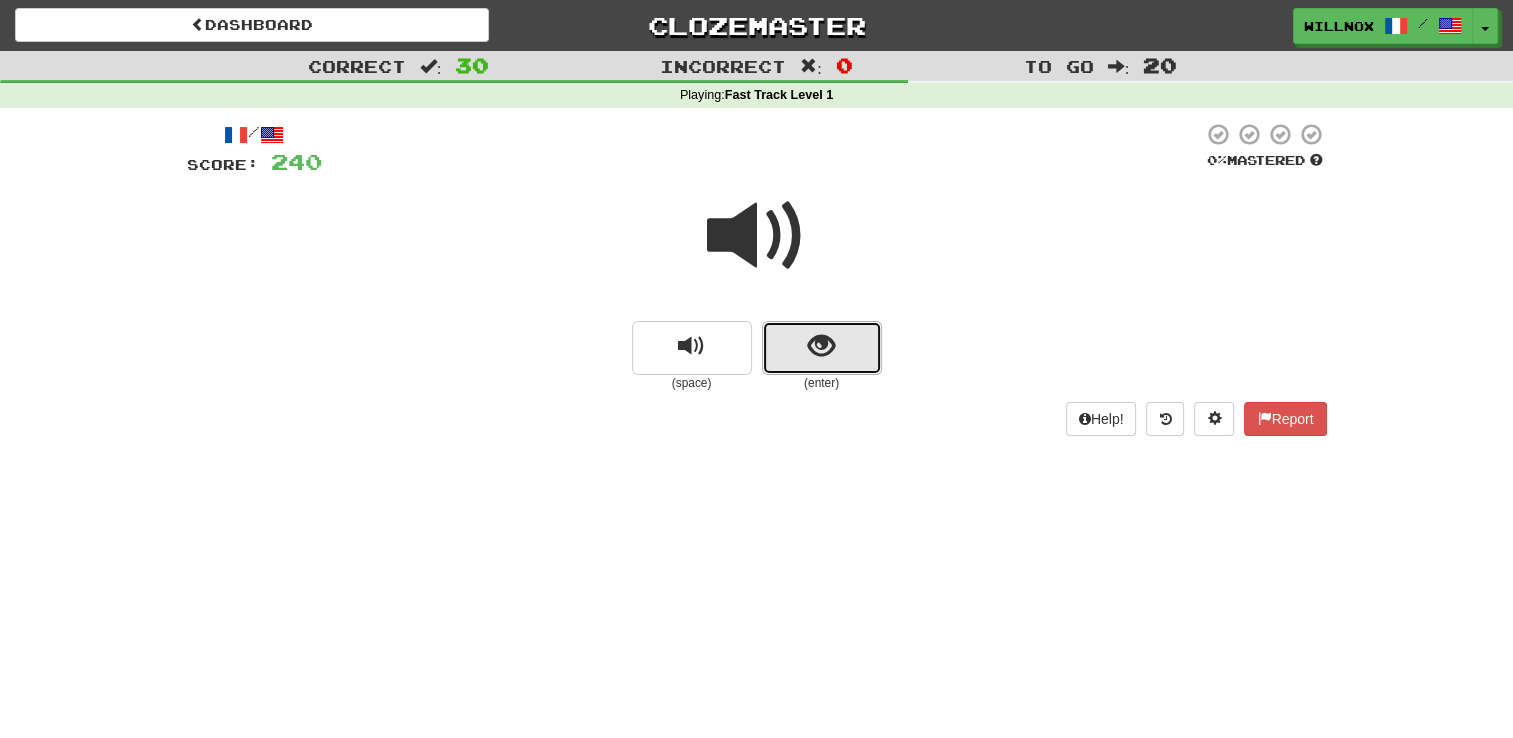 click at bounding box center [821, 346] 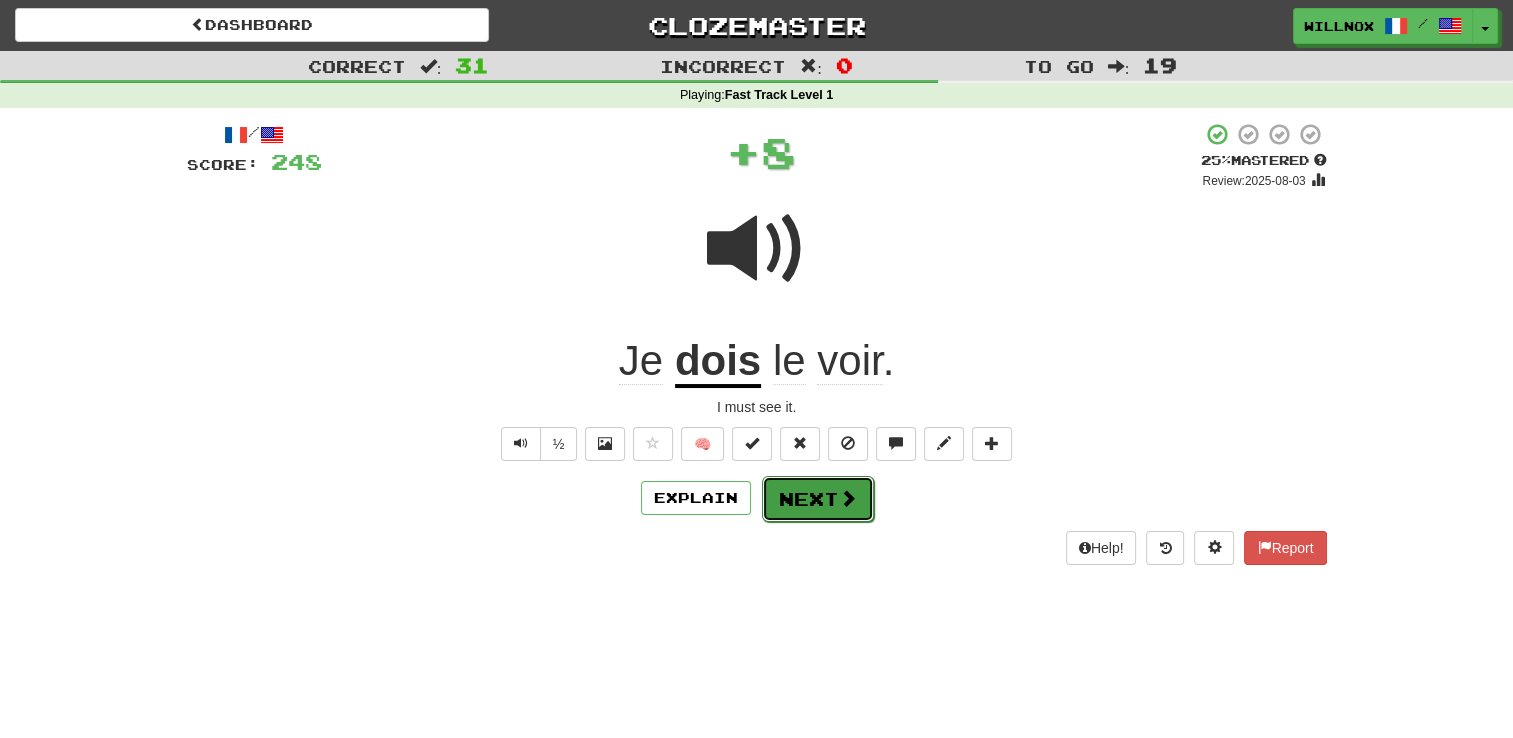 click on "Next" at bounding box center (818, 499) 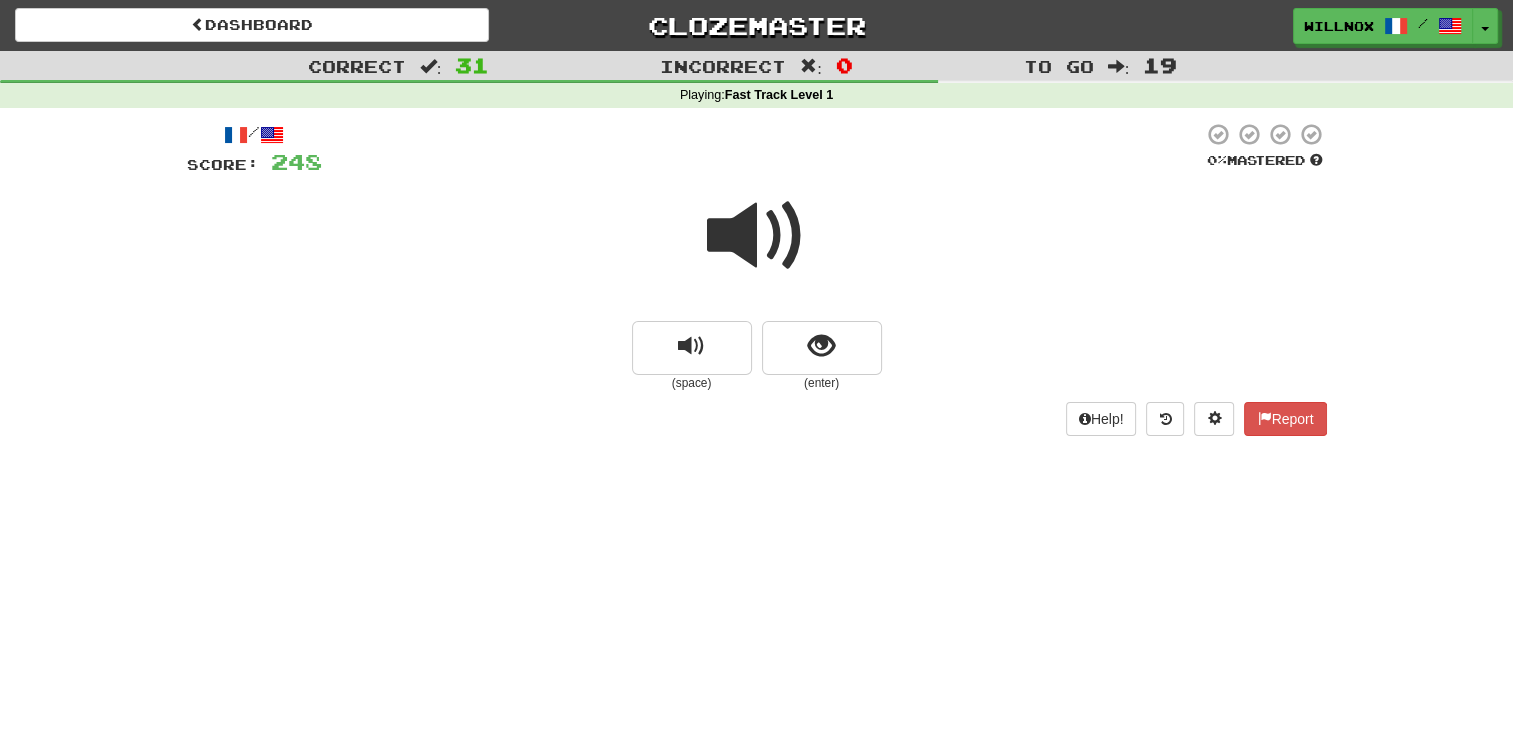 click at bounding box center [757, 236] 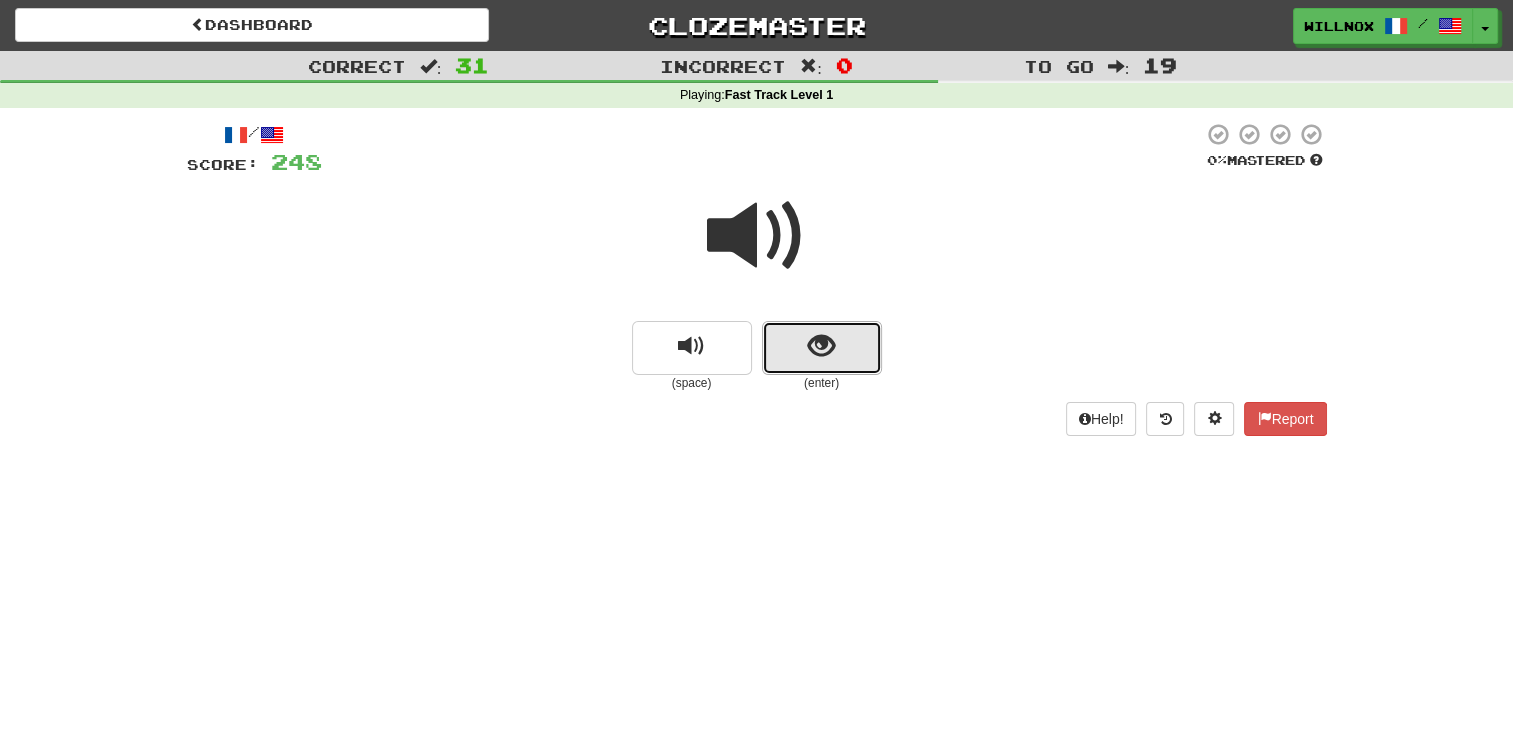 click at bounding box center (821, 346) 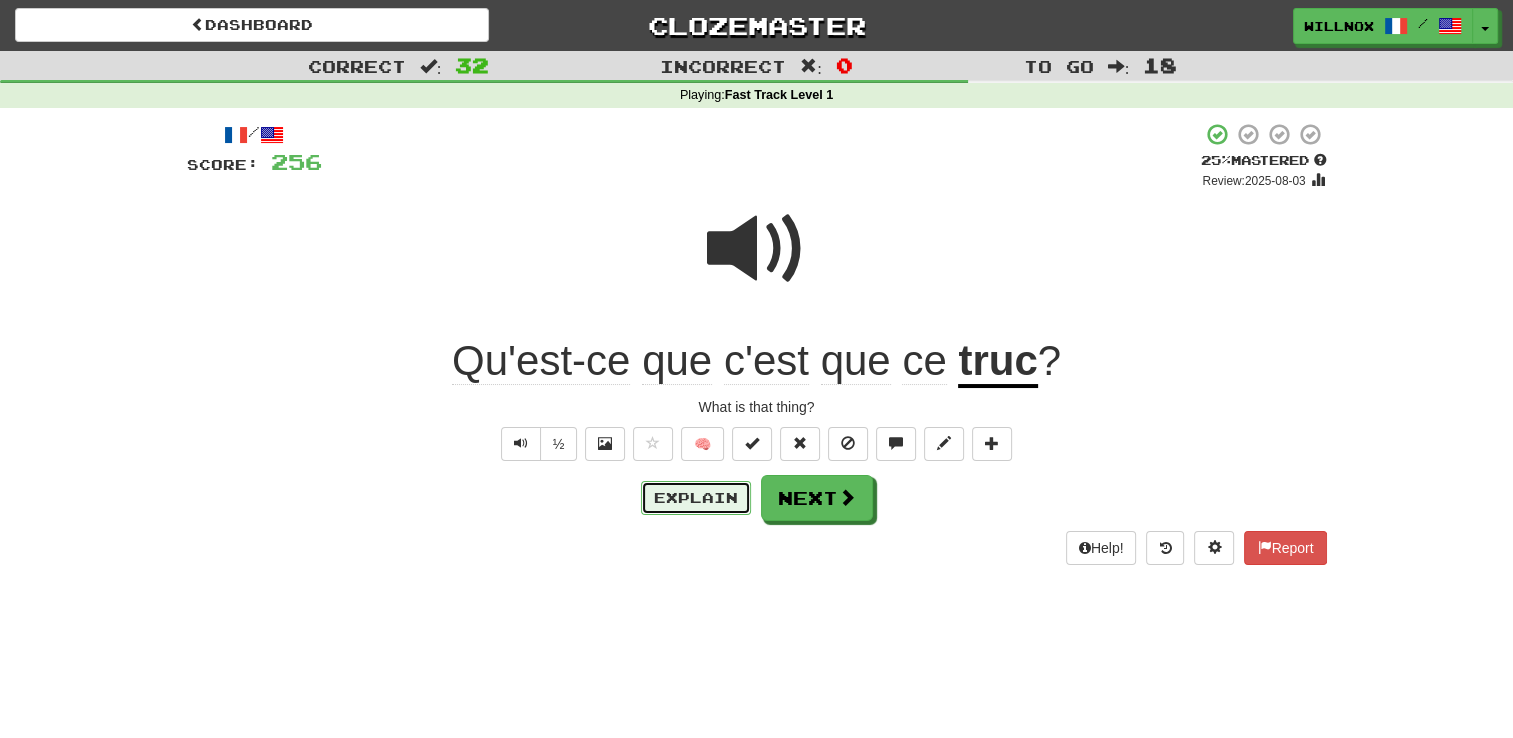click on "Explain" at bounding box center [696, 498] 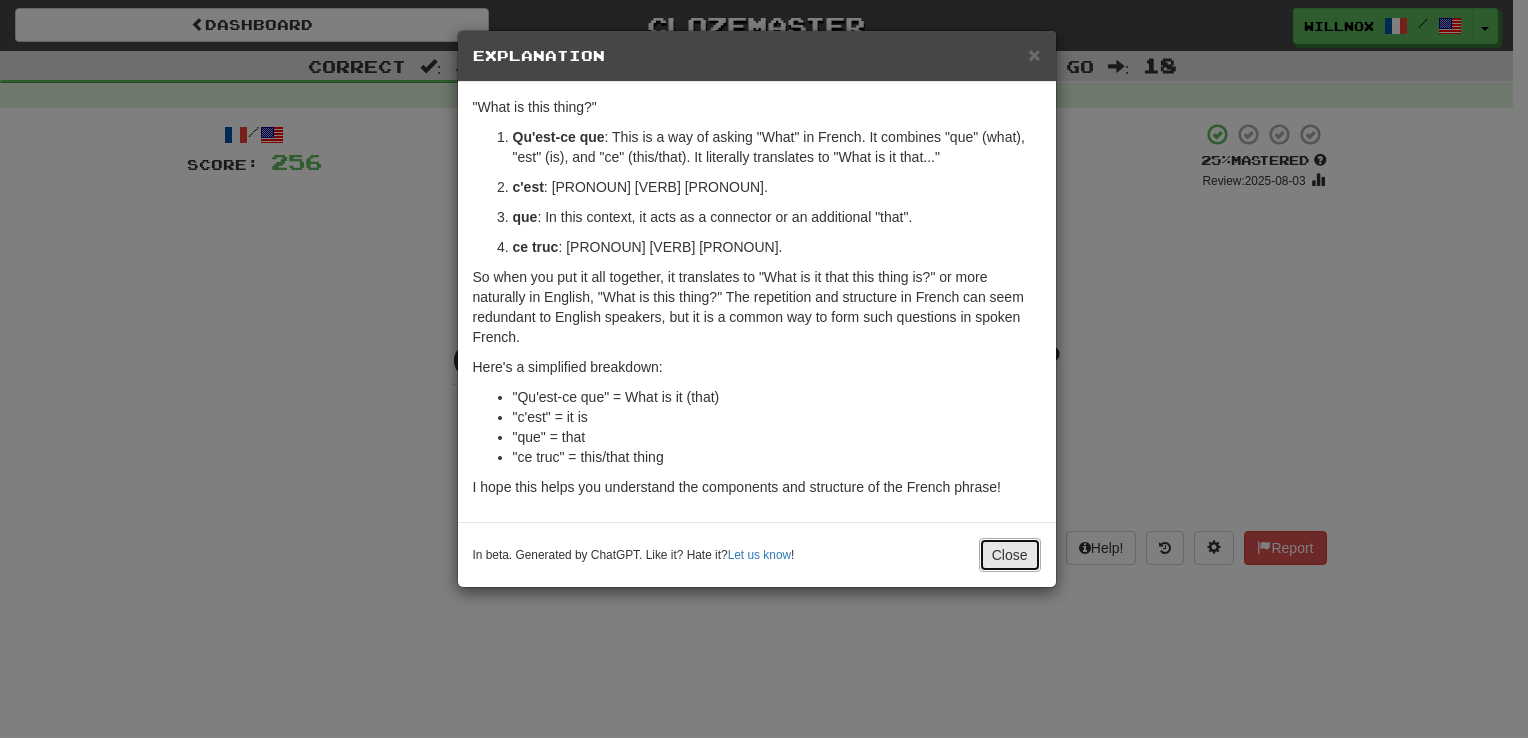click on "Close" at bounding box center (1010, 555) 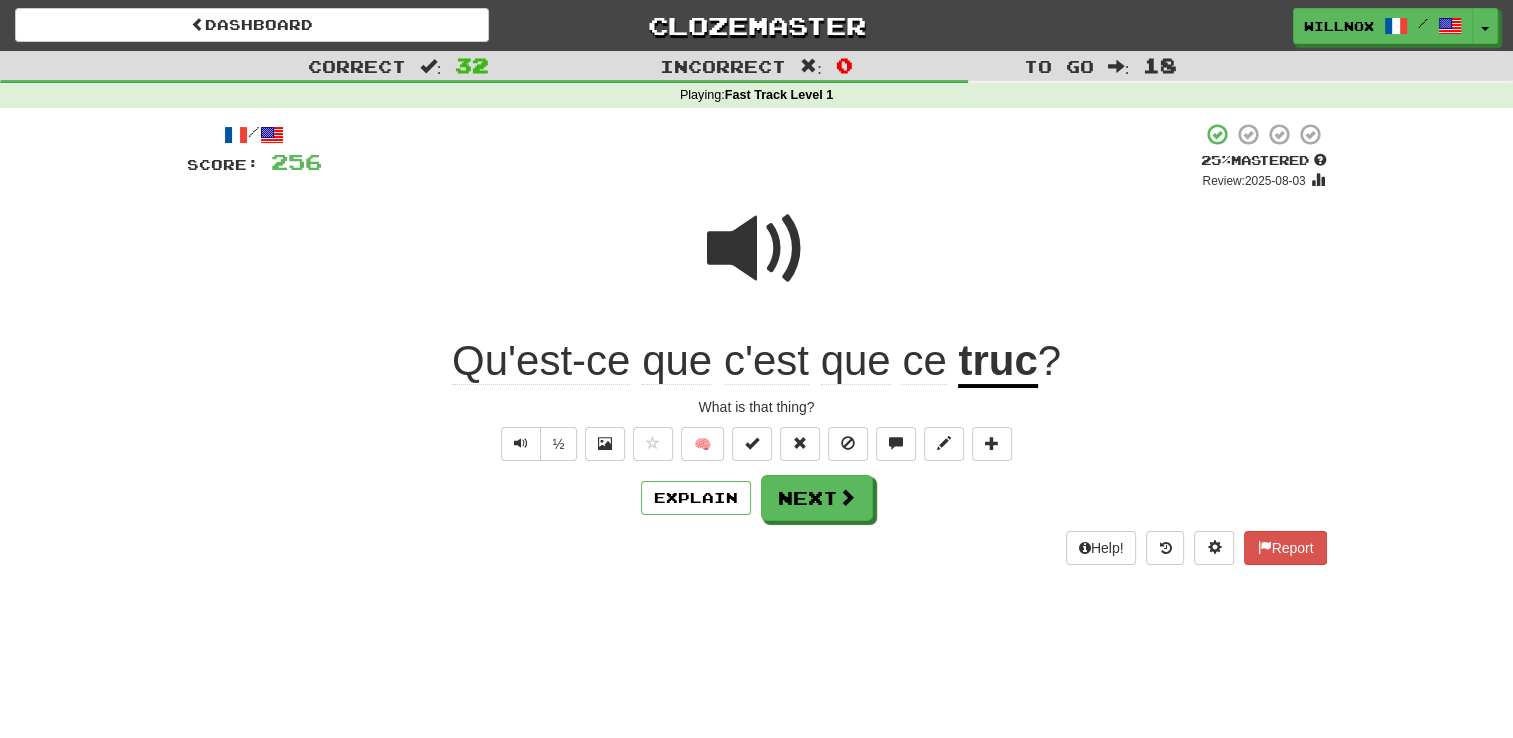 click at bounding box center (757, 249) 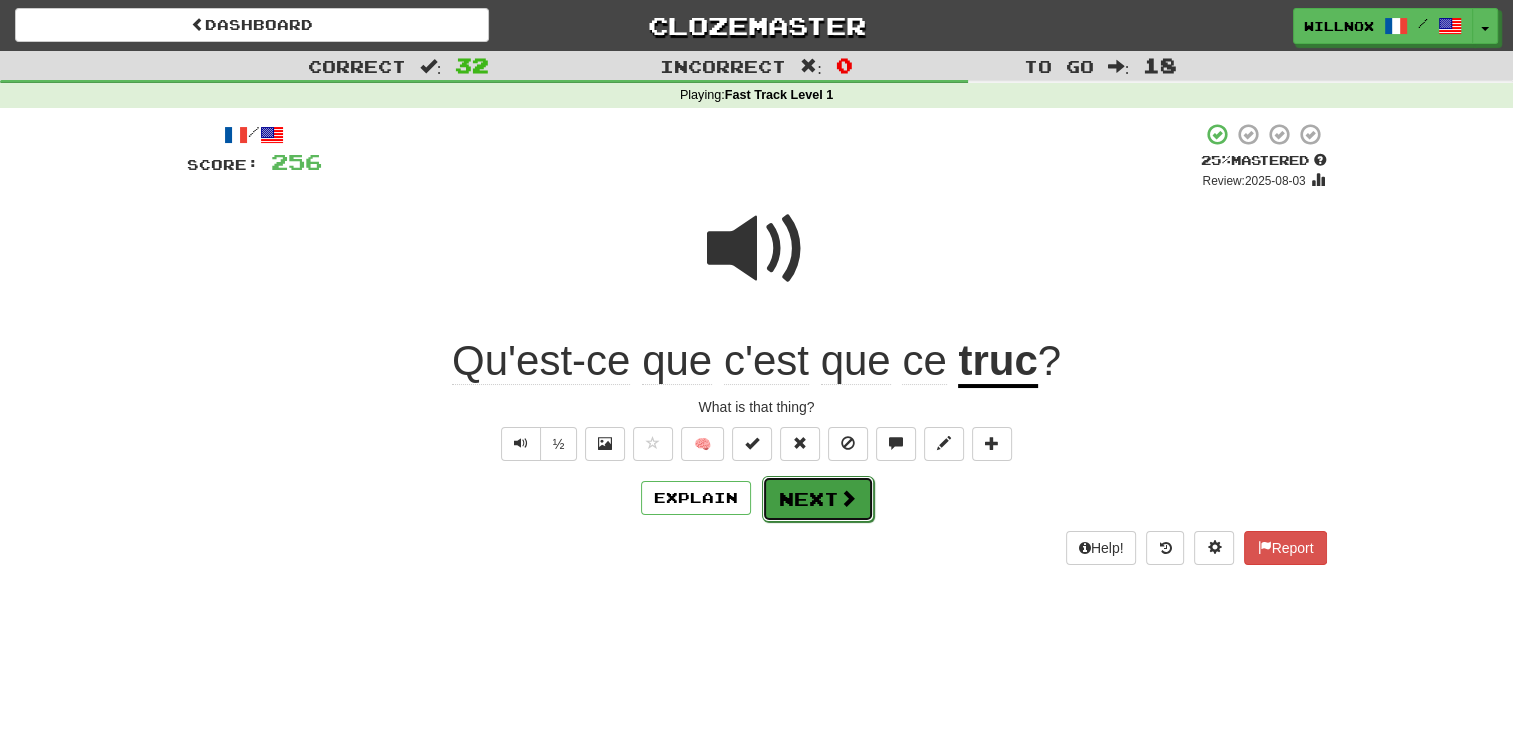 click at bounding box center (848, 498) 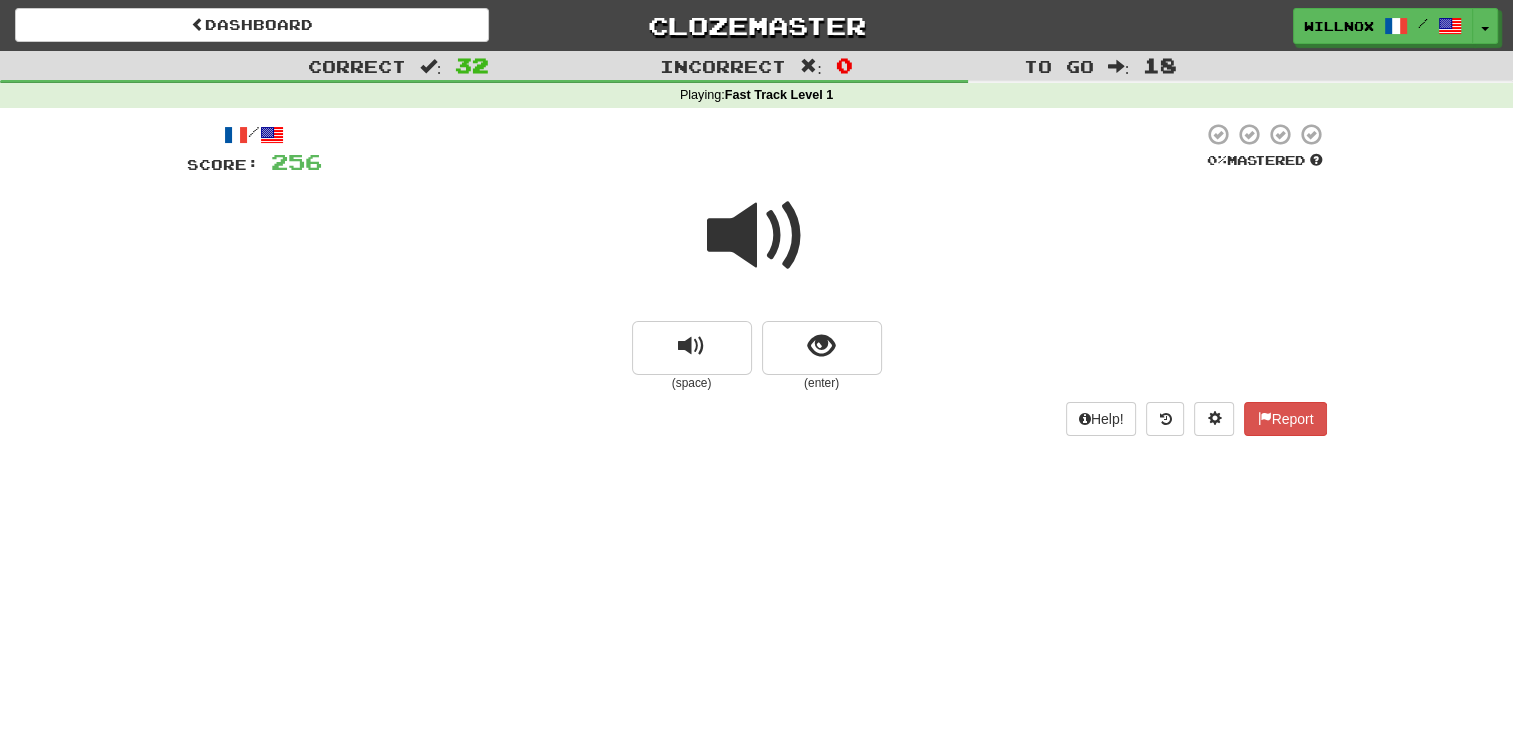 click at bounding box center [757, 236] 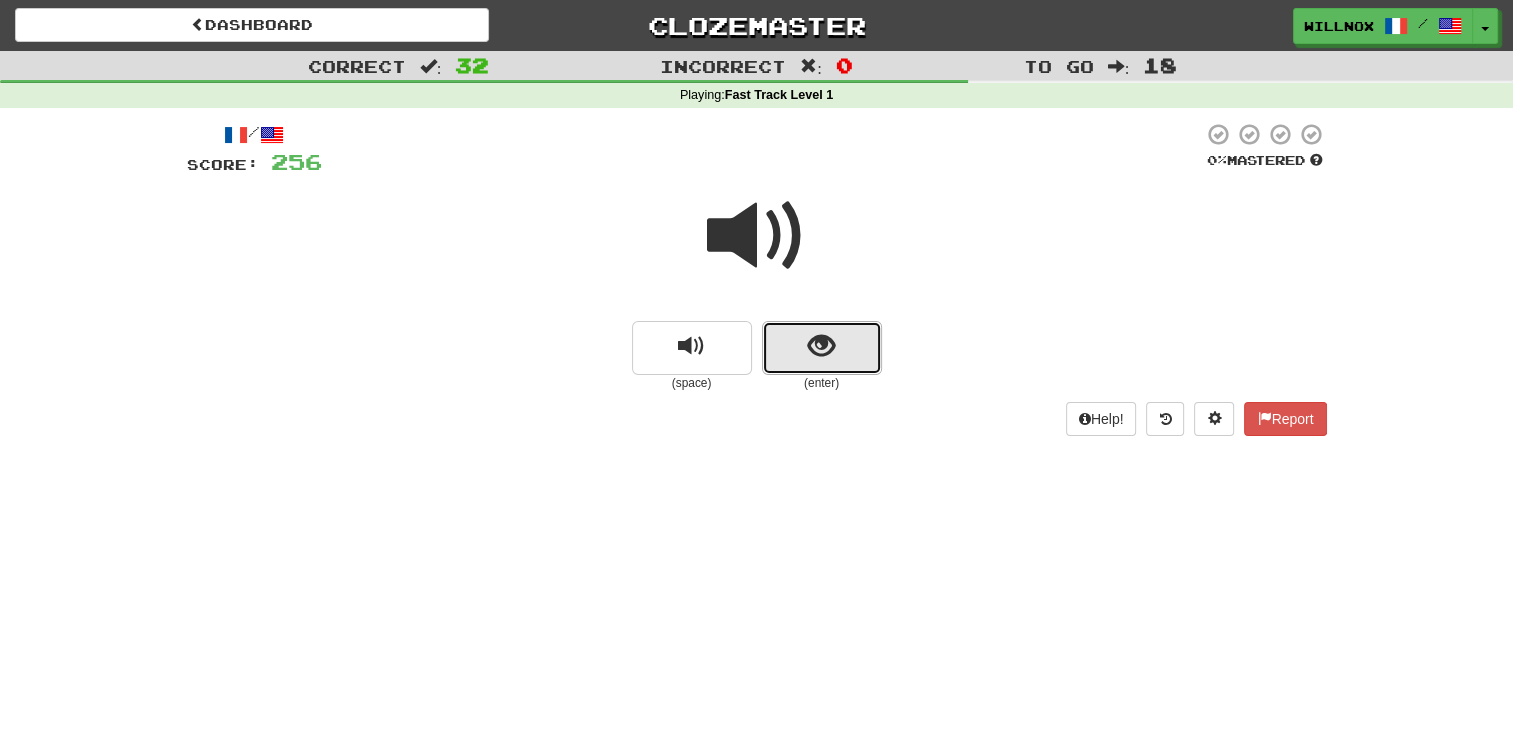 click at bounding box center (822, 348) 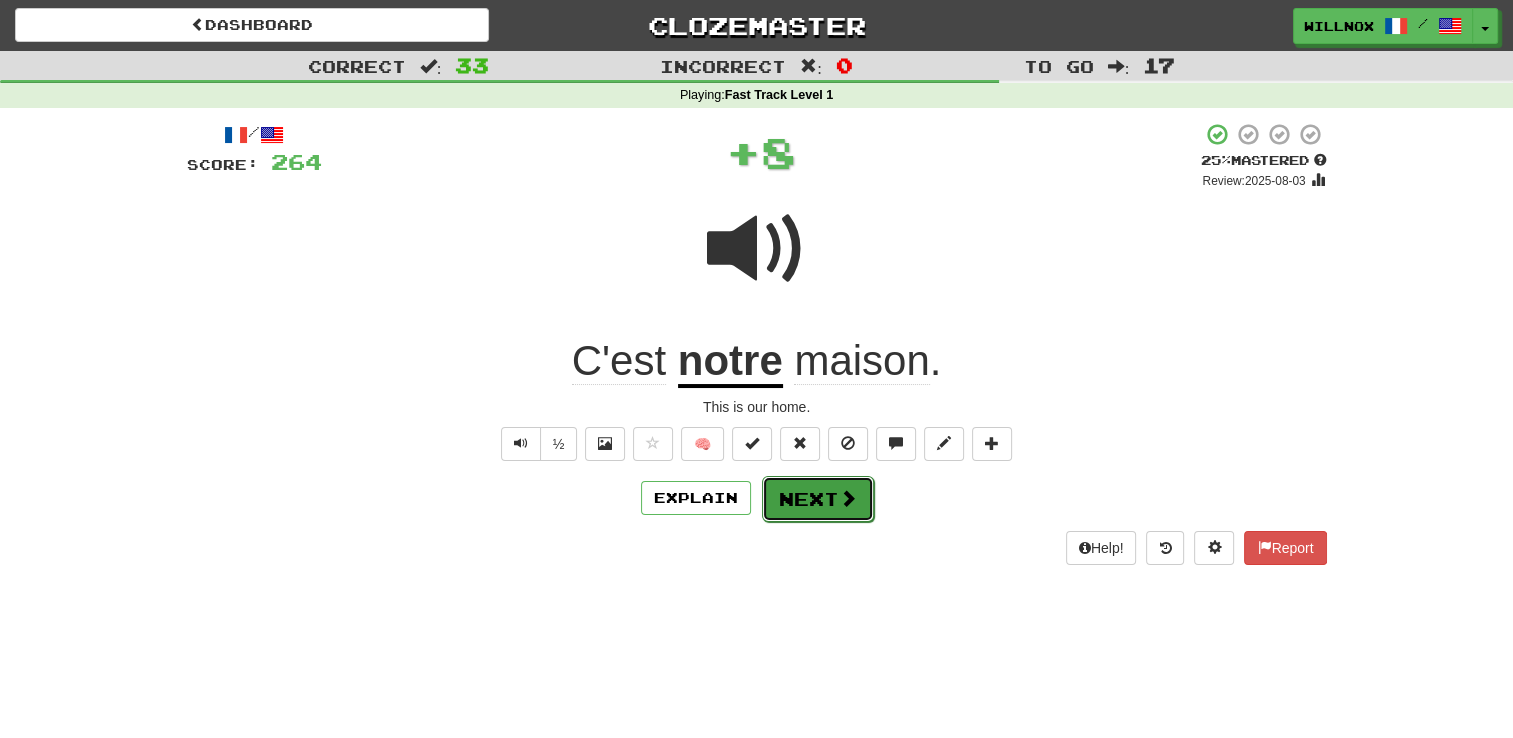 click on "Next" at bounding box center [818, 499] 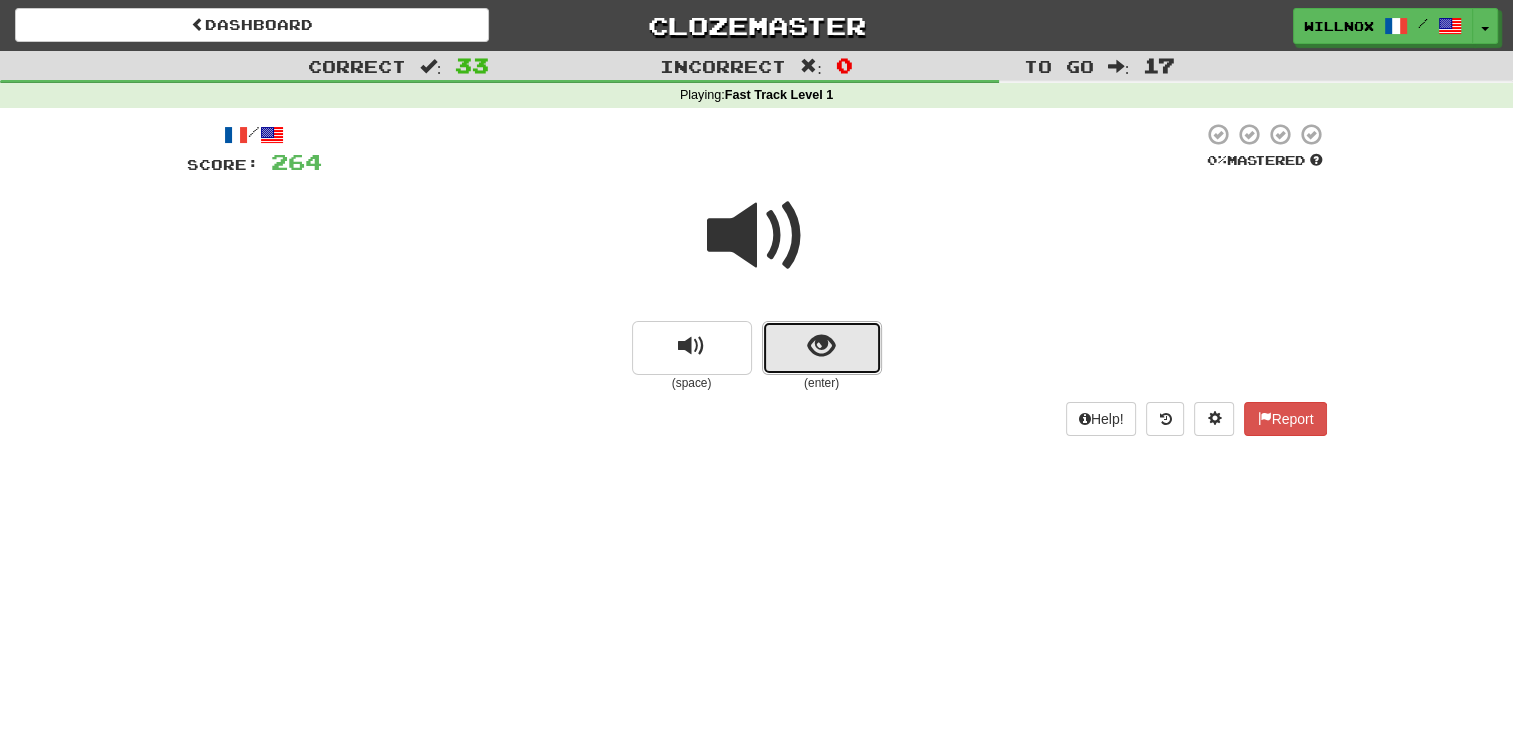 click at bounding box center (822, 348) 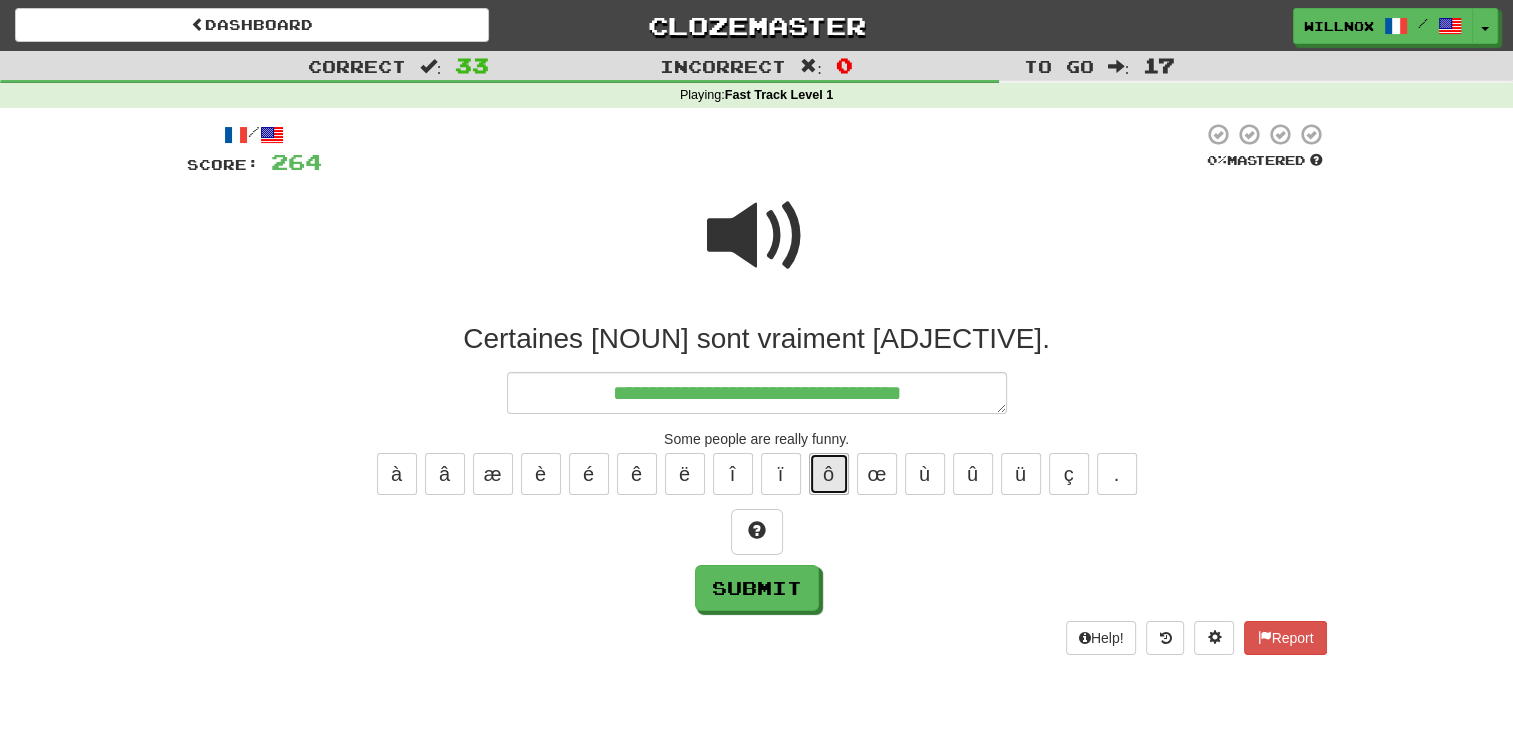 click on "ô" at bounding box center (829, 474) 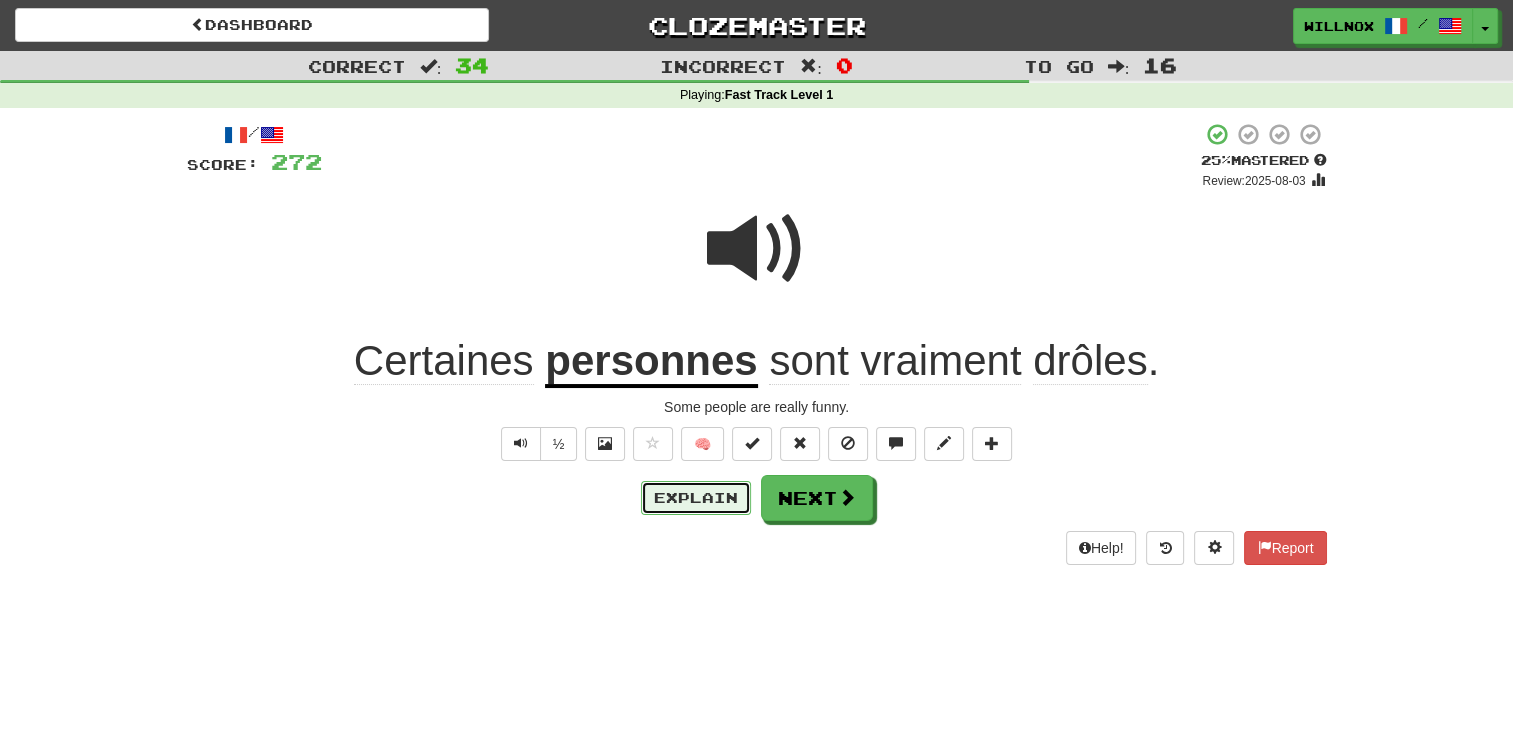 click on "Explain" at bounding box center (696, 498) 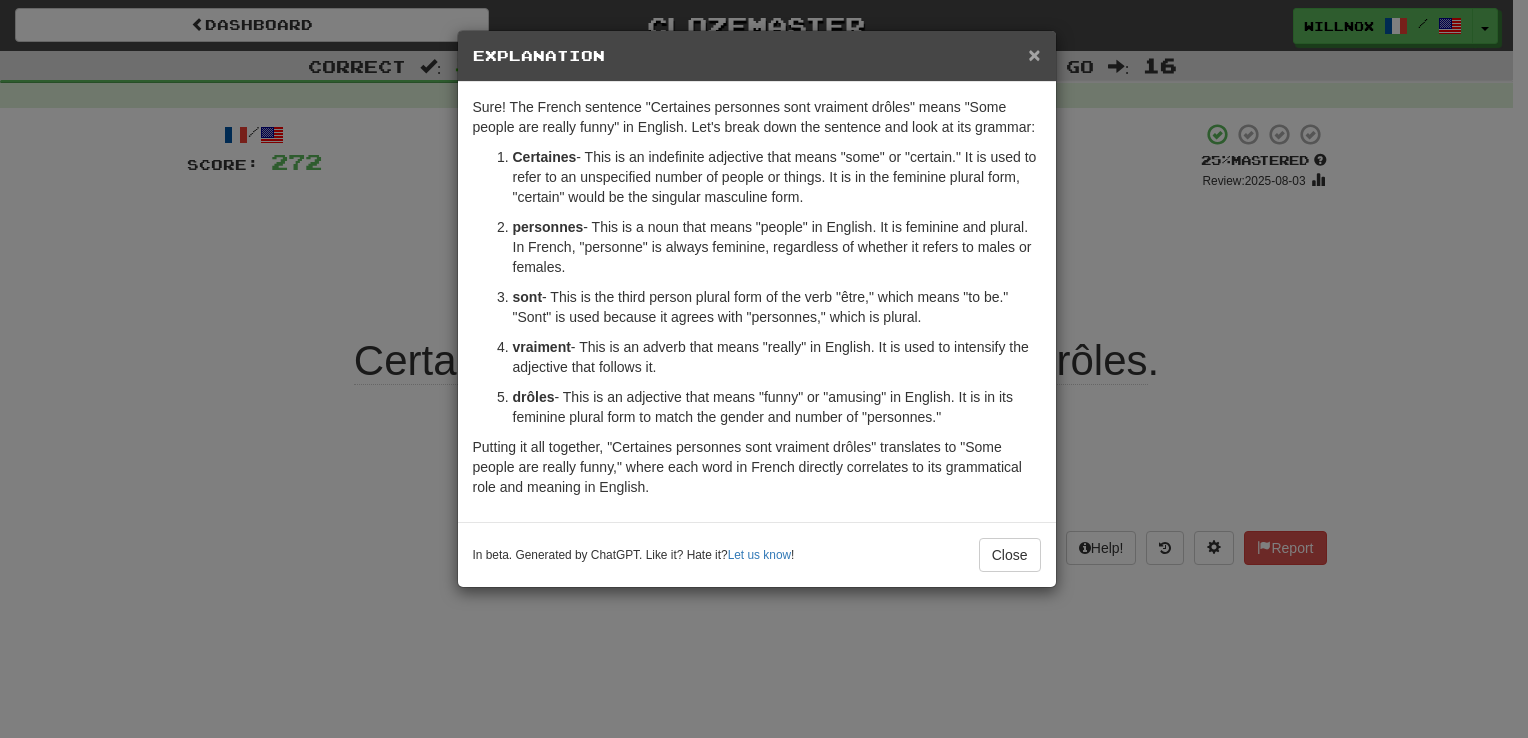 click on "×" at bounding box center (1034, 54) 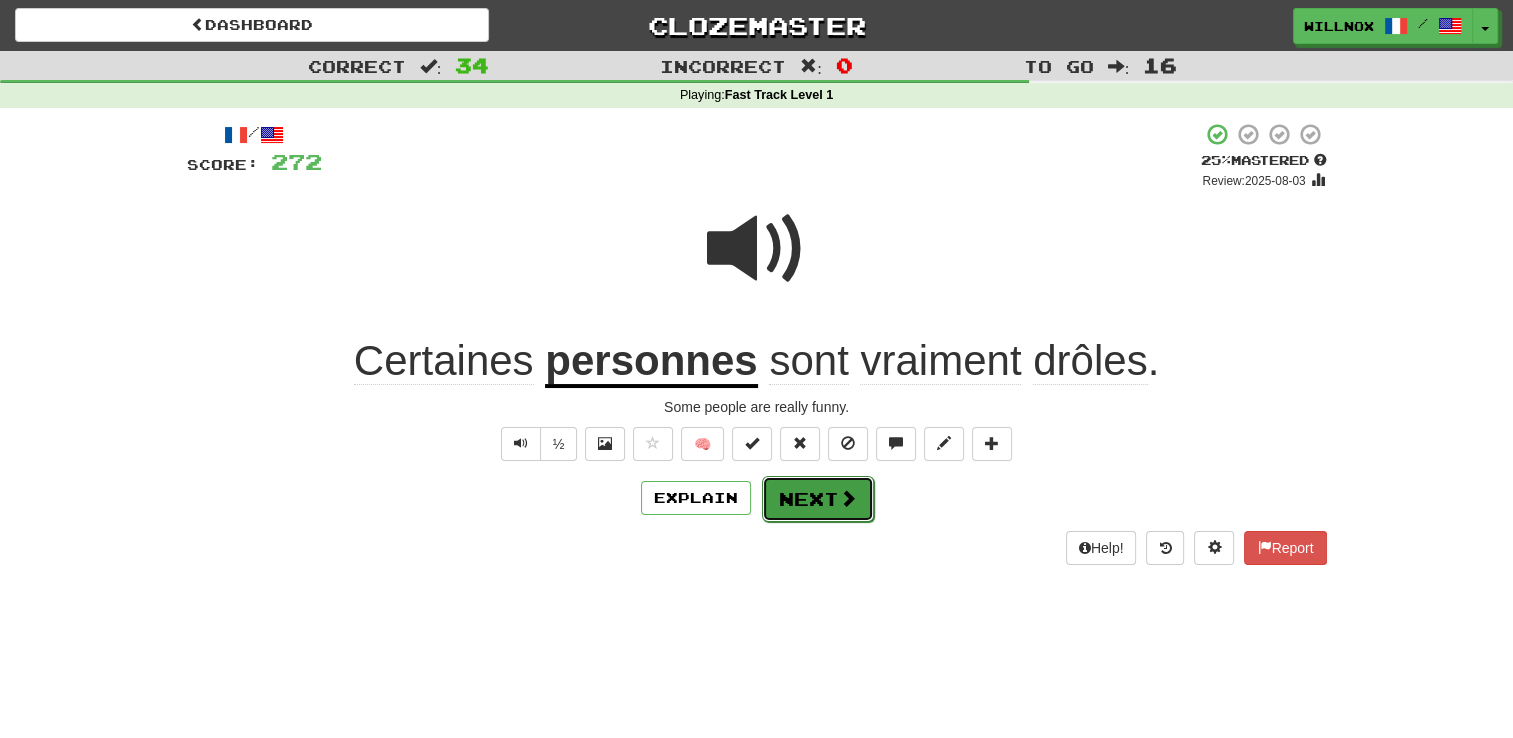 click on "Next" at bounding box center (818, 499) 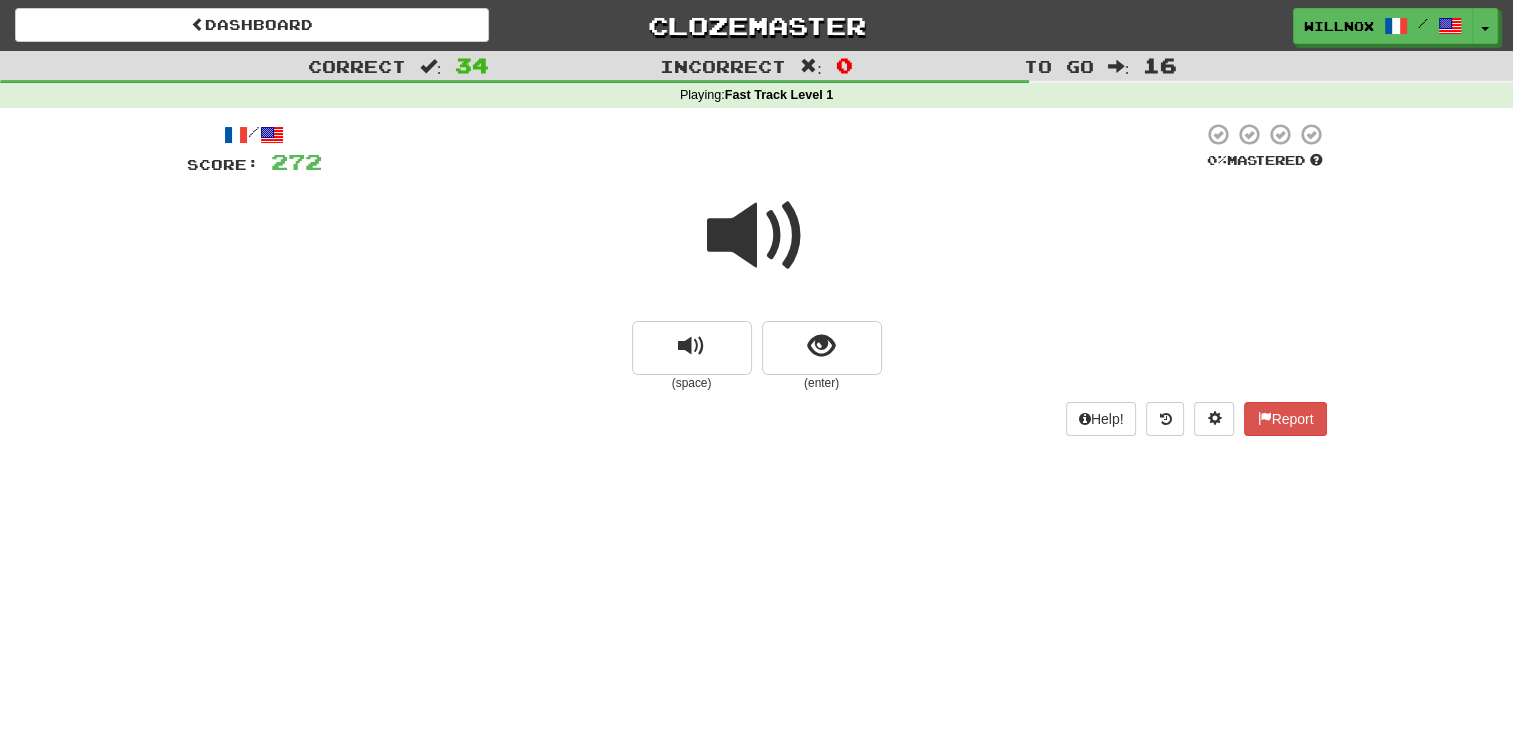 click at bounding box center [757, 236] 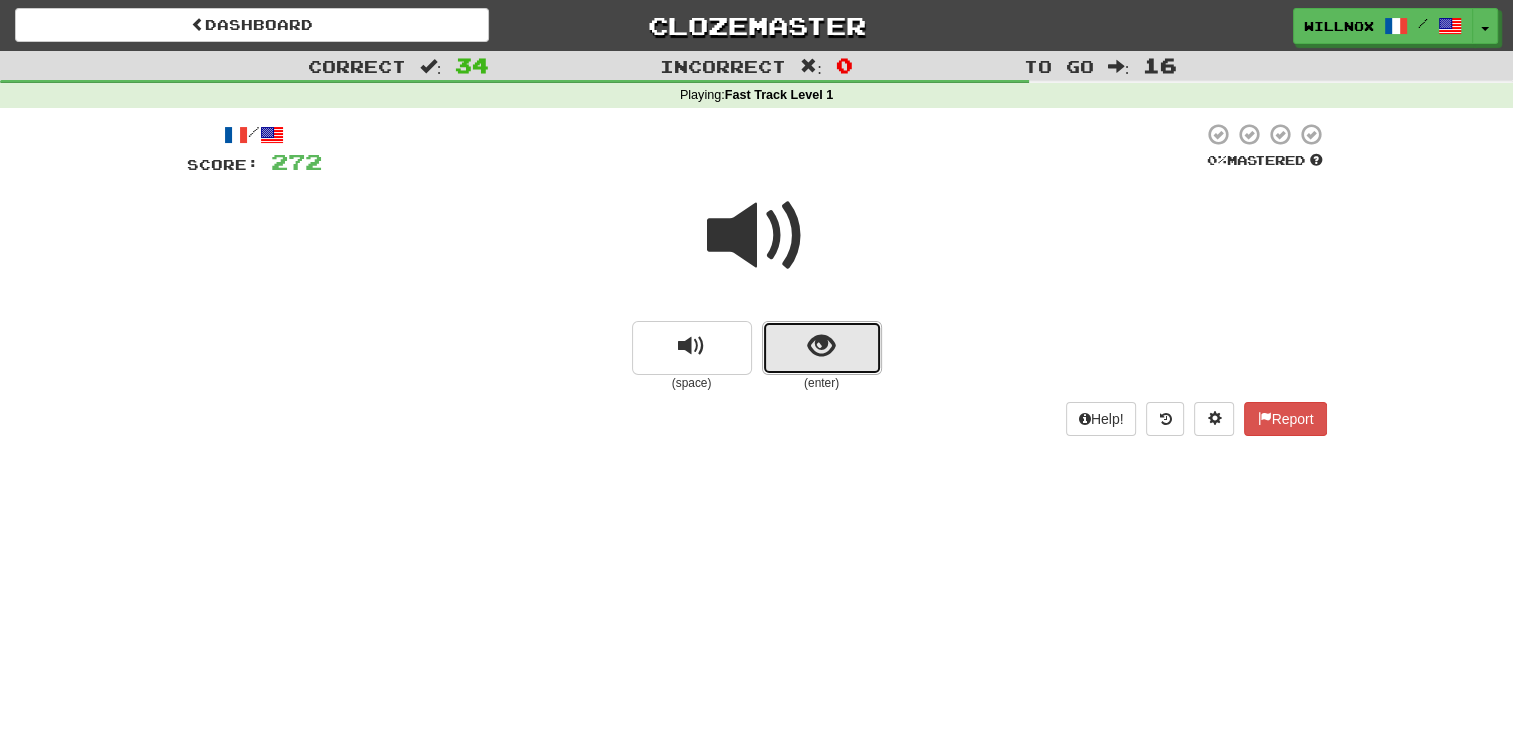 click at bounding box center [821, 346] 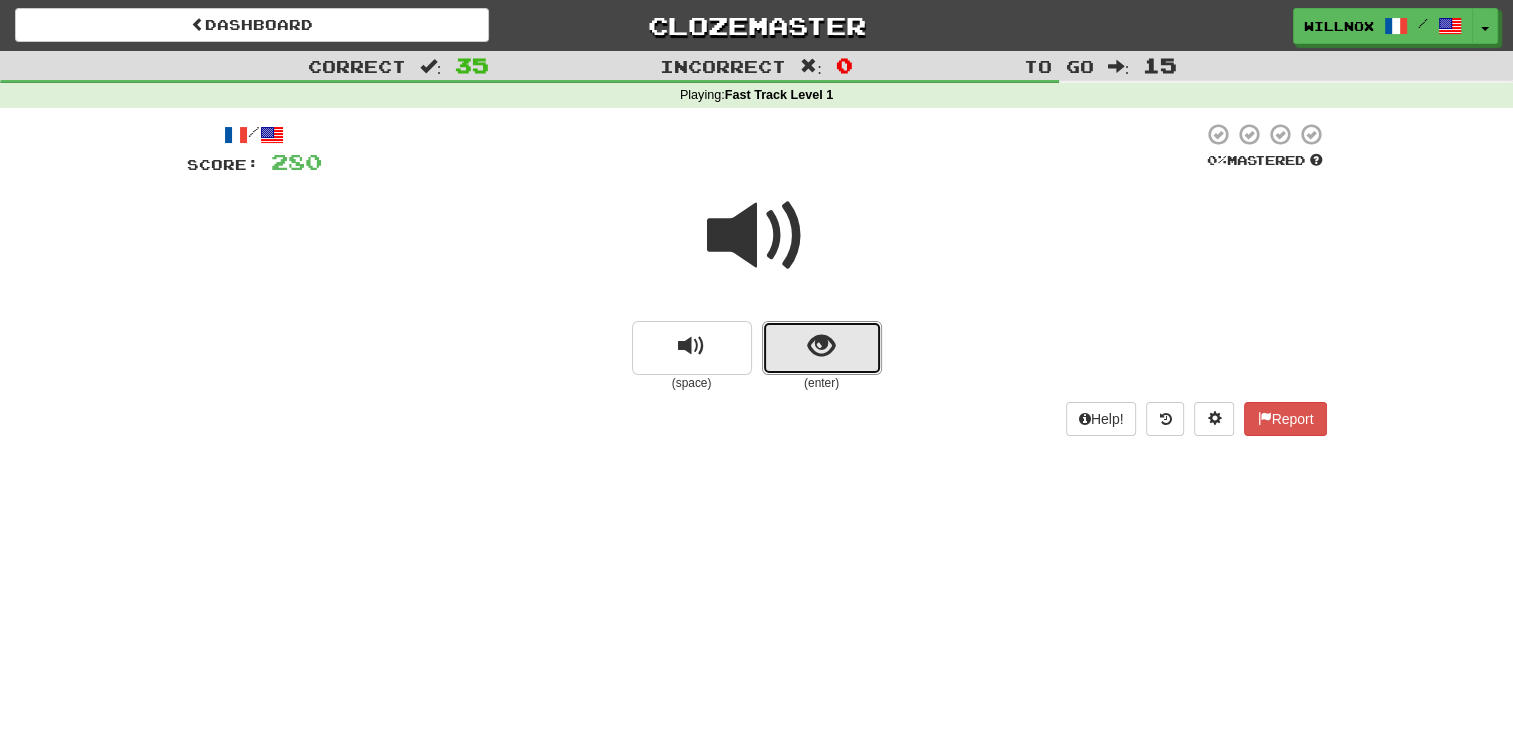 click at bounding box center [821, 346] 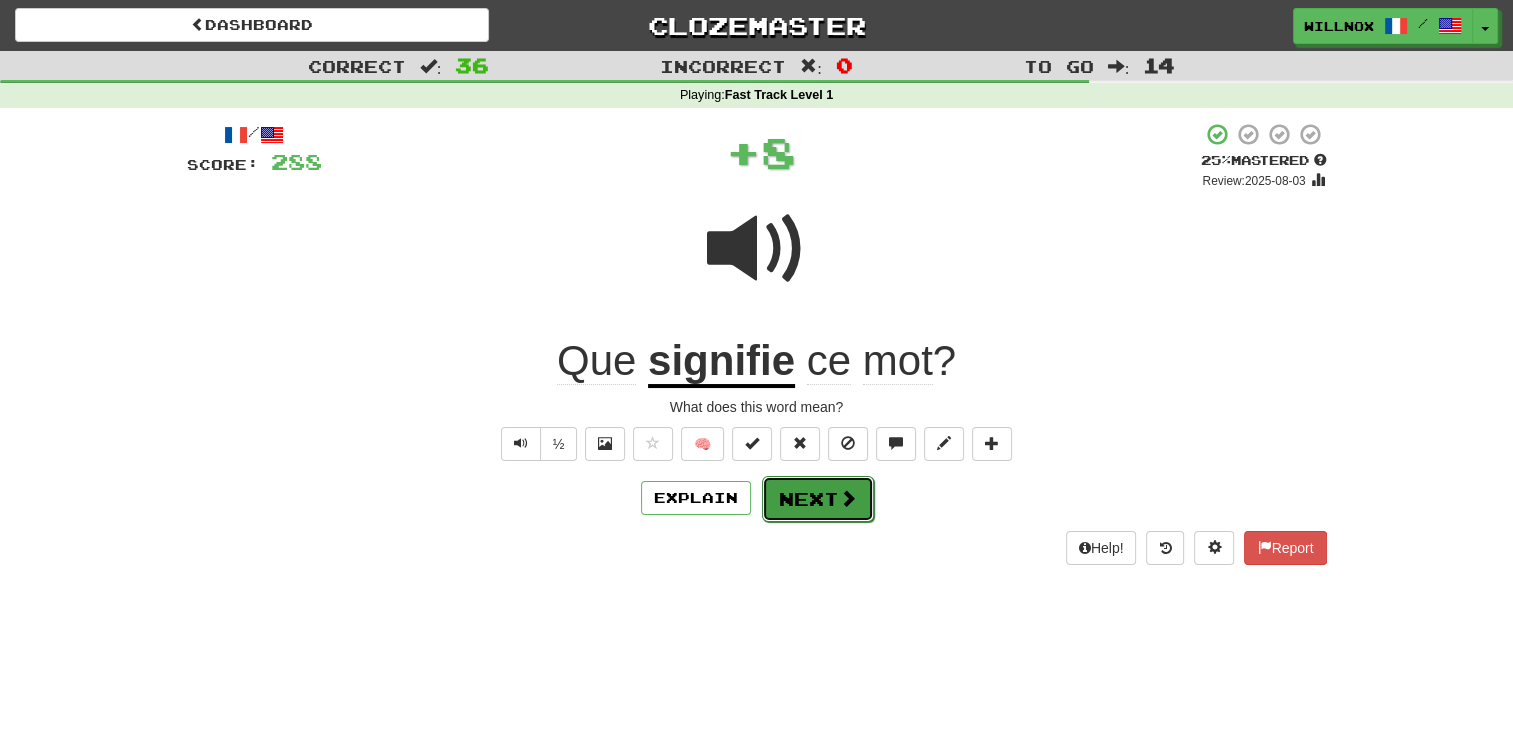 click on "Next" at bounding box center [818, 499] 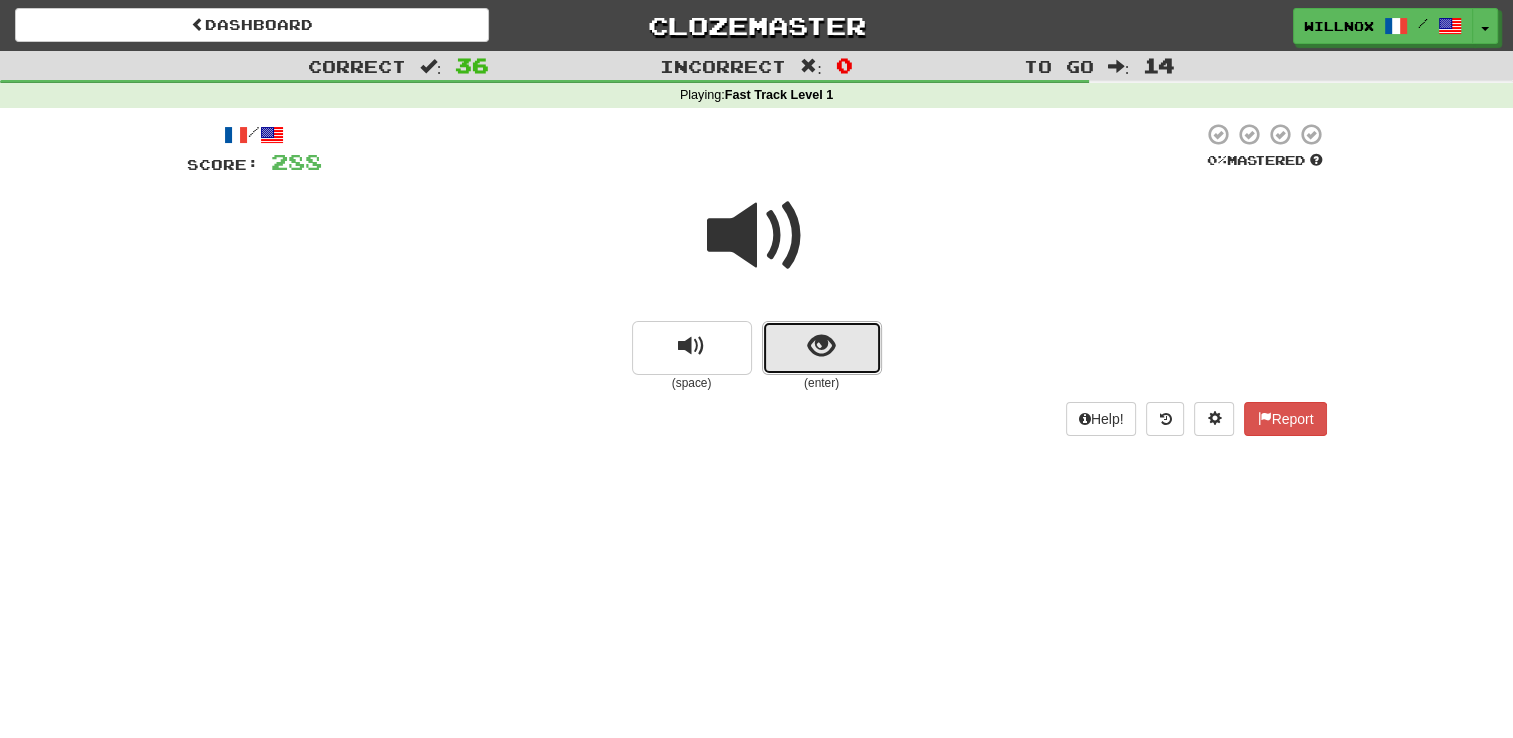 click at bounding box center (821, 346) 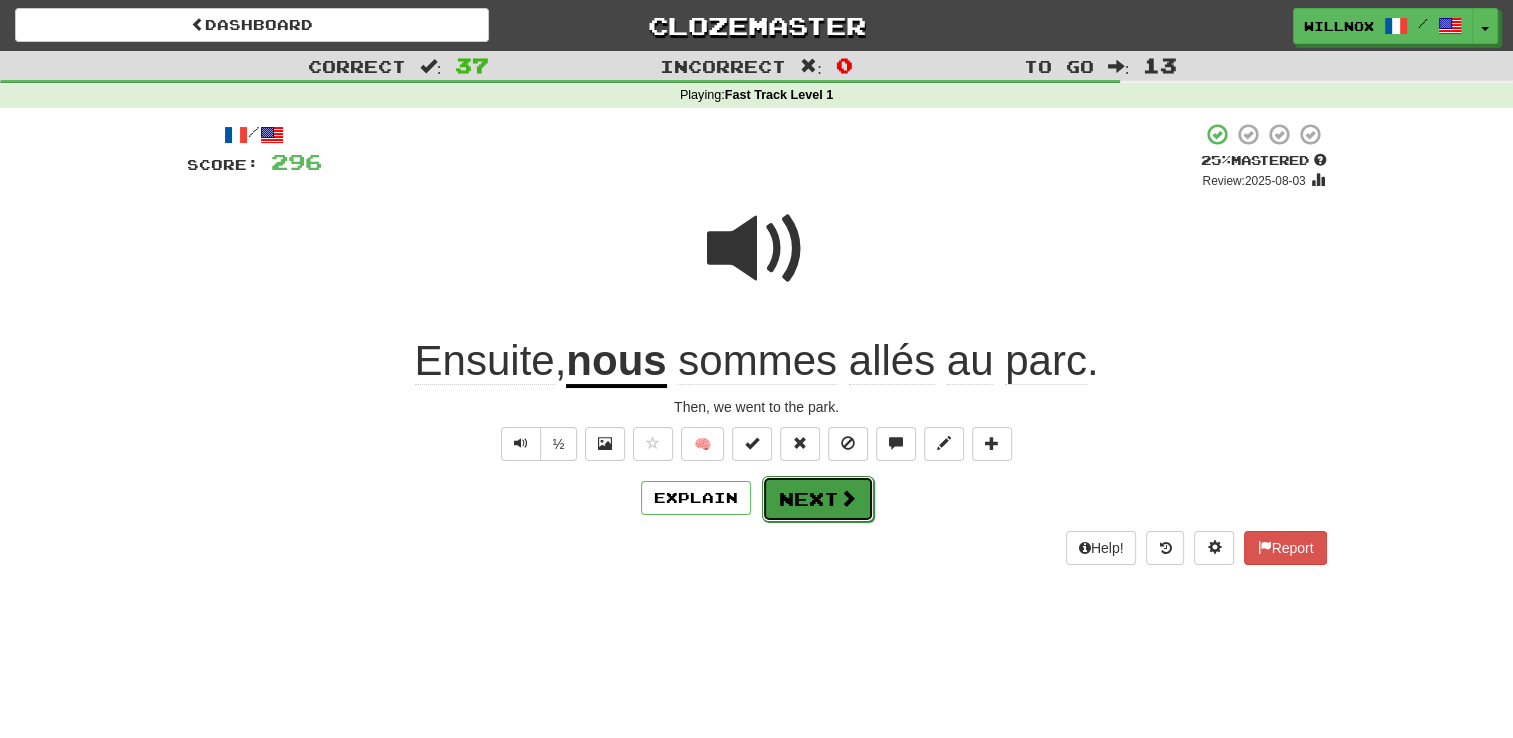 click on "Next" at bounding box center [818, 499] 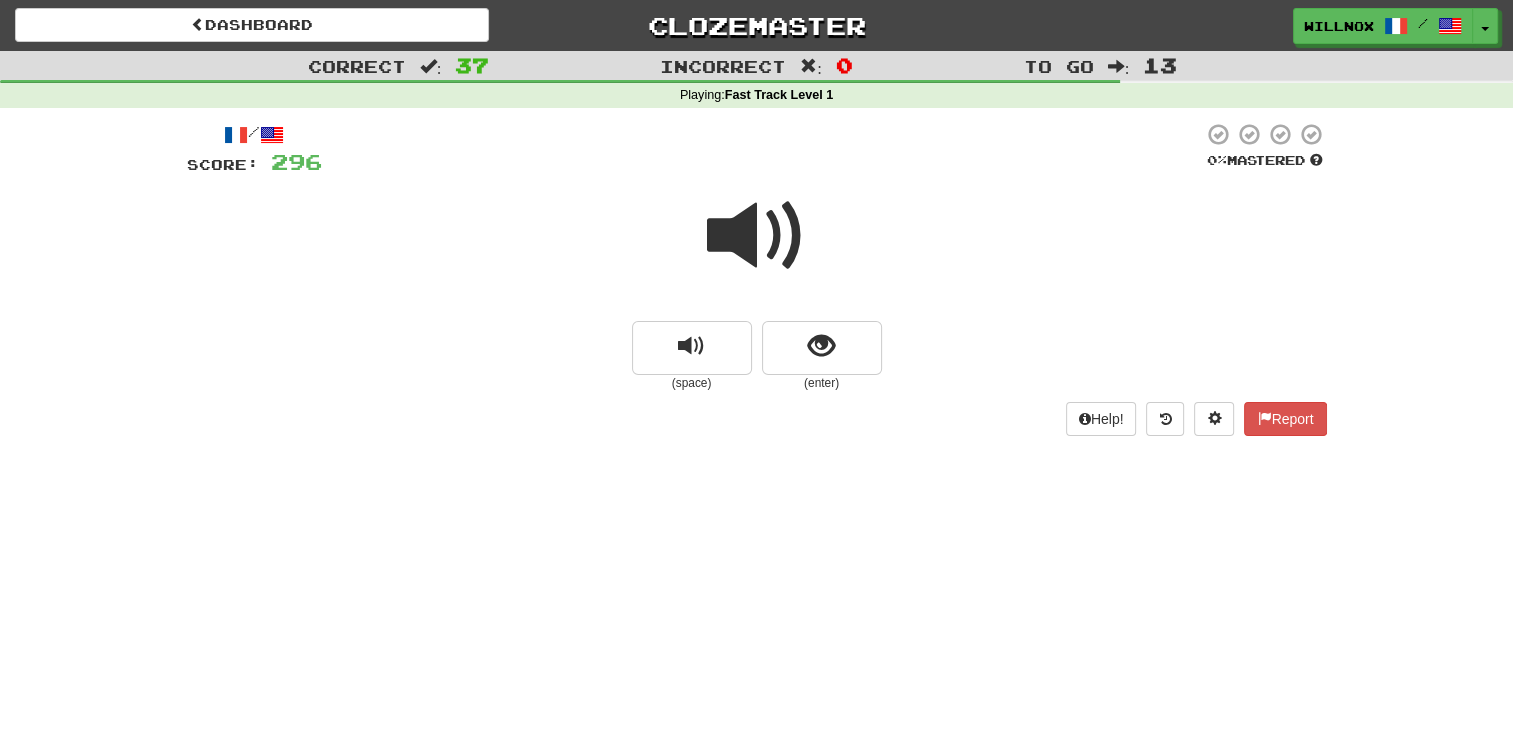 click at bounding box center (757, 236) 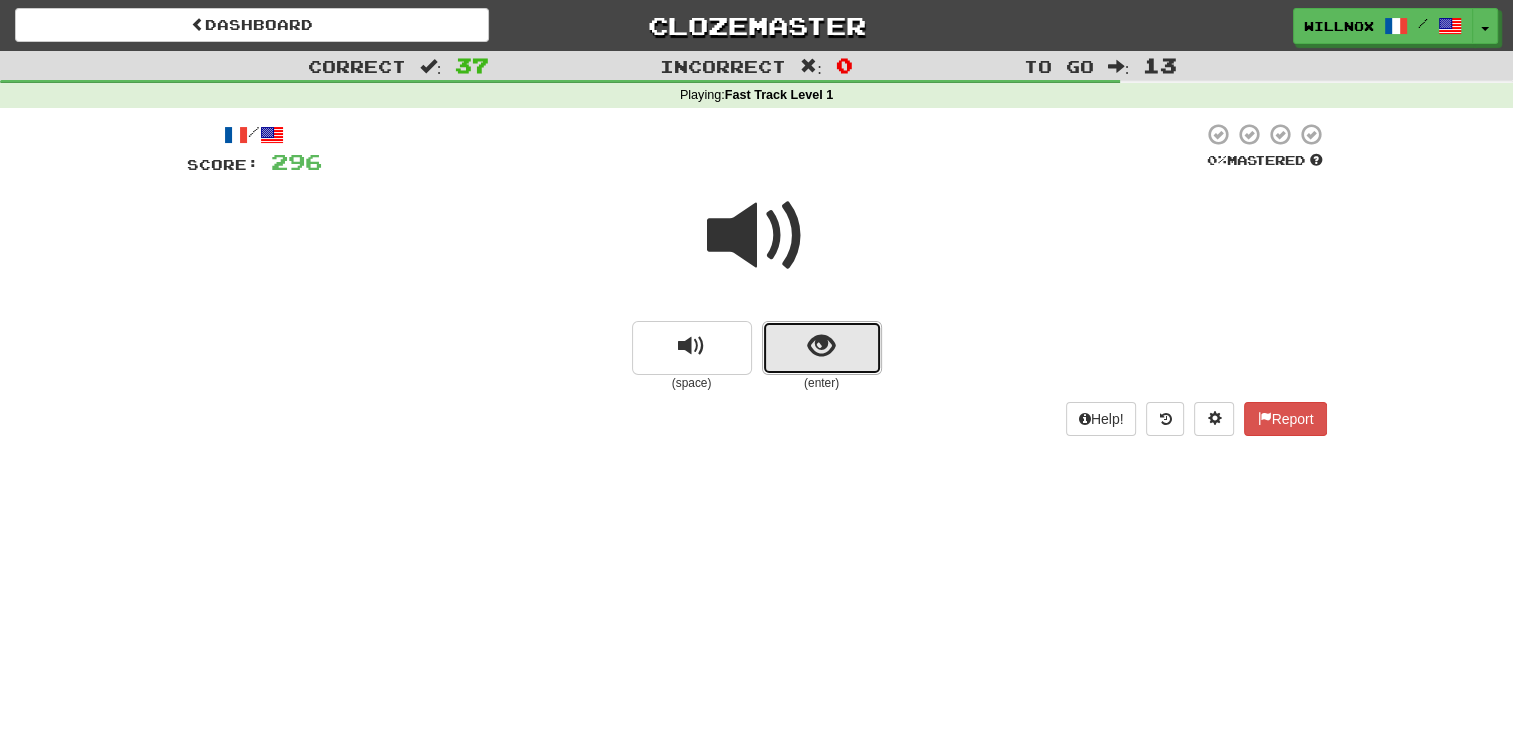 click at bounding box center (822, 348) 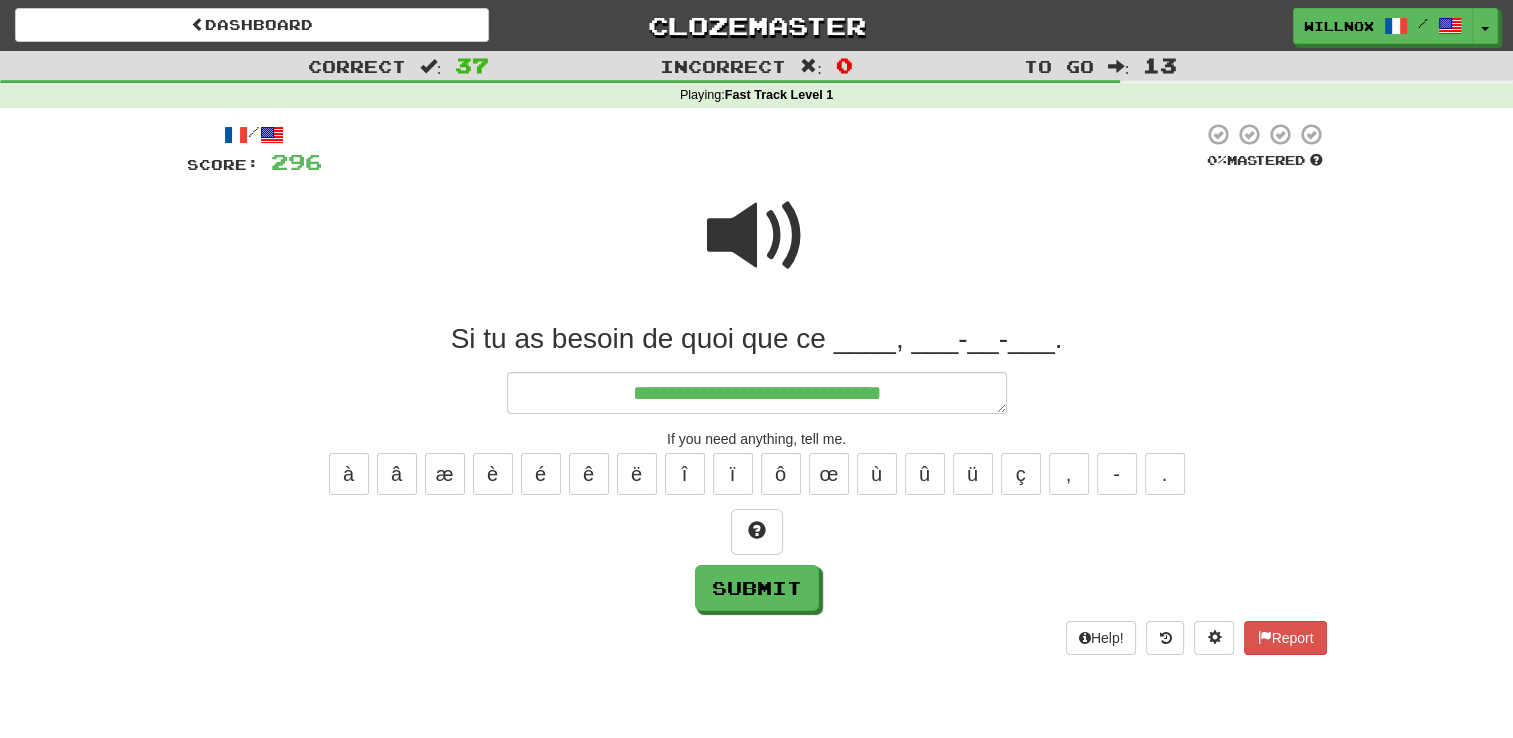 click at bounding box center (757, 236) 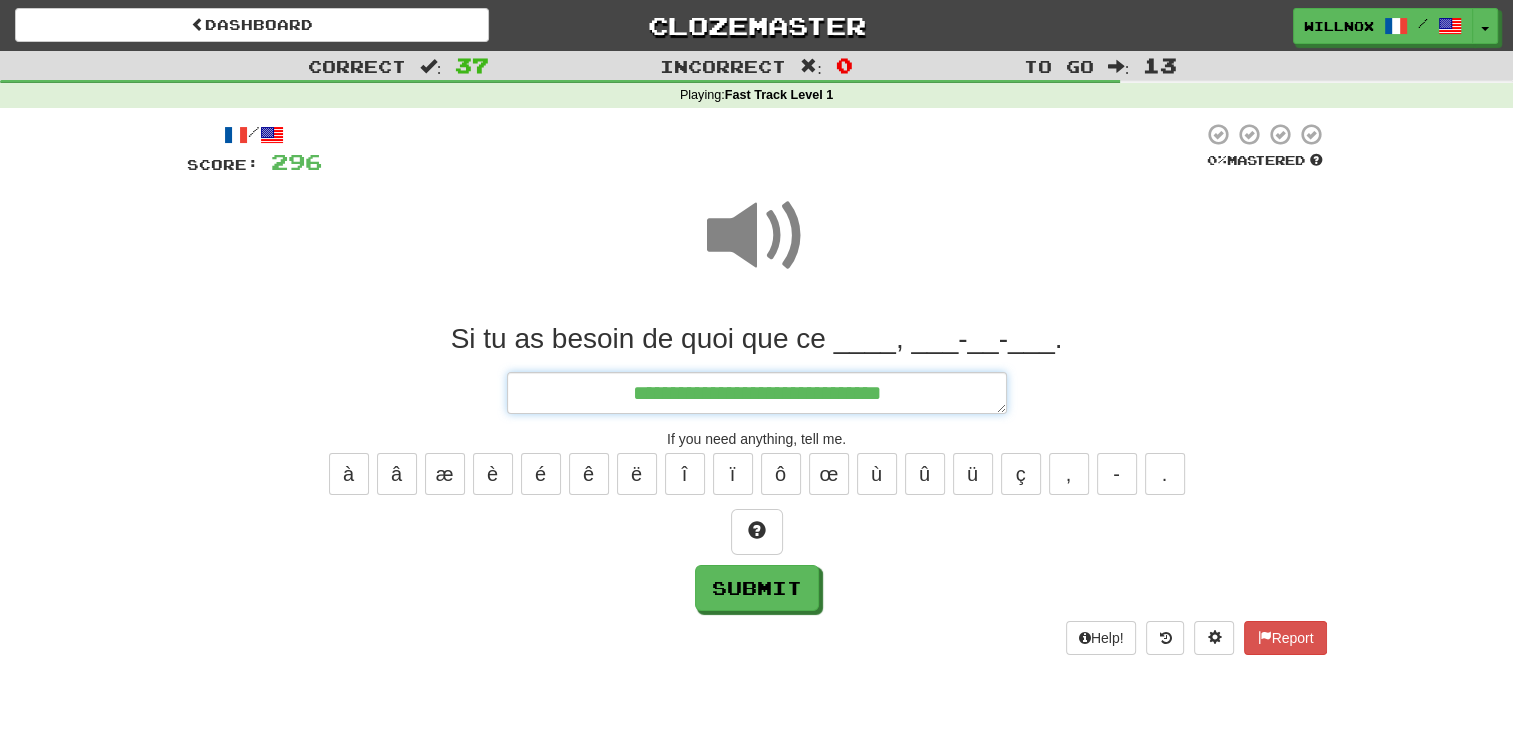 click on "**********" at bounding box center (757, 393) 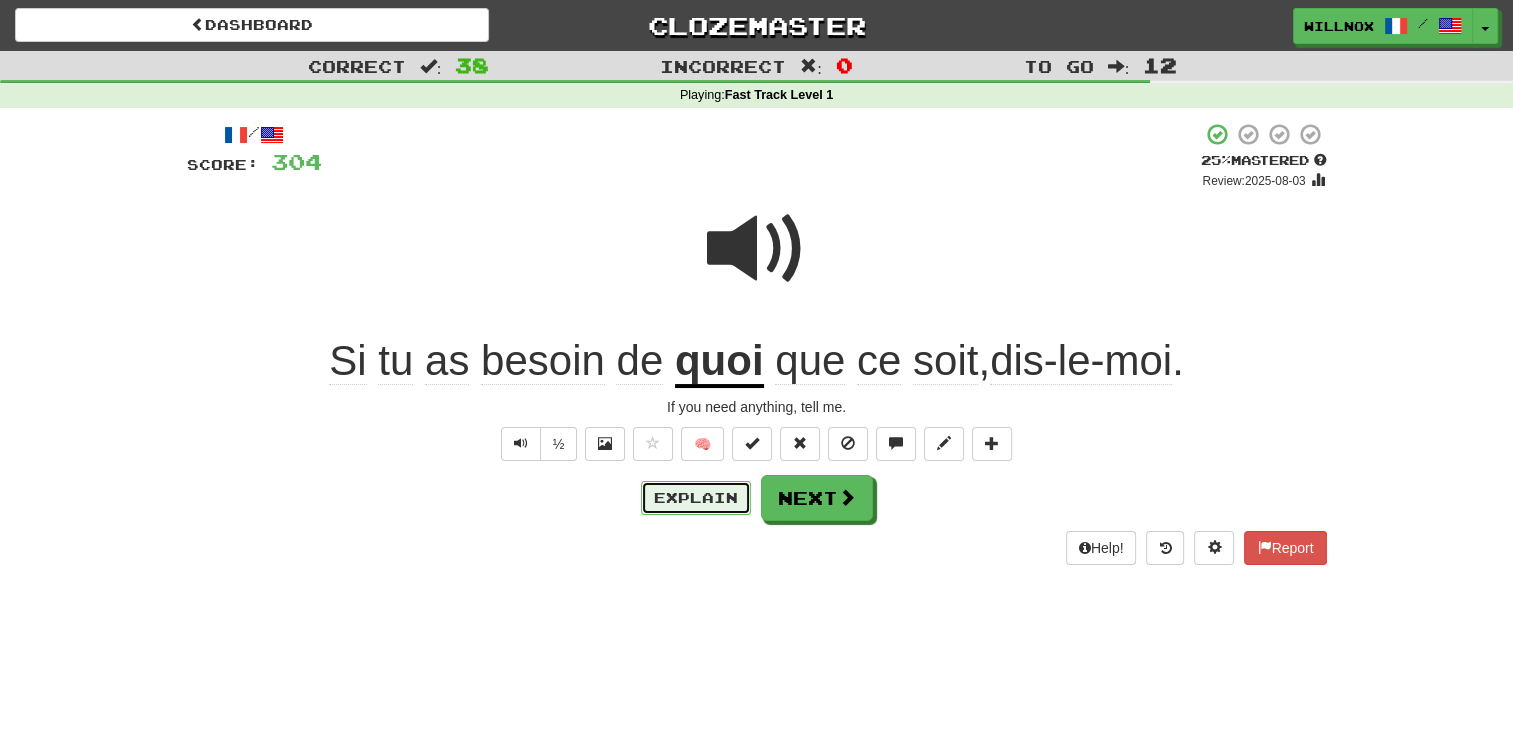 click on "Explain" at bounding box center (696, 498) 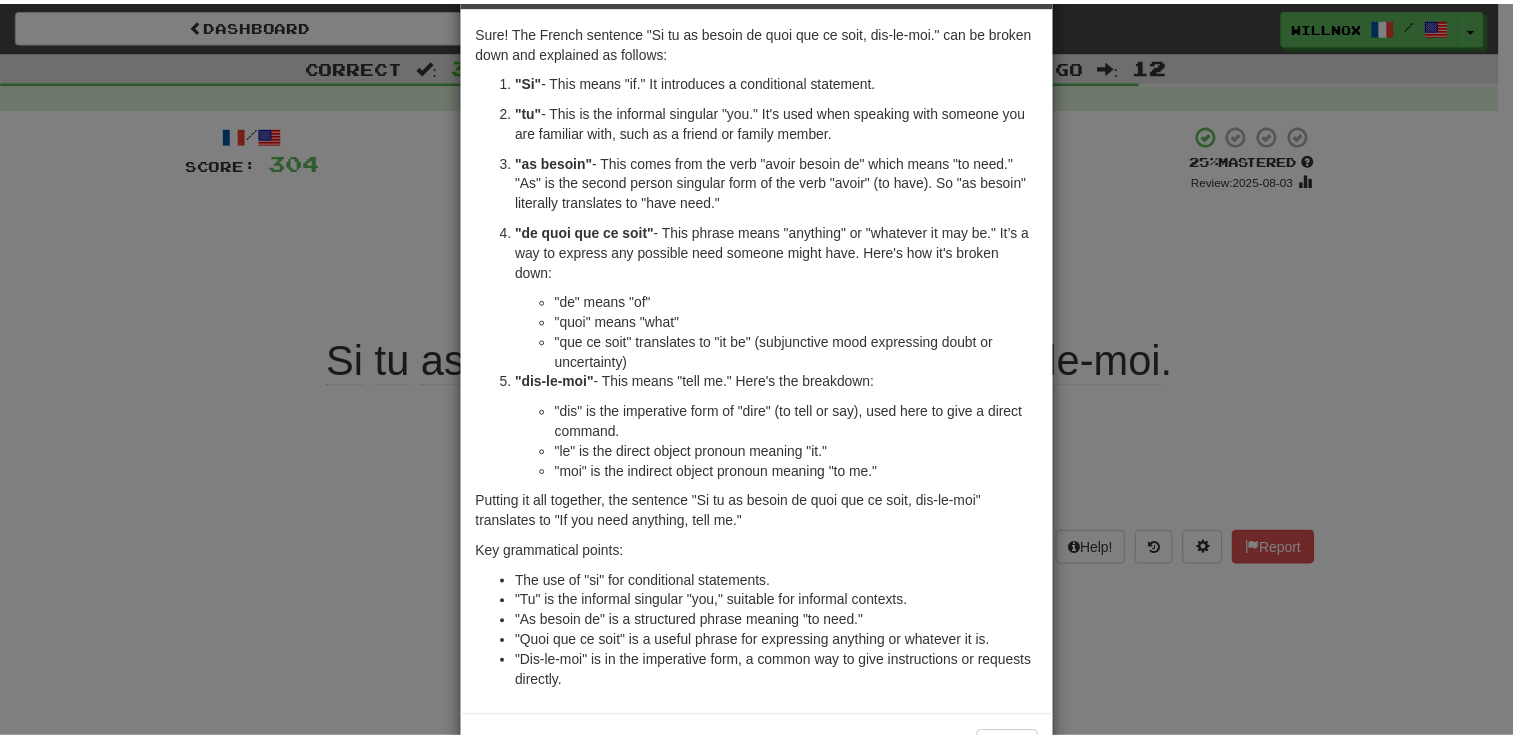 scroll, scrollTop: 0, scrollLeft: 0, axis: both 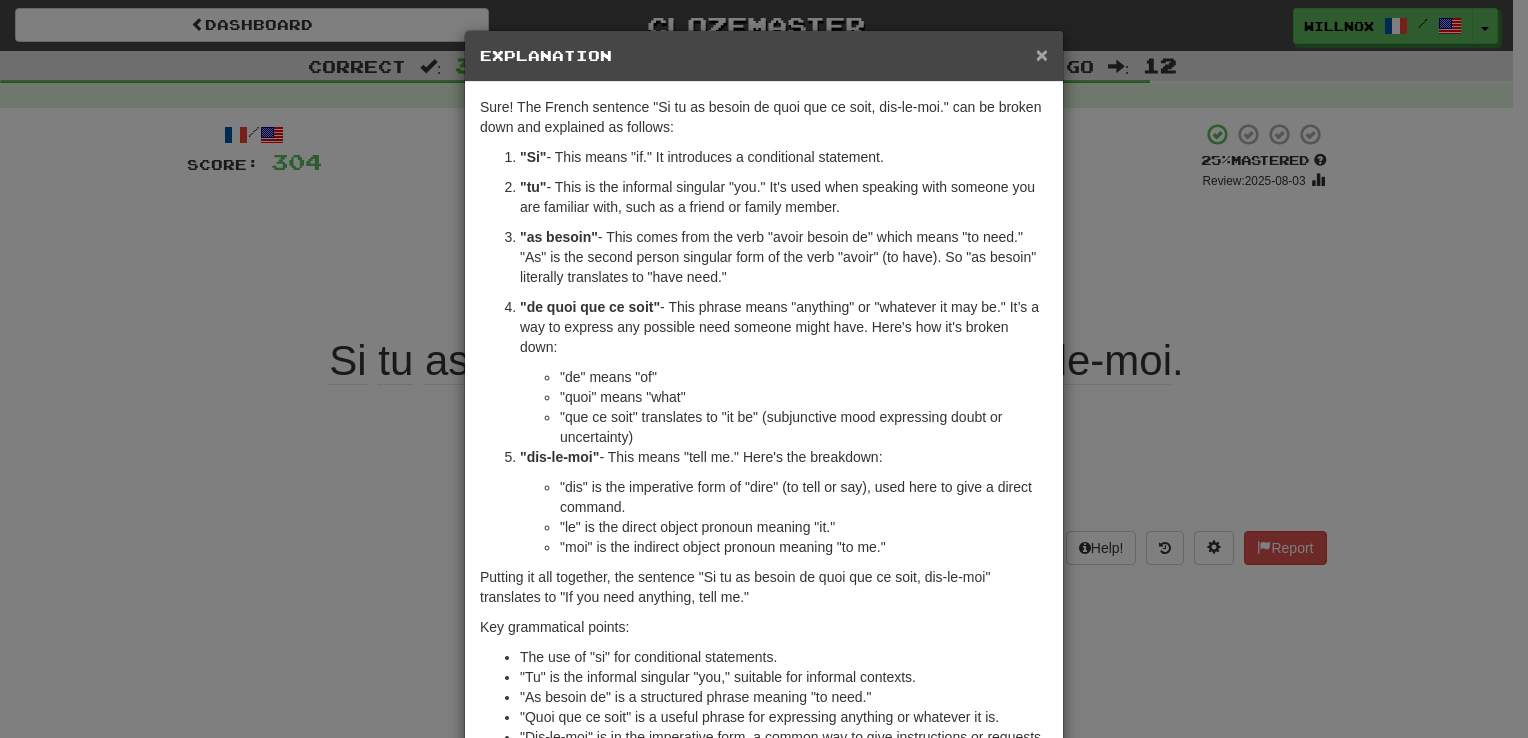 click on "×" at bounding box center (1042, 54) 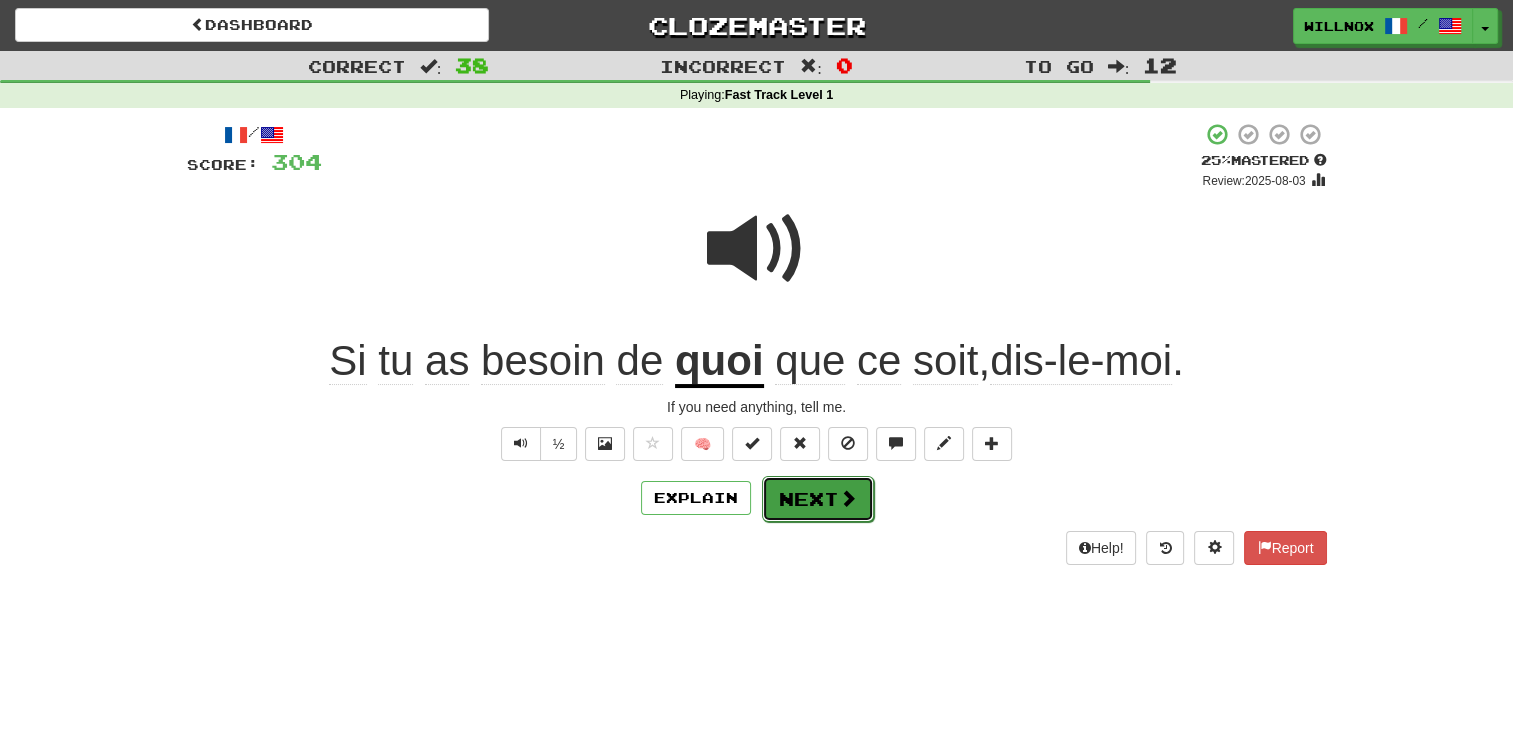 click on "Next" at bounding box center [818, 499] 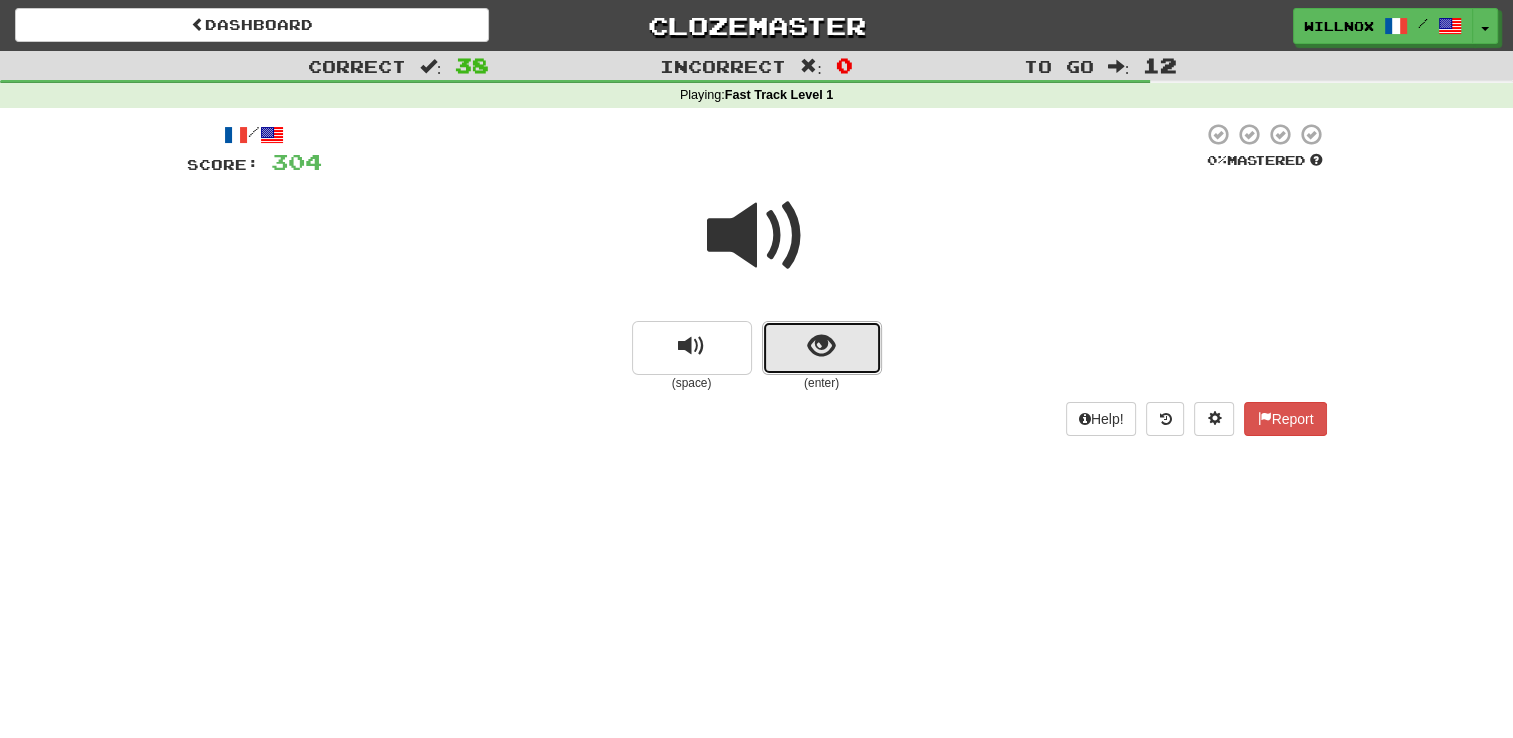 click at bounding box center (821, 346) 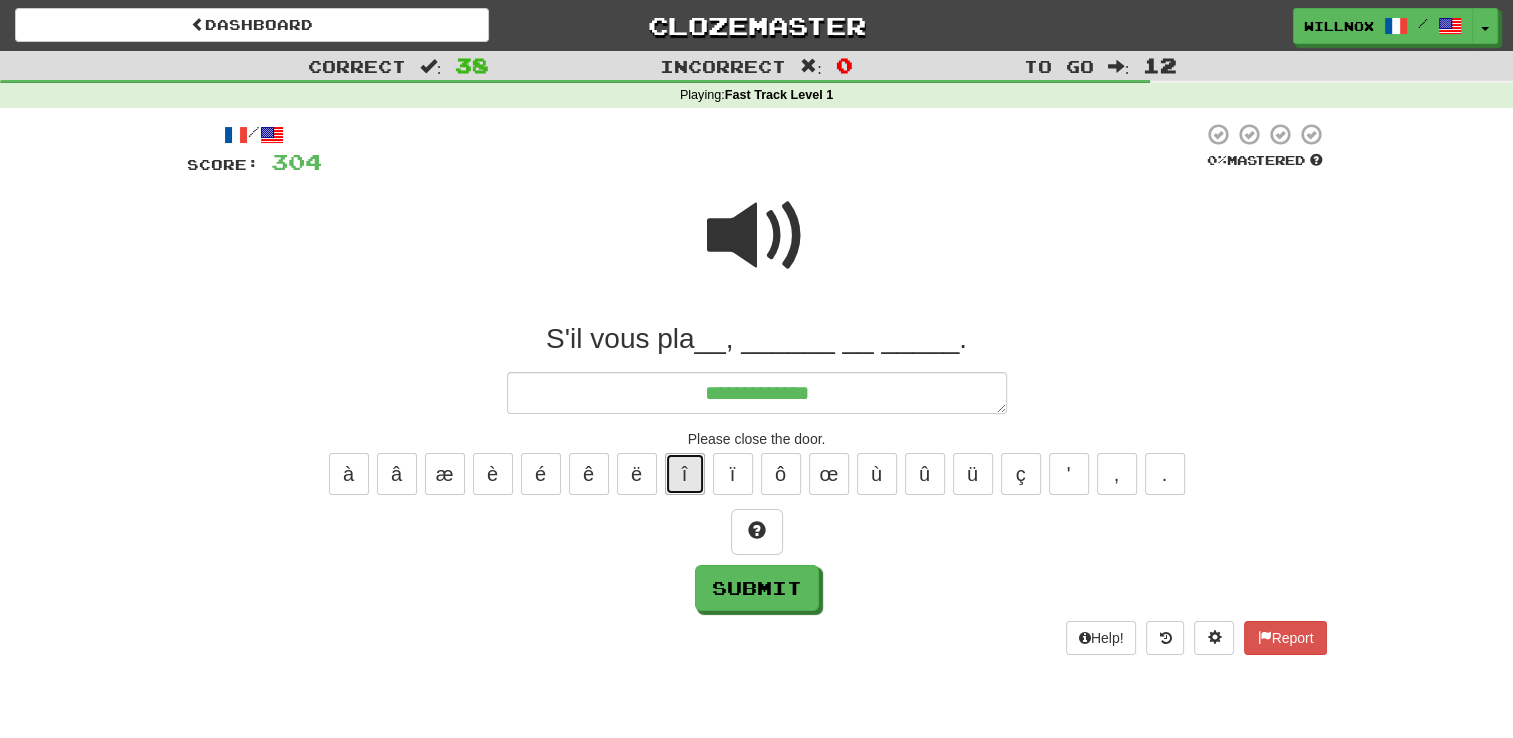 click on "î" at bounding box center (685, 474) 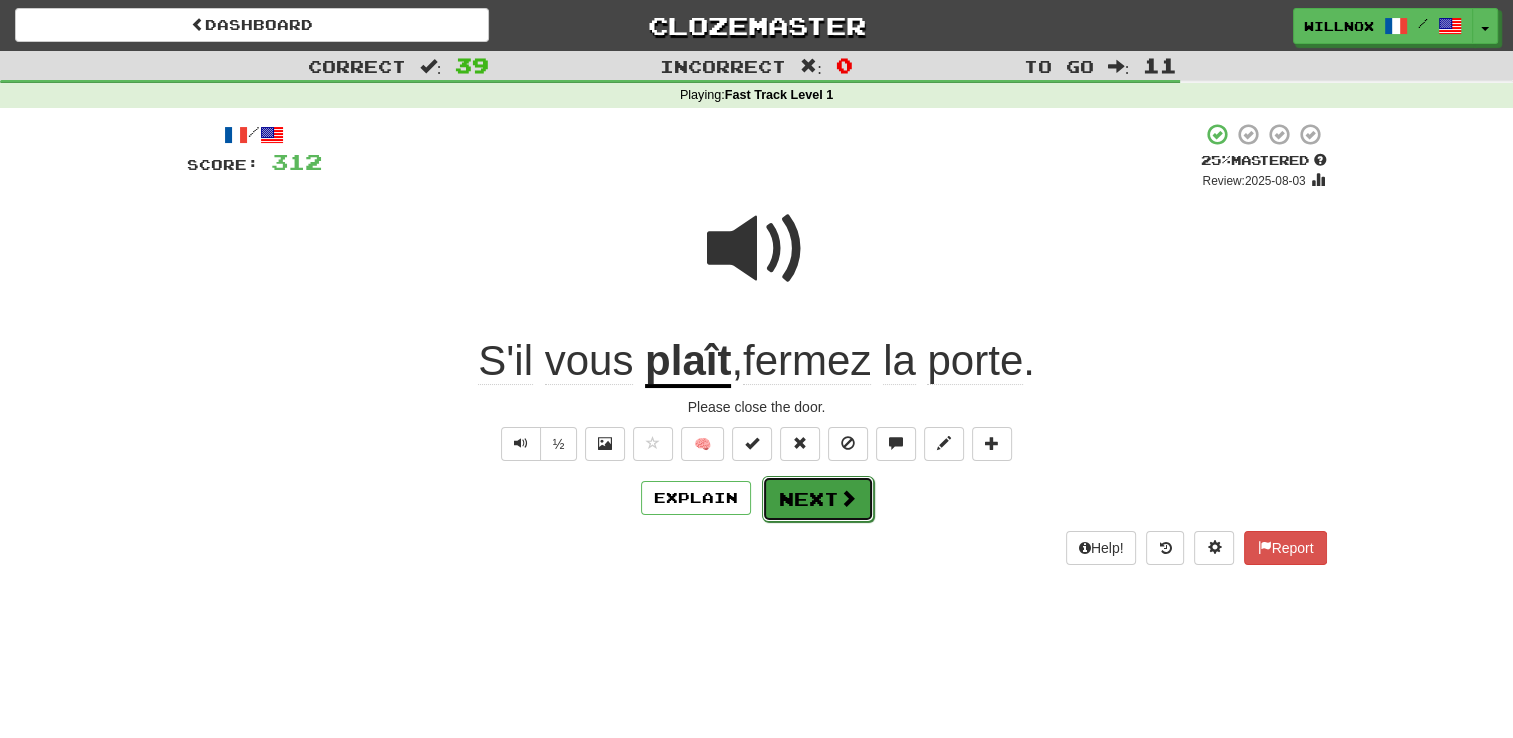 click on "Next" at bounding box center [818, 499] 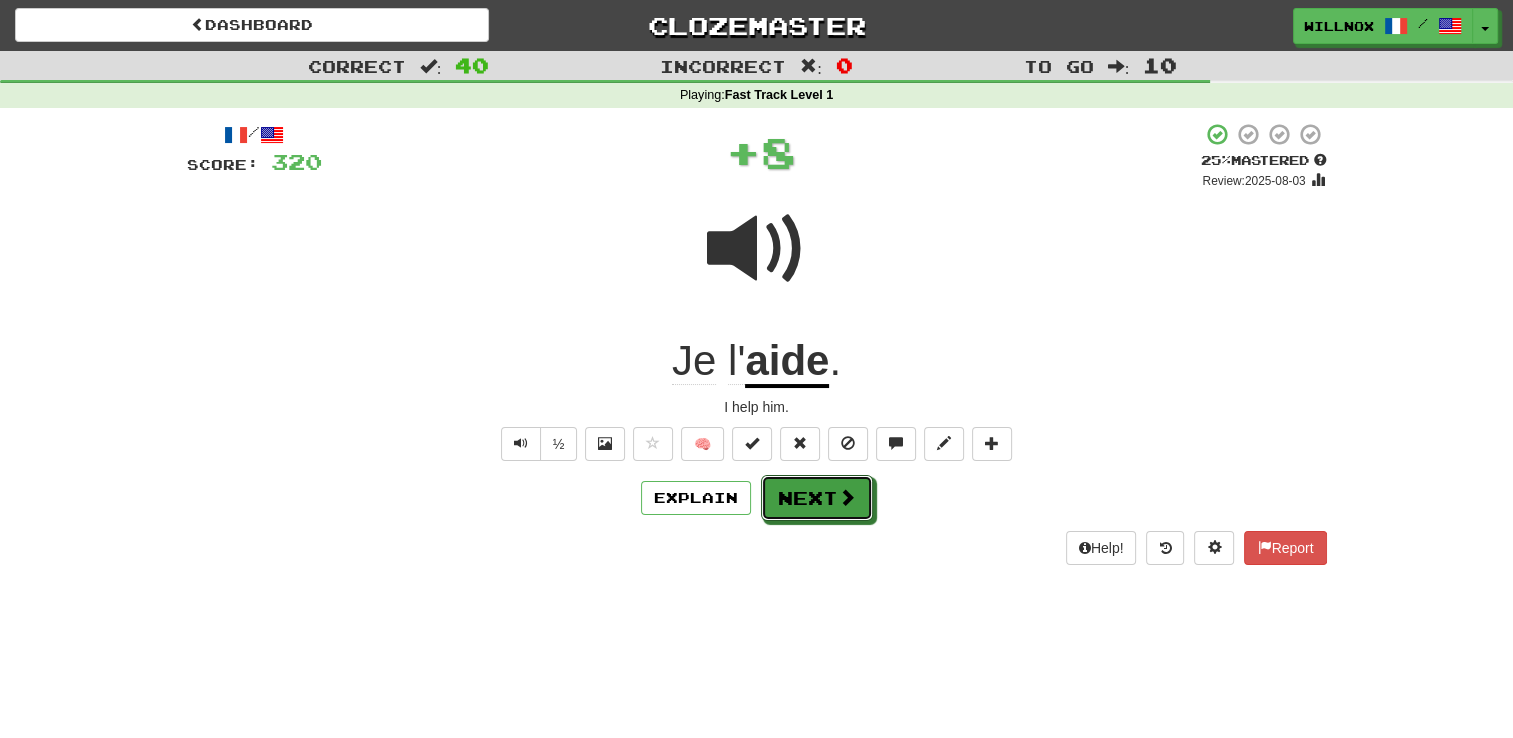click on "Next" at bounding box center (817, 498) 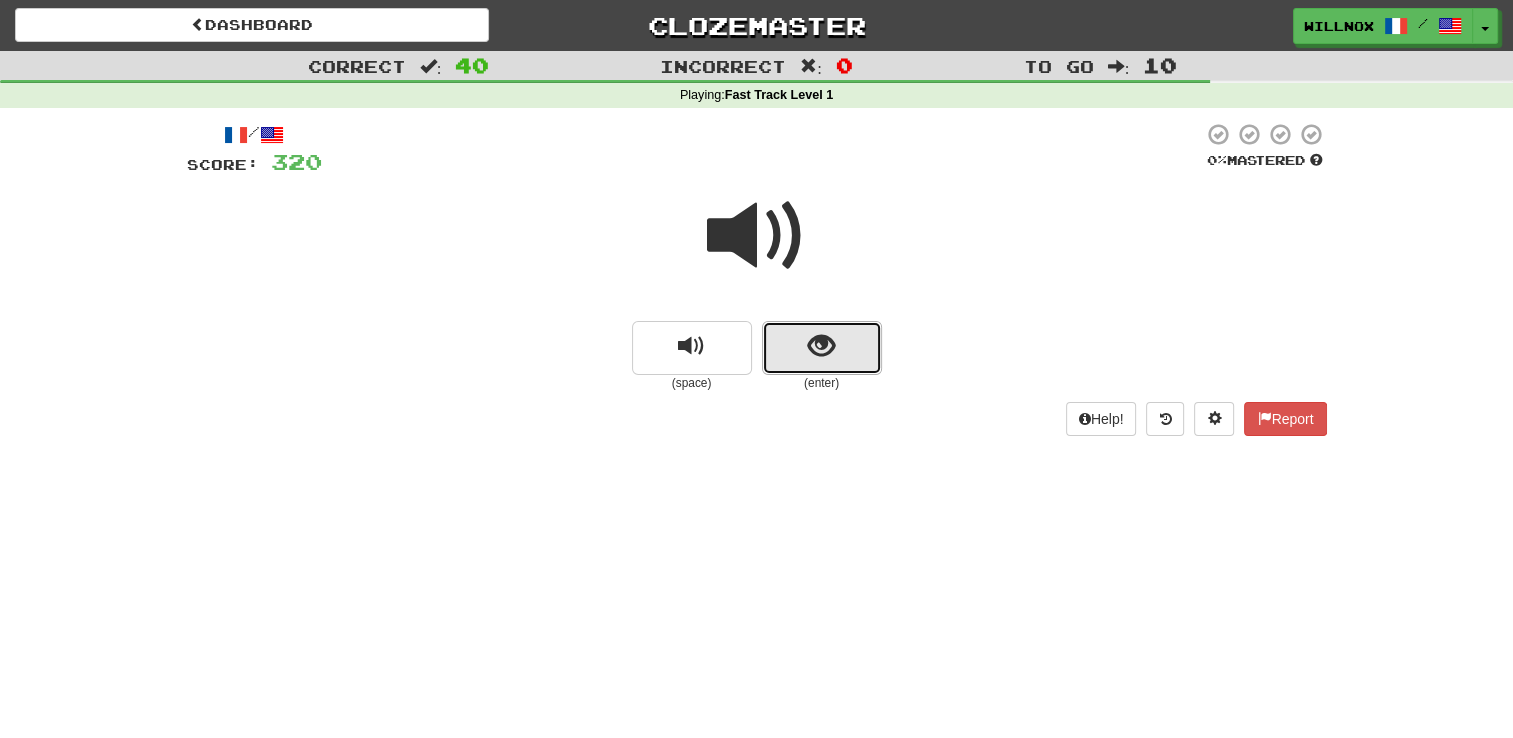 click at bounding box center [821, 346] 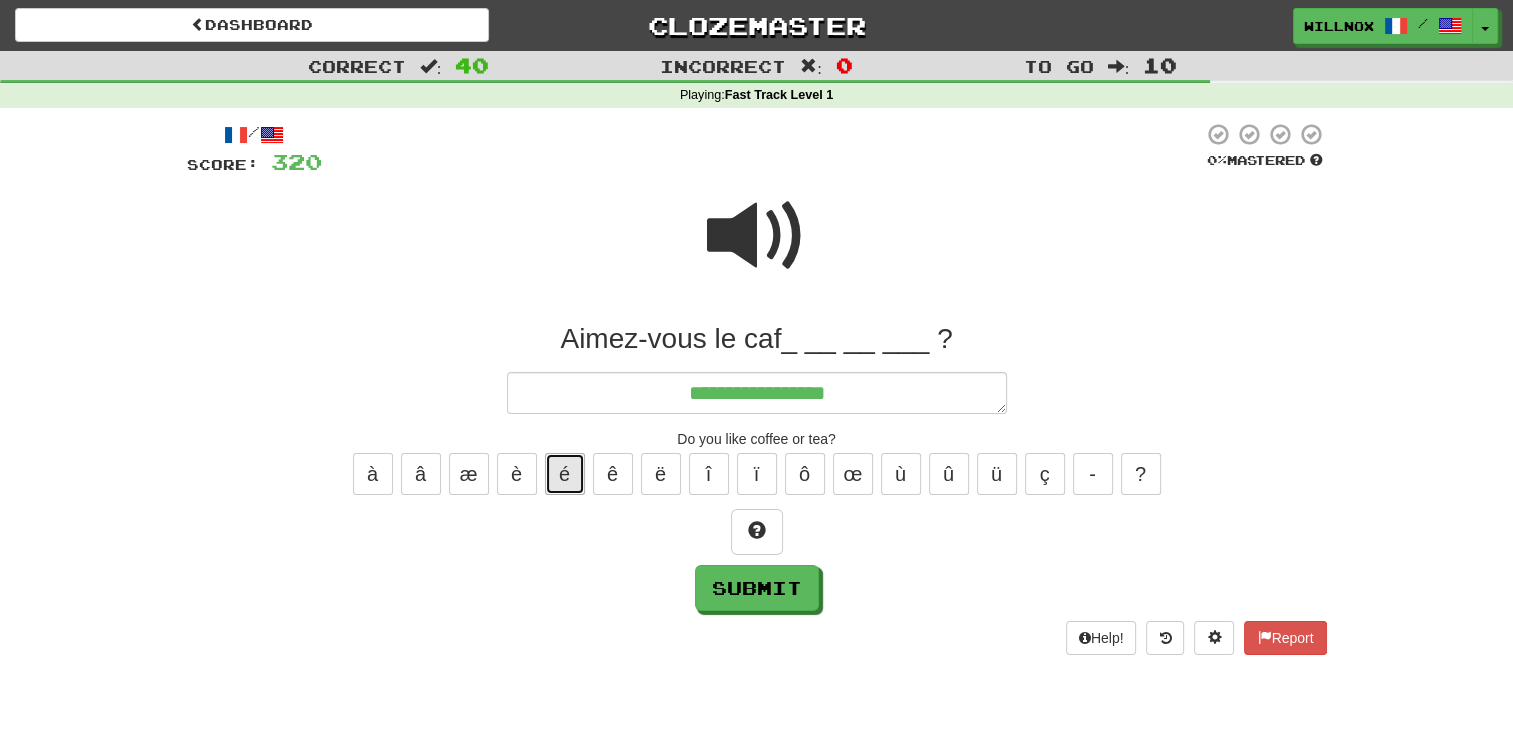 click on "é" at bounding box center (565, 474) 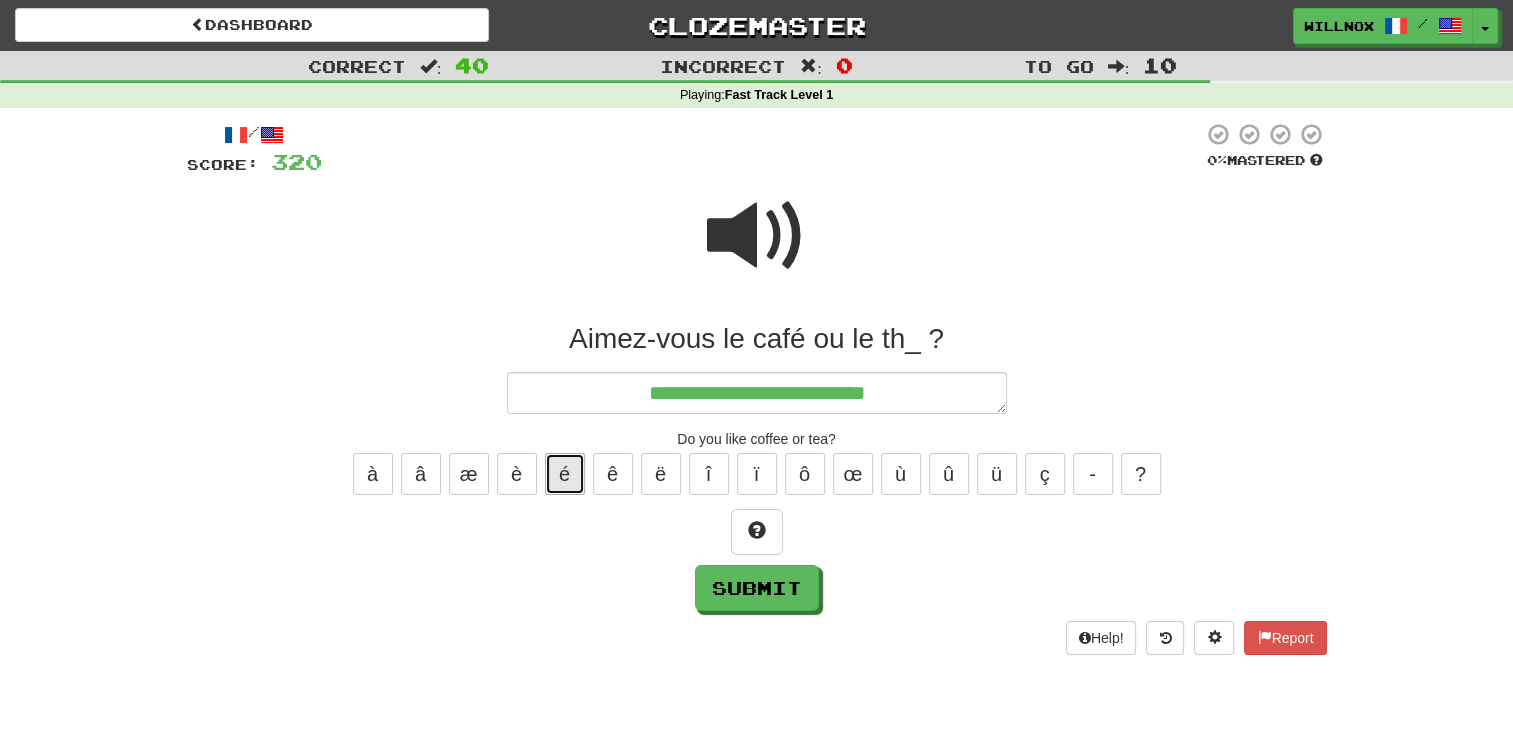 click on "é" at bounding box center (565, 474) 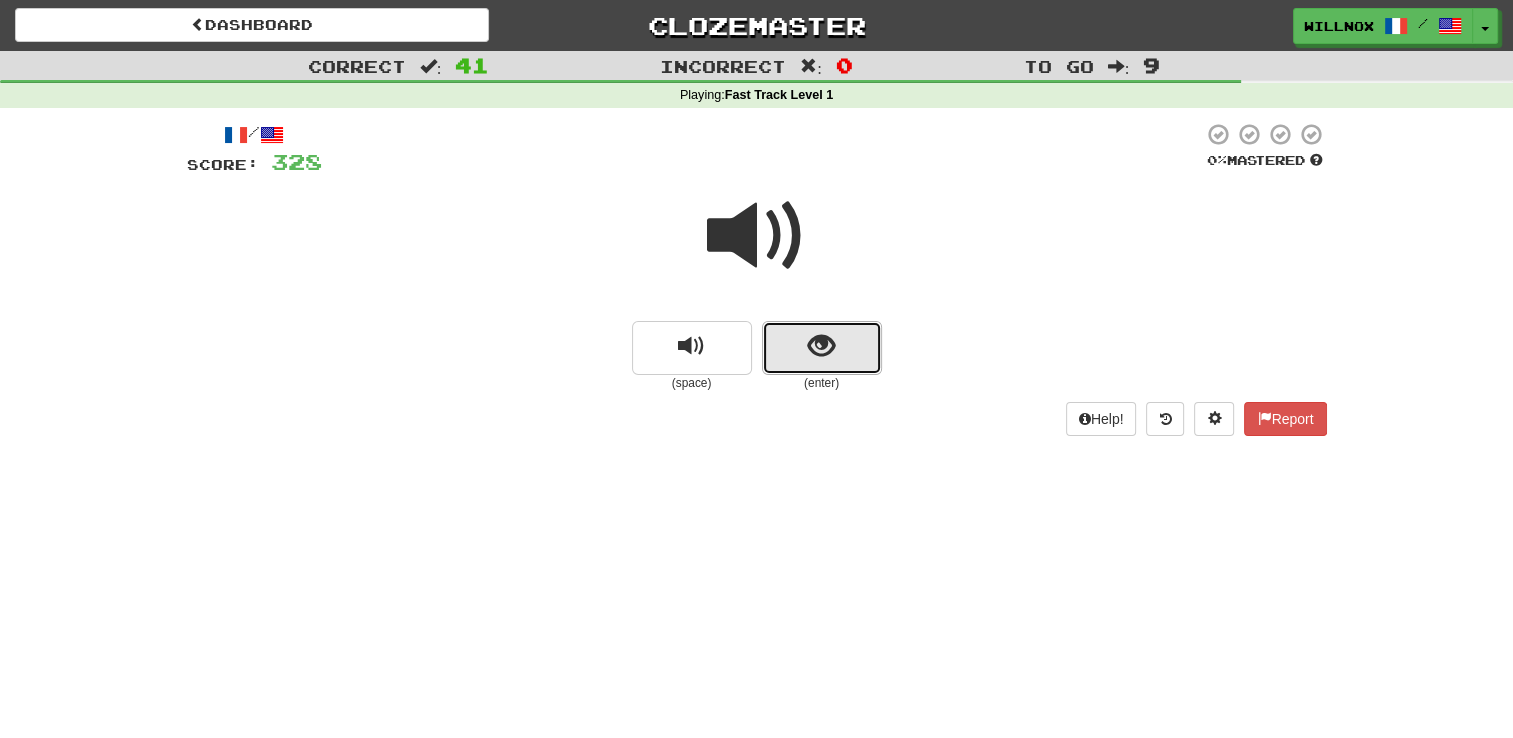 click at bounding box center (821, 346) 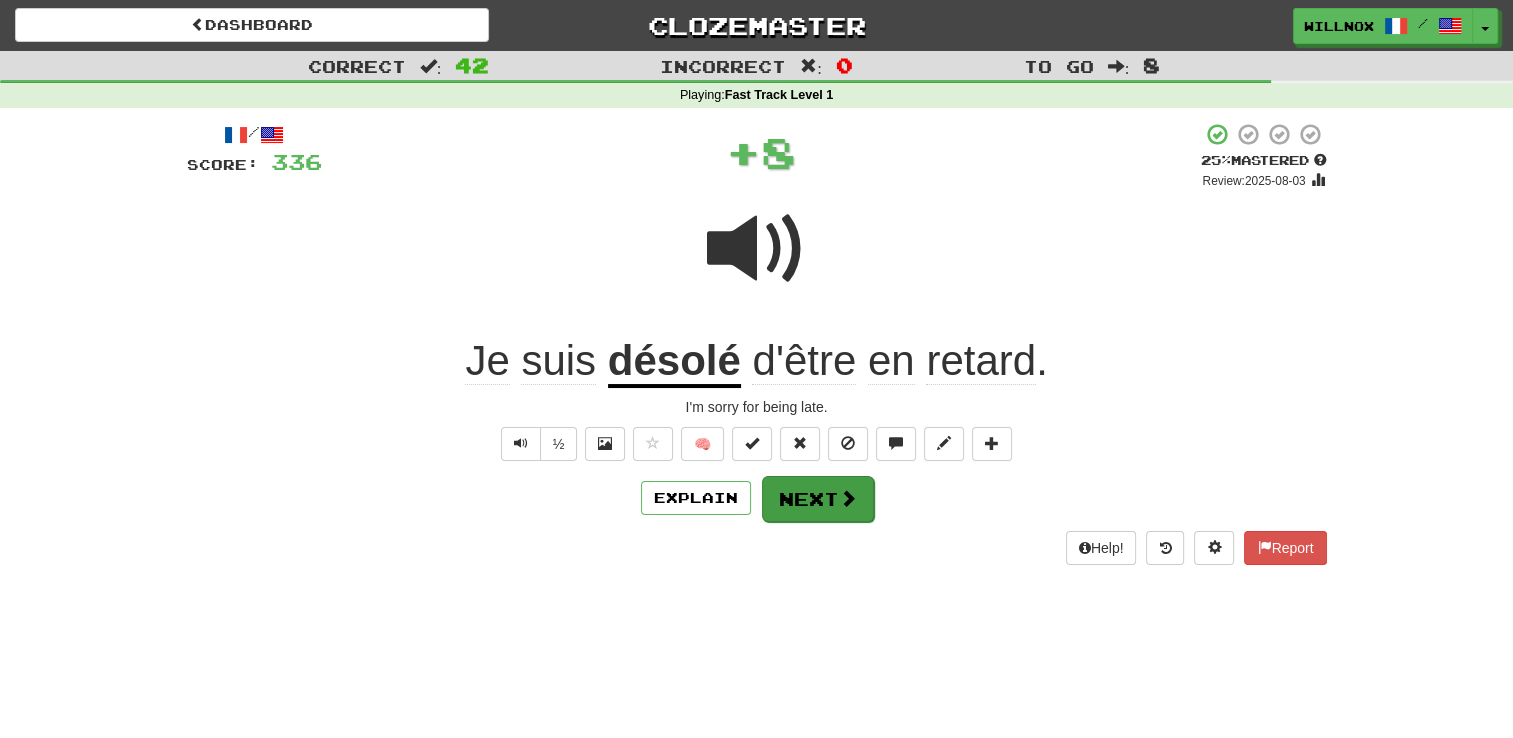 click on "Explain Next" at bounding box center (757, 498) 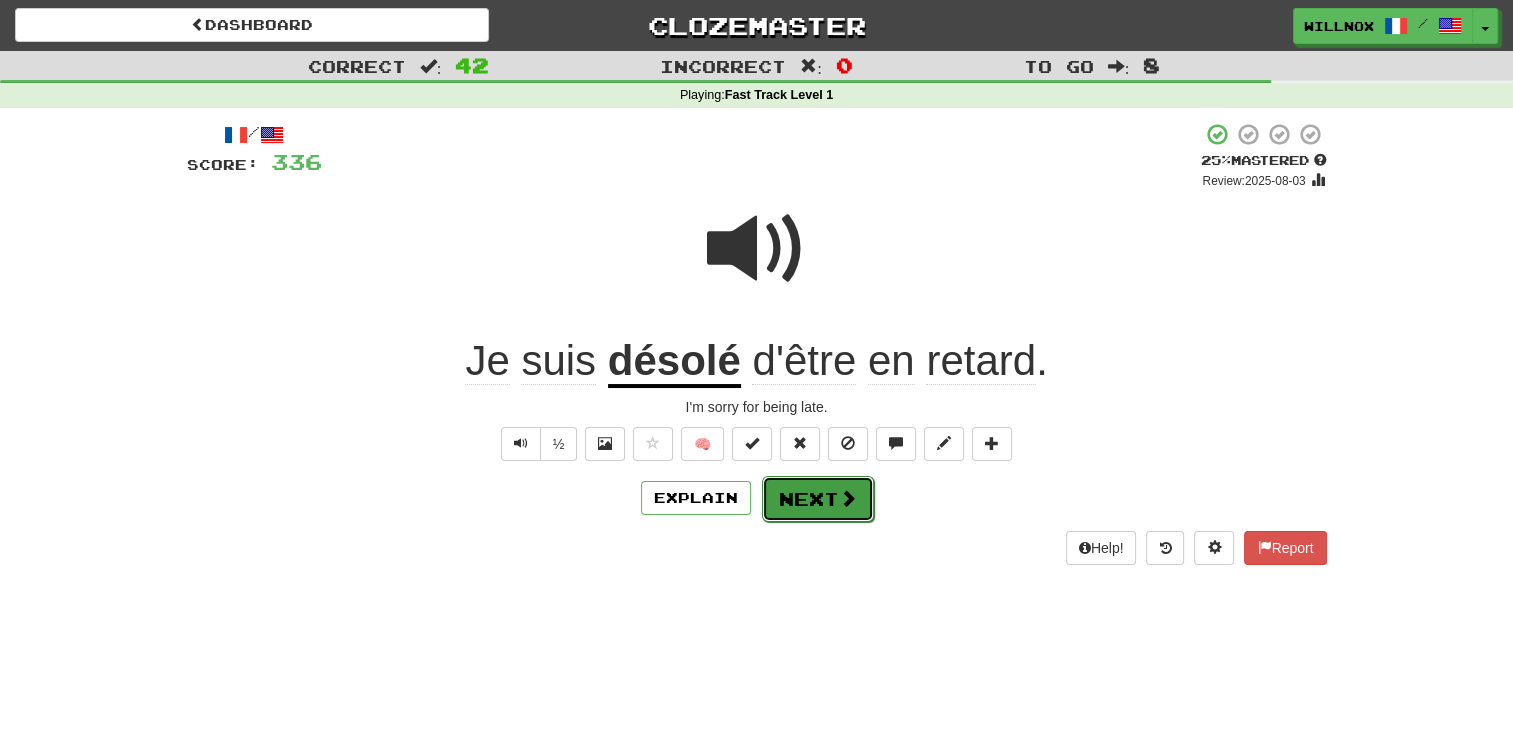 click on "Next" at bounding box center (818, 499) 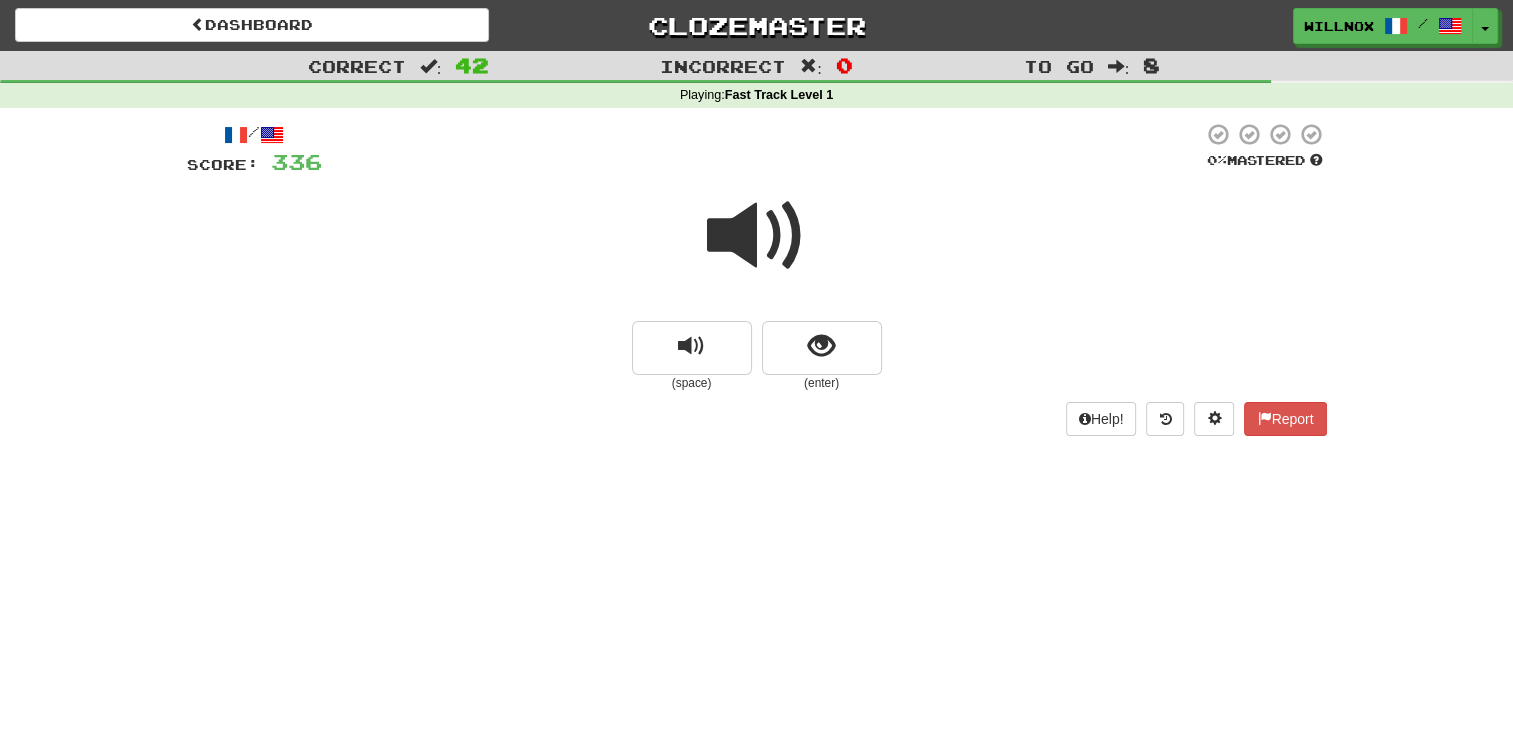 click at bounding box center (757, 236) 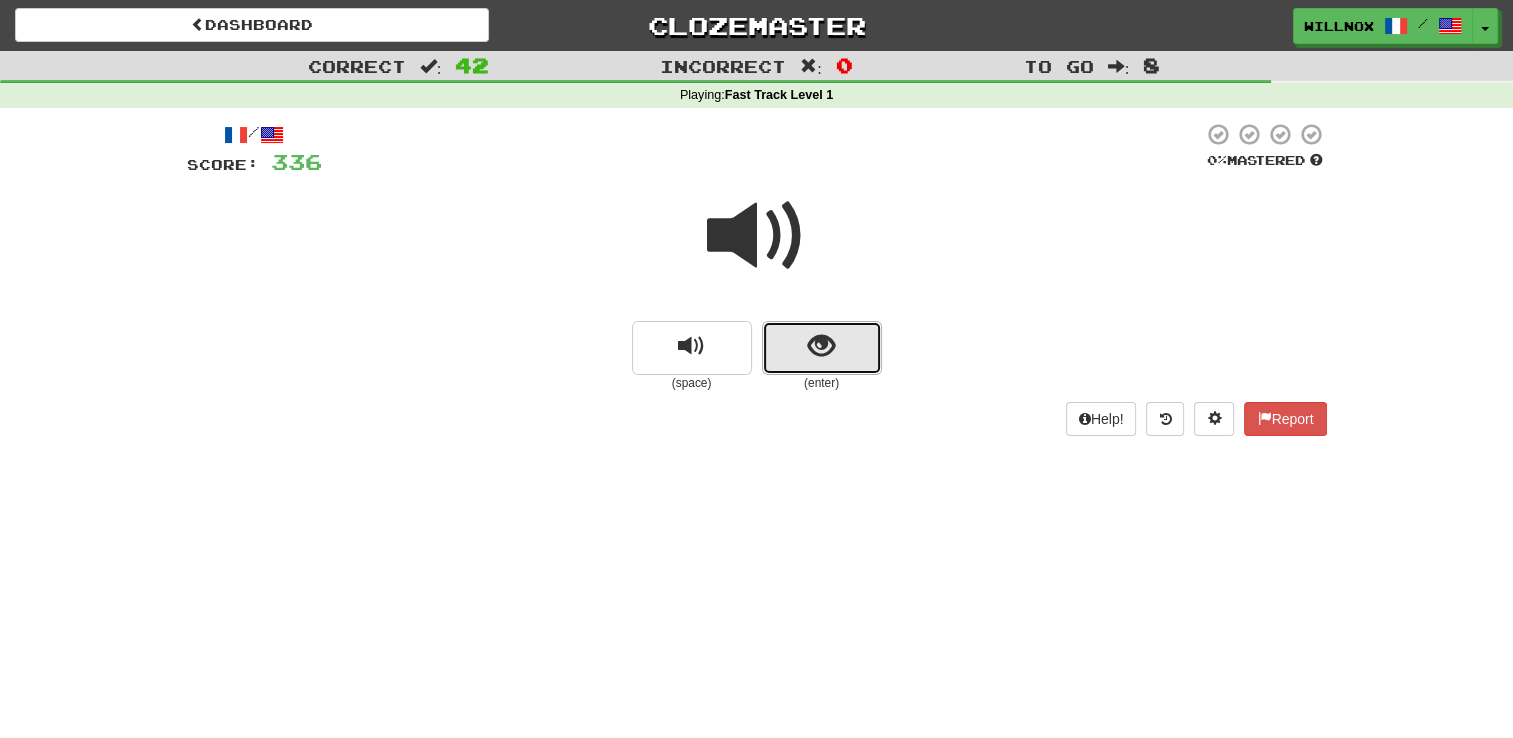 click at bounding box center (822, 348) 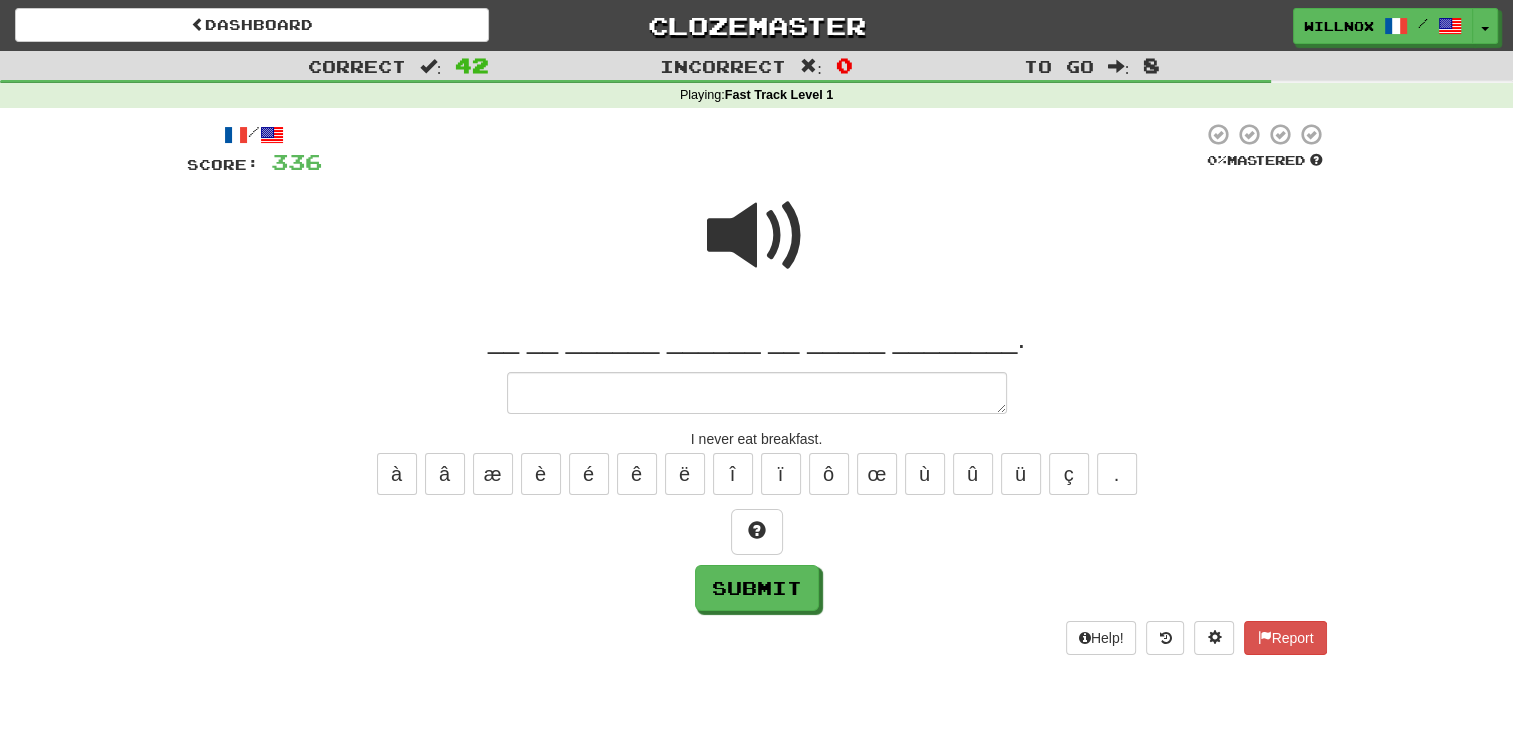 click at bounding box center [757, 236] 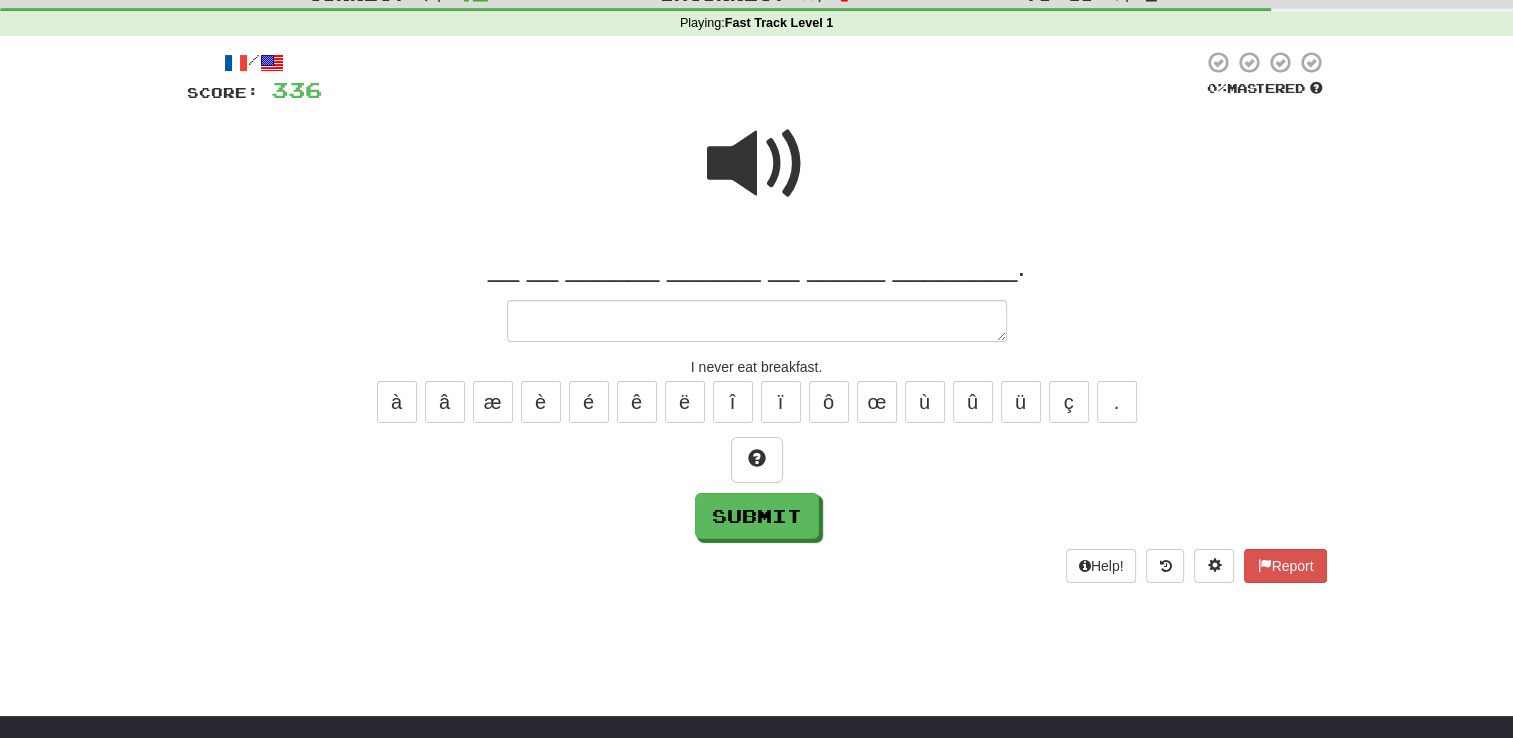 scroll, scrollTop: 0, scrollLeft: 0, axis: both 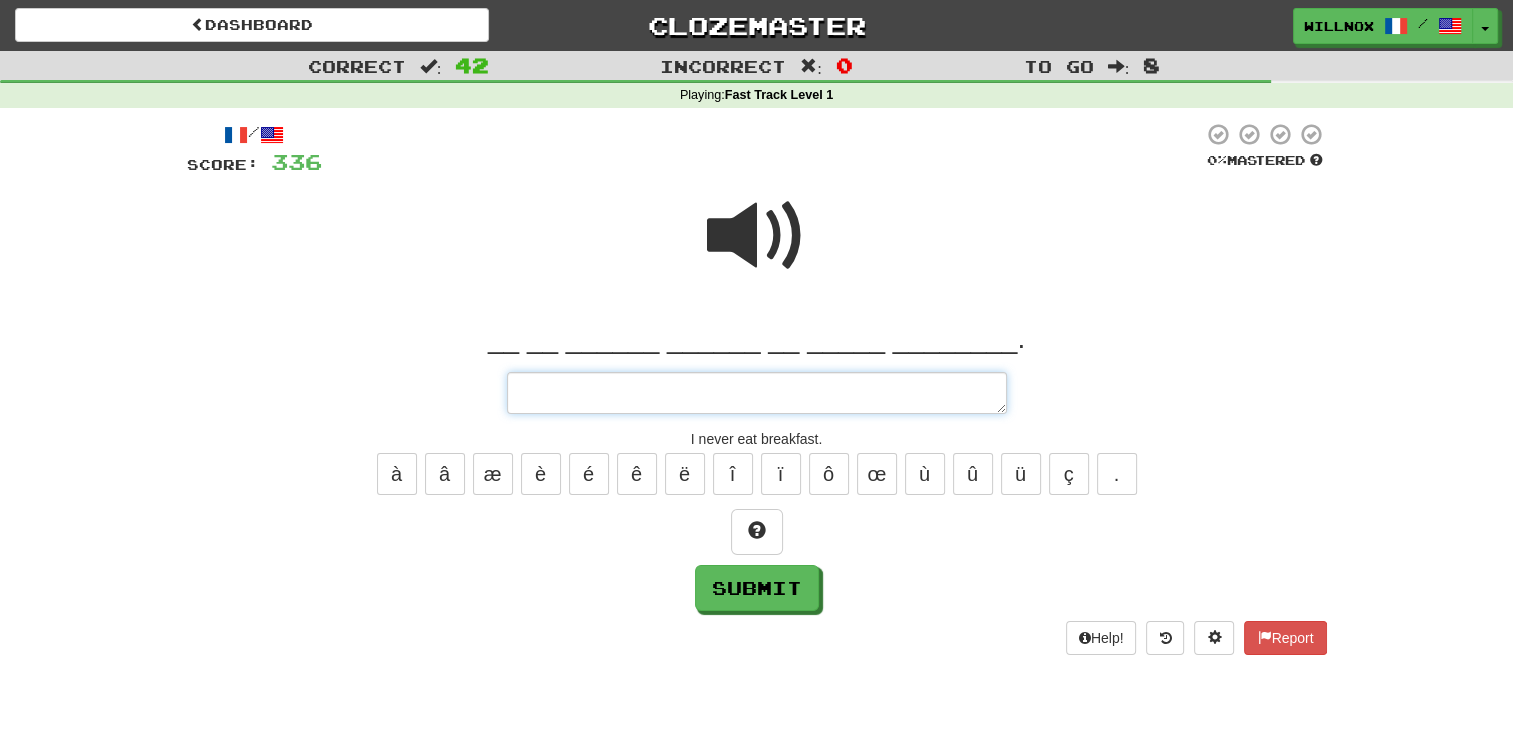 click at bounding box center (757, 393) 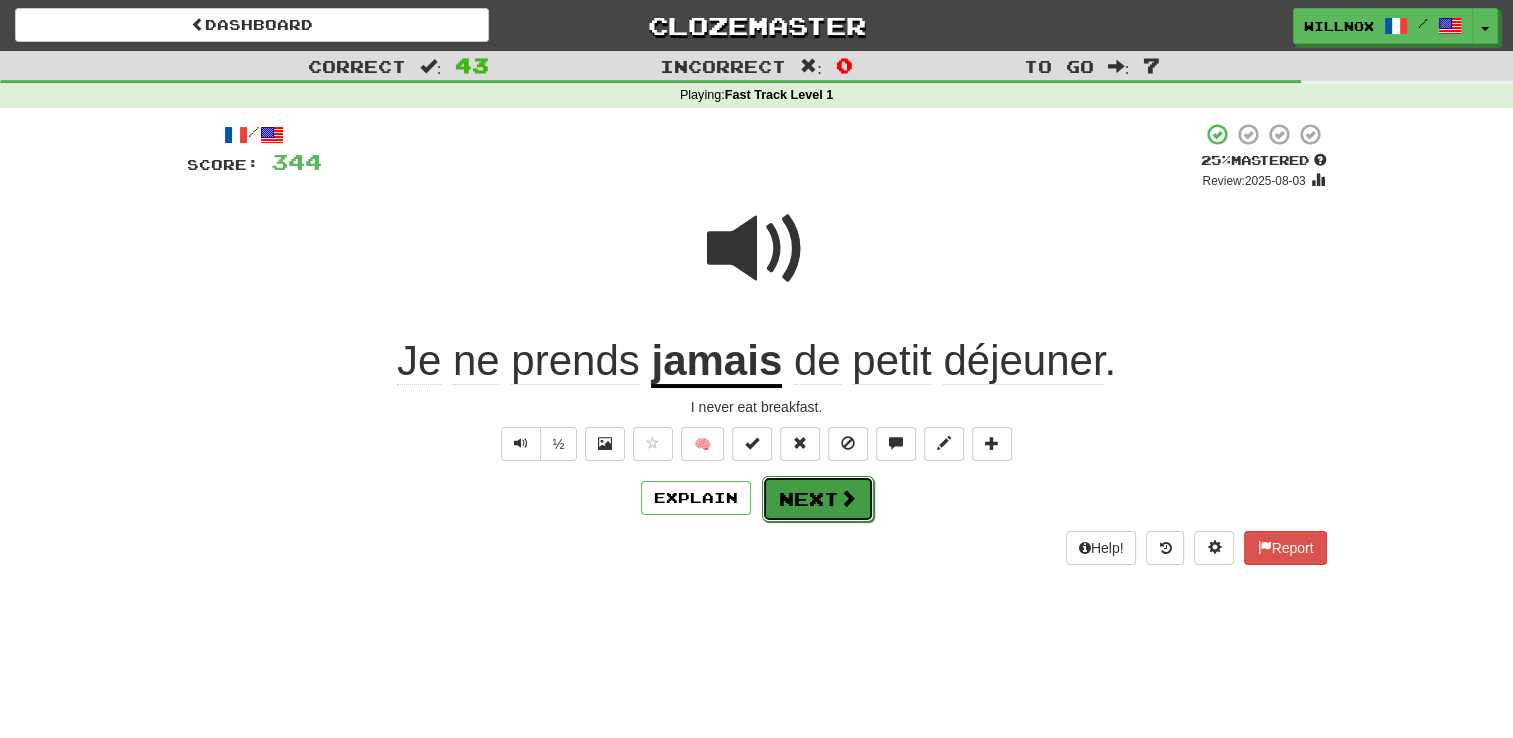 click on "Next" at bounding box center (818, 499) 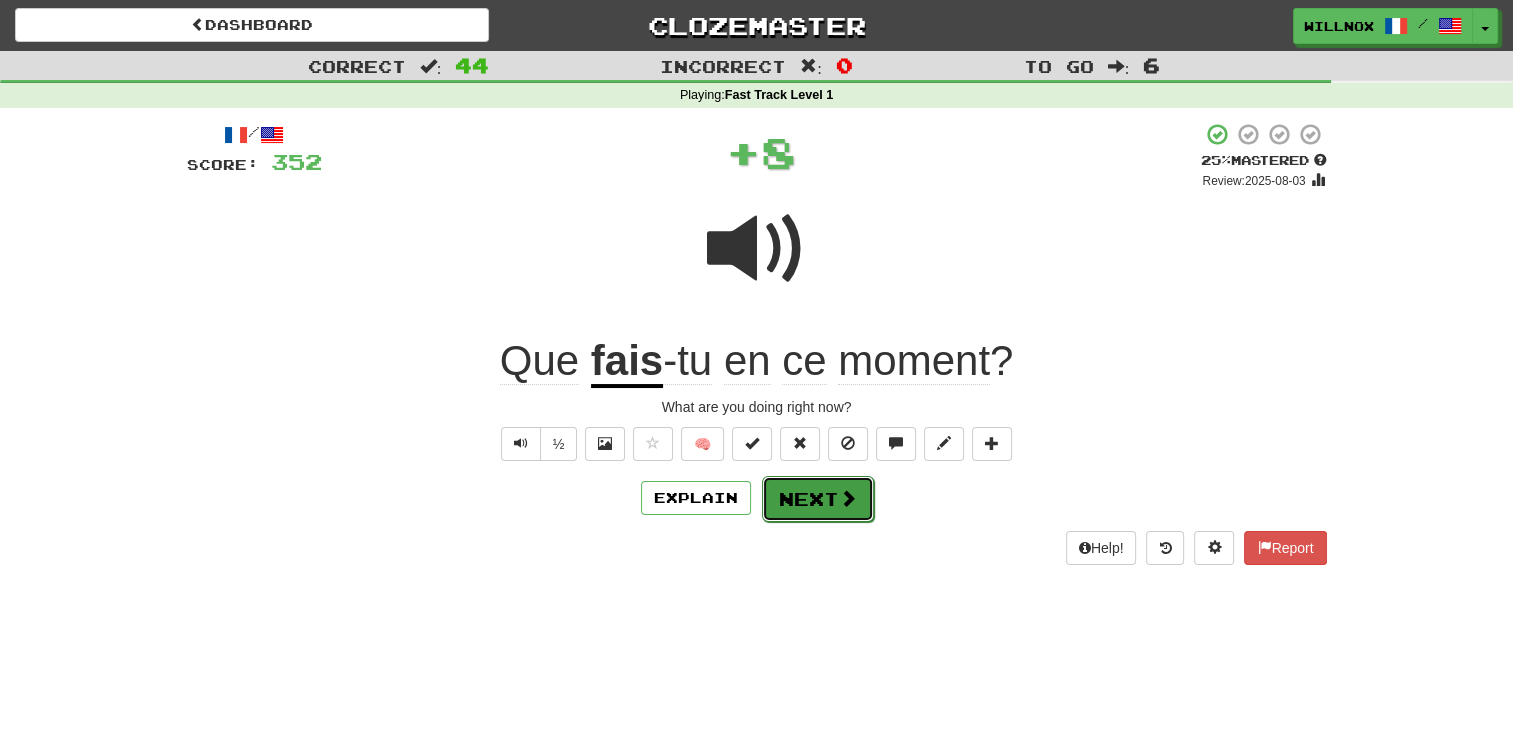 click on "Next" at bounding box center [818, 499] 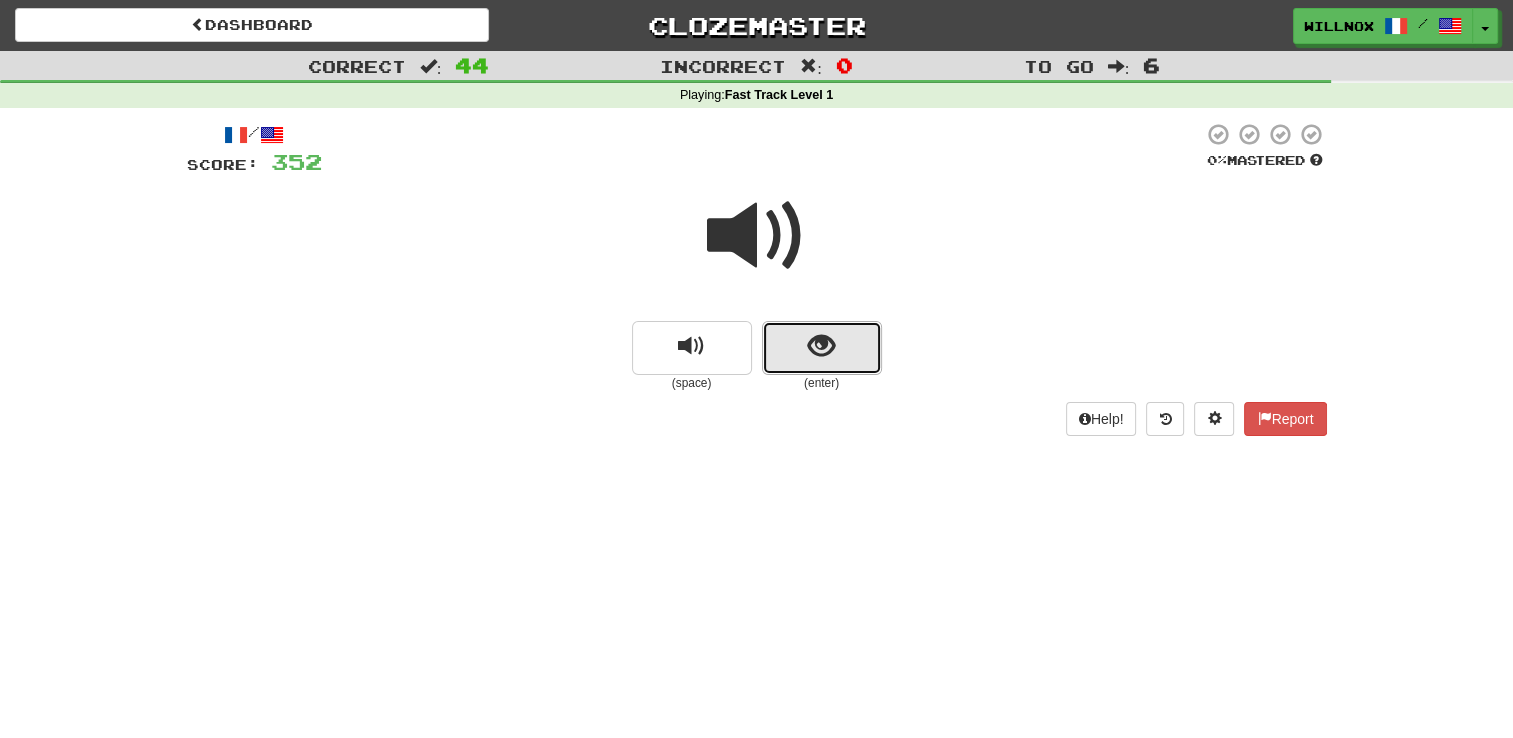 click at bounding box center [822, 348] 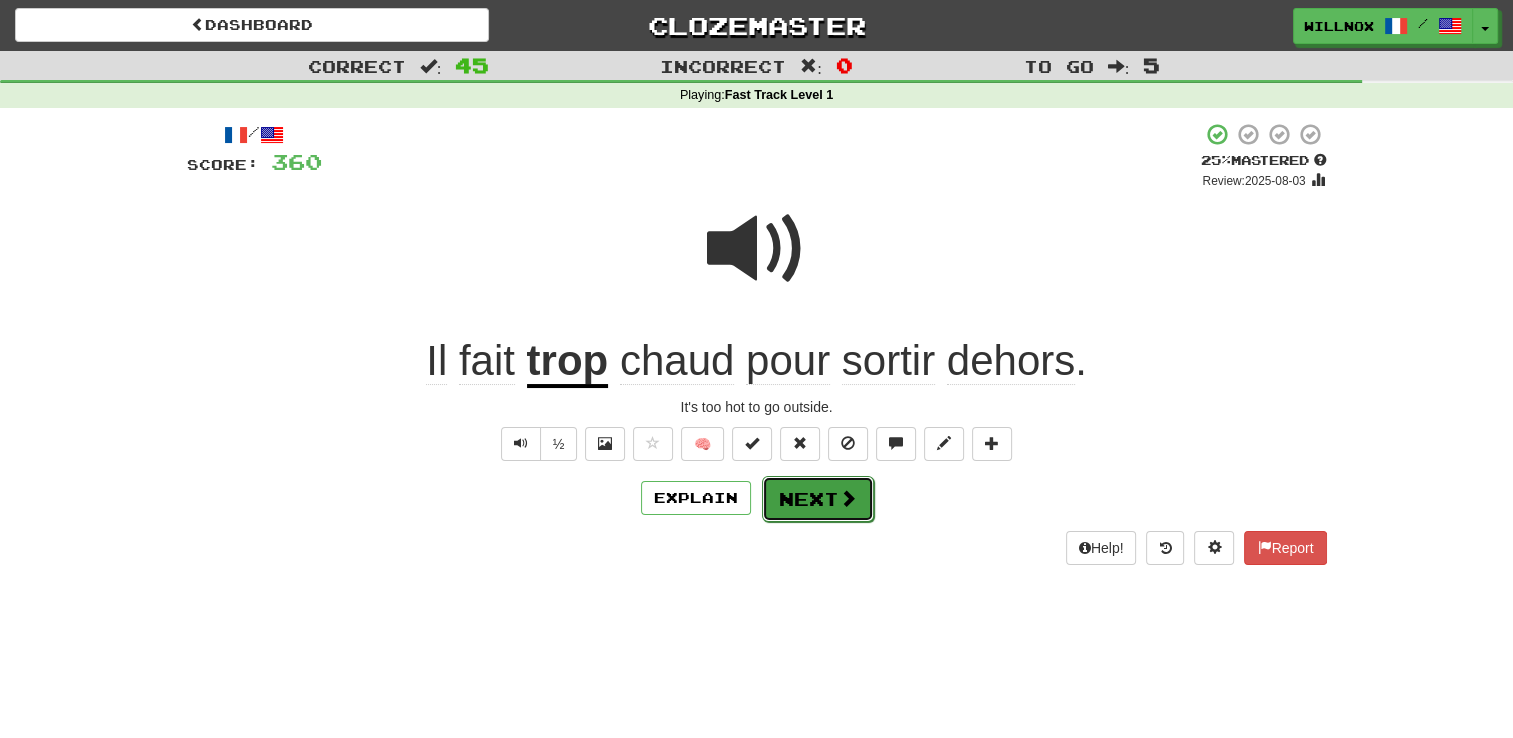 click at bounding box center (848, 498) 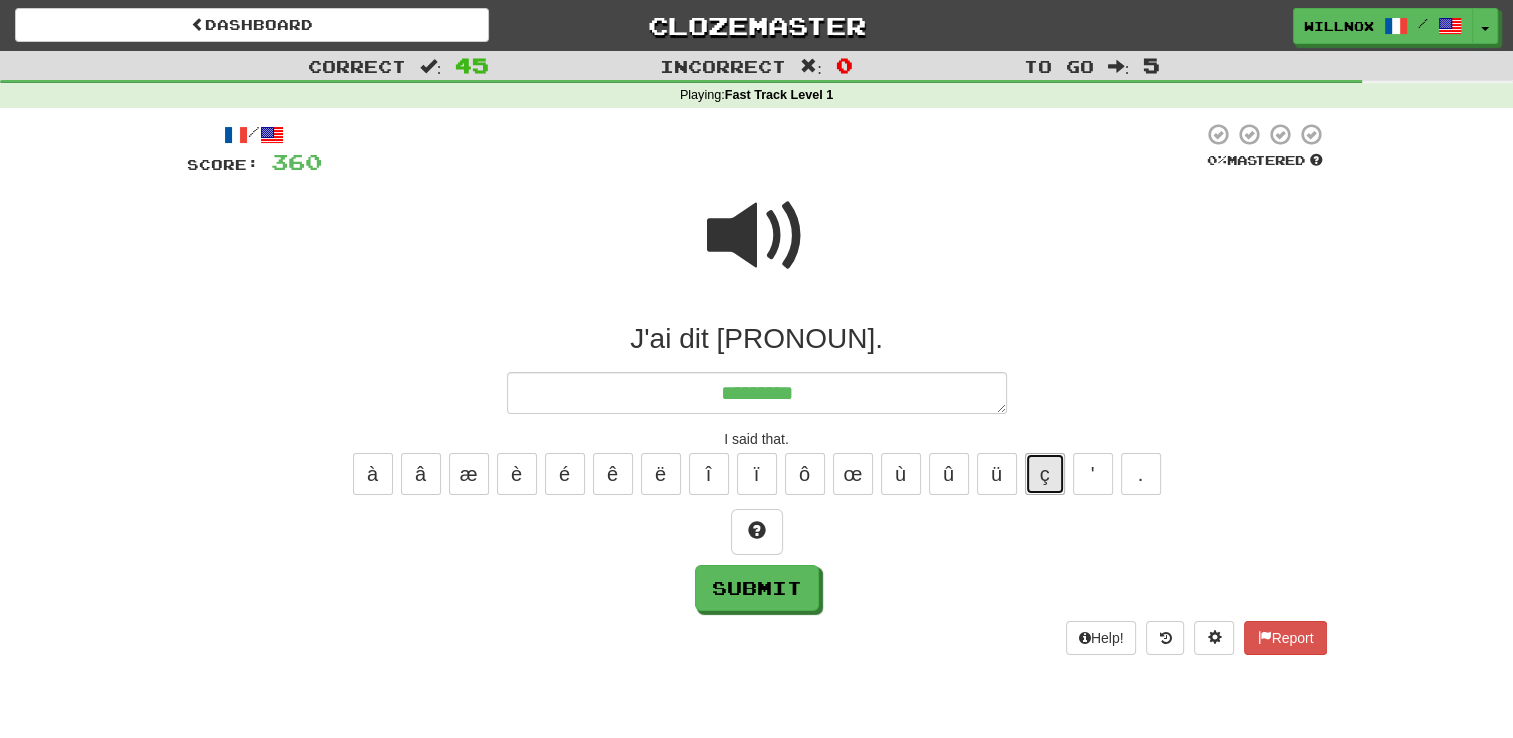 click on "ç" at bounding box center (1045, 474) 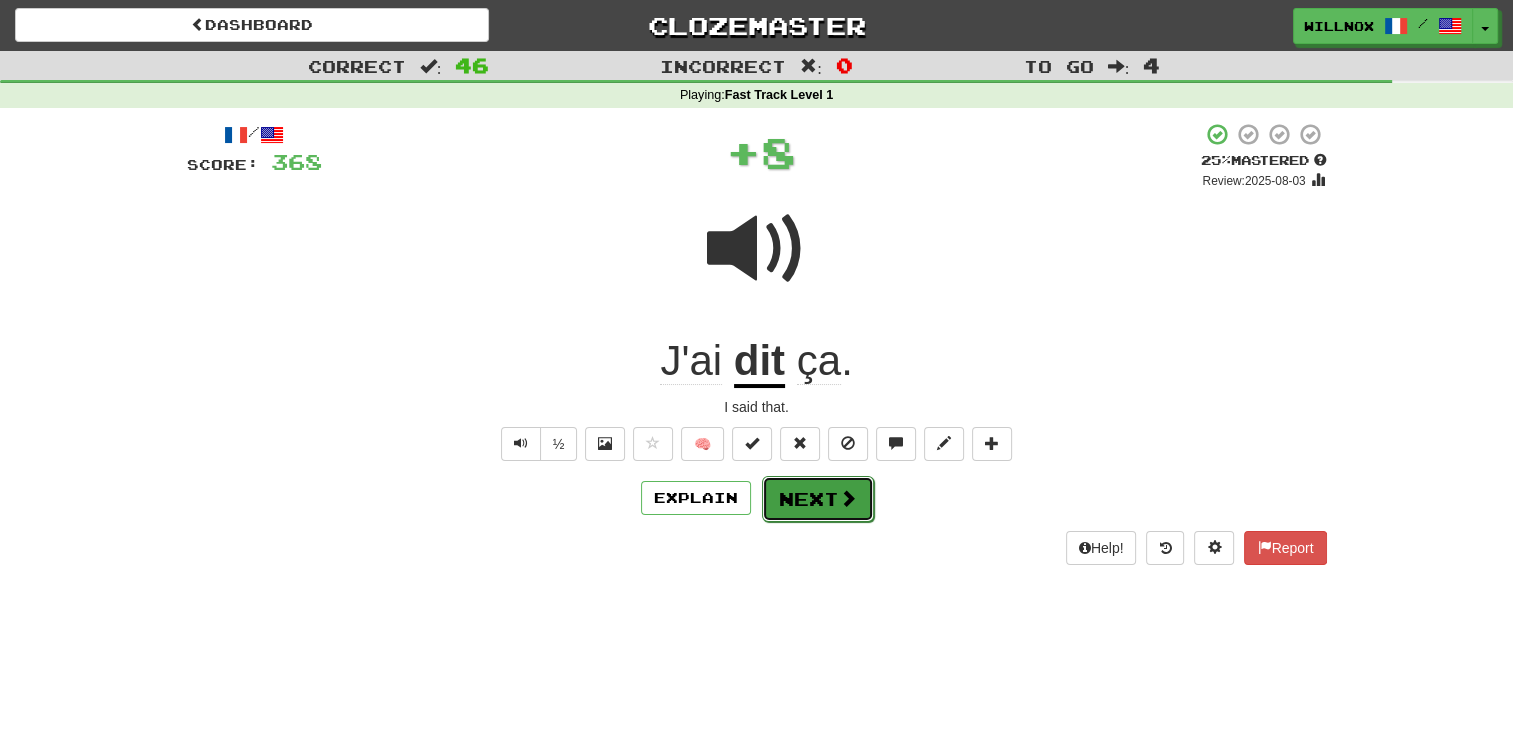 click at bounding box center [848, 498] 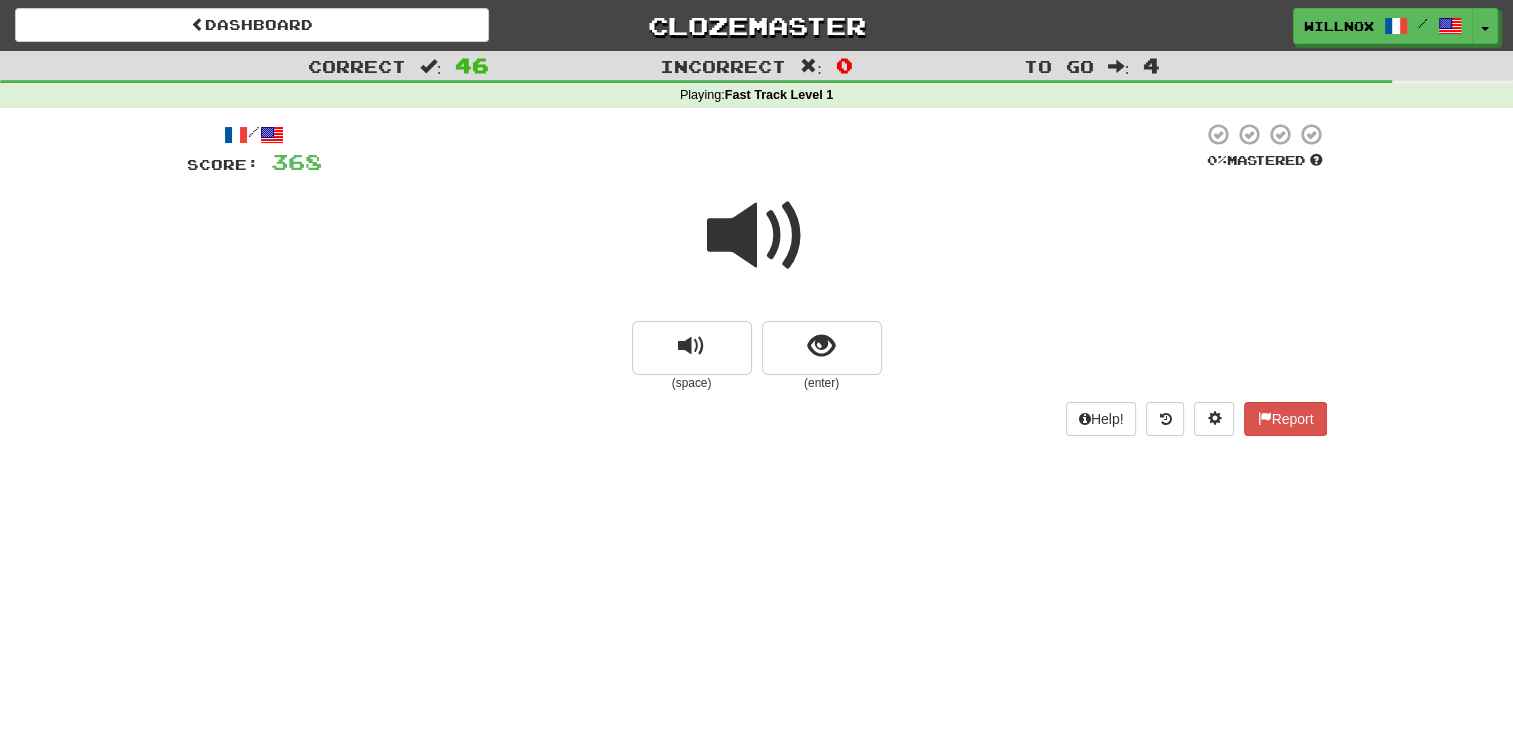 click at bounding box center [757, 236] 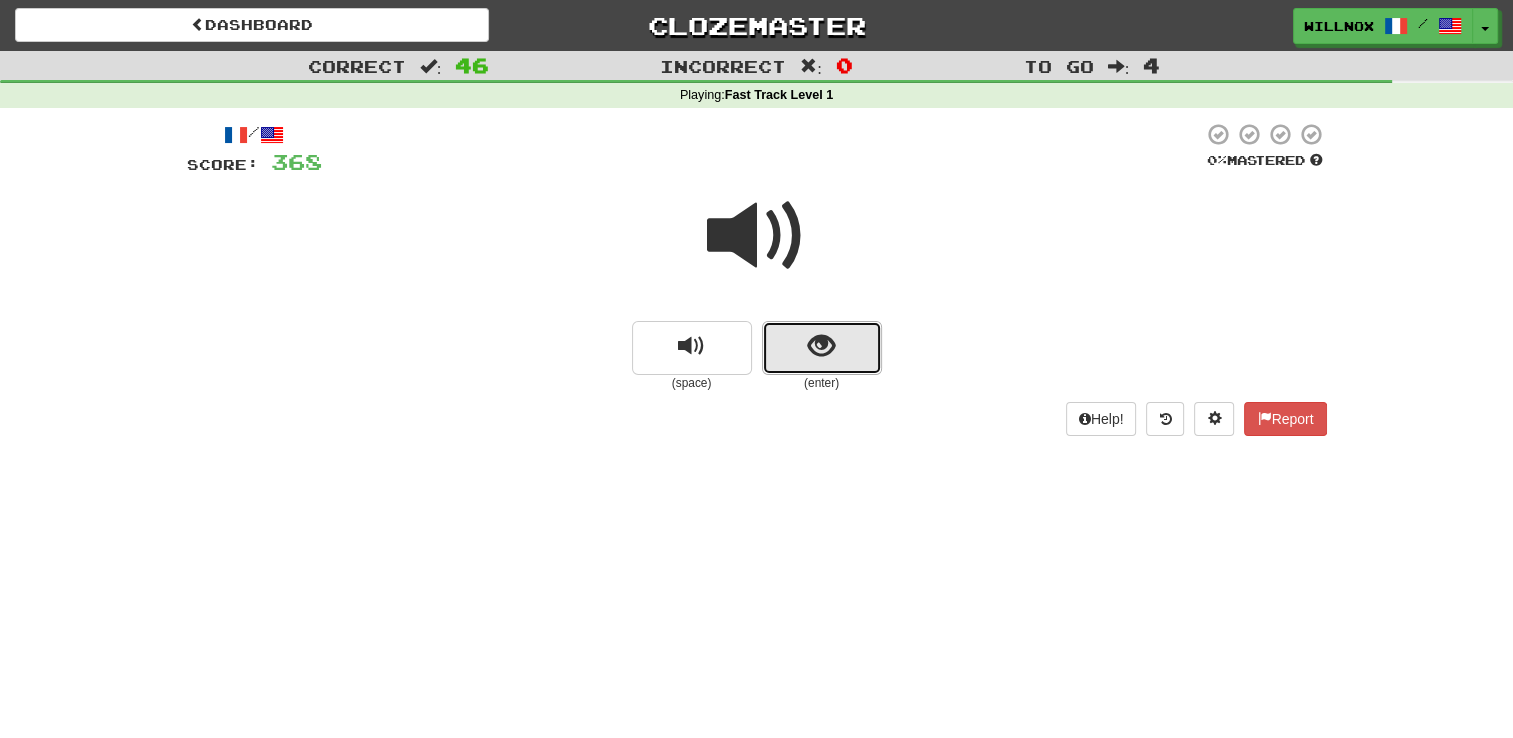 click at bounding box center (822, 348) 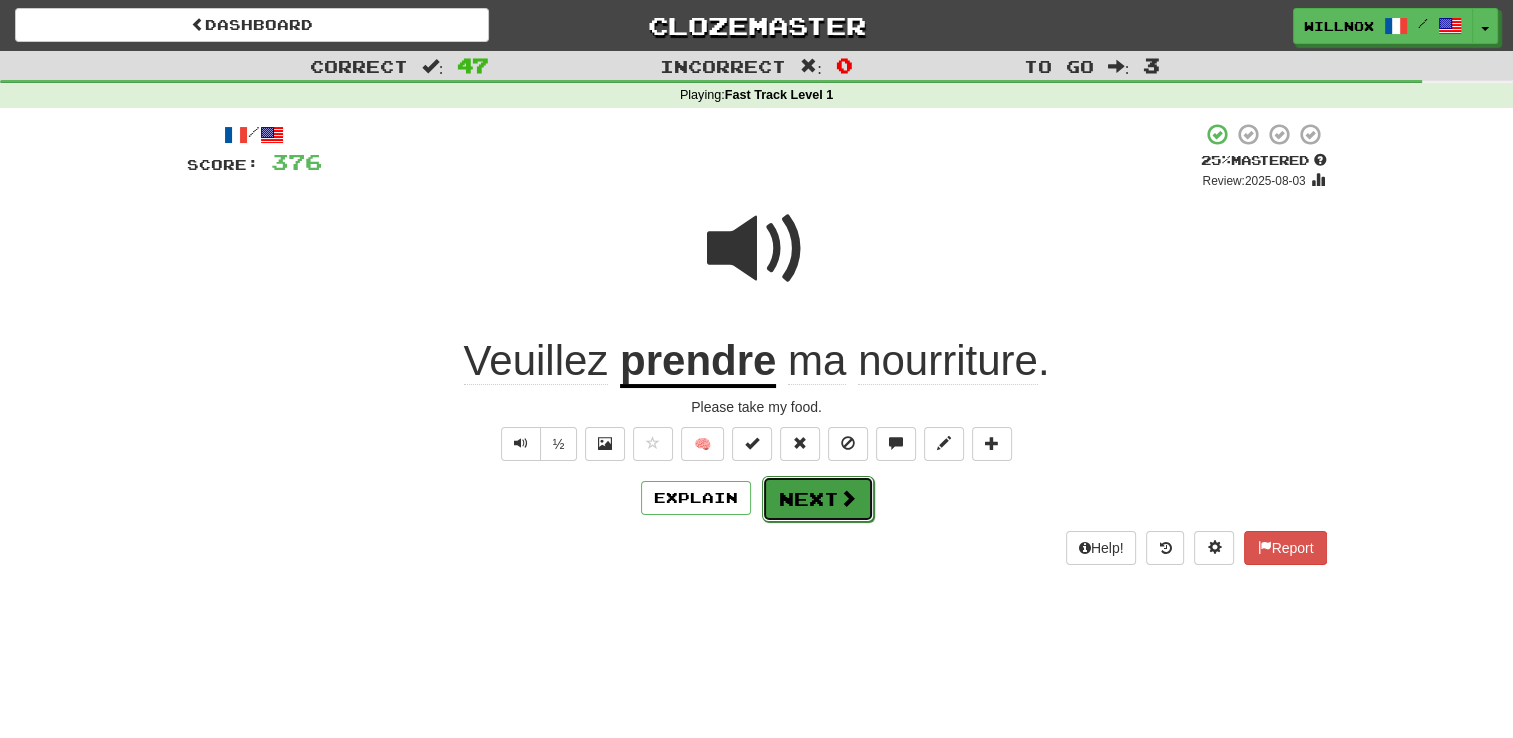 click on "Next" at bounding box center (818, 499) 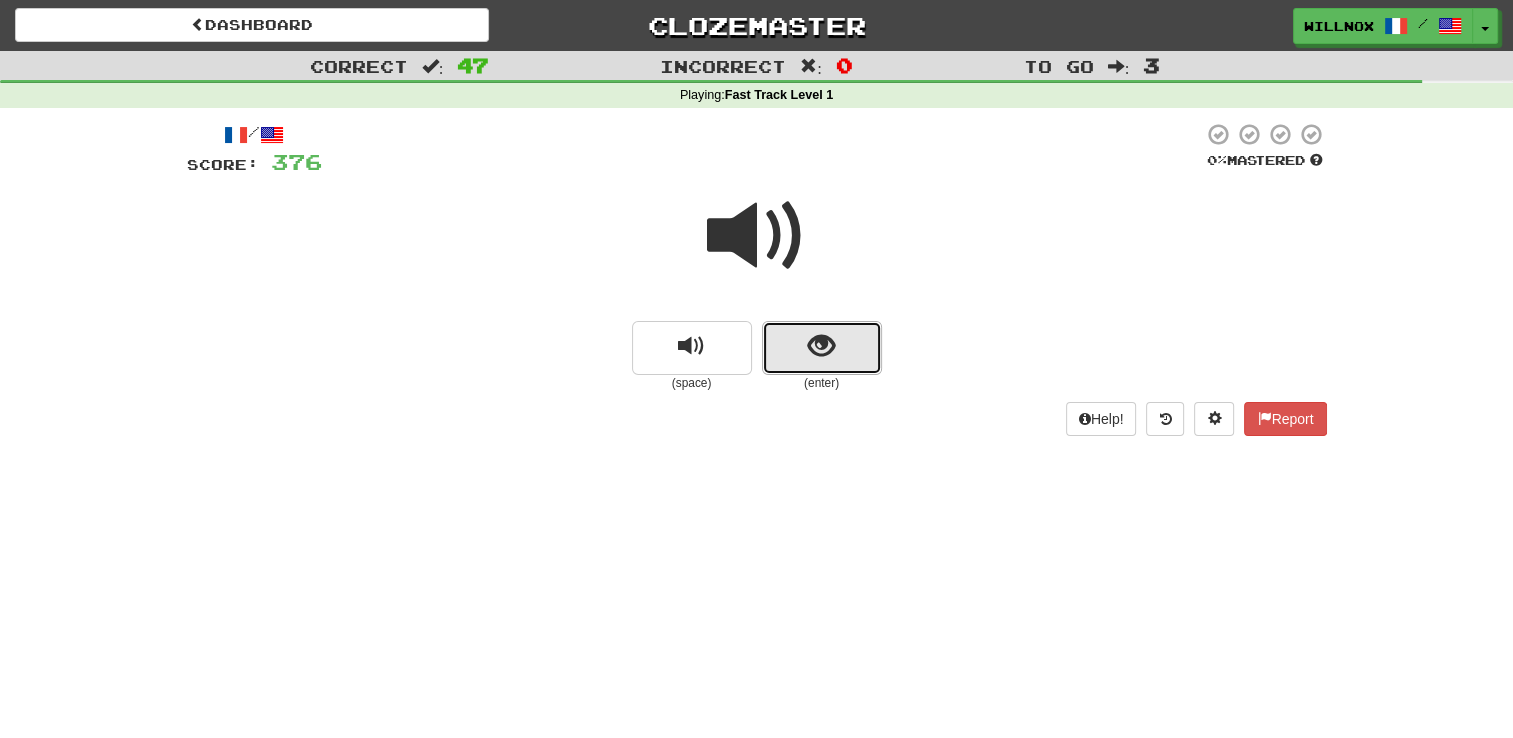 click at bounding box center [821, 346] 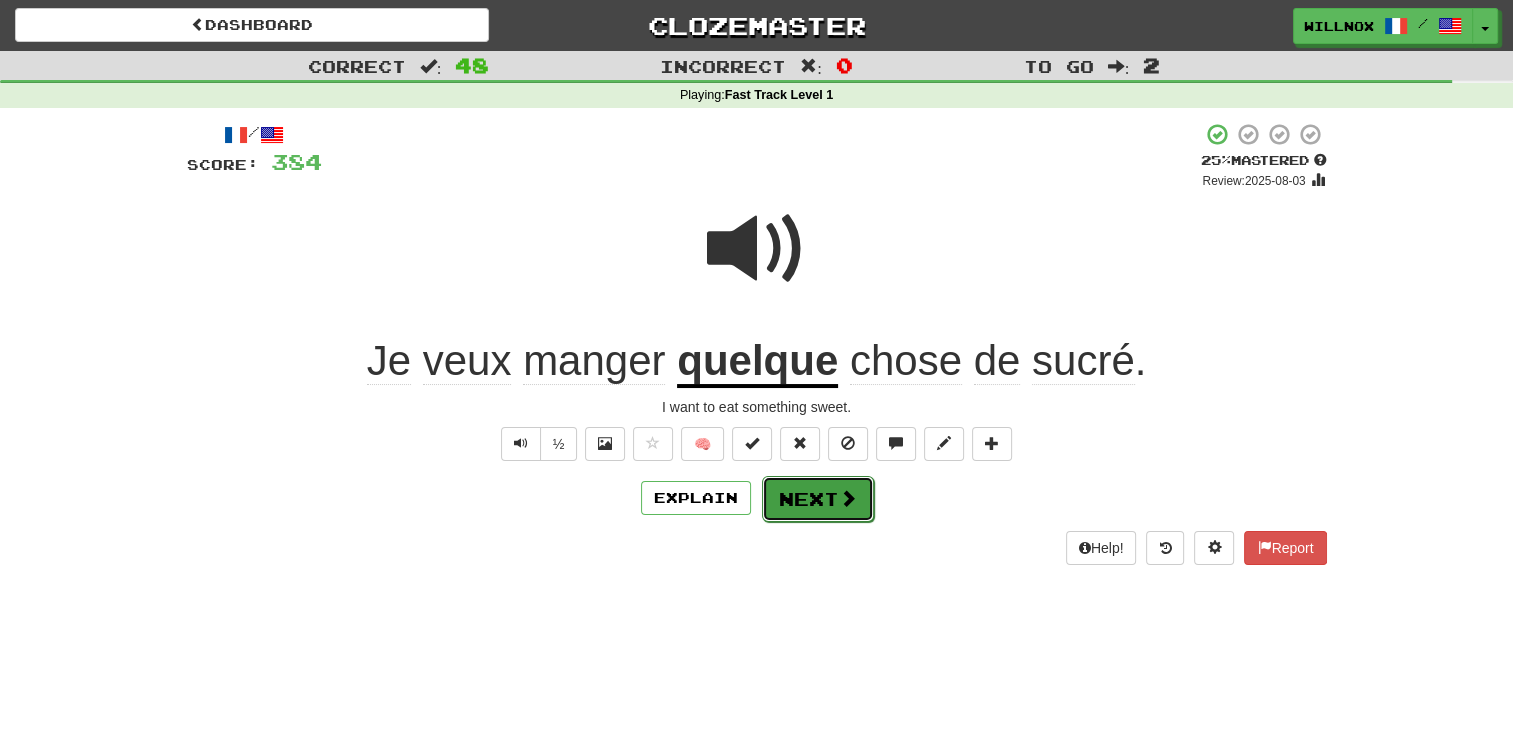 click at bounding box center [848, 498] 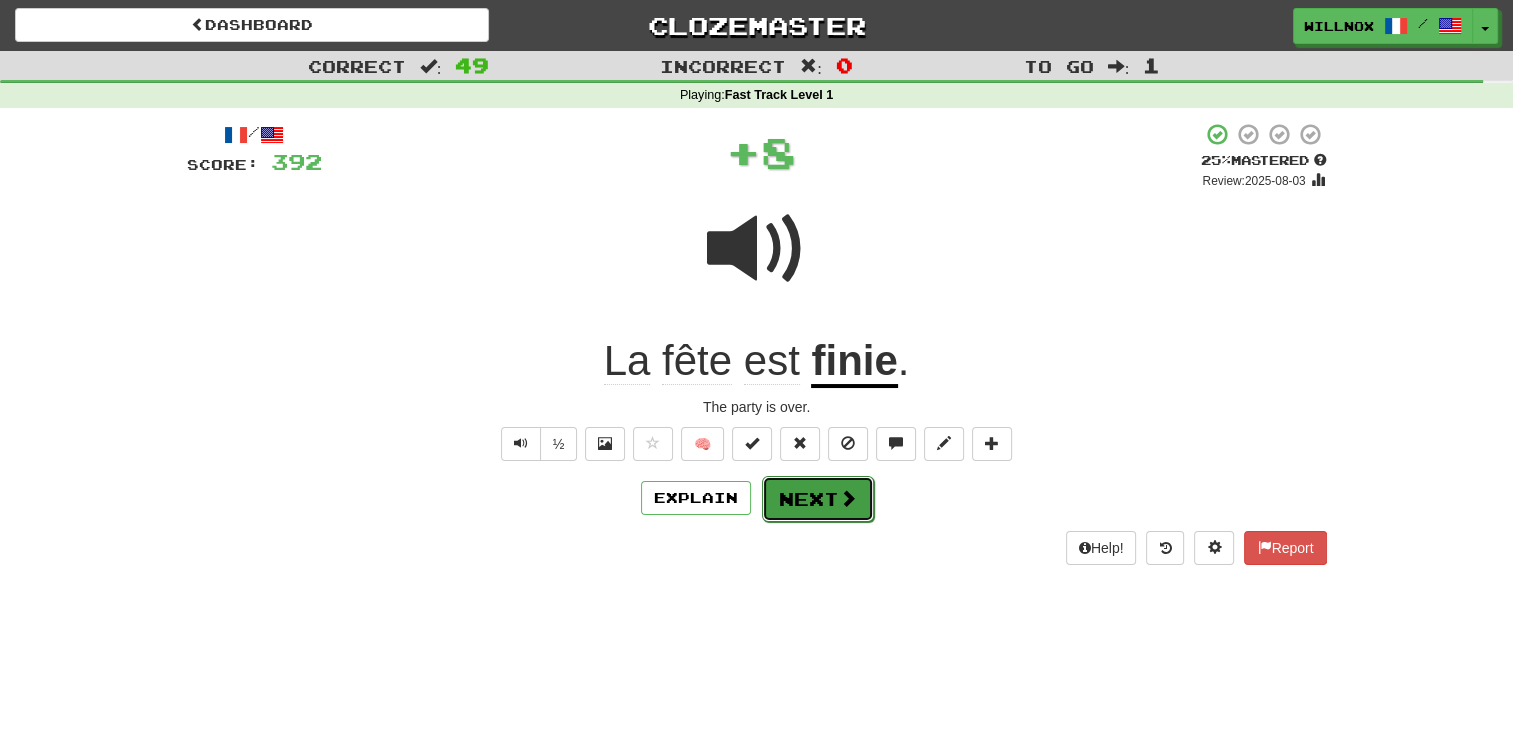 click at bounding box center (848, 498) 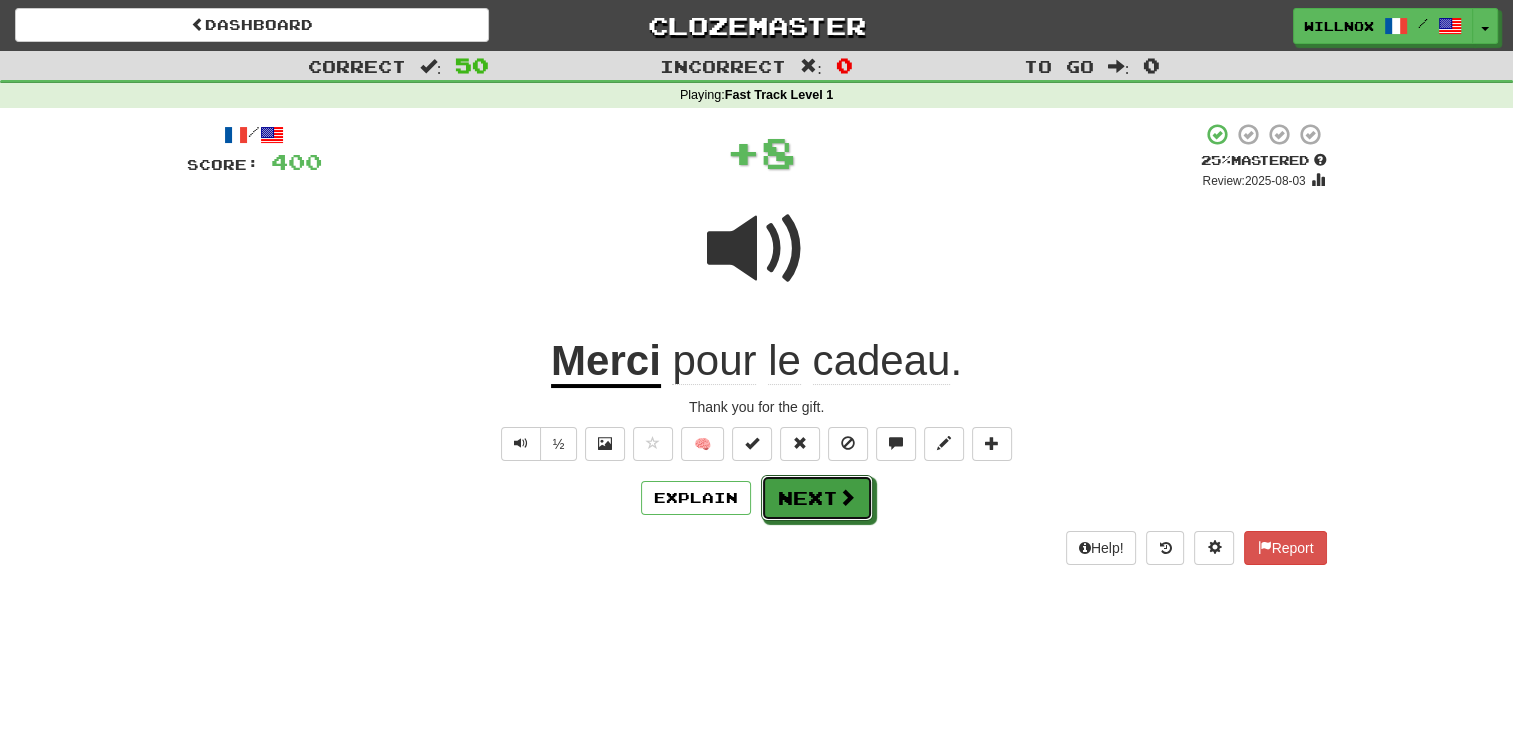 click at bounding box center (847, 497) 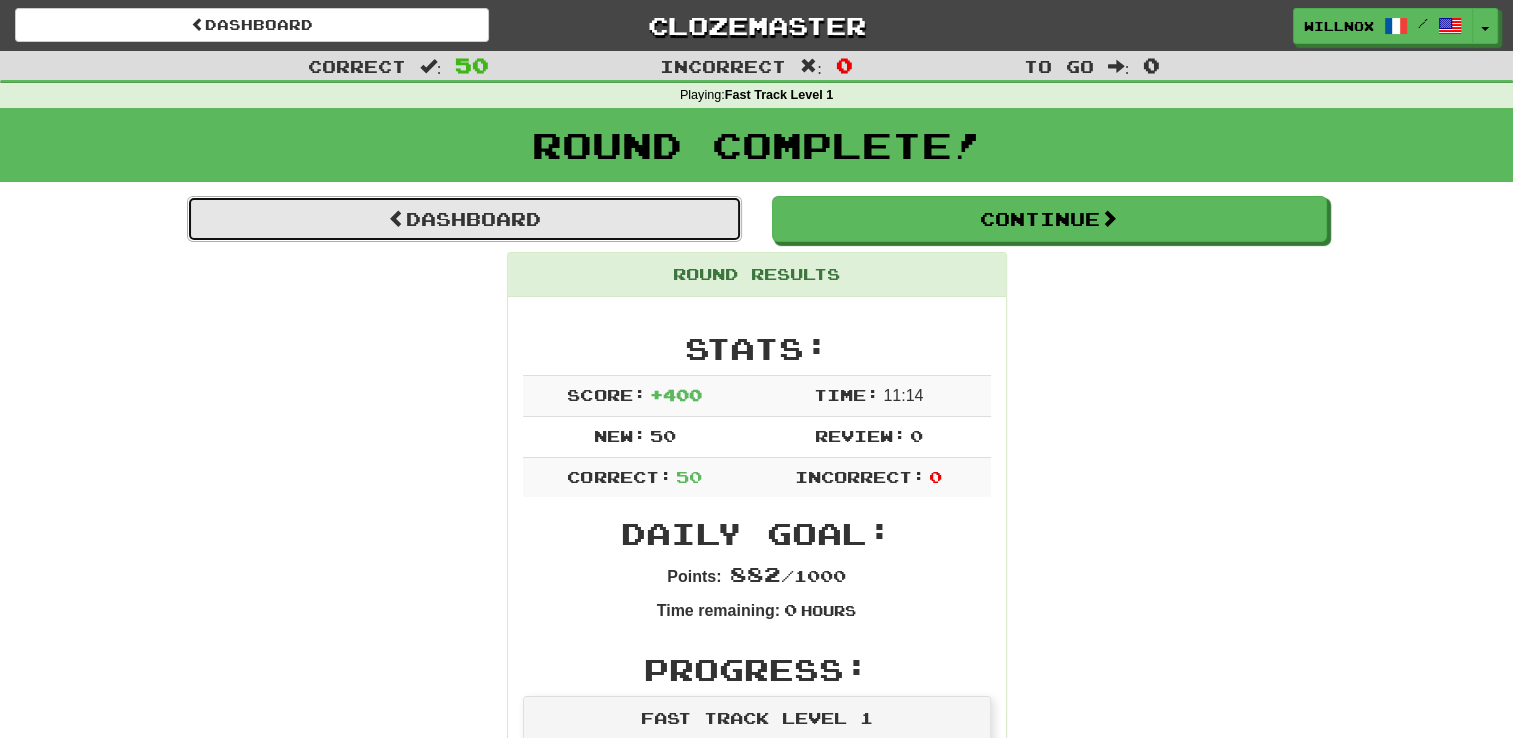 click on "Dashboard" at bounding box center (464, 219) 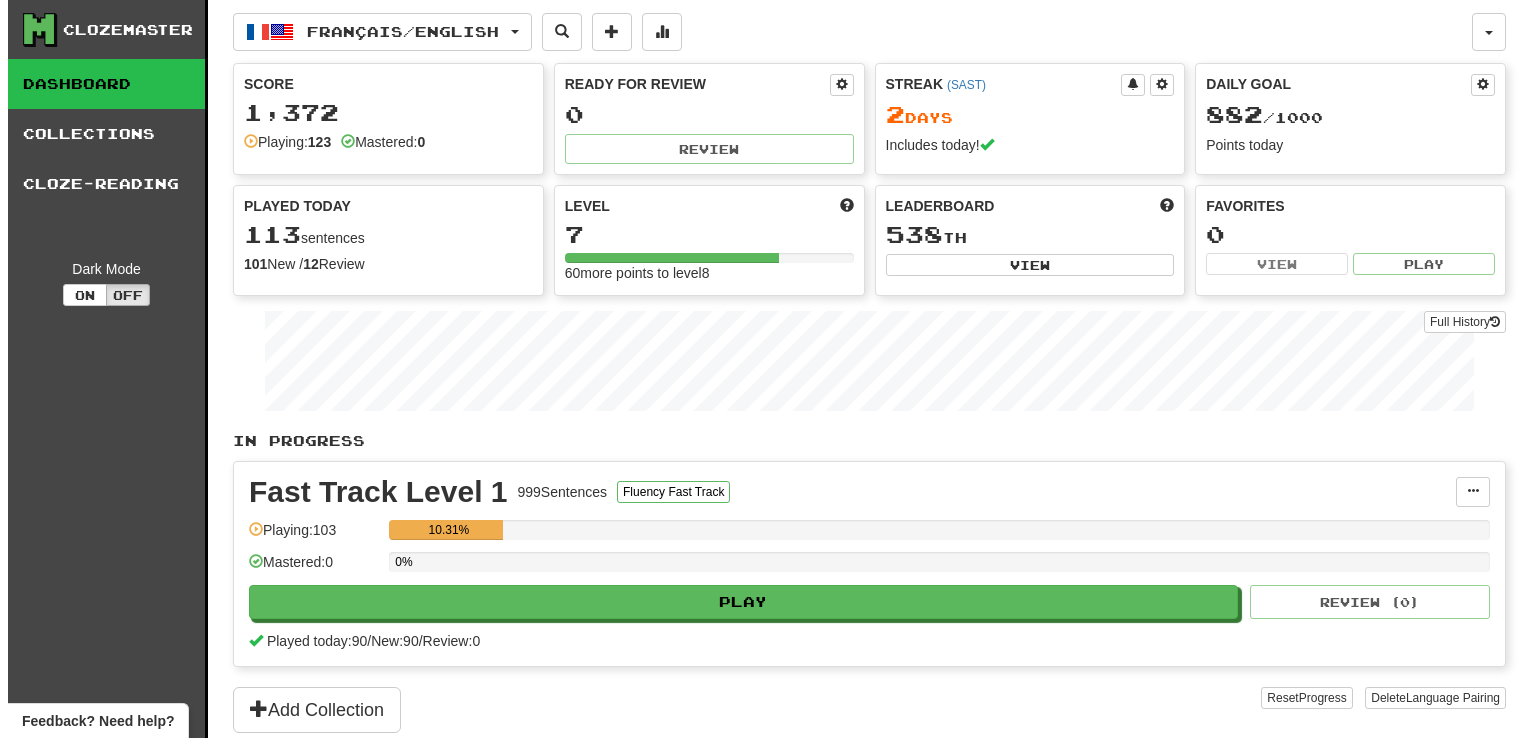 scroll, scrollTop: 0, scrollLeft: 0, axis: both 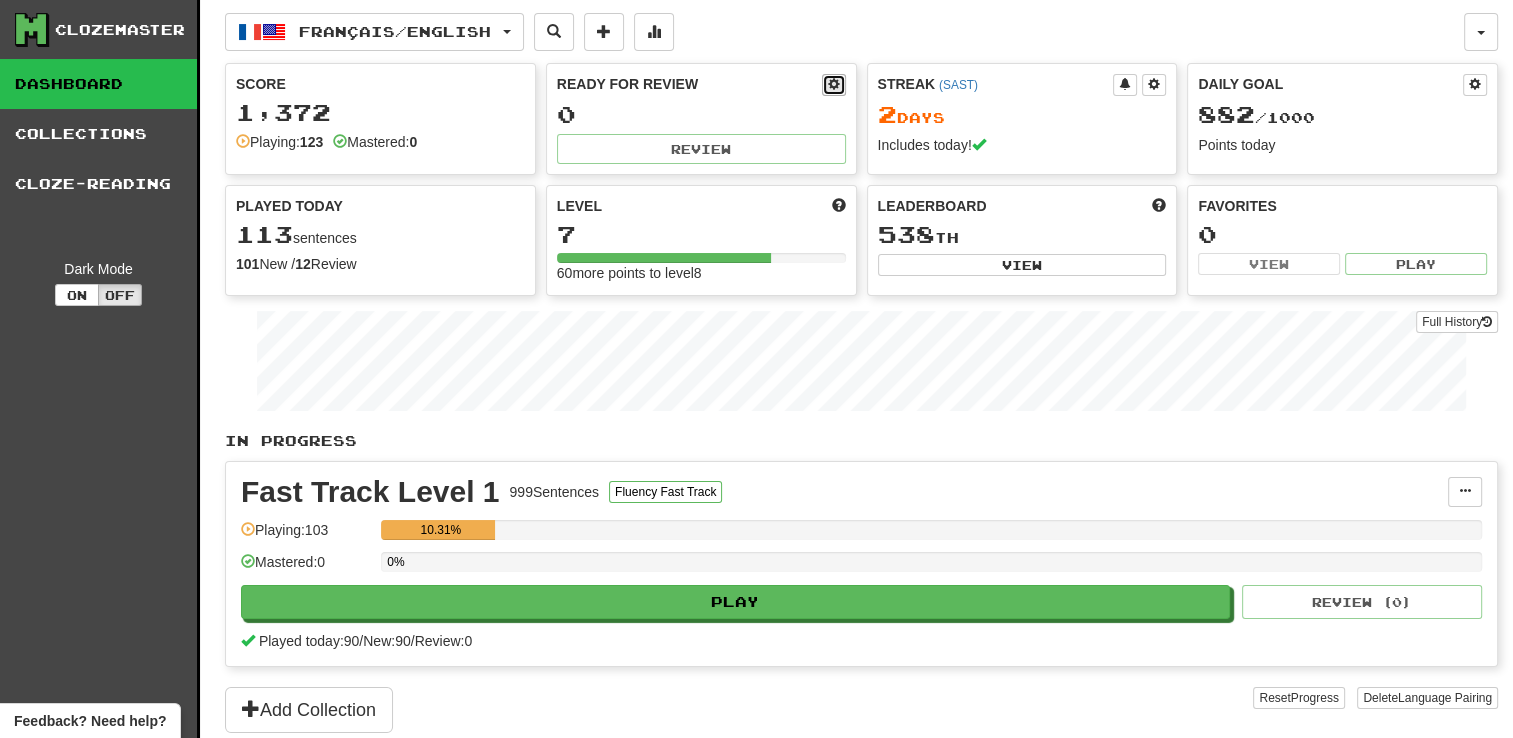 click at bounding box center [834, 84] 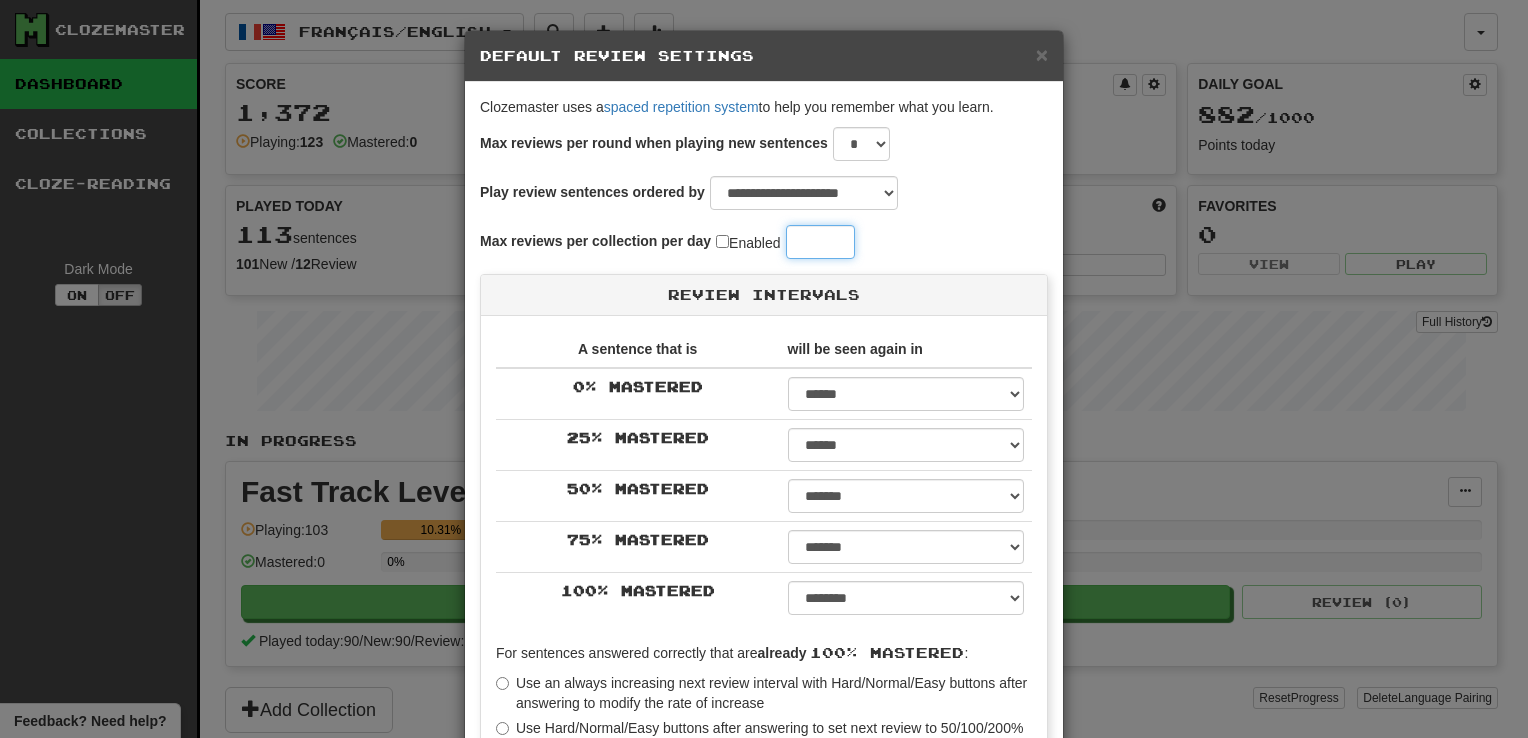 click on "**" at bounding box center [820, 242] 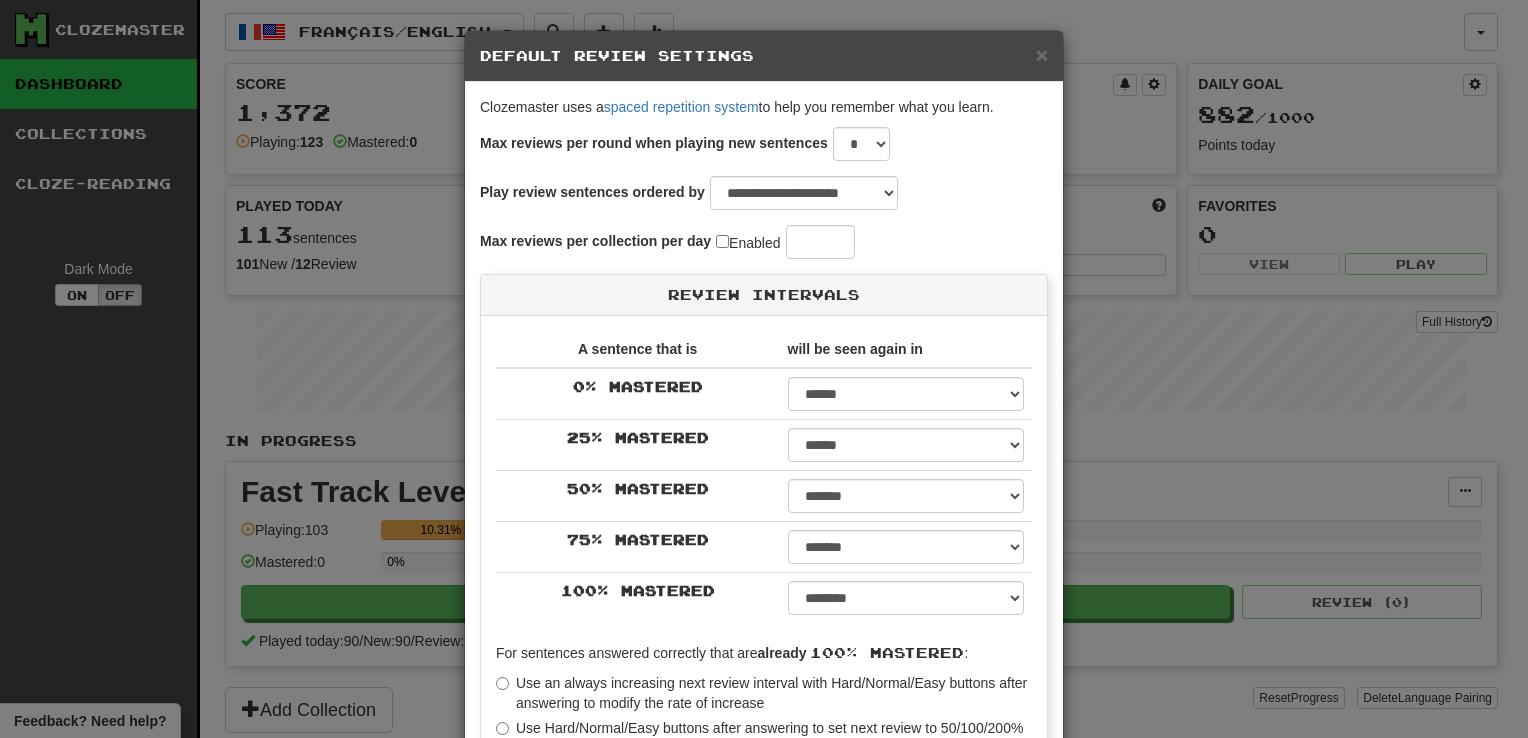 click on "Max reviews per collection per day  Enabled ***" at bounding box center (764, 242) 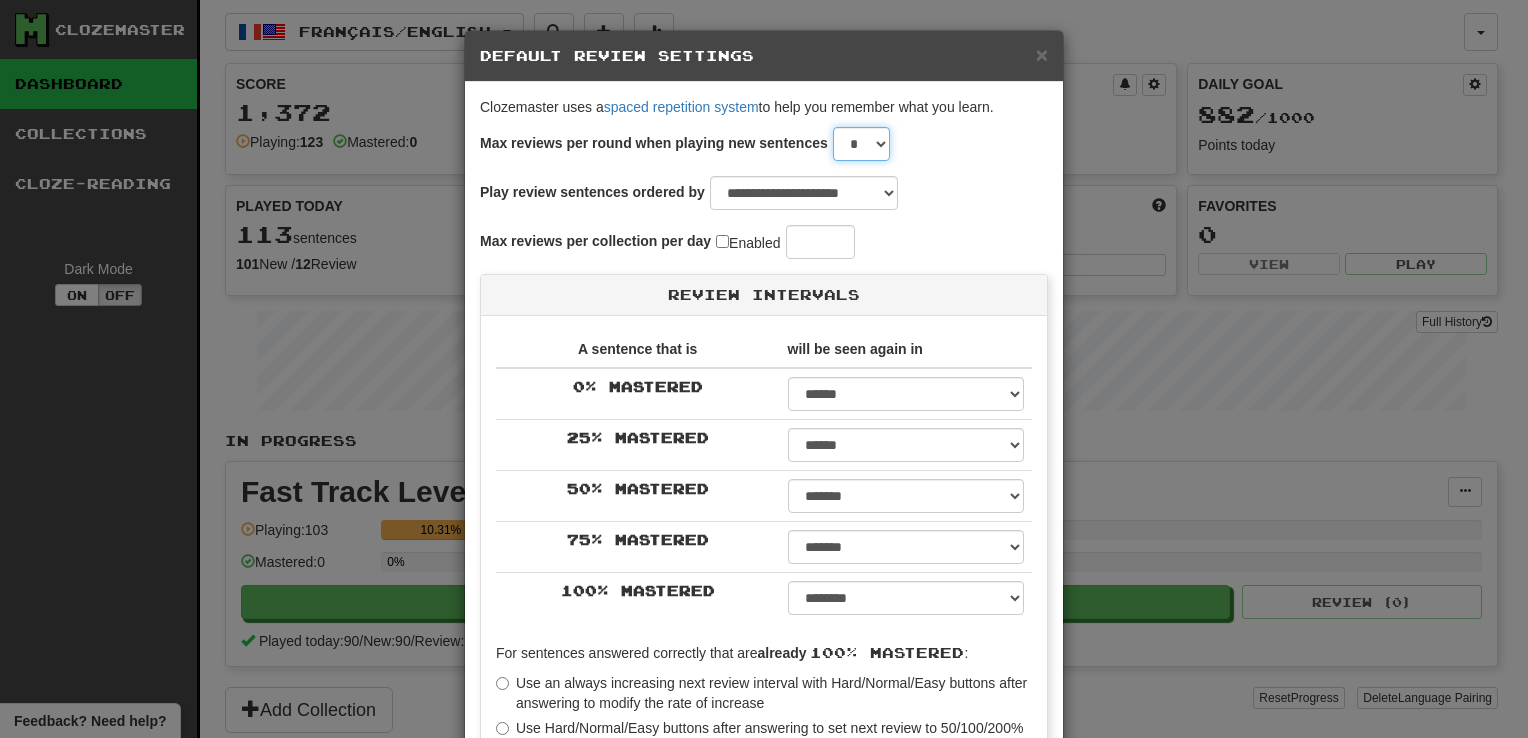click on "* * * * * * * * * * ** ** ** ** ** ** ** ** ** ** ** ** ** ** ** ** ** ** ** ** ** ** ** ** ** ** ** ** ** ** ** ** ** ** ** ** ** ** ** ** **" at bounding box center [861, 144] 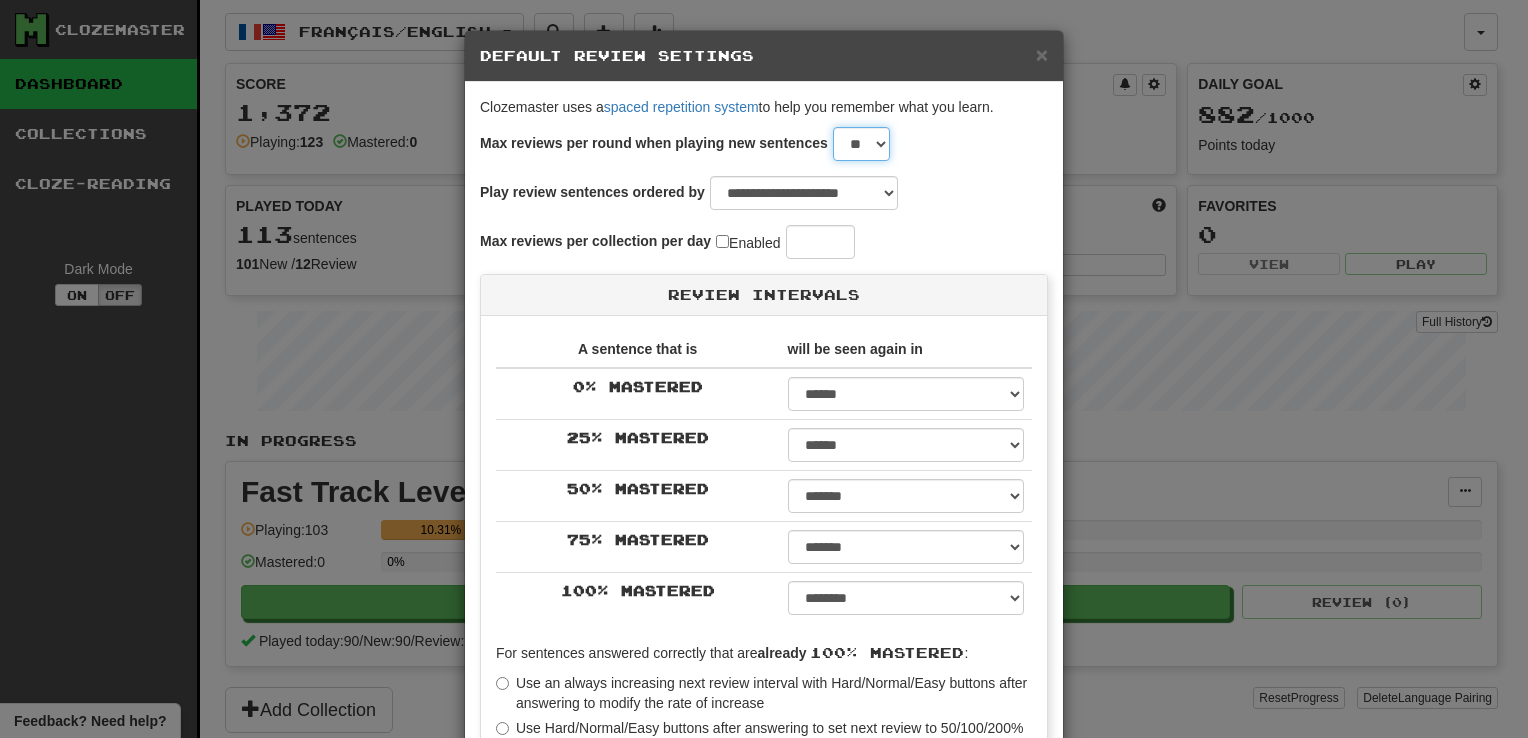 click on "* * * * * * * * * * ** ** ** ** ** ** ** ** ** ** ** ** ** ** ** ** ** ** ** ** ** ** ** ** ** ** ** ** ** ** ** ** ** ** ** ** ** ** ** ** **" at bounding box center (861, 144) 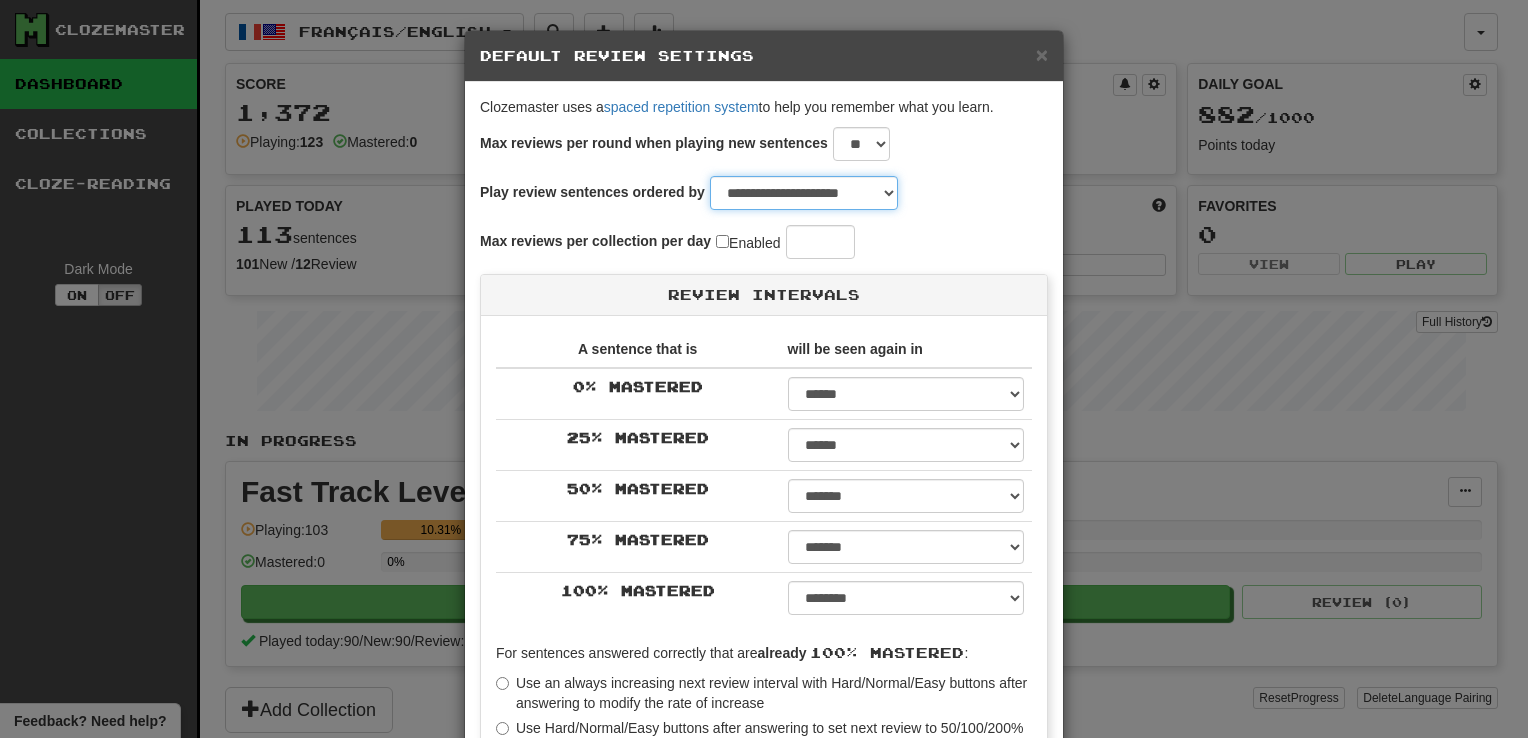 click on "**********" at bounding box center [804, 193] 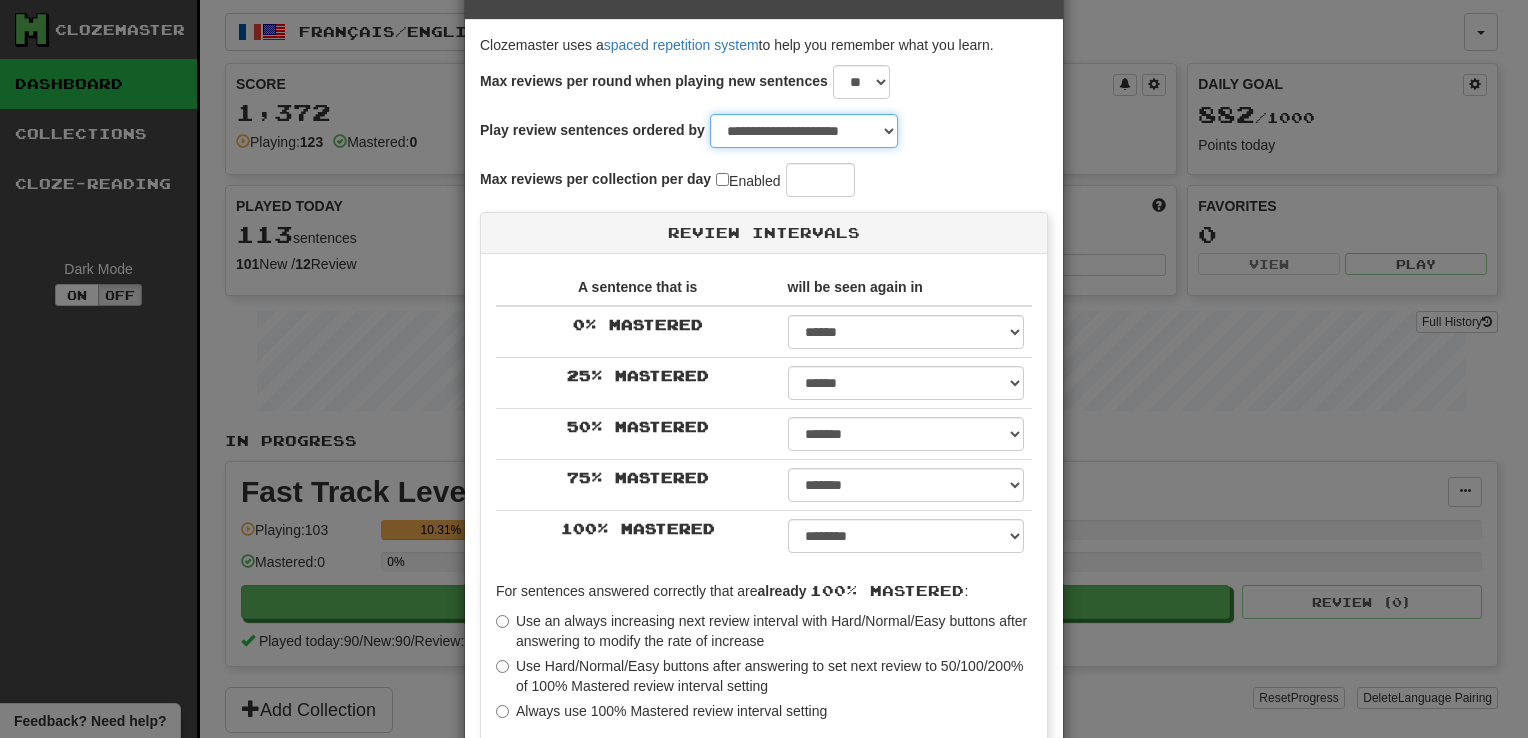 scroll, scrollTop: 60, scrollLeft: 0, axis: vertical 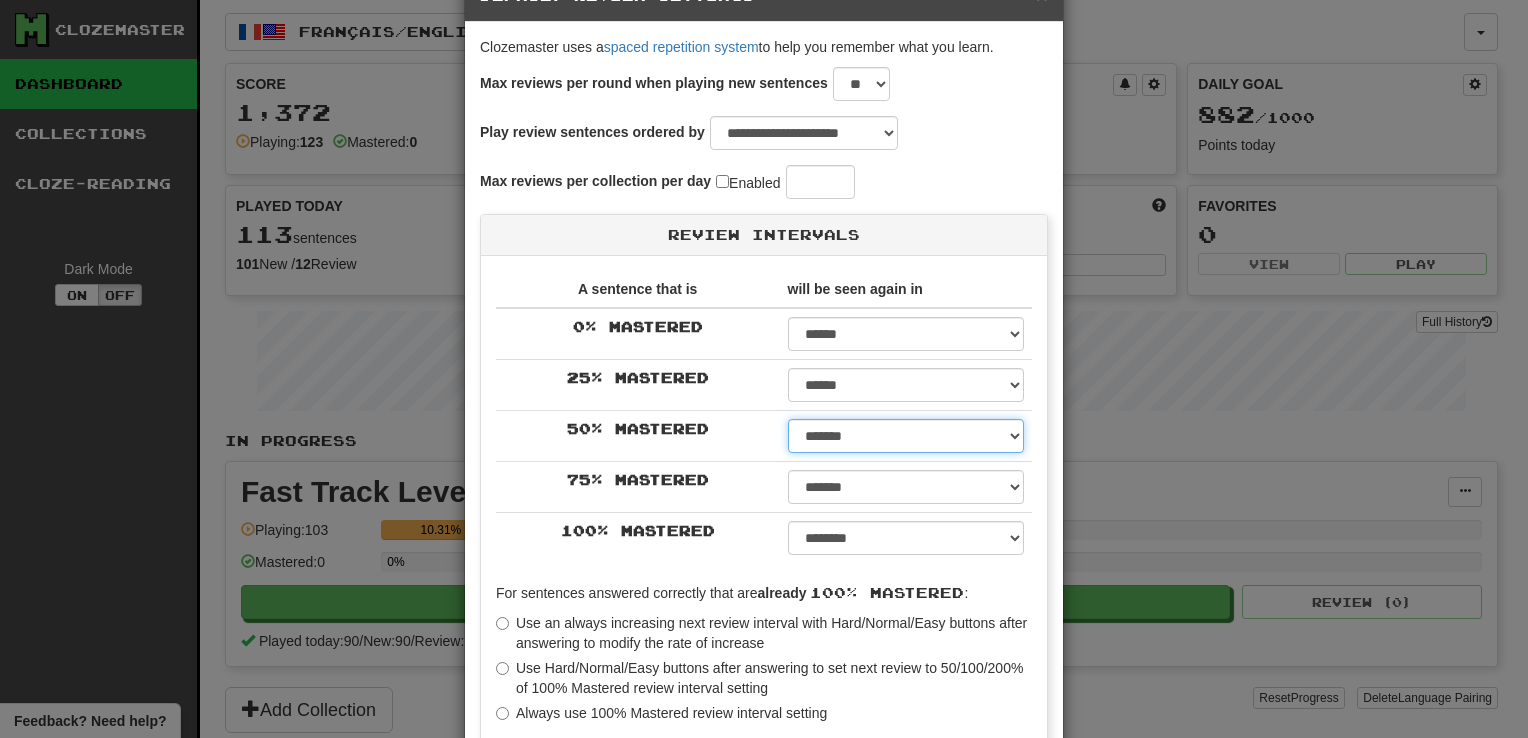 click on "****** ****** ****** ****** ****** ****** ****** ****** ****** ******* ******* ******* ******* ******* ******* ******* ******* ******* ******* ******* ******* ******* ******* ******* ******* ******* ******* ******* ******* ******* ******* ******* ******* ******* ******* ******* ******* ******* ******* ******* ******* ******* ******** ******** ******** ******** ******** ******** ******** ******** ********" at bounding box center (906, 436) 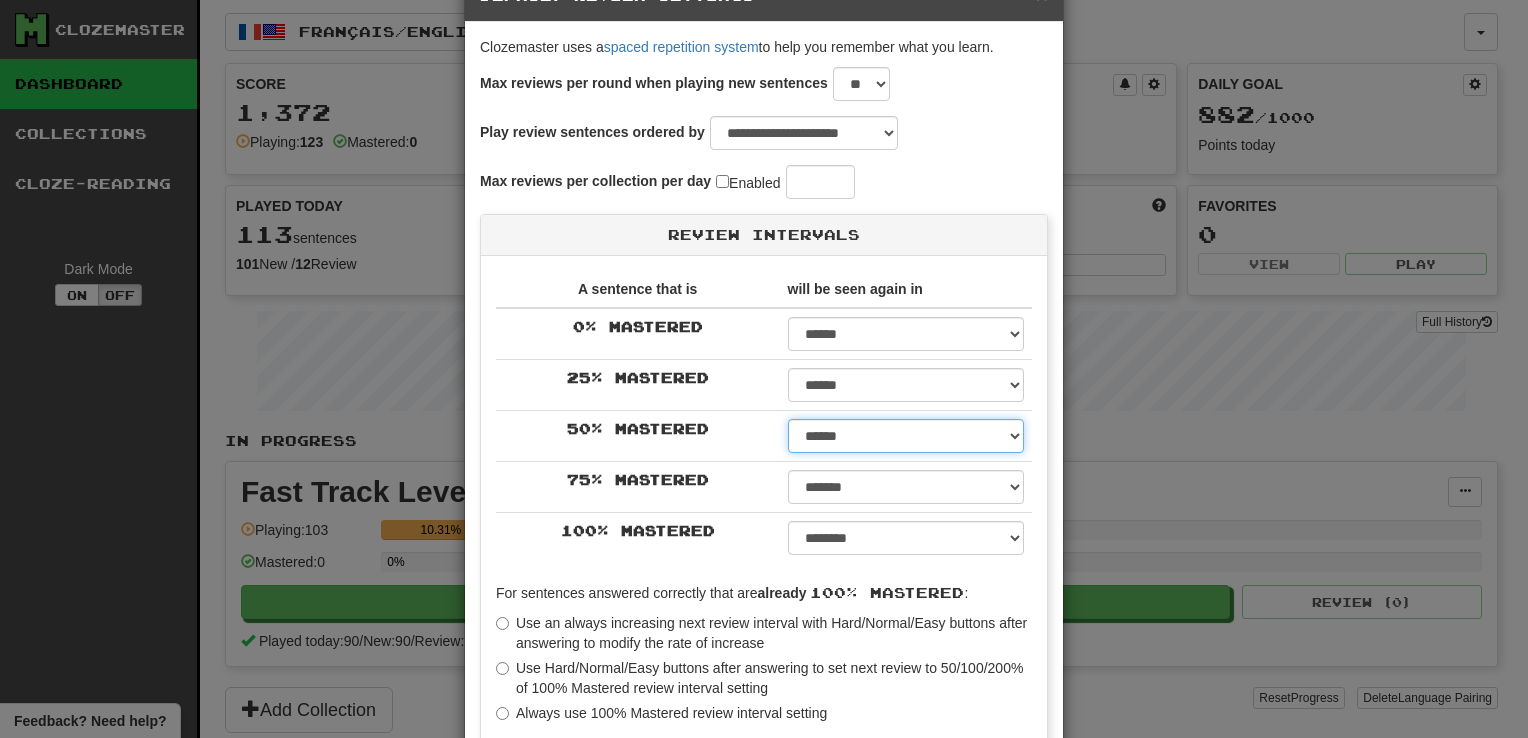 click on "****** ****** ****** ****** ****** ****** ****** ****** ****** ******* ******* ******* ******* ******* ******* ******* ******* ******* ******* ******* ******* ******* ******* ******* ******* ******* ******* ******* ******* ******* ******* ******* ******* ******* ******* ******* ******* ******* ******* ******* ******* ******* ******** ******** ******** ******** ******** ******** ******** ******** ********" at bounding box center [906, 436] 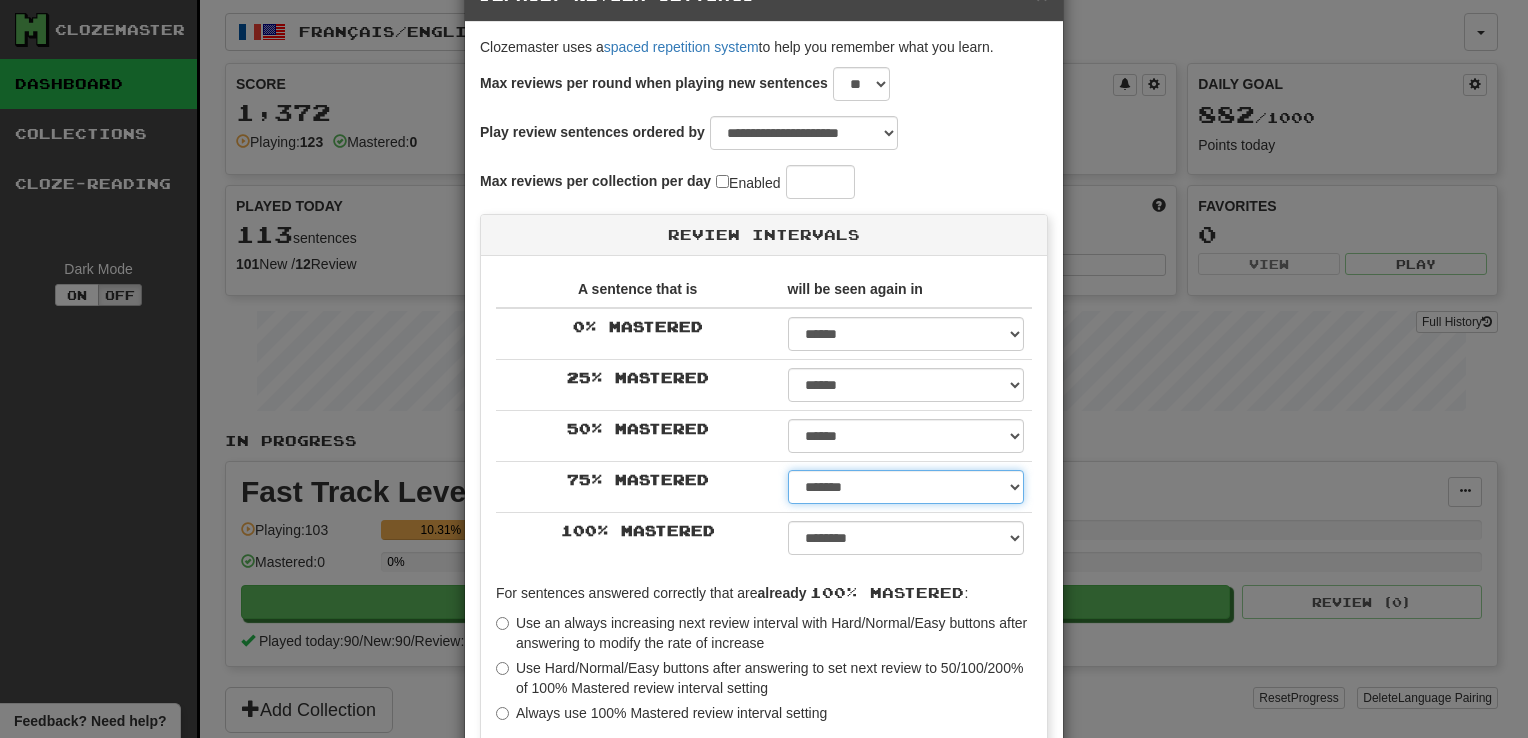 click on "****** ****** ****** ****** ****** ****** ****** ****** ****** ******* ******* ******* ******* ******* ******* ******* ******* ******* ******* ******* ******* ******* ******* ******* ******* ******* ******* ******* ******* ******* ******* ******* ******* ******* ******* ******* ******* ******* ******* ******* ******* ******* ******** ******** ******** ******** ******** ******** ******** ******** ********" at bounding box center [906, 487] 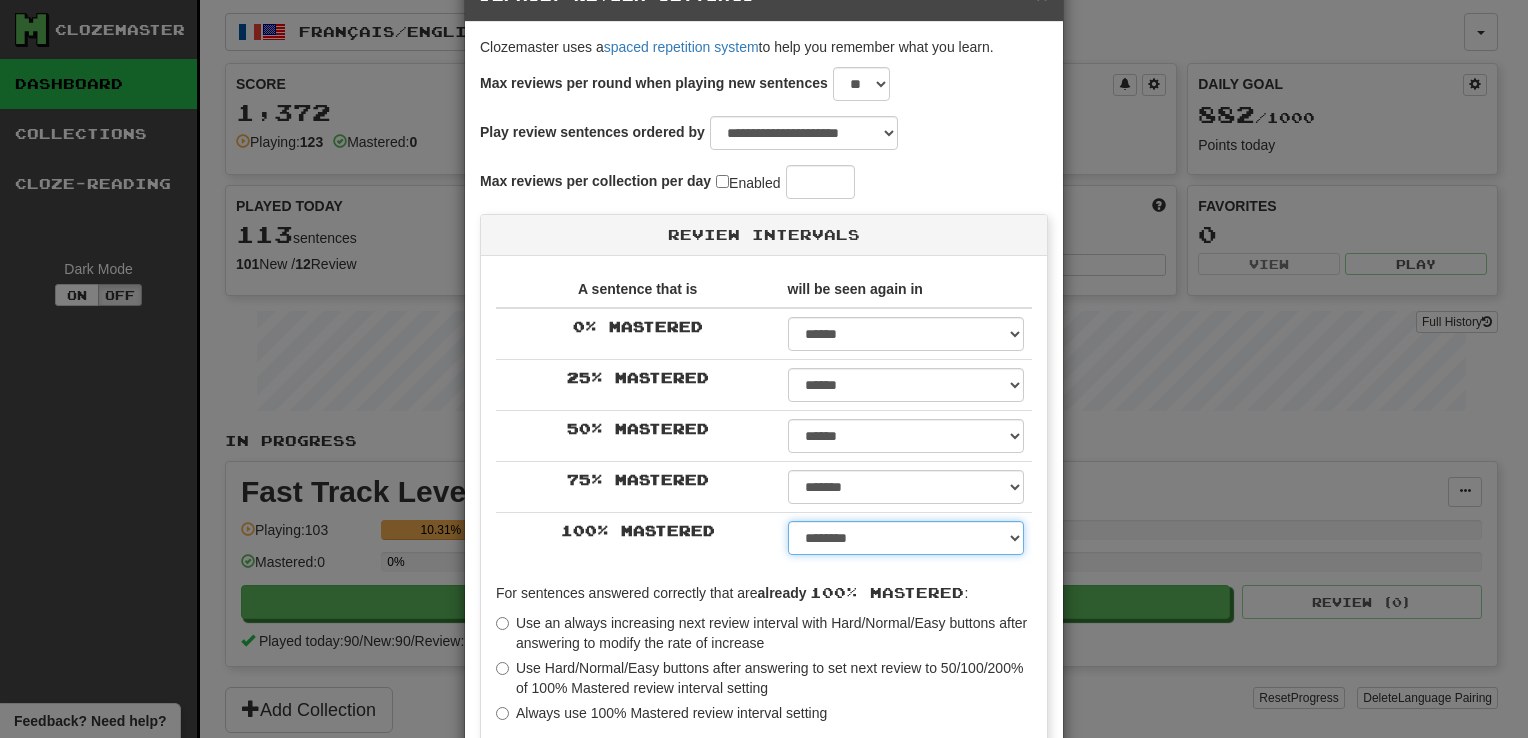 click on "****** ****** ****** ****** ****** ****** ****** ****** ****** ******* ******* ******* ******* ******* ******* ******* ******* ******* ******* ******* ******* ******* ******* ******* ******* ******* ******* ******* ******* ******* ******* ******* ******* ******* ******* ******* ******* ******* ******* ******* ******* ******* ******** ******** ******** ******** ******** ******** ******** ******** ******** *****" at bounding box center [906, 538] 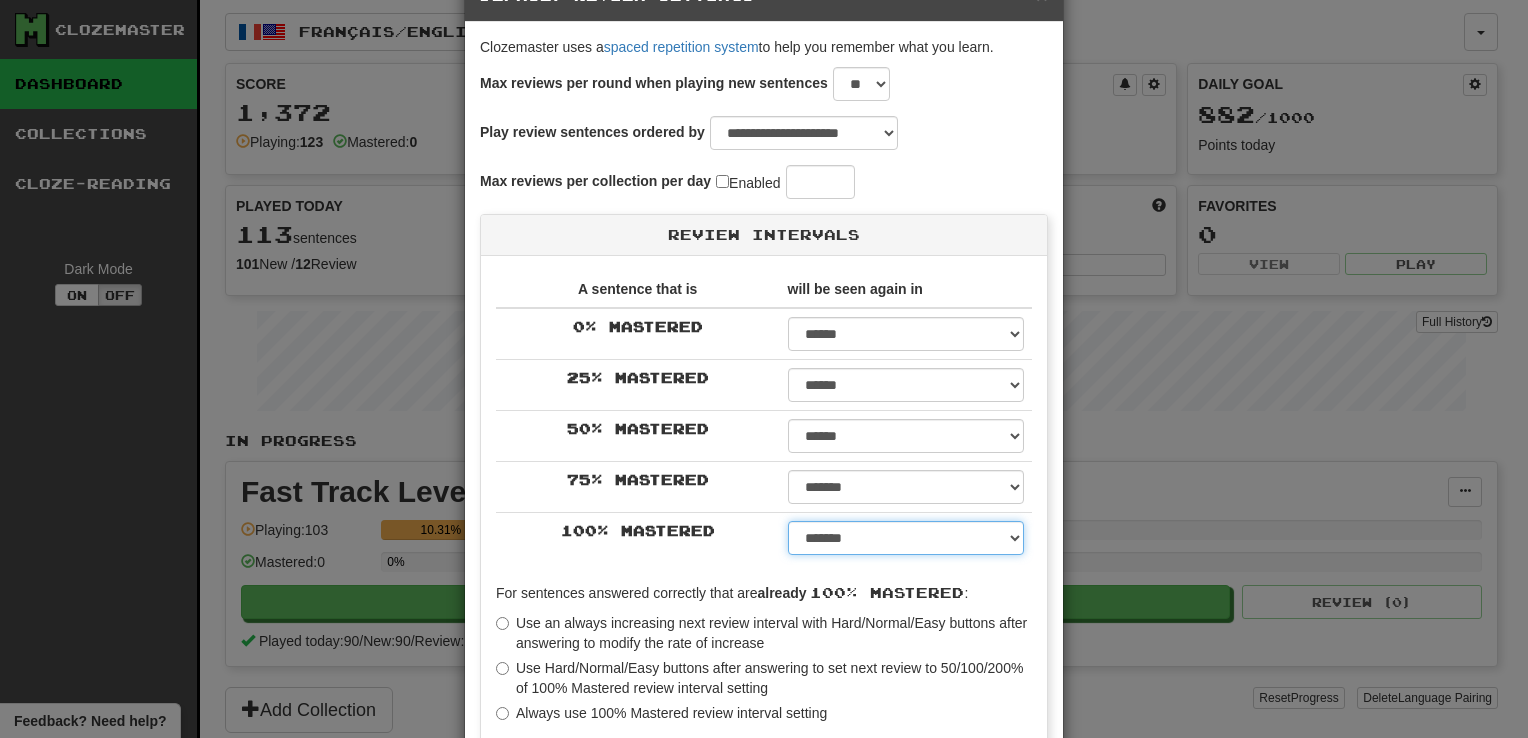click on "****** ****** ****** ****** ****** ****** ****** ****** ****** ******* ******* ******* ******* ******* ******* ******* ******* ******* ******* ******* ******* ******* ******* ******* ******* ******* ******* ******* ******* ******* ******* ******* ******* ******* ******* ******* ******* ******* ******* ******* ******* ******* ******** ******** ******** ******** ******** ******** ******** ******** ******** *****" at bounding box center (906, 538) 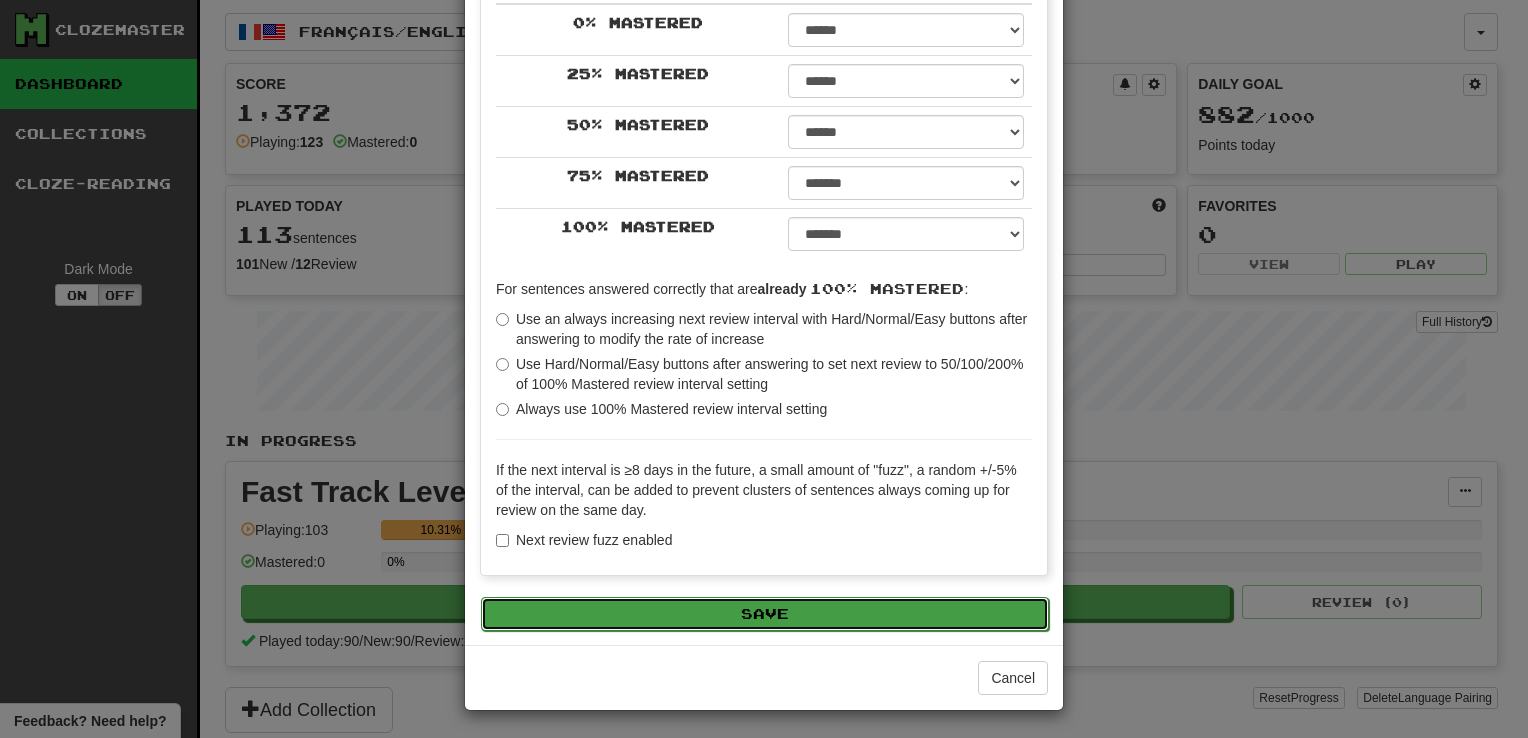click on "Save" at bounding box center [765, 614] 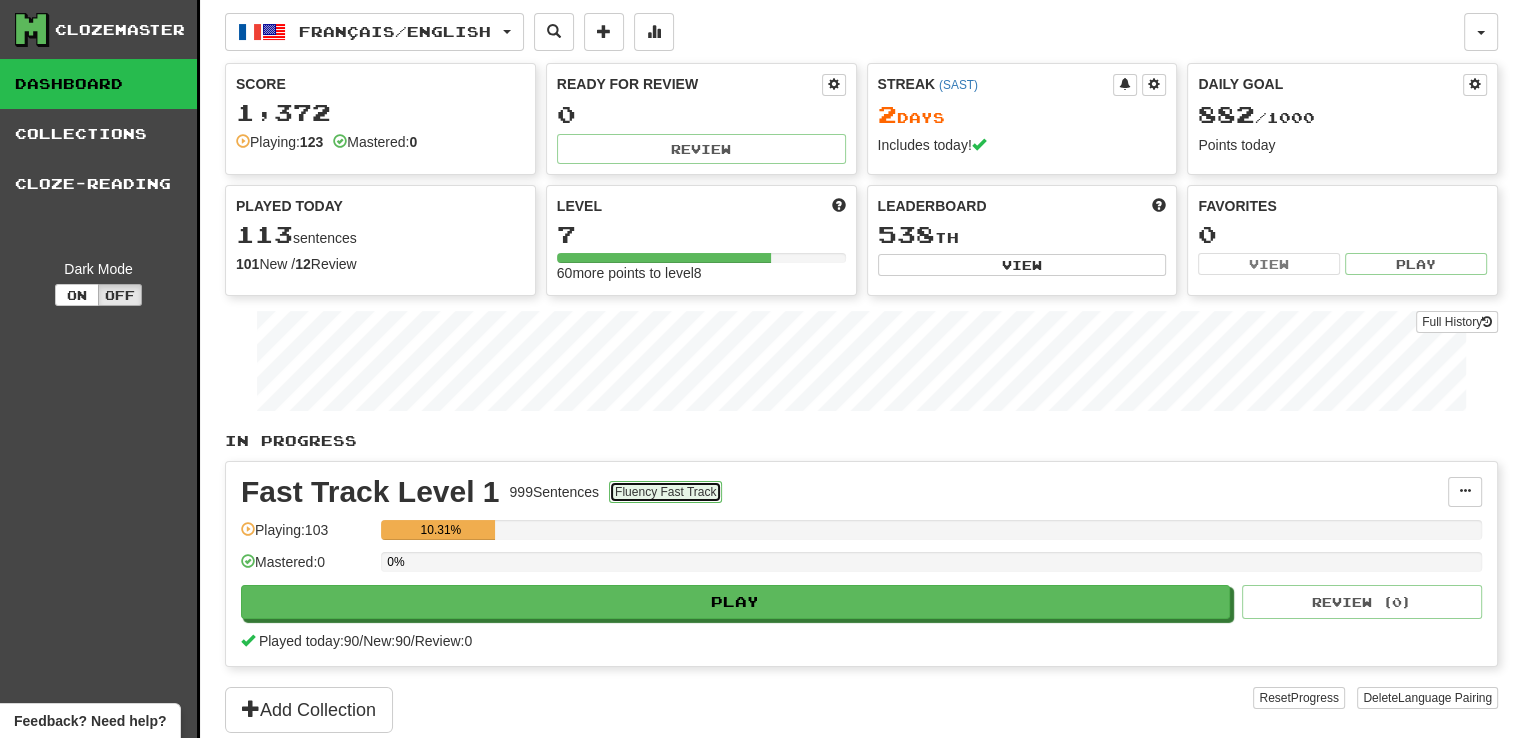 click on "Fluency Fast Track" at bounding box center [665, 492] 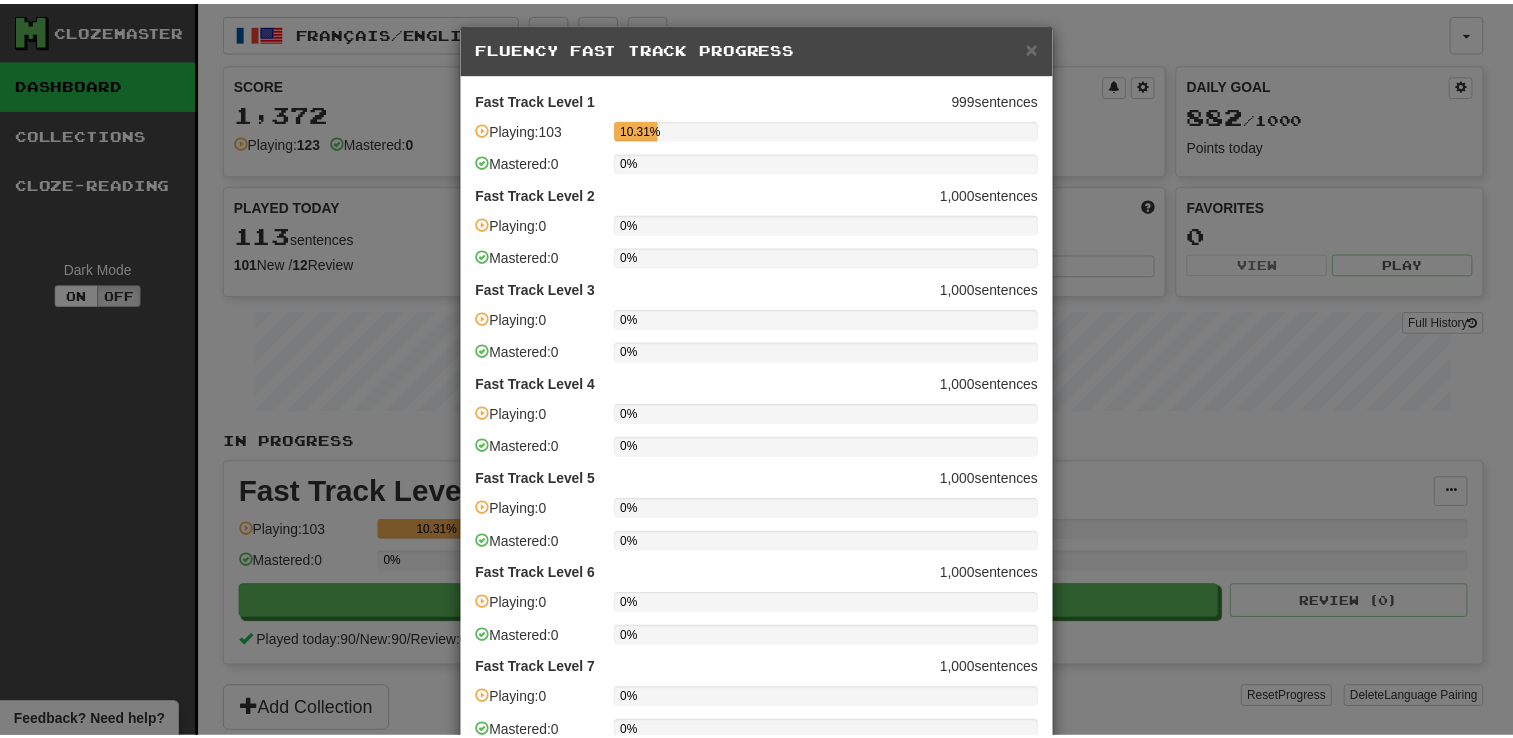 scroll, scrollTop: 0, scrollLeft: 0, axis: both 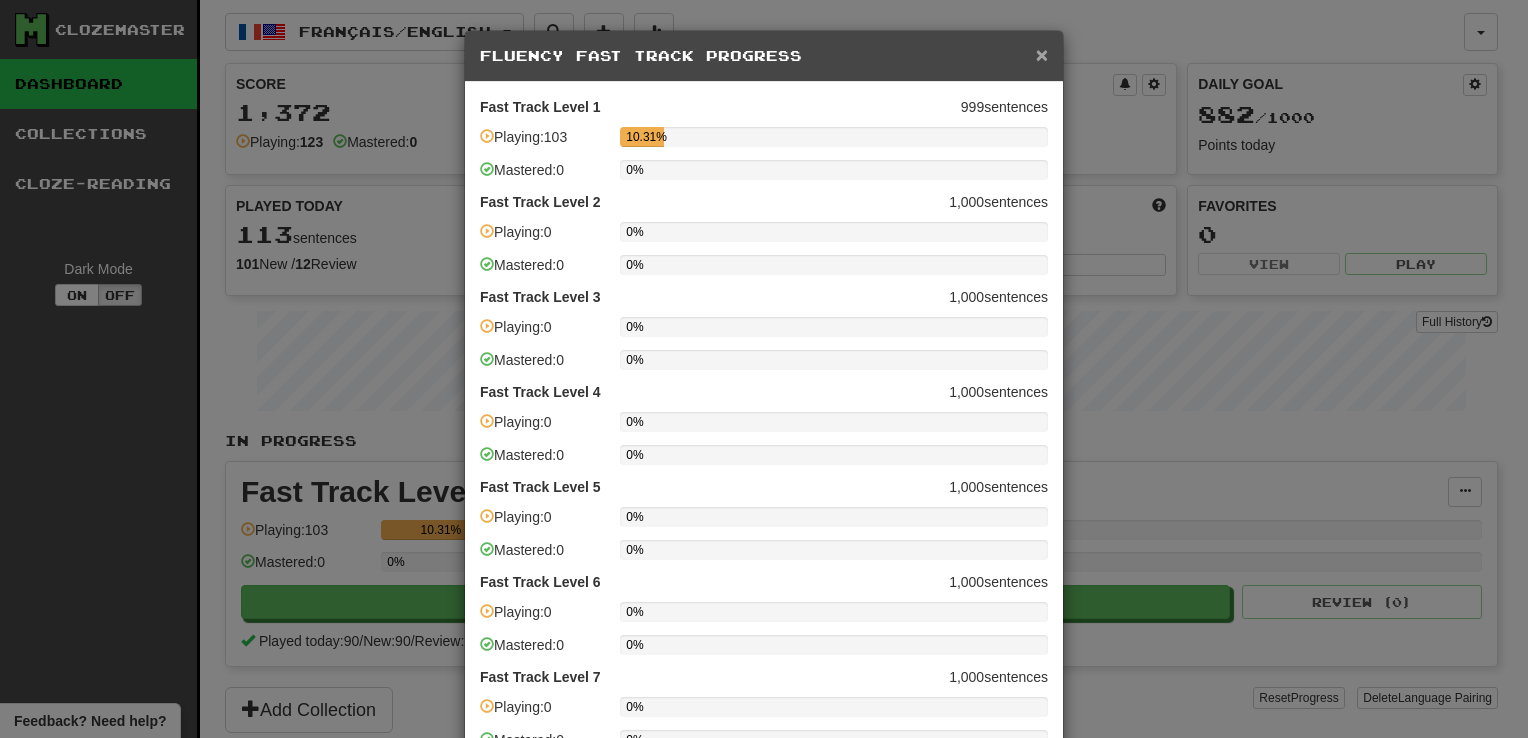 click on "×" at bounding box center (1042, 54) 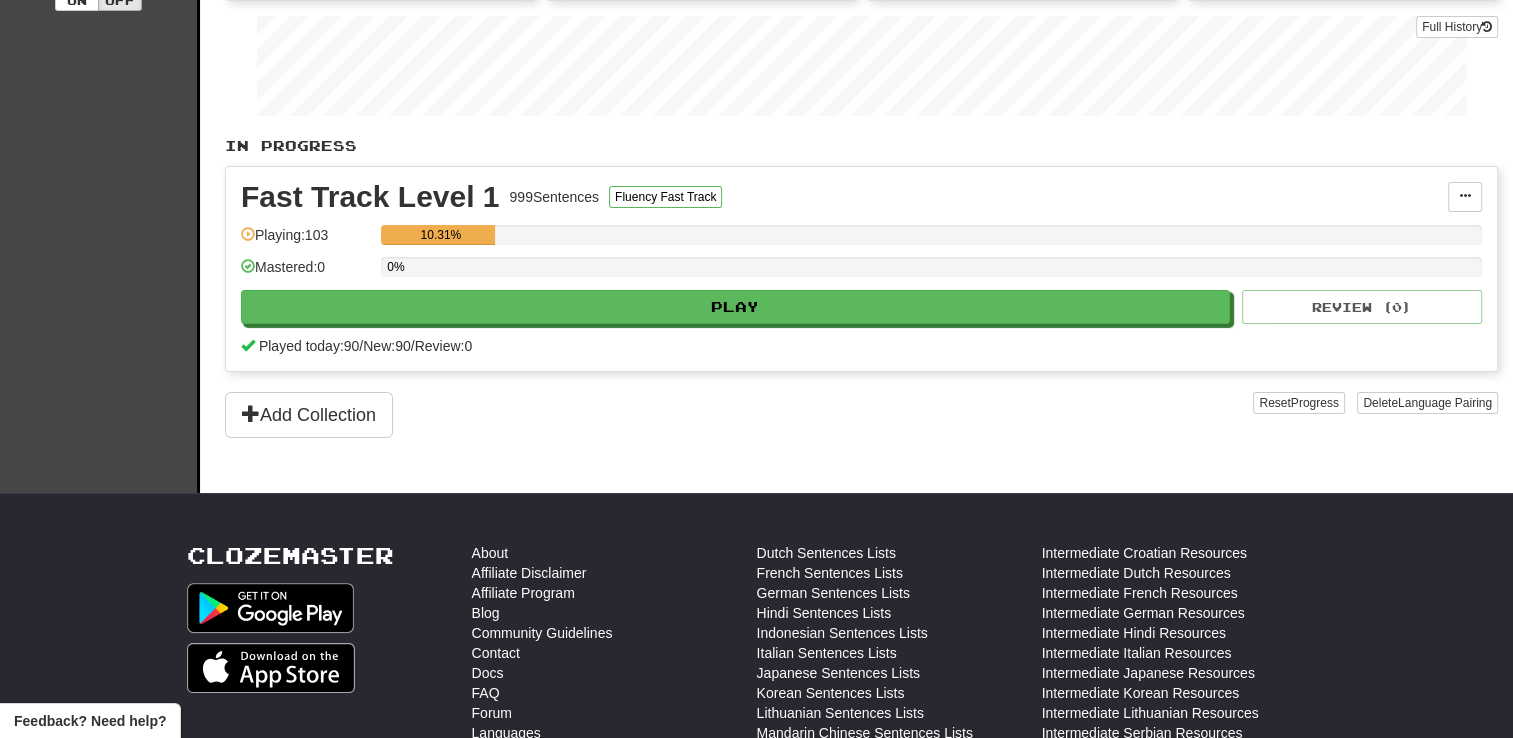 scroll, scrollTop: 0, scrollLeft: 0, axis: both 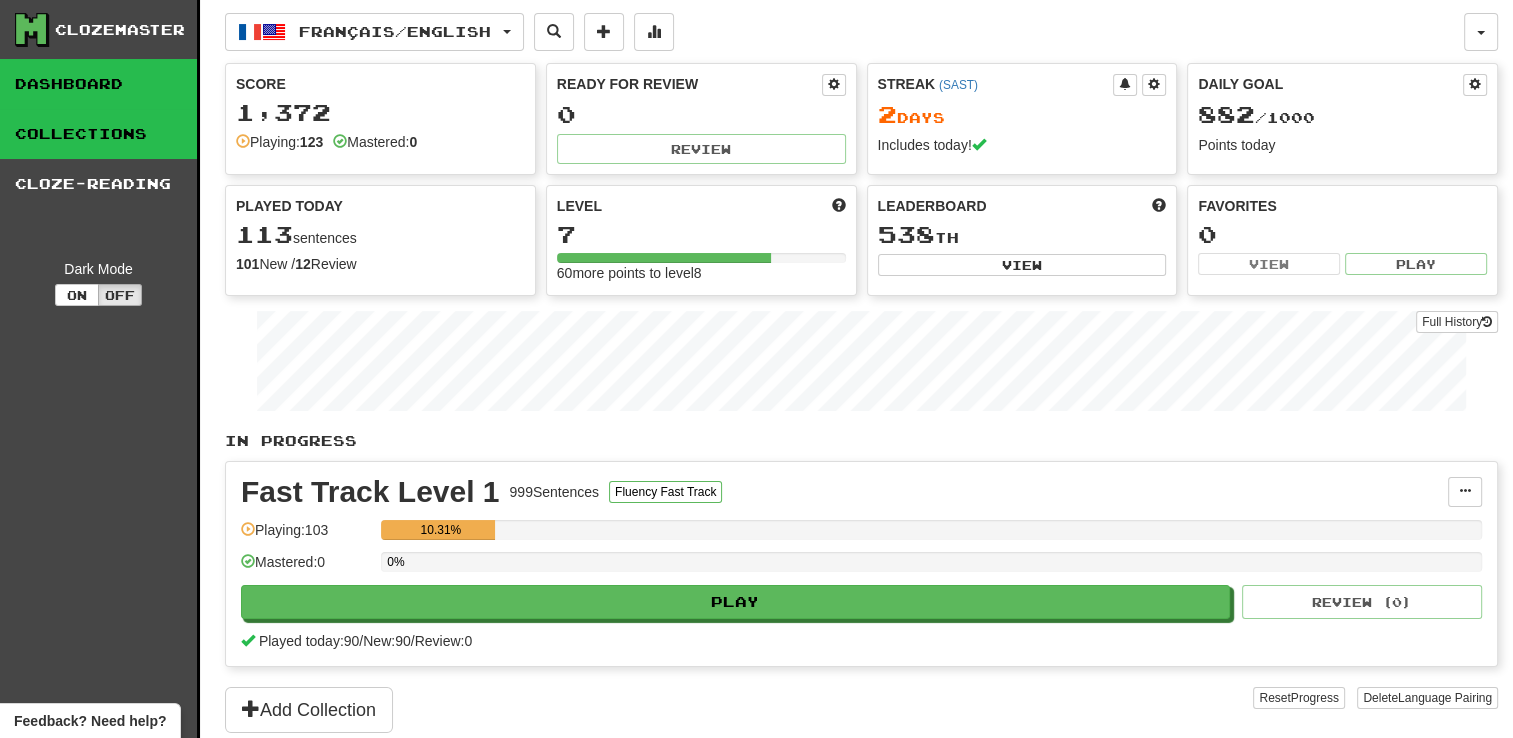 click on "Collections" at bounding box center [98, 134] 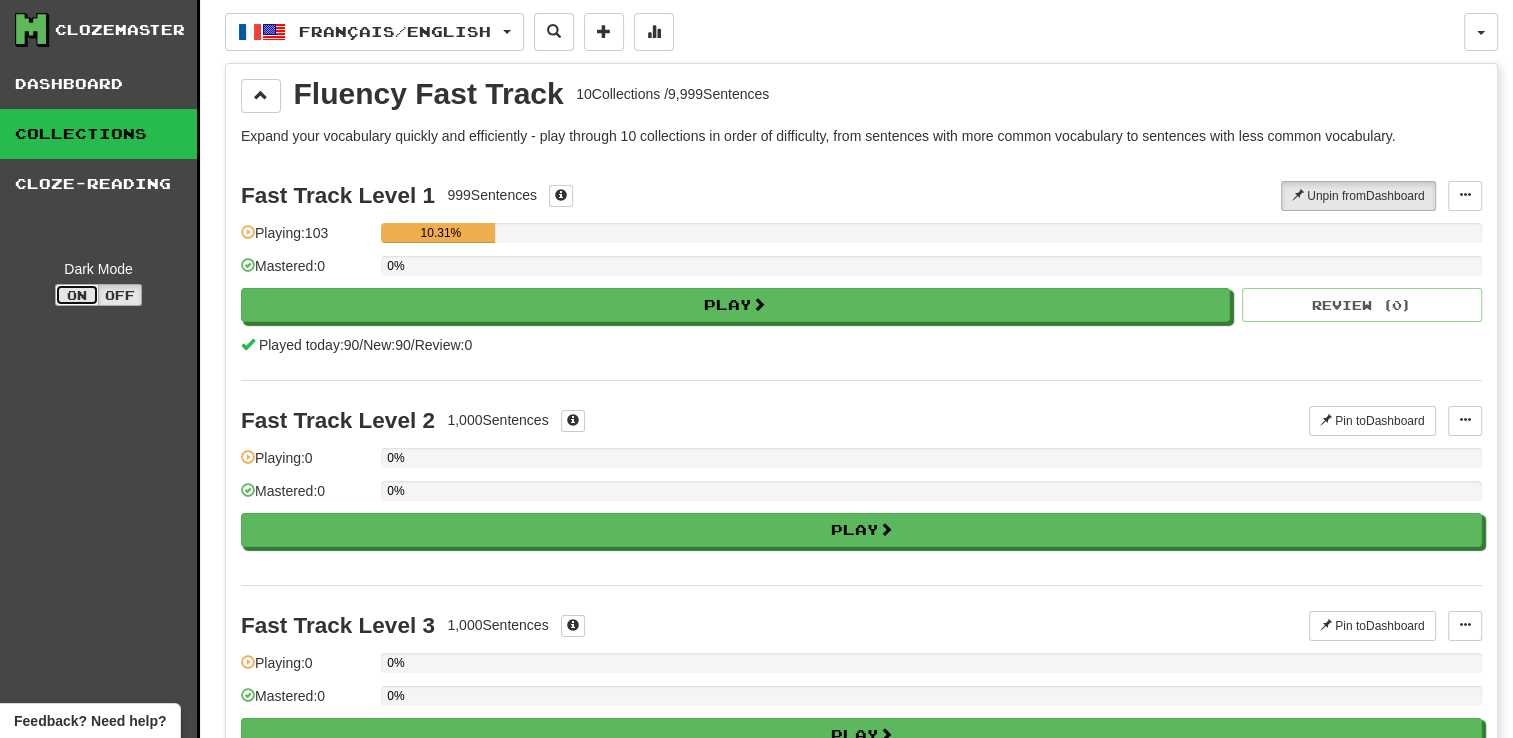 click on "On" at bounding box center (77, 295) 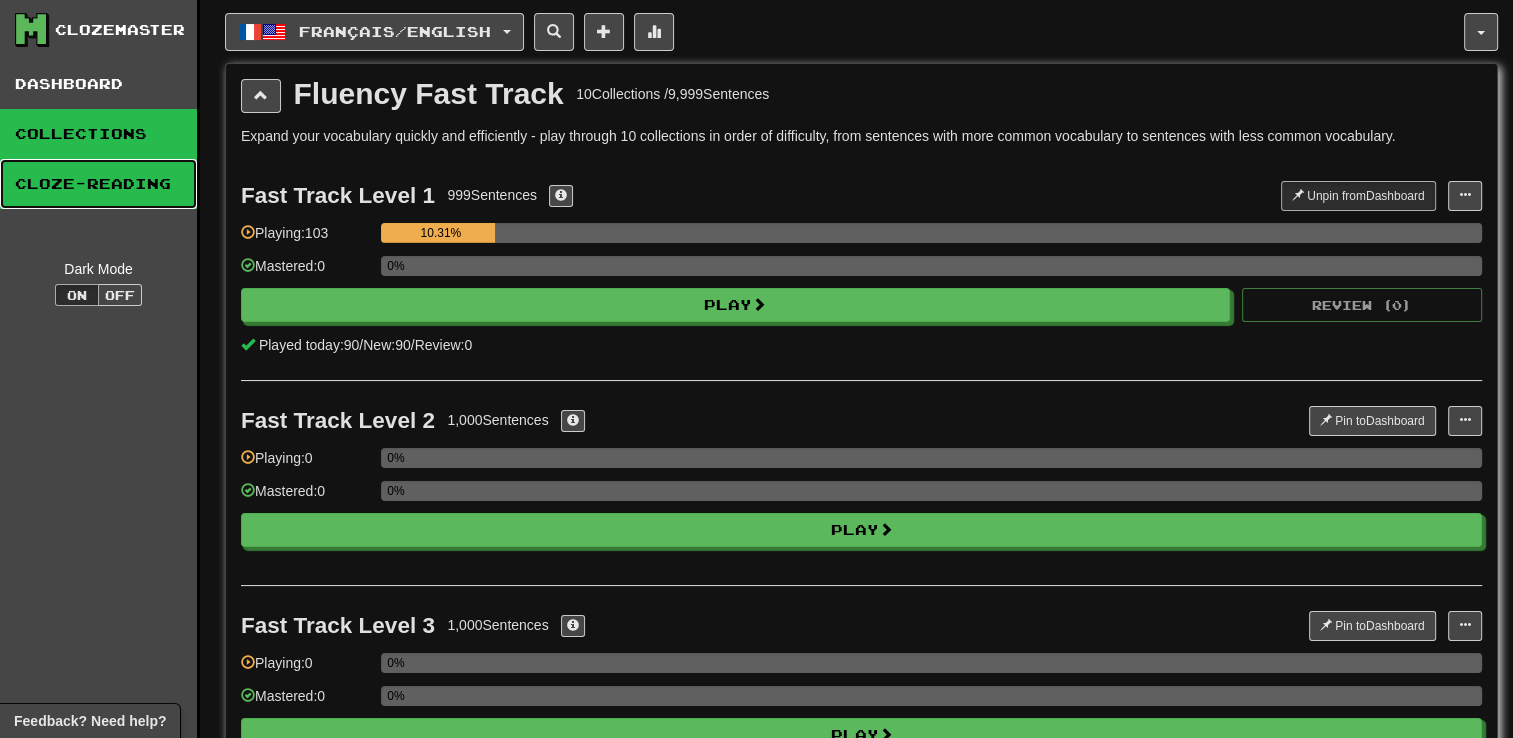 click on "Cloze-Reading" at bounding box center [98, 184] 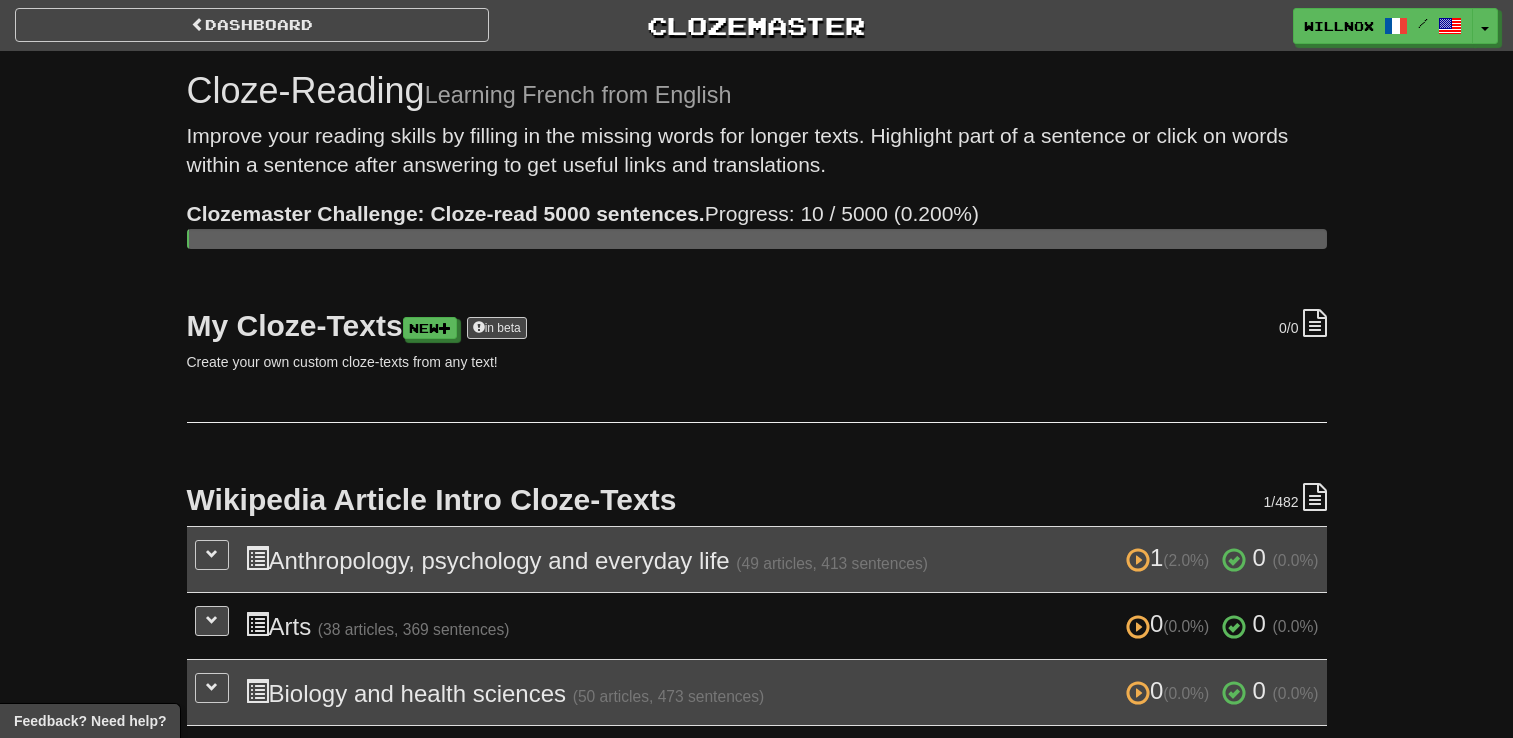 scroll, scrollTop: 0, scrollLeft: 0, axis: both 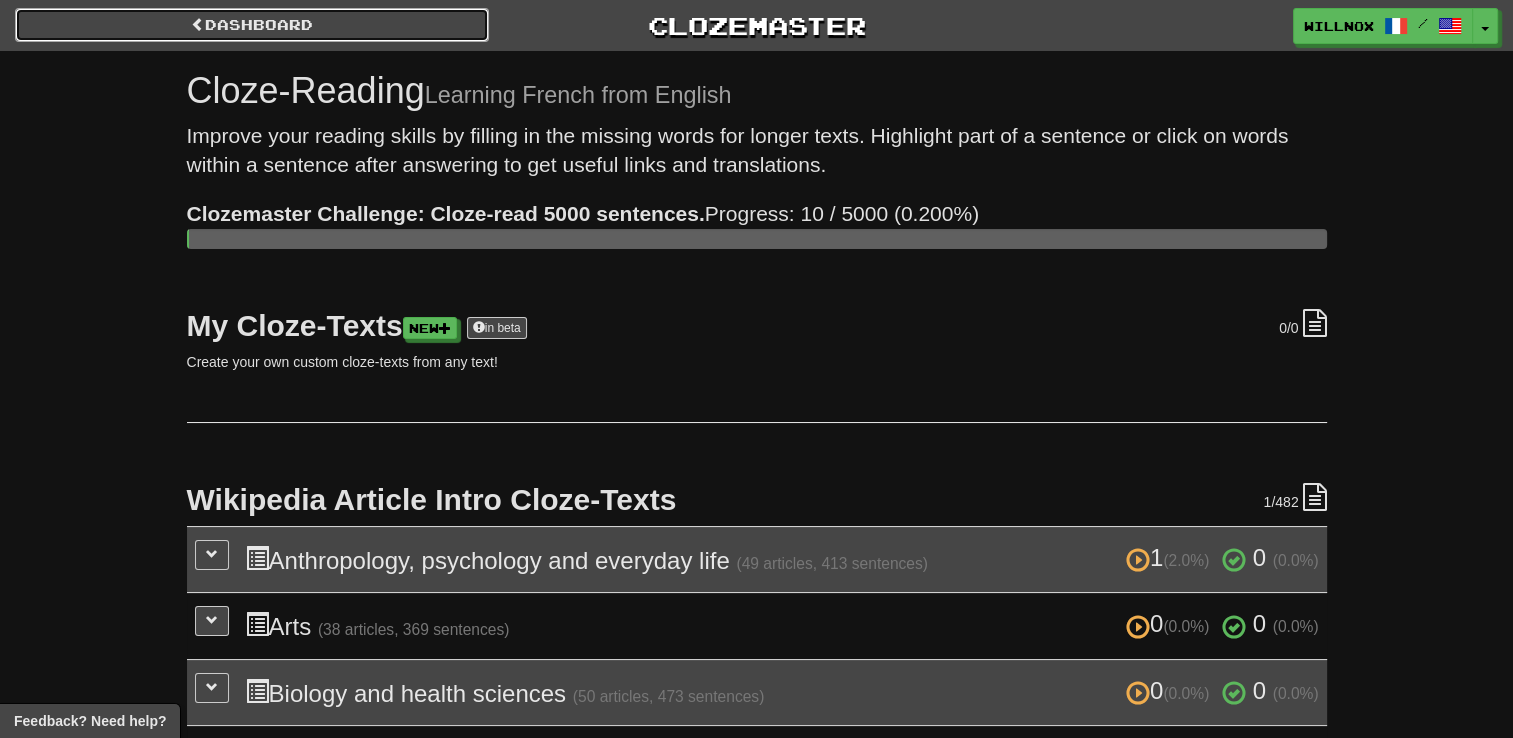 click on "Dashboard" at bounding box center (252, 25) 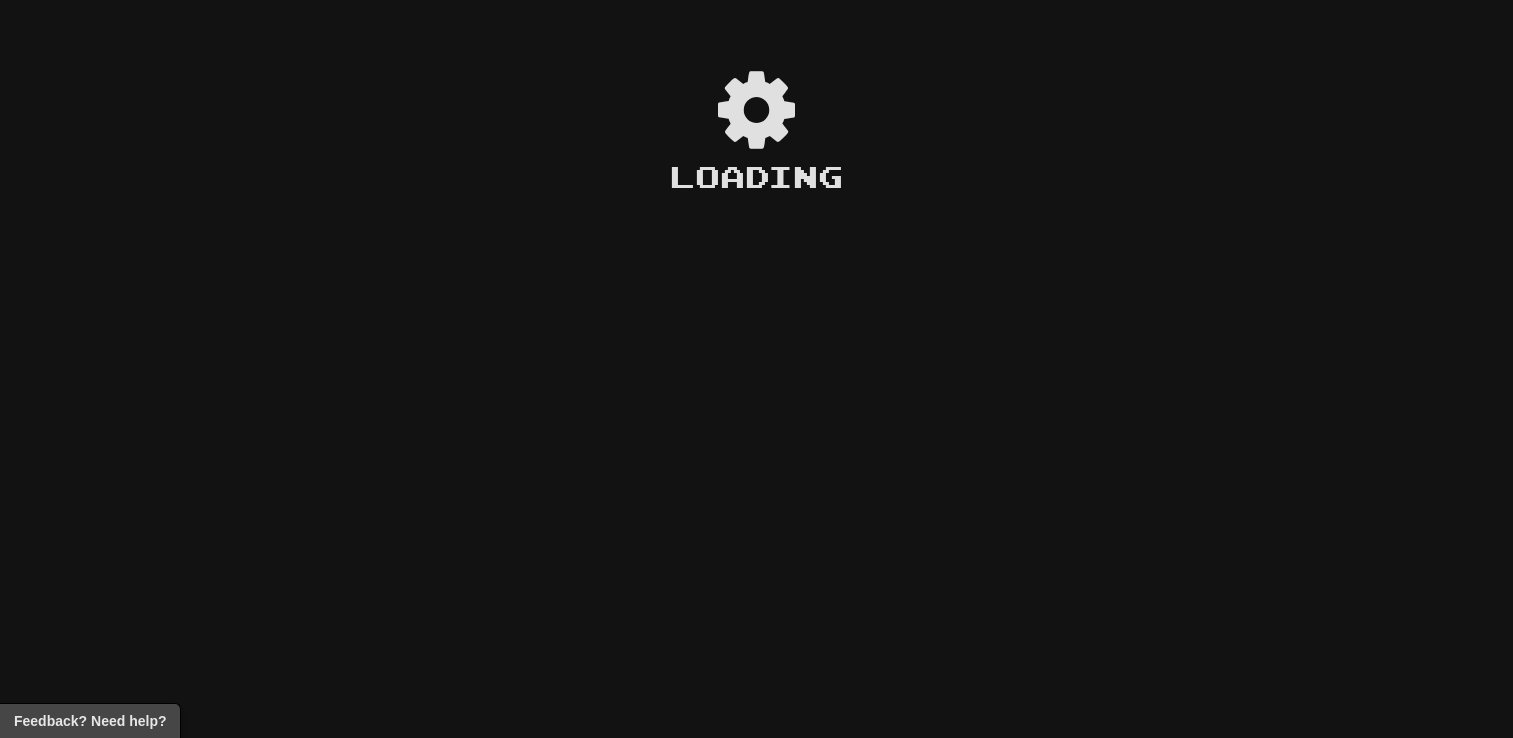 scroll, scrollTop: 0, scrollLeft: 0, axis: both 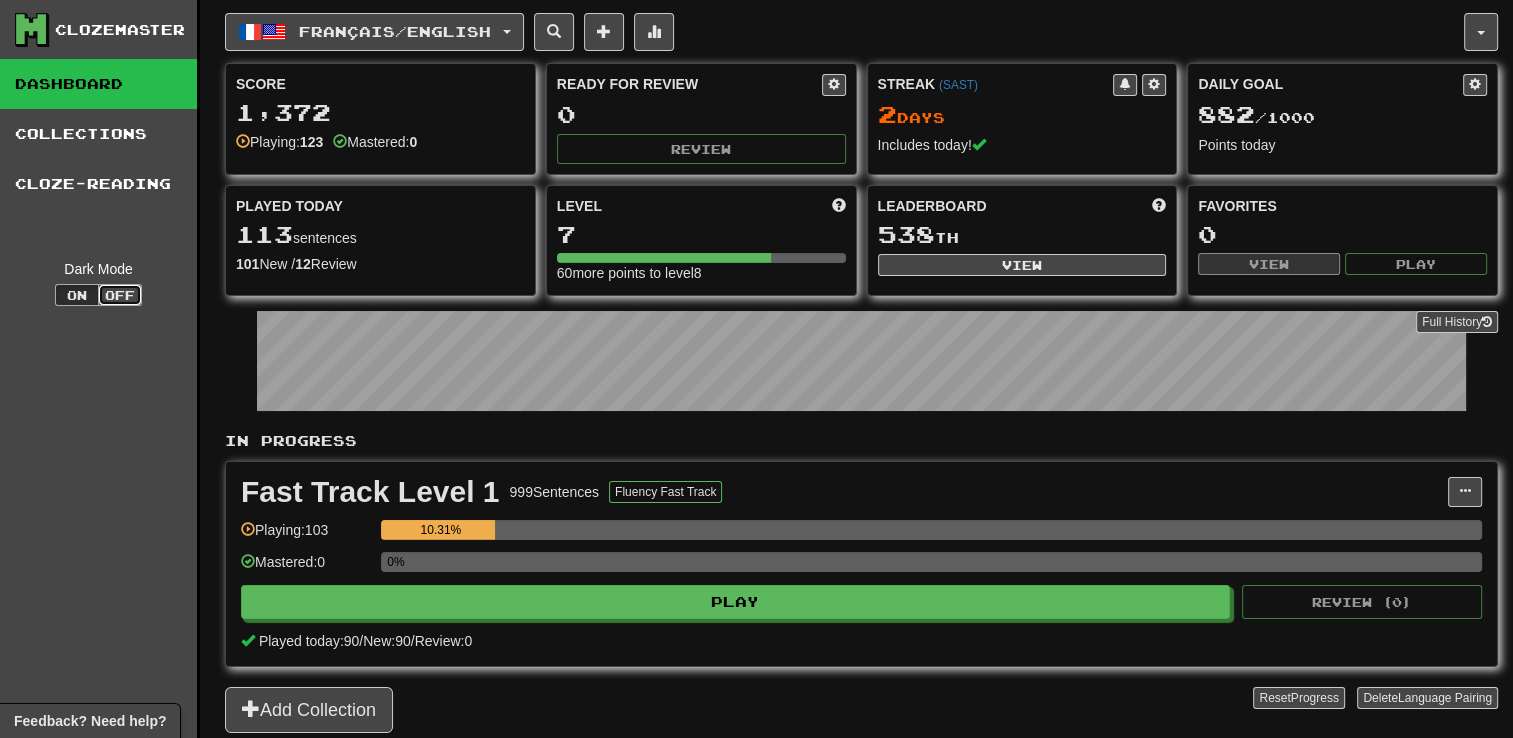 click on "Off" at bounding box center (120, 295) 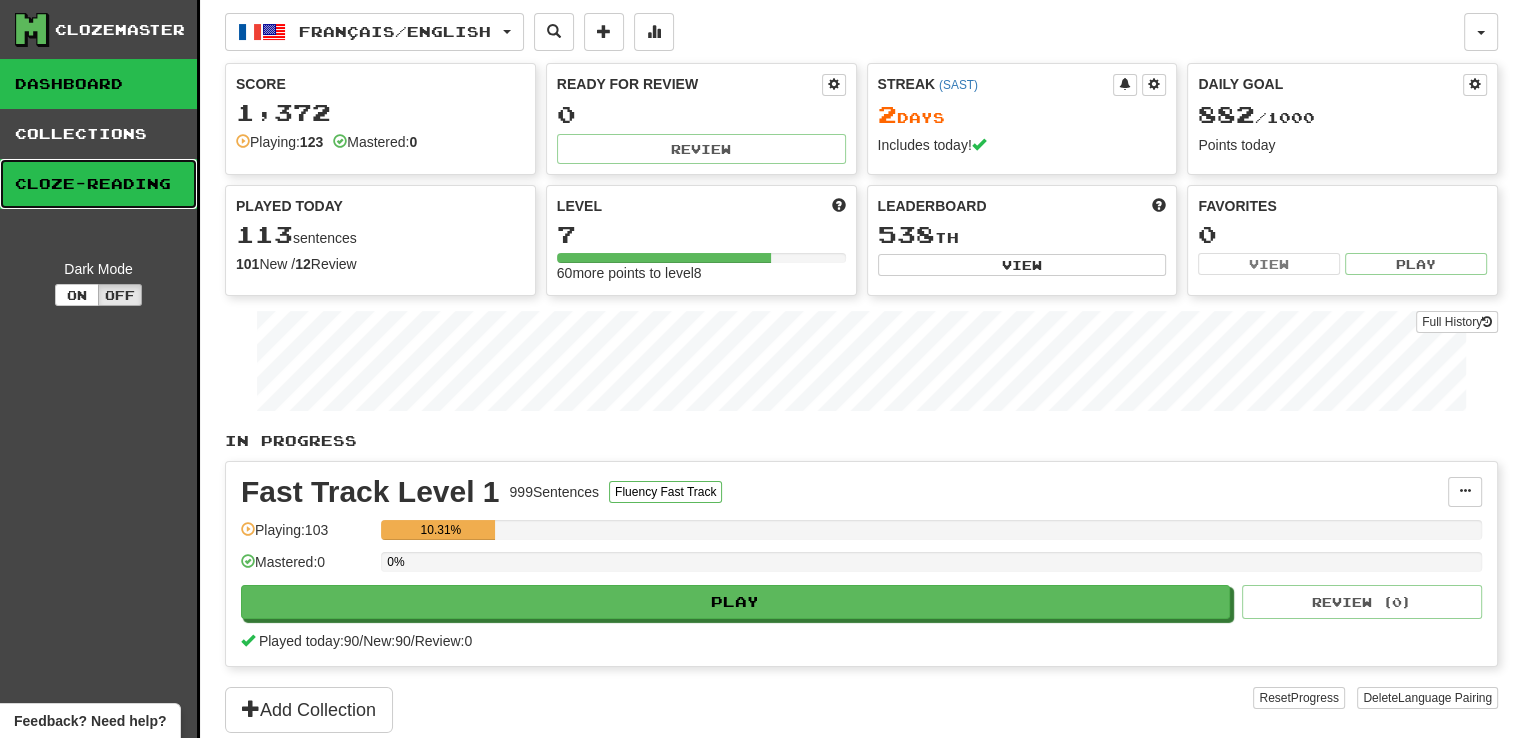 click on "Cloze-Reading" at bounding box center (98, 184) 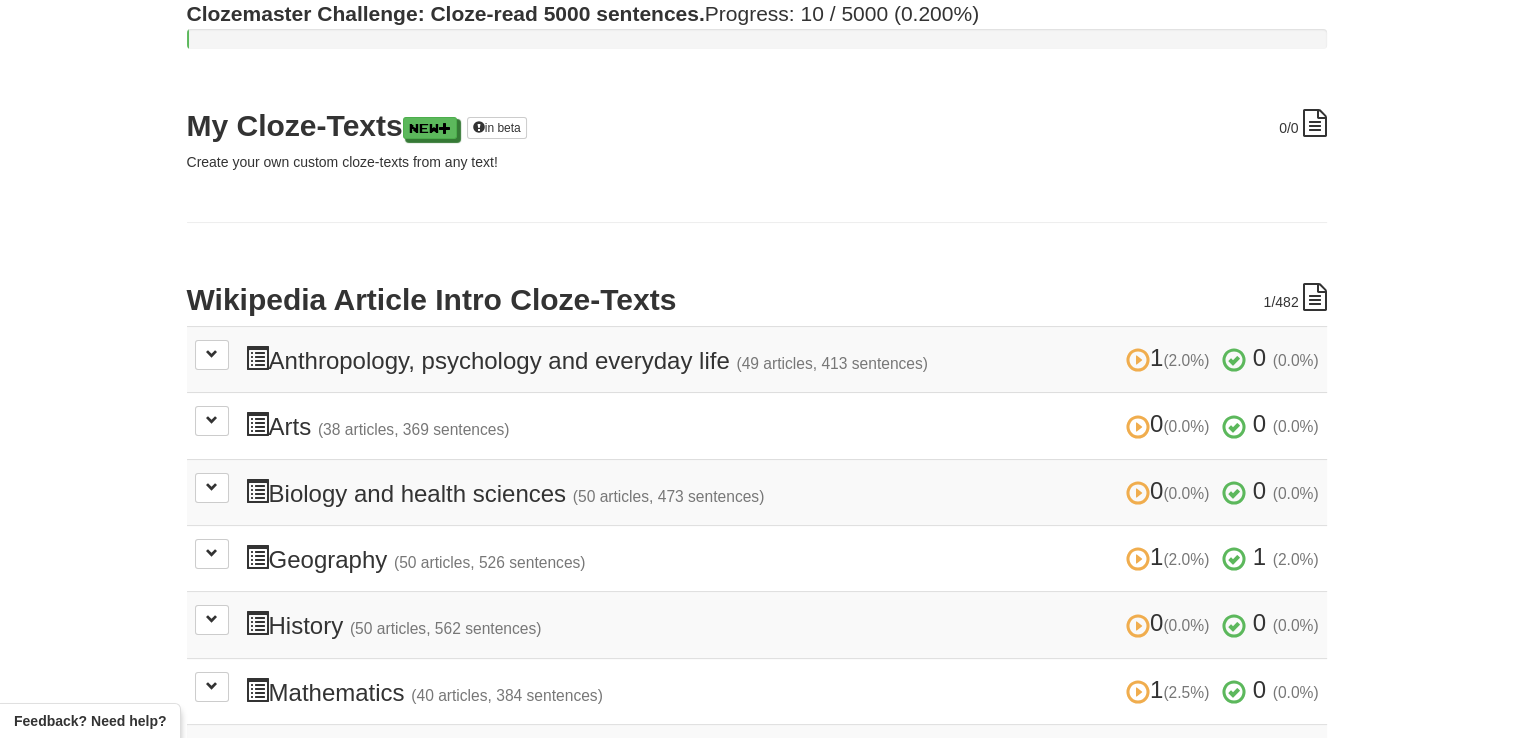 scroll, scrollTop: 400, scrollLeft: 0, axis: vertical 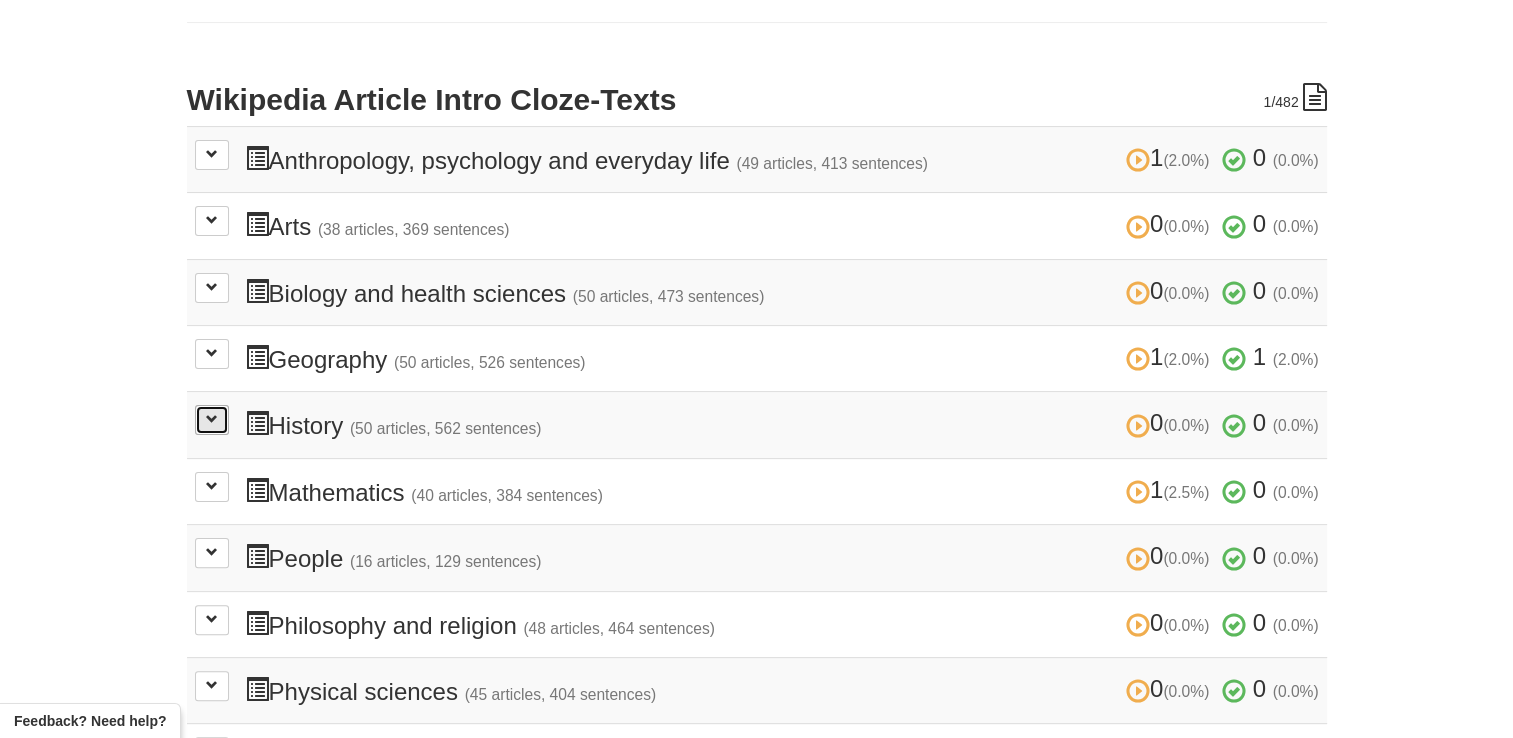 click at bounding box center (212, 420) 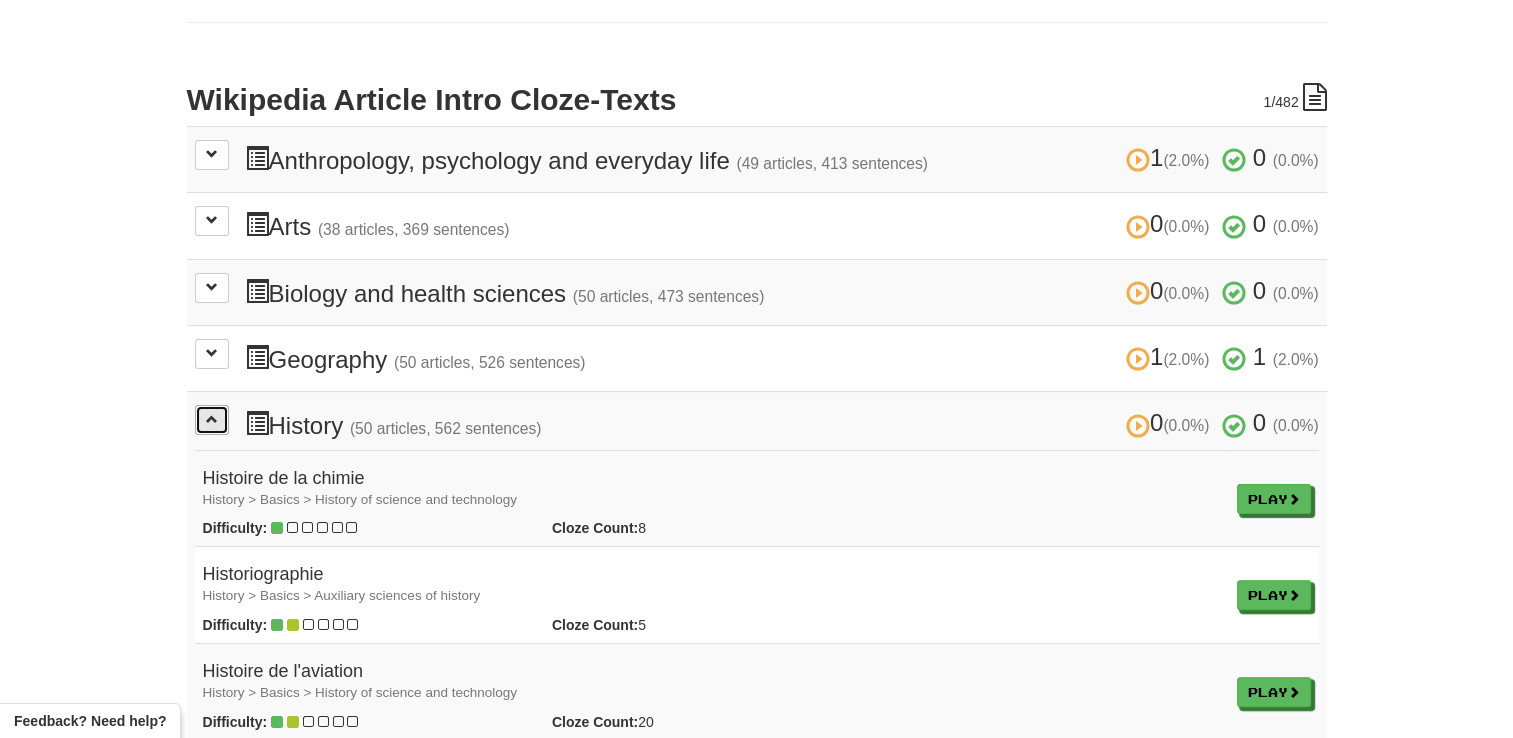 click at bounding box center [212, 420] 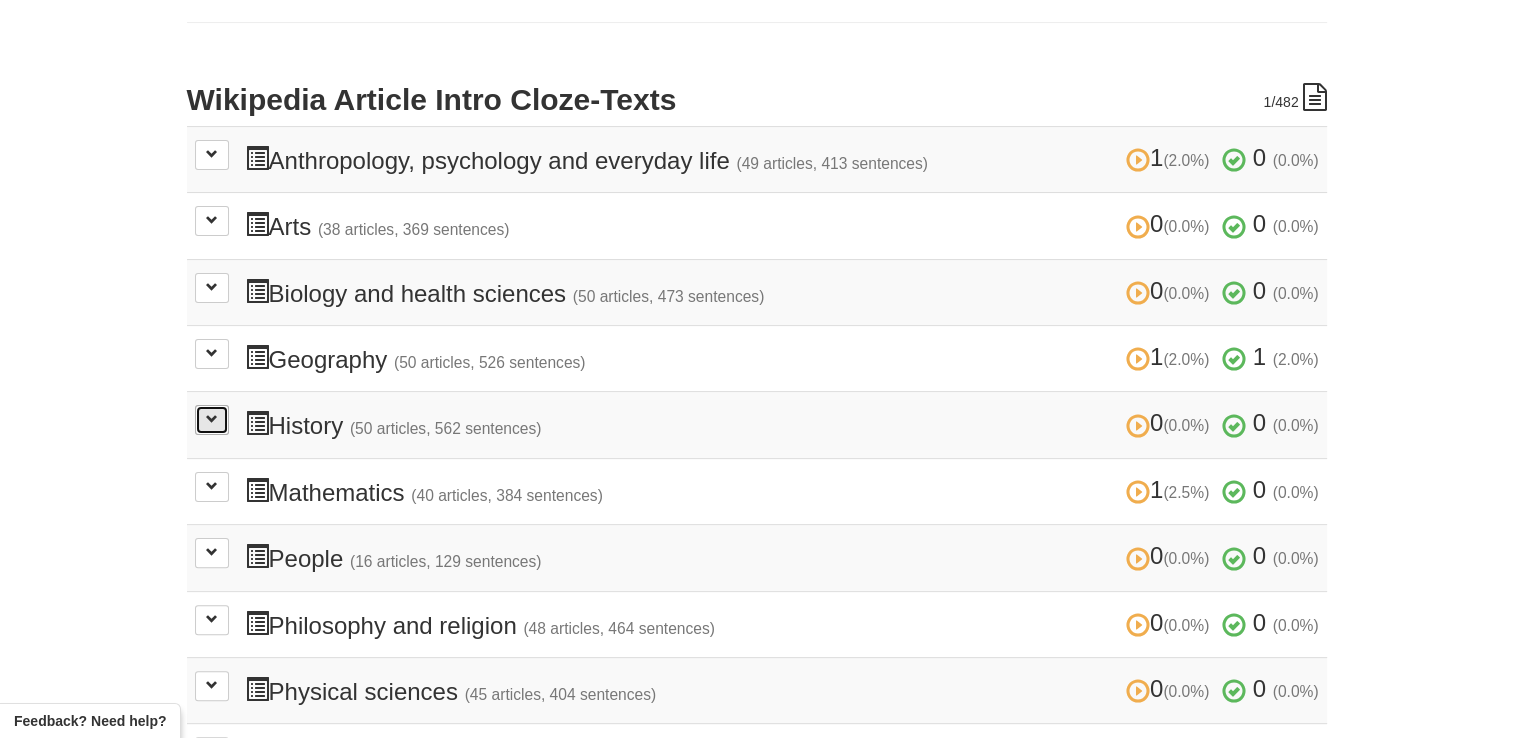 click at bounding box center [212, 420] 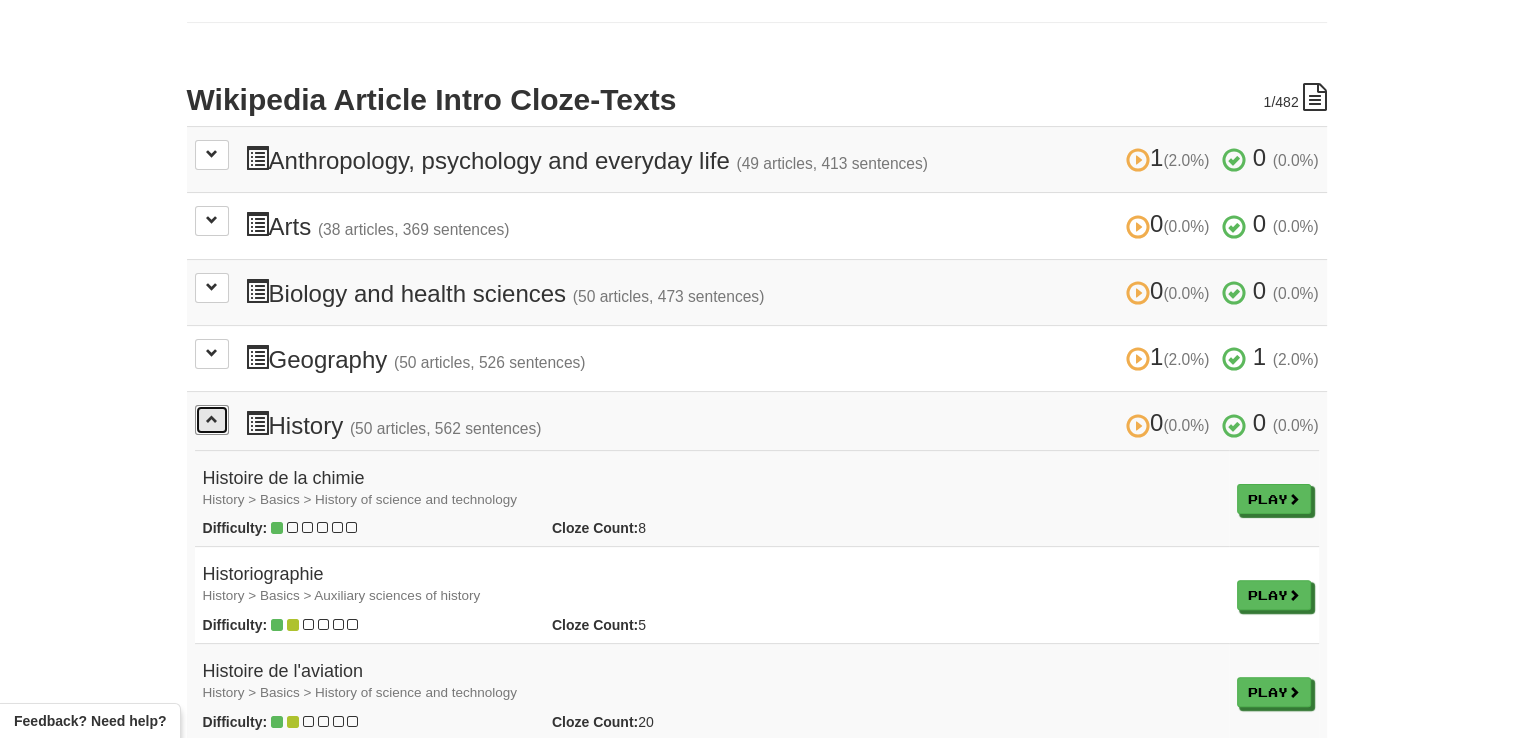 scroll, scrollTop: 600, scrollLeft: 0, axis: vertical 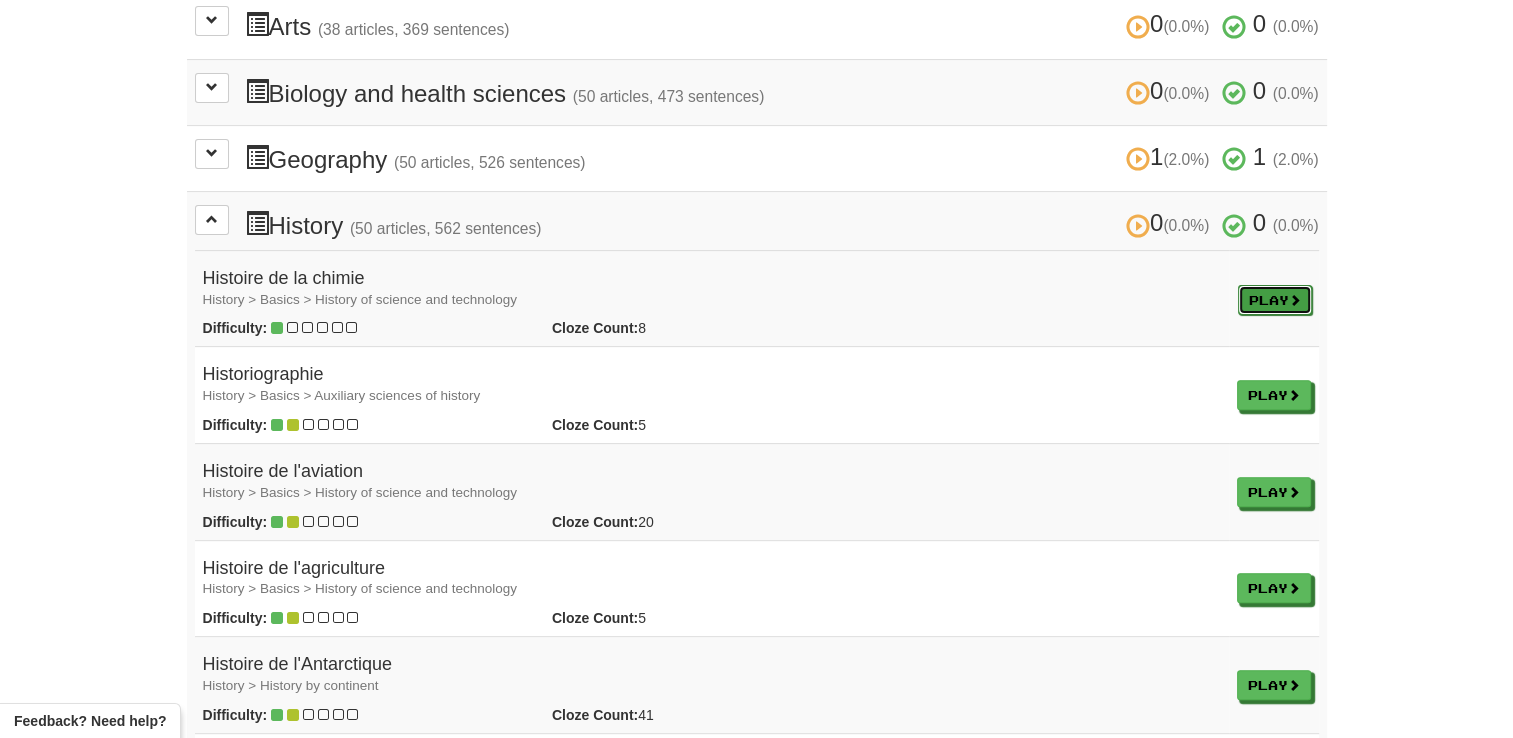 click on "Play" at bounding box center [1275, 300] 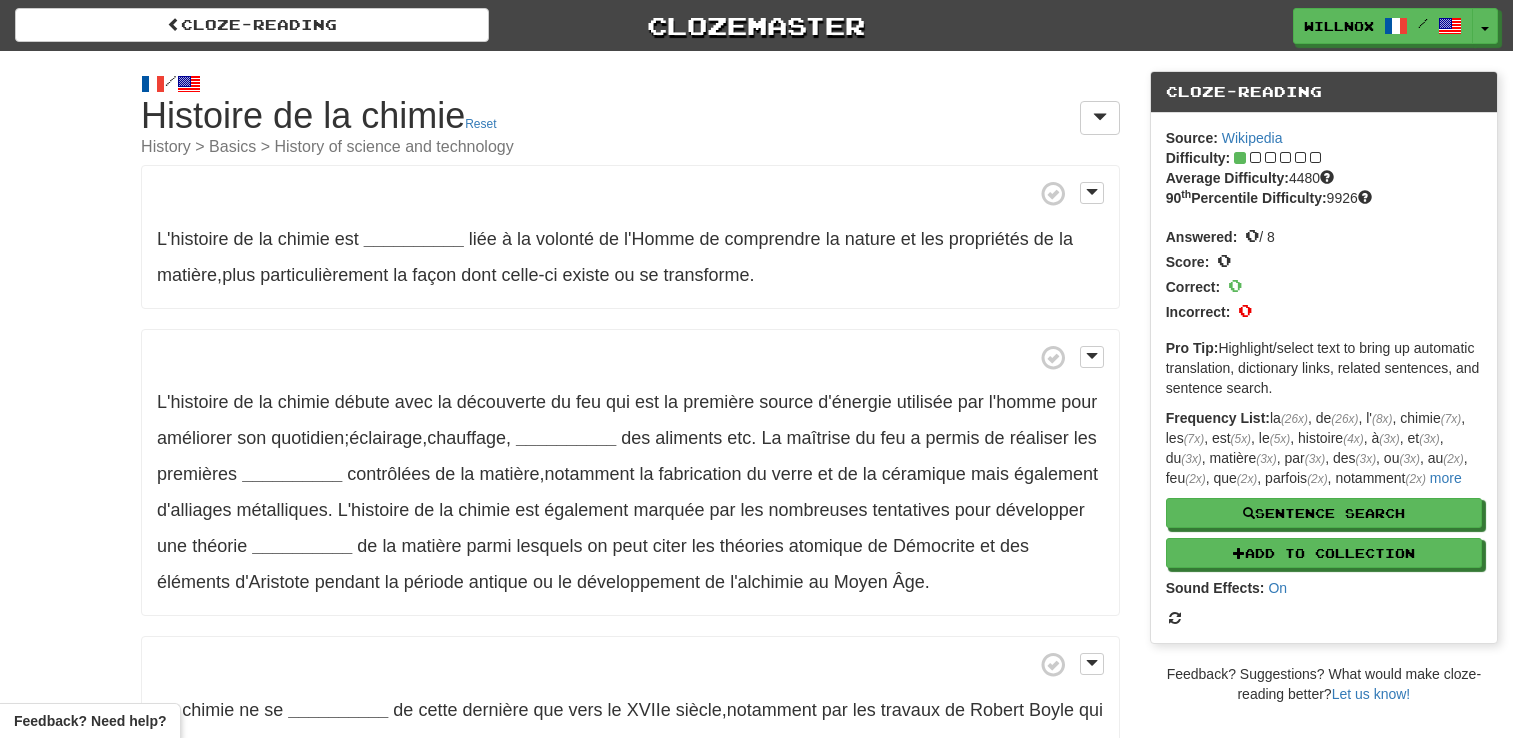 scroll, scrollTop: 0, scrollLeft: 0, axis: both 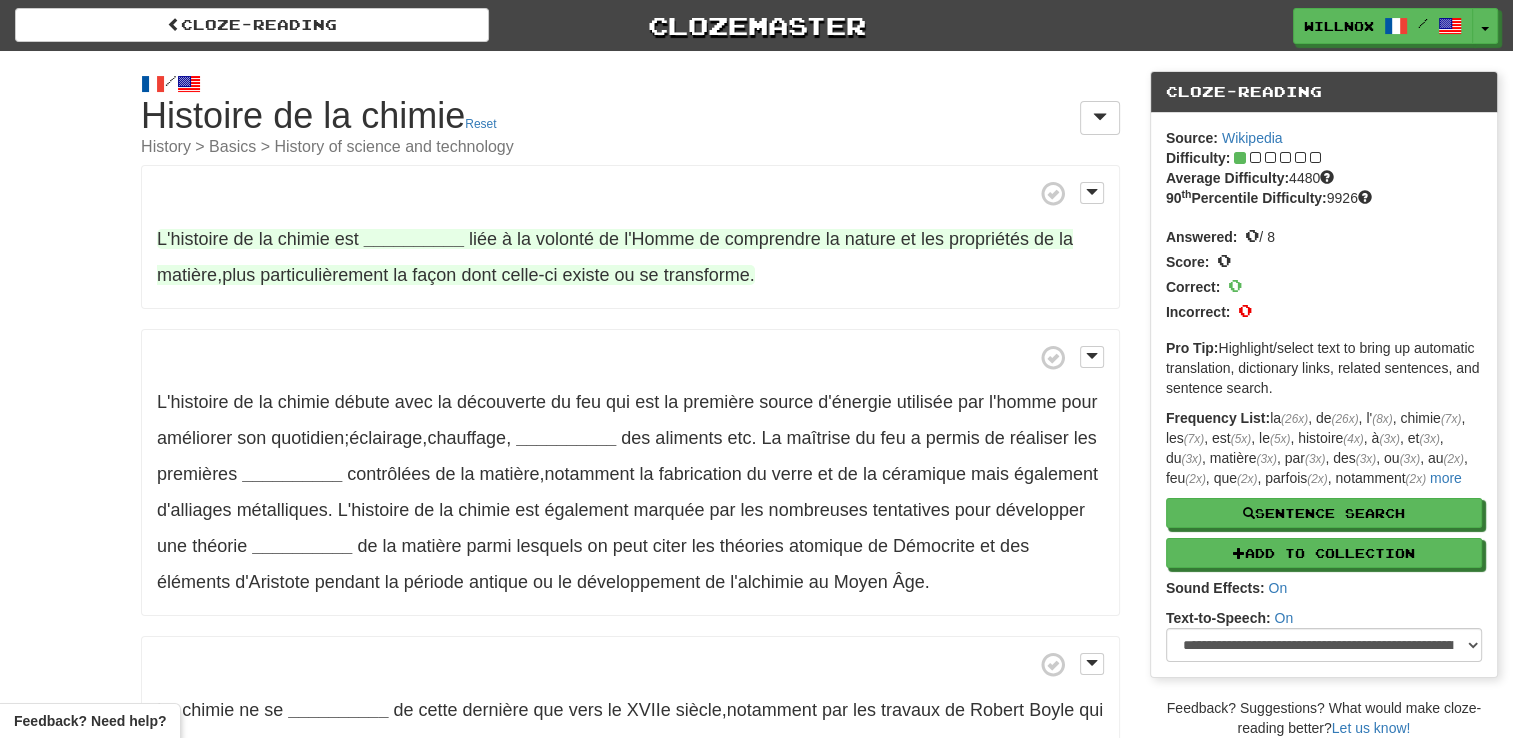 click on "__________" at bounding box center (414, 239) 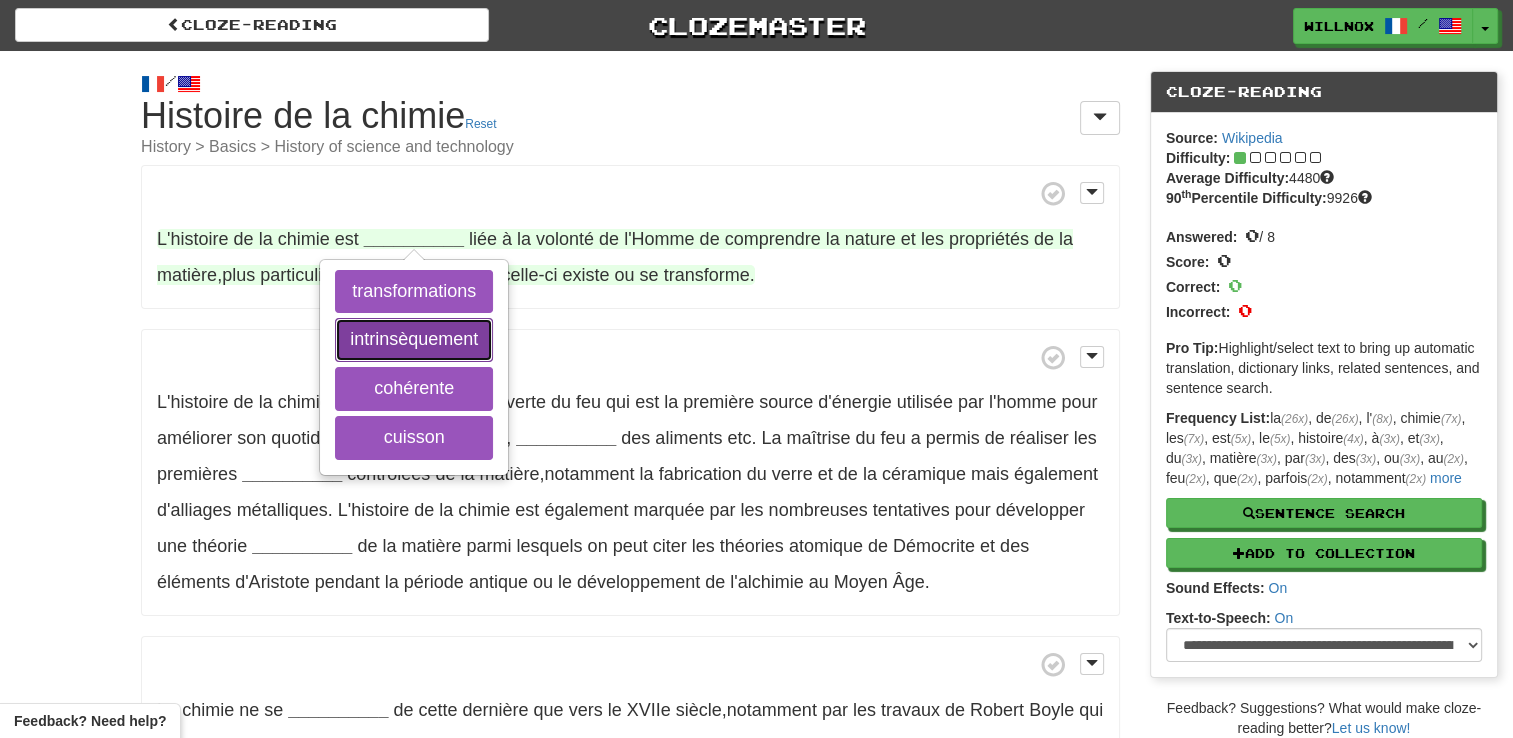 click on "intrinsèquement" at bounding box center [414, 340] 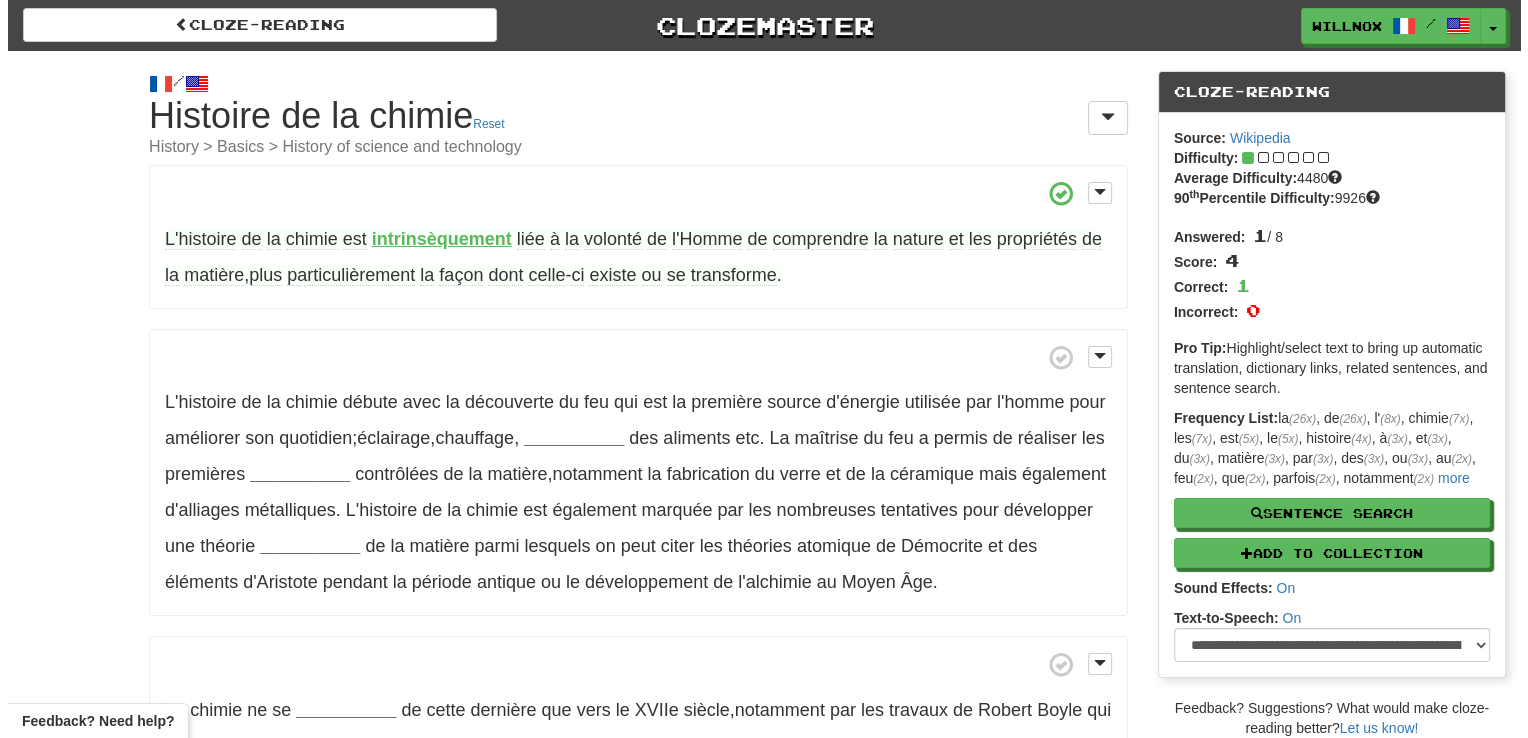scroll, scrollTop: 35, scrollLeft: 0, axis: vertical 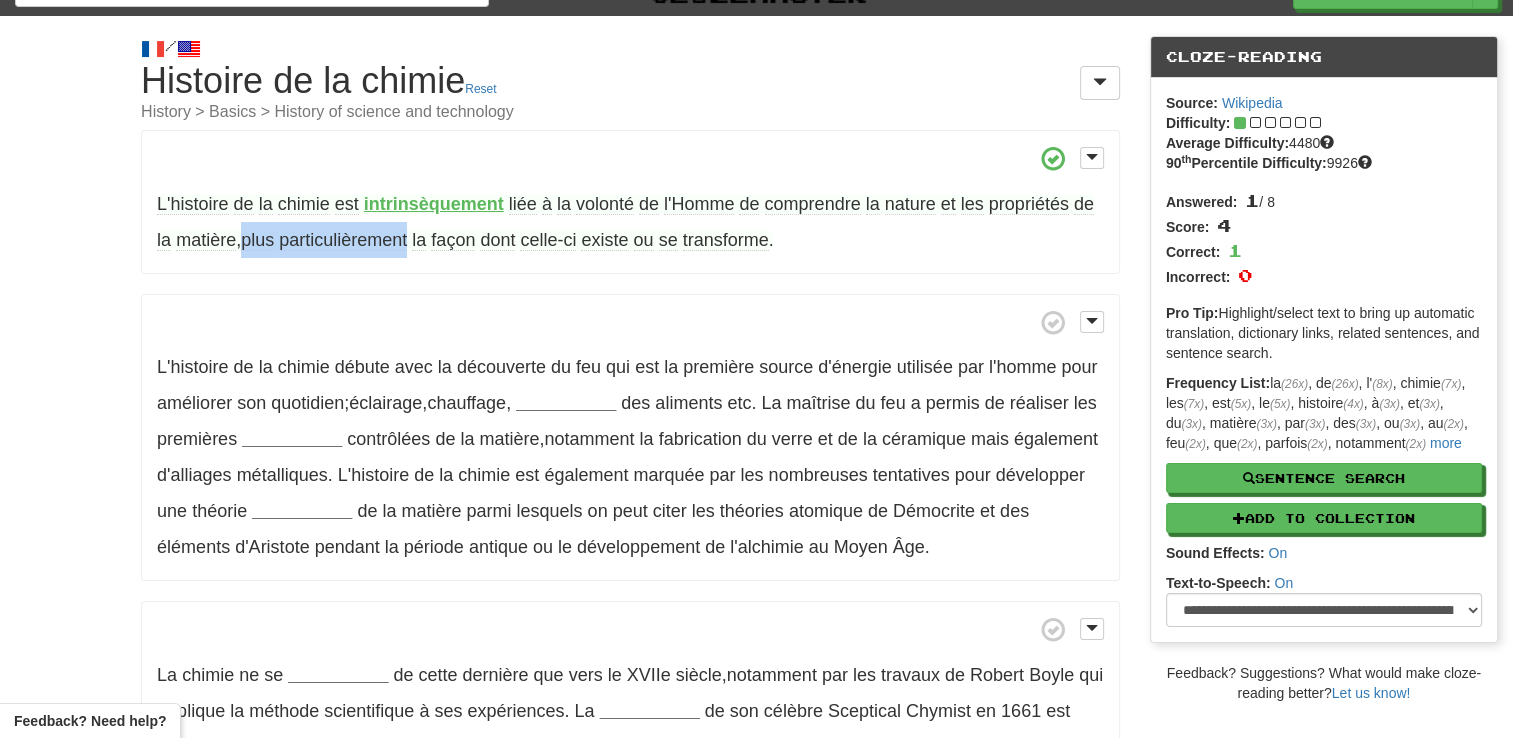 drag, startPoint x: 246, startPoint y: 242, endPoint x: 411, endPoint y: 254, distance: 165.43579 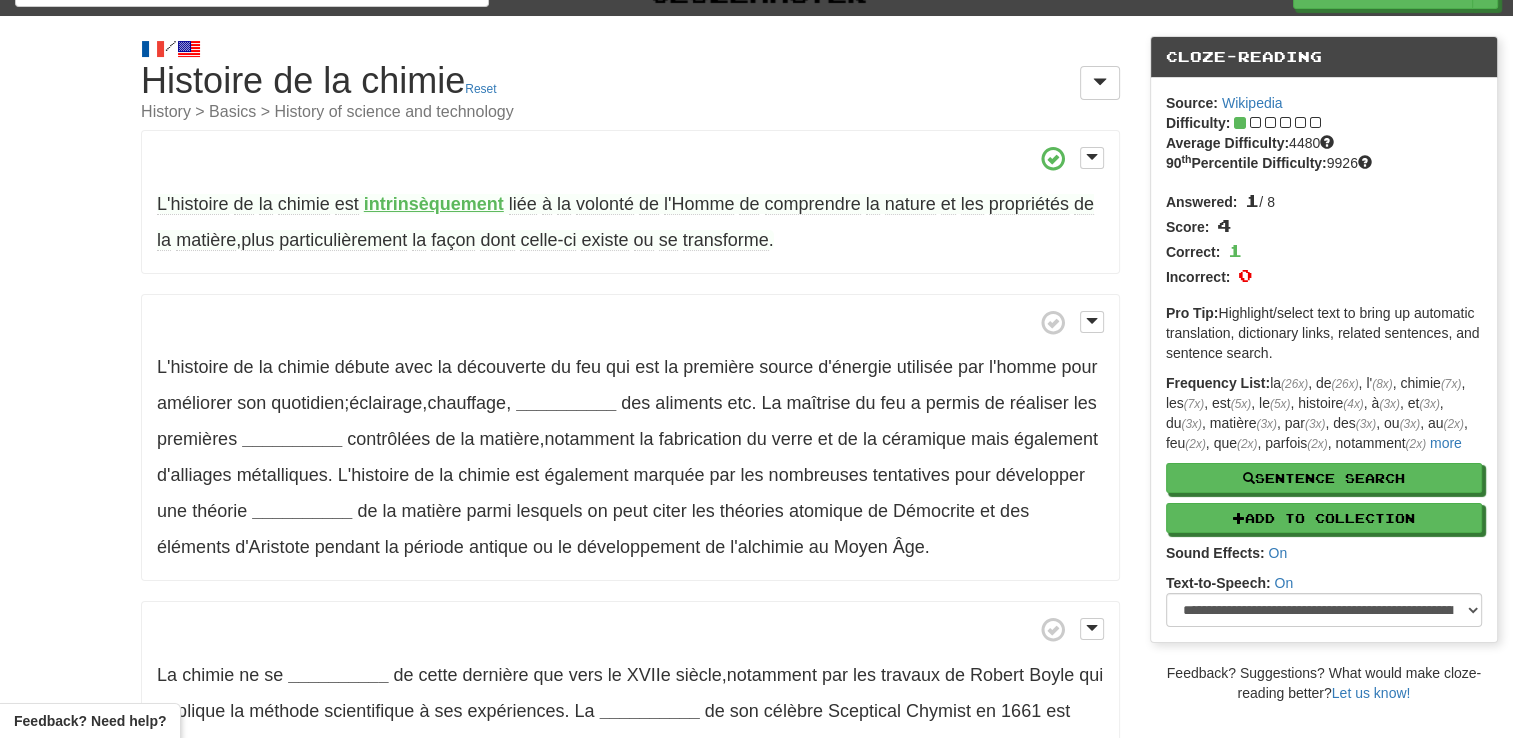 drag, startPoint x: 411, startPoint y: 254, endPoint x: 420, endPoint y: 289, distance: 36.138622 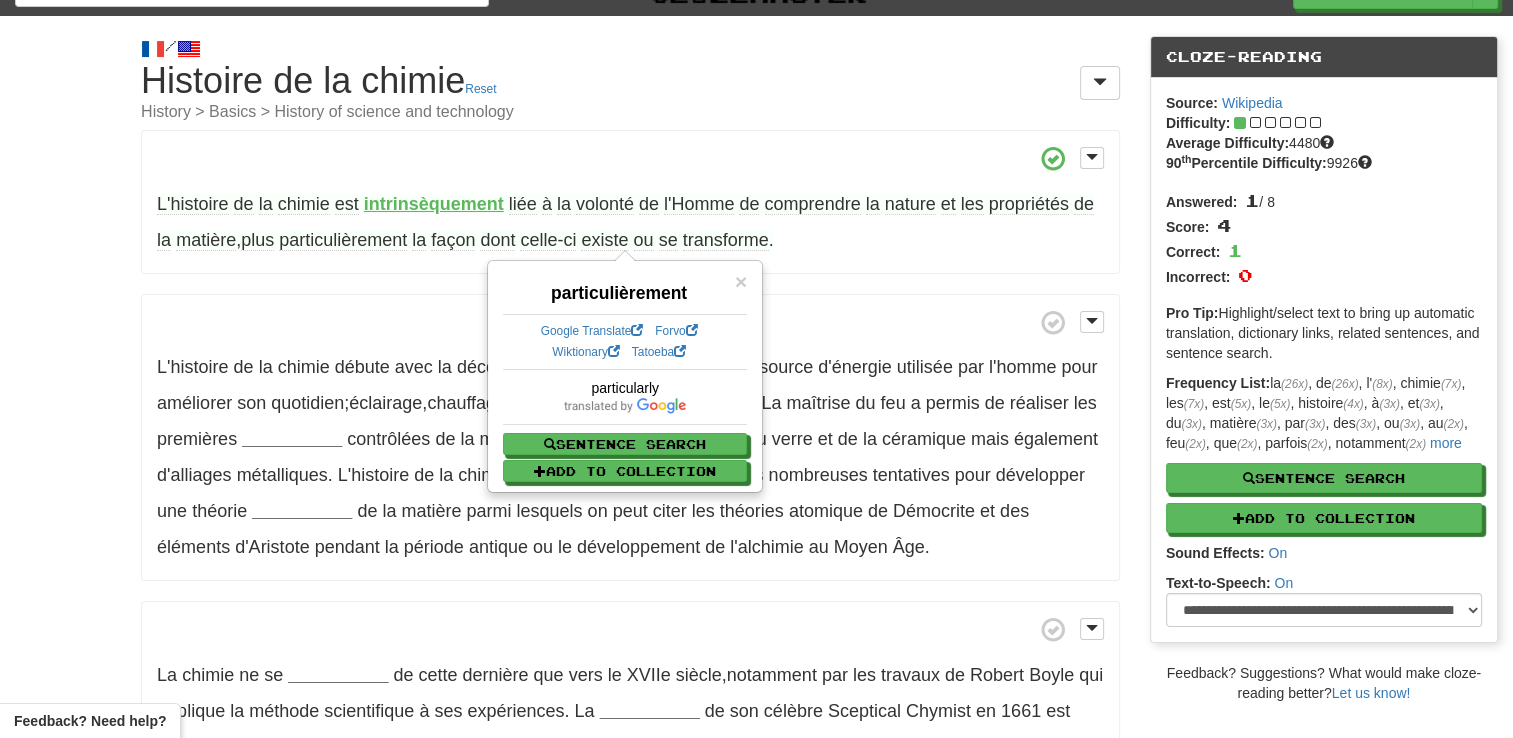 click on "plus" at bounding box center [257, 240] 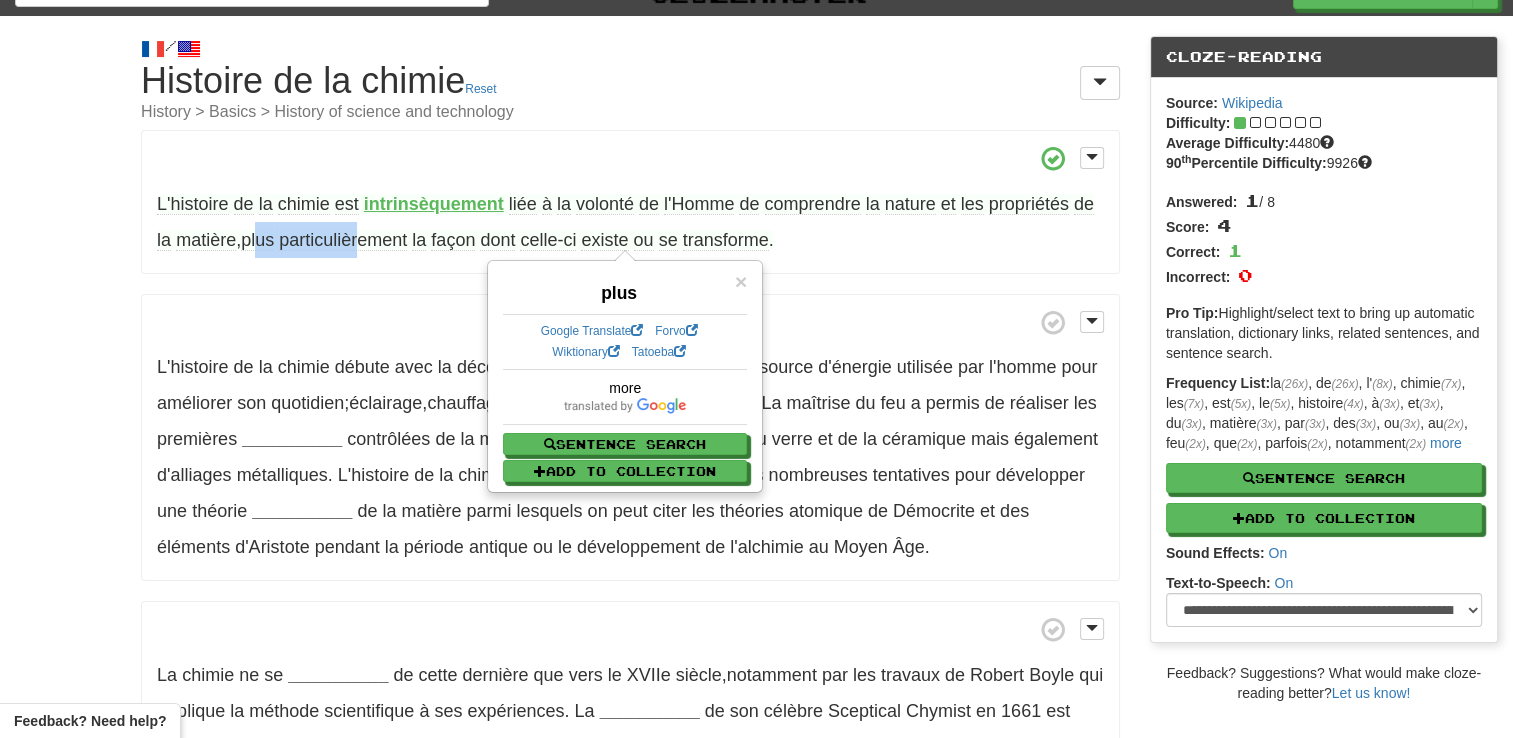 drag, startPoint x: 259, startPoint y: 235, endPoint x: 364, endPoint y: 241, distance: 105.17129 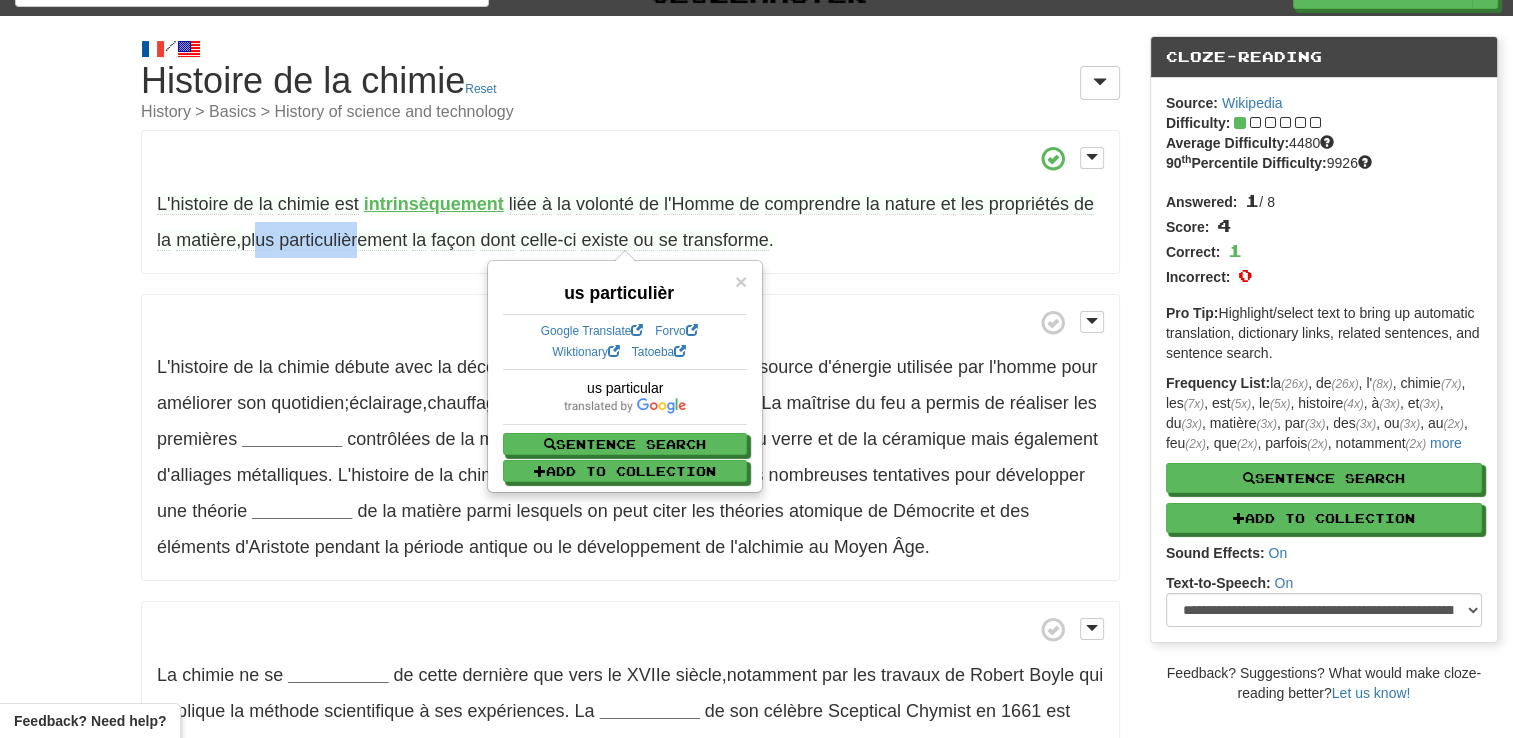 drag, startPoint x: 364, startPoint y: 241, endPoint x: 364, endPoint y: 274, distance: 33 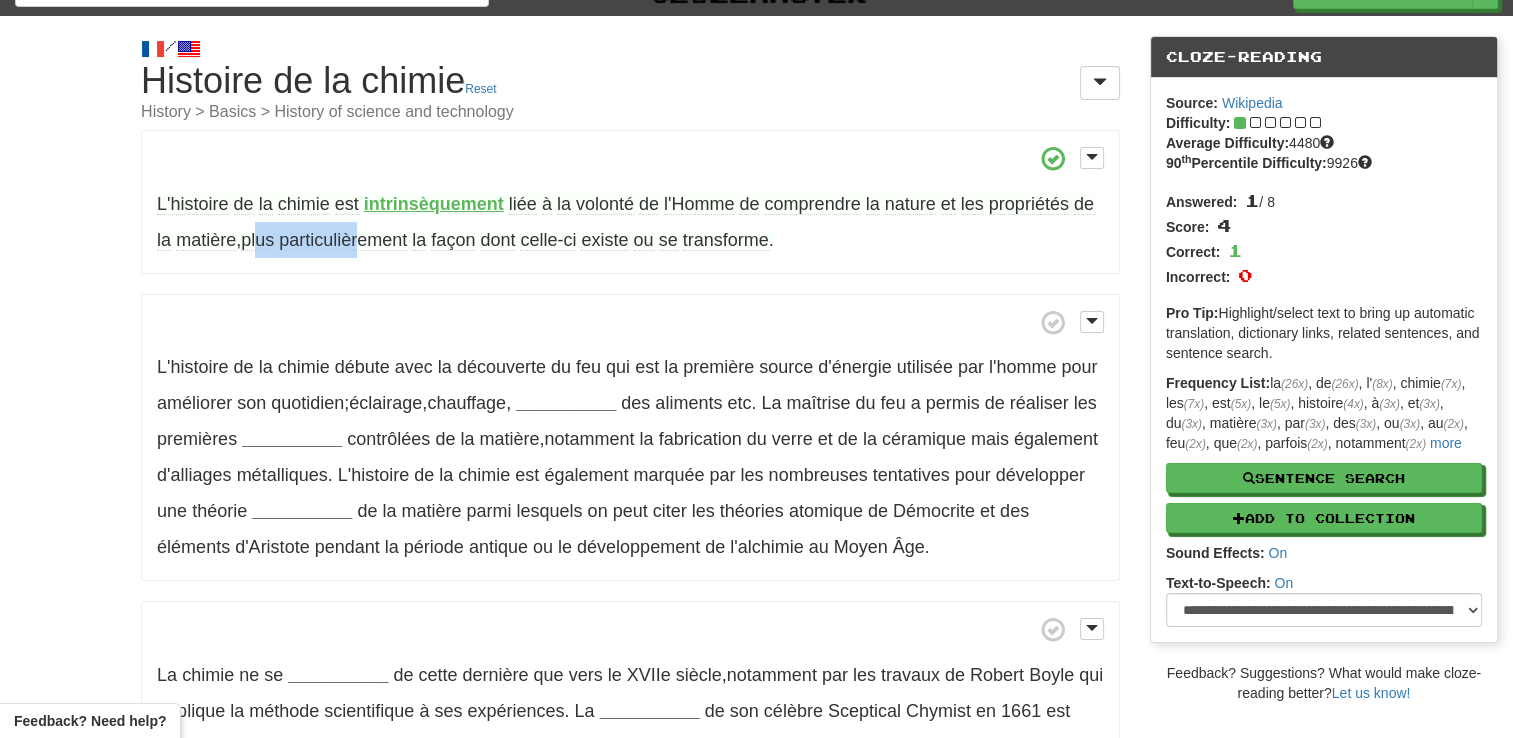click on "L'histoire   de   la   chimie   est
intrinsèquement
liée   à   la   volonté   de   l'Homme   de   comprendre   la   nature   et   les   propriétés   de   la   matière ,  plus   particulièrement   la   façon   dont   celle-ci   existe   ou   se   transforme ." at bounding box center (630, 202) 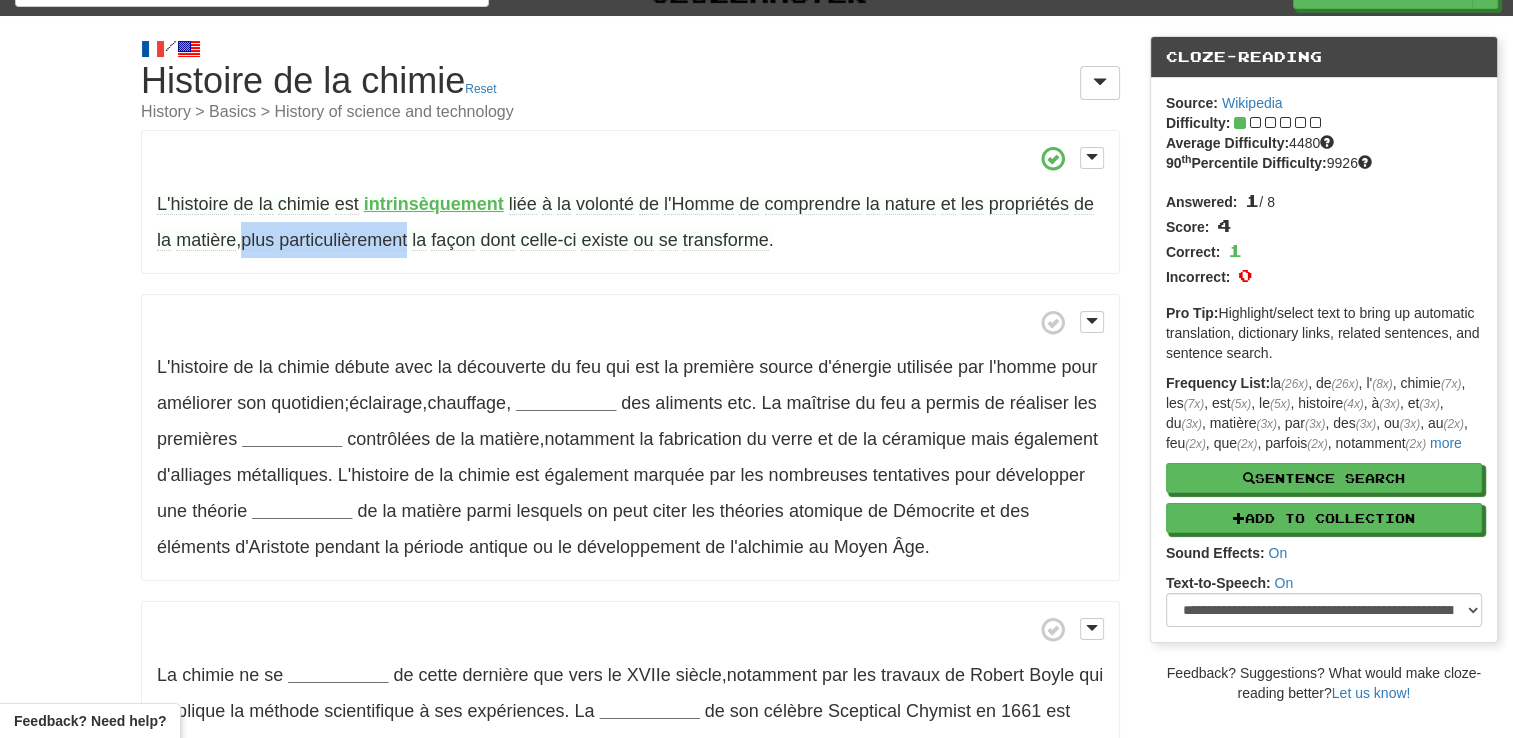 drag, startPoint x: 250, startPoint y: 242, endPoint x: 411, endPoint y: 245, distance: 161.02795 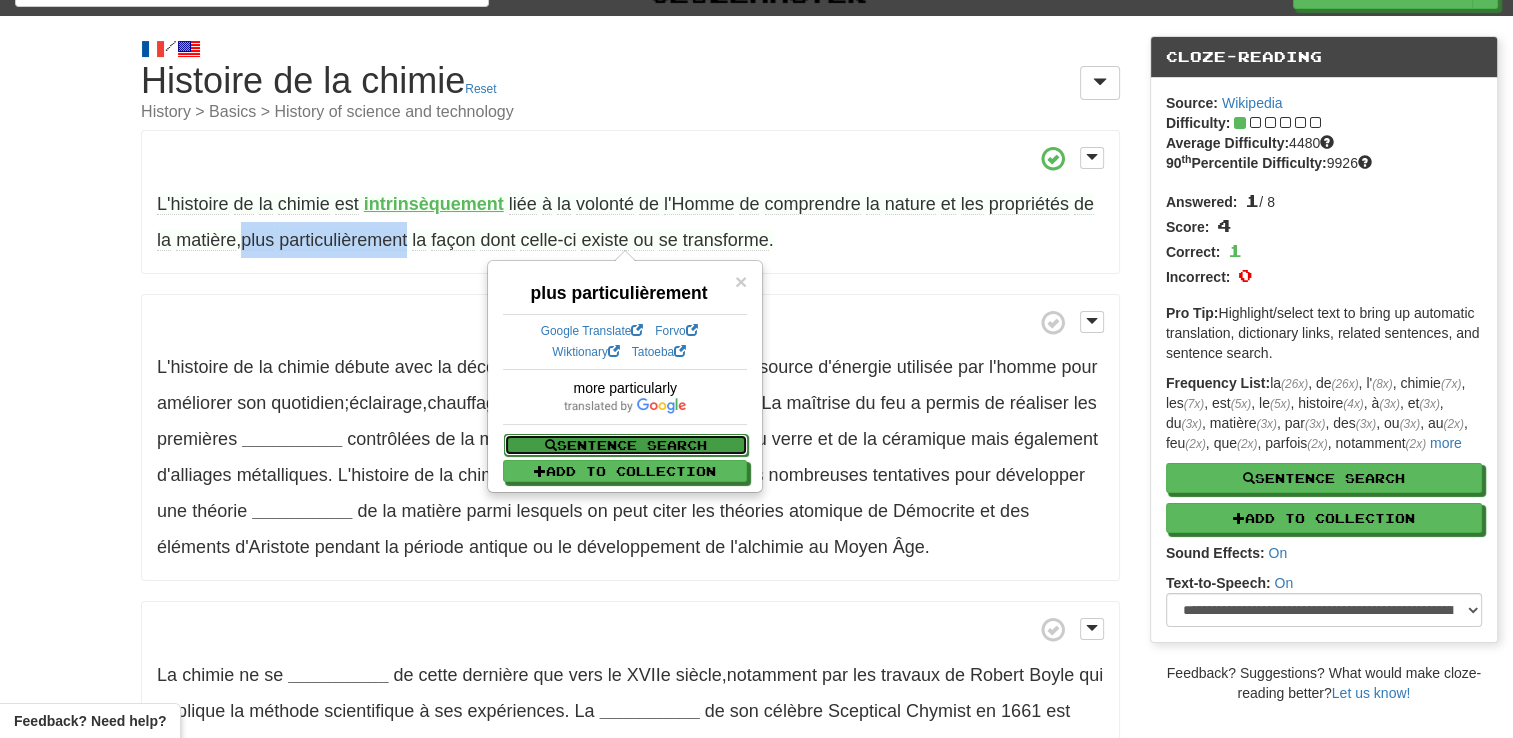 click on "Sentence Search" at bounding box center [626, 445] 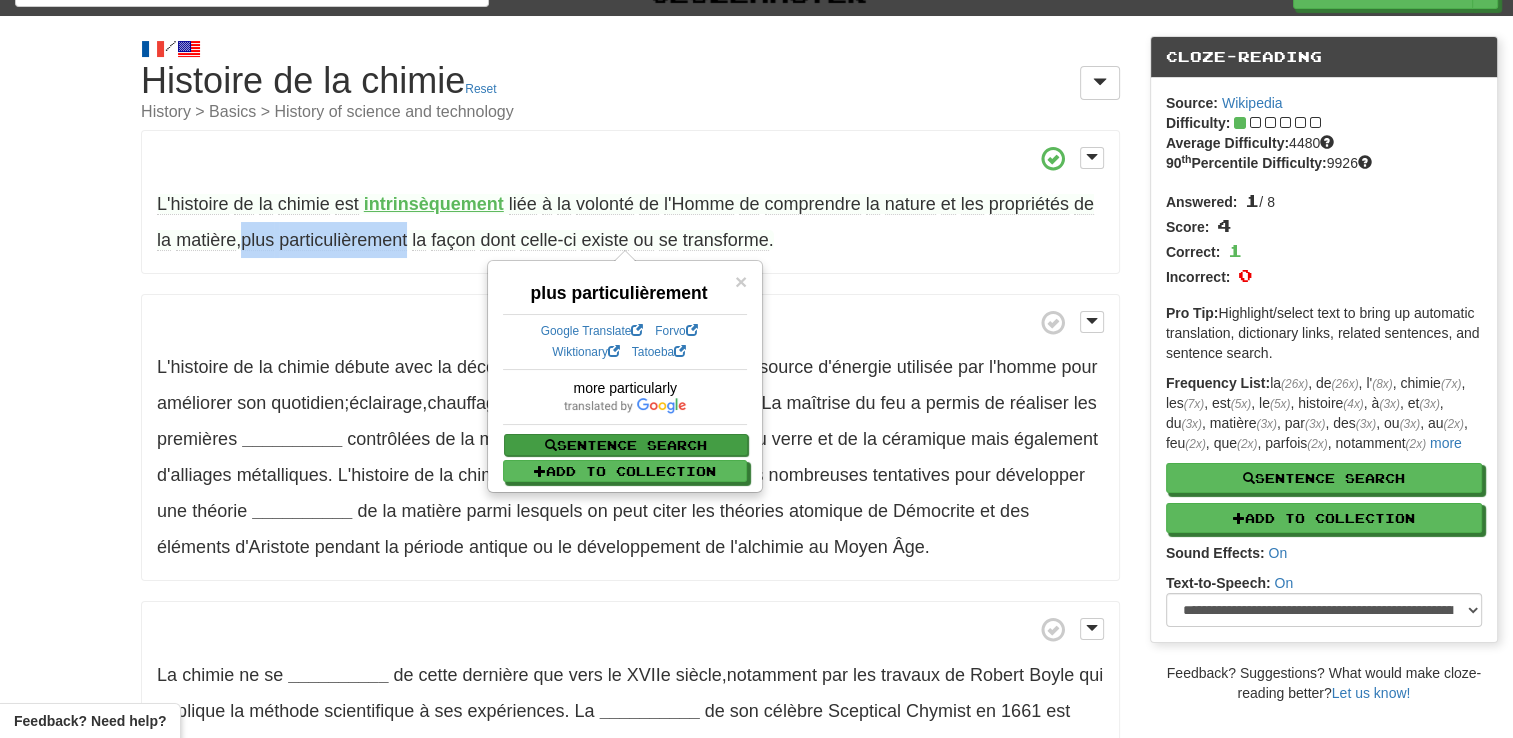 select on "****" 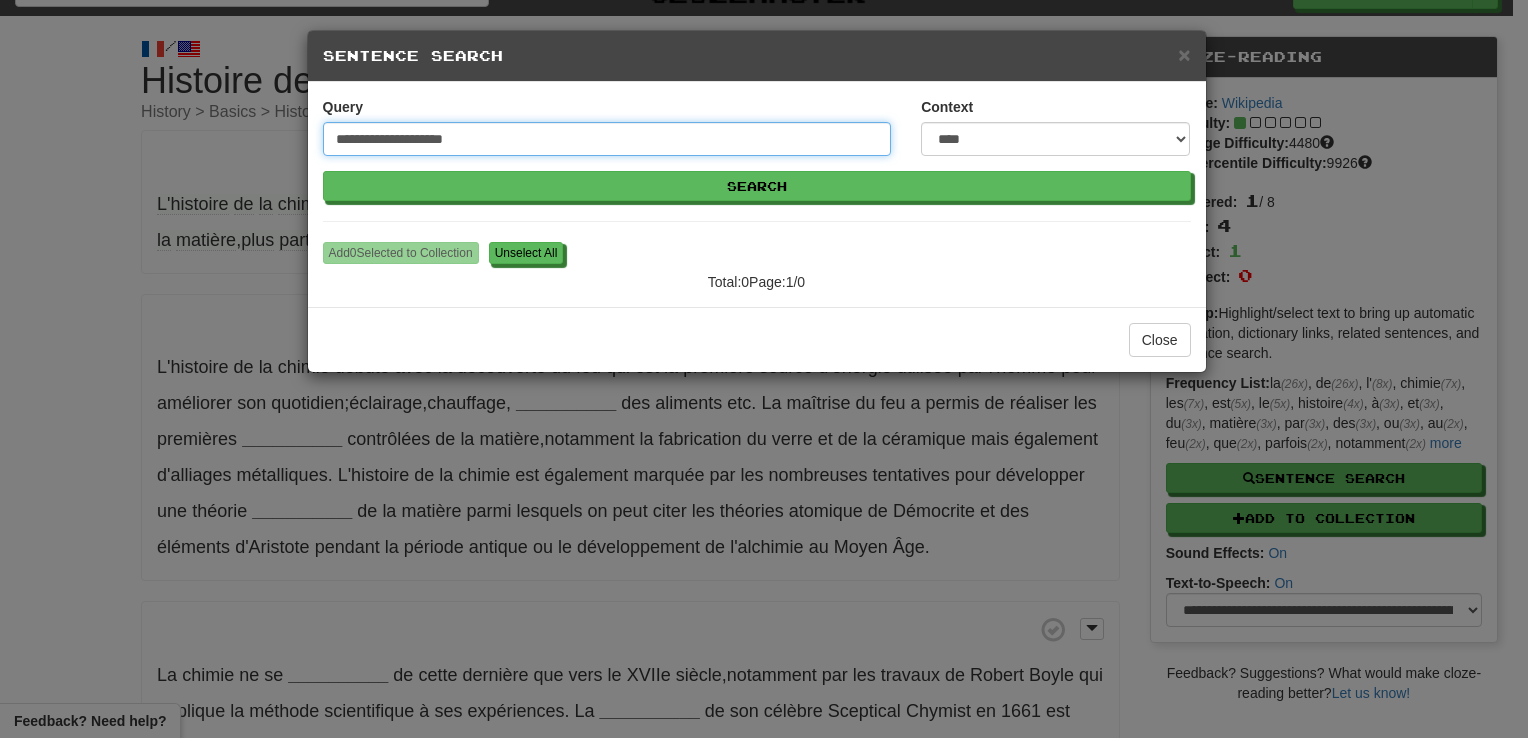 click on "**********" at bounding box center [1055, 139] 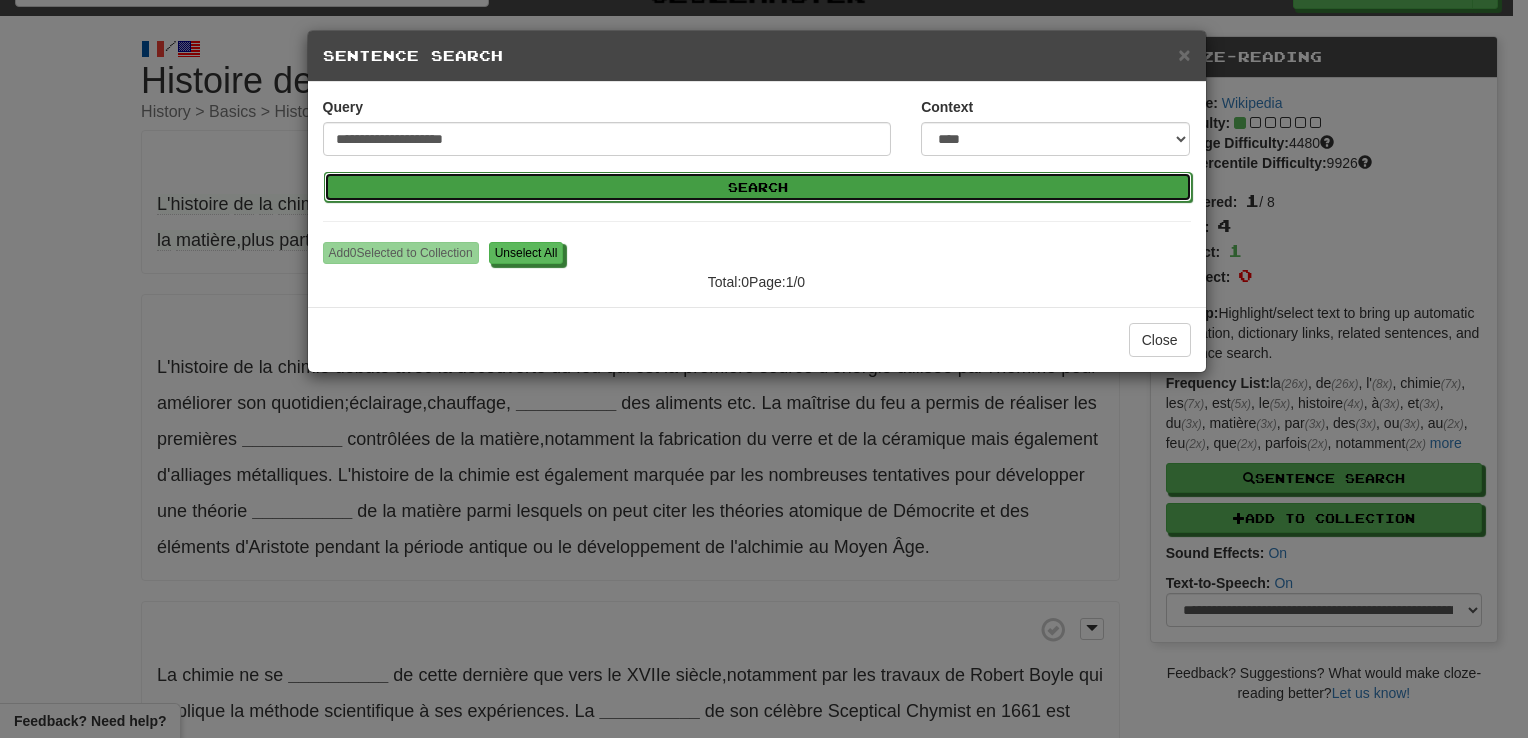 click on "Search" at bounding box center (758, 187) 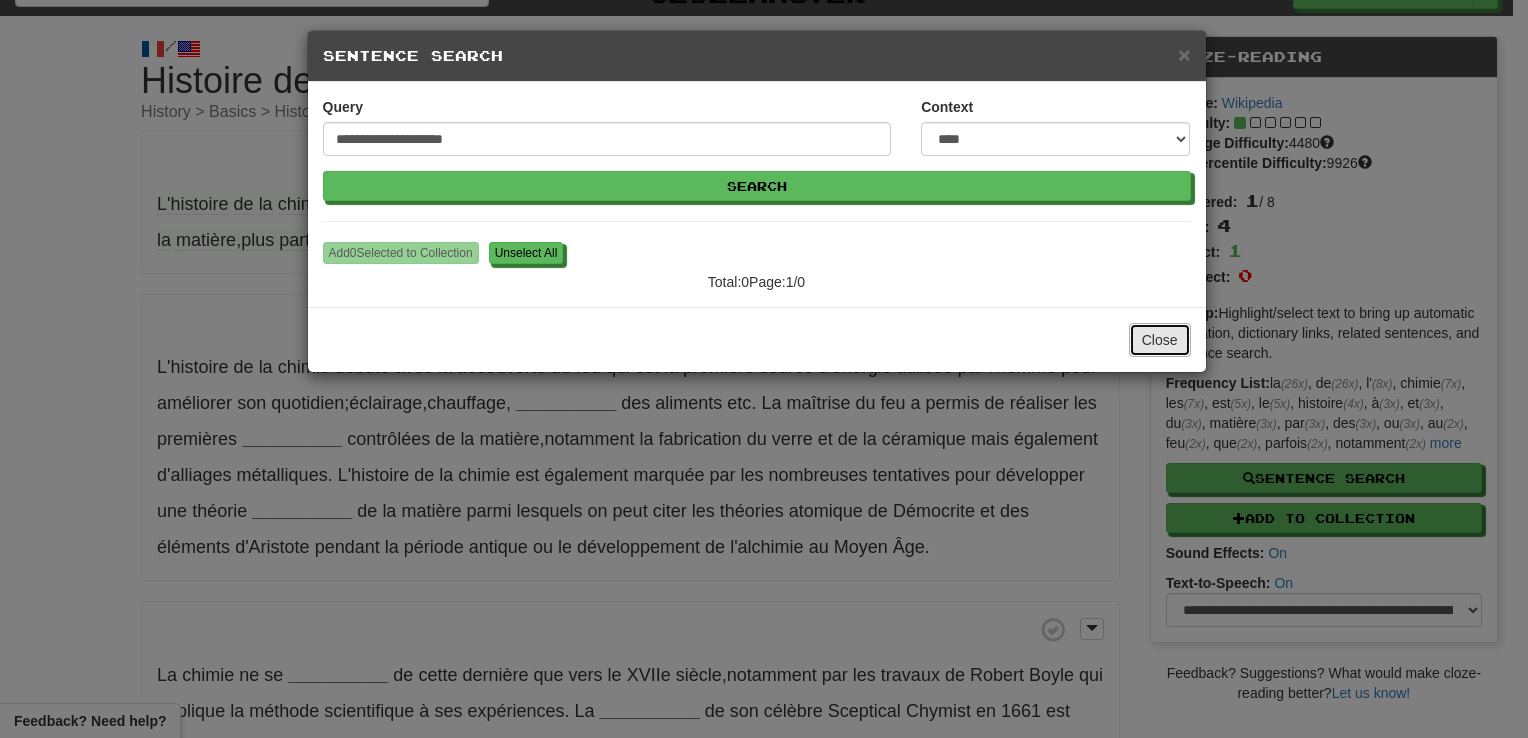 click on "Close" at bounding box center (1160, 340) 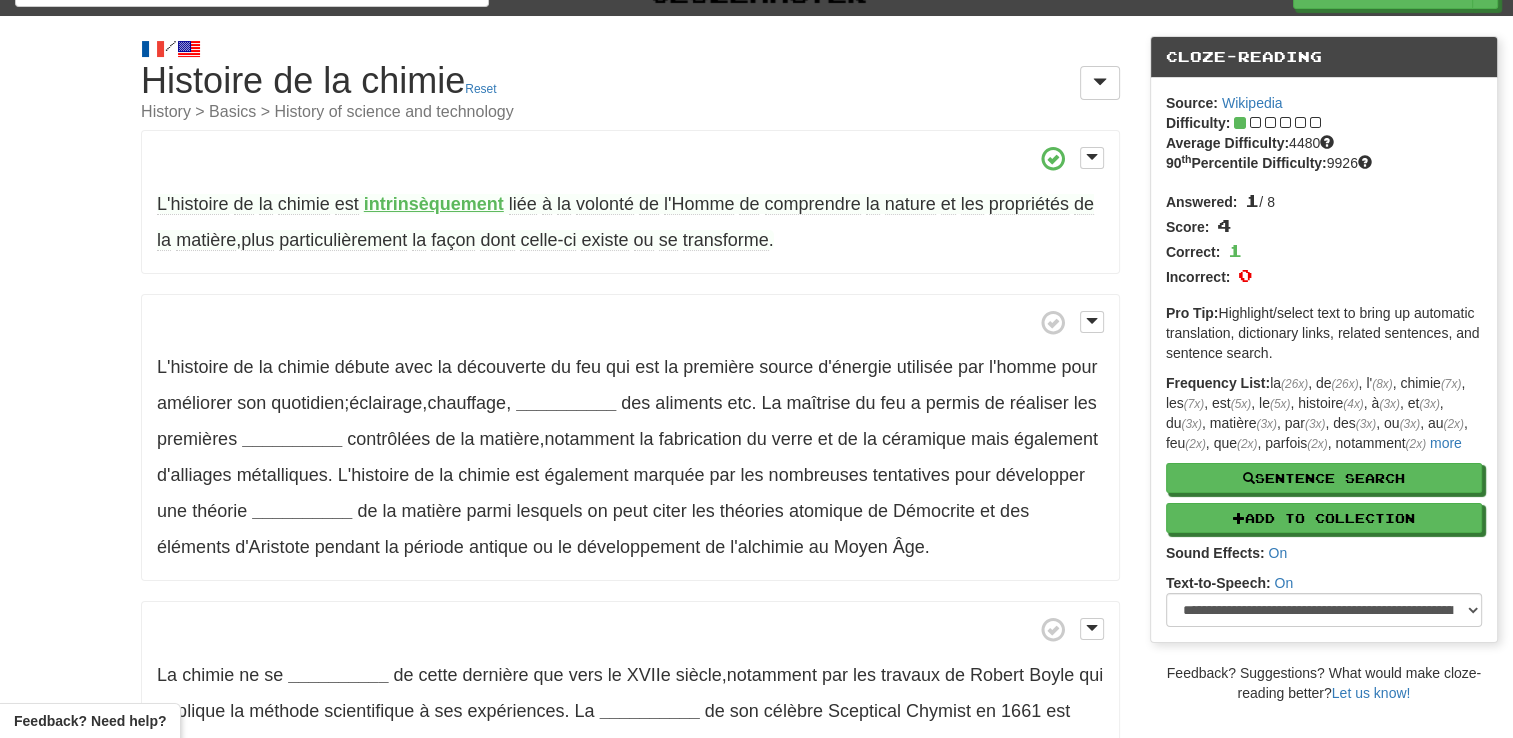 click on "L'histoire   de   la   chimie   débute   avec   la   découverte   du   feu   qui   est   la   première   source   d'énergie   utilisée   par   l'homme   pour   améliorer   son   quotidien  ;  éclairage ,  chauffage ,
__________
des   aliments   etc .
La   maîtrise   du   feu   a   permis   de   réaliser   les   premières
__________
contrôlées   de   la   matière ,  notamment   la   fabrication   du   verre   et   de   la   céramique   mais   également   d'alliages   métalliques .
L'histoire   de   la   chimie   est   également   marquée   par   les   nombreuses   tentatives   pour   développer   une   théorie
__________
de   la   matière   parmi   lesquels   on   peut   citer   les   théories   atomique   de   Démocrite   et   des   éléments   d'Aristote   pendant   la   période   antique   ou   le   développement   de   l'alchimie   au   Moyen   Âge ." at bounding box center (630, 438) 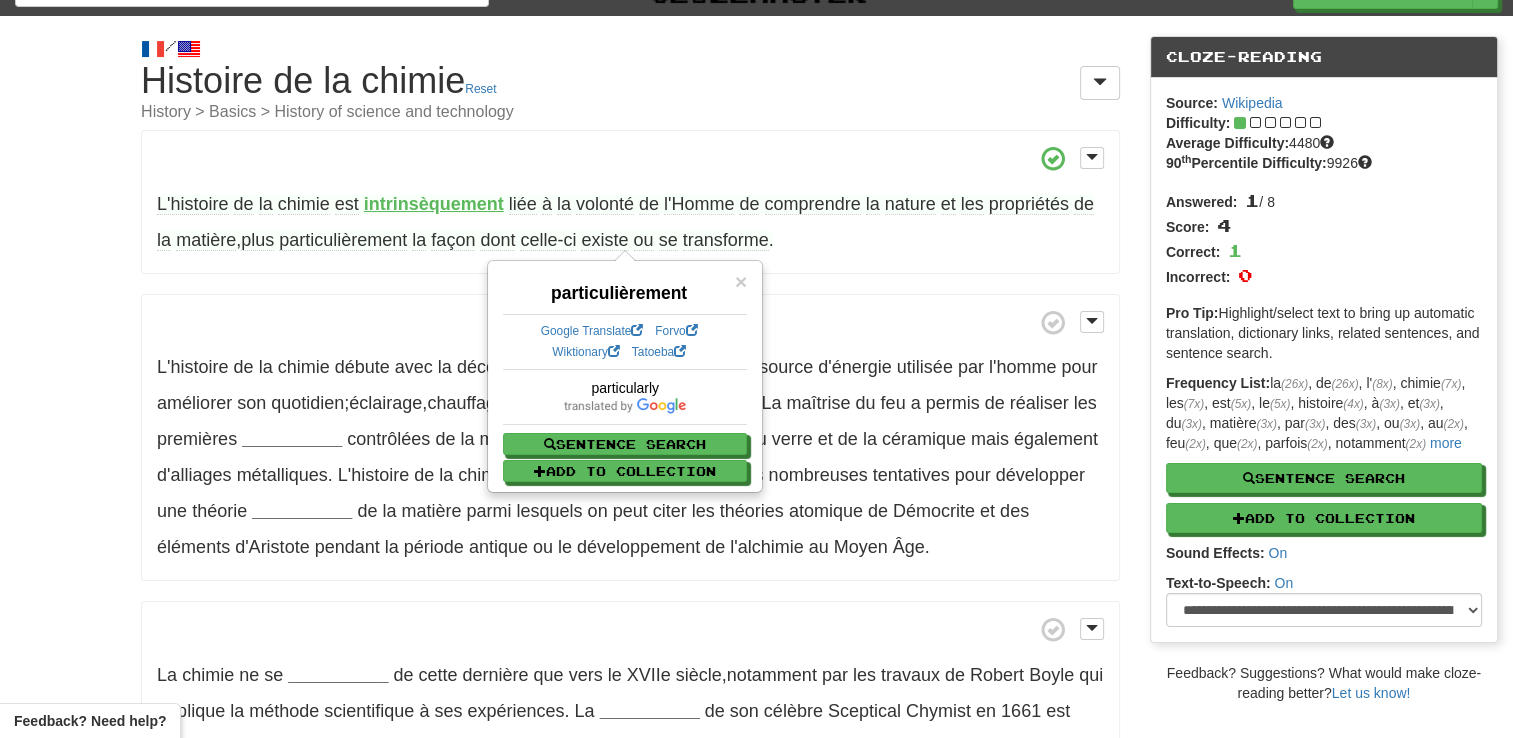 click at bounding box center (630, 322) 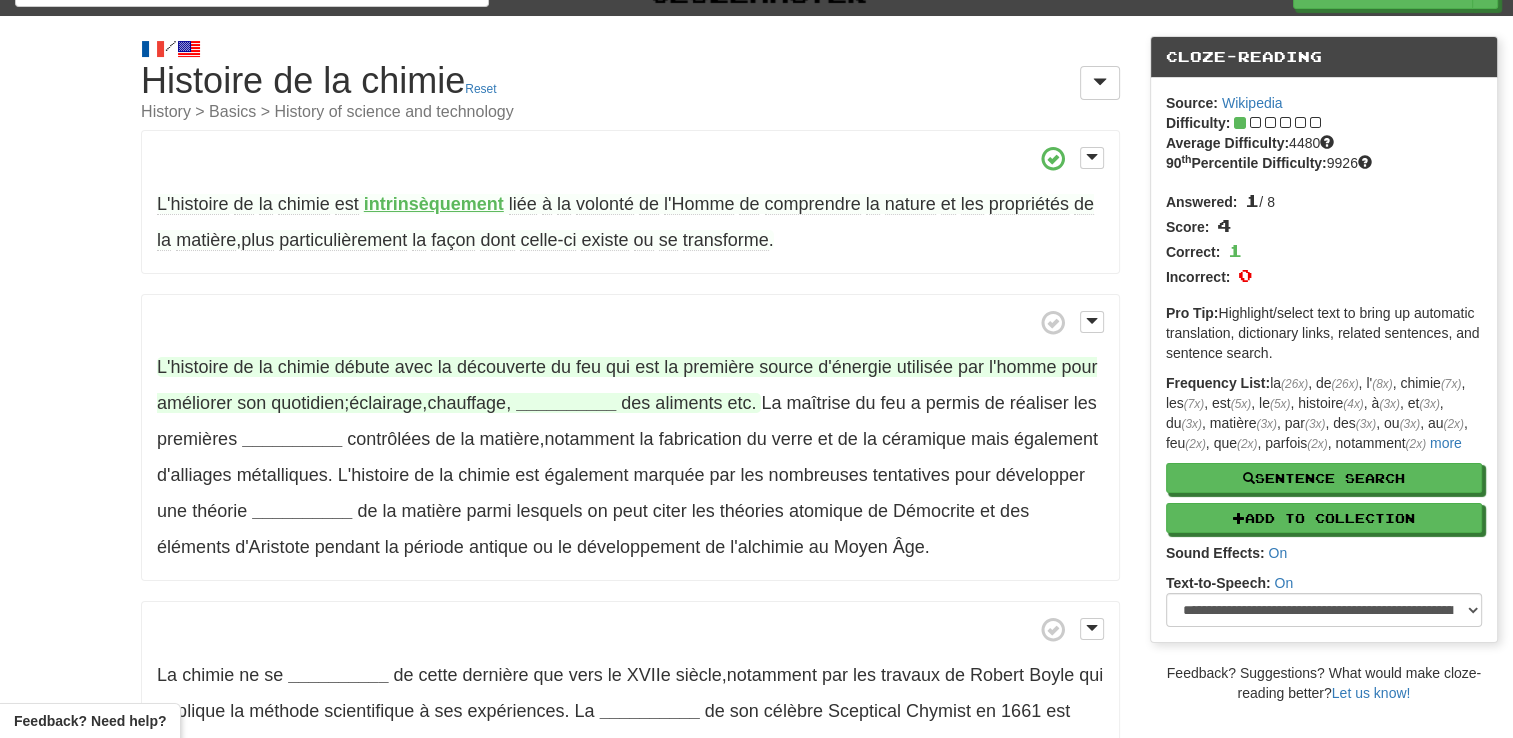 click on "feu" at bounding box center [588, 367] 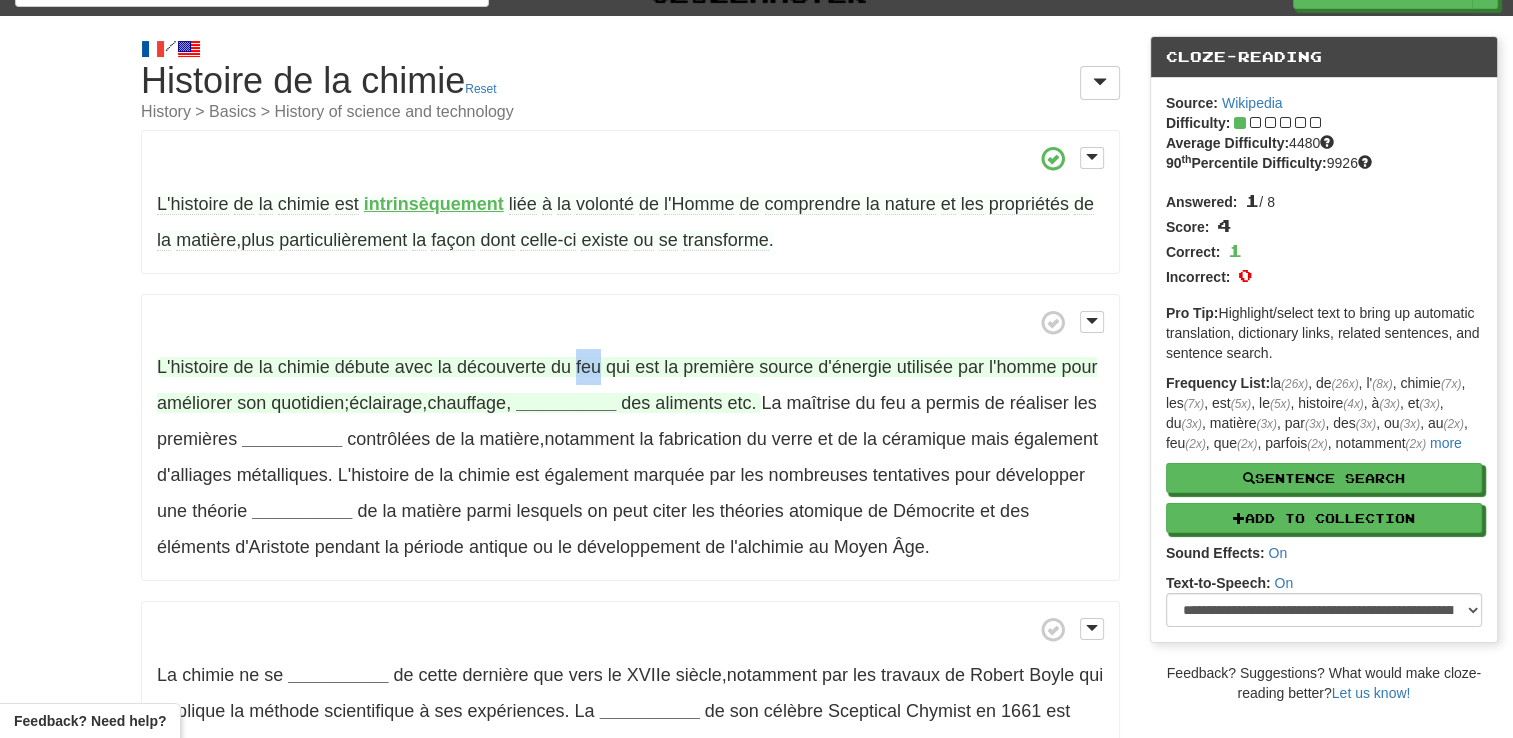 click on "feu" at bounding box center (588, 367) 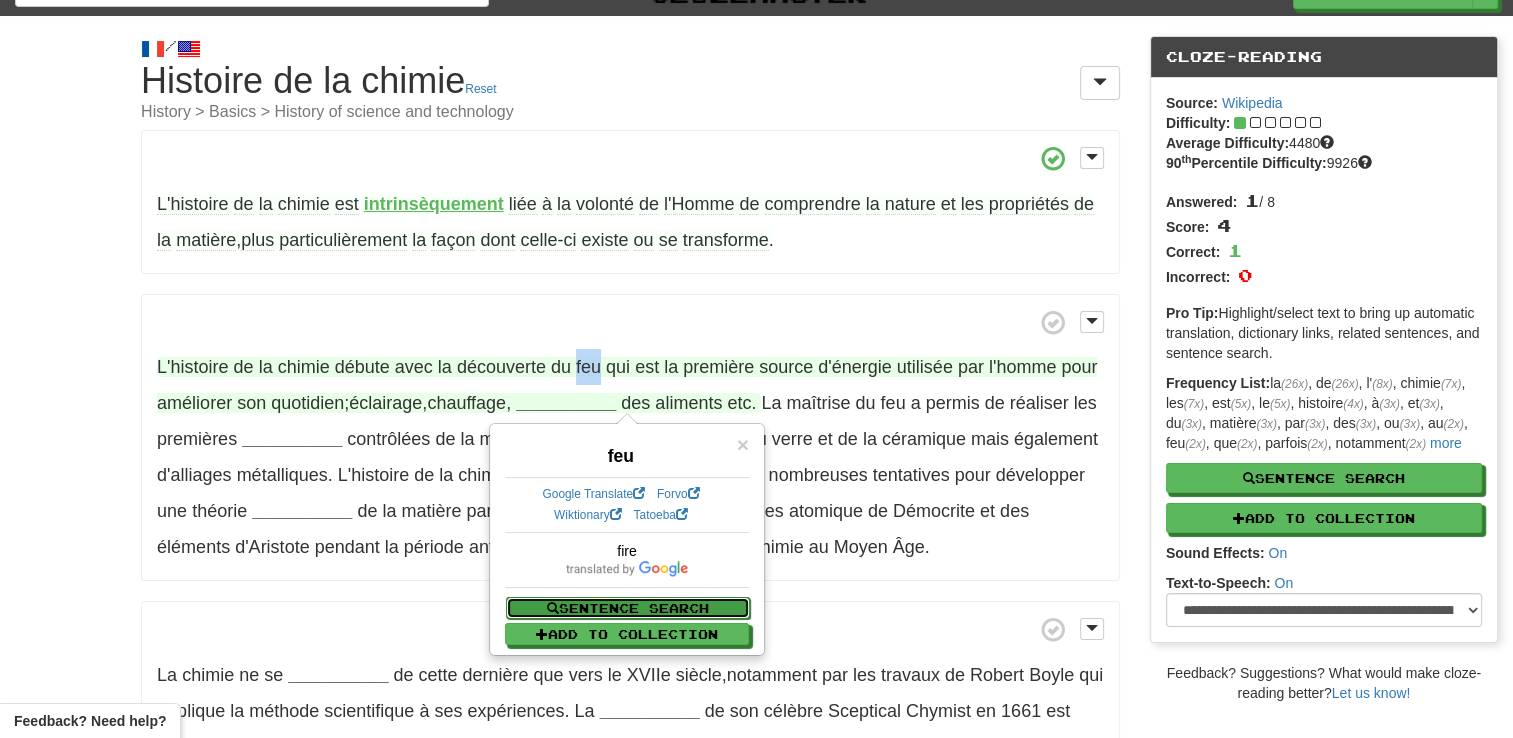 click on "Sentence Search" at bounding box center (628, 608) 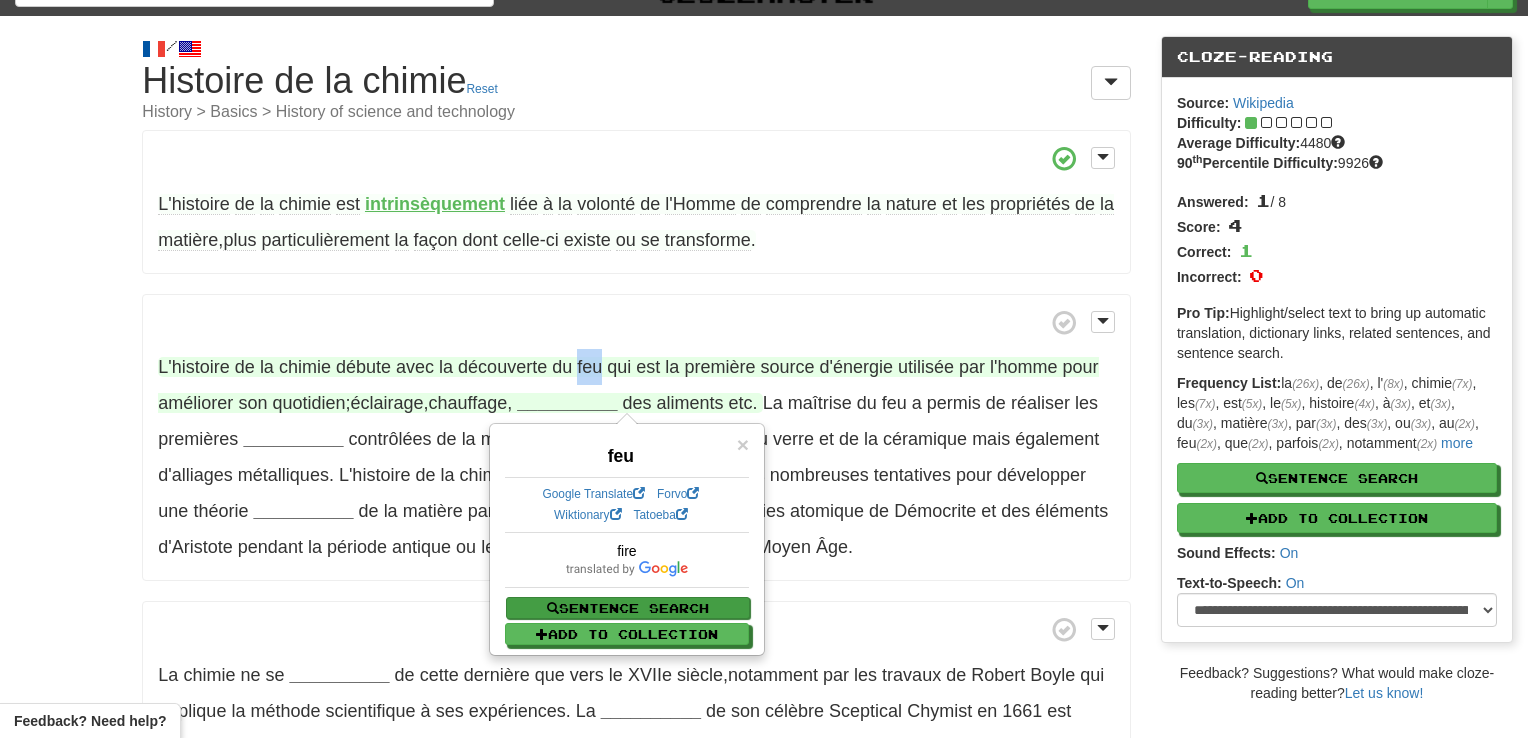 select on "****" 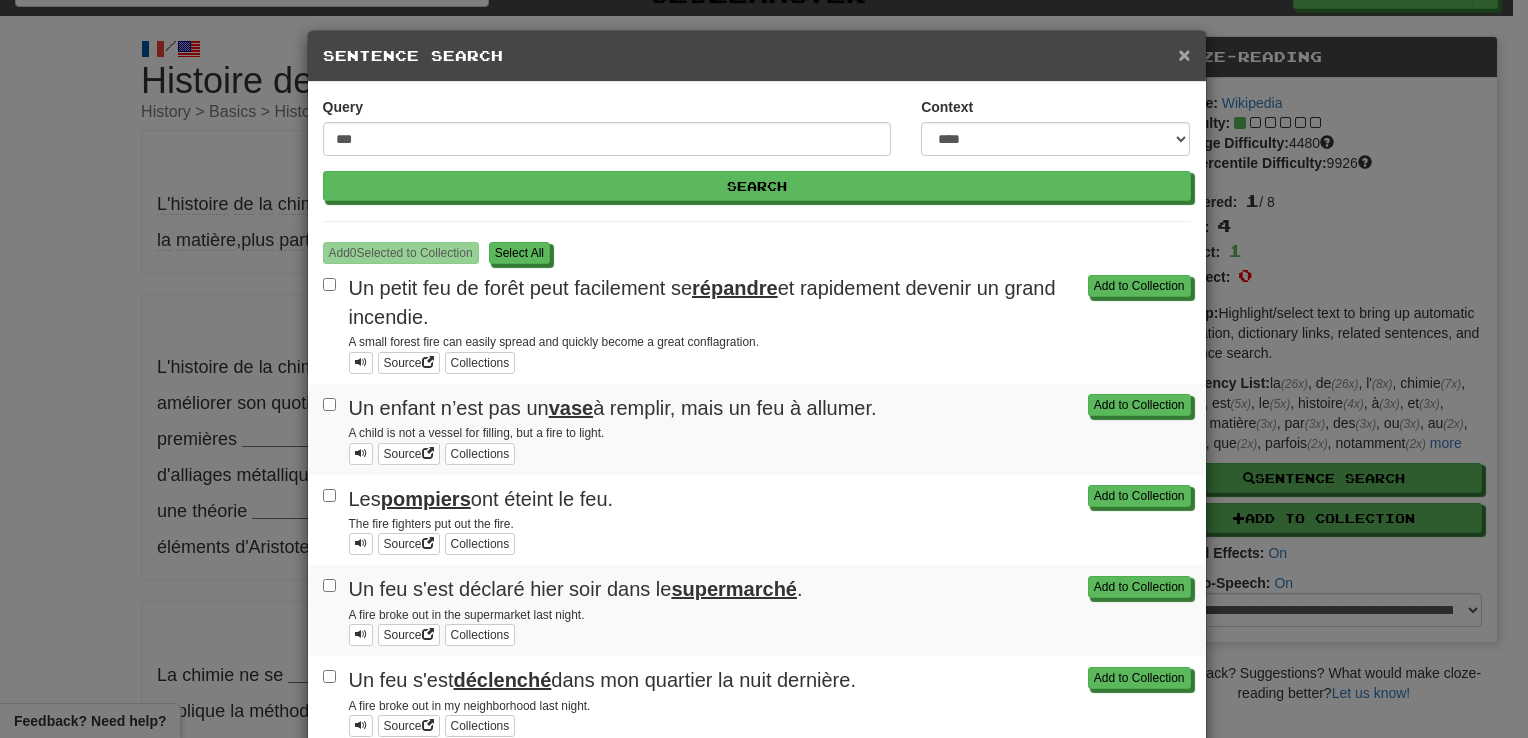 click on "×" at bounding box center [1184, 54] 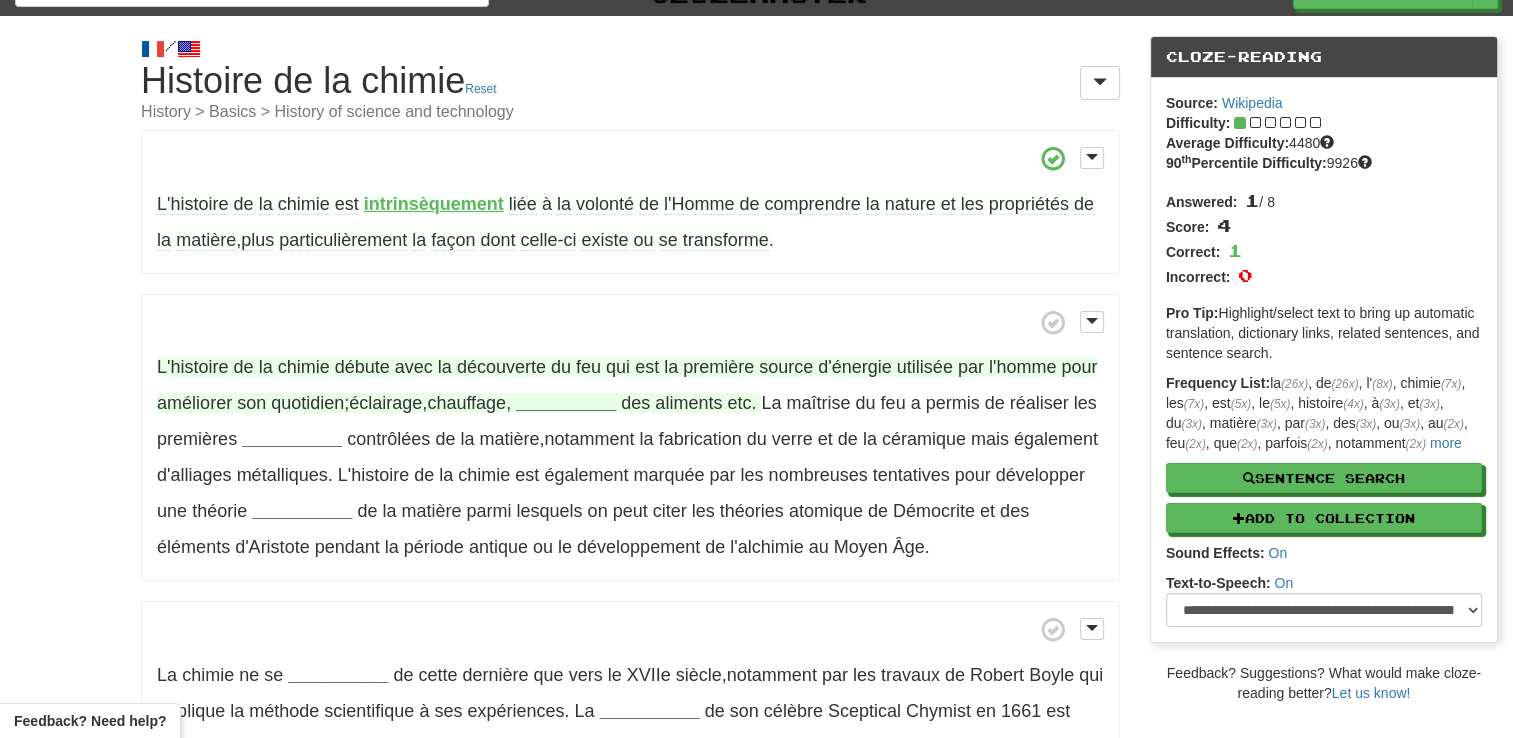 click on "__________" at bounding box center [566, 403] 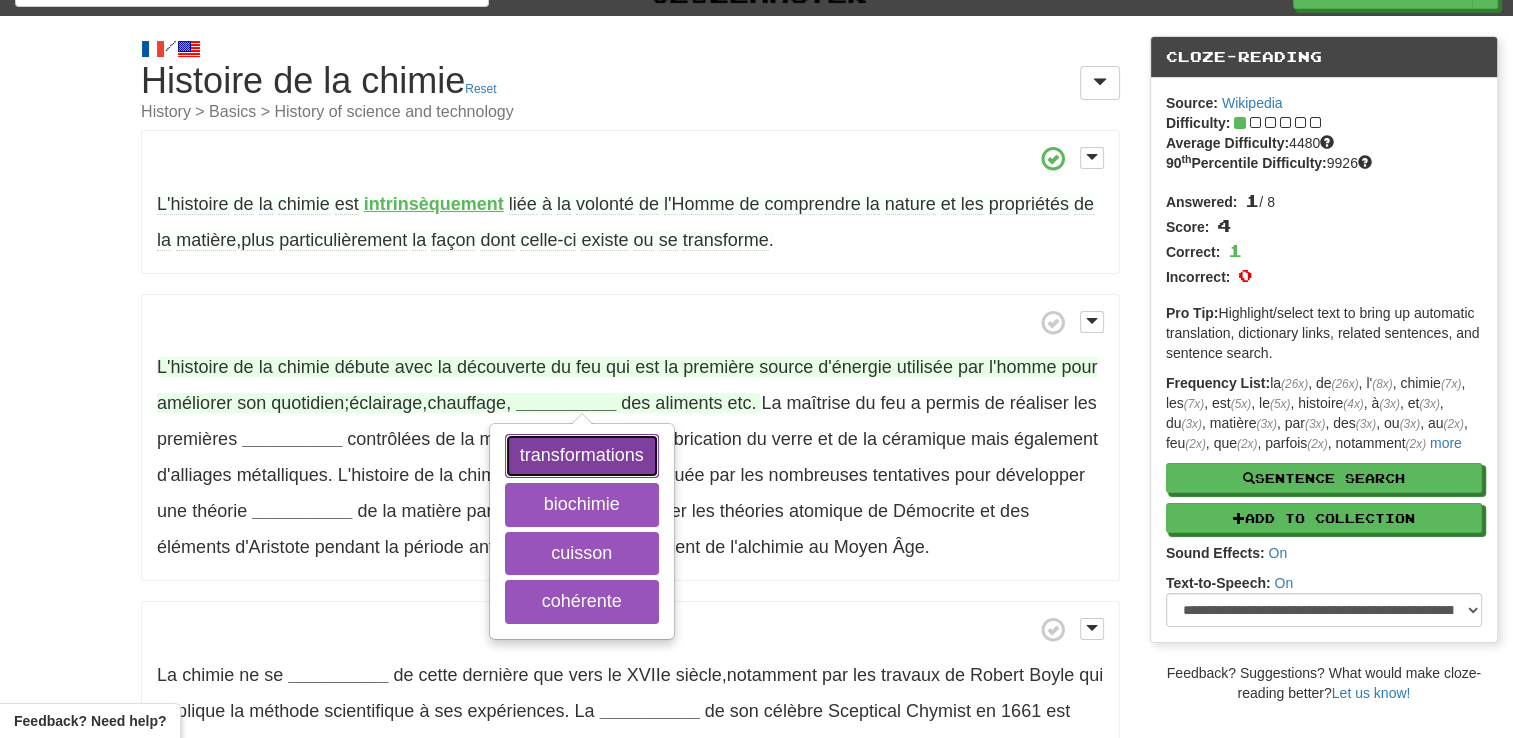 click on "transformations" at bounding box center [582, 456] 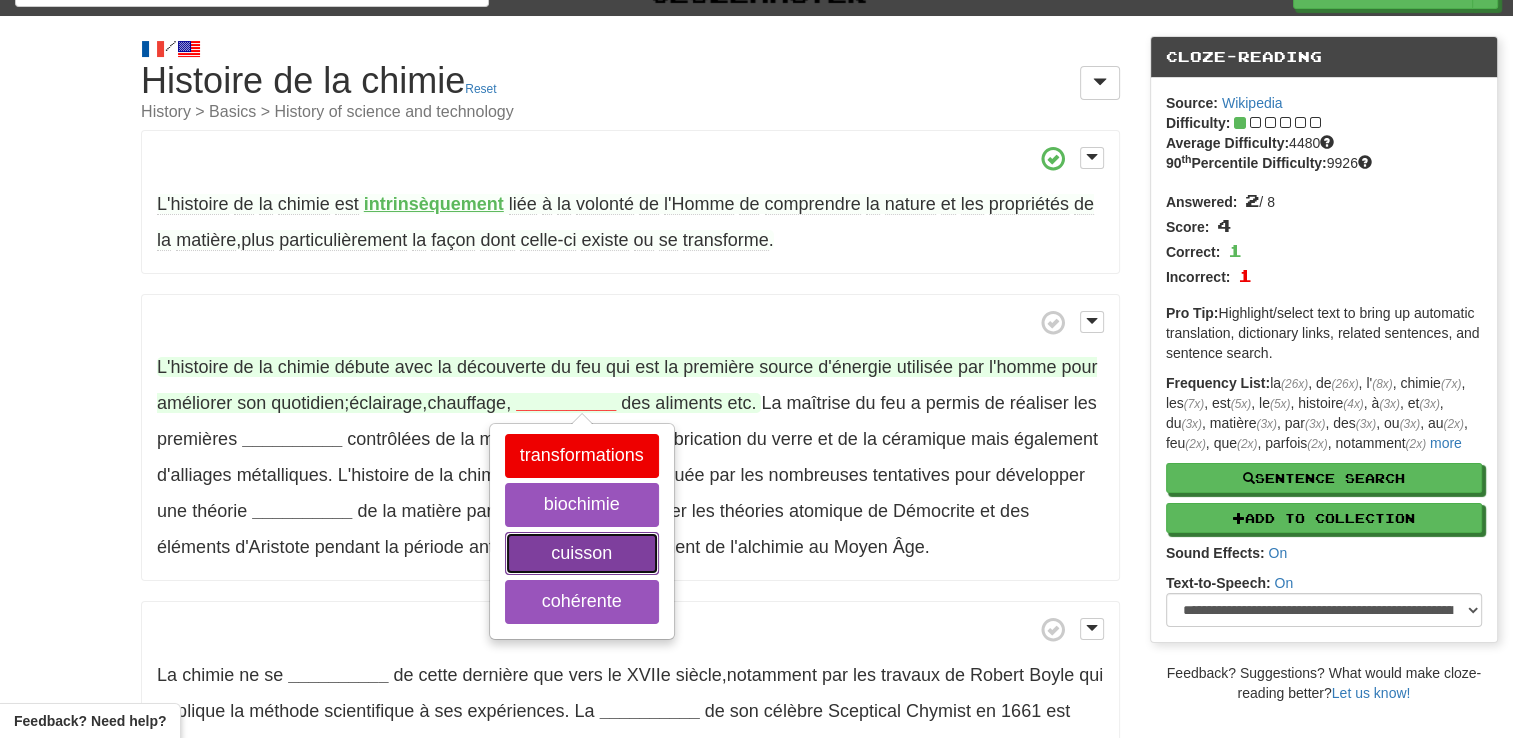 click on "cuisson" at bounding box center [582, 554] 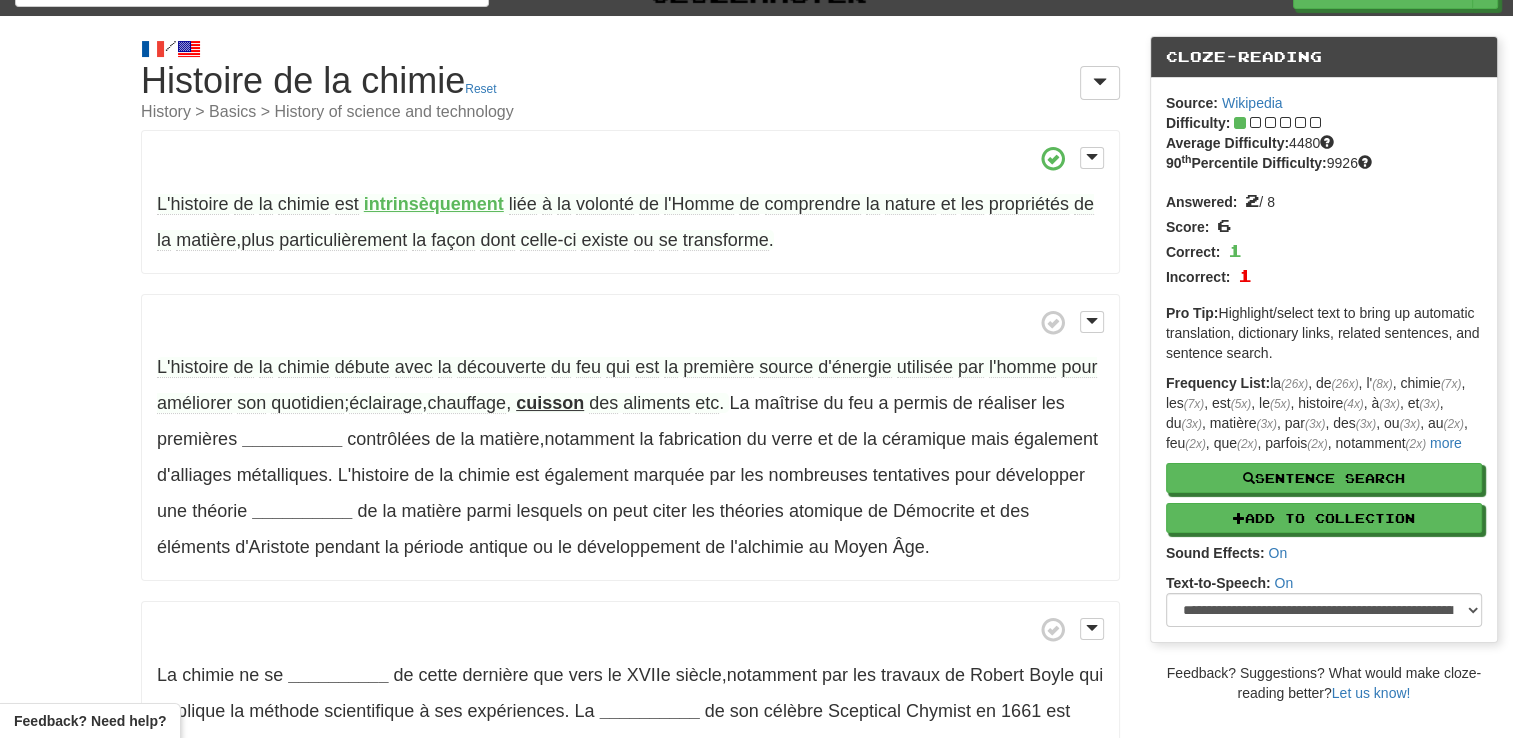 click on "éclairage" at bounding box center (385, 403) 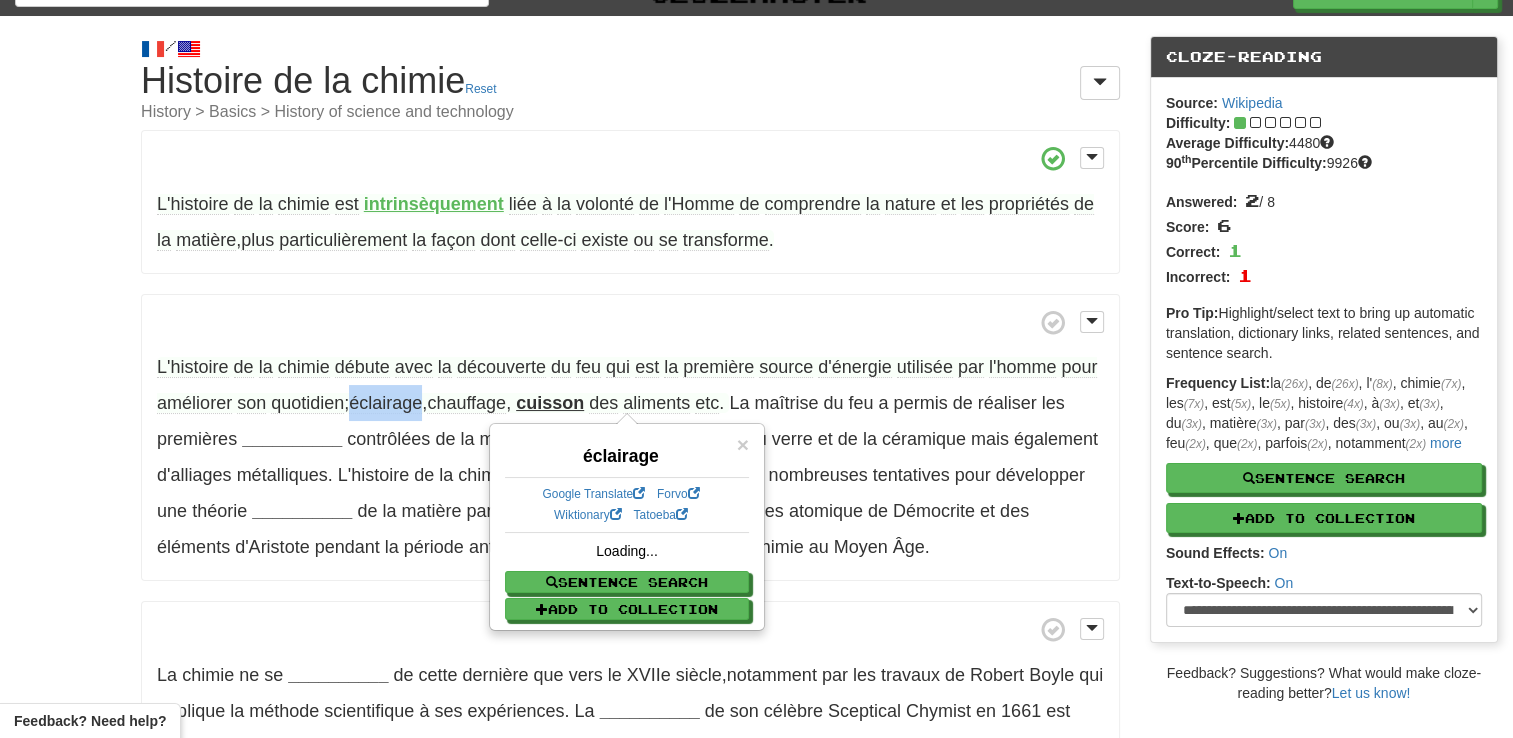 click on "éclairage" at bounding box center (385, 403) 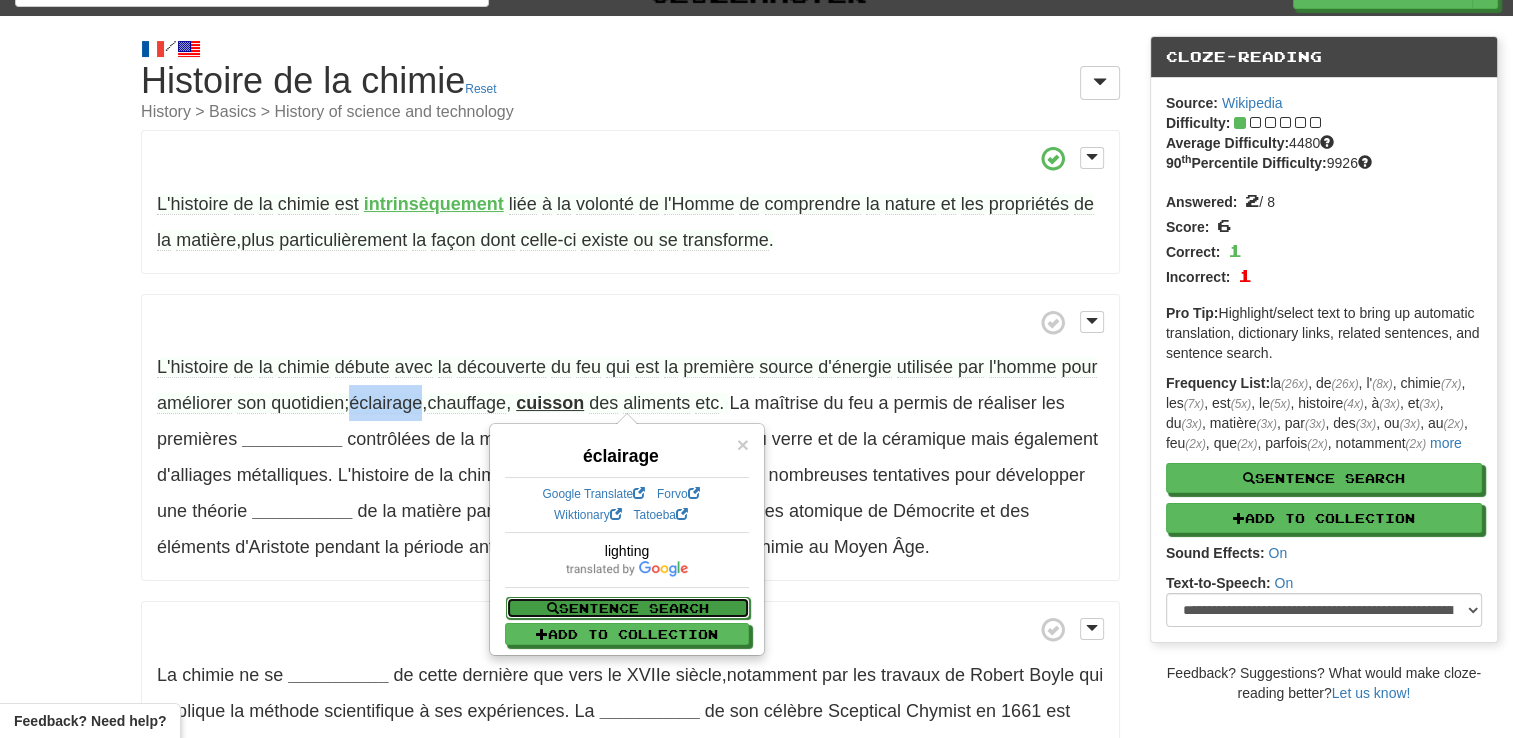 click on "Sentence Search" at bounding box center [628, 608] 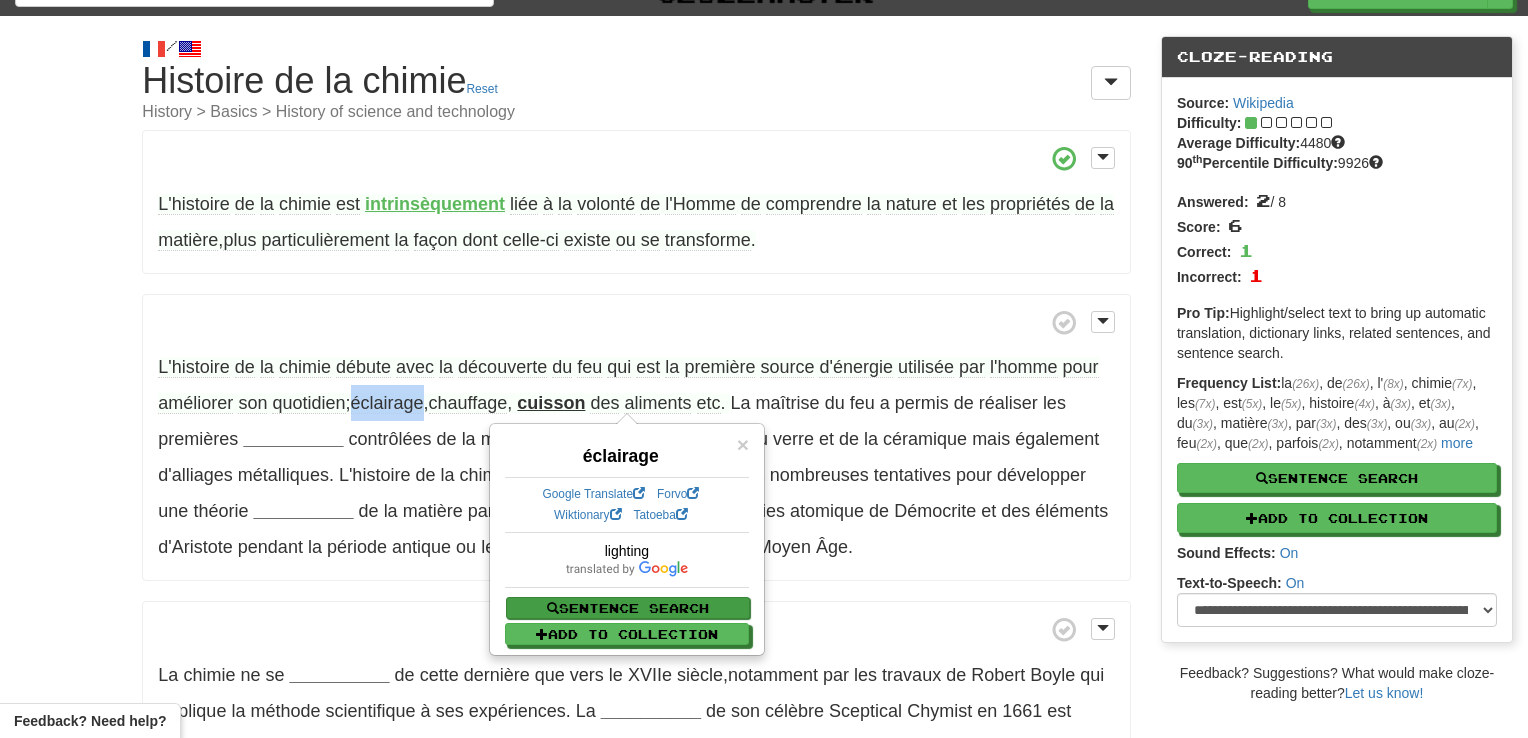select on "****" 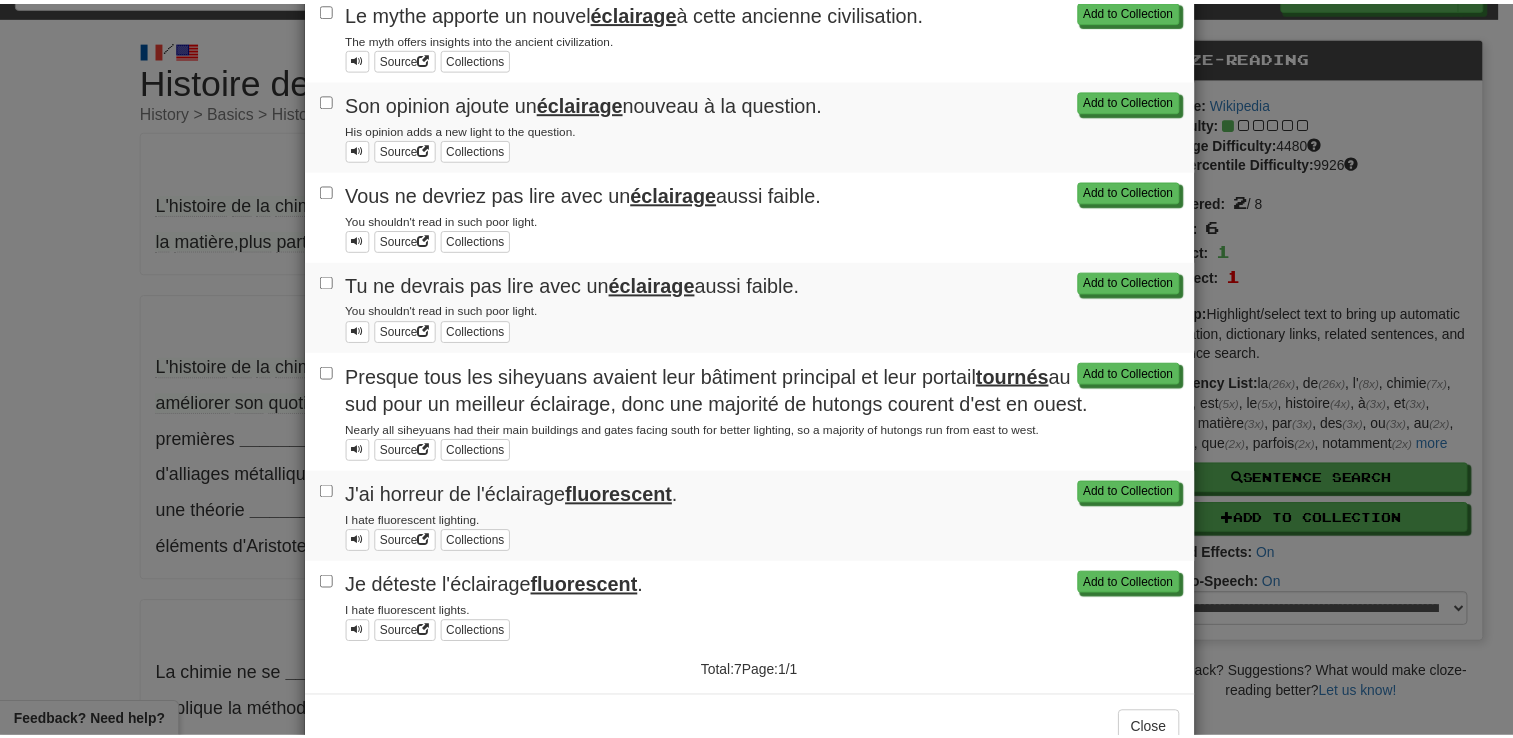 scroll, scrollTop: 0, scrollLeft: 0, axis: both 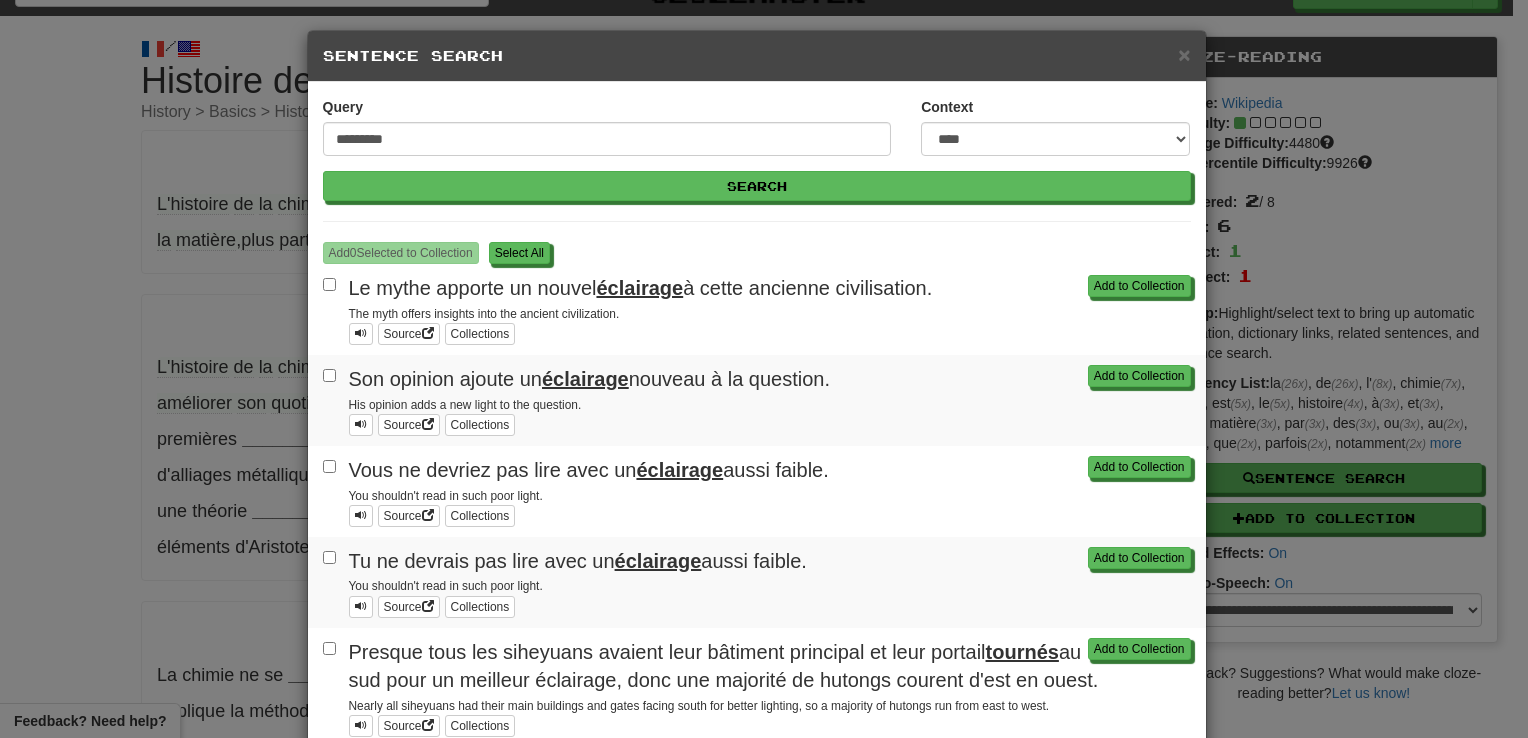 click on "× Sentence Search" at bounding box center (757, 56) 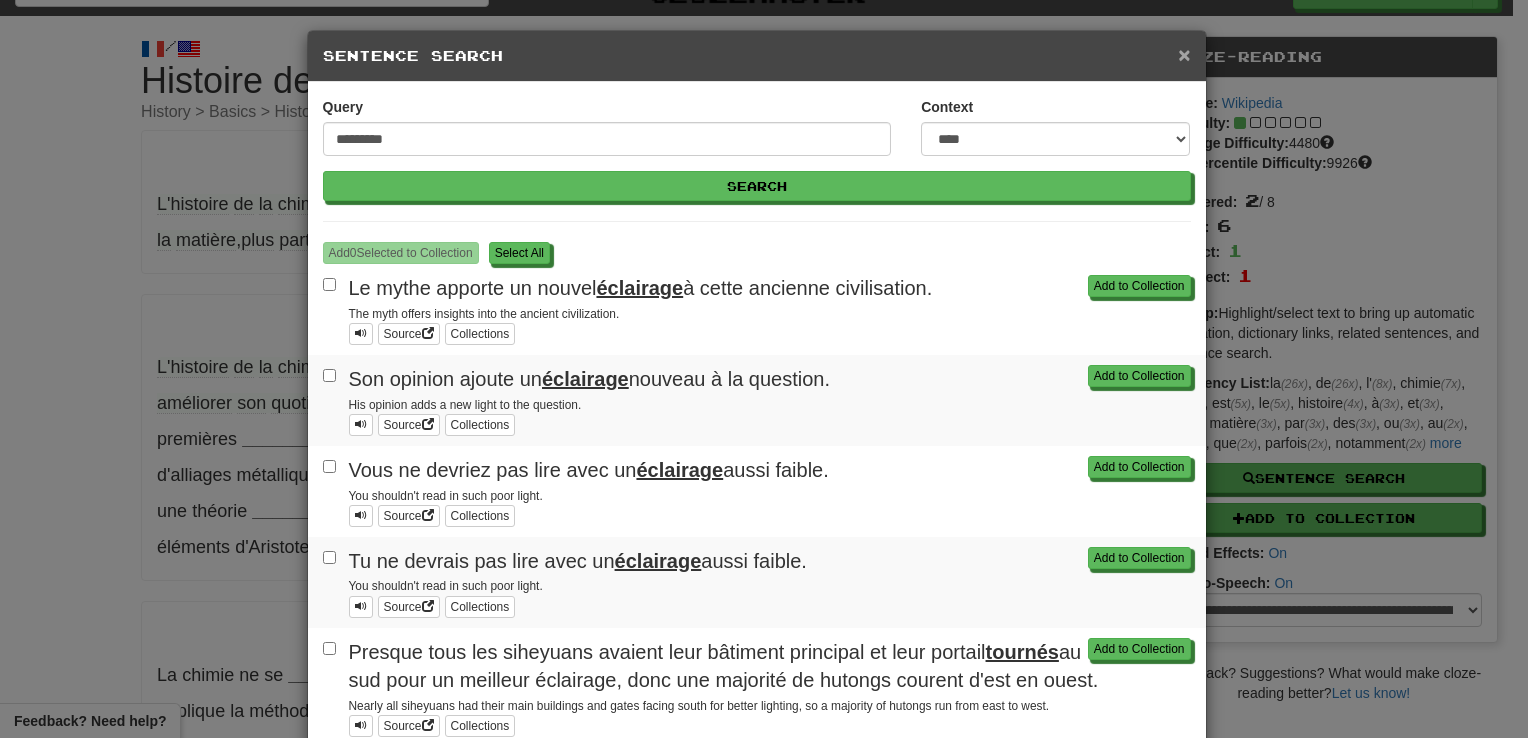 click on "×" at bounding box center (1184, 54) 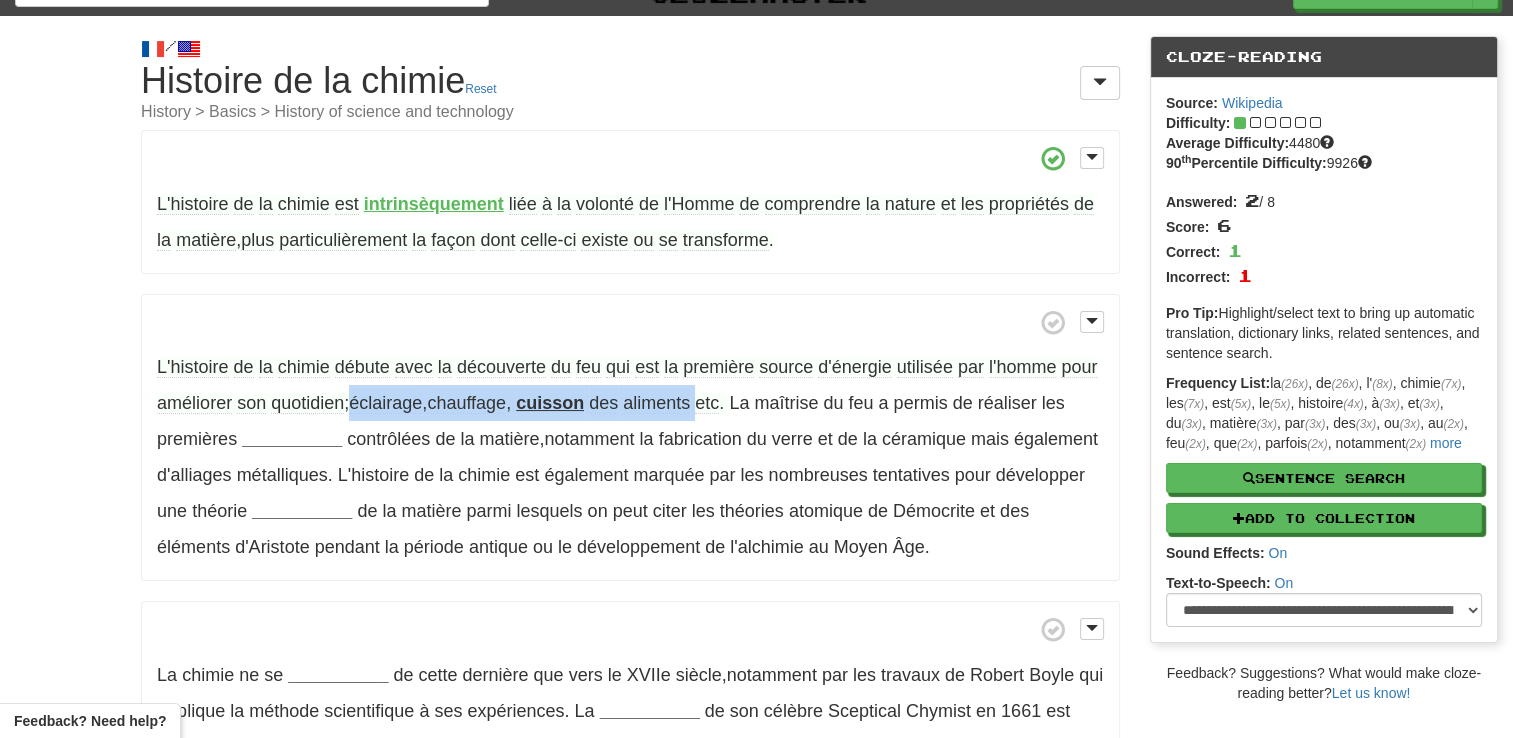 drag, startPoint x: 357, startPoint y: 401, endPoint x: 709, endPoint y: 404, distance: 352.0128 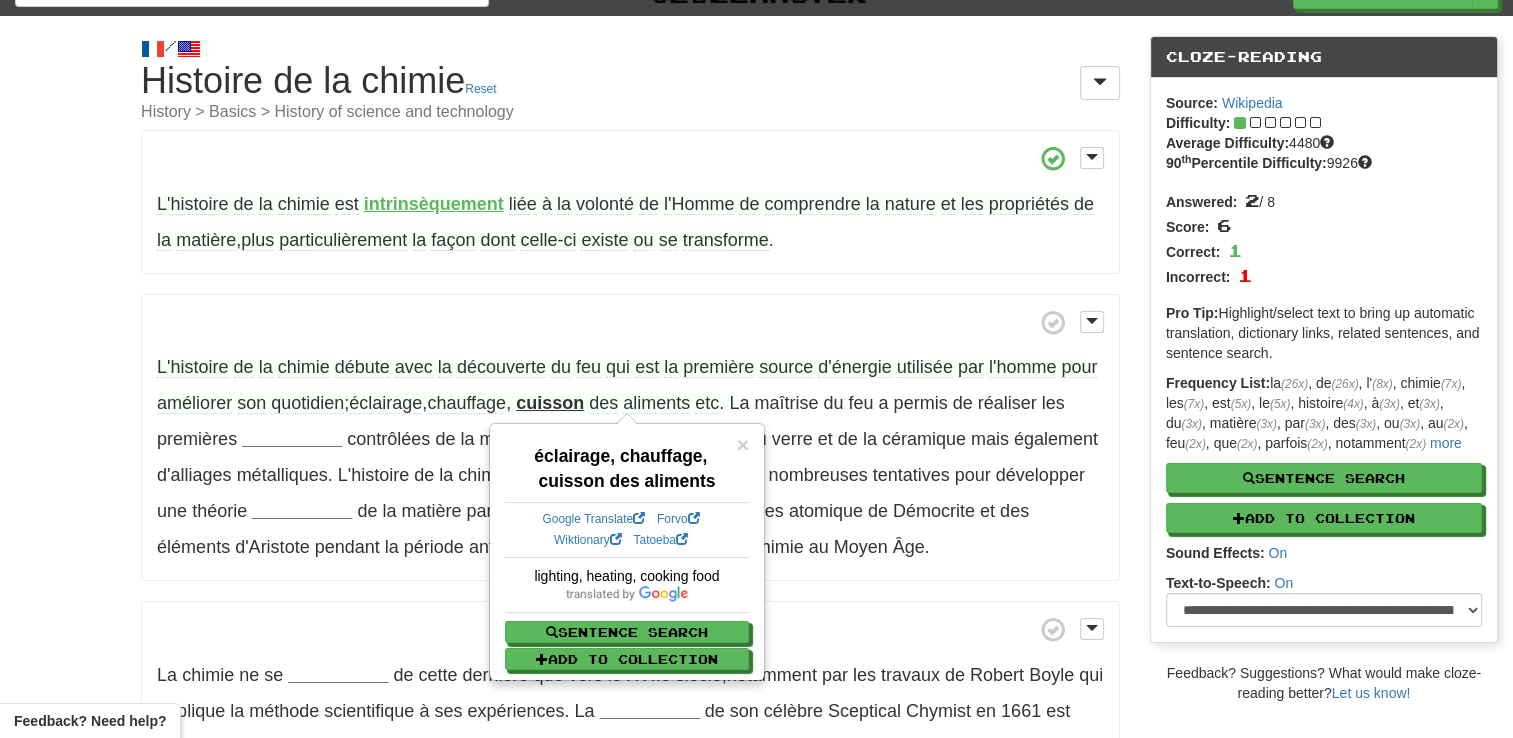 click on "/
Cloze-Reading
Histoire de la chimie
Reset
History > Basics > History of science and technology
L'histoire   de   la   chimie   est
intrinsèquement
liée   à   la   volonté   de   l'Homme   de   comprendre   la   nature   et   les   propriétés   de   la   matière ,  plus   particulièrement   la   façon   dont   celle-ci   existe   ou   se   transforme .
L'histoire   de   la   chimie   débute   avec   la   découverte   du   feu   qui   est   la   première   source   d'énergie   utilisée   par   l'homme   pour   améliorer   son   quotidien  ;  éclairage ,  chauffage ,
cuisson
des   aliments   etc .
La   maîtrise   du   feu   a   permis   de   réaliser   les   premières
__________
contrôlées   de   la   matière ,  notamment   la   fabrication   du   verre   et   de   la   céramique   mais   également   d'alliages   ." at bounding box center [756, 477] 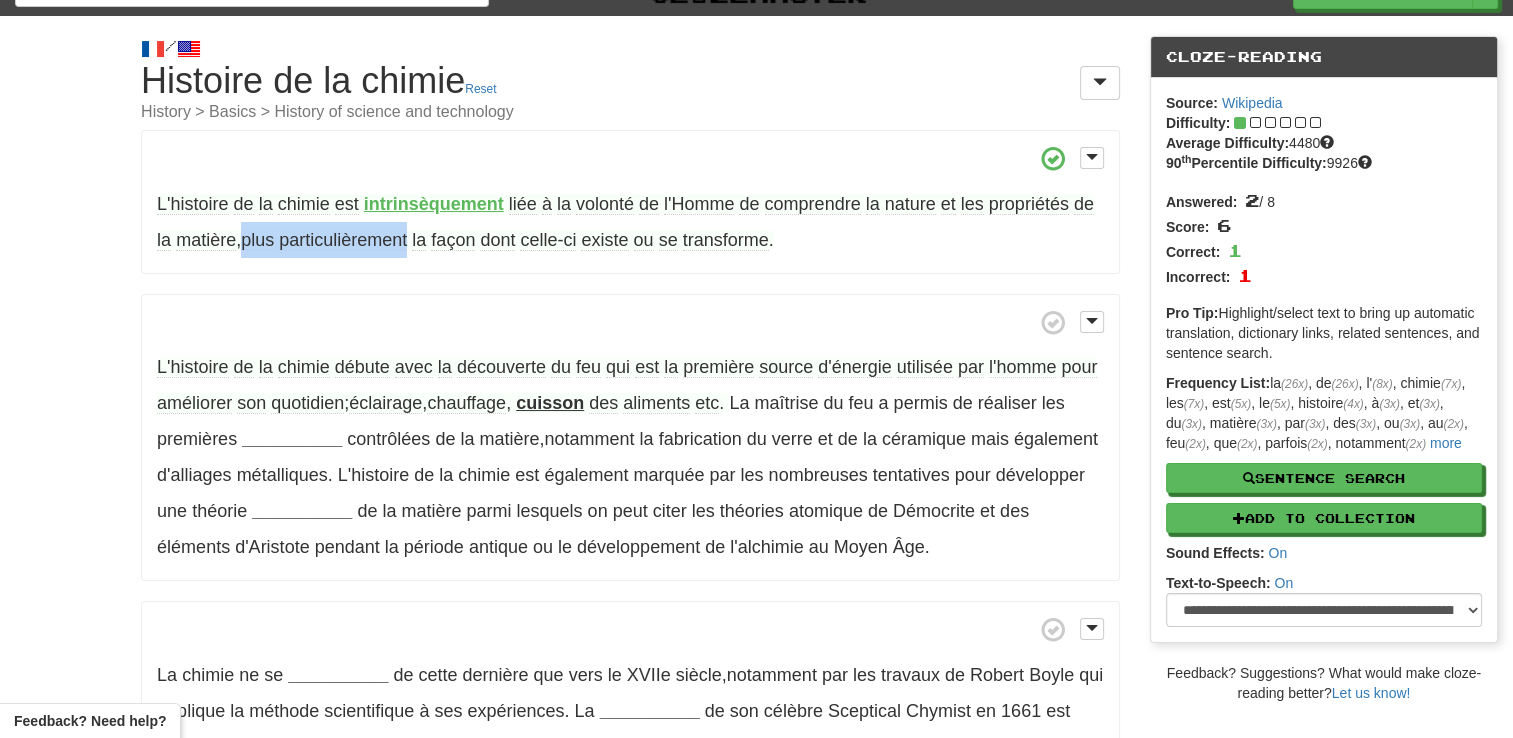 drag, startPoint x: 249, startPoint y: 245, endPoint x: 409, endPoint y: 254, distance: 160.25293 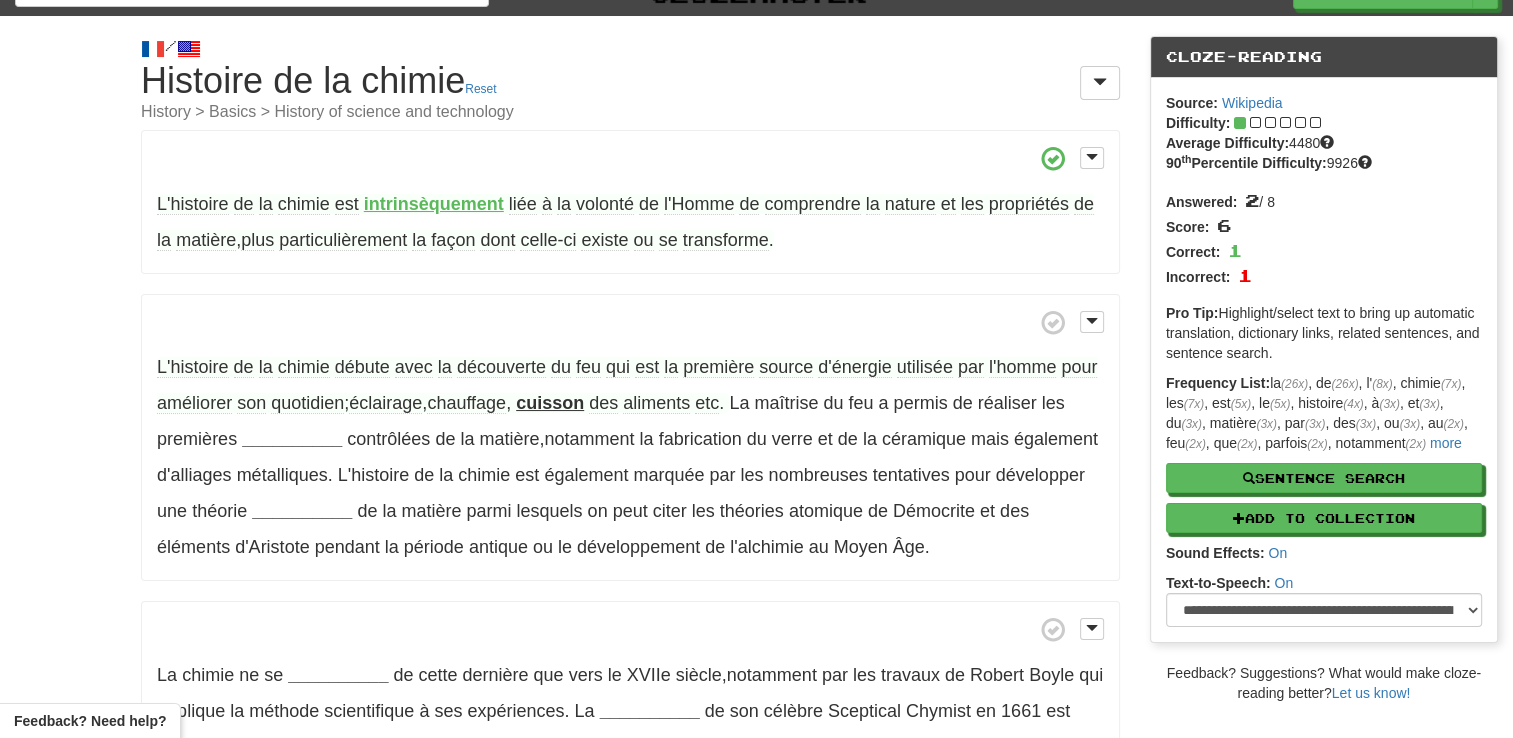 drag, startPoint x: 409, startPoint y: 254, endPoint x: 324, endPoint y: 278, distance: 88.32327 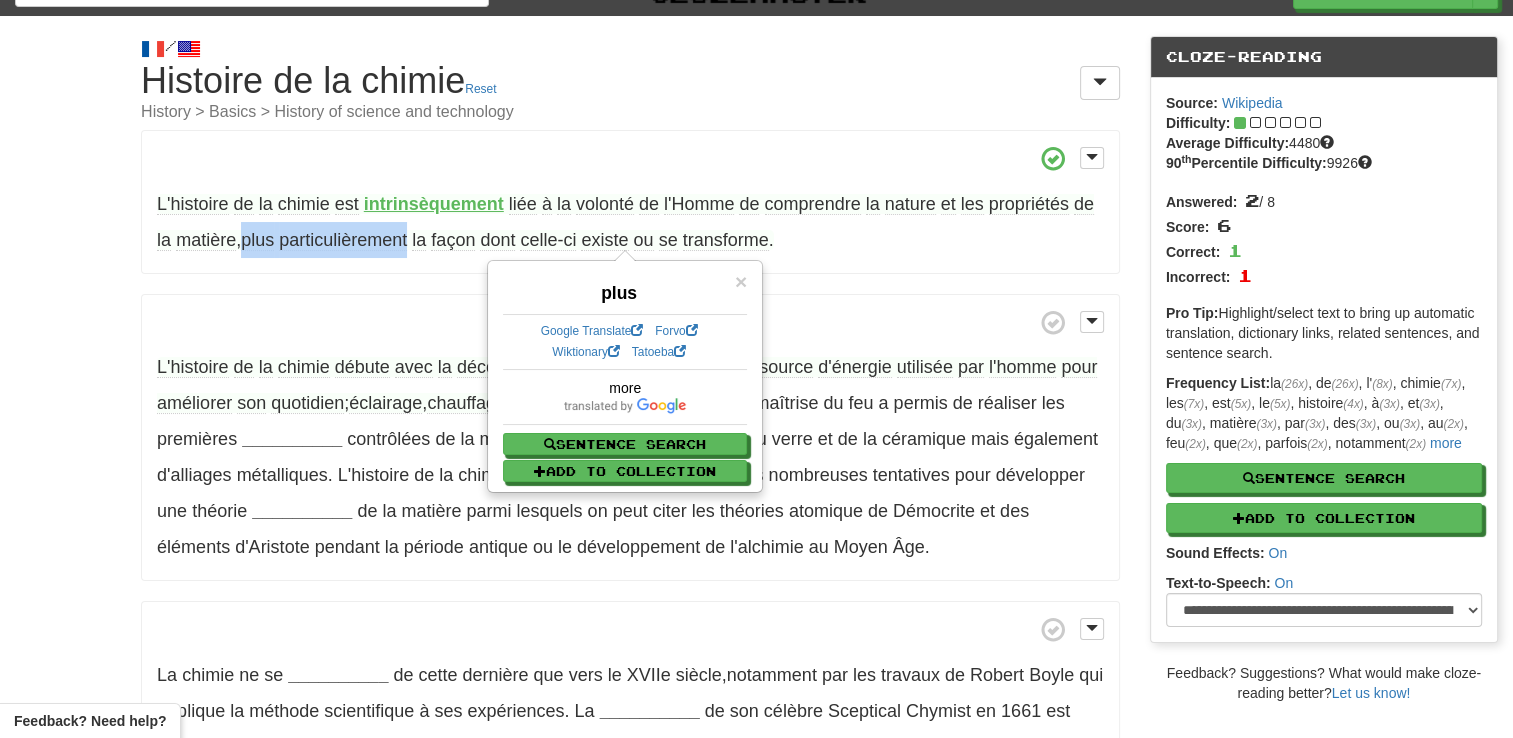 drag, startPoint x: 248, startPoint y: 242, endPoint x: 411, endPoint y: 247, distance: 163.07668 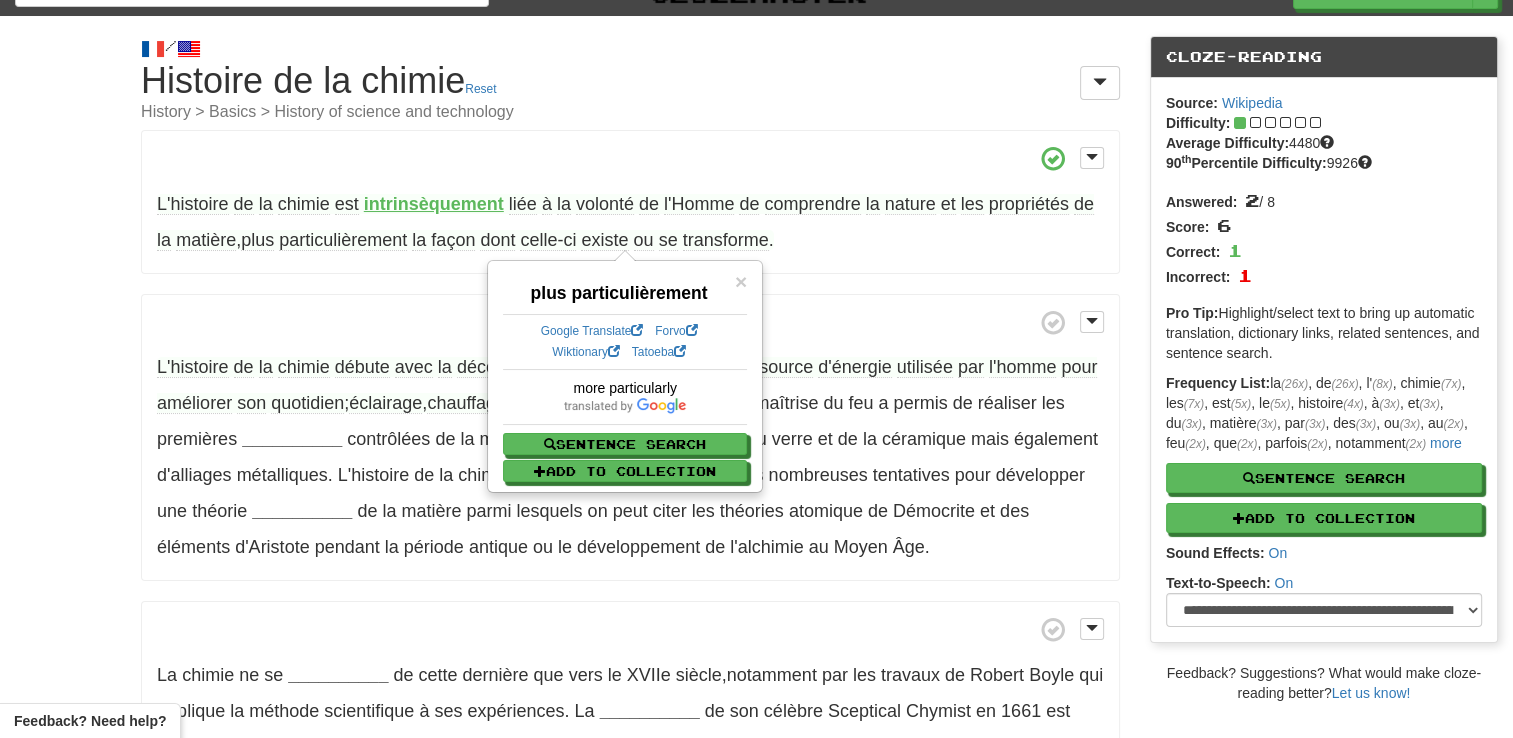 drag, startPoint x: 411, startPoint y: 247, endPoint x: 379, endPoint y: 308, distance: 68.88396 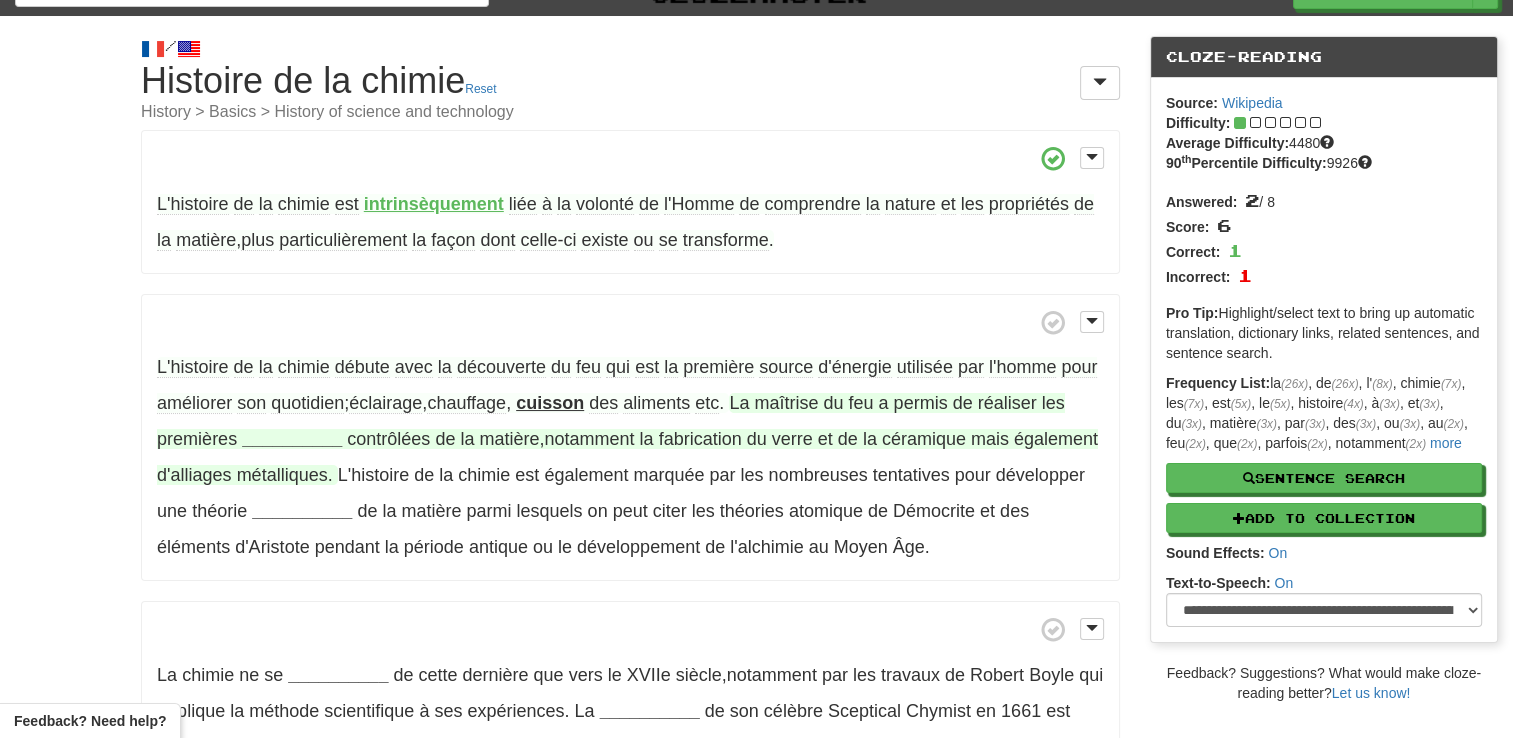 click on "__________" at bounding box center (292, 439) 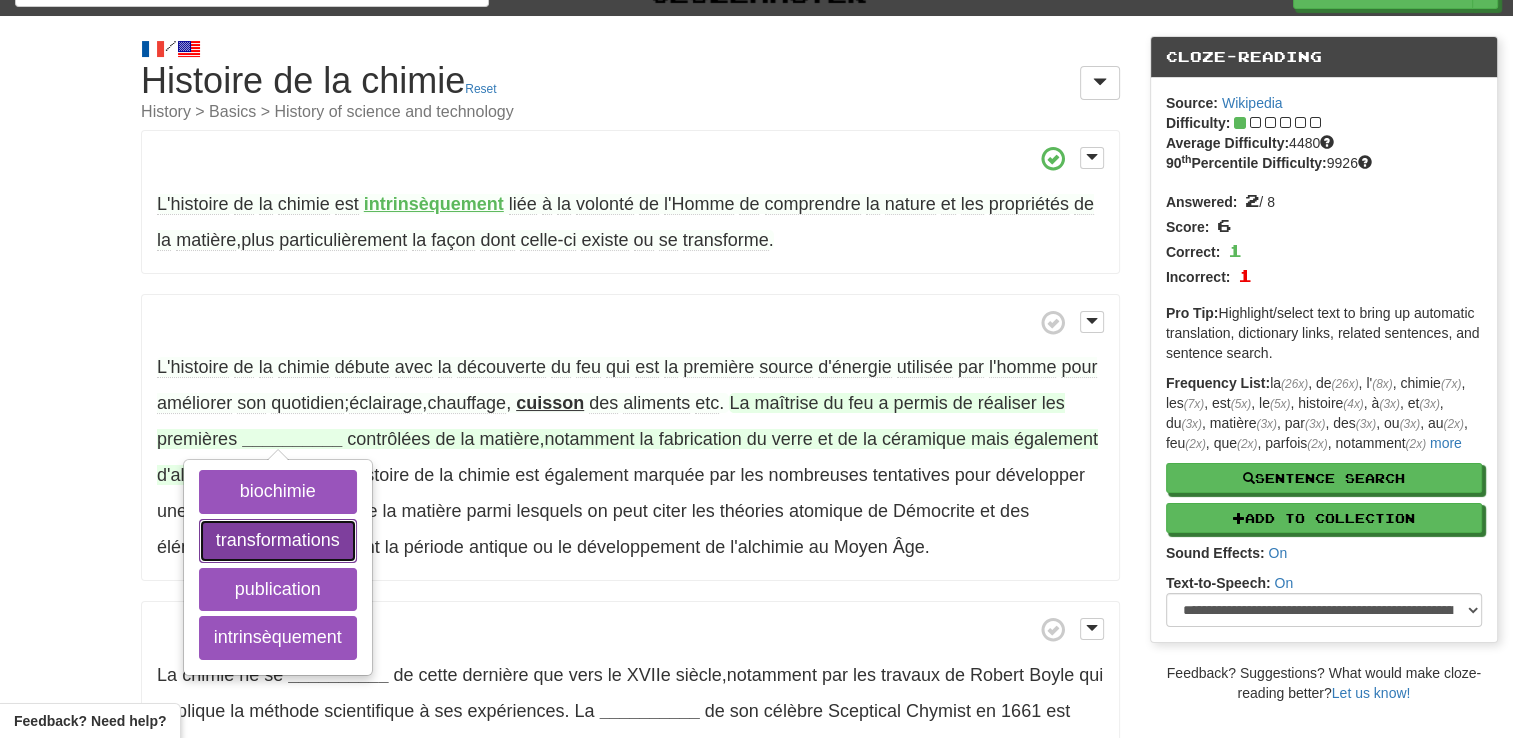 click on "transformations" at bounding box center [278, 541] 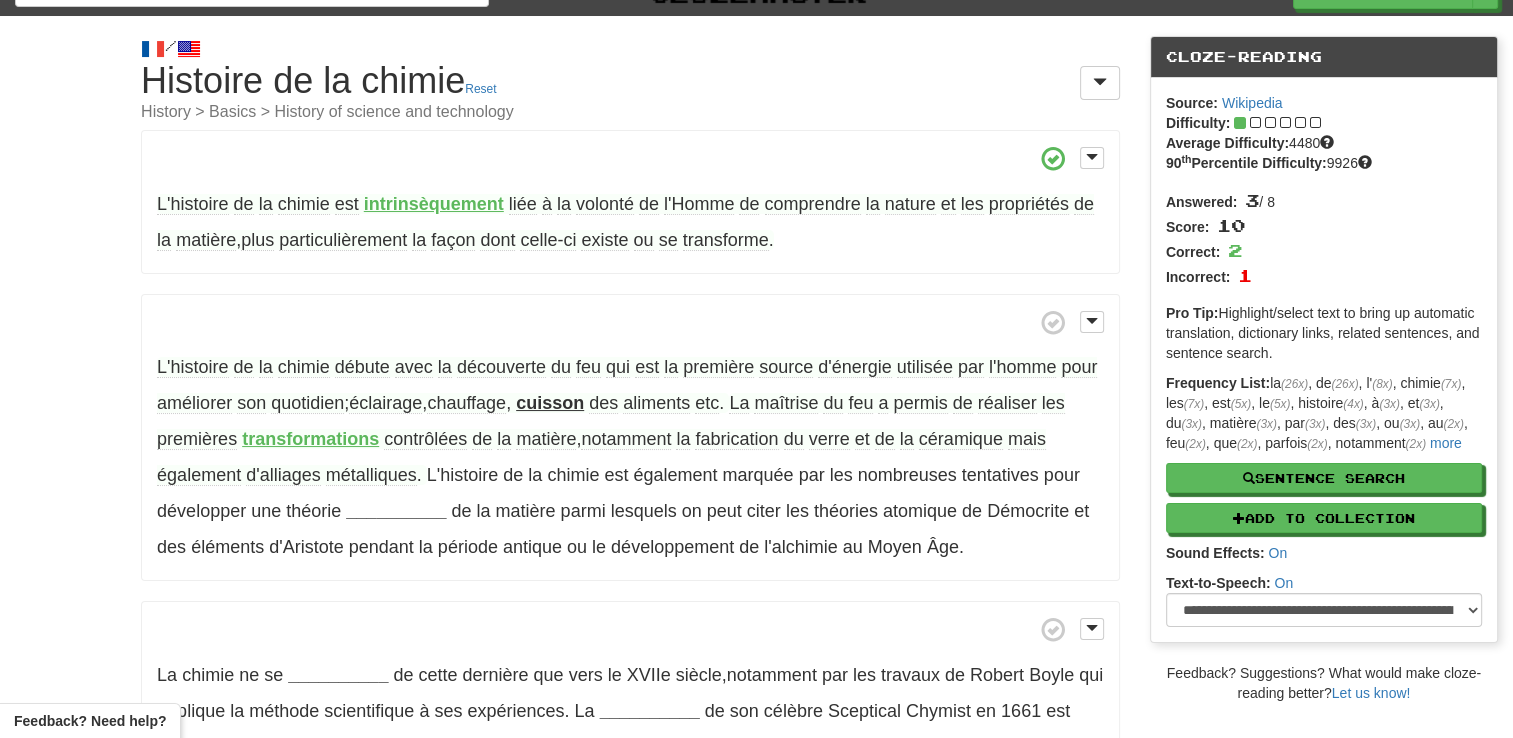click on "d'alliages" at bounding box center [283, 475] 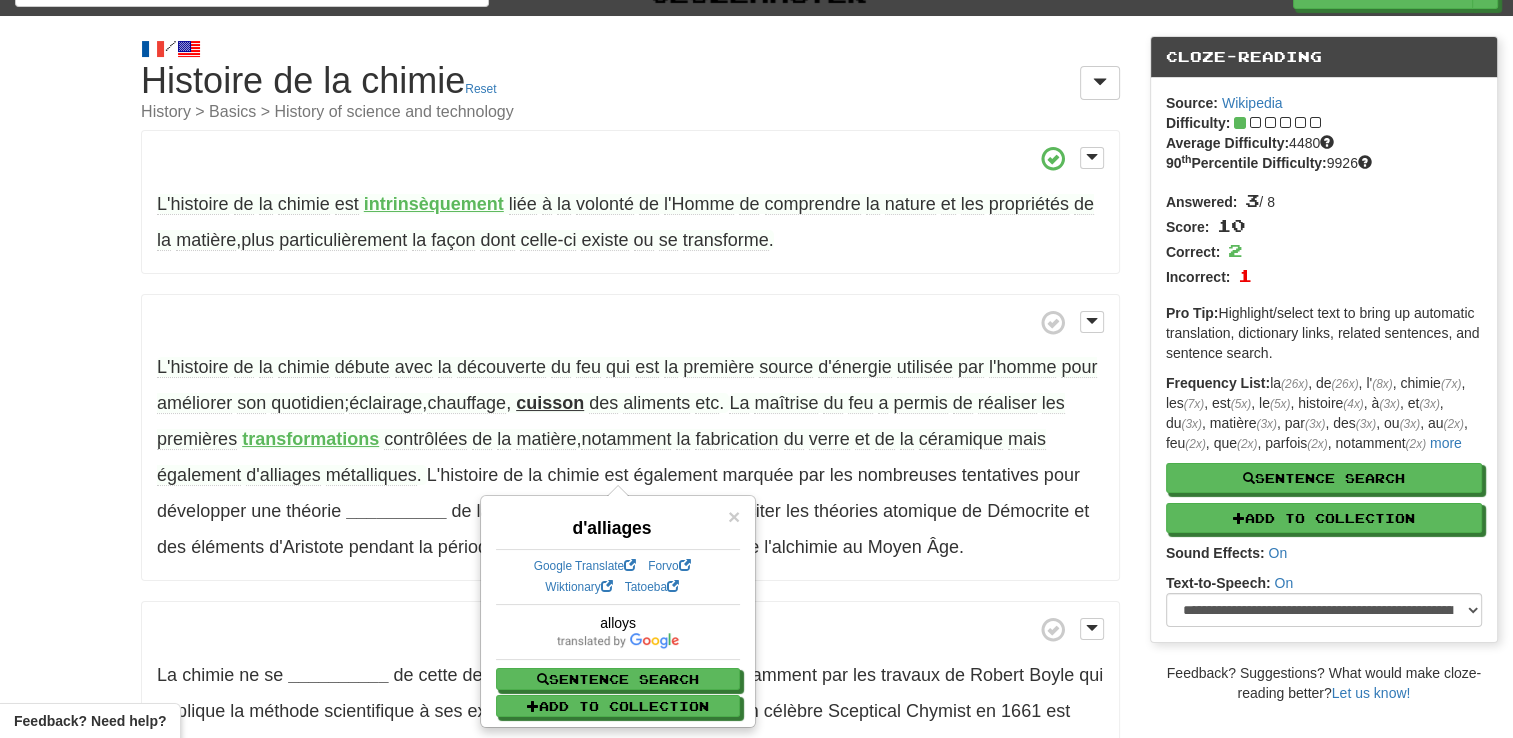 click on "/
Cloze-Reading
Histoire de la chimie
Reset
History > Basics > History of science and technology
L'histoire   de   la   chimie   est
intrinsèquement
liée   à   la   volonté   de   l'Homme   de   comprendre   la   nature   et   les   propriétés   de   la   matière ,  plus   particulièrement   la   façon   dont   celle-ci   existe   ou   se   transforme .
L'histoire   de   la   chimie   débute   avec   la   découverte   du   feu   qui   est   la   première   source   d'énergie   utilisée   par   l'homme   pour   améliorer   son   quotidien  ;  éclairage ,  chauffage ,
cuisson
des   aliments   etc .
La   maîtrise   du   feu   a   permis   de   réaliser   les   premières
transformations
contrôlées   de   la   matière ,  notamment   la   fabrication   du   verre   et   de   la   céramique   mais   également   d'alliages" at bounding box center [756, 477] 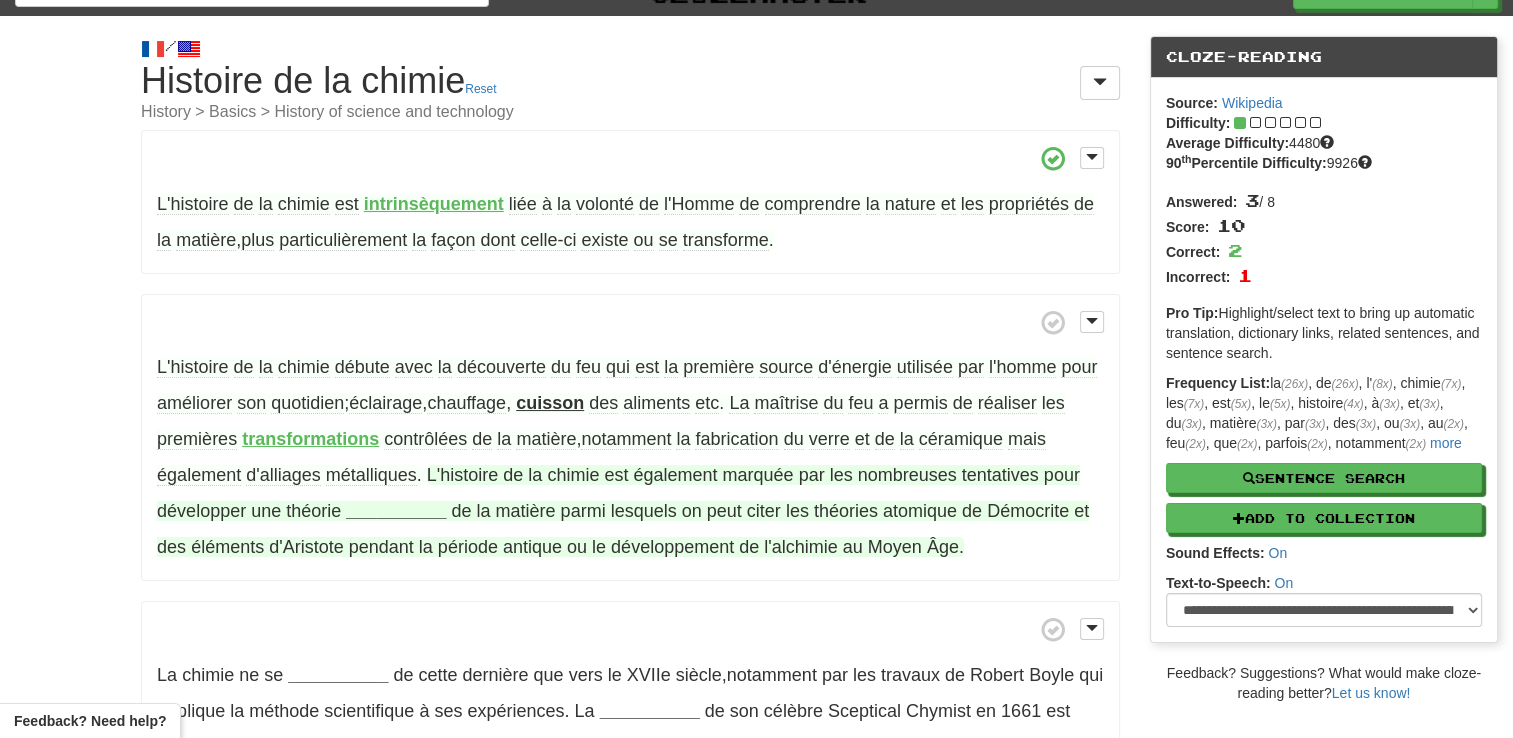 click on "tentatives" at bounding box center (1000, 475) 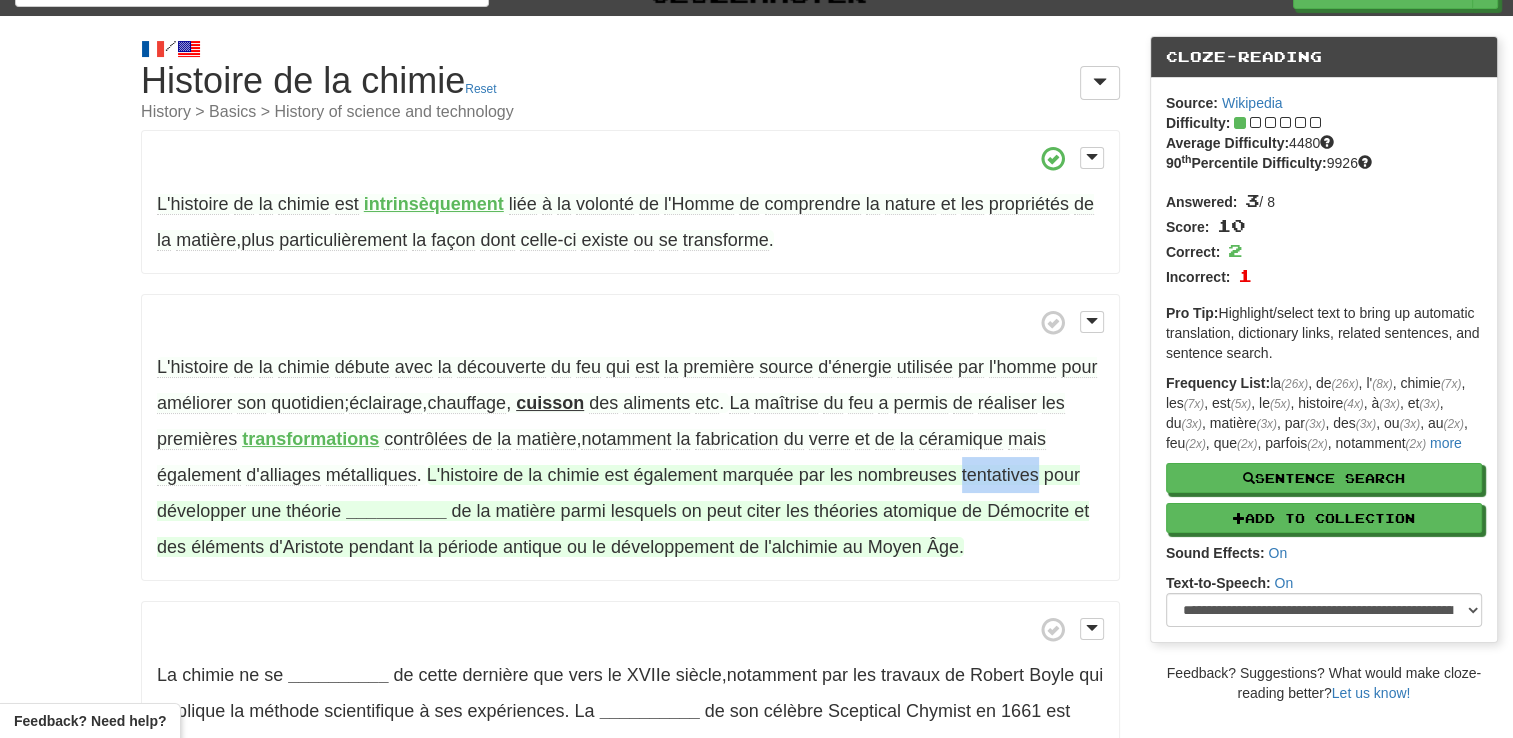 click on "tentatives" at bounding box center [1000, 475] 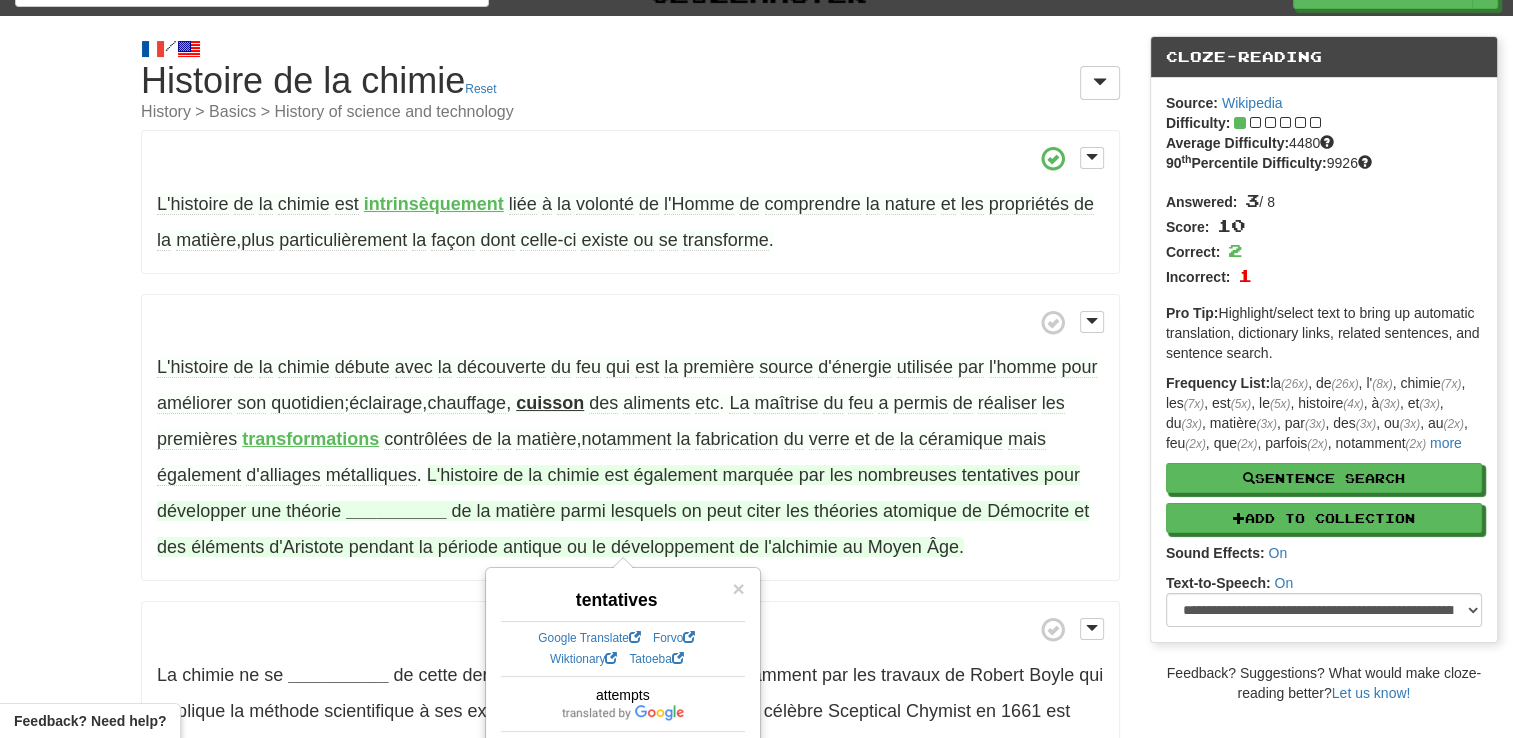 drag, startPoint x: 996, startPoint y: 477, endPoint x: 1096, endPoint y: 566, distance: 133.86934 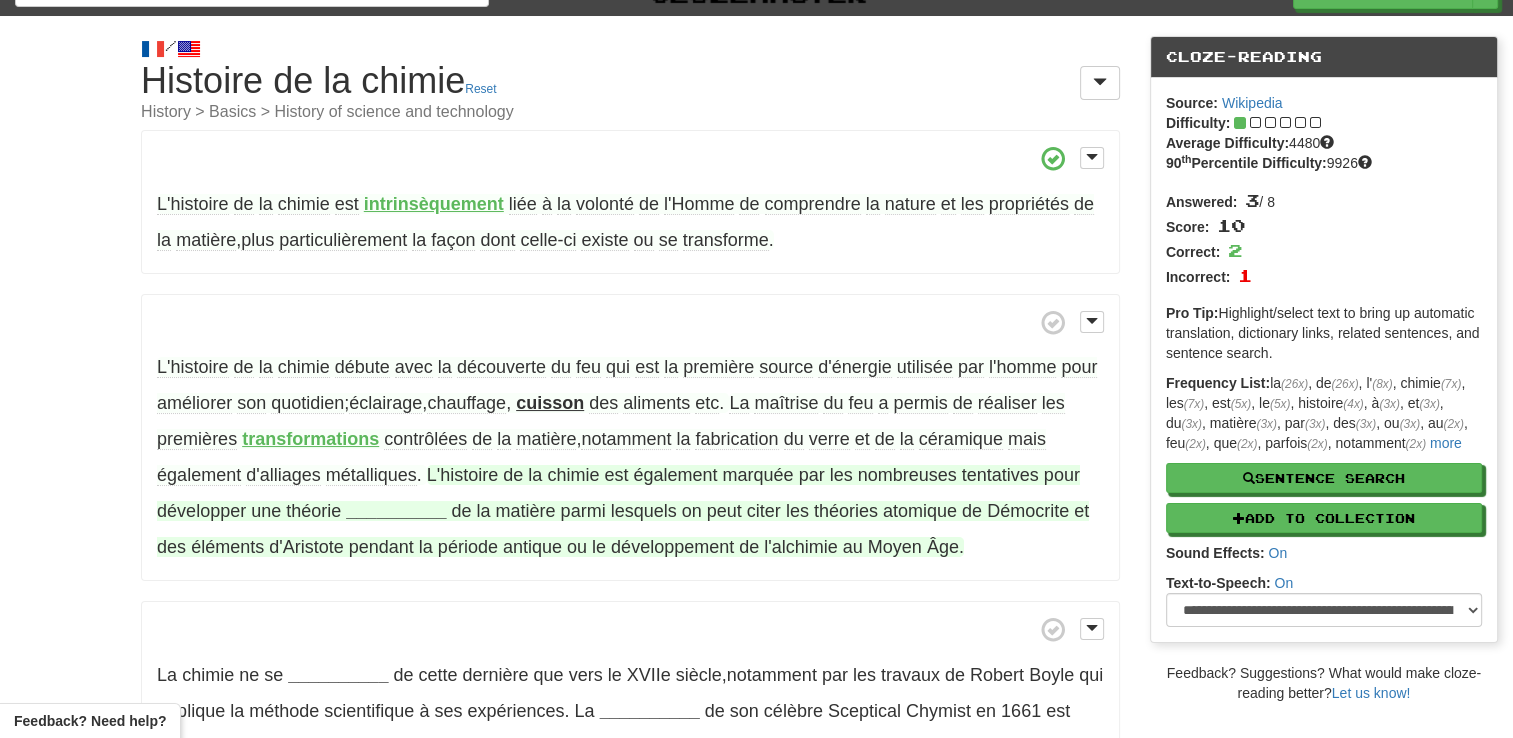 click on "parmi" at bounding box center (583, 511) 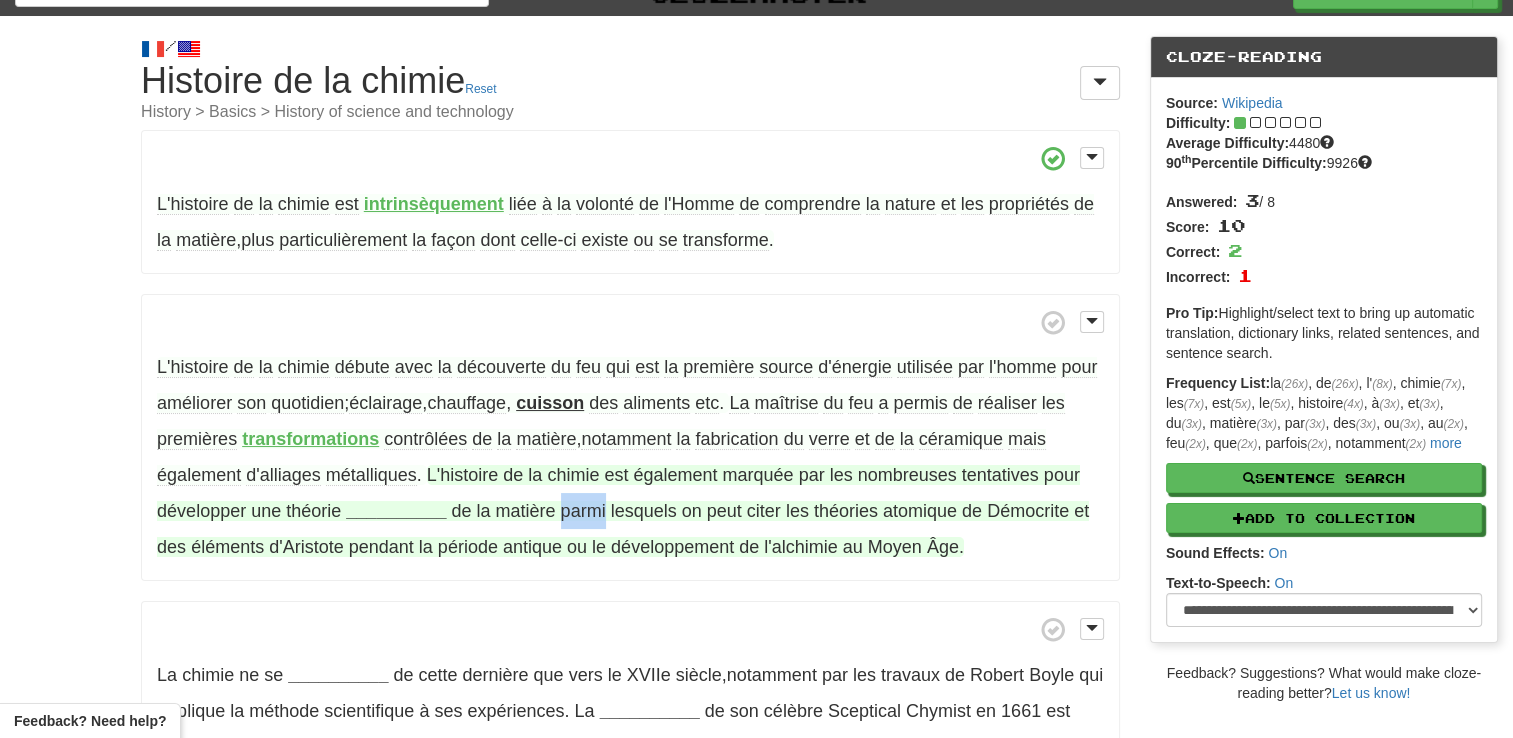 click on "parmi" at bounding box center [583, 511] 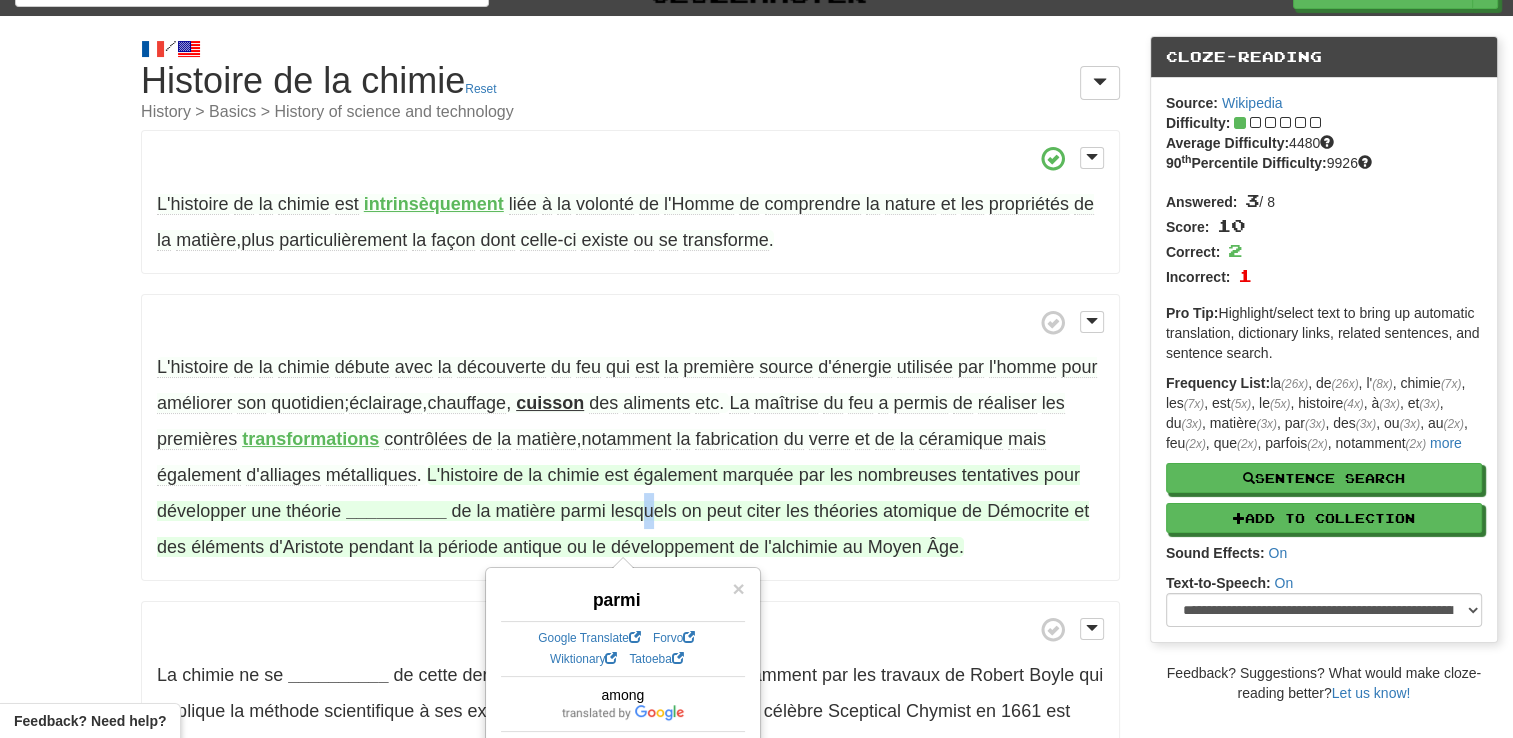 drag, startPoint x: 579, startPoint y: 511, endPoint x: 649, endPoint y: 509, distance: 70.028564 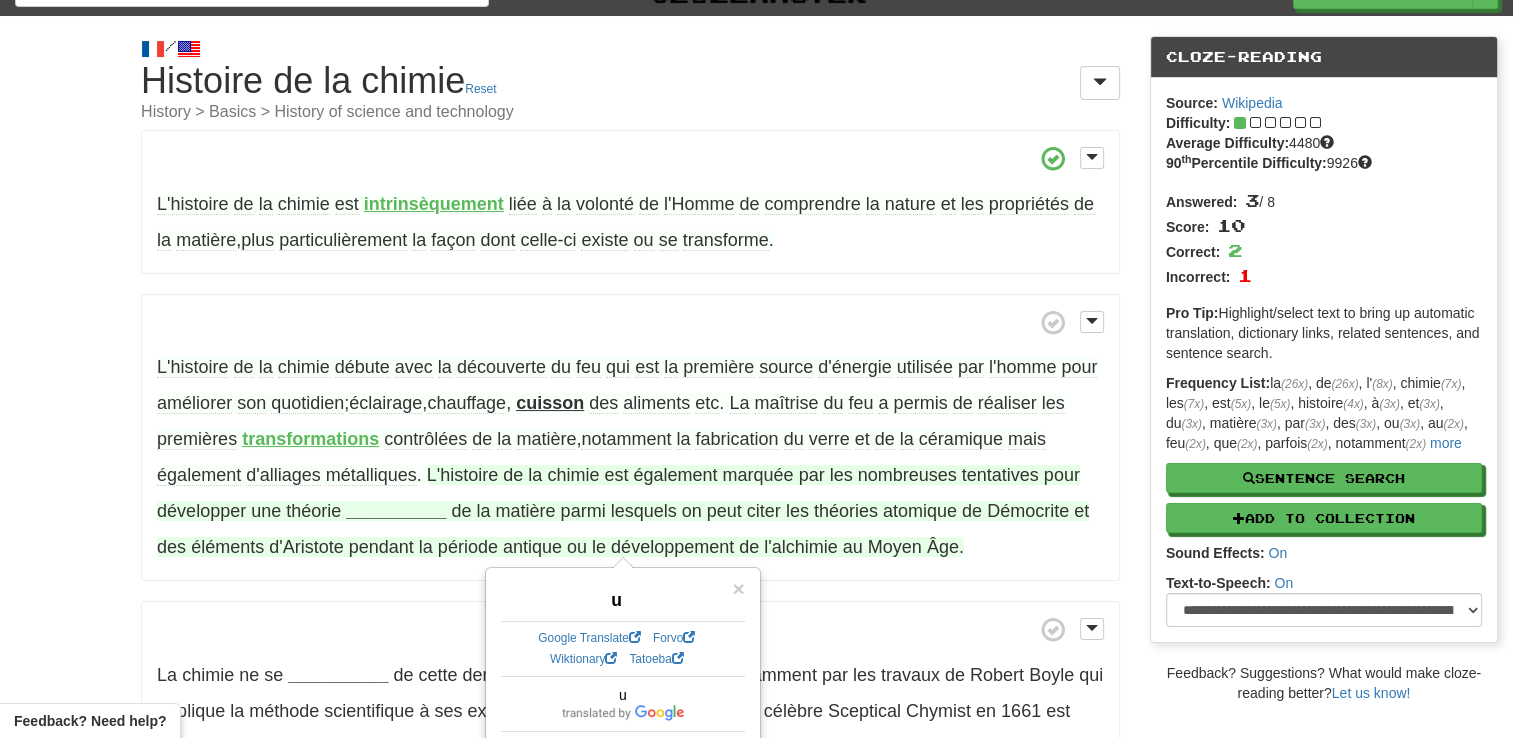 click on "lesquels" at bounding box center [644, 511] 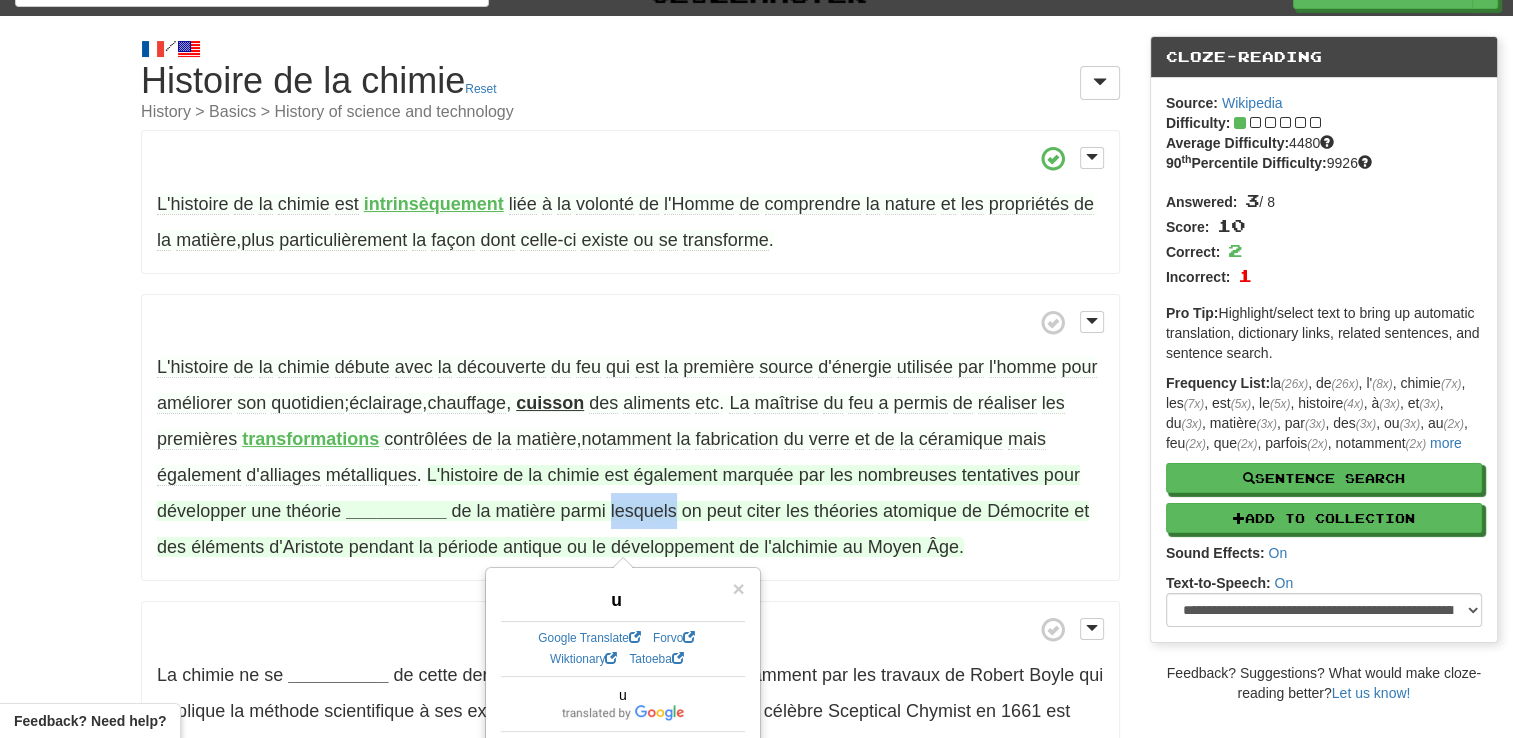 click on "lesquels" at bounding box center (644, 511) 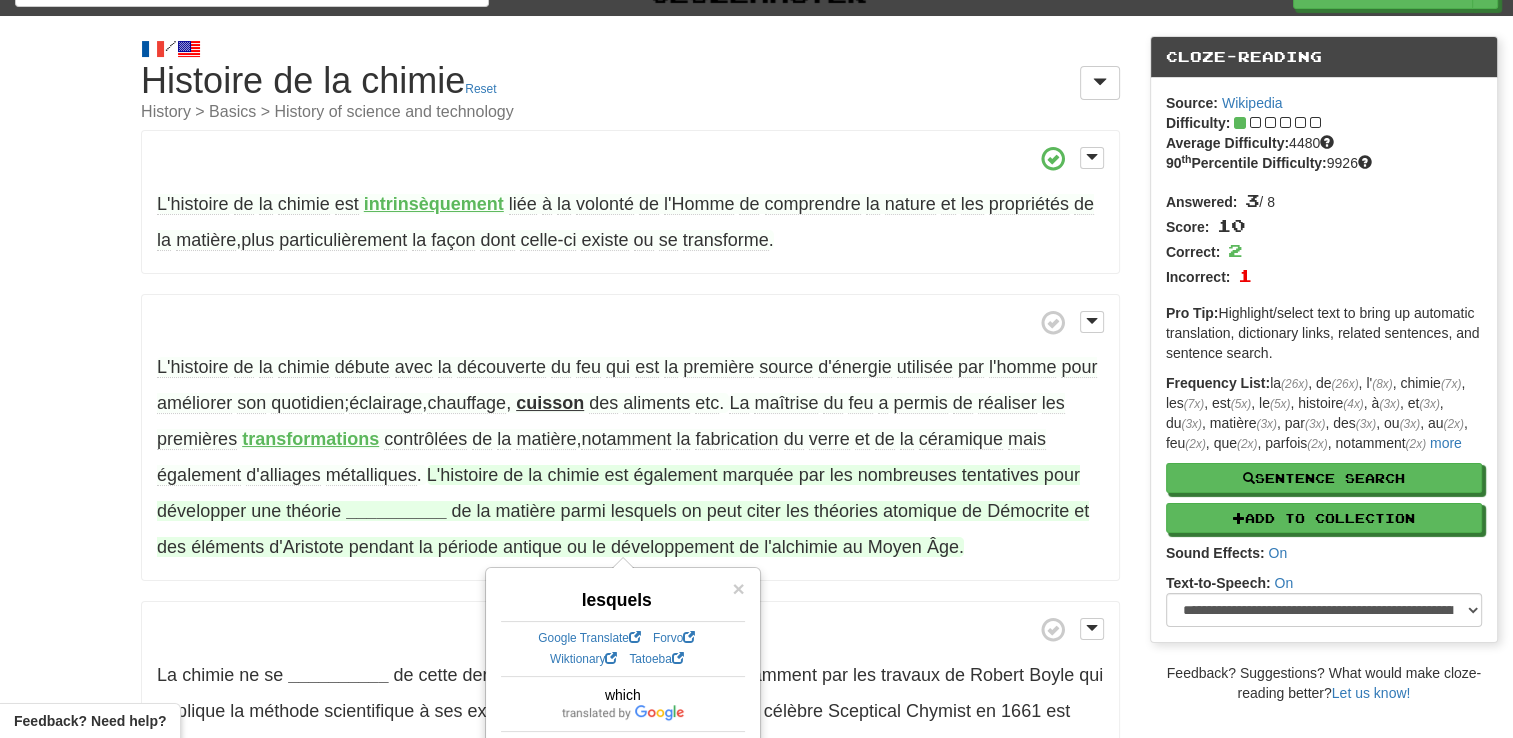 drag, startPoint x: 649, startPoint y: 509, endPoint x: 808, endPoint y: 576, distance: 172.53986 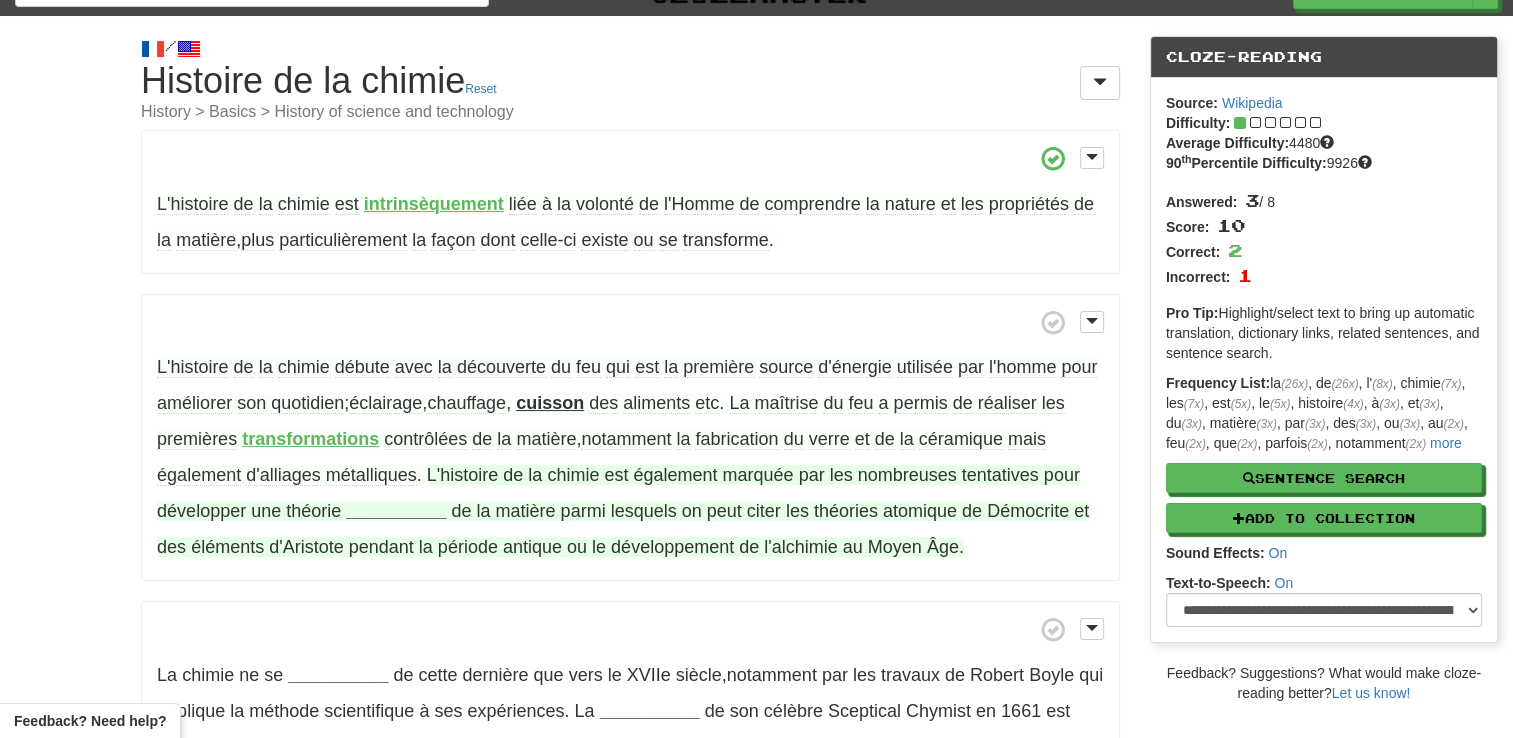 click on "marquée" at bounding box center (757, 475) 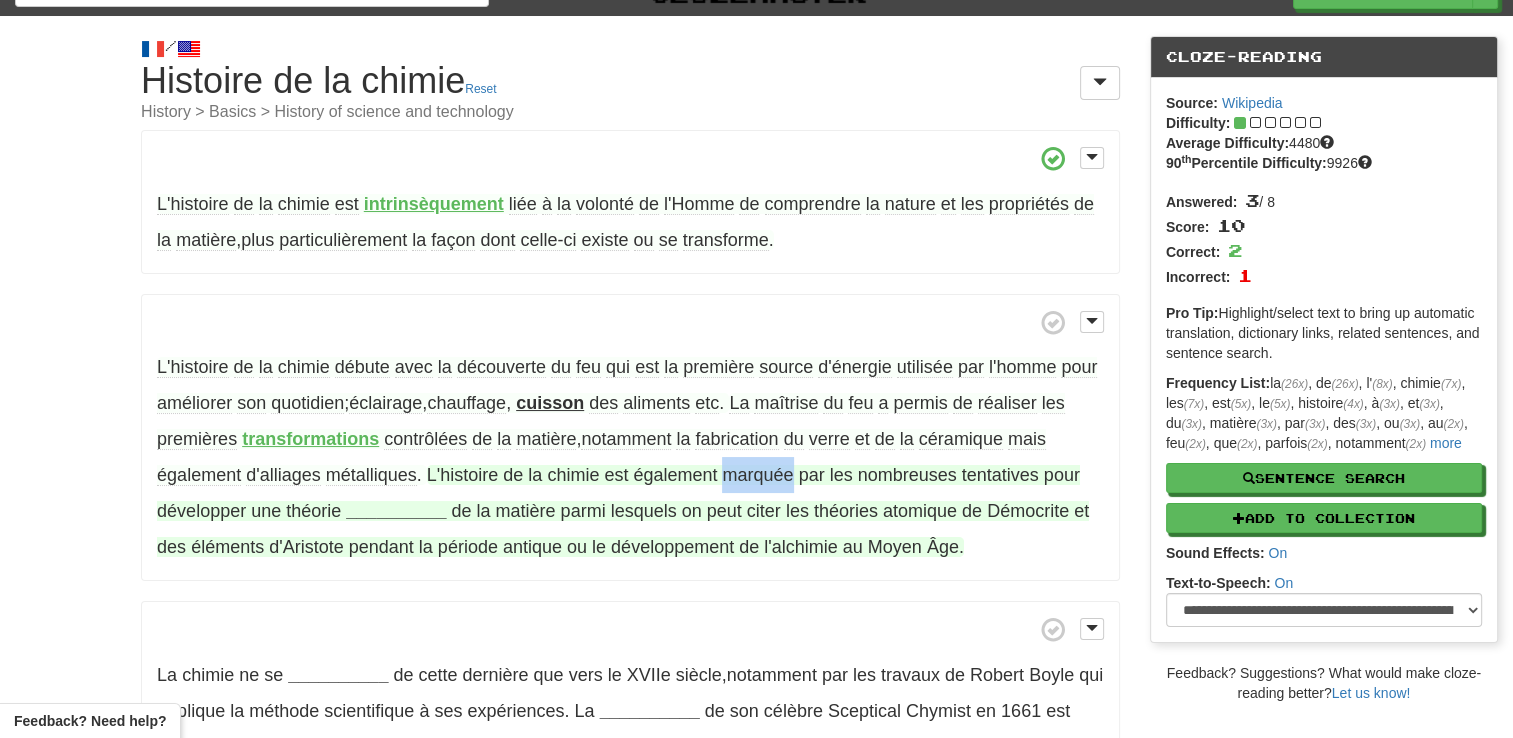 click on "marquée" at bounding box center (757, 475) 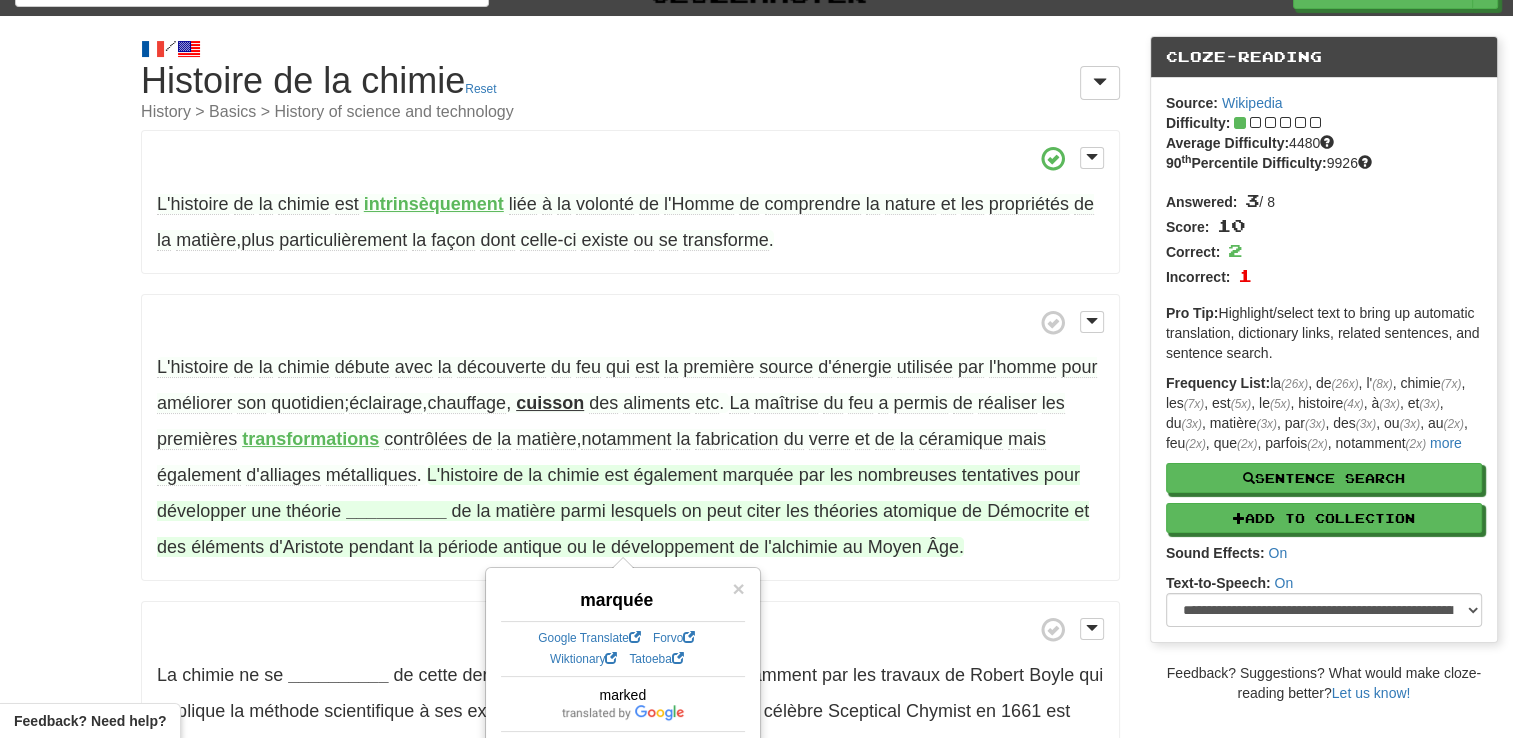 click on "L'histoire   de   la   chimie   débute   avec   la   découverte   du   feu   qui   est   la   première   source   d'énergie   utilisée   par   l'homme   pour   améliorer   son   quotidien  ;  éclairage ,  chauffage ,
cuisson
des   aliments   etc .
La   maîtrise   du   feu   a   permis   de   réaliser   les   premières
transformations
contrôlées   de   la   matière ,  notamment   la   fabrication   du   verre   et   de   la   céramique   mais   également   d'alliages   métalliques .
L'histoire   de   la   chimie   est   également   marquée   par   les   nombreuses   tentatives   pour   développer   une   théorie
__________
de   la   matière   parmi   lesquels   on   peut   citer   les   théories   atomique   de   Démocrite   et   des   éléments   d'Aristote   pendant   la   période   antique   ou   le   développement   de   l'alchimie   au   Moyen   Âge ." at bounding box center [630, 438] 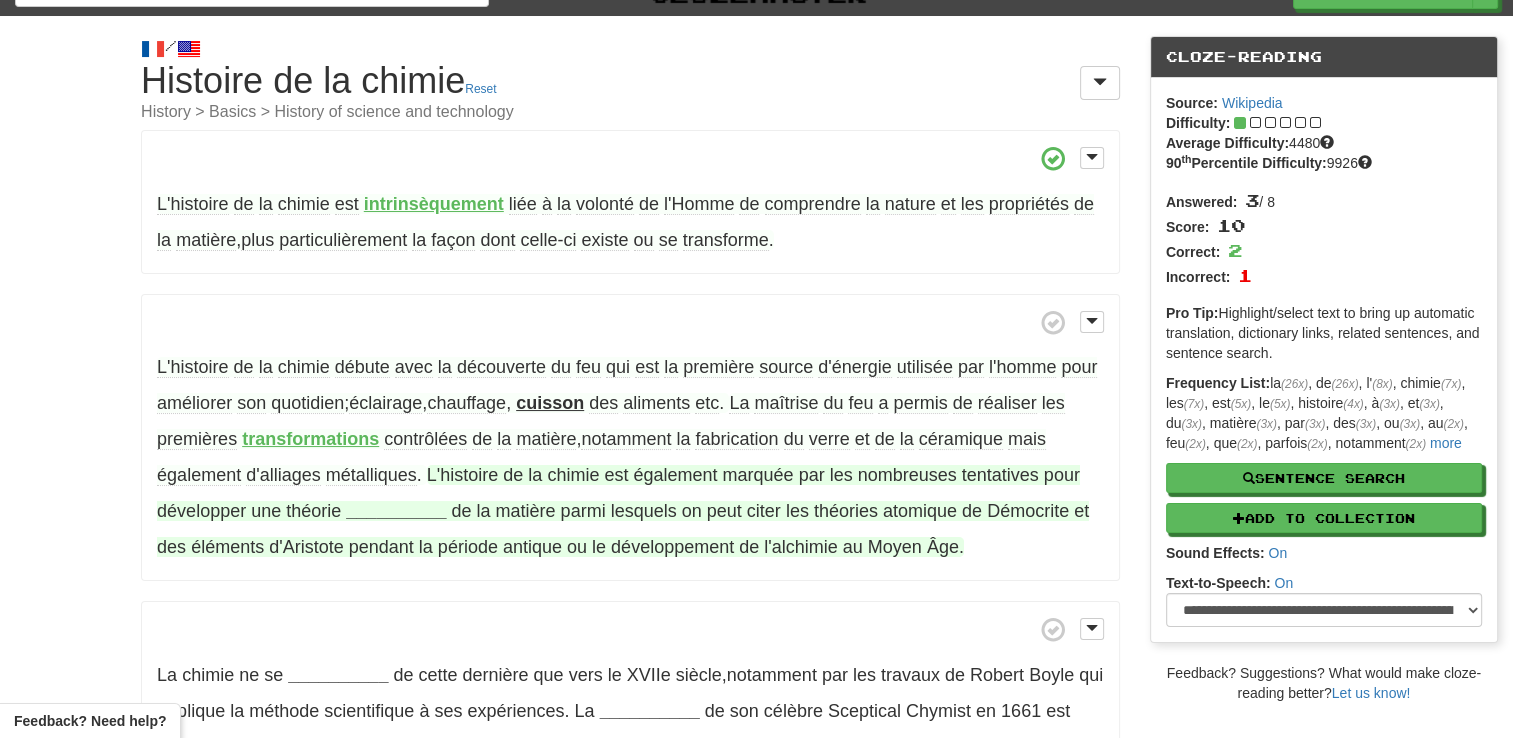click on "__________" at bounding box center (396, 511) 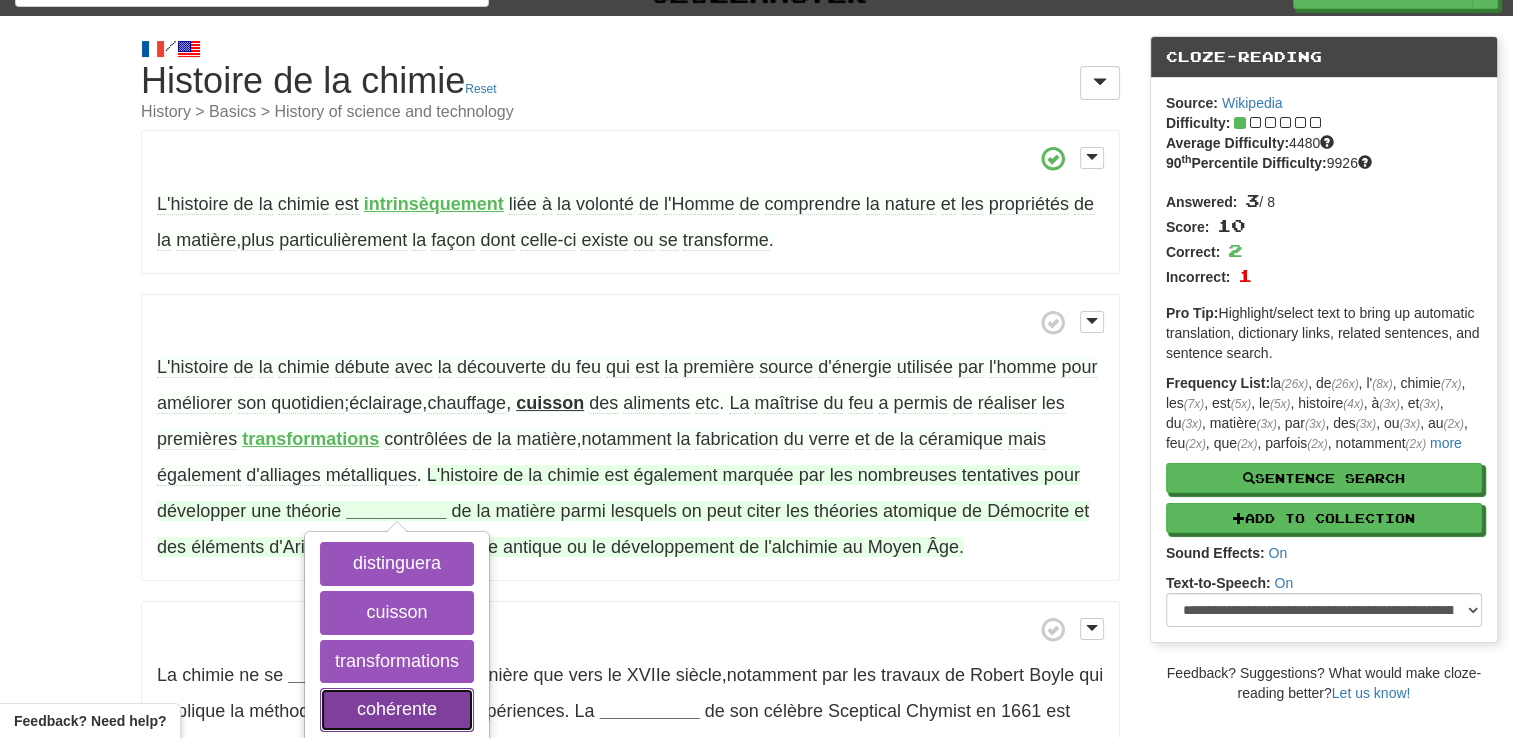 click on "cohérente" at bounding box center [397, 710] 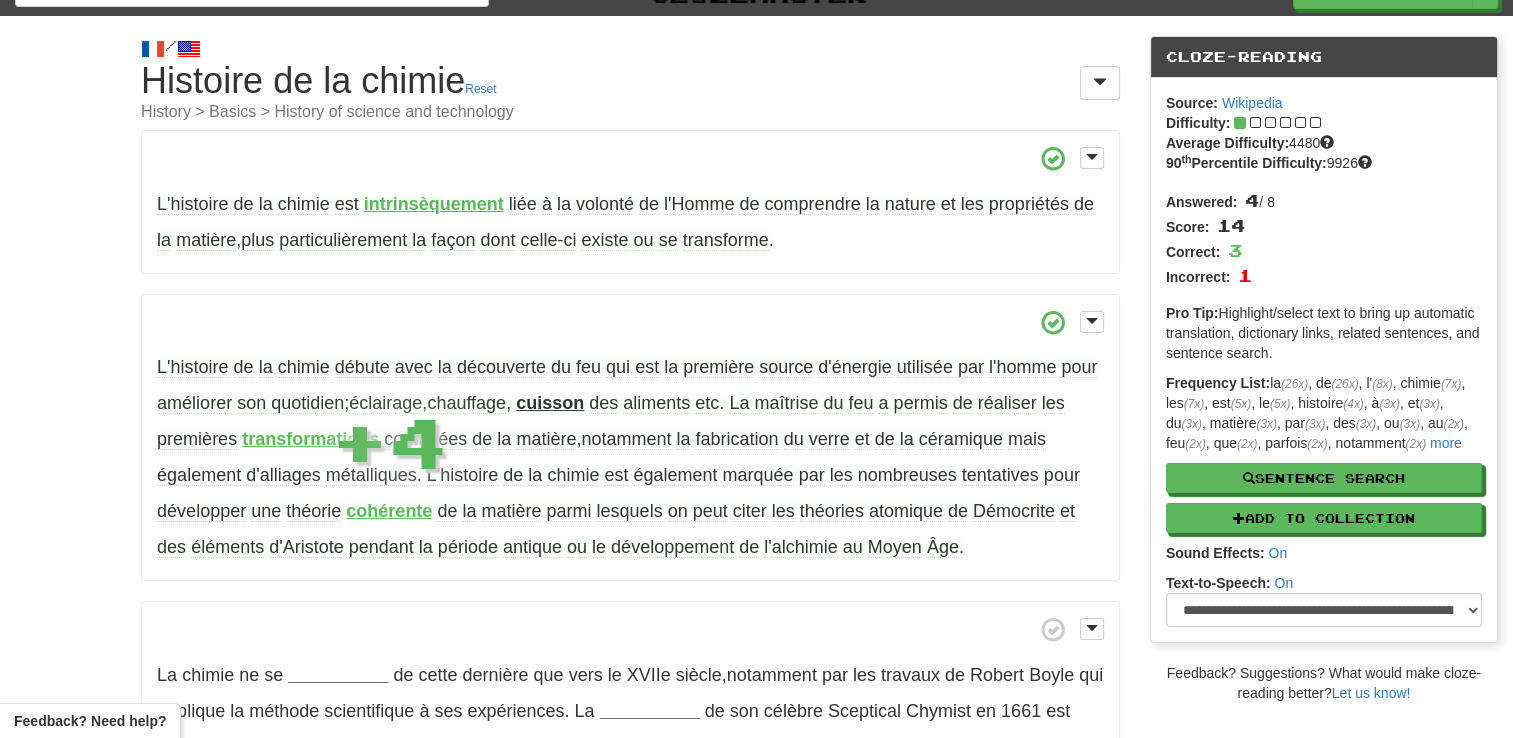 click on "/
Cloze-Reading
Histoire de la chimie
Reset
History > Basics > History of science and technology
L'histoire   de   la   chimie   est
intrinsèquement
liée   à   la   volonté   de   l'Homme   de   comprendre   la   nature   et   les   propriétés   de   la   matière ,  plus   particulièrement   la   façon   dont   celle-ci   existe   ou   se   transforme .
L'histoire   de   la   chimie   débute   avec   la   découverte   du   feu   qui   est   la   première   source   d'énergie   utilisée   par   l'homme   pour   améliorer   son   quotidien  ;  éclairage ,  chauffage ,
cuisson
des   aliments   etc .
La   maîtrise   du   feu   a   permis   de   réaliser   les   premières
transformations
contrôlées   de   la   matière ,  notamment   la   fabrication   du   verre   et   de   la   céramique   mais   également   d'alliages" at bounding box center (756, 477) 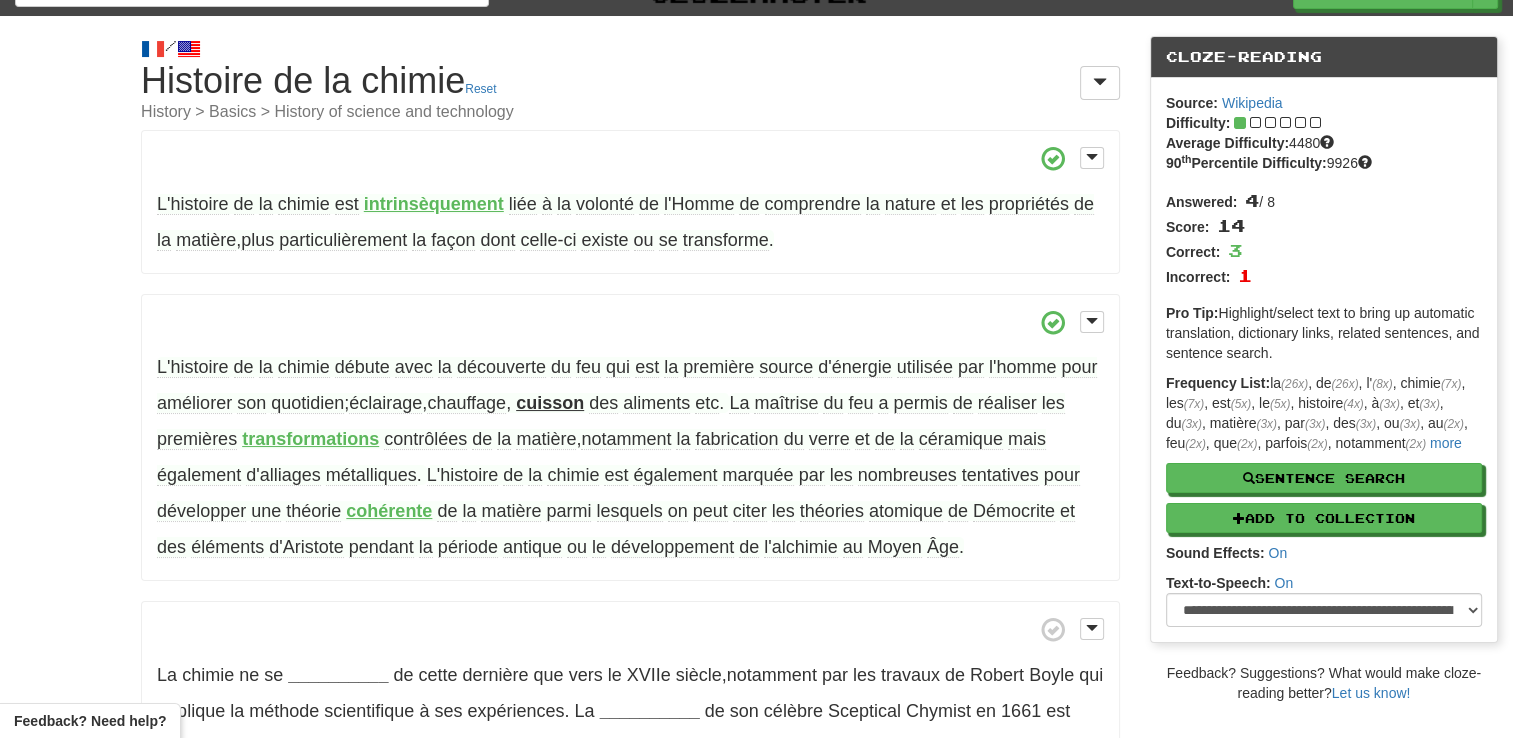 click on "Démocrite" at bounding box center [1014, 511] 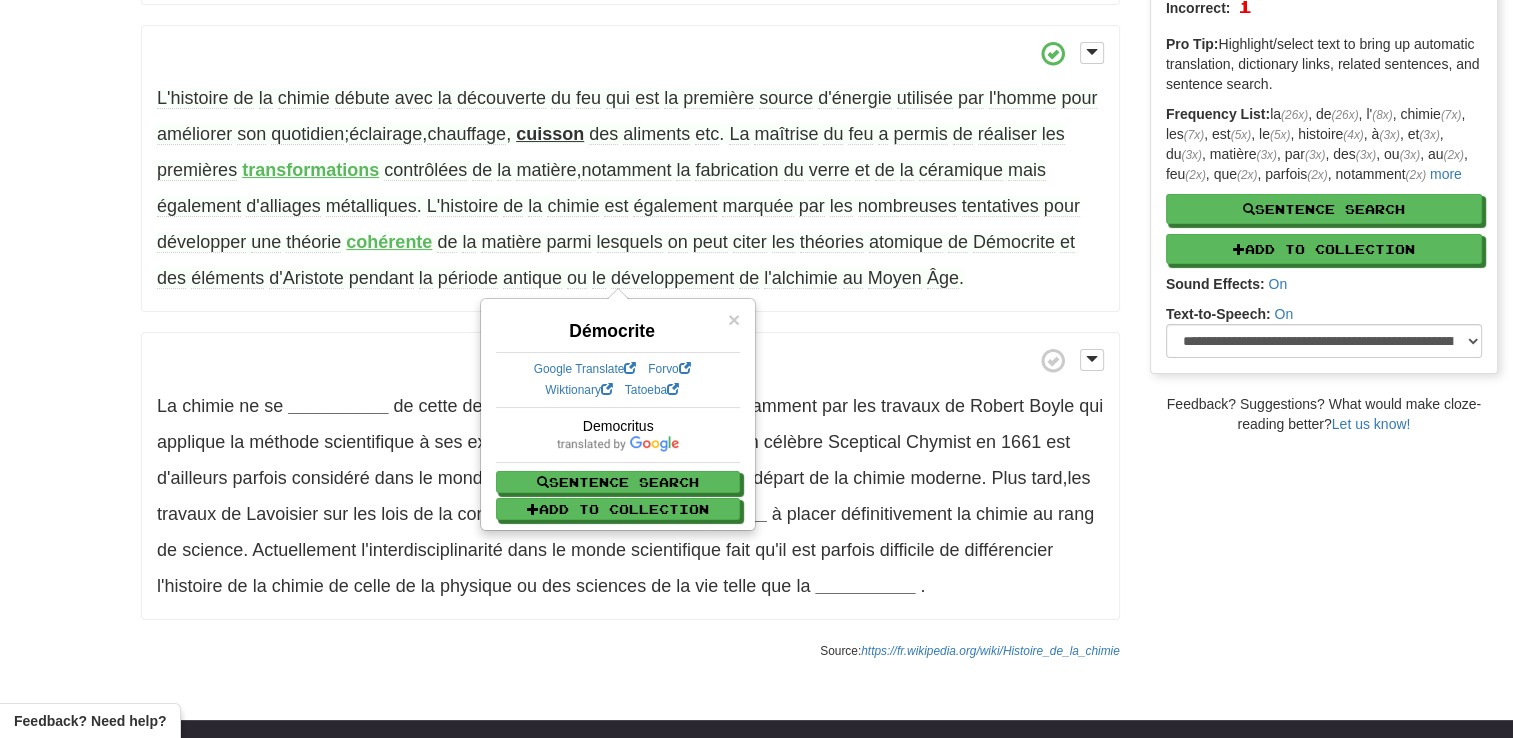 scroll, scrollTop: 348, scrollLeft: 0, axis: vertical 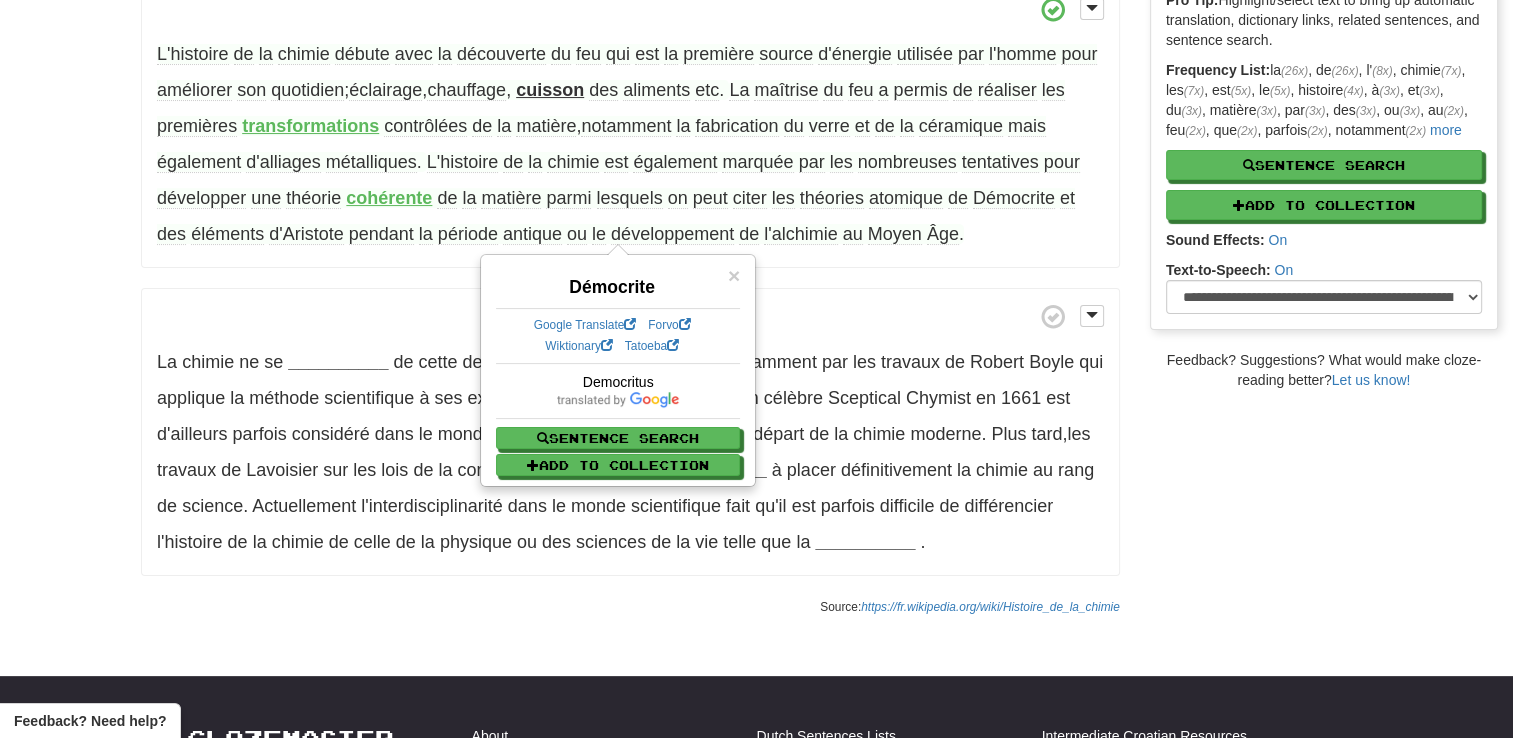 click on "/
Cloze-Reading
Histoire de la chimie
Reset
History > Basics > History of science and technology
L'histoire   de   la   chimie   est
intrinsèquement
liée   à   la   volonté   de   l'Homme   de   comprendre   la   nature   et   les   propriétés   de   la   matière ,  plus   particulièrement   la   façon   dont   celle-ci   existe   ou   se   transforme .
L'histoire   de   la   chimie   débute   avec   la   découverte   du   feu   qui   est   la   première   source   d'énergie   utilisée   par   l'homme   pour   améliorer   son   quotidien  ;  éclairage ,  chauffage ,
cuisson
des   aliments   etc .
La   maîtrise   du   feu   a   permis   de   réaliser   les   premières
transformations
contrôlées   de   la   matière ,  notamment   la   fabrication   du   verre   et   de   la   céramique   mais   également   d'alliages" at bounding box center (756, 164) 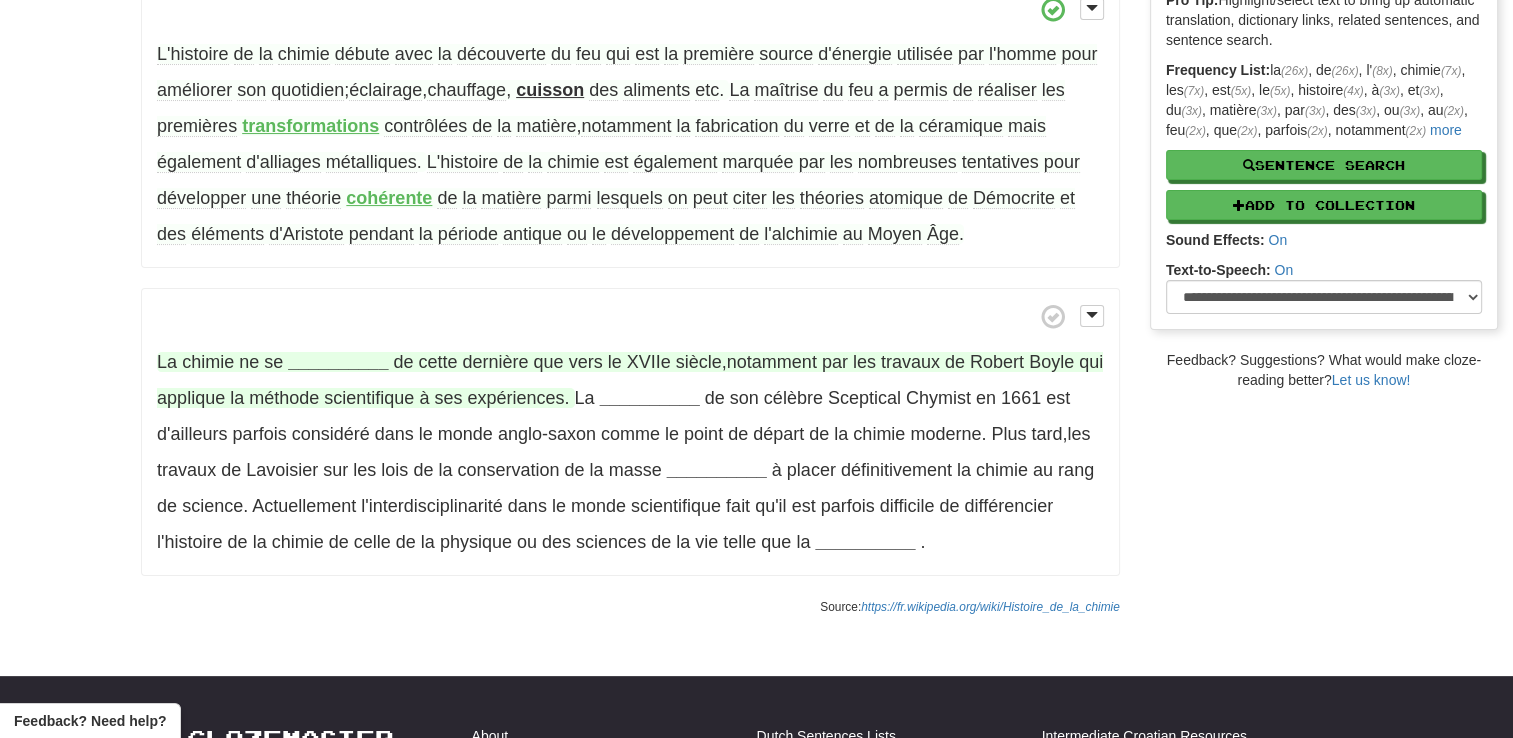 click on "__________" at bounding box center (338, 362) 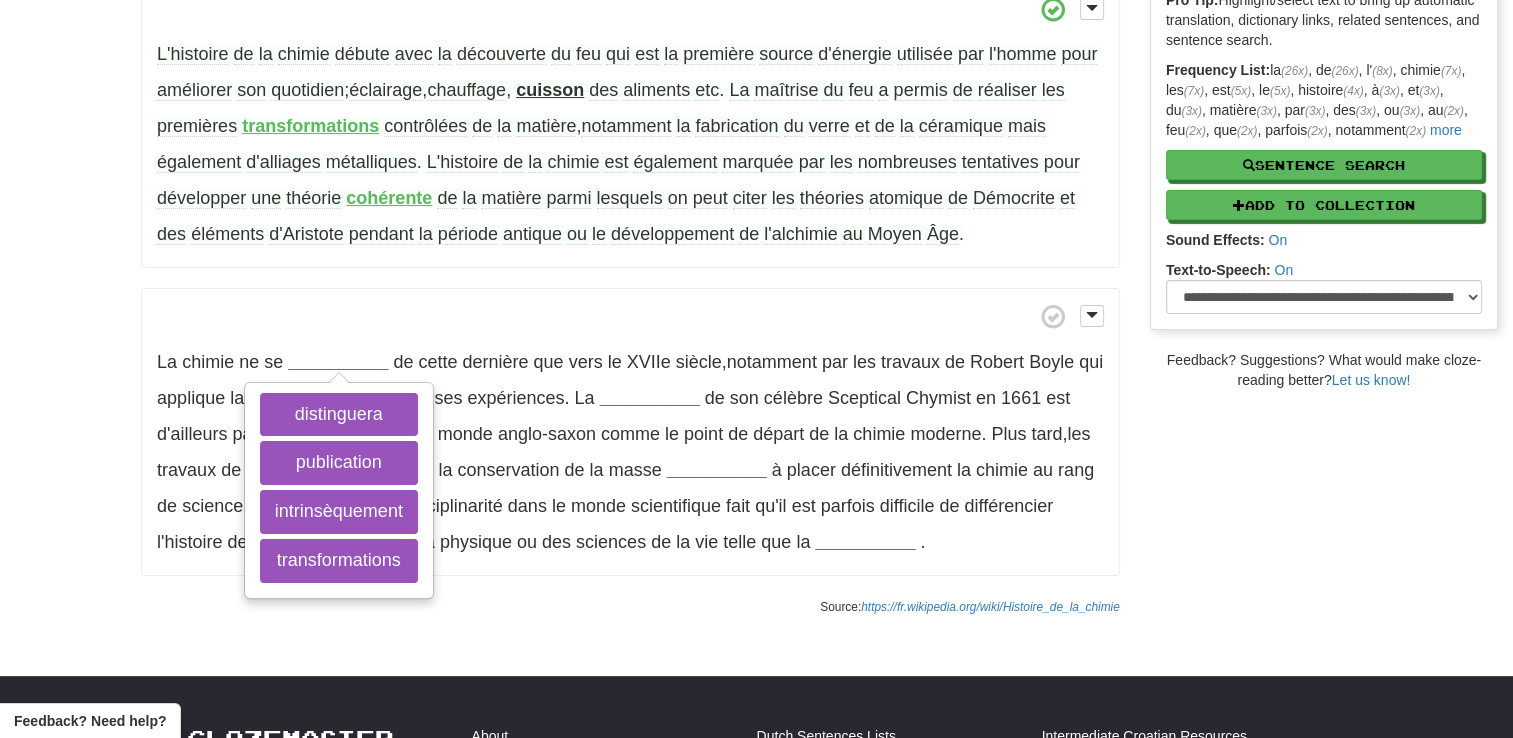 click on "/
Cloze-Reading
Histoire de la chimie
Reset
History > Basics > History of science and technology
L'histoire   de   la   chimie   est
intrinsèquement
liée   à   la   volonté   de   l'Homme   de   comprendre   la   nature   et   les   propriétés   de   la   matière ,  plus   particulièrement   la   façon   dont   celle-ci   existe   ou   se   transforme .
L'histoire   de   la   chimie   débute   avec   la   découverte   du   feu   qui   est   la   première   source   d'énergie   utilisée   par   l'homme   pour   améliorer   son   quotidien  ;  éclairage ,  chauffage ,
cuisson
des   aliments   etc .
La   maîtrise   du   feu   a   permis   de   réaliser   les   premières
transformations
contrôlées   de   la   matière ,  notamment   la   fabrication   du   verre   et   de   la   céramique   mais   également   d'alliages" at bounding box center (756, 164) 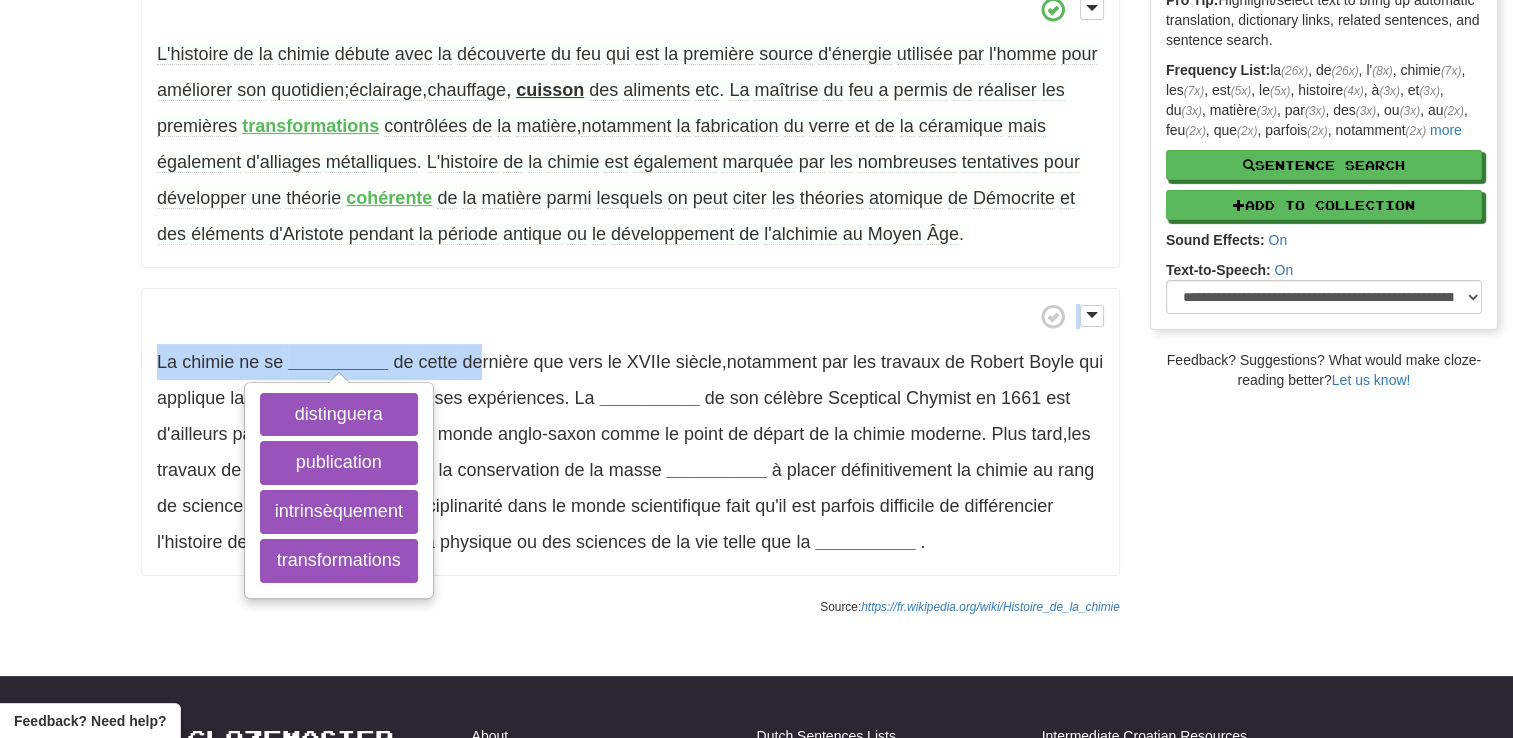 drag, startPoint x: 107, startPoint y: 312, endPoint x: 479, endPoint y: 342, distance: 373.2077 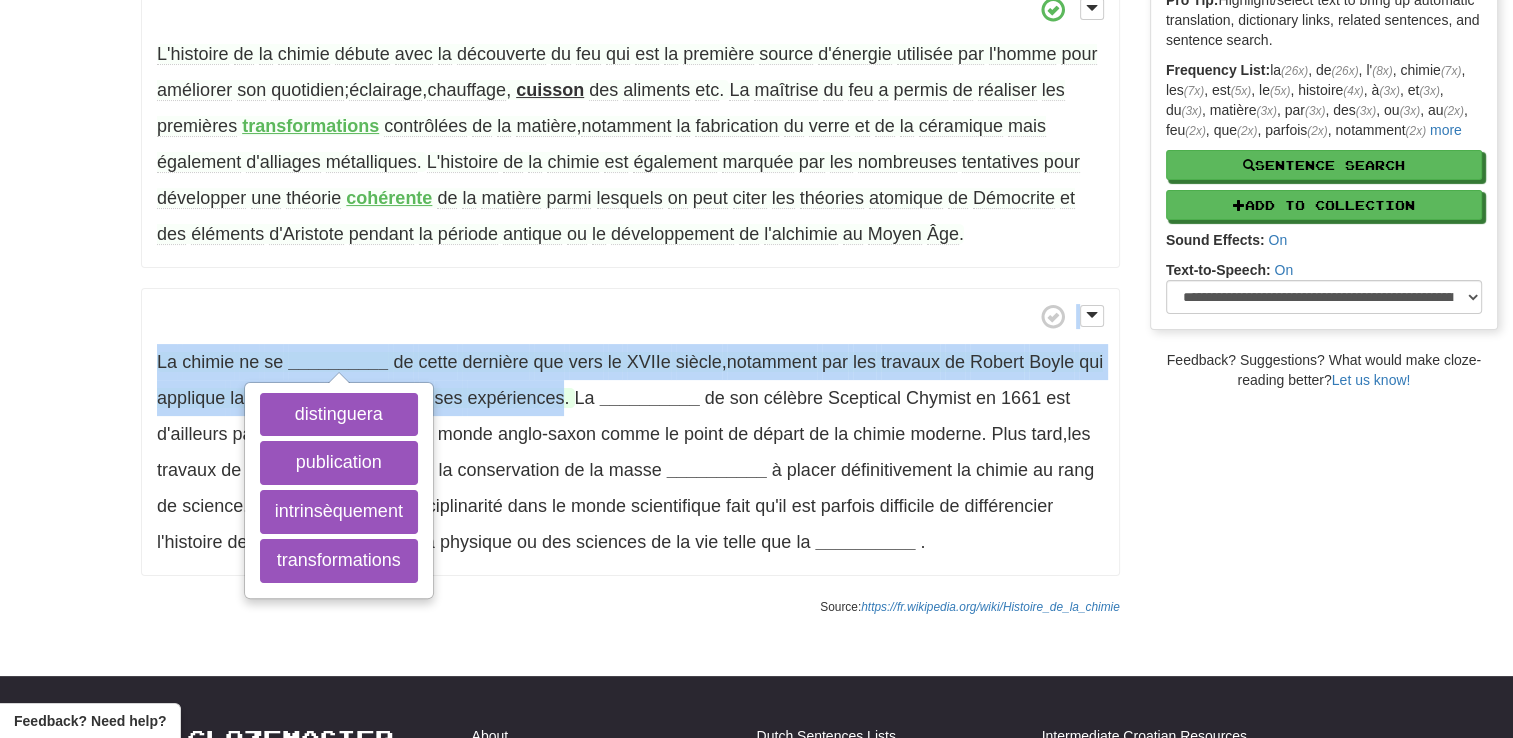 drag, startPoint x: 438, startPoint y: 324, endPoint x: 570, endPoint y: 403, distance: 153.83432 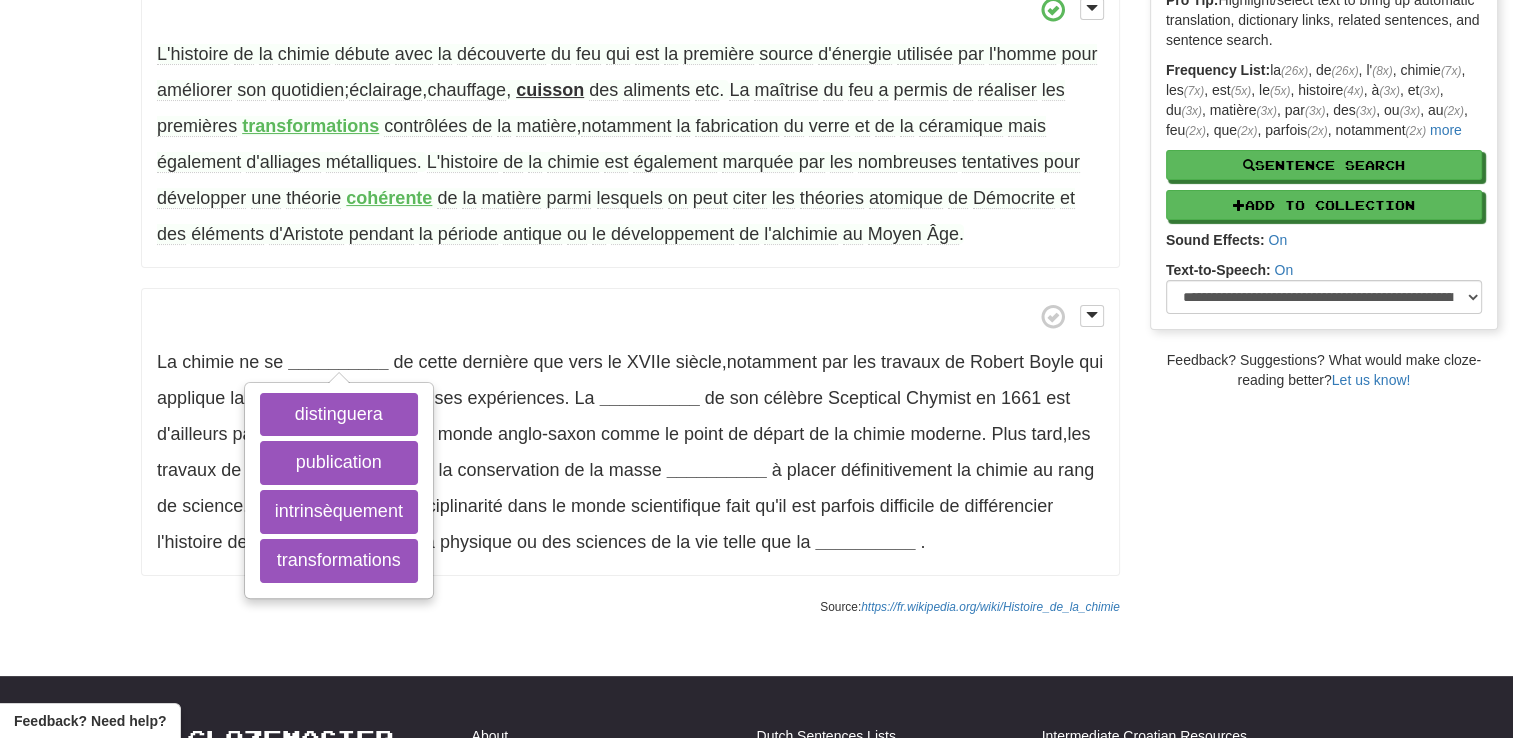 drag, startPoint x: 570, startPoint y: 403, endPoint x: 474, endPoint y: 651, distance: 265.9323 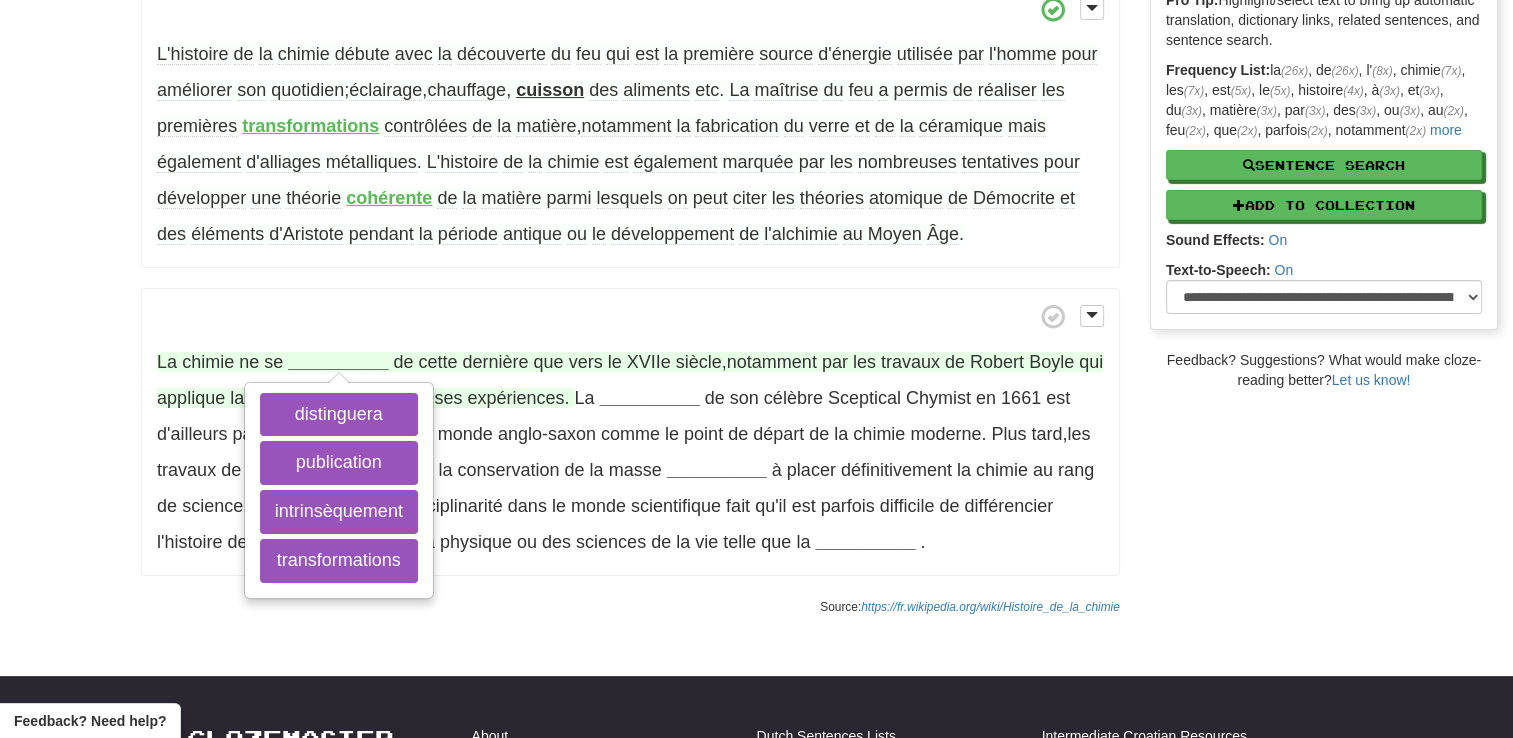 click on "__________" at bounding box center [338, 362] 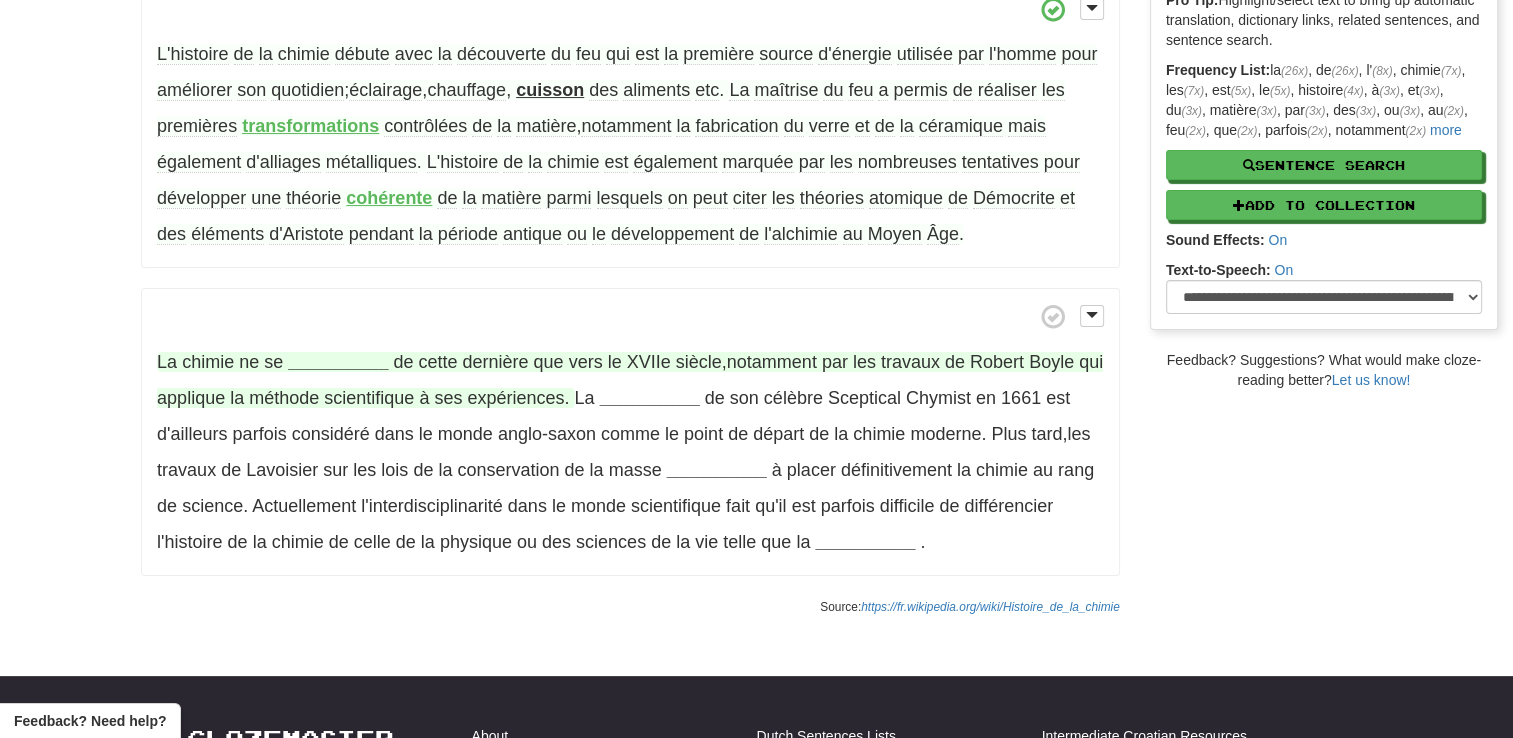 click on "expériences" at bounding box center [515, 398] 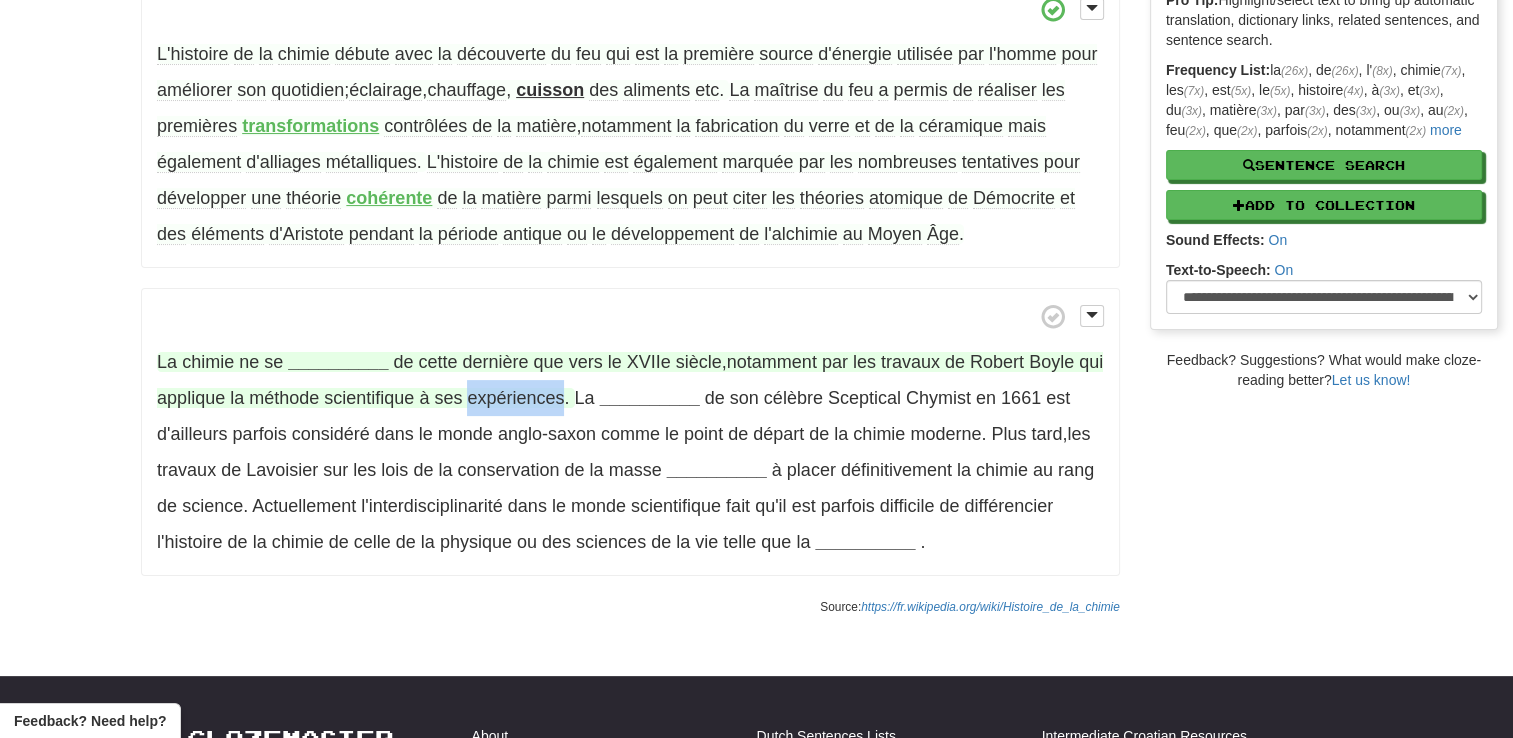click on "expériences" at bounding box center [515, 398] 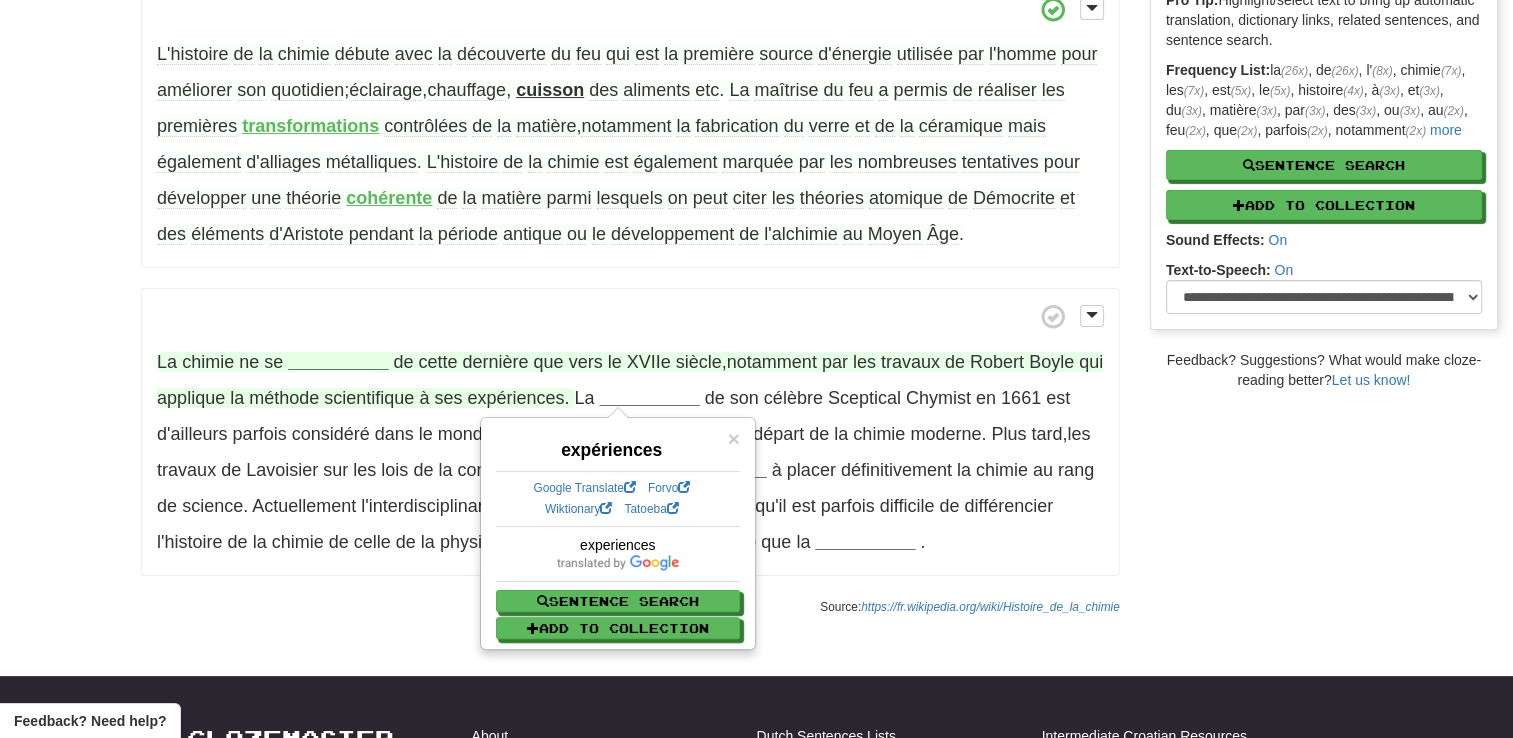 click on "La   chimie   ne   se
__________
de   cette   dernière   que   vers   le   XVIIe   siècle ,  notamment   par   les   travaux   de   Robert   Boyle   qui   applique   la   méthode   scientifique   à   ses   expériences .
La
__________
de   son   célèbre   Sceptical   Chymist   en   1661   est   d'ailleurs   parfois   considéré   dans   le   monde   anglo-saxon   comme   le   point   de   départ   de   la   chimie   moderne .
Plus   tard ,  les   travaux   de   Lavoisier   sur   les   lois   de   la   conservation   de   la   masse
__________
à   placer   définitivement   la   chimie   au   rang   de   science .
Actuellement   l'interdisciplinarité   dans   le   monde   scientifique   fait   qu'il   est   parfois   difficile   de   différencier   l'histoire   de   la   chimie   de   celle   de   la   physique   ou   des   sciences   de   la   vie" at bounding box center (630, 432) 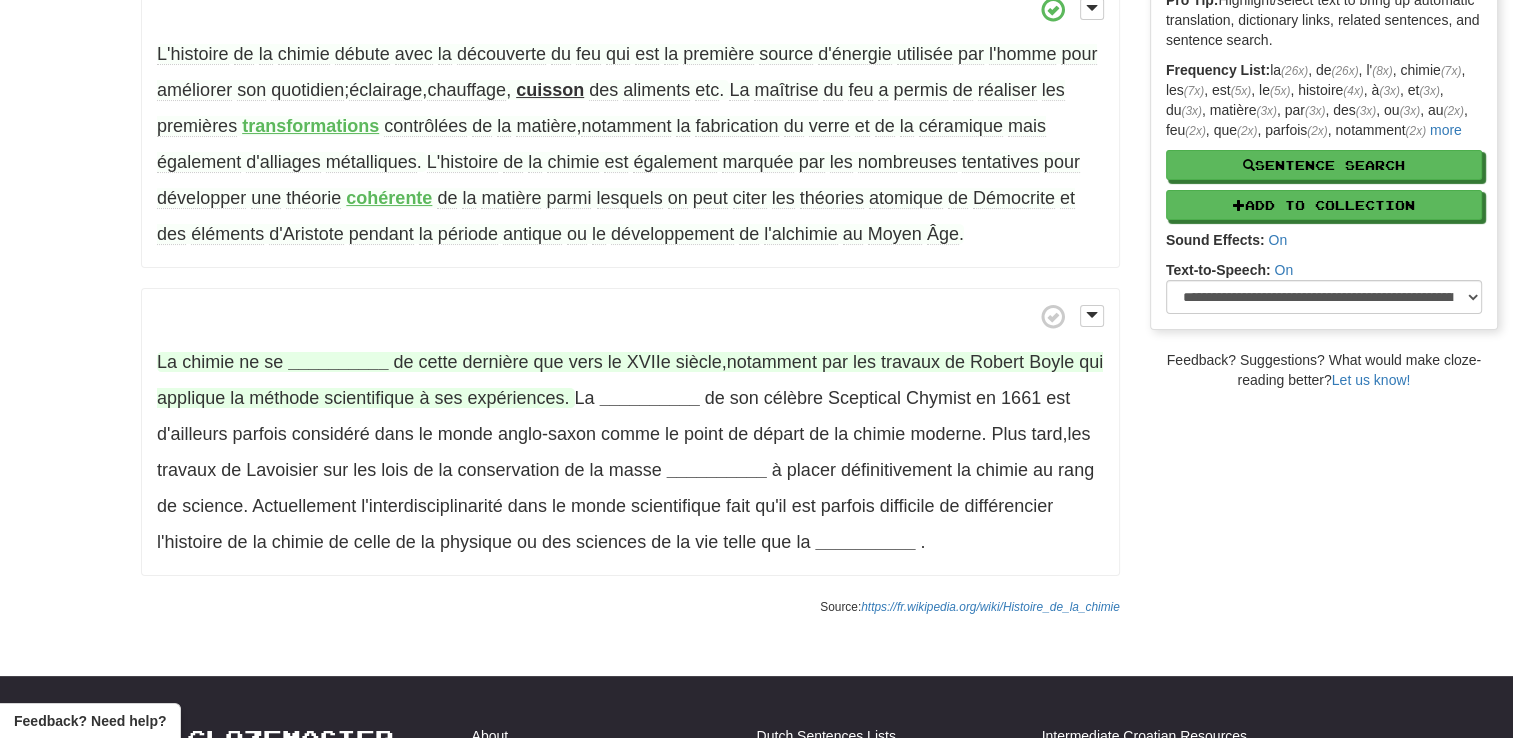 click on "__________" at bounding box center [338, 362] 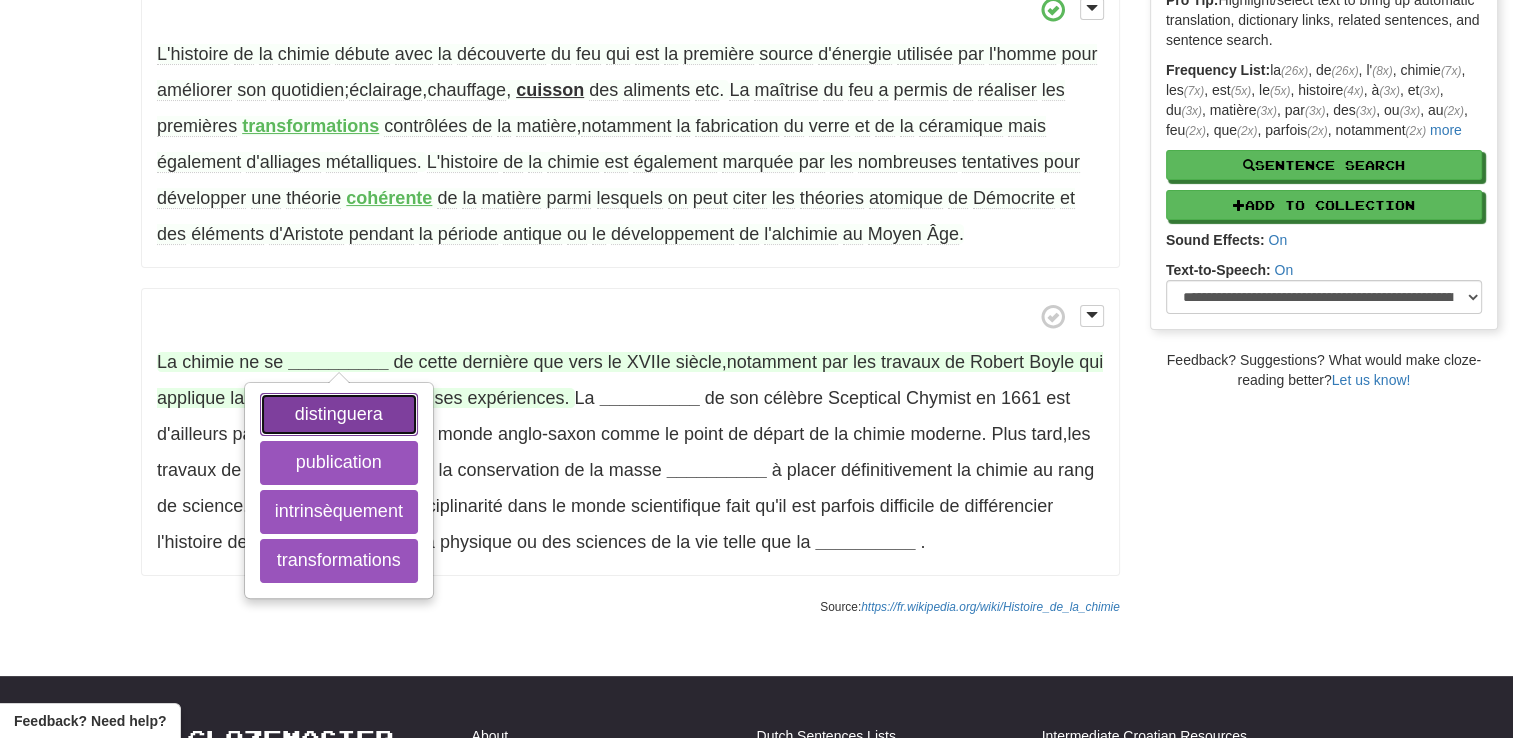 click on "distinguera" at bounding box center [339, 415] 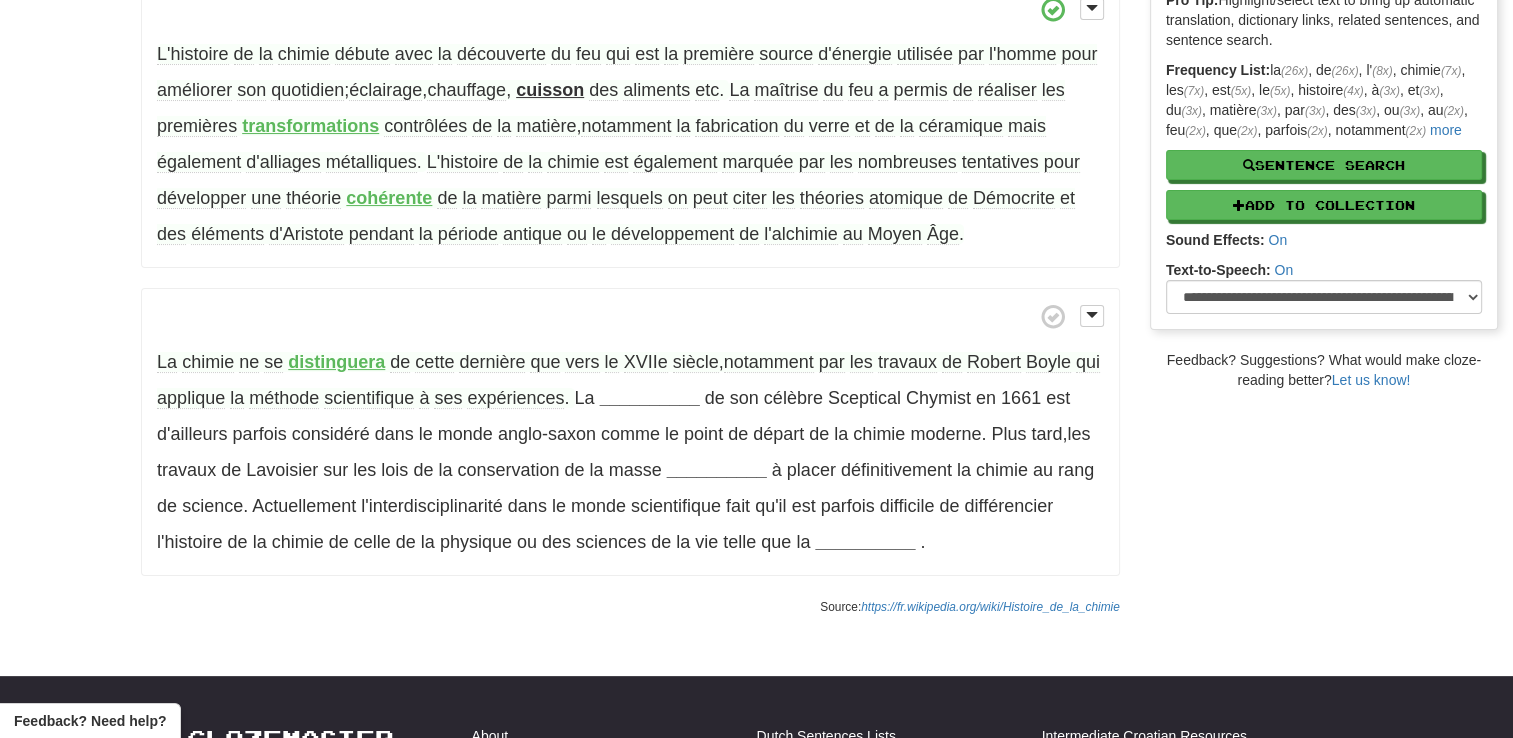 click on "distinguera" at bounding box center (336, 362) 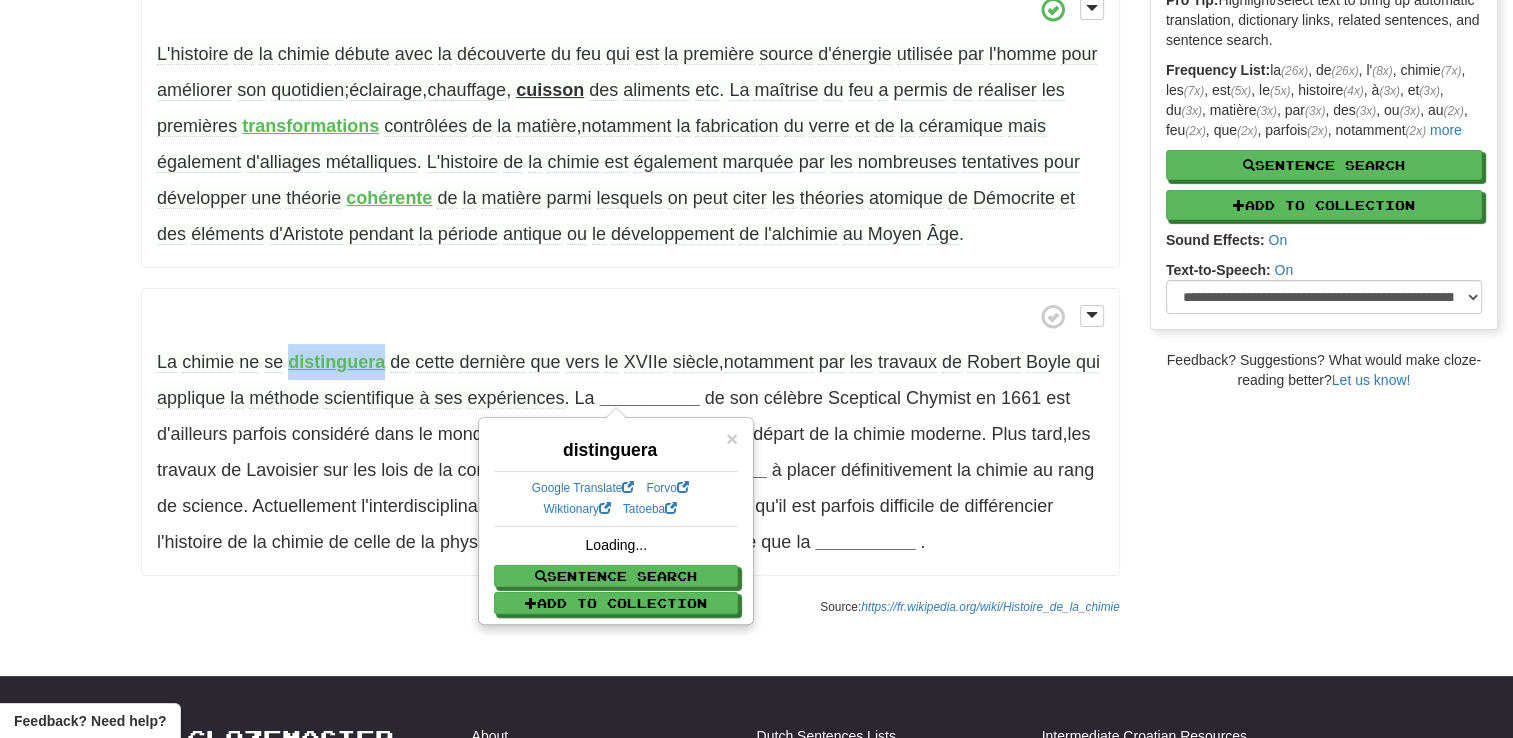 click on "distinguera" at bounding box center (336, 362) 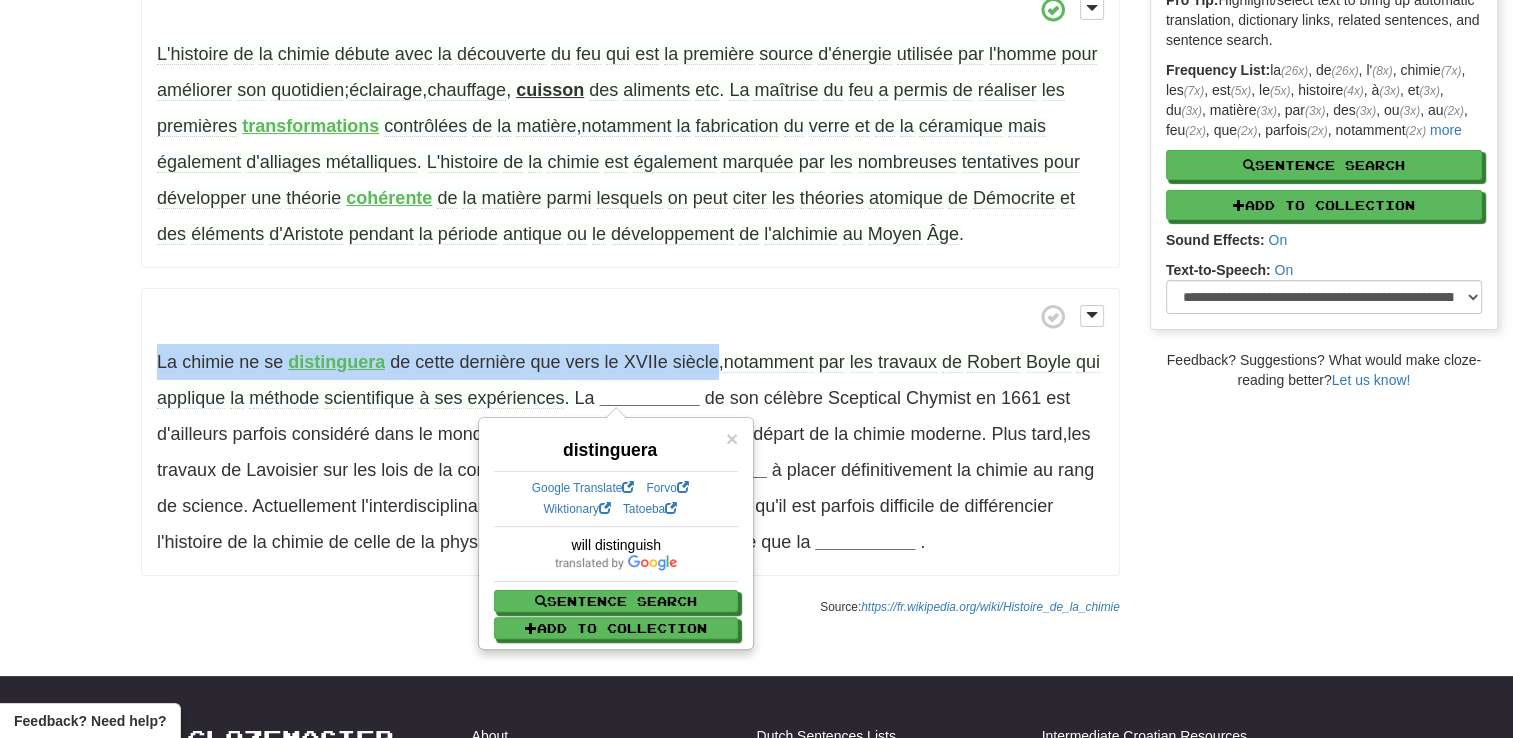 drag, startPoint x: 156, startPoint y: 360, endPoint x: 720, endPoint y: 365, distance: 564.02216 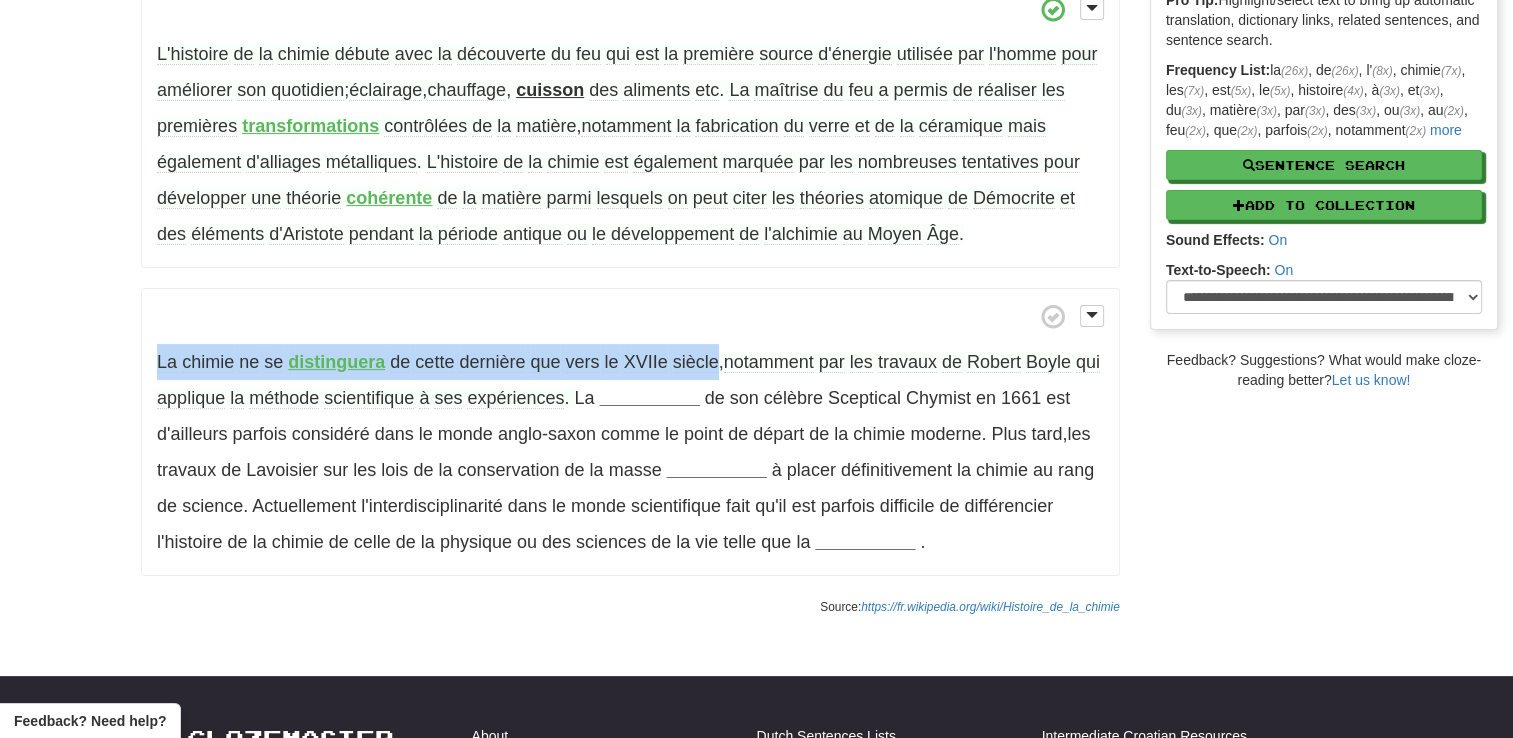 drag, startPoint x: 720, startPoint y: 365, endPoint x: 682, endPoint y: 366, distance: 38.013157 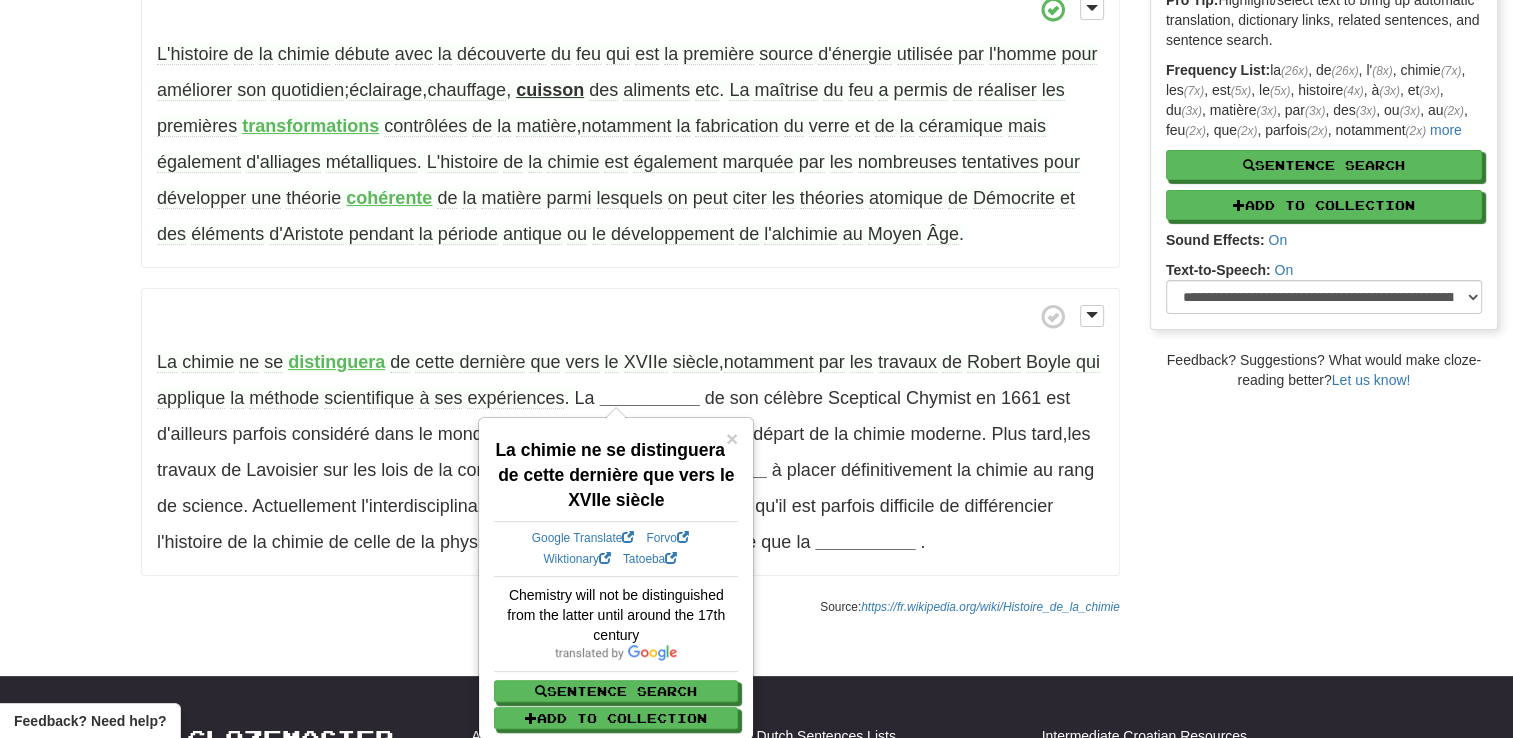 click on "La   chimie   ne   se
distinguera
de   cette   dernière   que   vers   le   XVIIe   siècle ,  notamment   par   les   travaux   de   Robert   Boyle   qui   applique   la   méthode   scientifique   à   ses   expériences .
La
__________
de   son   célèbre   Sceptical   Chymist   en   1661   est   d'ailleurs   parfois   considéré   dans   le   monde   anglo-saxon   comme   le   point   de   départ   de   la   chimie   moderne .
Plus   tard ,  les   travaux   de   Lavoisier   sur   les   lois   de   la   conservation   de   la   masse
__________
à   placer   définitivement   la   chimie   au   rang   de   science .
Actuellement   l'interdisciplinarité   dans   le   monde   scientifique   fait   qu'il   est   parfois   difficile   de   différencier   l'histoire   de   la   chimie   de   celle   de   la   physique   ou   des   sciences   de   la   vie" at bounding box center (630, 432) 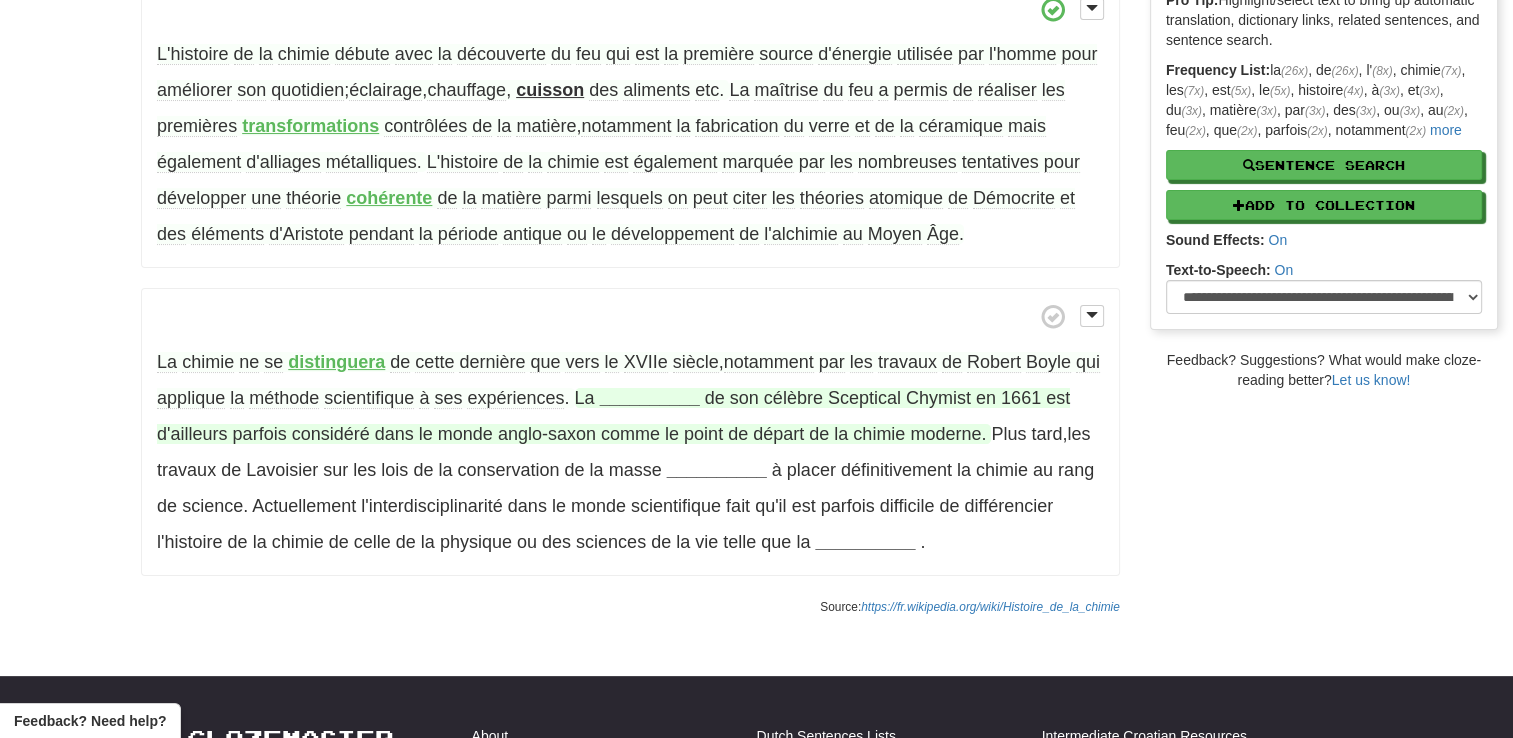click on "__________" at bounding box center (650, 398) 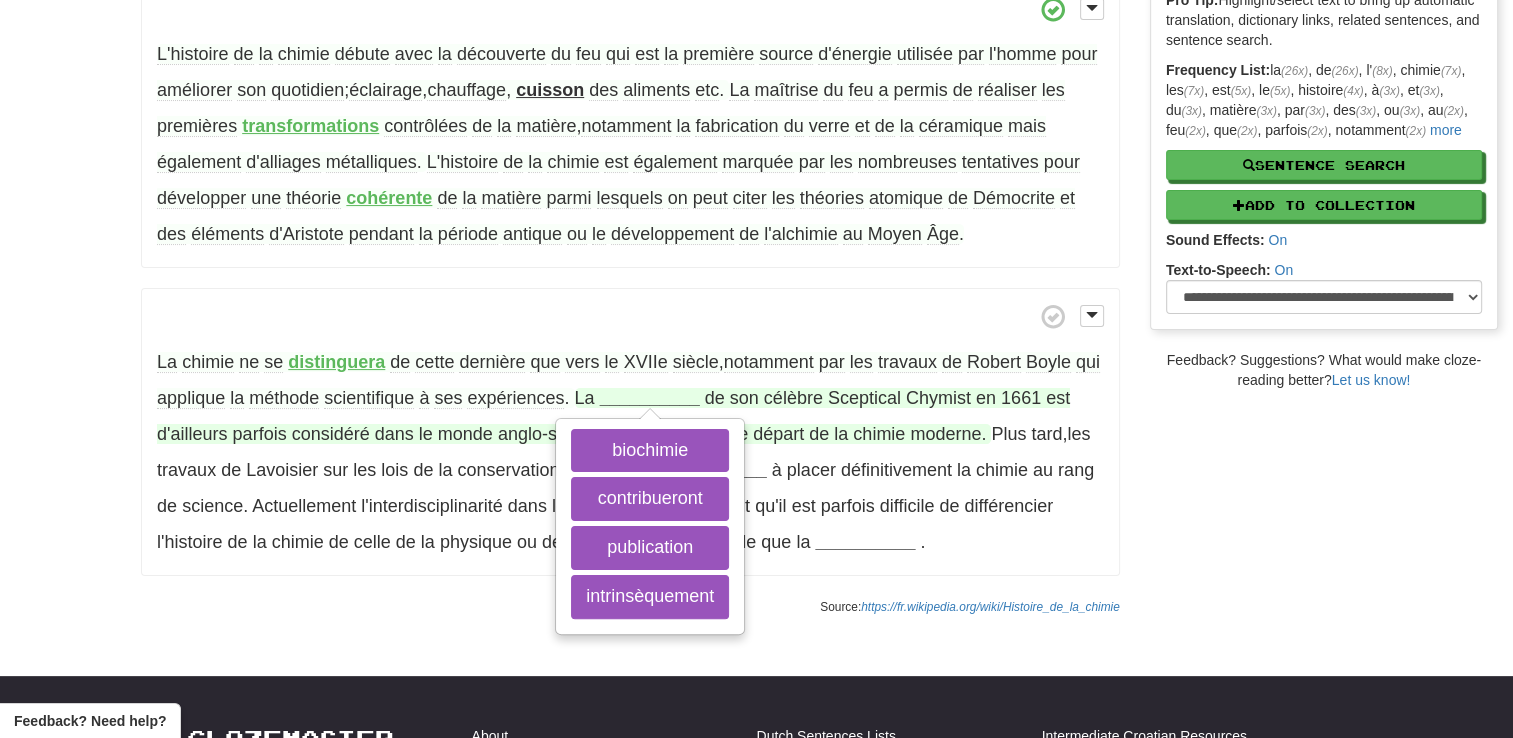 click on "__________" at bounding box center (650, 398) 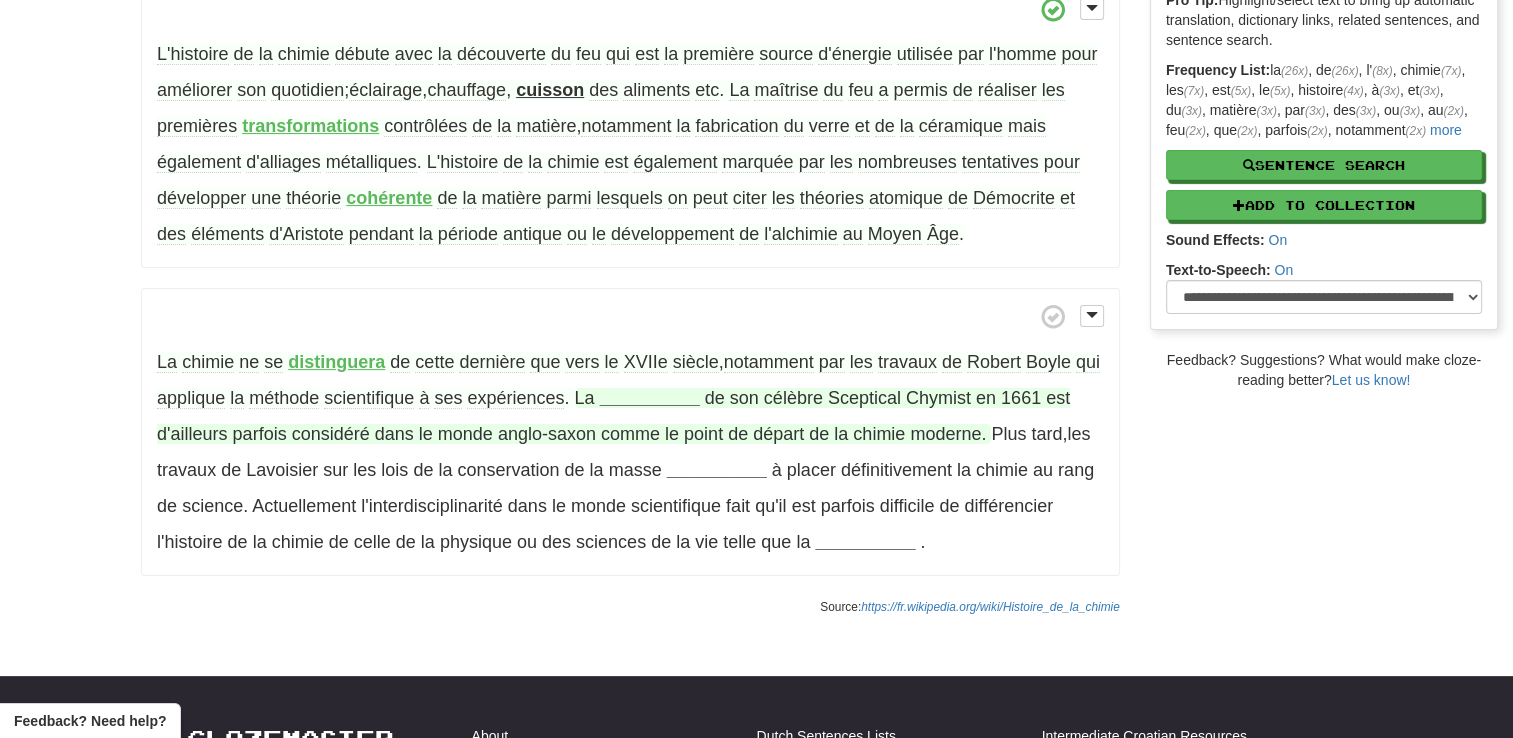 click on "__________" at bounding box center [650, 398] 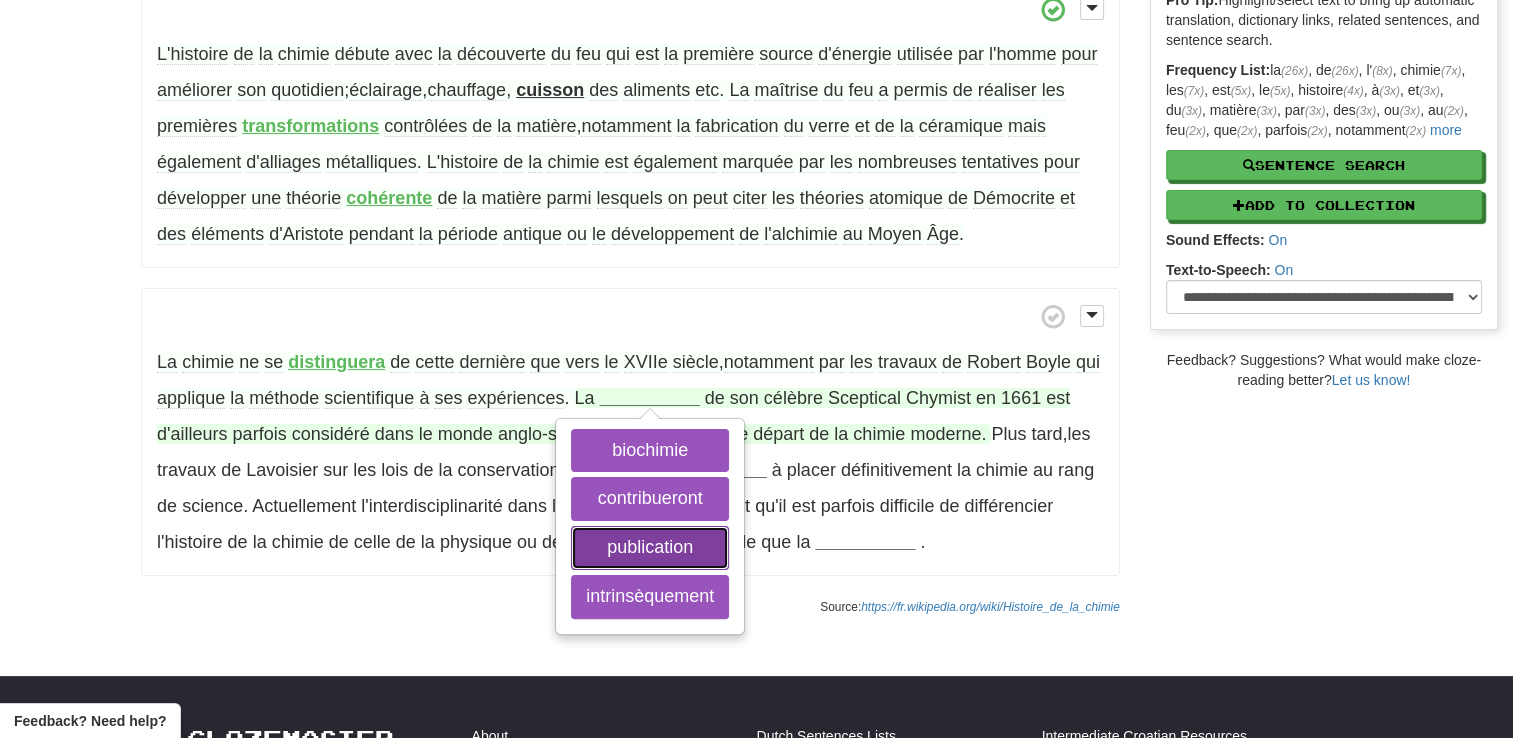 click on "publication" at bounding box center [650, 548] 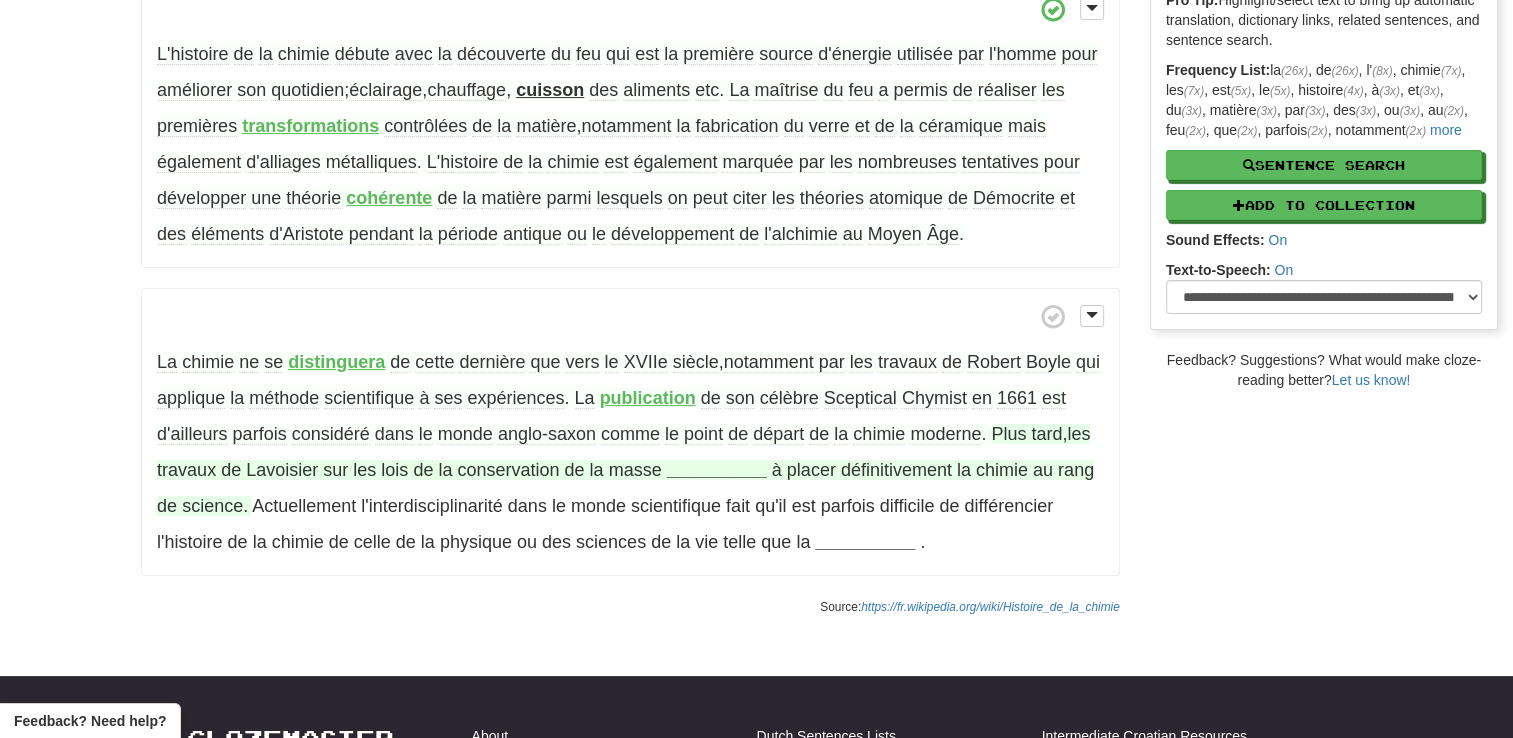 click on "__________" at bounding box center (717, 470) 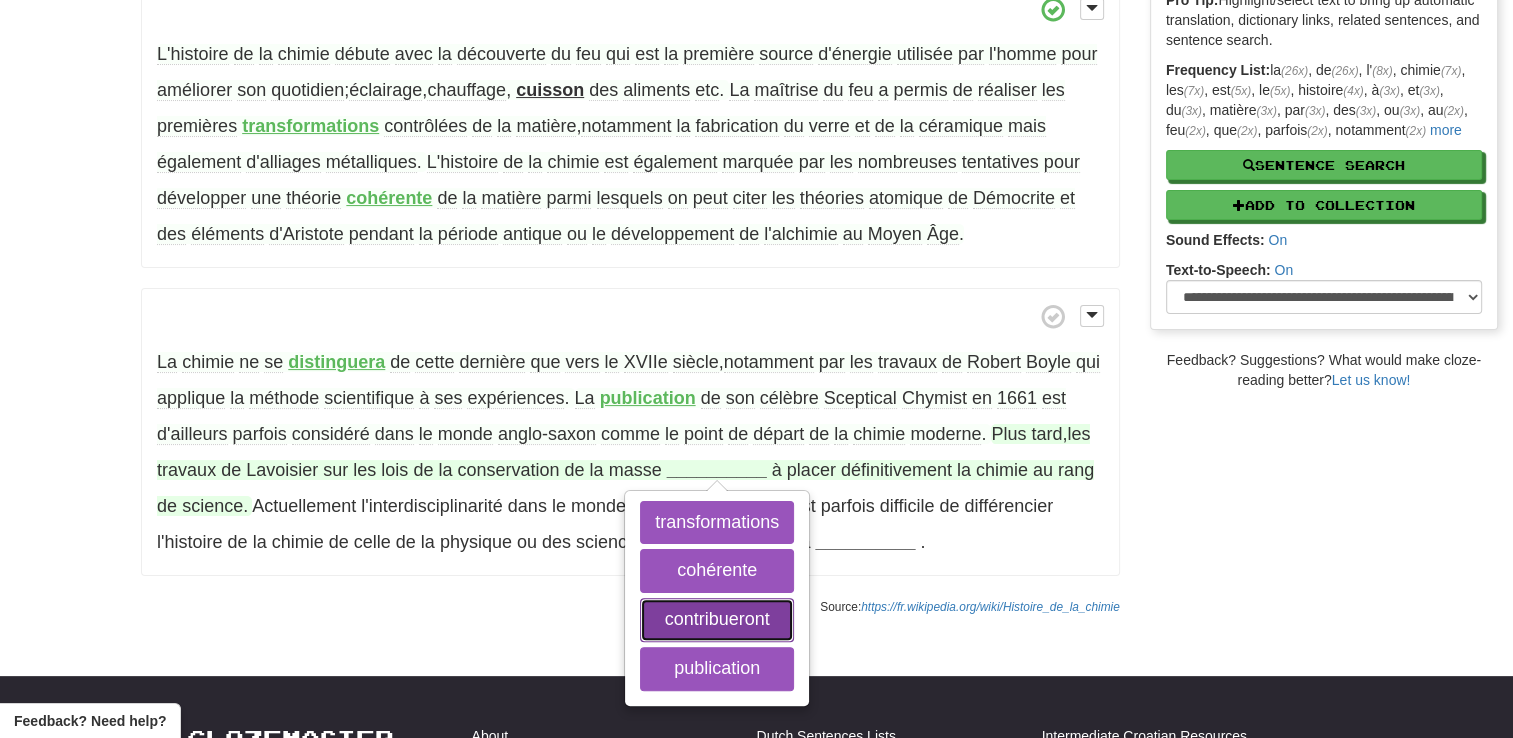 click on "contribueront" at bounding box center (717, 620) 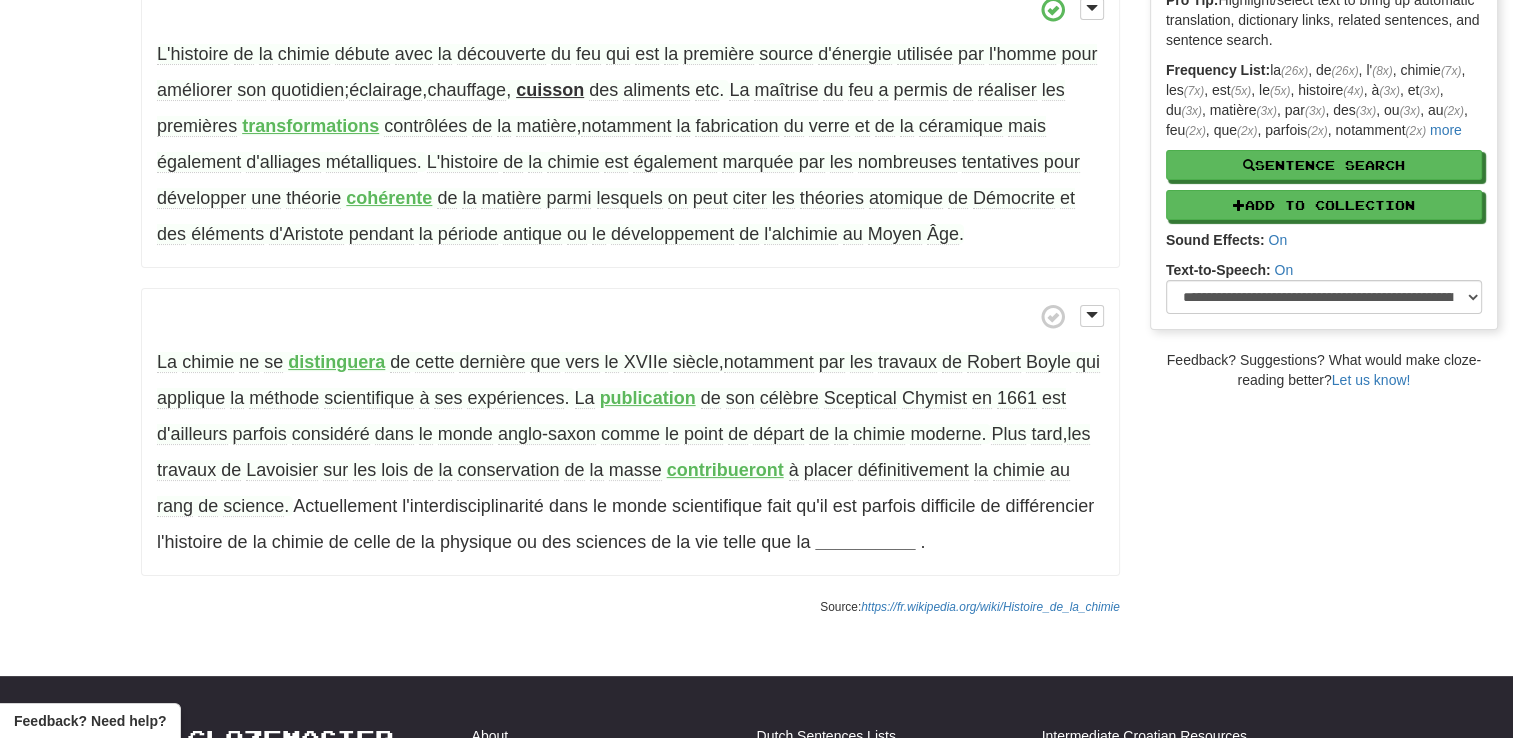 click on "rang" at bounding box center (175, 506) 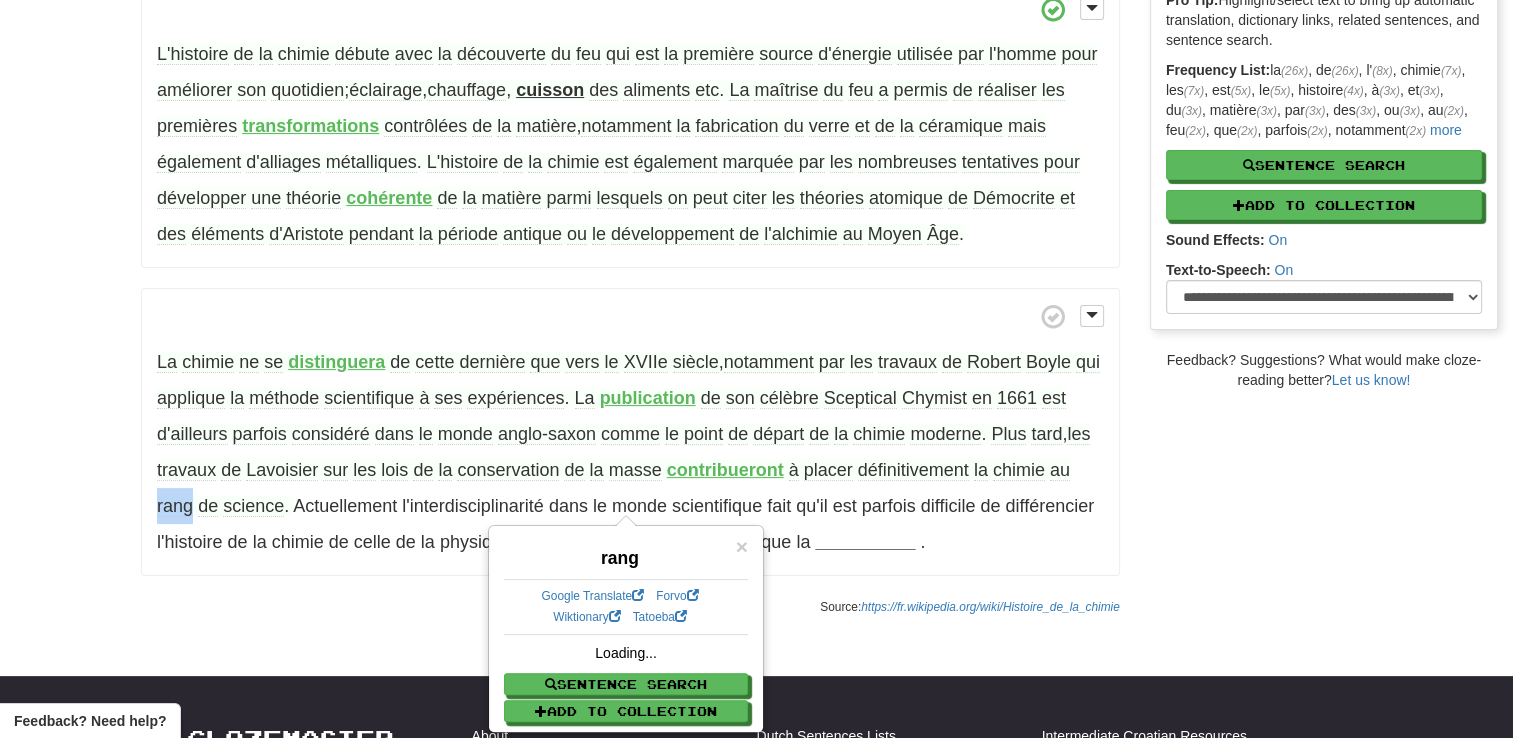 click on "rang" at bounding box center [175, 506] 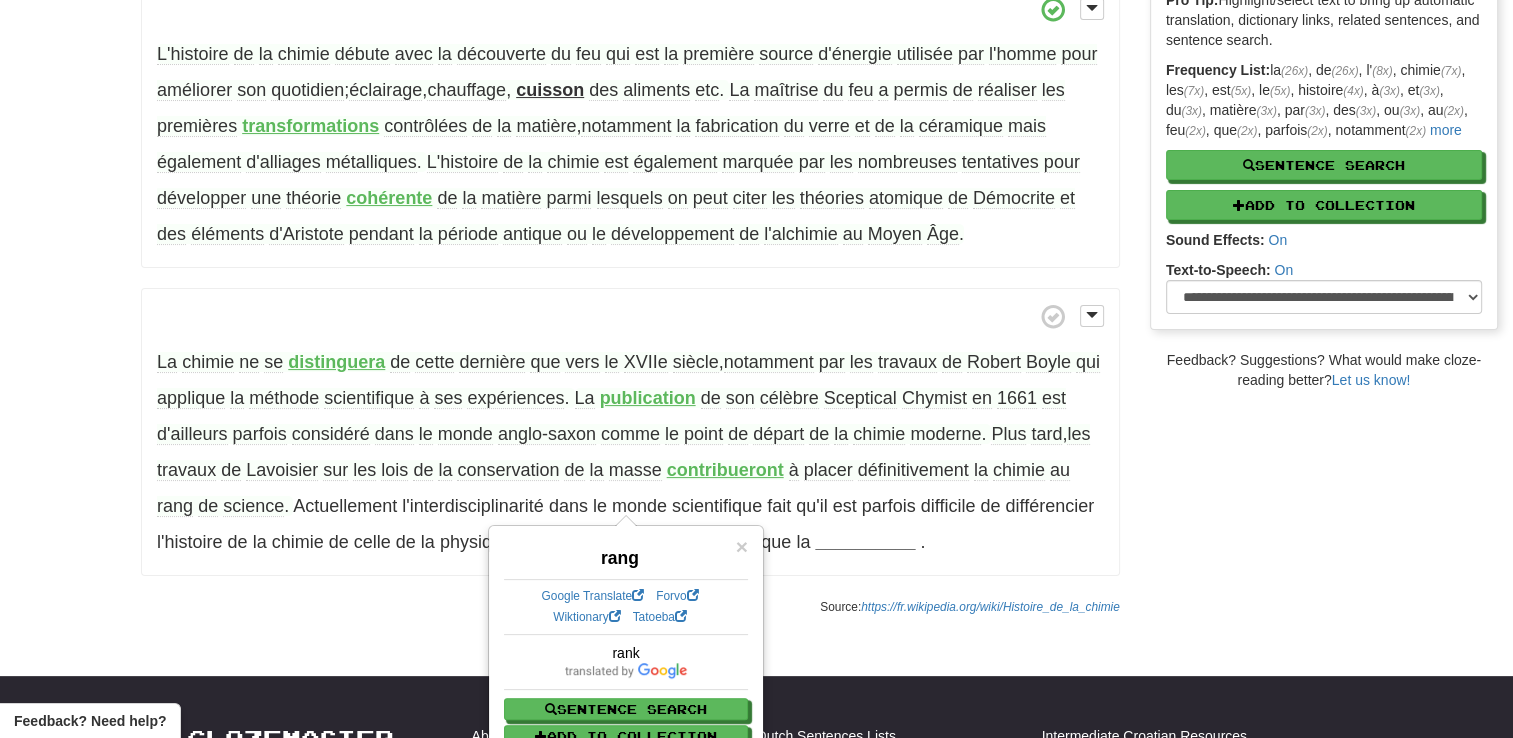 drag, startPoint x: 171, startPoint y: 497, endPoint x: 324, endPoint y: 558, distance: 164.71187 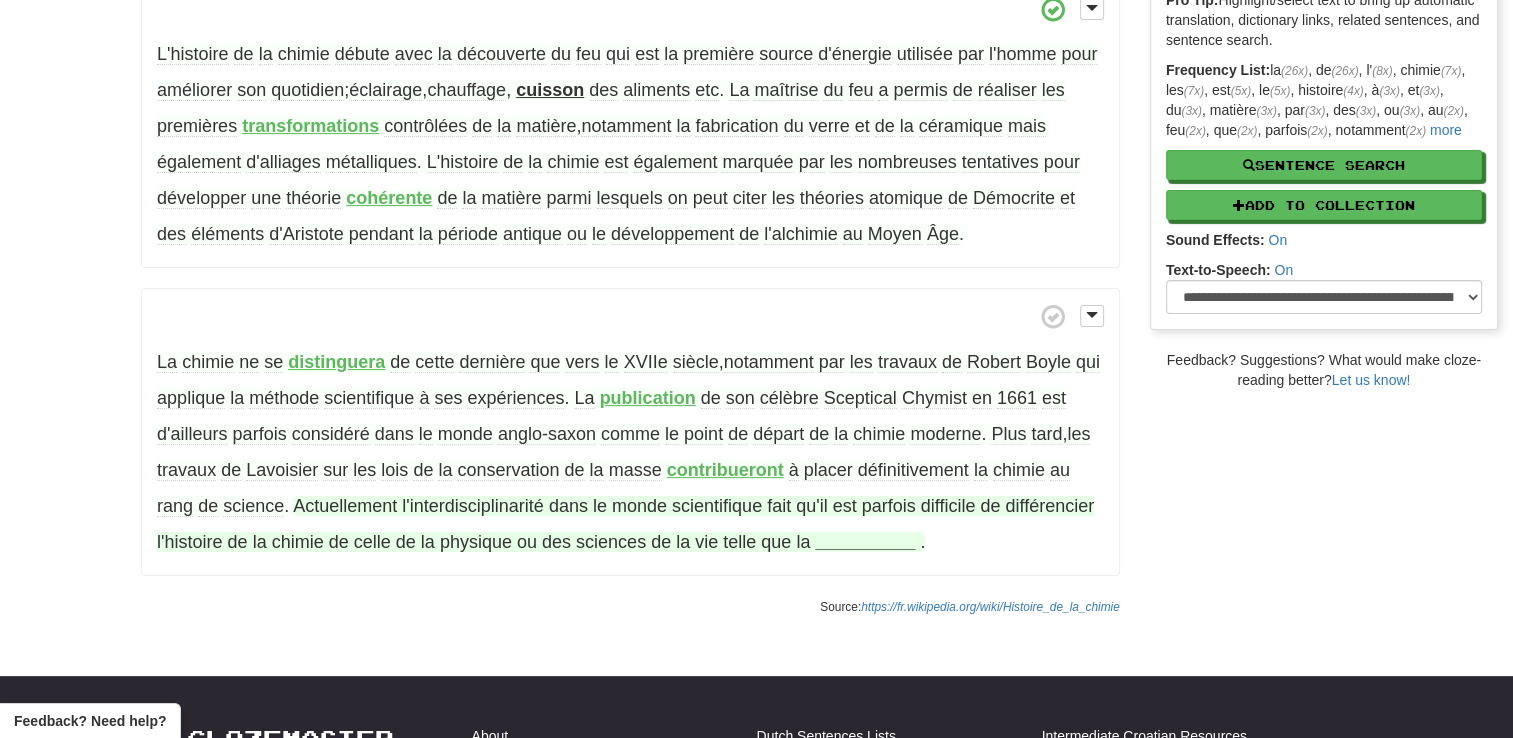 click on "l'interdisciplinarité" at bounding box center (473, 506) 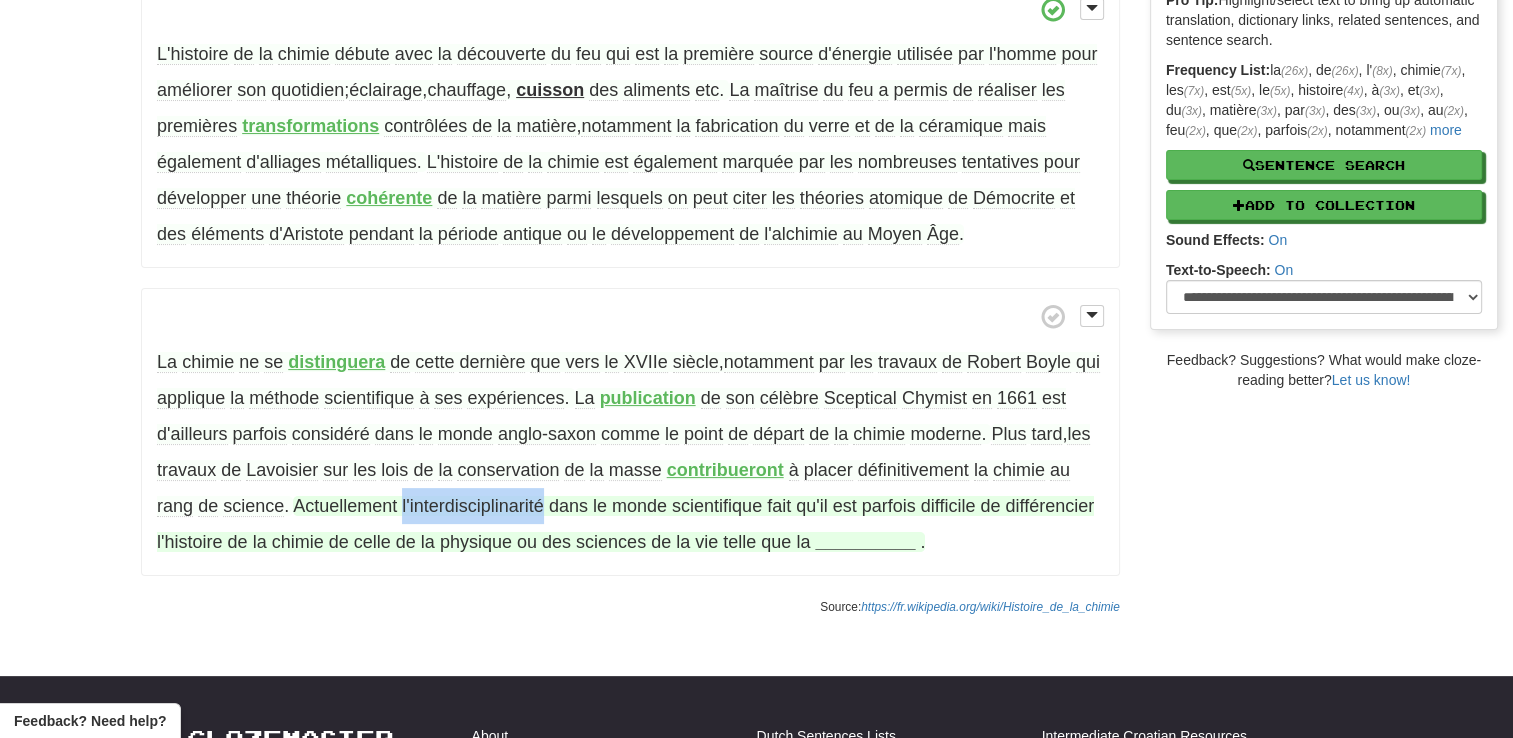 click on "l'interdisciplinarité" at bounding box center [473, 506] 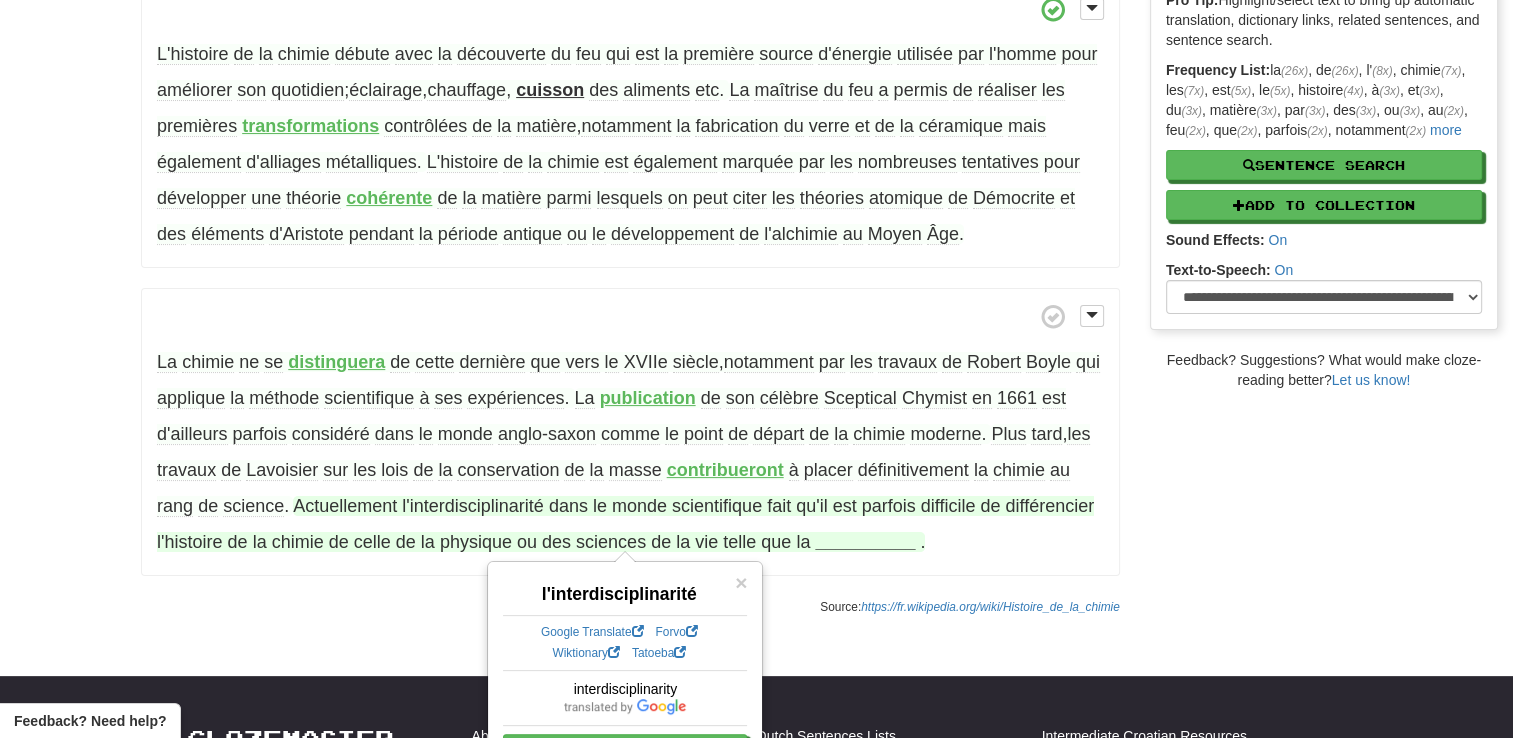 drag, startPoint x: 458, startPoint y: 503, endPoint x: 384, endPoint y: 603, distance: 124.40257 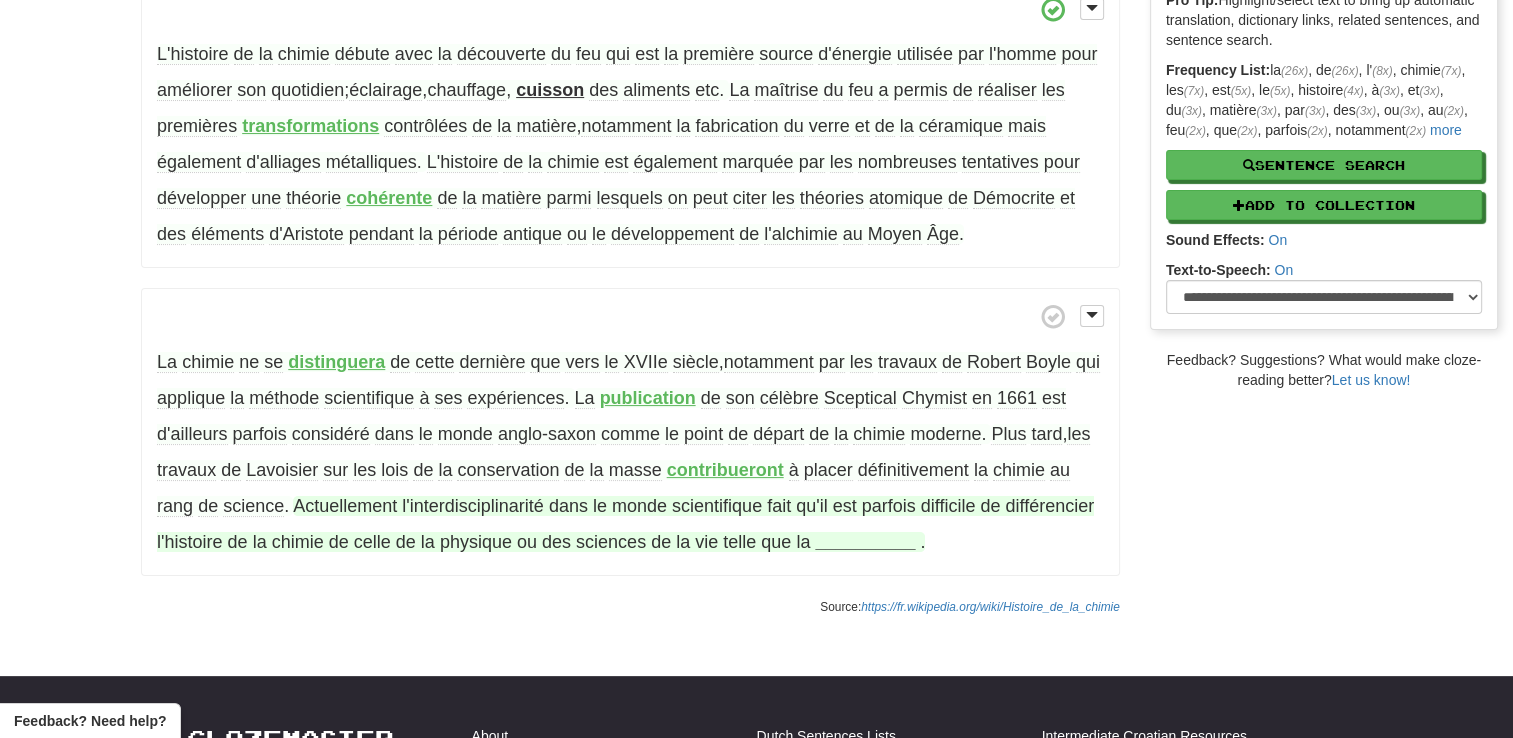 click on "__________" at bounding box center [865, 542] 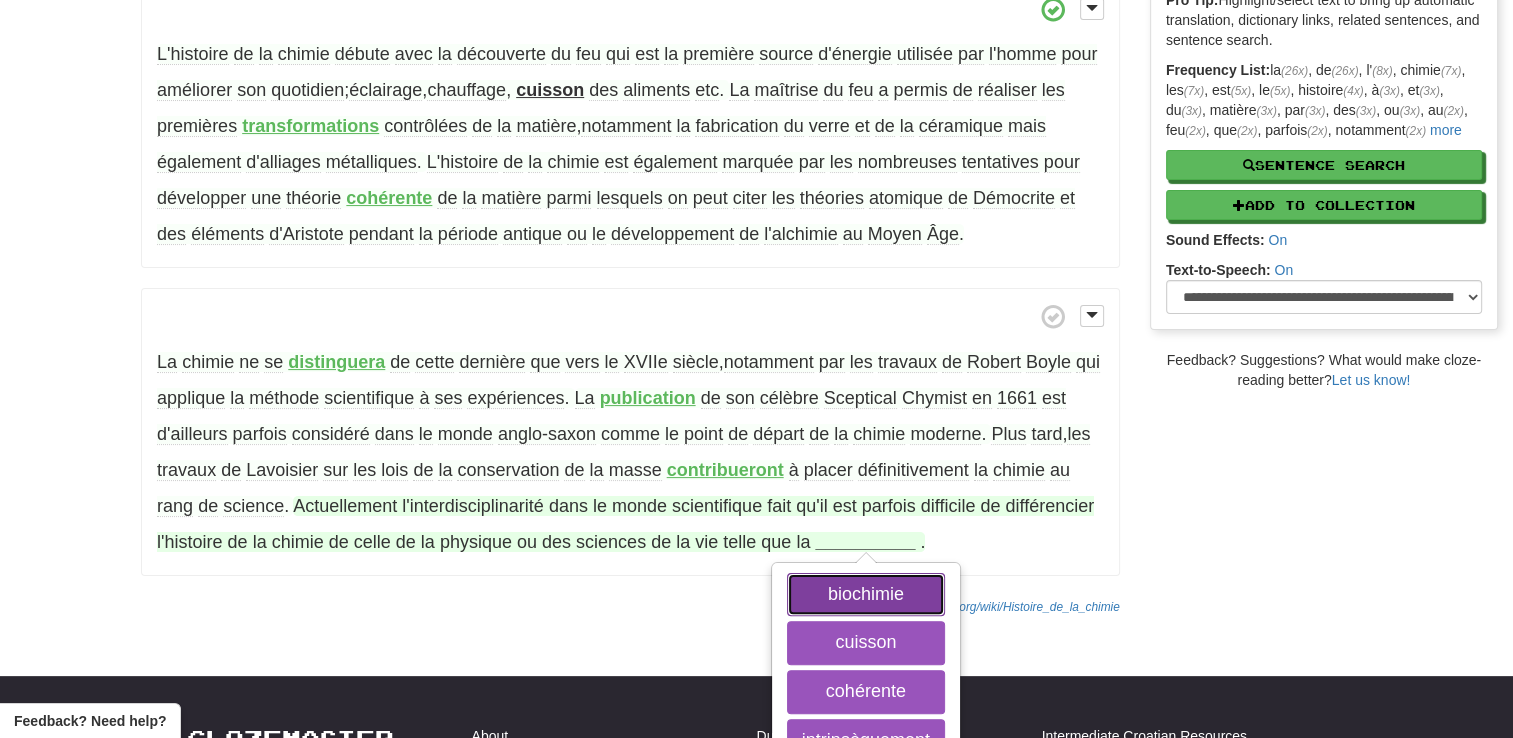 click on "biochimie" at bounding box center [866, 595] 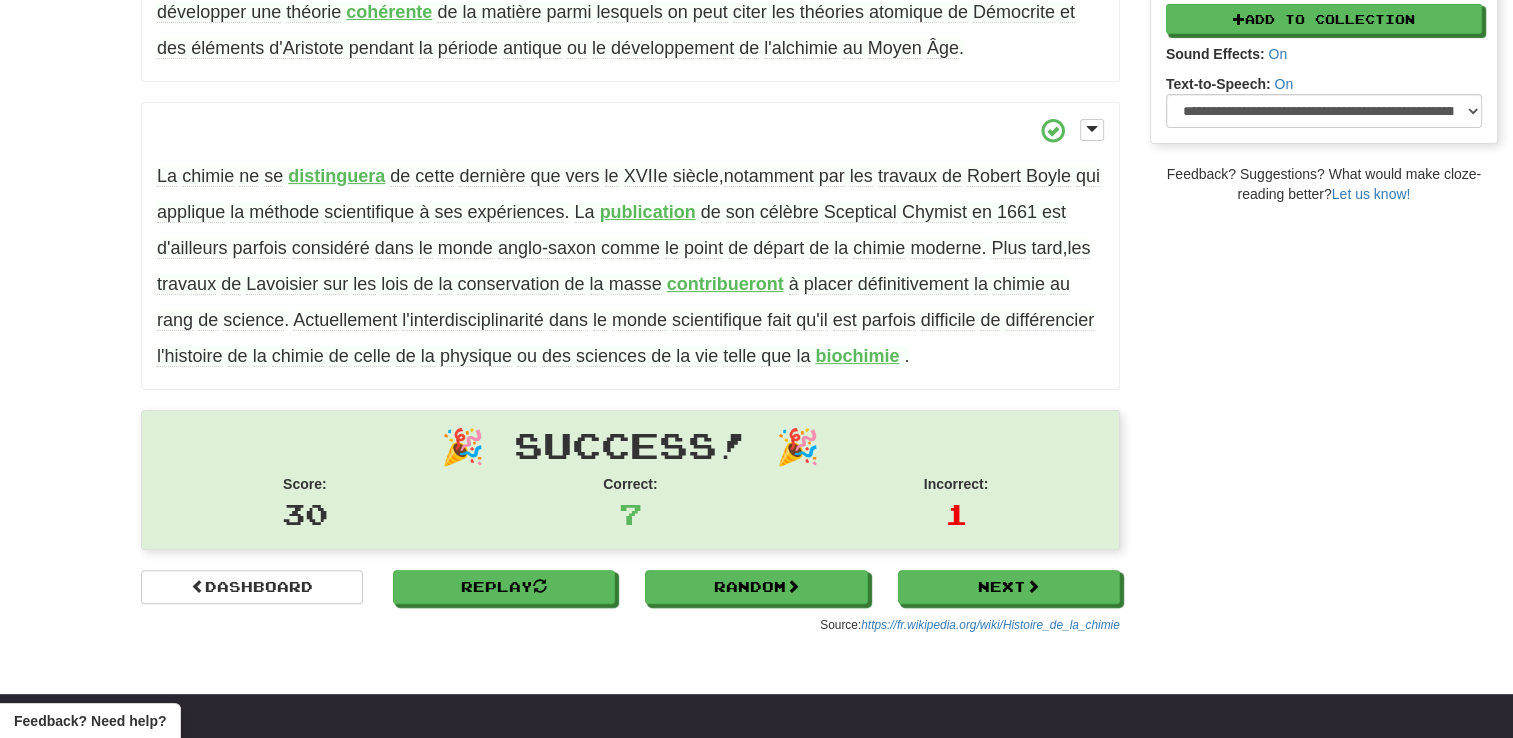 scroll, scrollTop: 547, scrollLeft: 0, axis: vertical 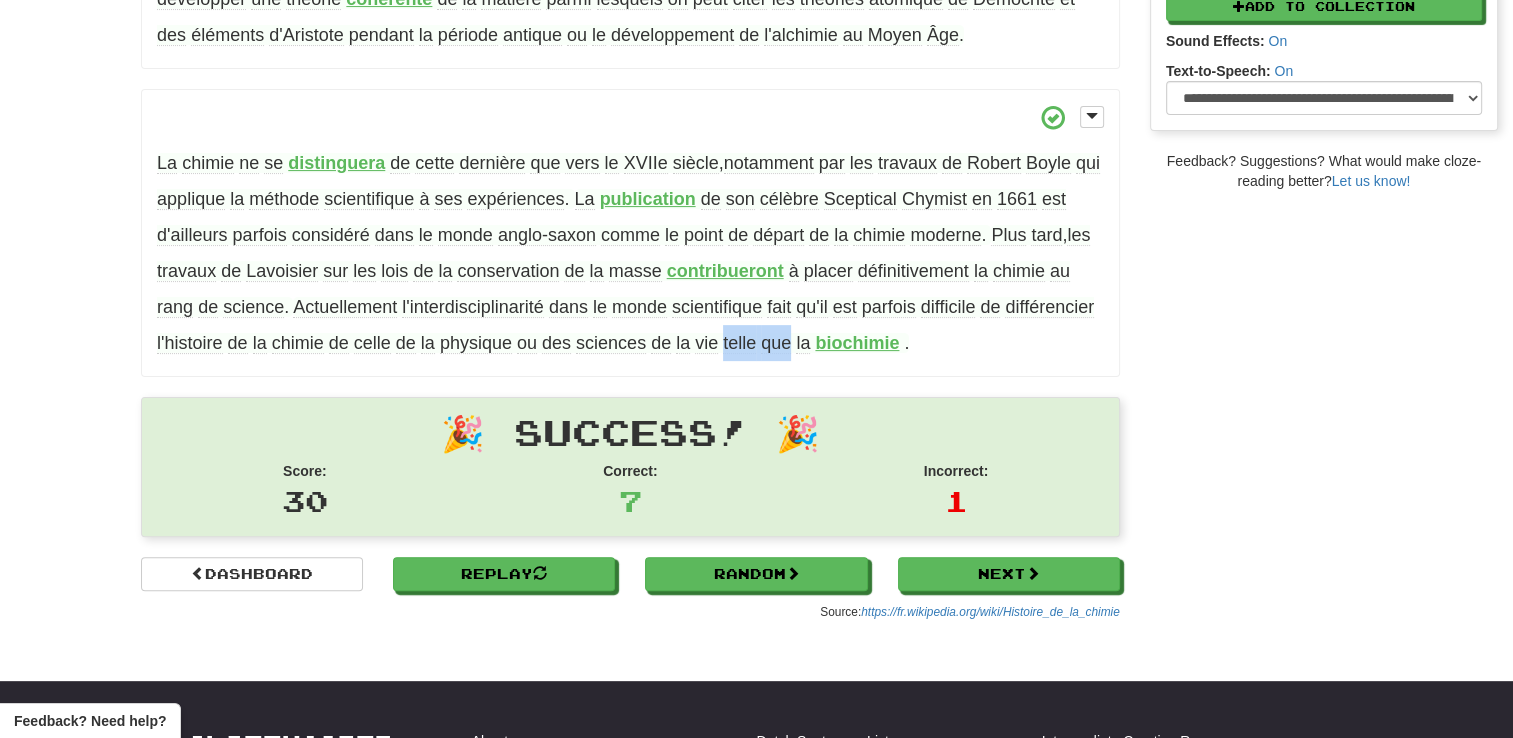 drag, startPoint x: 720, startPoint y: 341, endPoint x: 786, endPoint y: 341, distance: 66 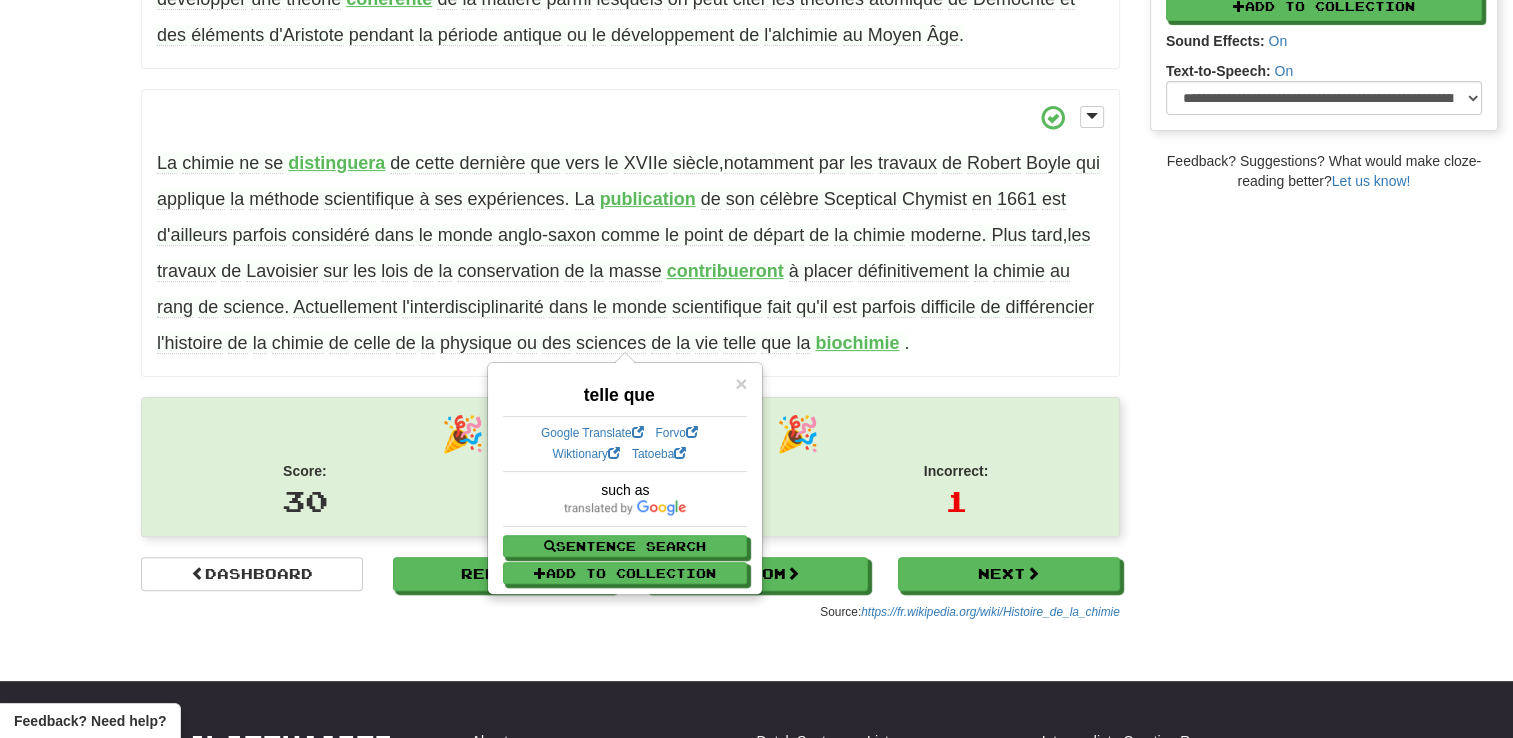 drag, startPoint x: 786, startPoint y: 341, endPoint x: 848, endPoint y: 389, distance: 78.40918 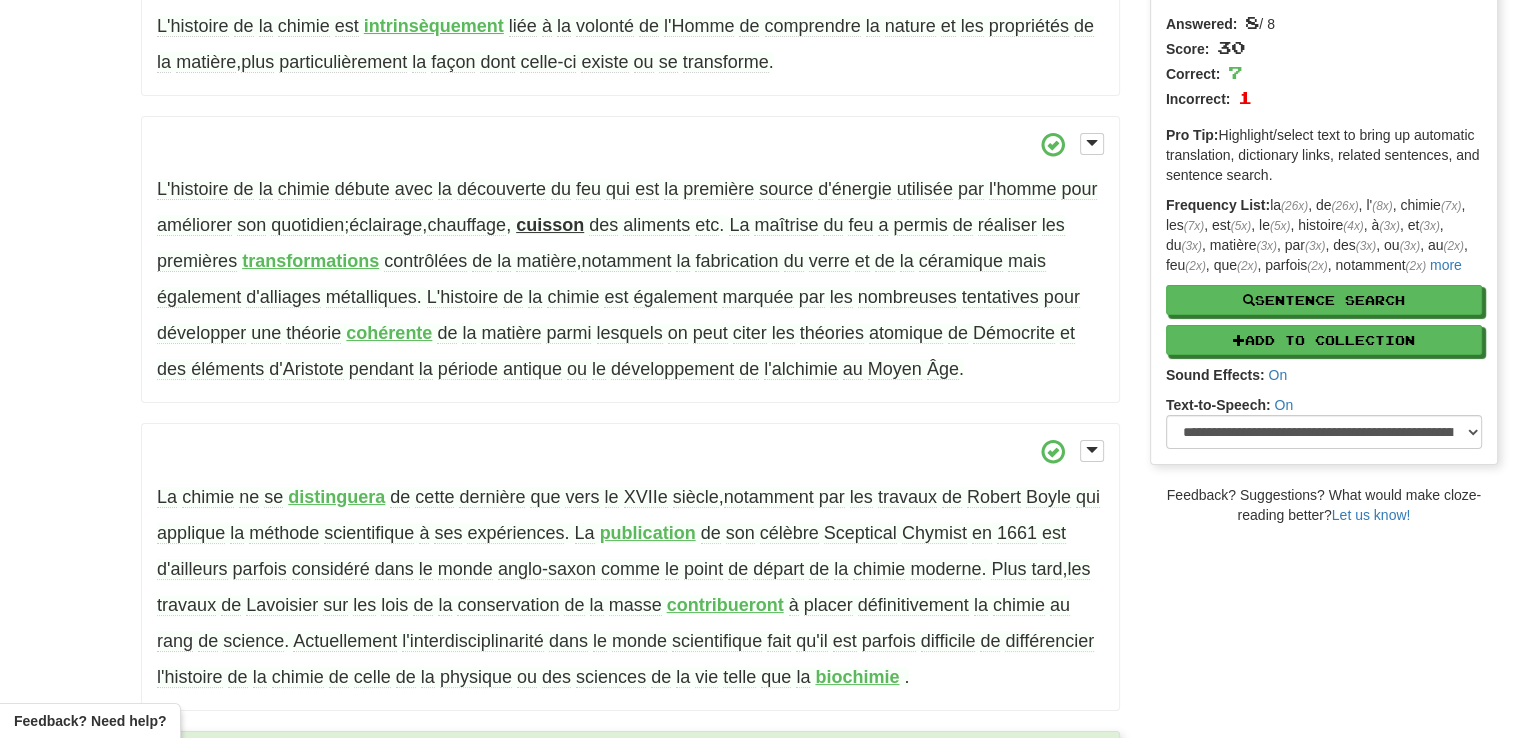 scroll, scrollTop: 0, scrollLeft: 0, axis: both 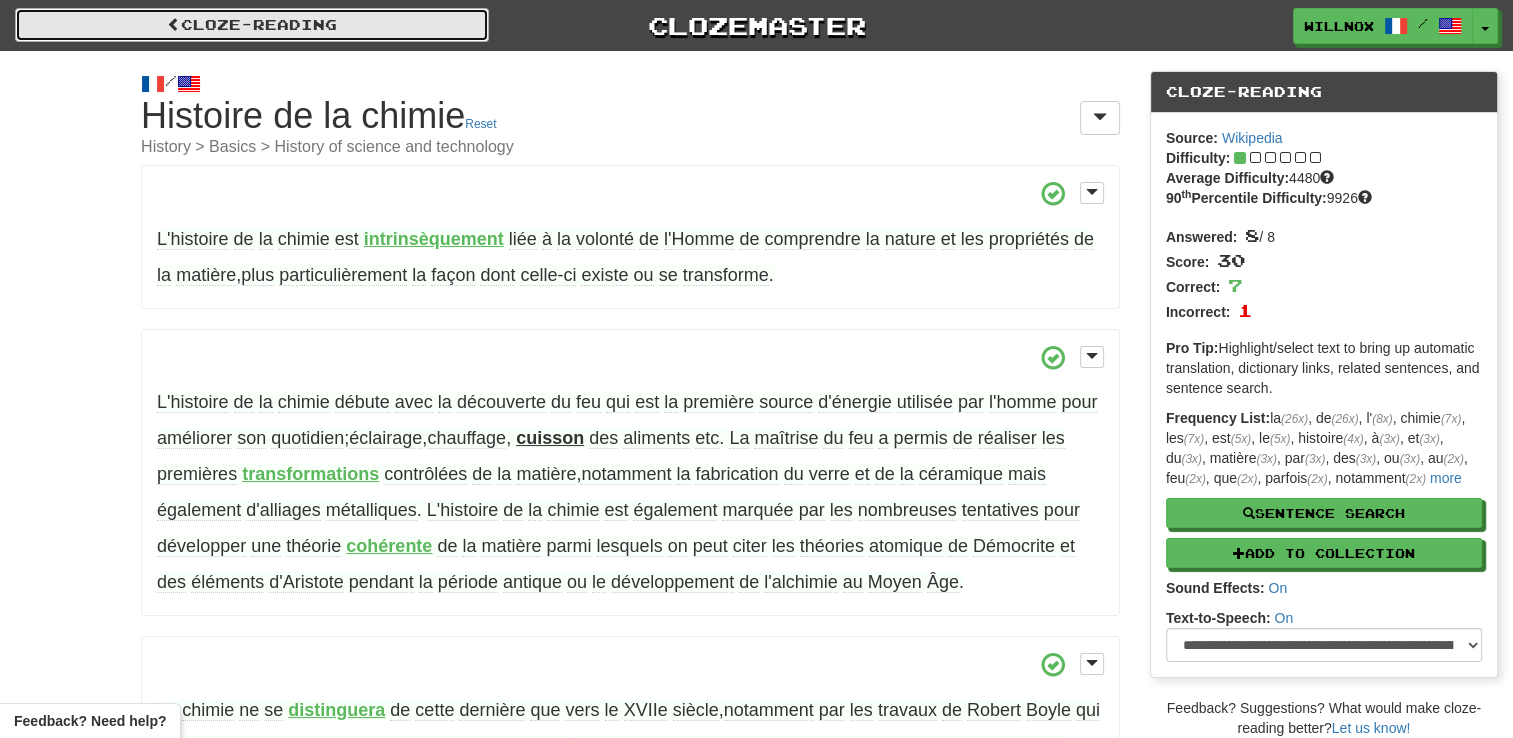click on "Cloze-Reading" at bounding box center [252, 25] 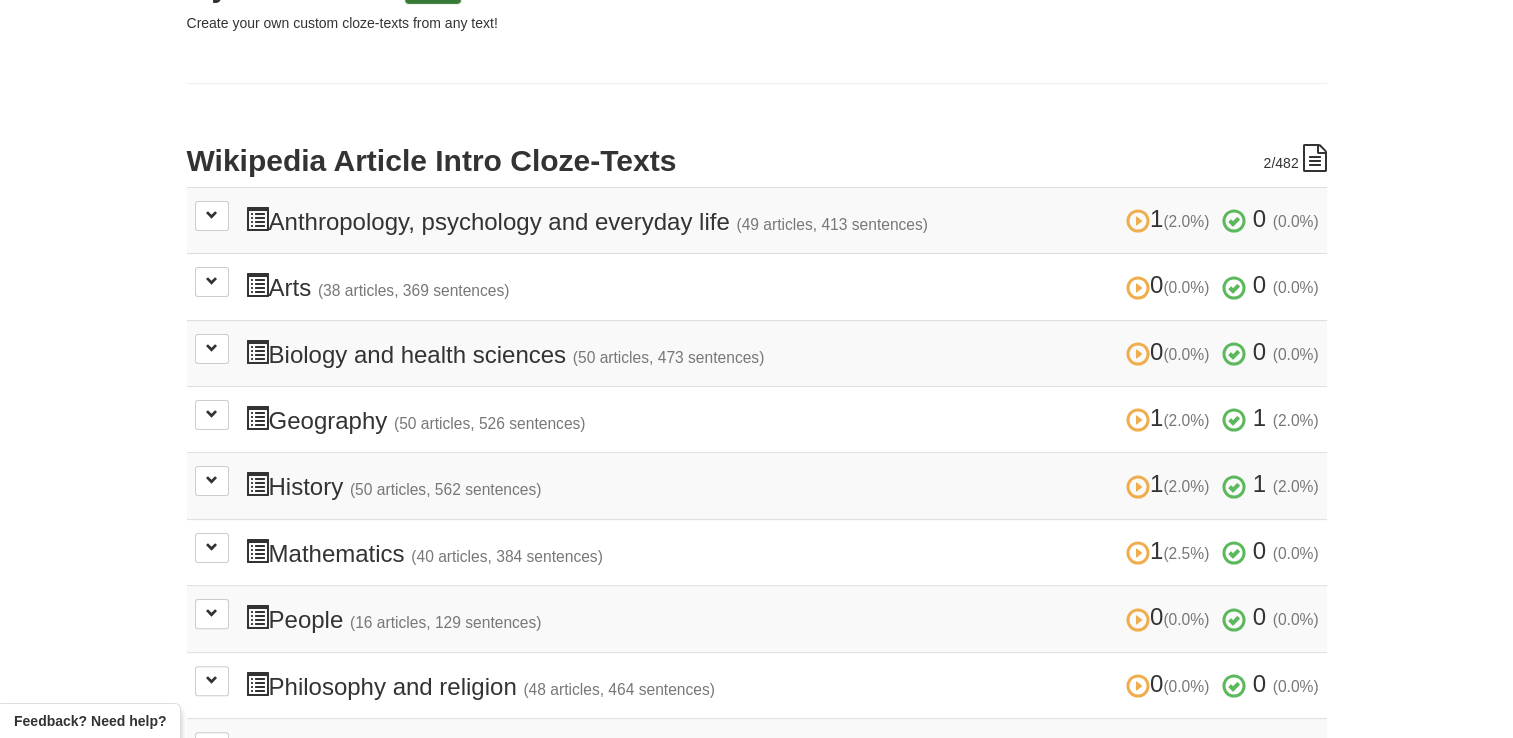 scroll, scrollTop: 338, scrollLeft: 0, axis: vertical 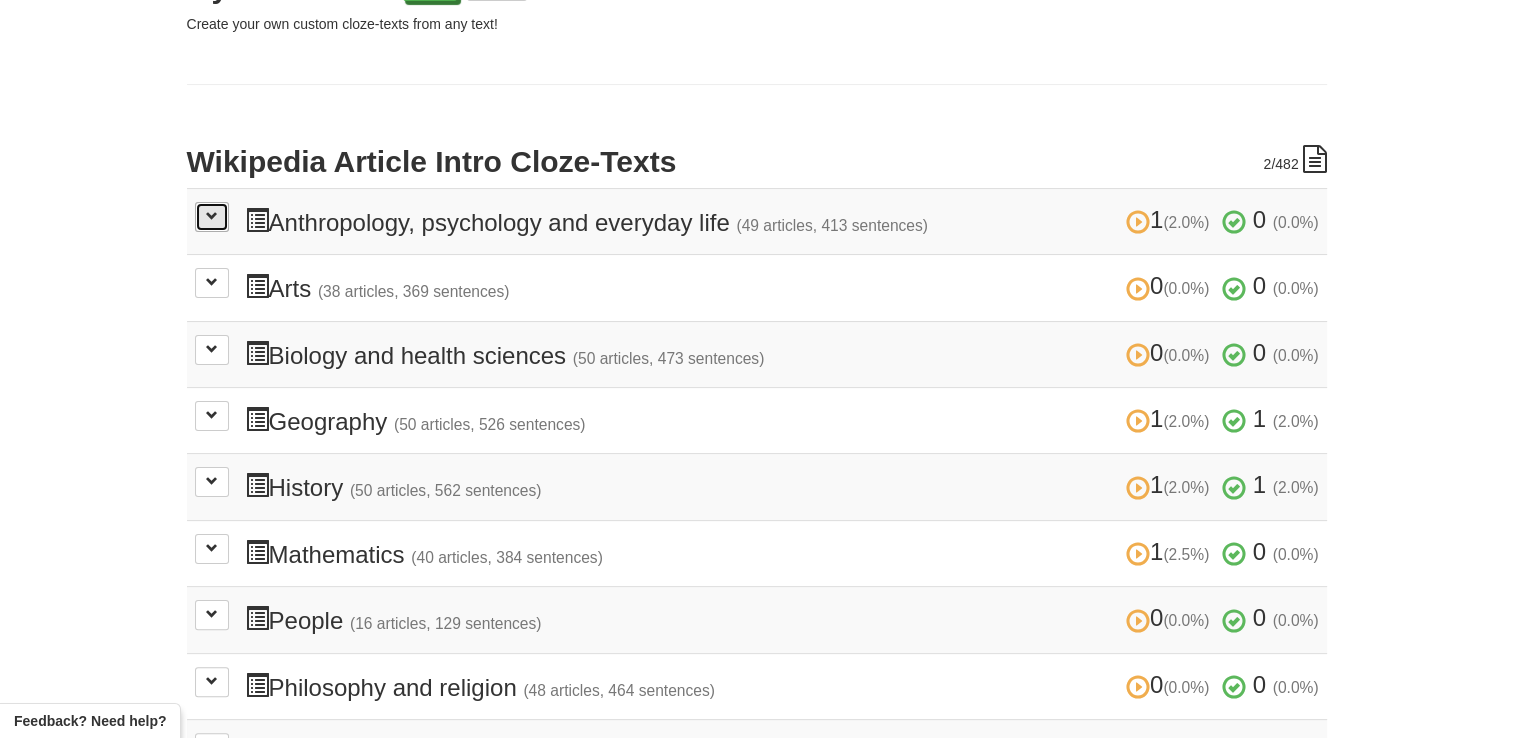click at bounding box center [212, 216] 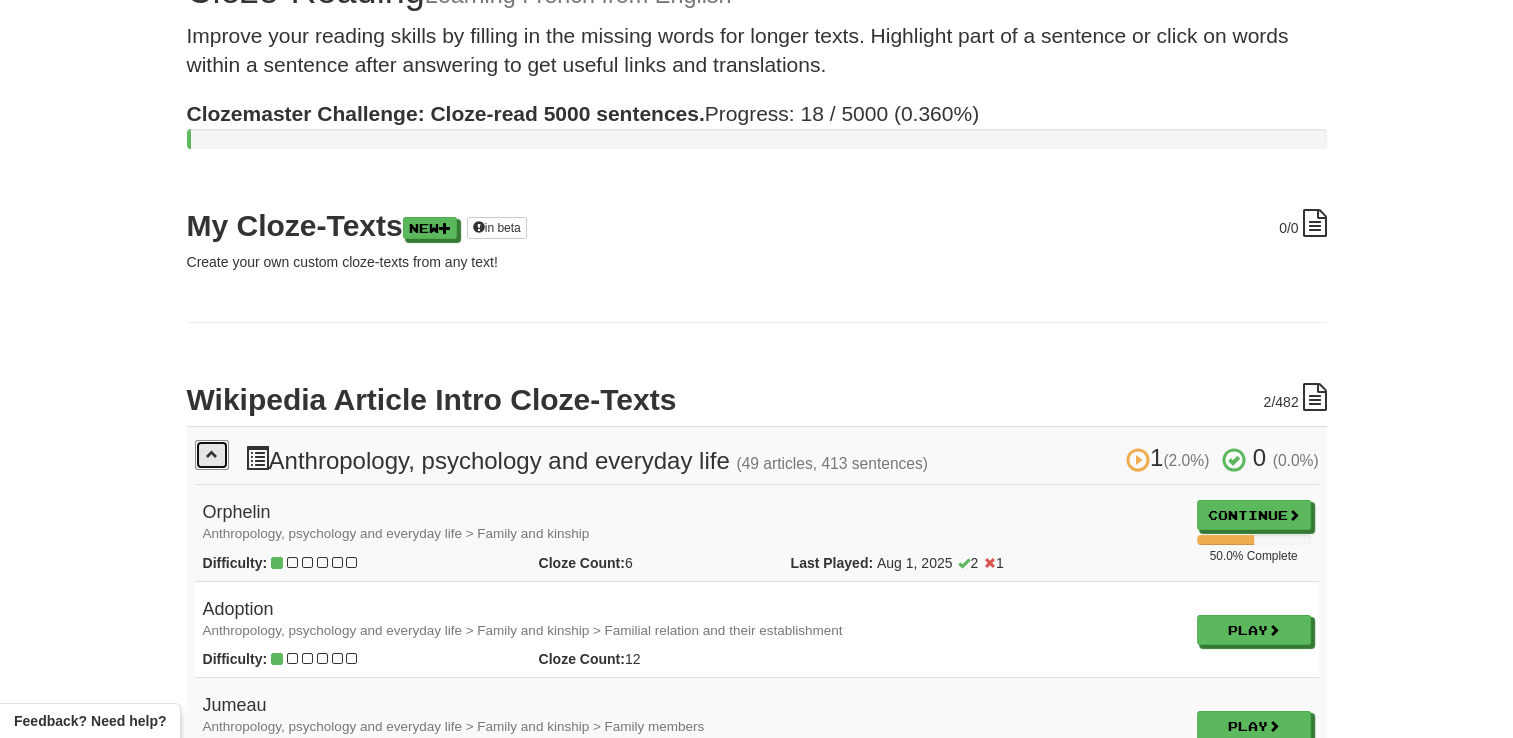 scroll, scrollTop: 0, scrollLeft: 0, axis: both 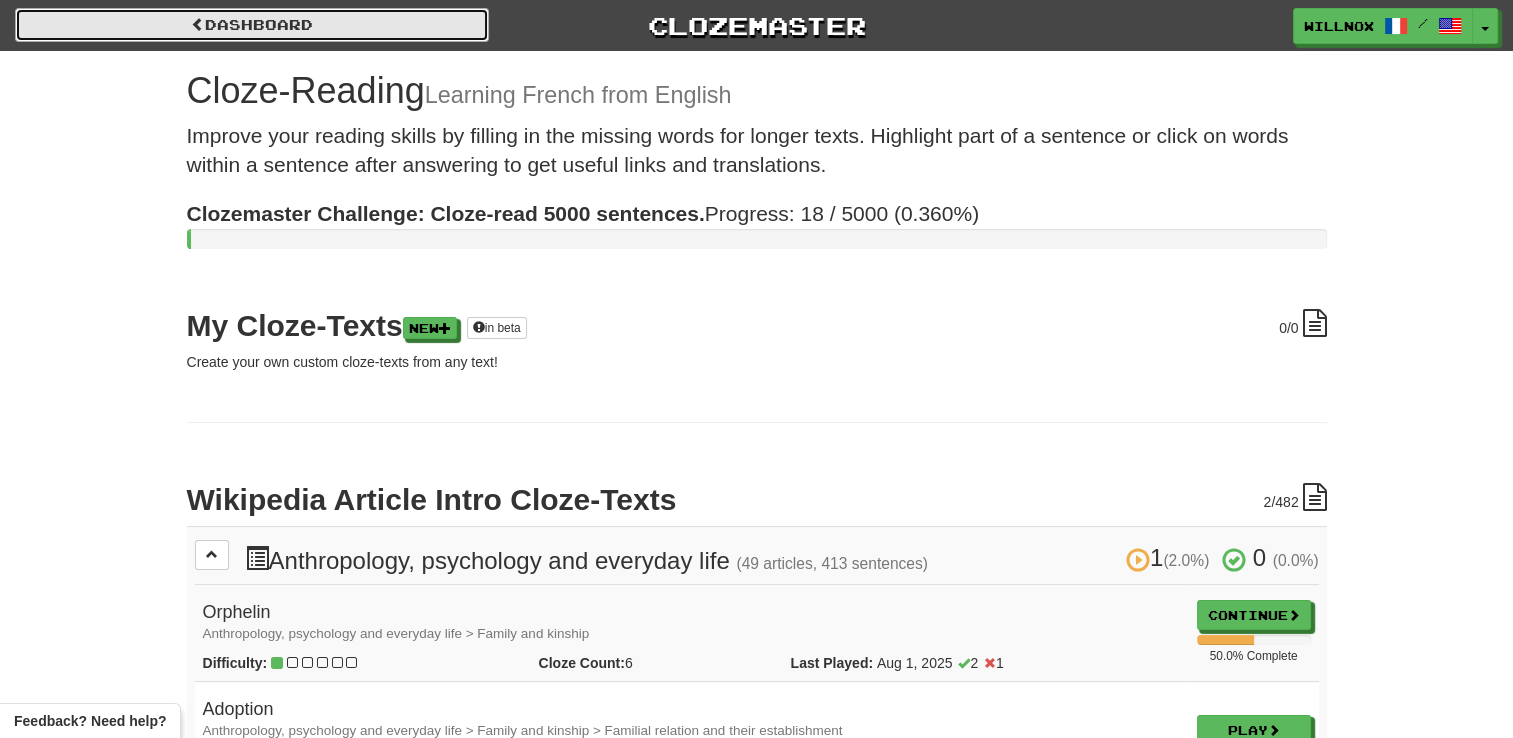 click on "Dashboard" at bounding box center [252, 25] 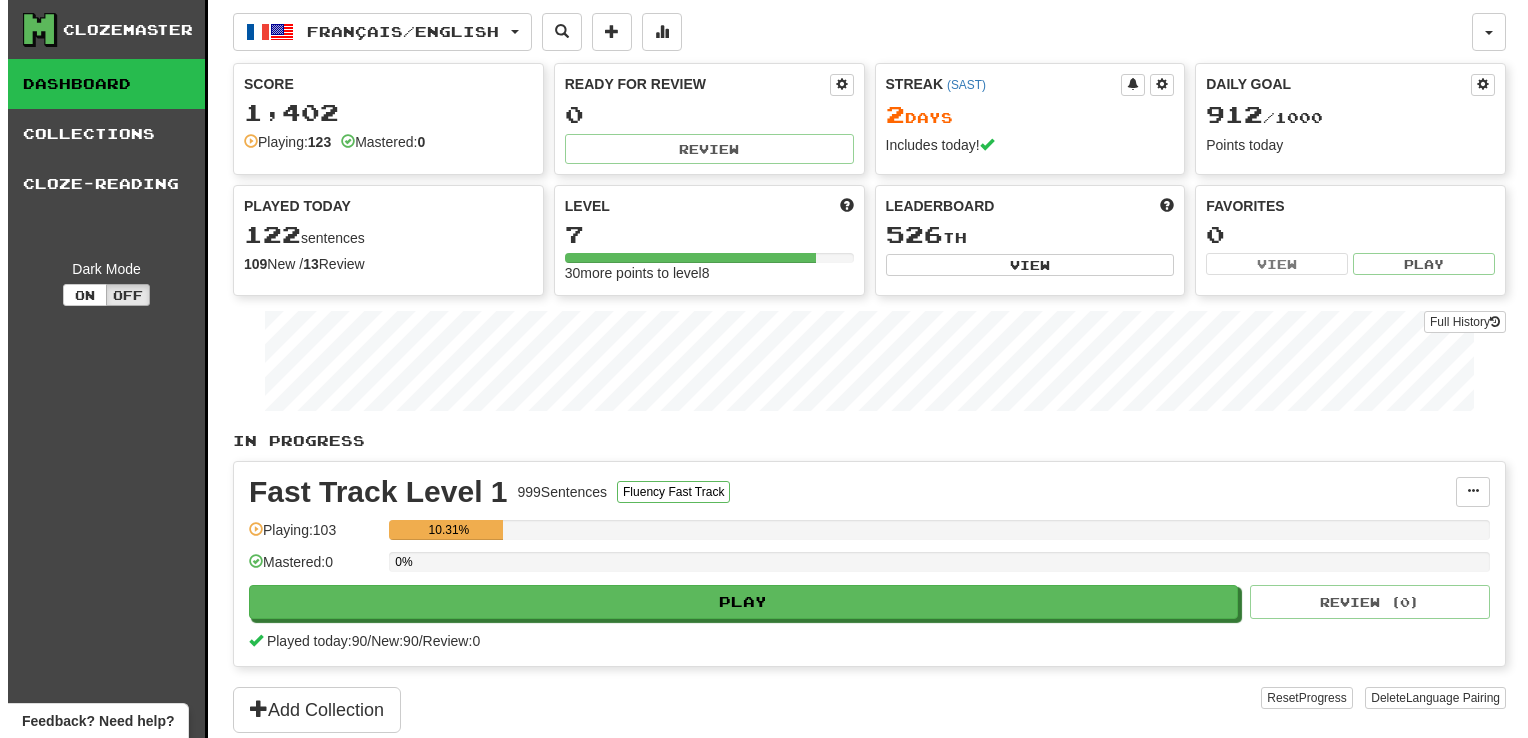 scroll, scrollTop: 0, scrollLeft: 0, axis: both 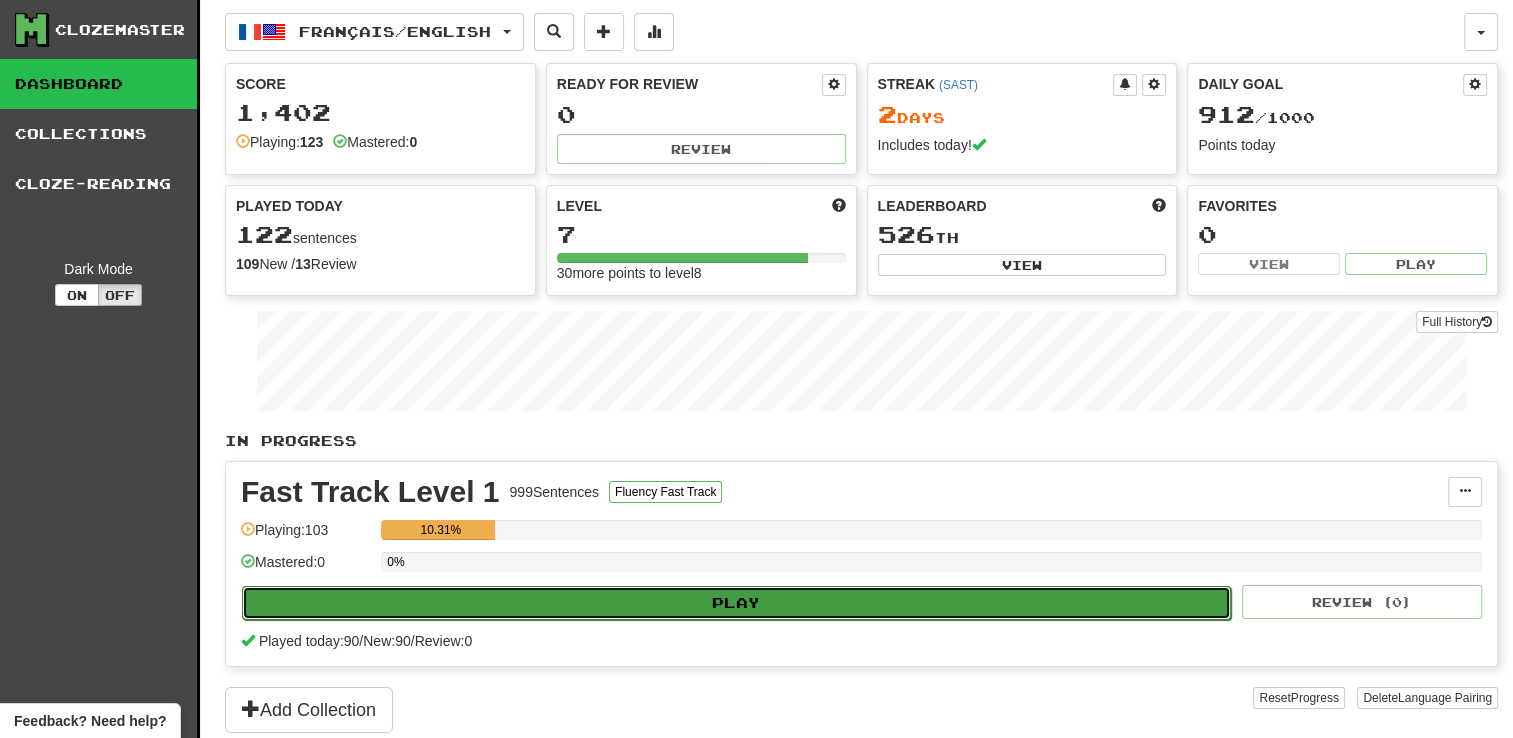 click on "Play" at bounding box center (736, 603) 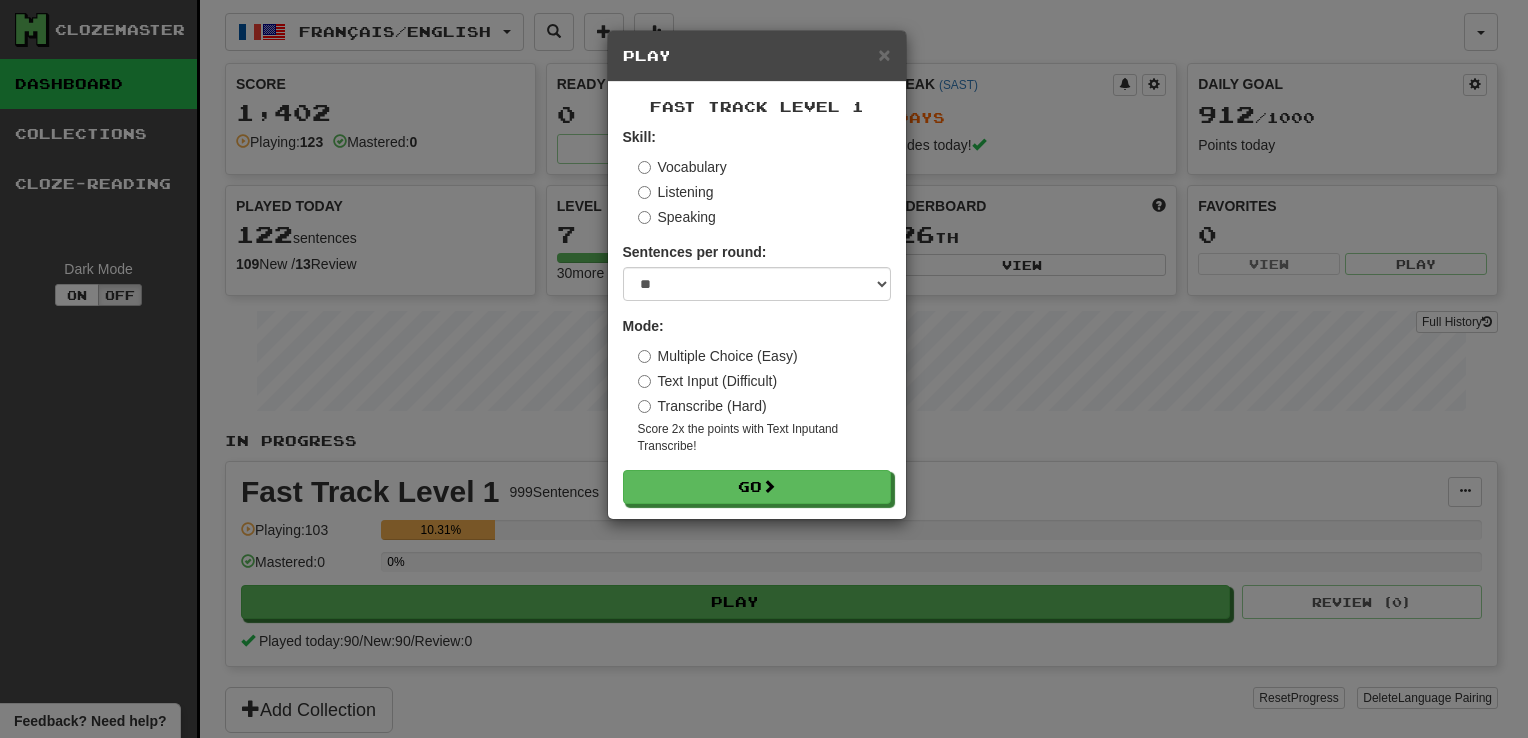 click on "Speaking" at bounding box center (677, 217) 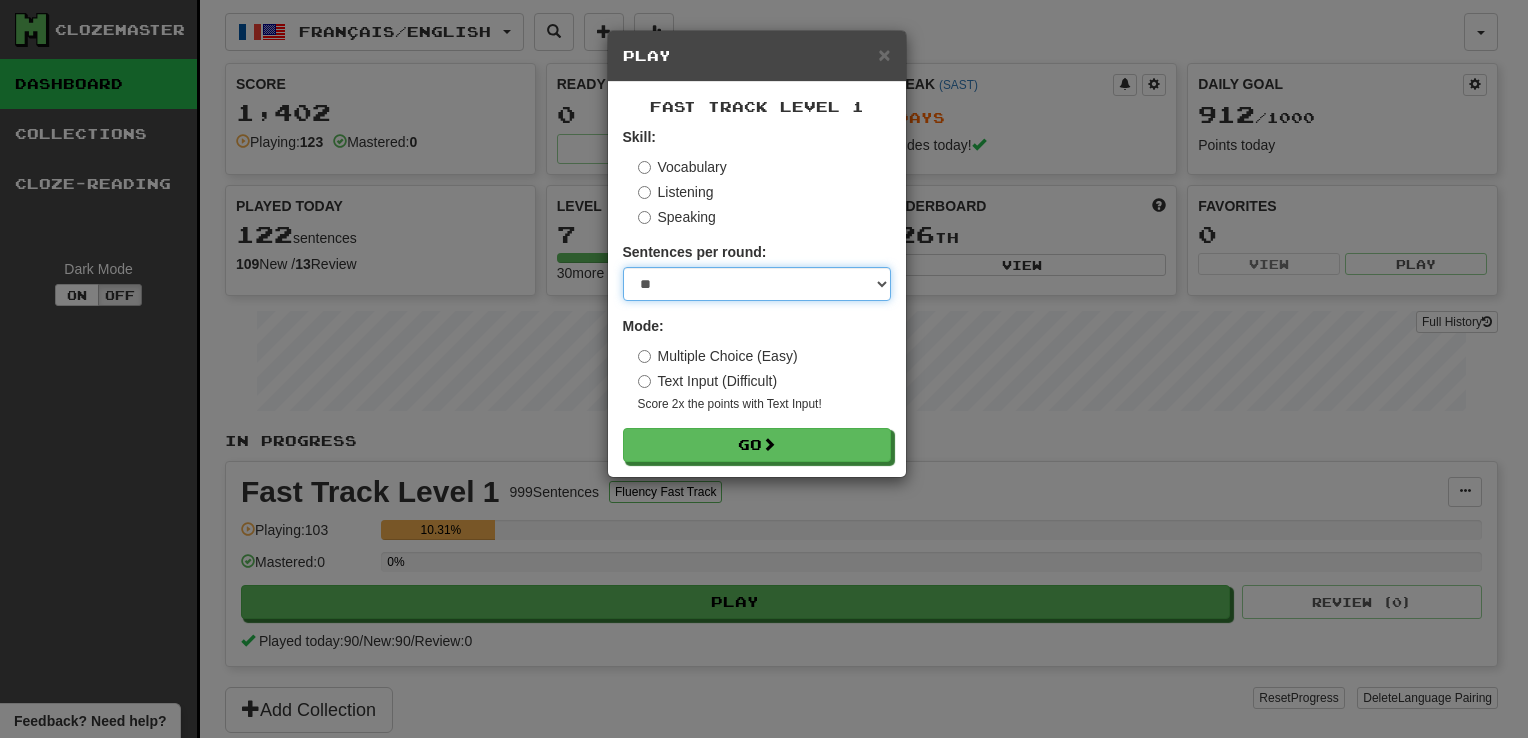 click on "* ** ** ** ** ** *** ********" at bounding box center (757, 284) 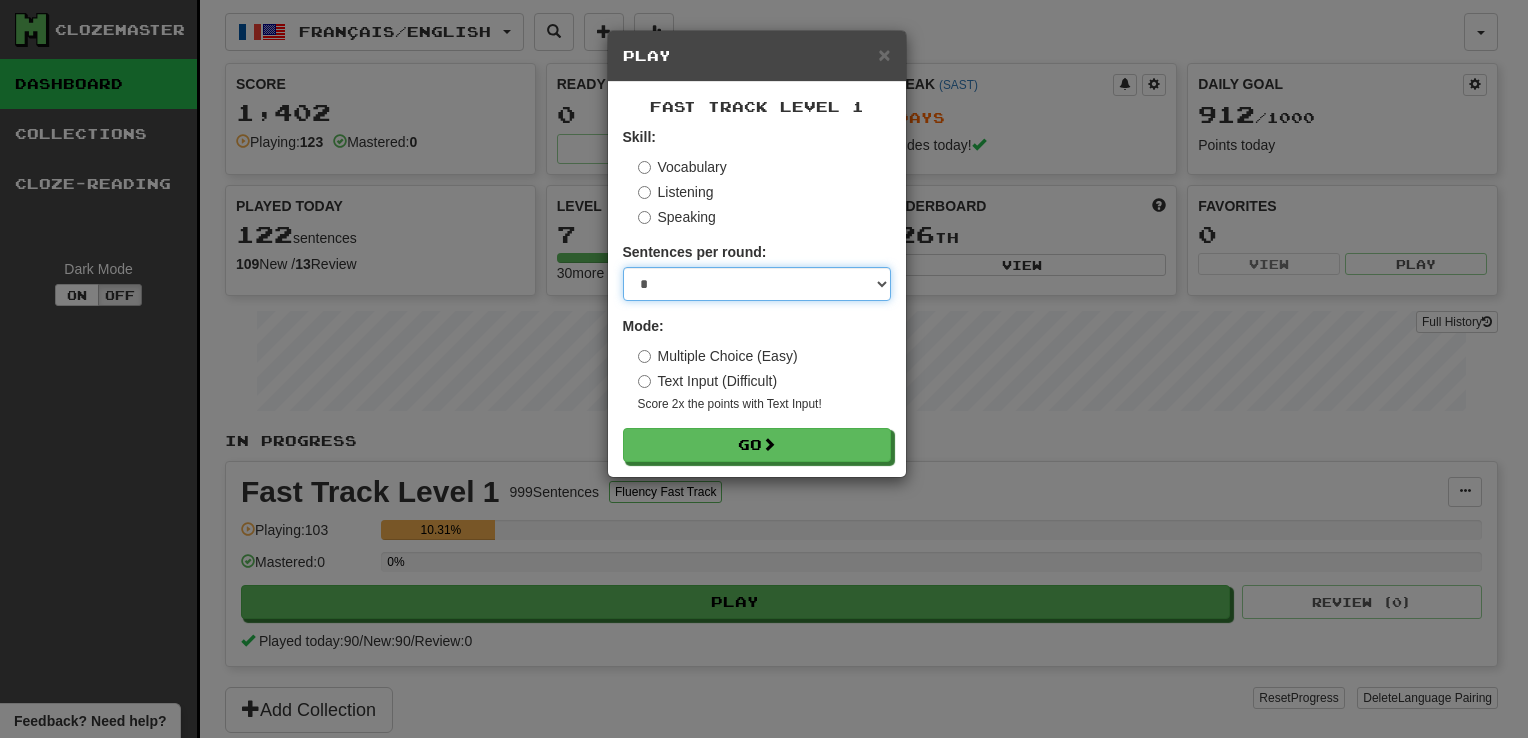 click on "* ** ** ** ** ** *** ********" at bounding box center [757, 284] 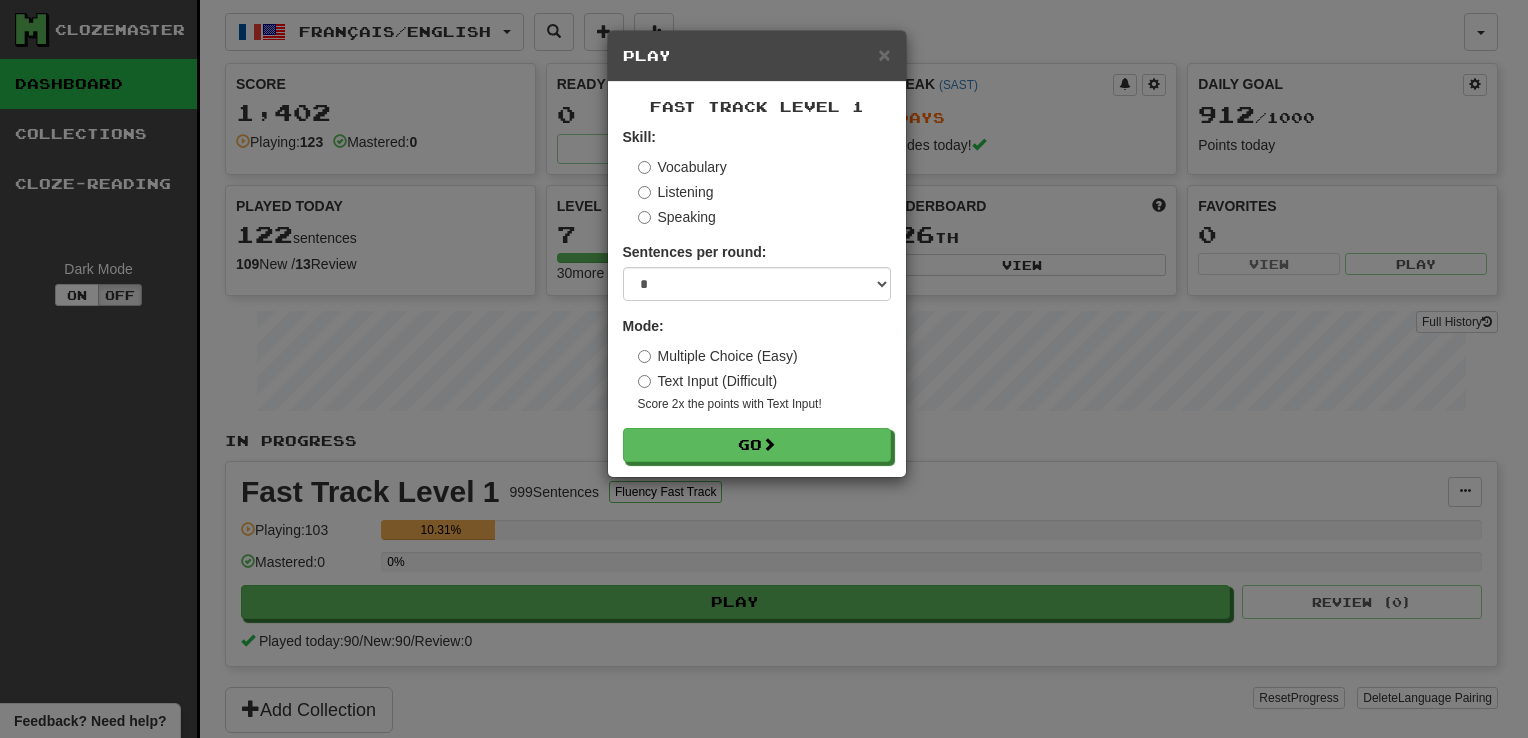 click on "Text Input (Difficult)" at bounding box center (708, 381) 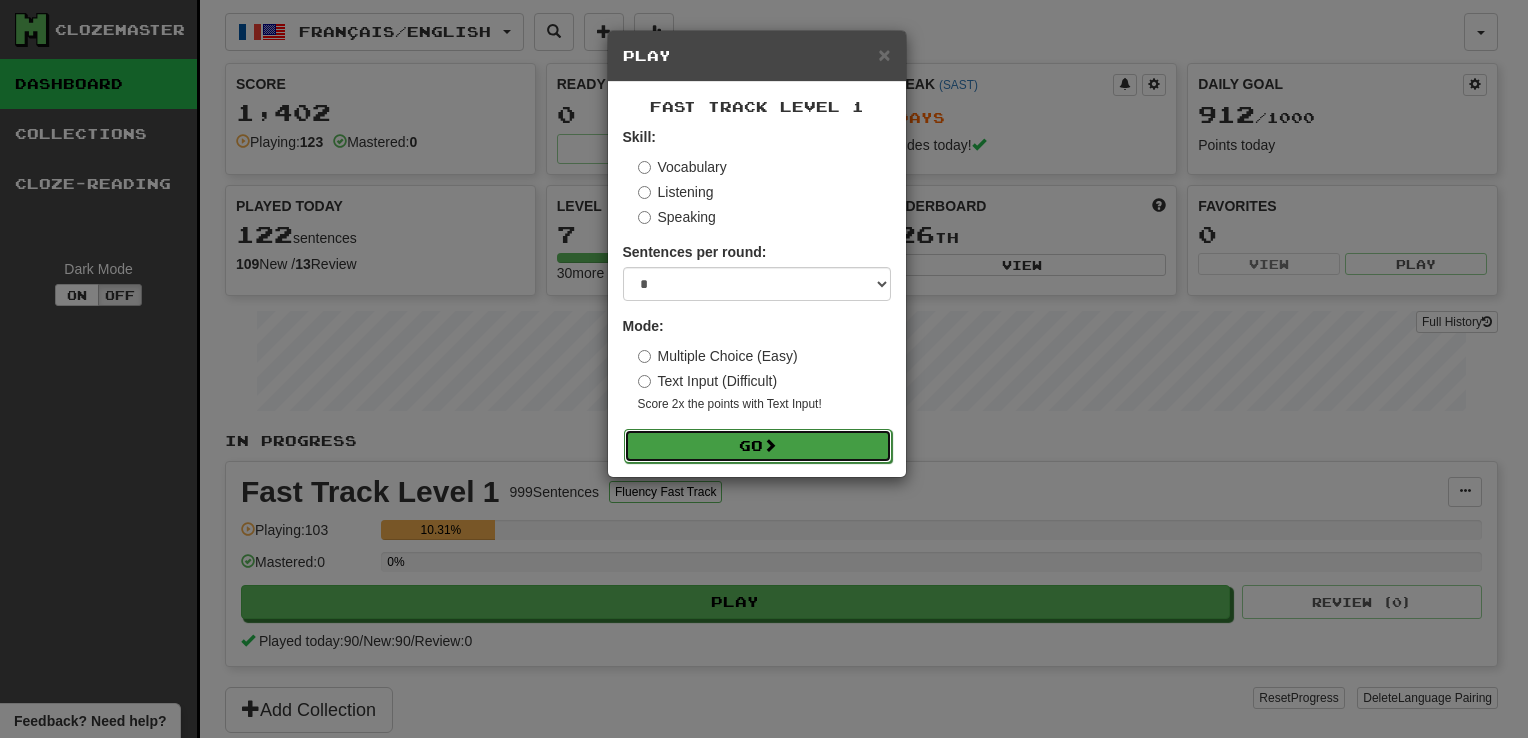 click on "Go" at bounding box center (758, 446) 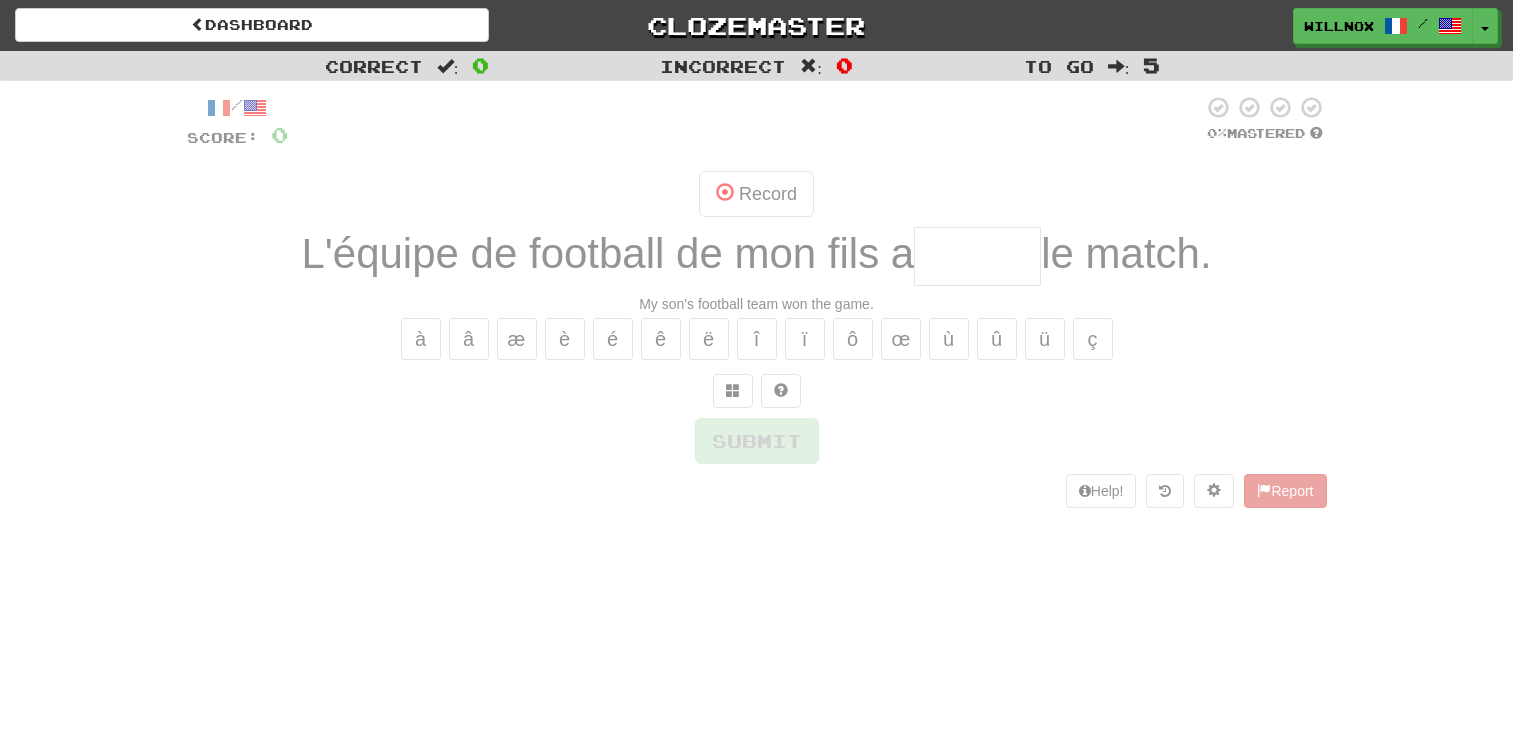 scroll, scrollTop: 0, scrollLeft: 0, axis: both 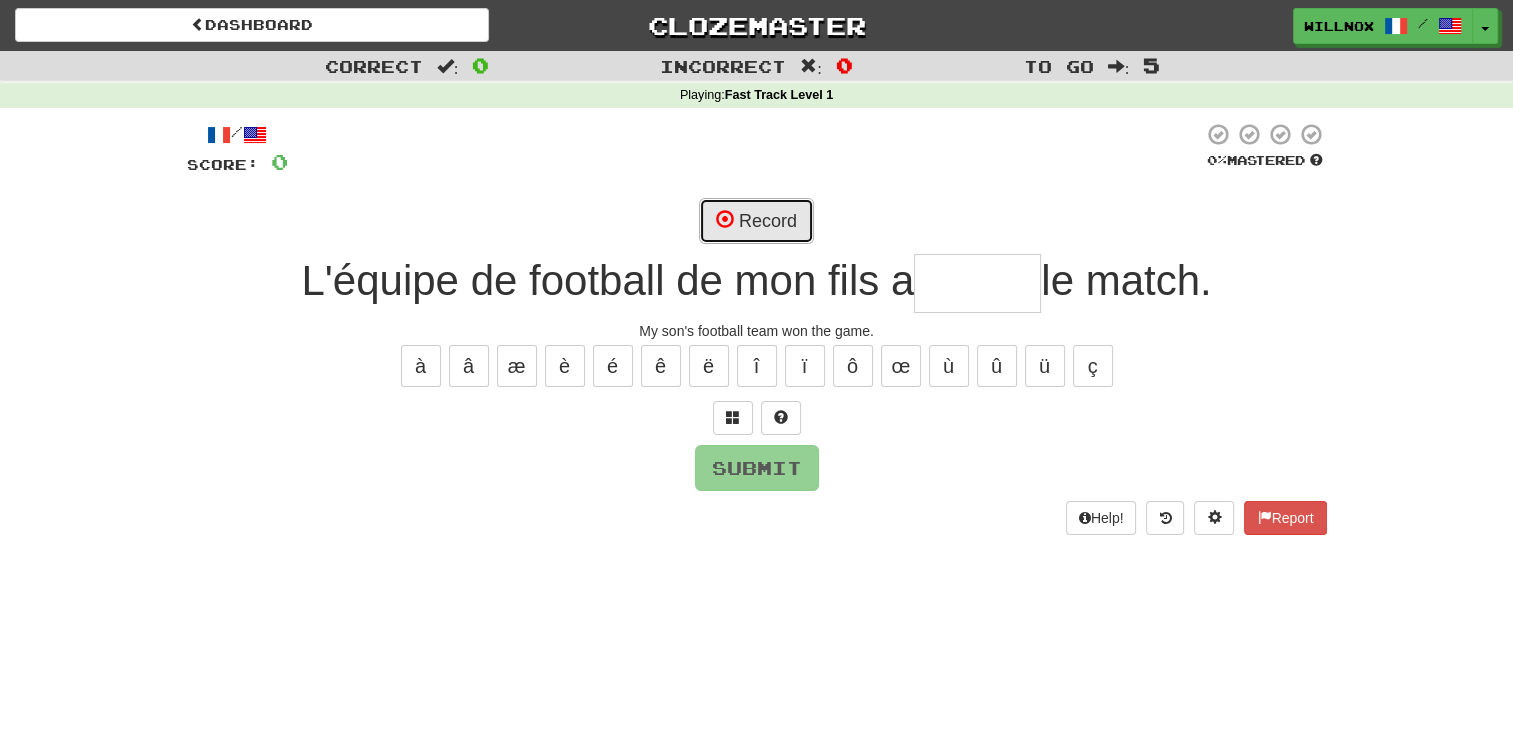 click on "Record" at bounding box center [756, 221] 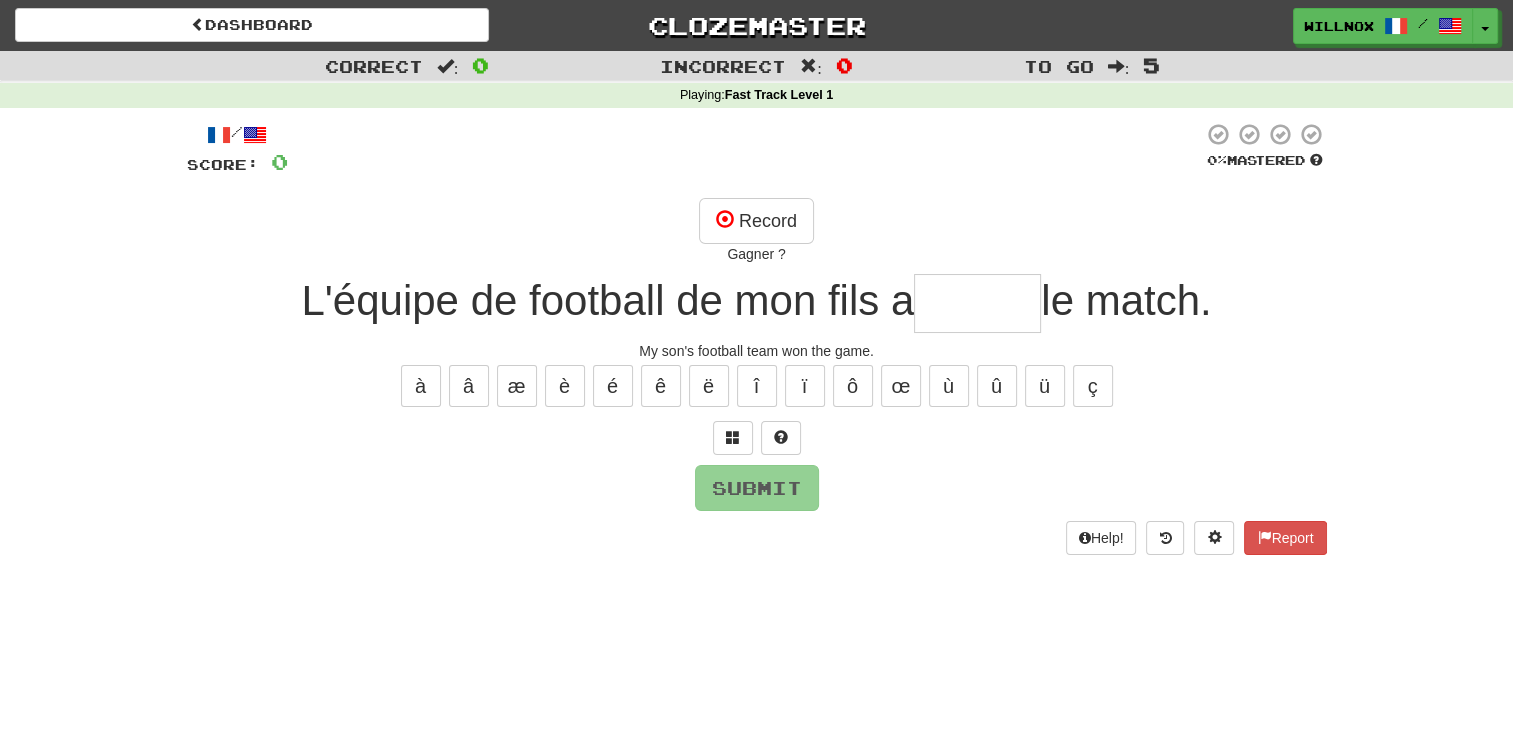 click at bounding box center [977, 303] 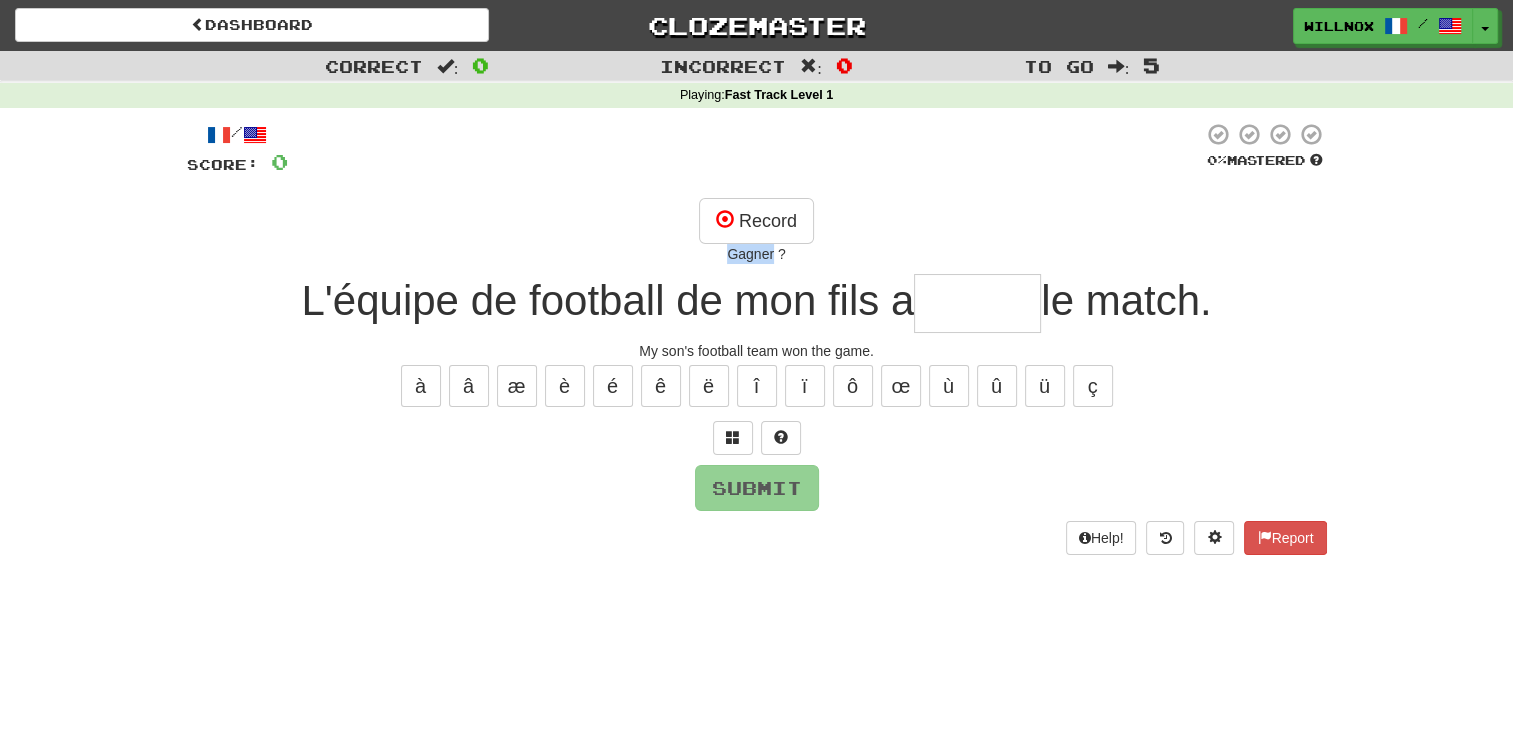 click on "Gagner ?" at bounding box center [757, 254] 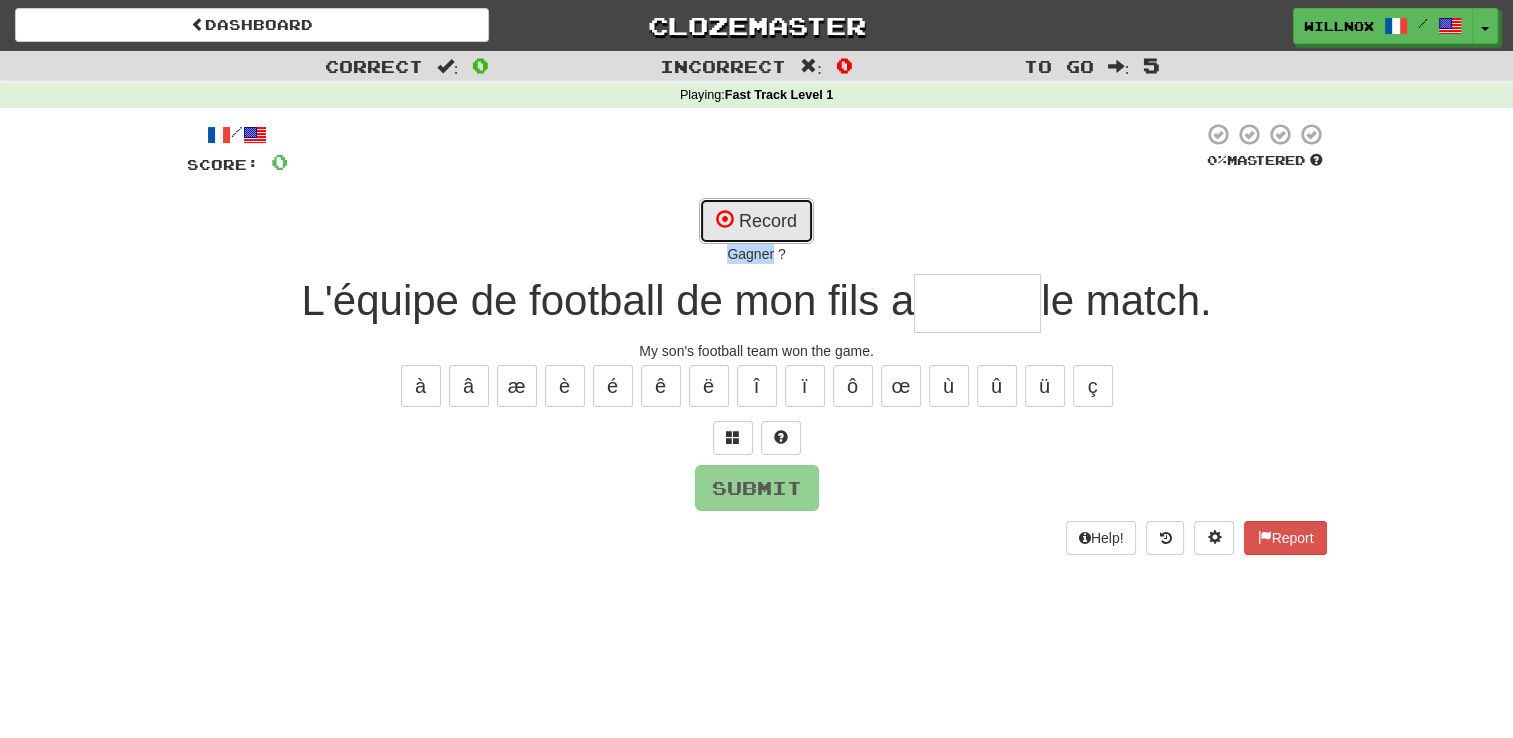 drag, startPoint x: 771, startPoint y: 254, endPoint x: 760, endPoint y: 224, distance: 31.95309 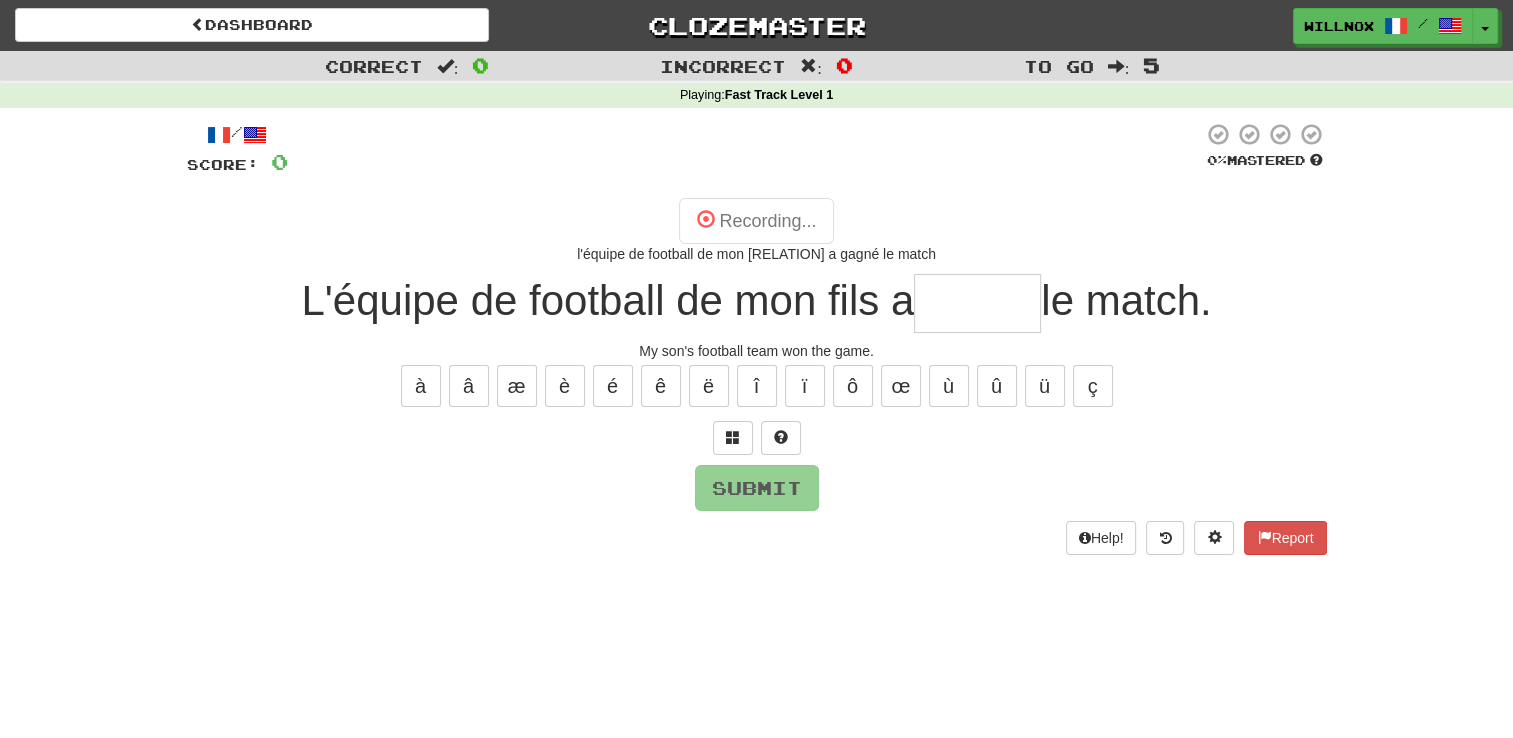 type on "*****" 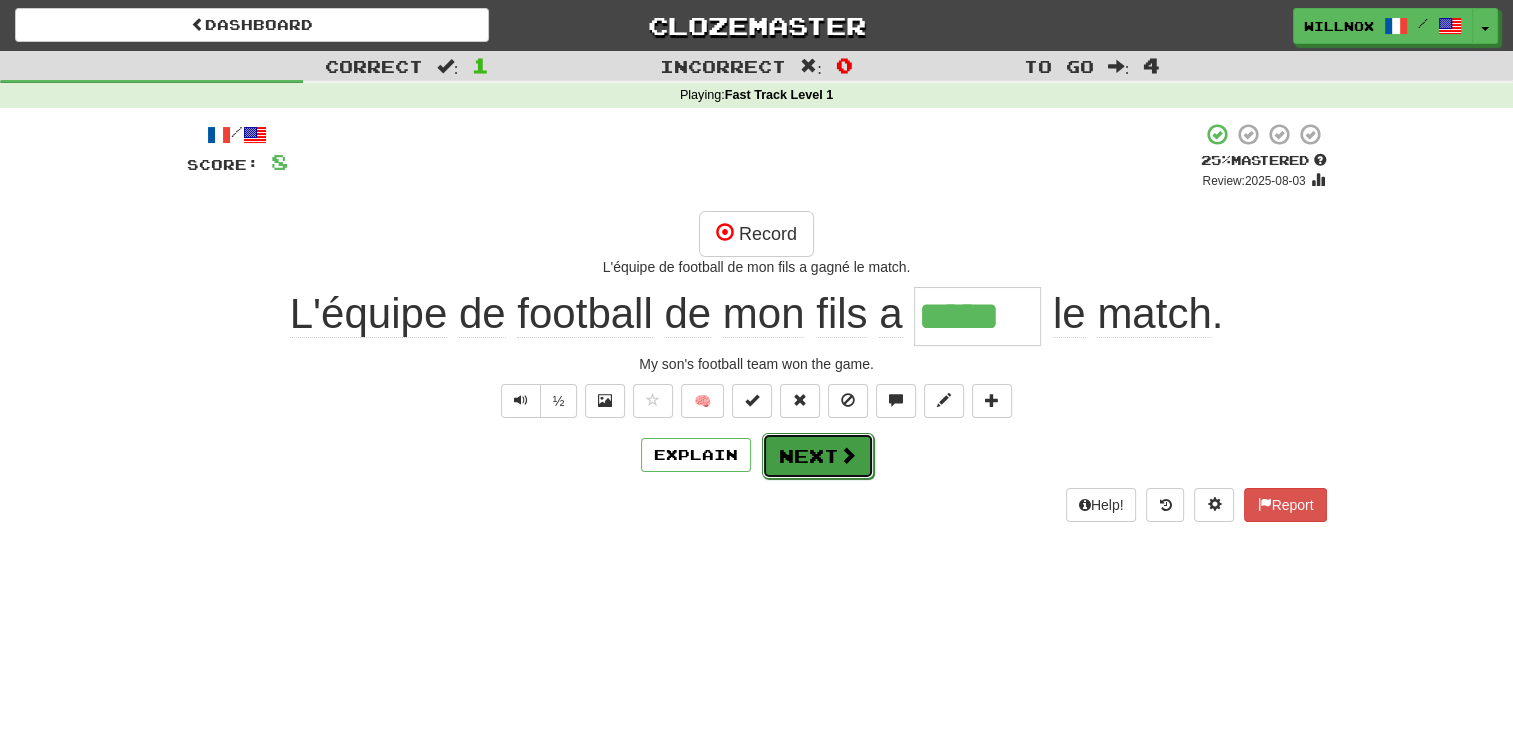 click on "Next" at bounding box center [818, 456] 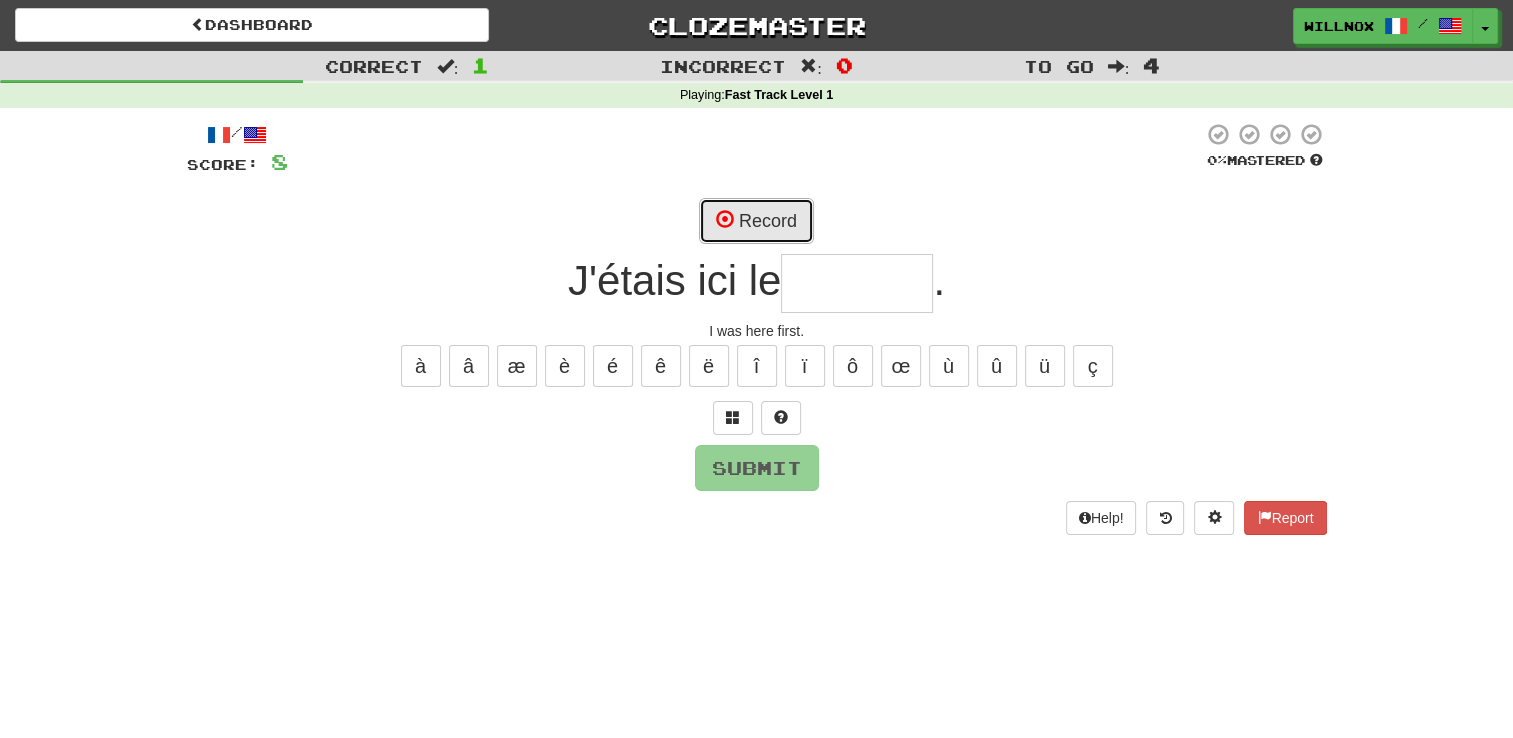 click on "Record" at bounding box center (756, 221) 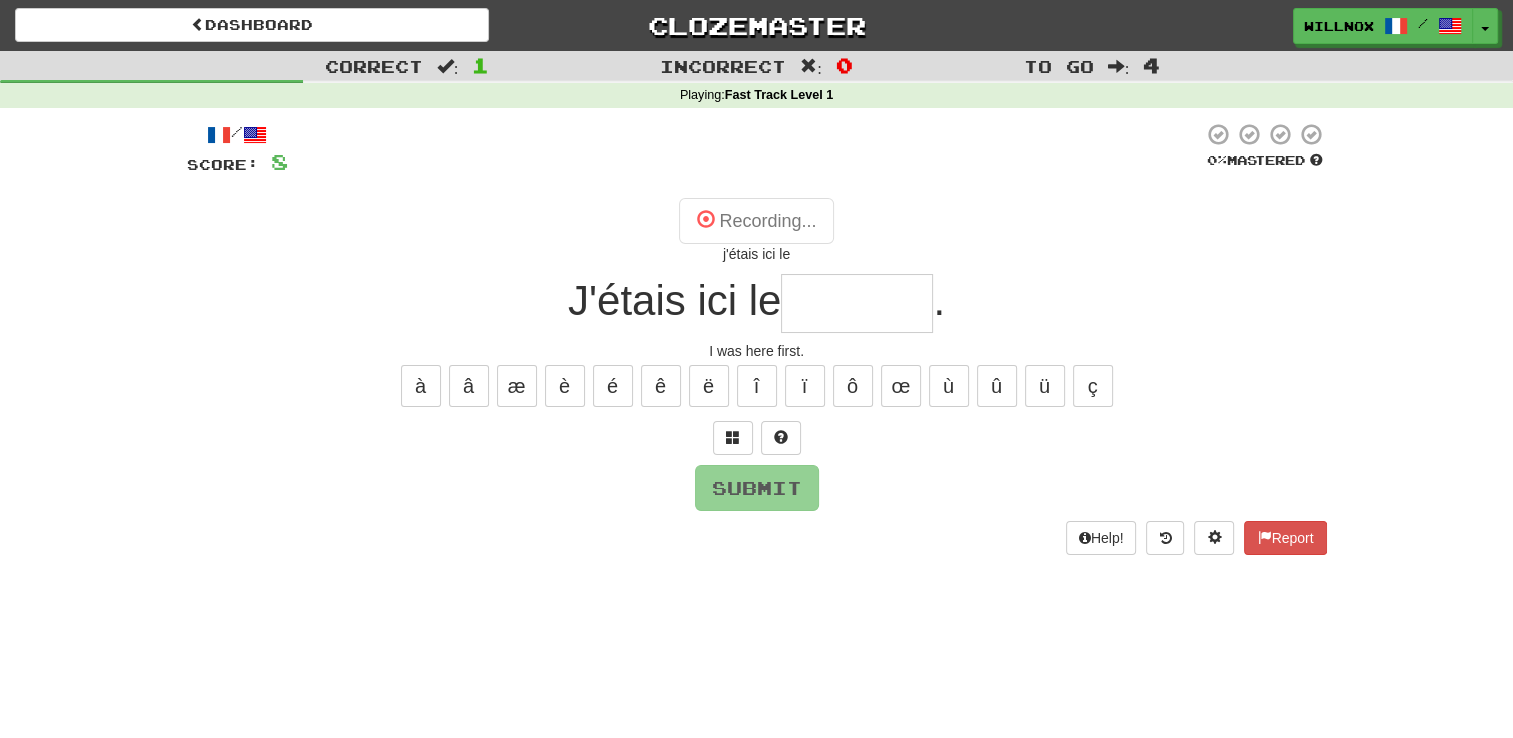 type on "*******" 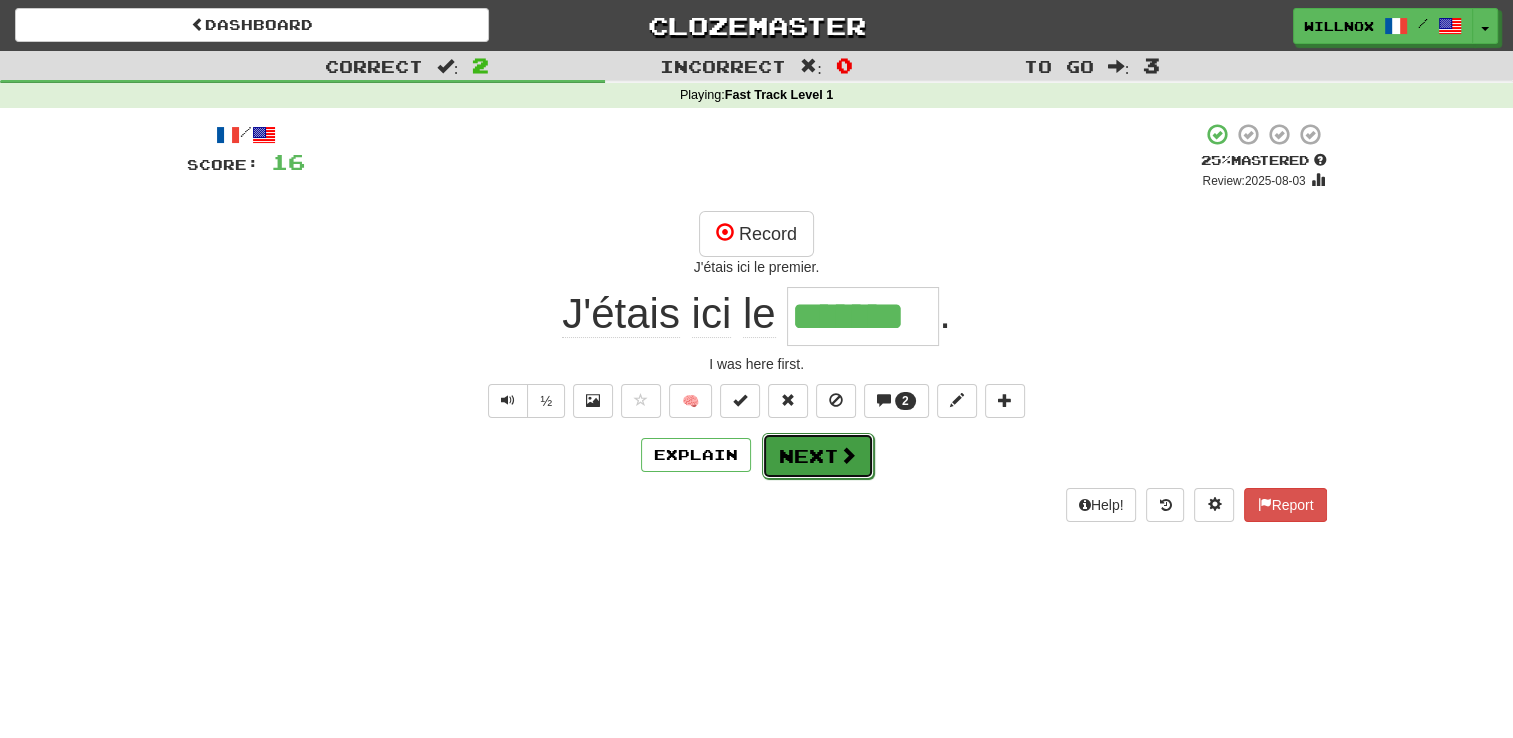 click on "Next" at bounding box center [818, 456] 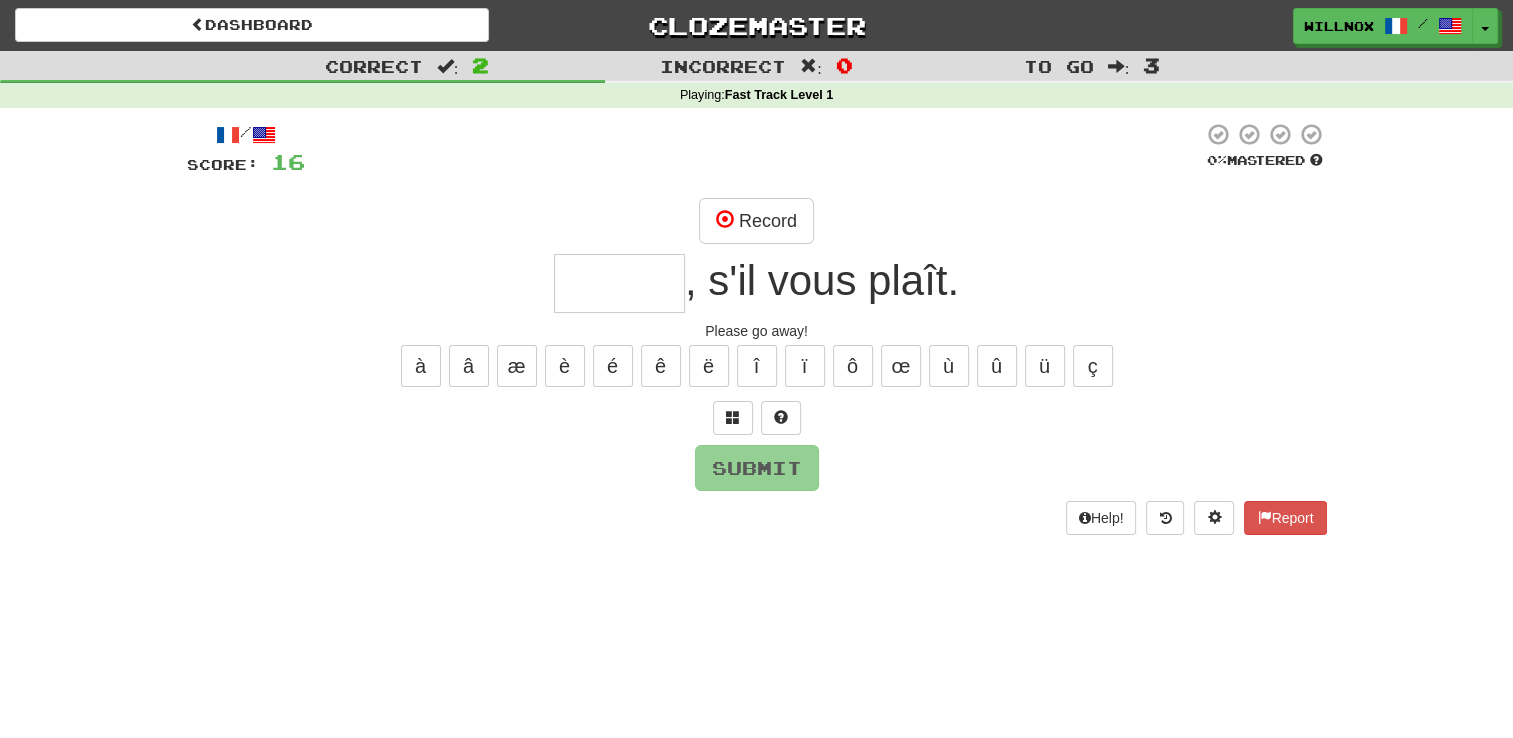 click at bounding box center (619, 283) 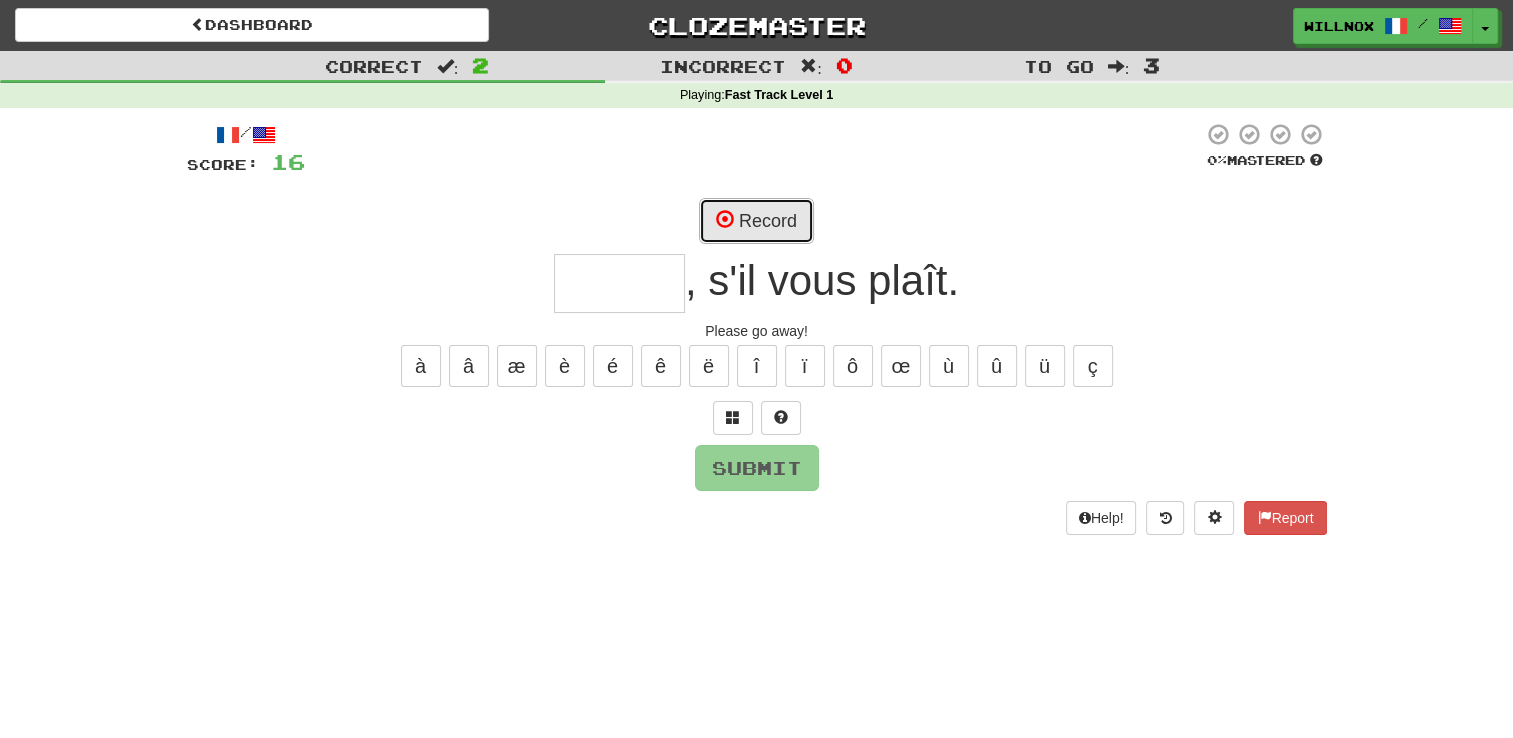 click on "Record" at bounding box center (756, 221) 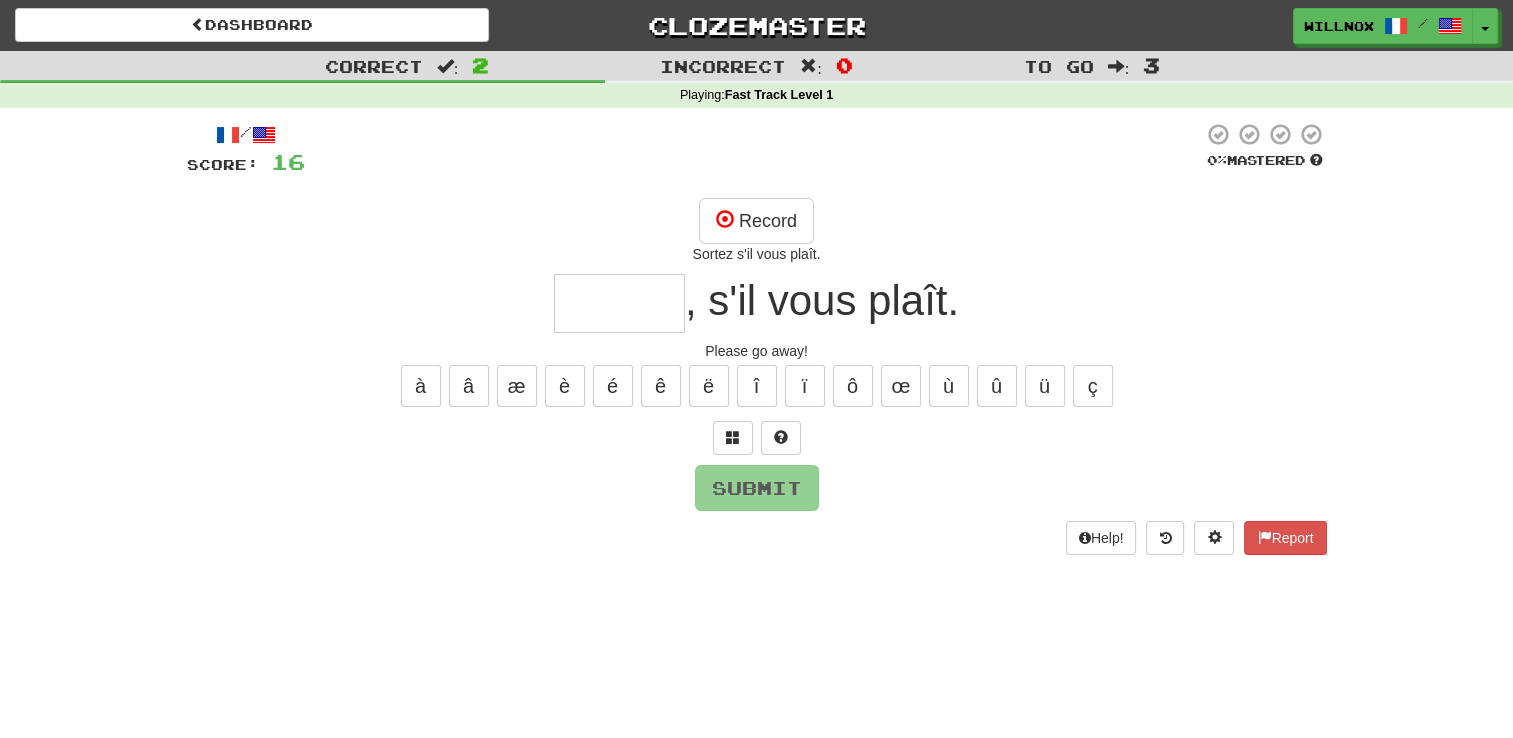 click at bounding box center [619, 303] 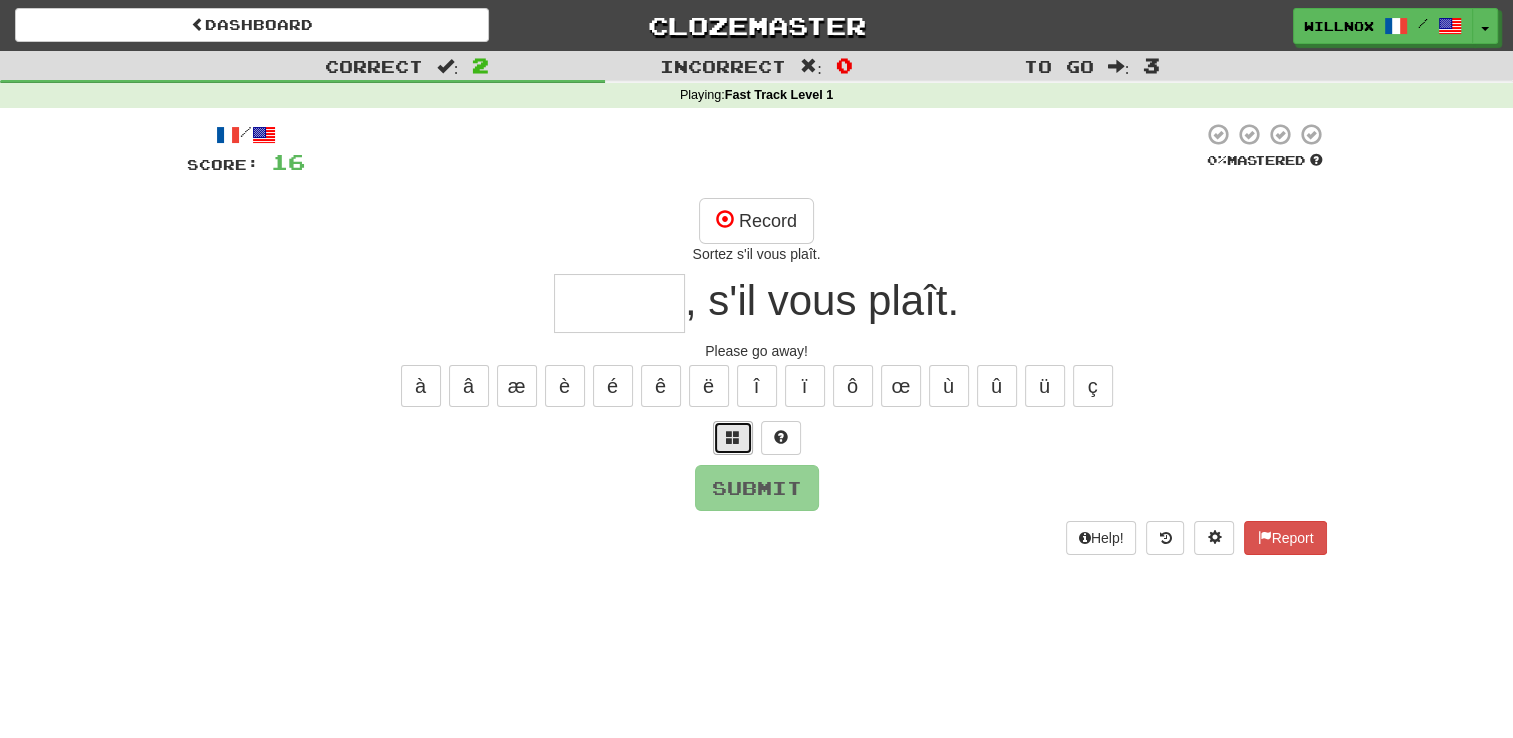 click at bounding box center (733, 438) 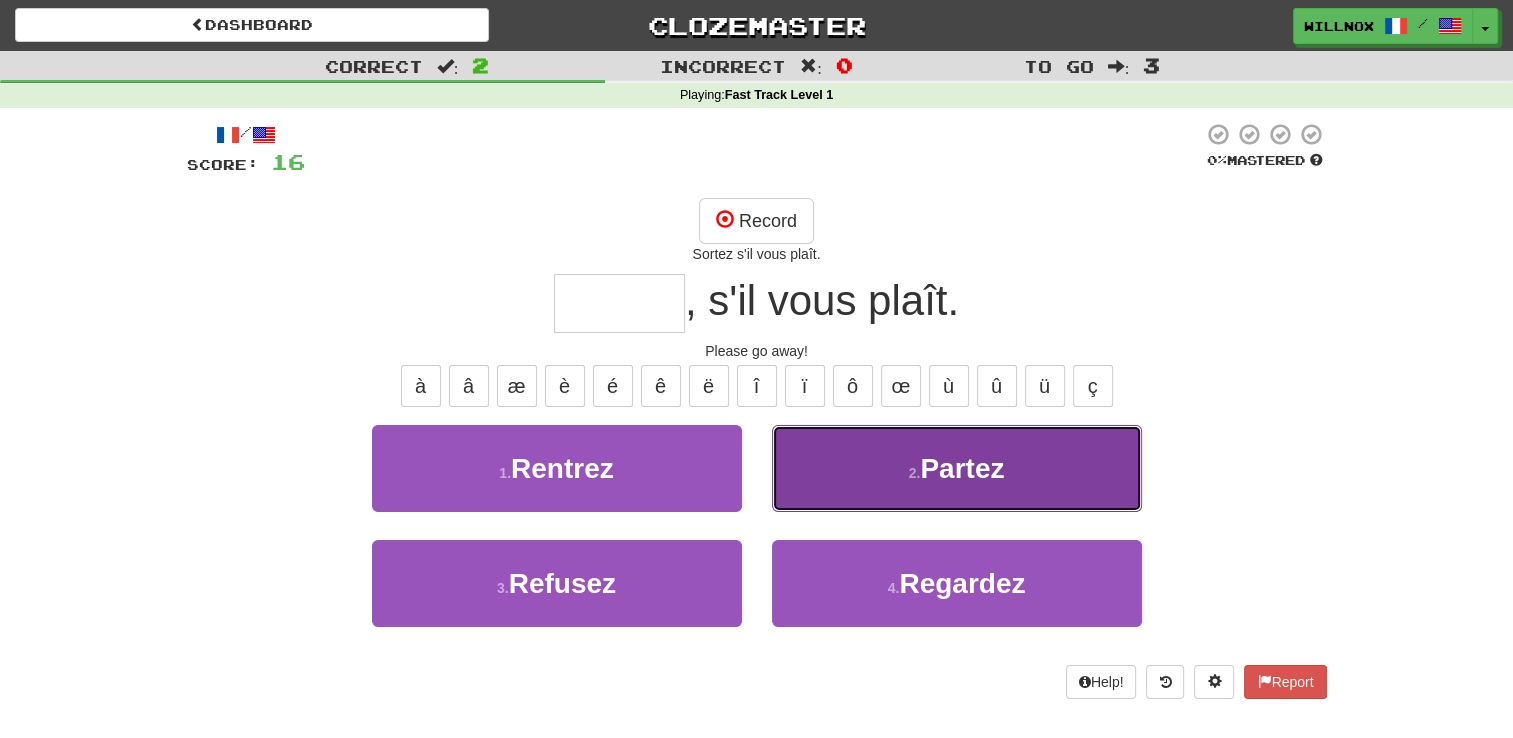 click on "2 .  Partez" at bounding box center [957, 468] 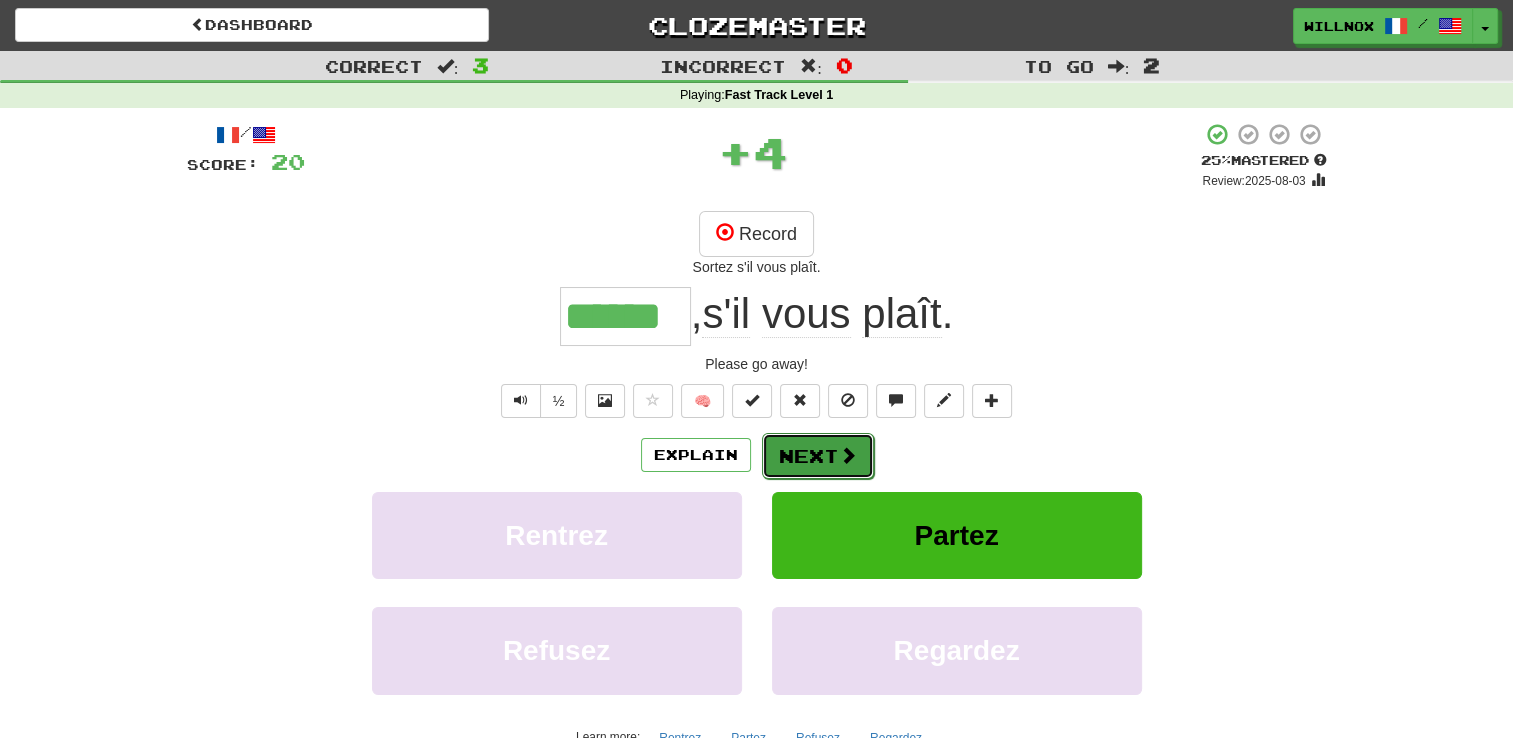 click on "Next" at bounding box center [818, 456] 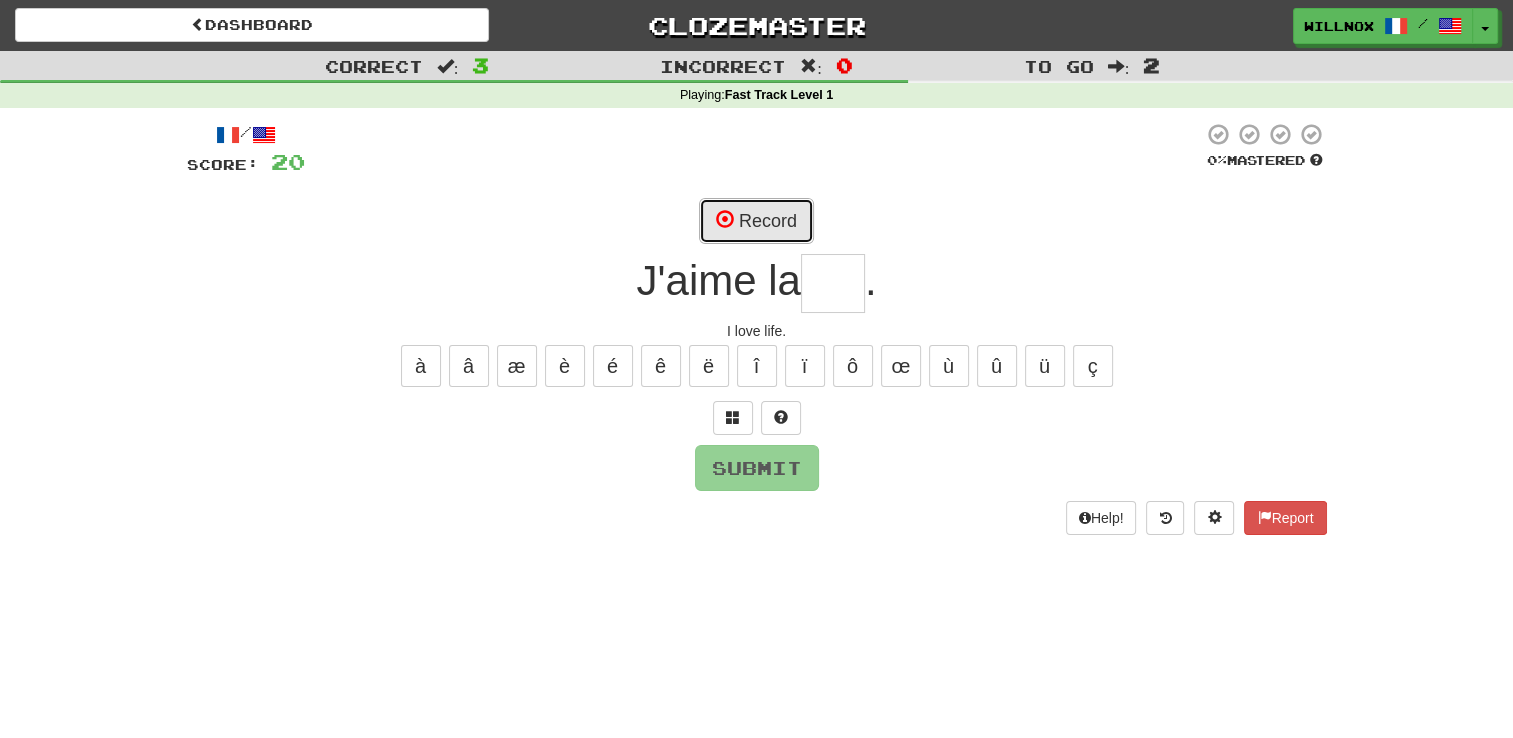 click on "Record" at bounding box center (756, 221) 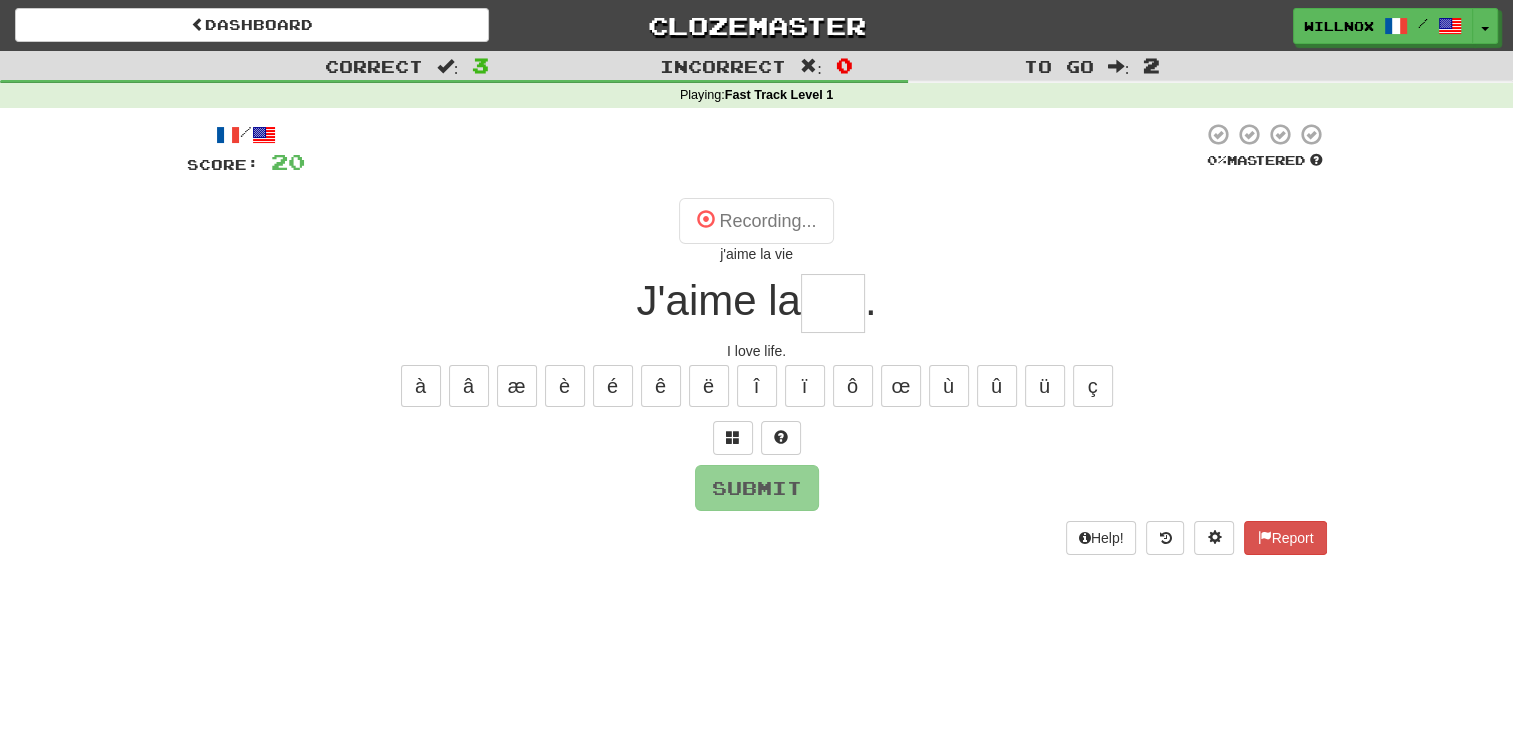 type on "***" 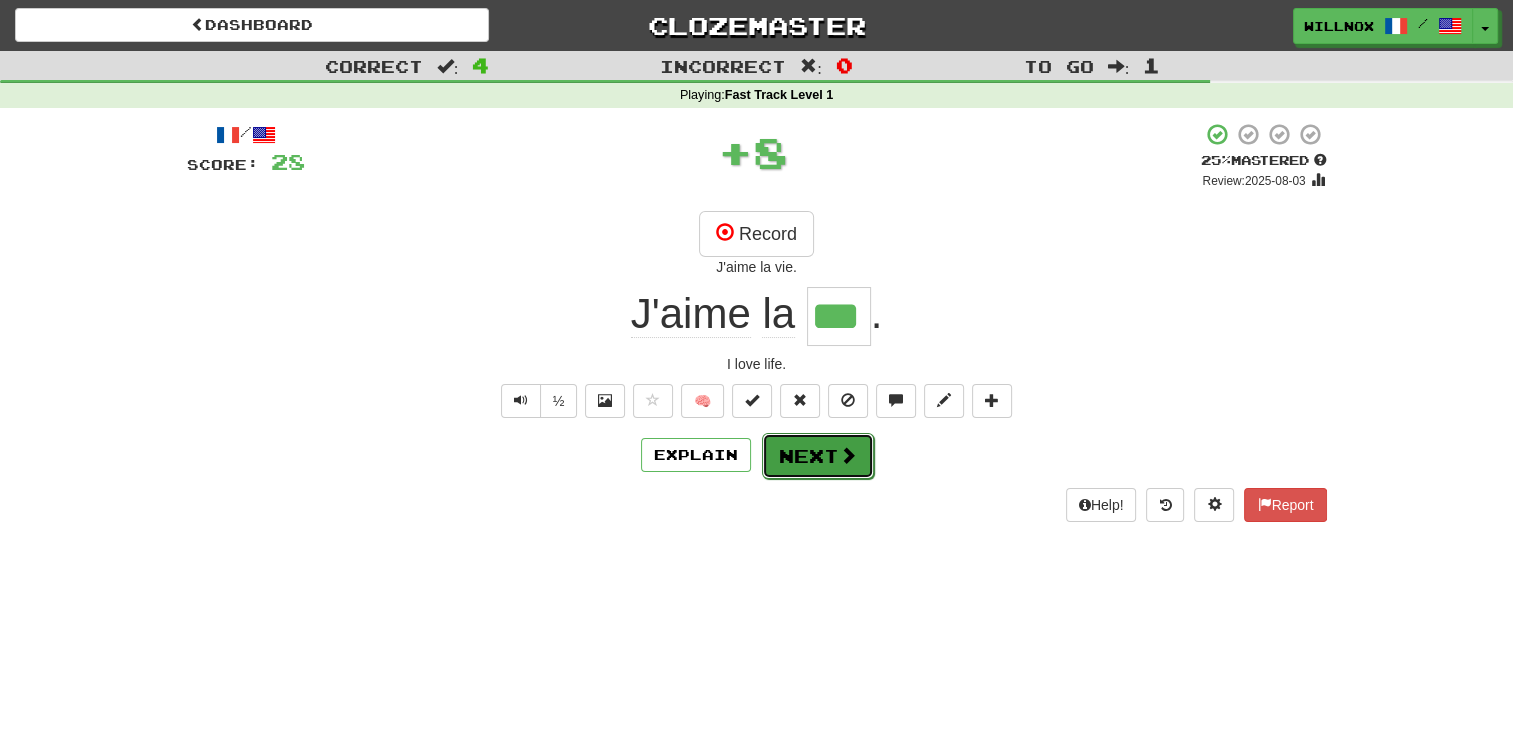 click on "Next" at bounding box center [818, 456] 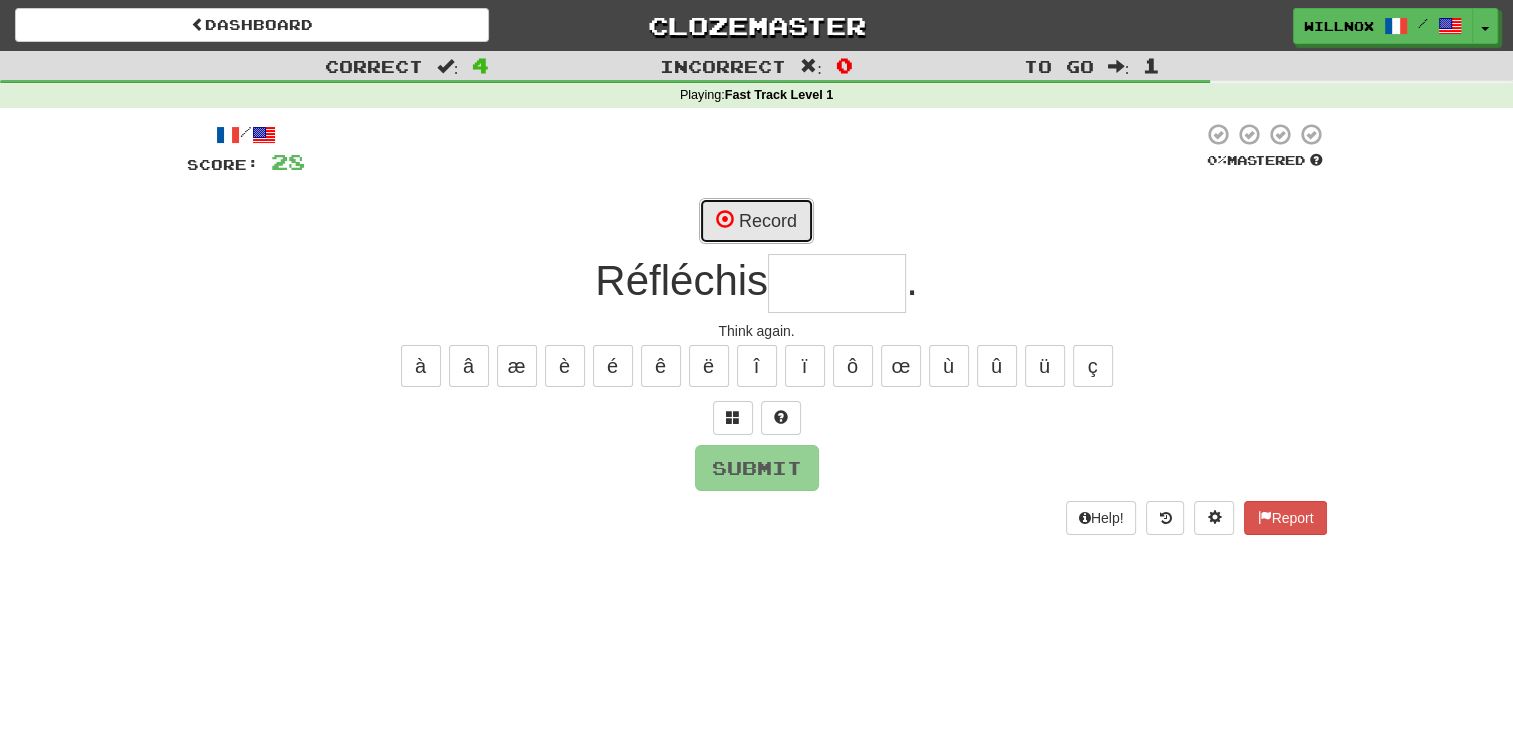 click on "Record" at bounding box center [756, 221] 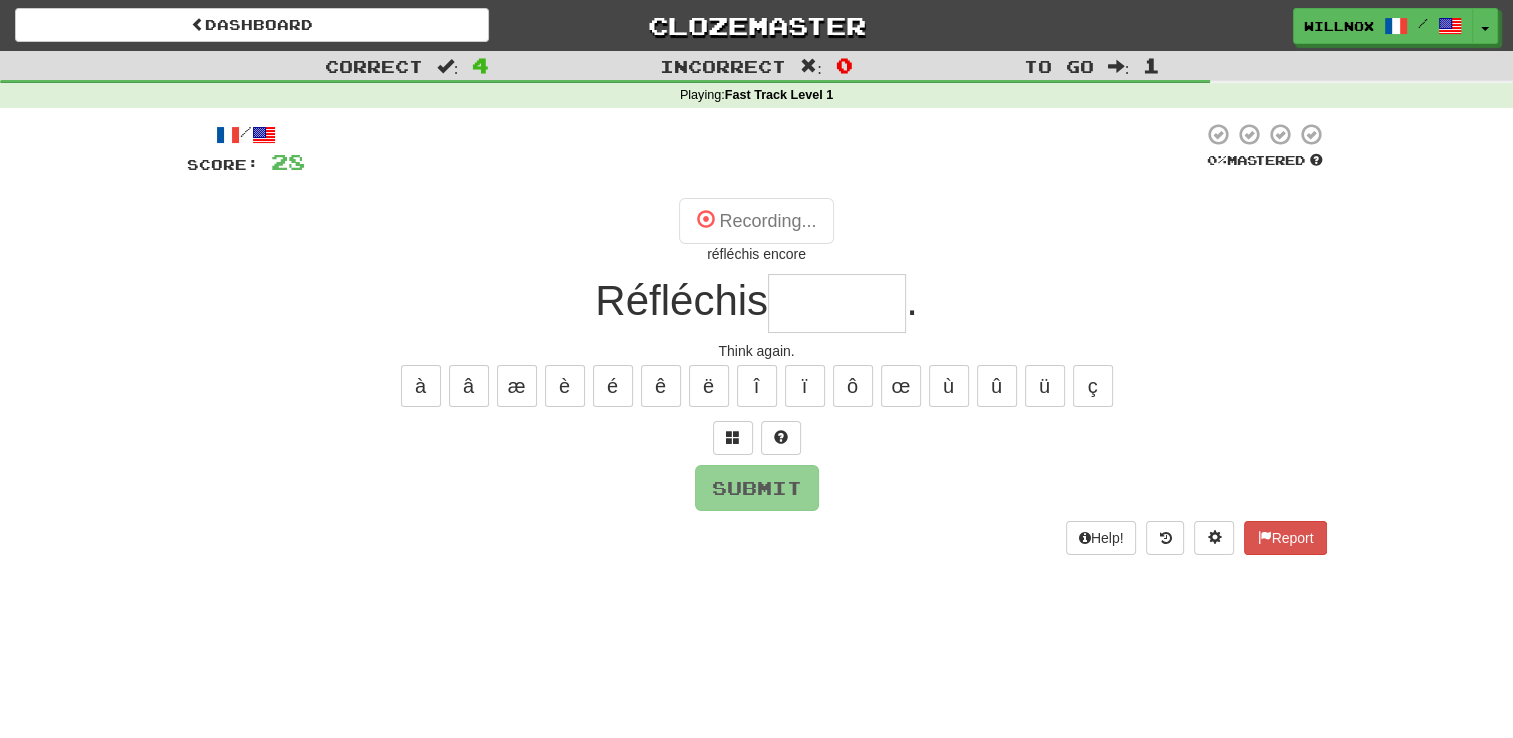 type on "******" 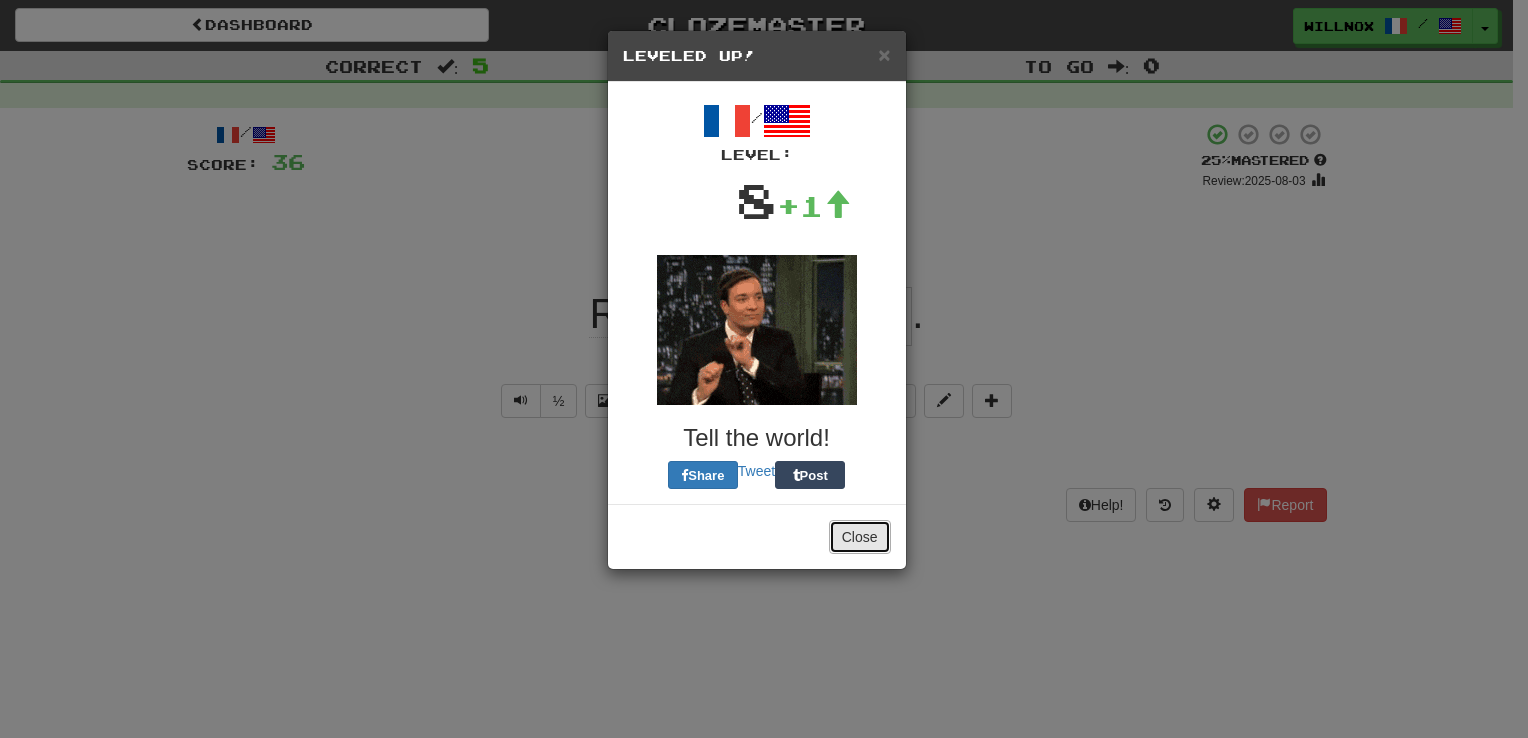 click on "Close" at bounding box center (860, 537) 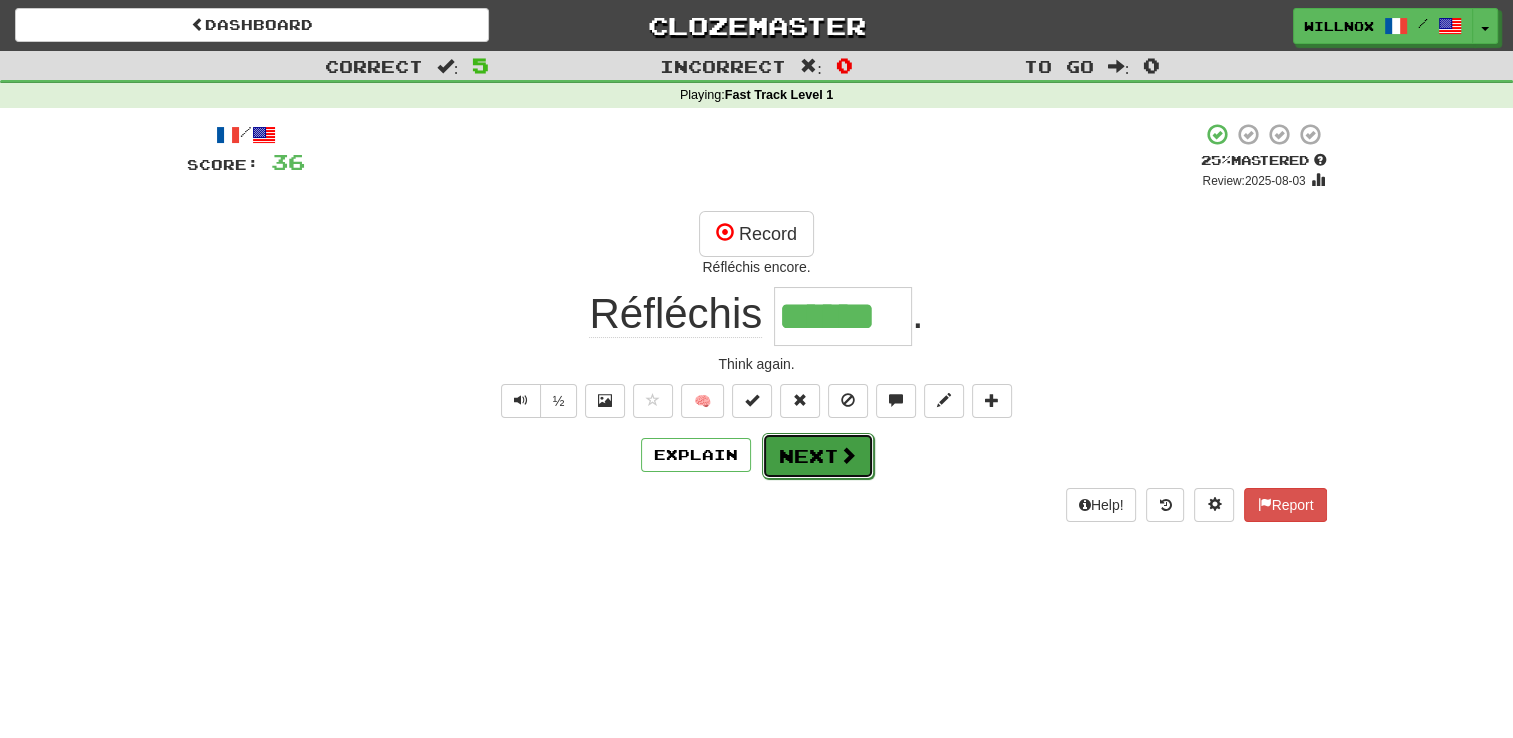 click on "Next" at bounding box center [818, 456] 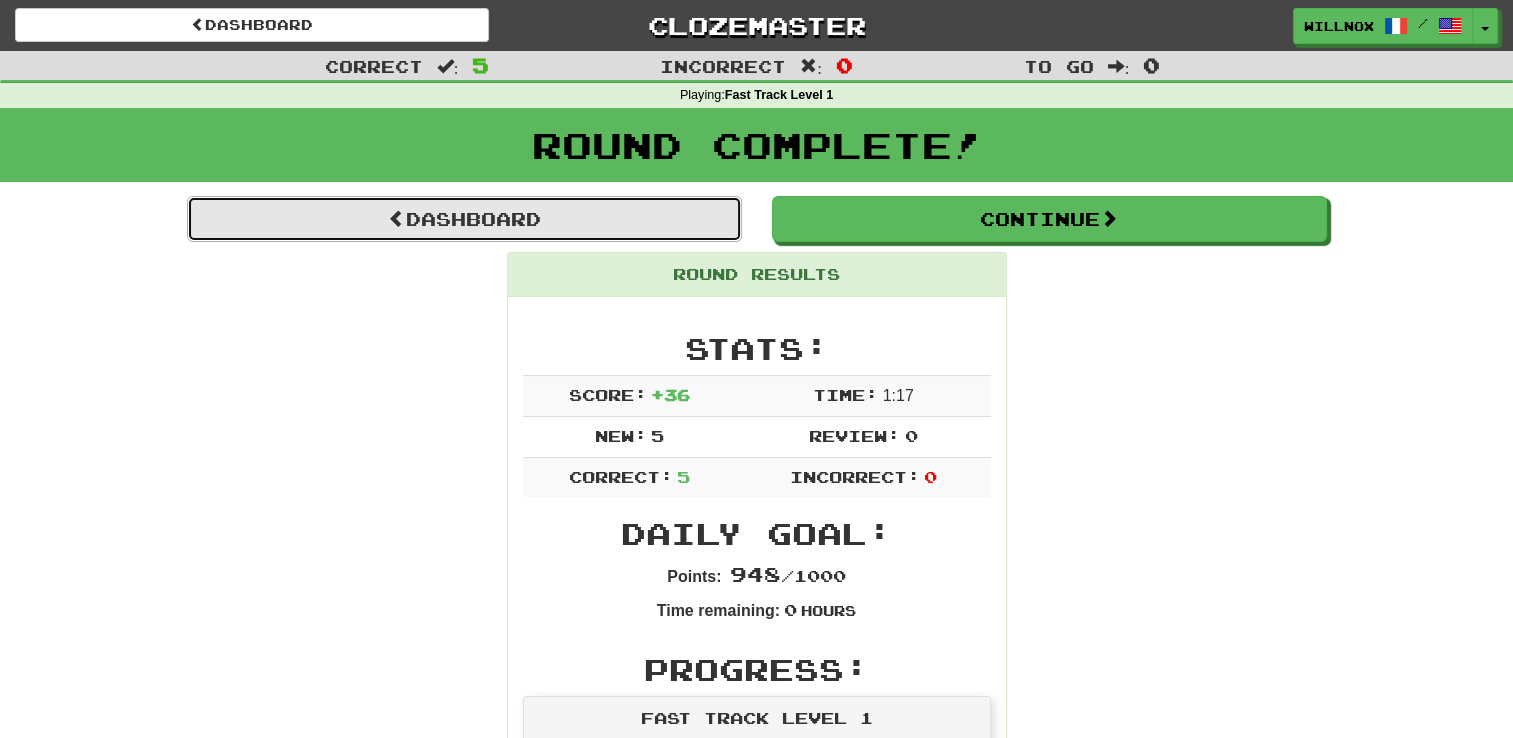 click on "Dashboard" at bounding box center (464, 219) 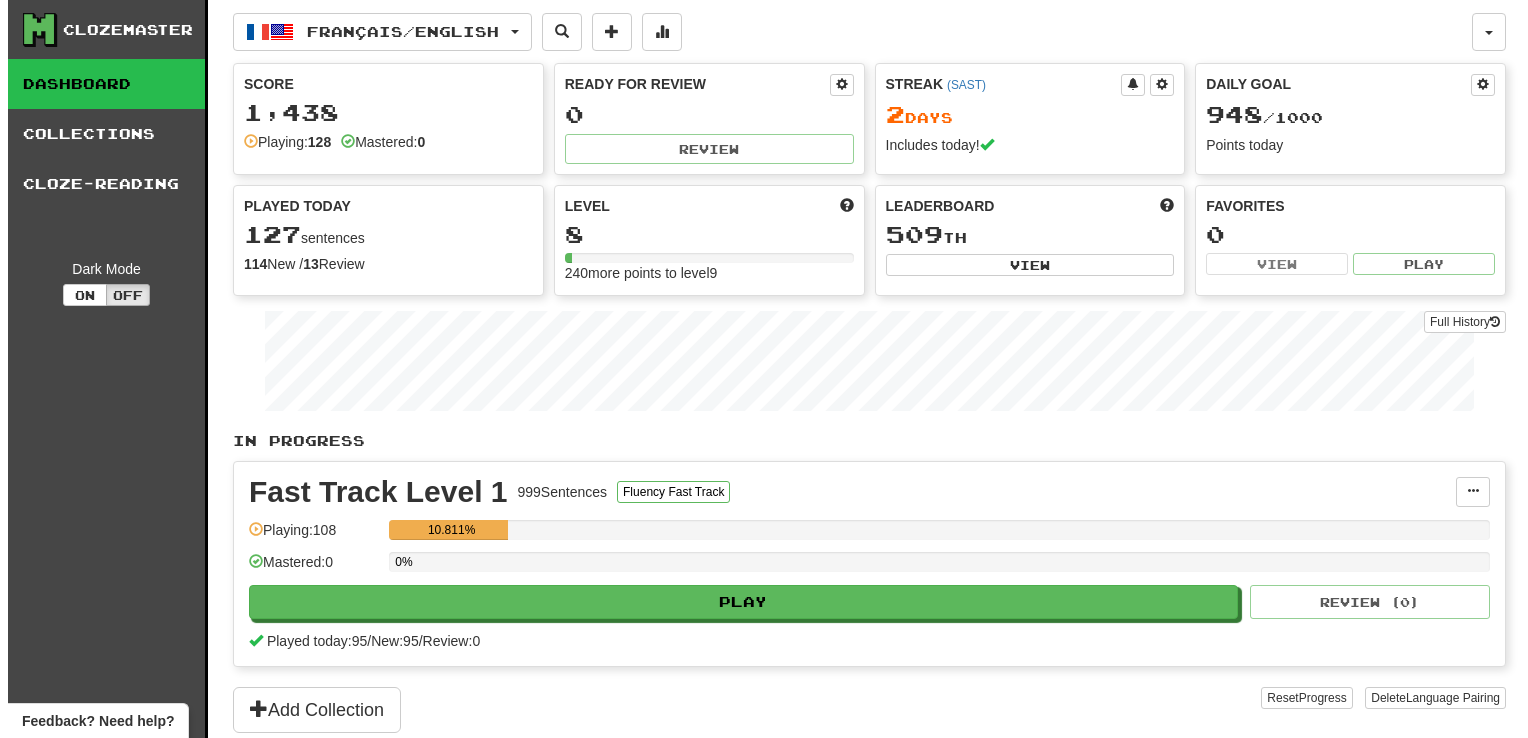 scroll, scrollTop: 0, scrollLeft: 0, axis: both 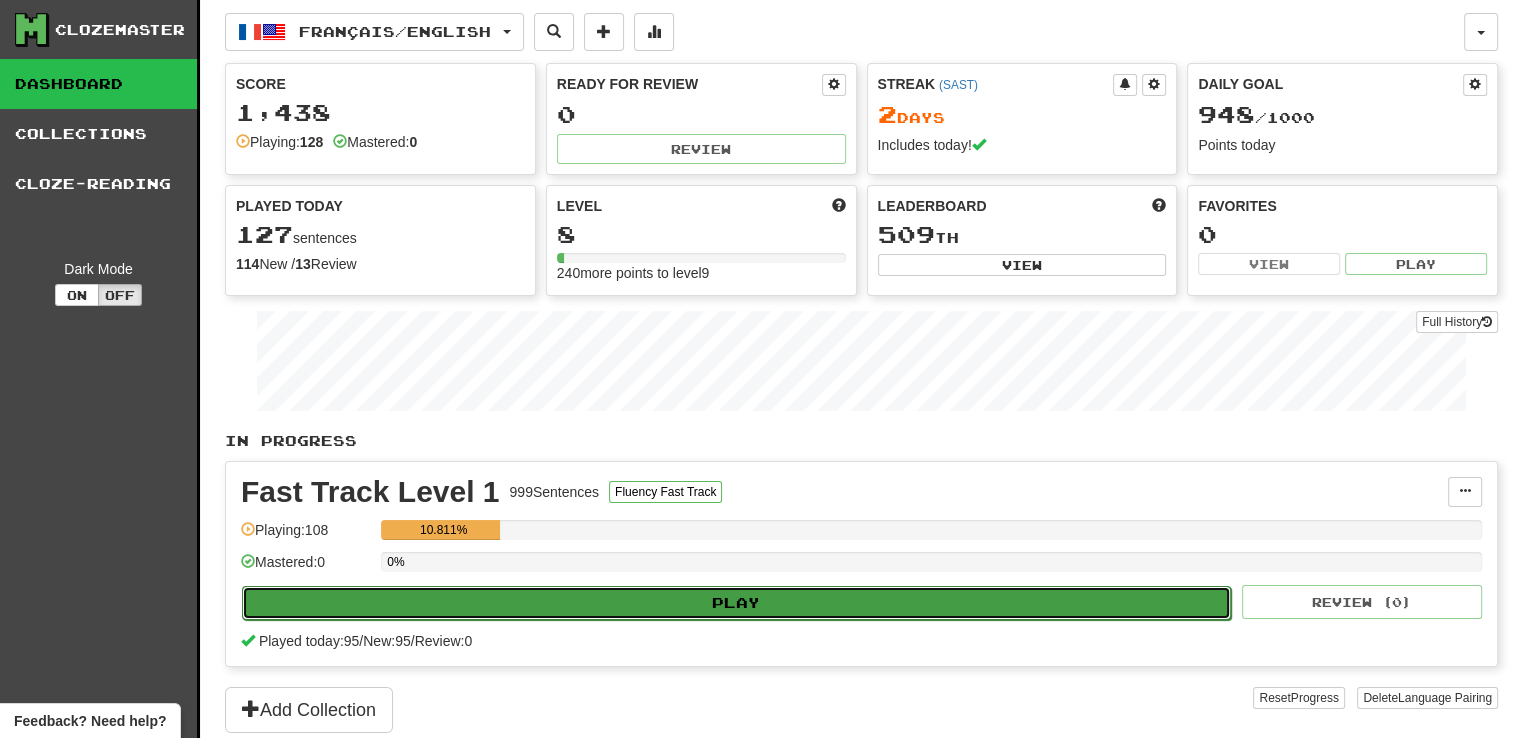 click on "Play" at bounding box center (736, 603) 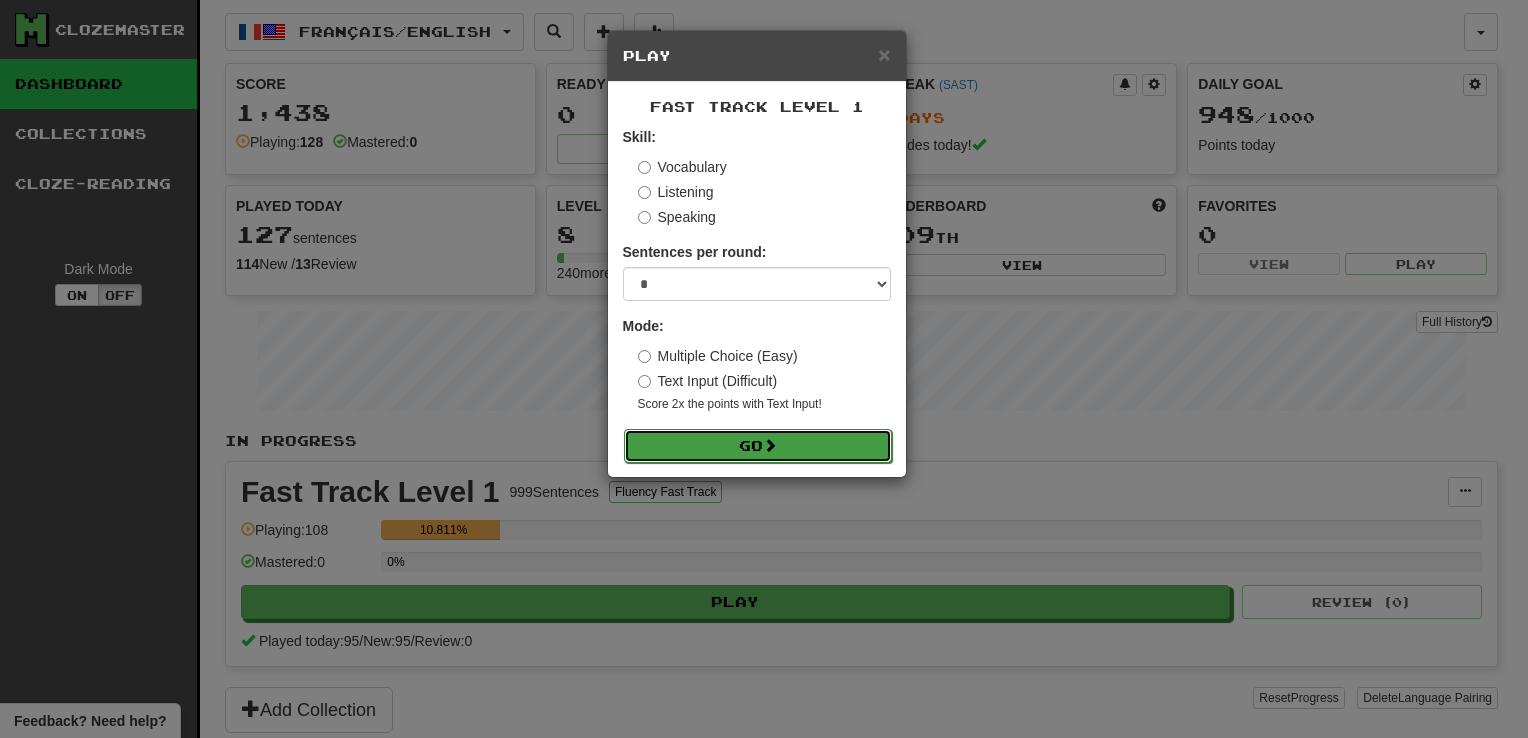 click on "Go" at bounding box center (758, 446) 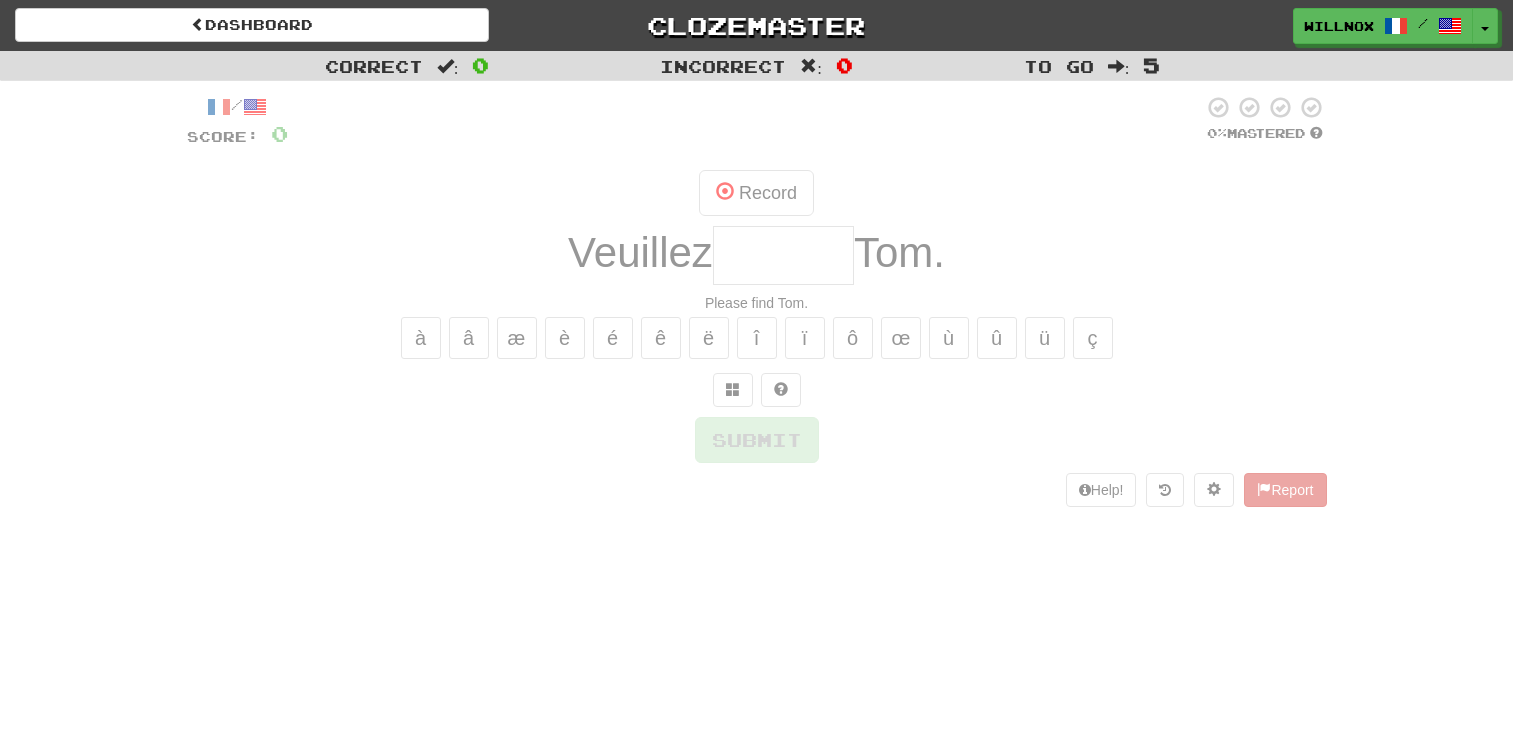 scroll, scrollTop: 0, scrollLeft: 0, axis: both 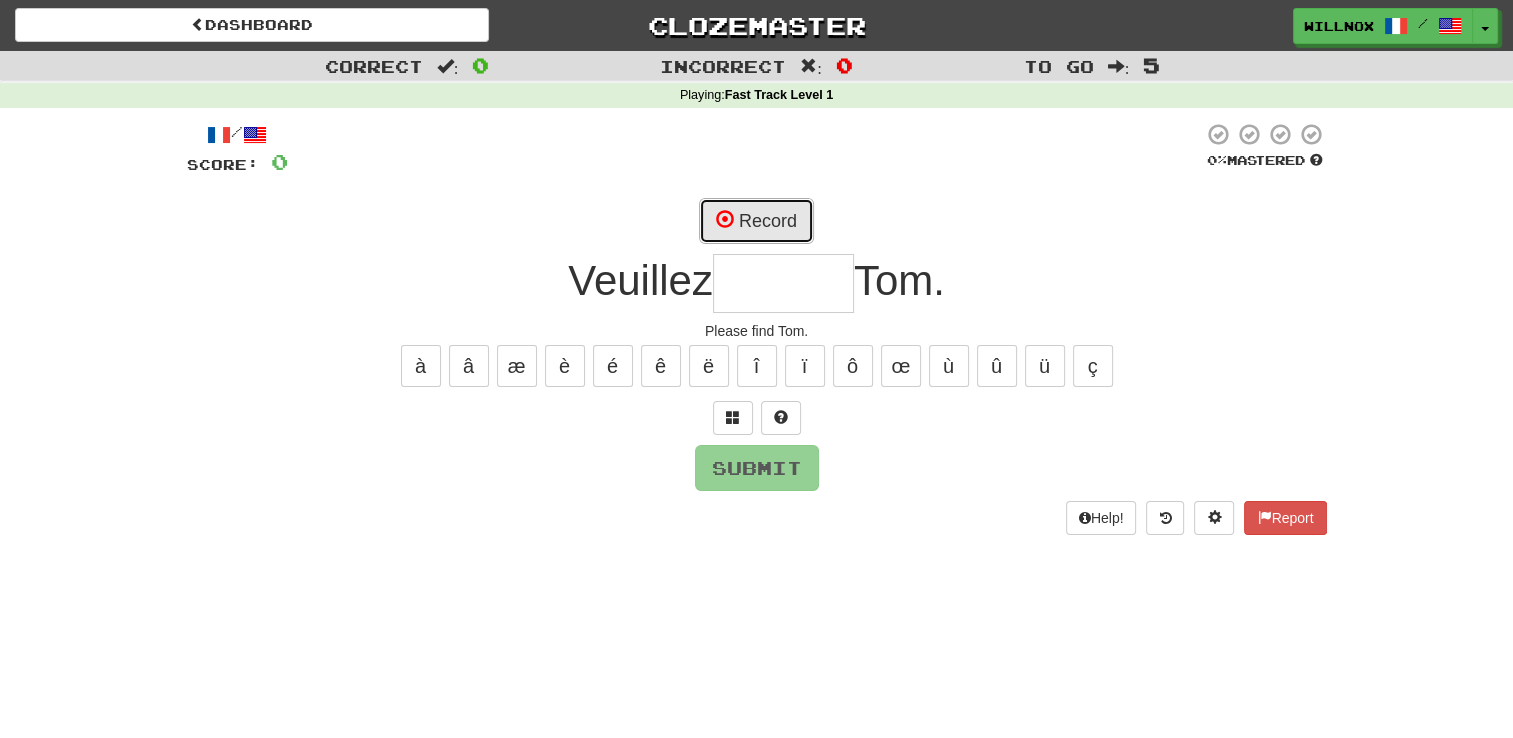 click on "Record" at bounding box center (756, 221) 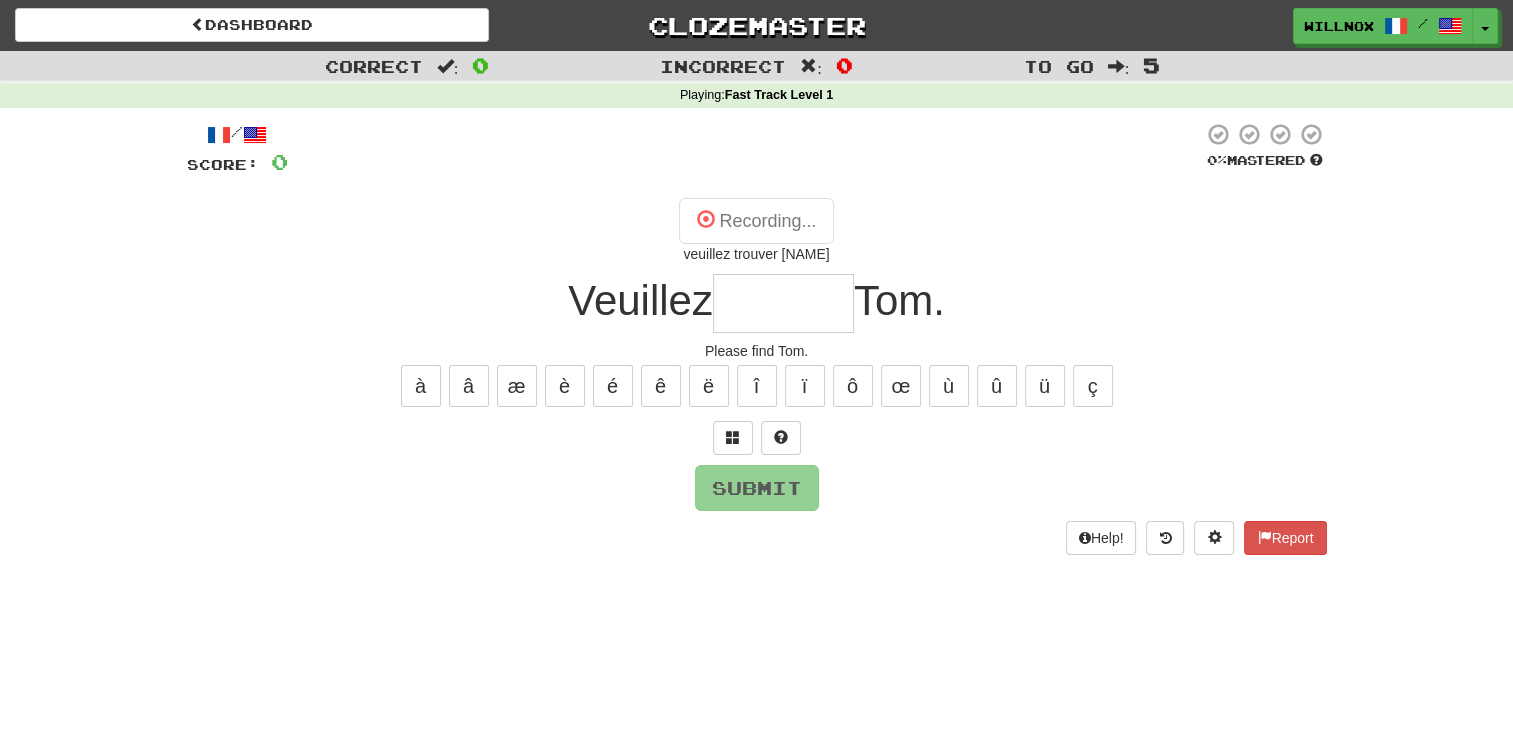 type on "*******" 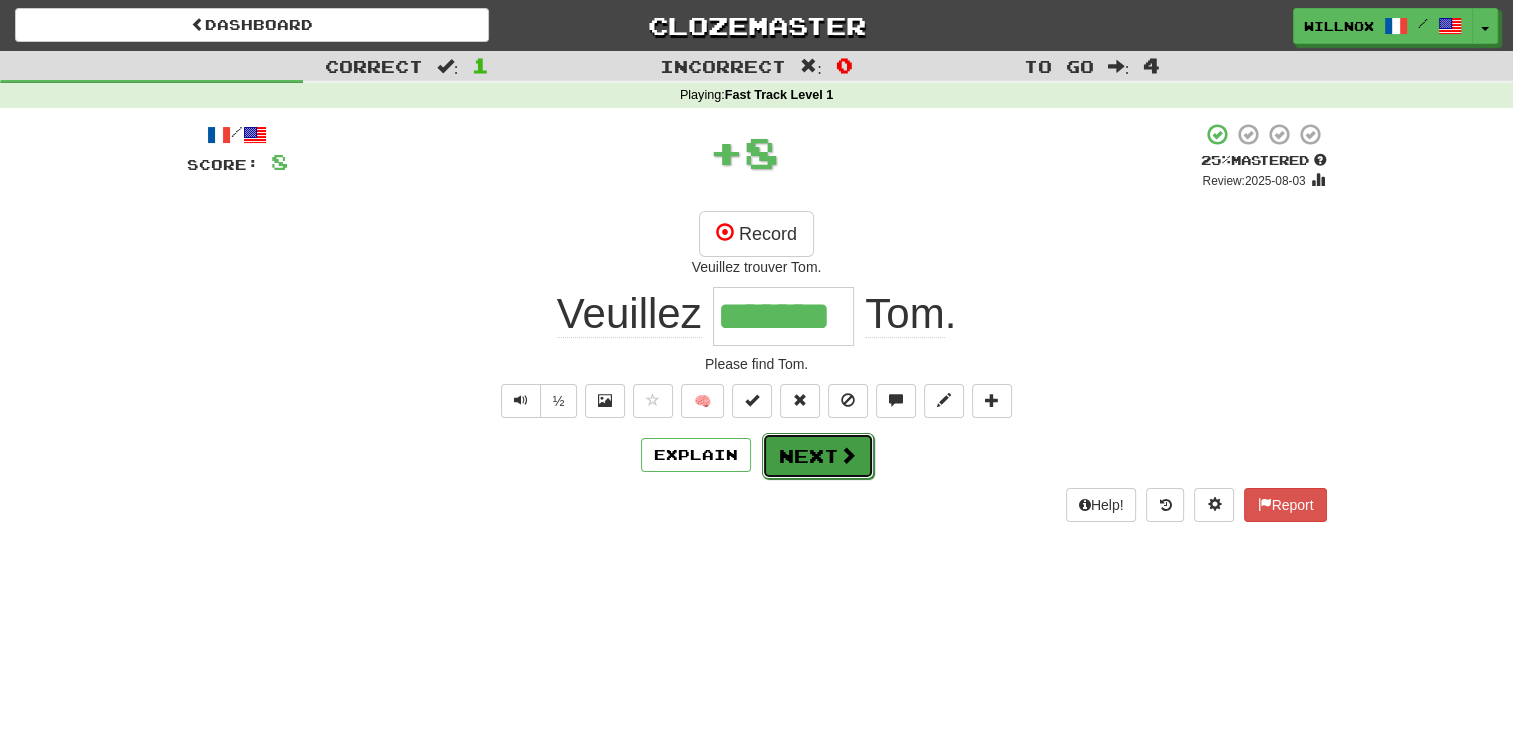click on "Next" at bounding box center [818, 456] 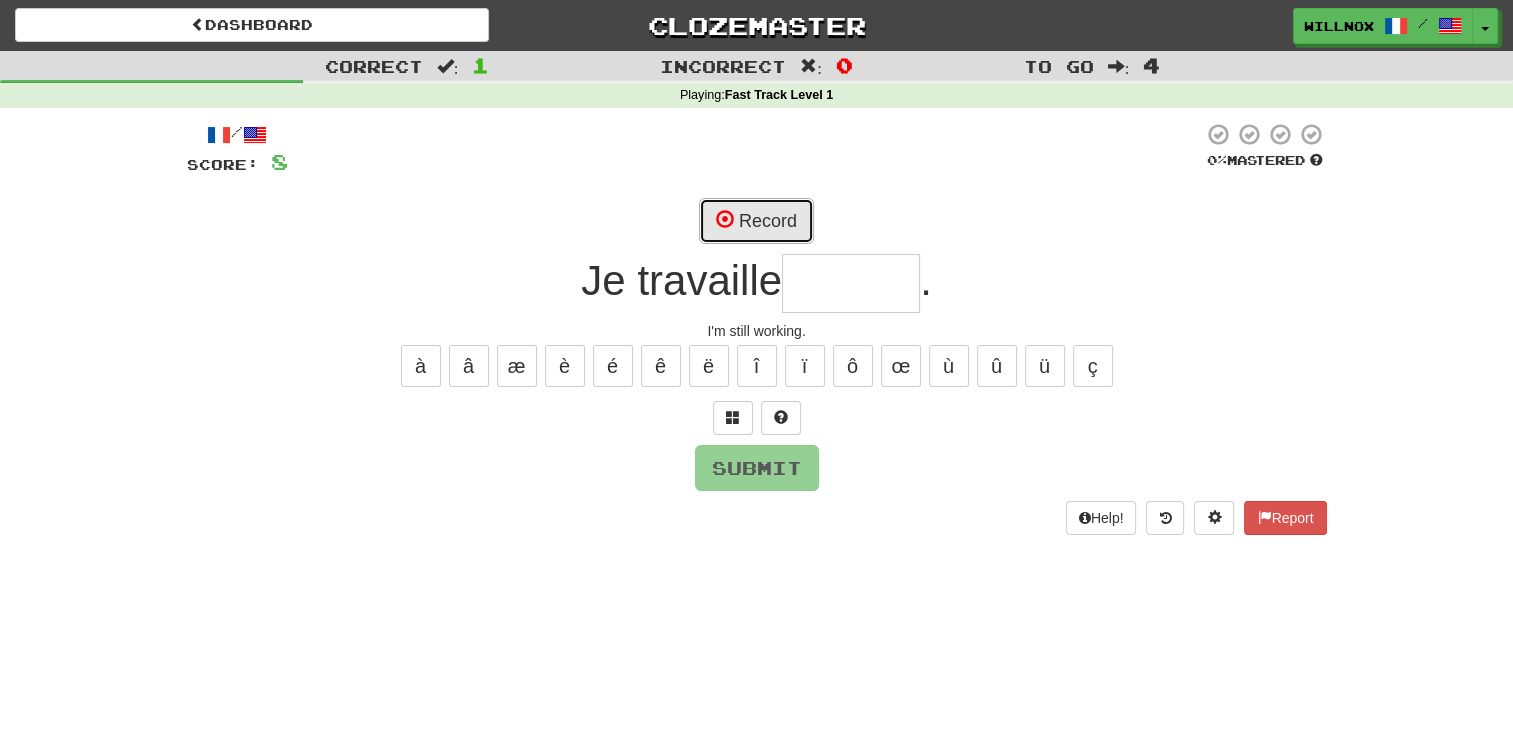 click on "Record" at bounding box center (756, 221) 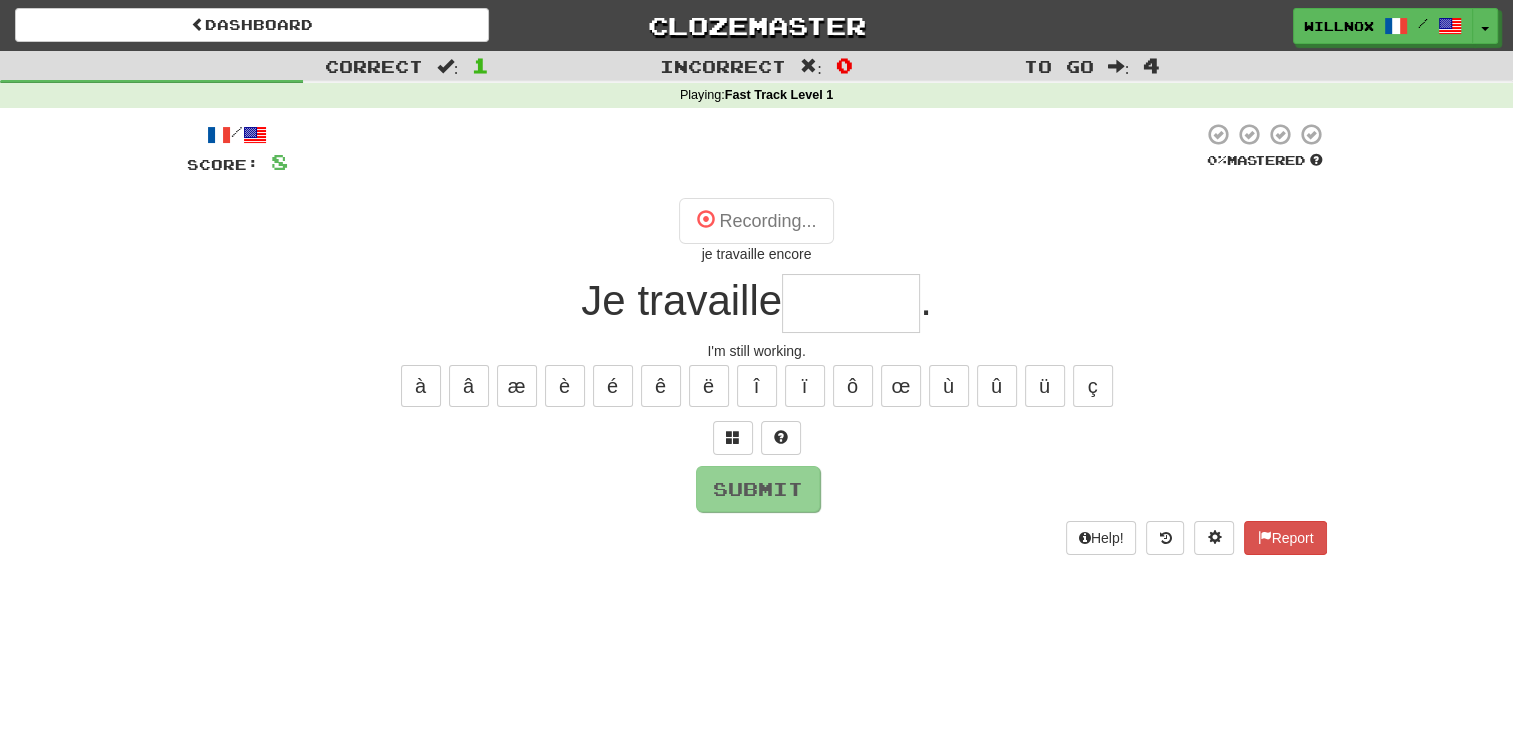 type on "******" 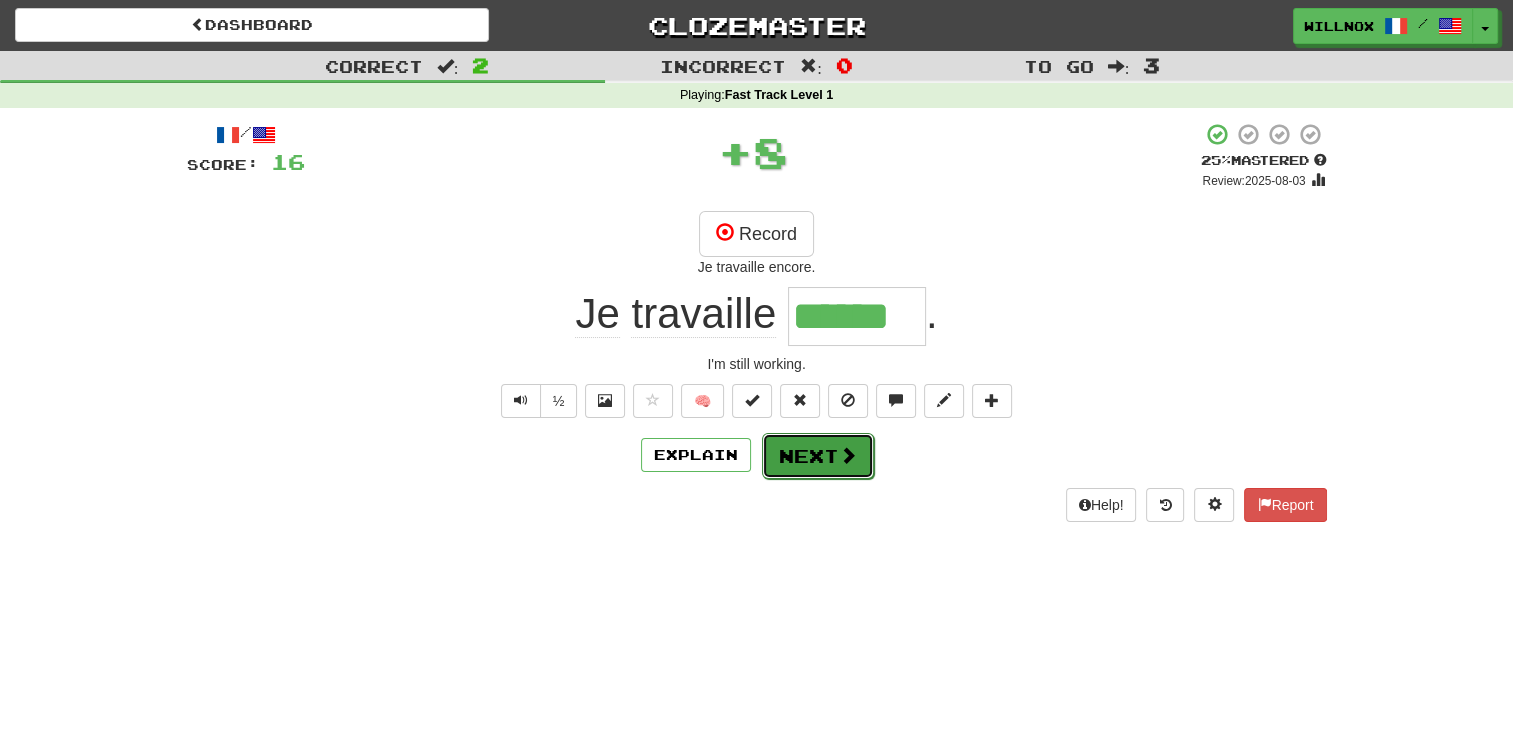 click on "Next" at bounding box center [818, 456] 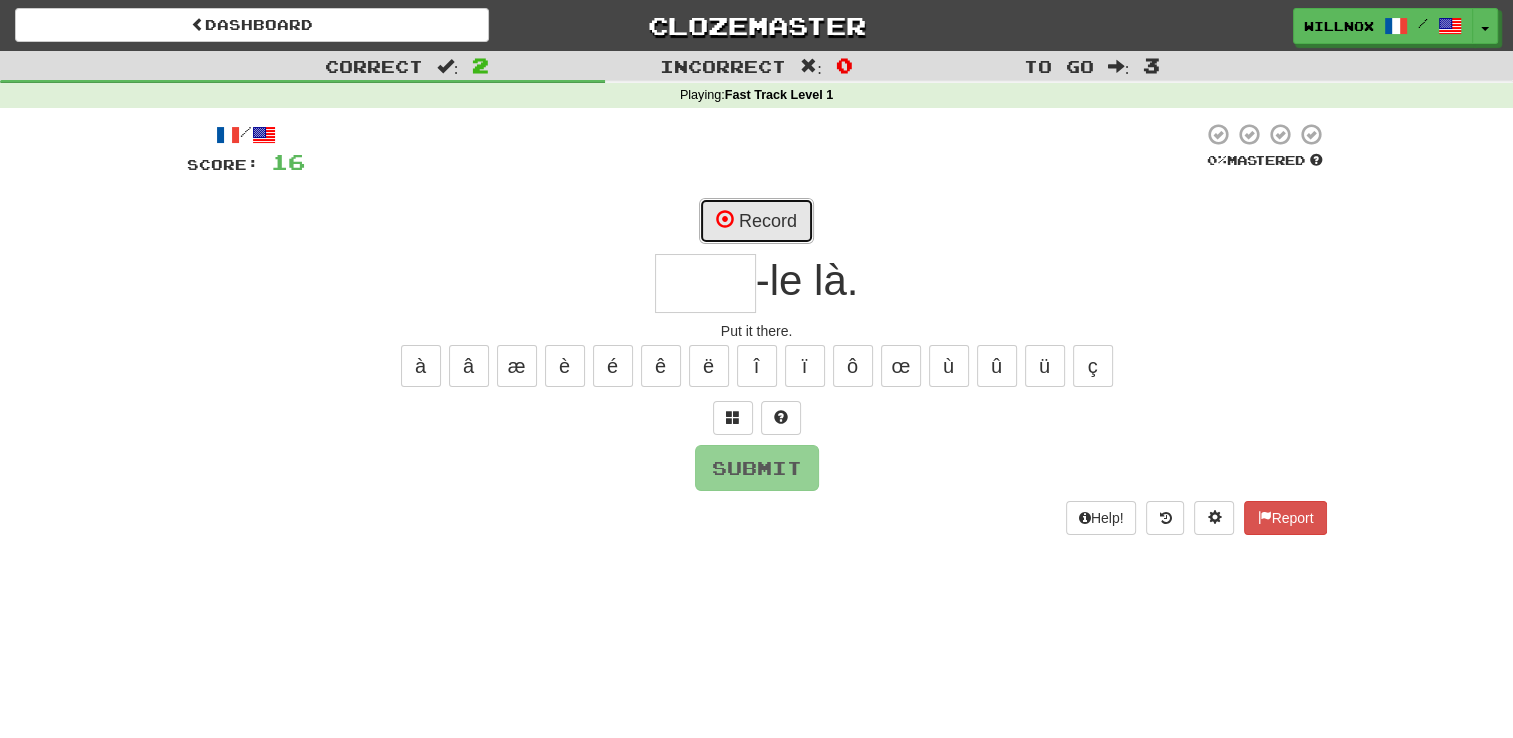 click on "Record" at bounding box center [756, 221] 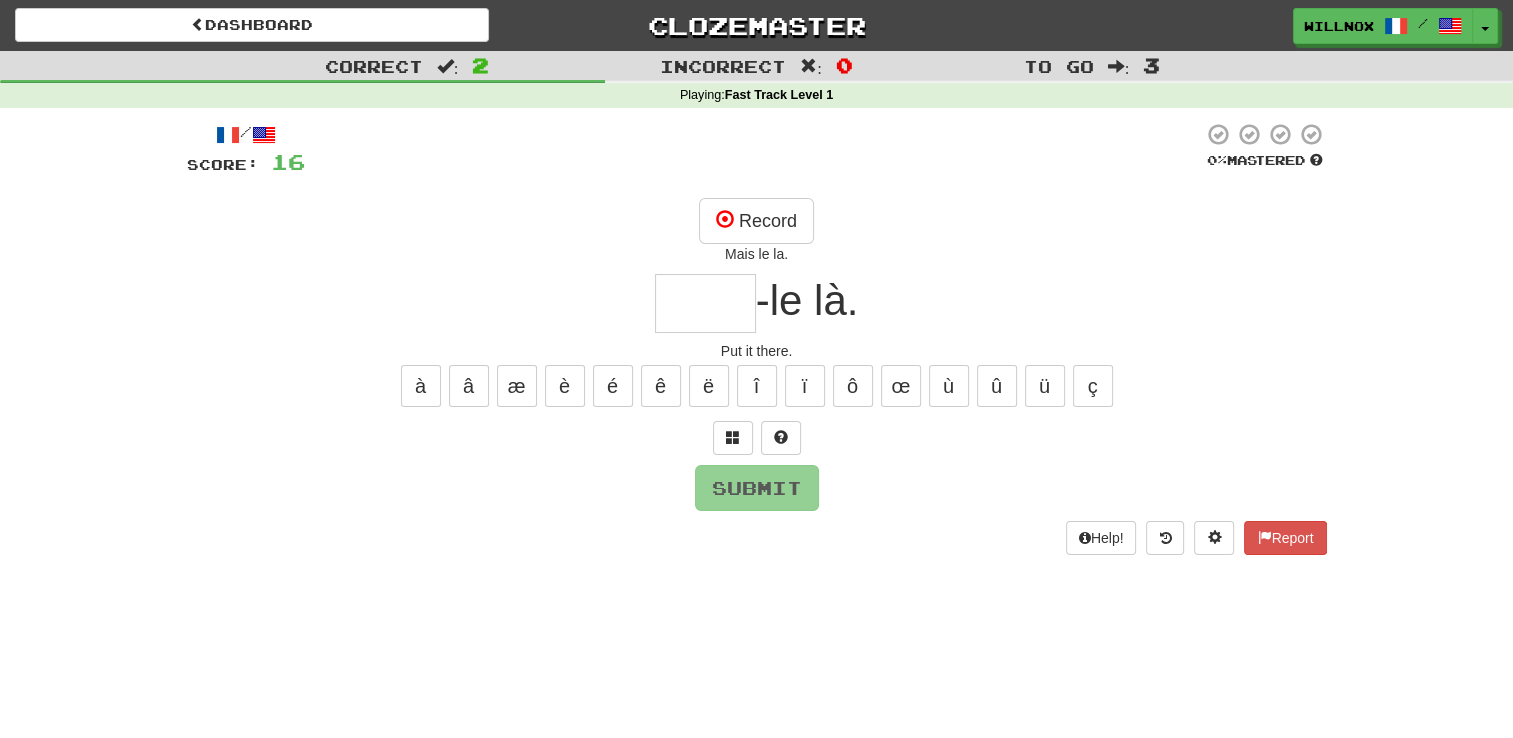 click at bounding box center [705, 303] 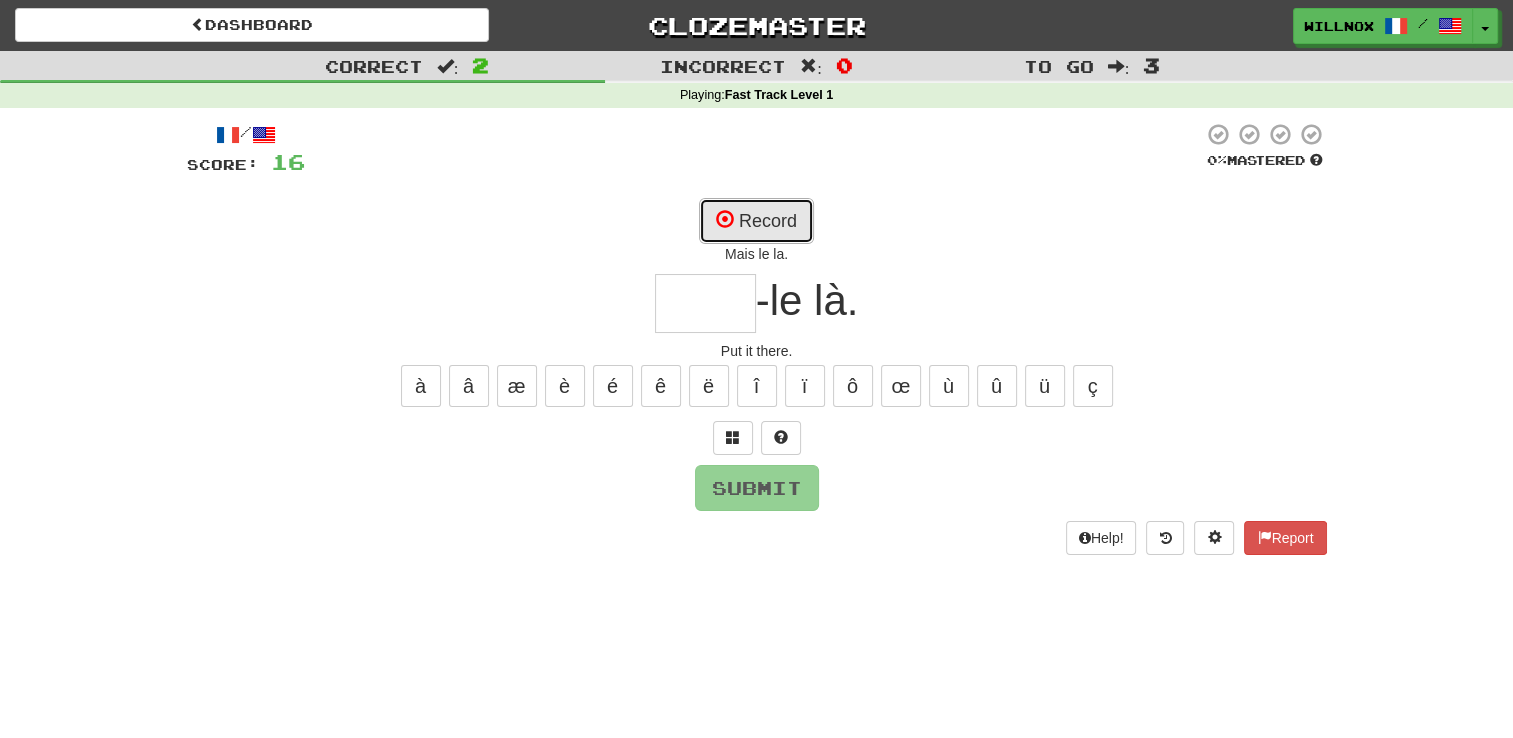 click on "Record" at bounding box center (756, 221) 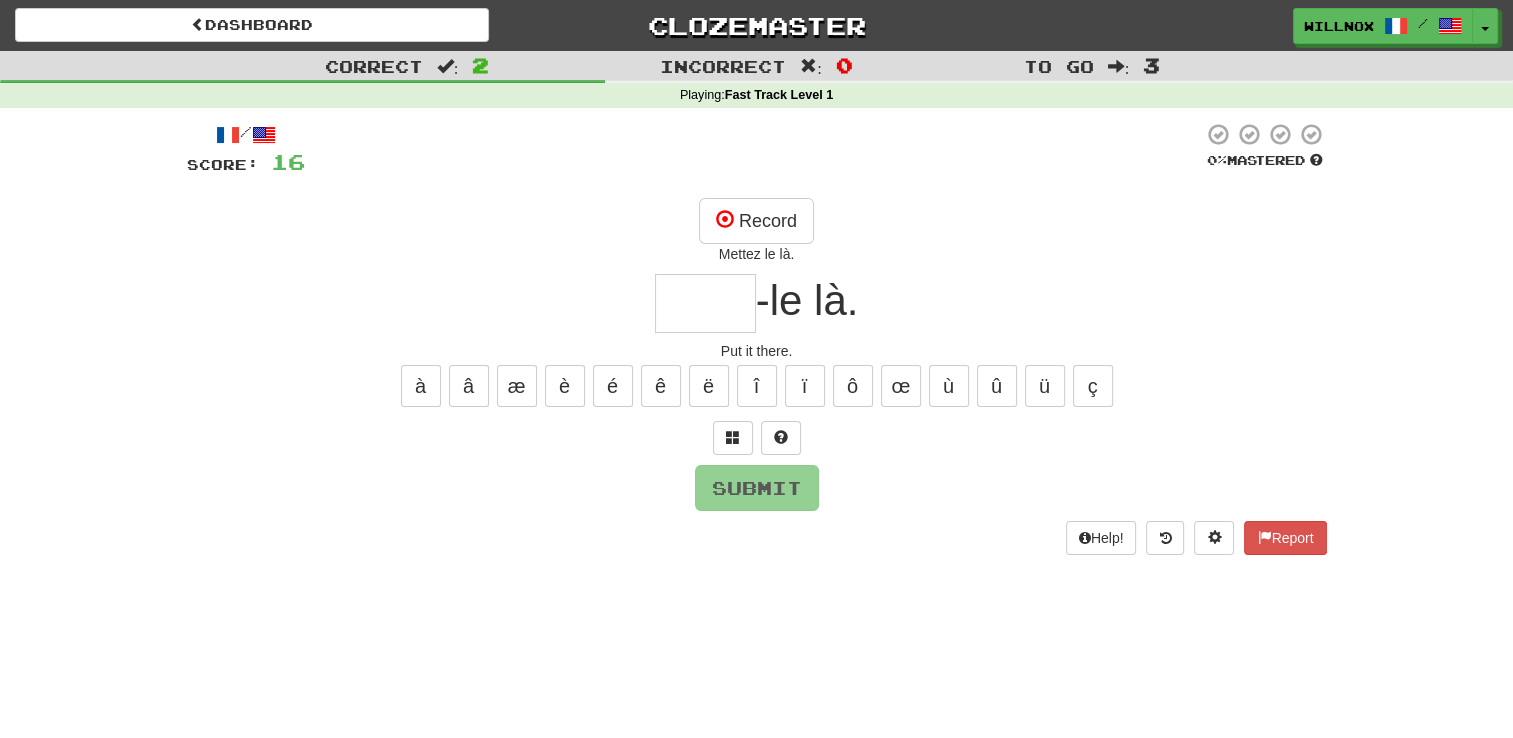 click at bounding box center (705, 303) 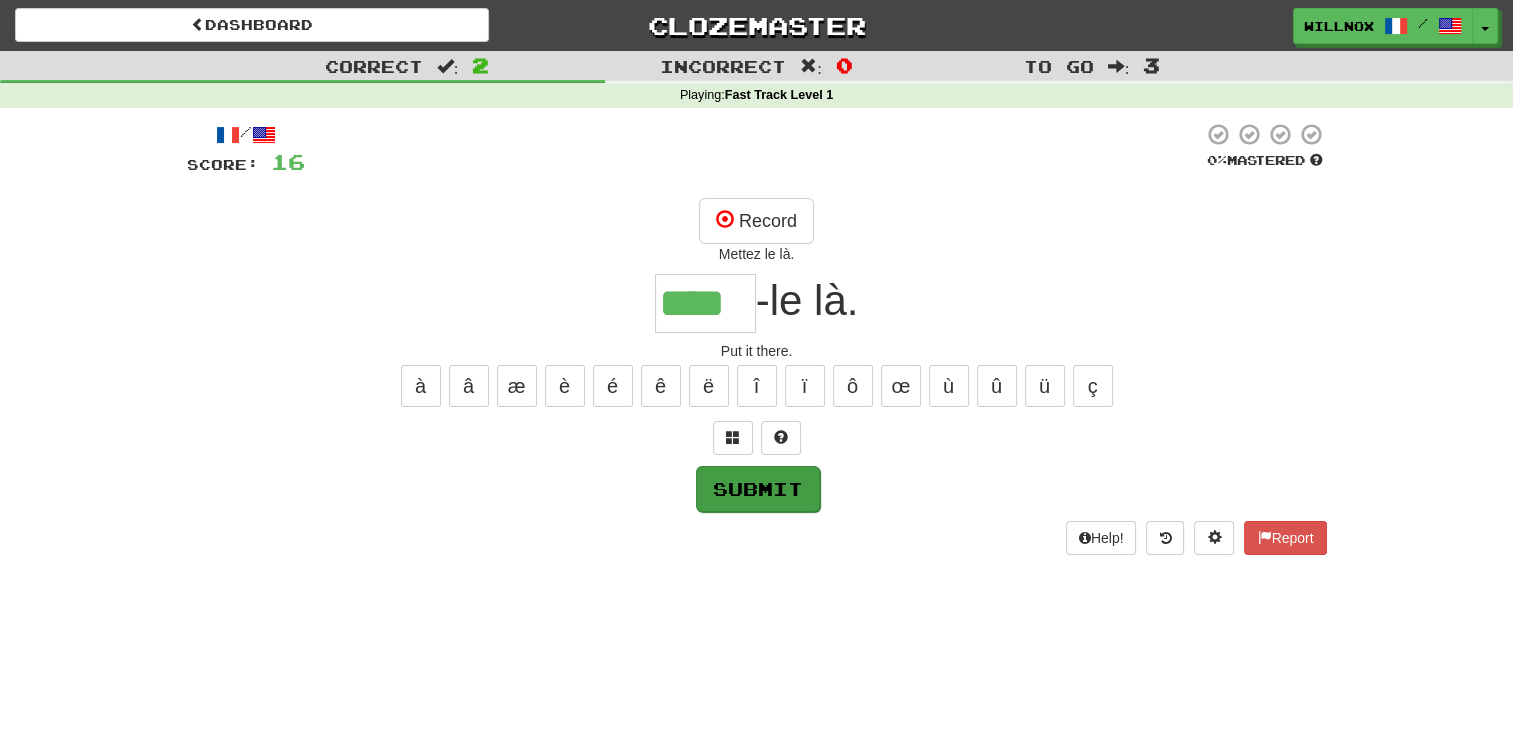 type on "****" 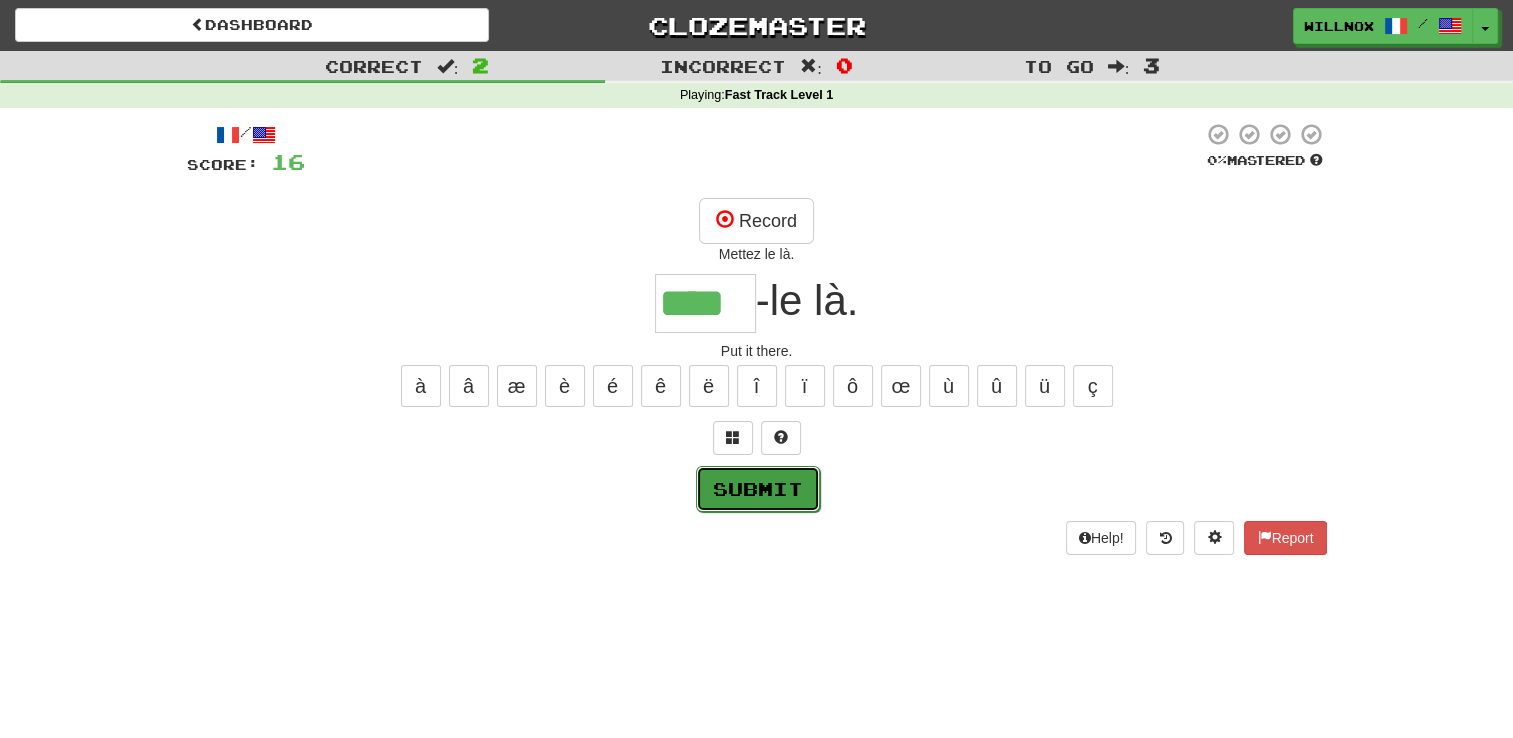 click on "Submit" at bounding box center [758, 489] 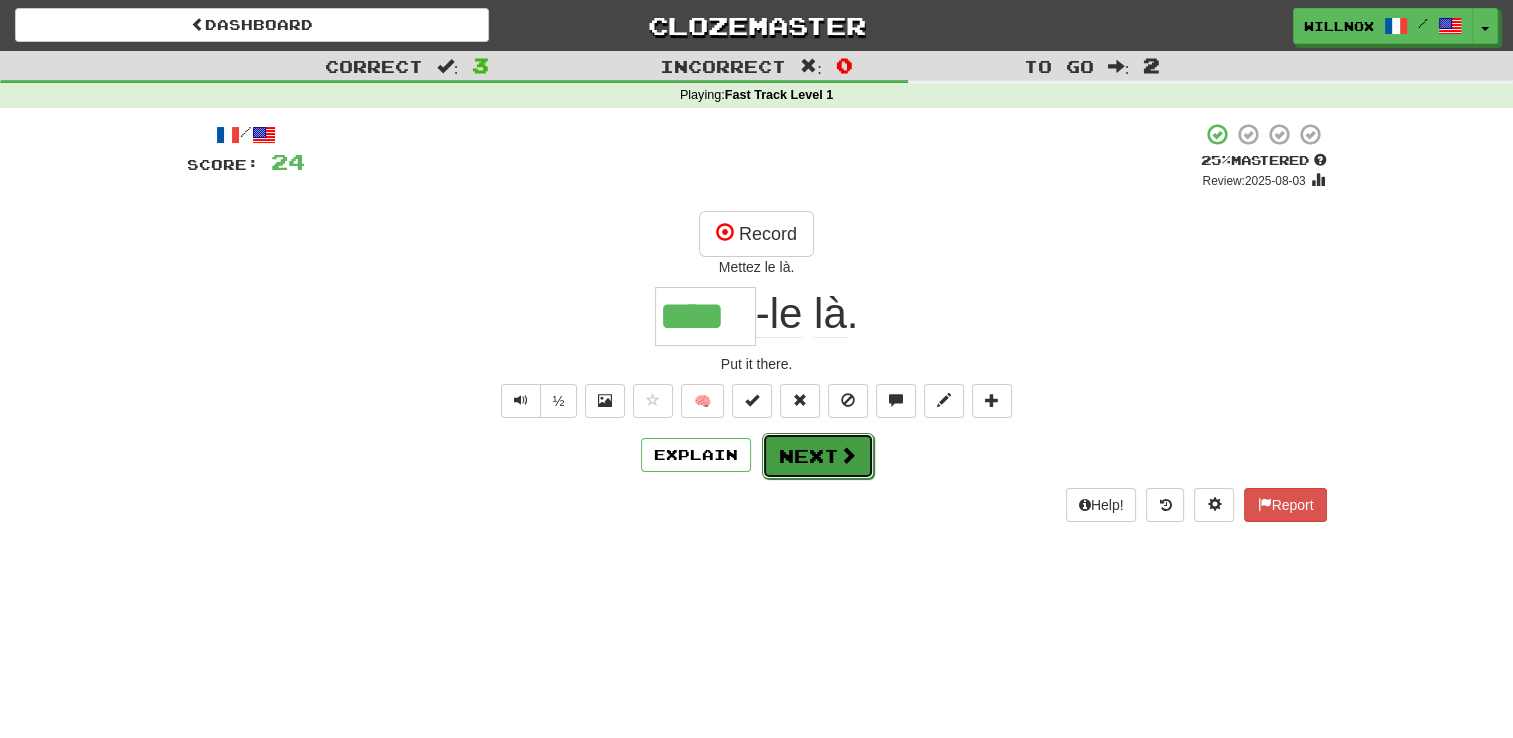 click at bounding box center (848, 455) 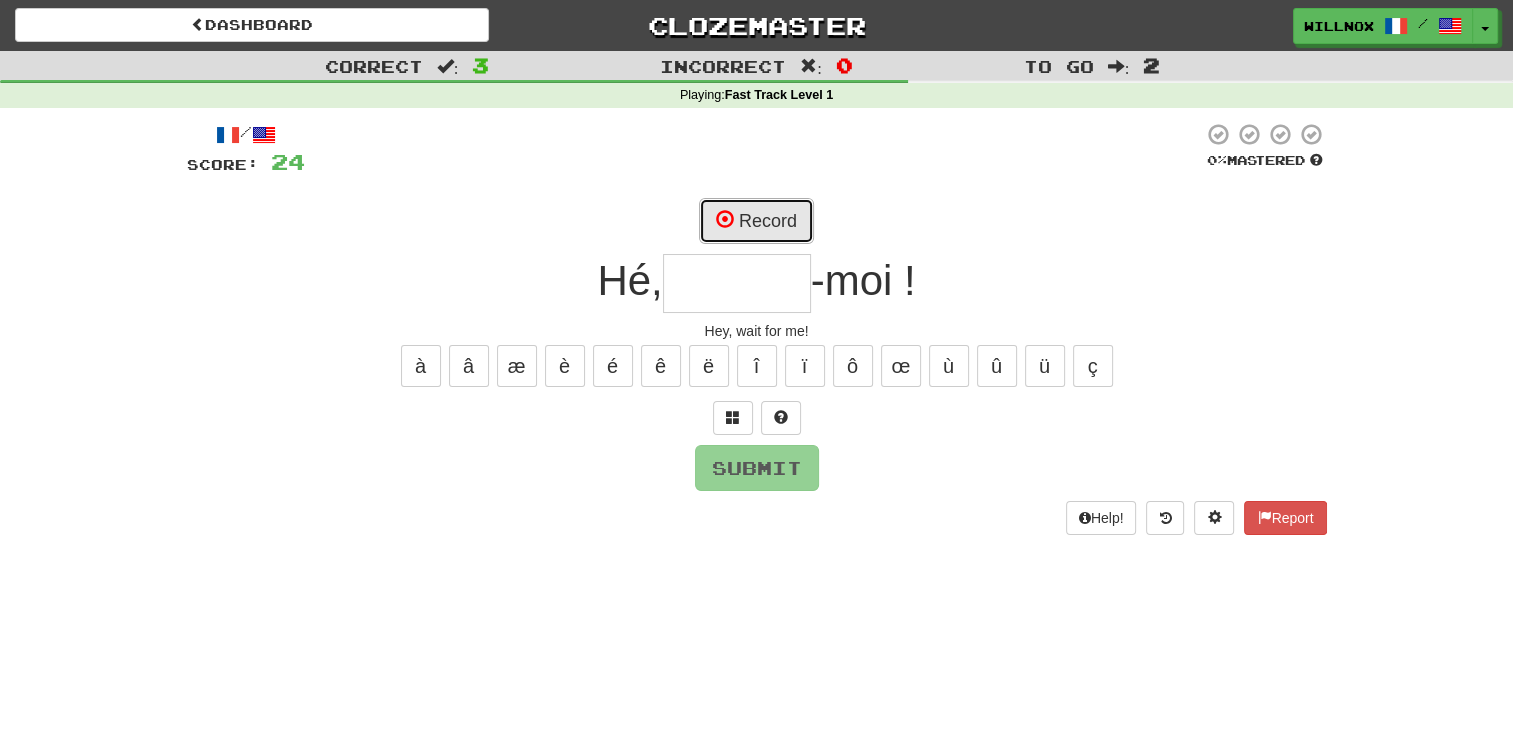 click on "Record" at bounding box center (756, 221) 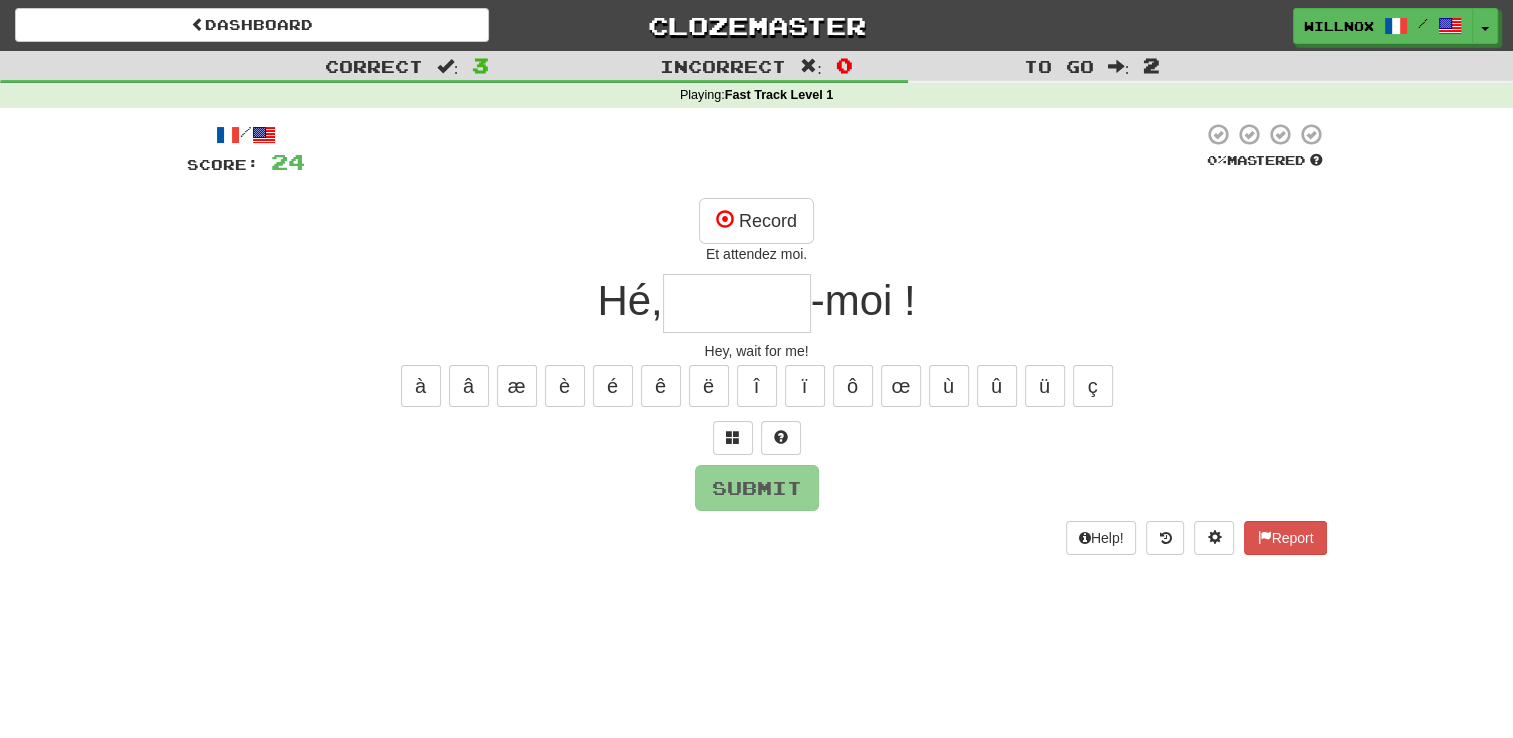 click at bounding box center [737, 303] 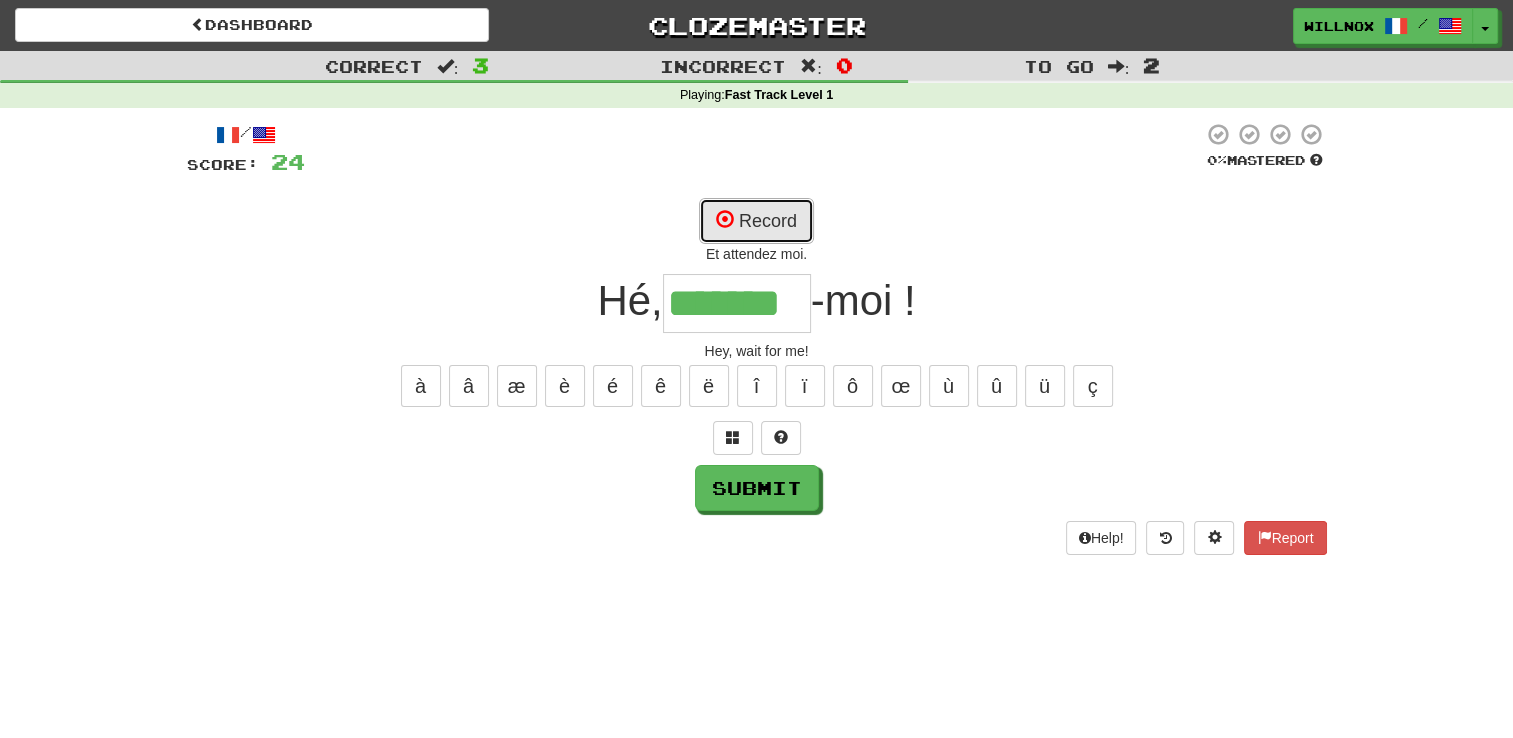 click on "Record" at bounding box center [756, 221] 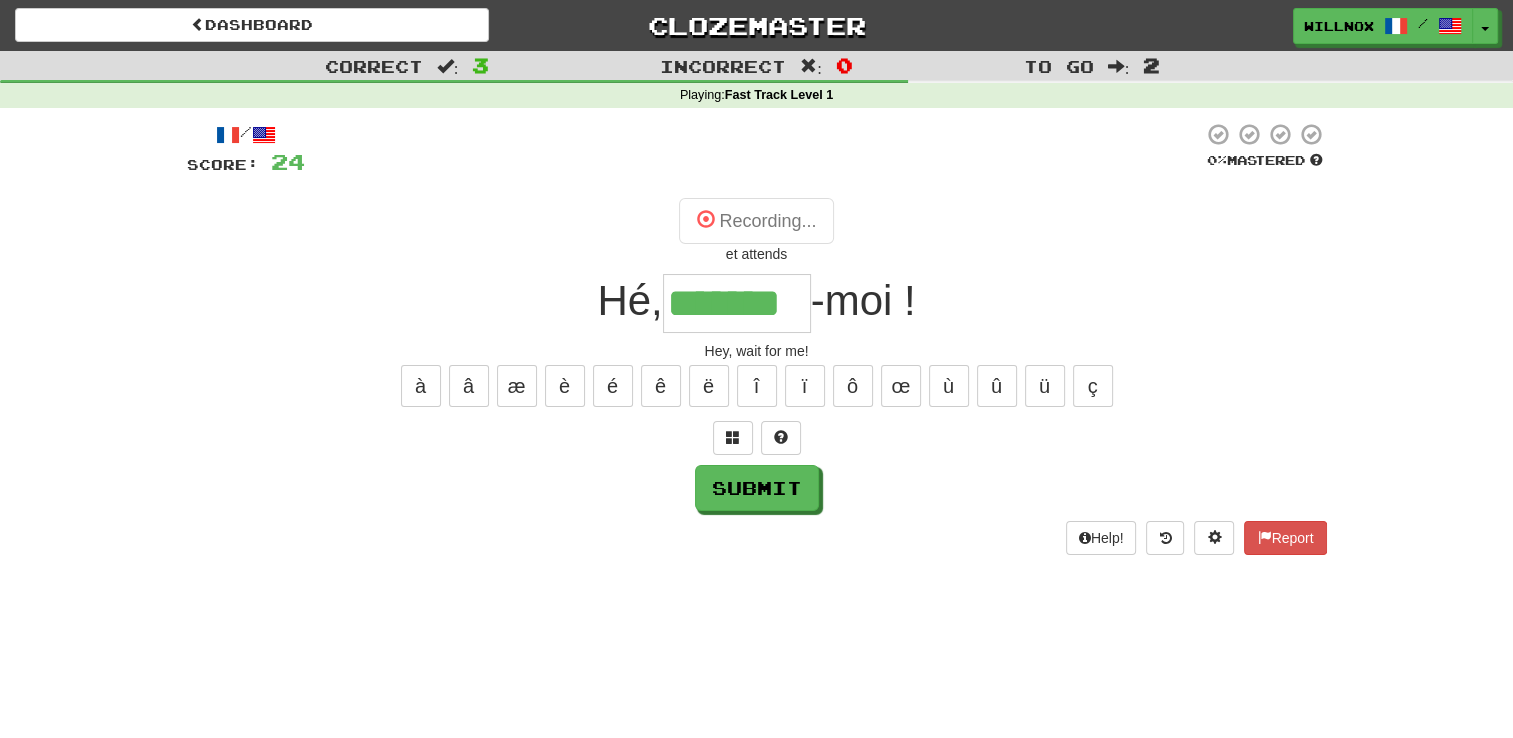 type on "*******" 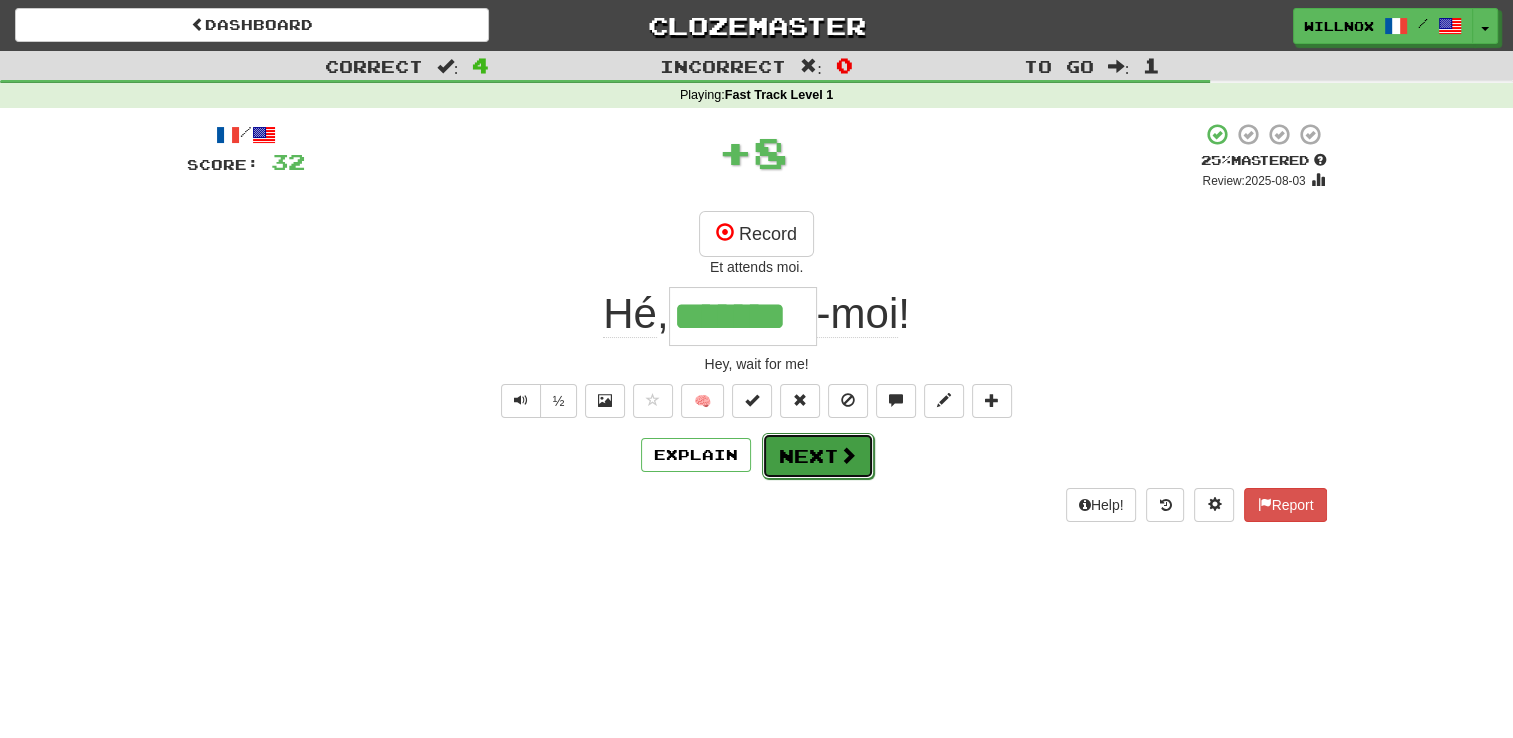 click on "Next" at bounding box center (818, 456) 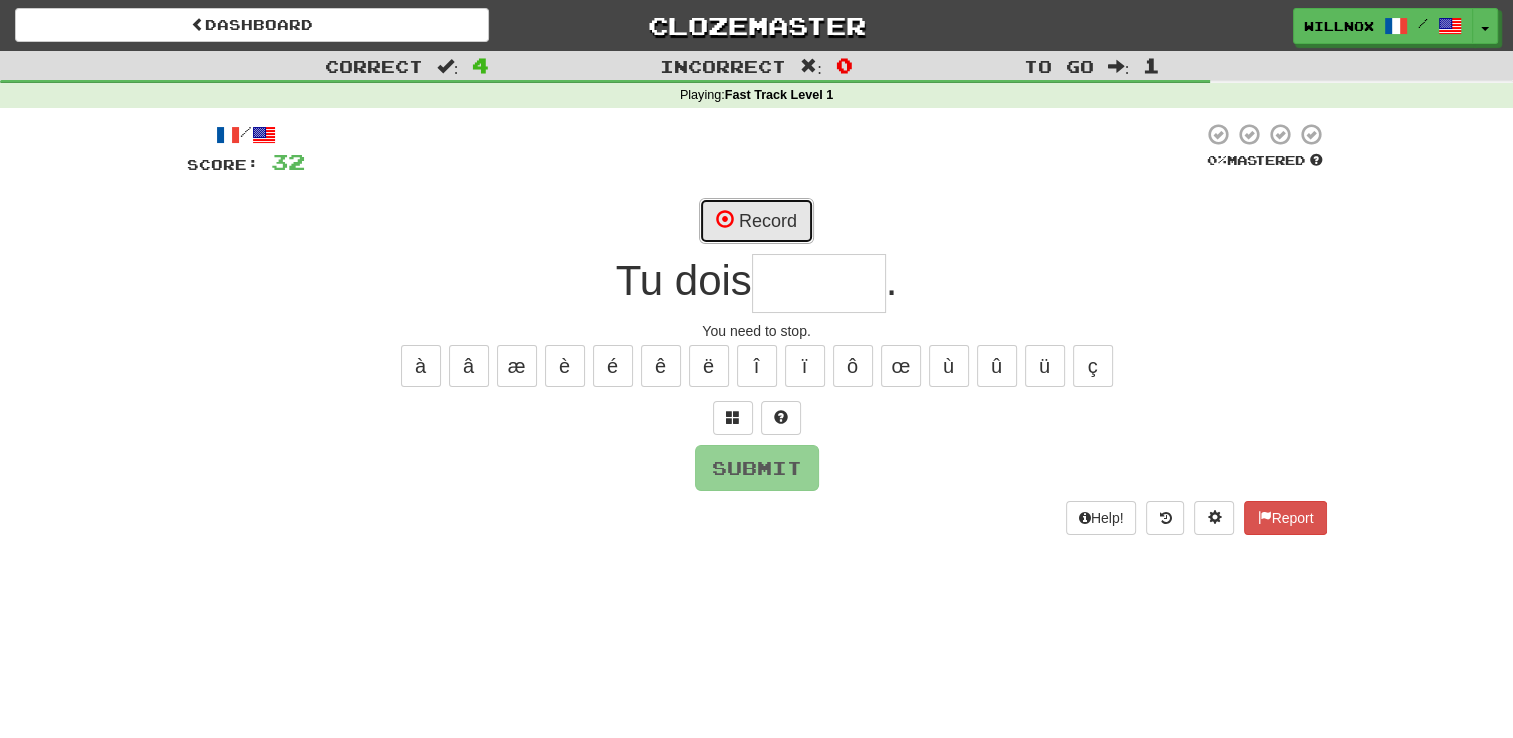 click on "Record" at bounding box center (756, 221) 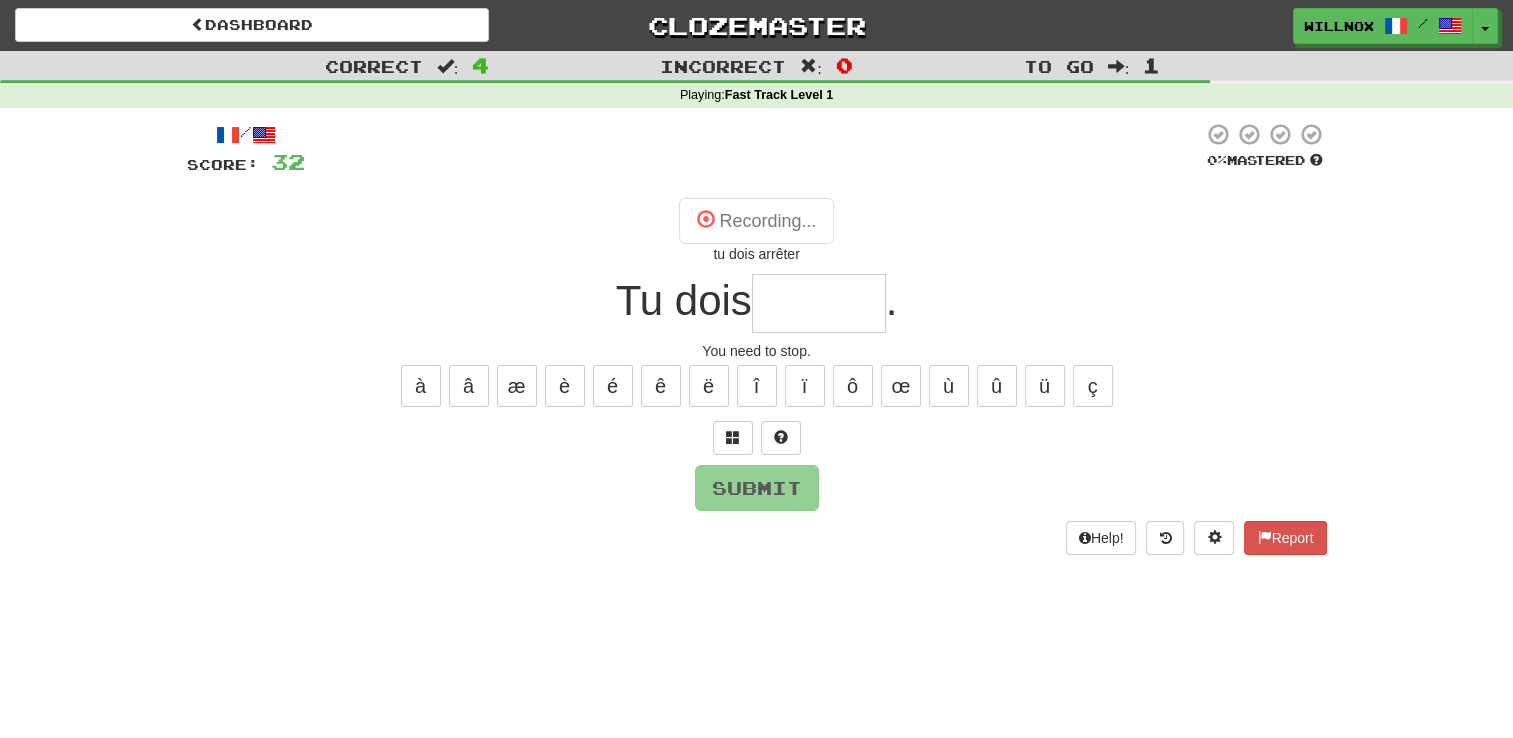 type on "*******" 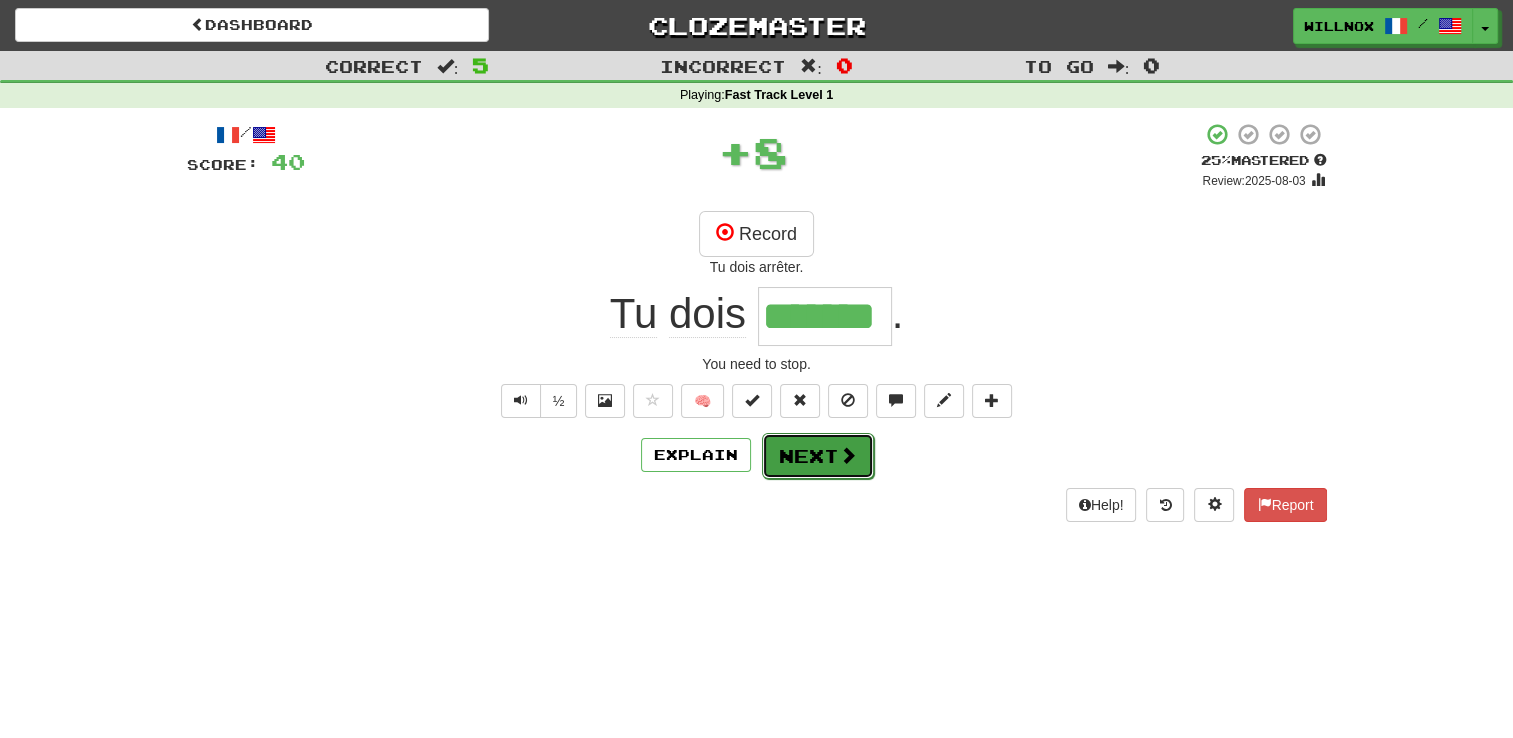 click on "Next" at bounding box center (818, 456) 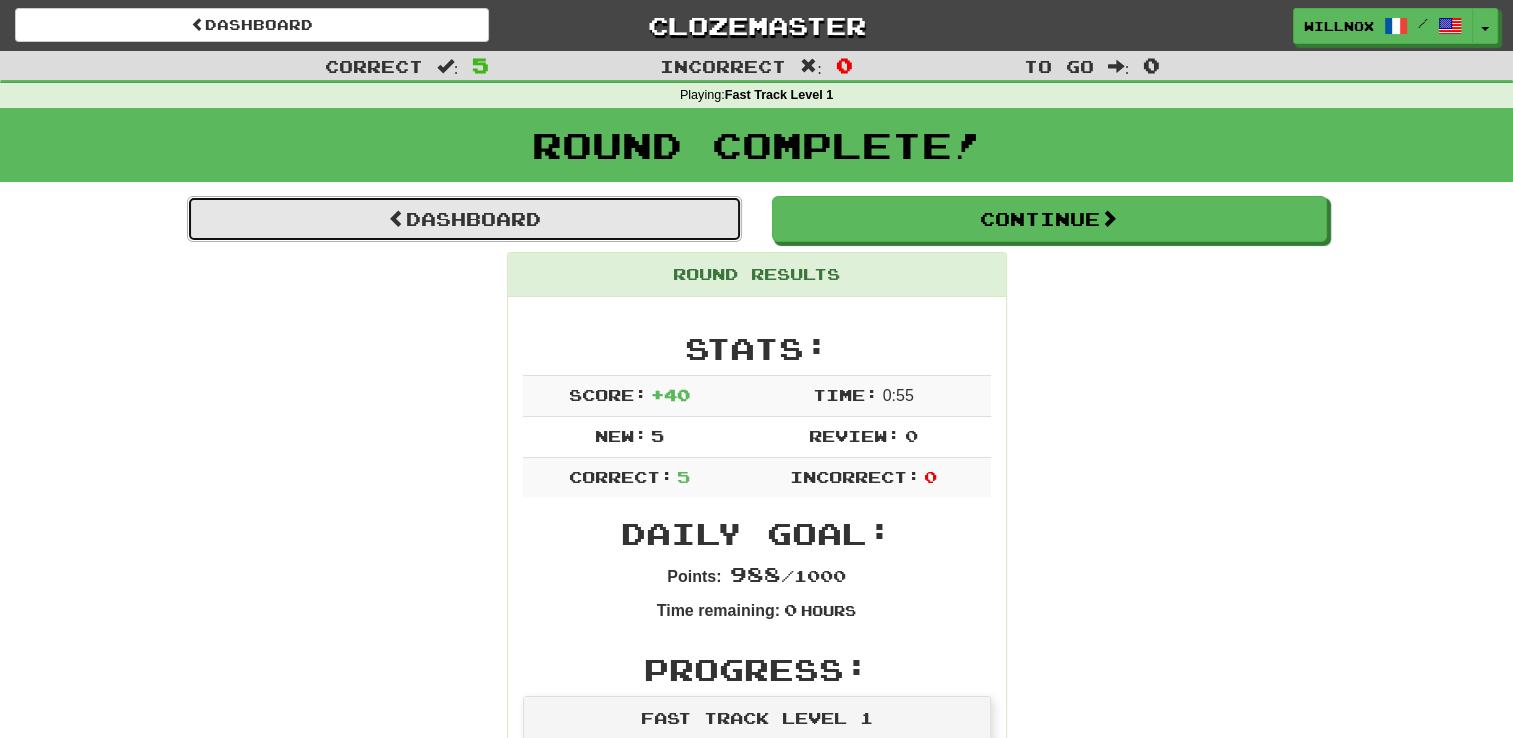 click on "Dashboard" at bounding box center (464, 219) 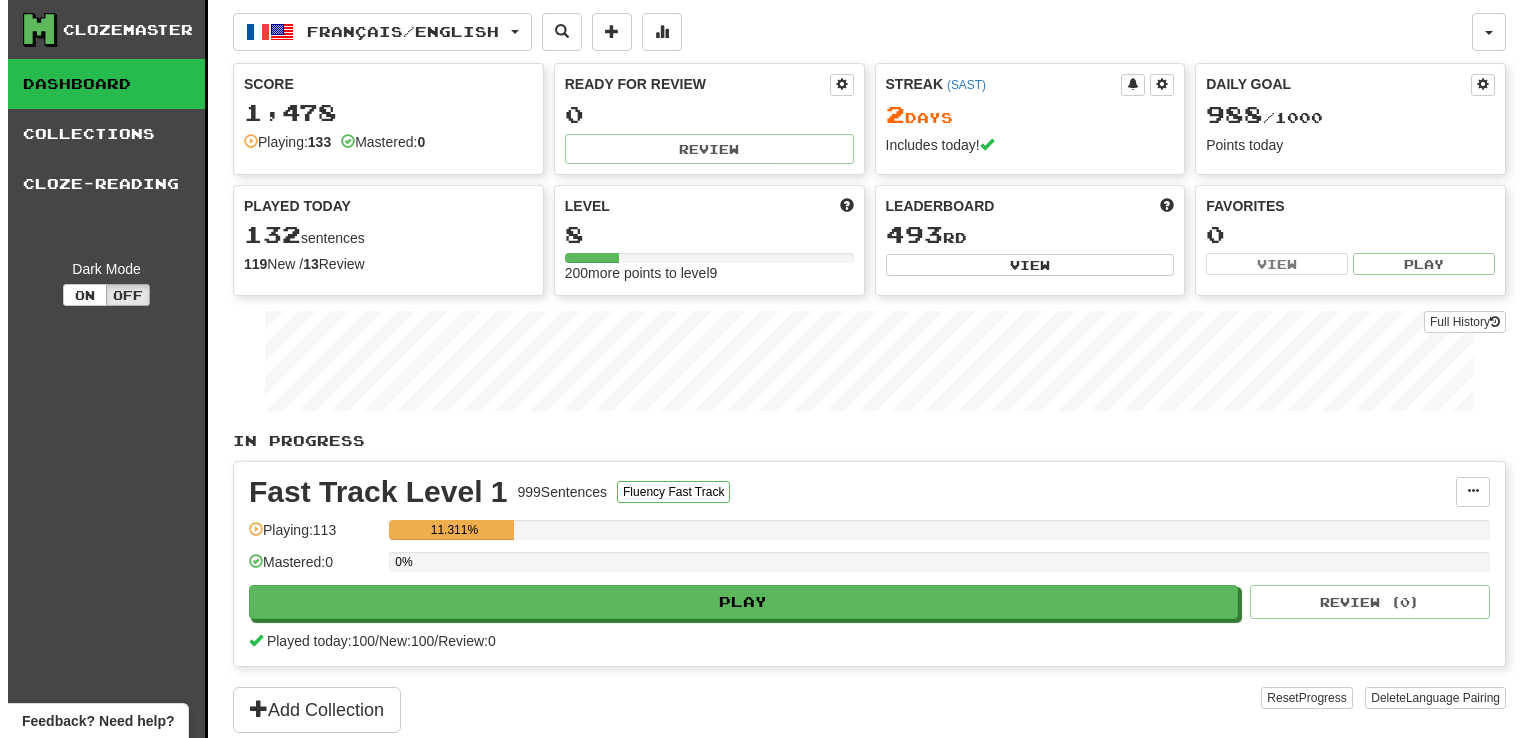 scroll, scrollTop: 0, scrollLeft: 0, axis: both 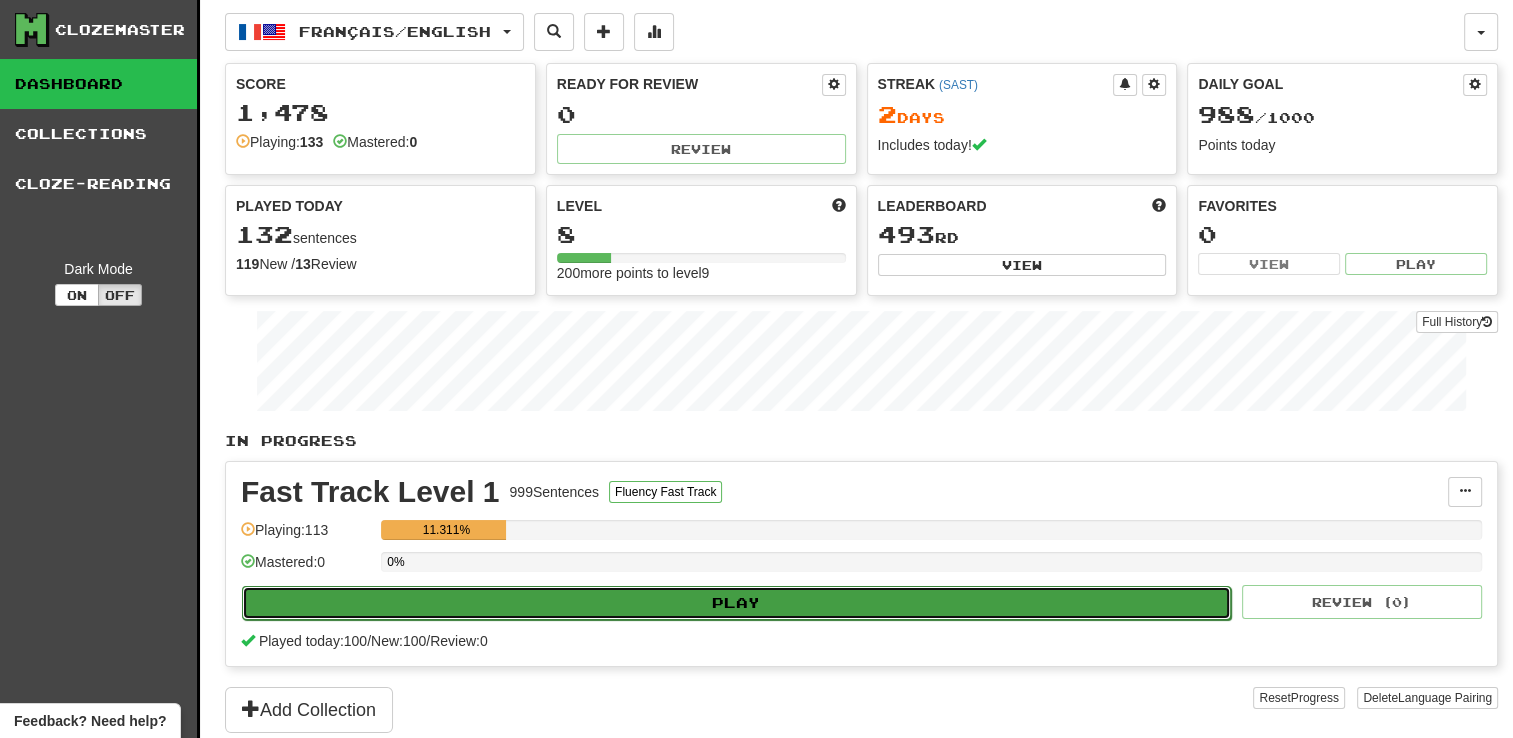 click on "Play" at bounding box center (736, 603) 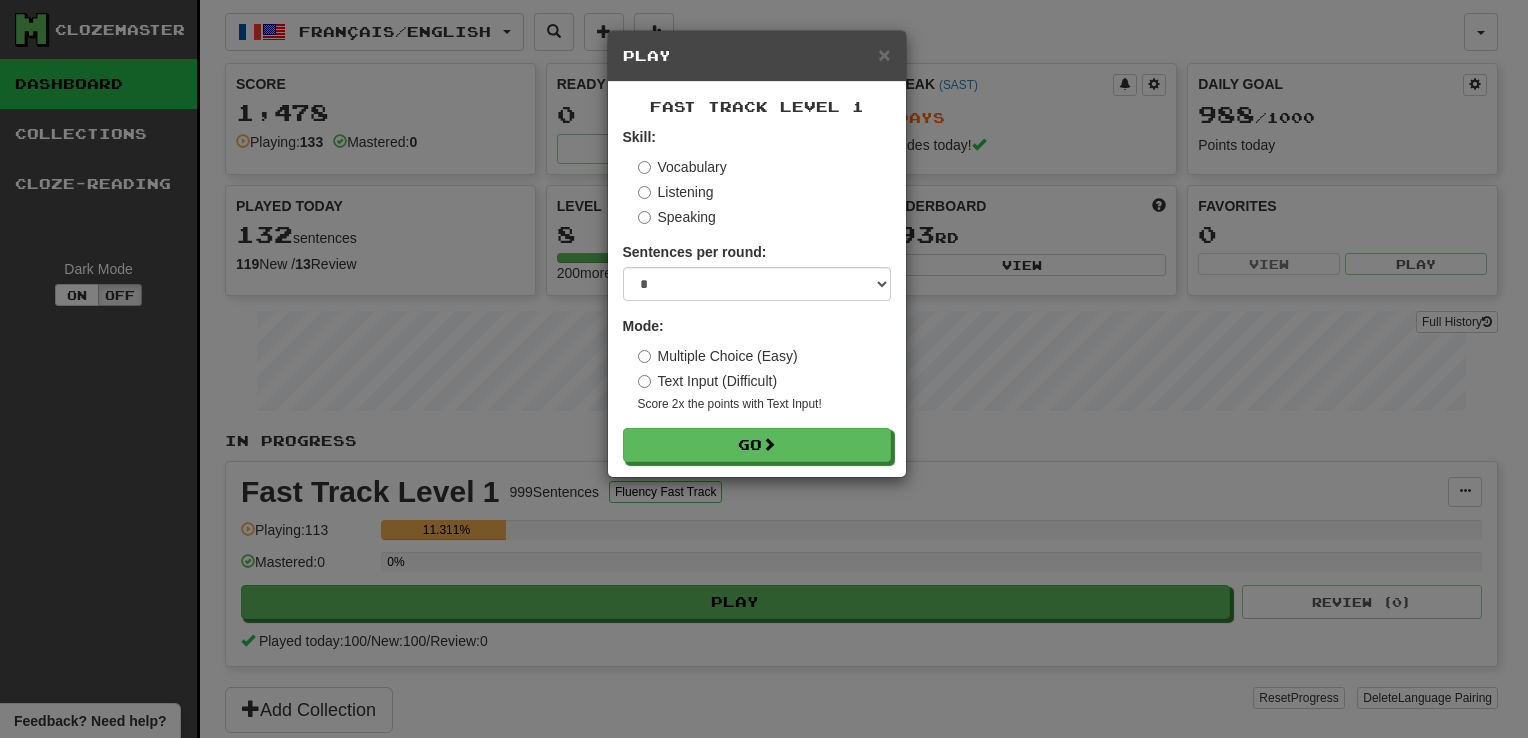 click on "Vocabulary" at bounding box center (682, 167) 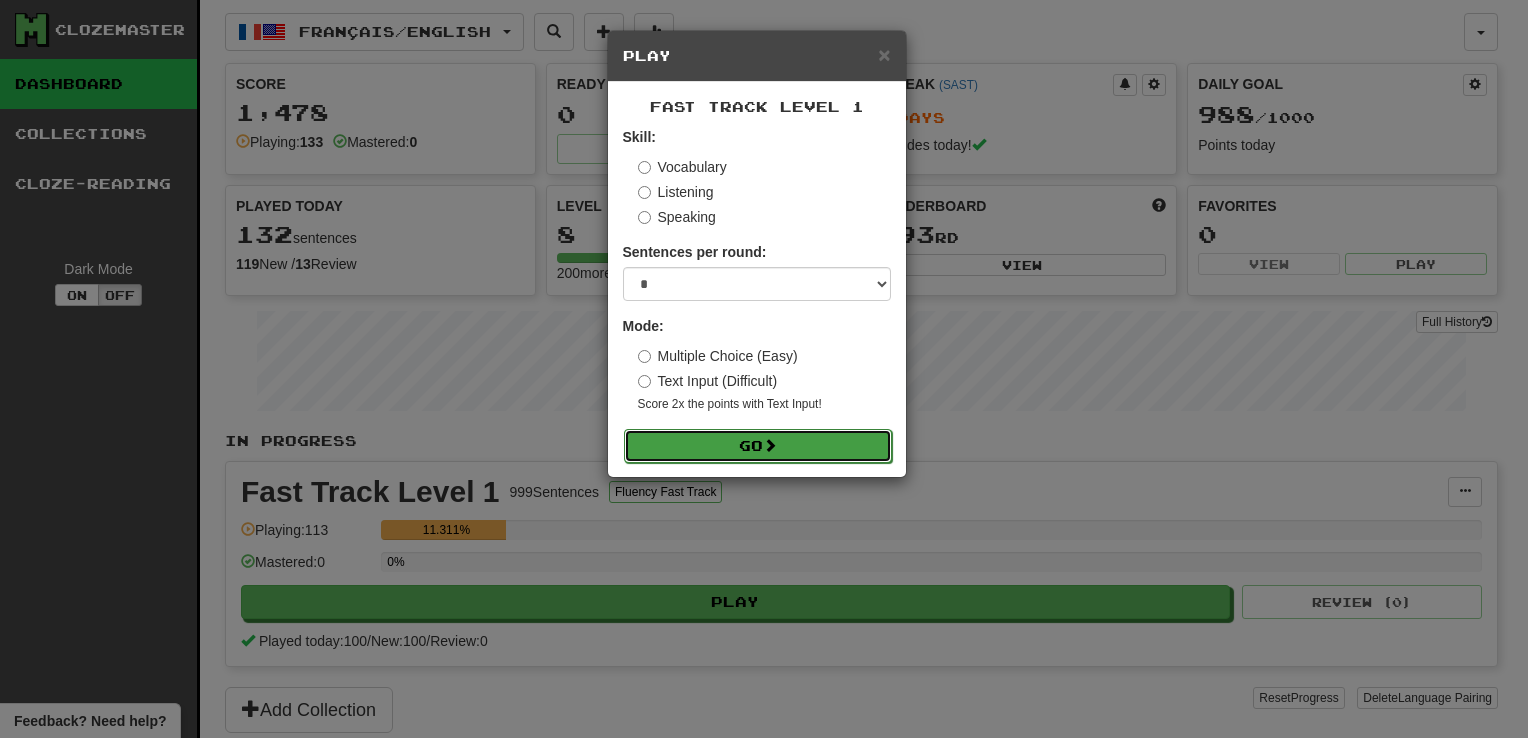 click on "Go" at bounding box center [758, 446] 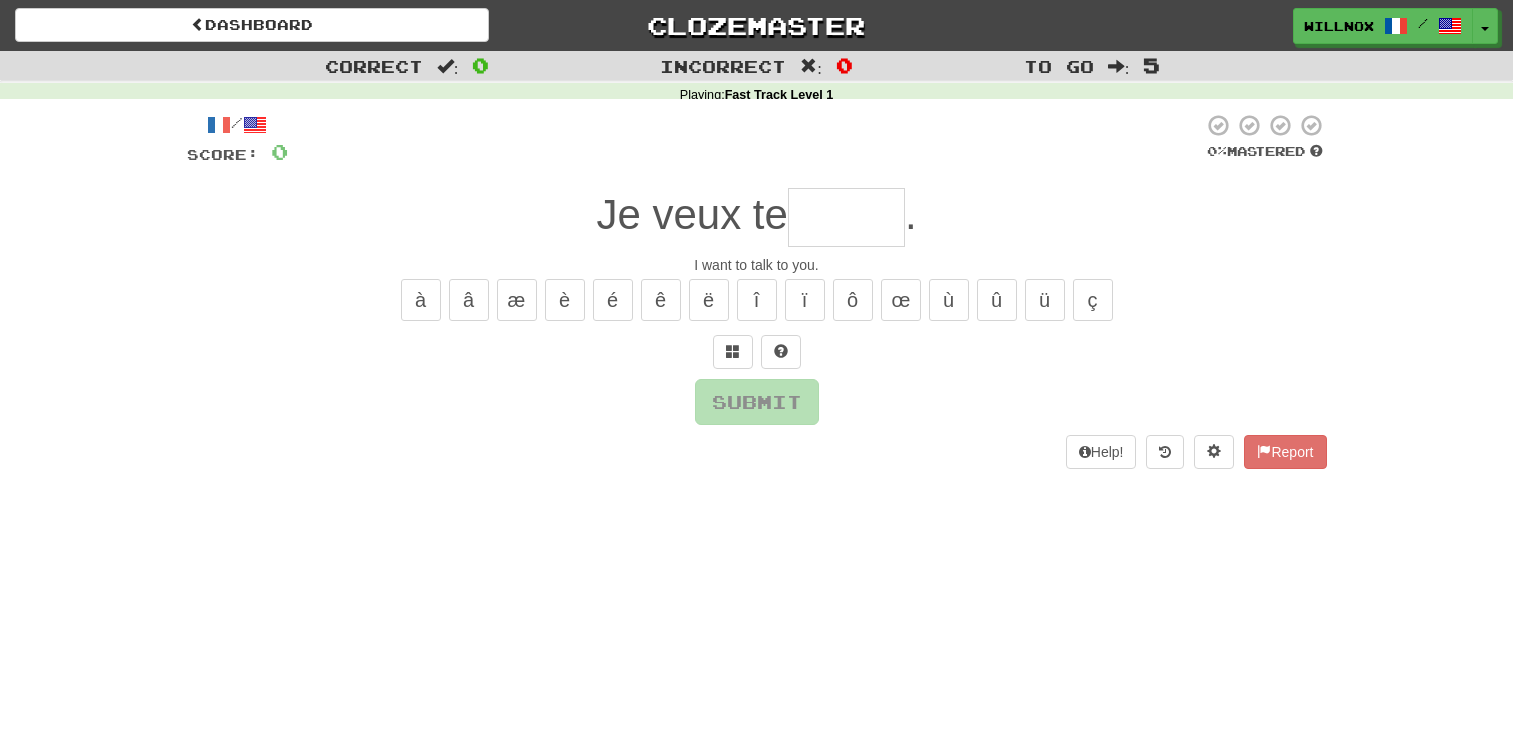 scroll, scrollTop: 0, scrollLeft: 0, axis: both 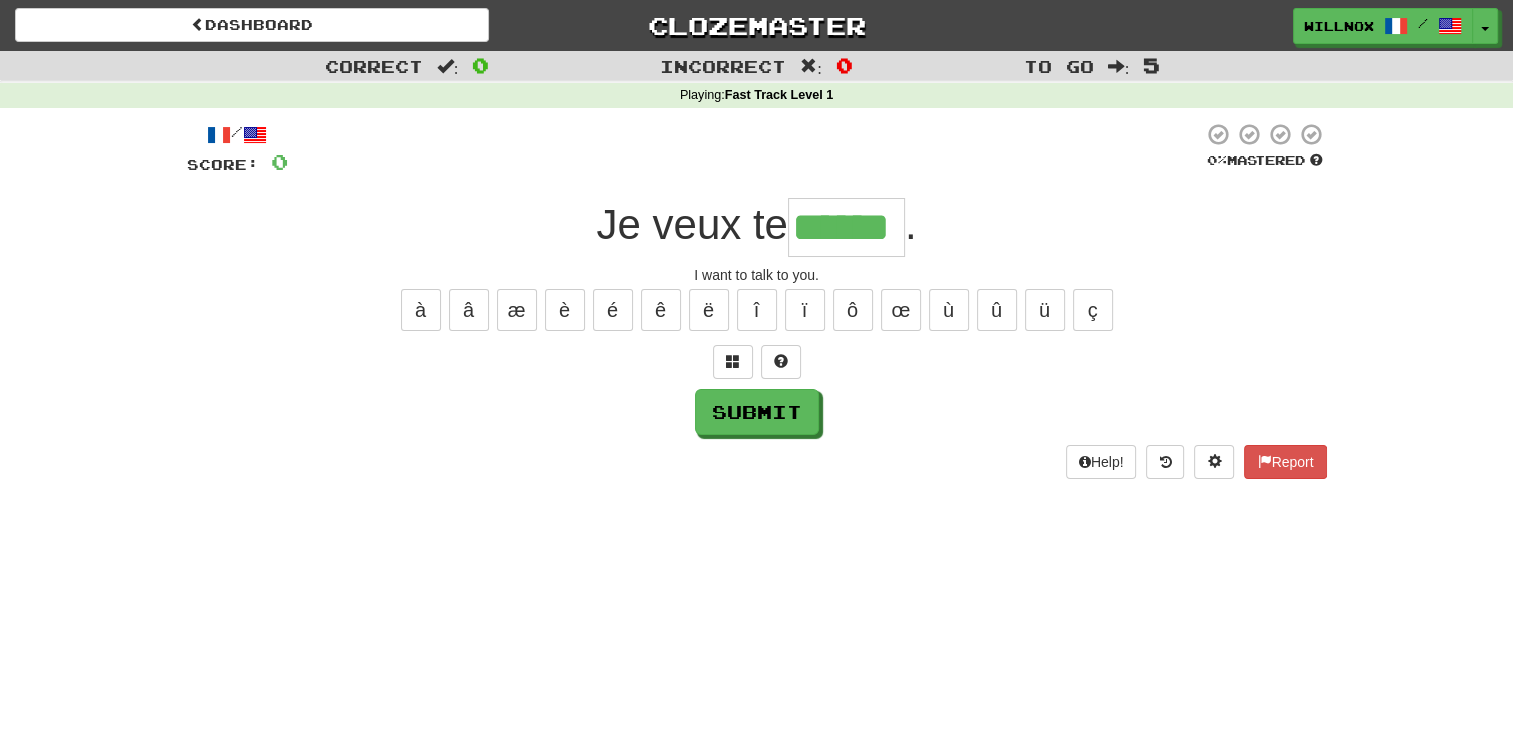 type on "******" 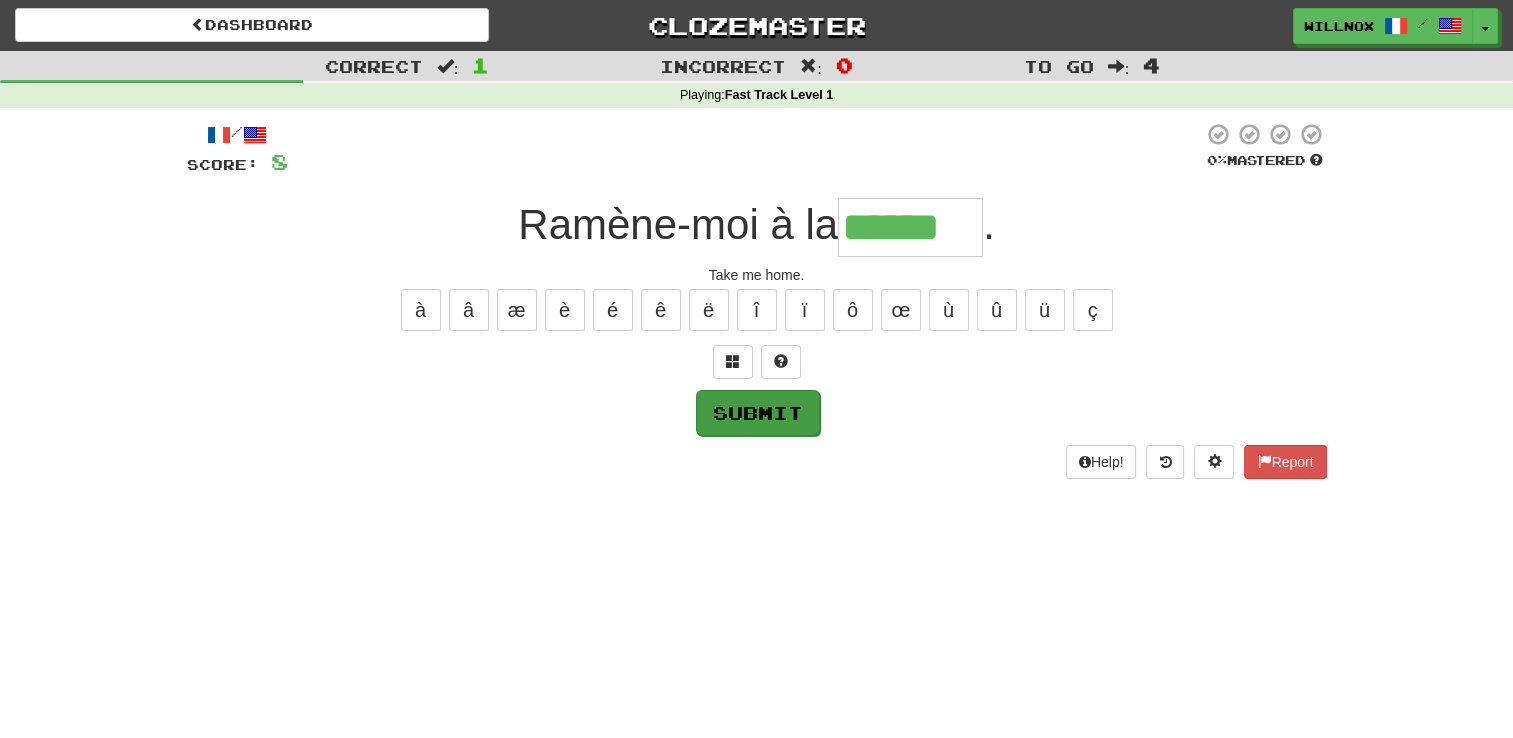 type on "******" 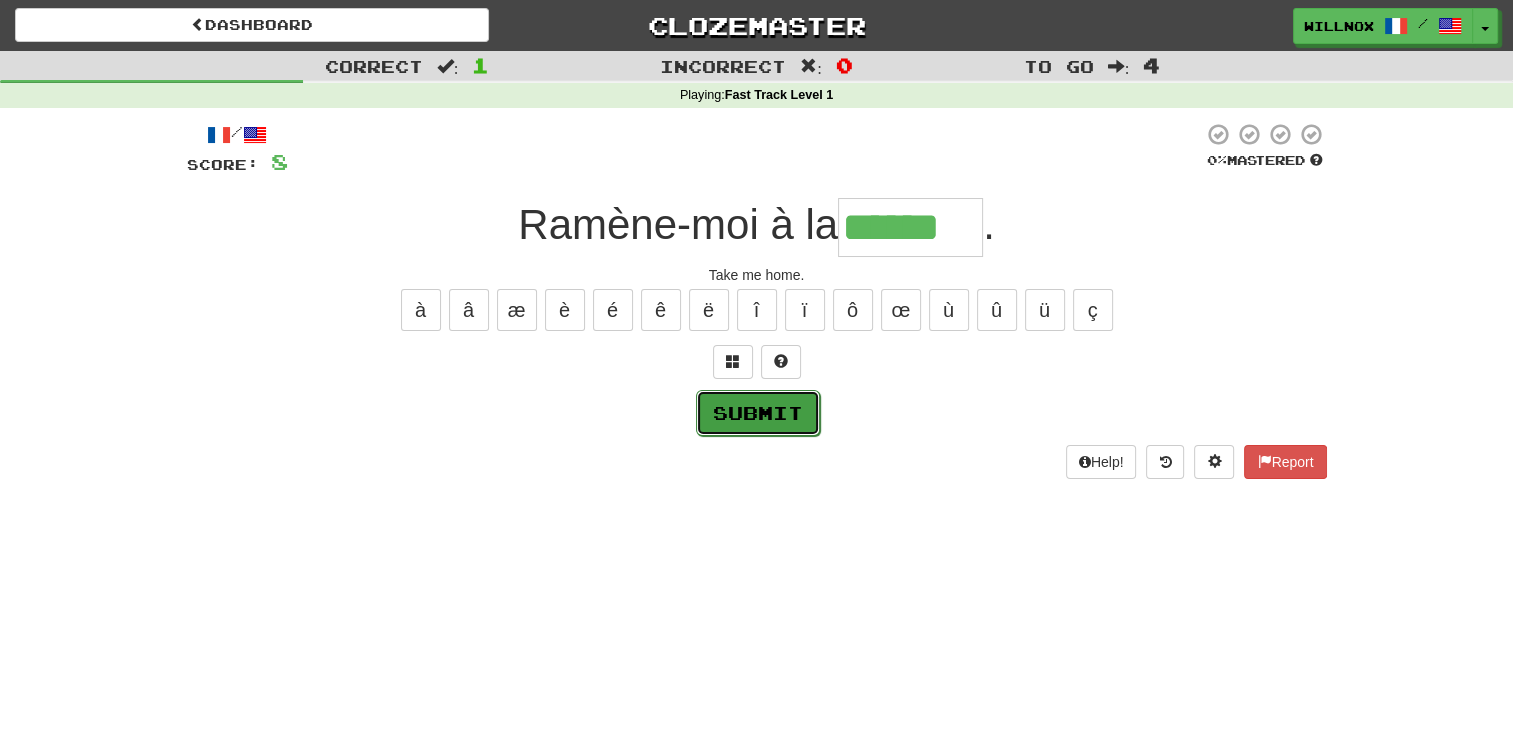 click on "Submit" at bounding box center (758, 413) 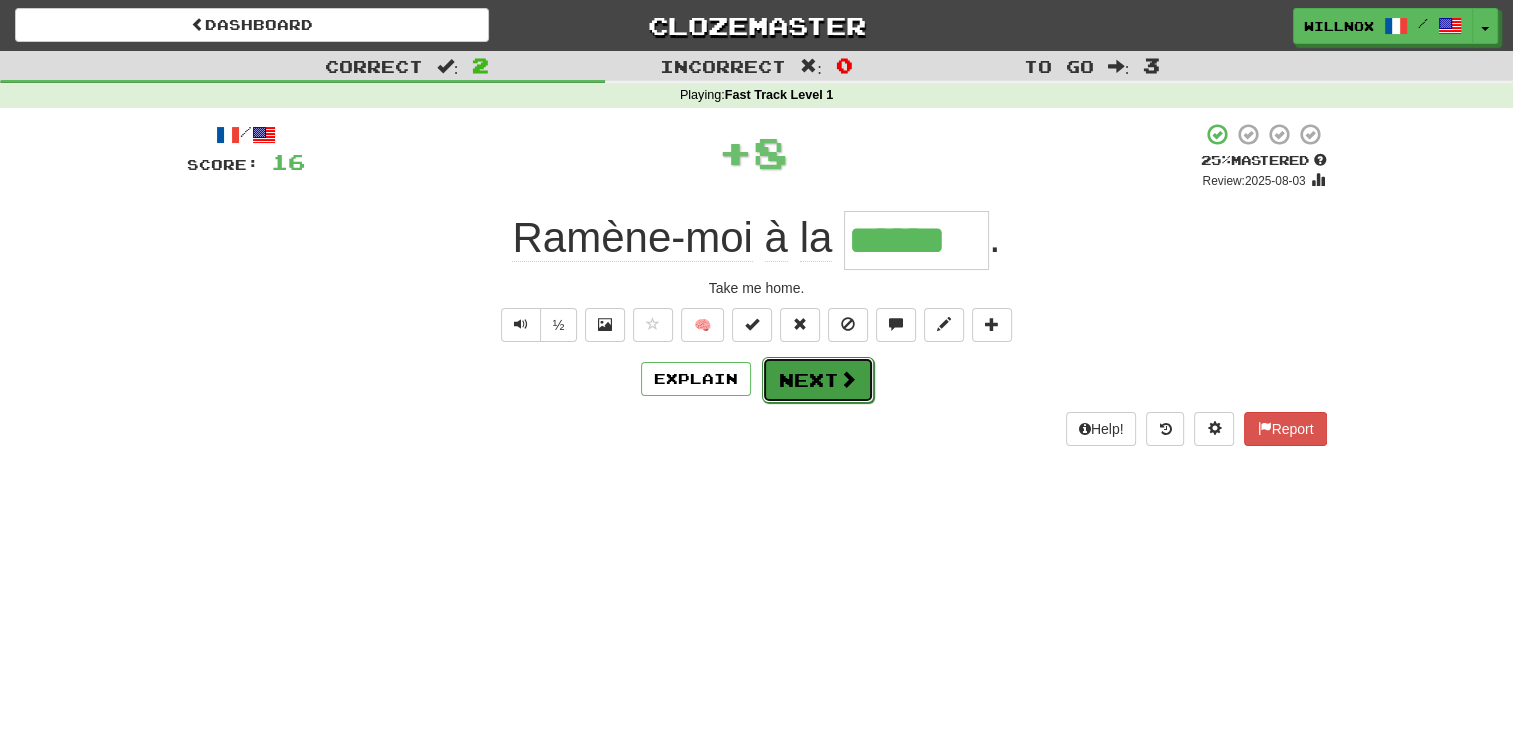 click on "Next" at bounding box center [818, 380] 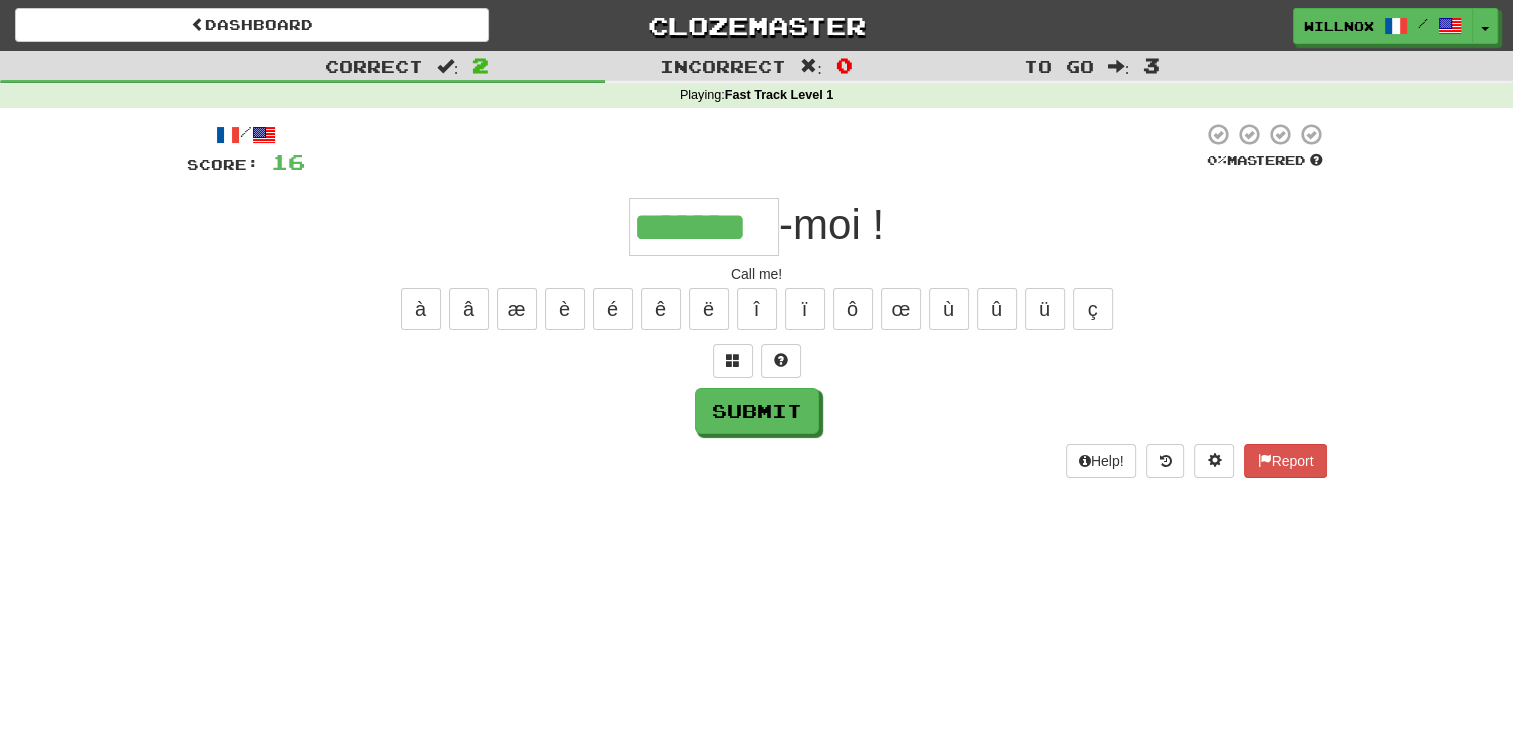 scroll, scrollTop: 0, scrollLeft: 0, axis: both 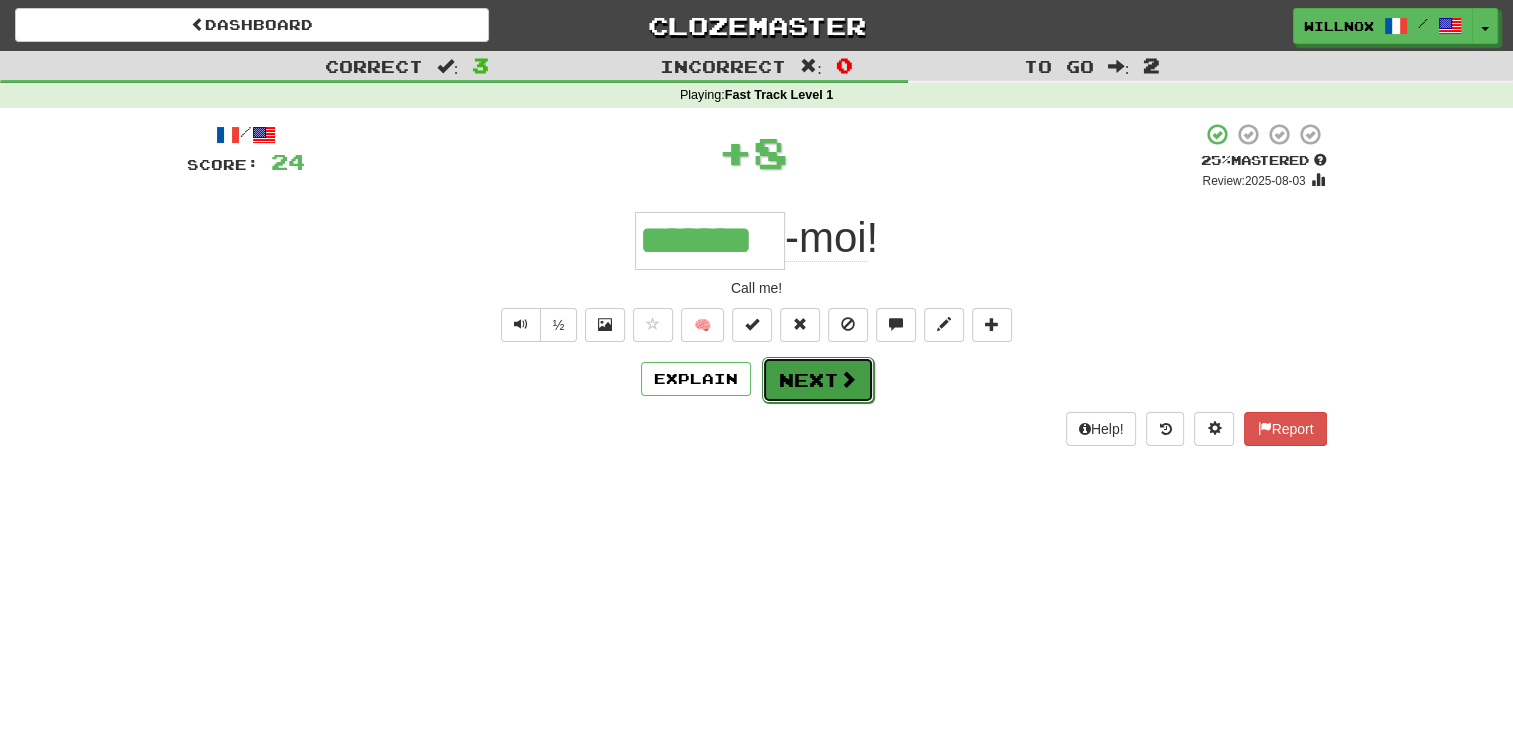 click on "Next" at bounding box center [818, 380] 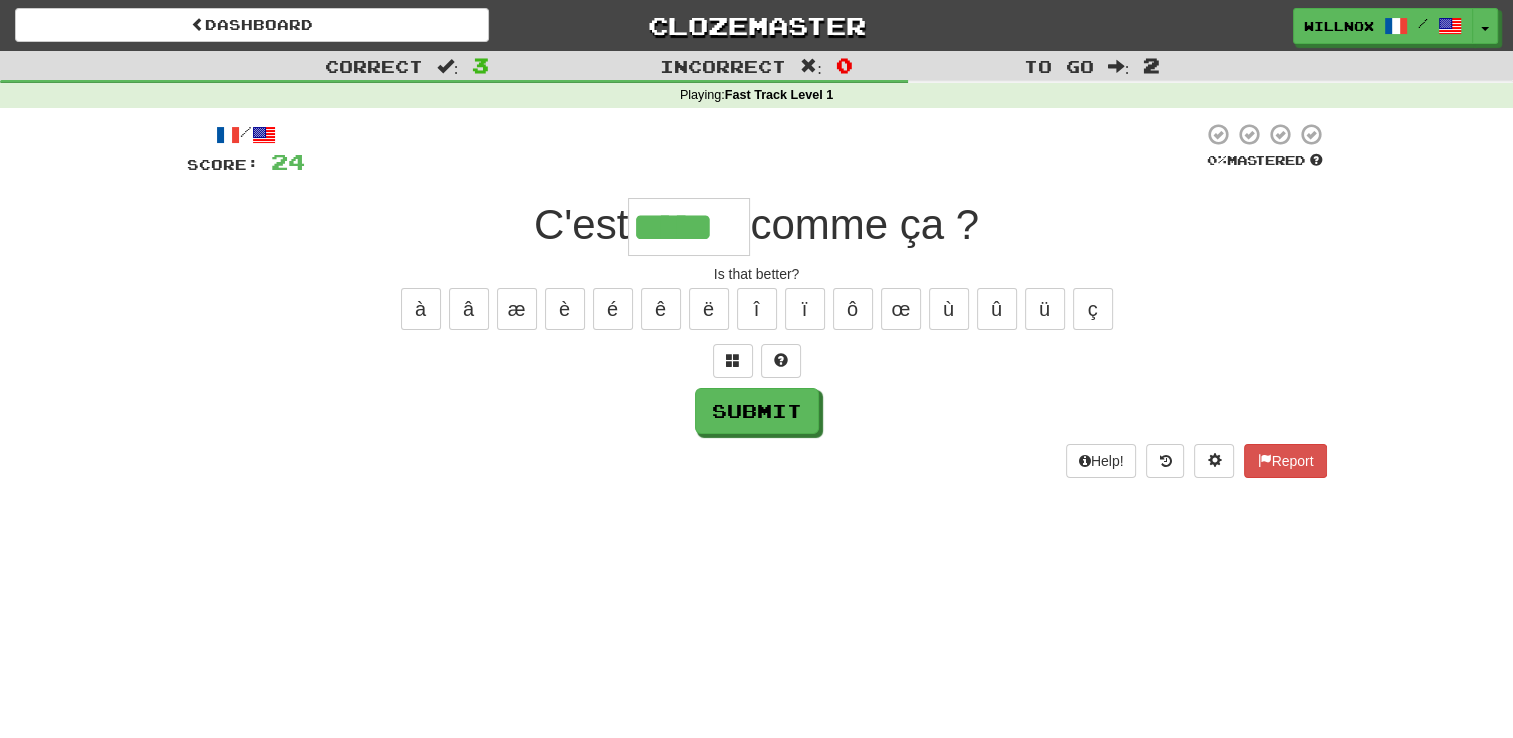 type on "*****" 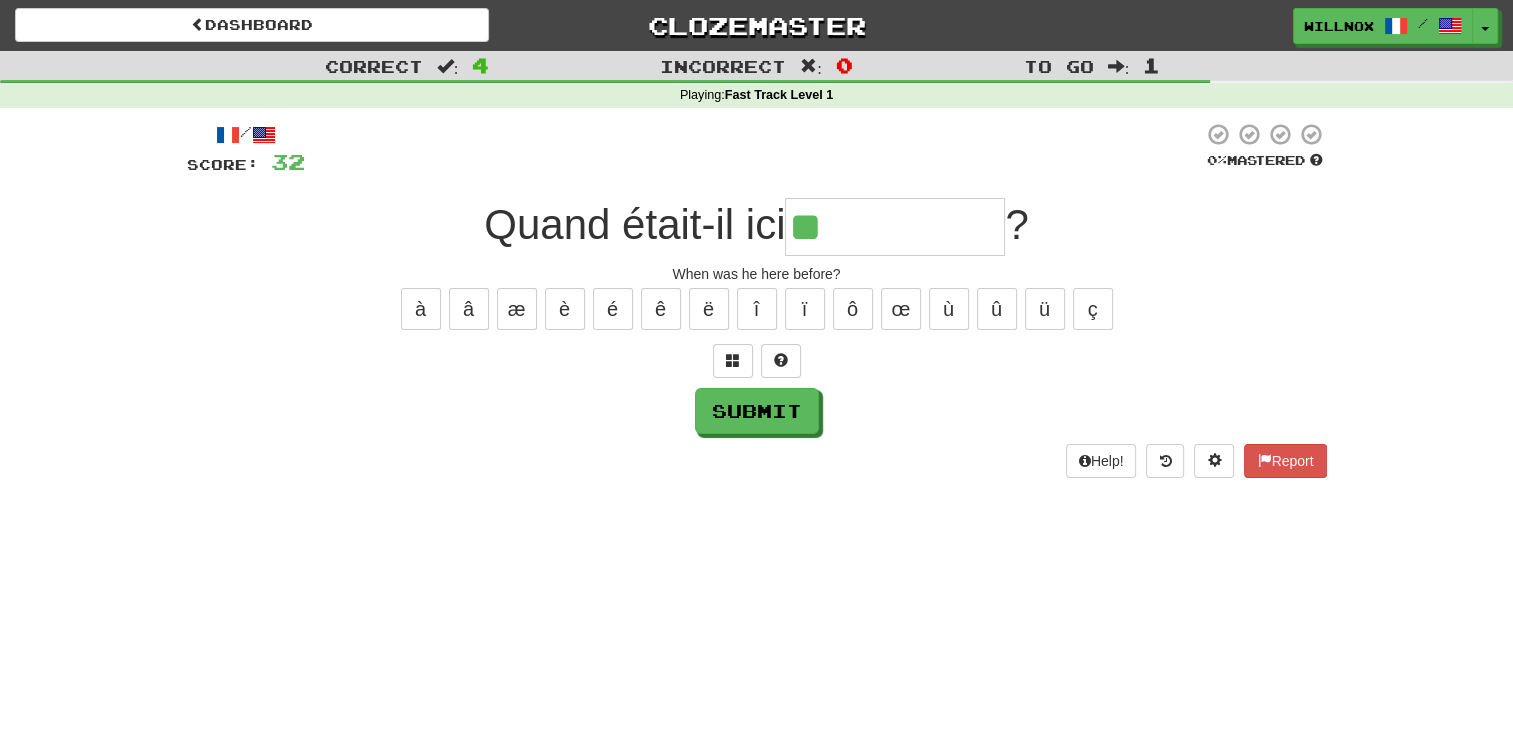 type on "*" 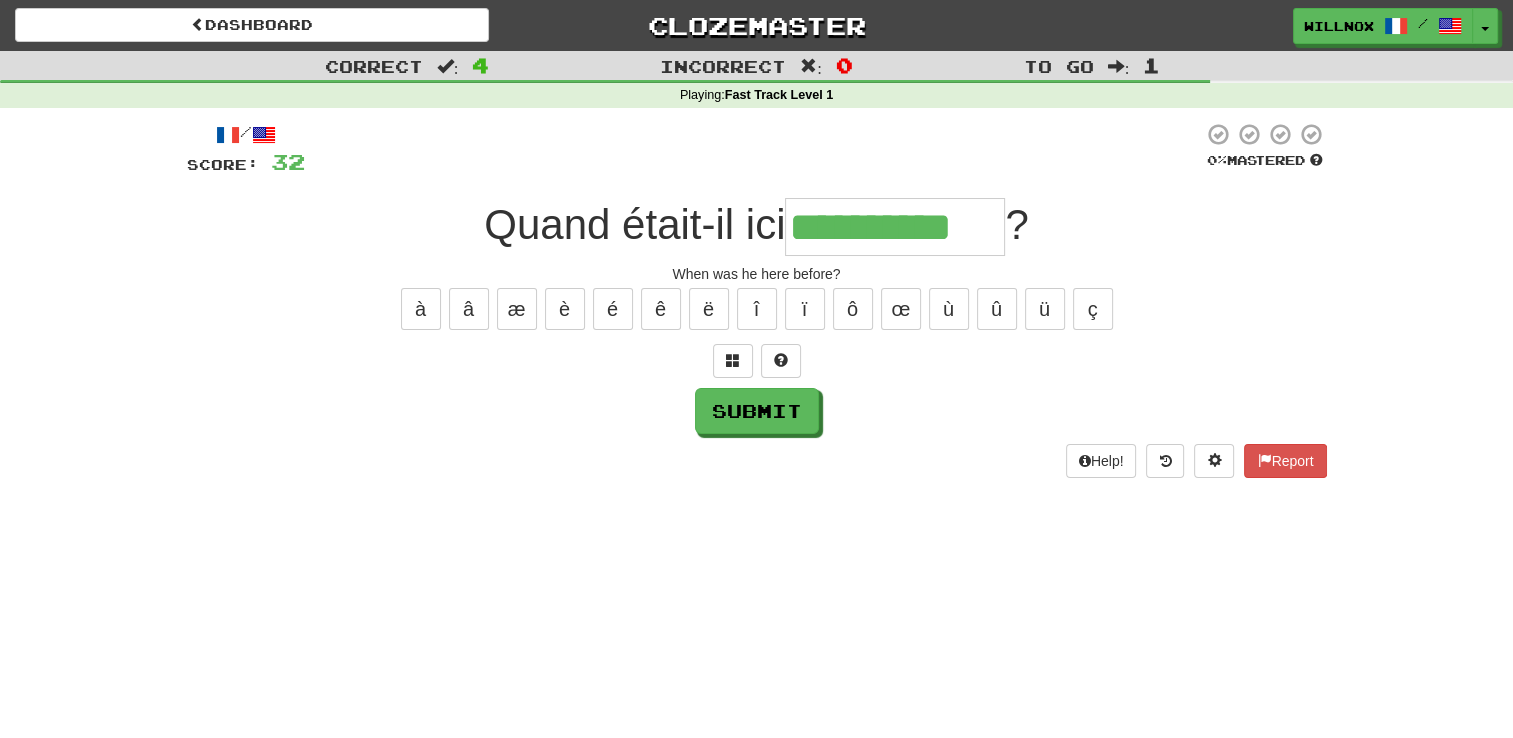 scroll, scrollTop: 0, scrollLeft: 0, axis: both 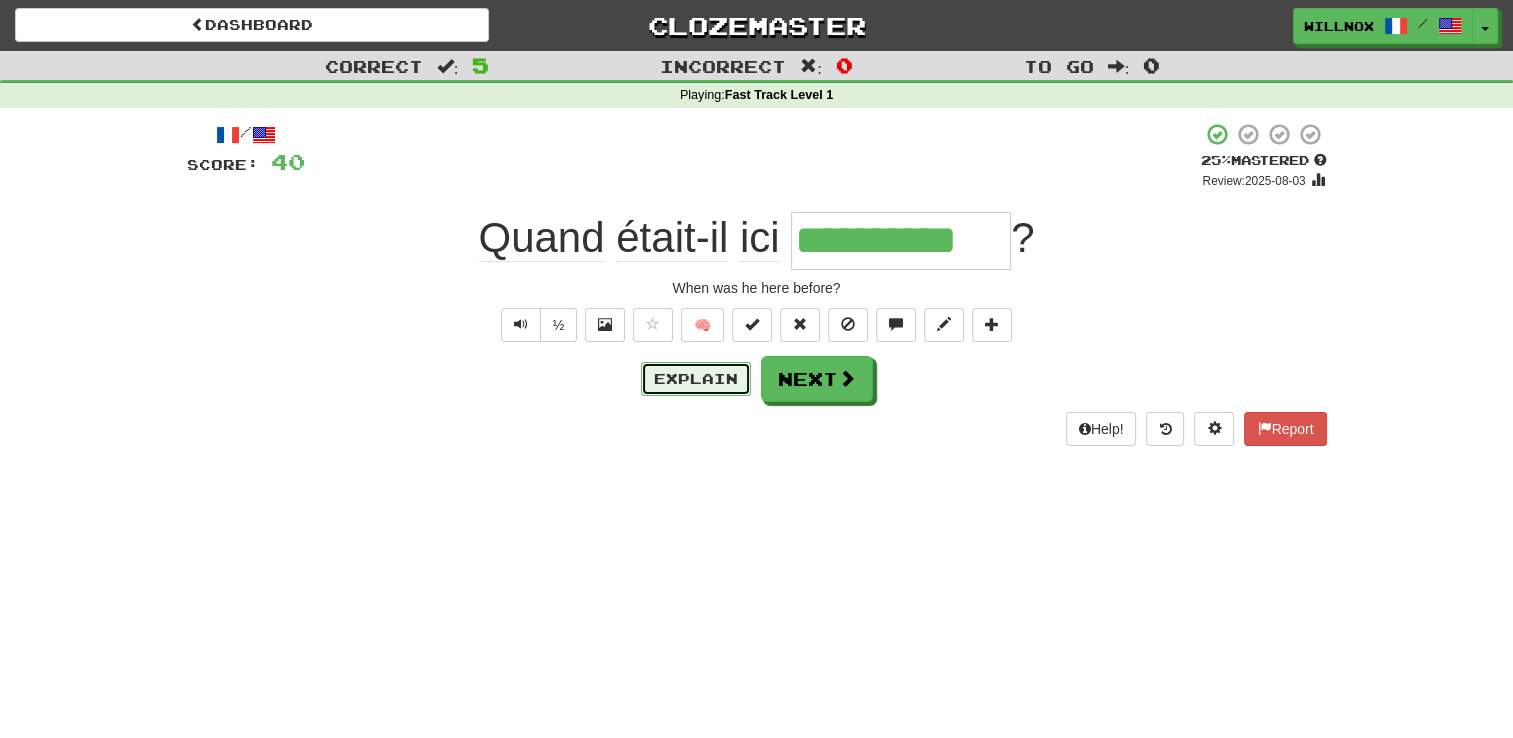 click on "Explain" at bounding box center (696, 379) 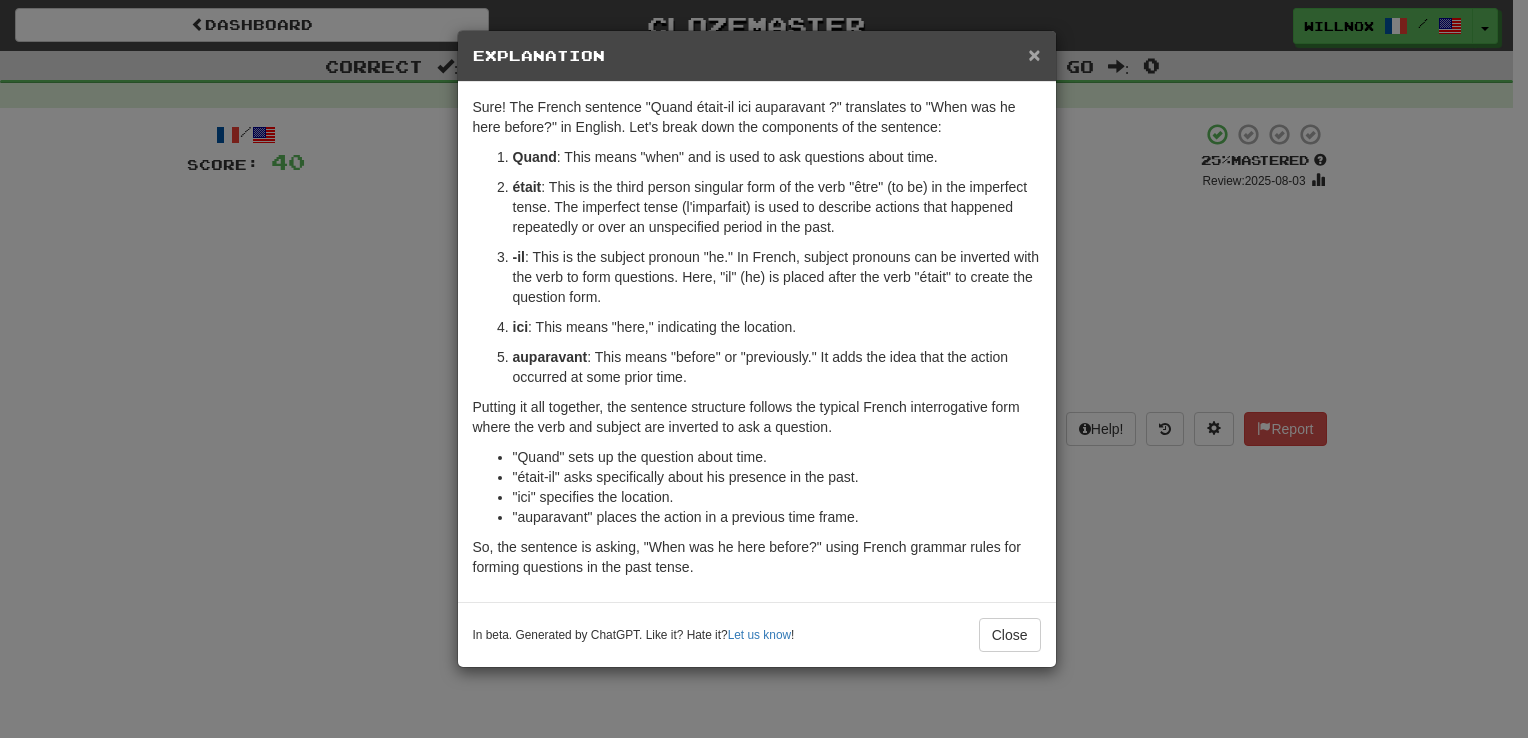 click on "×" at bounding box center (1034, 54) 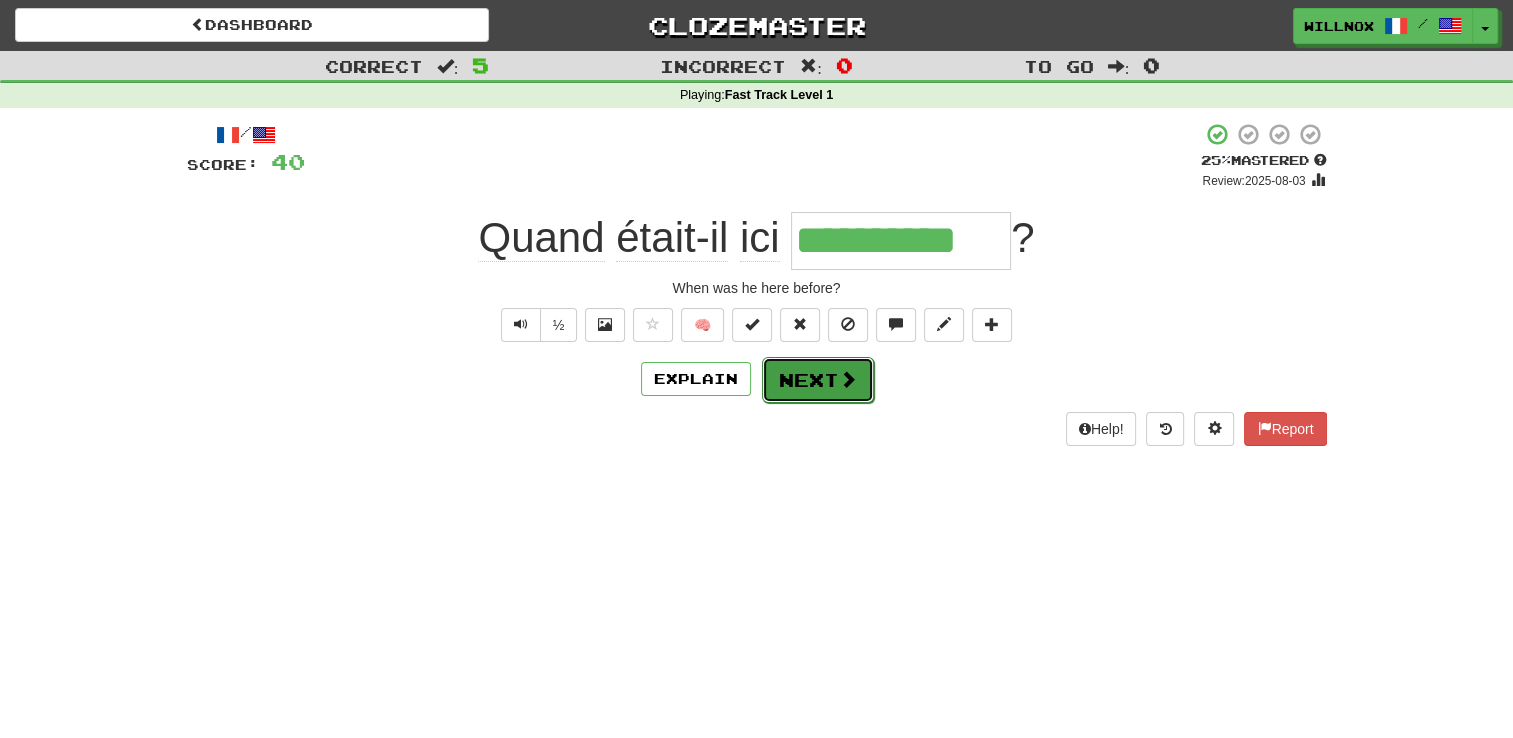 click on "Next" at bounding box center (818, 380) 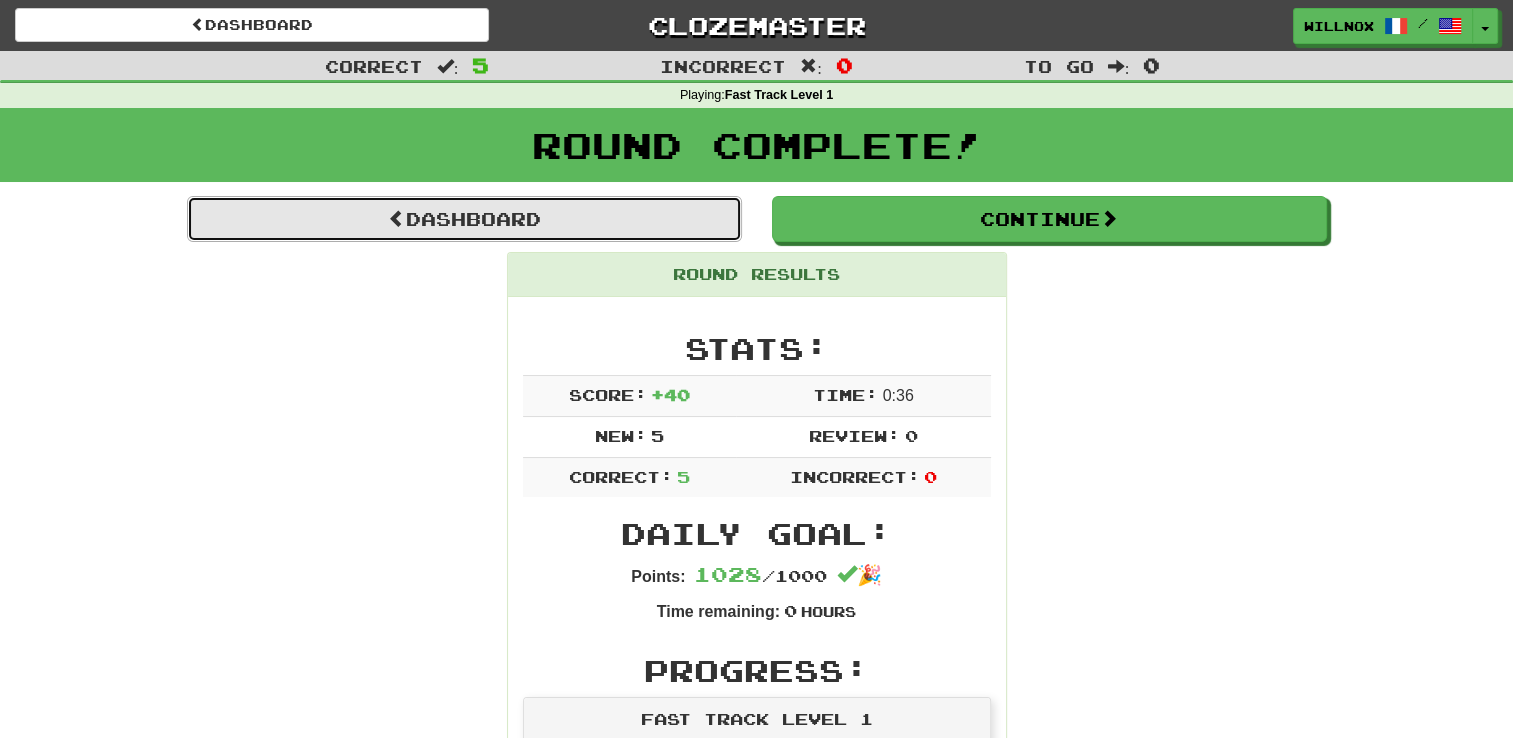 click on "Dashboard" at bounding box center [464, 219] 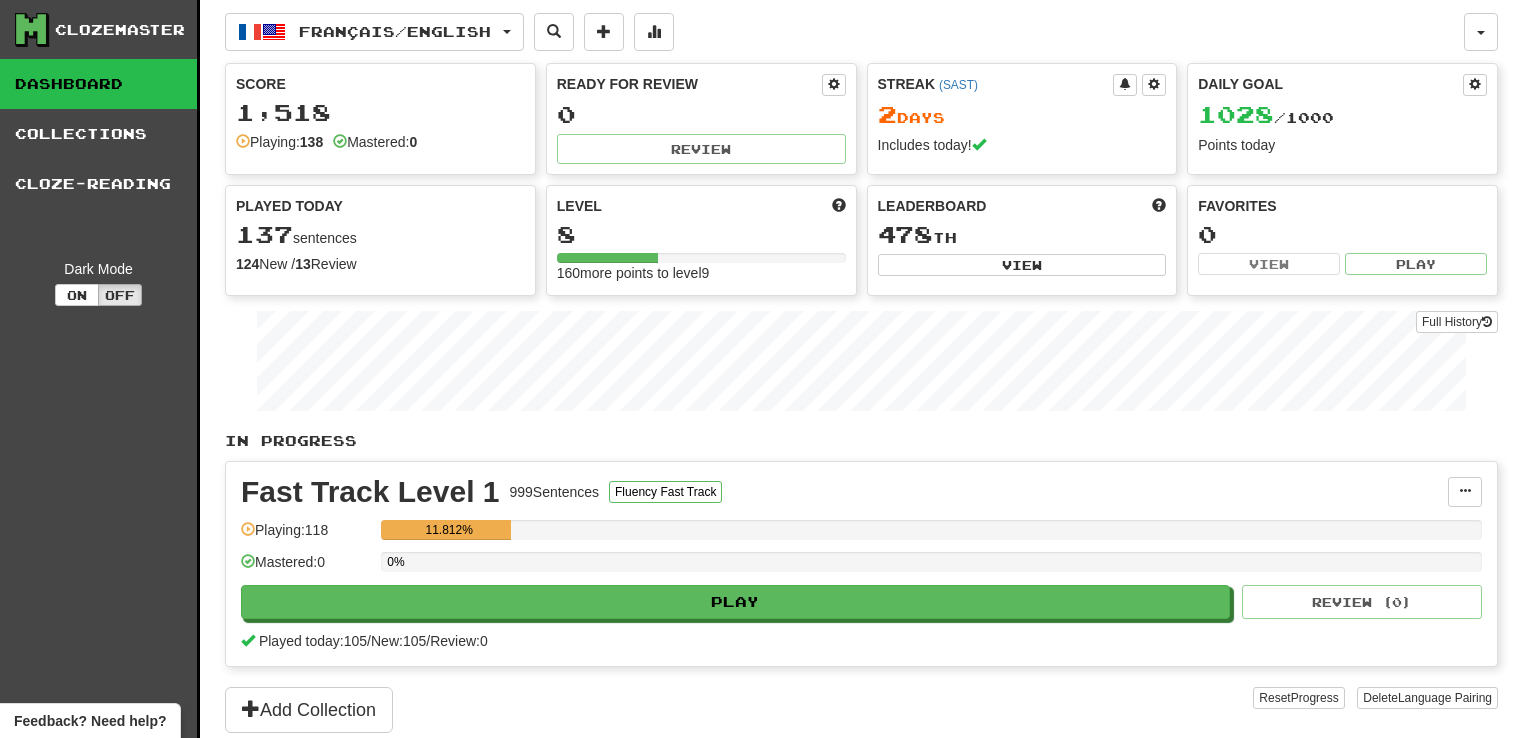 scroll, scrollTop: 0, scrollLeft: 0, axis: both 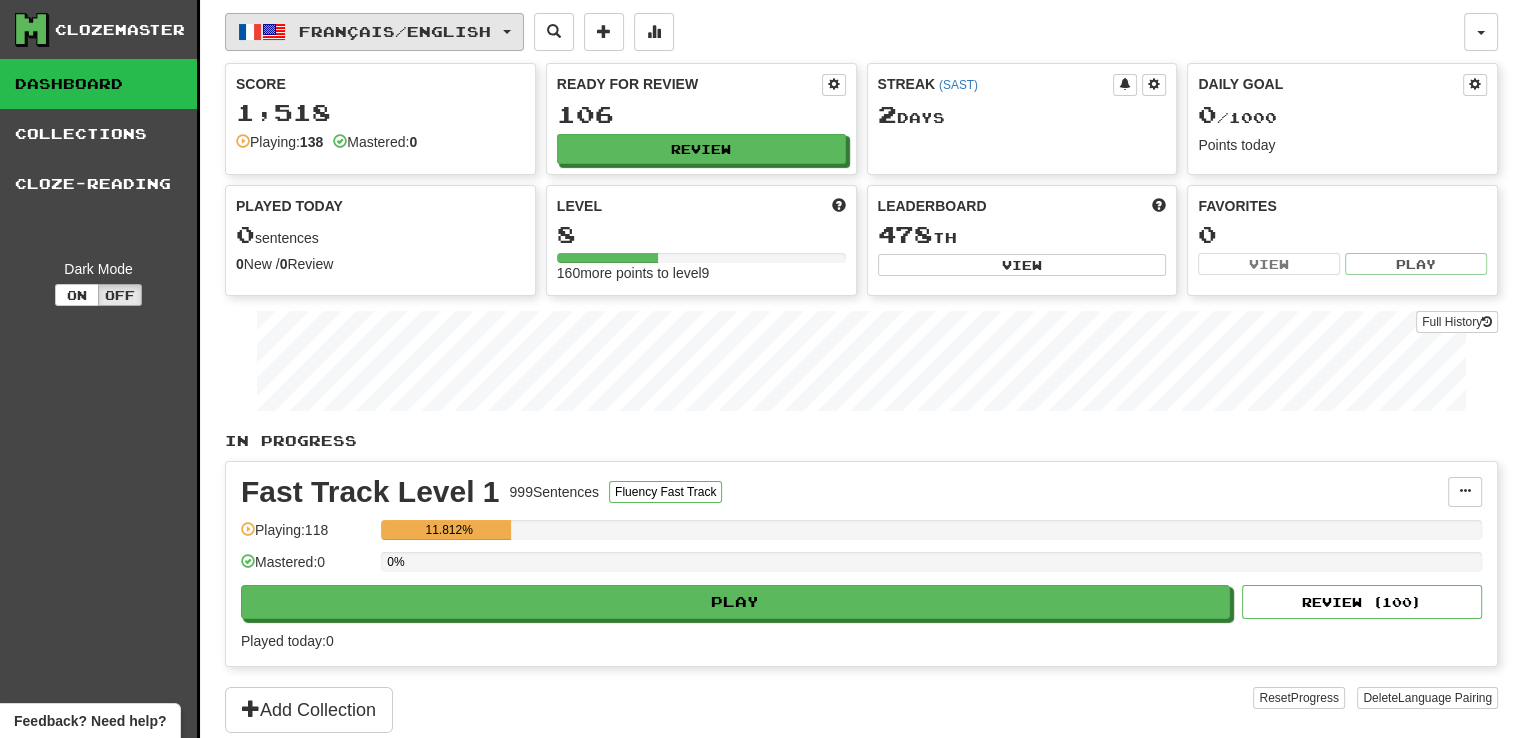click on "Français  /  English" at bounding box center [395, 31] 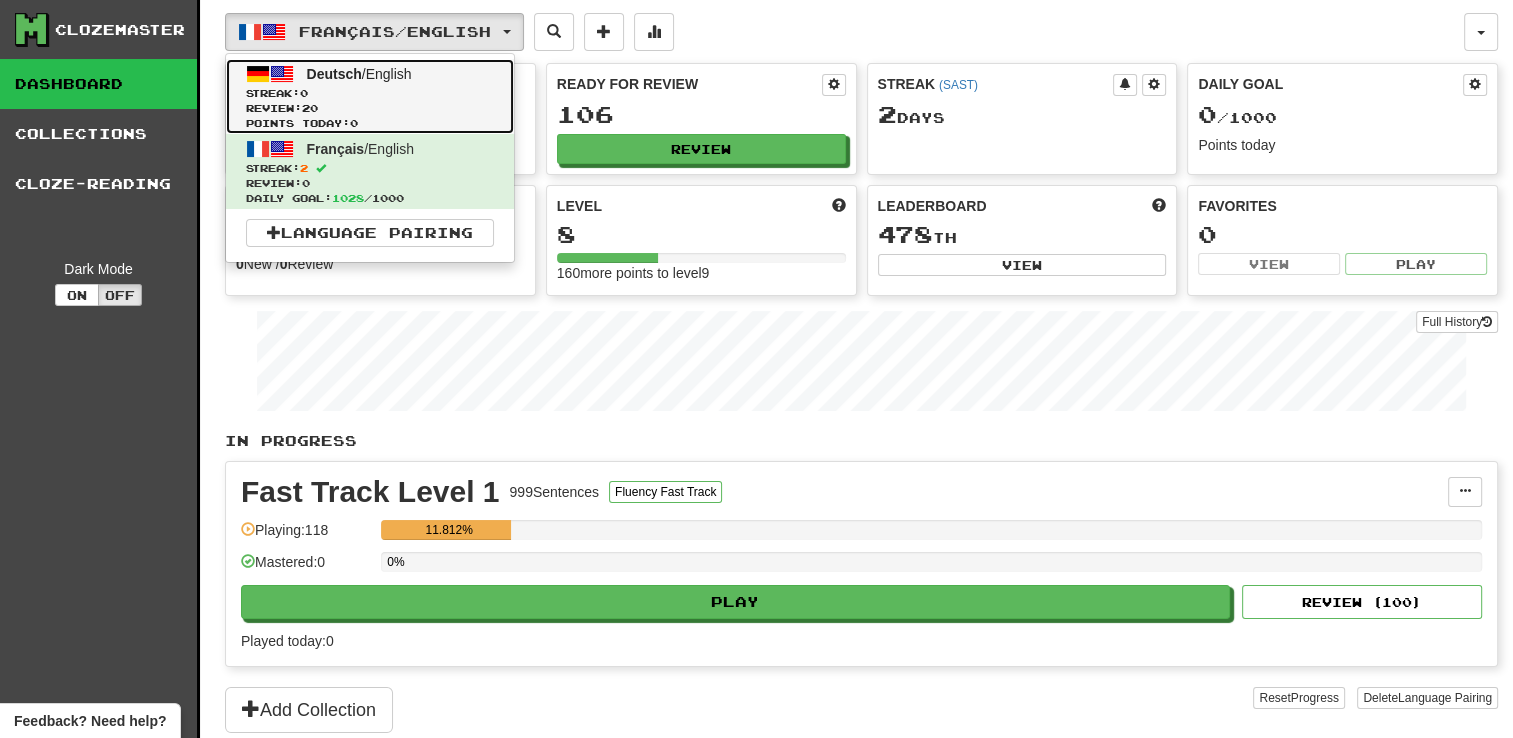 click on "Streak:  0" at bounding box center [370, 93] 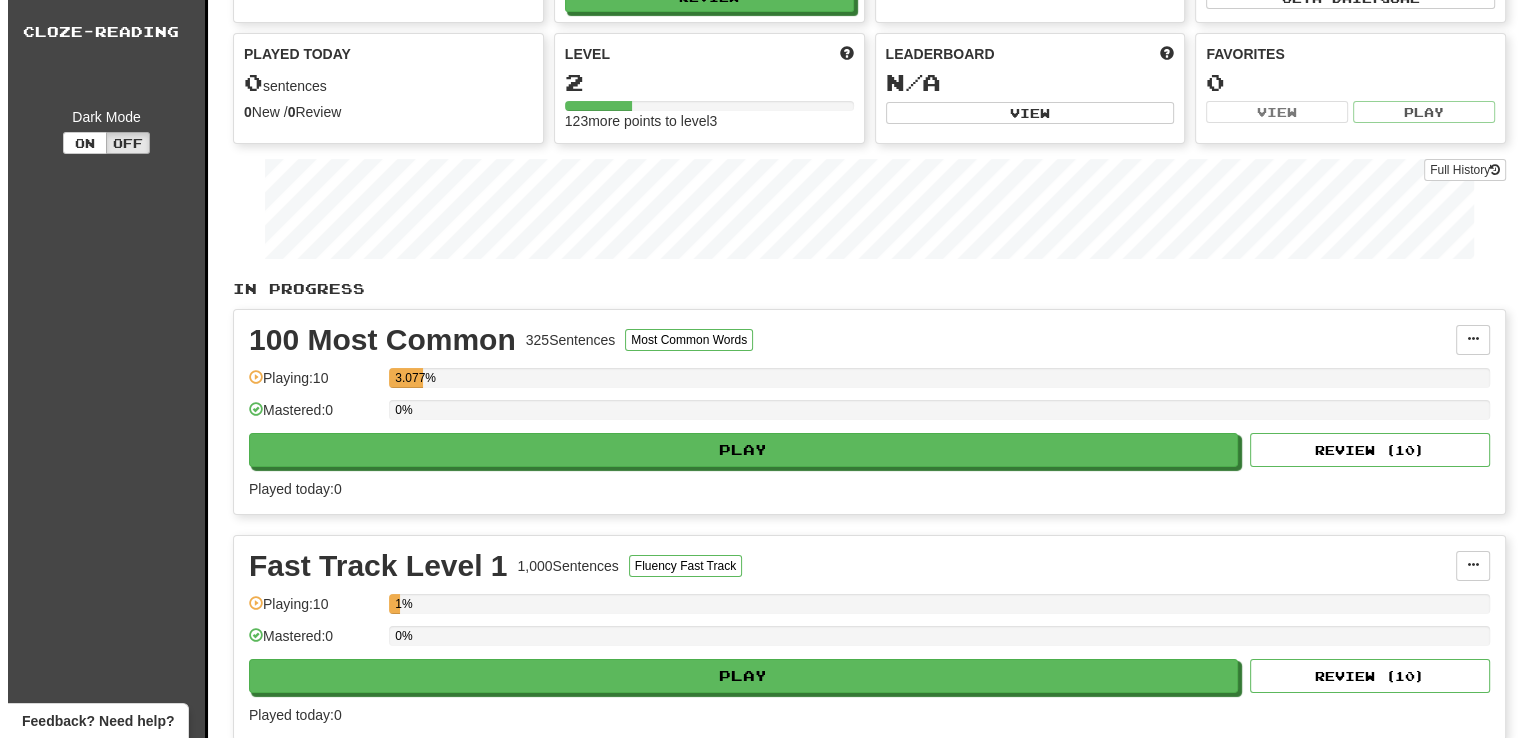 scroll, scrollTop: 400, scrollLeft: 0, axis: vertical 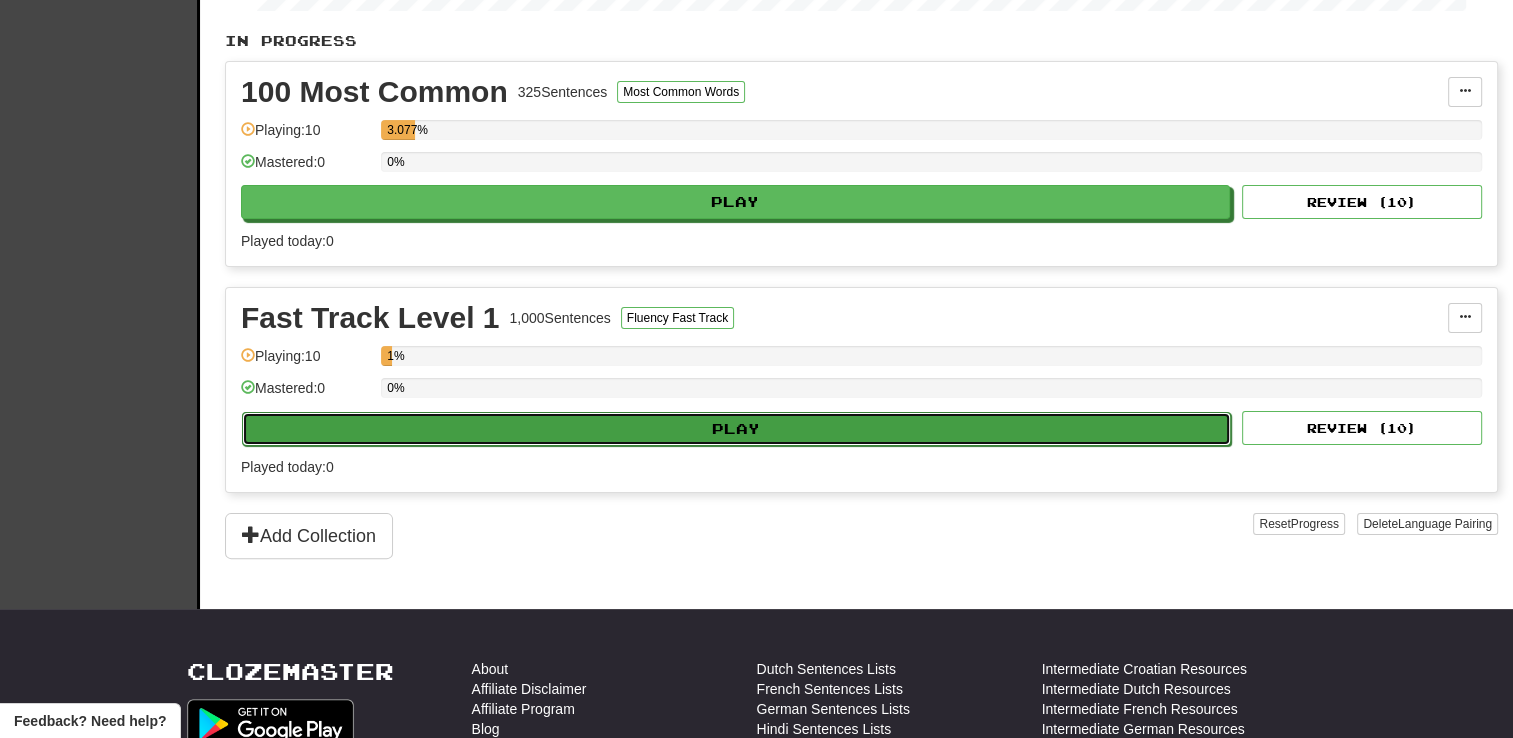 click on "Play" at bounding box center (736, 429) 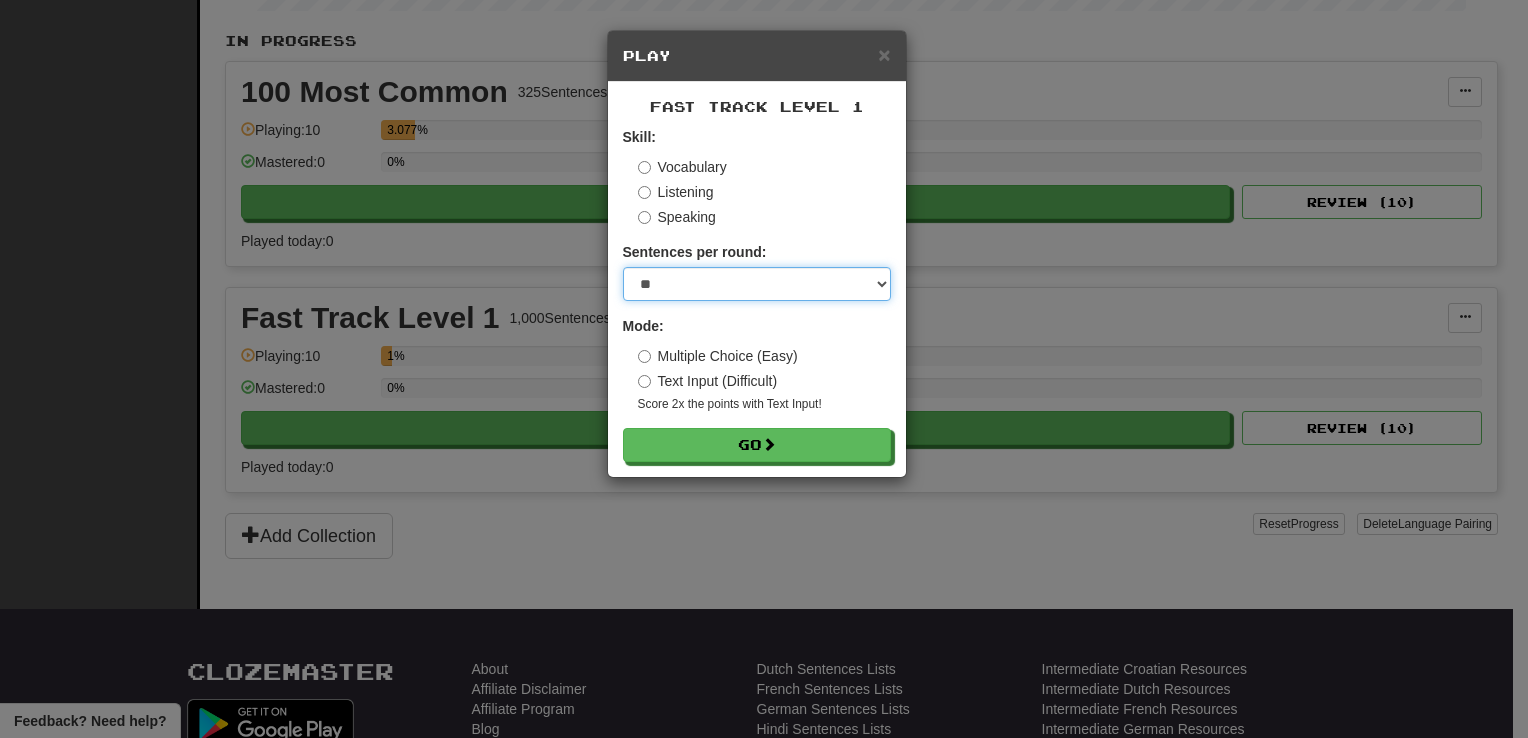 click on "* ** ** ** ** ** *** ********" at bounding box center [757, 284] 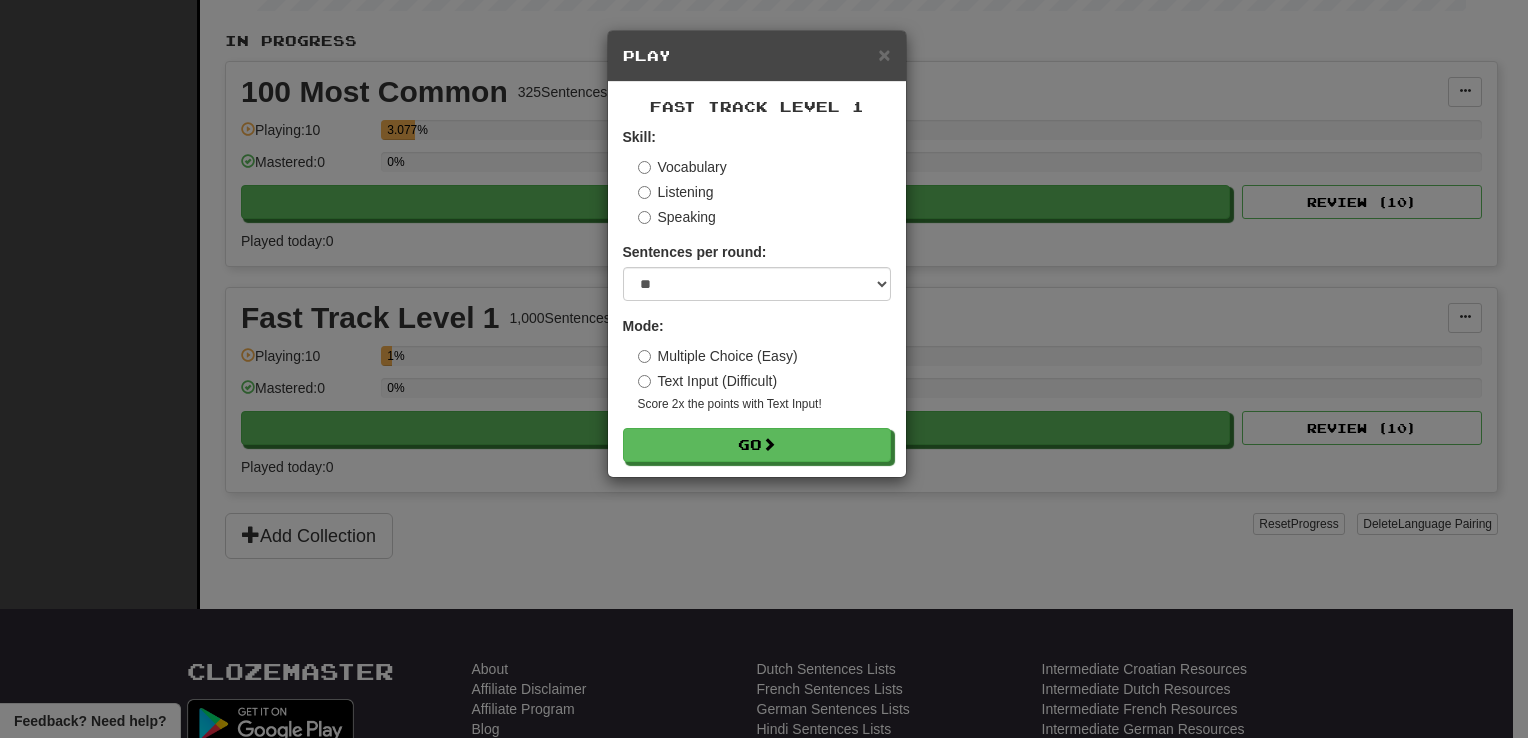 click on "Listening" at bounding box center (676, 192) 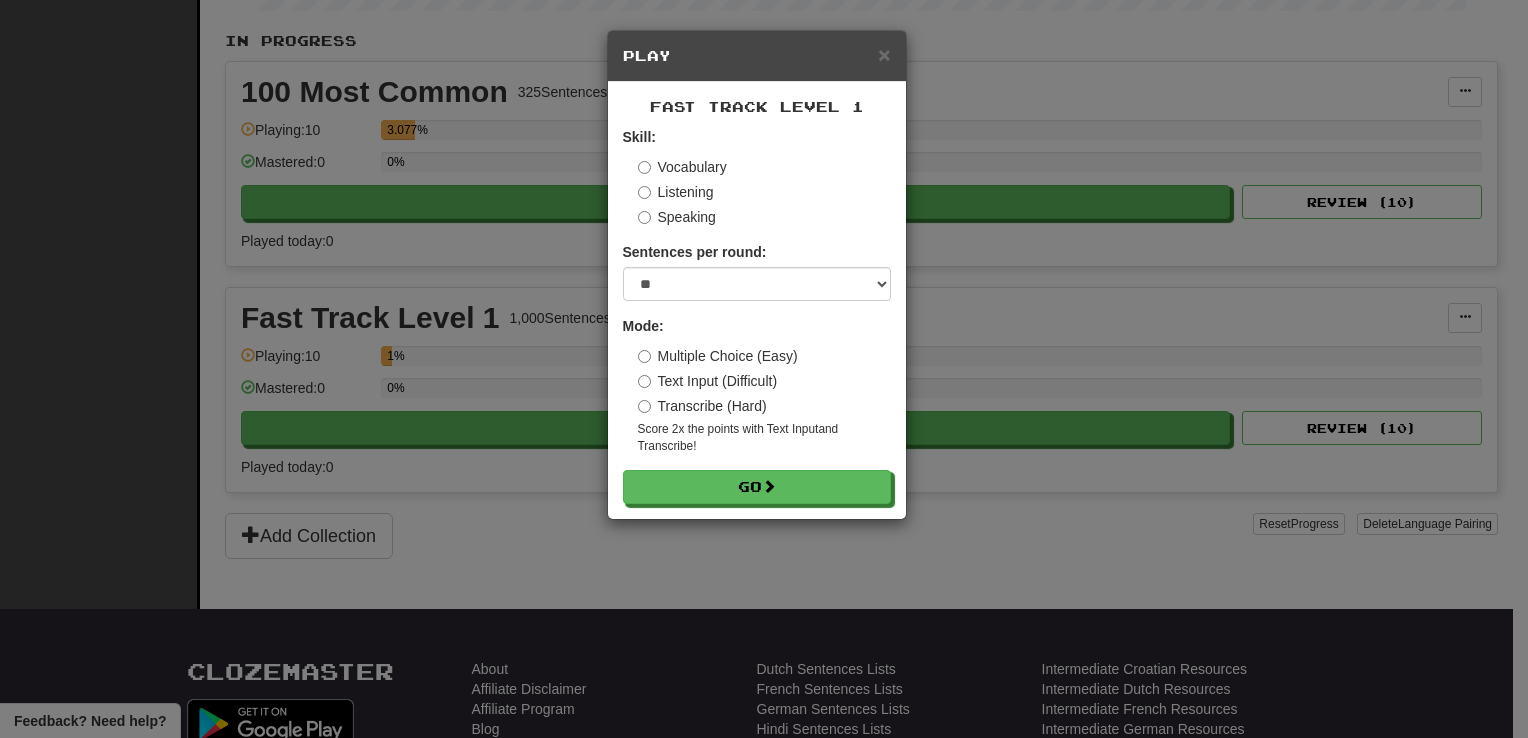 click on "Transcribe (Hard)" at bounding box center (702, 406) 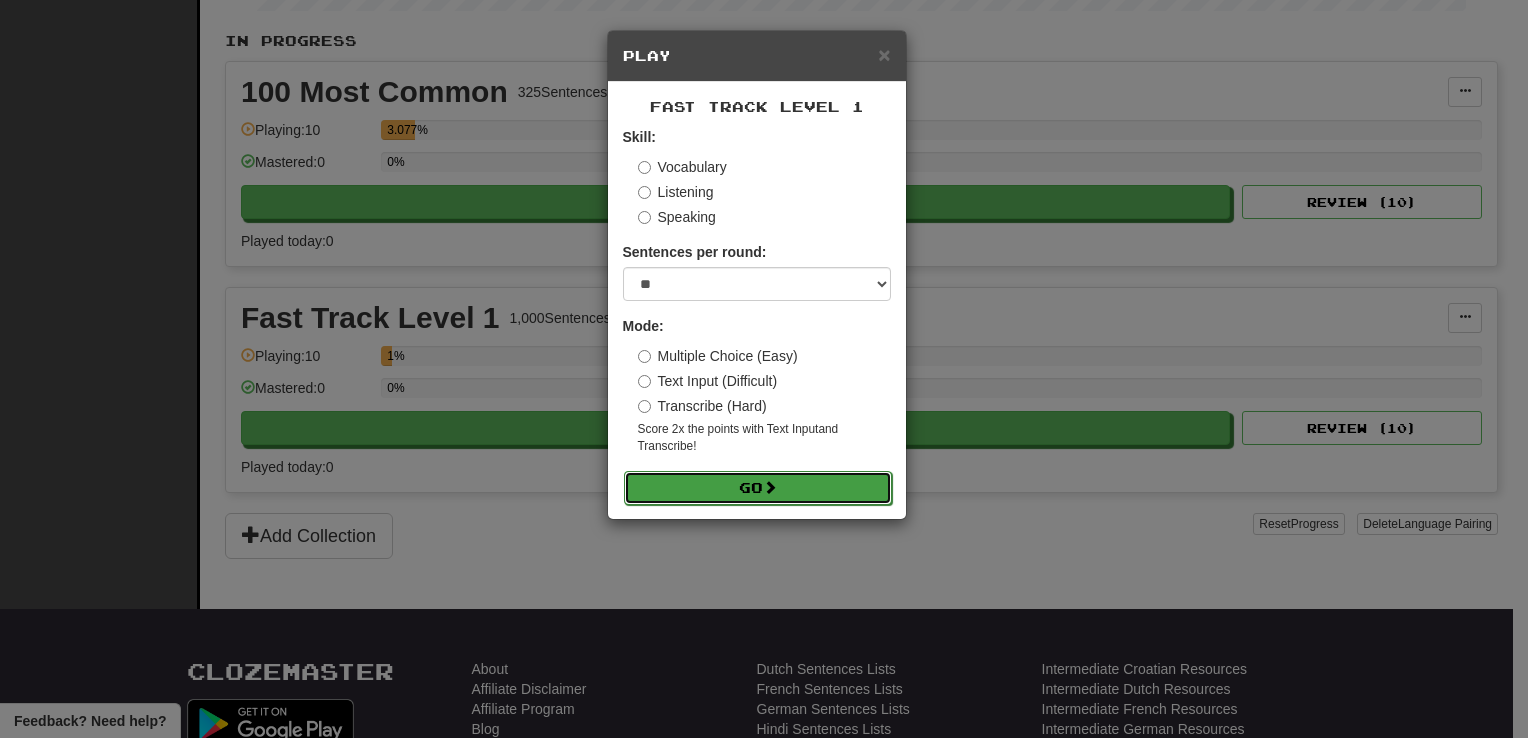 click on "Go" at bounding box center (758, 488) 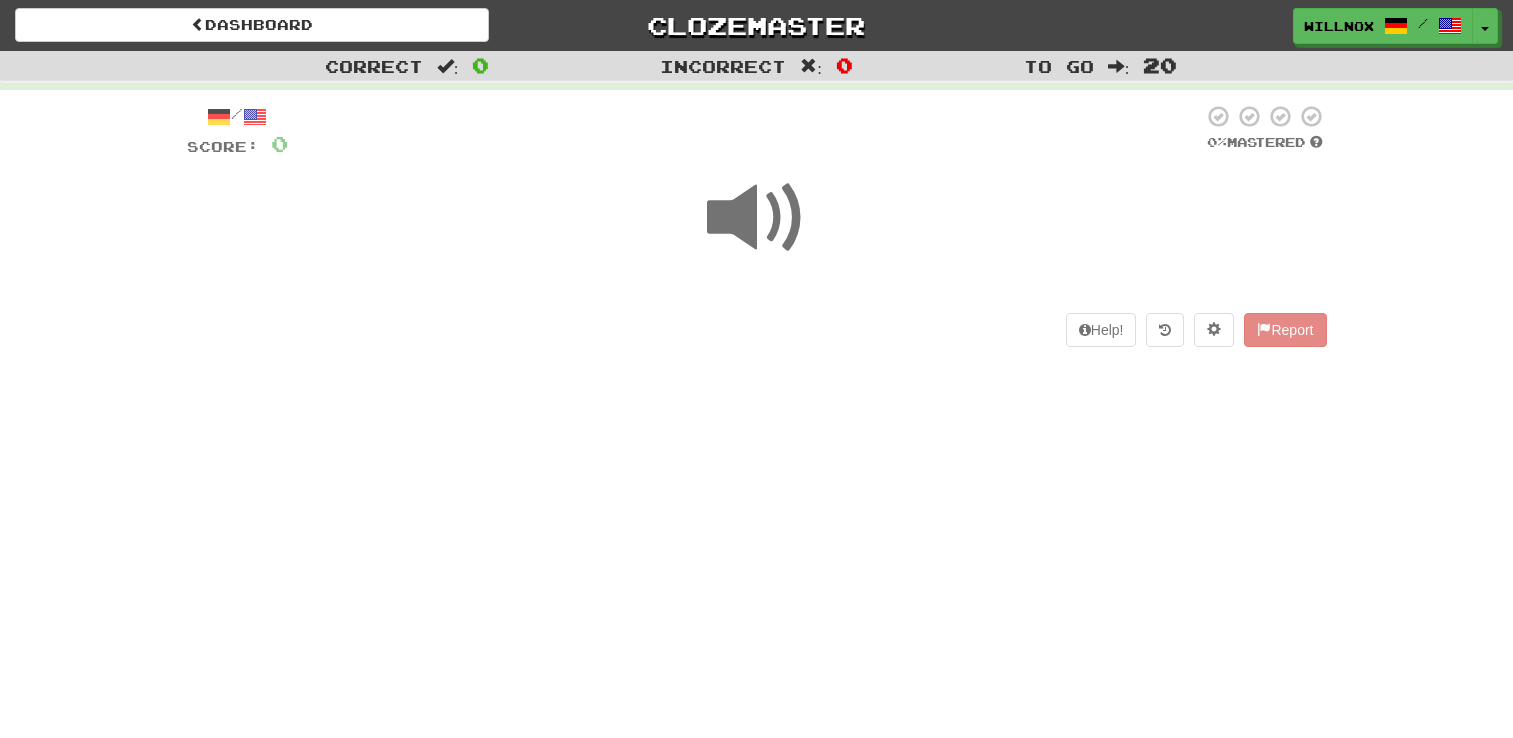 scroll, scrollTop: 0, scrollLeft: 0, axis: both 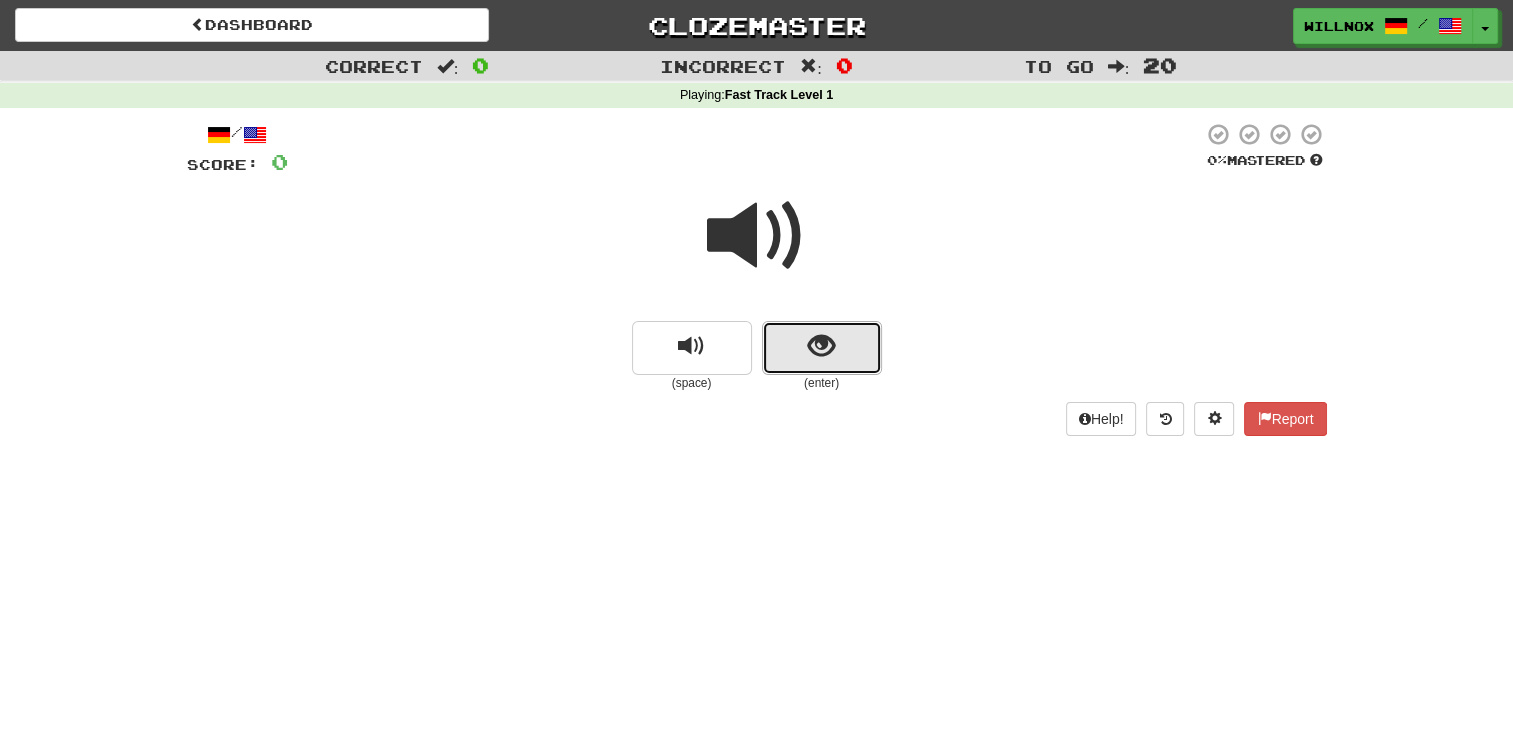 click at bounding box center (822, 348) 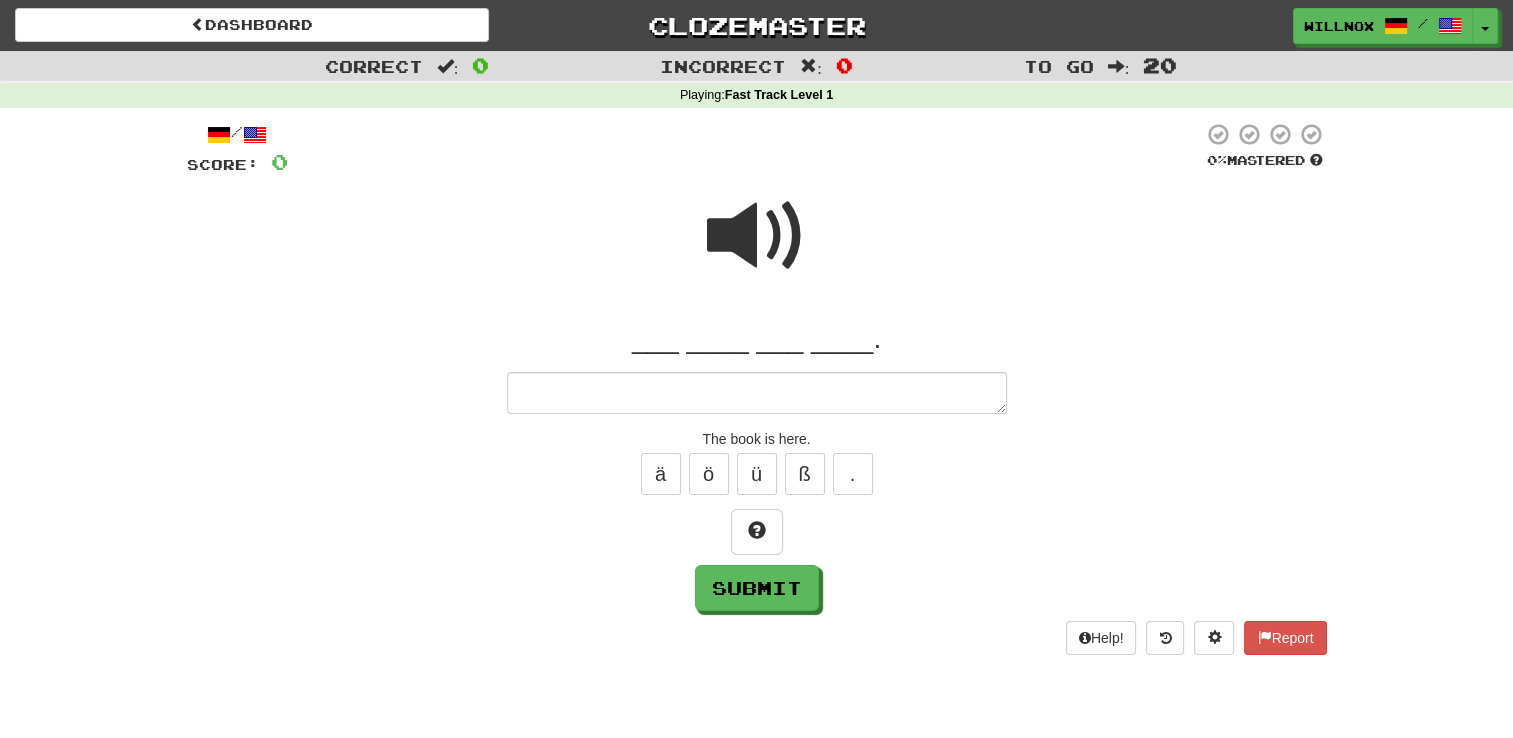 type on "*" 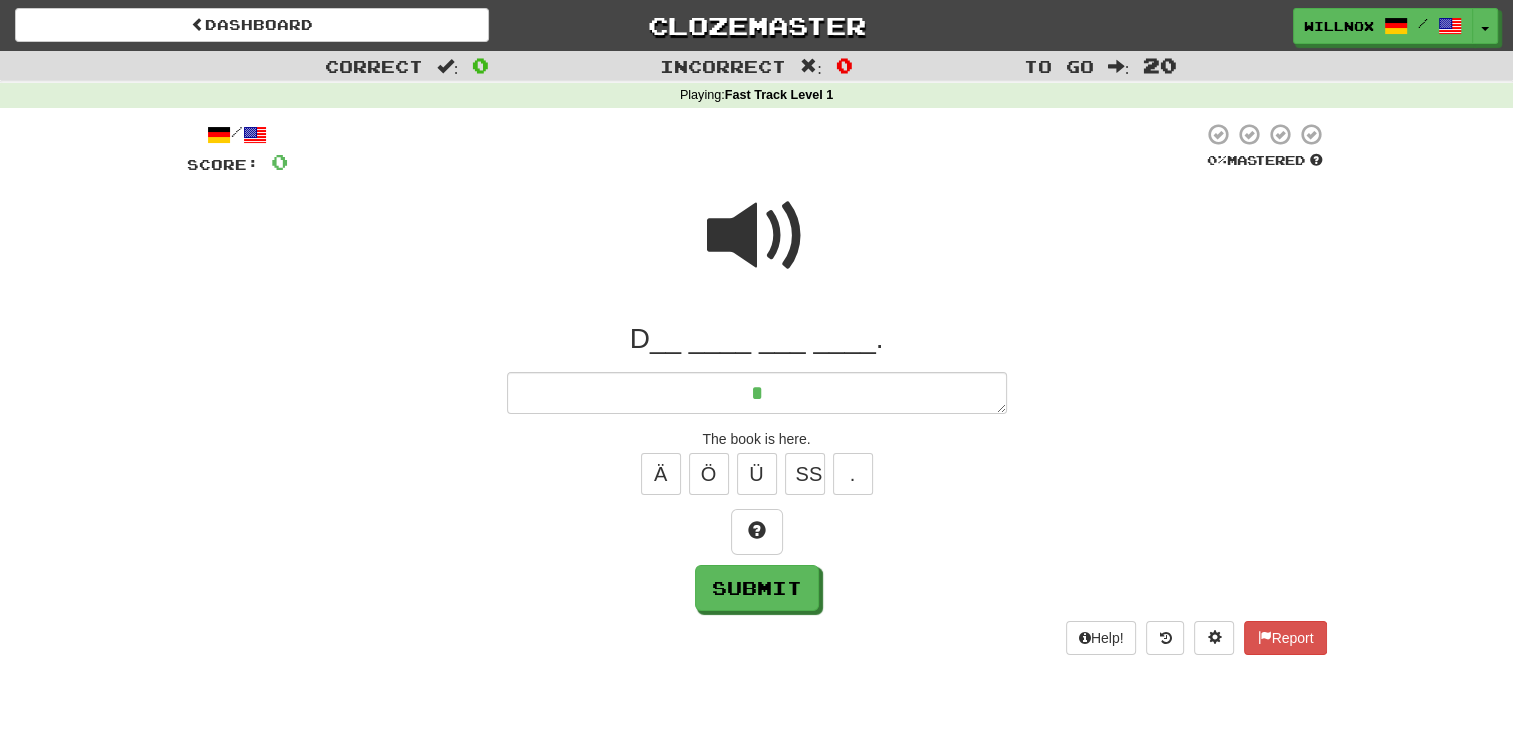 type on "*" 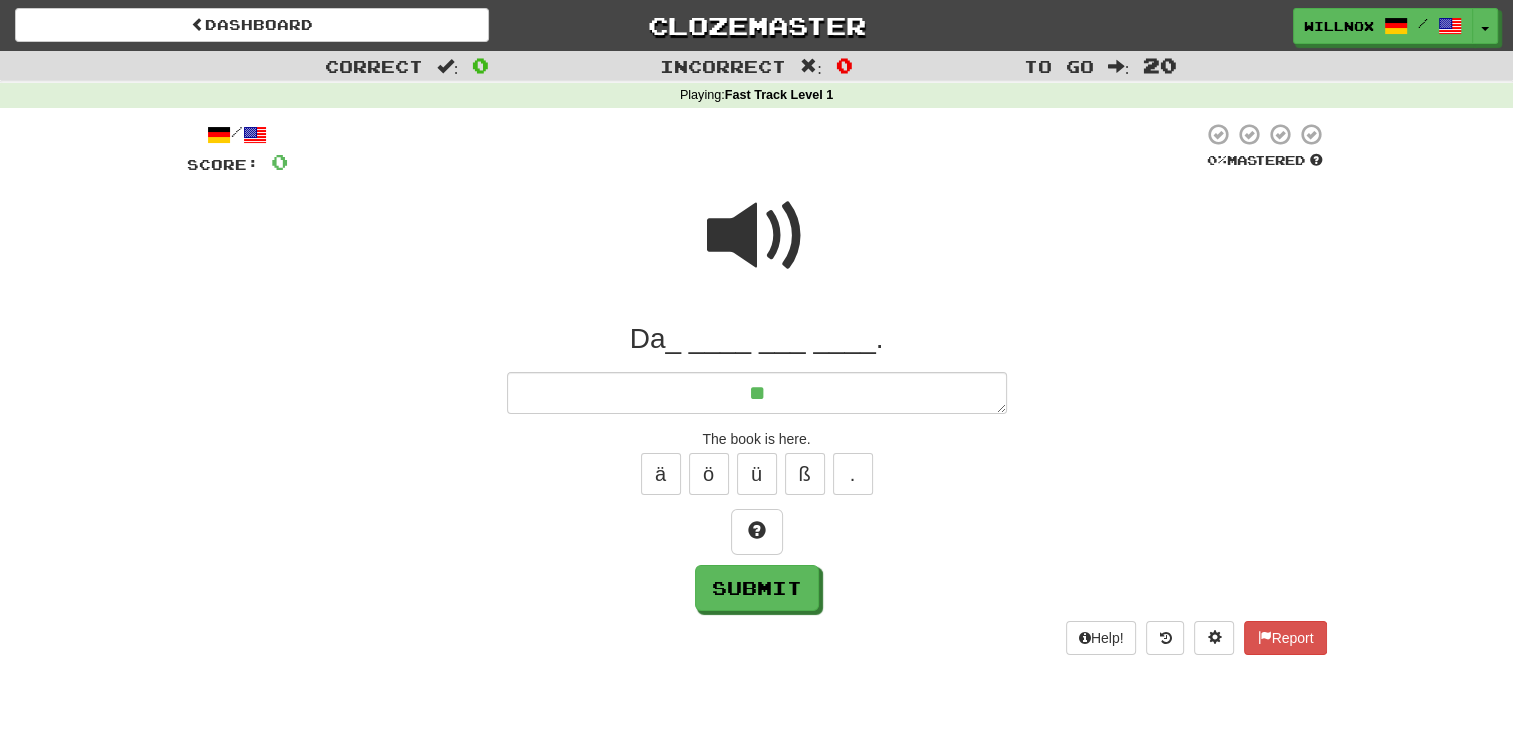 type on "*" 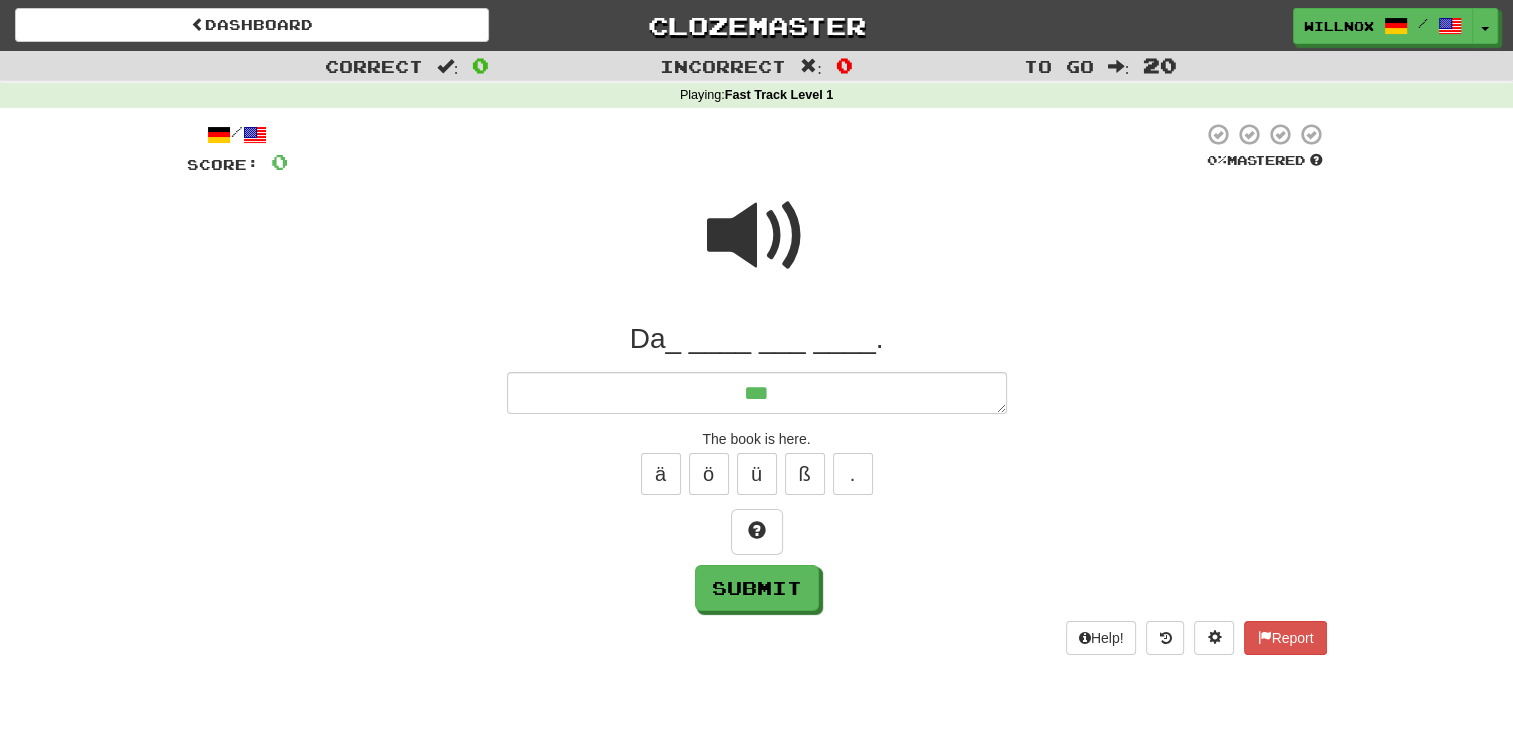 type on "*" 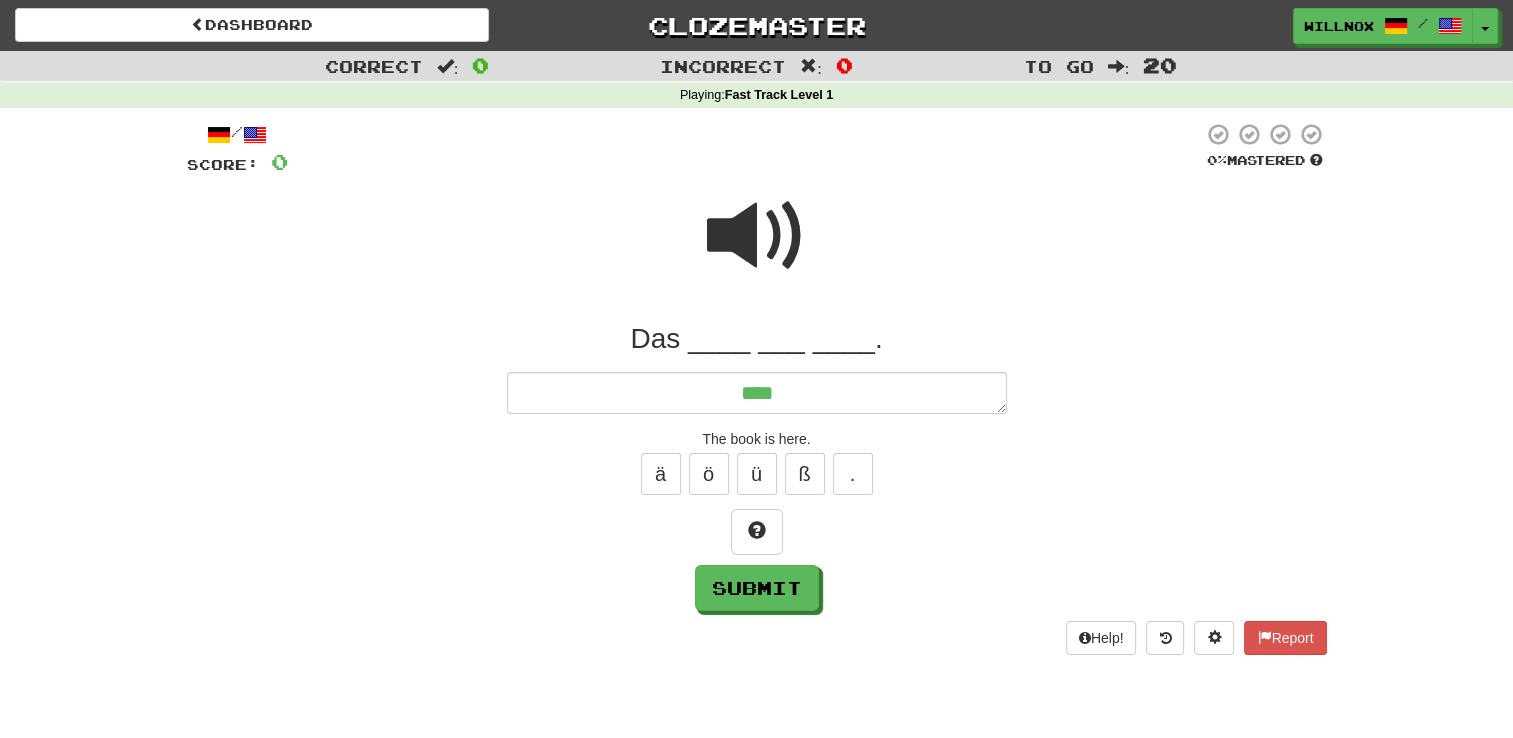 type on "*" 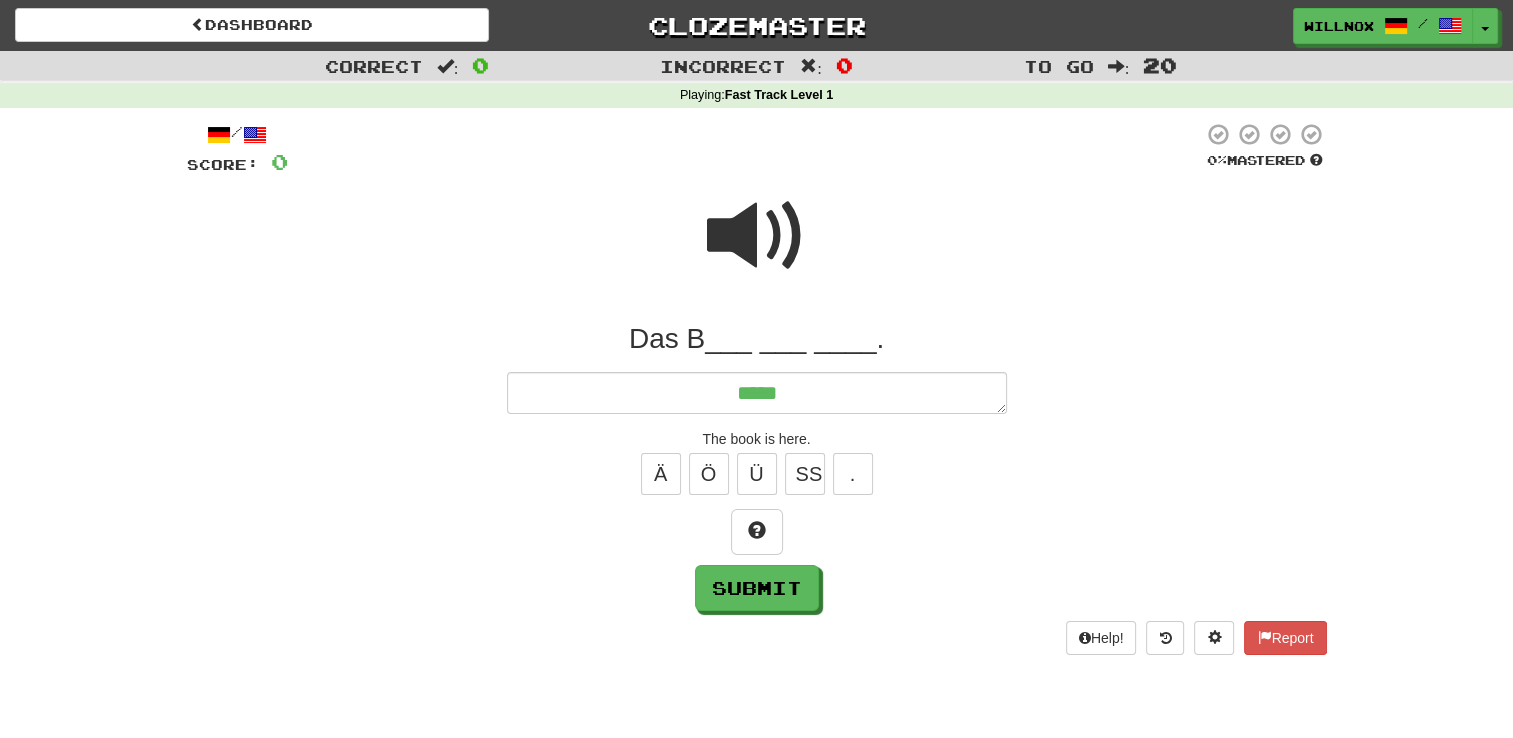 type on "*" 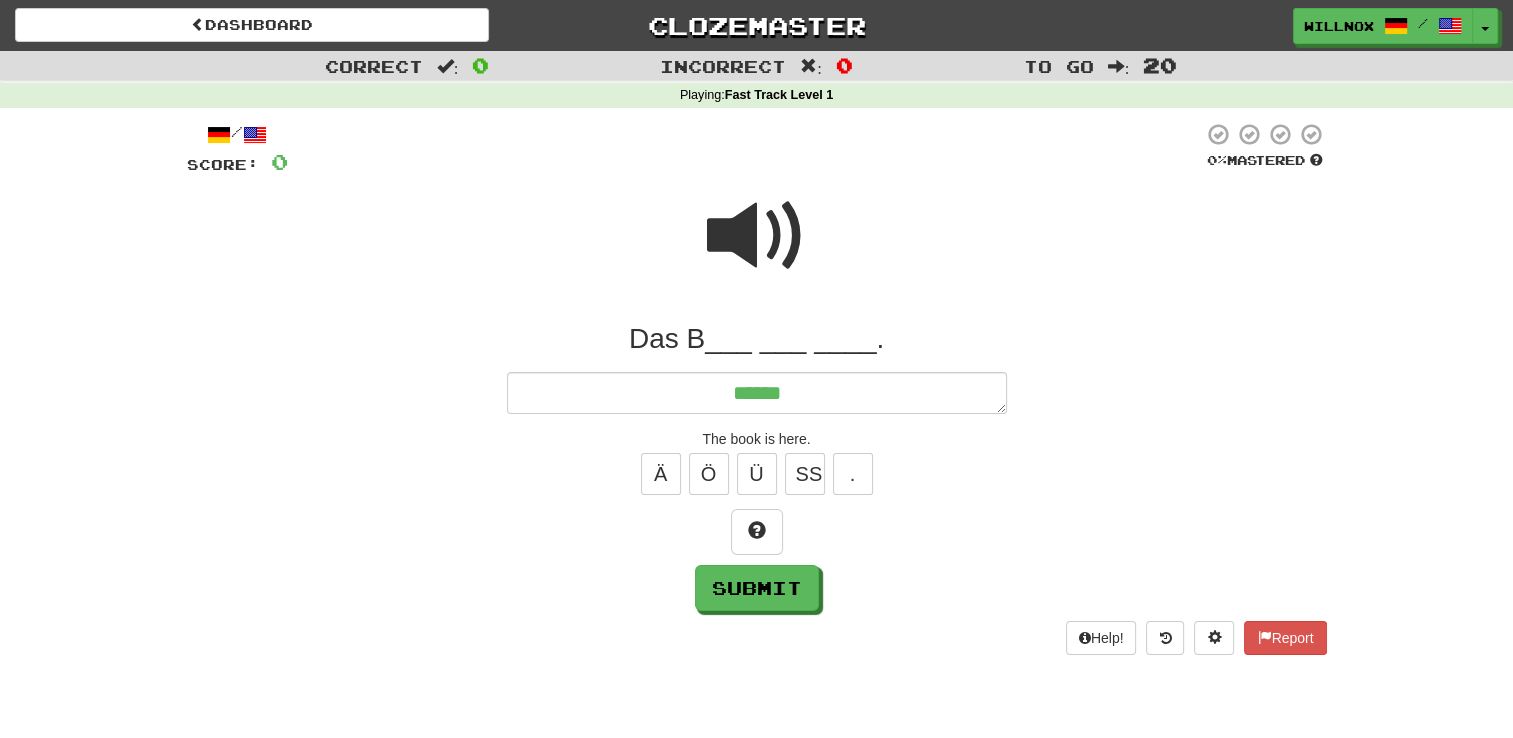 type on "*" 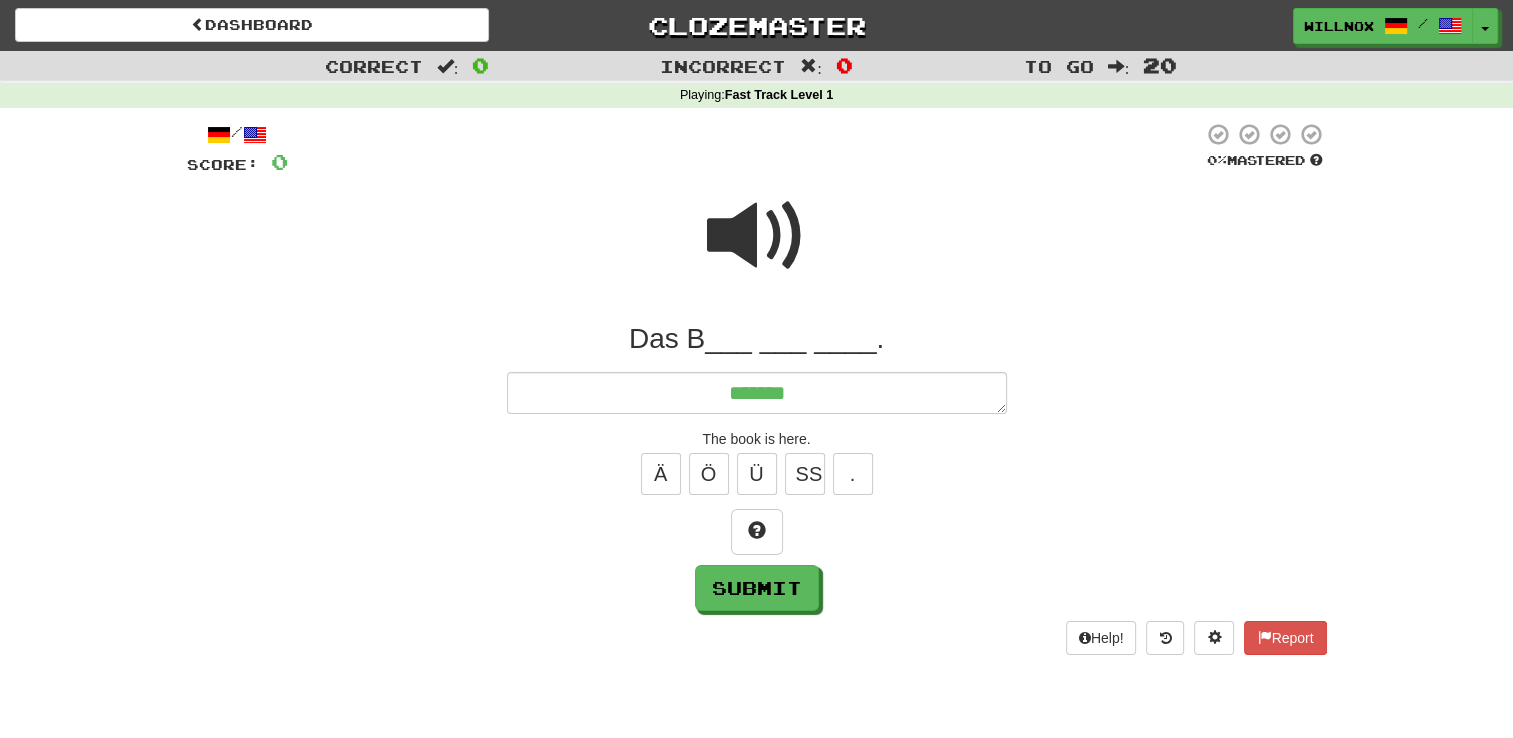 type on "*" 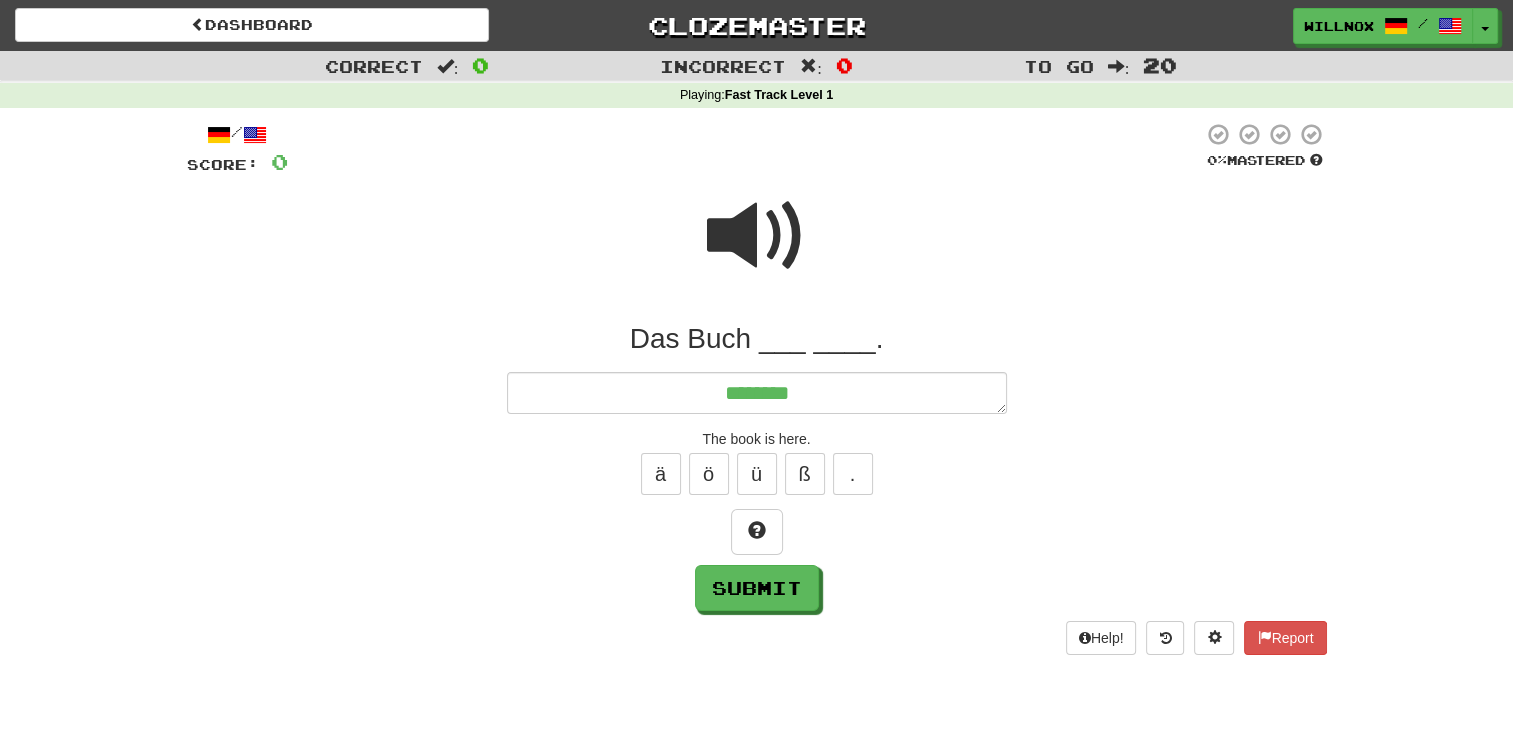 type on "*" 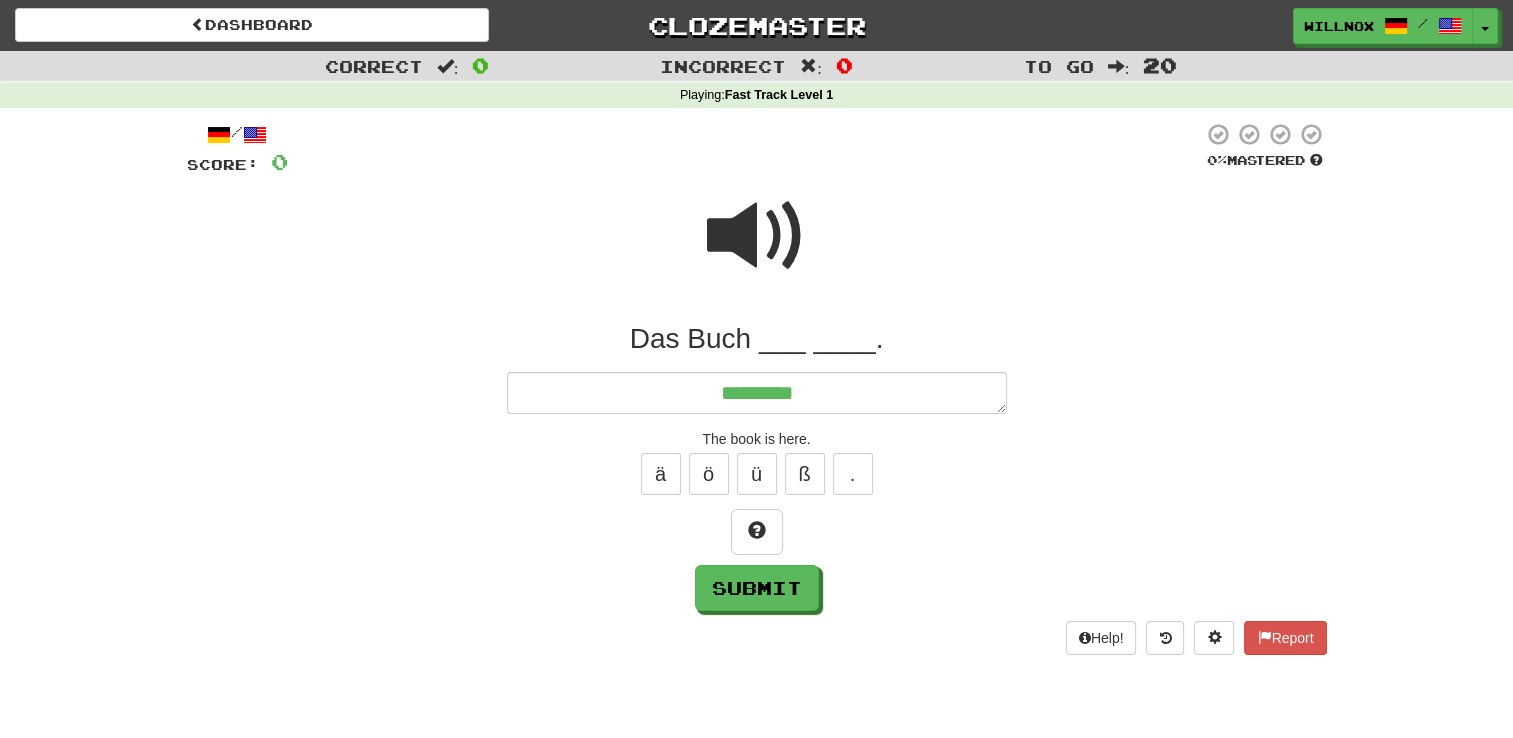 type on "*" 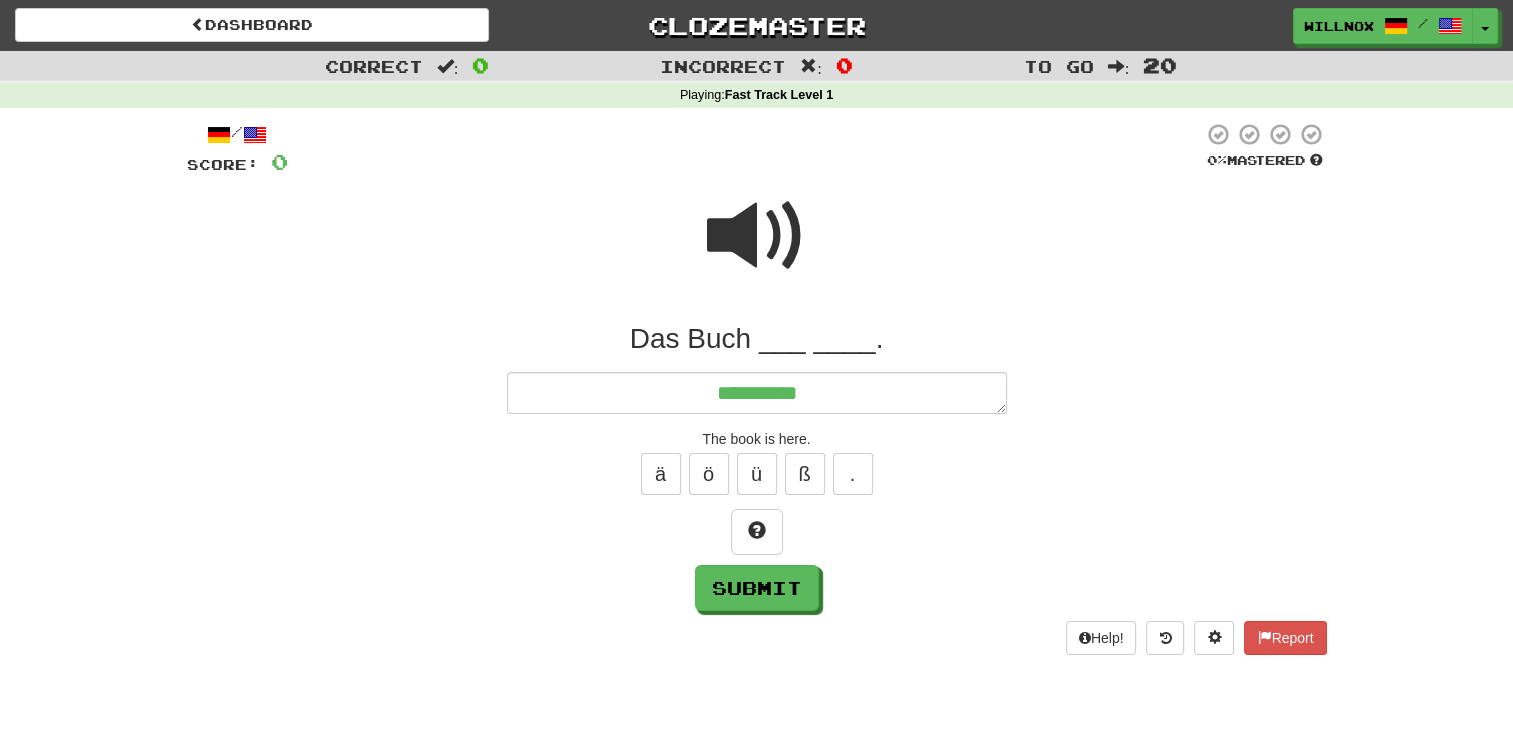 type on "*" 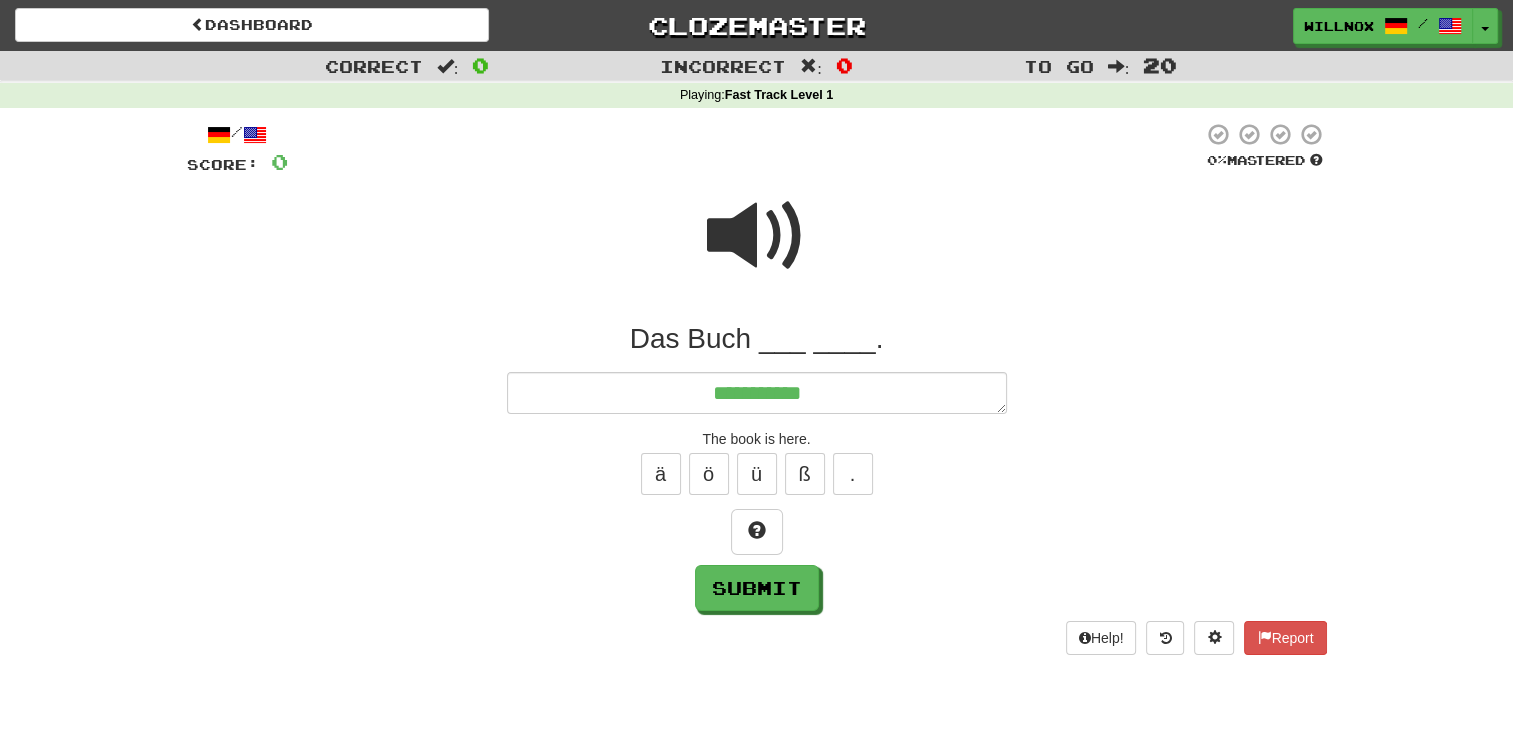 type on "*" 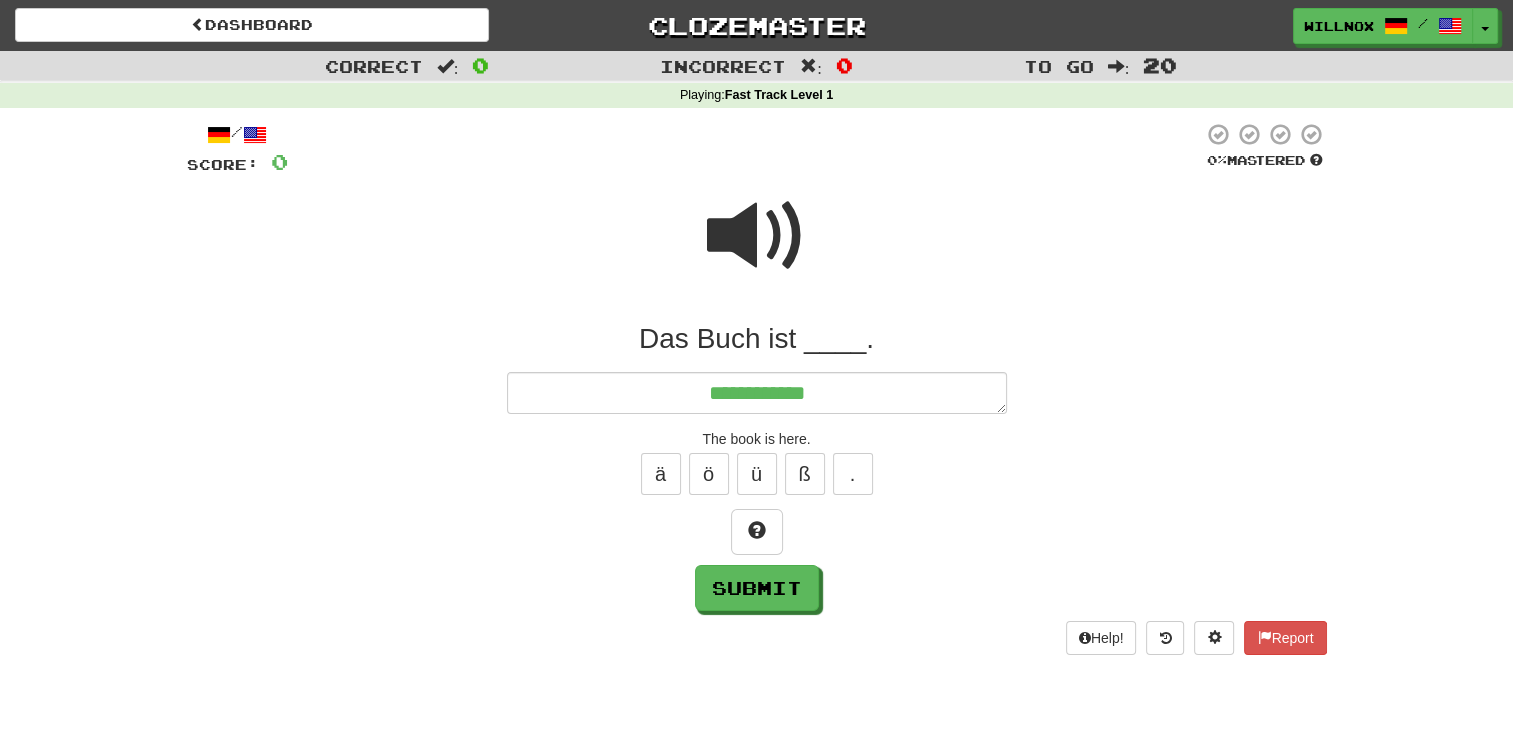 type on "**********" 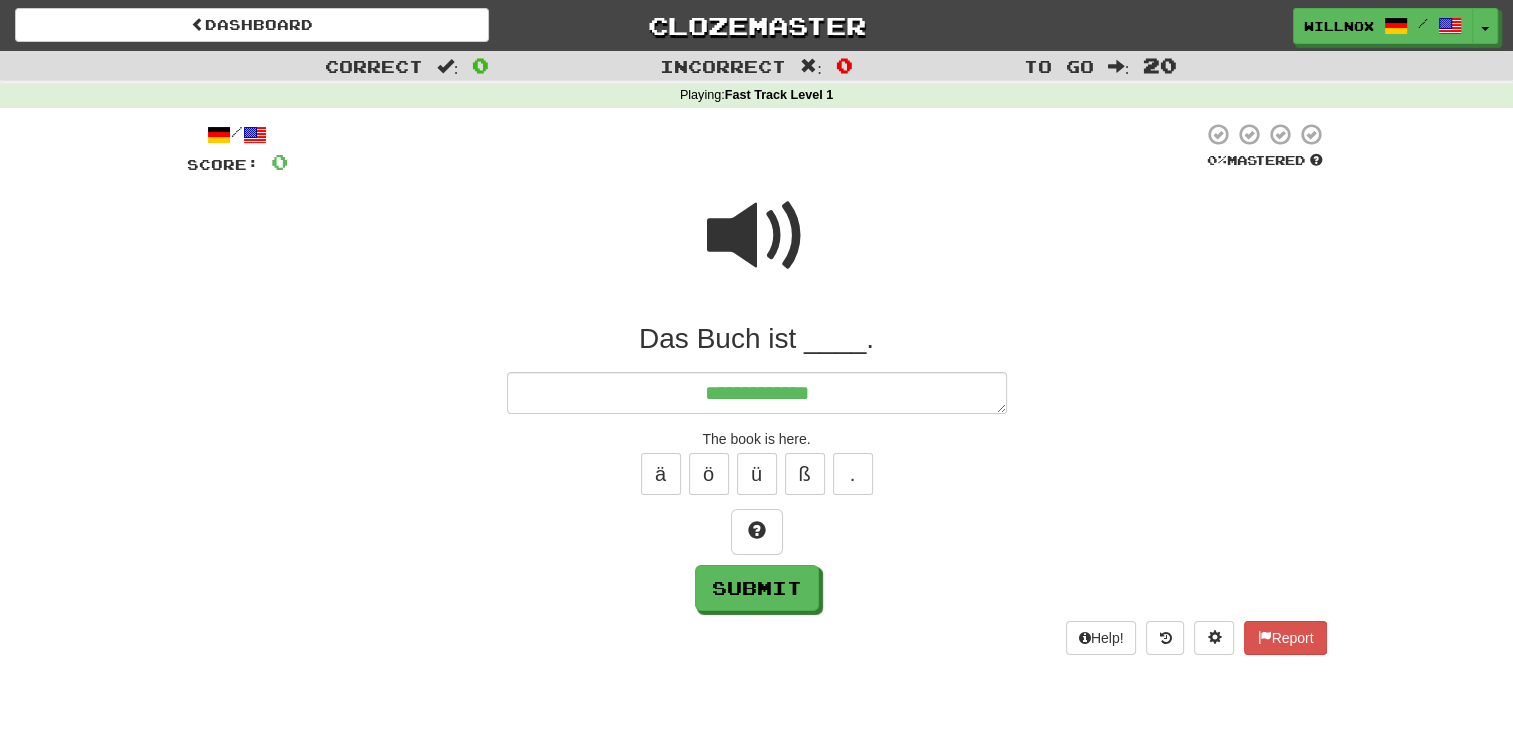 type on "*" 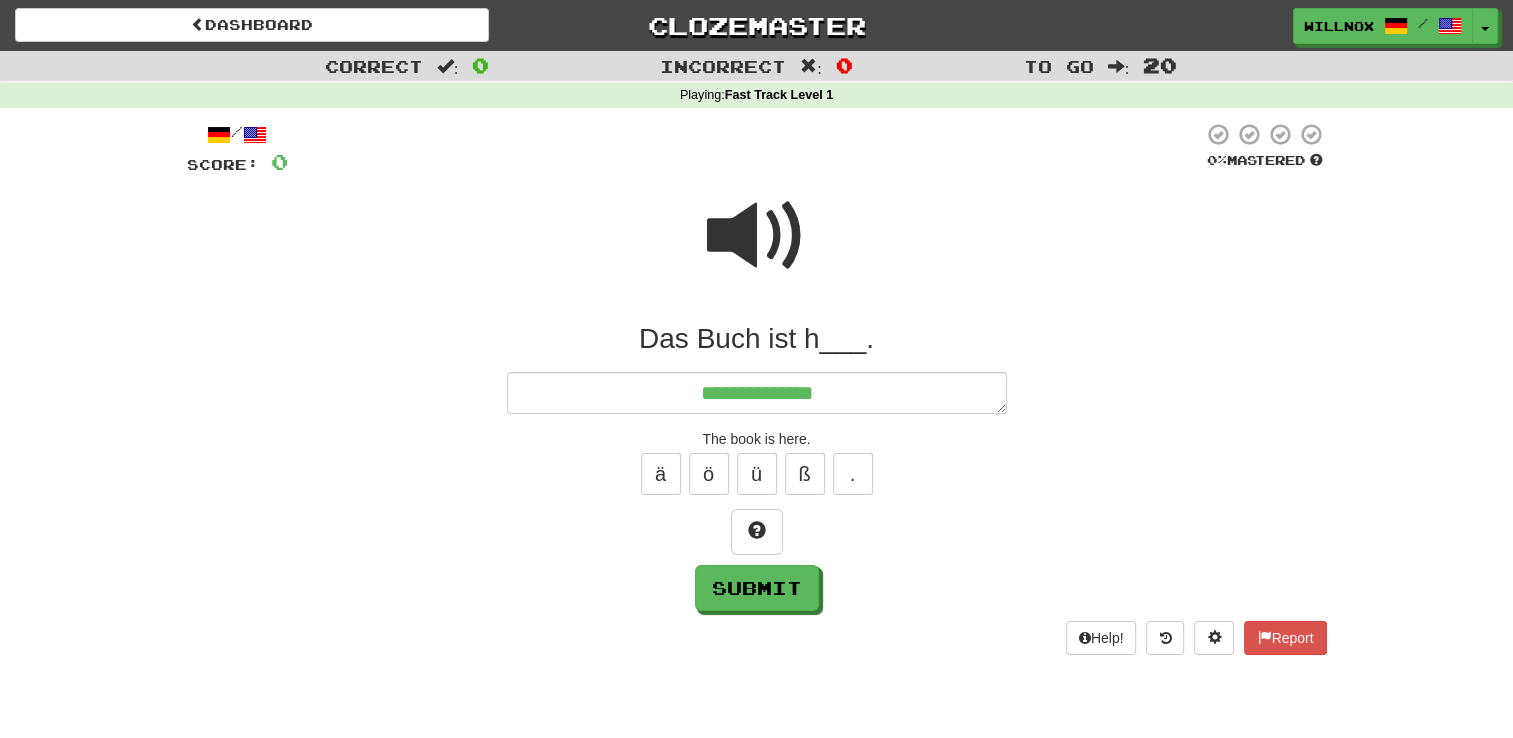 type on "*" 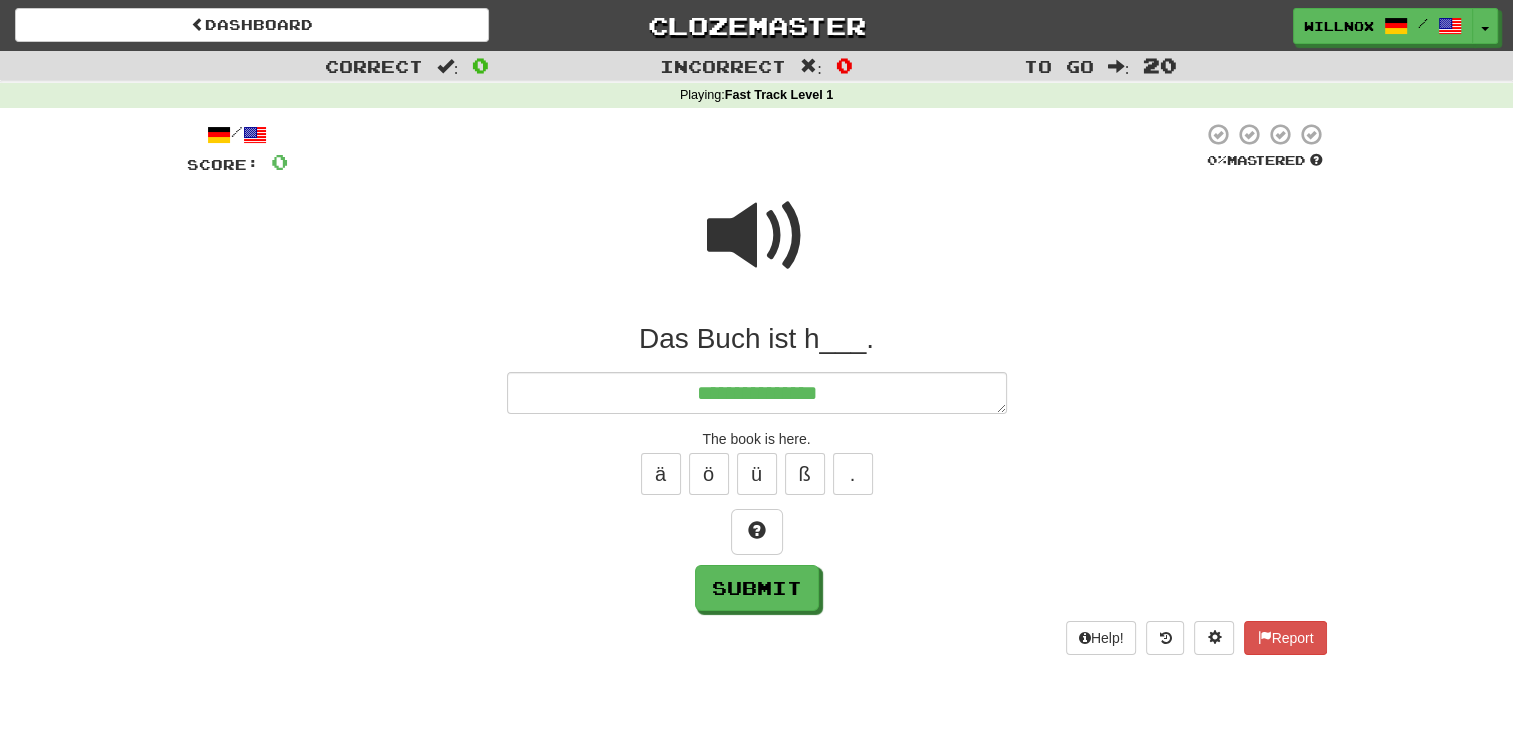 type on "*" 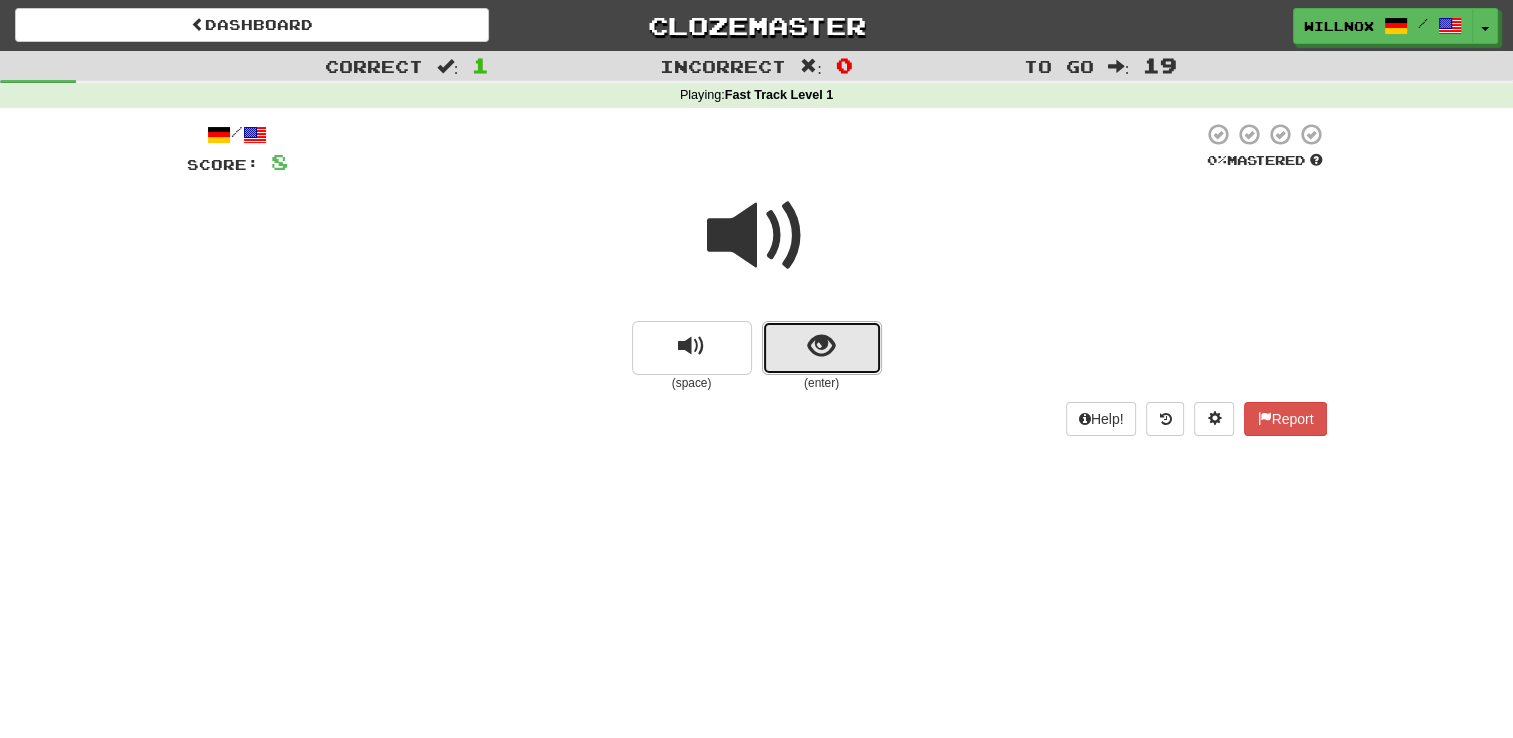 click at bounding box center [821, 346] 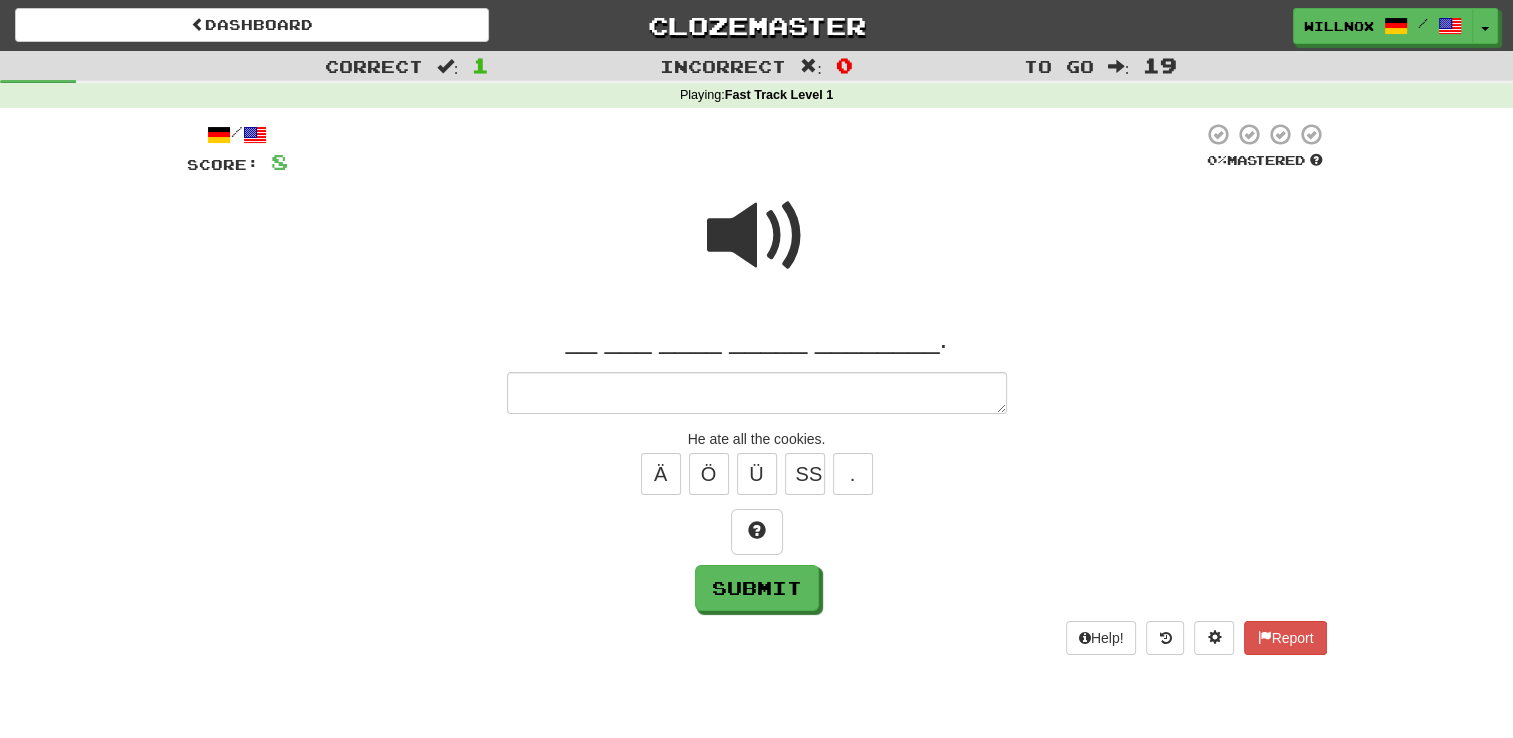 type on "*" 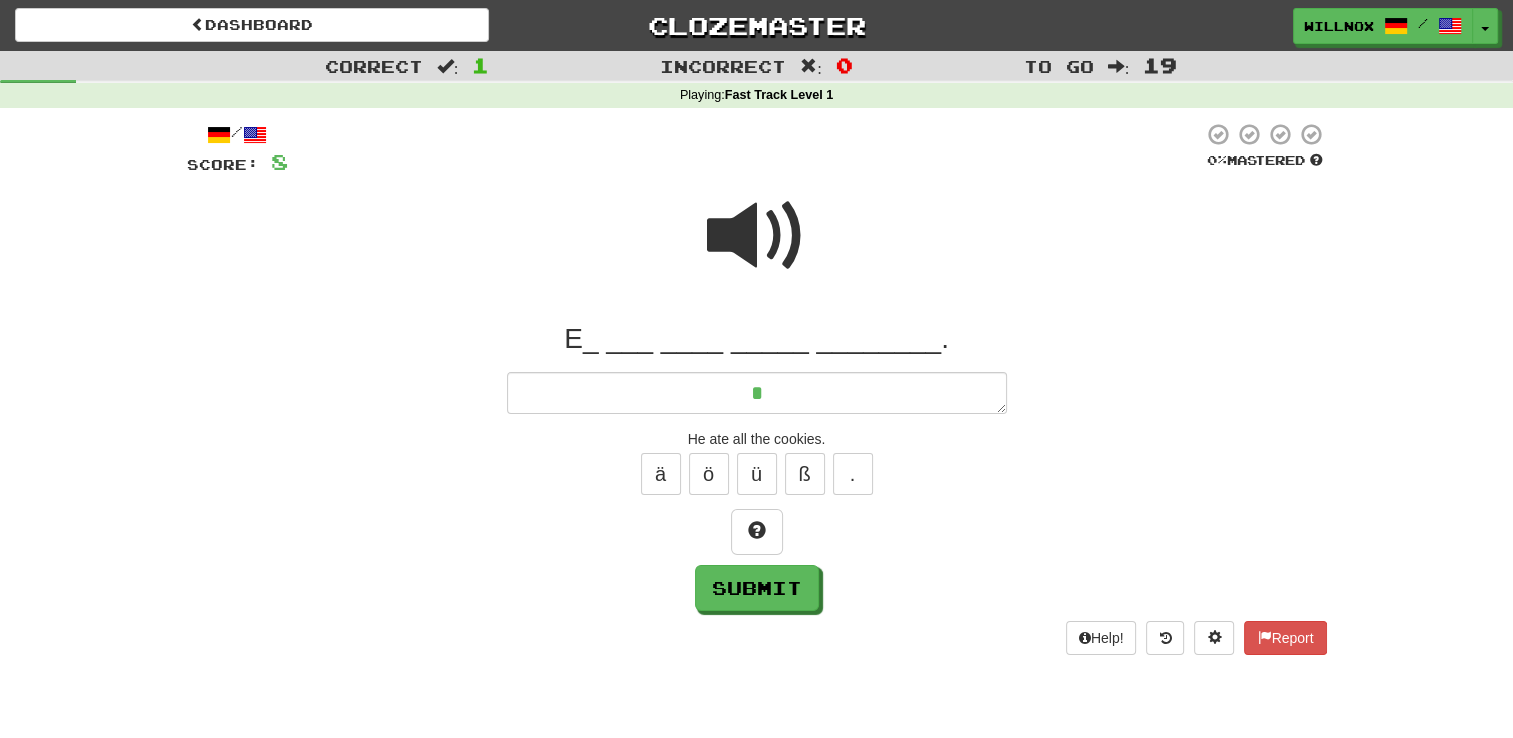 type on "*" 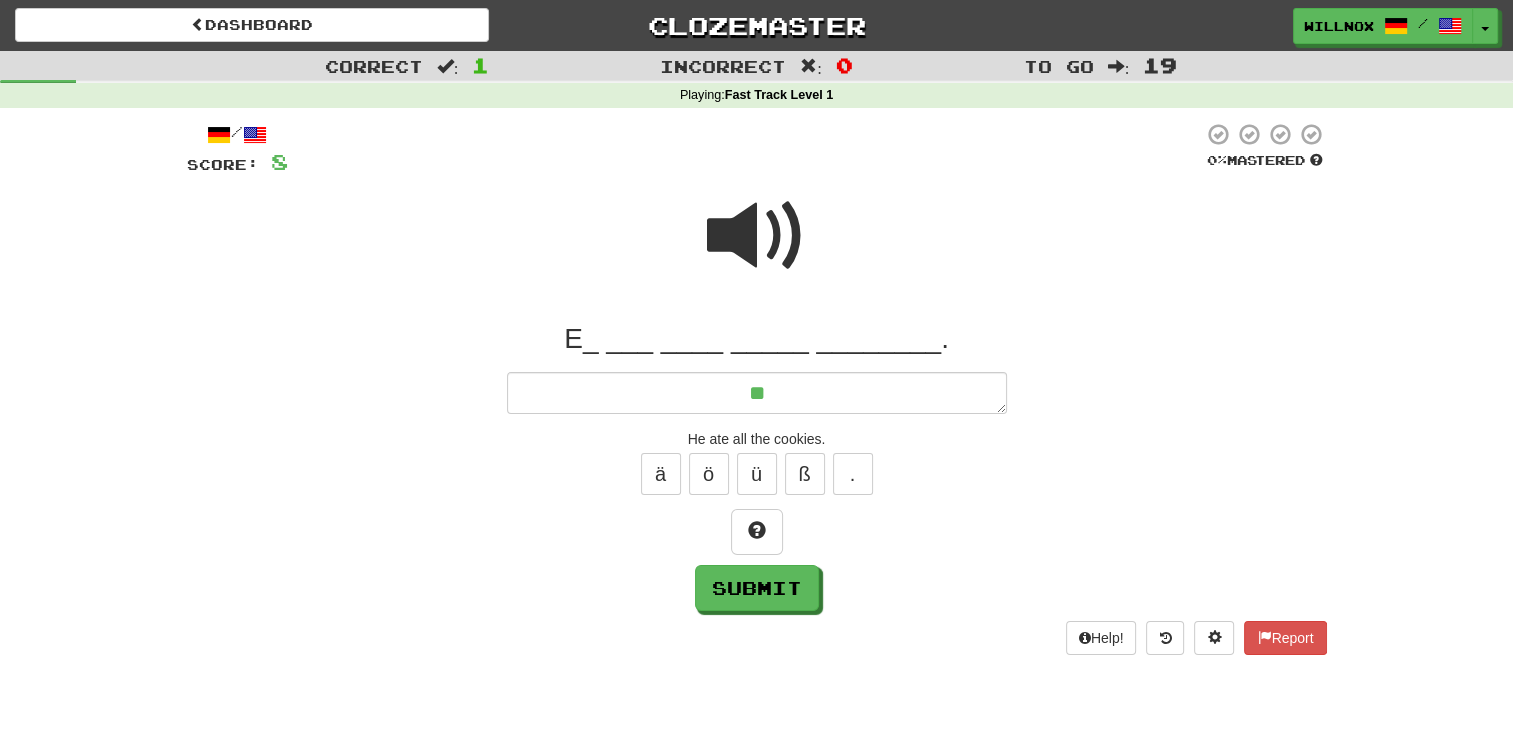 type on "*" 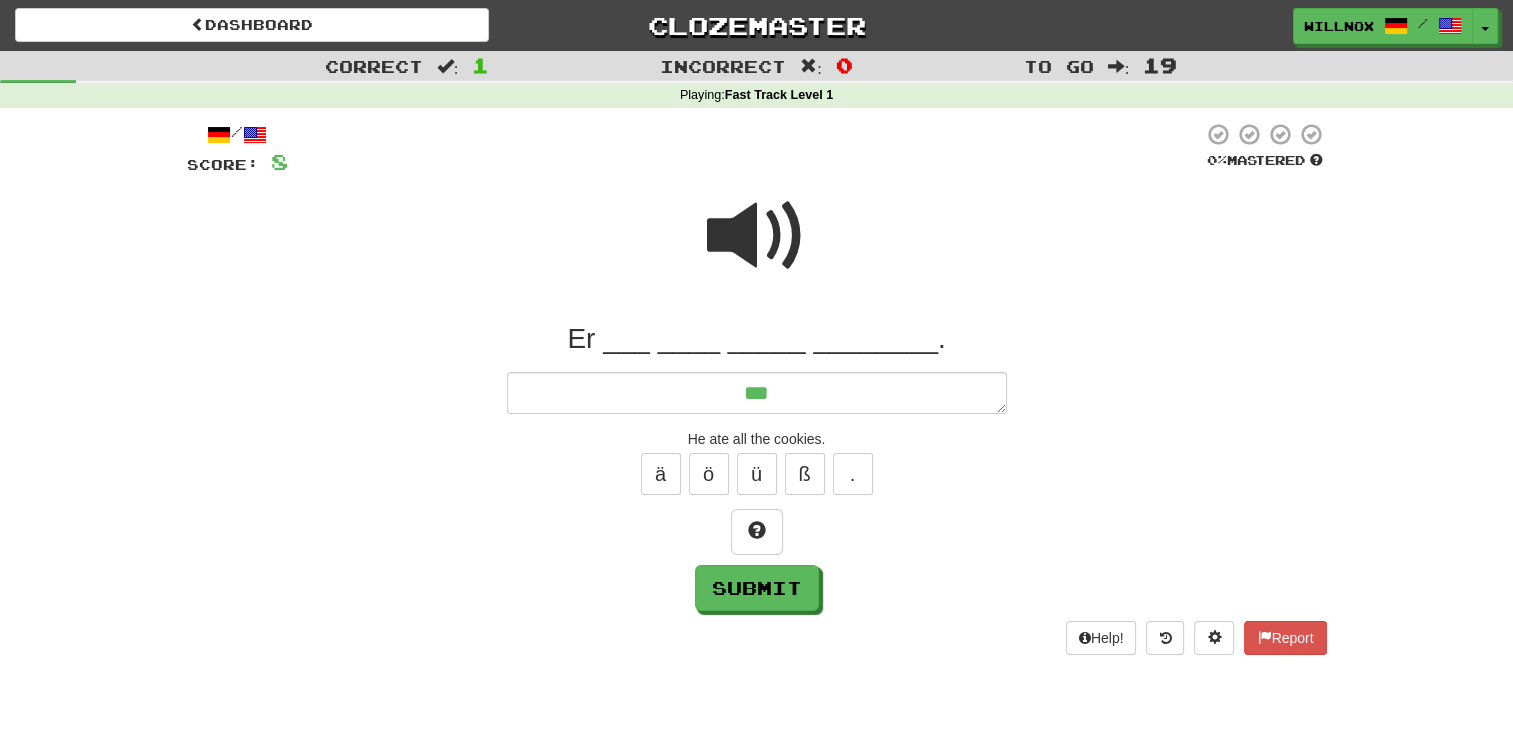 type on "*" 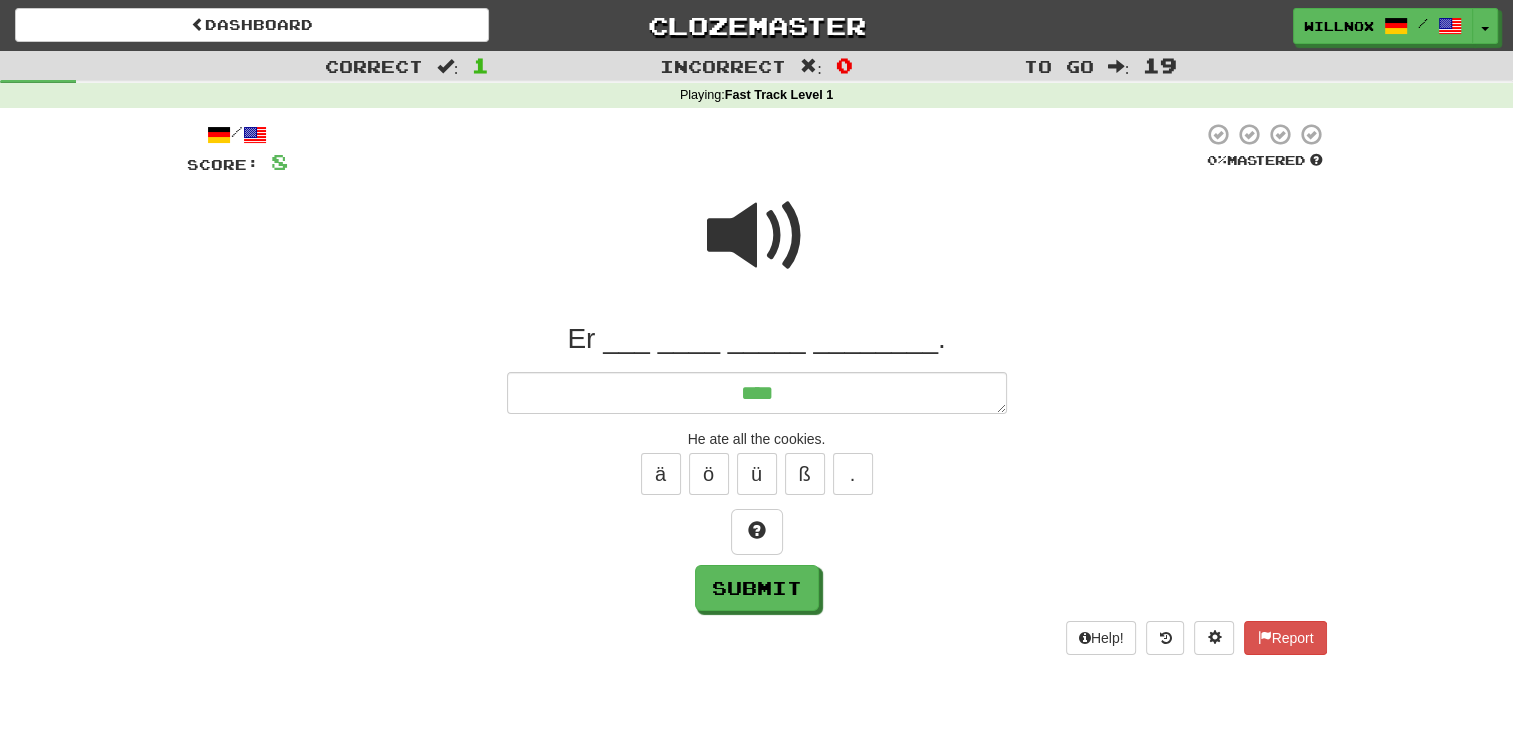 type on "*" 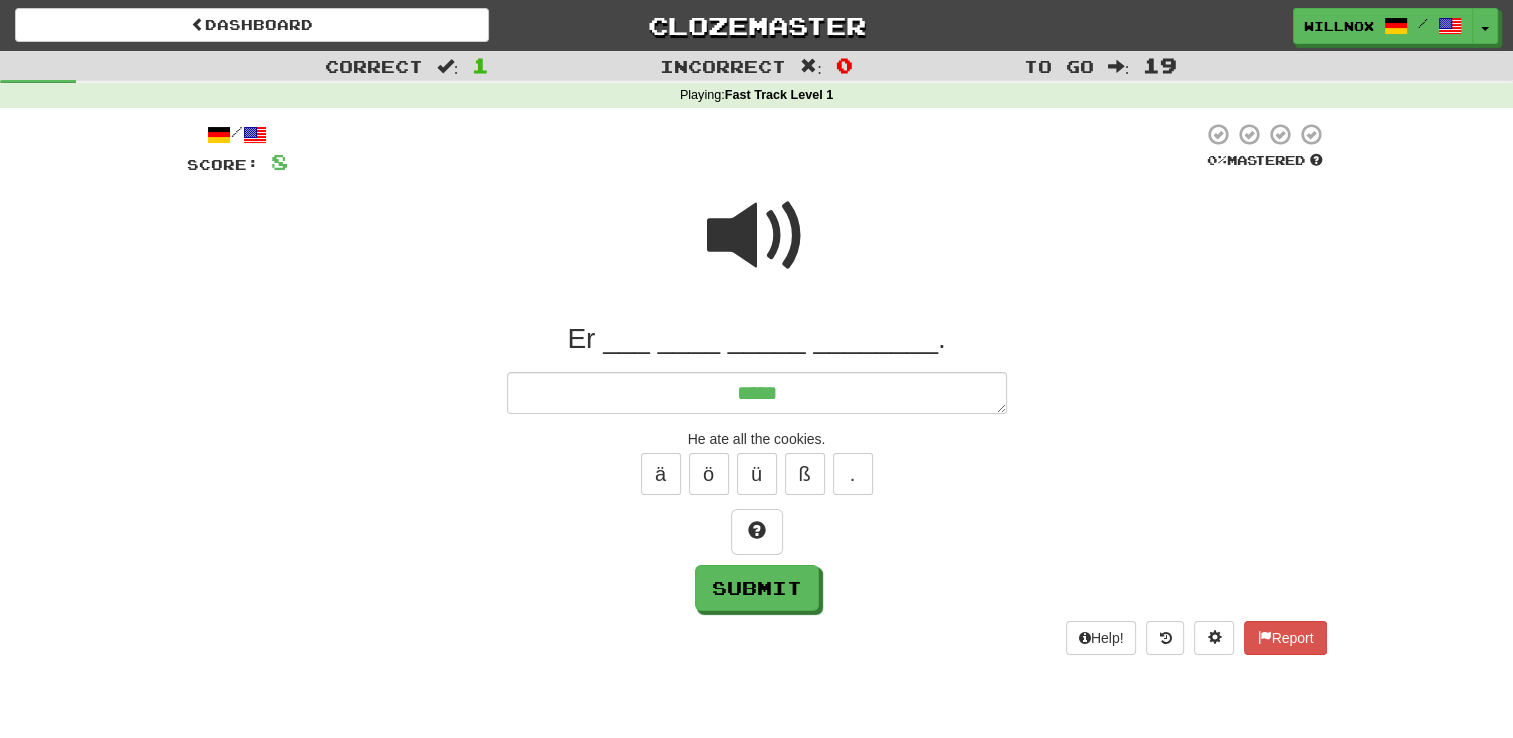 type on "*" 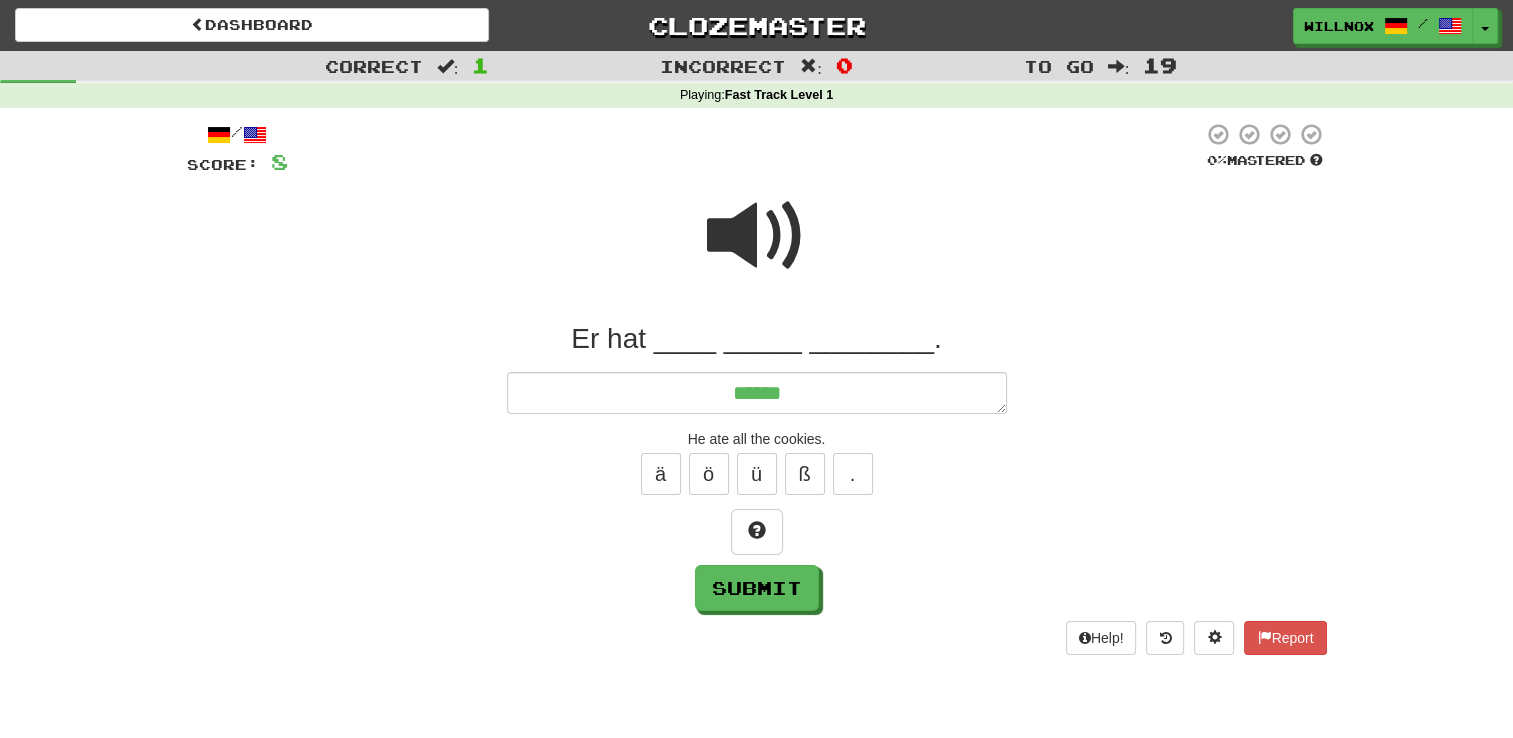 type on "*" 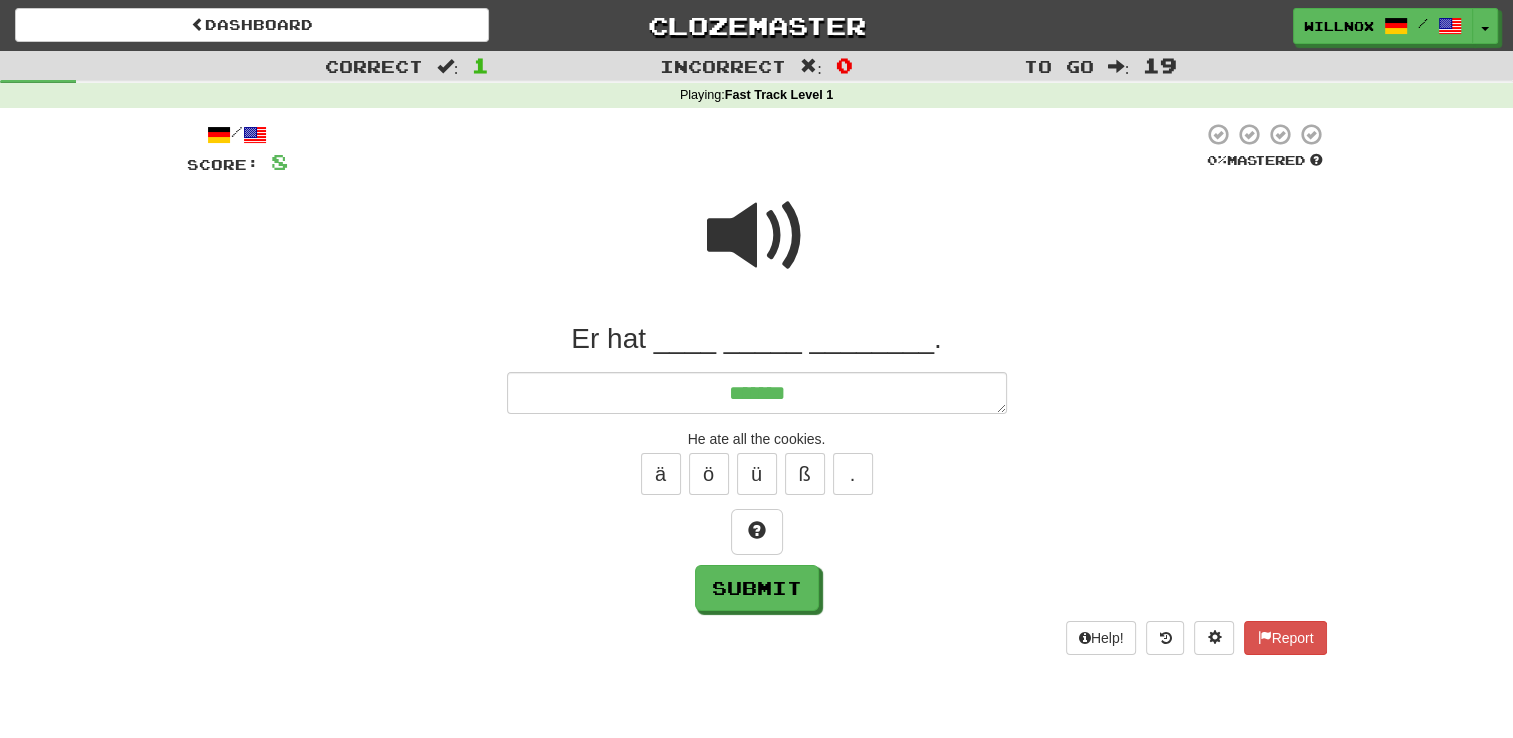 type on "*" 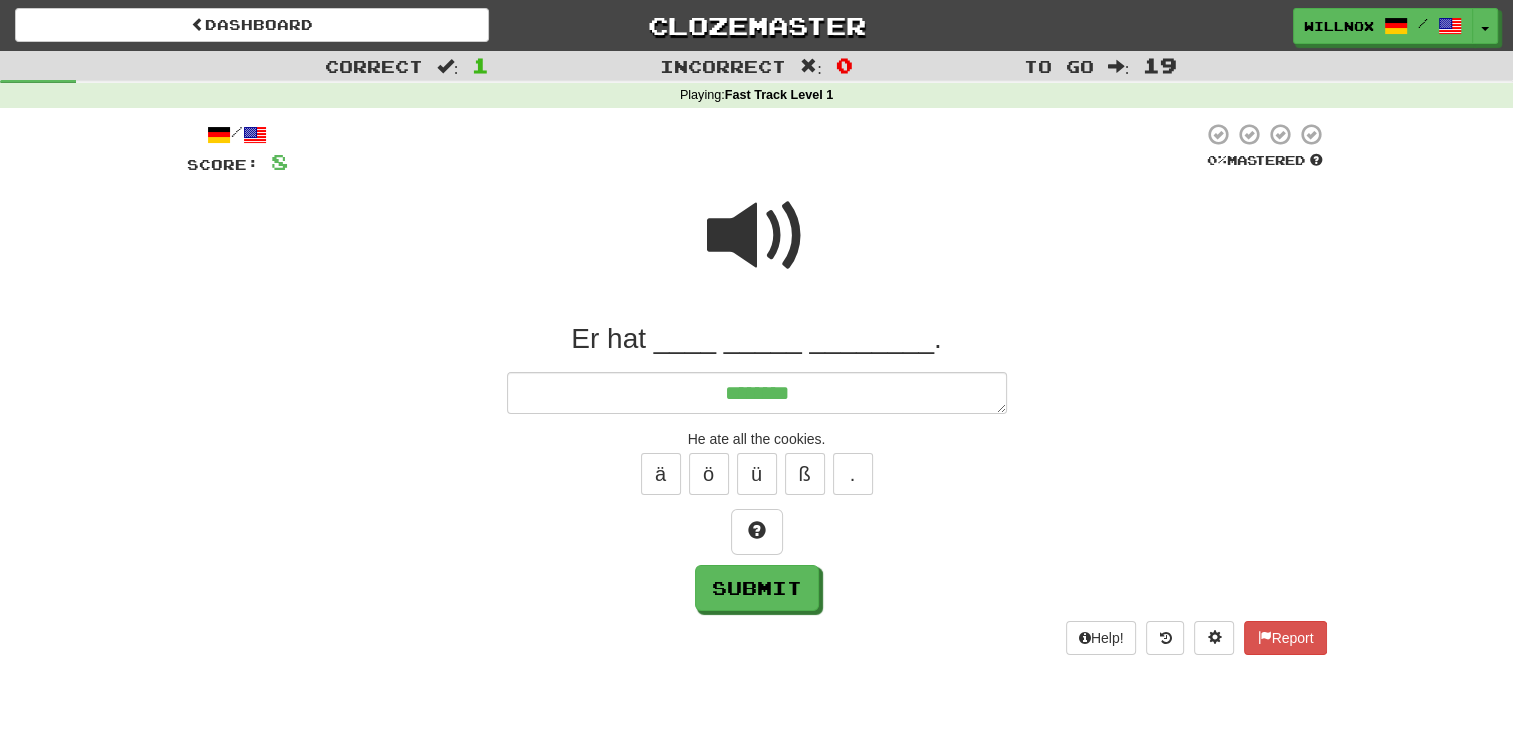 type on "*********" 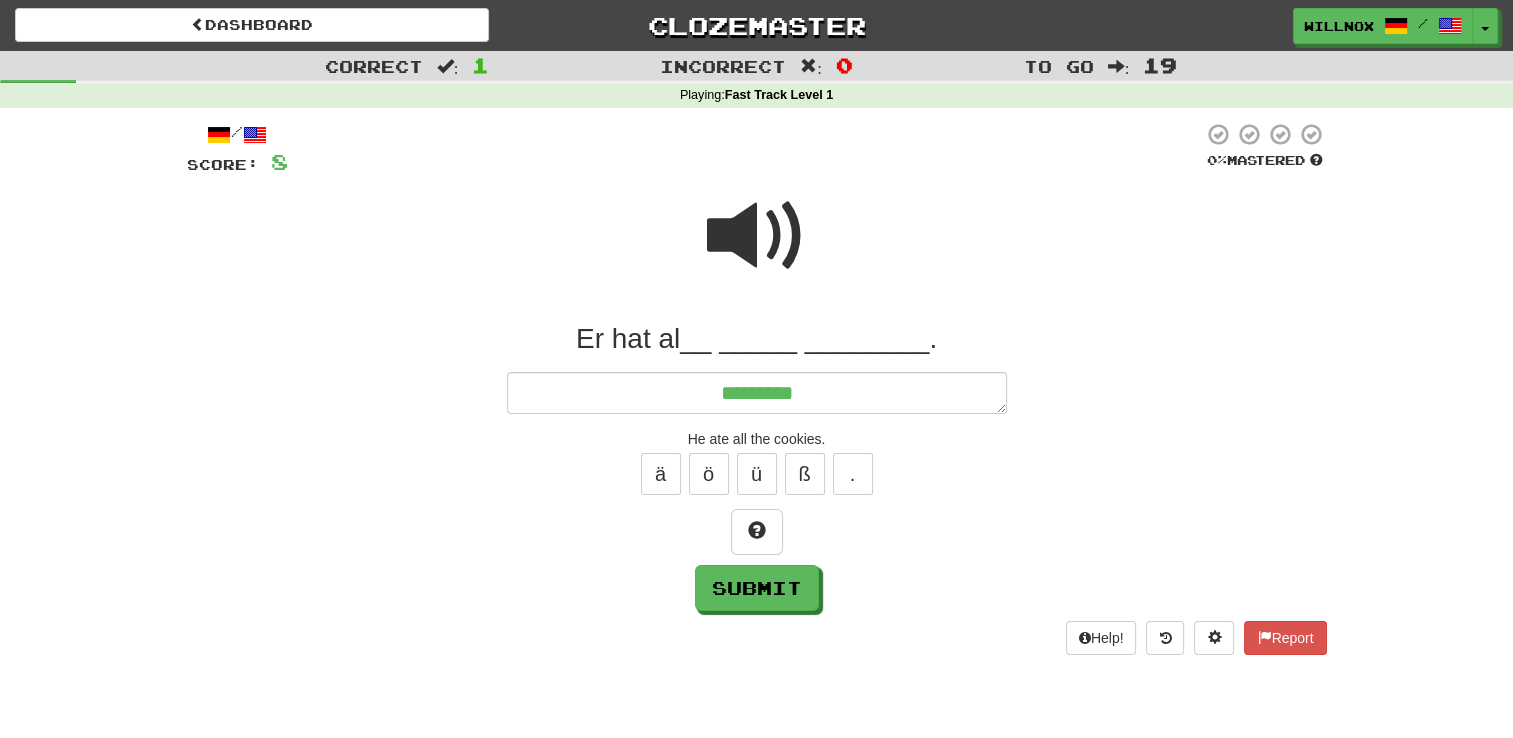 type on "*" 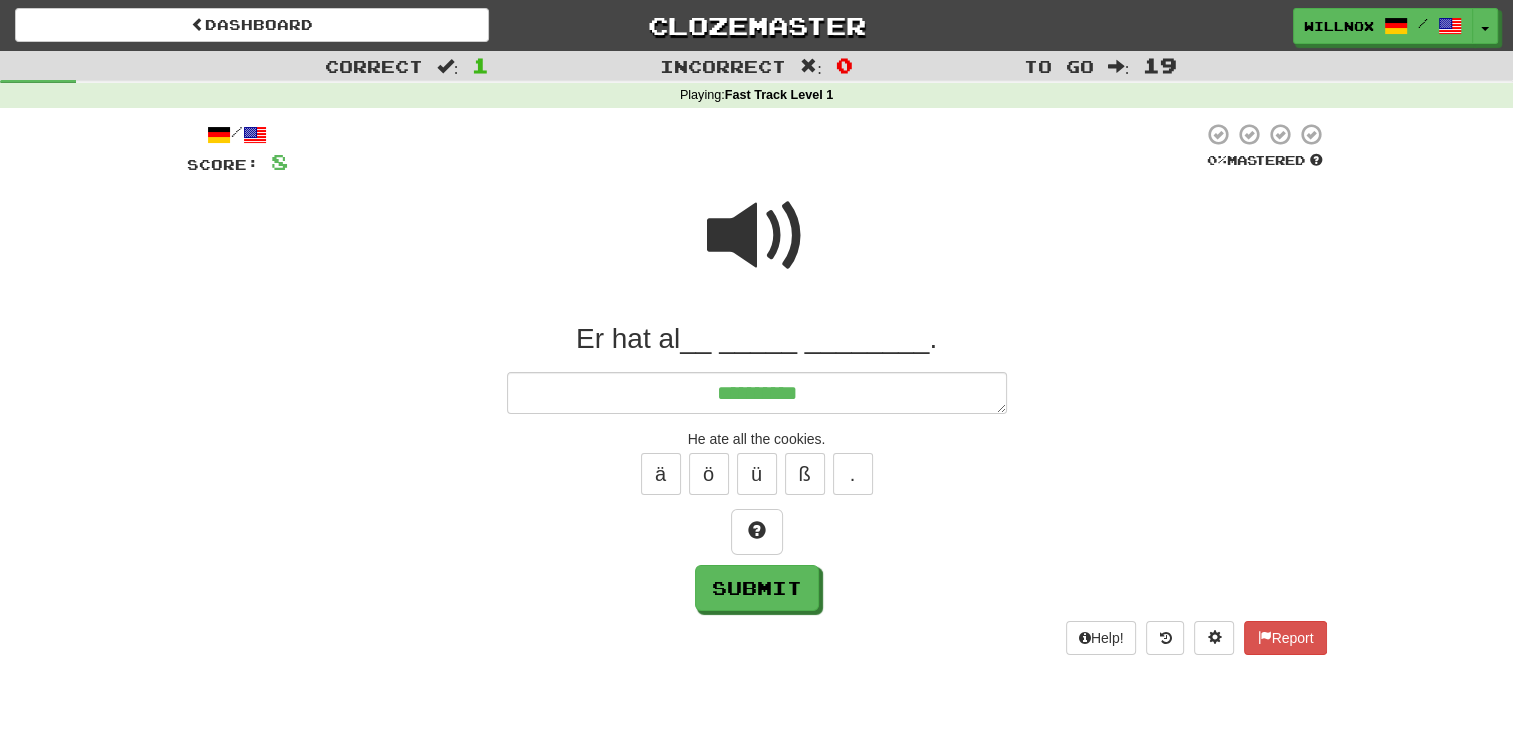 type on "*" 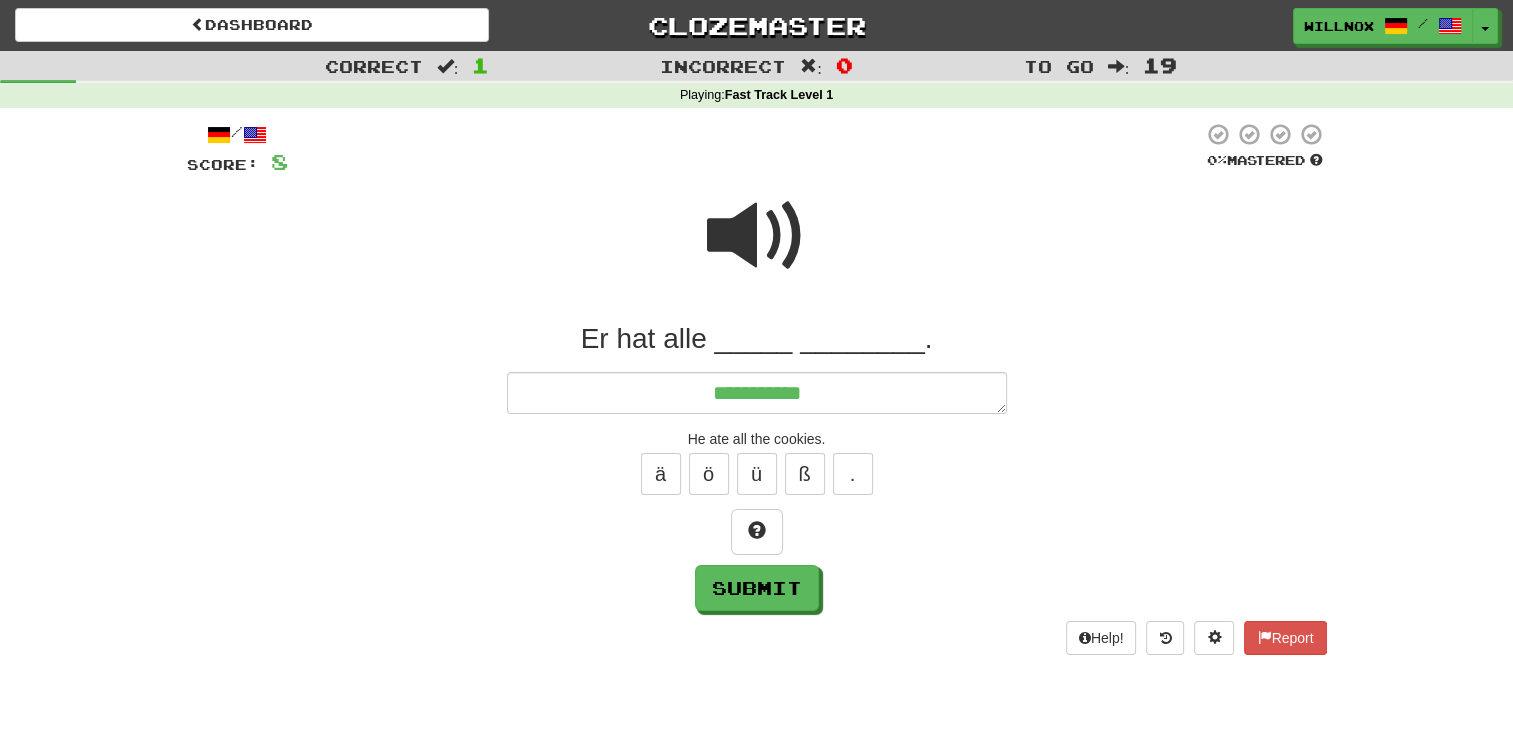 type on "*" 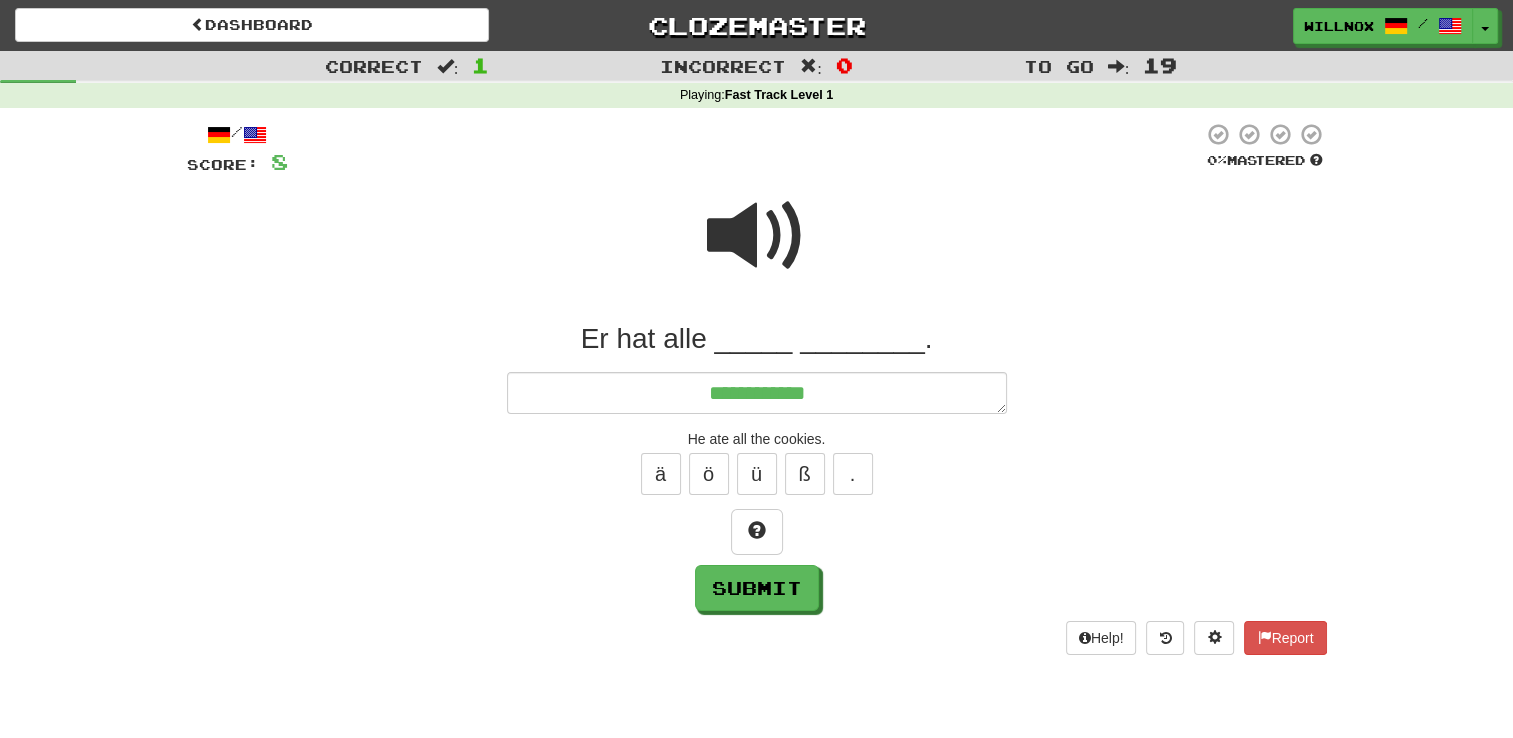 type on "*" 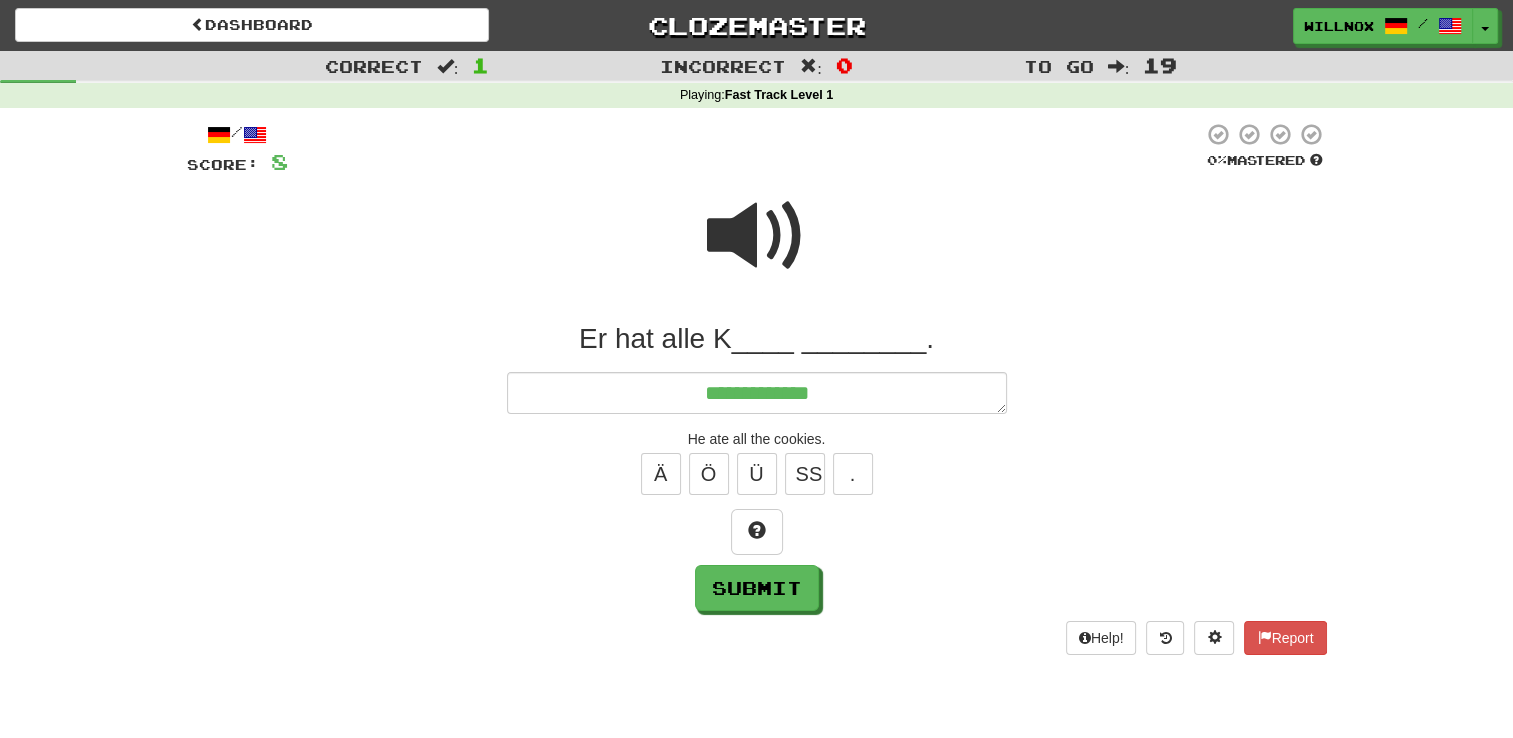 type on "*" 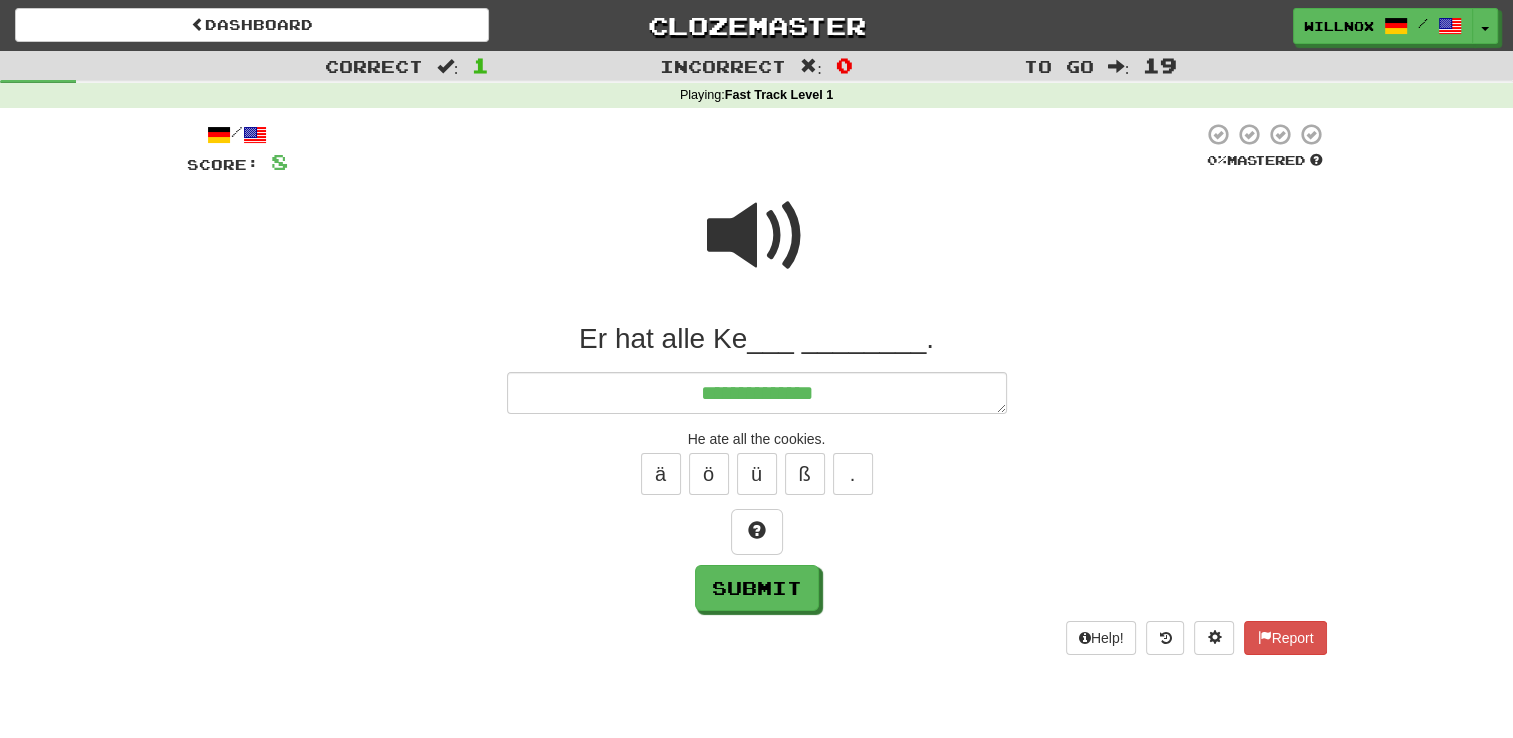 type on "*" 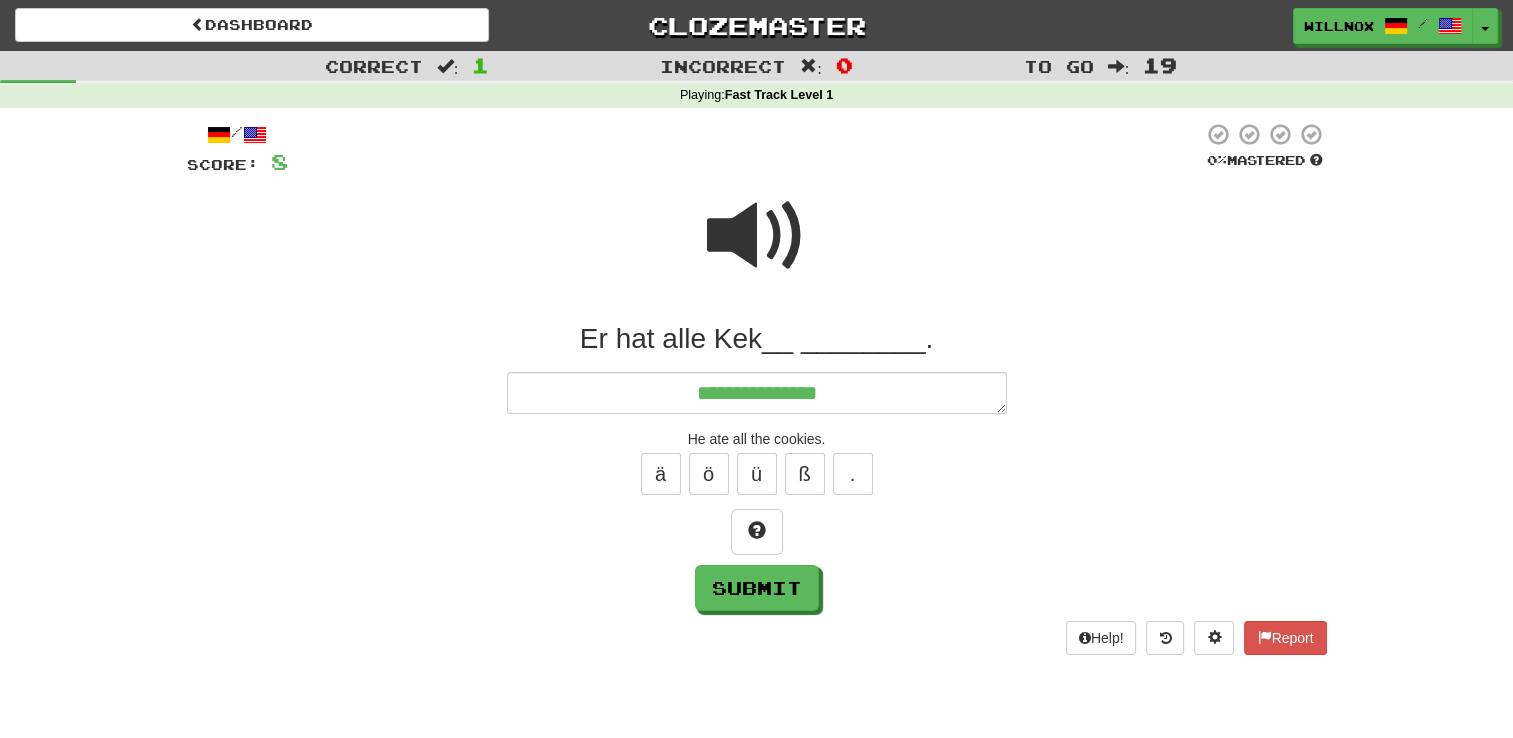 type on "*" 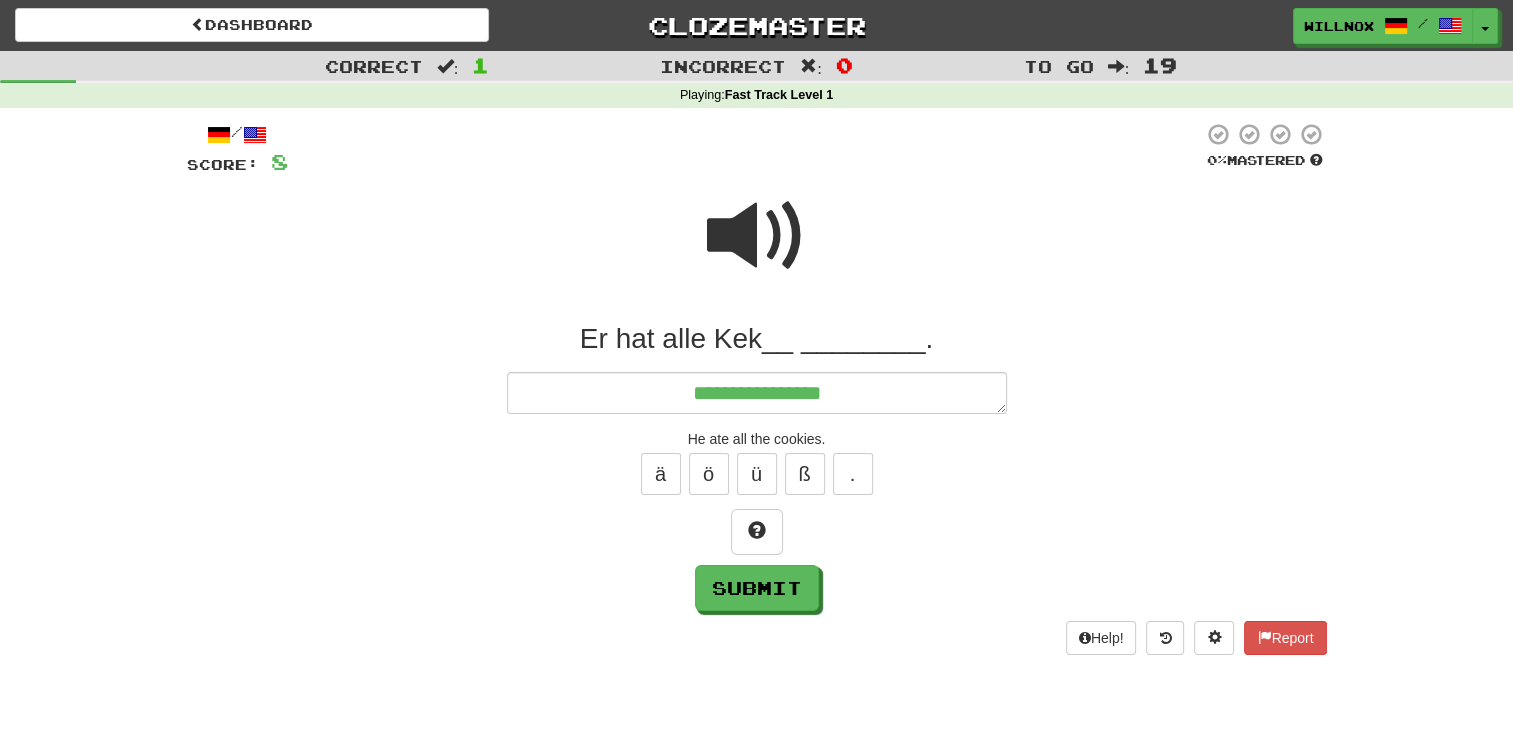 type on "*" 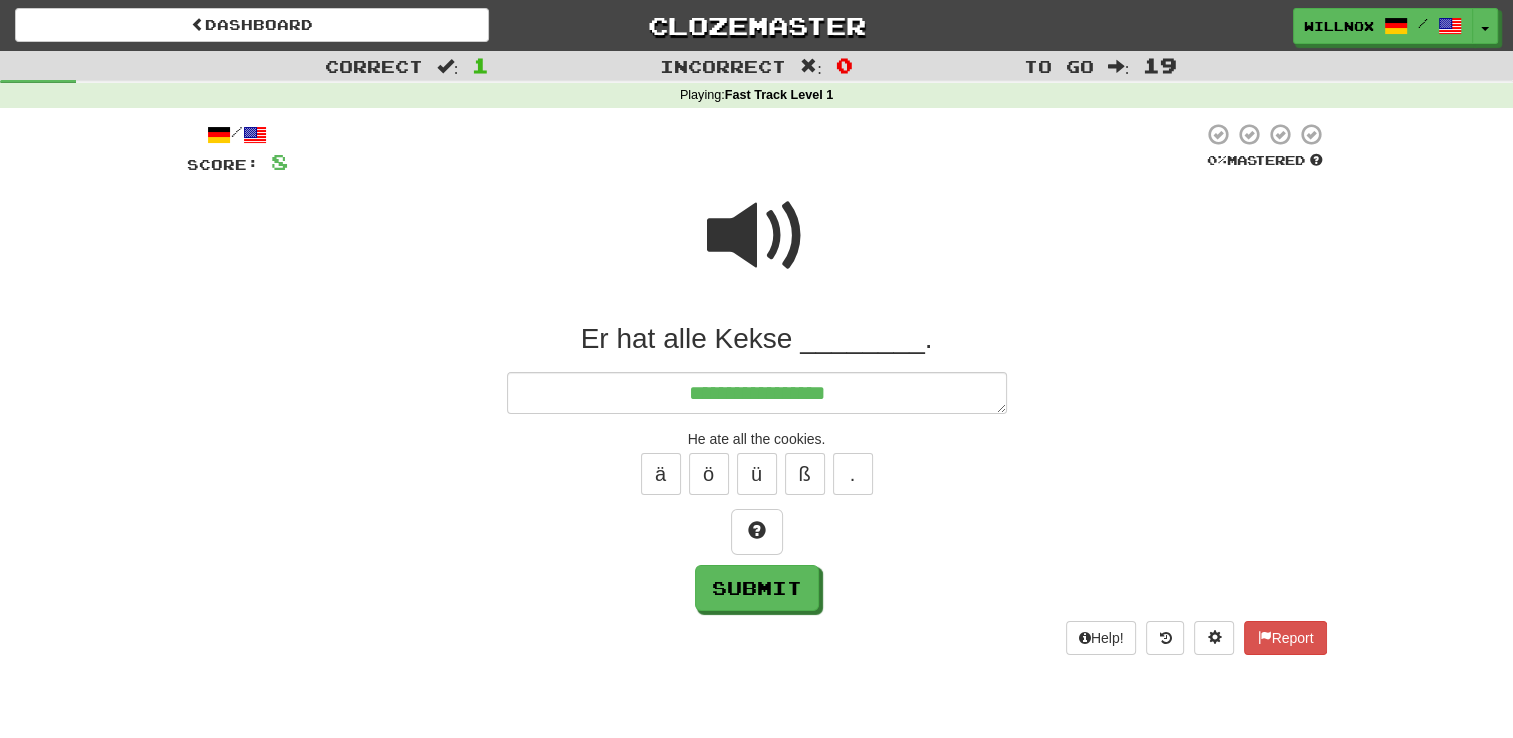 type on "*" 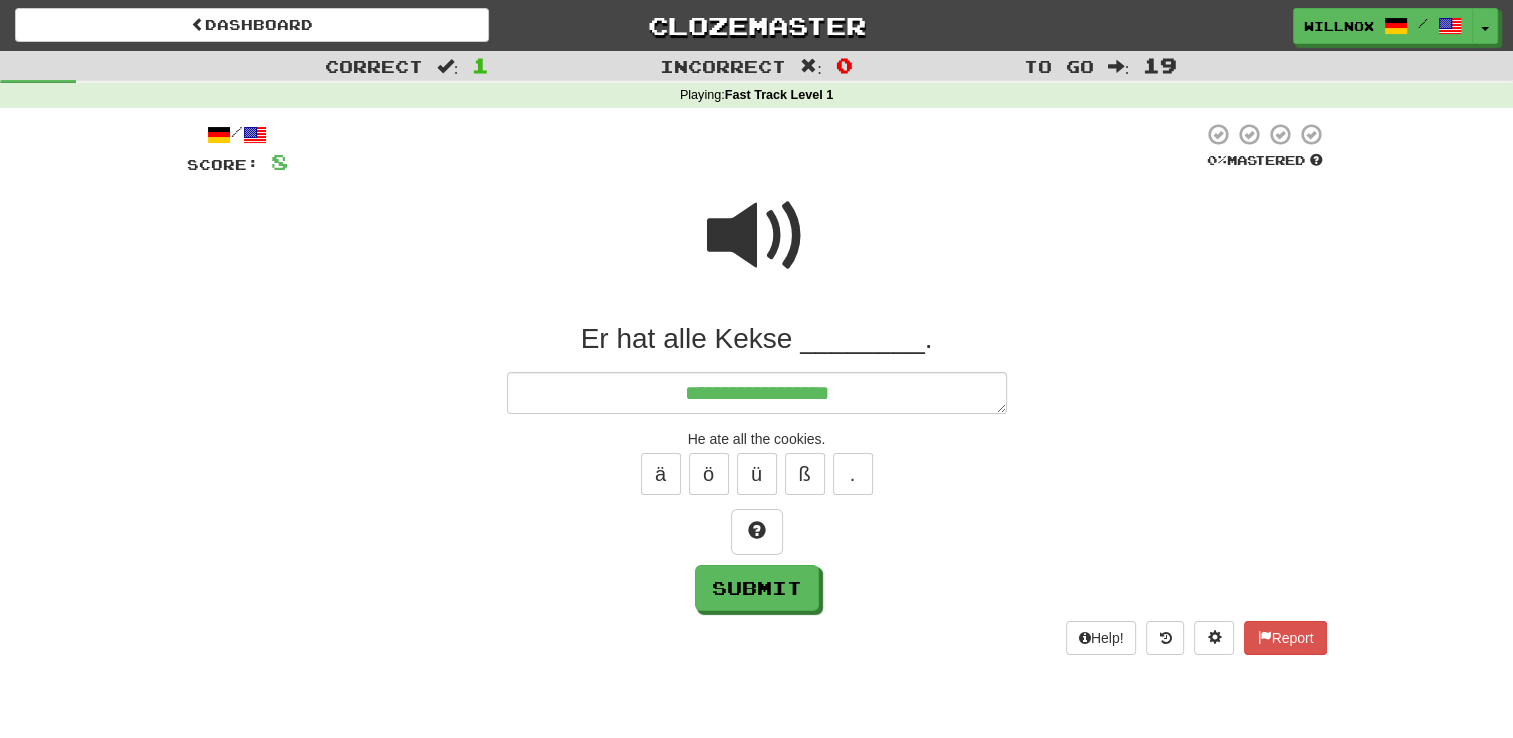 type on "*" 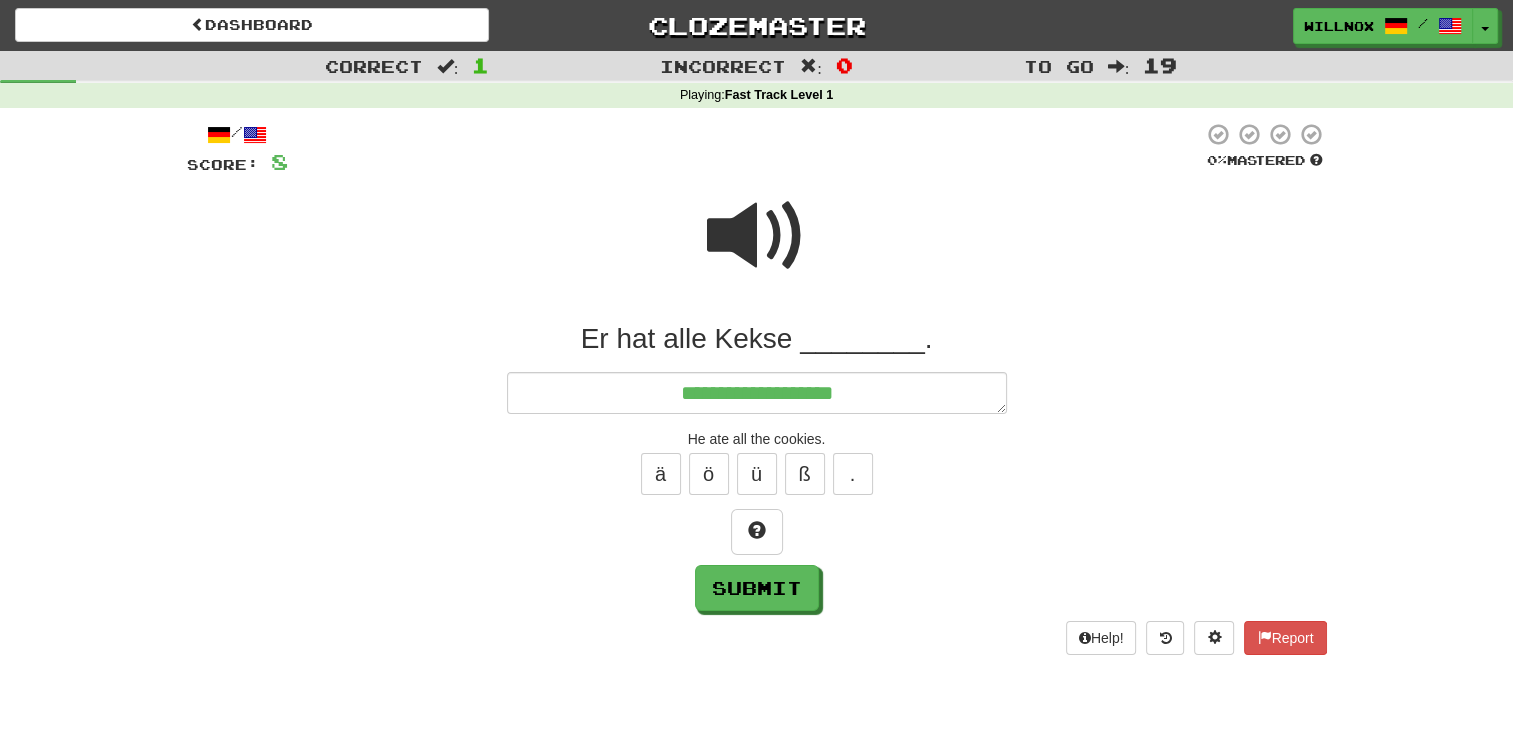 type on "*" 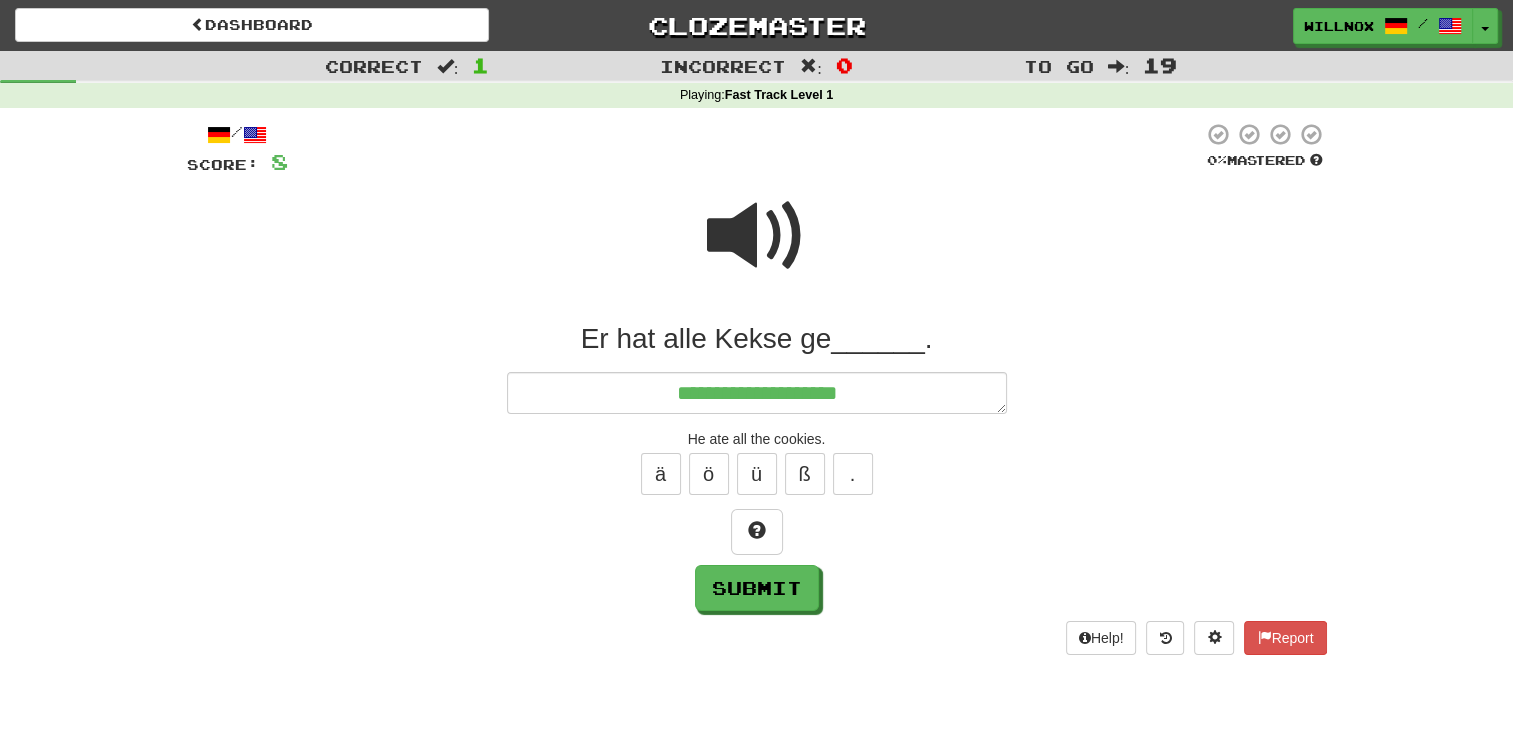 type on "*" 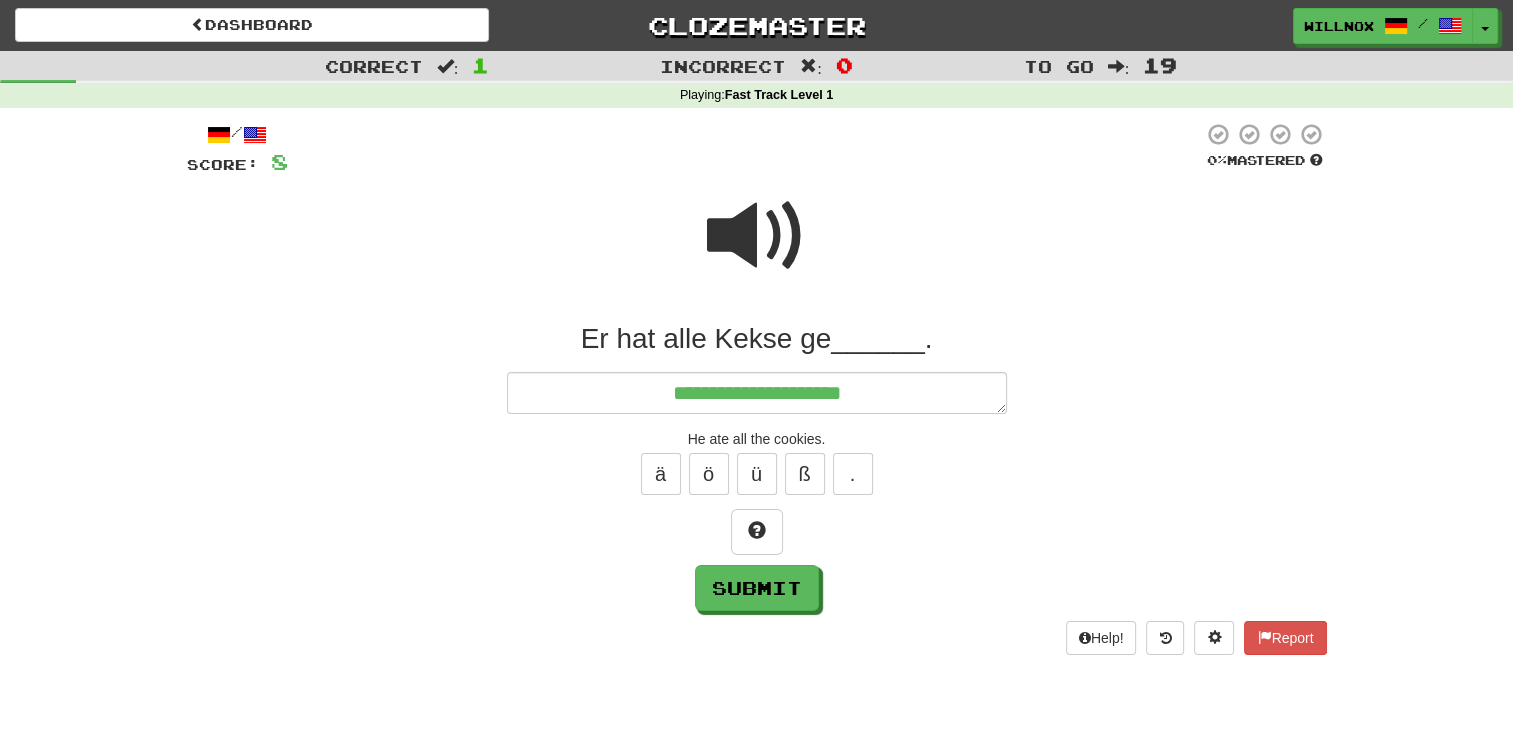 type on "*" 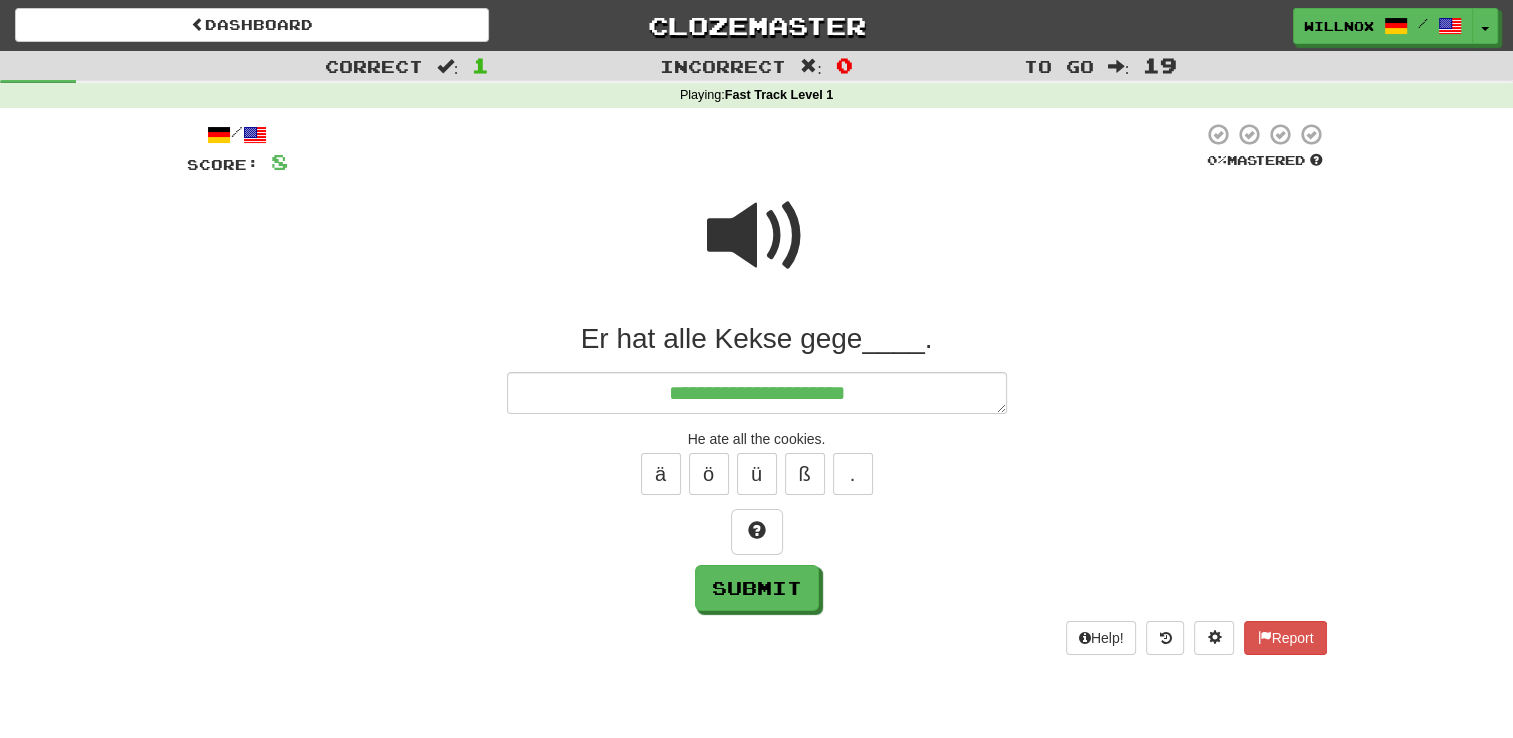 type on "*" 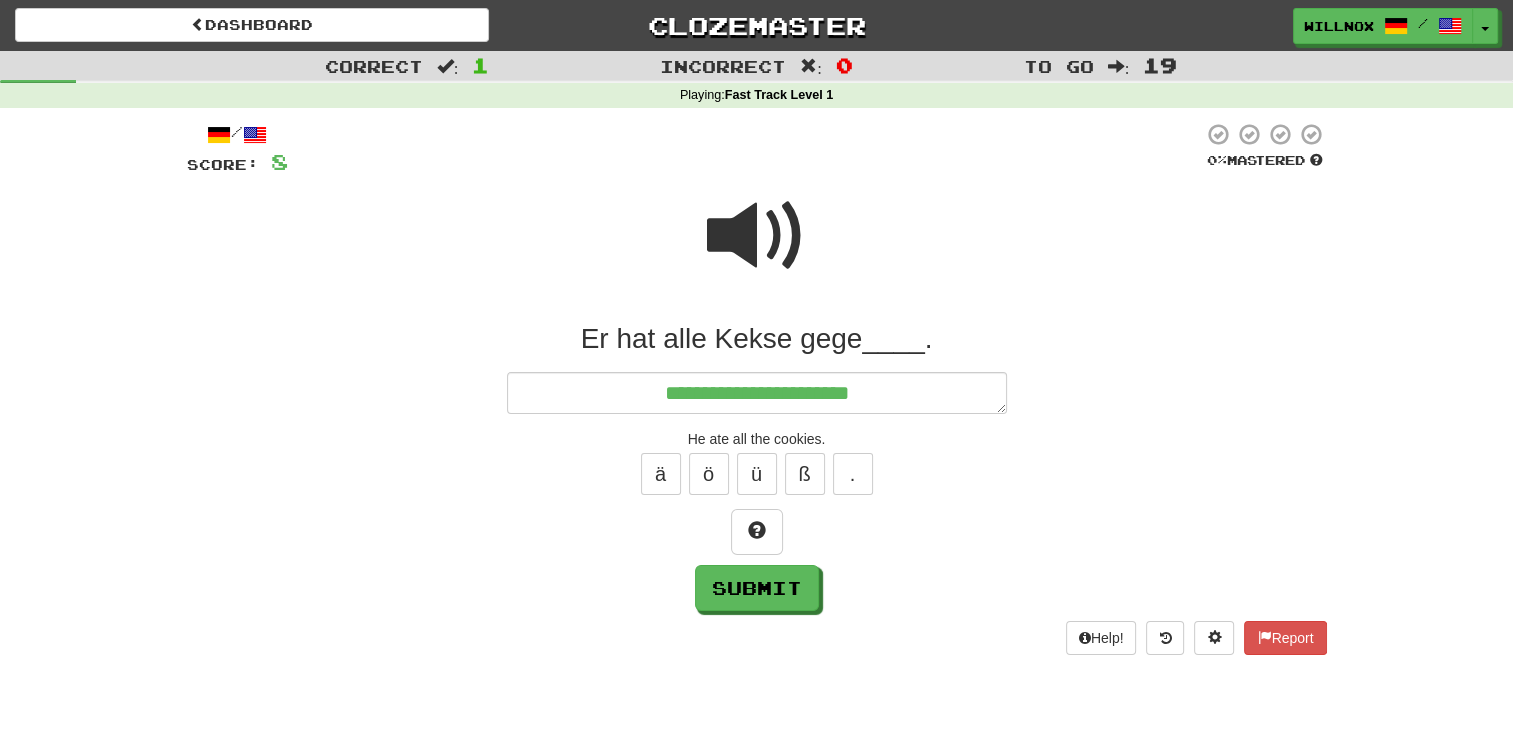 type on "*" 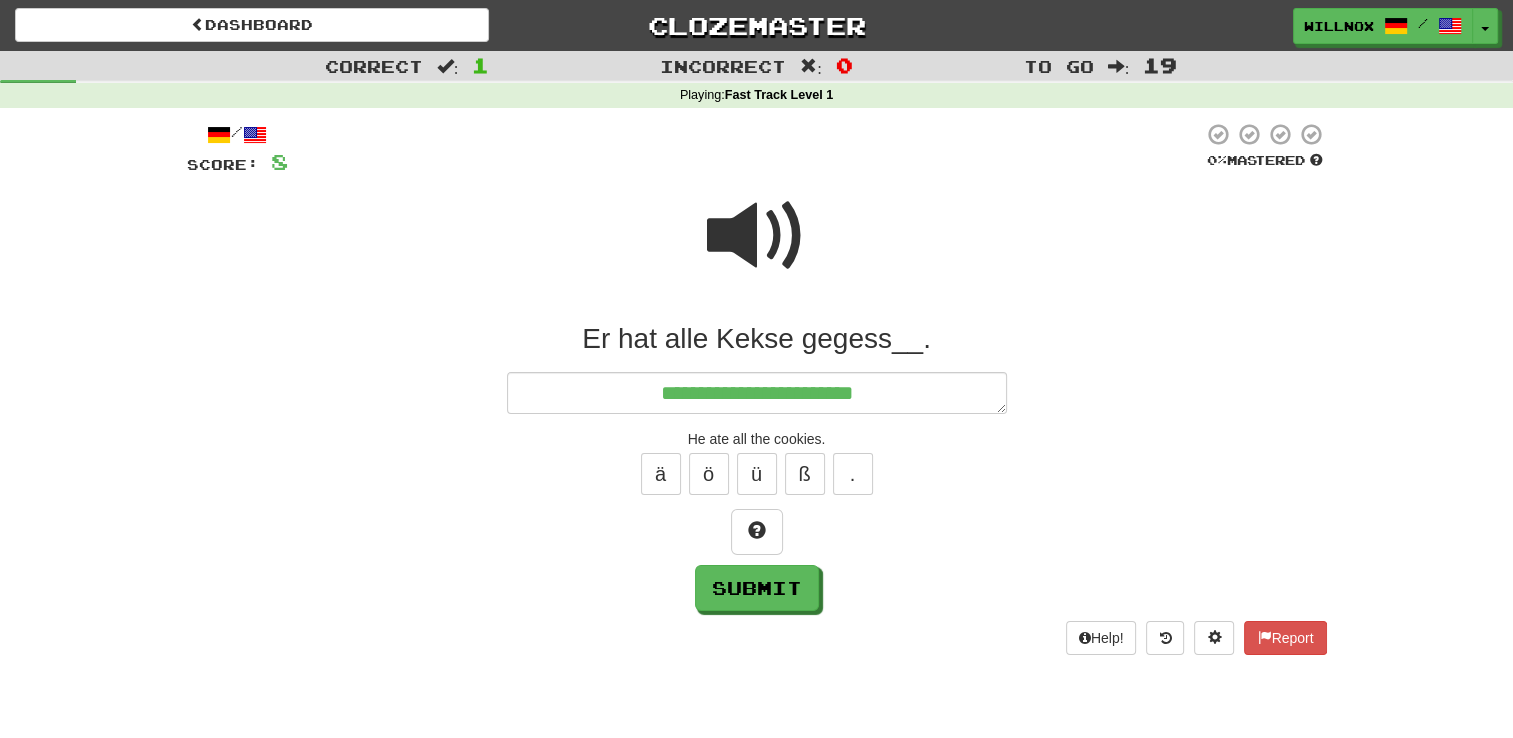 type on "*" 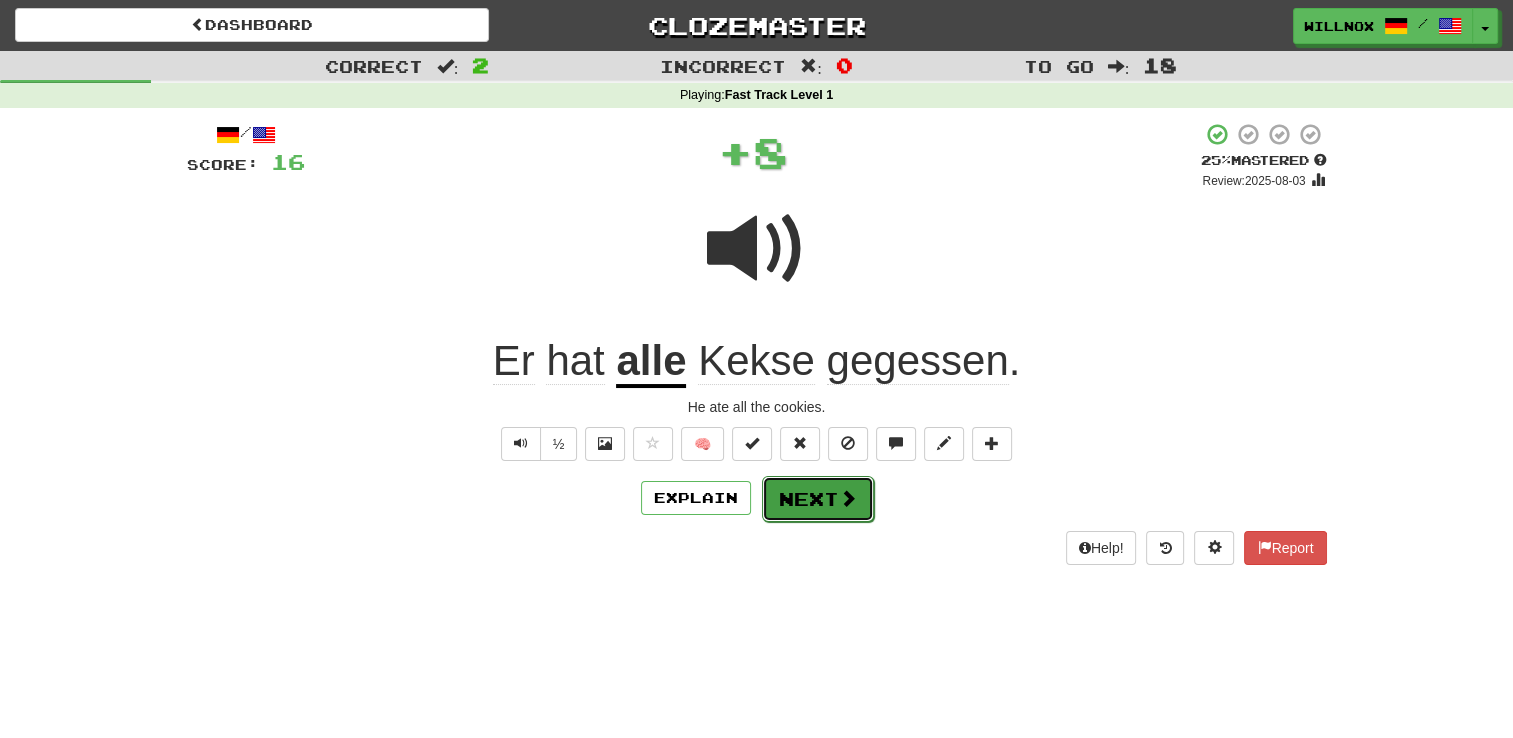 click on "Next" at bounding box center (818, 499) 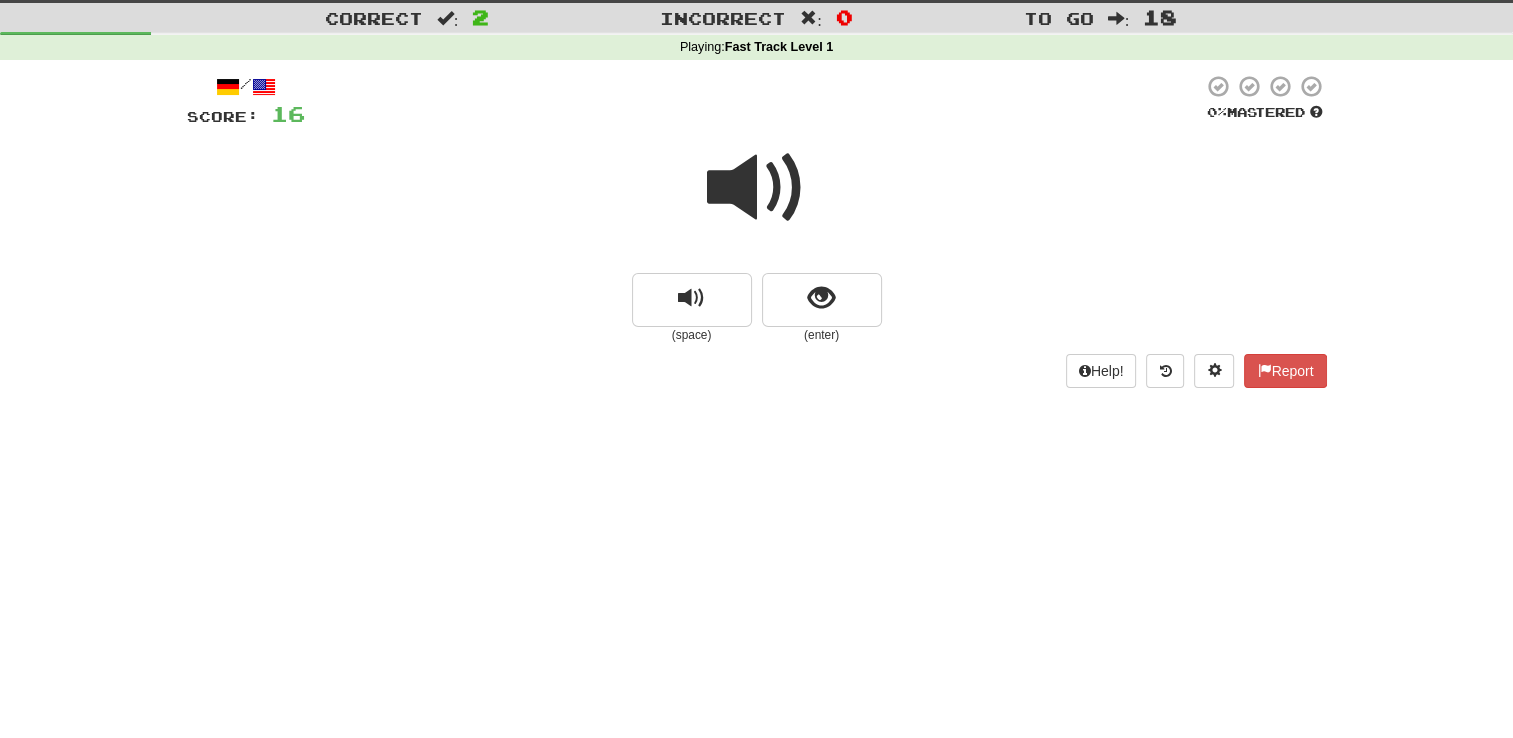 scroll, scrollTop: 0, scrollLeft: 0, axis: both 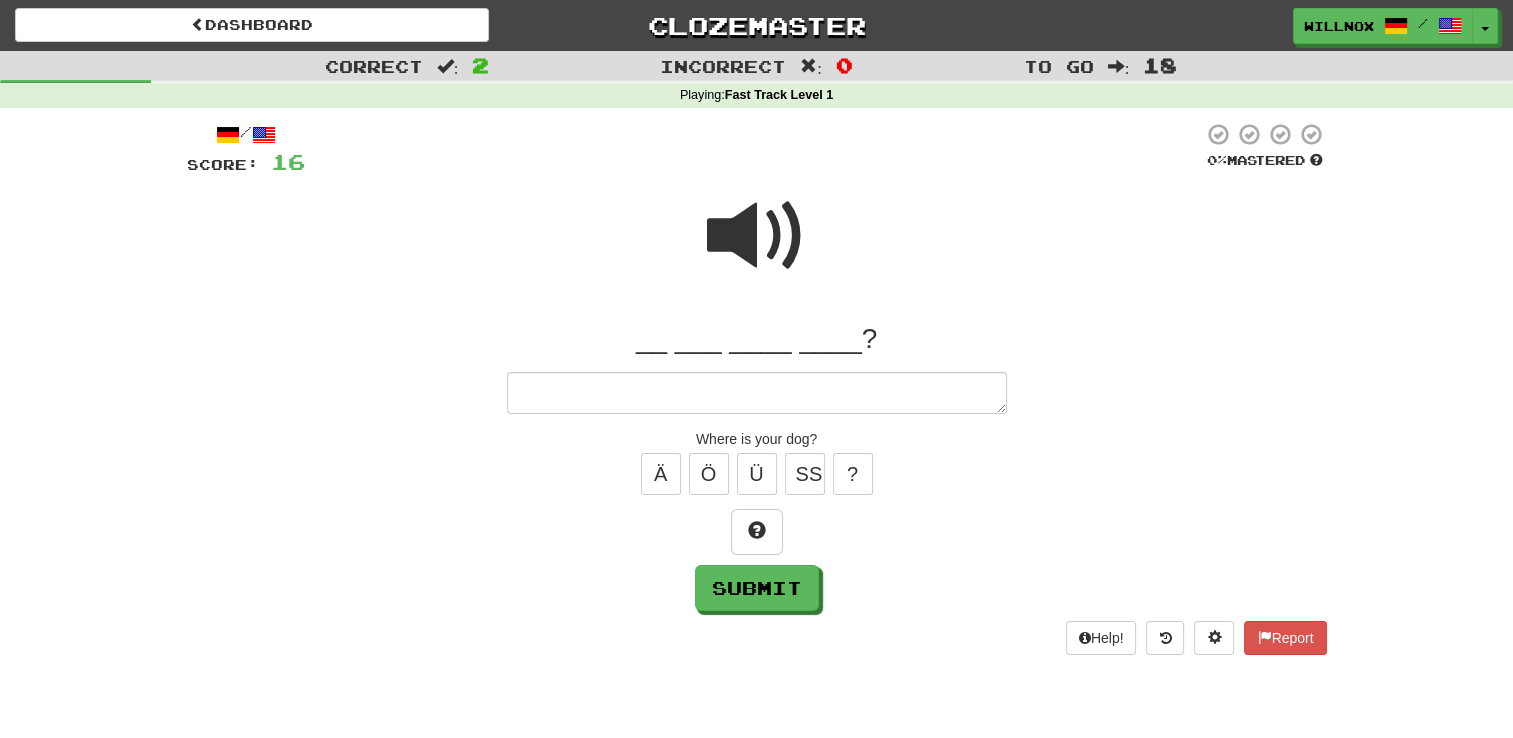 type on "*" 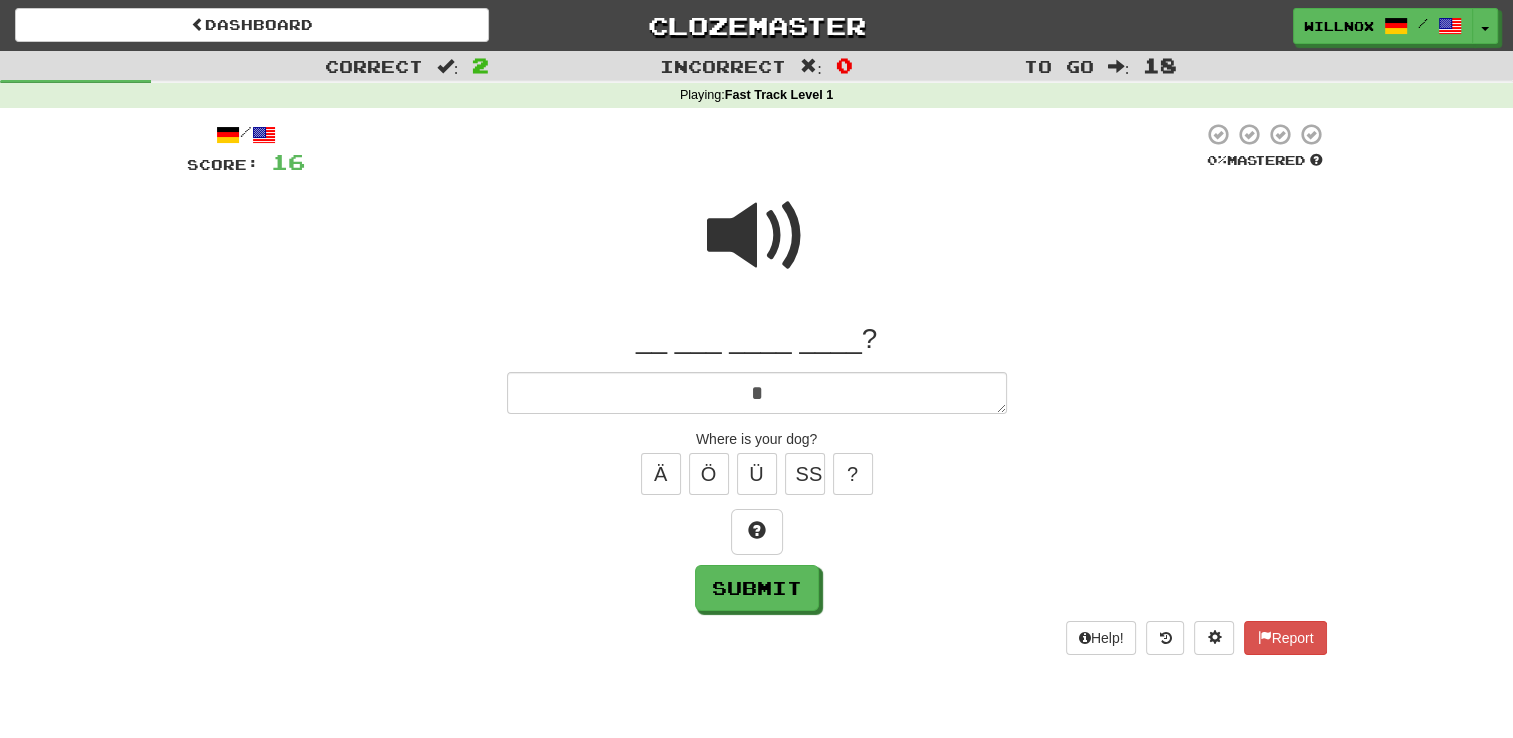 type on "*" 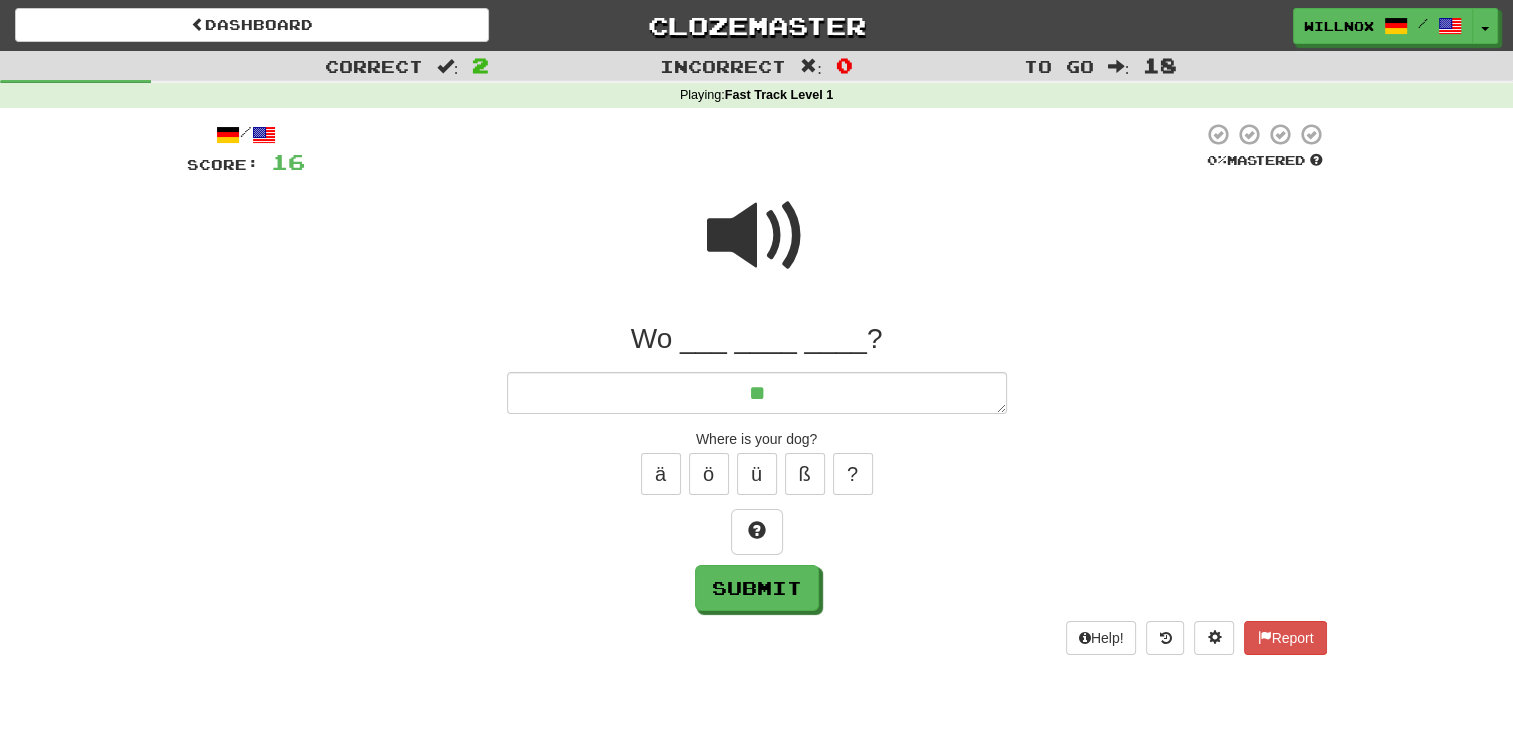 type on "*" 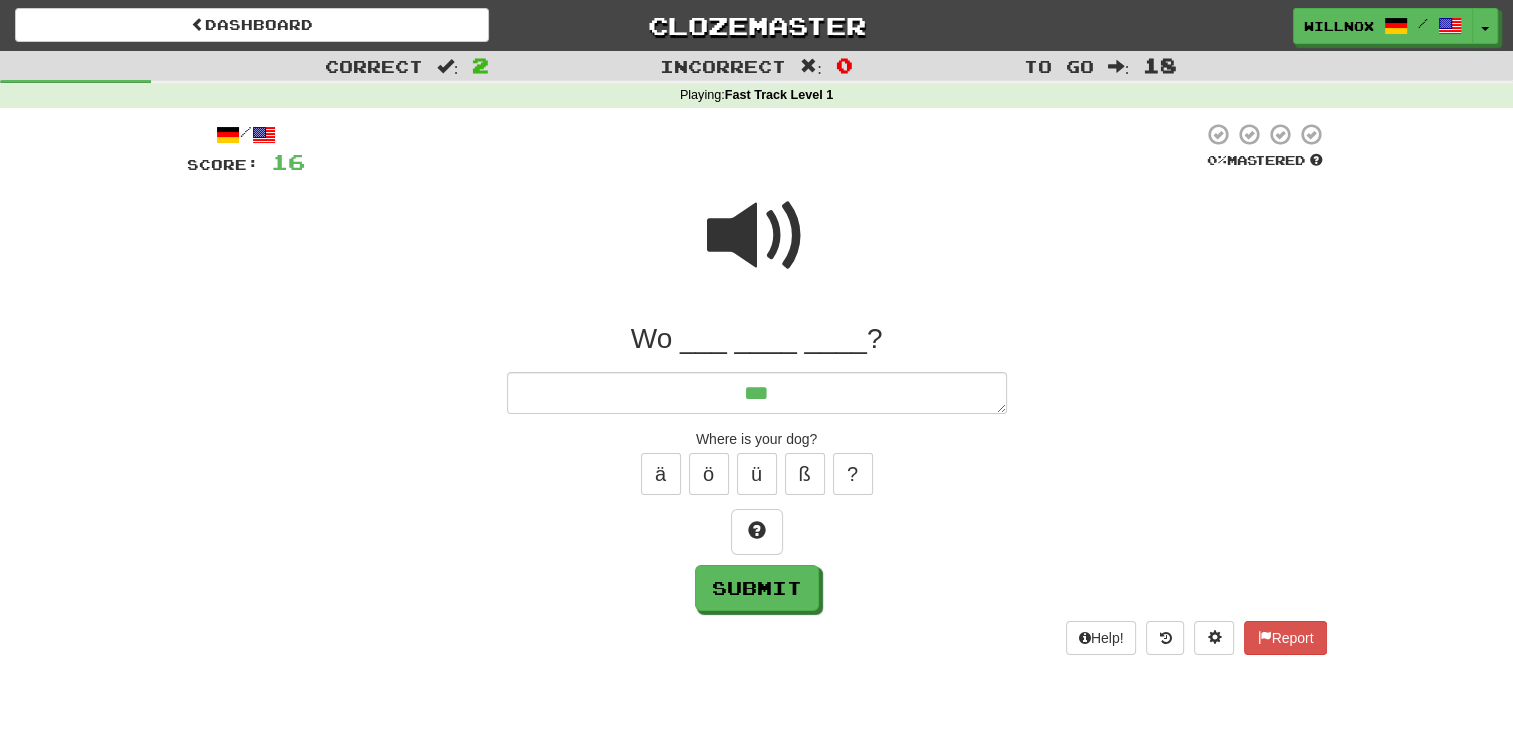 type on "*" 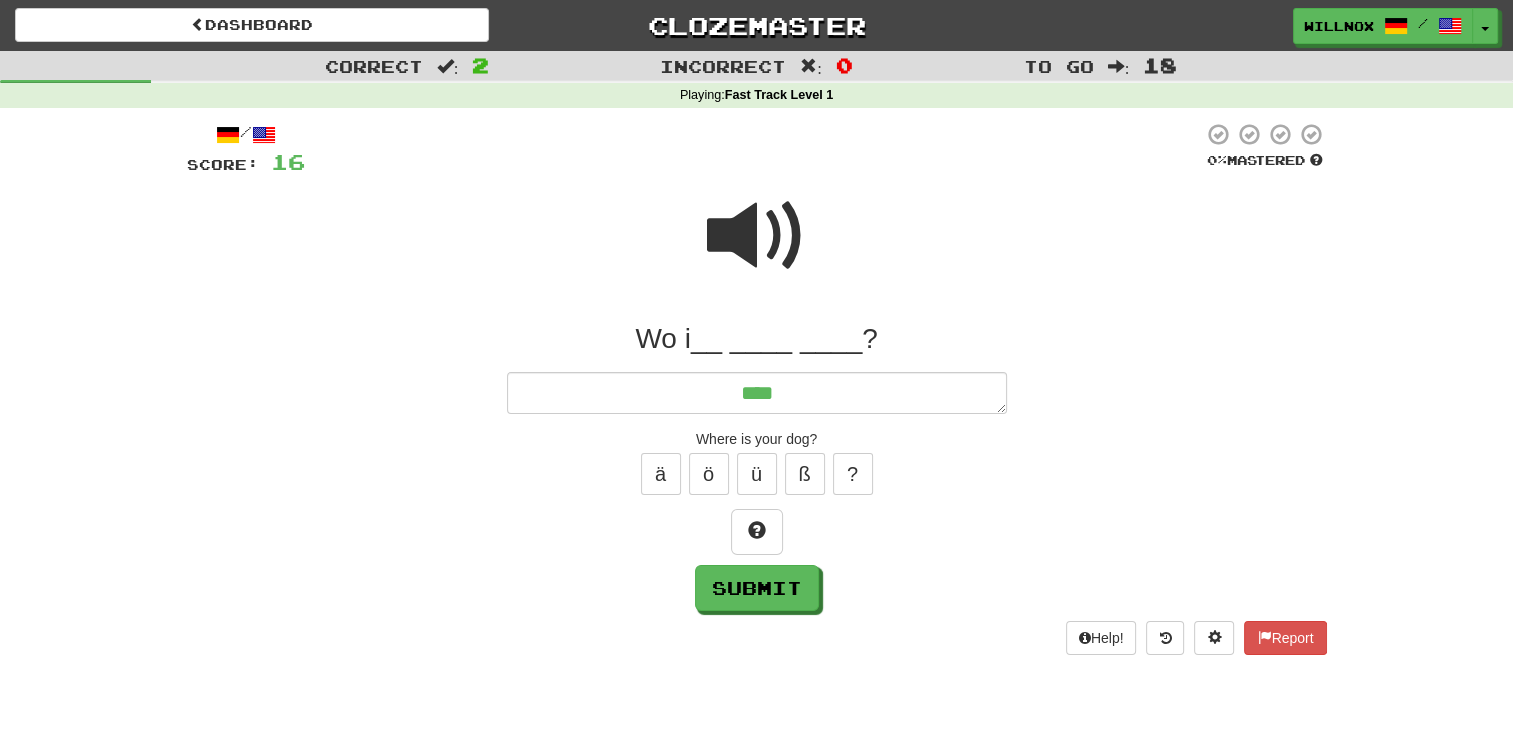 type on "*" 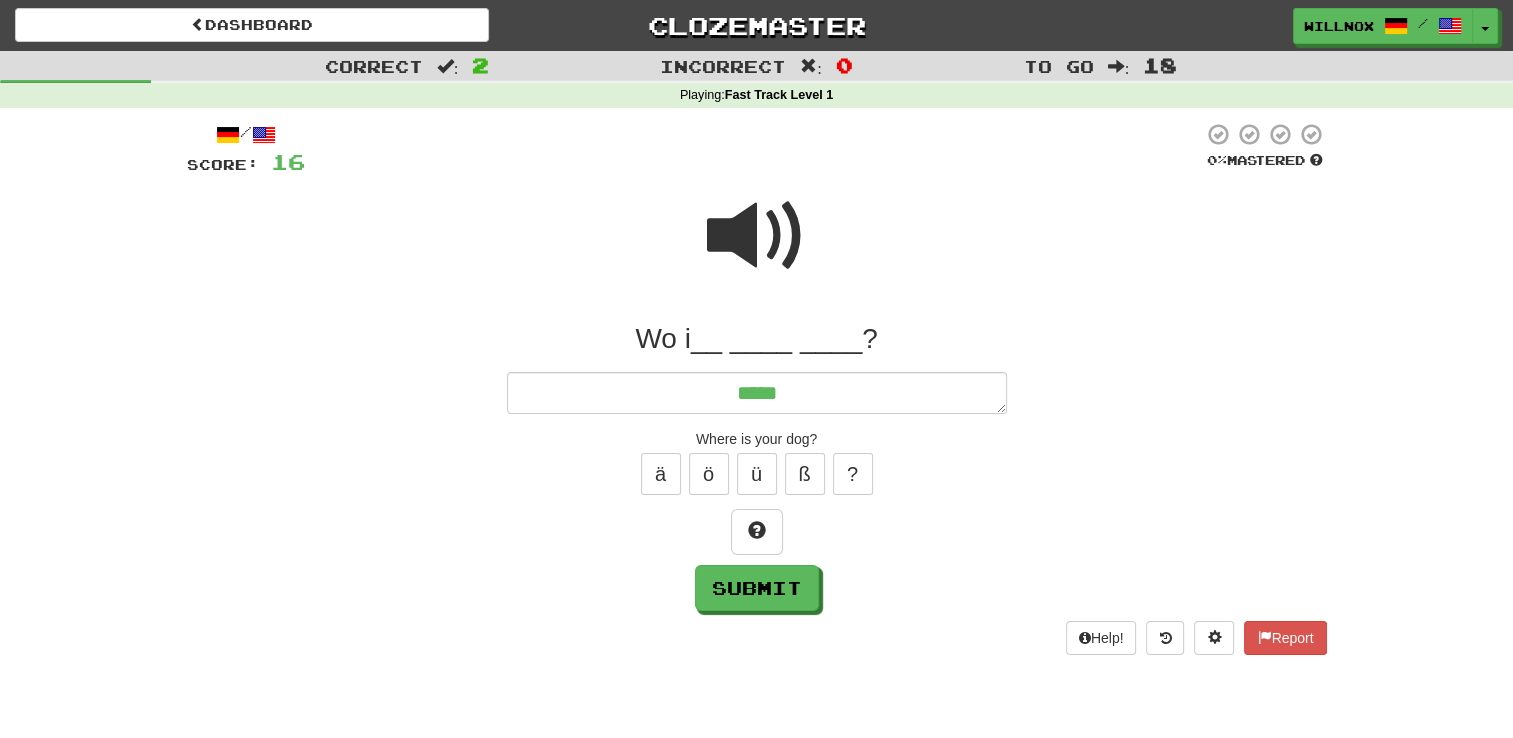 type on "*" 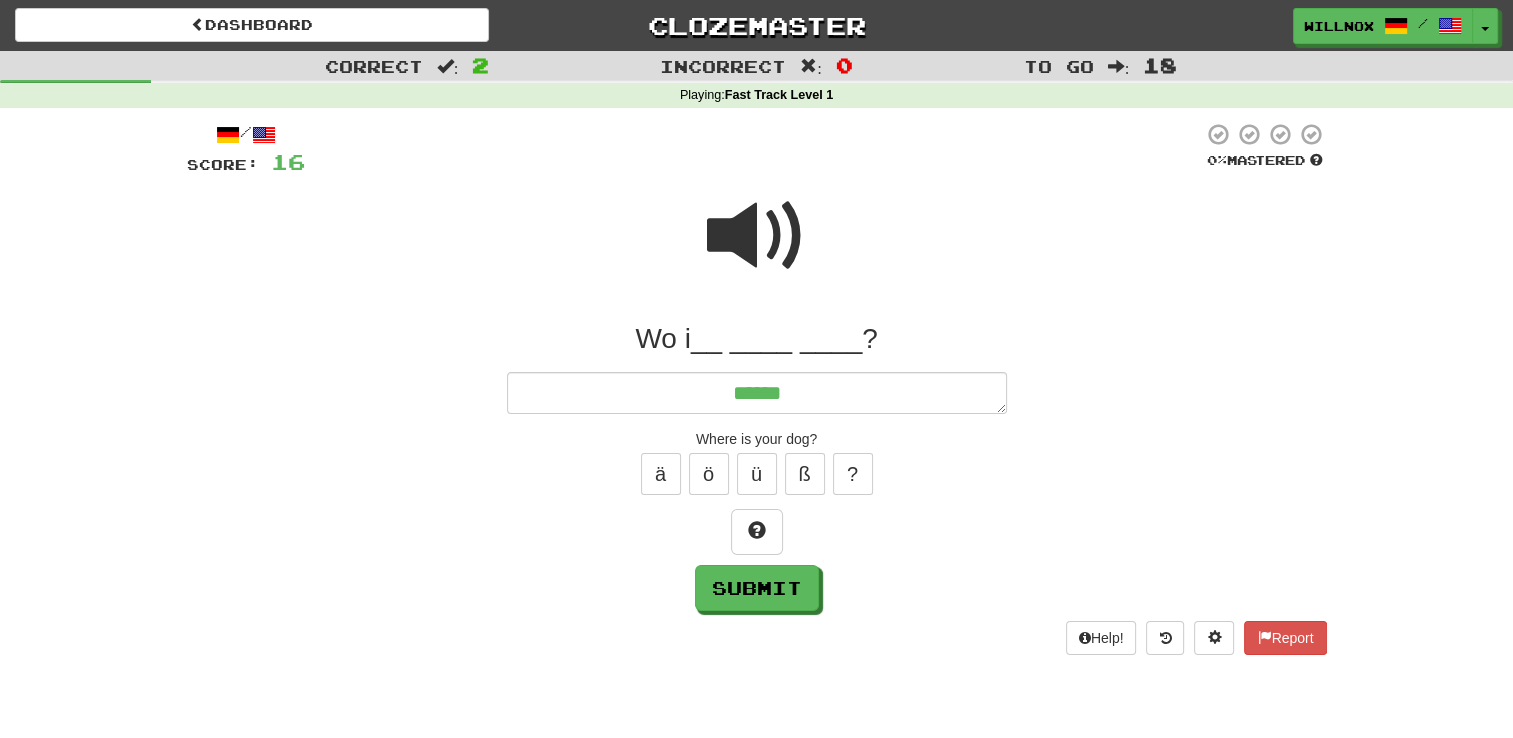 type on "*" 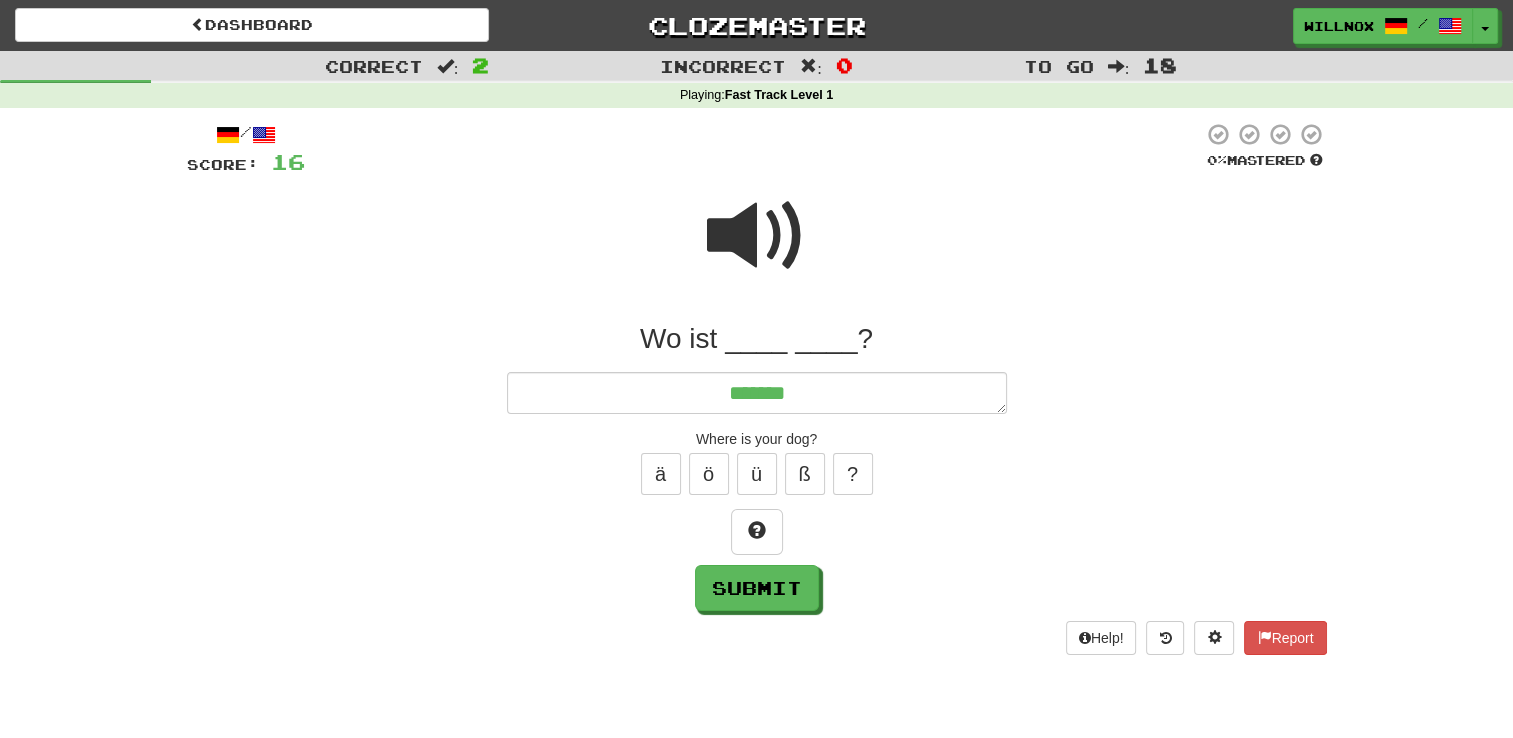 type on "*" 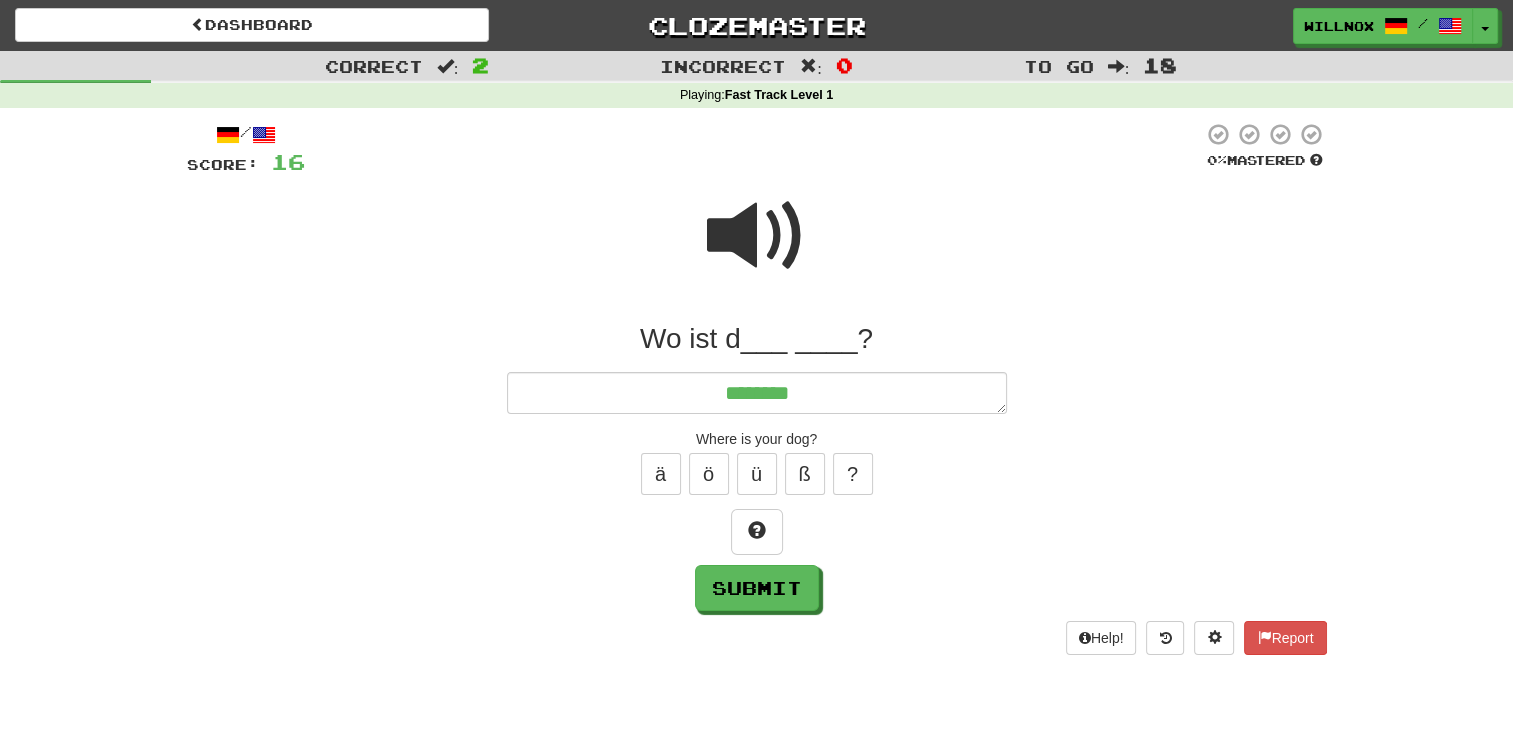 type on "*" 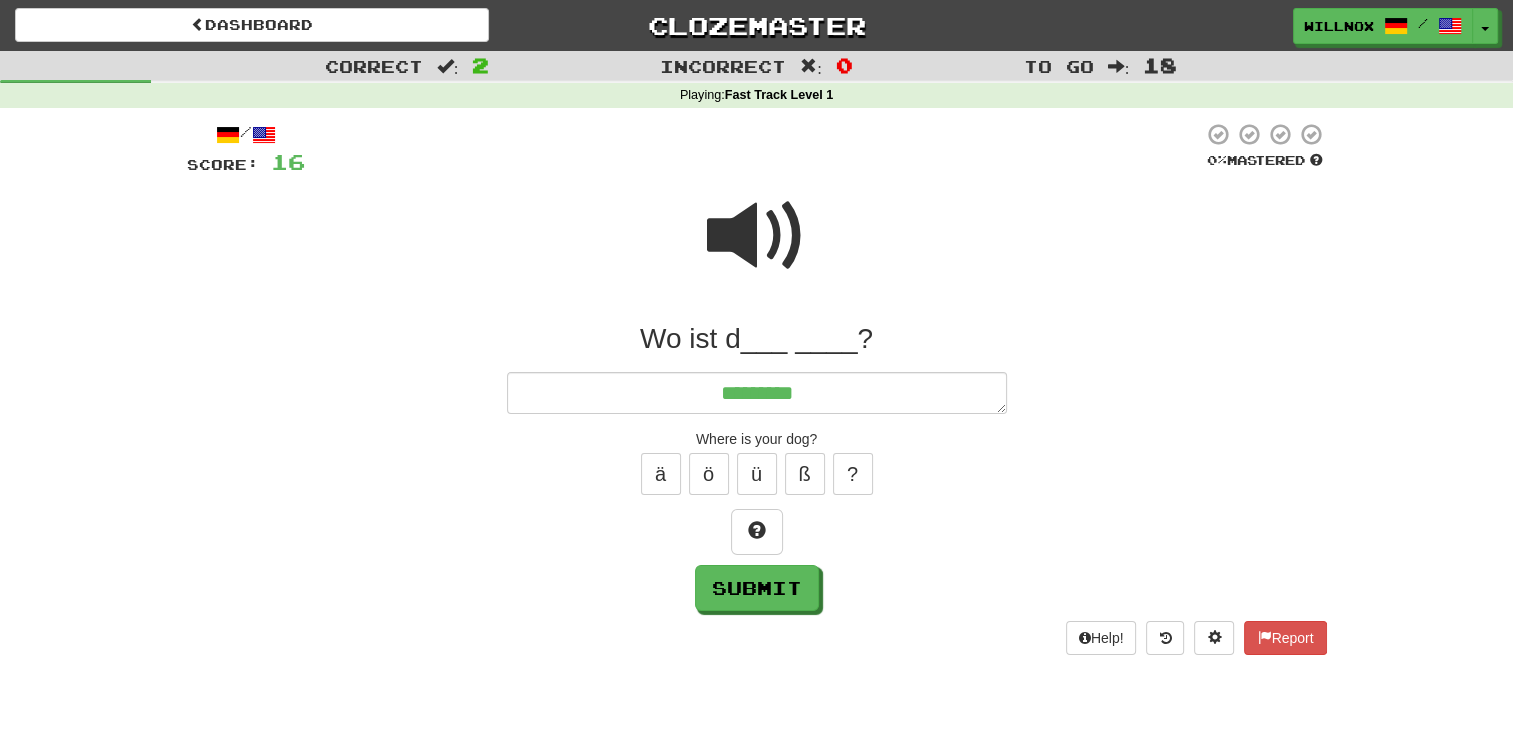 type on "*" 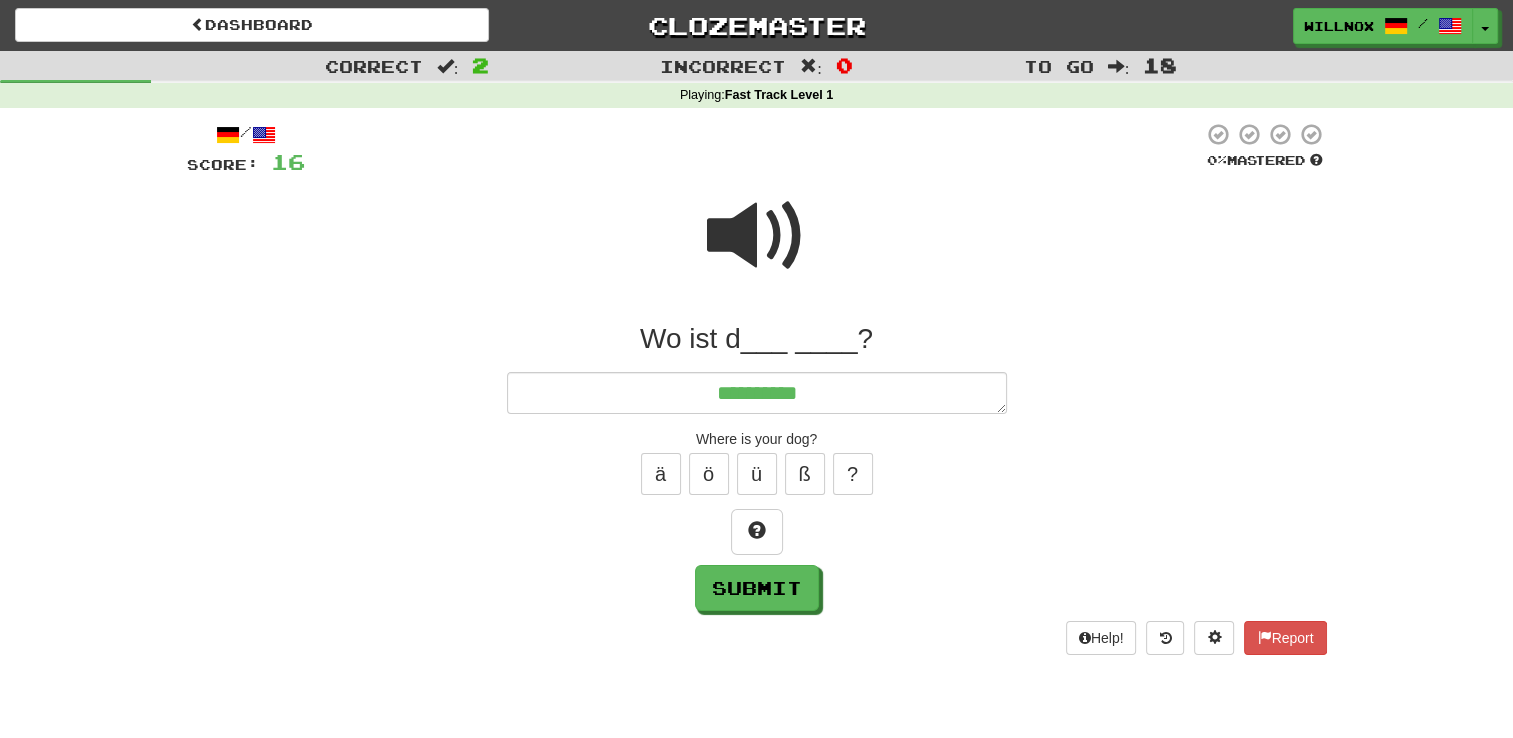 type on "*" 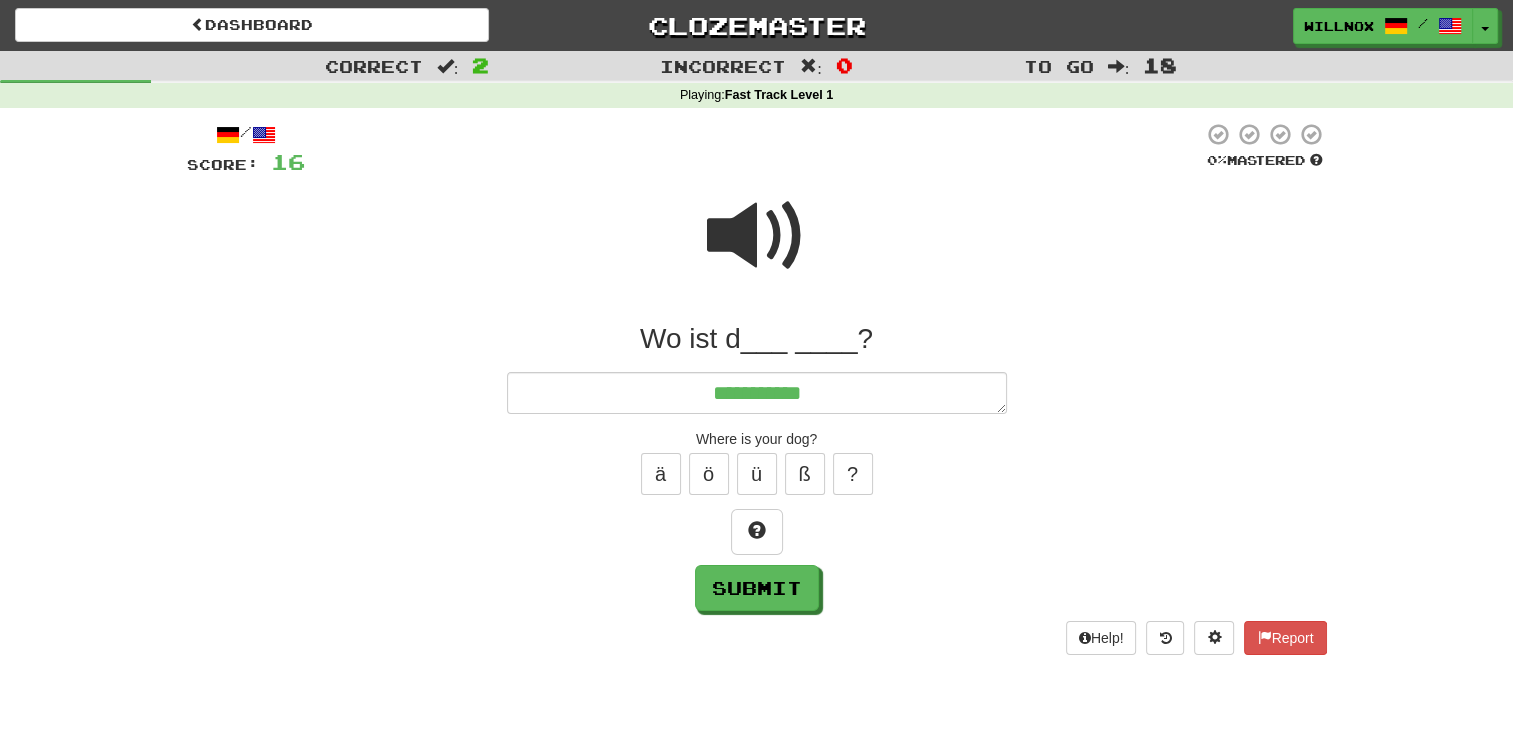 type on "**********" 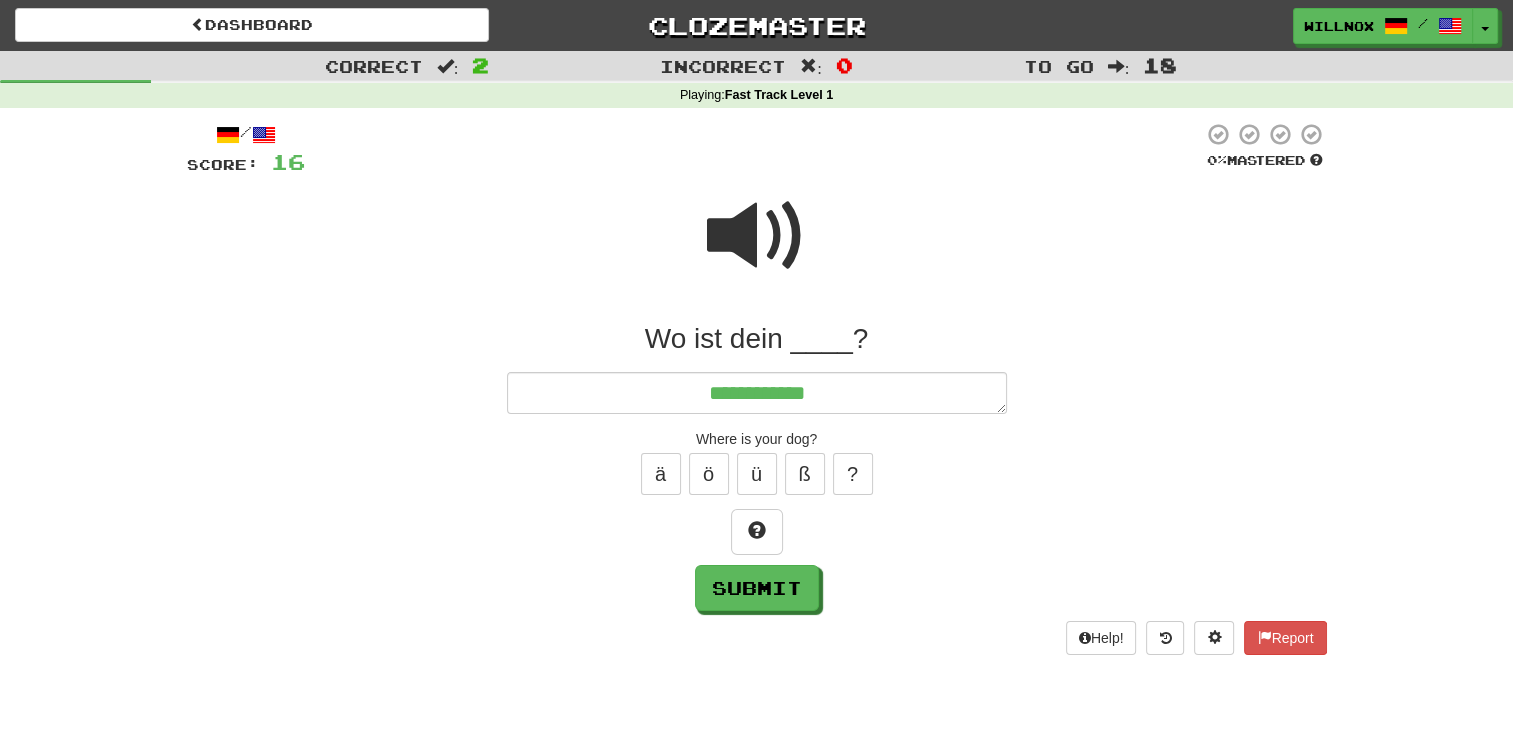 type on "*" 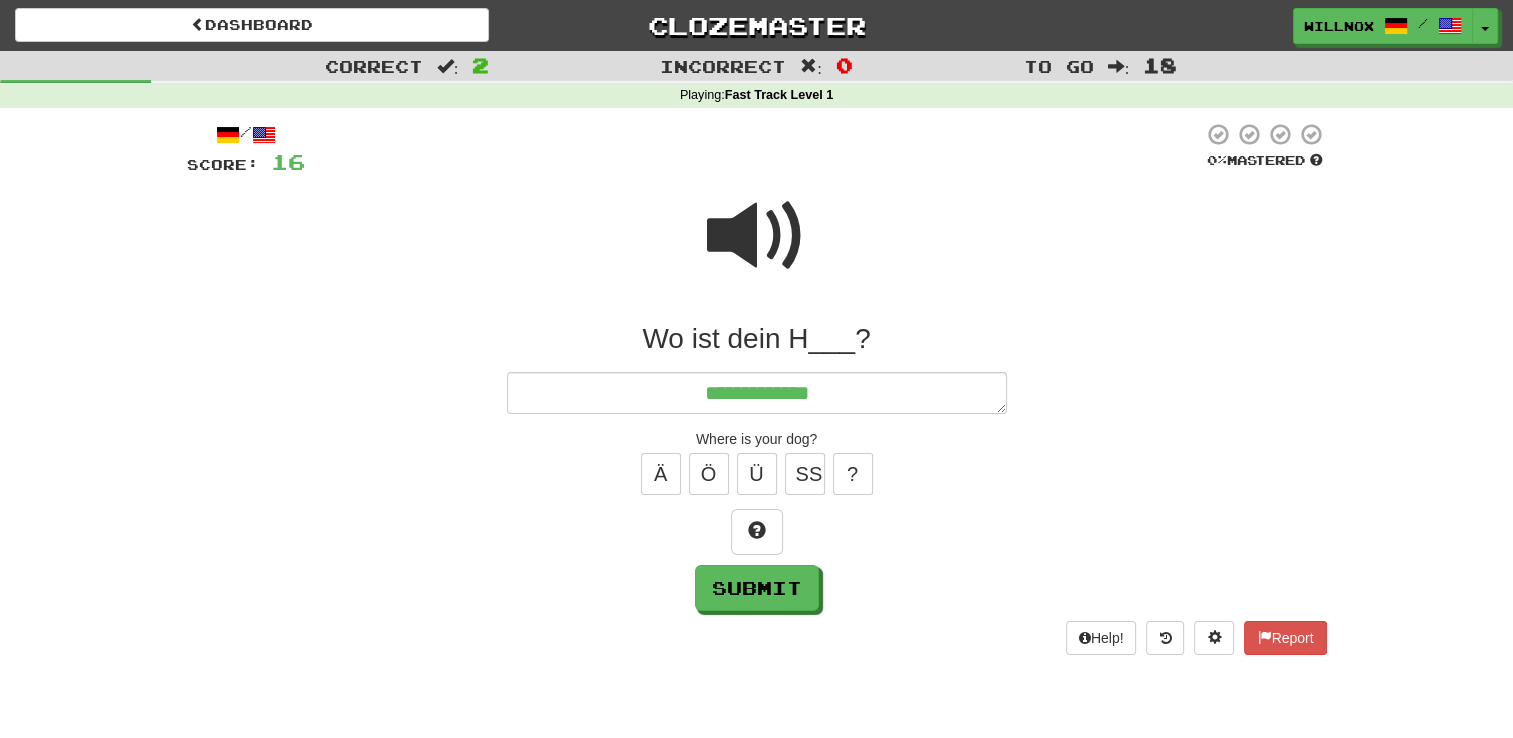 type on "*" 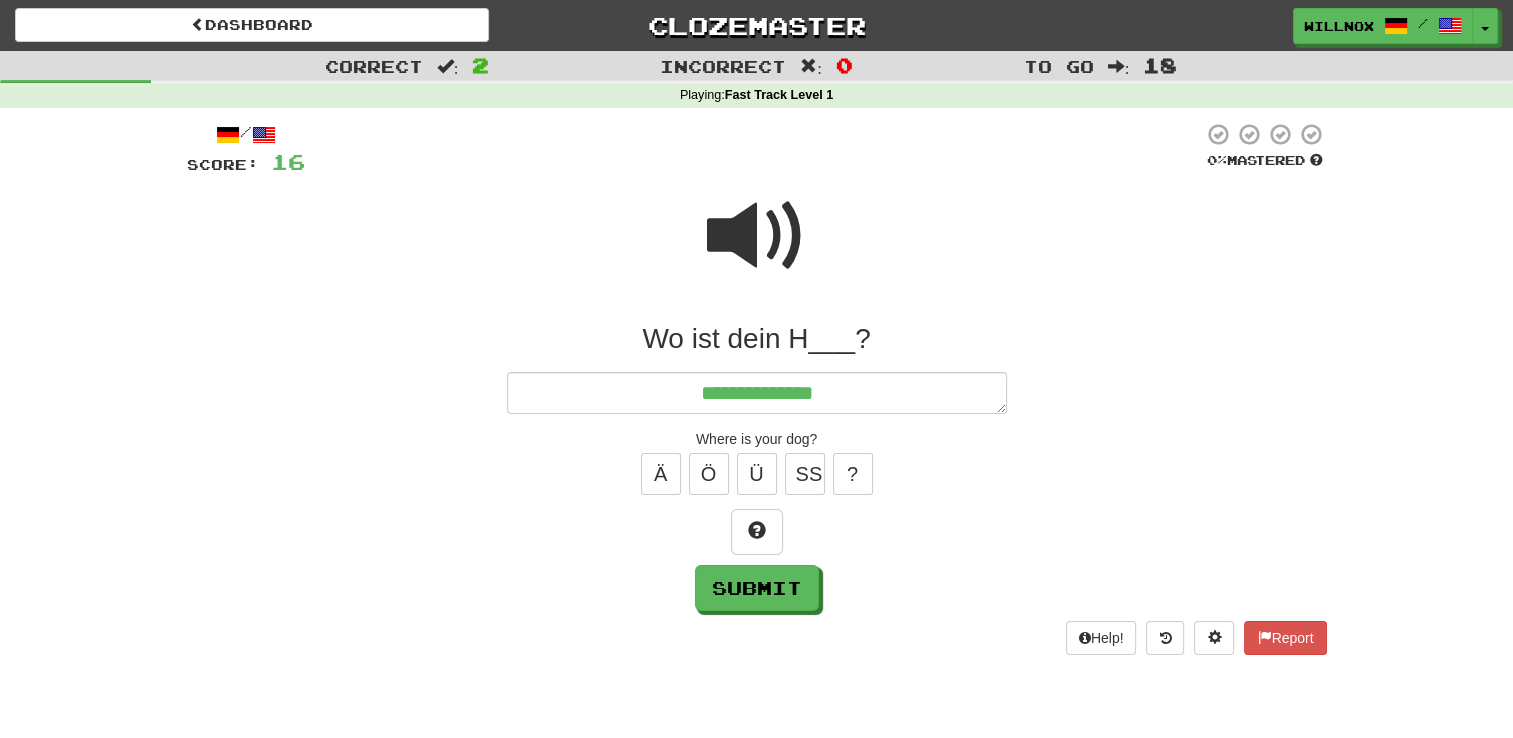 type on "*" 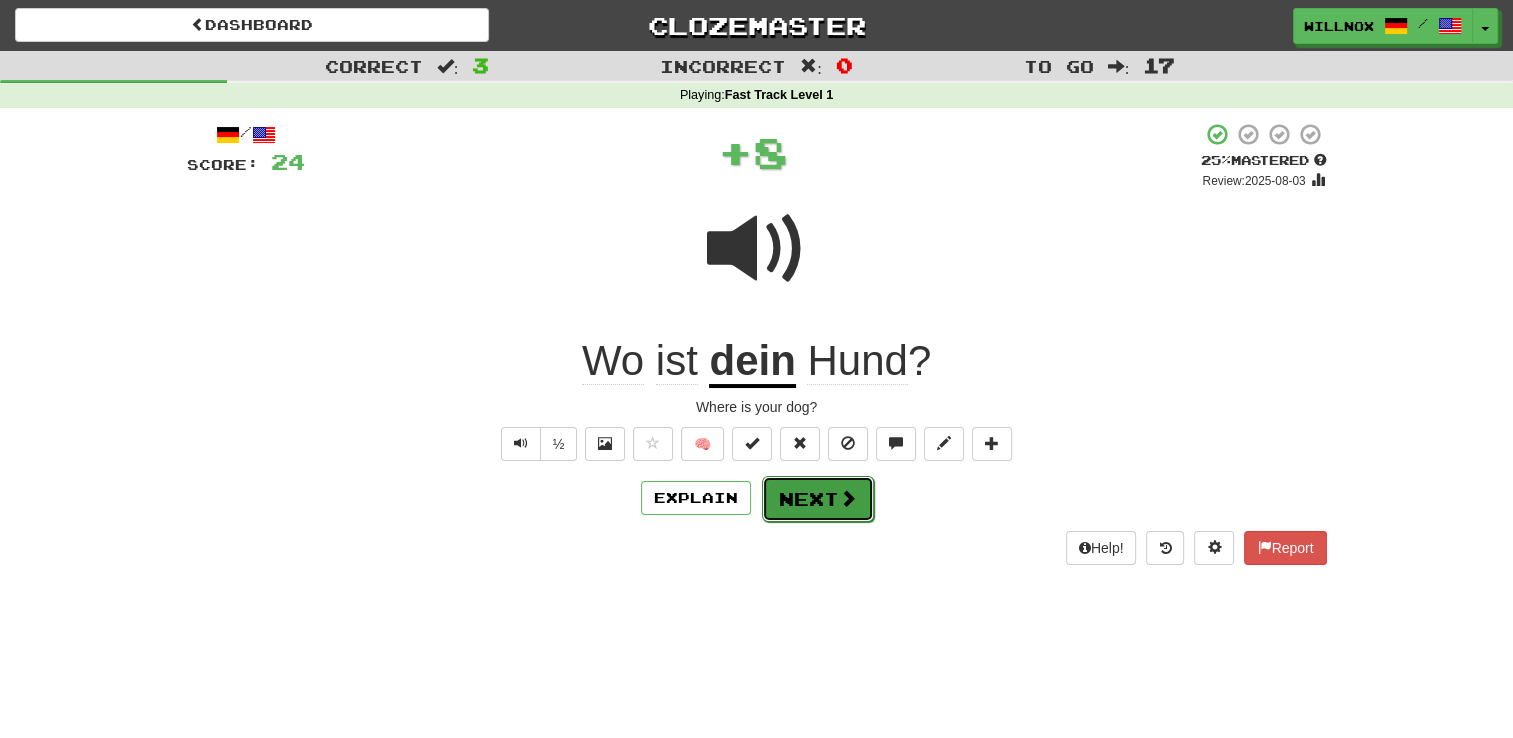 click on "Next" at bounding box center (818, 499) 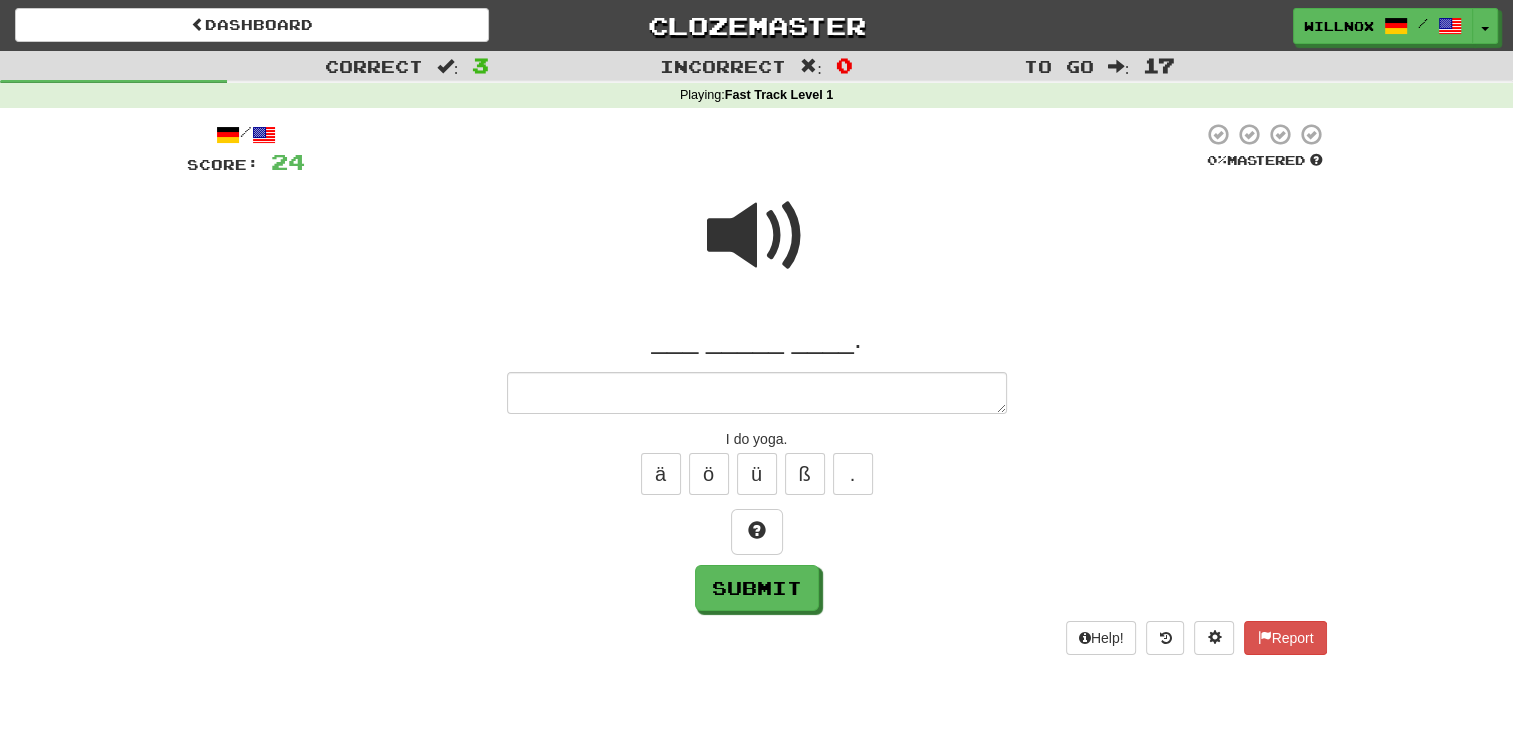 type on "*" 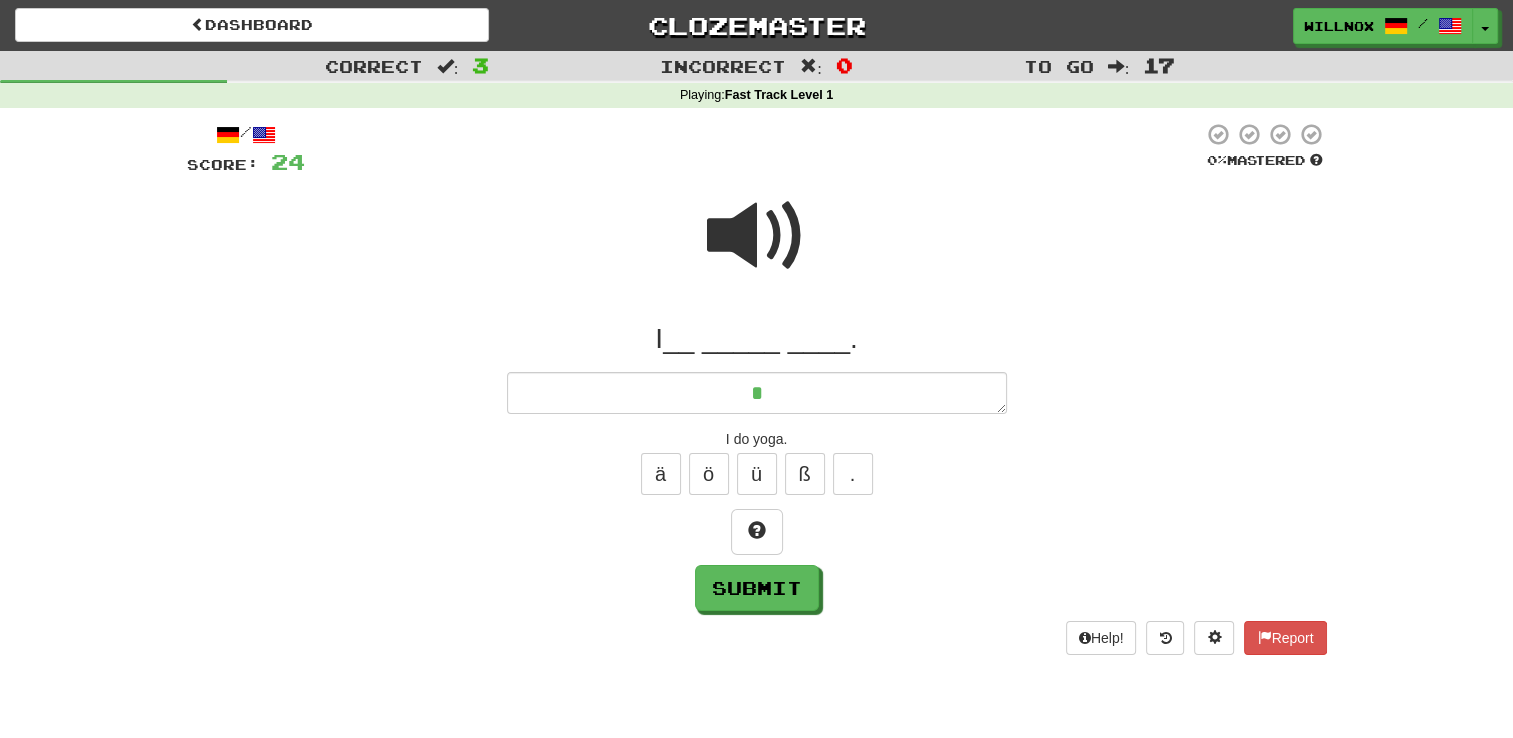 type on "*" 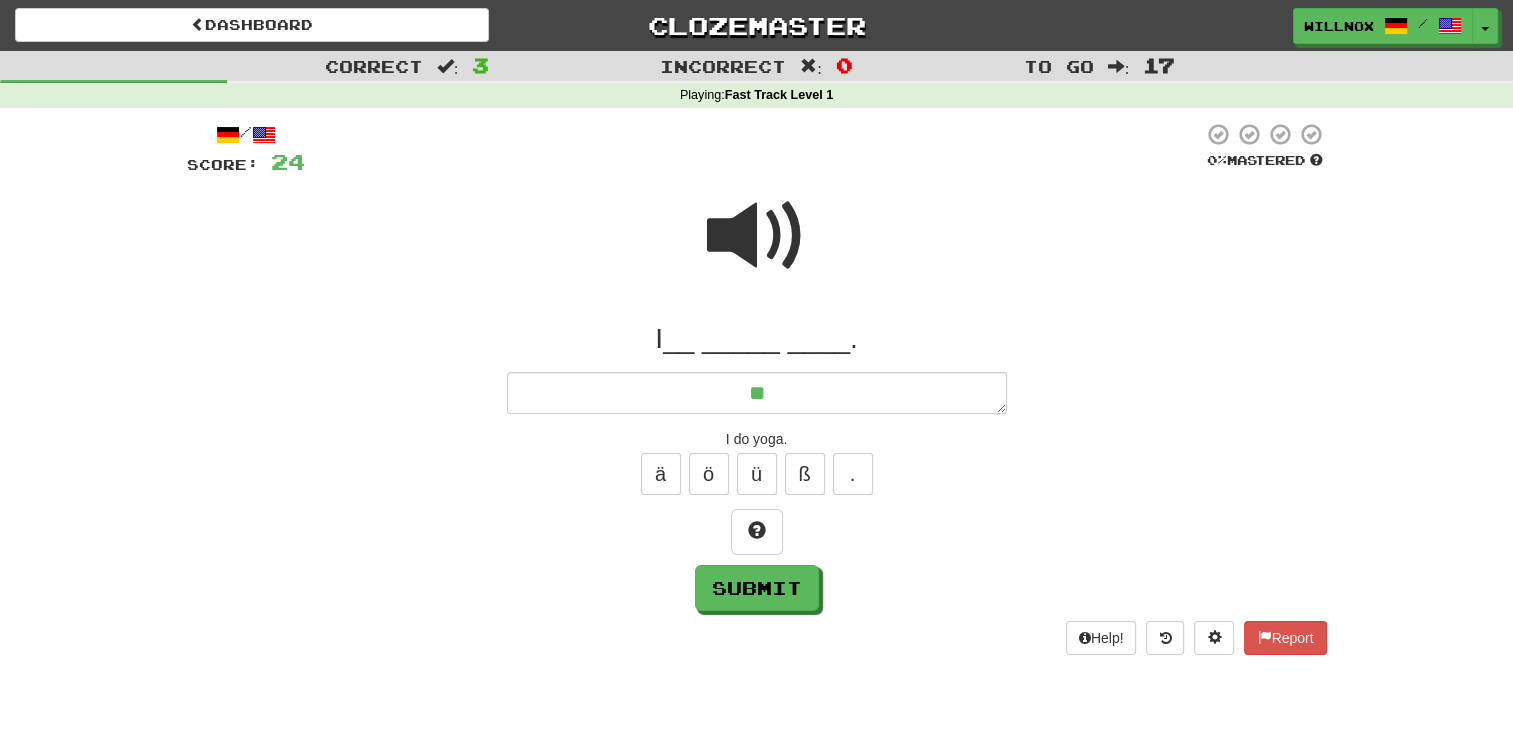 type on "***" 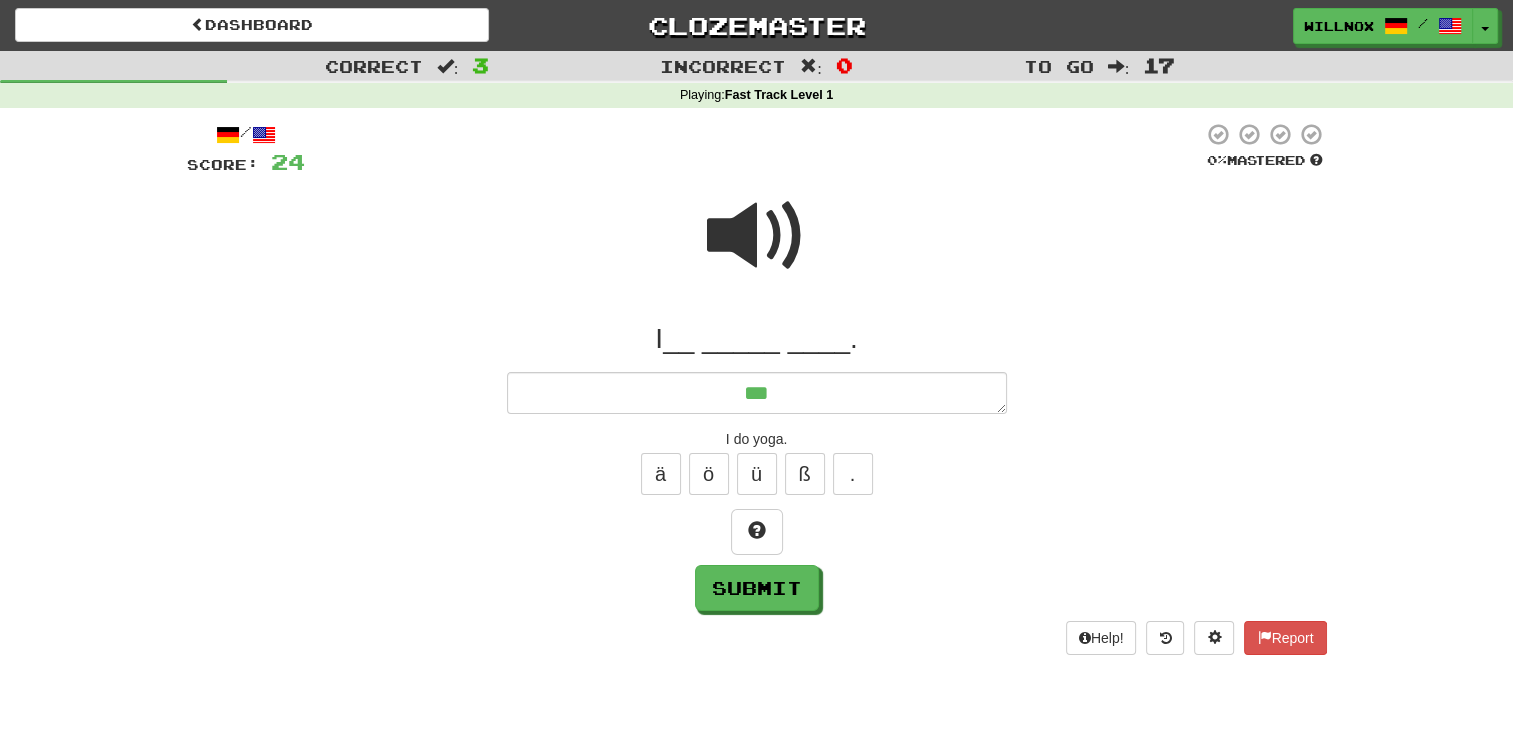 type on "*" 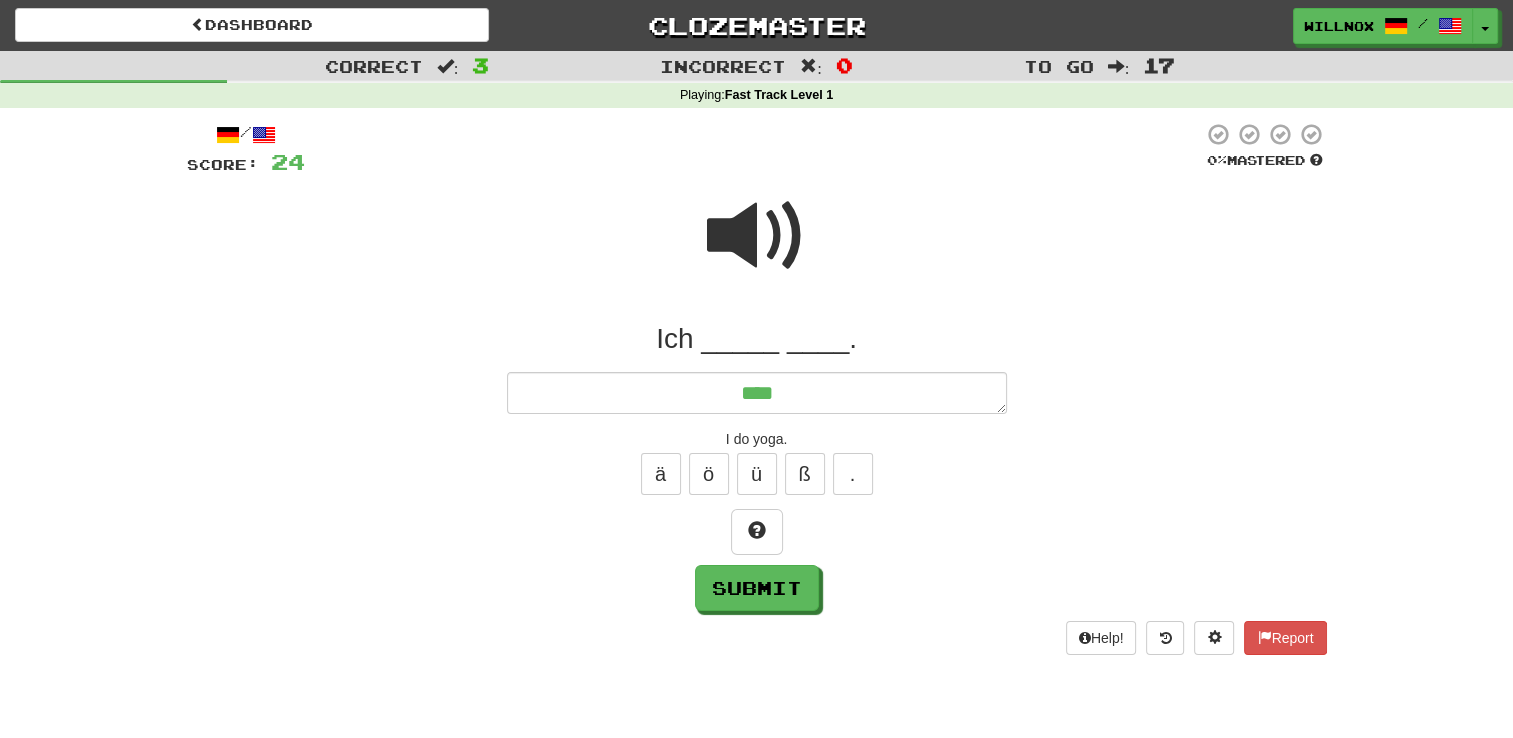 type on "*" 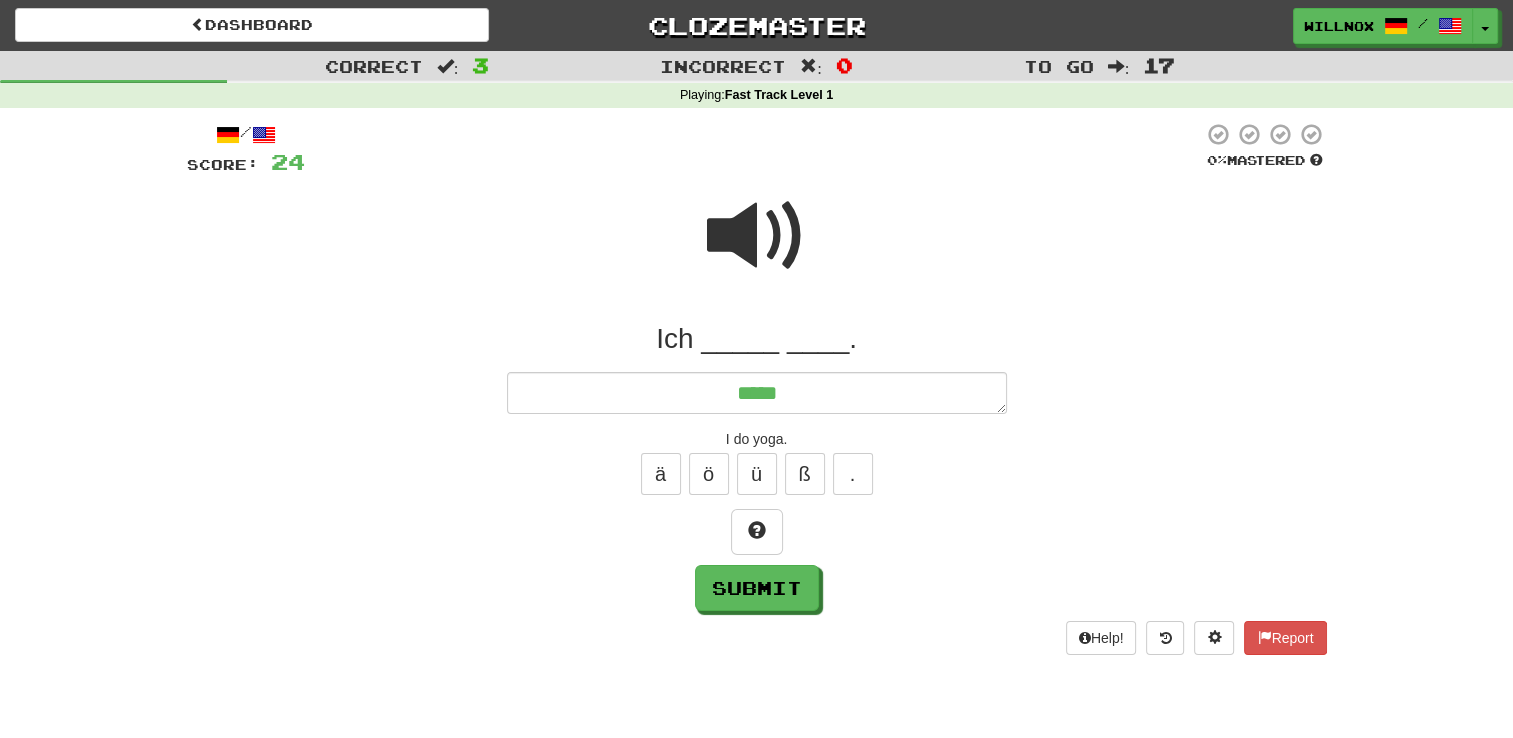 type on "*" 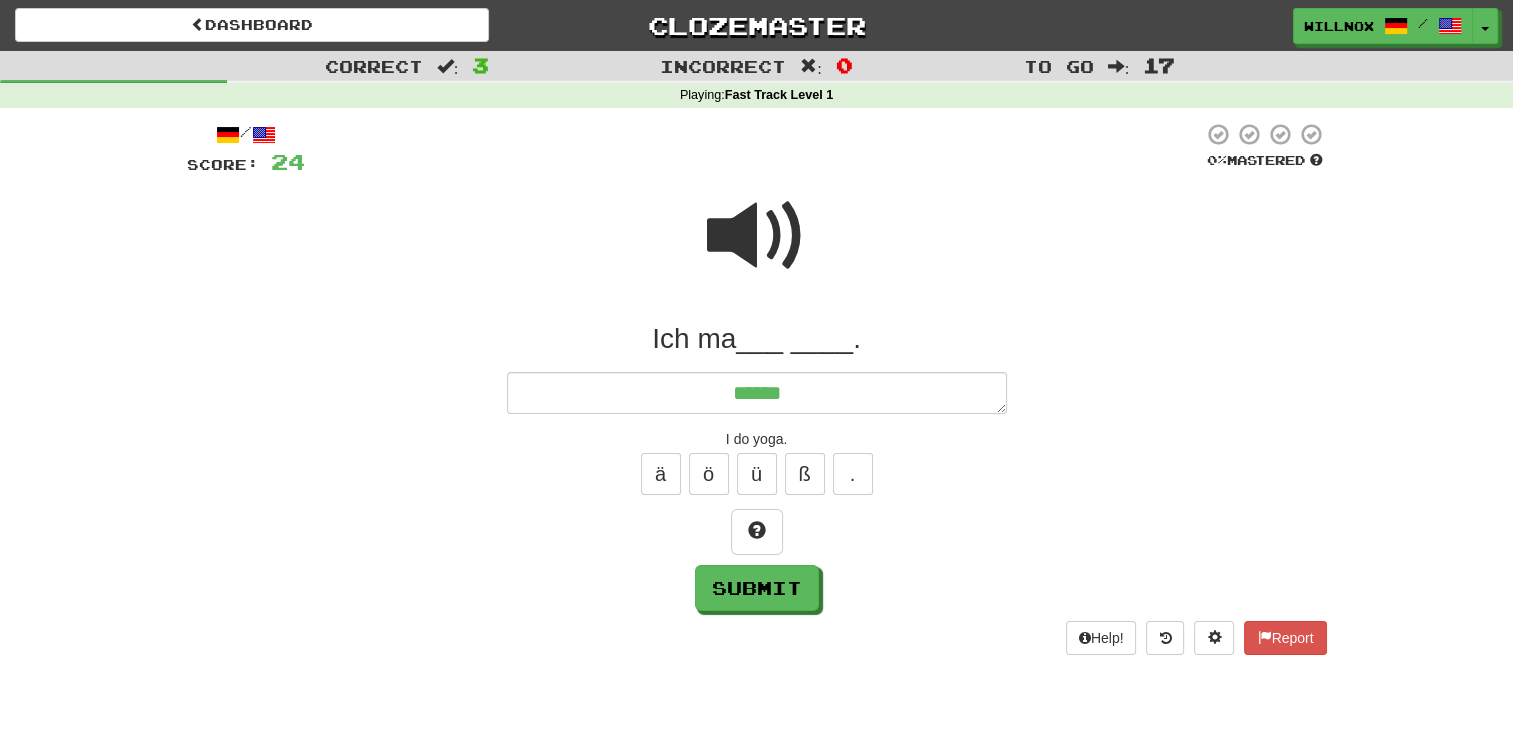 type on "*" 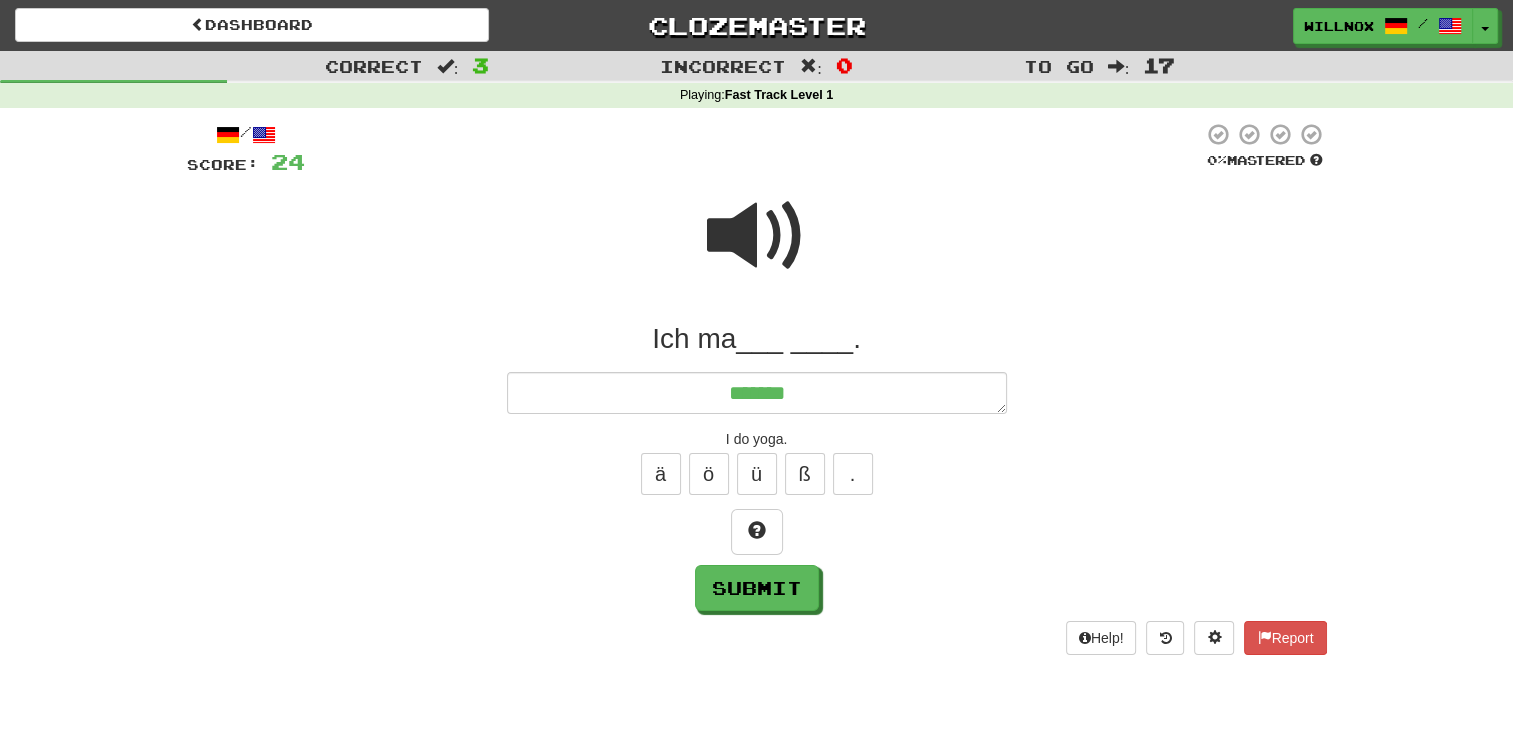 type on "*" 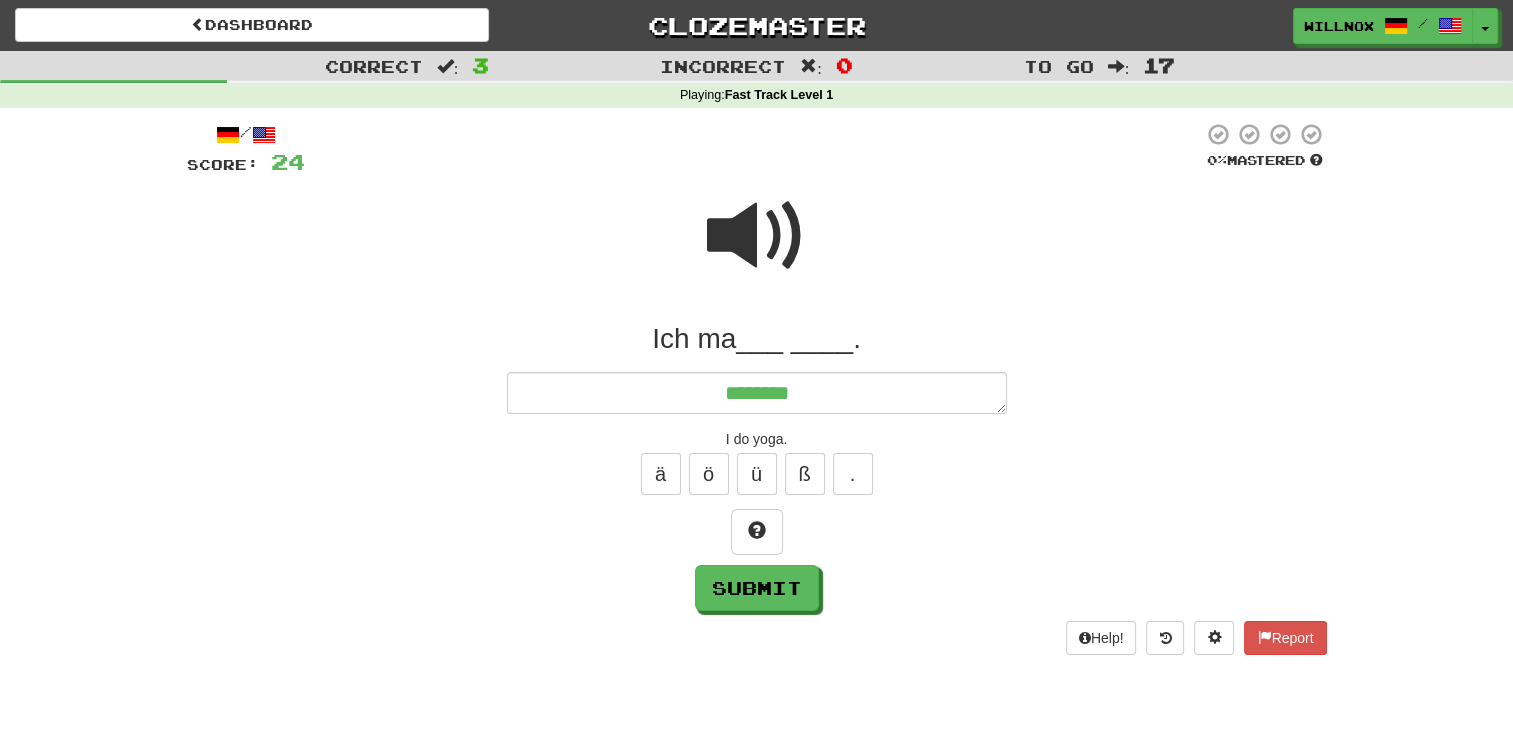 type on "*" 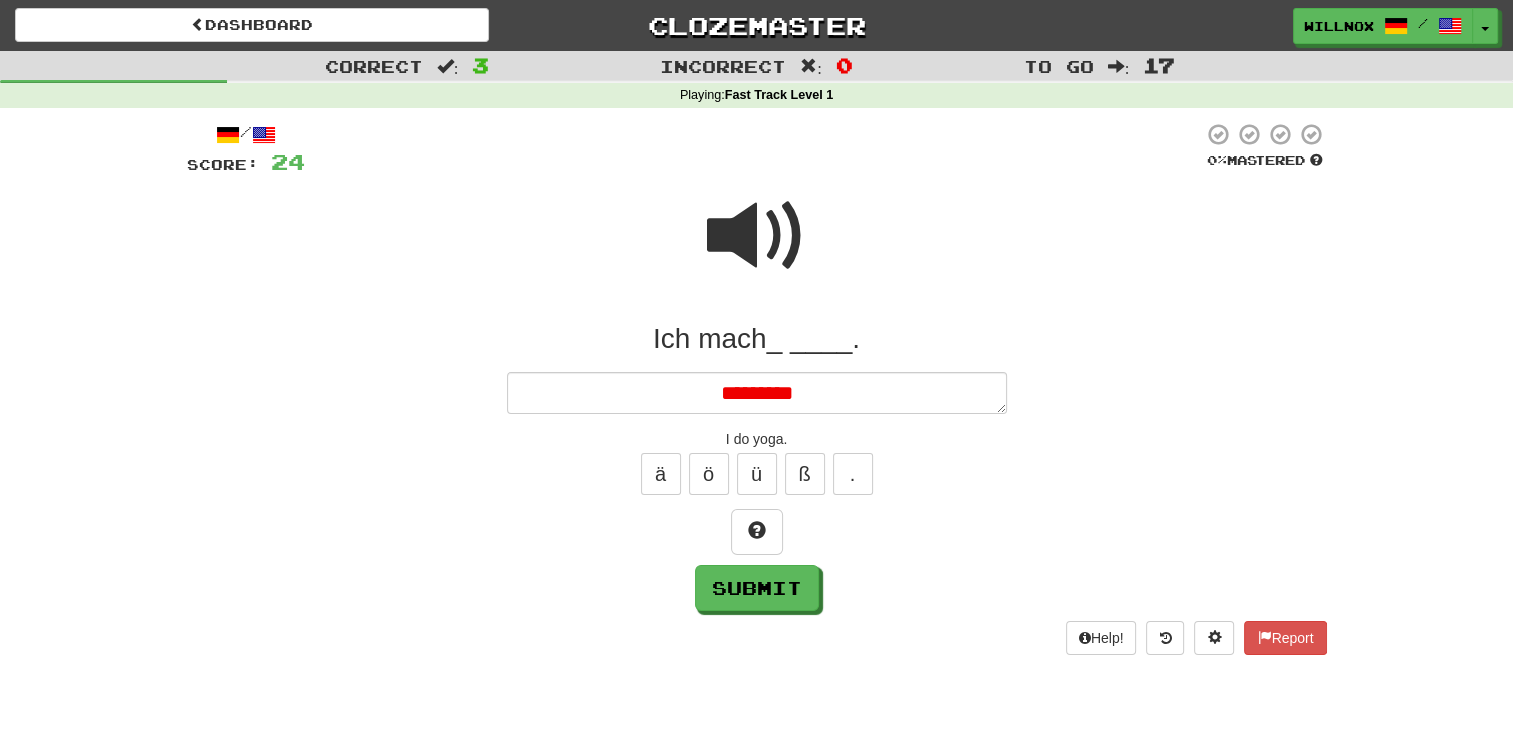 type on "*" 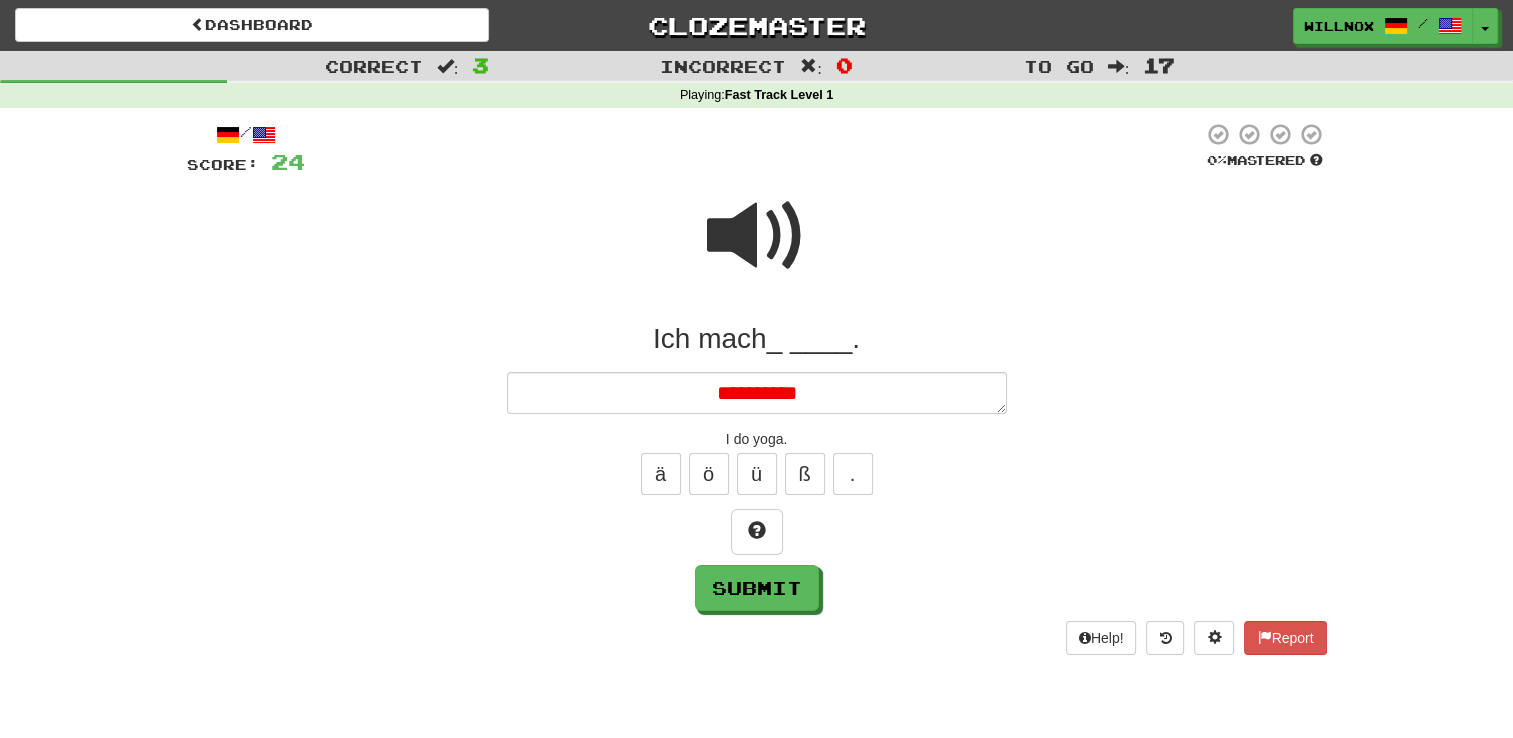 type on "*" 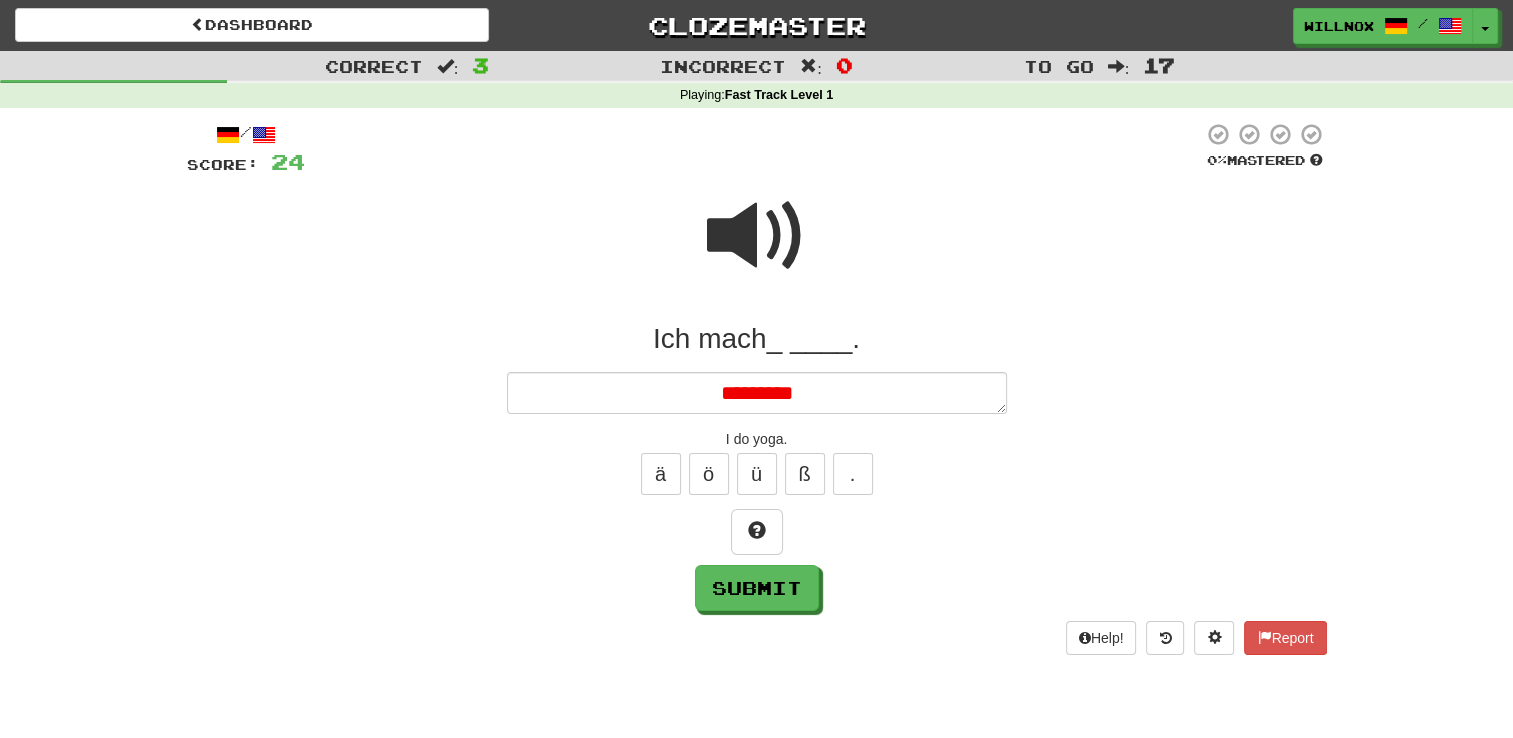 type on "*" 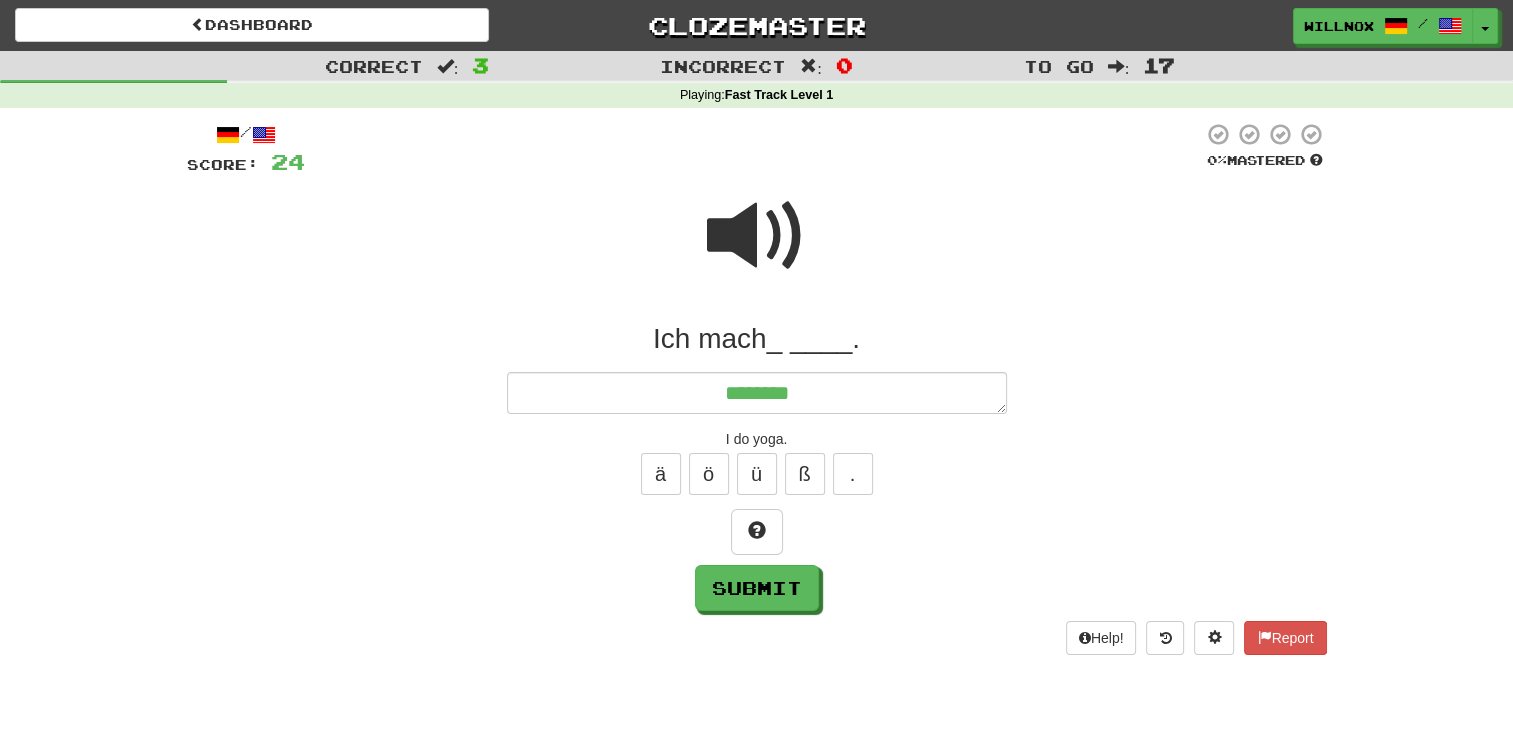 type on "*" 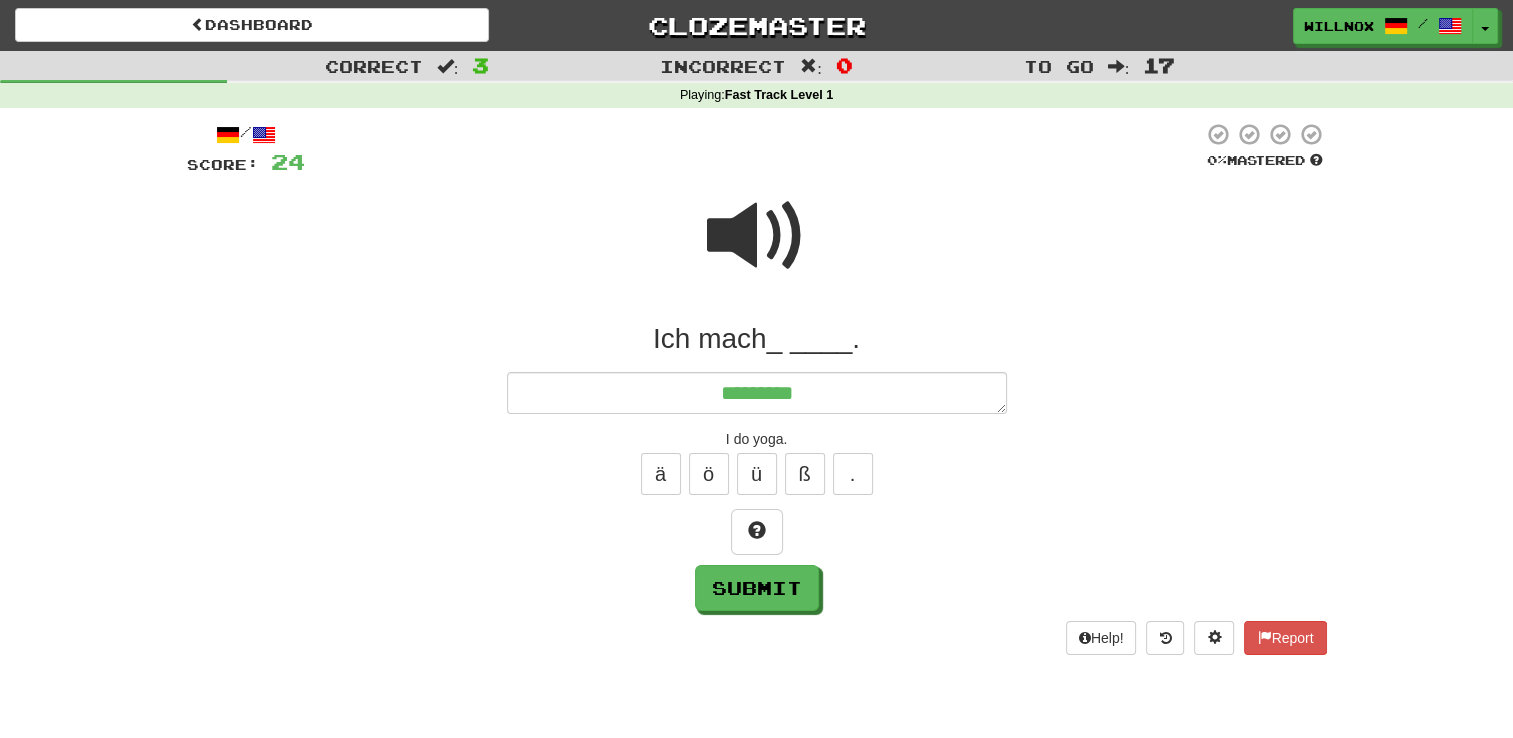 type on "*********" 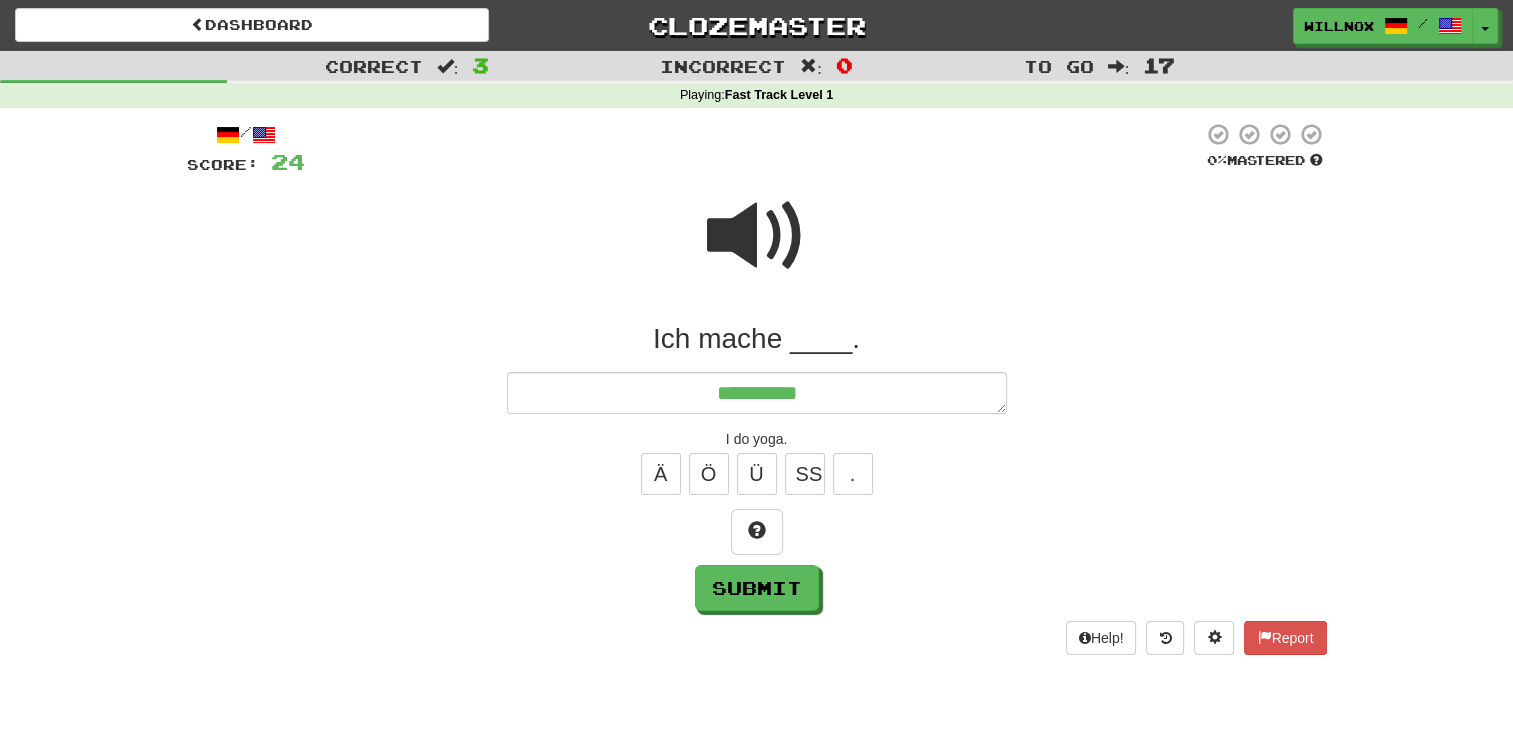 type on "*" 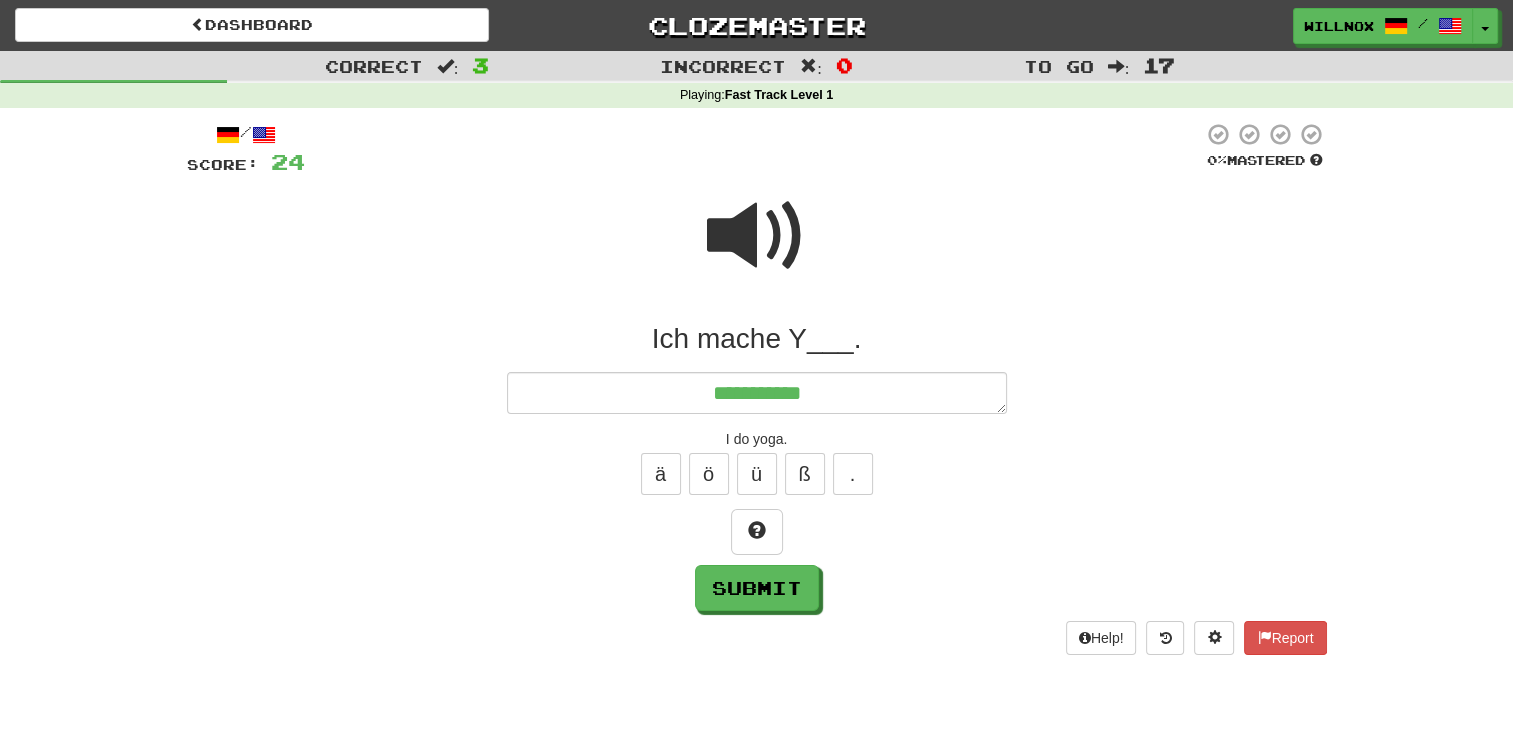 type on "*" 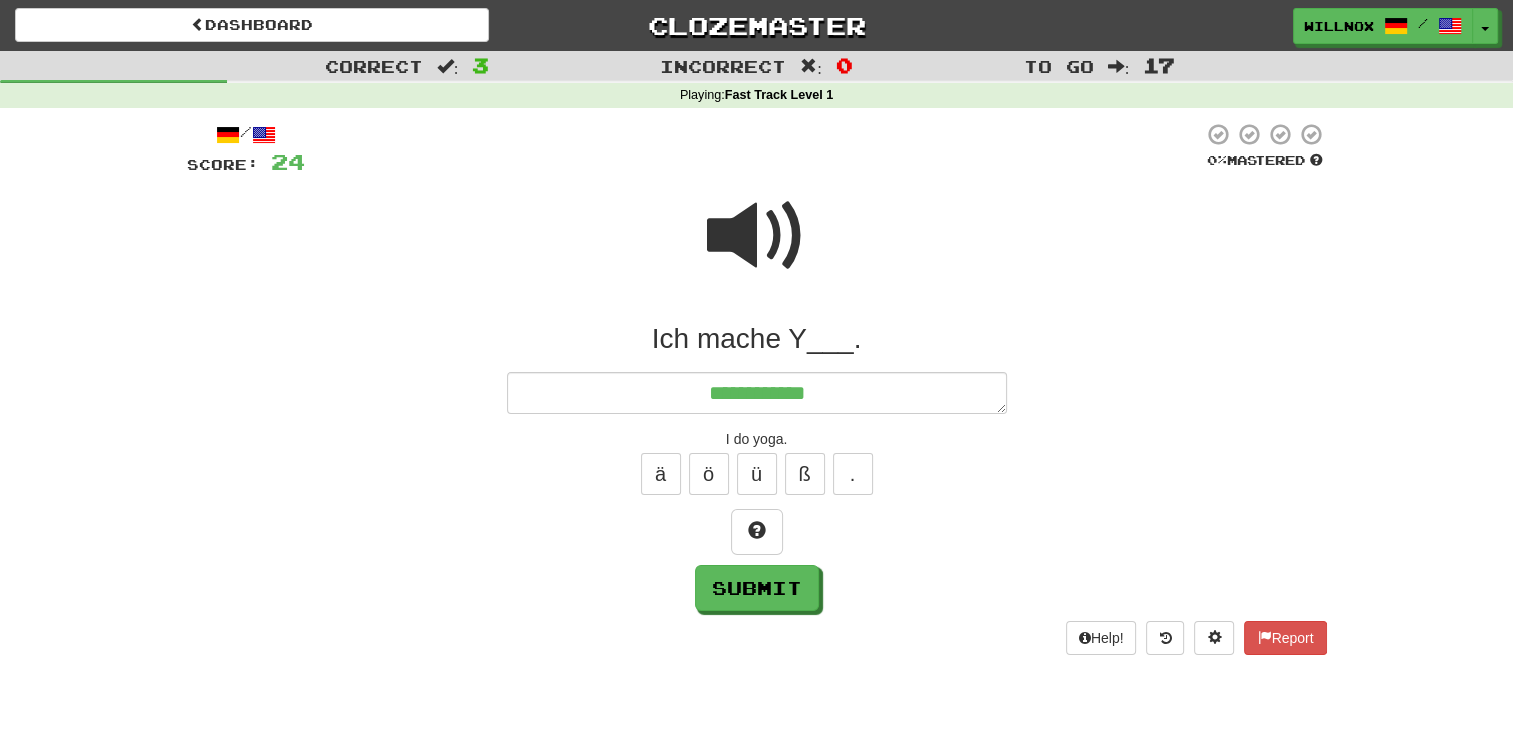 type on "*" 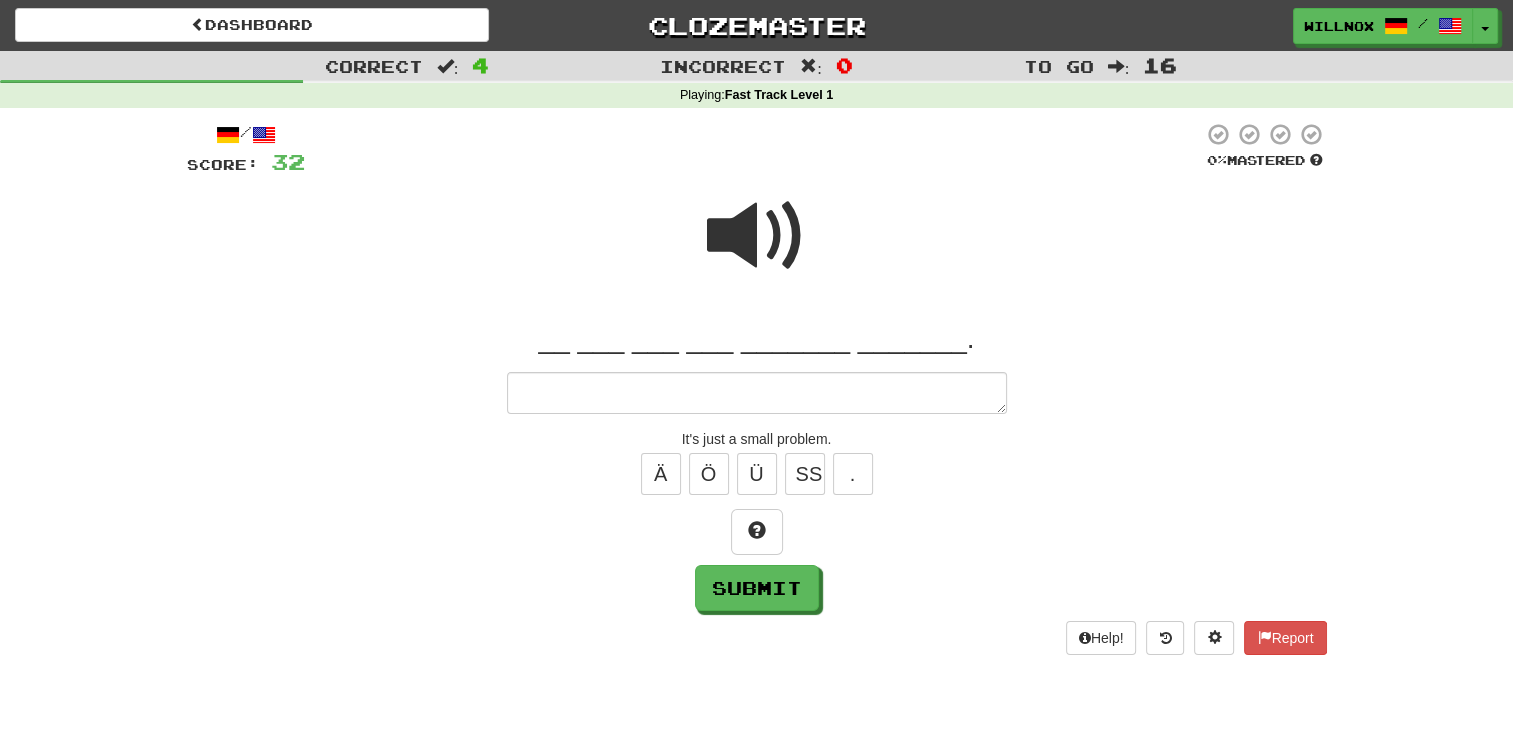 type on "*" 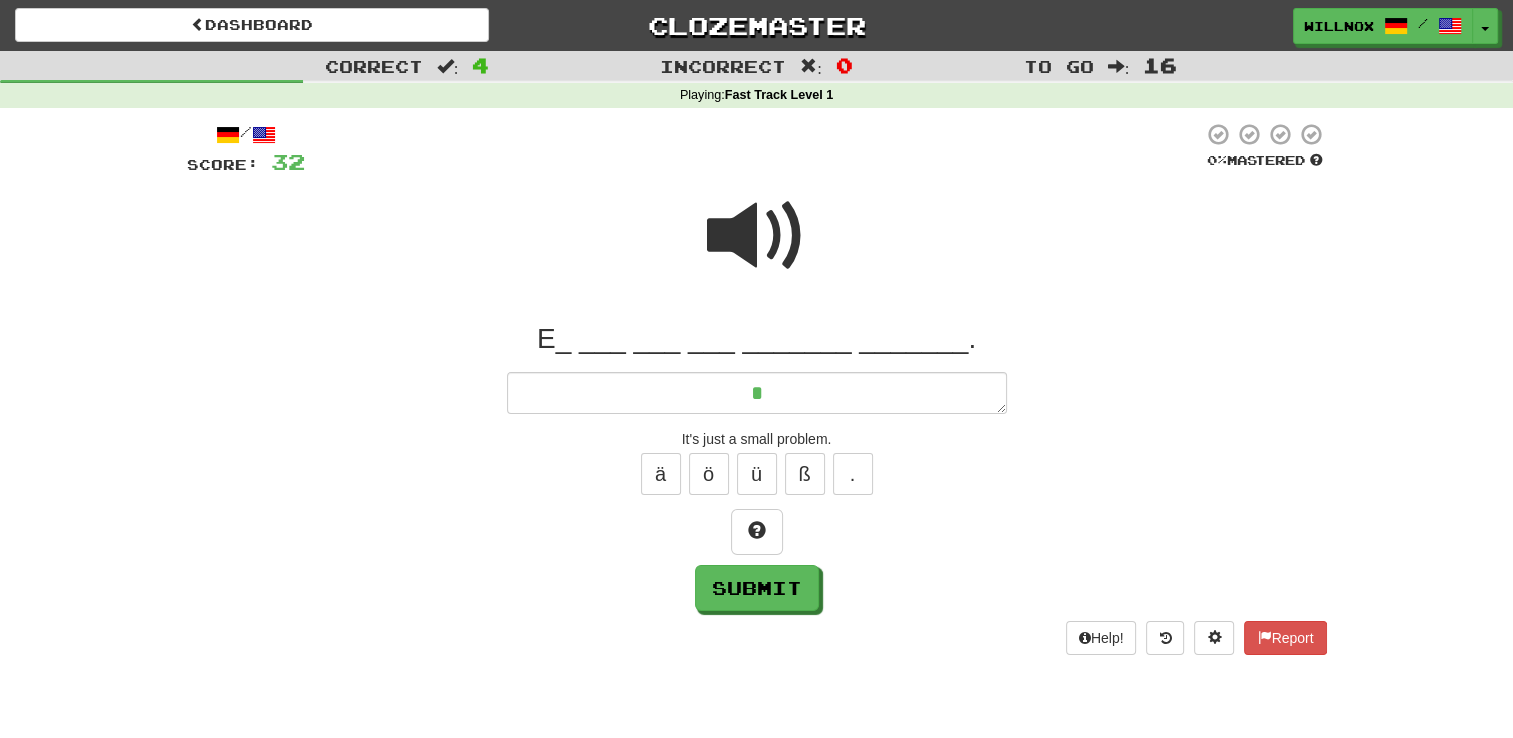 type on "*" 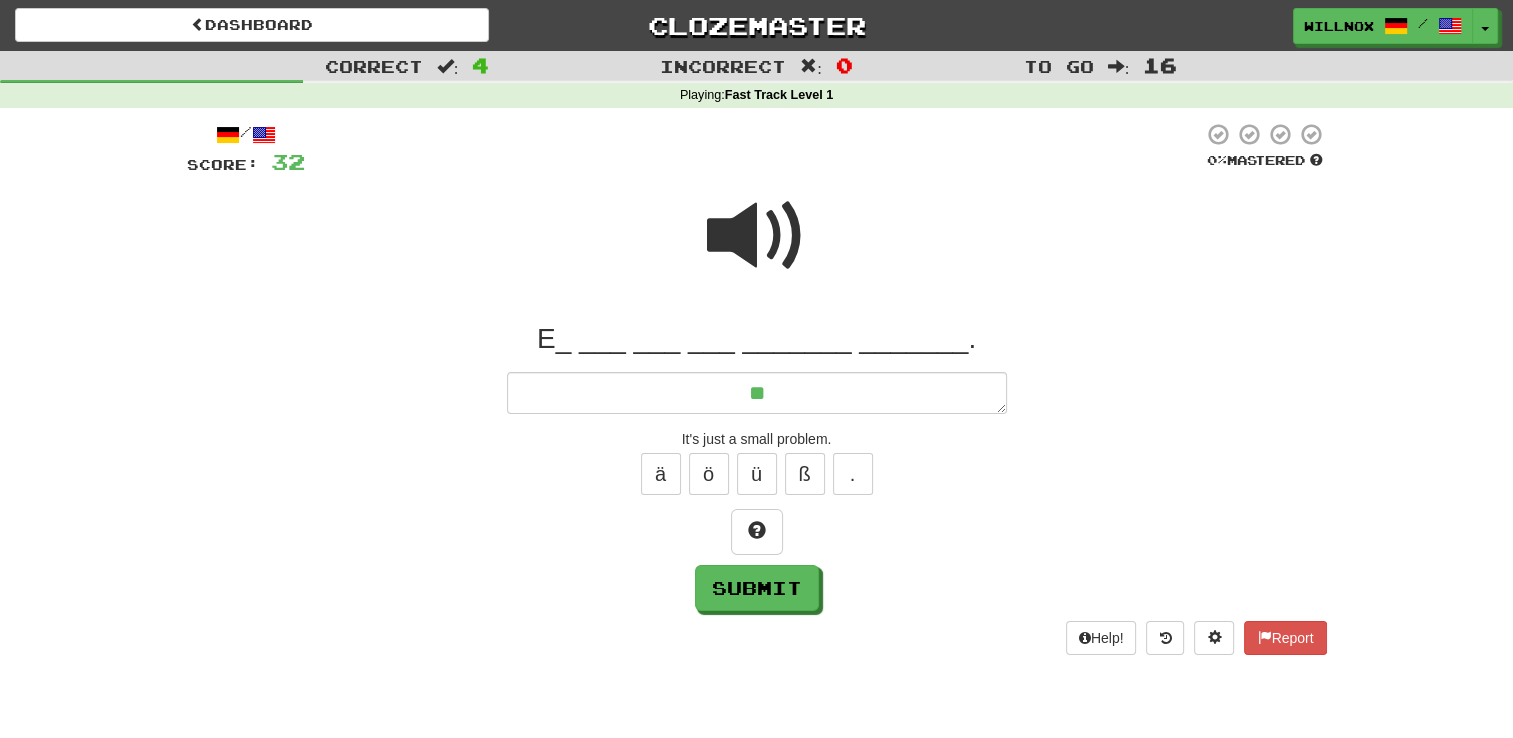 type on "**" 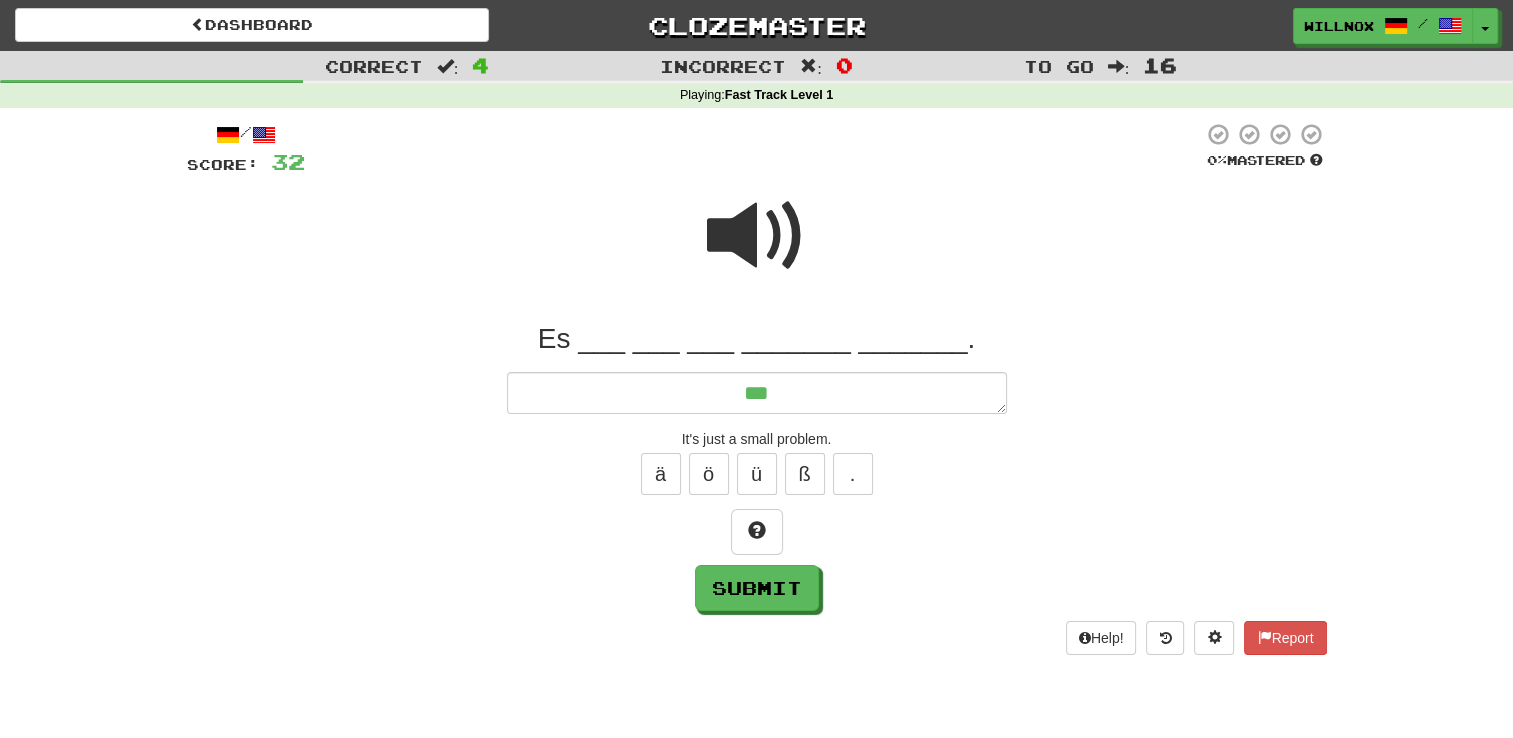 type on "*" 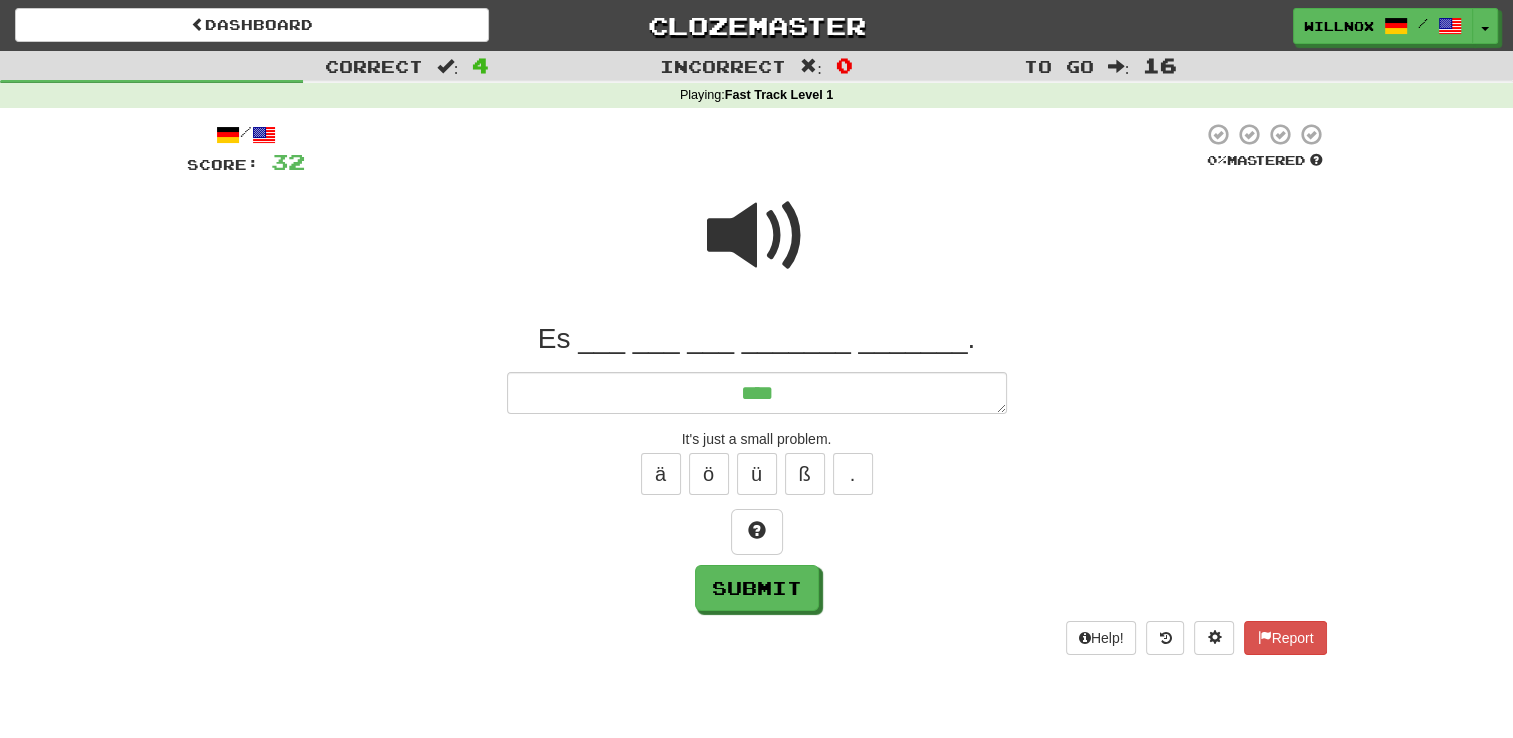 type on "*" 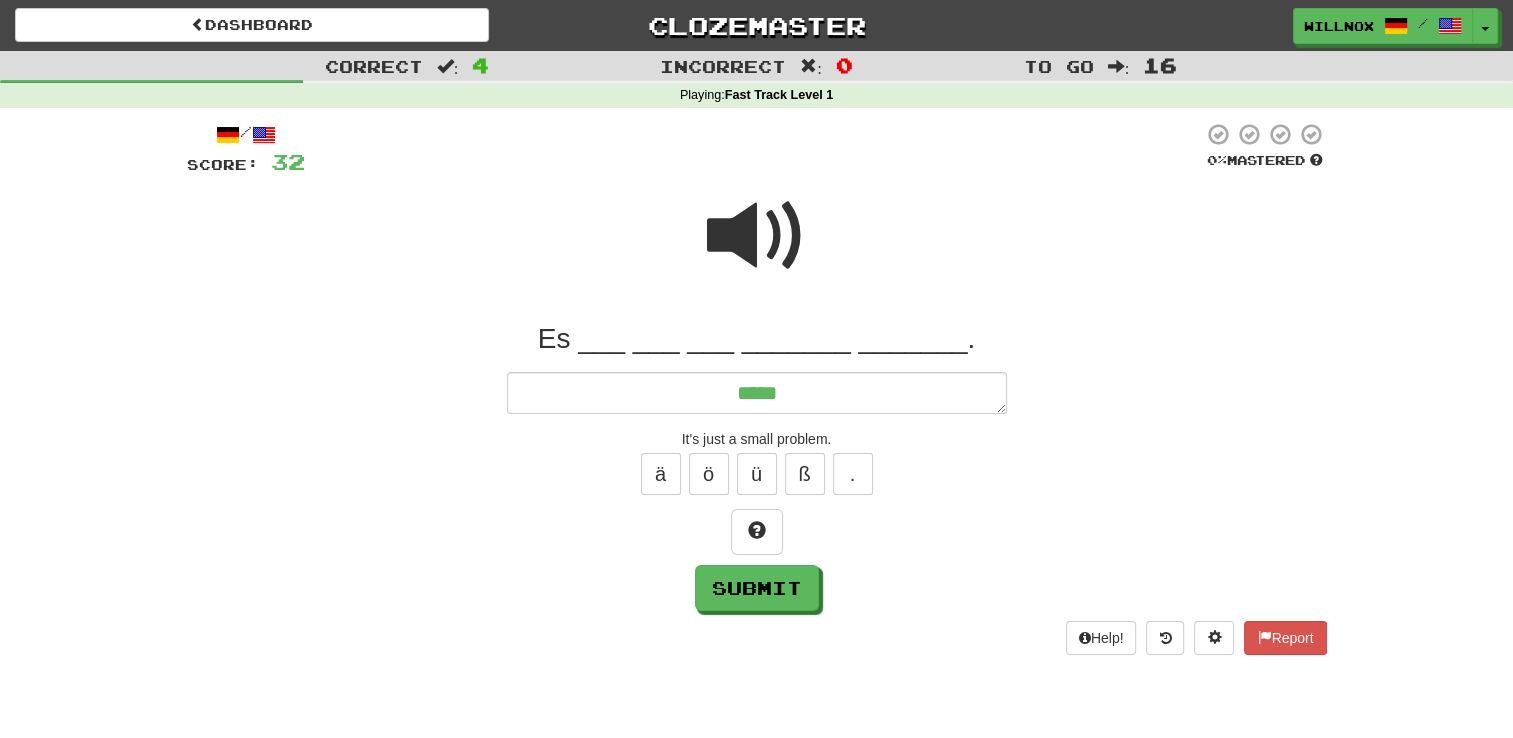 type on "*" 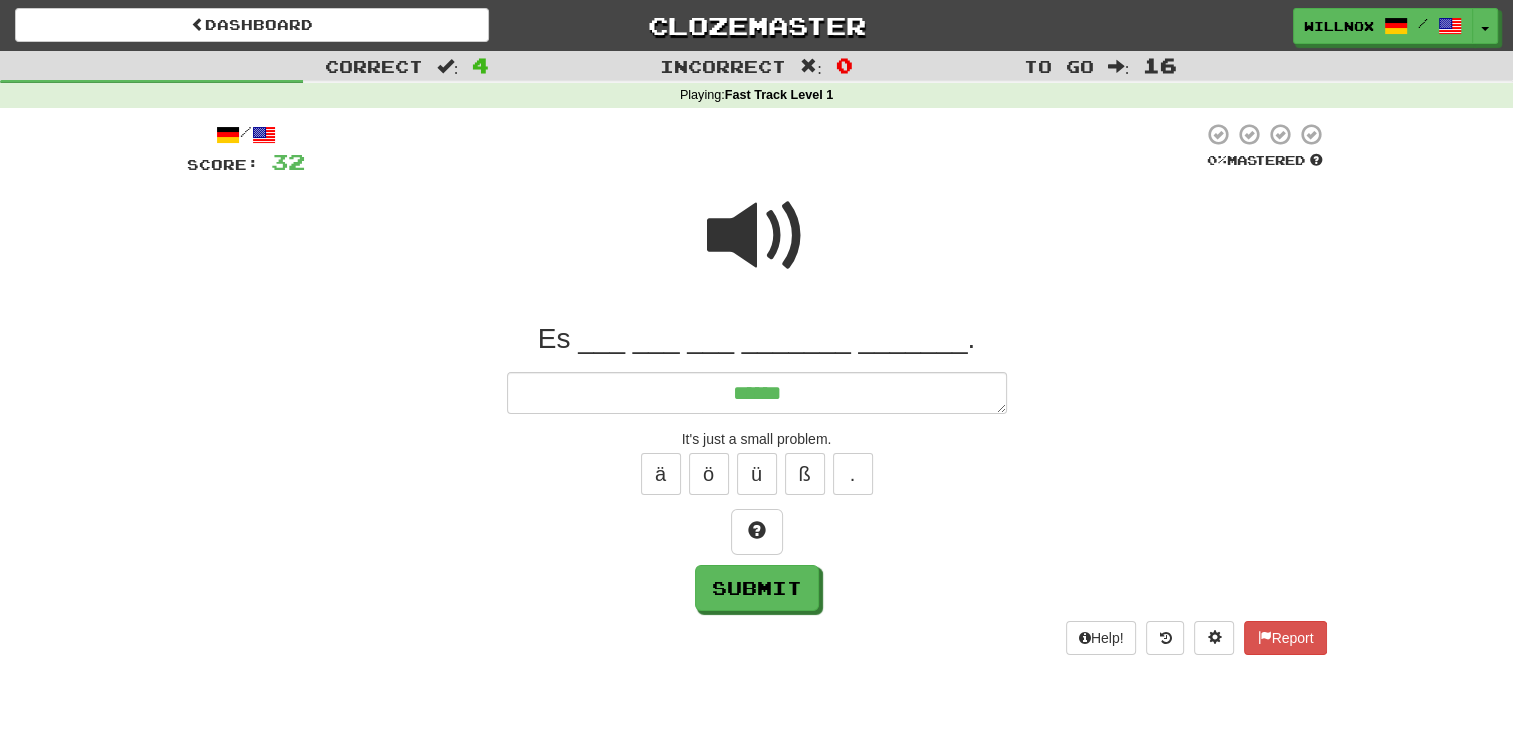 type on "*" 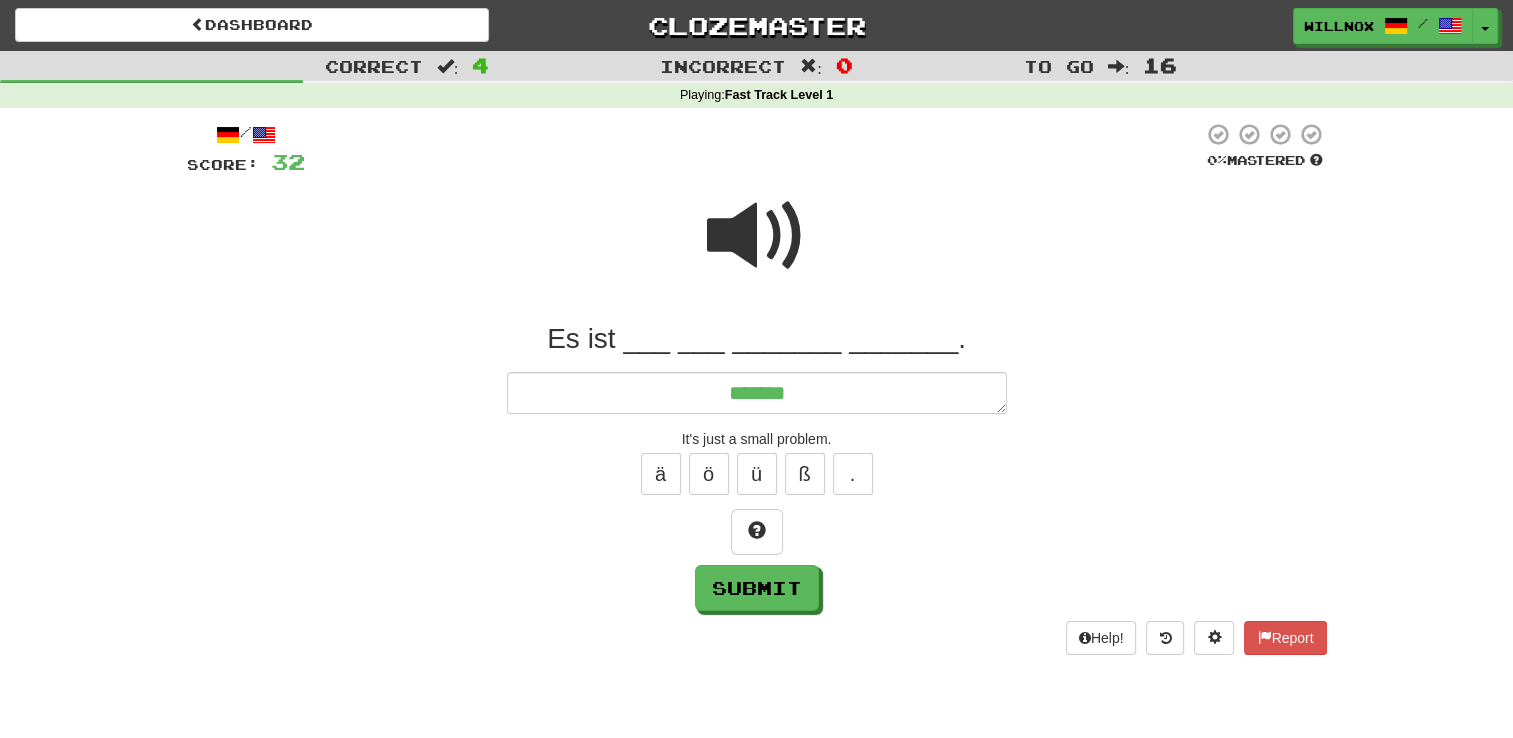 type on "*" 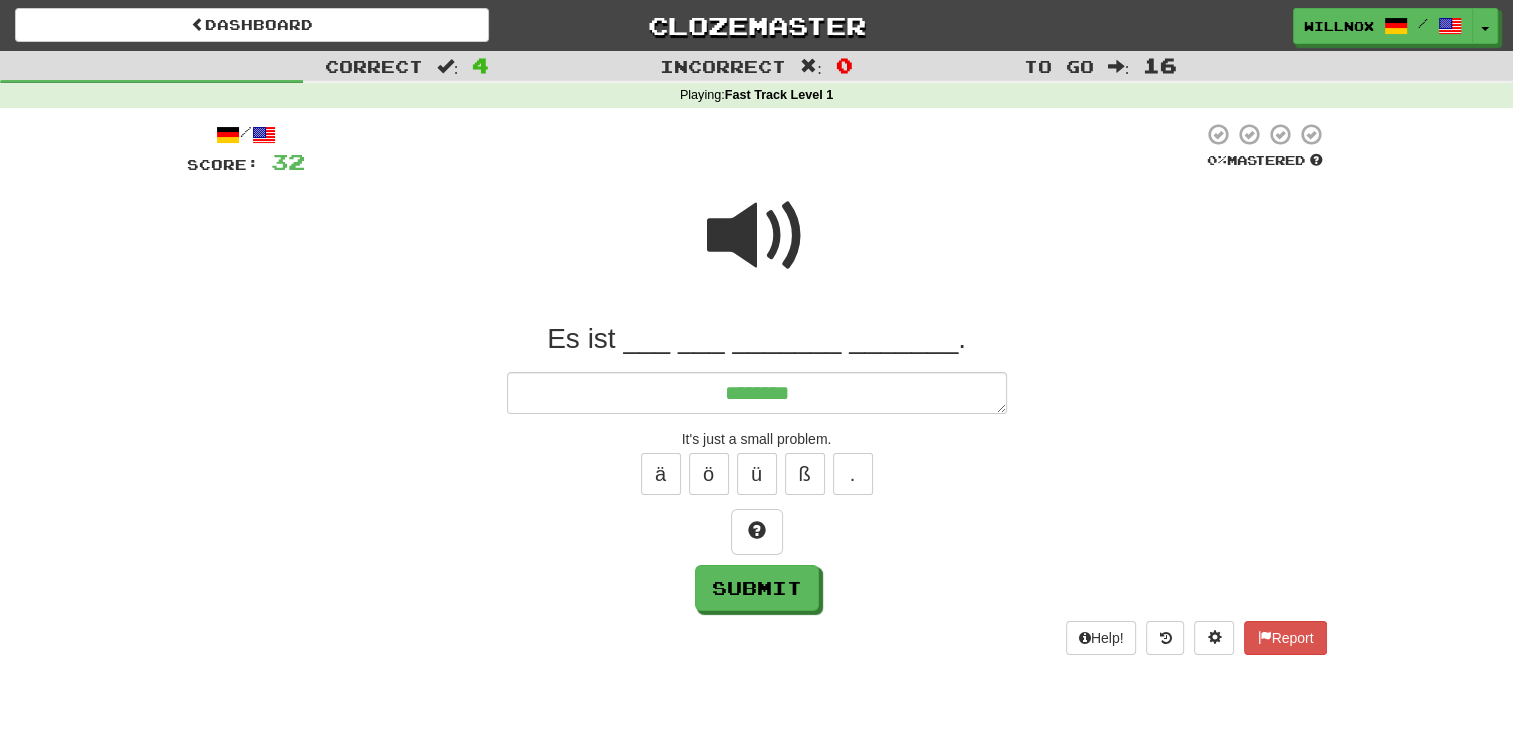type on "*" 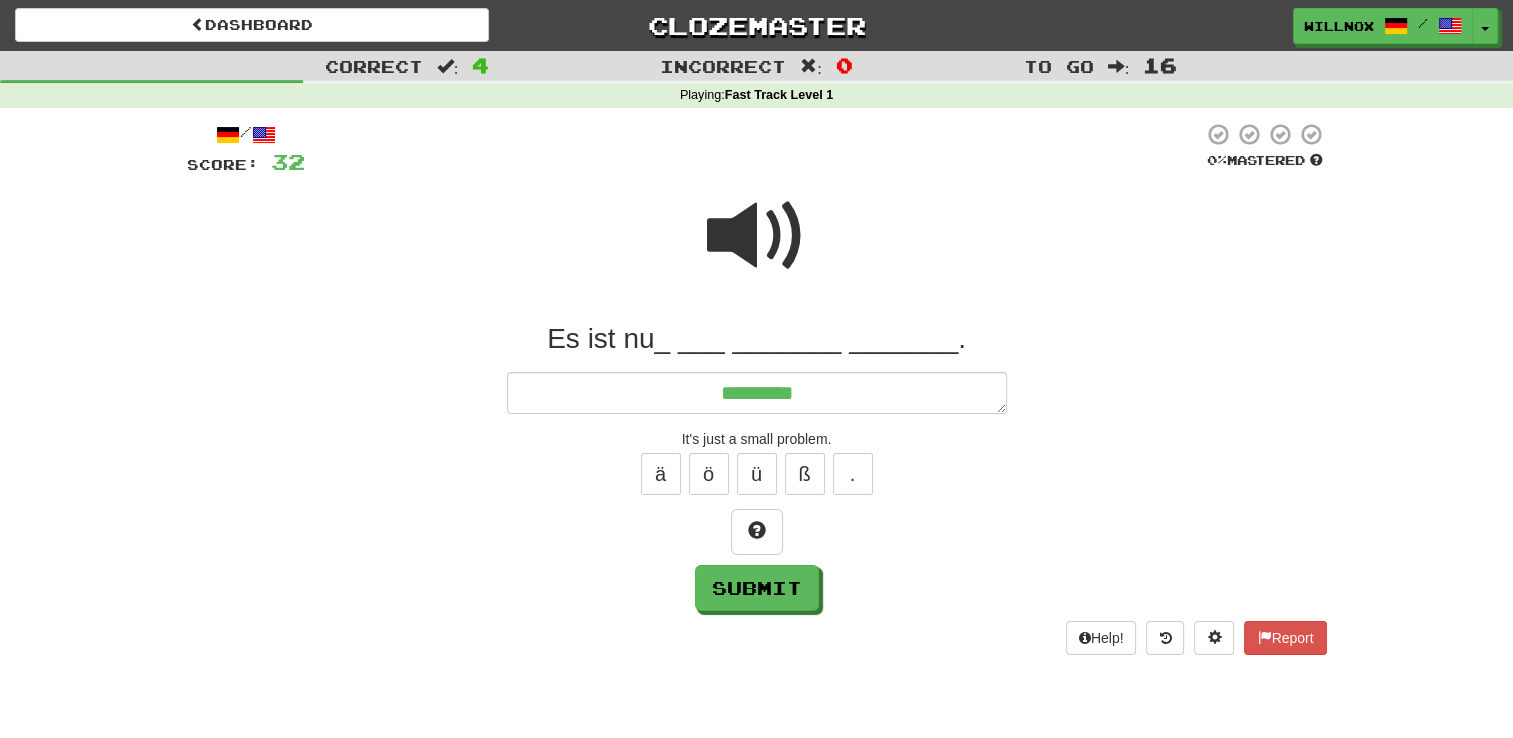 type on "*" 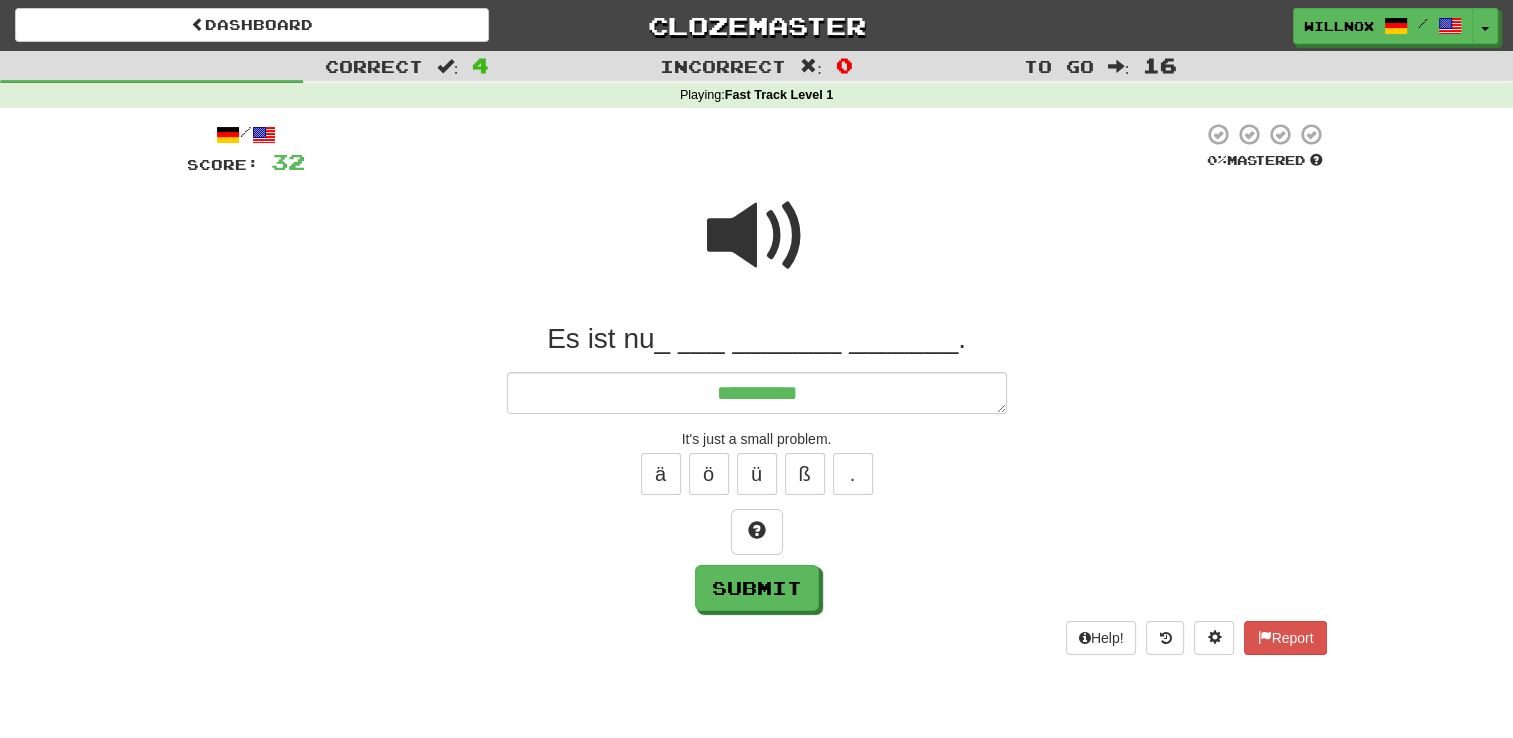 type on "*" 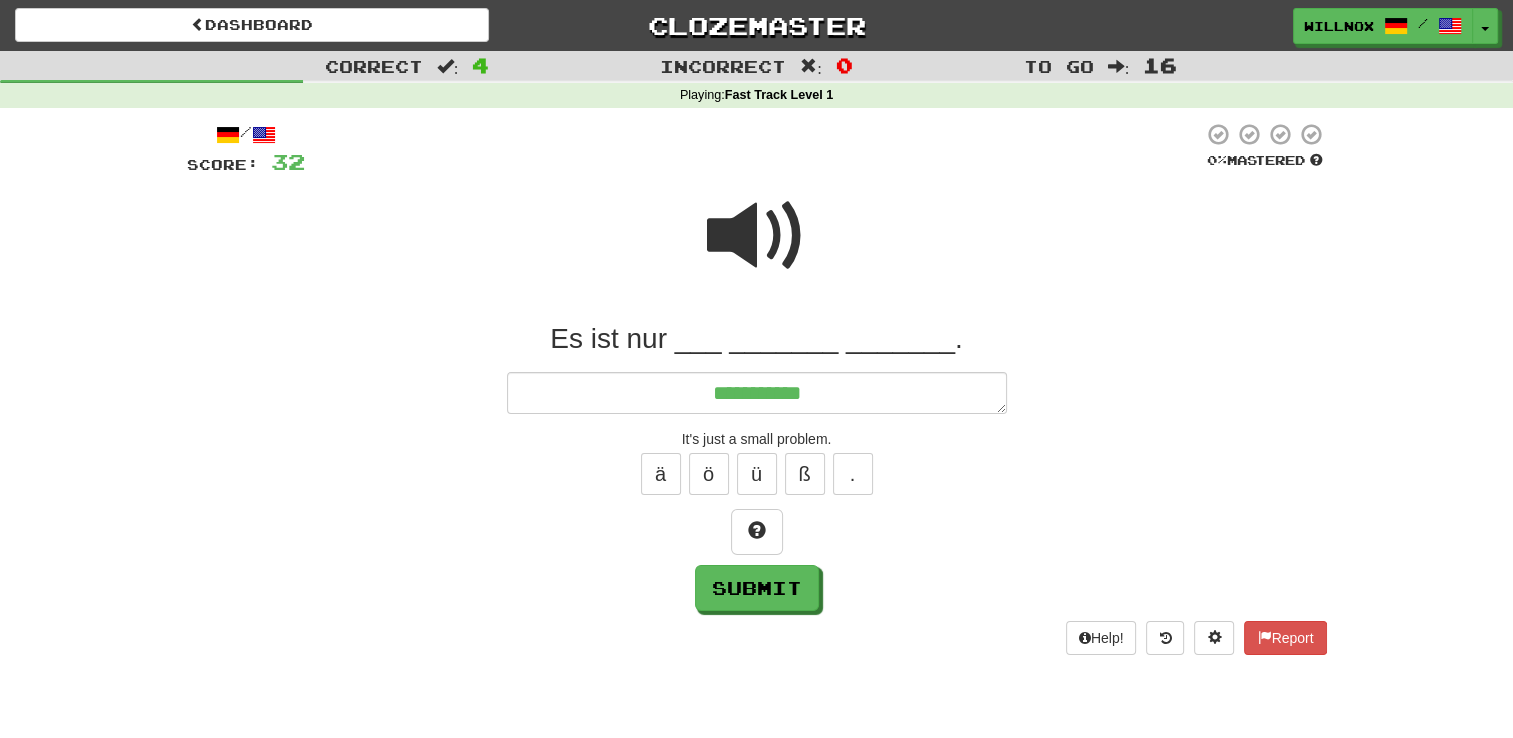 type on "*" 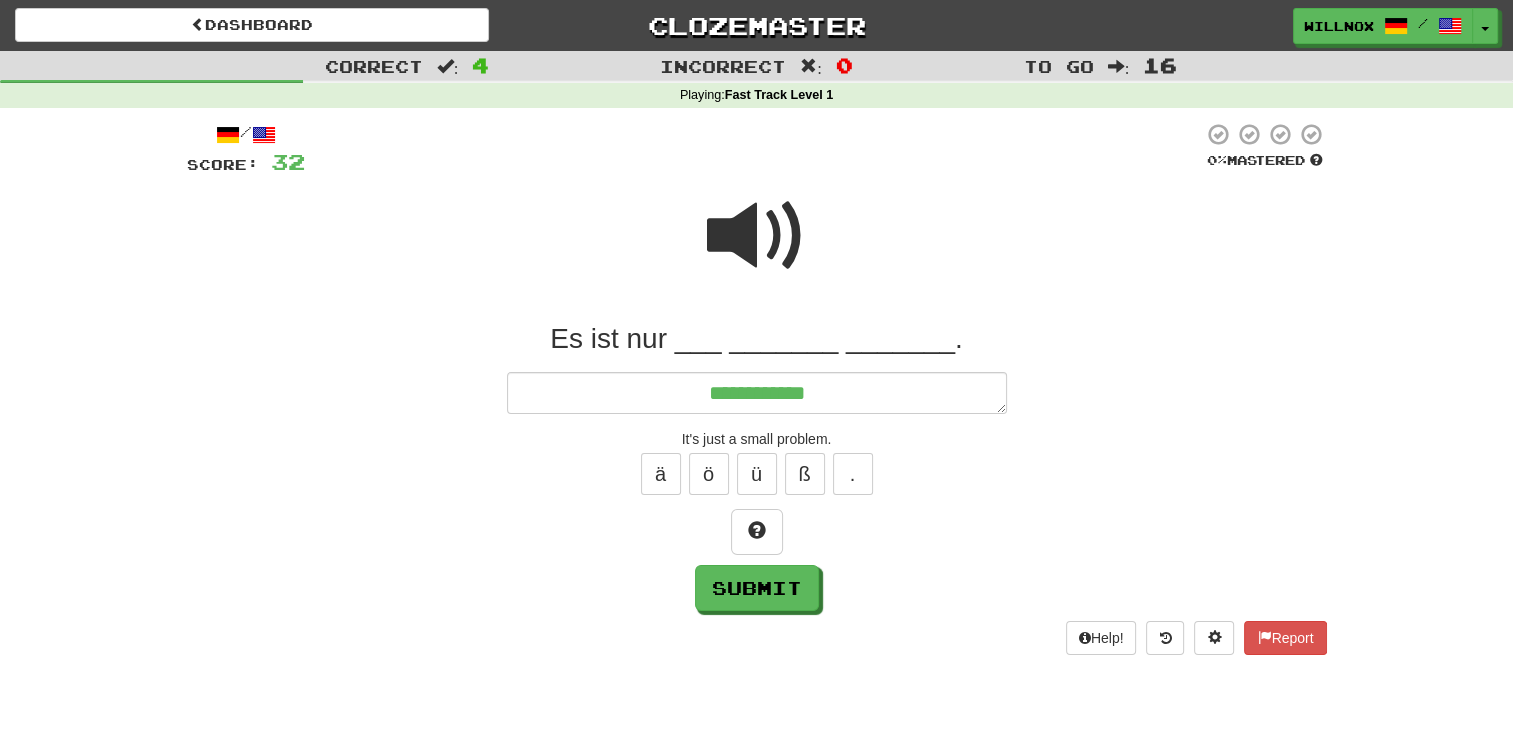 type on "*" 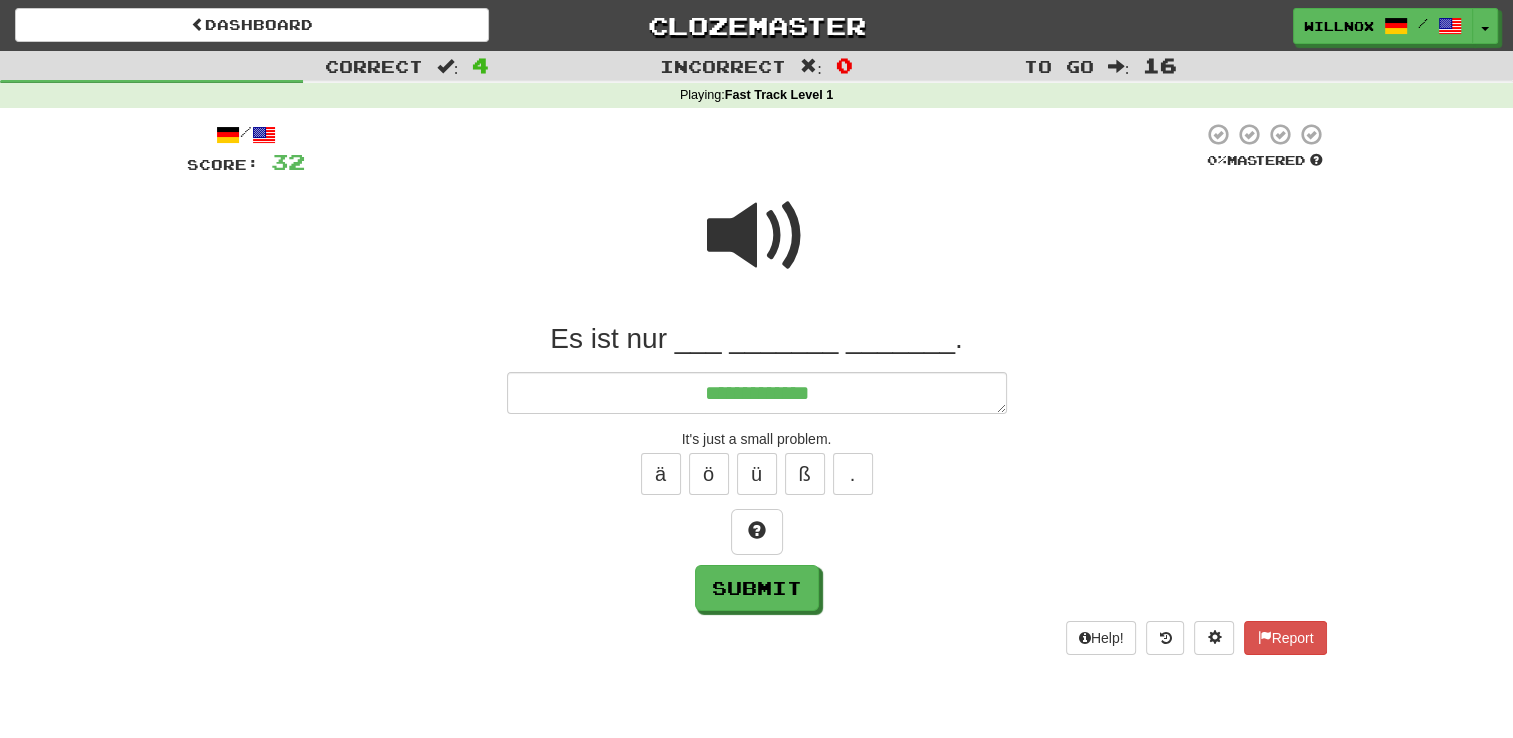 type on "*" 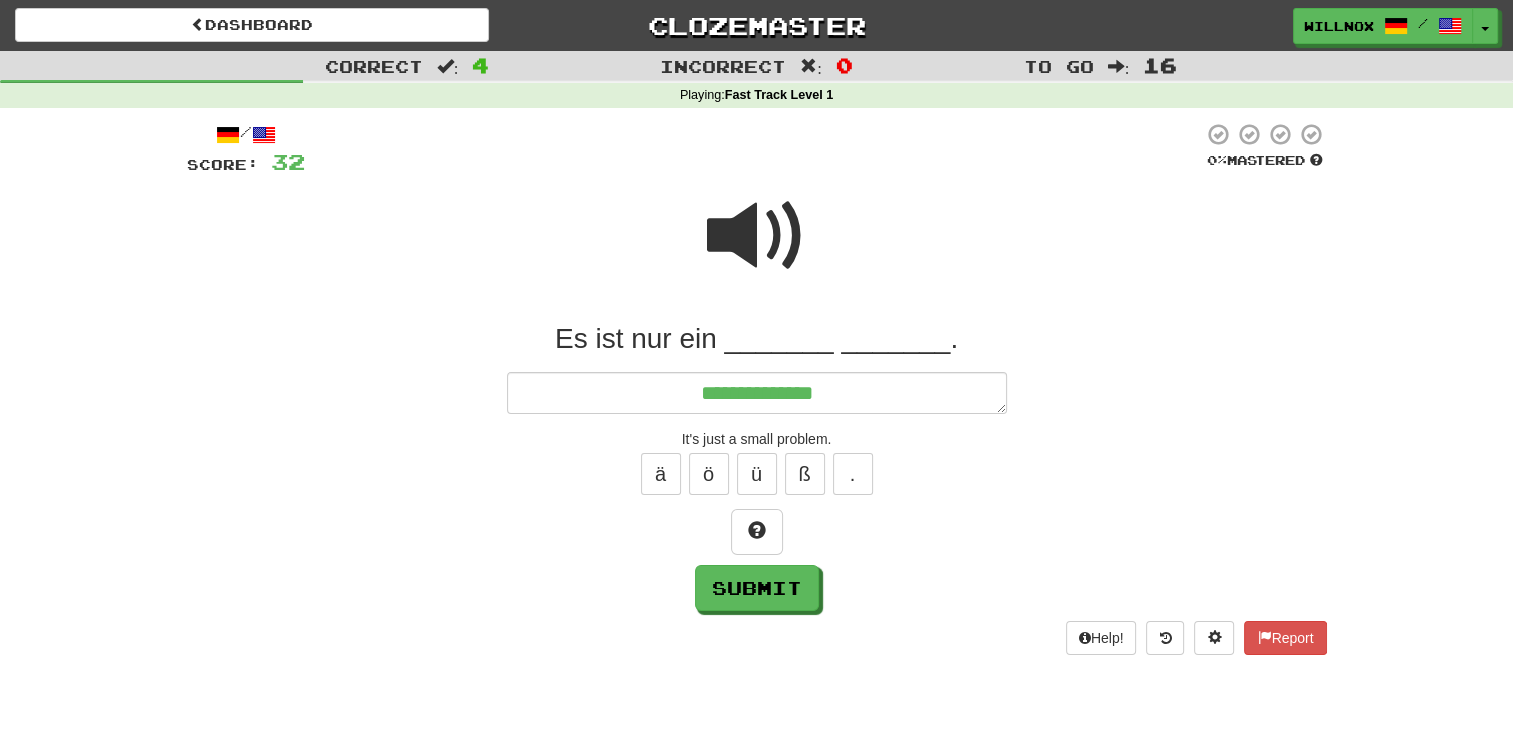 type on "*" 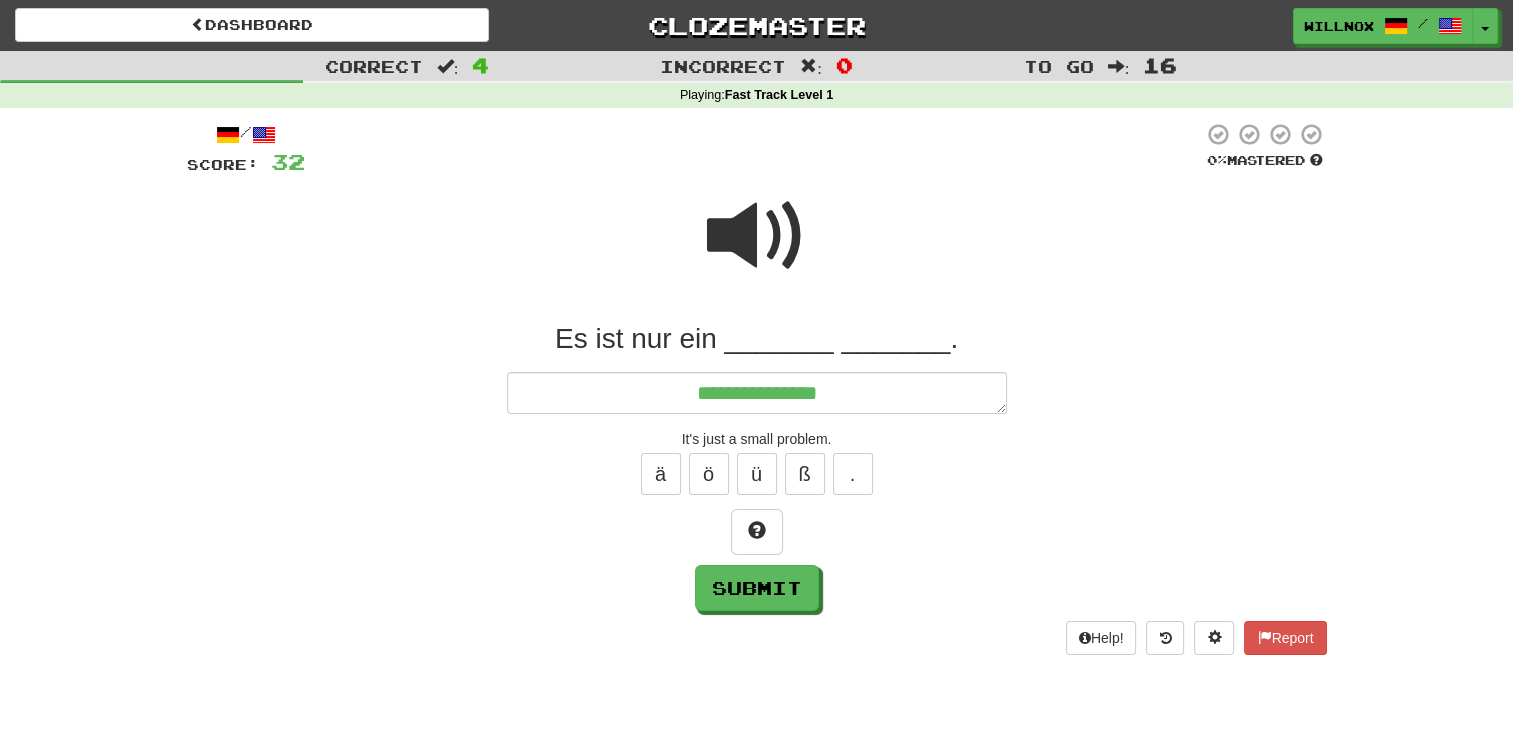type on "*" 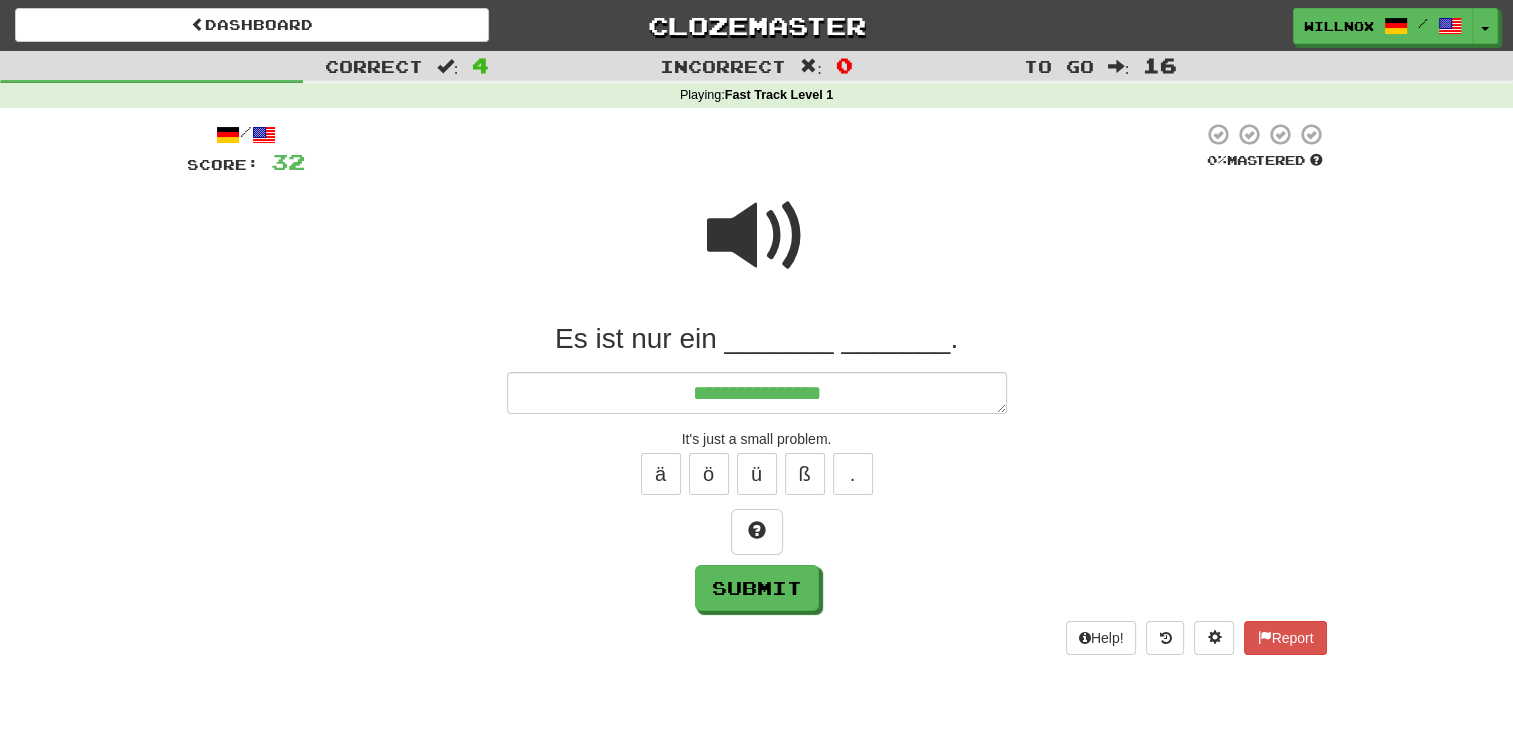 type on "*" 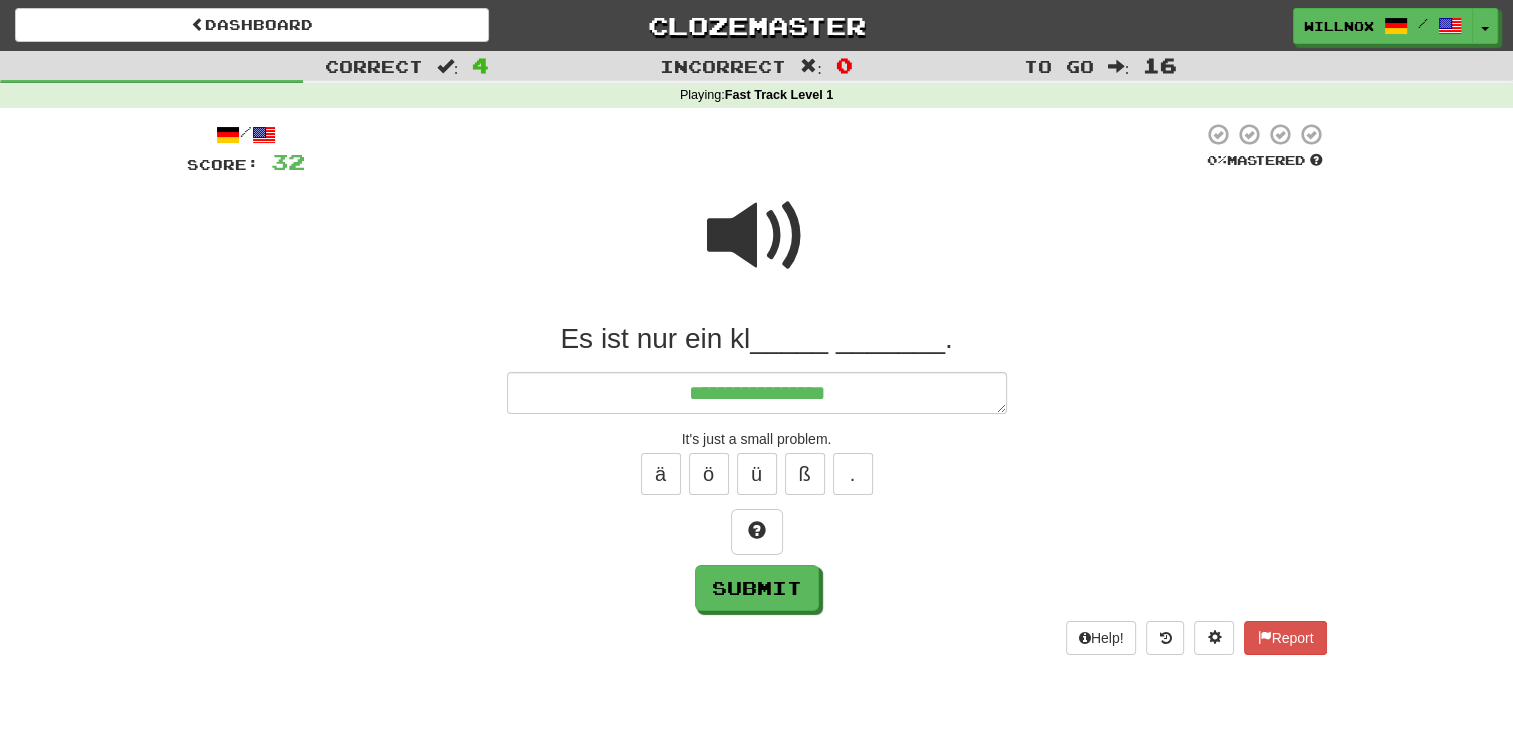 type on "*" 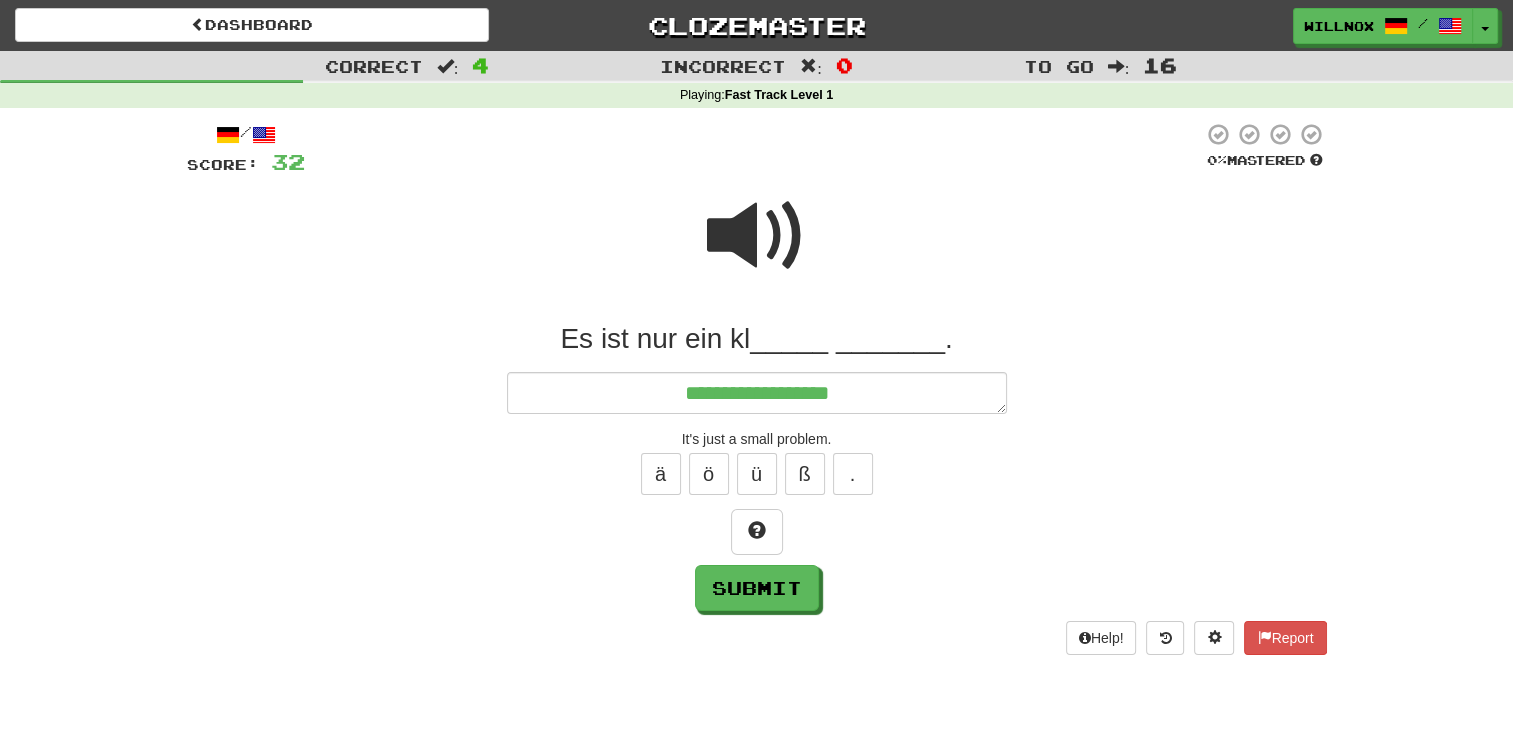 type on "**********" 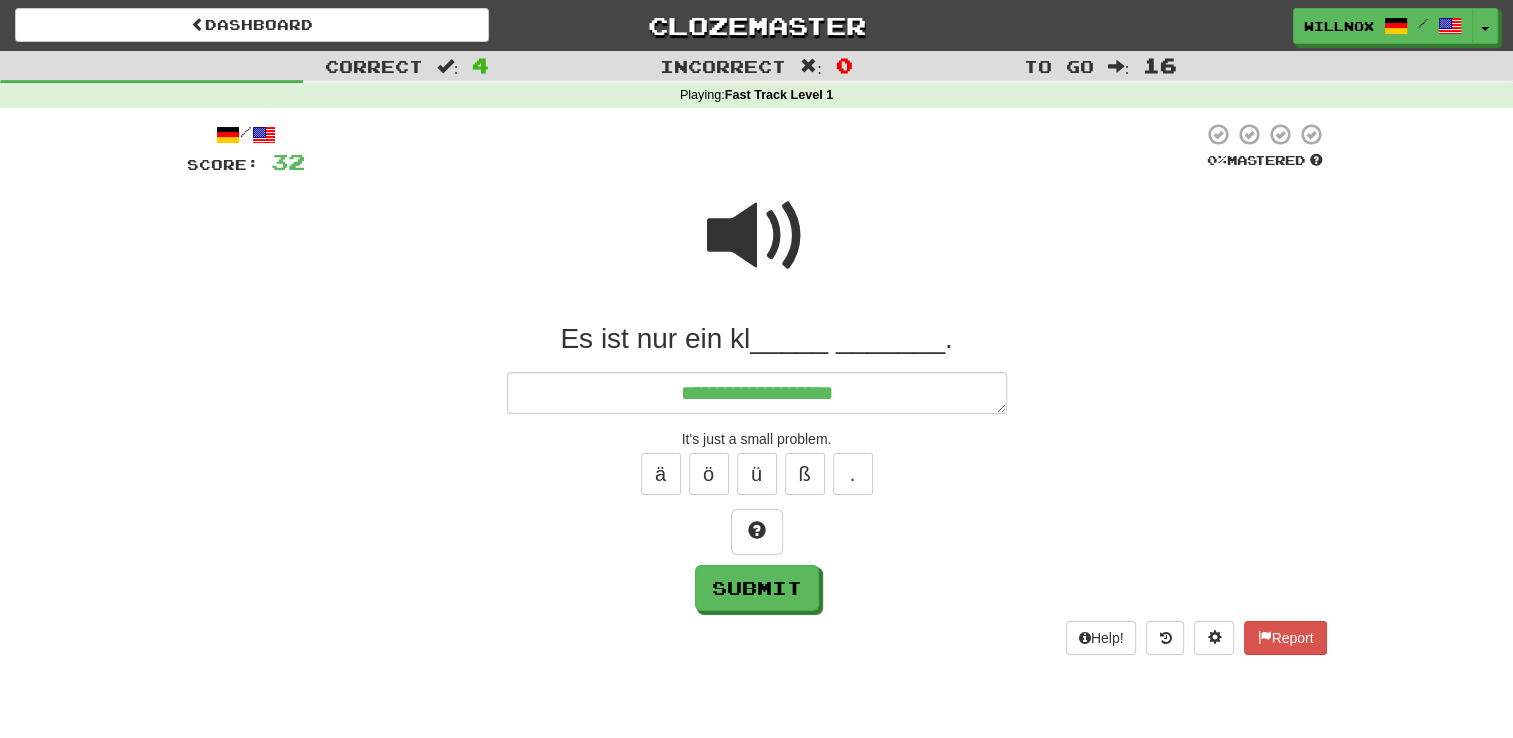type on "*" 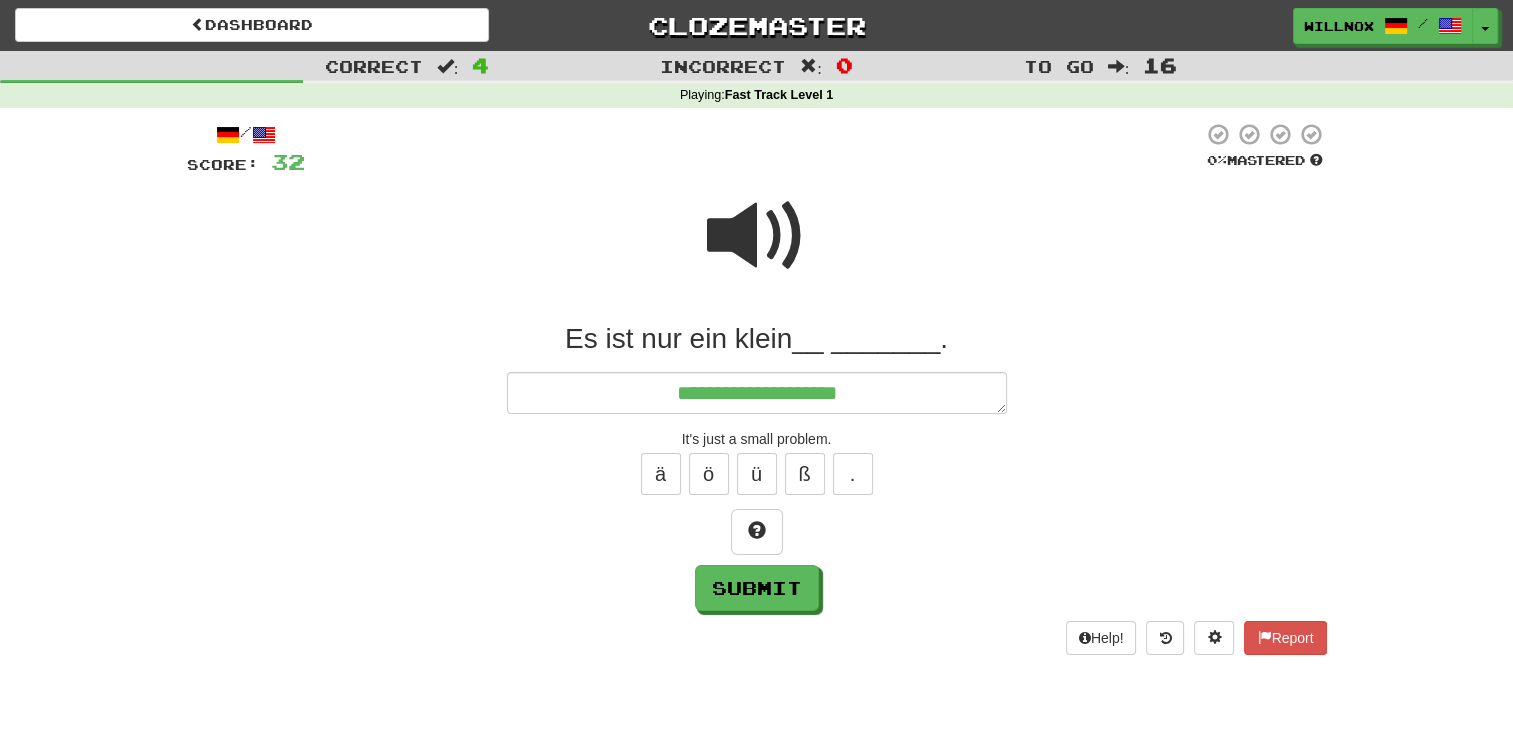 type on "*" 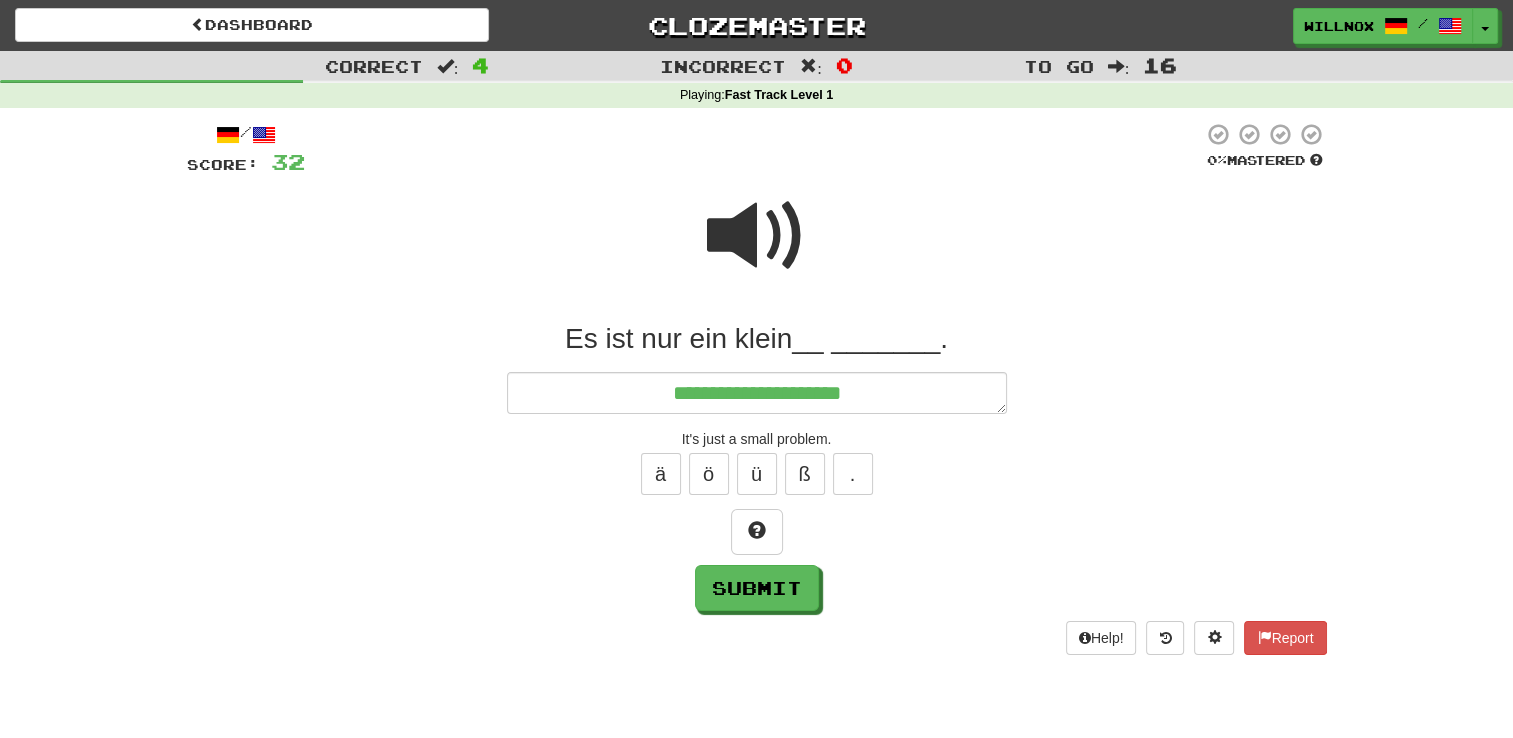 type on "*" 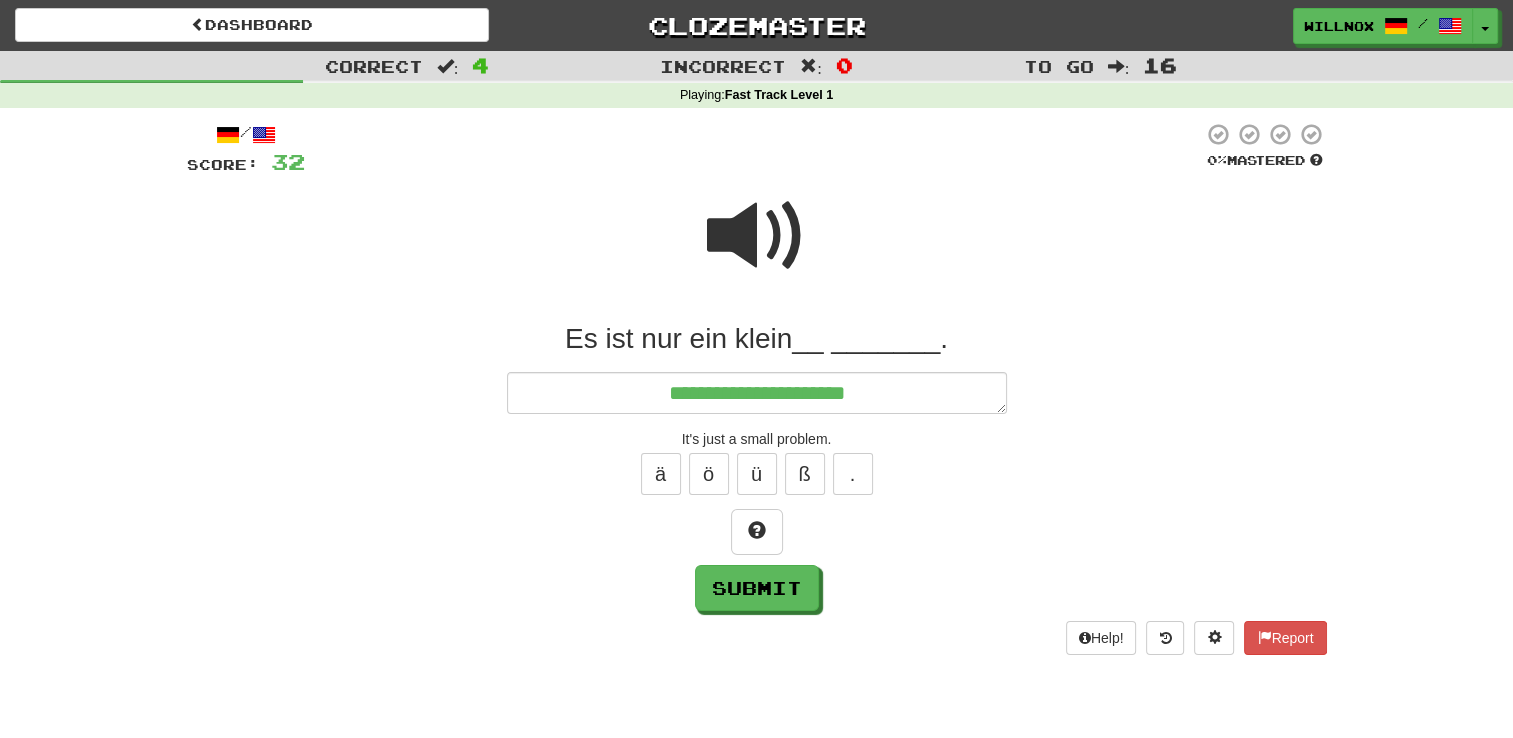 type on "*" 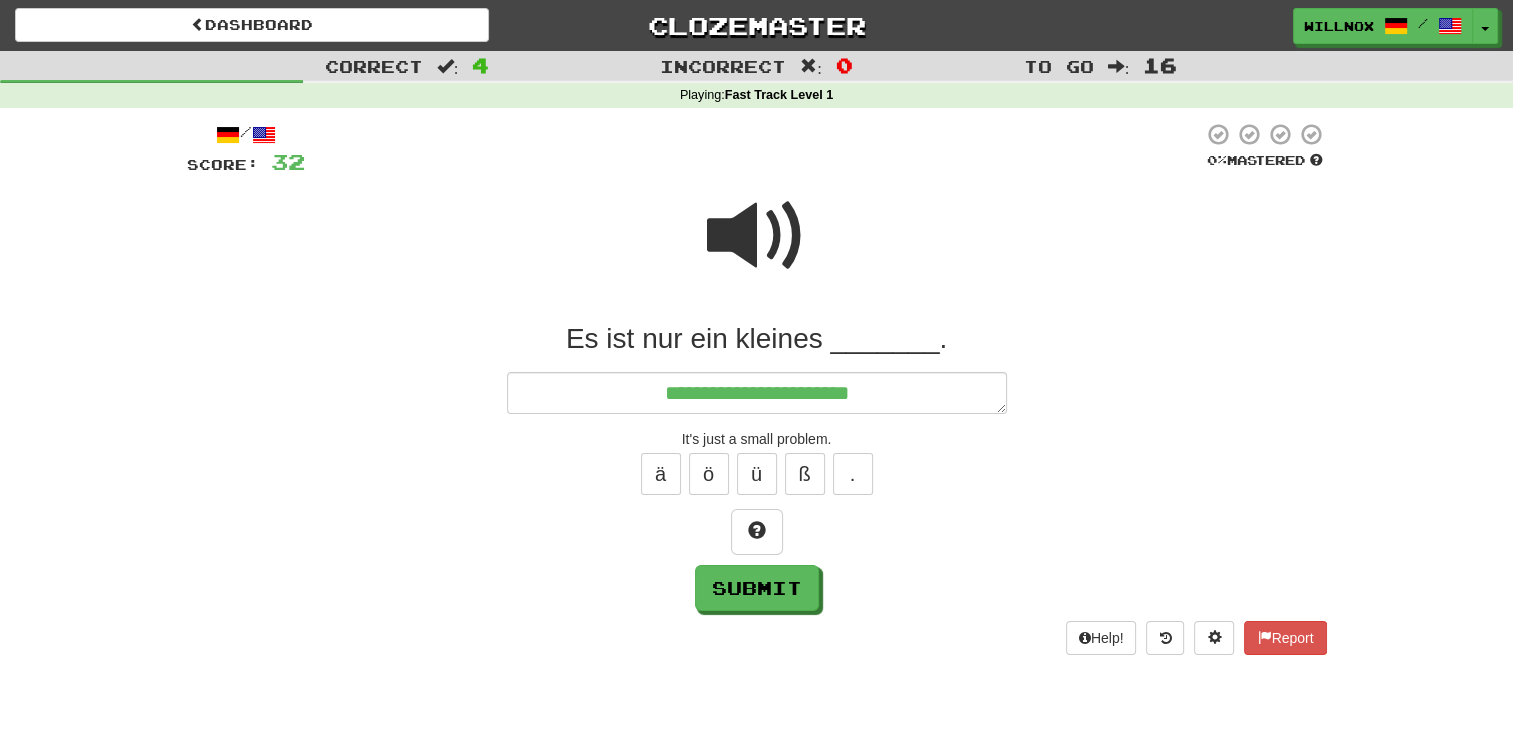 type on "*" 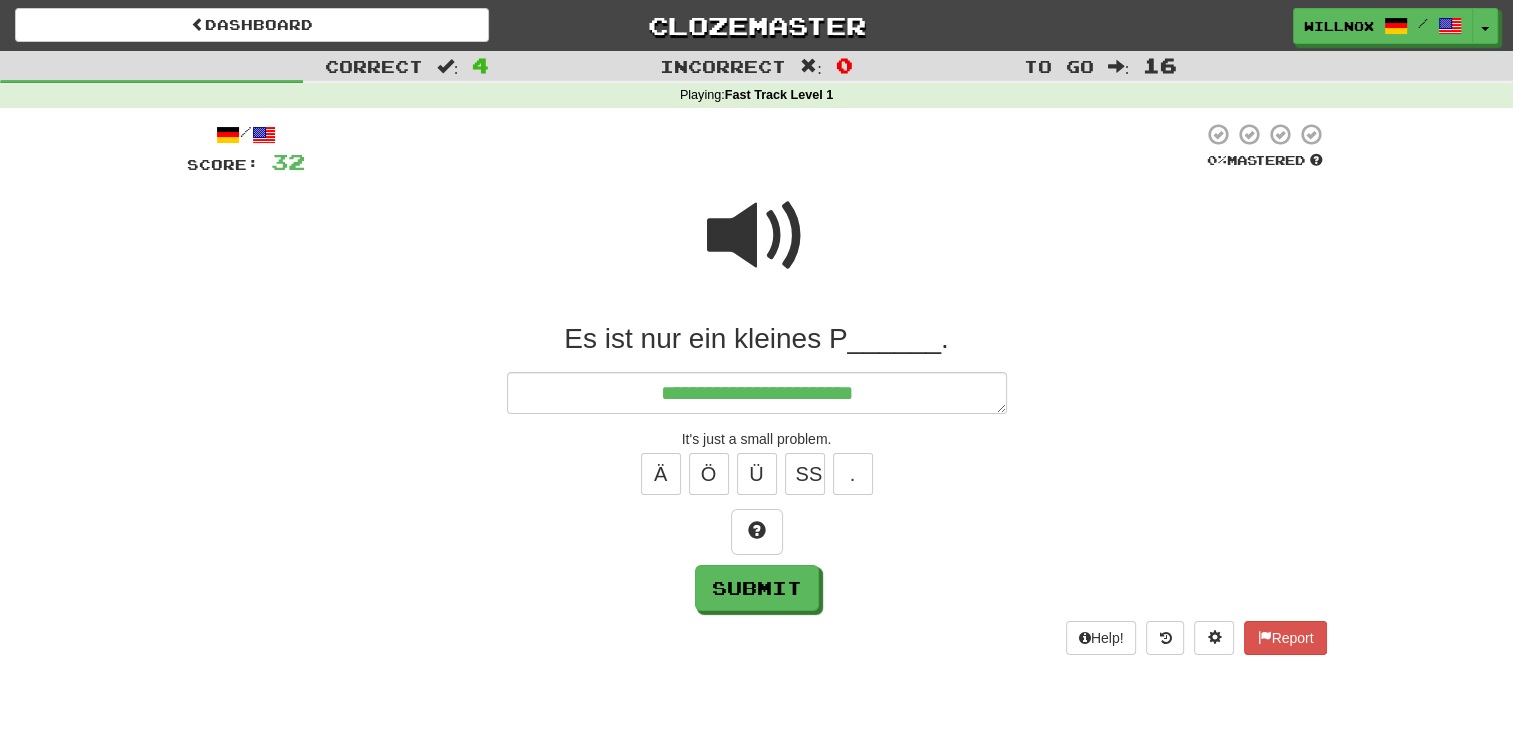 type on "*" 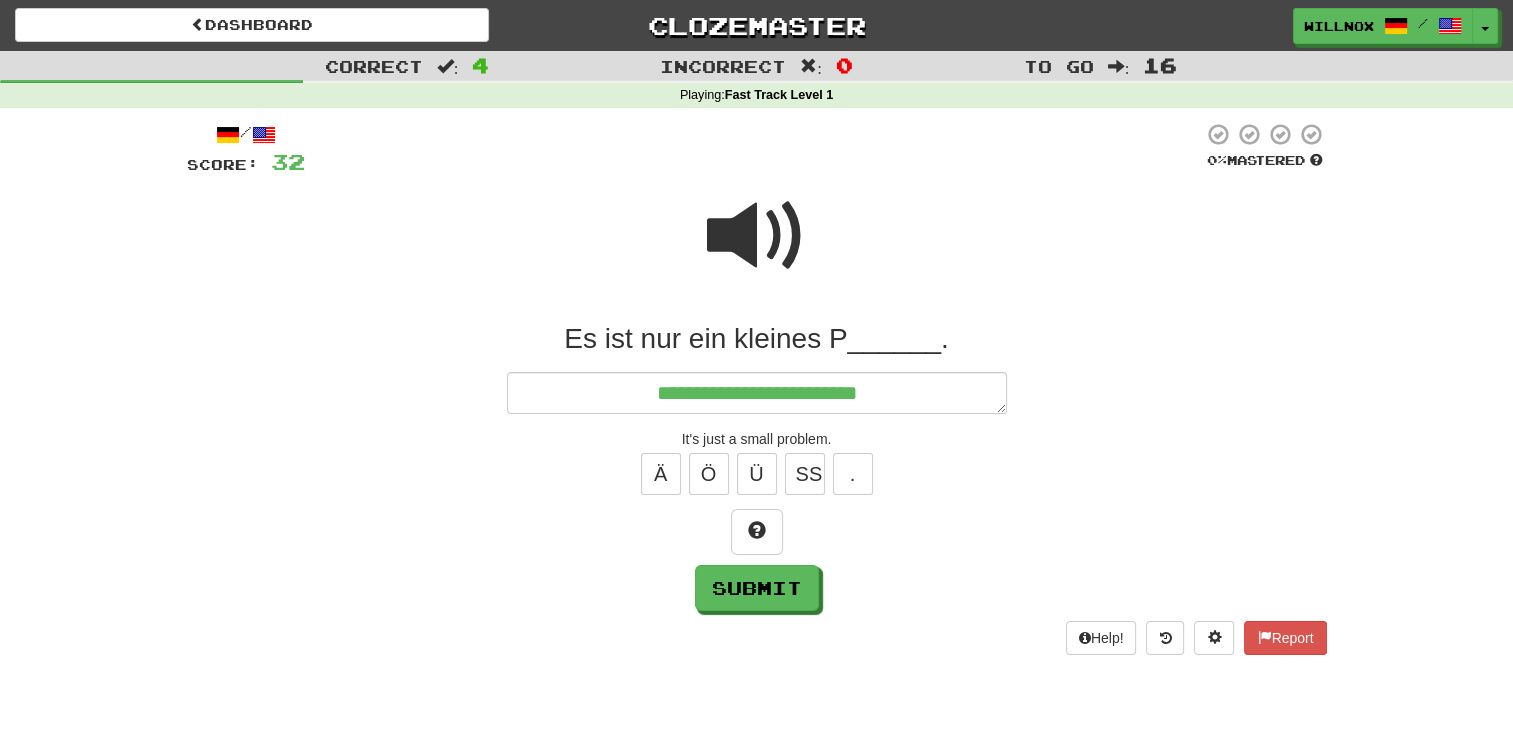 type on "*" 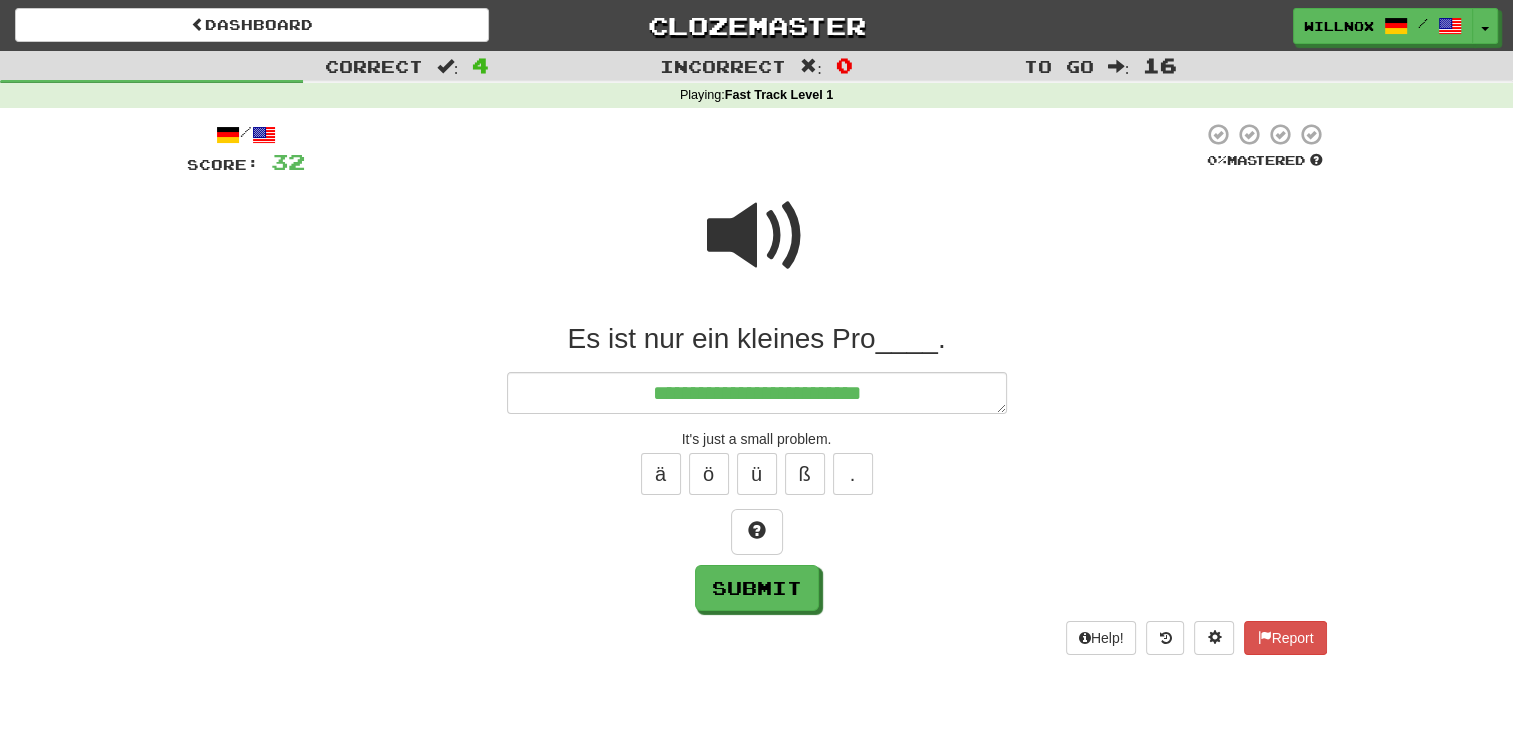 type on "*" 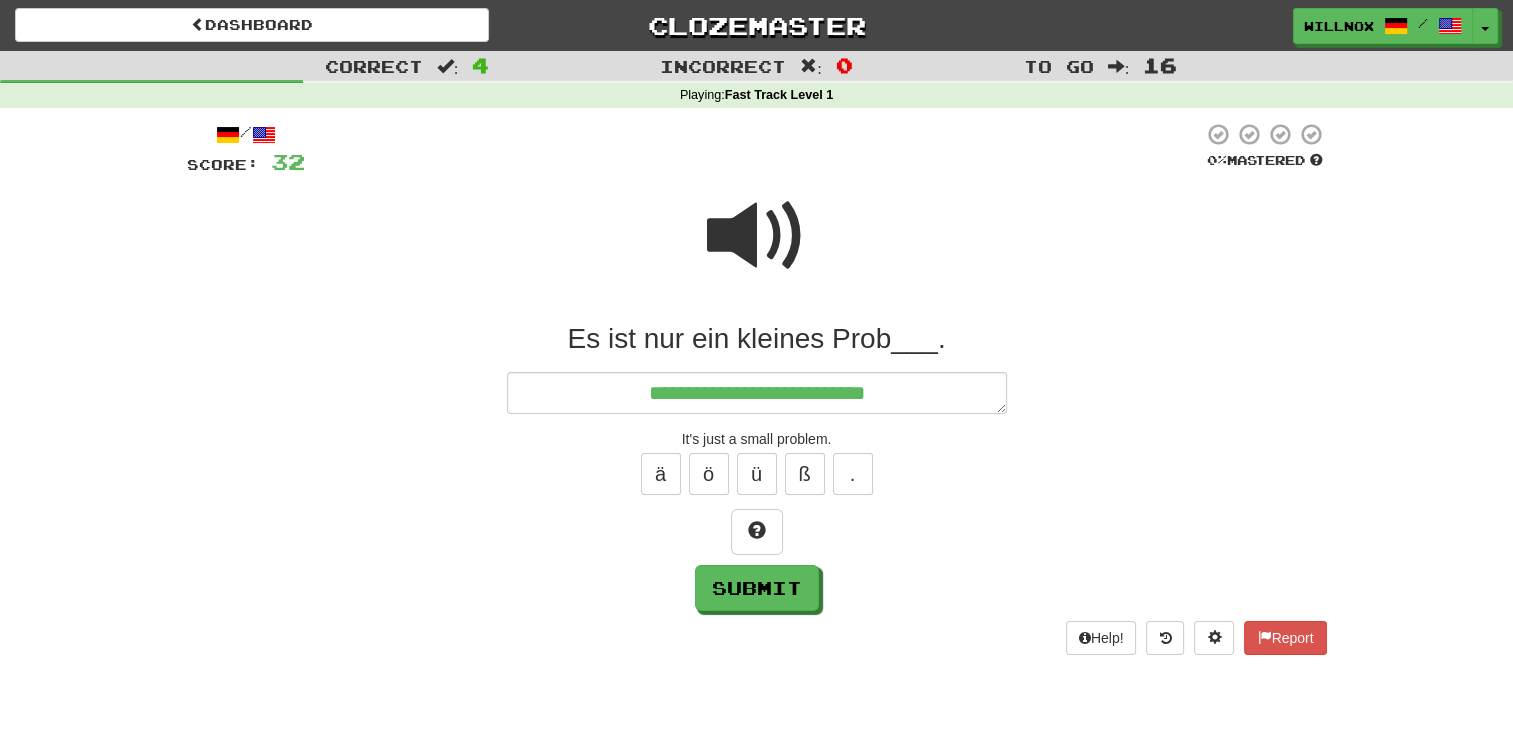type on "**********" 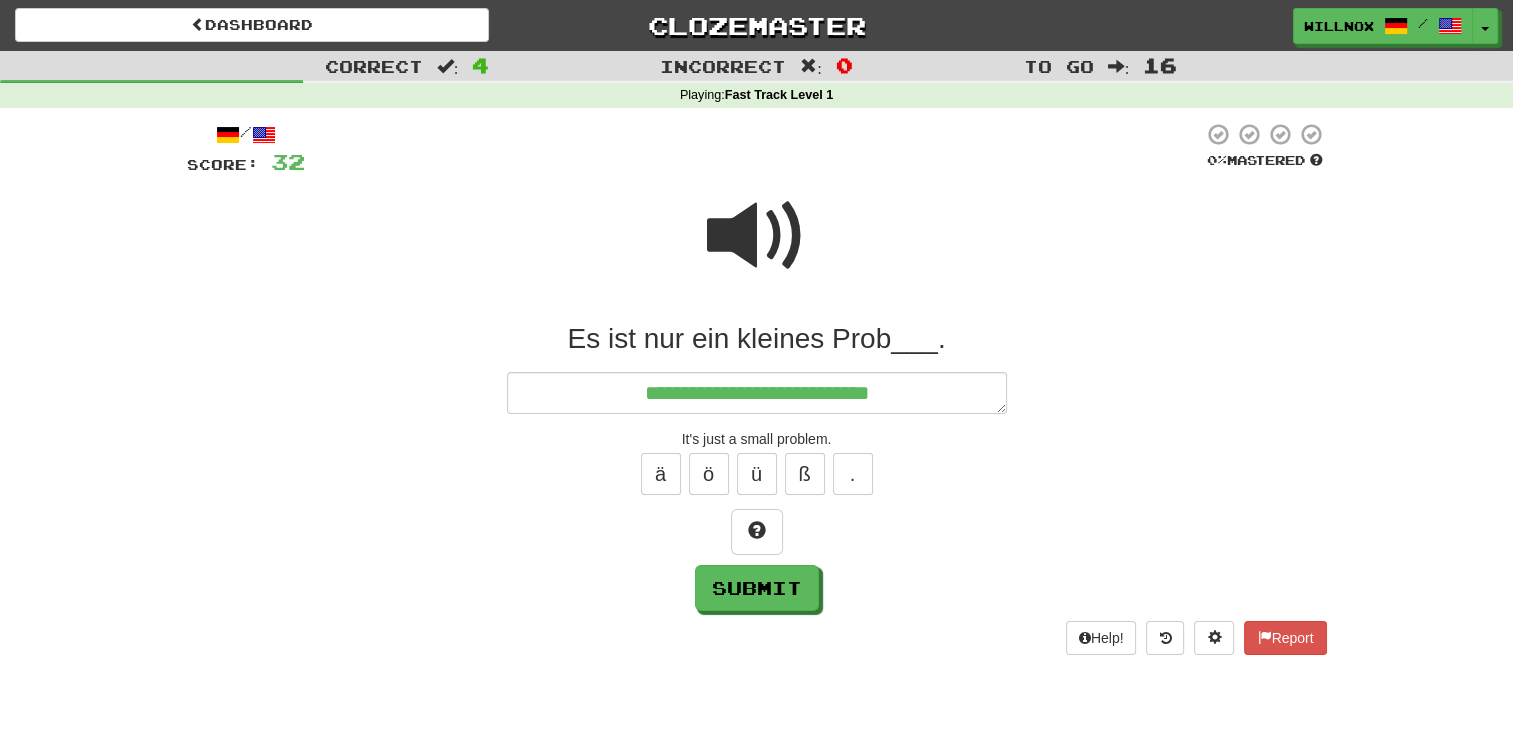 type on "*" 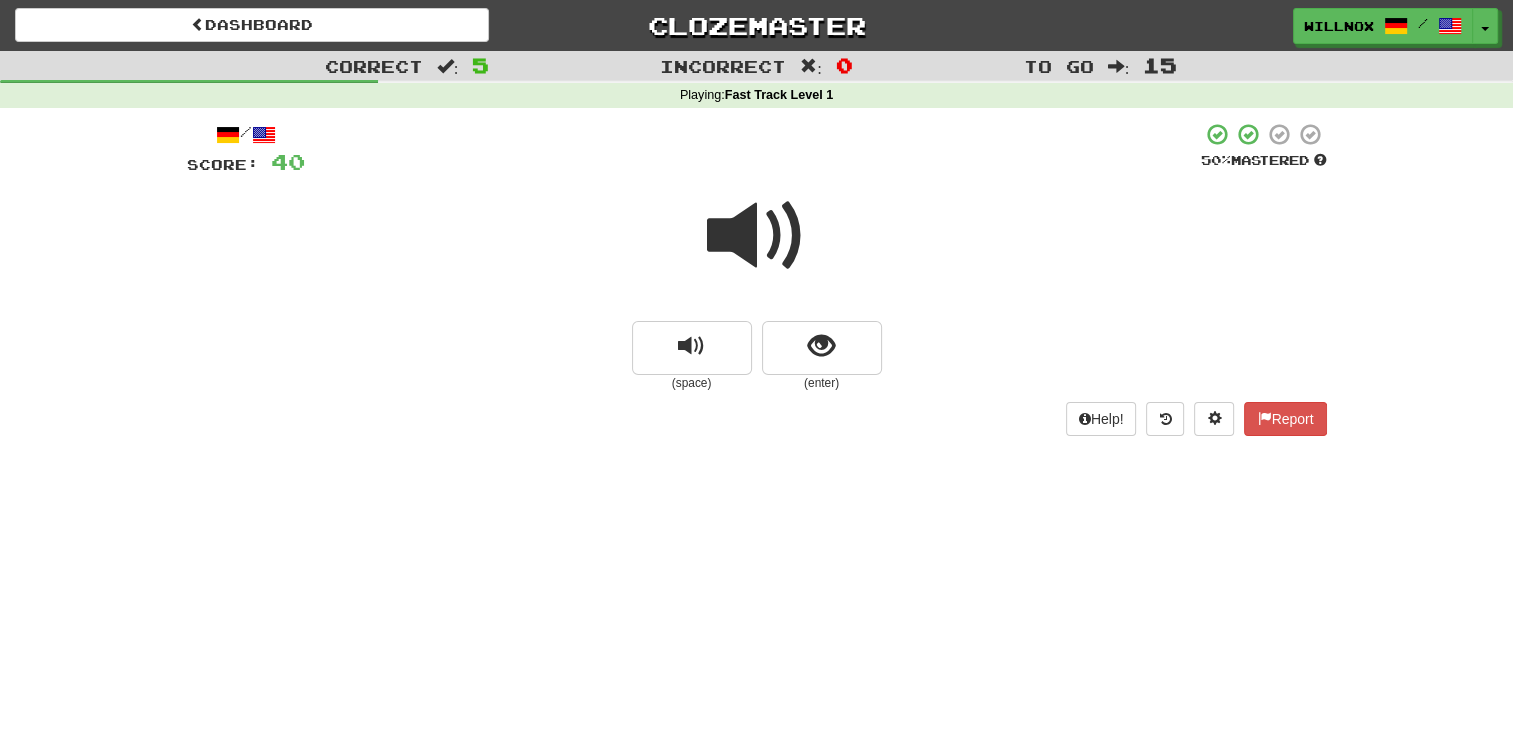 click at bounding box center (757, 236) 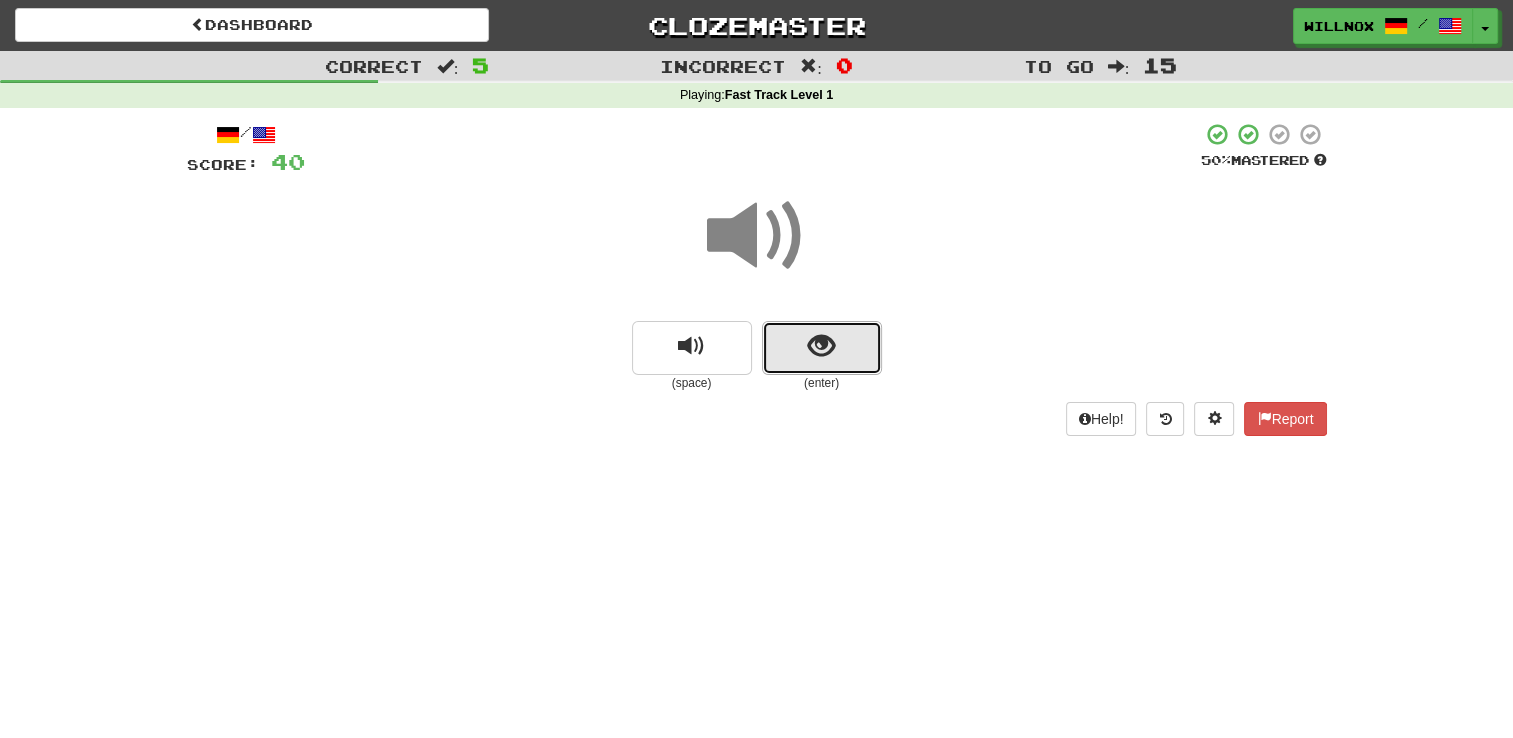 click at bounding box center (822, 348) 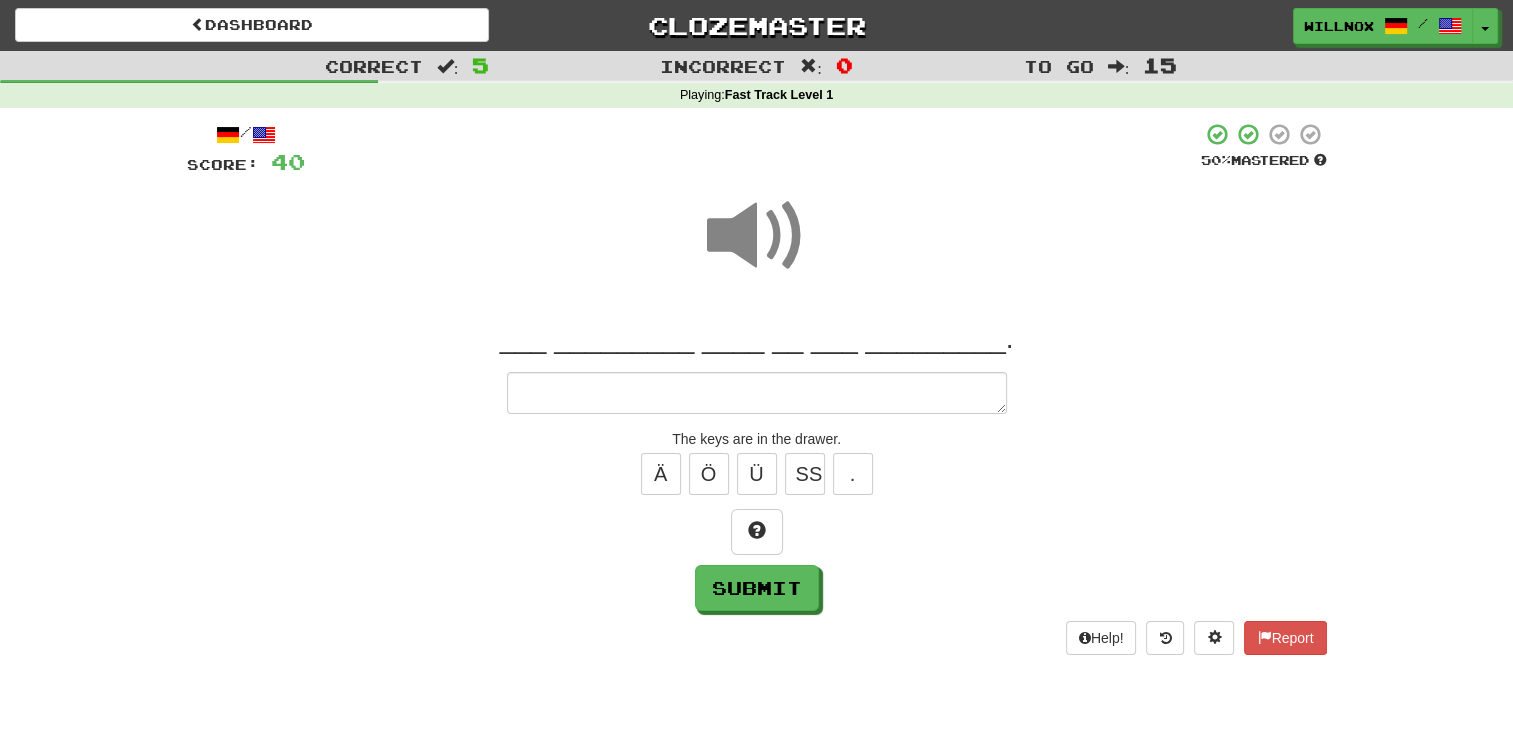 type on "*" 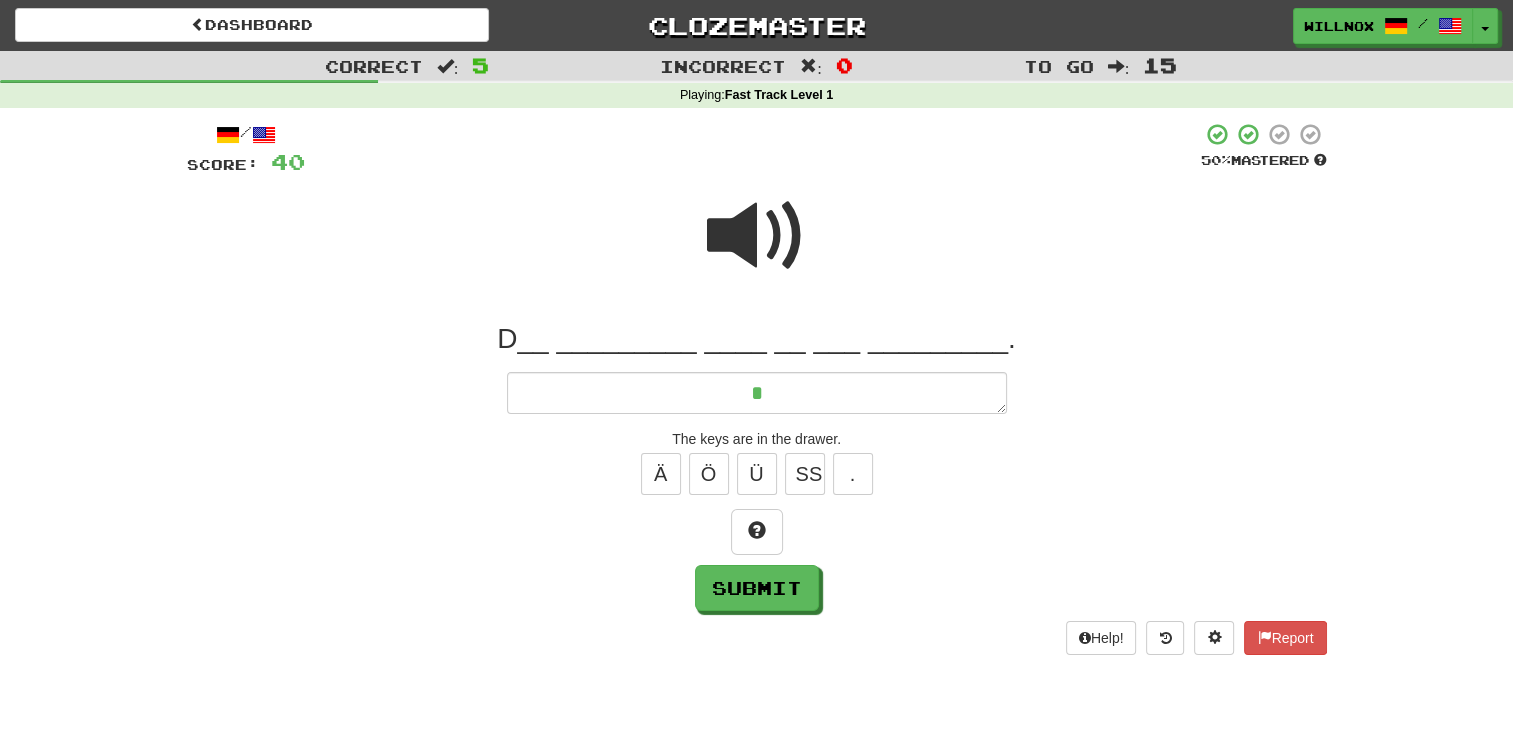 type on "*" 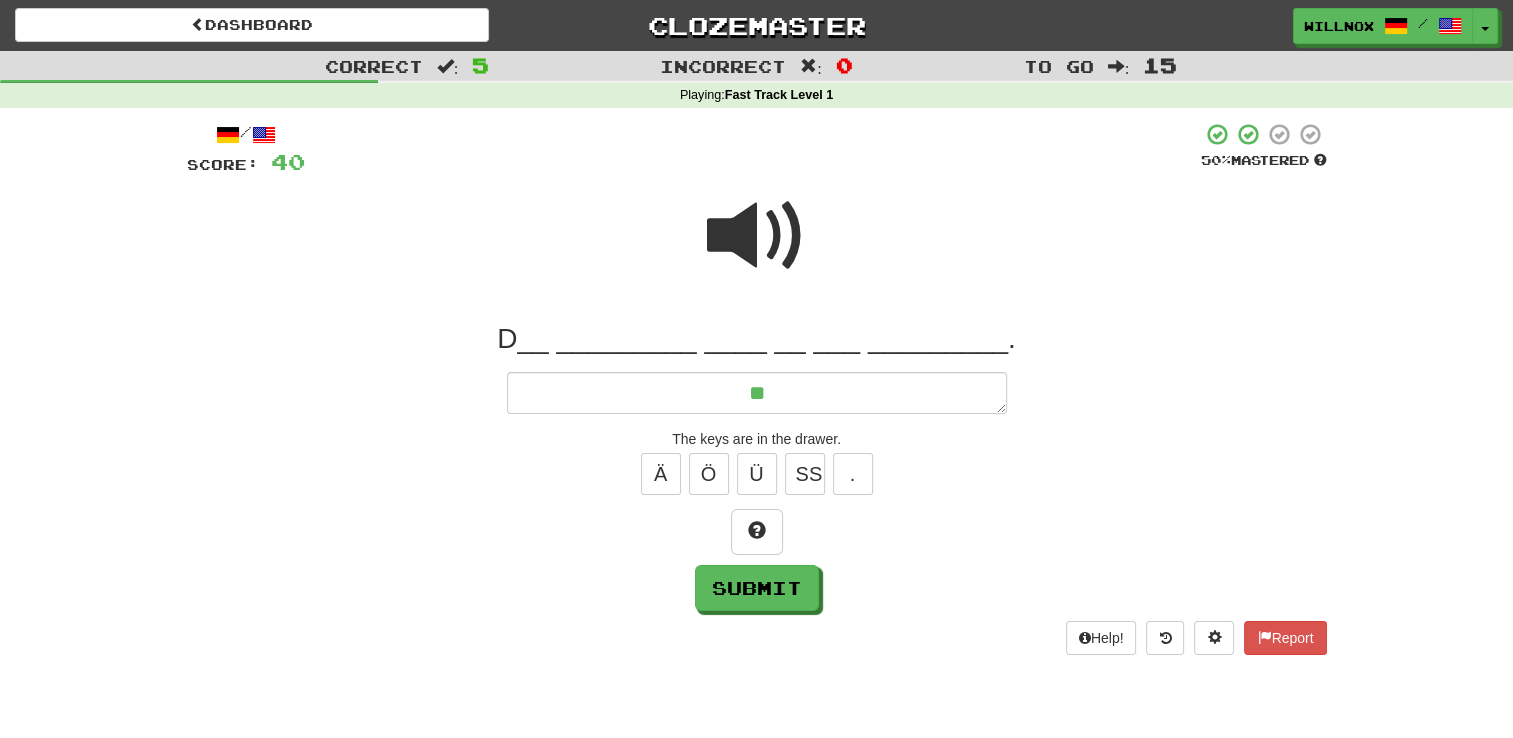 type on "*" 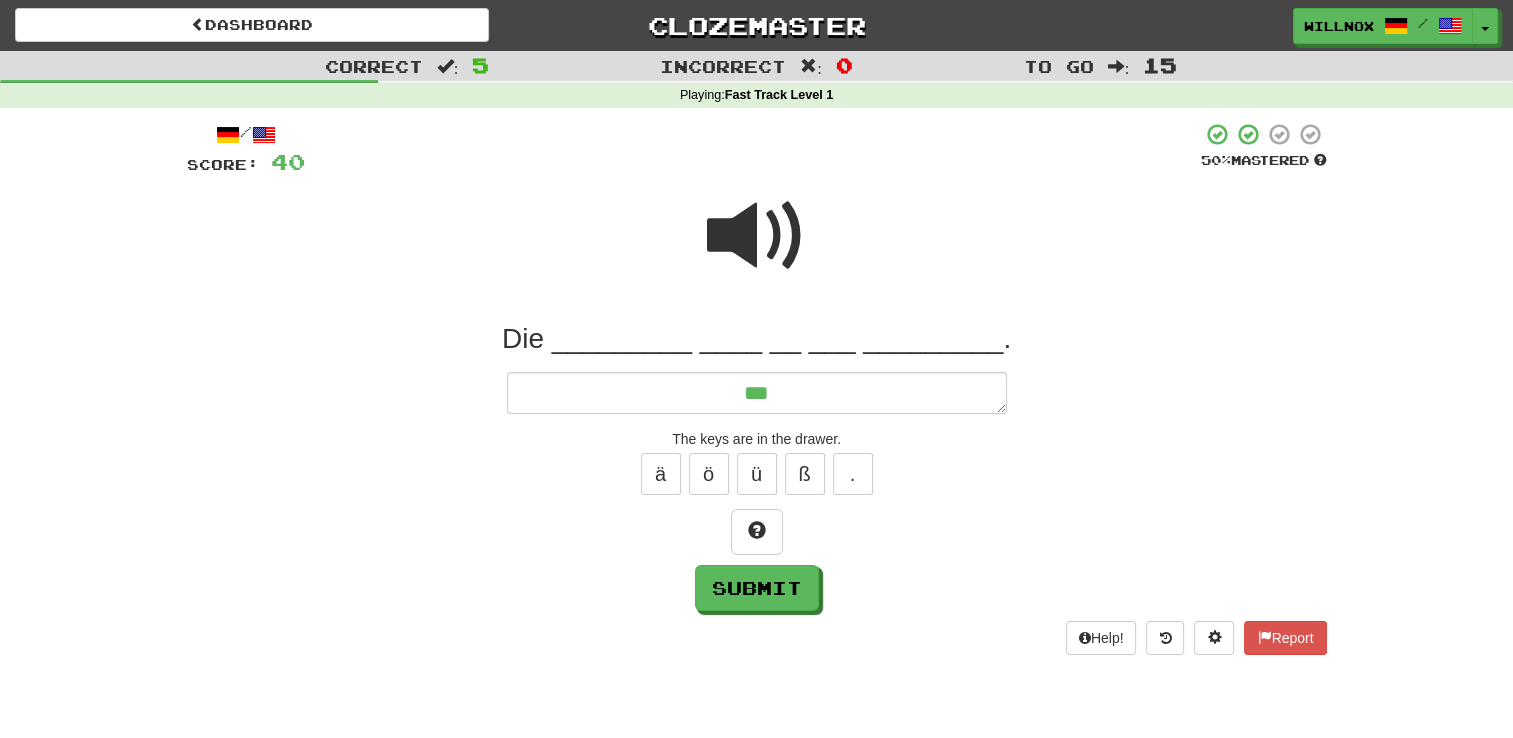 type on "*" 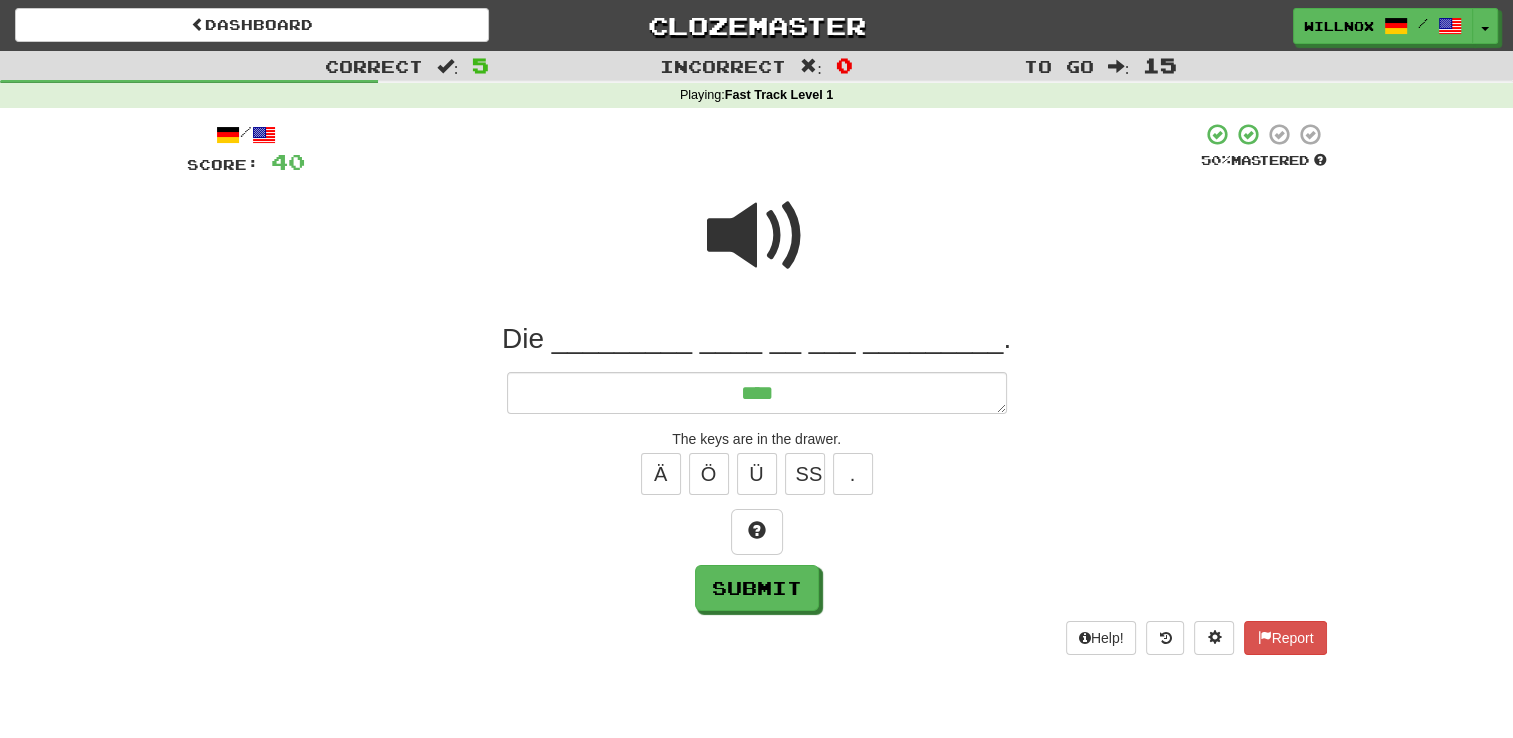 type on "*" 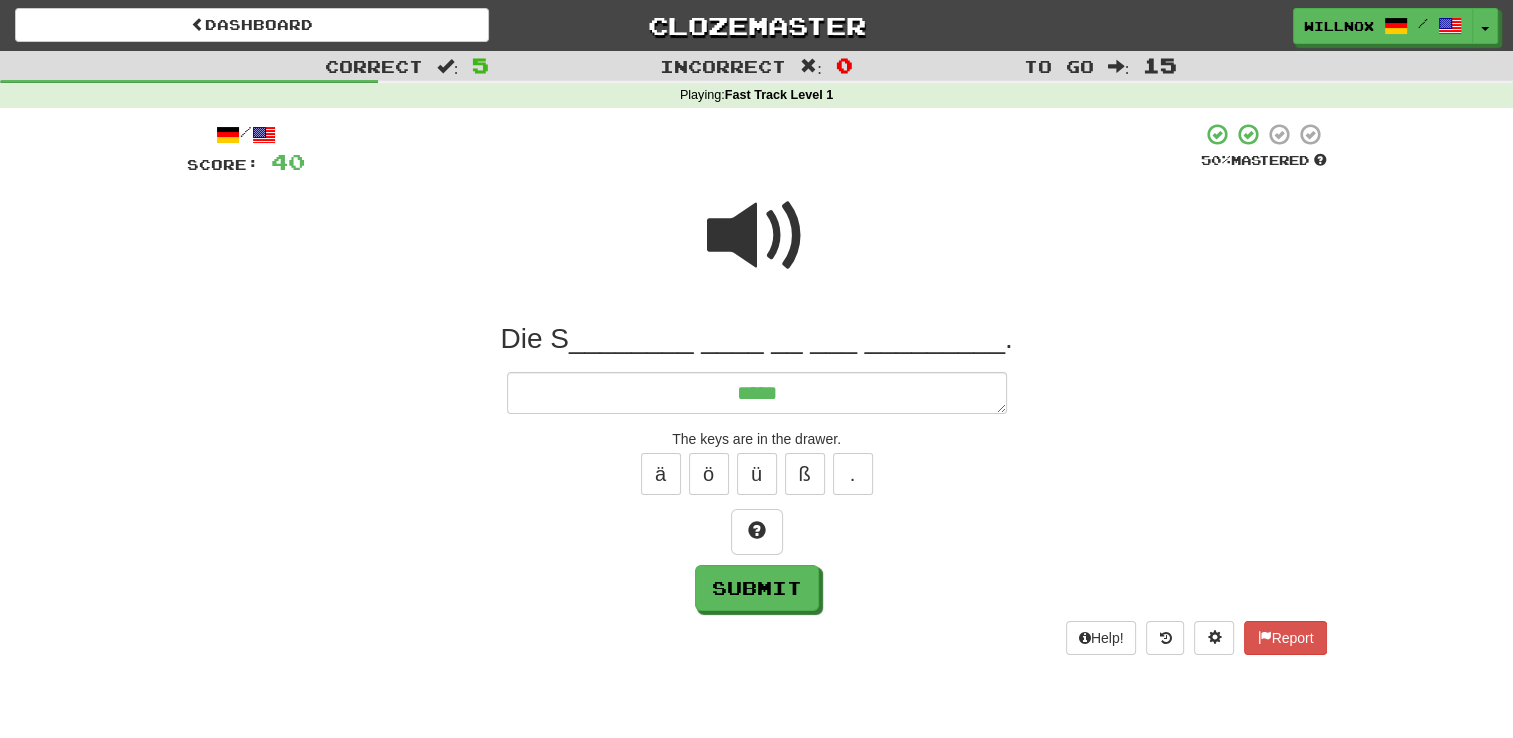 type on "*" 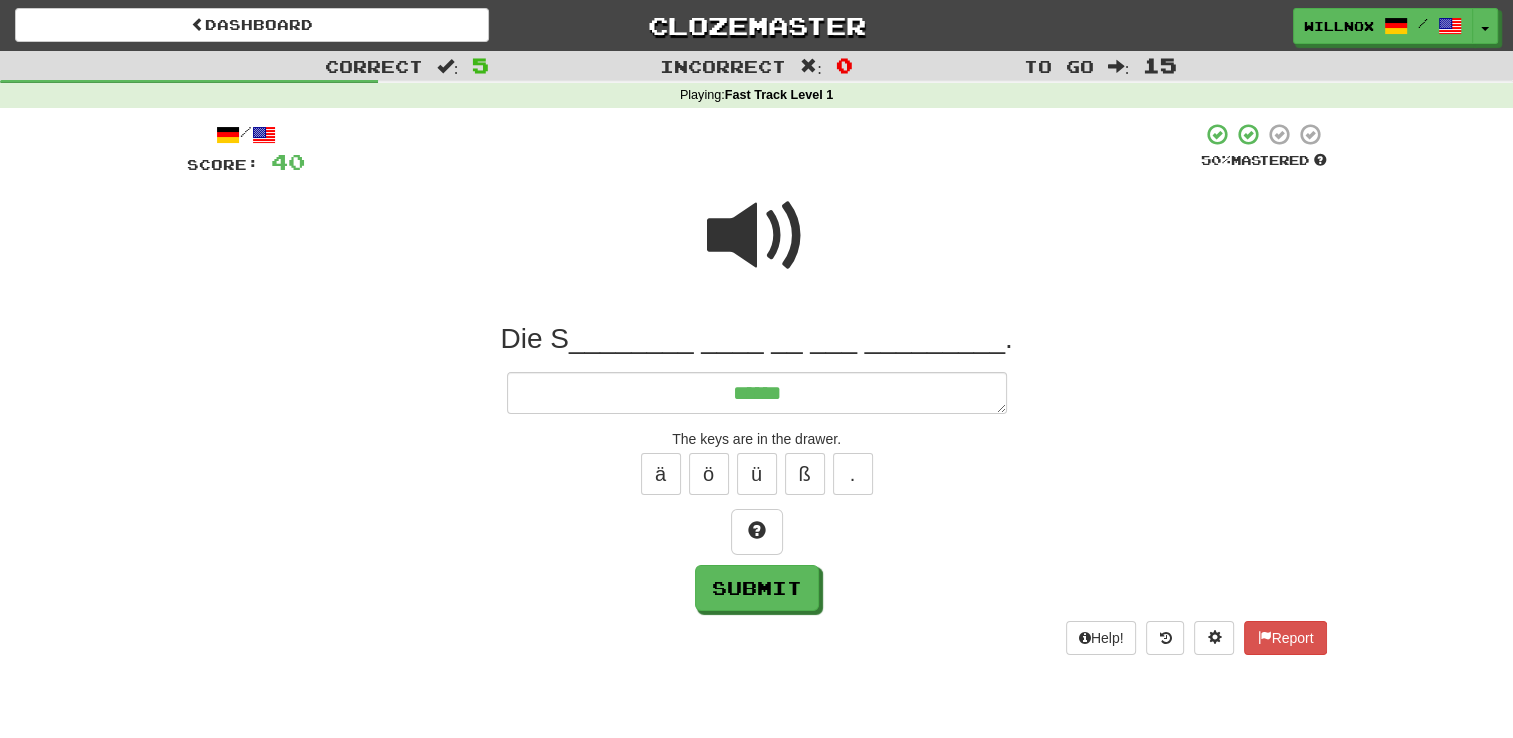 type on "*******" 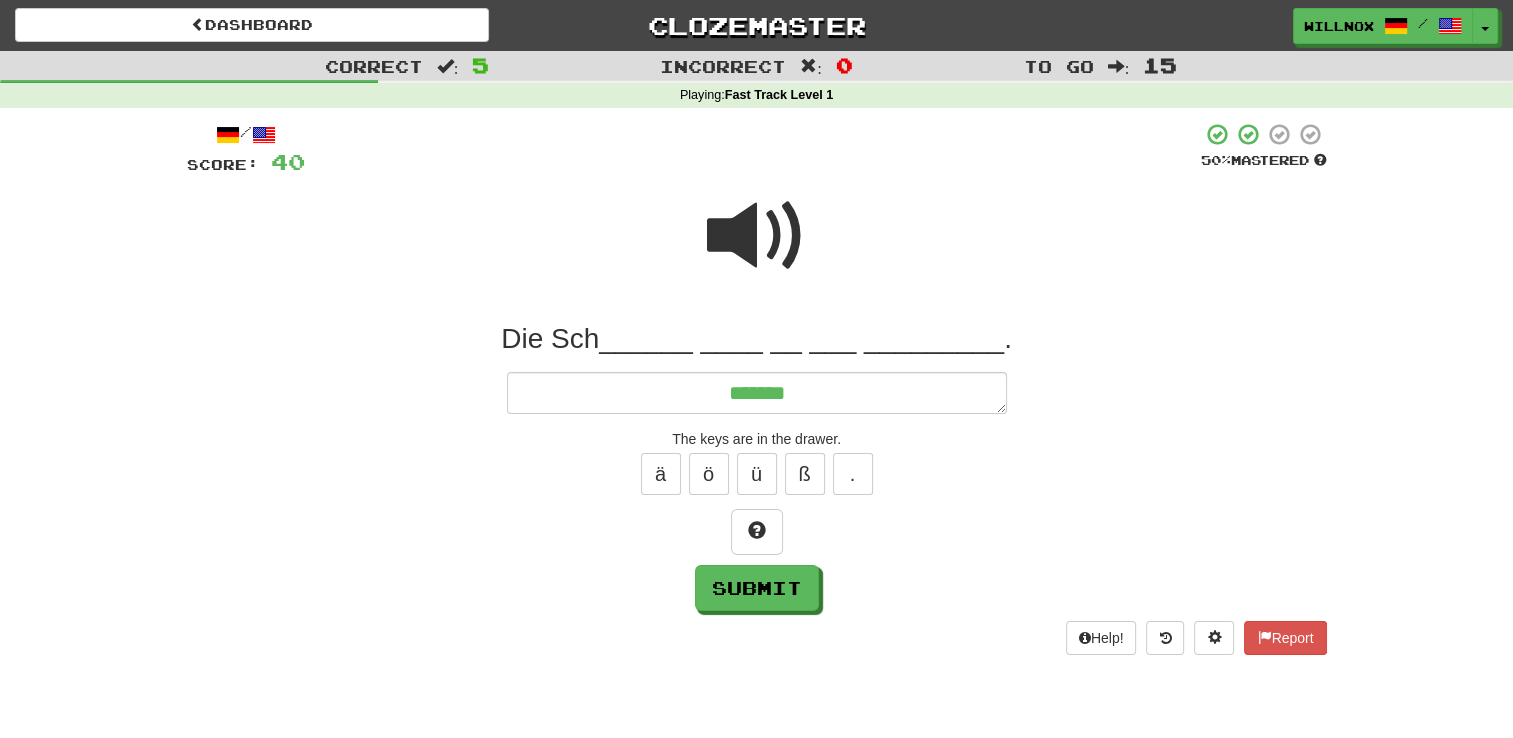 type 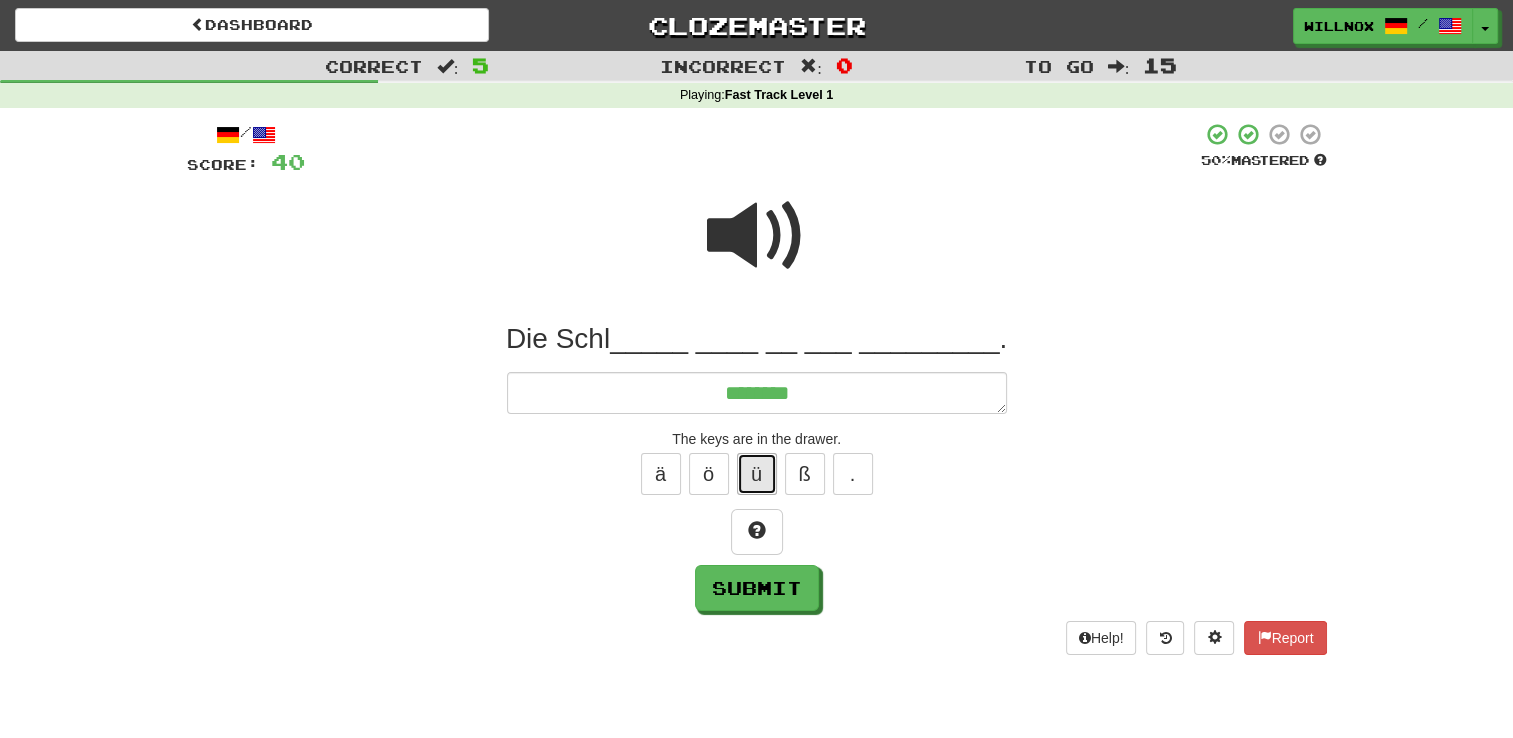 click on "ü" at bounding box center (757, 474) 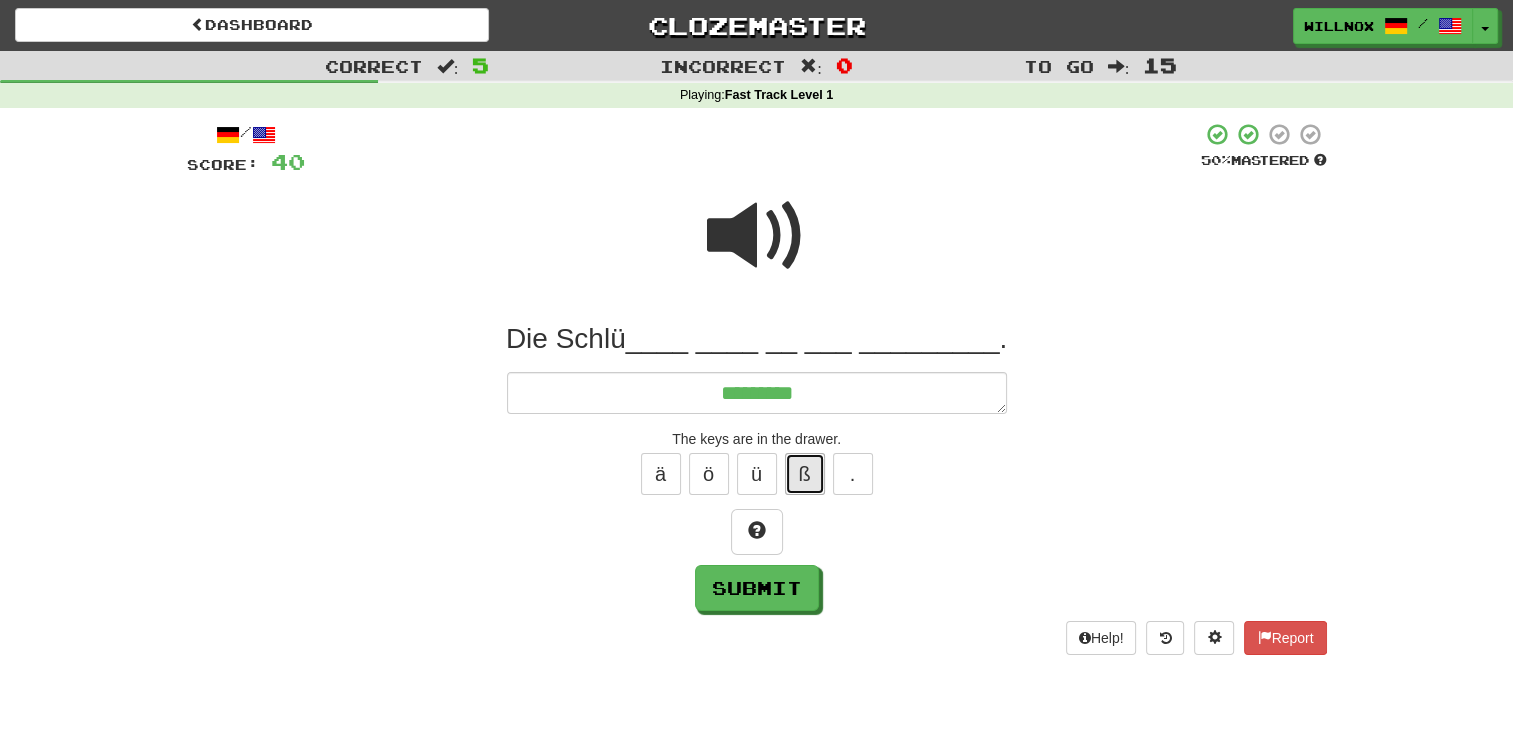 click on "ß" at bounding box center [805, 474] 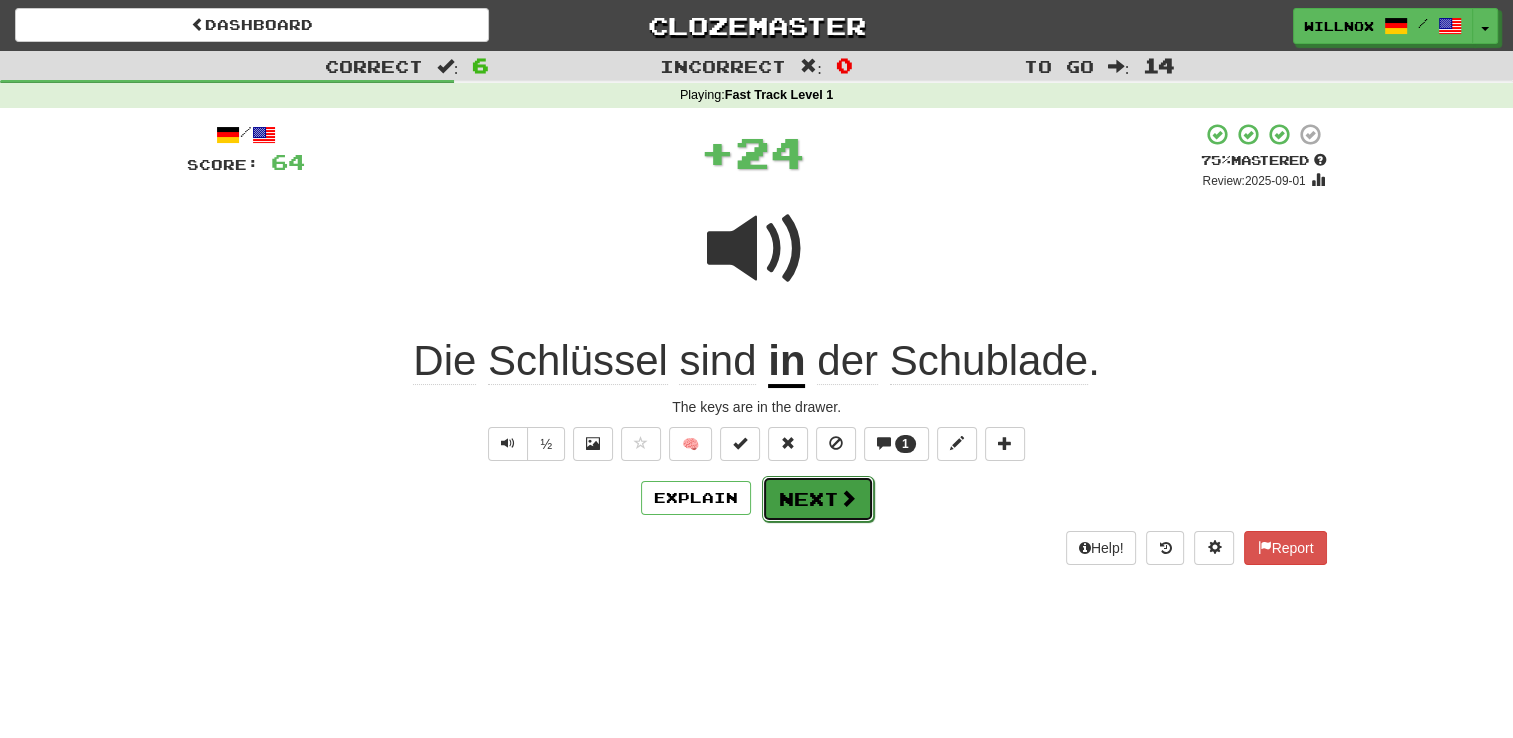 click on "Next" at bounding box center [818, 499] 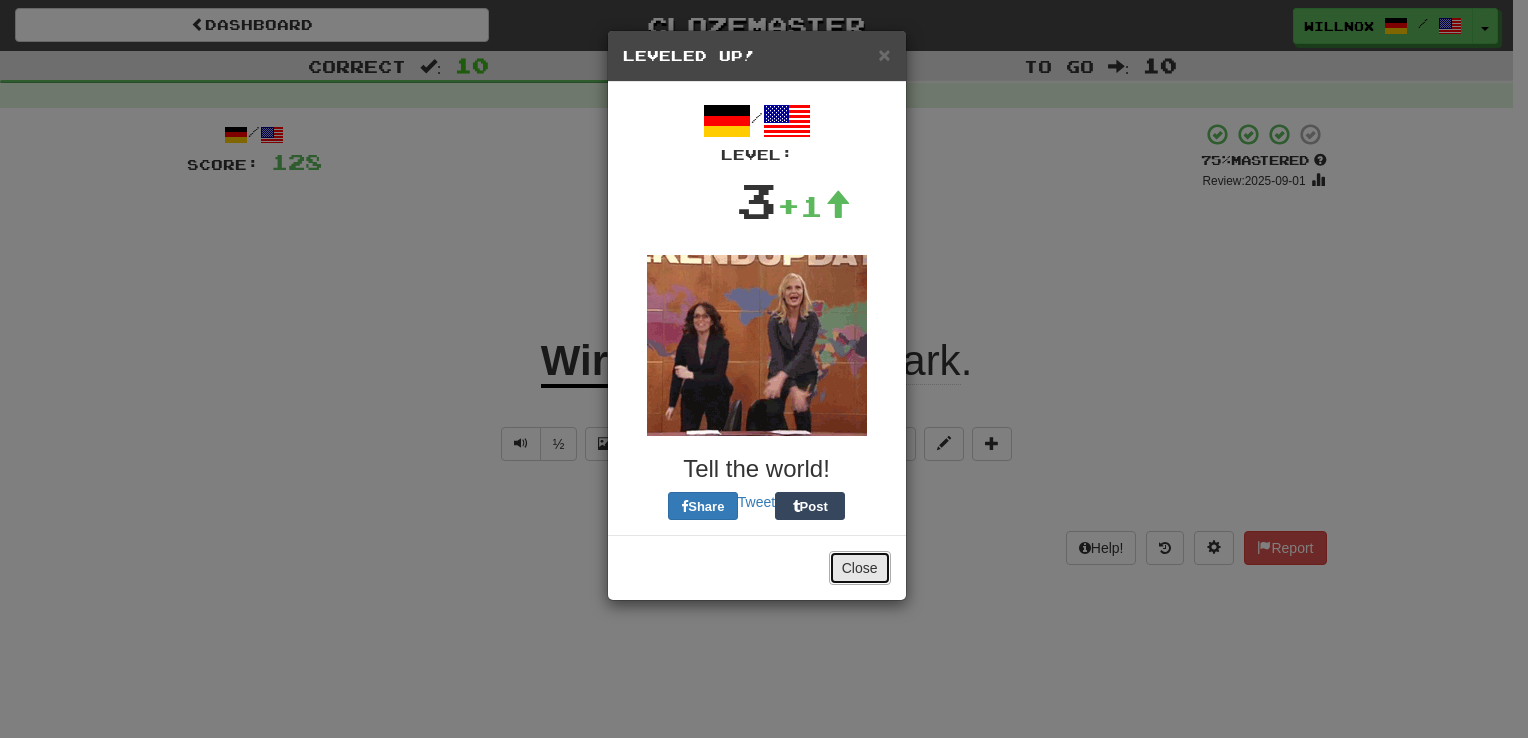 click on "Close" at bounding box center [860, 568] 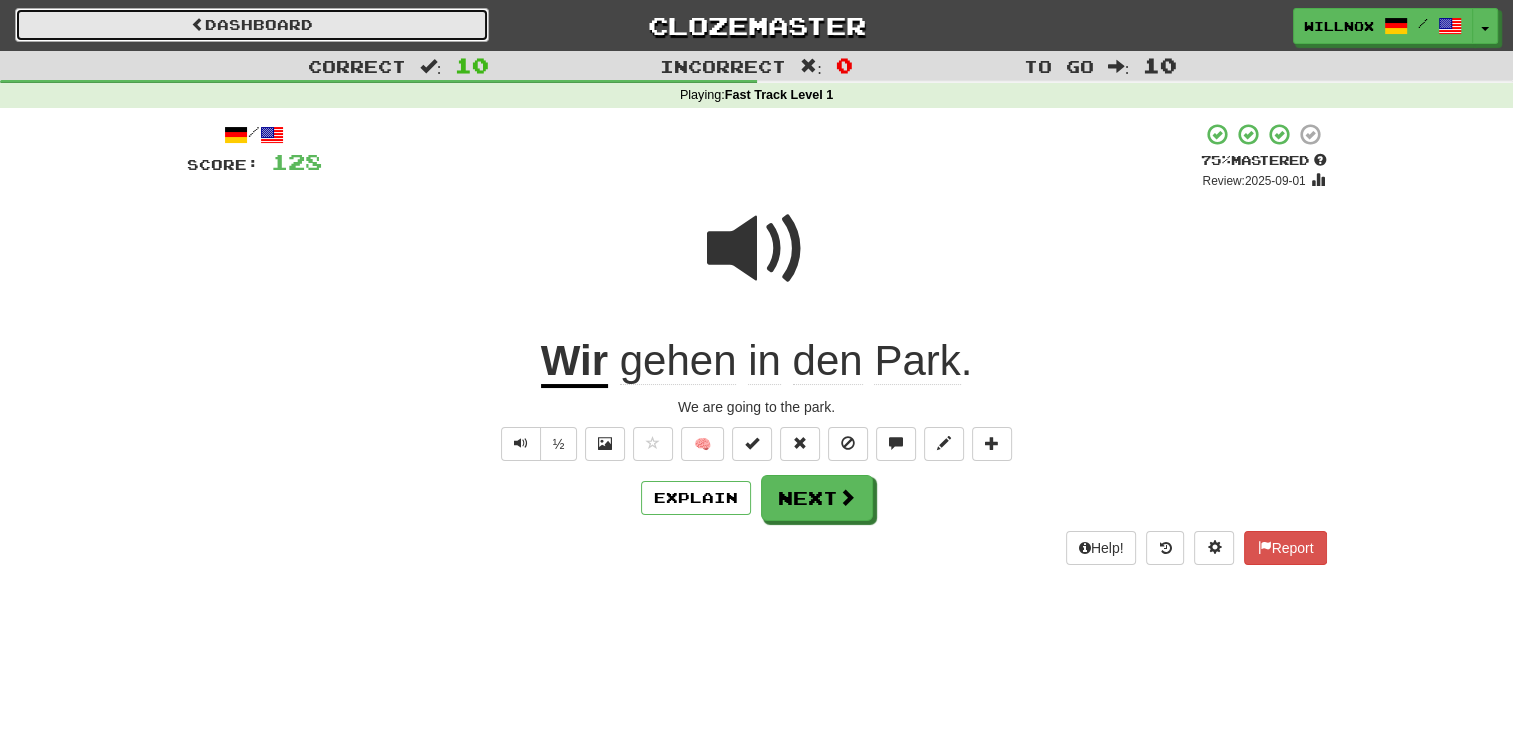 click on "Dashboard" at bounding box center (252, 25) 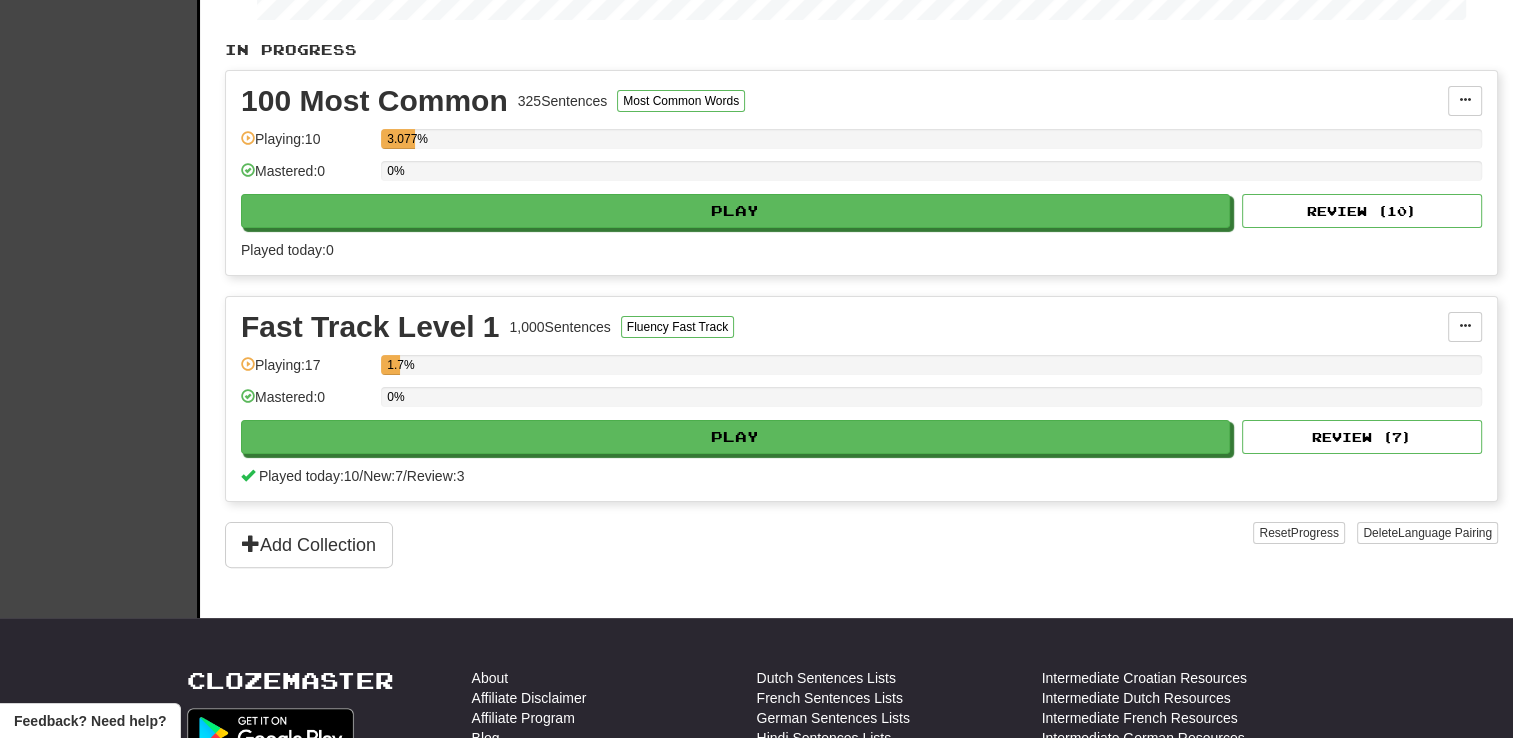 scroll, scrollTop: 390, scrollLeft: 0, axis: vertical 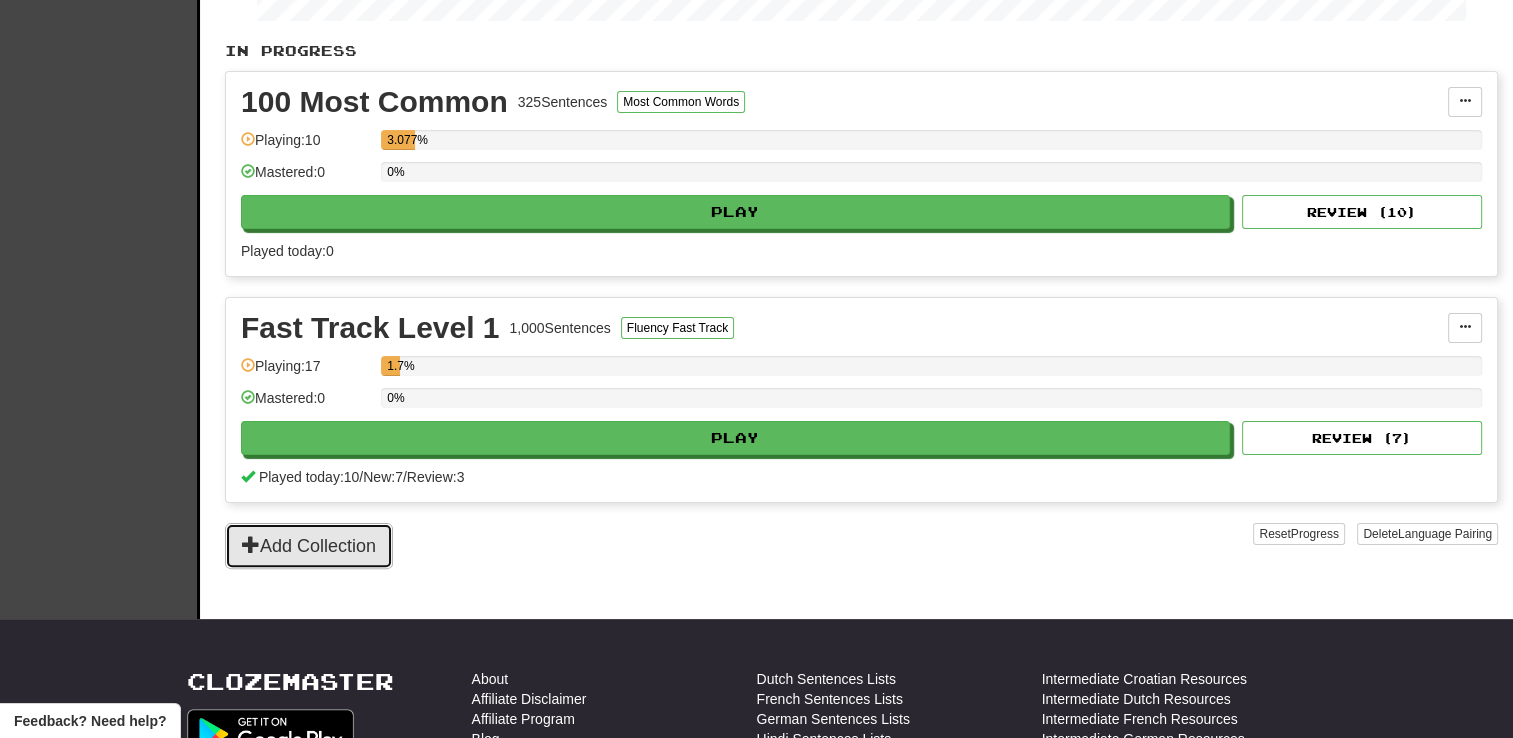 click on "Add Collection" at bounding box center [309, 546] 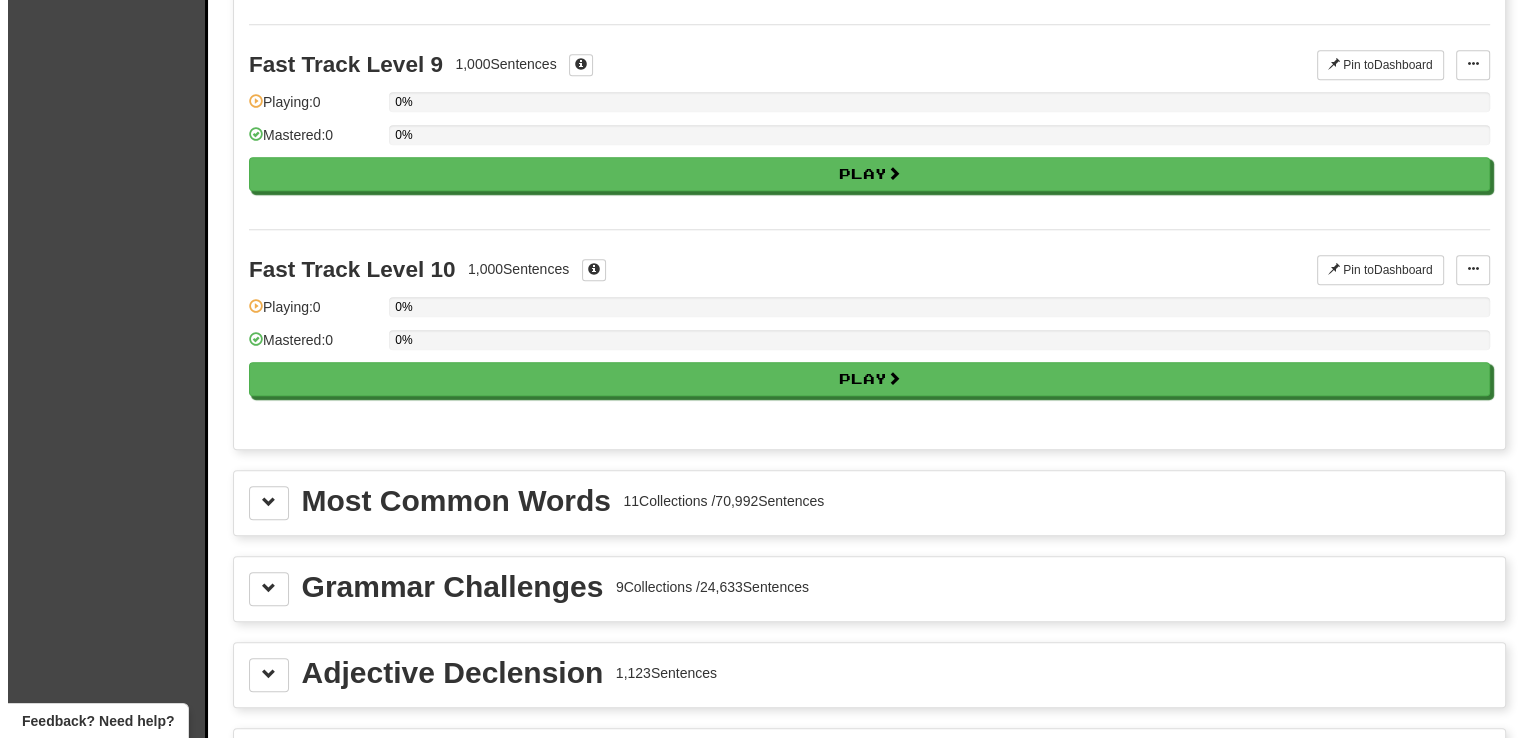 scroll, scrollTop: 1790, scrollLeft: 0, axis: vertical 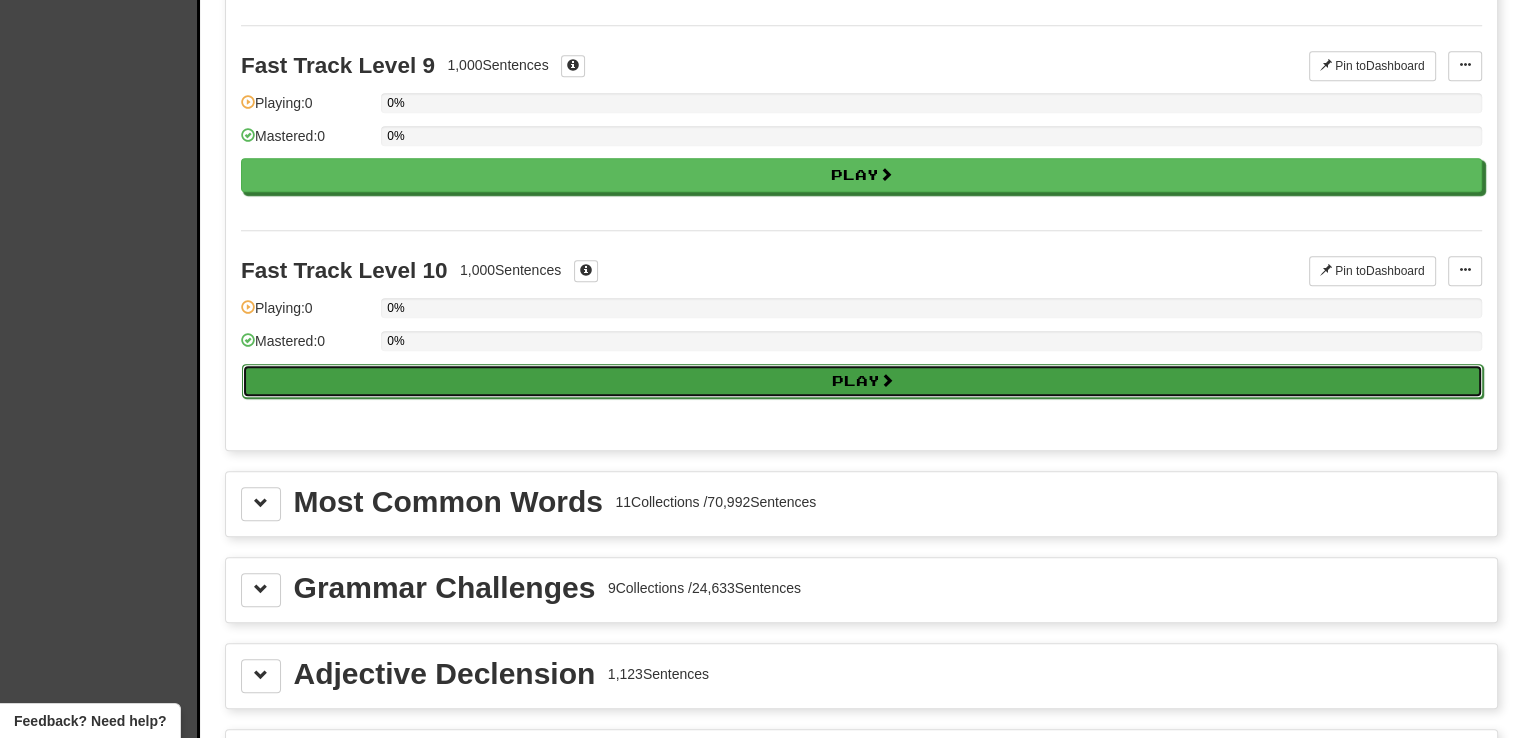 click on "Play" at bounding box center [862, 381] 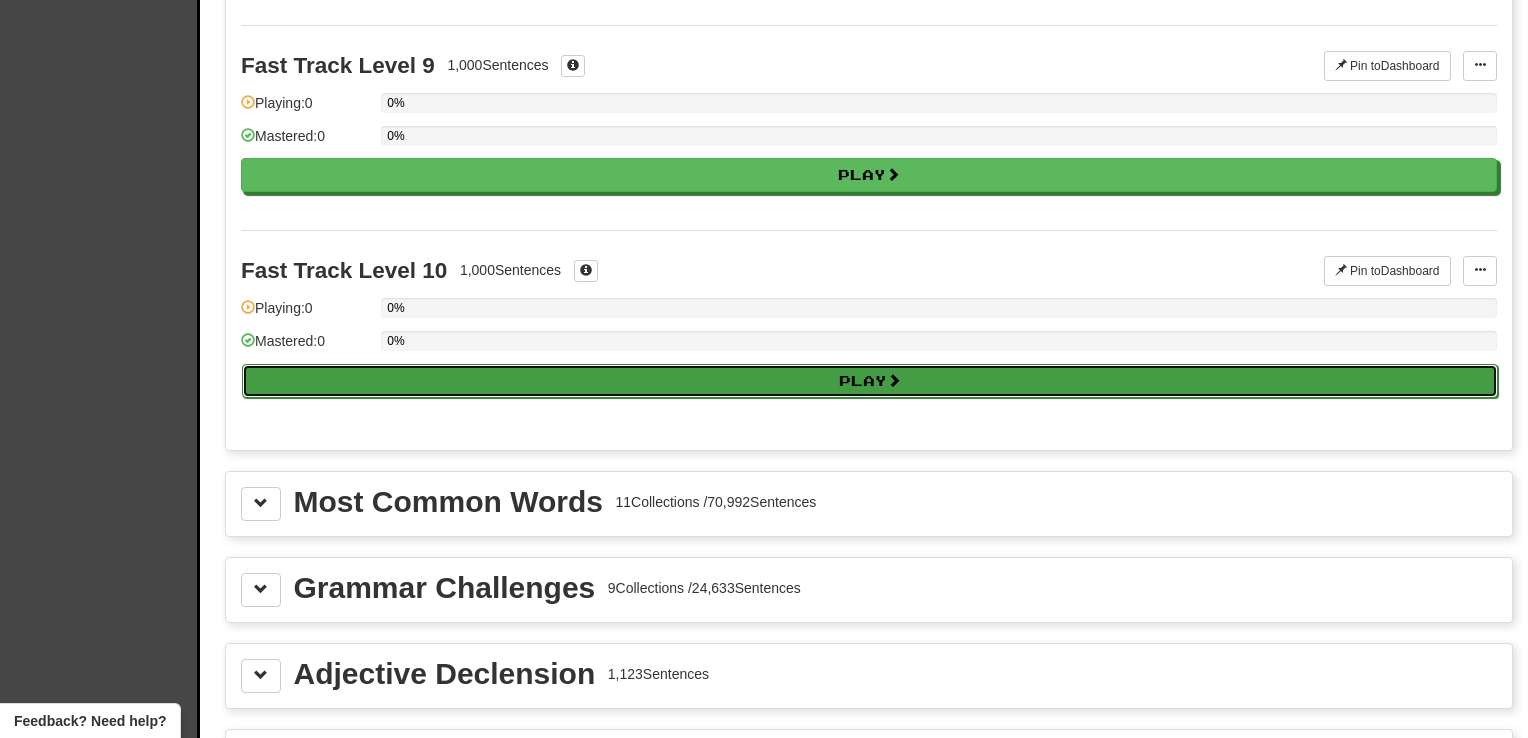 select on "**" 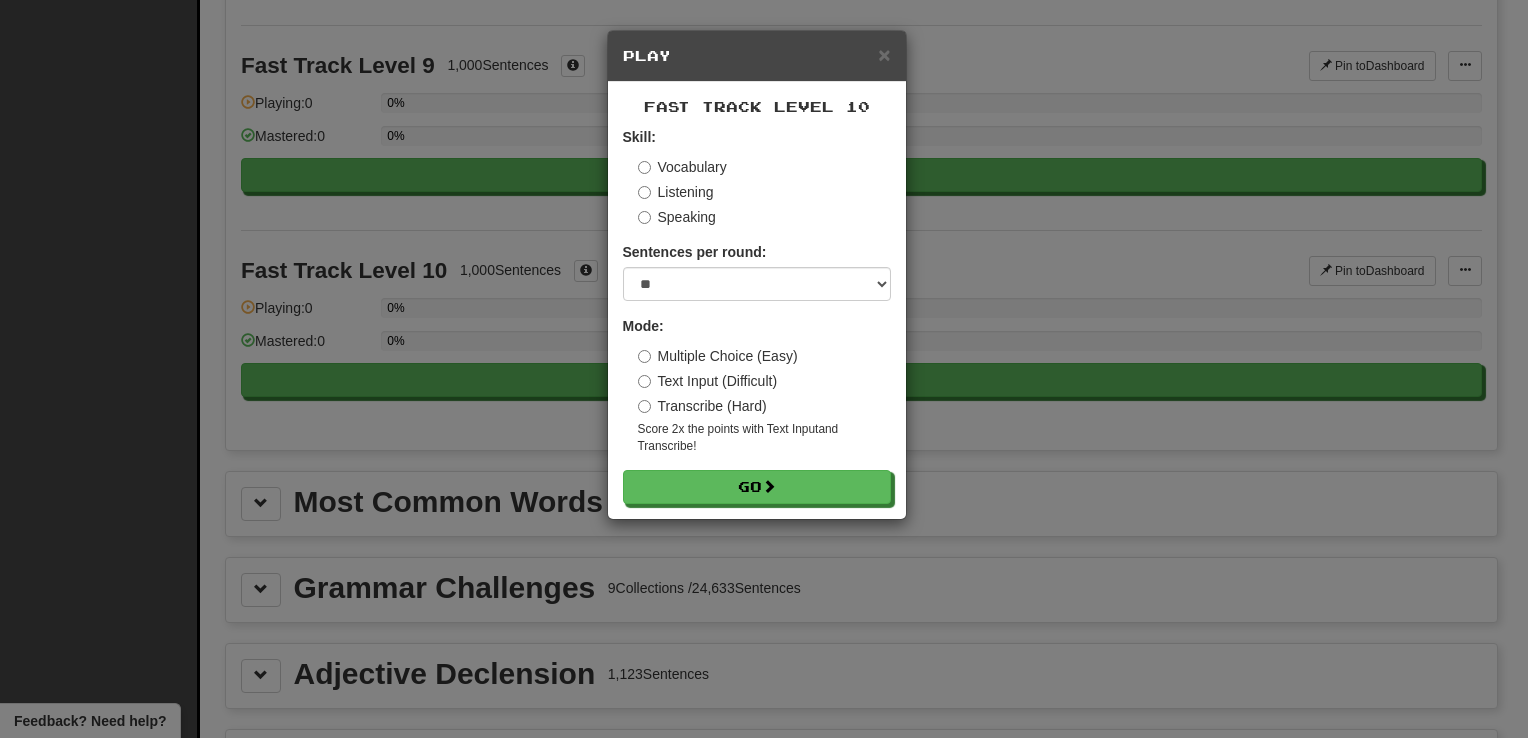 click on "Transcribe (Hard)" at bounding box center [702, 406] 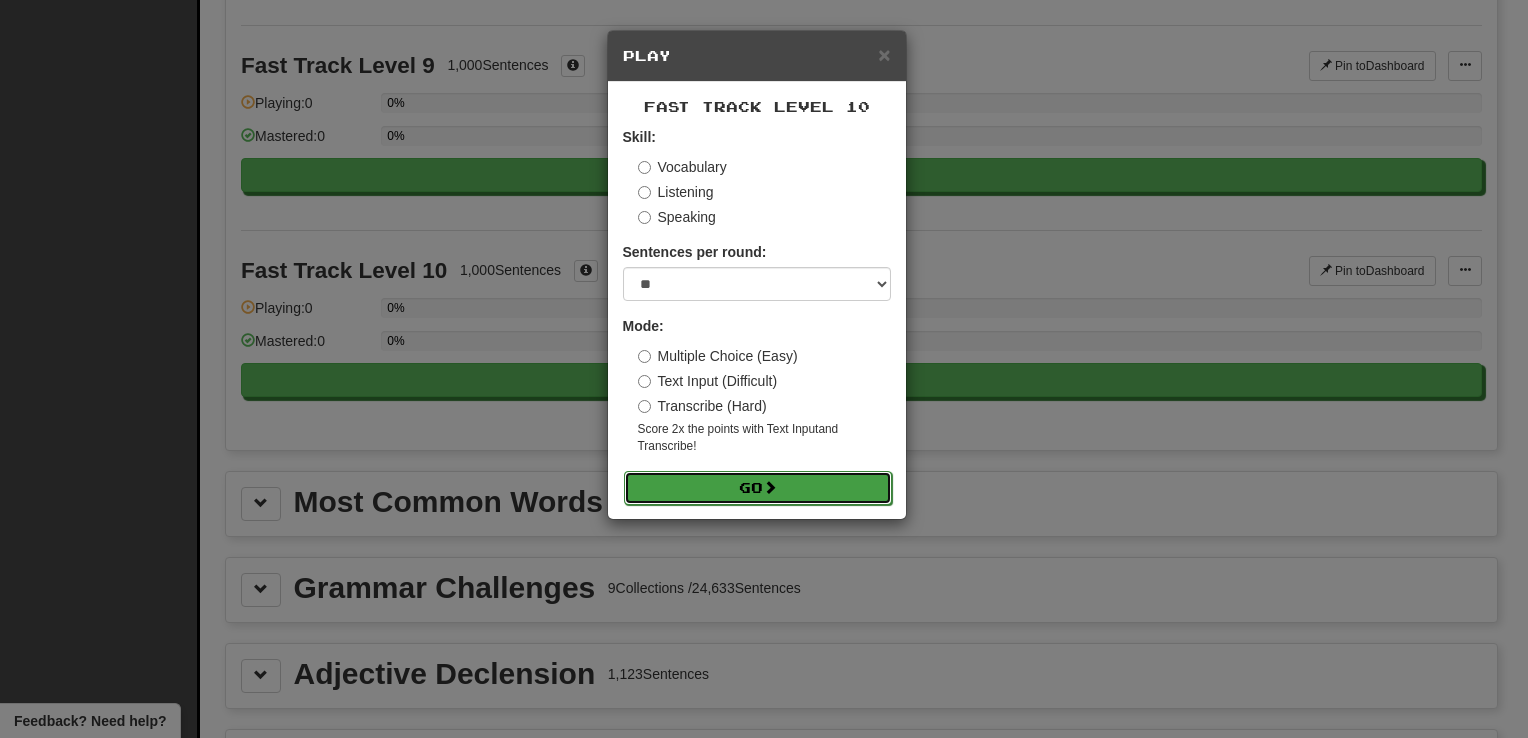click on "Go" at bounding box center (758, 488) 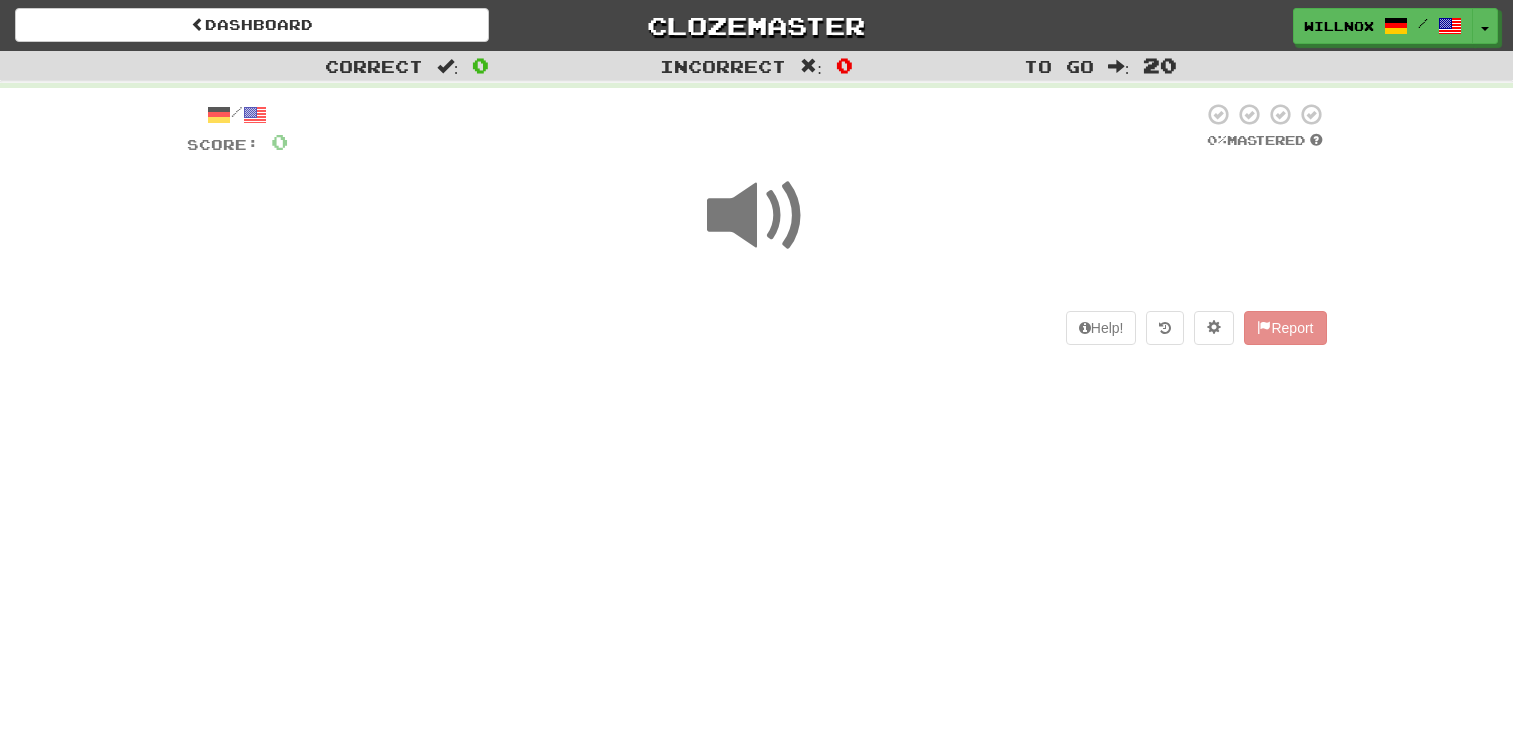 scroll, scrollTop: 0, scrollLeft: 0, axis: both 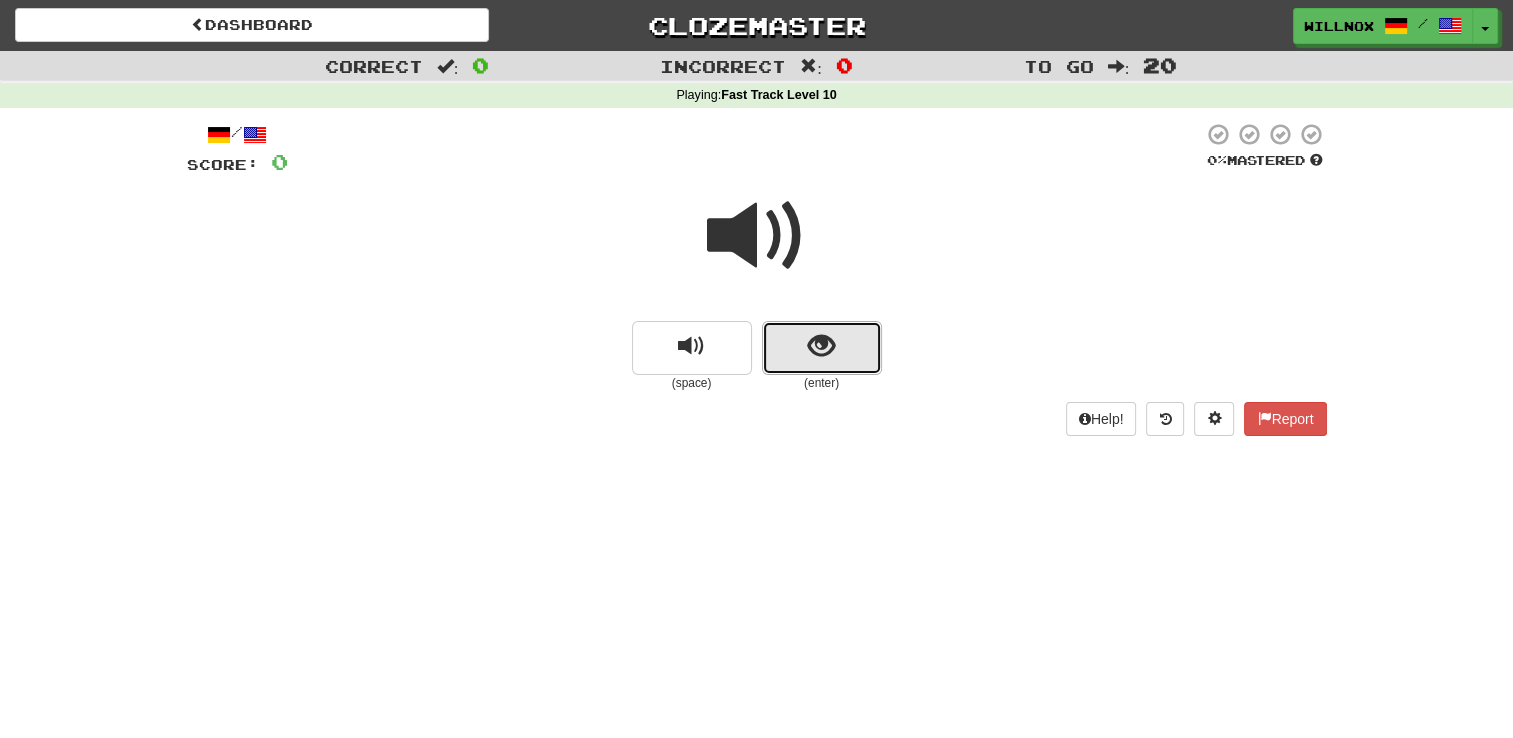 click at bounding box center [821, 346] 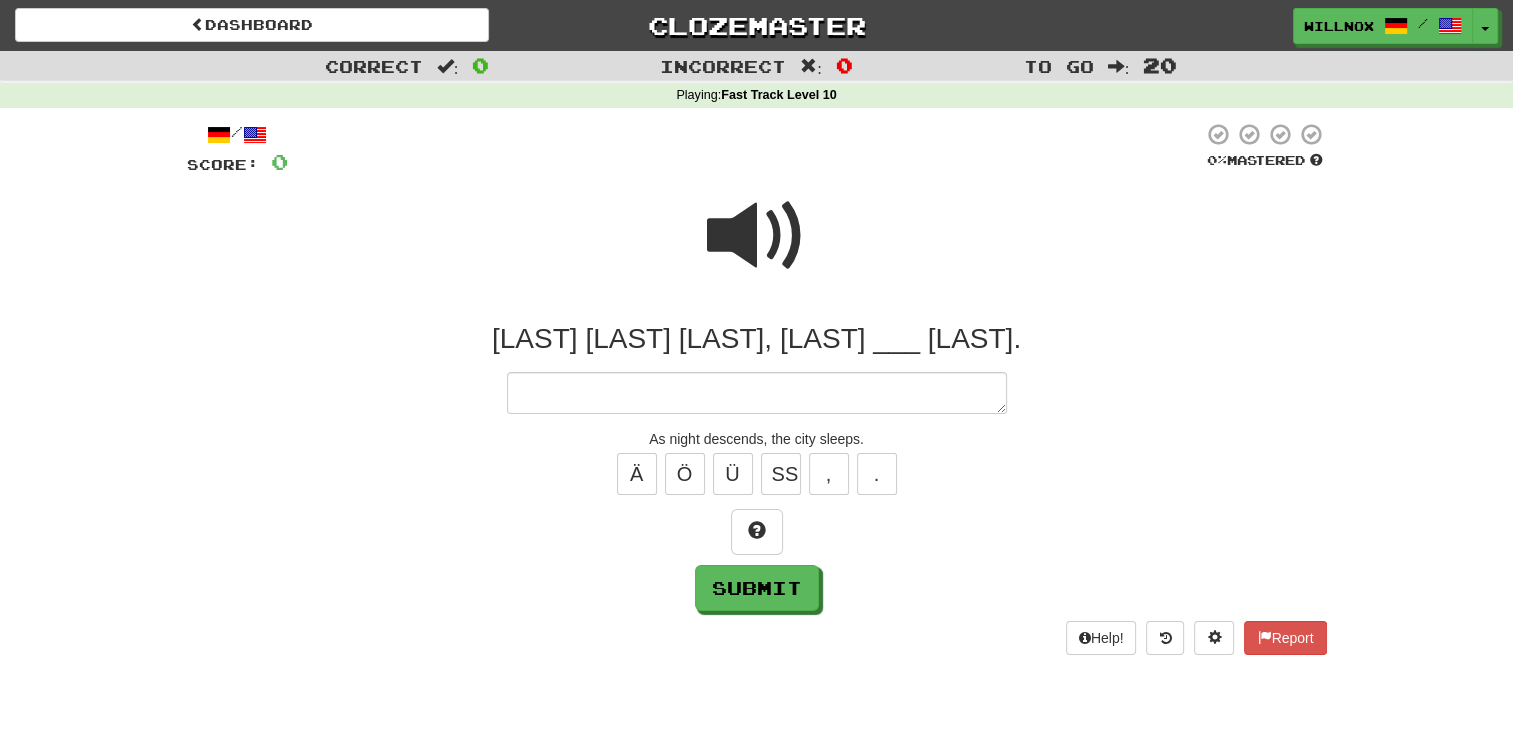 type on "*" 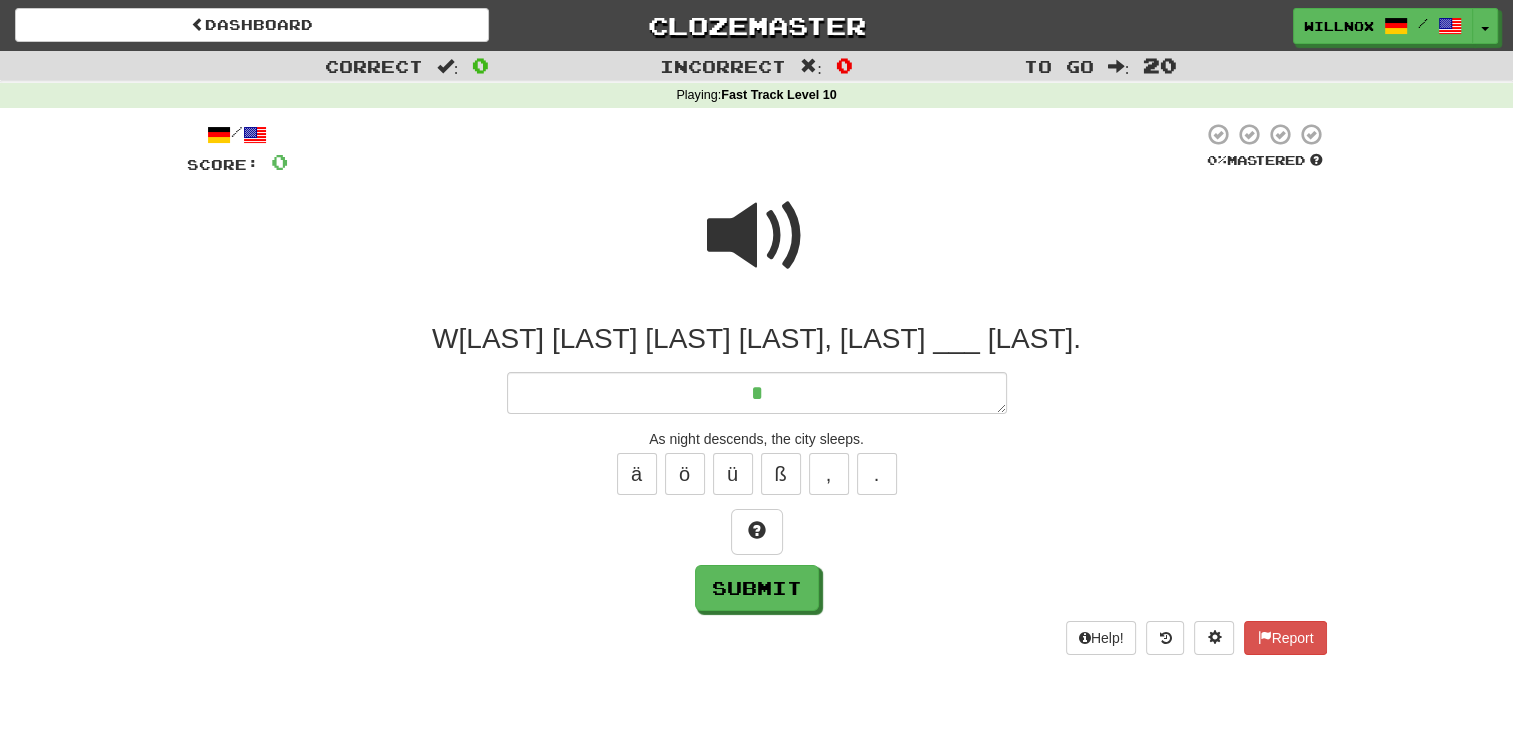 type on "*" 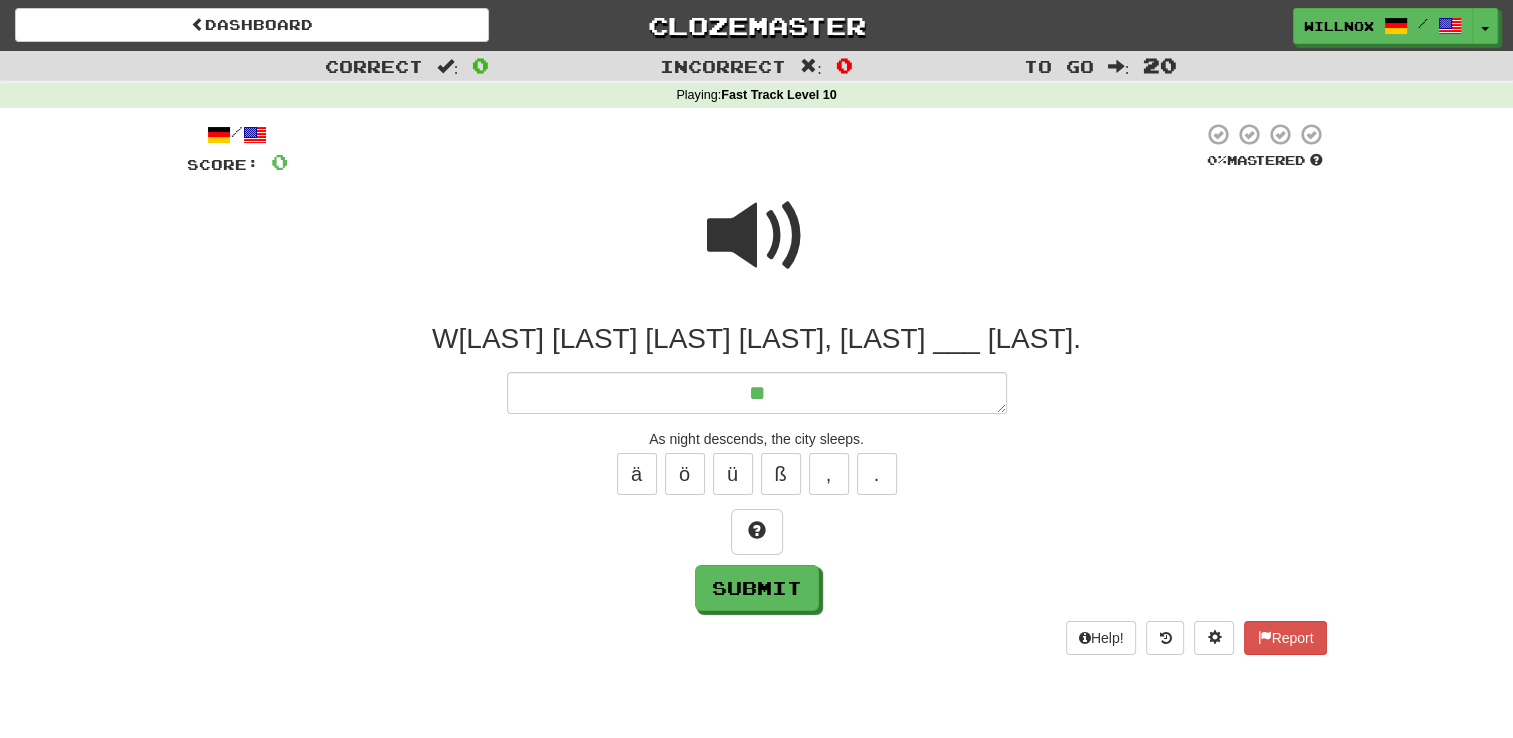 type on "*" 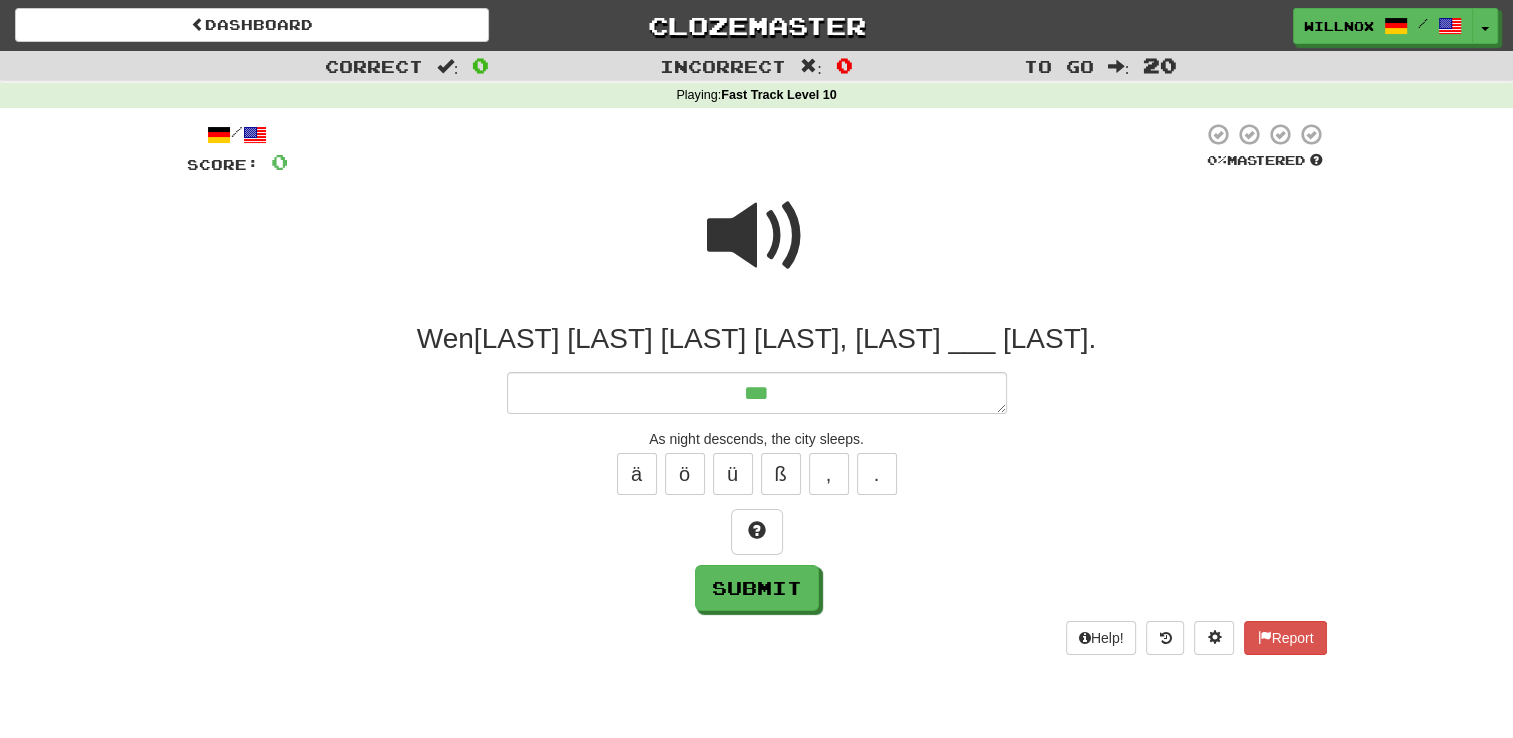 type on "*" 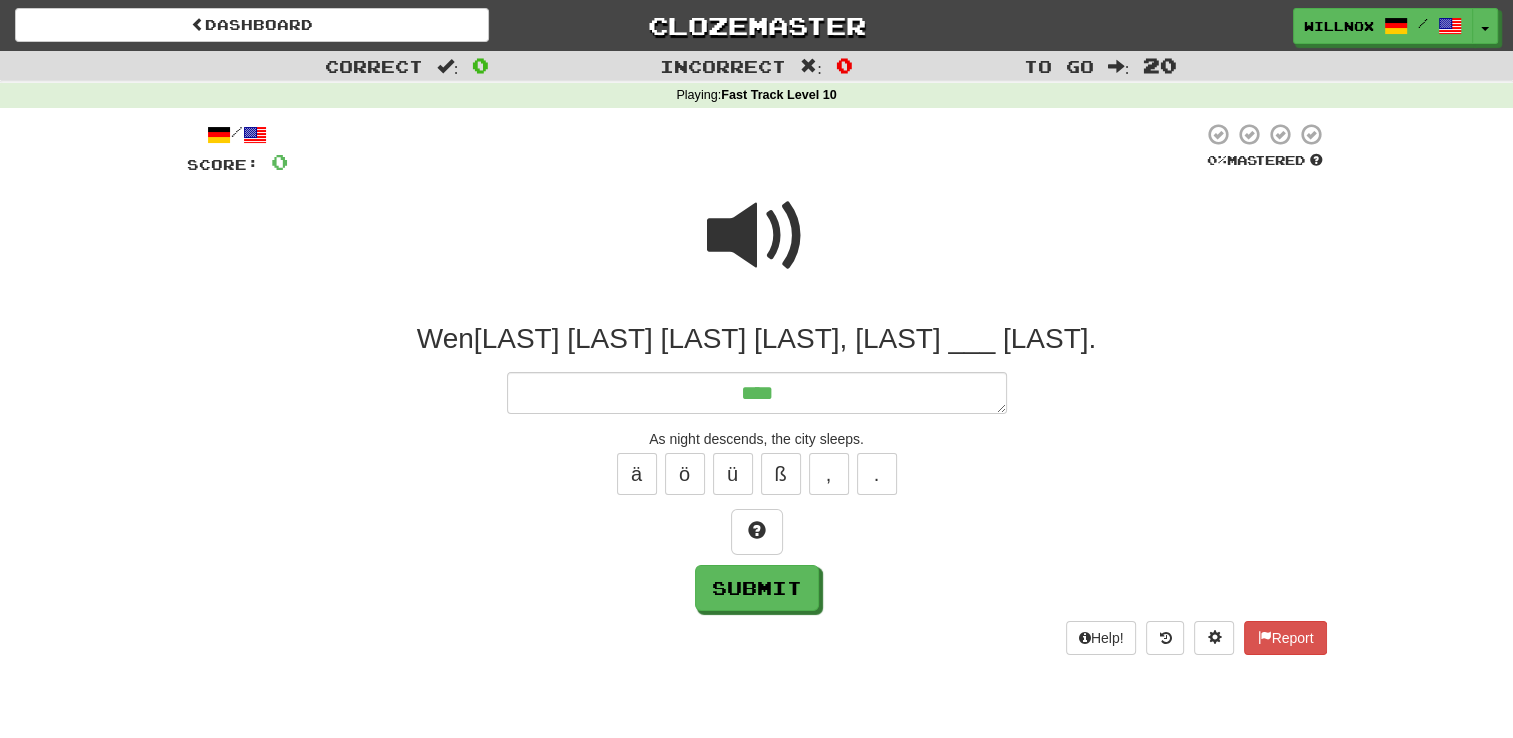 type on "****" 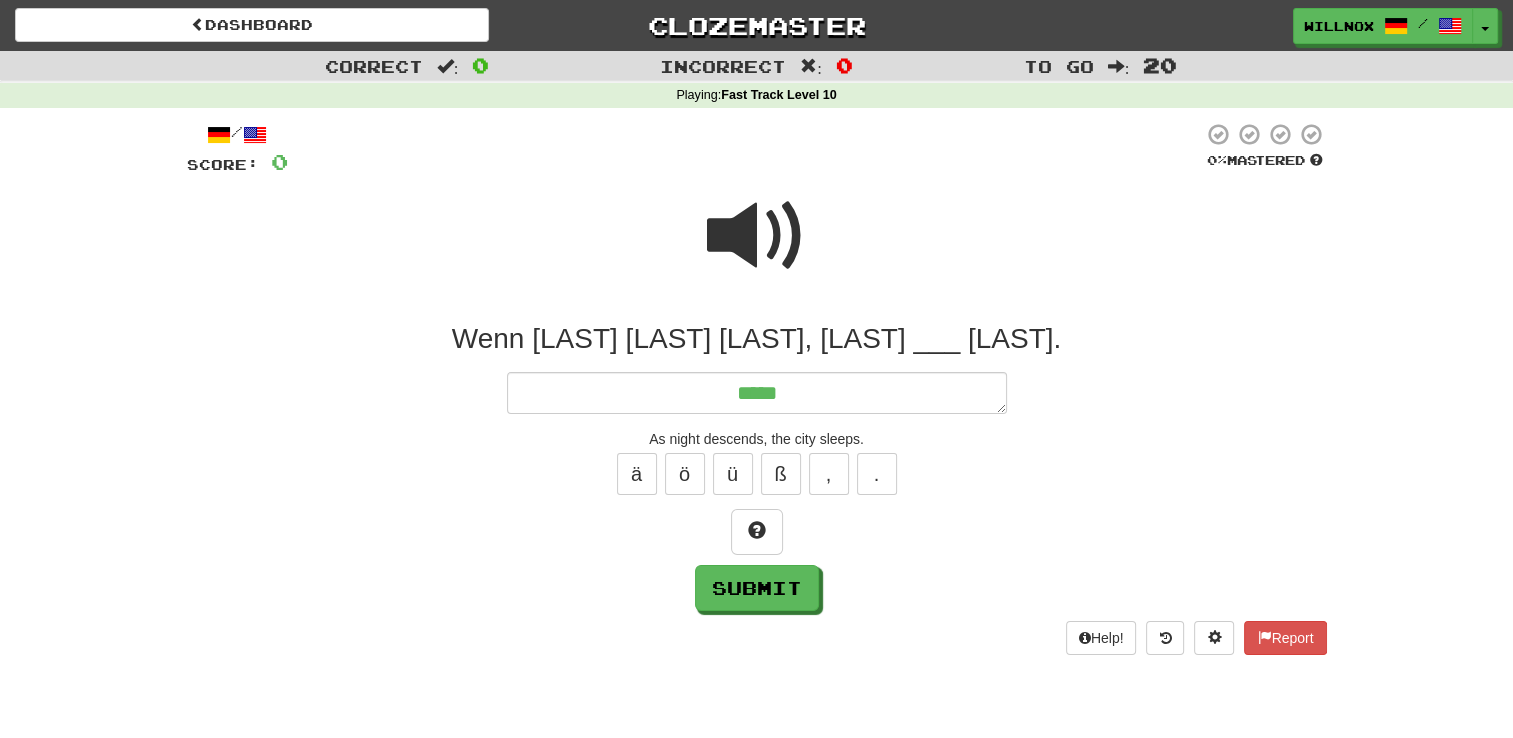 type on "*" 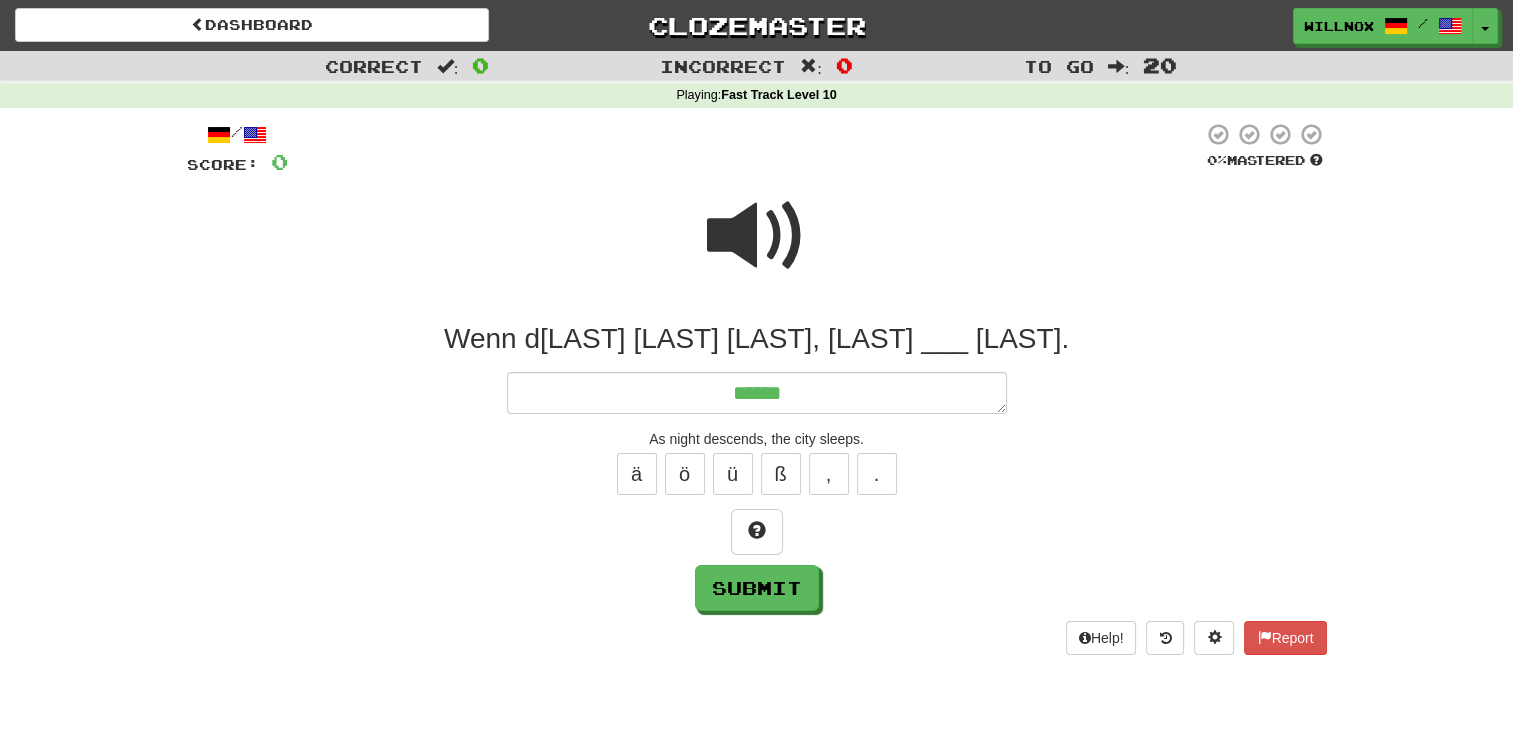 type on "*" 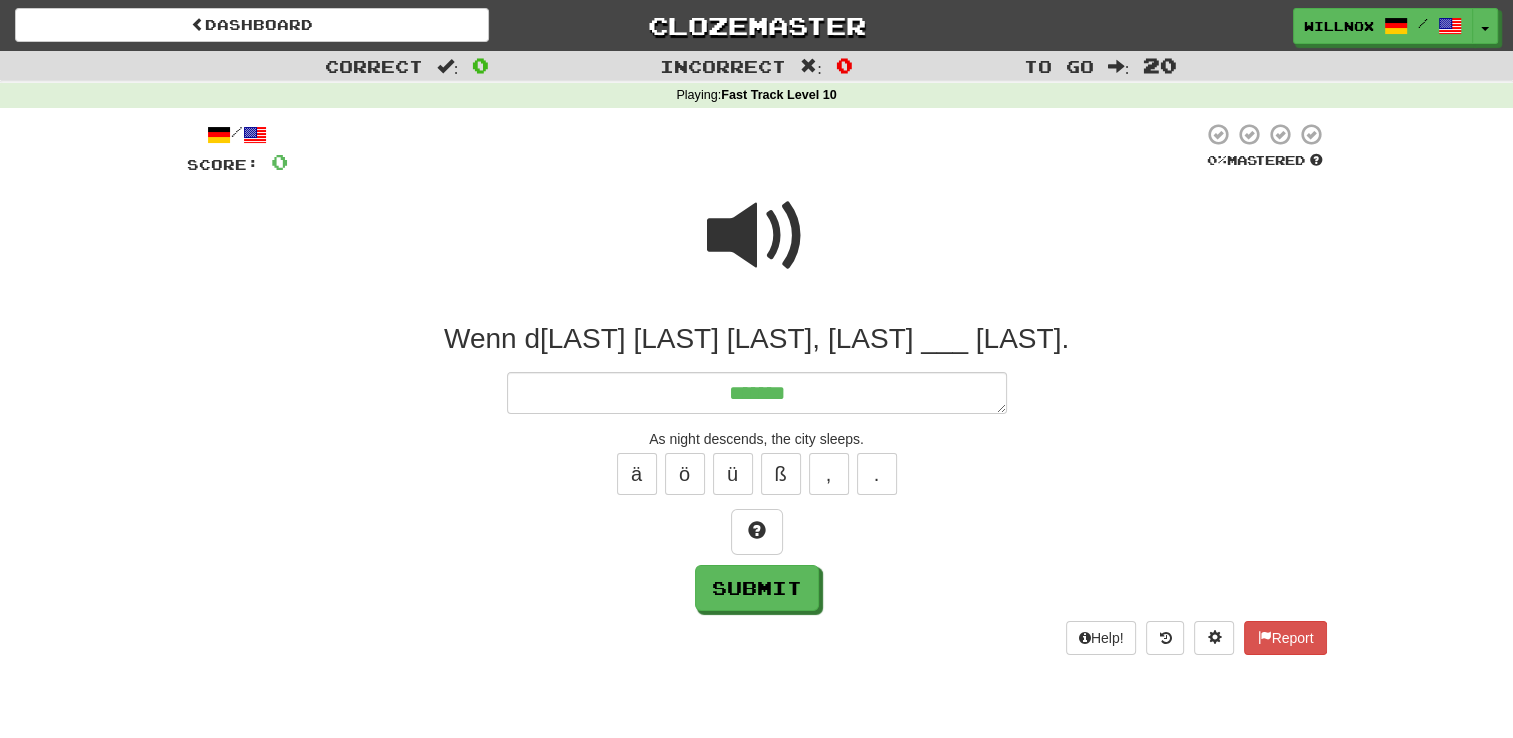 type on "*" 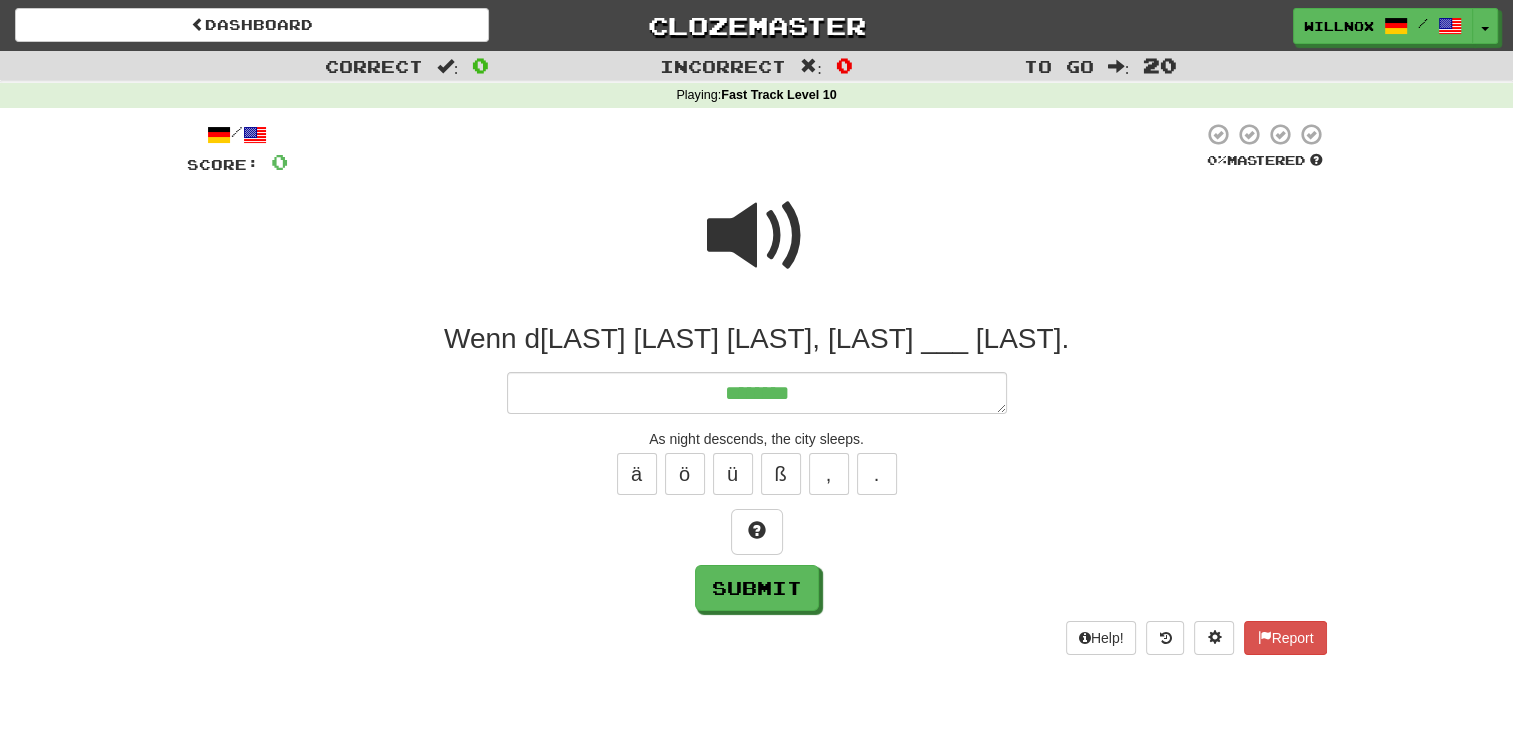 type on "*" 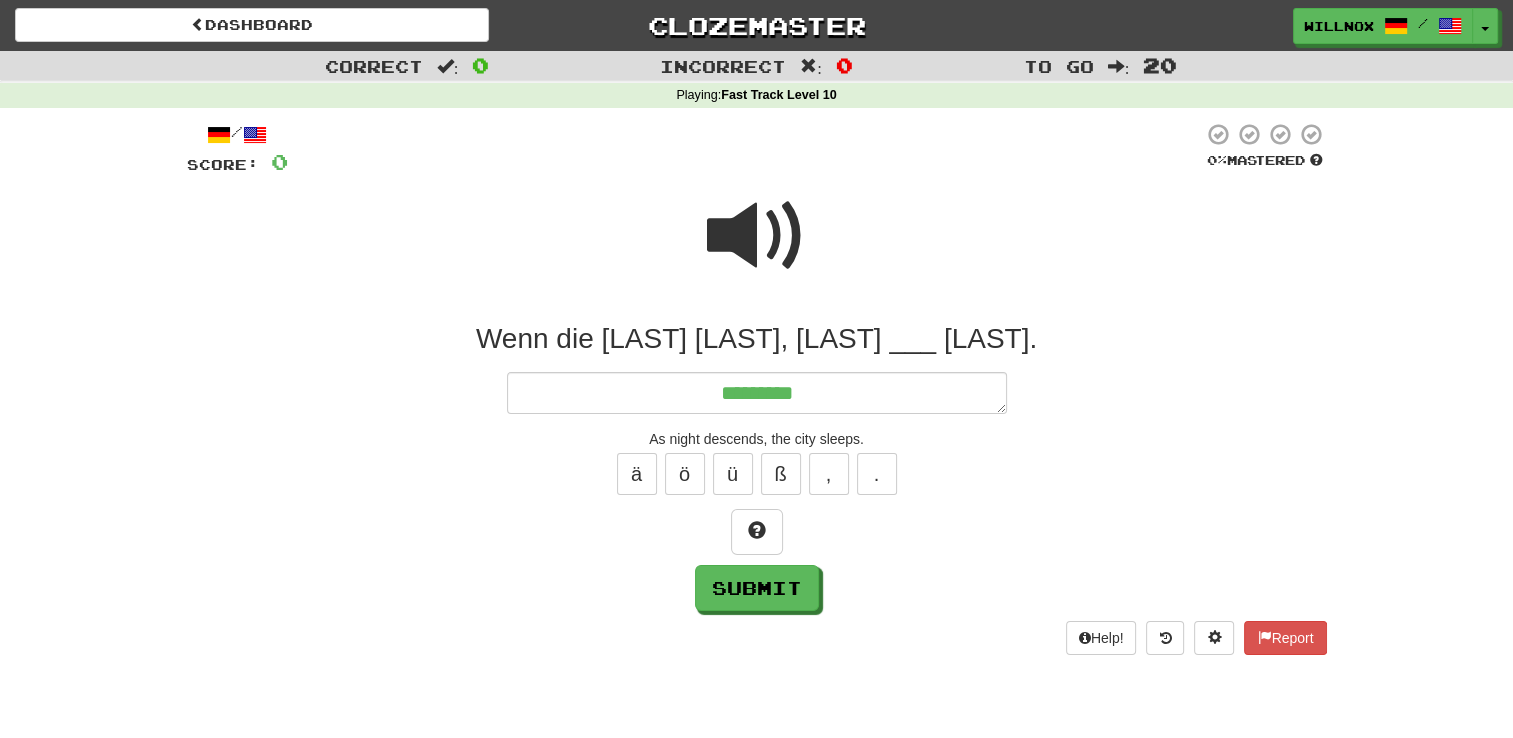type on "*" 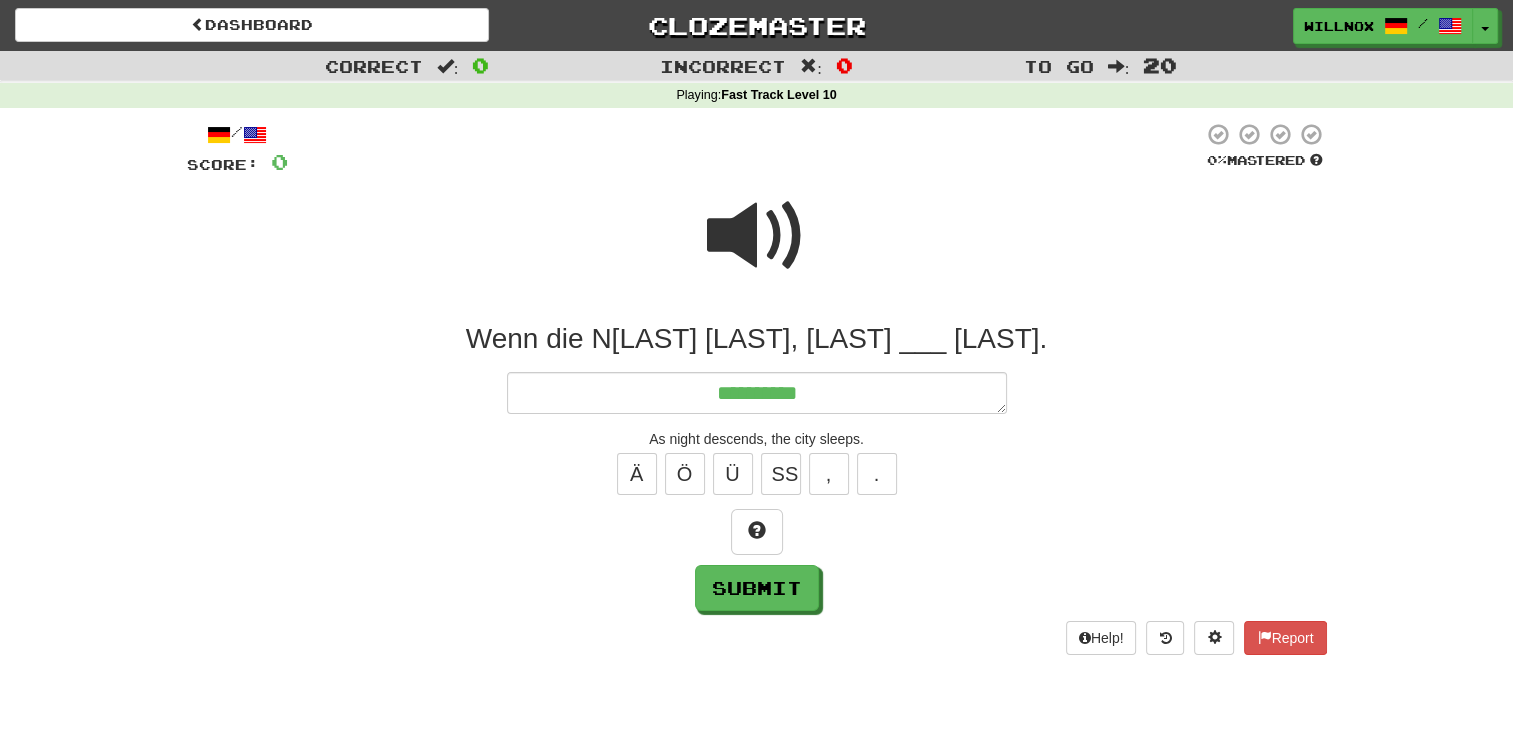 type on "*" 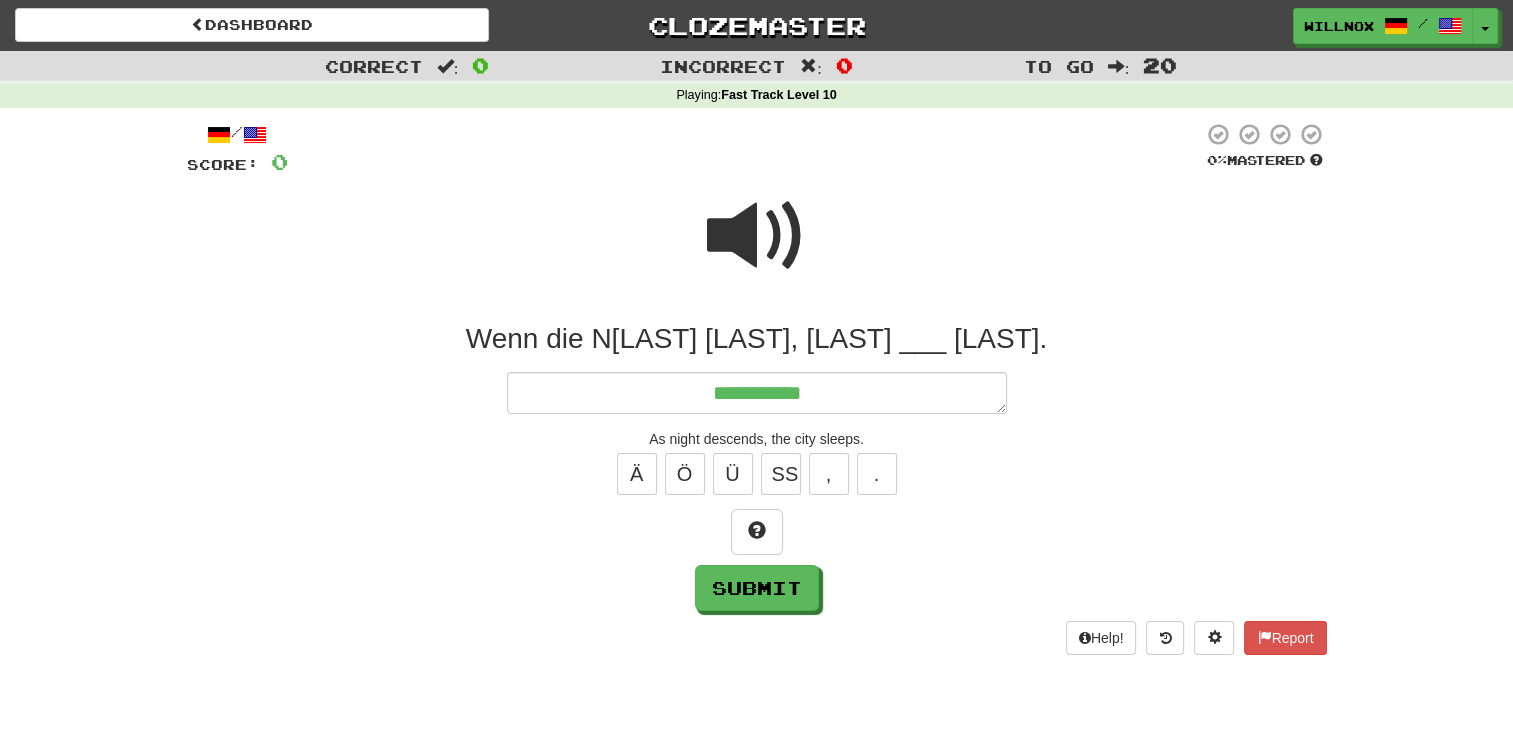 type on "*" 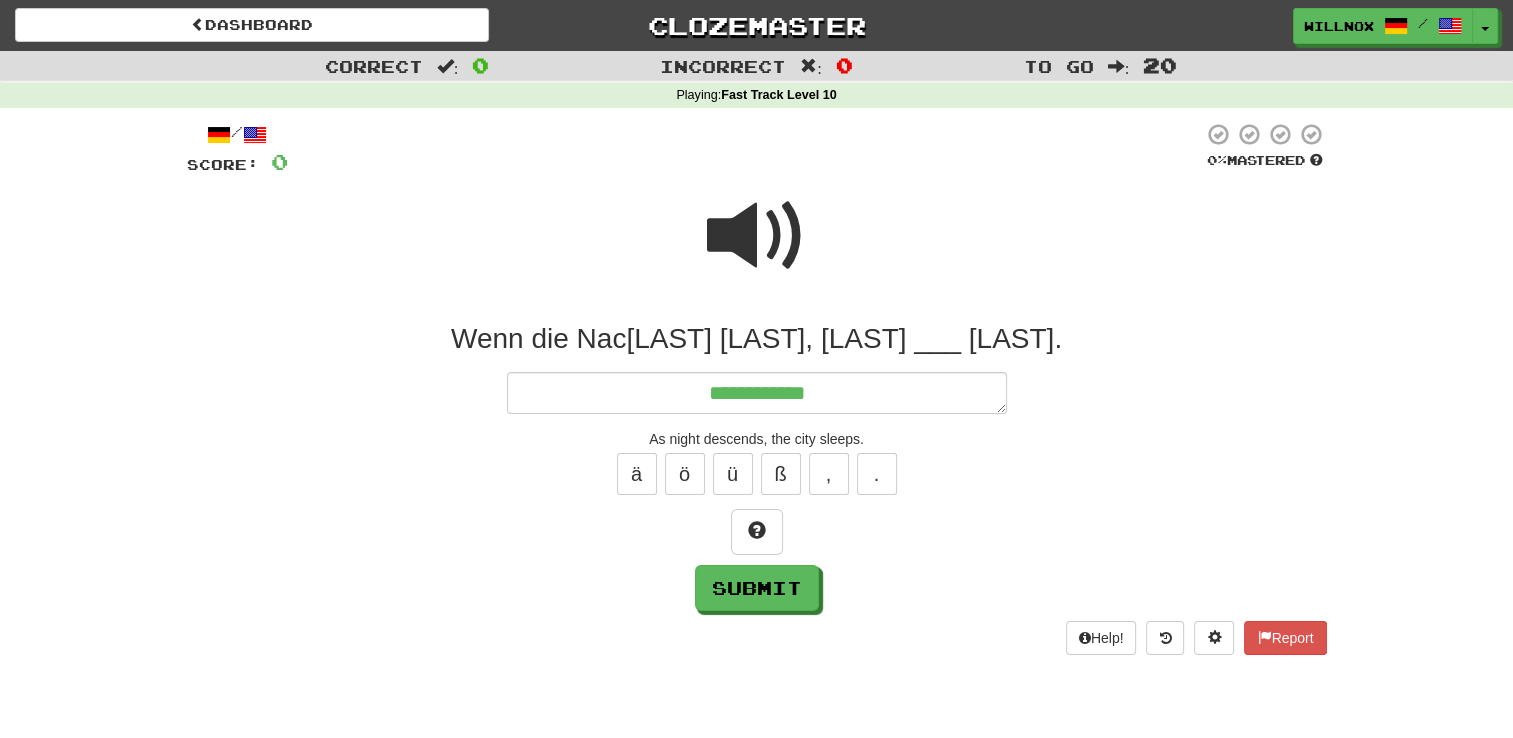 type on "*" 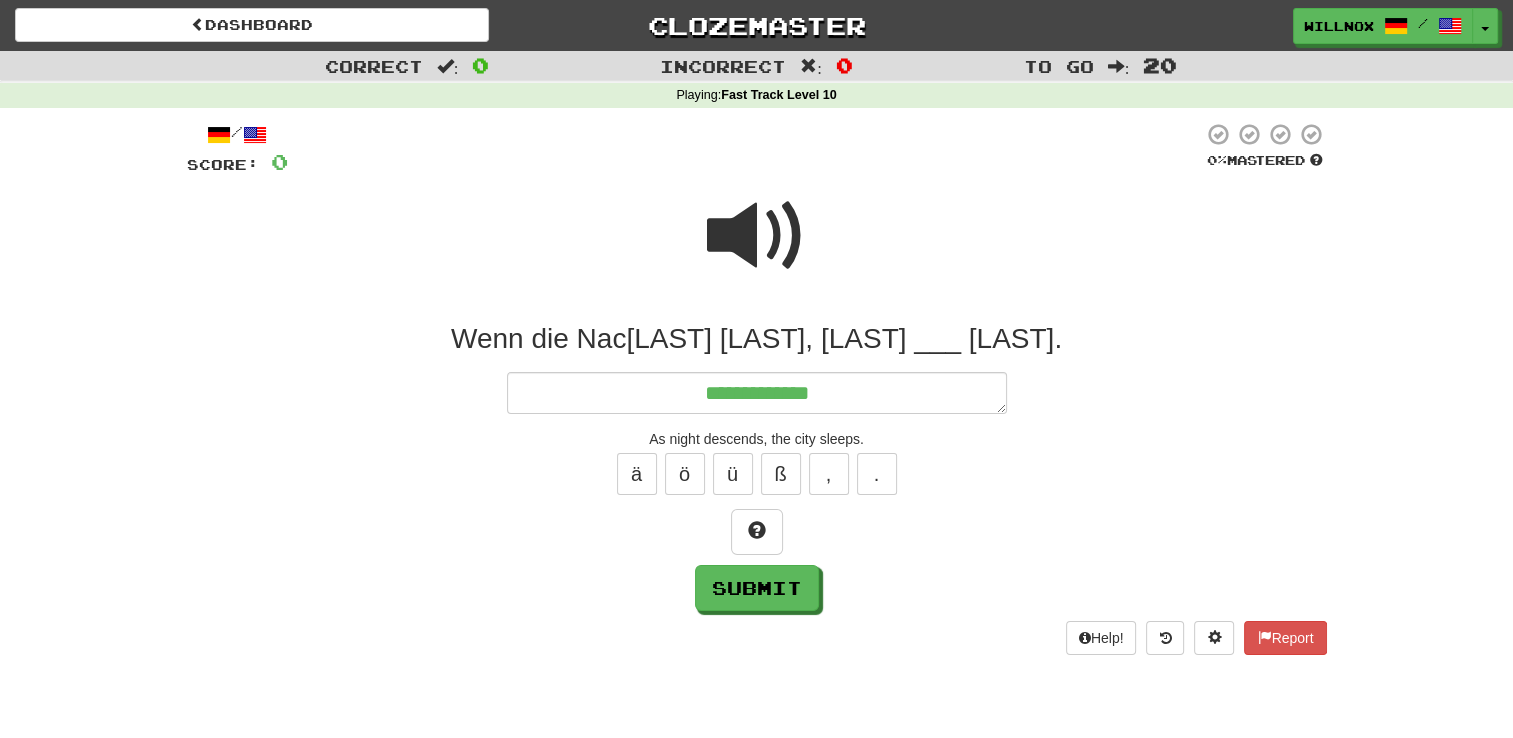 type on "*" 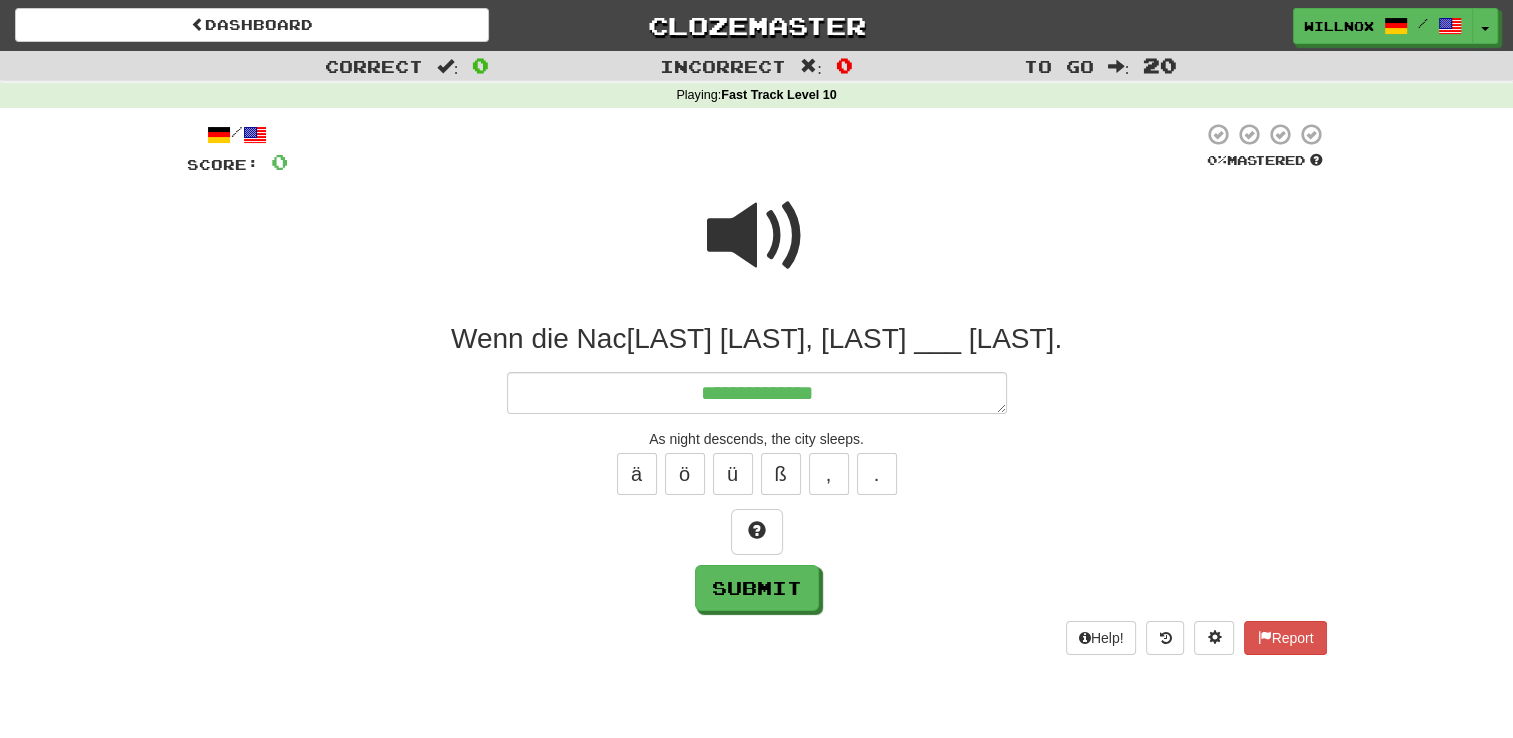 type on "*" 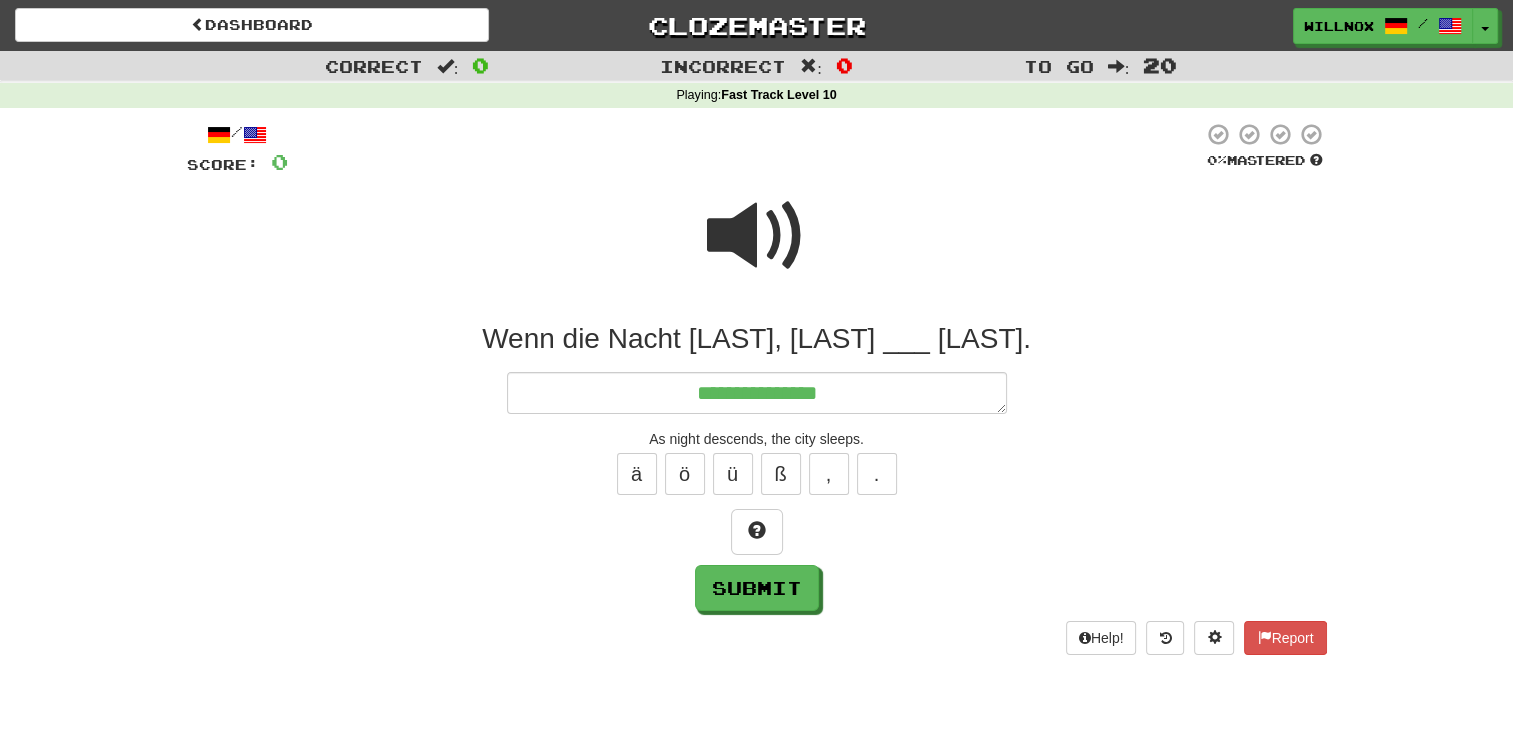 type on "*" 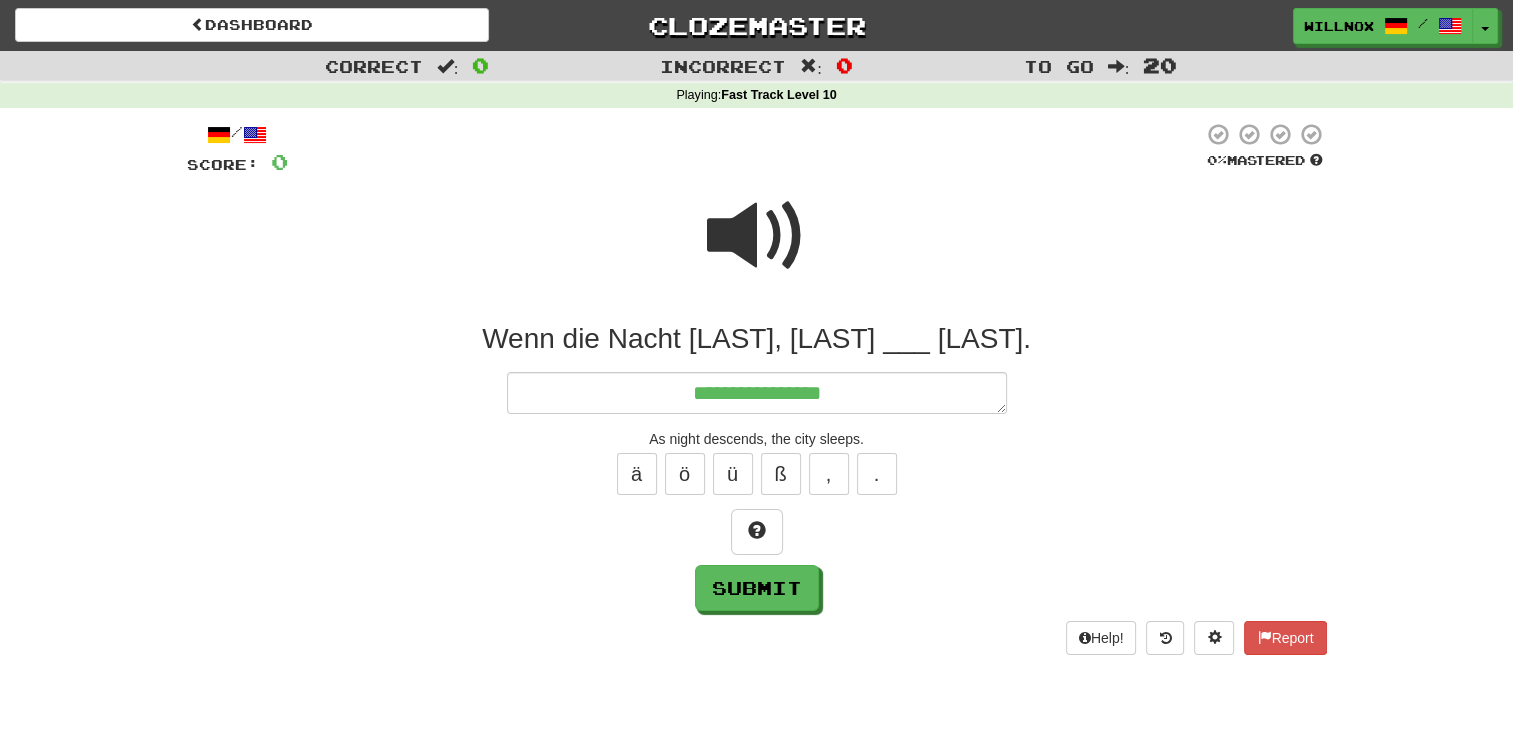 type on "**********" 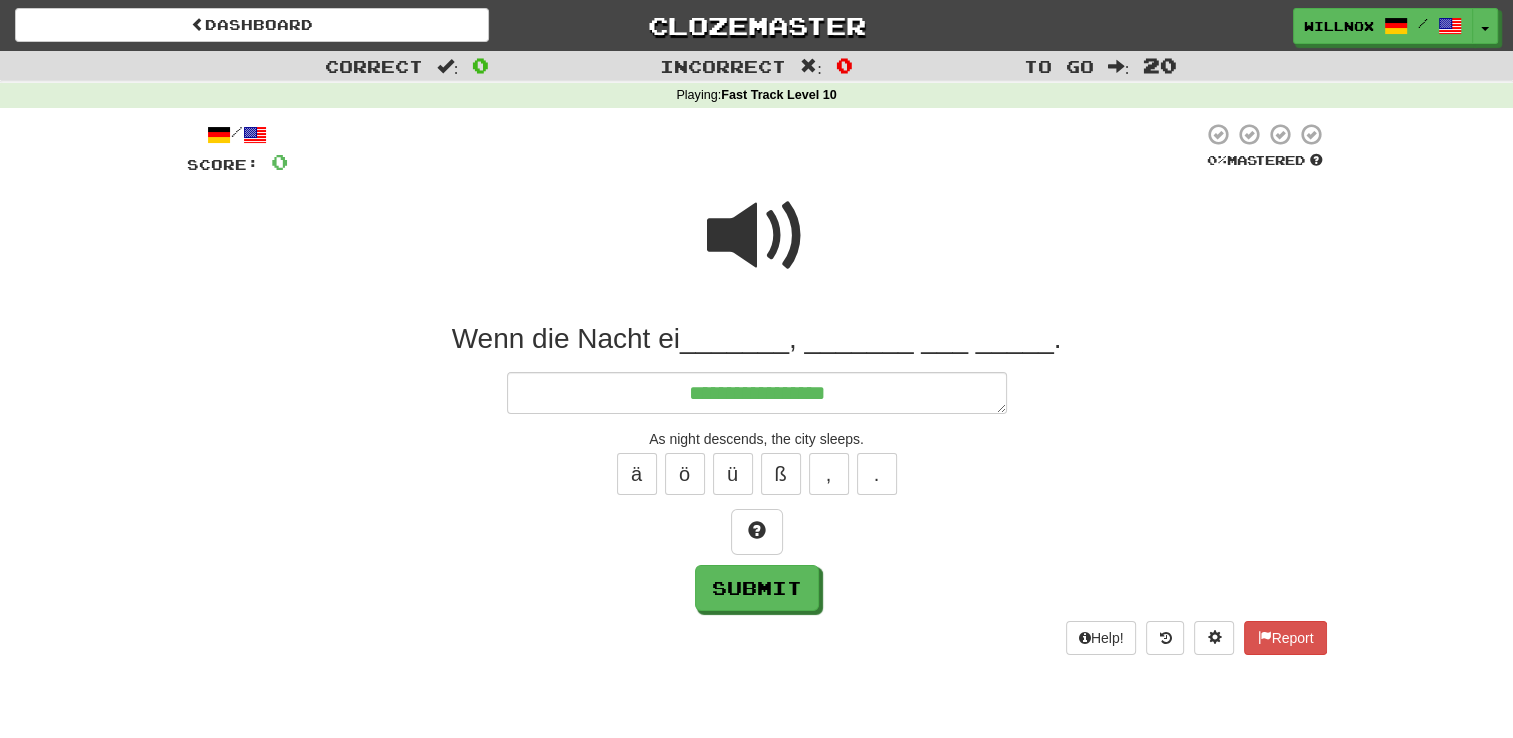 type on "*" 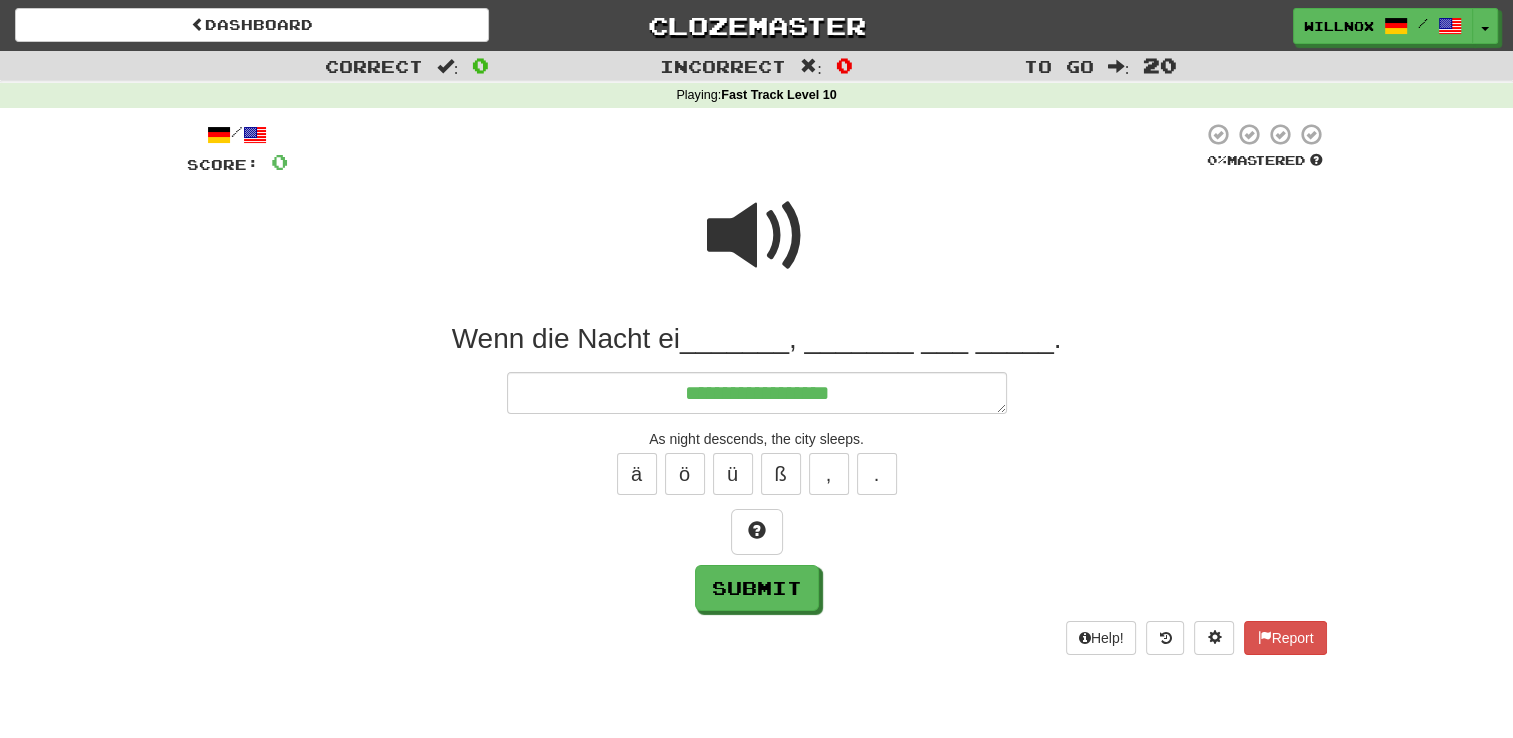 type on "*" 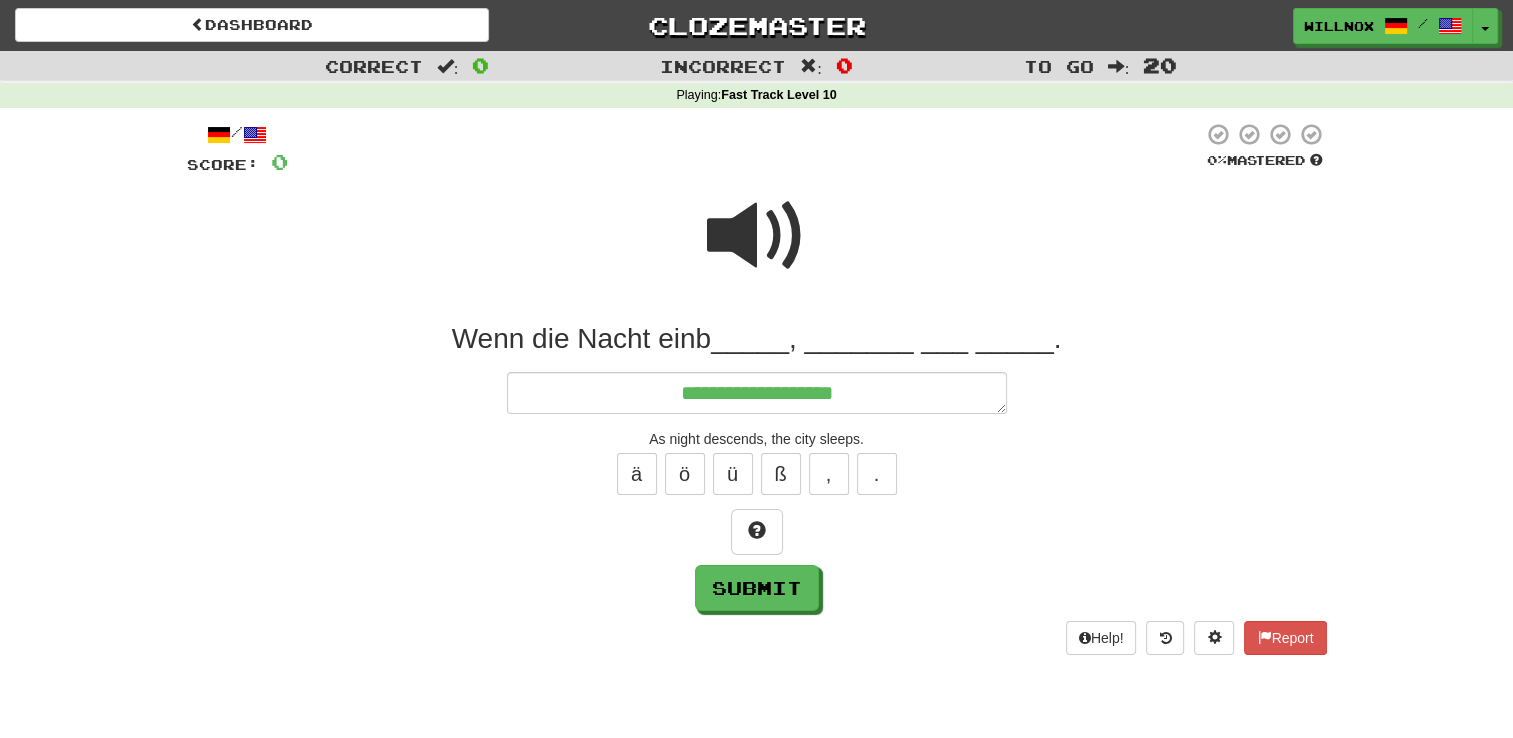 type on "*" 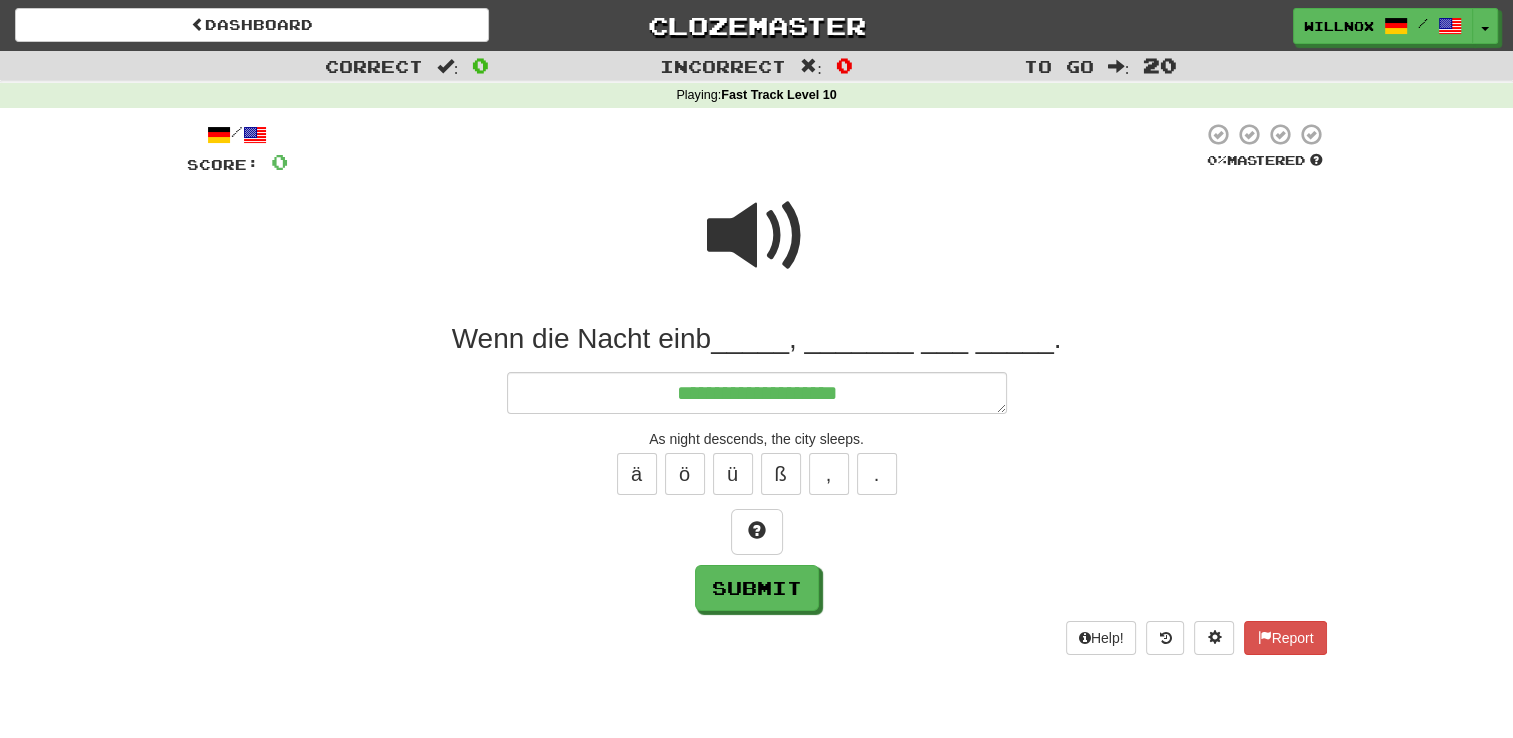 type on "*" 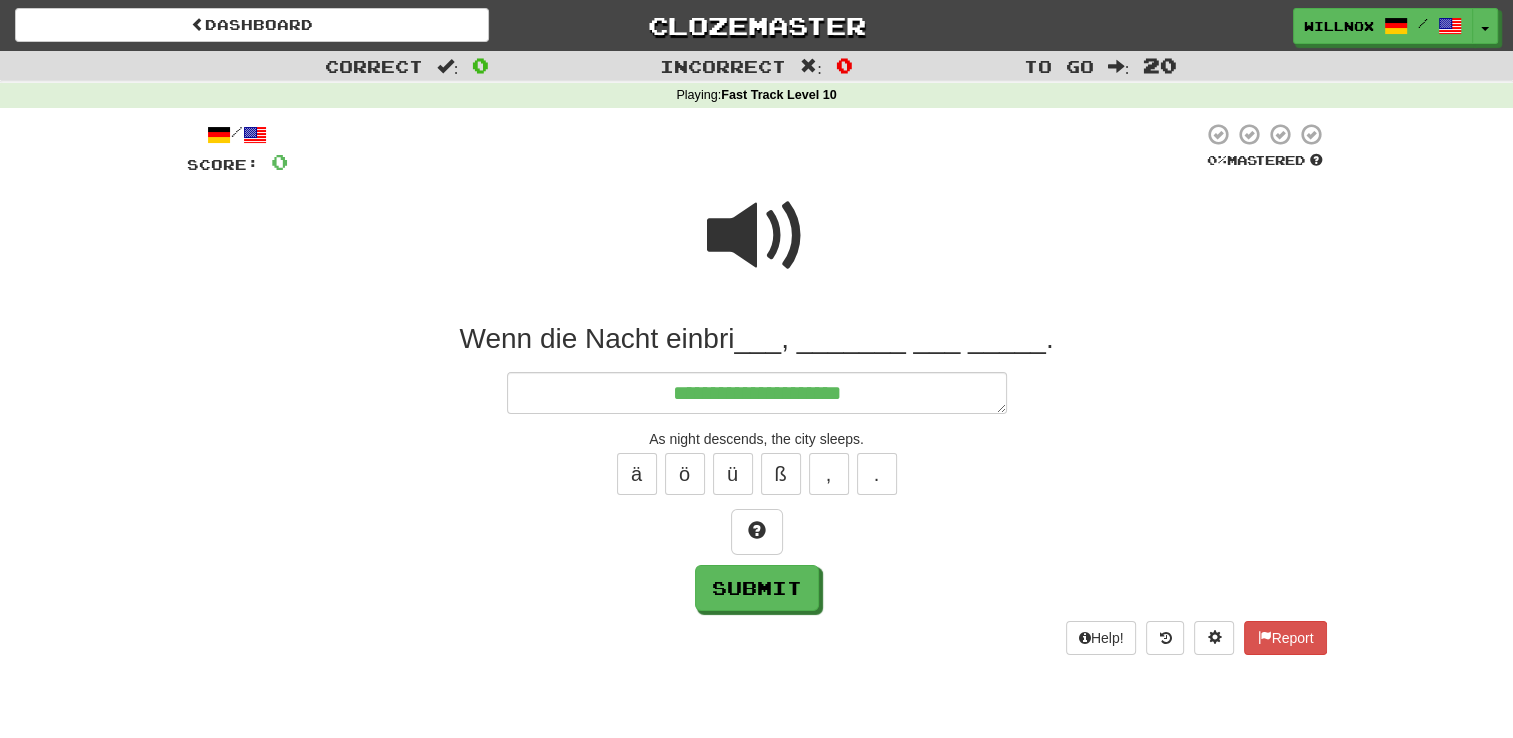 type on "*" 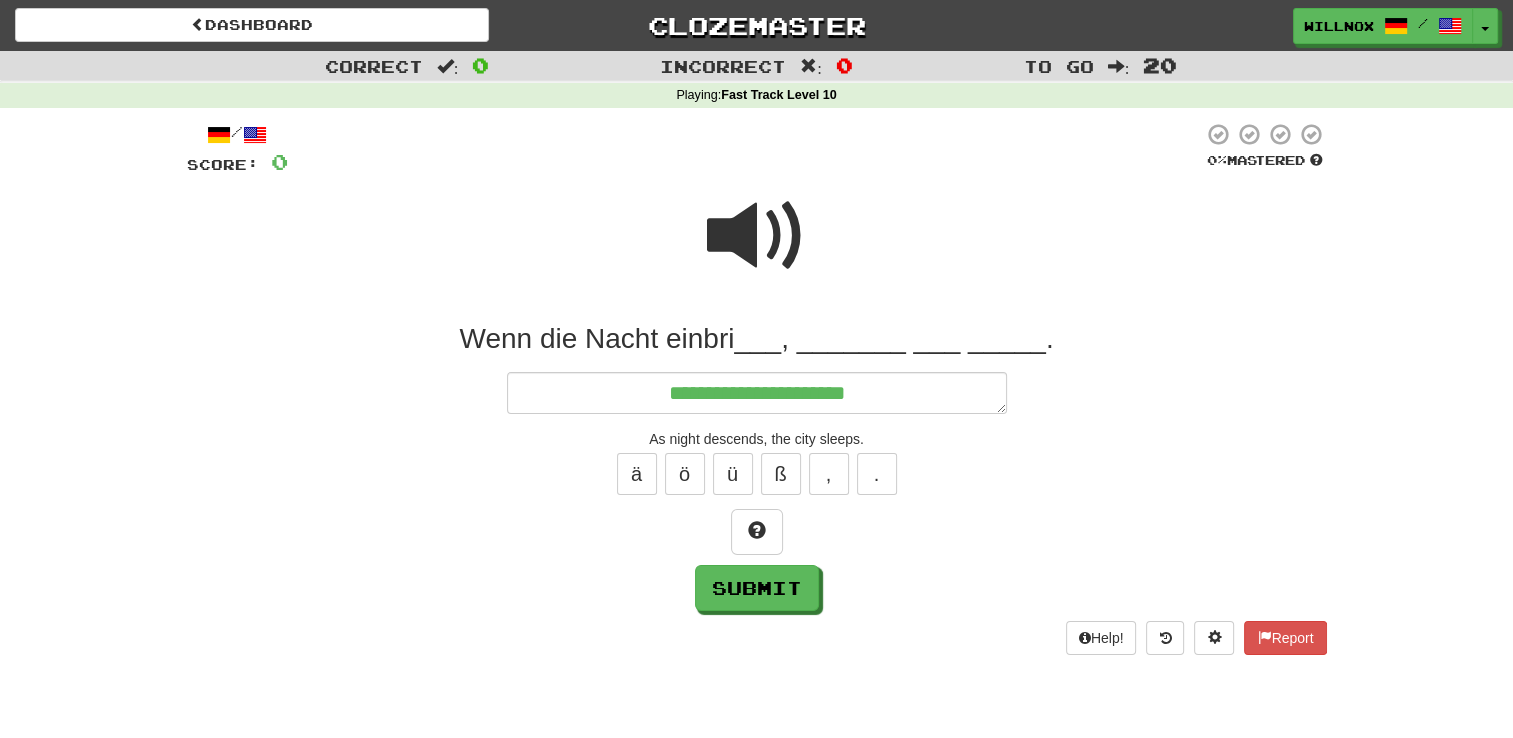 type on "*" 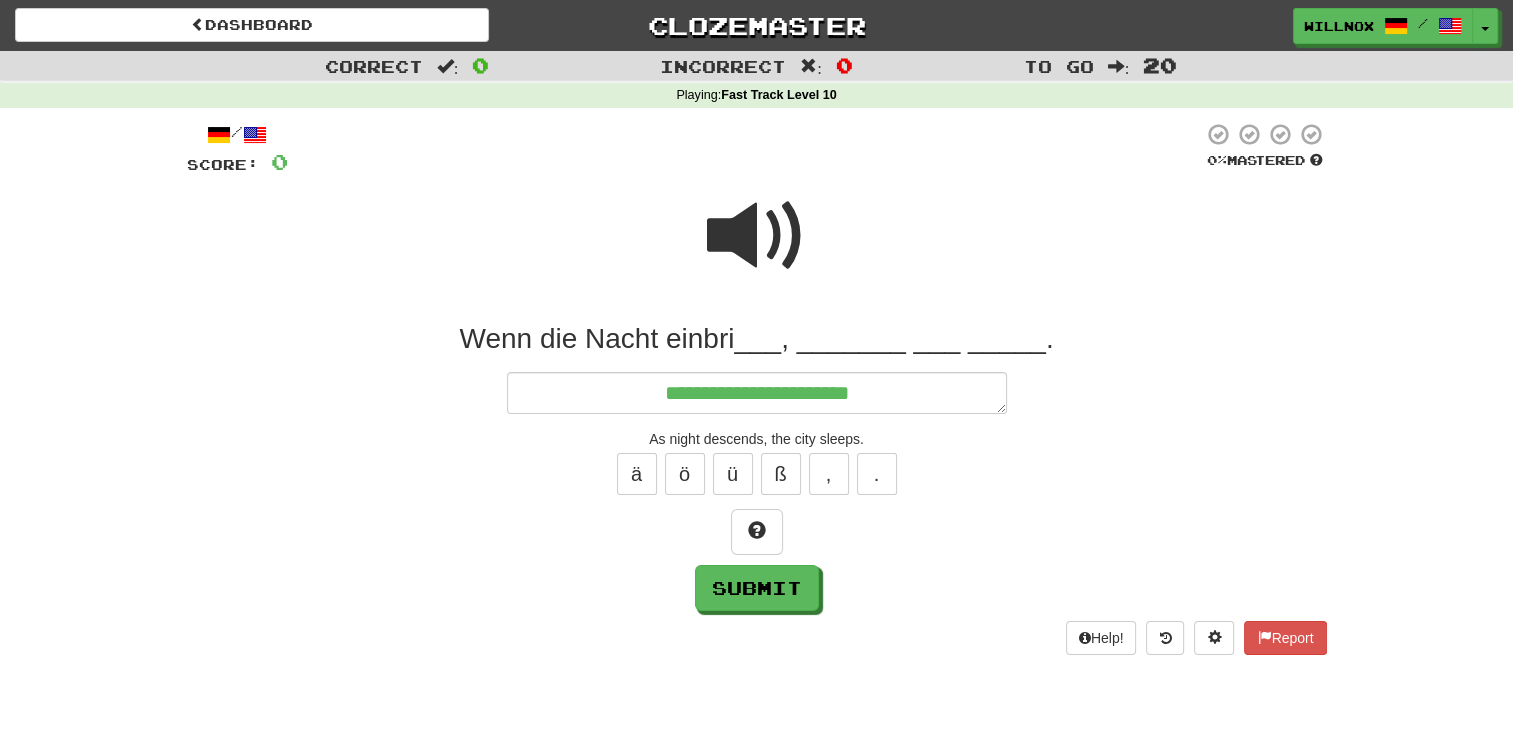type on "*" 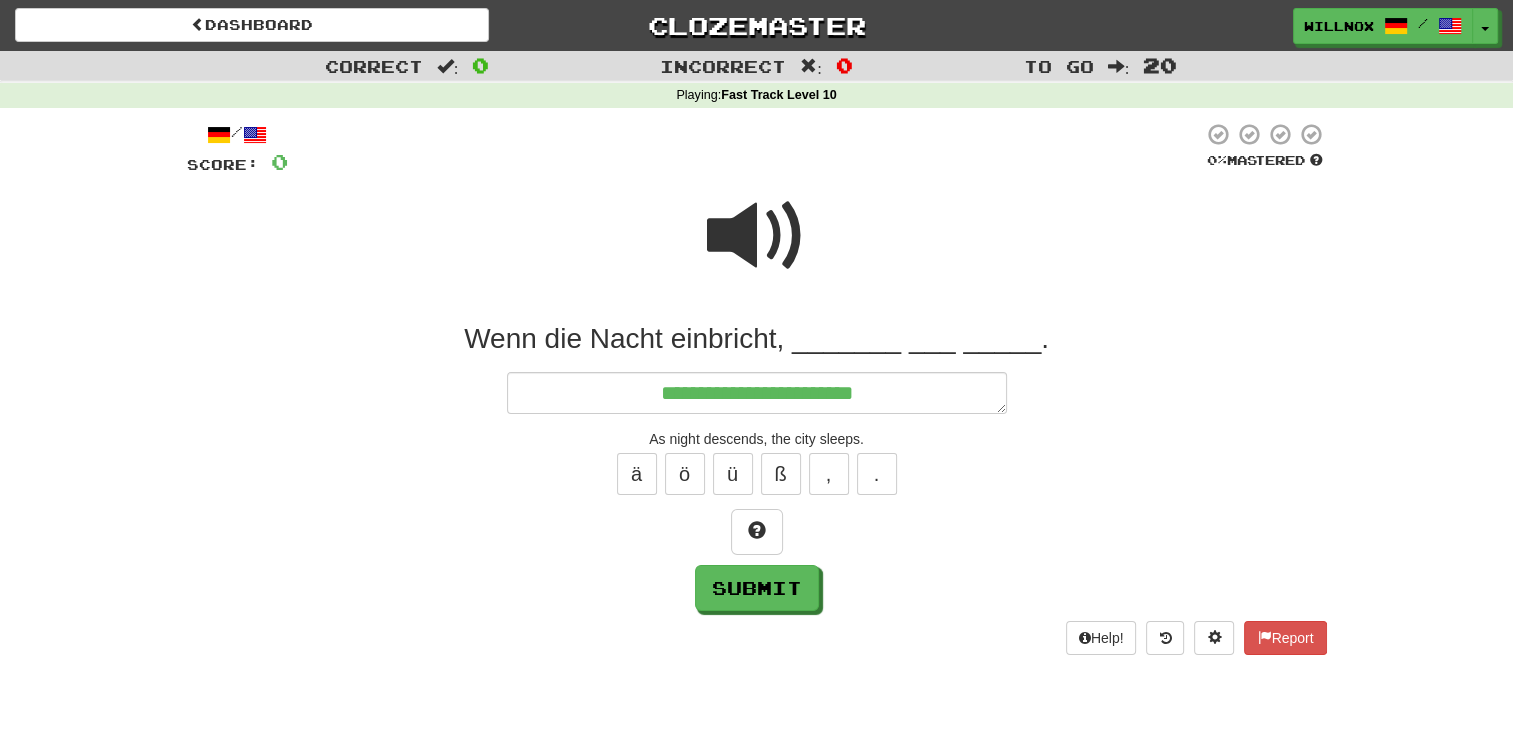 type on "*" 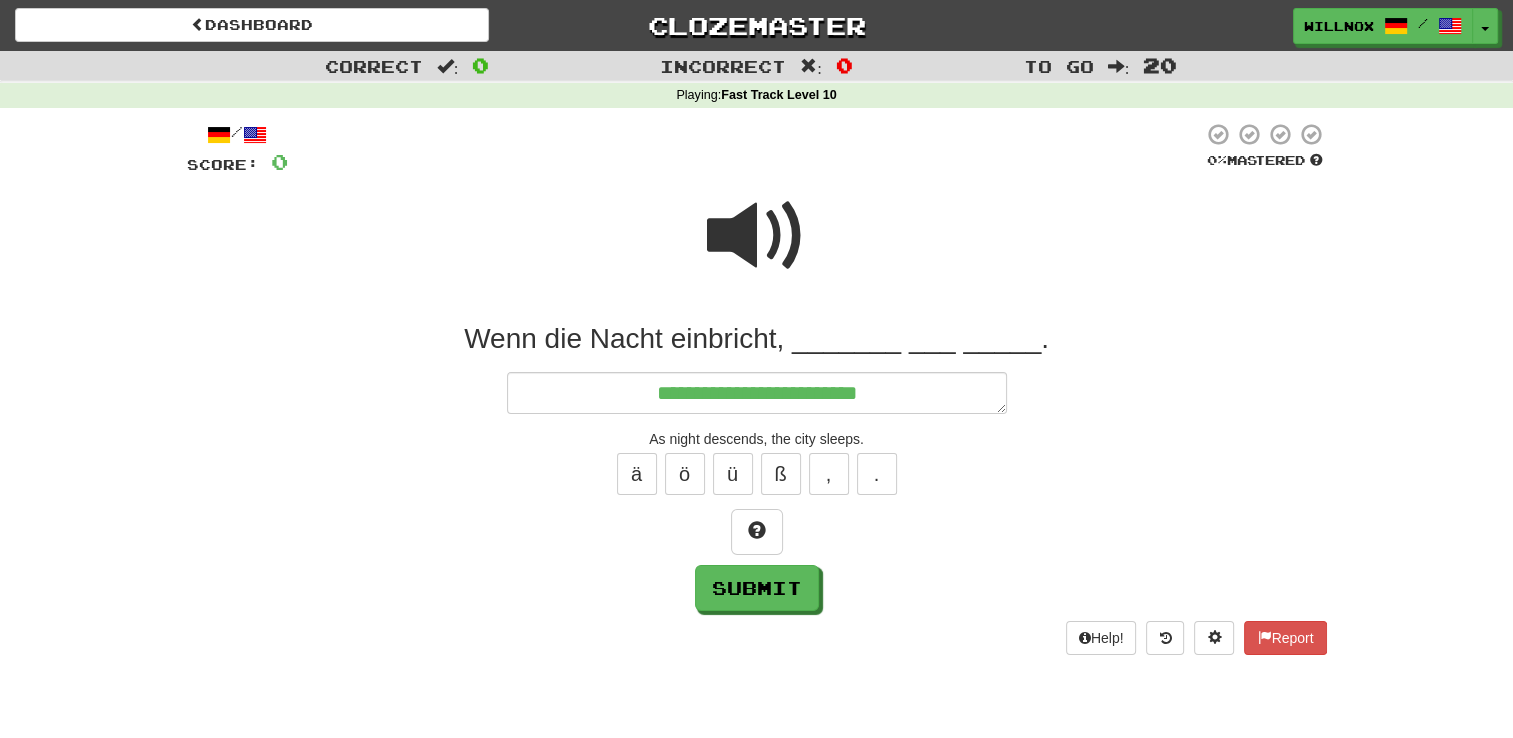 type on "*" 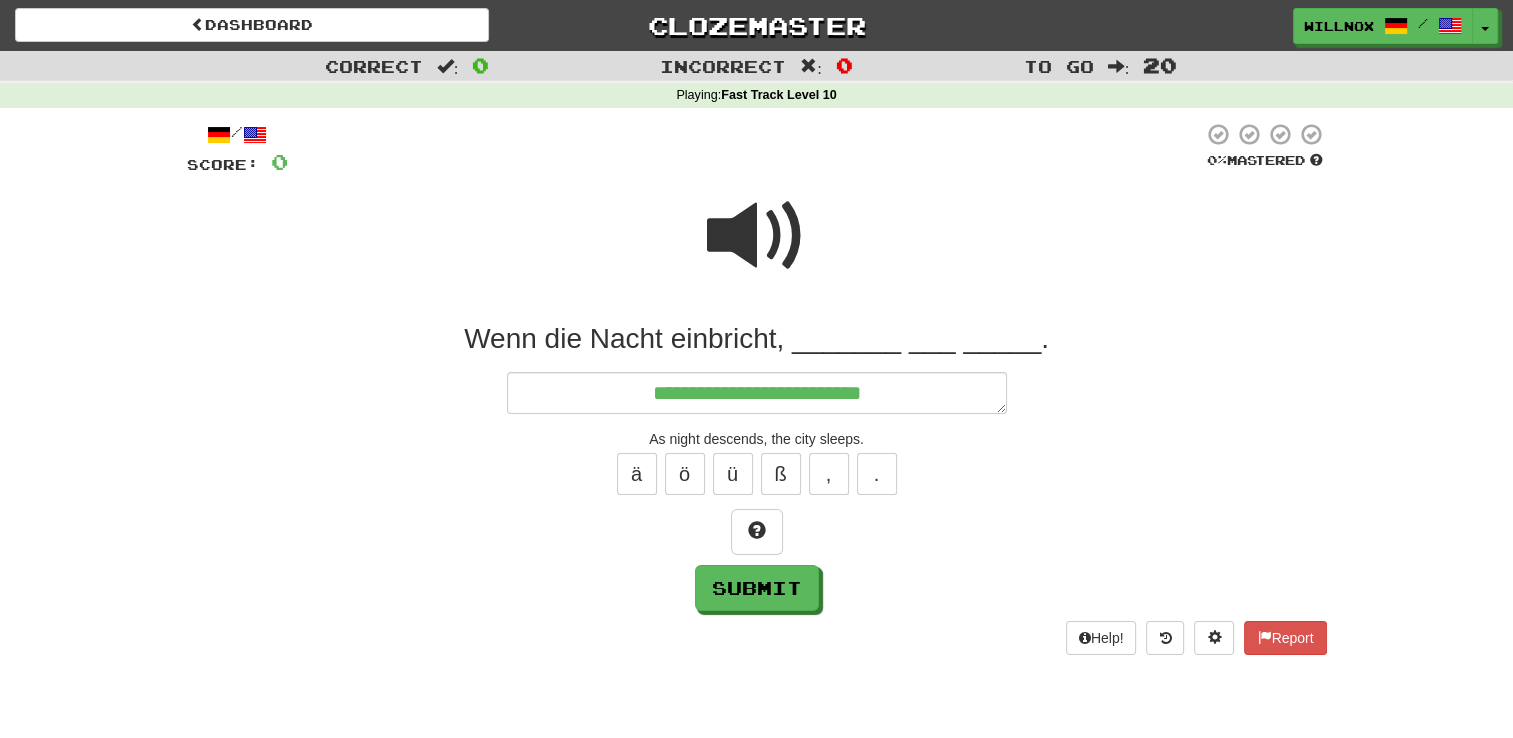 type on "*" 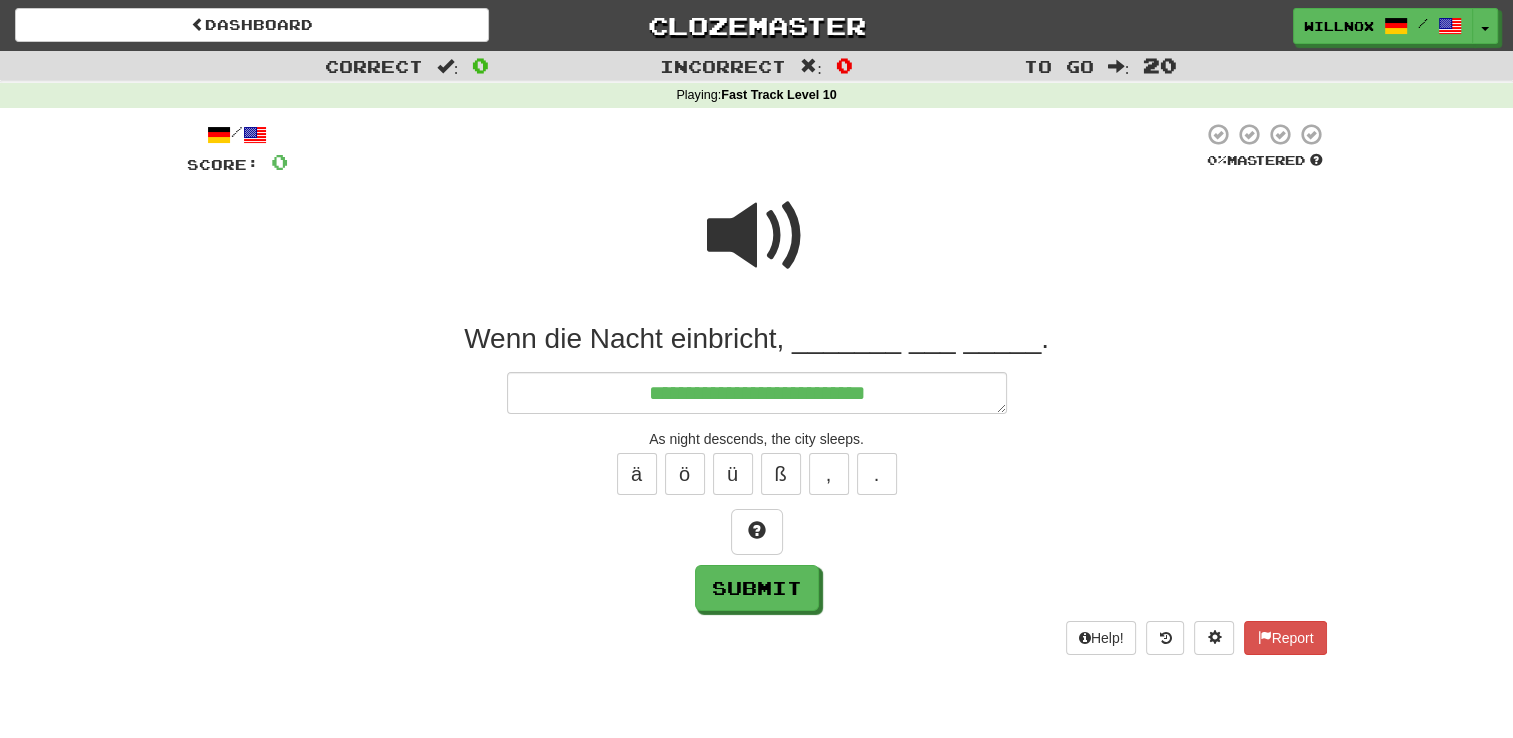 type on "*" 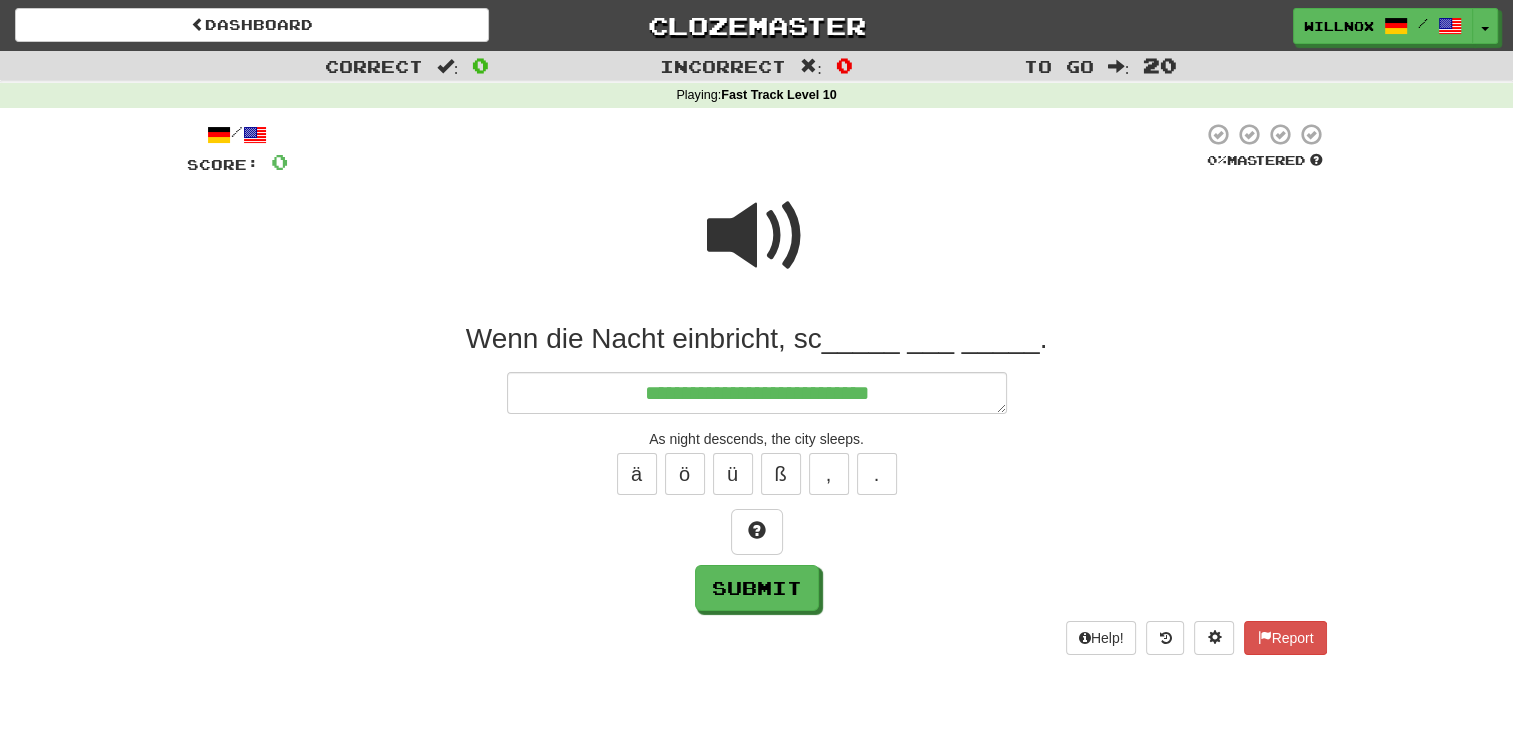 type on "**********" 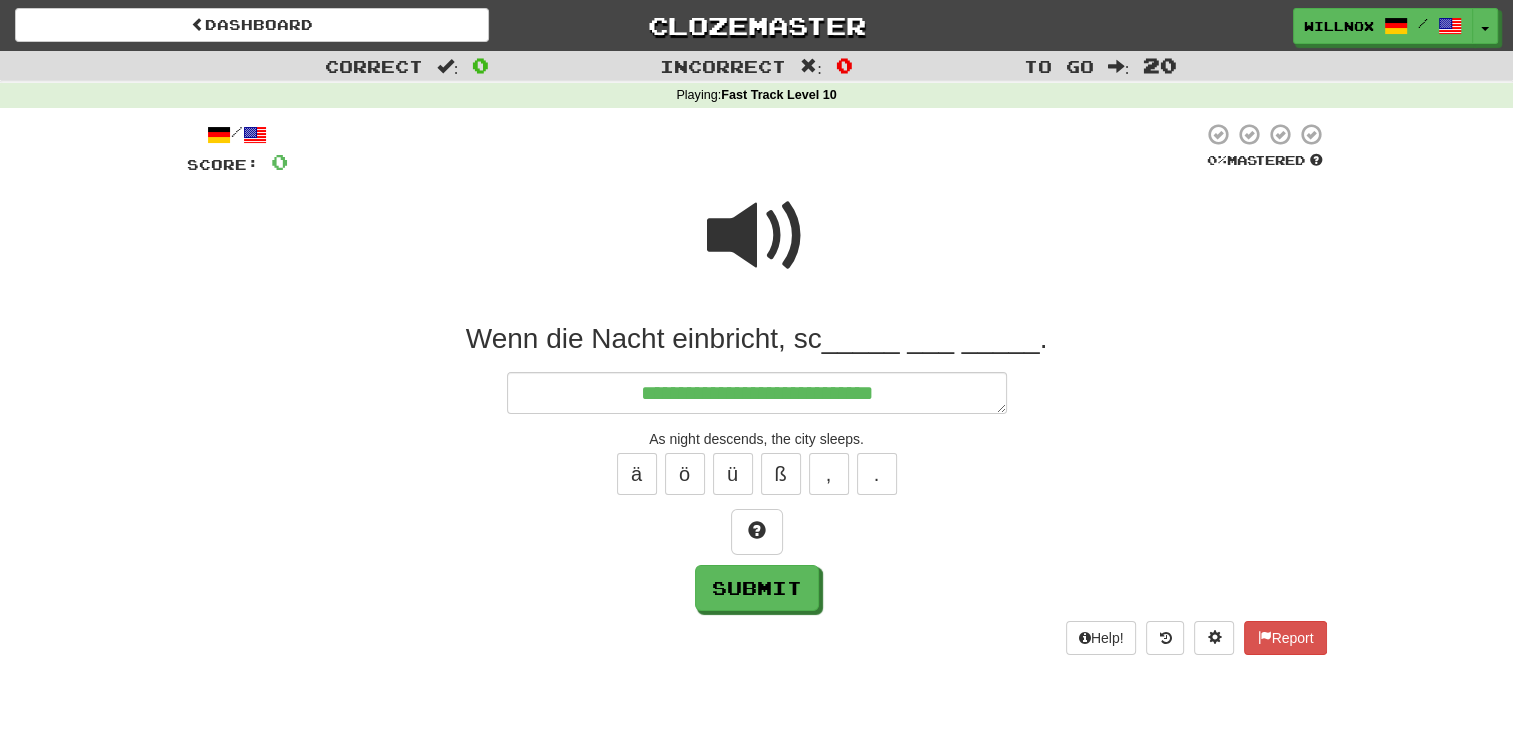 type on "*" 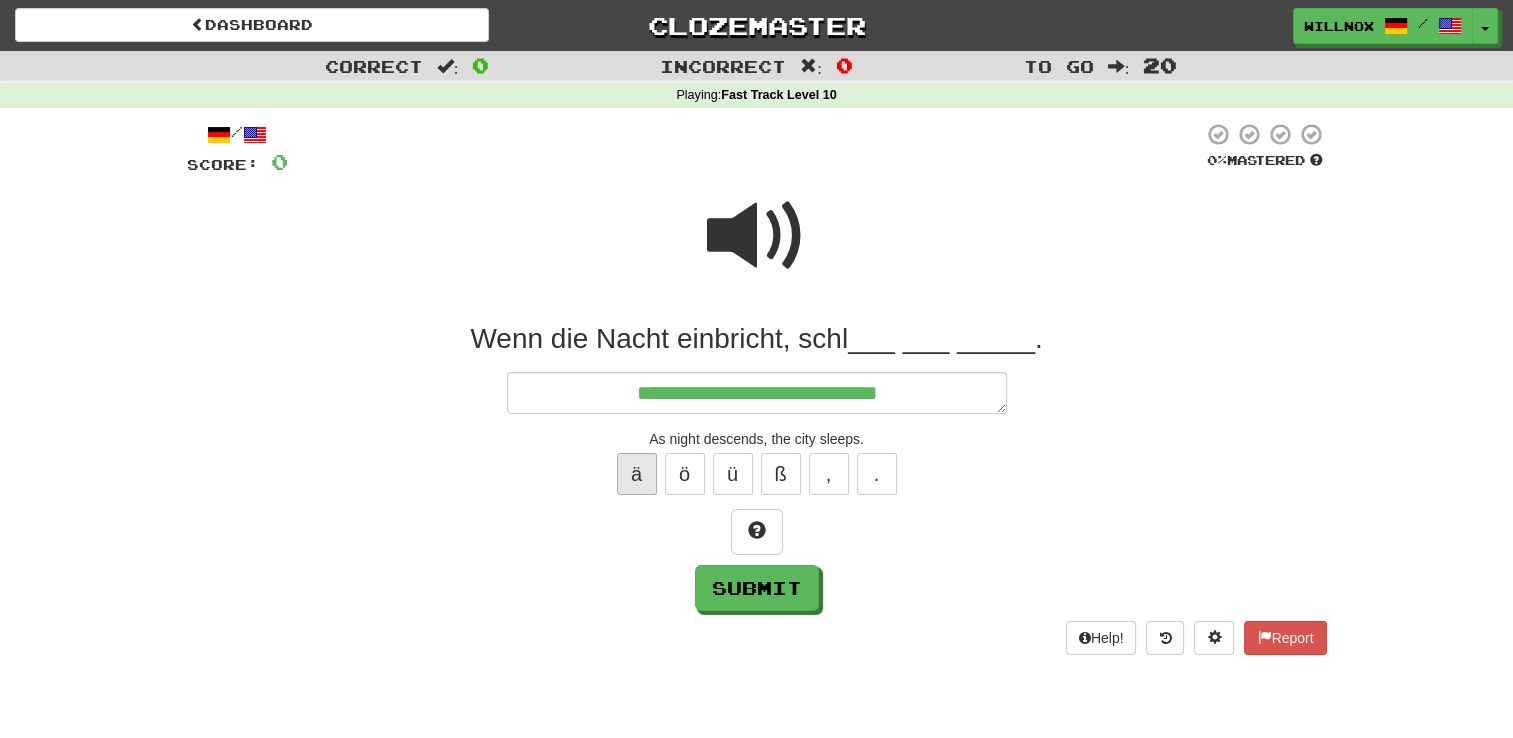 type on "**********" 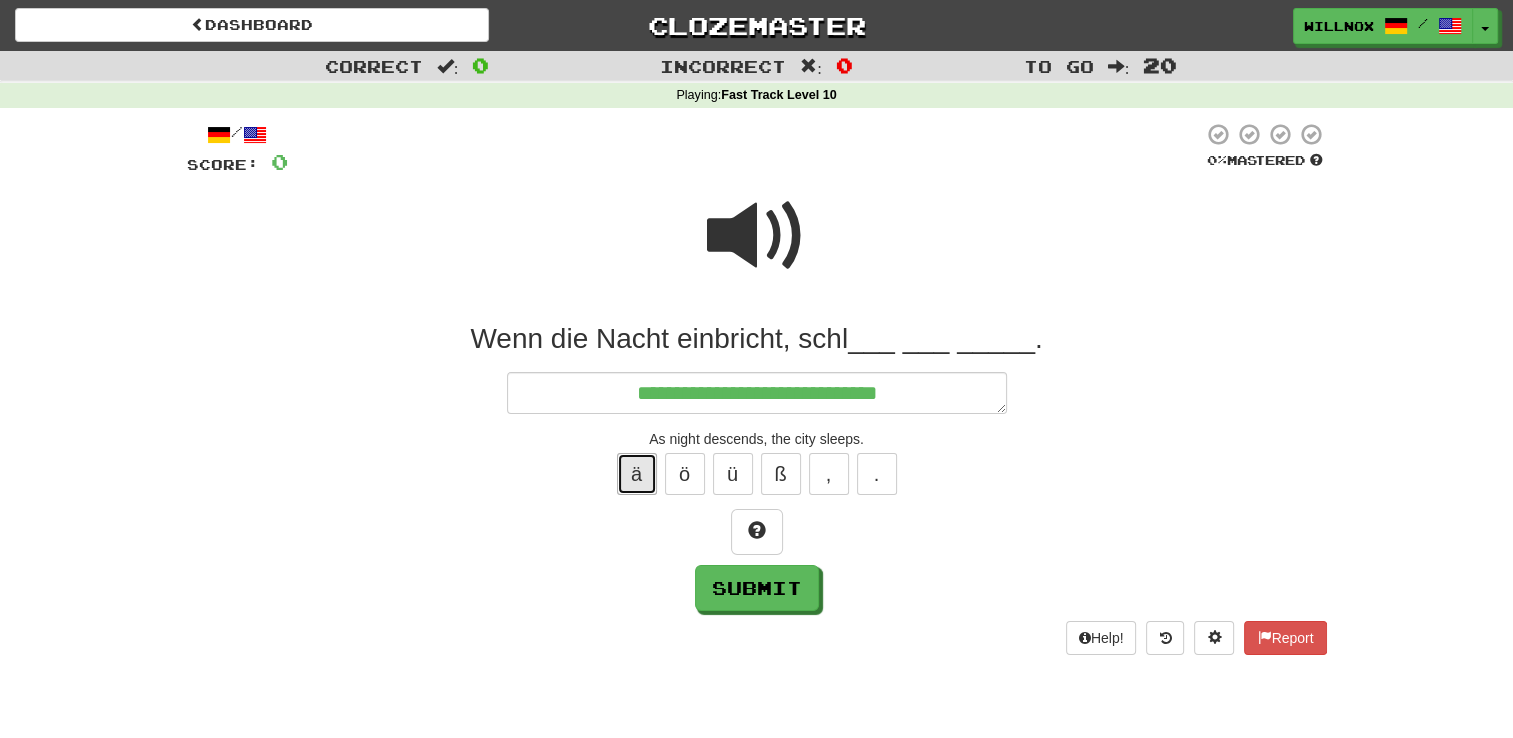 type 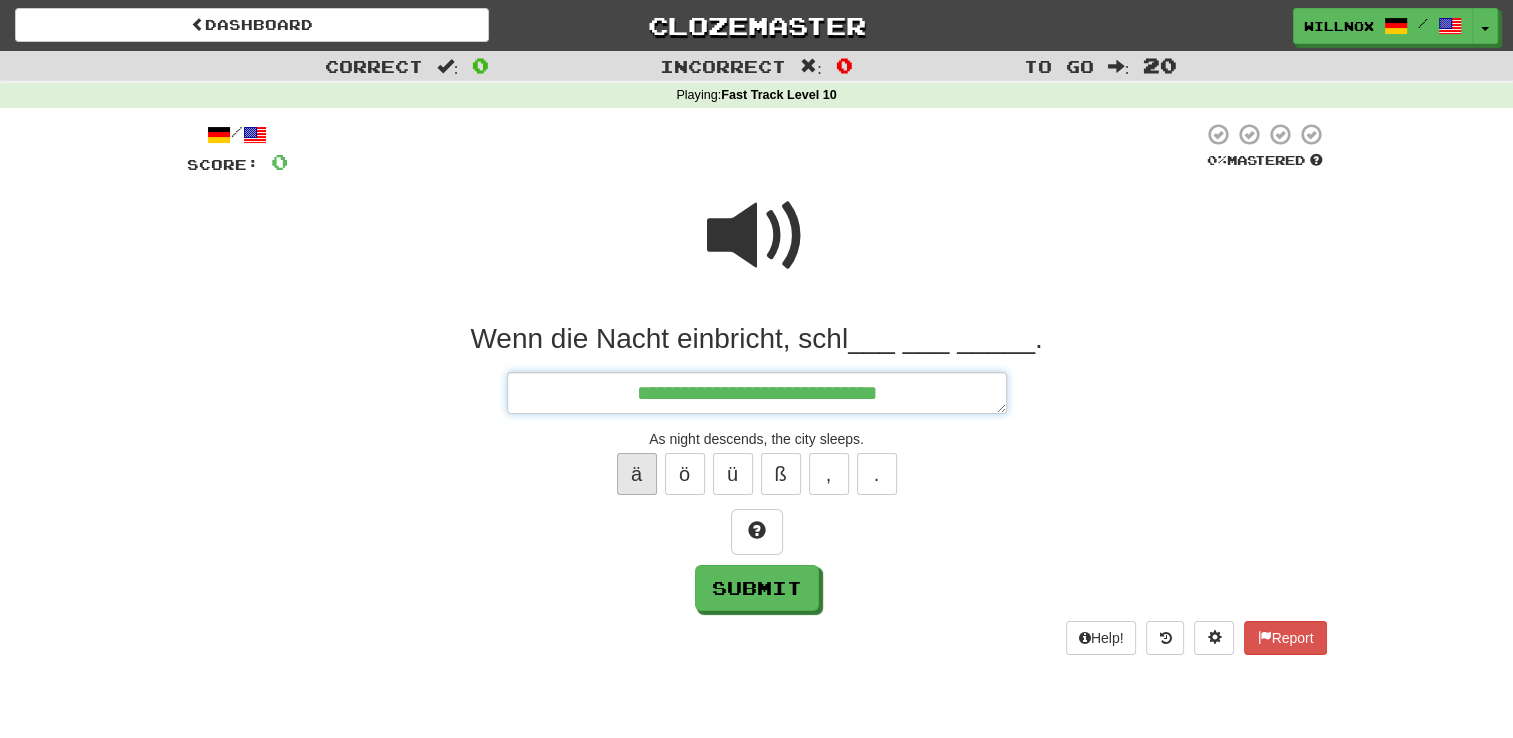 type on "*" 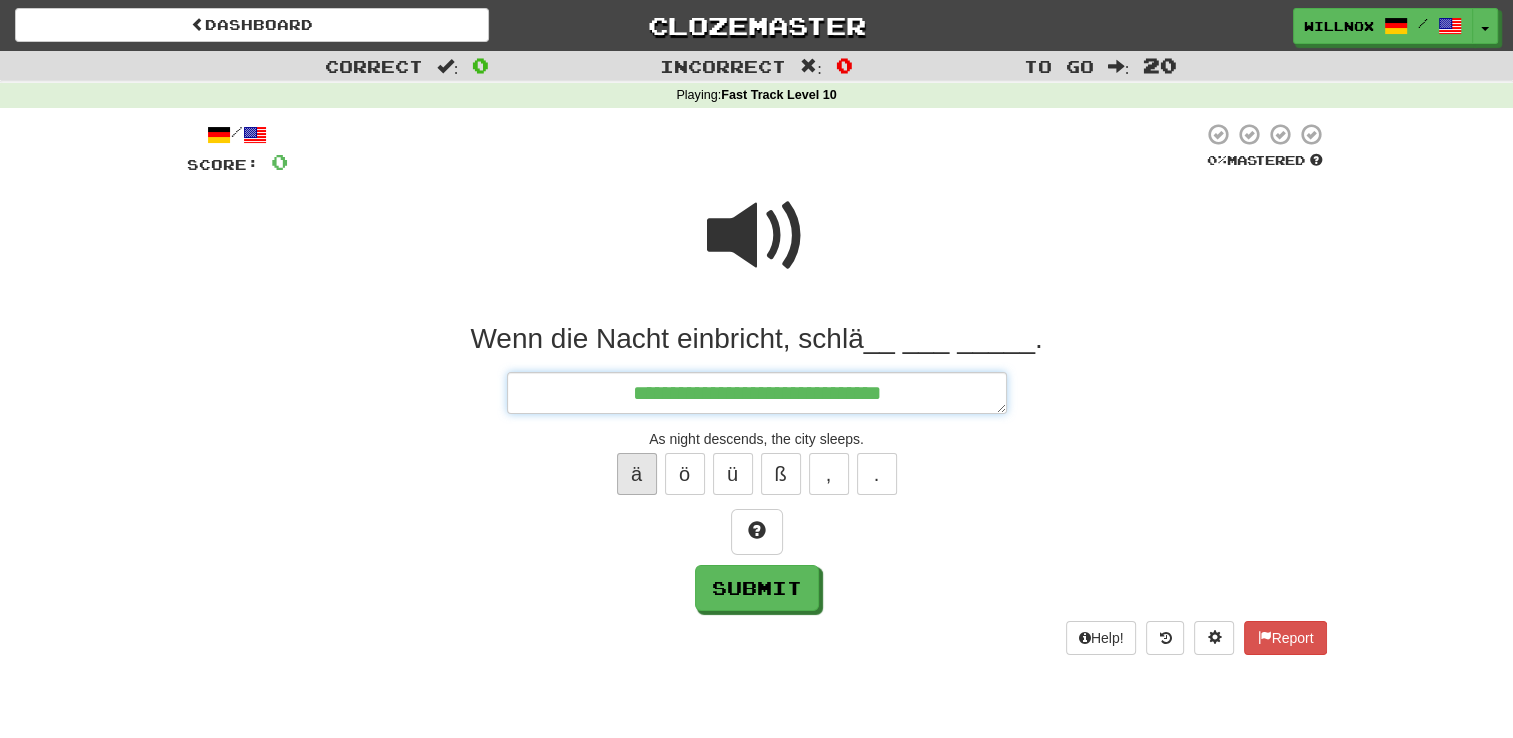 type on "*" 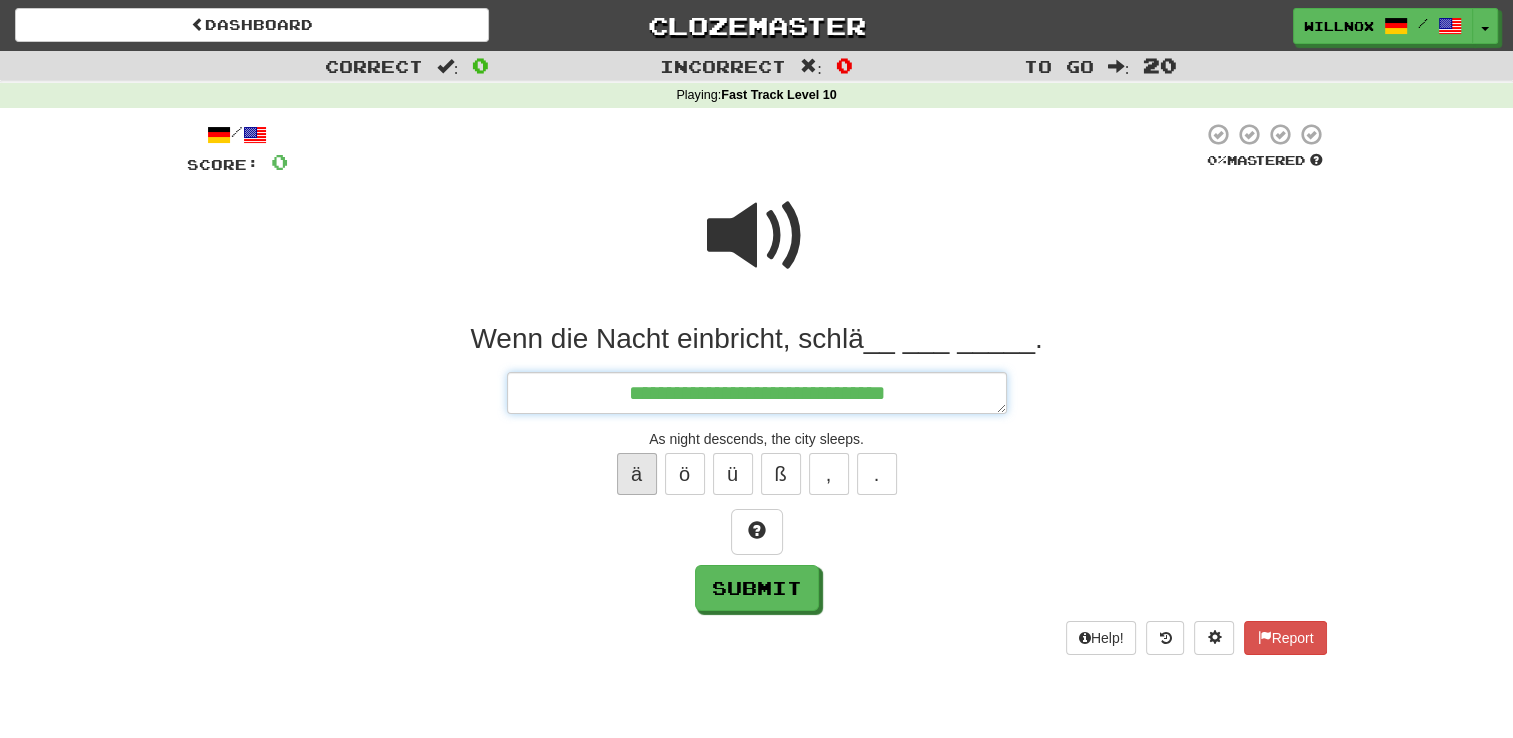 type on "*" 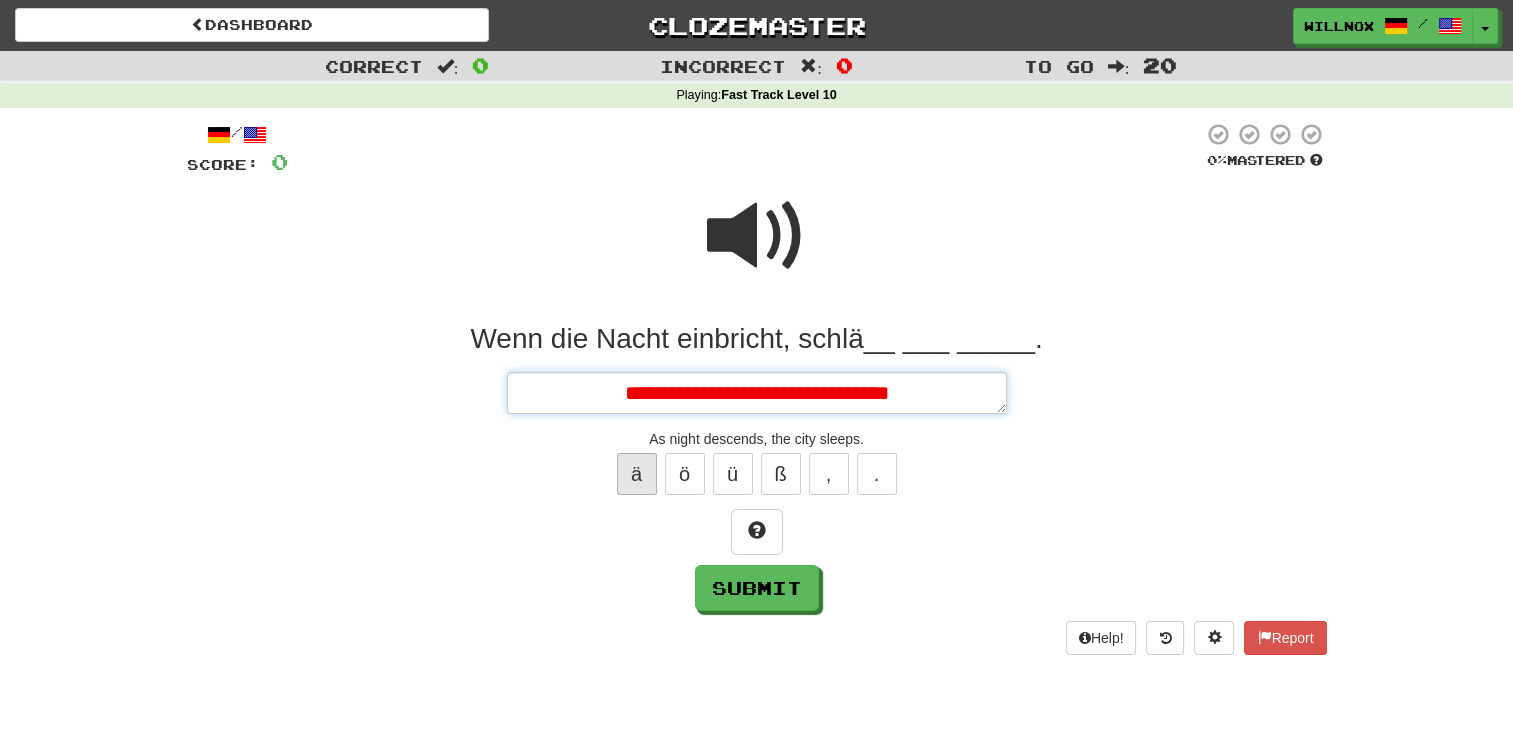 type on "*" 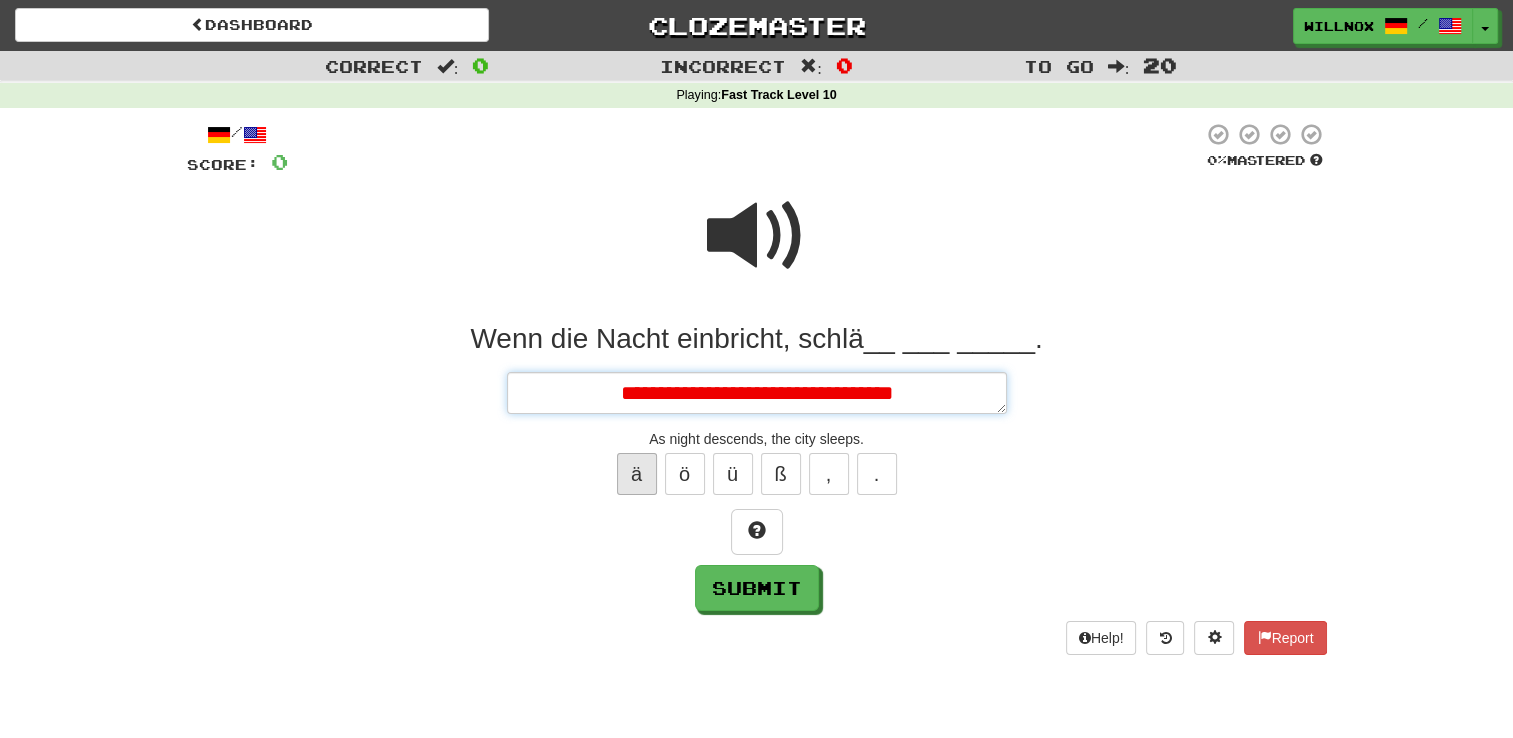 type on "*" 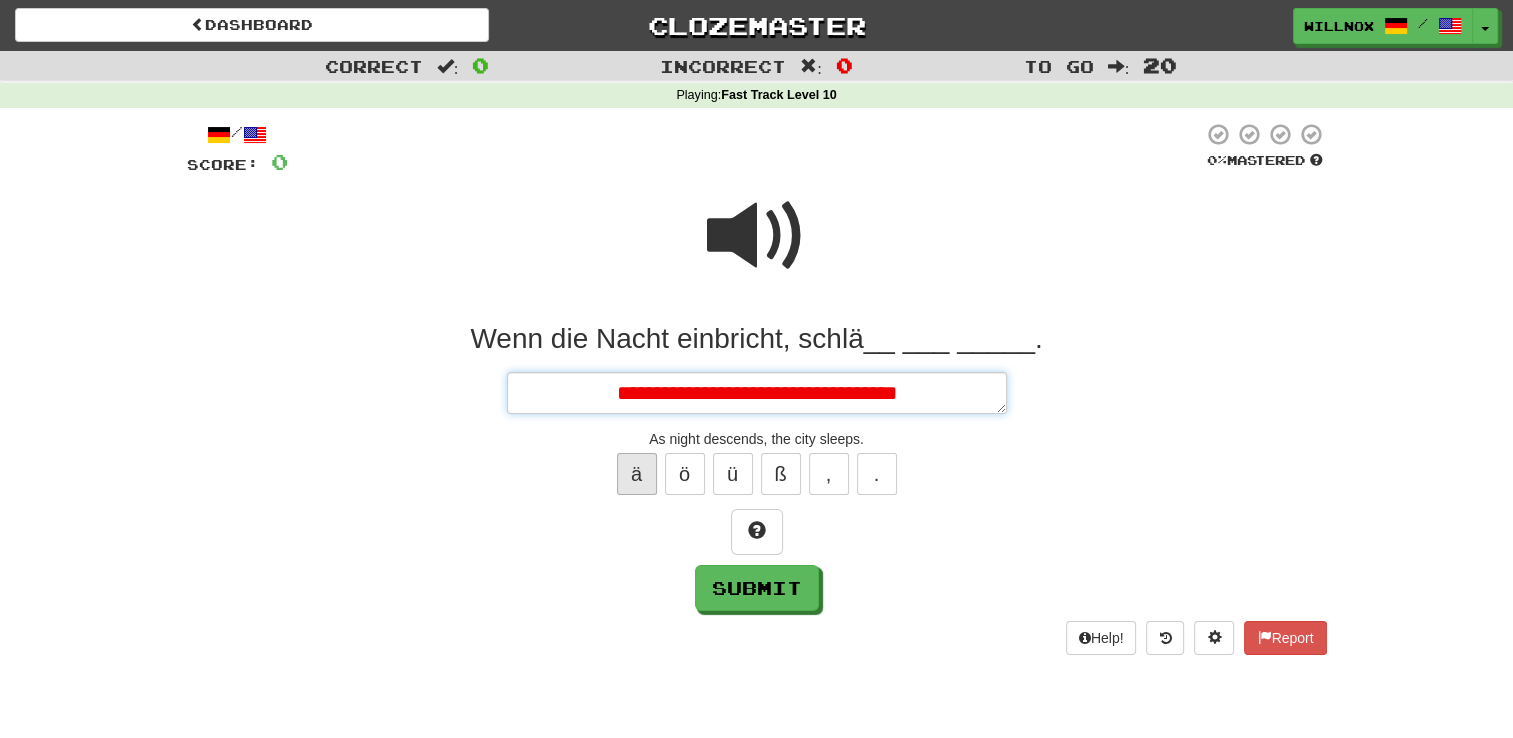 type on "*" 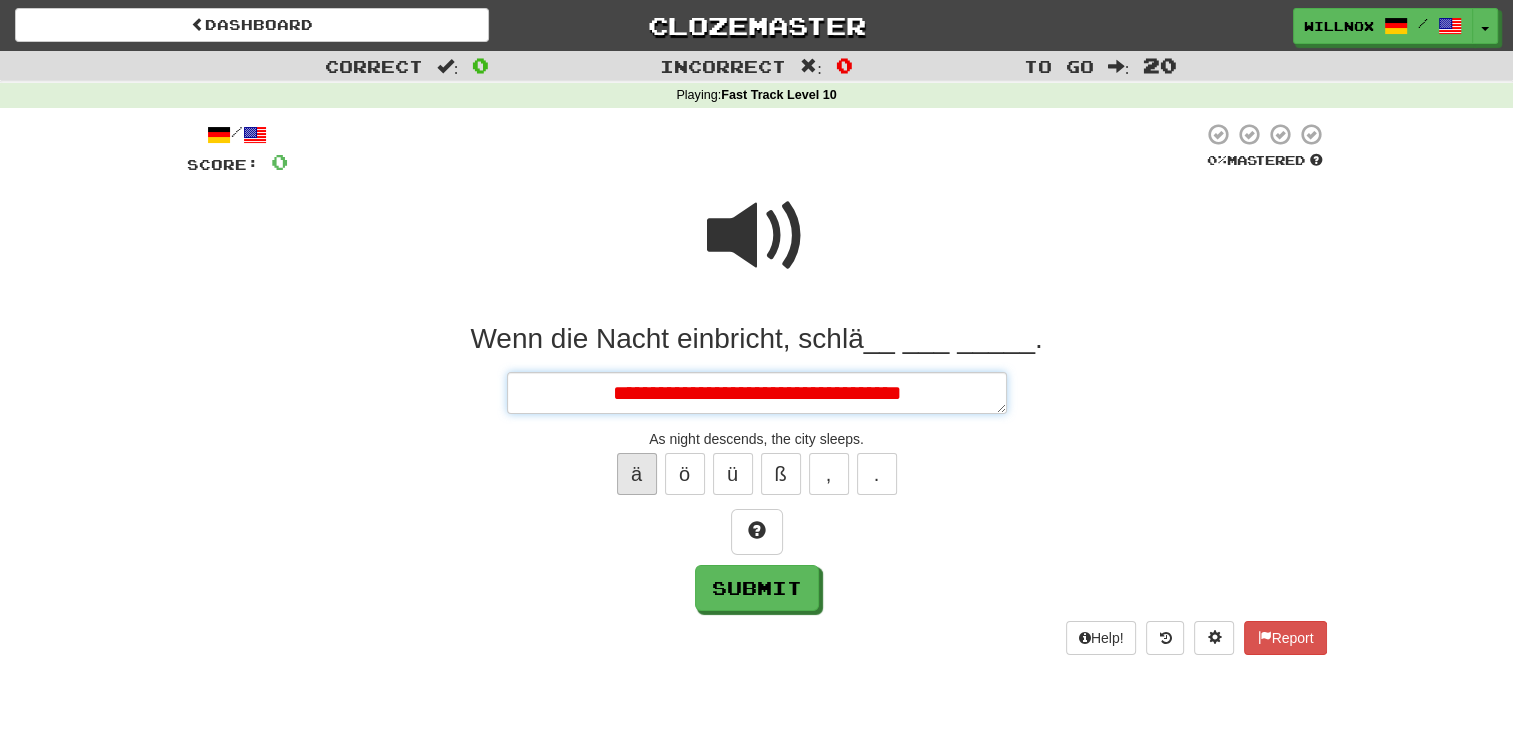 type on "*" 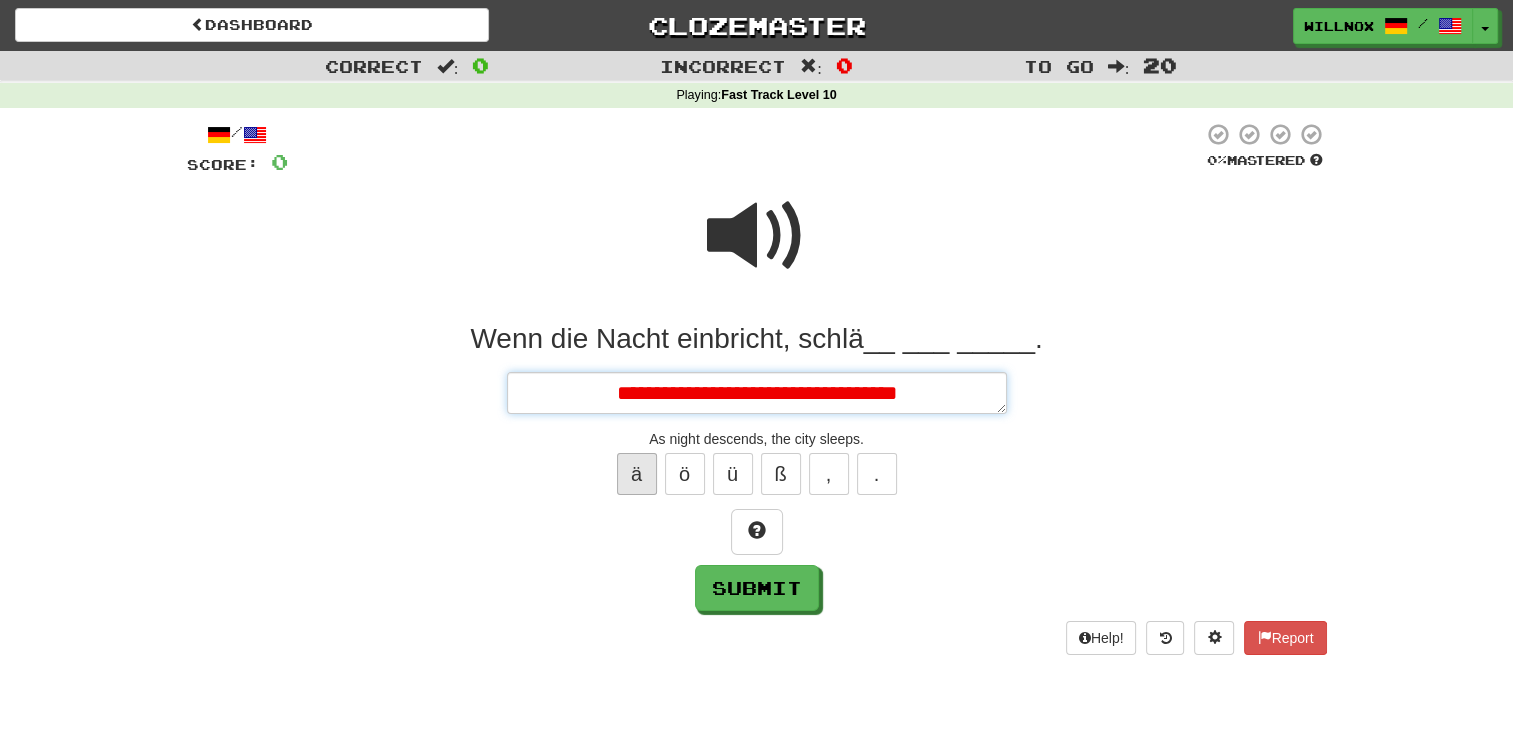 type on "*" 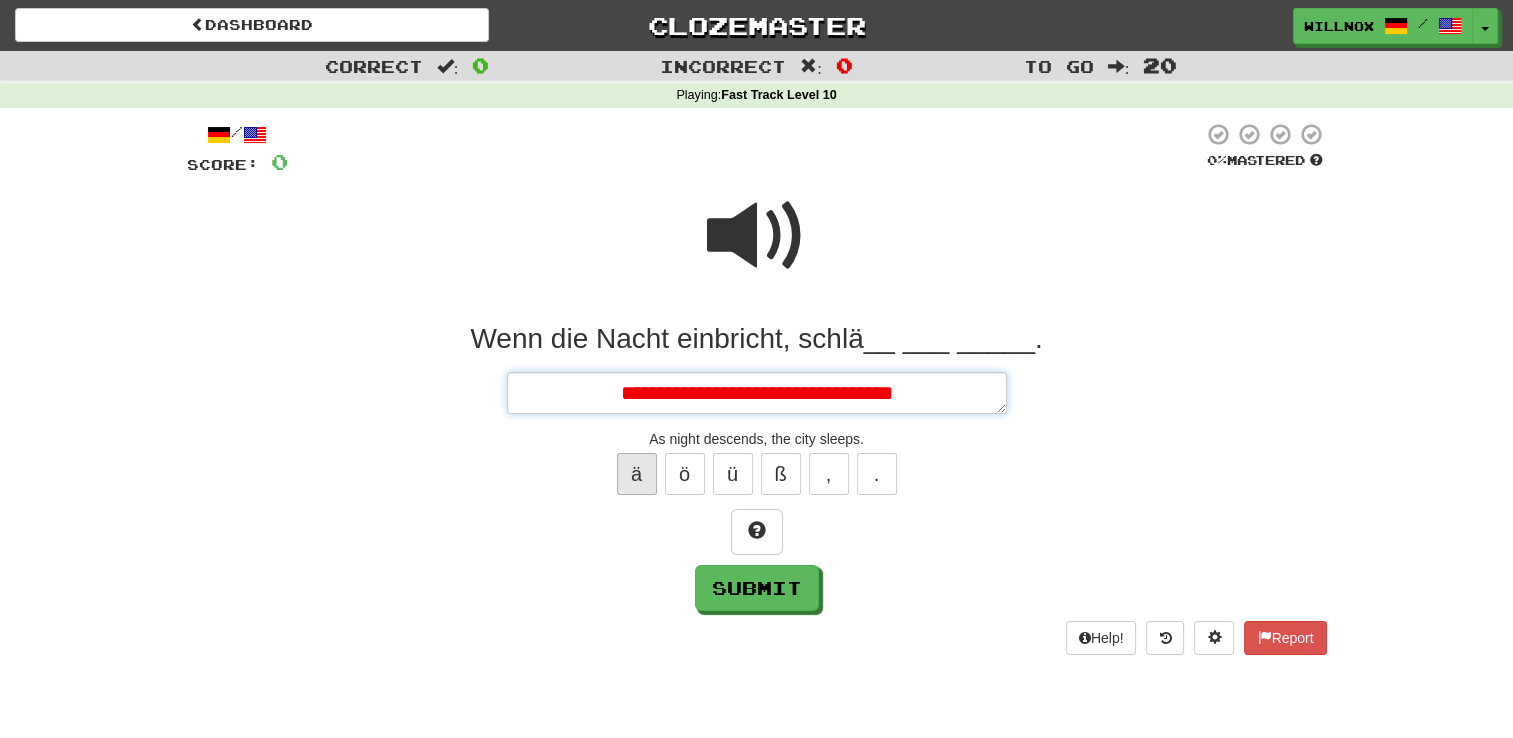 type on "*" 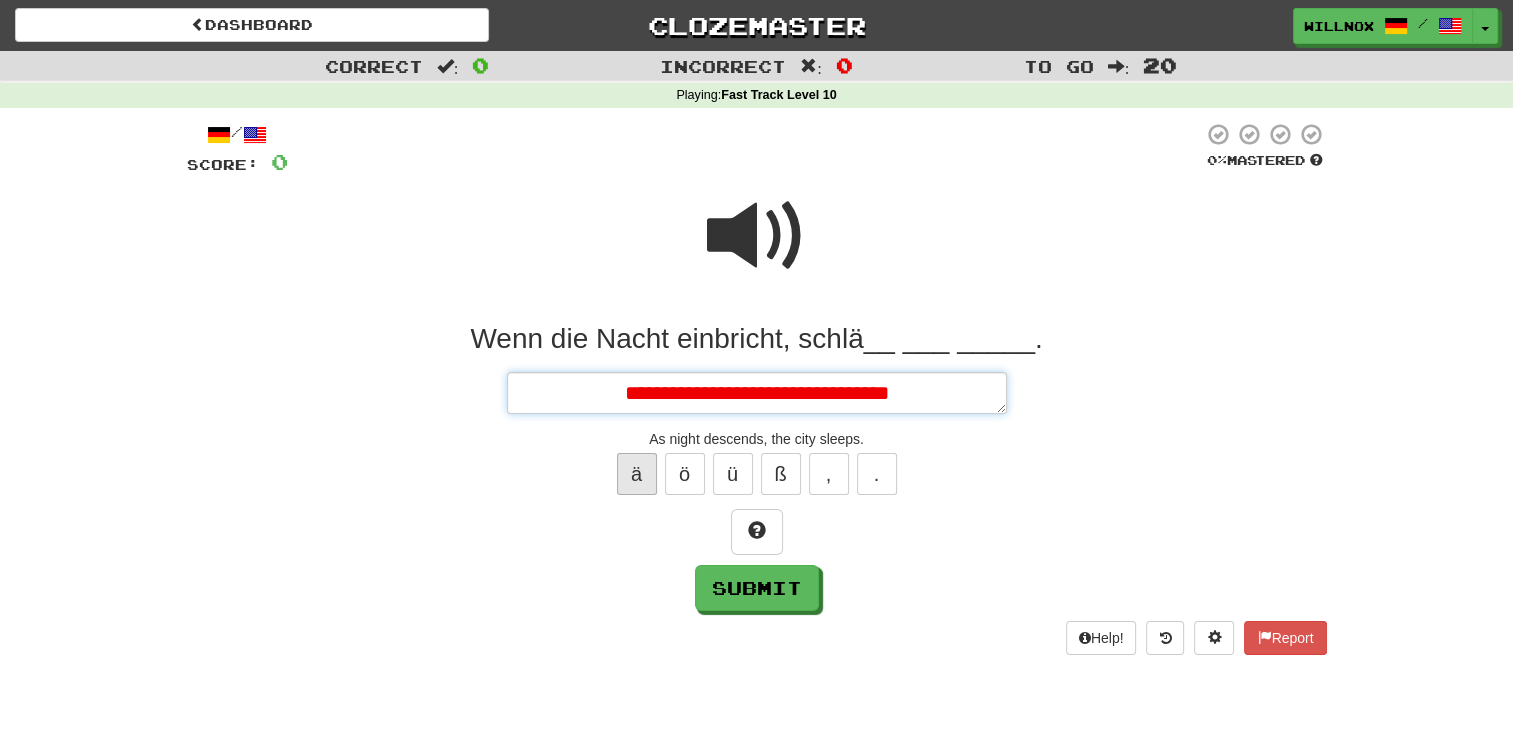 type on "*" 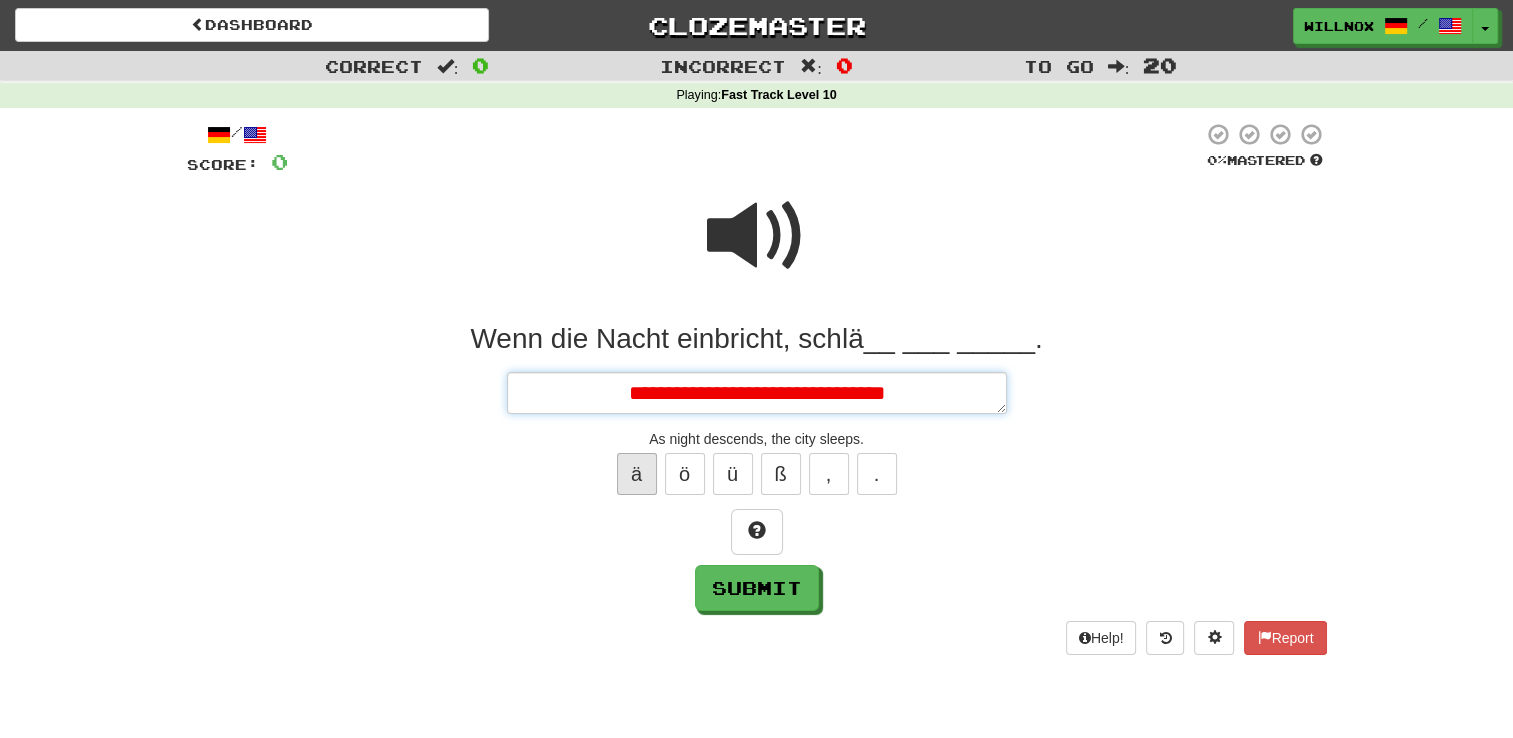 type on "*" 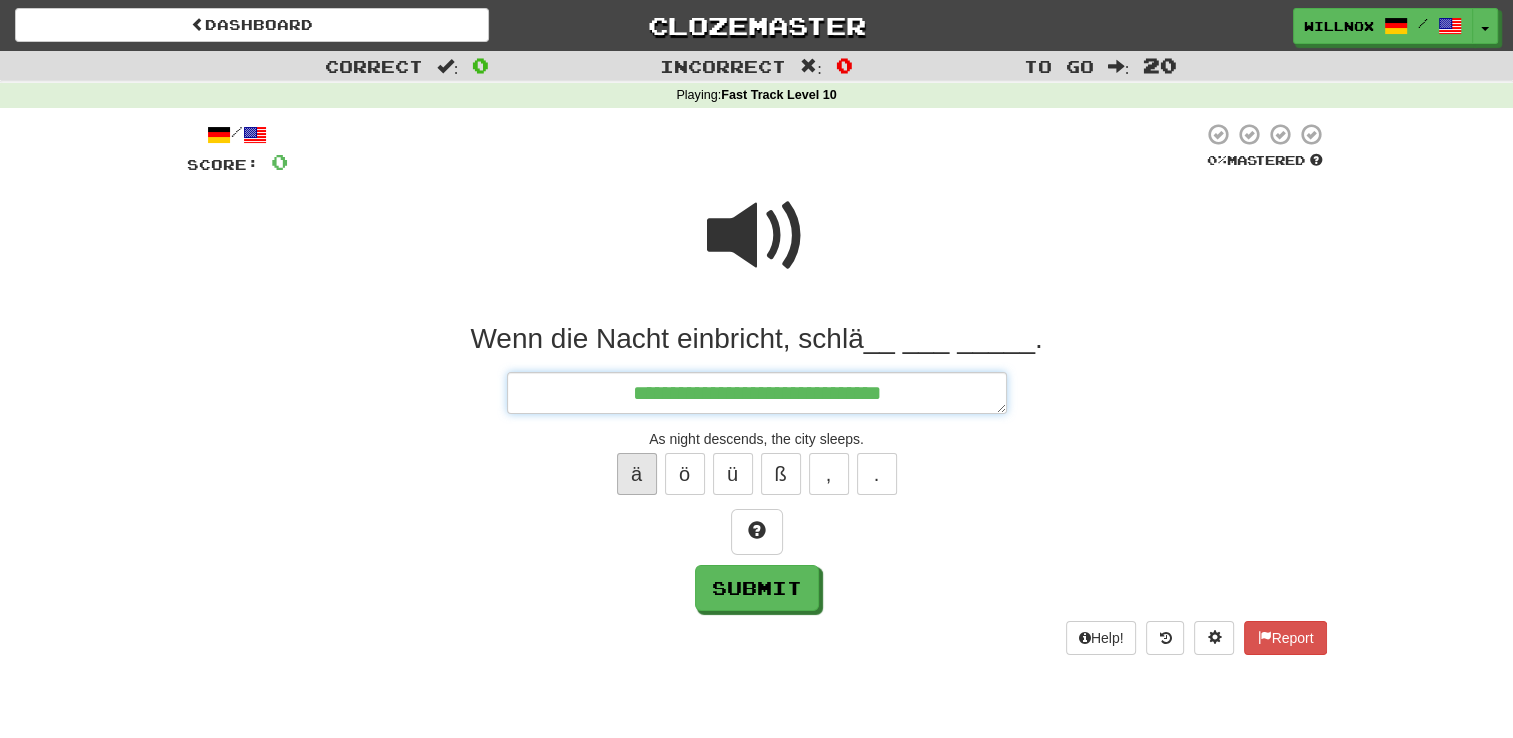 type on "*" 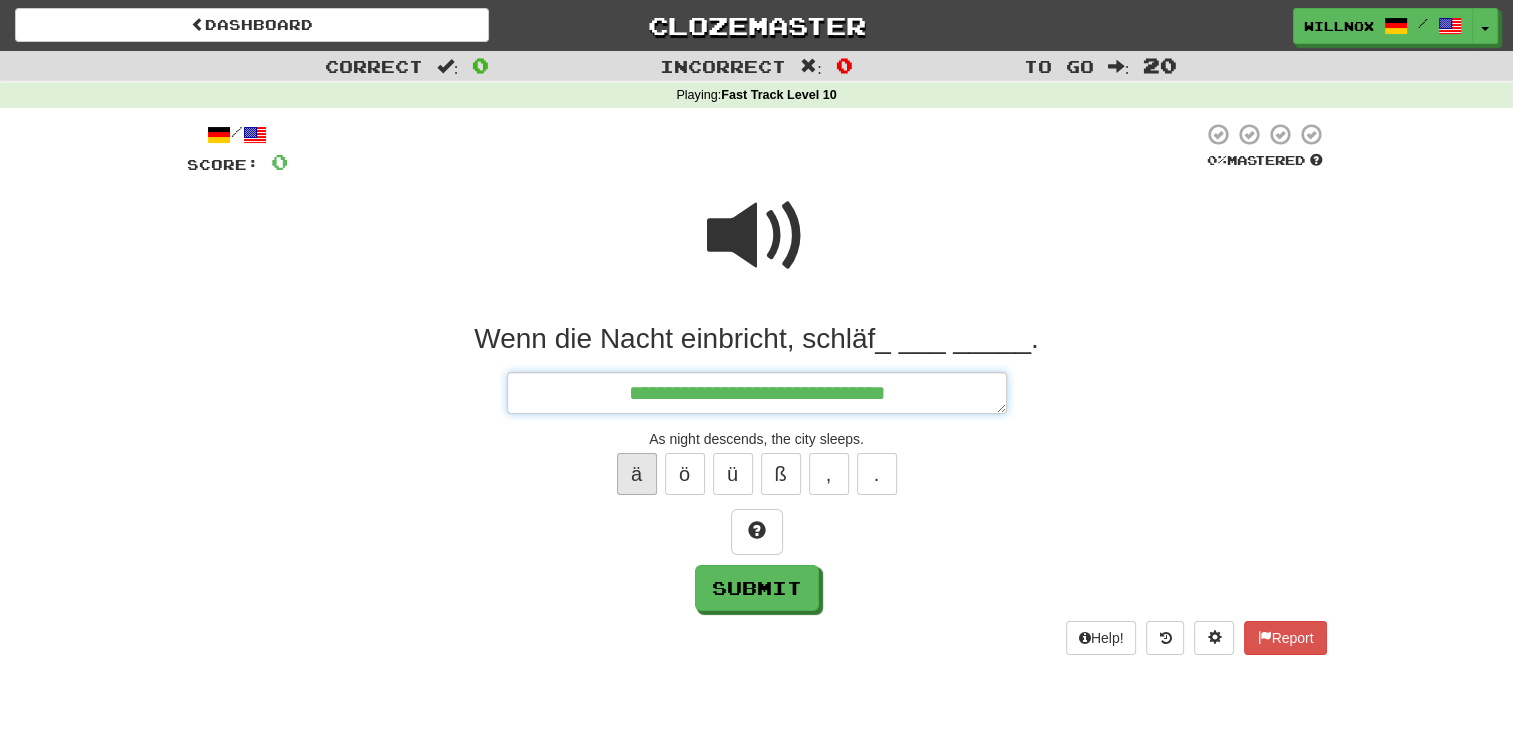 type on "*" 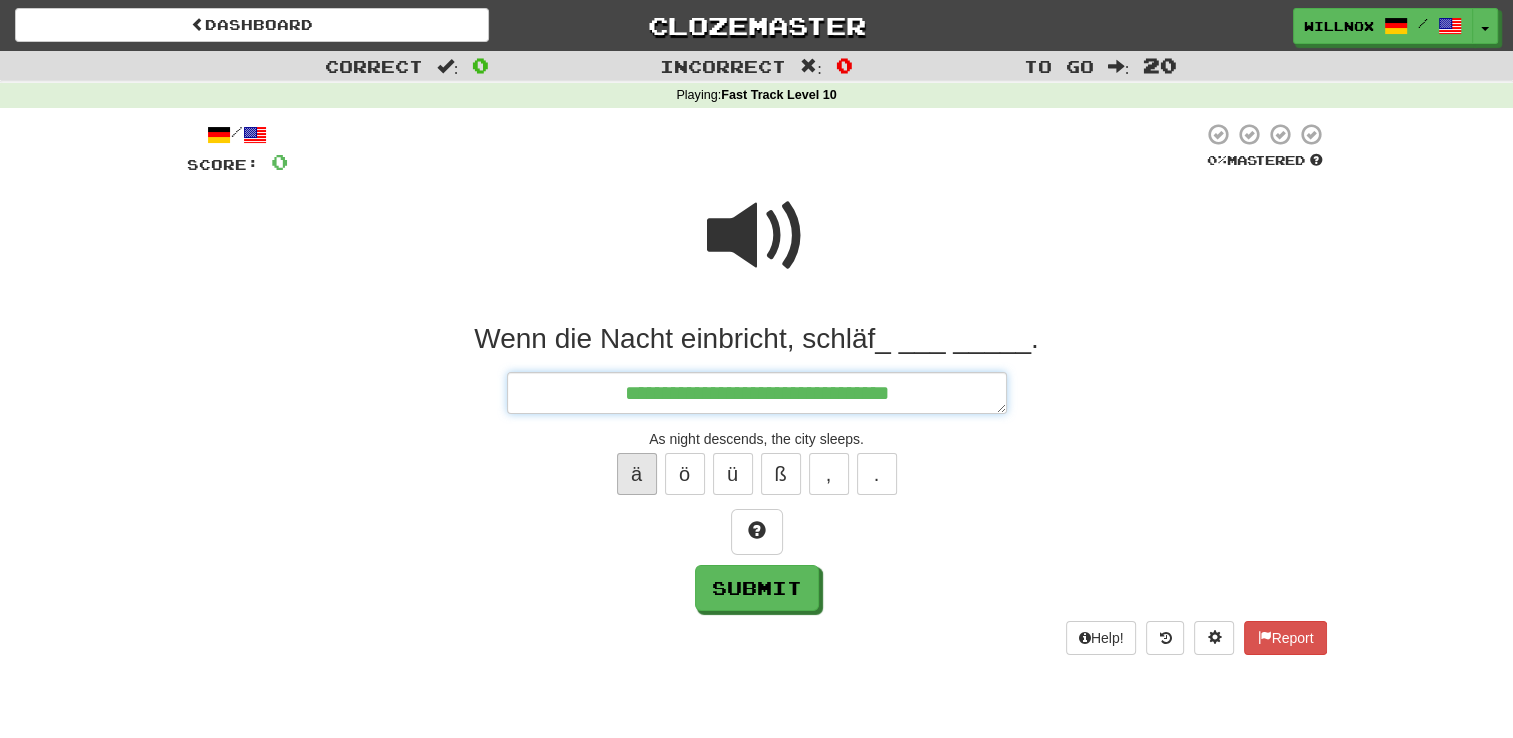type on "**********" 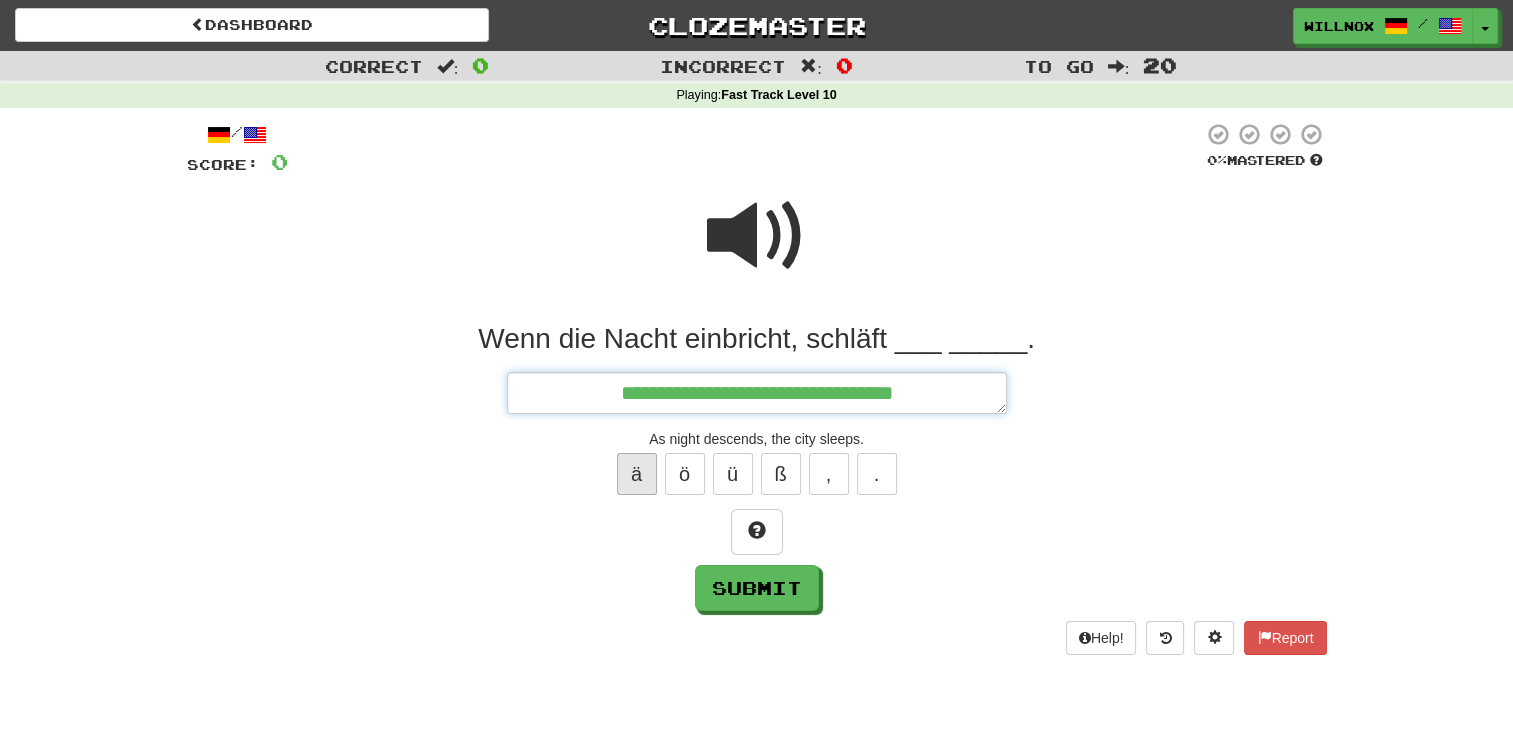 type on "*" 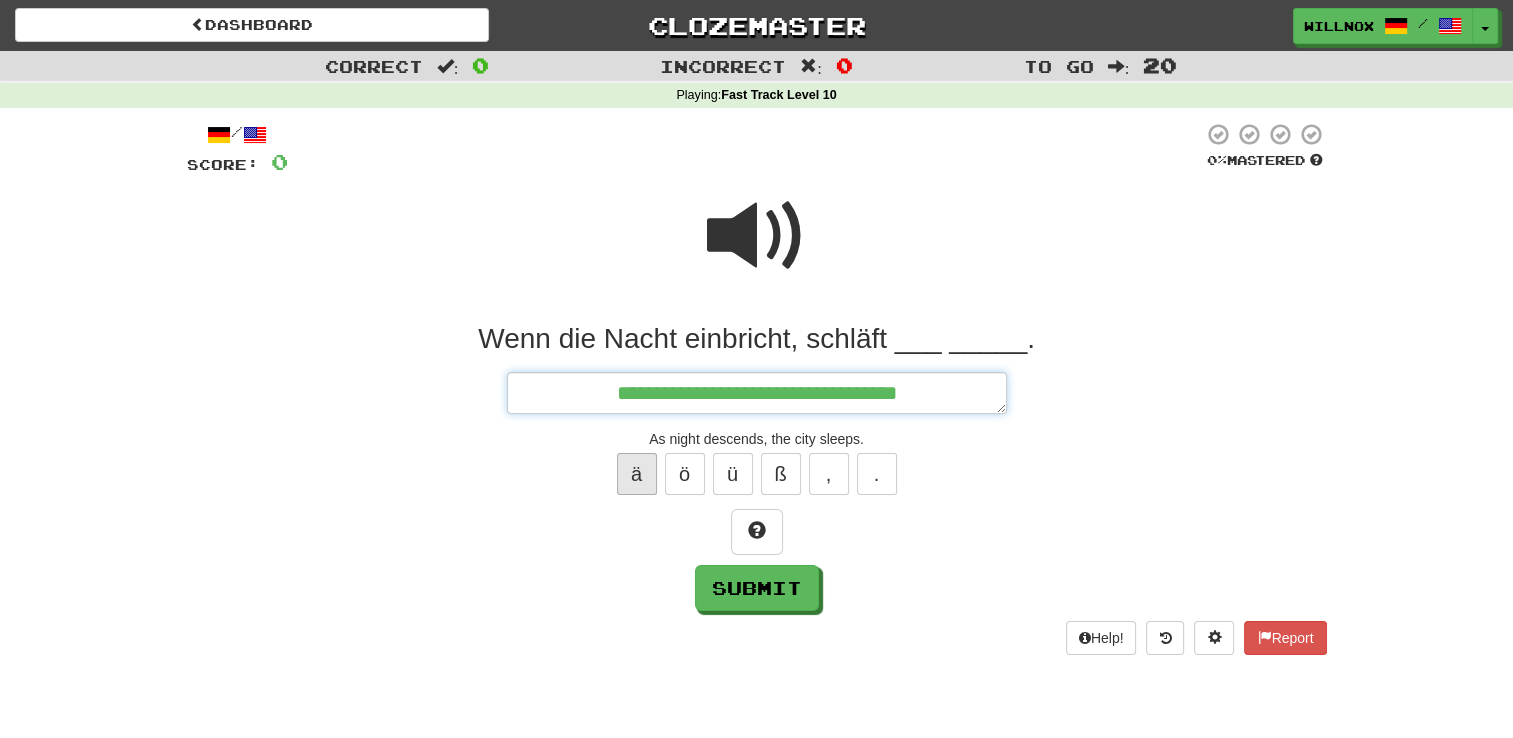 type on "*" 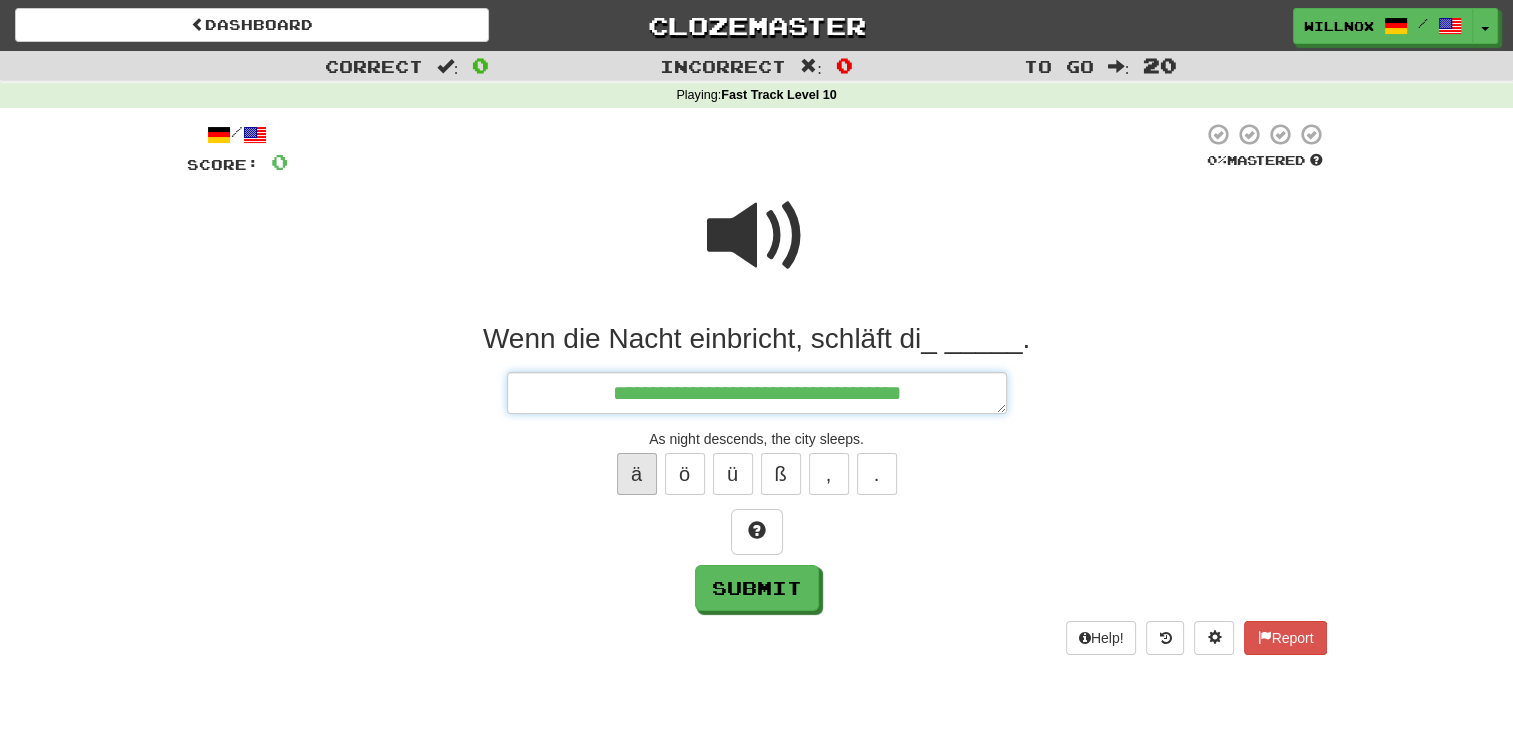 type on "*" 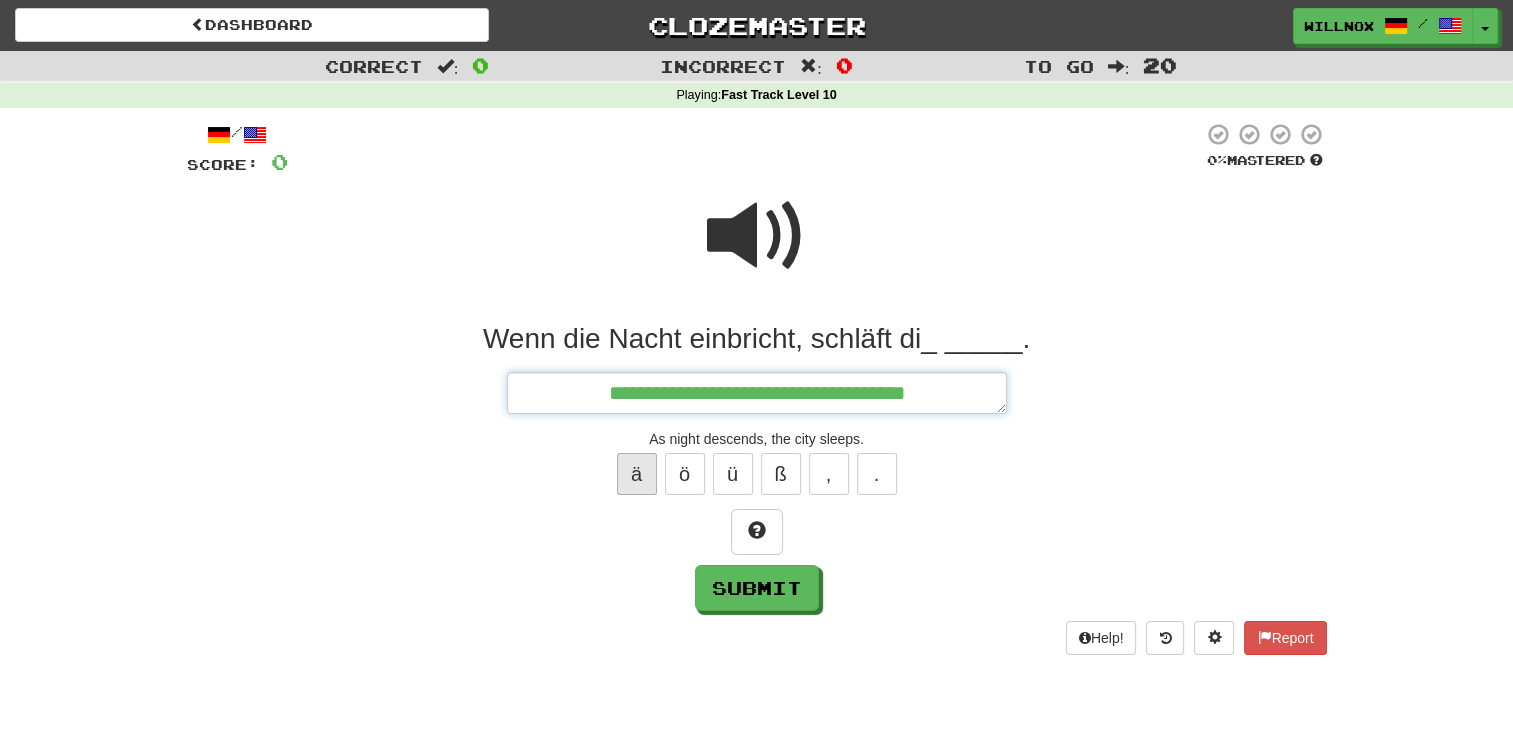 type on "*" 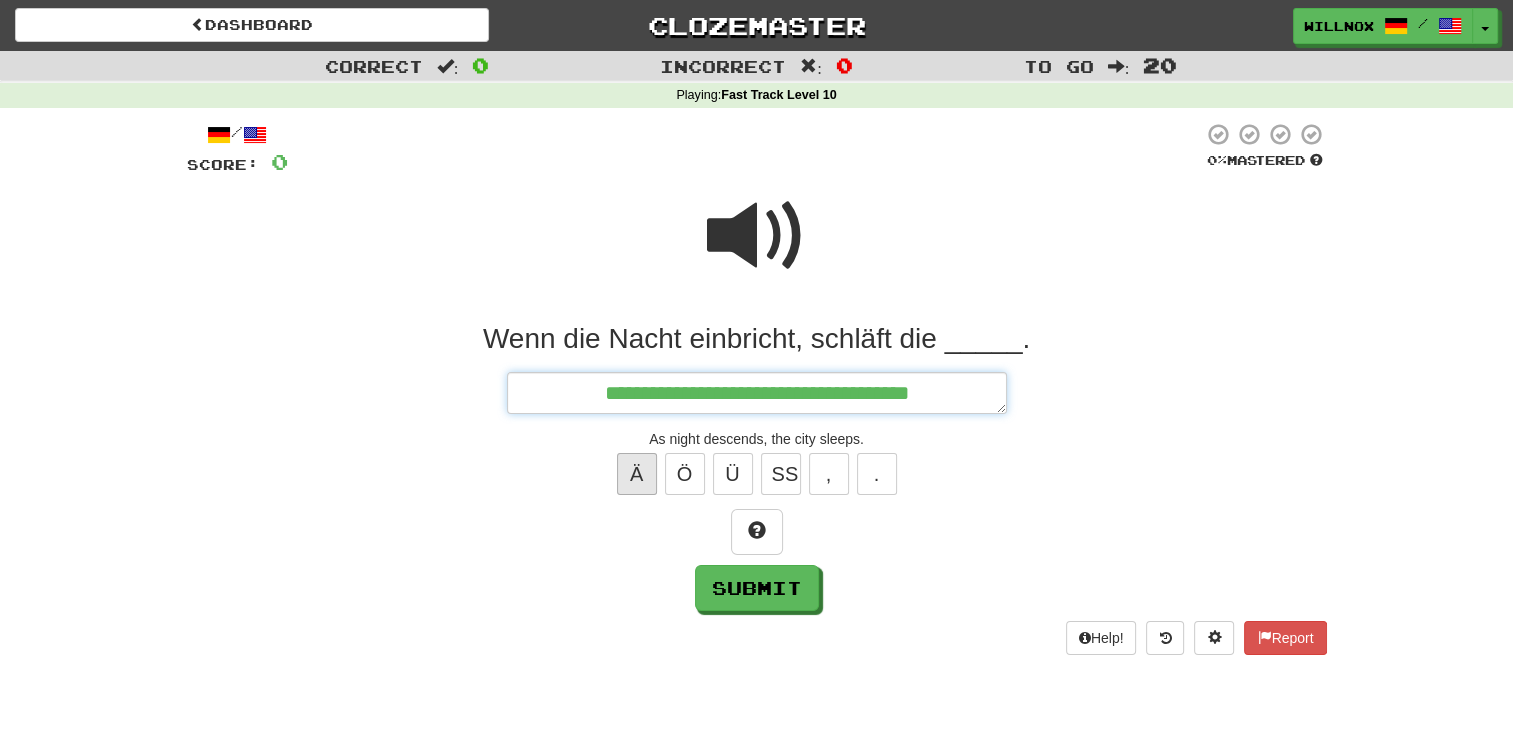 type on "*" 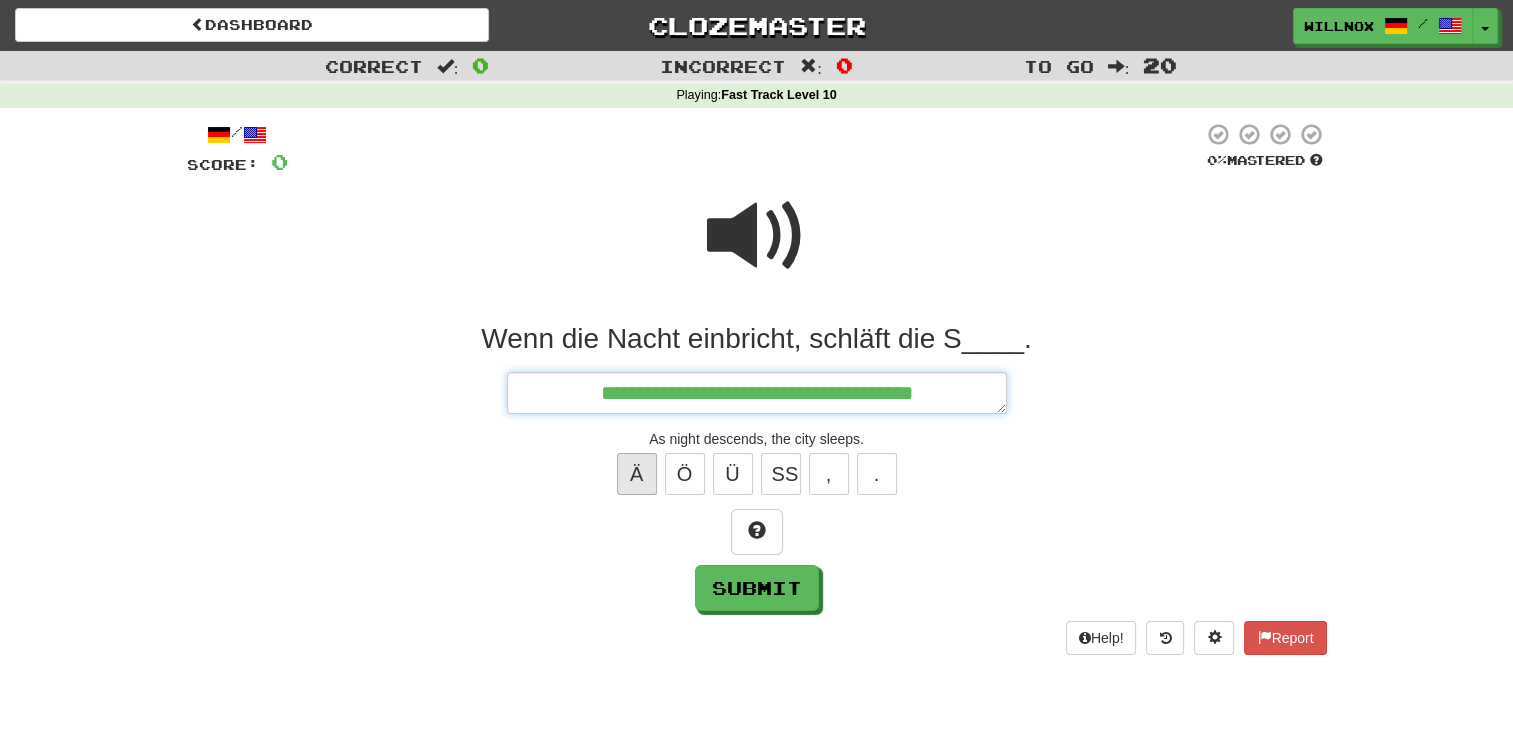 type on "*" 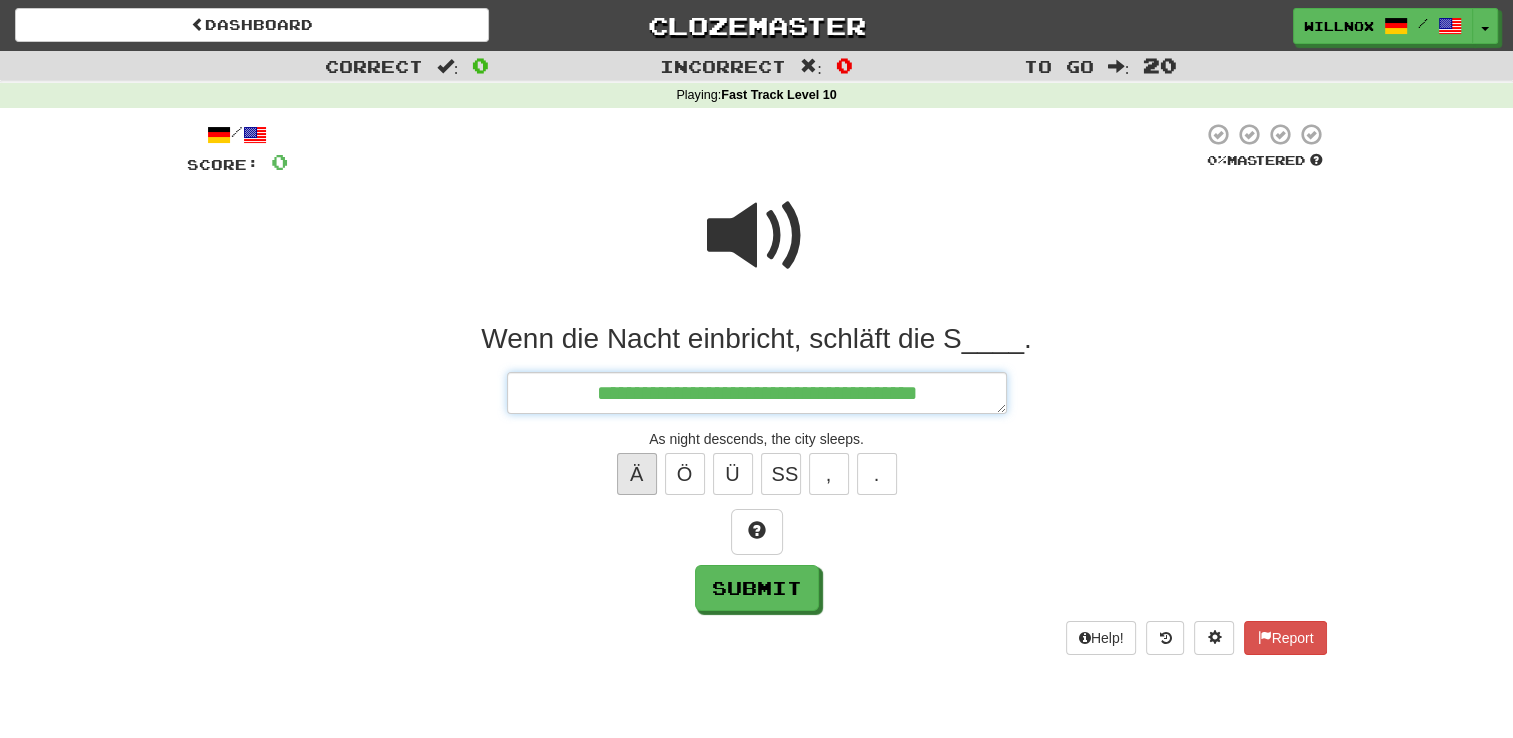 type on "*" 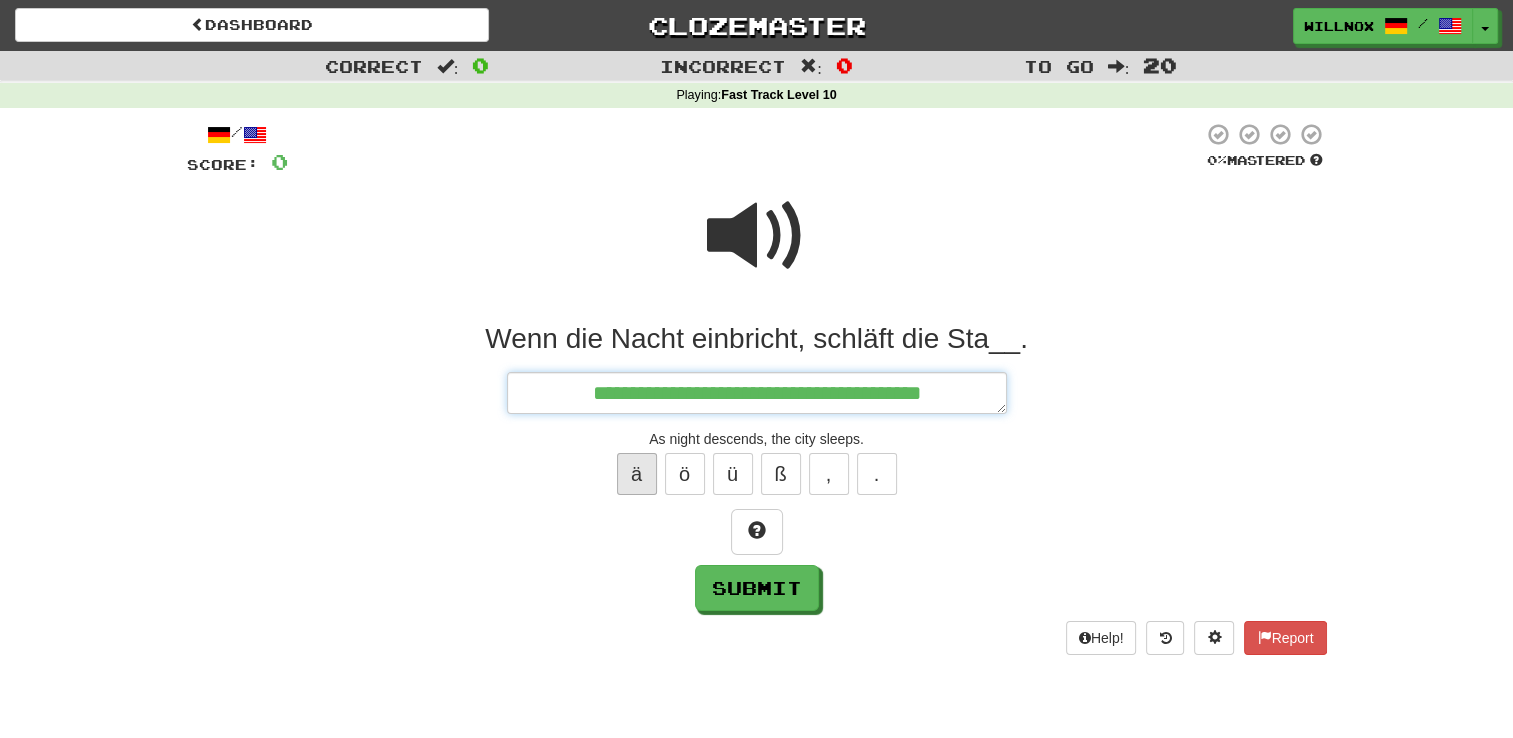 type on "*" 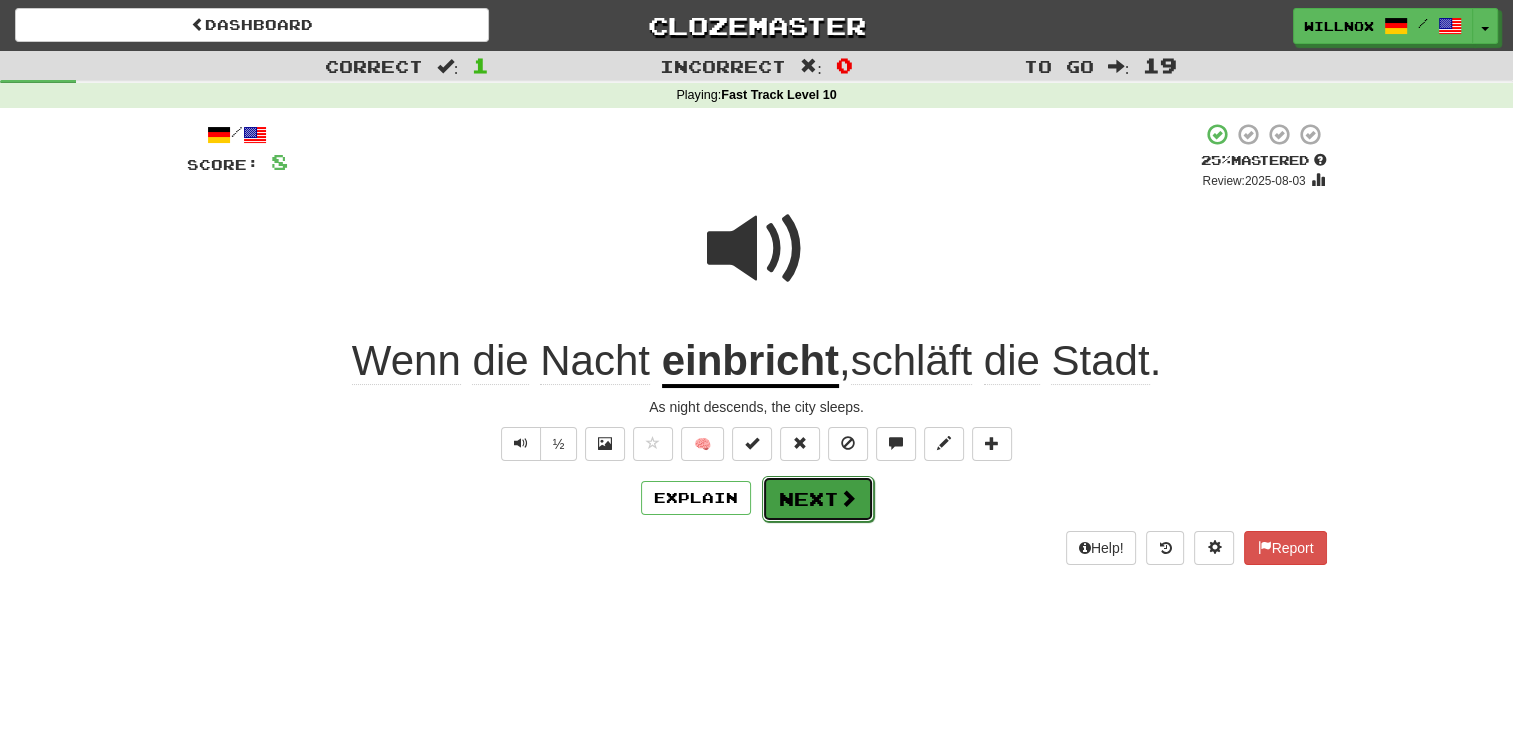click on "Next" at bounding box center [818, 499] 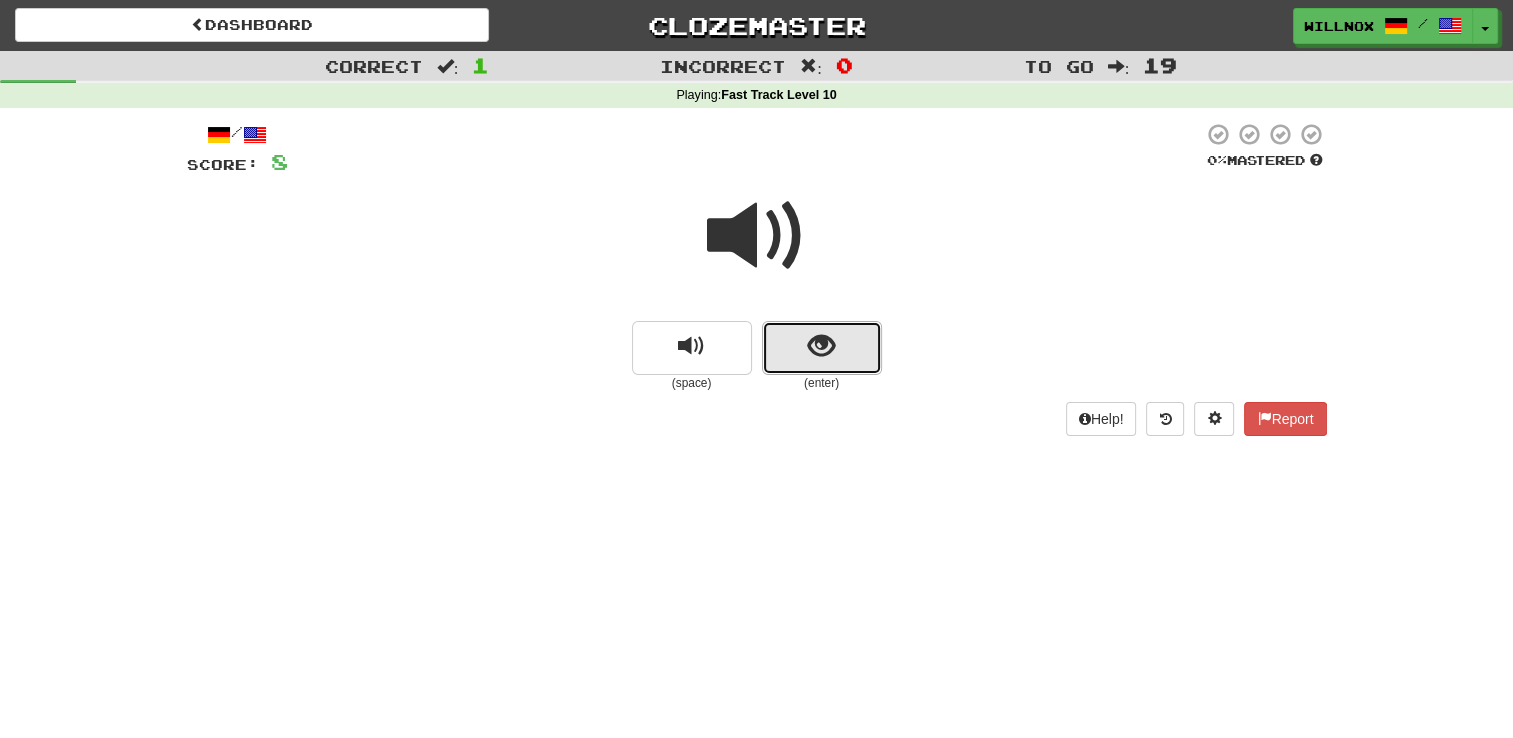 click at bounding box center [821, 346] 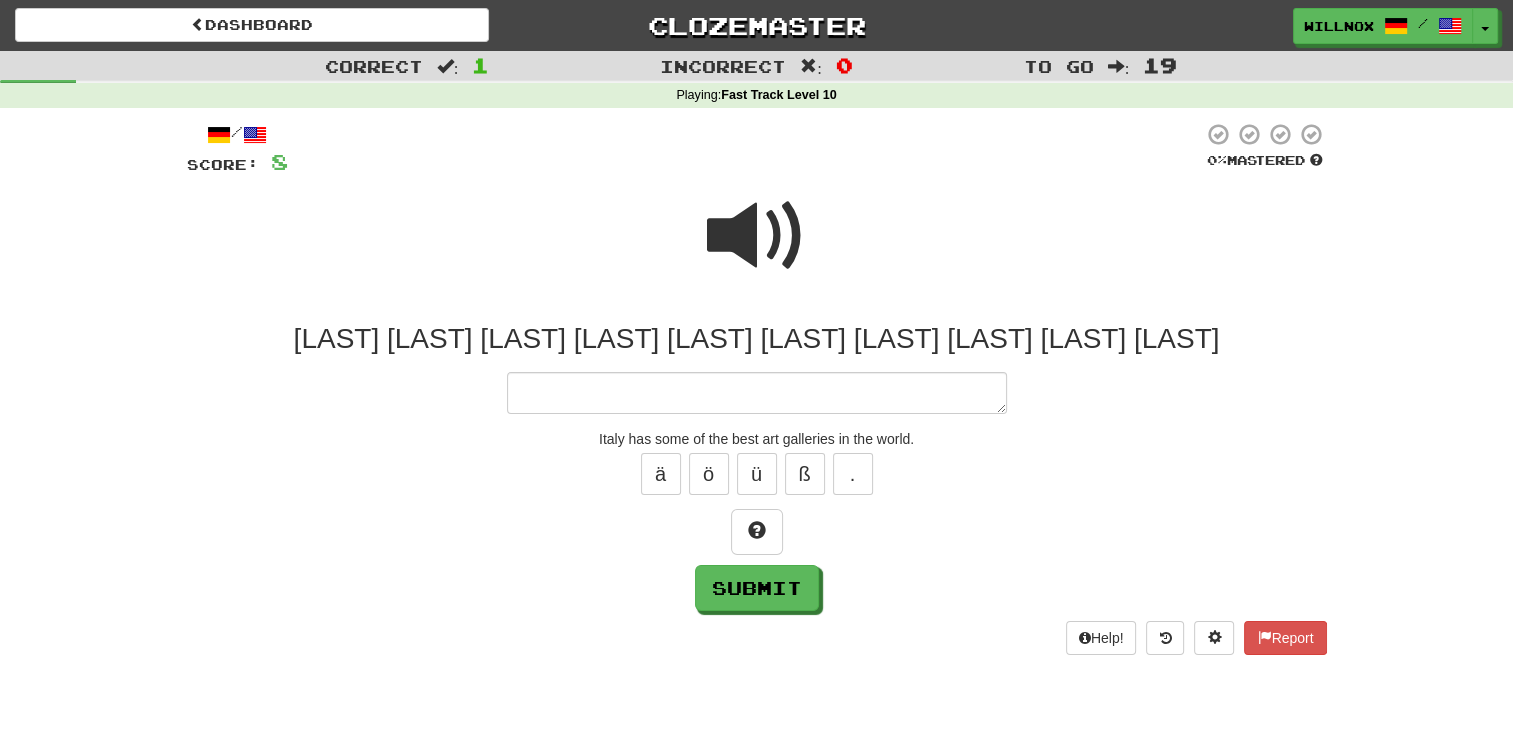 type on "*" 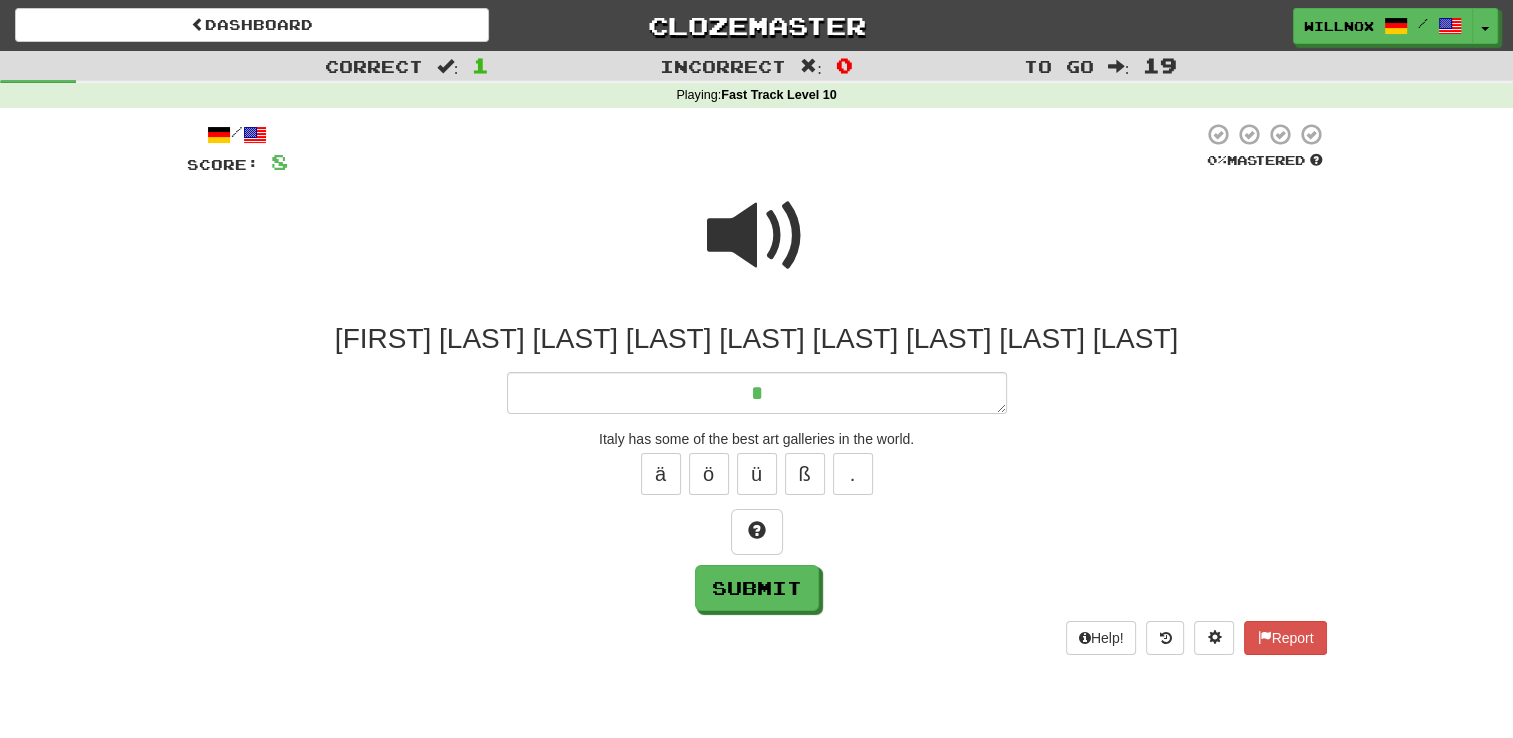 type on "*" 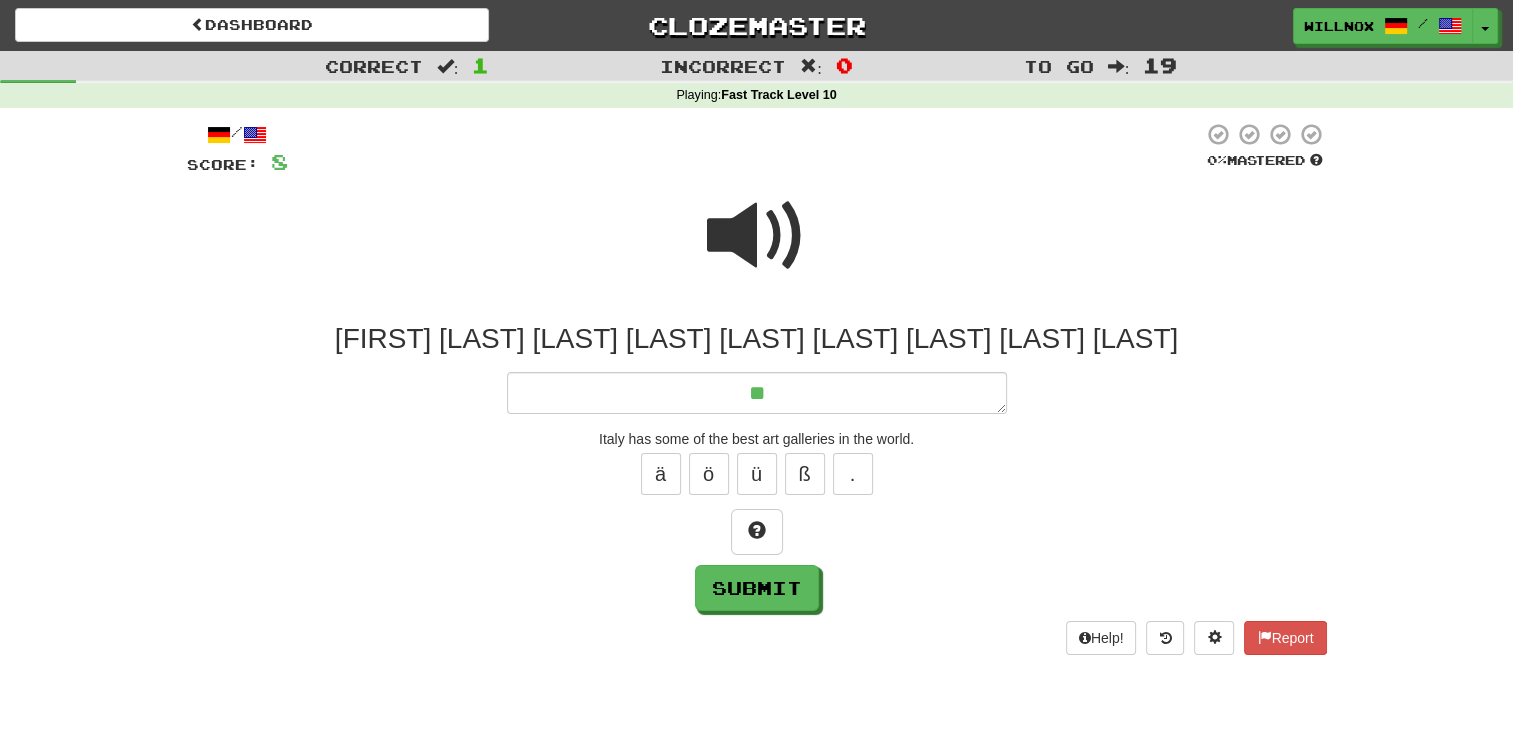 type on "*" 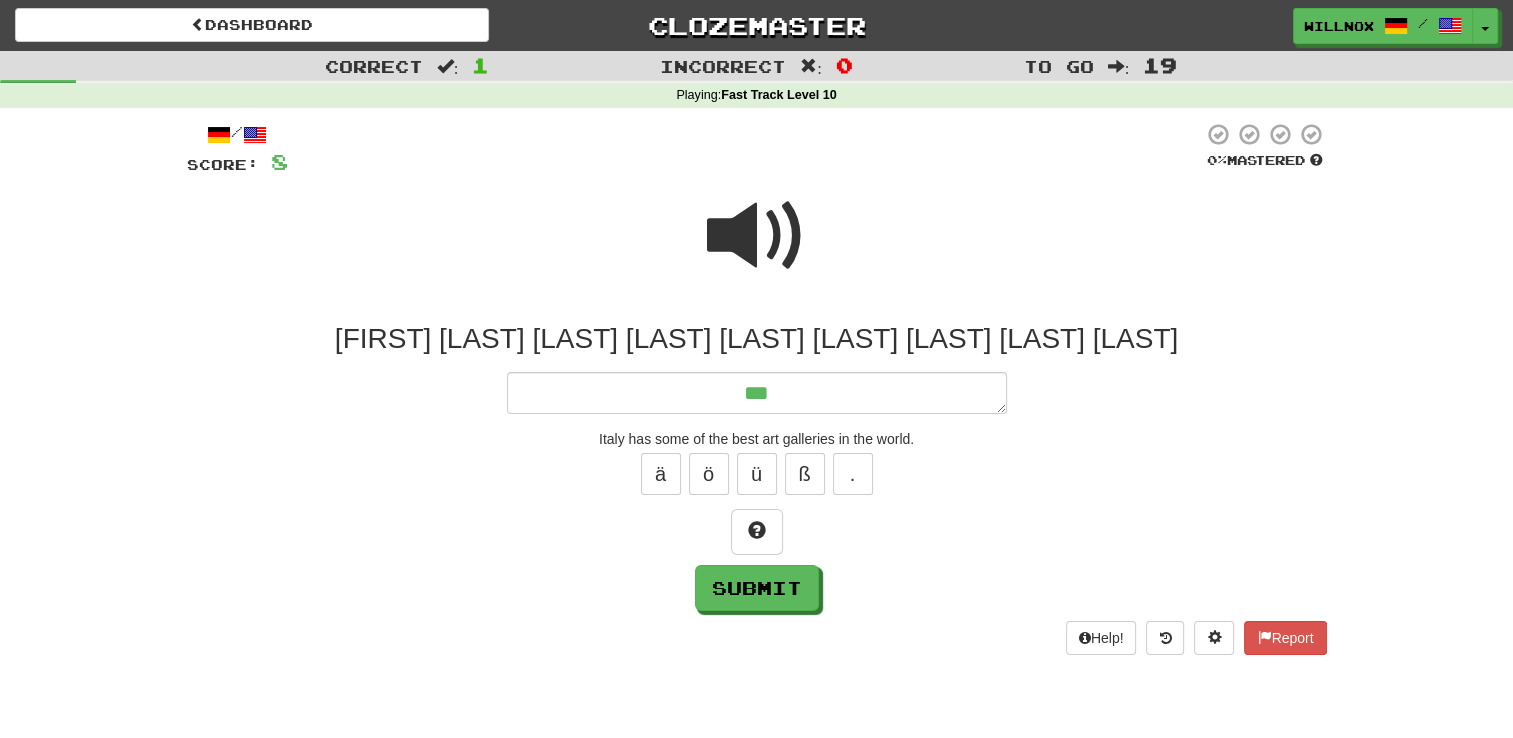 type on "*" 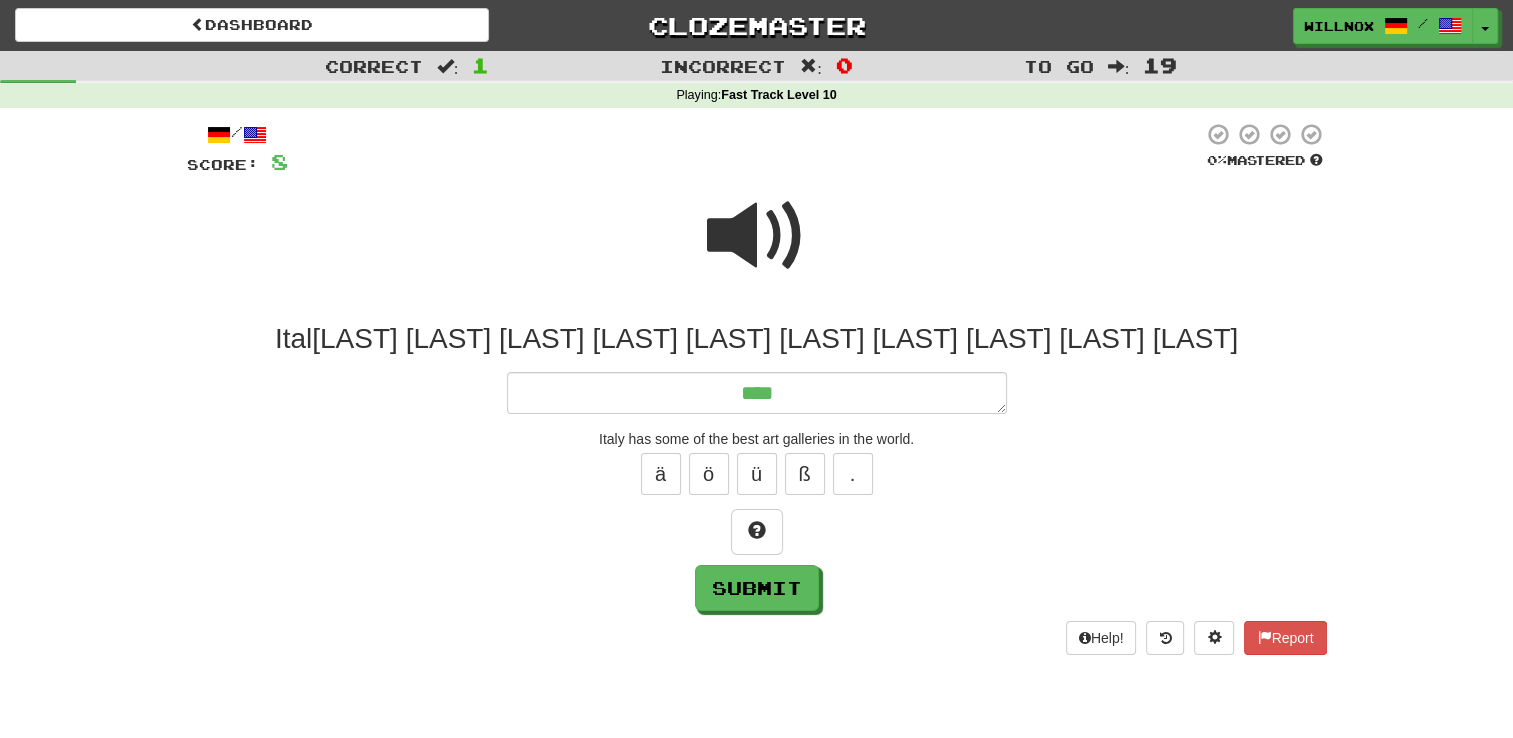 type on "*****" 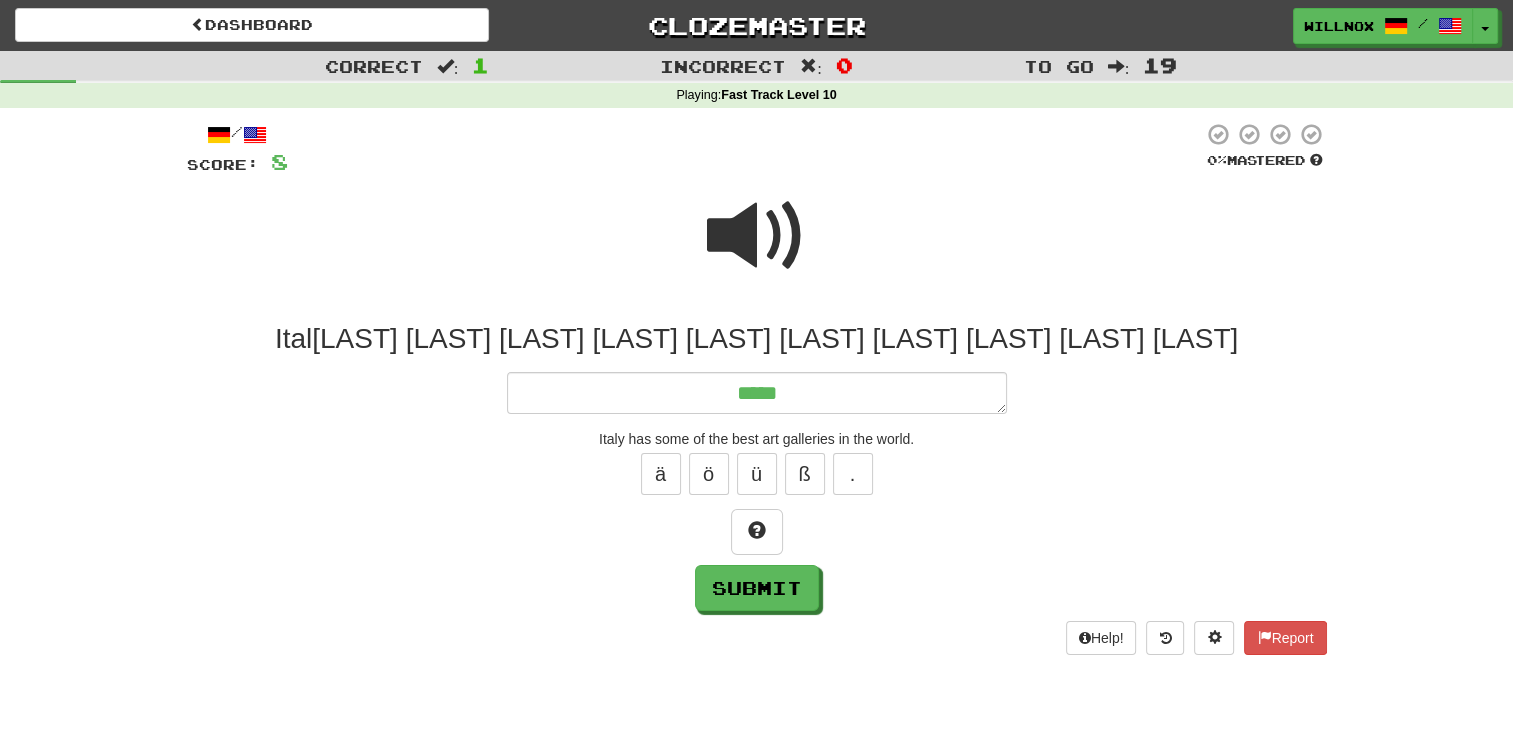 type on "*" 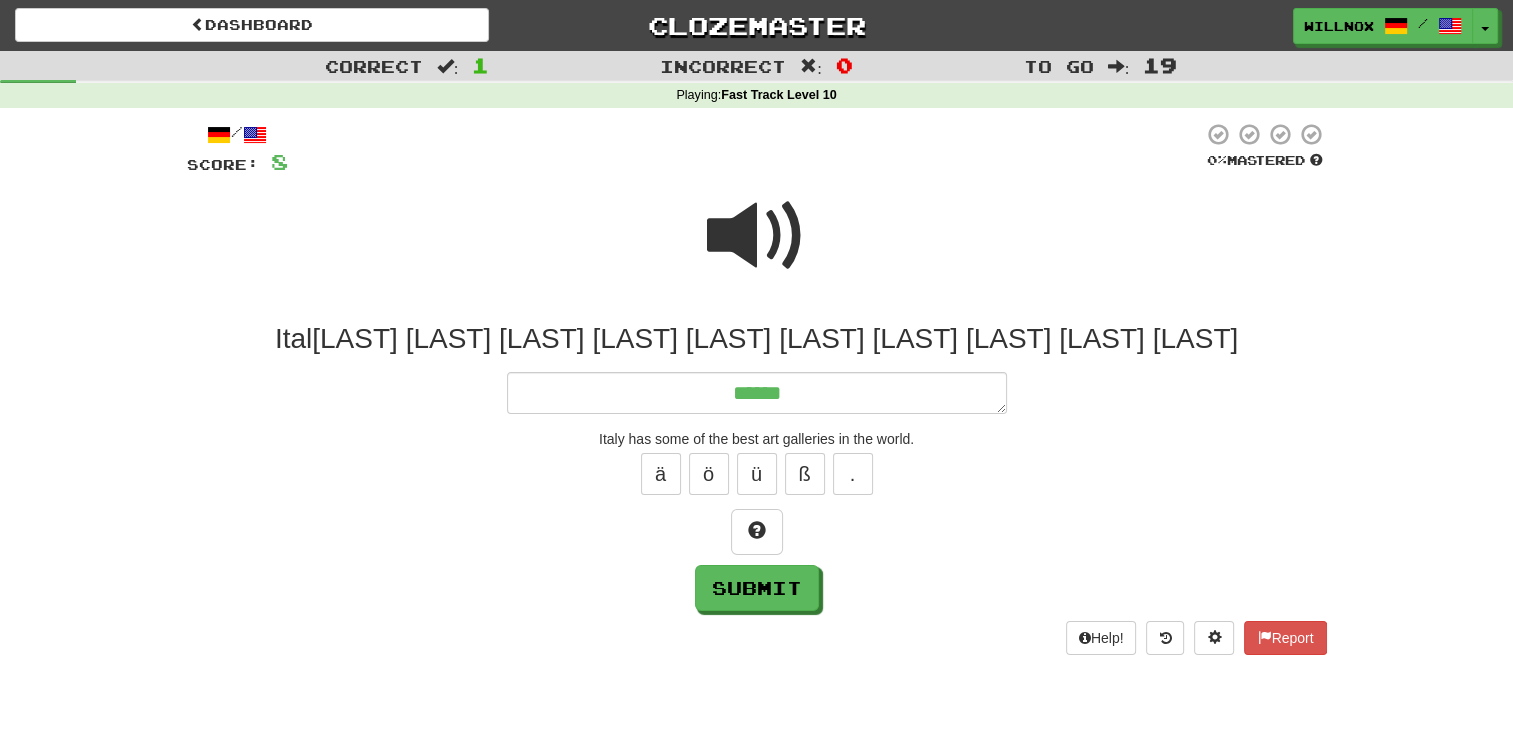 type on "*" 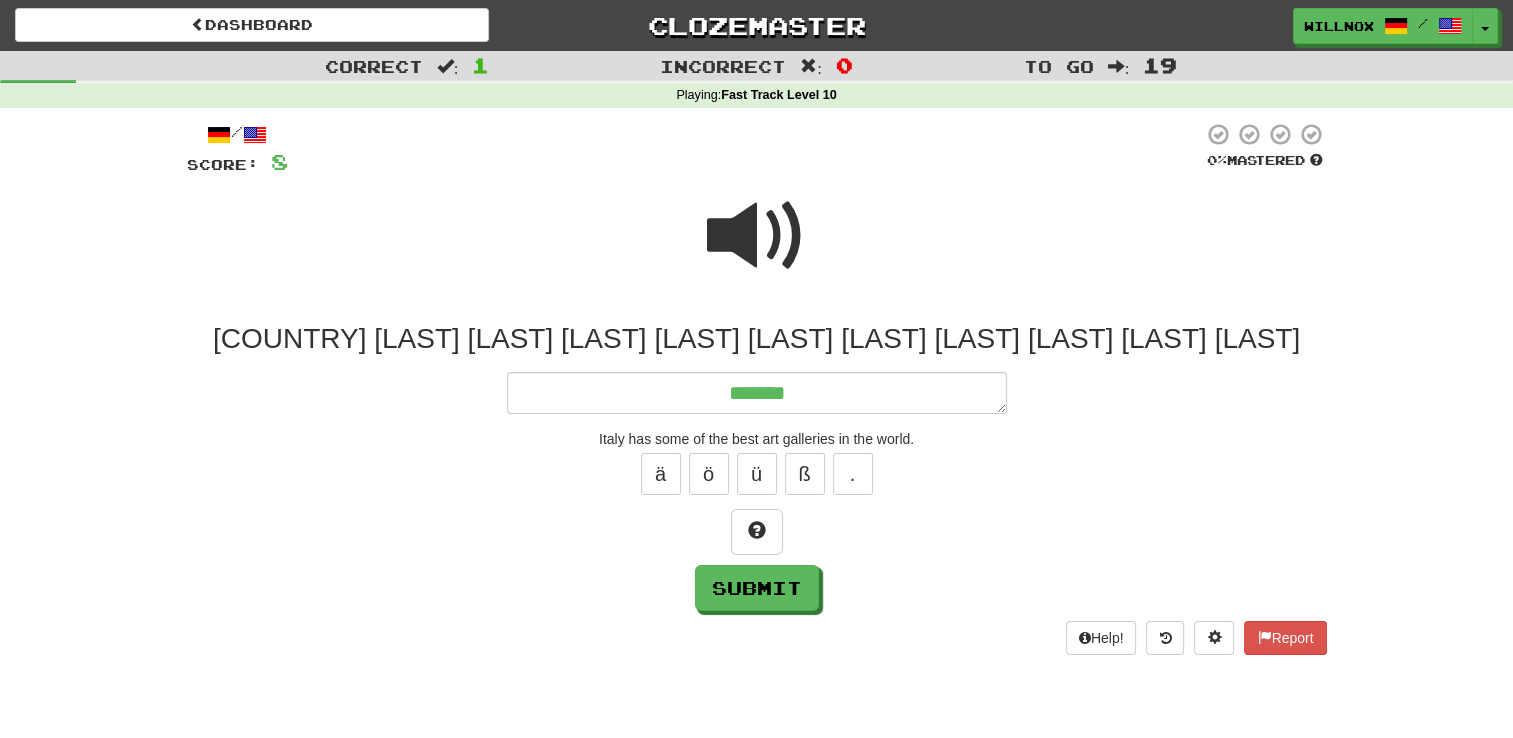 type on "*" 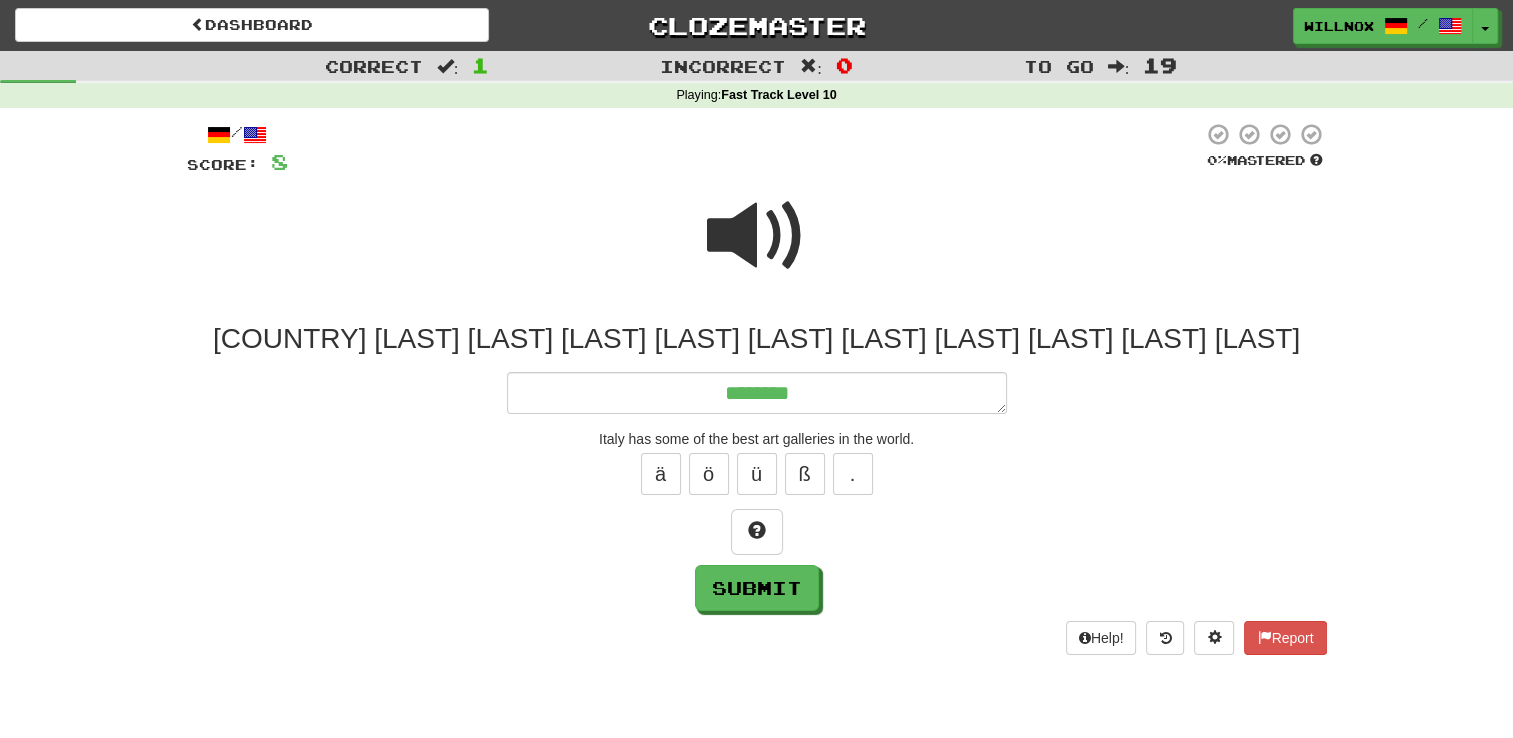 type on "*" 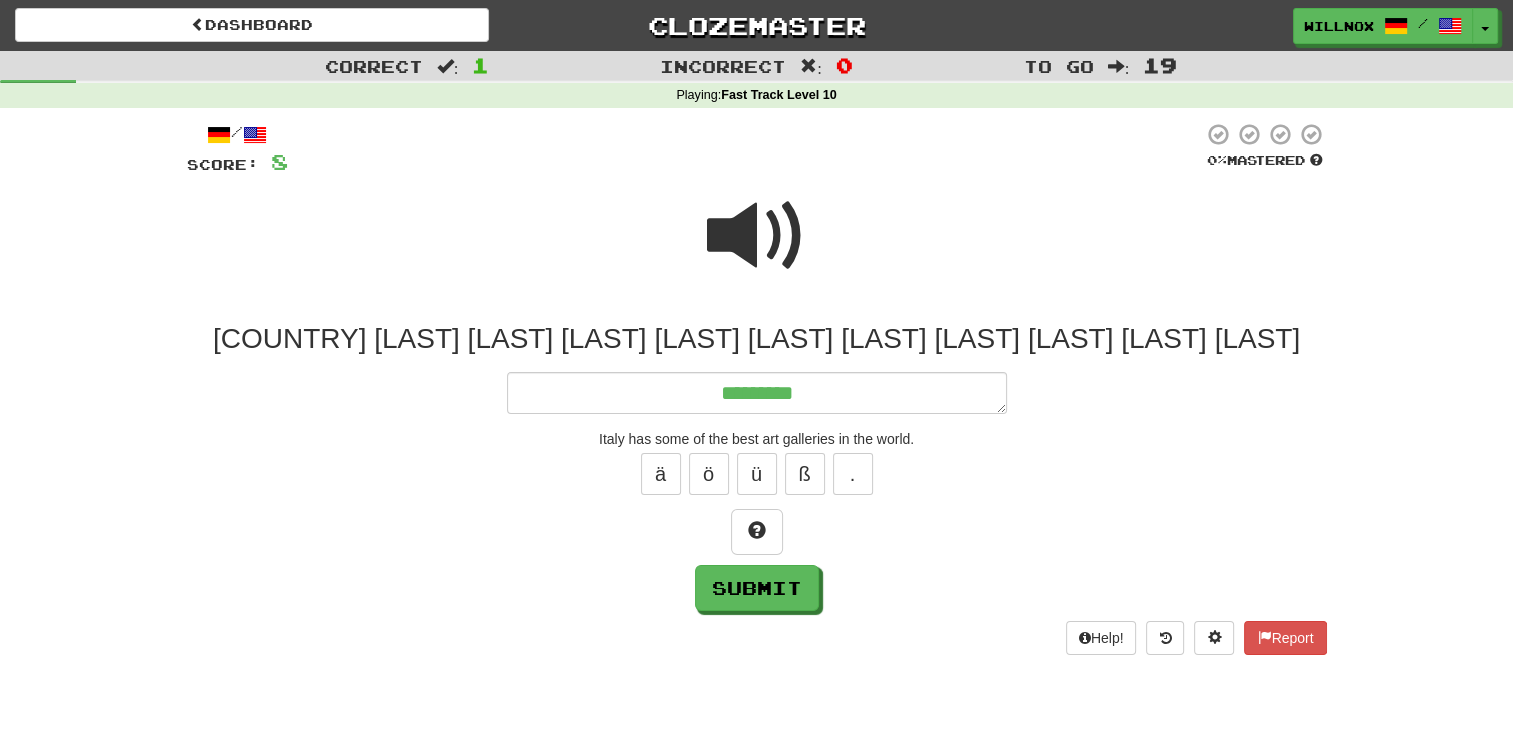 type on "*" 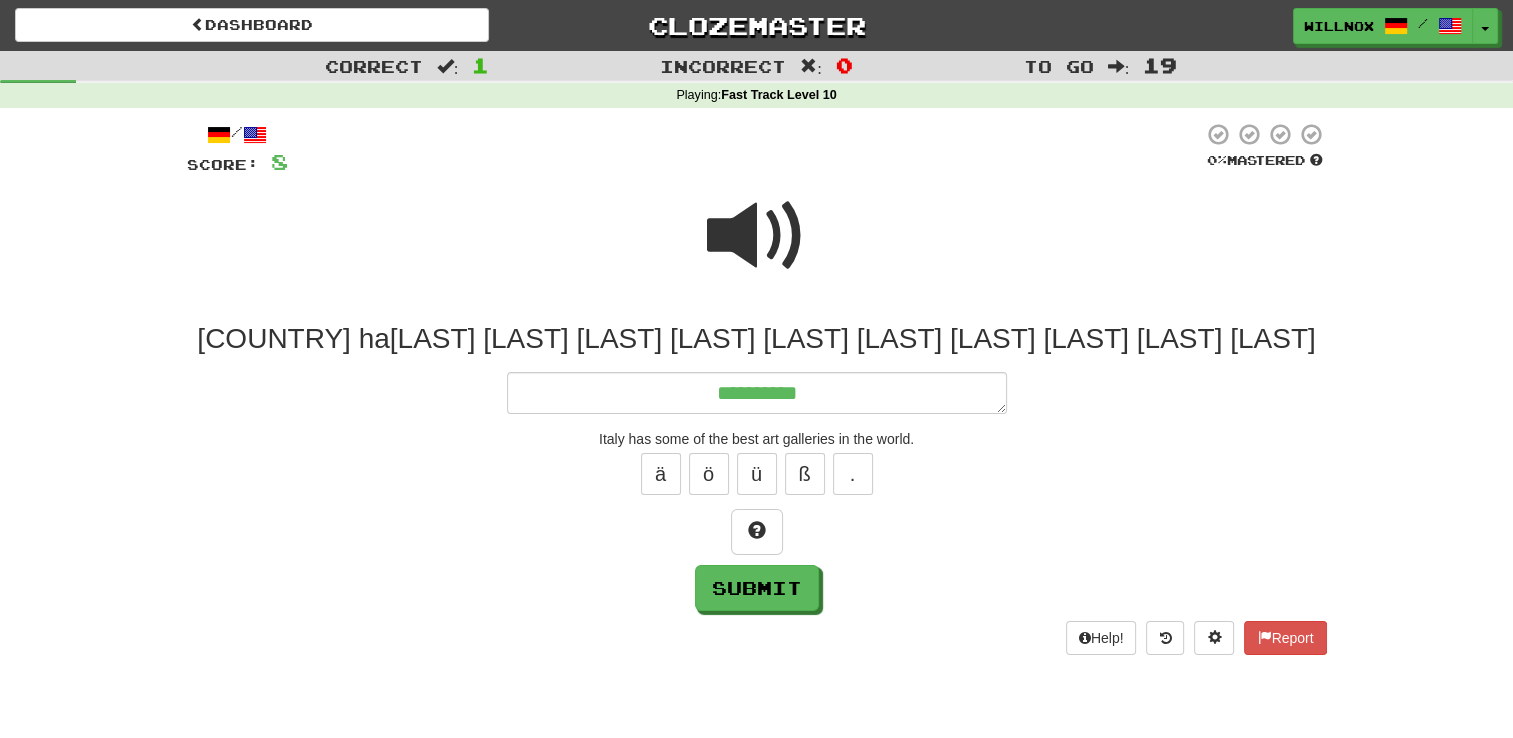 type on "*" 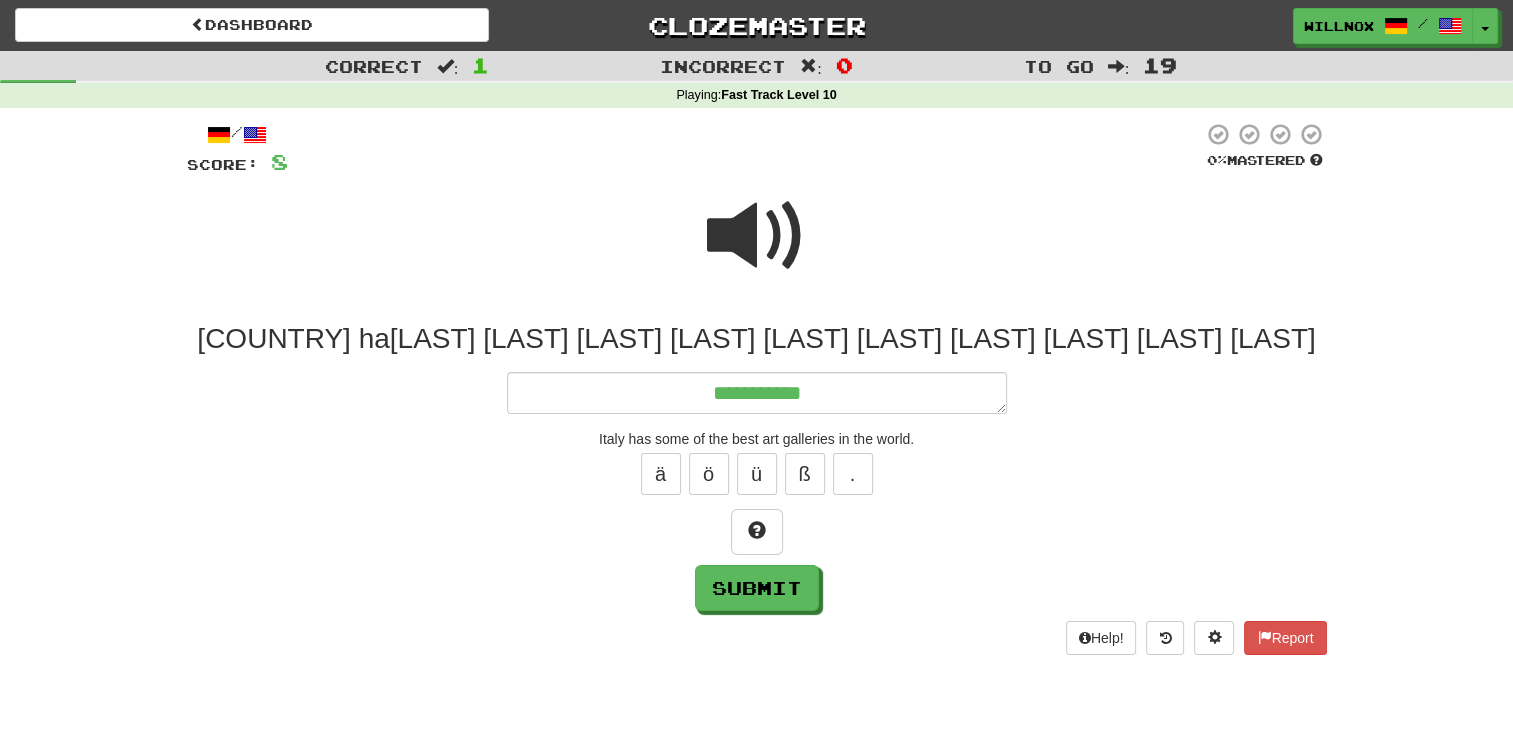 type on "**********" 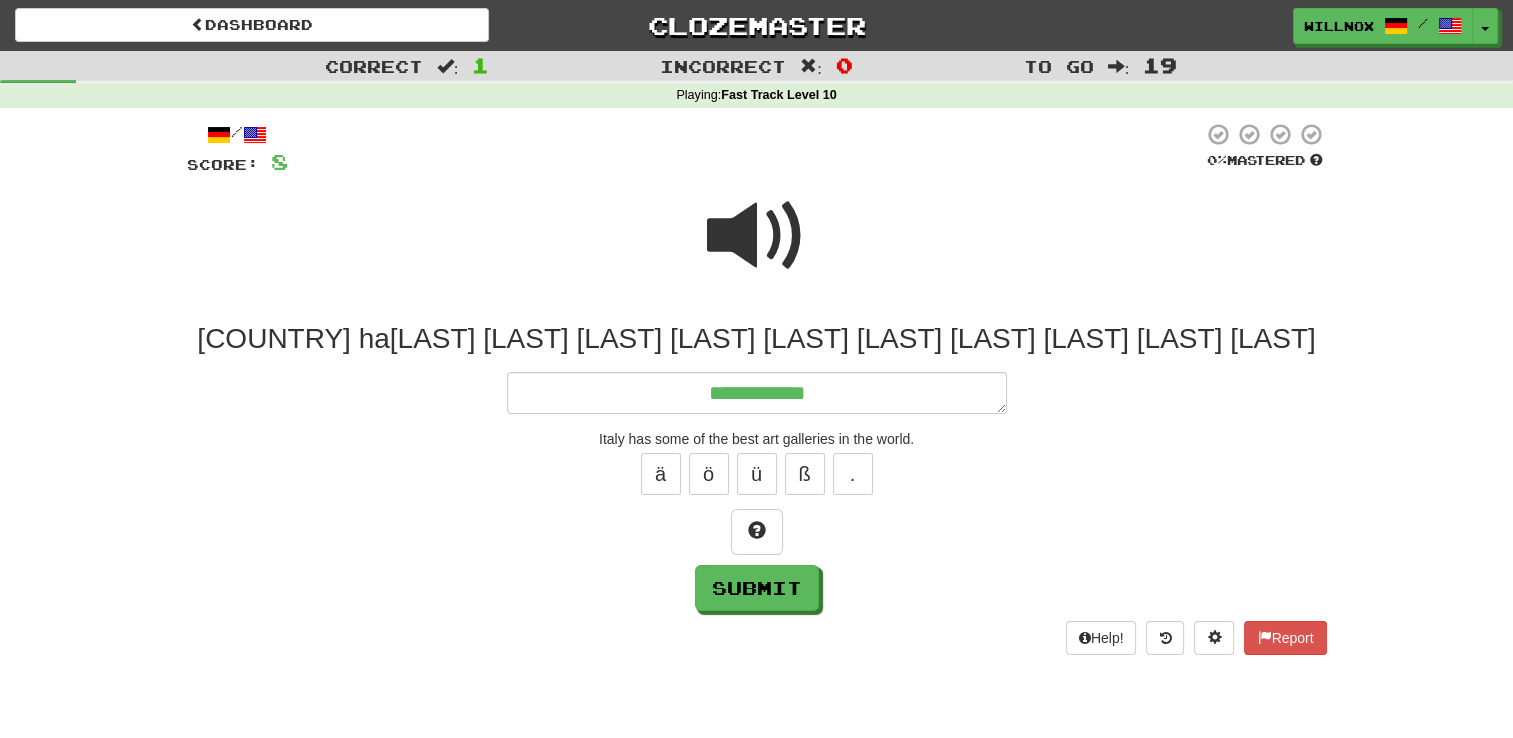 type on "*" 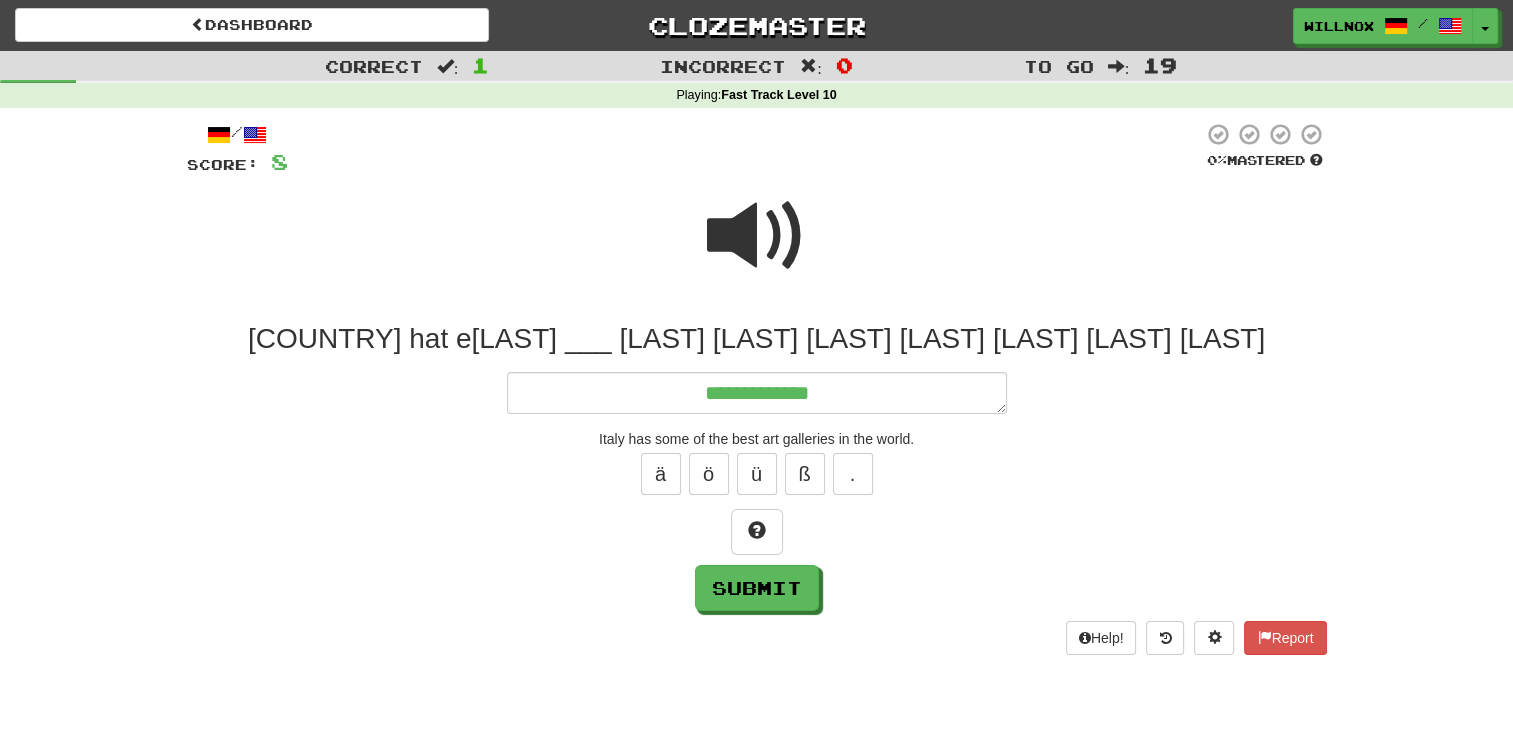 type on "**********" 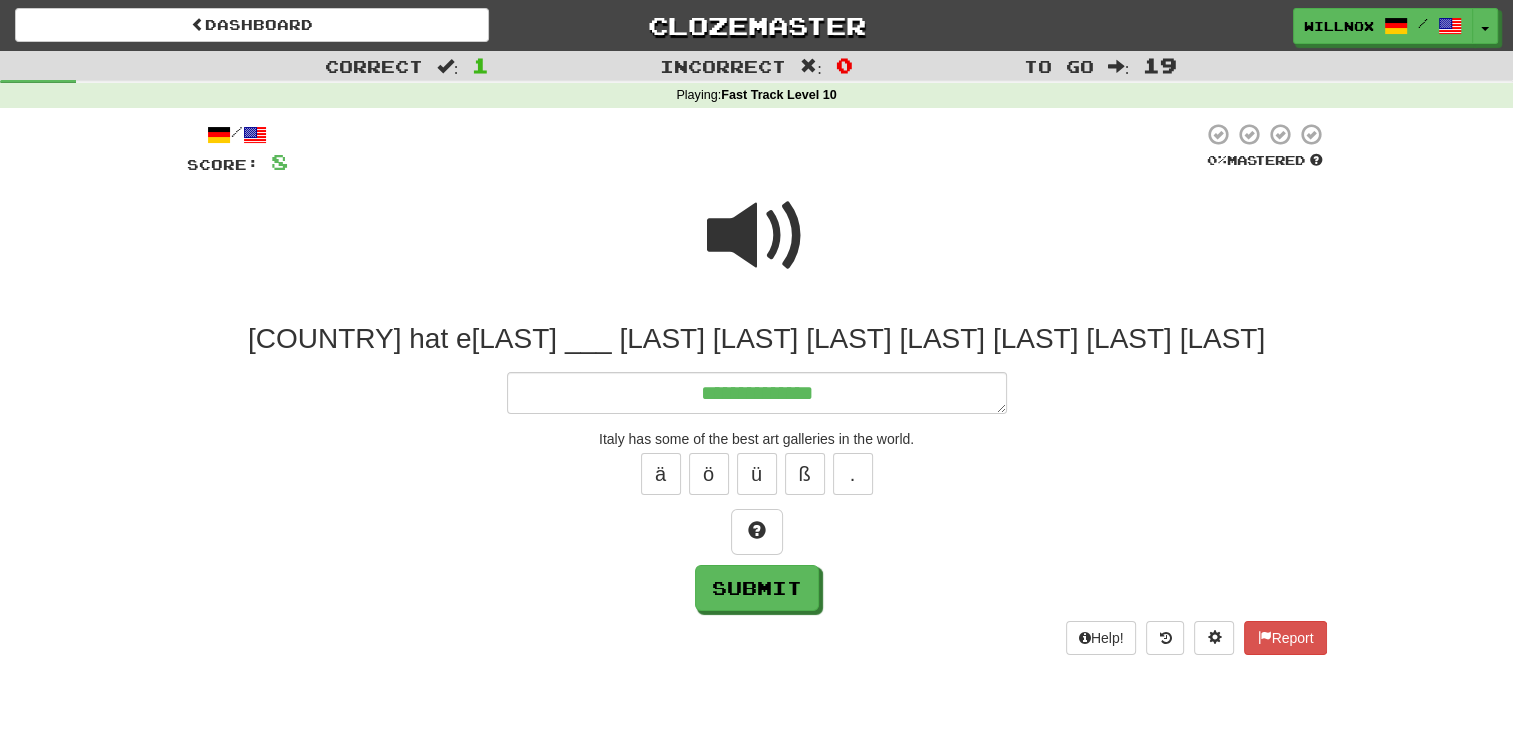type on "*" 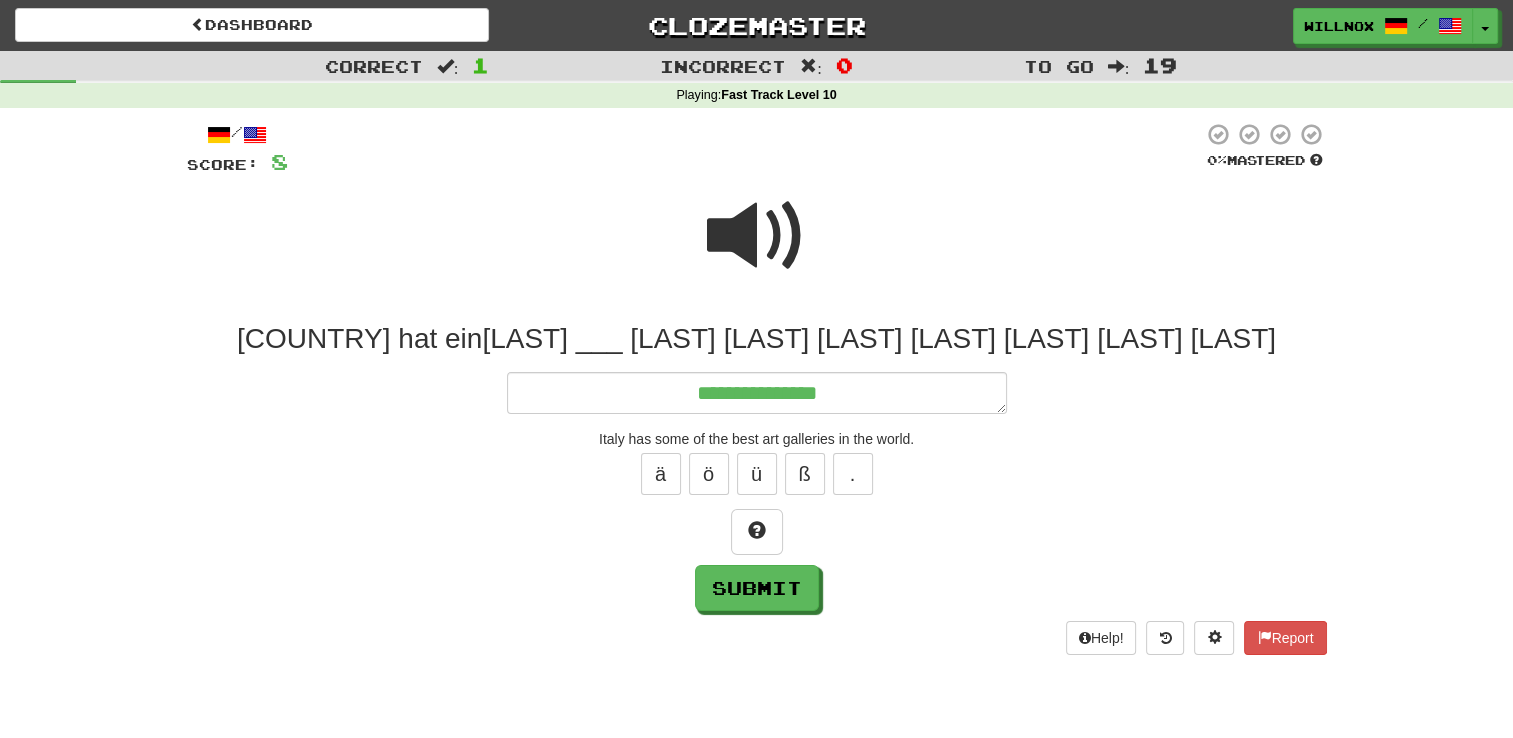 type on "*" 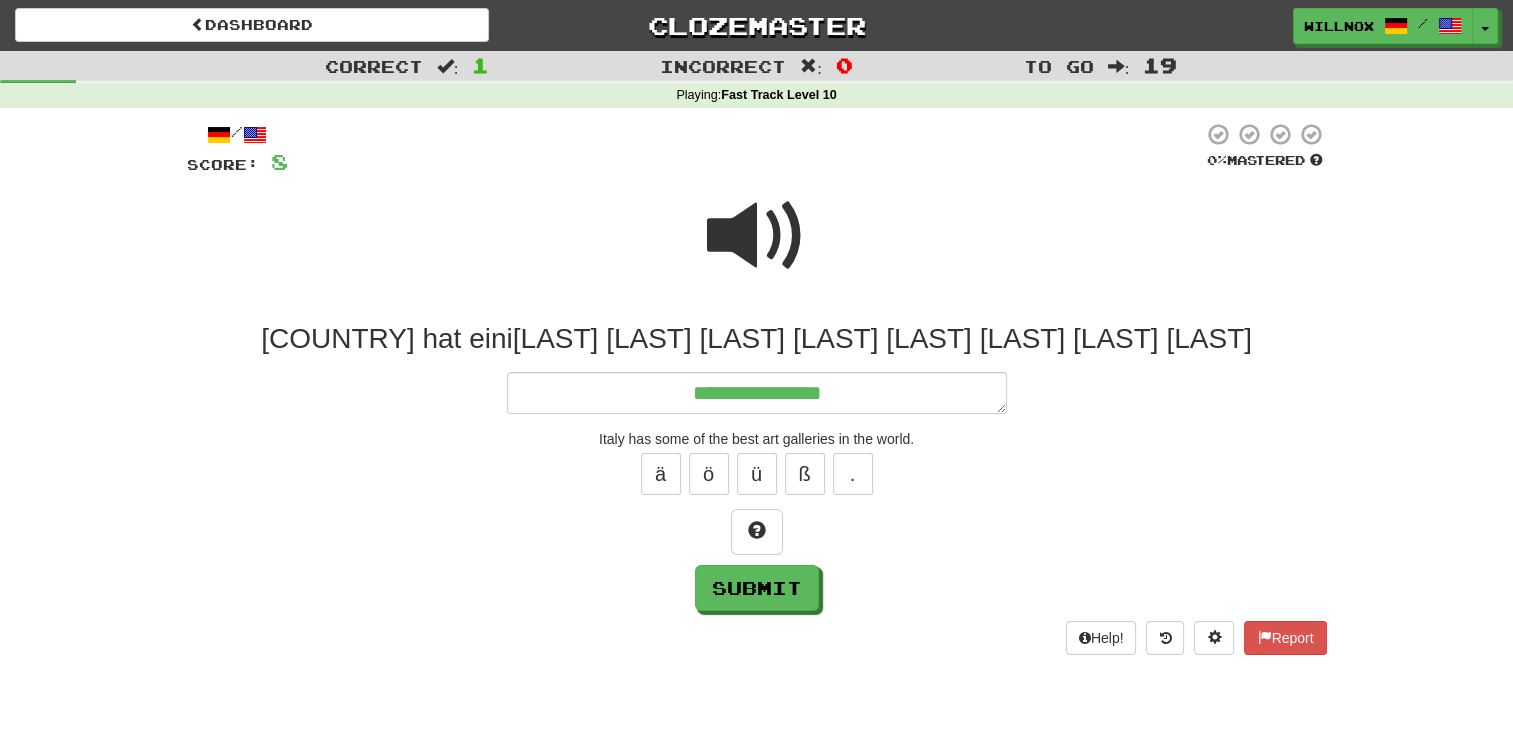 type on "*" 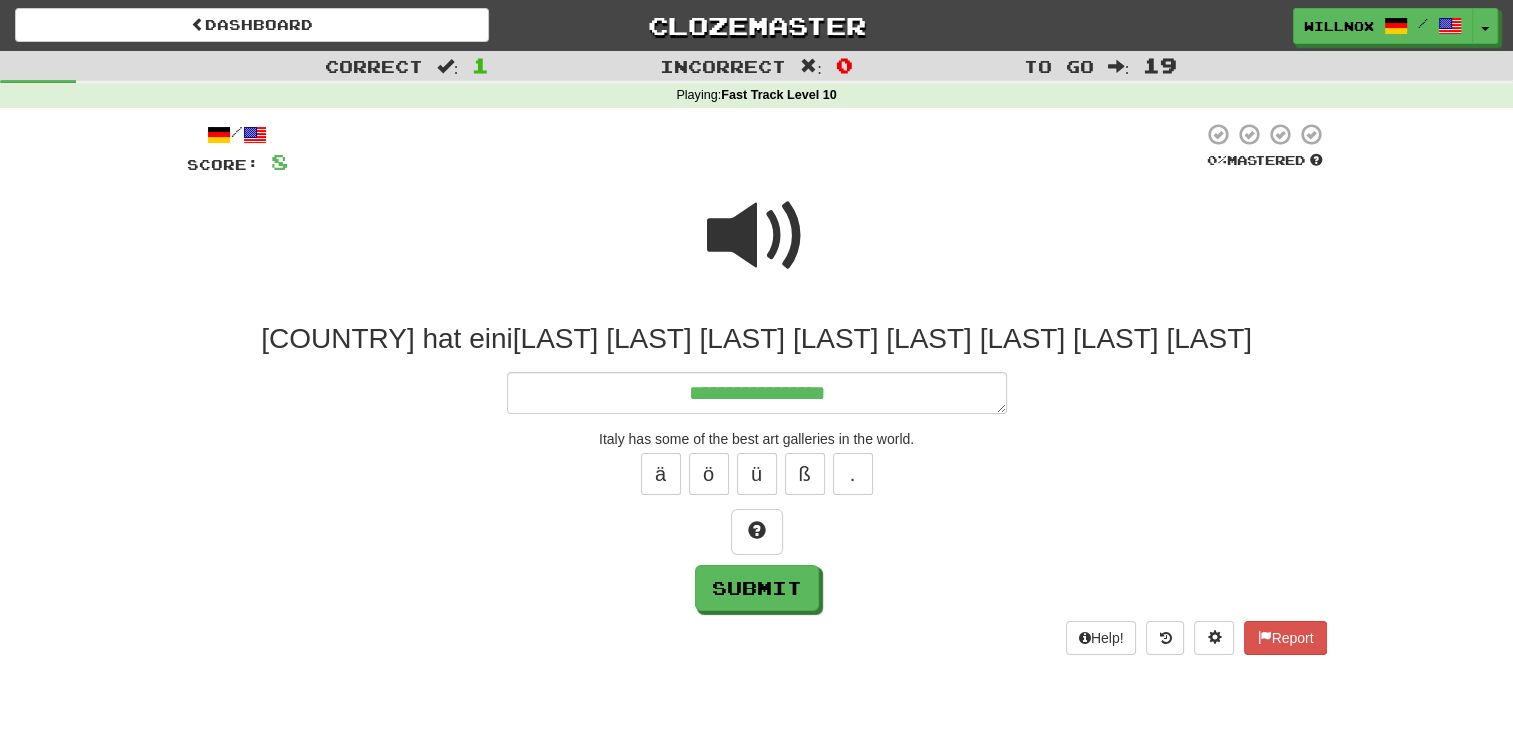 type on "*" 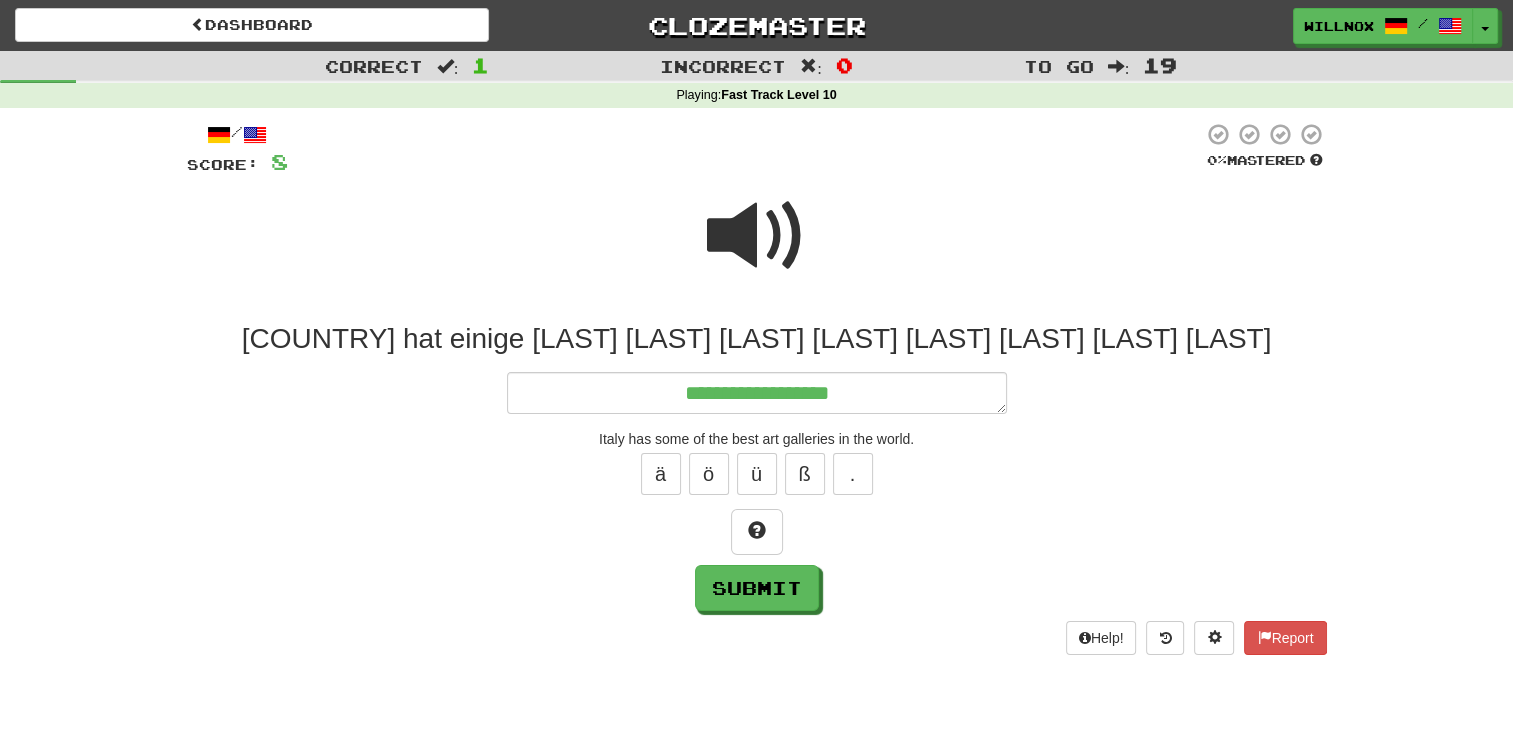 type on "**********" 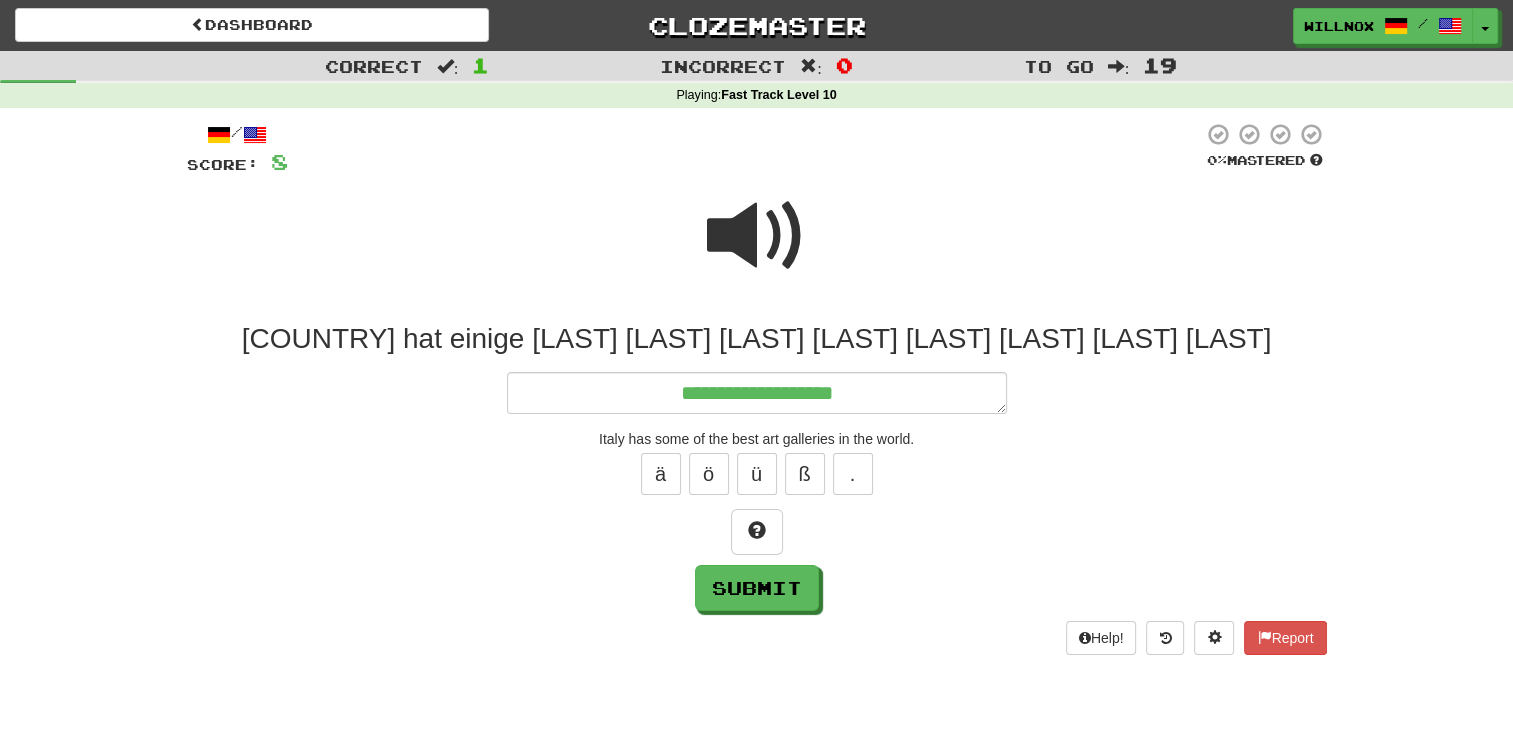 type on "*" 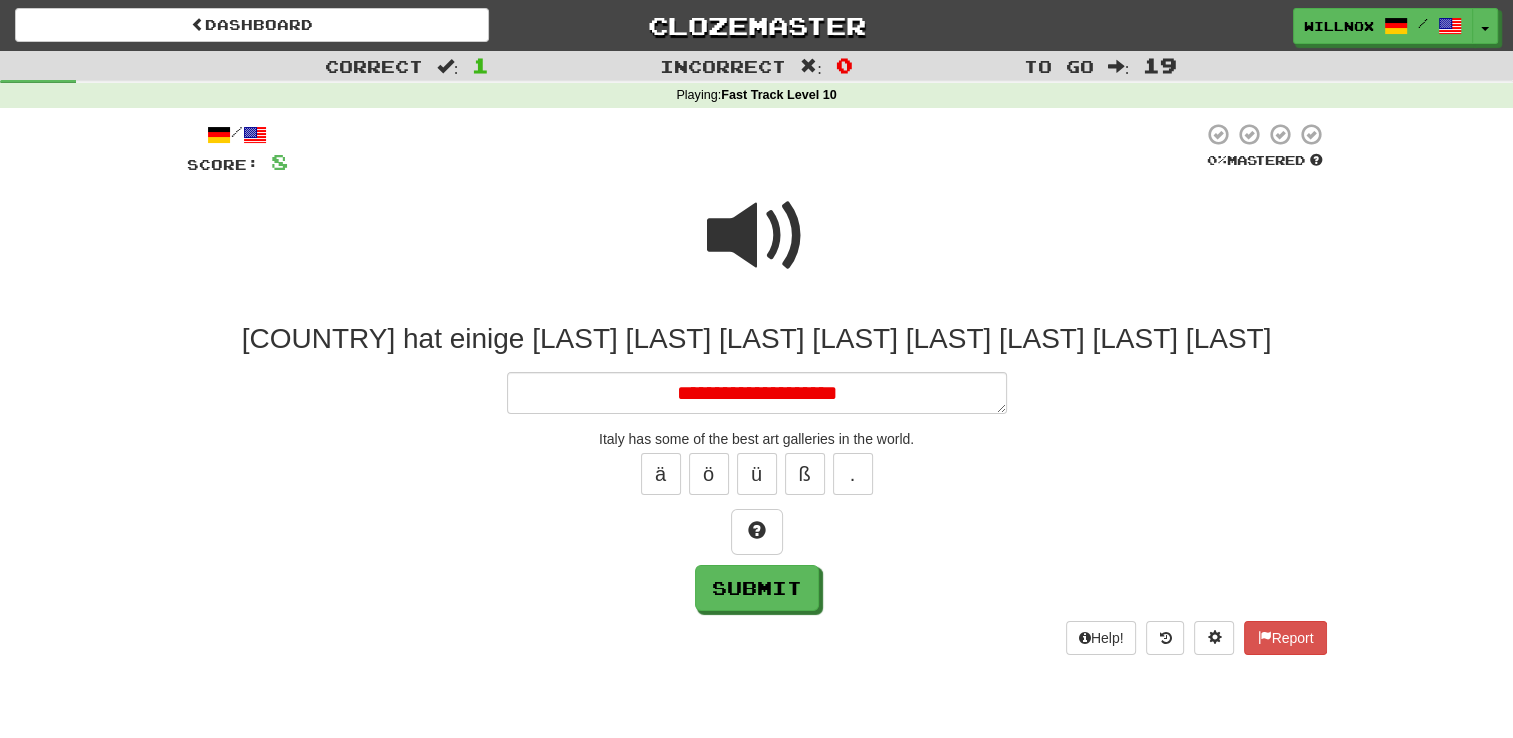 type on "*" 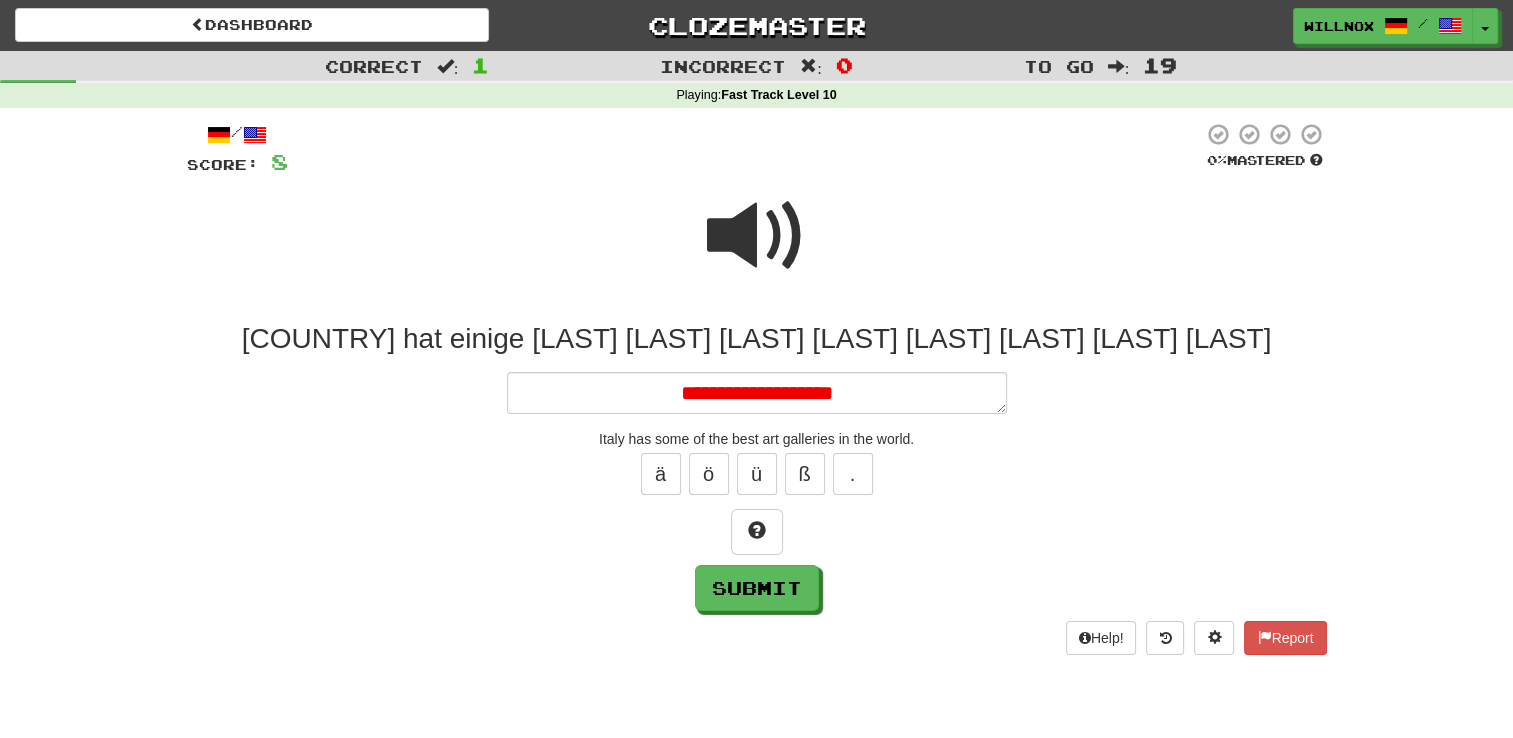 type on "*" 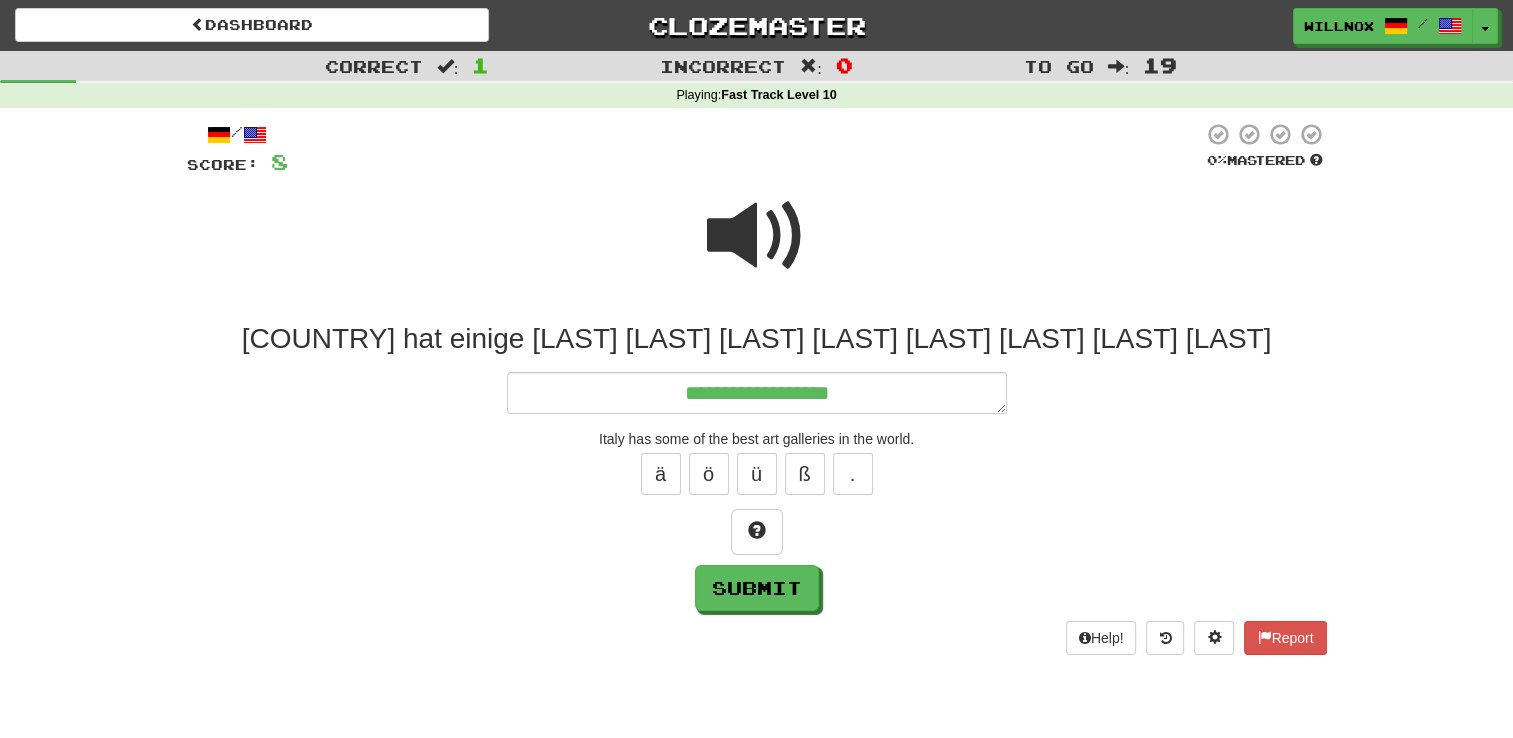 type on "*" 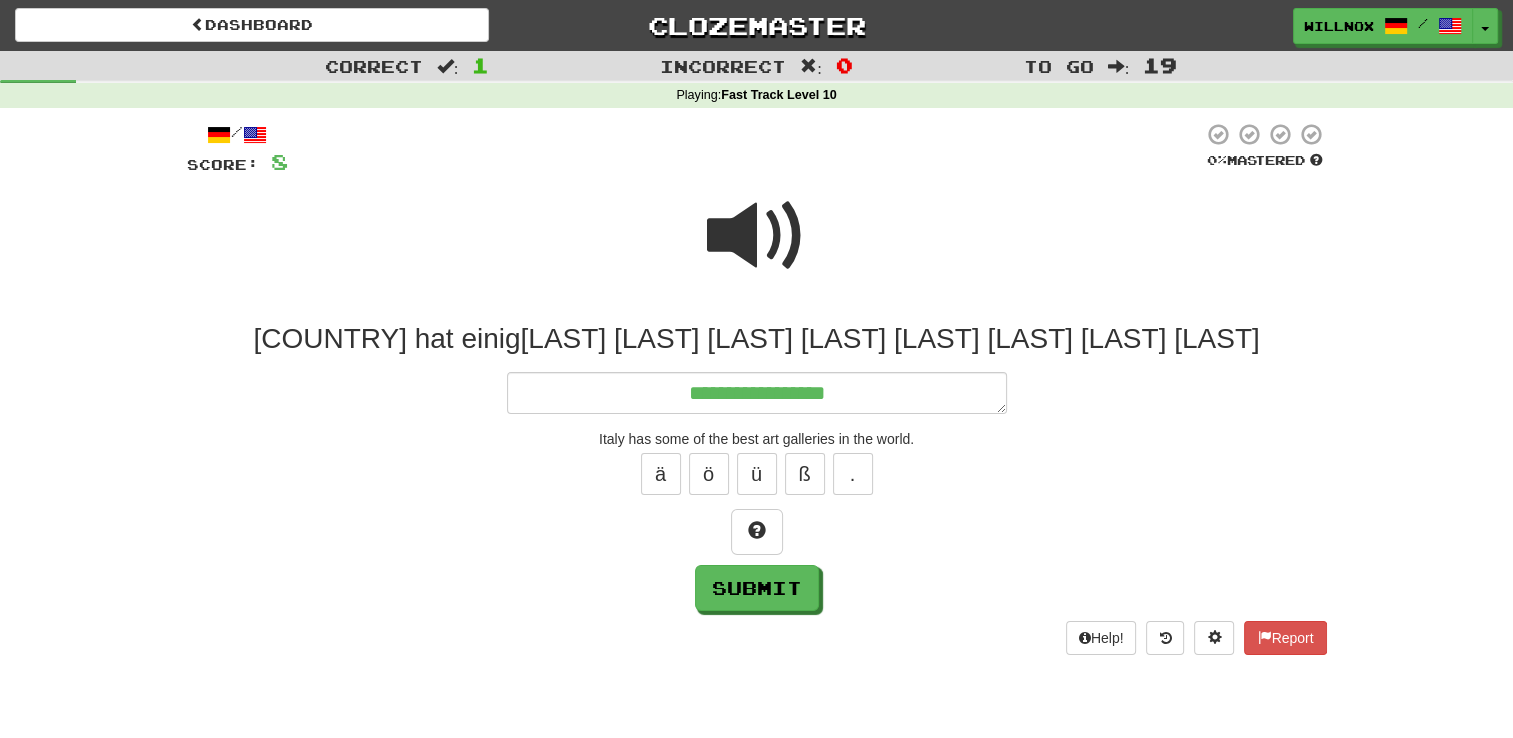 type on "*" 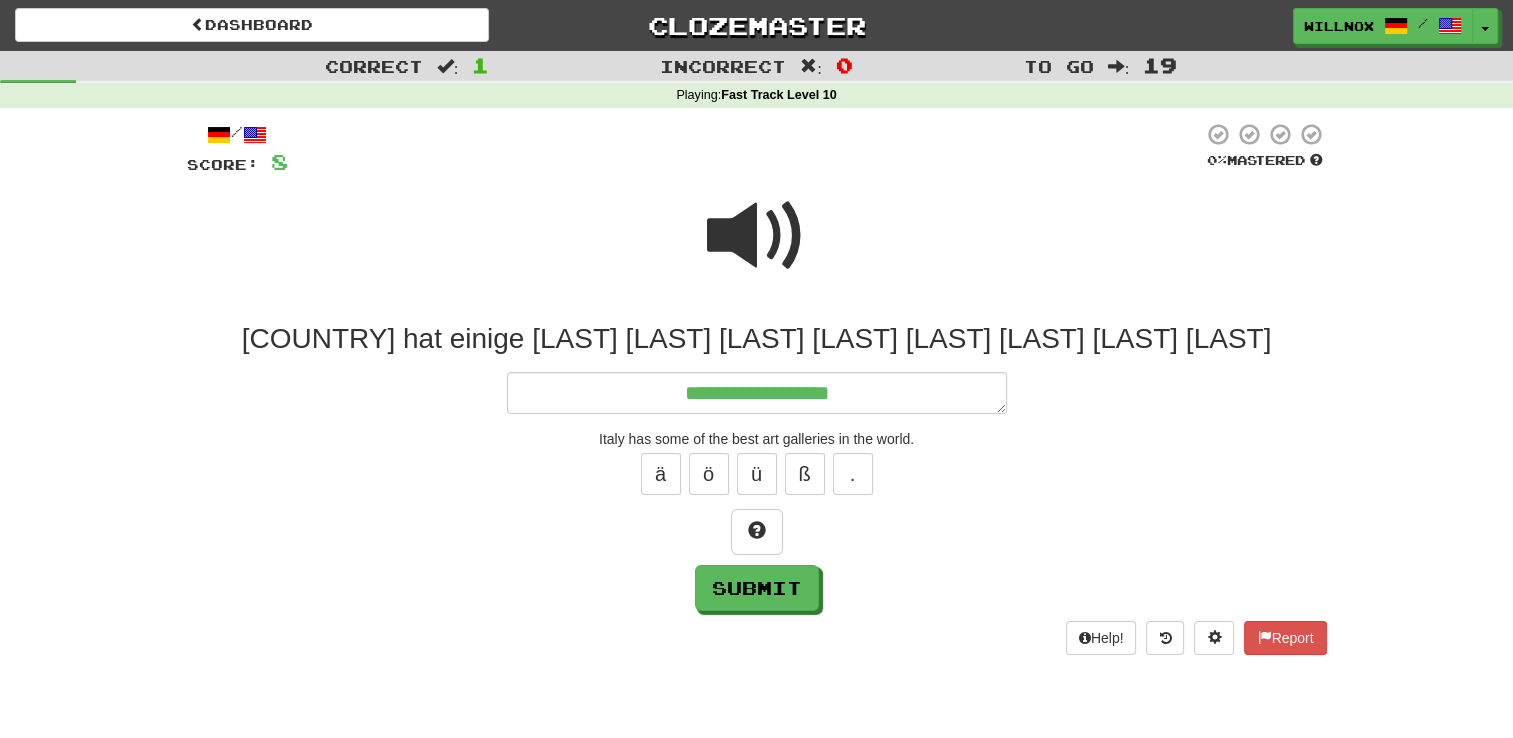 type on "*" 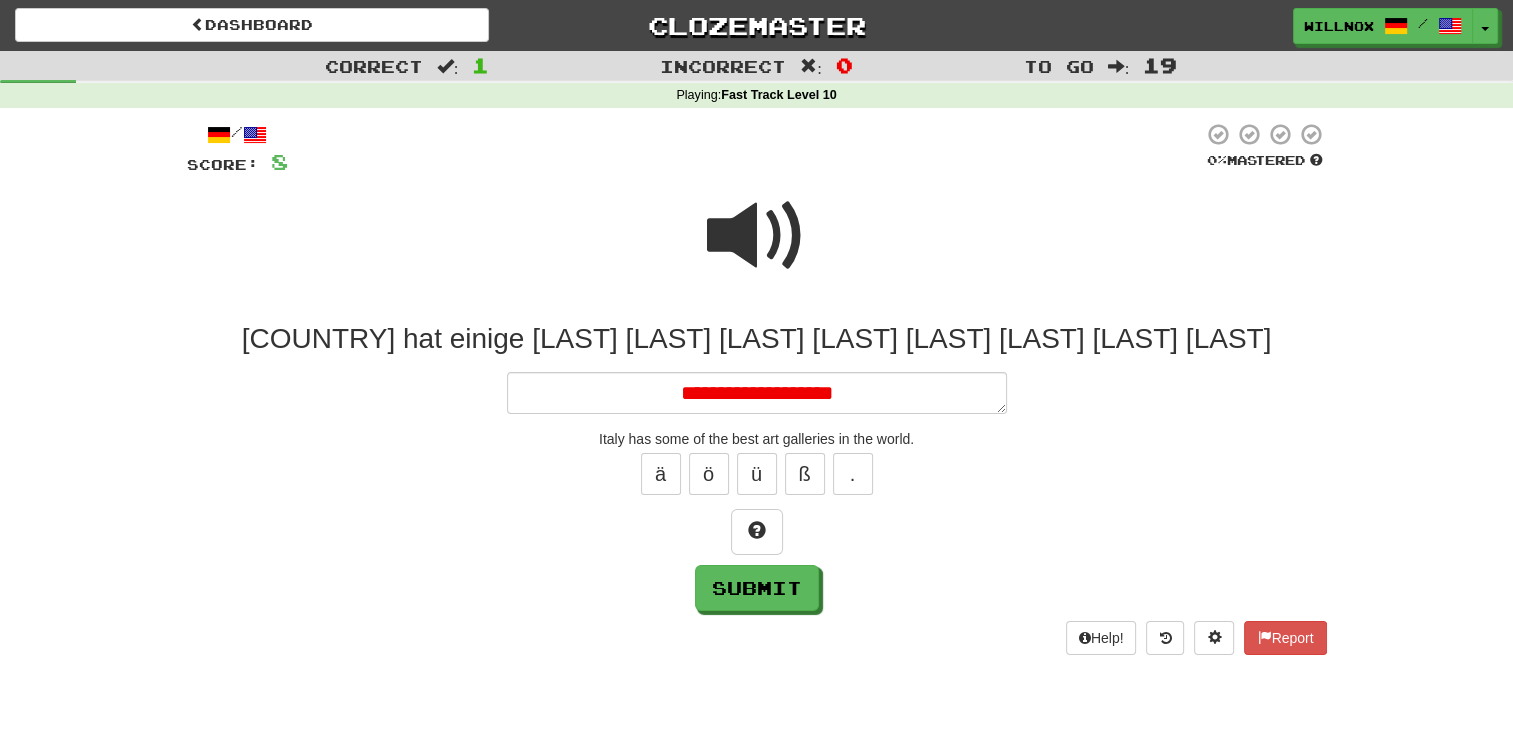 type on "*" 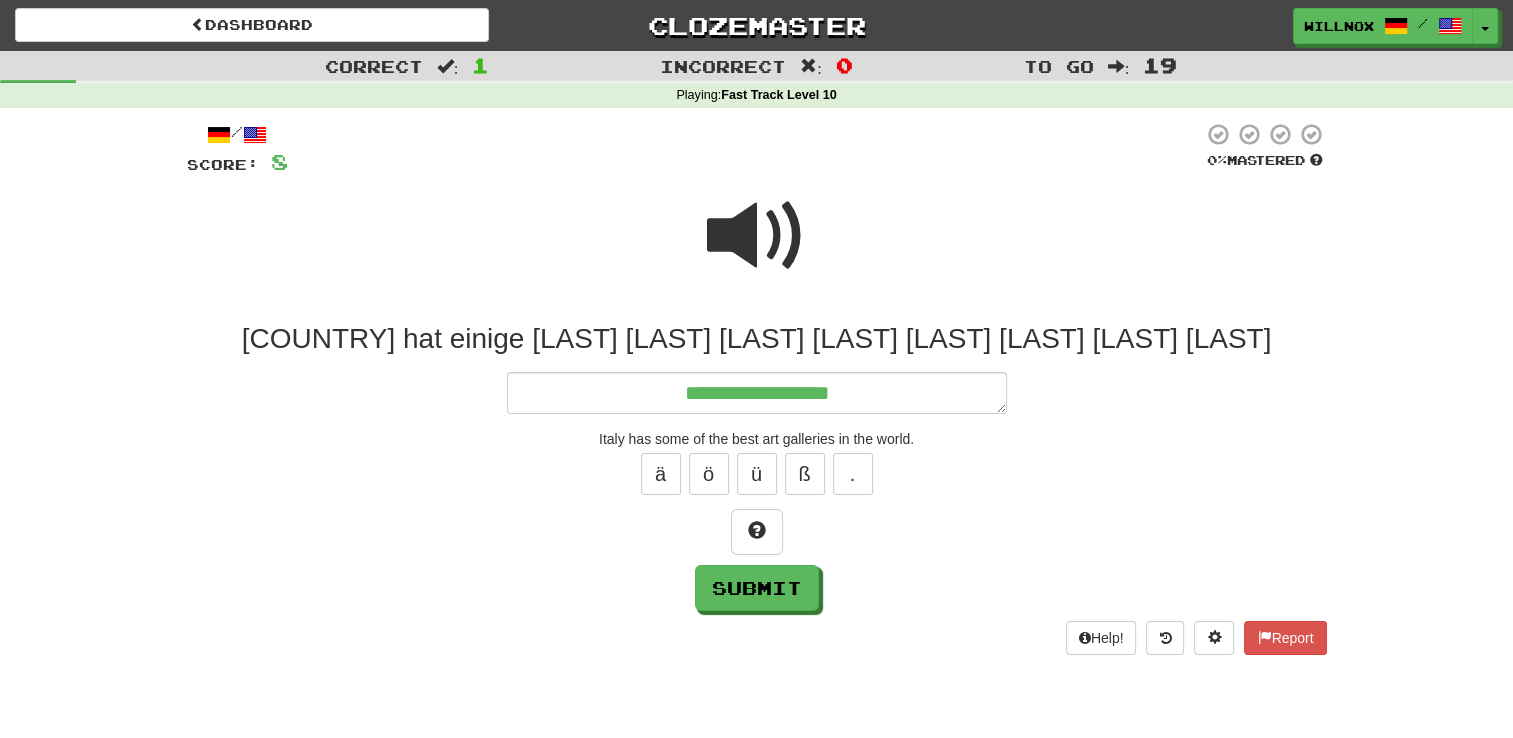 type on "*" 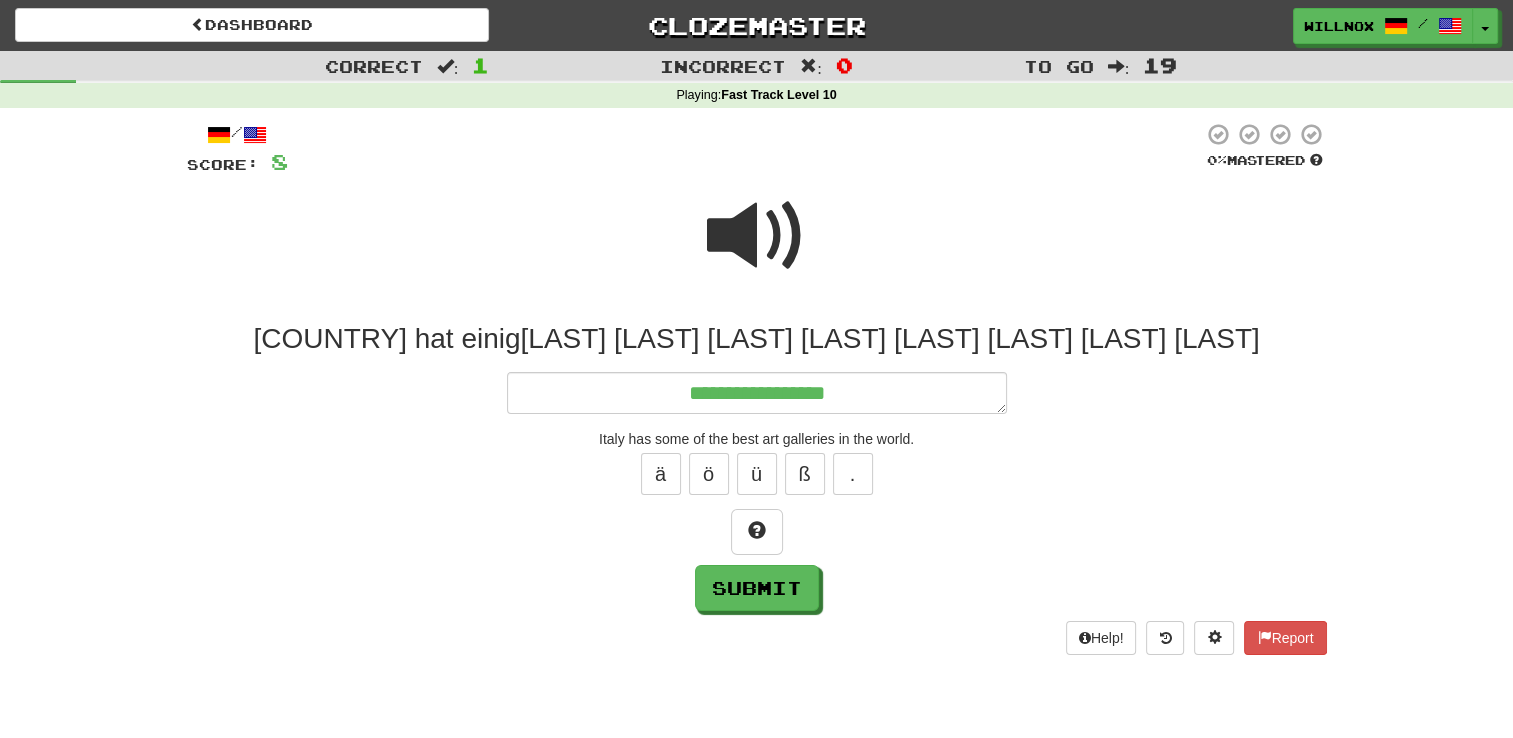 type on "*" 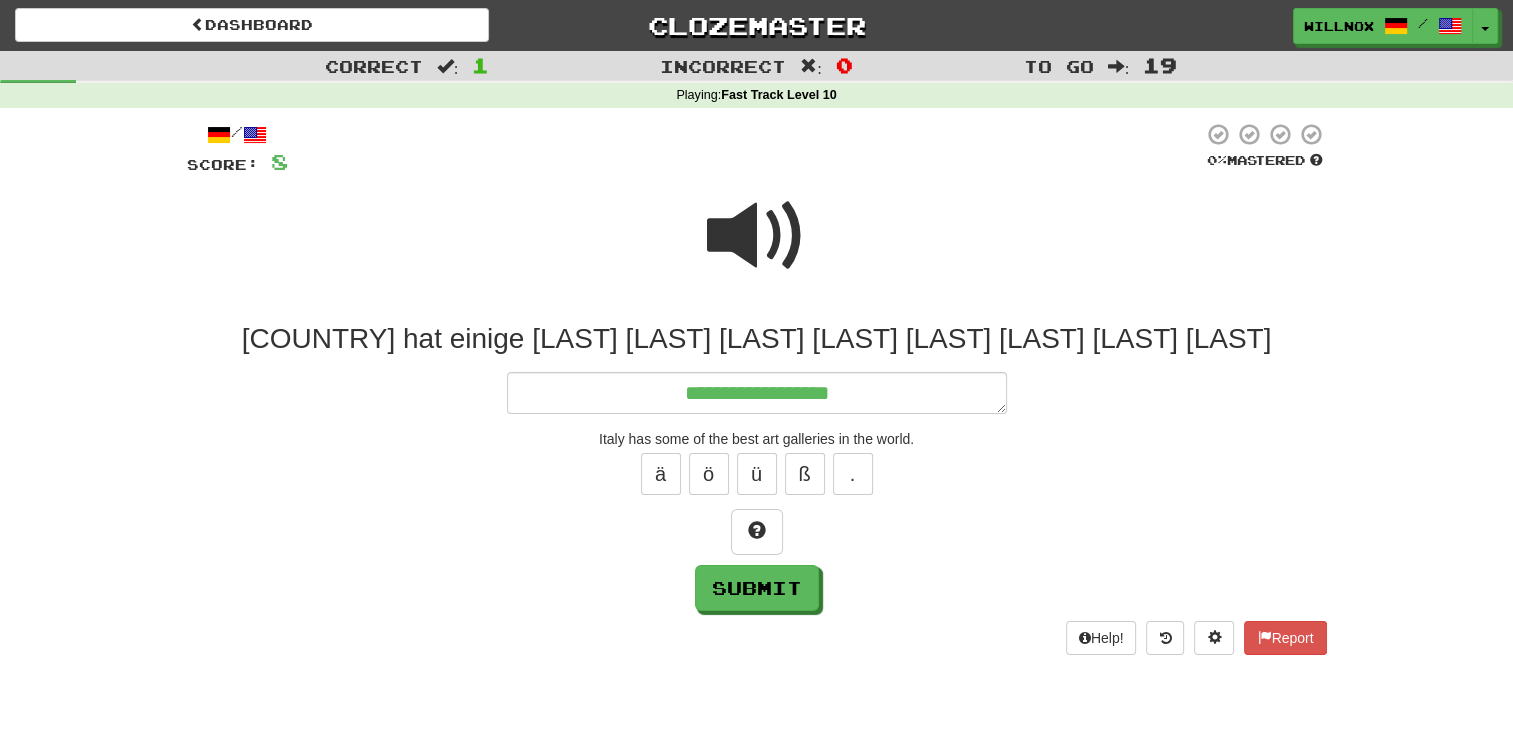 type on "*" 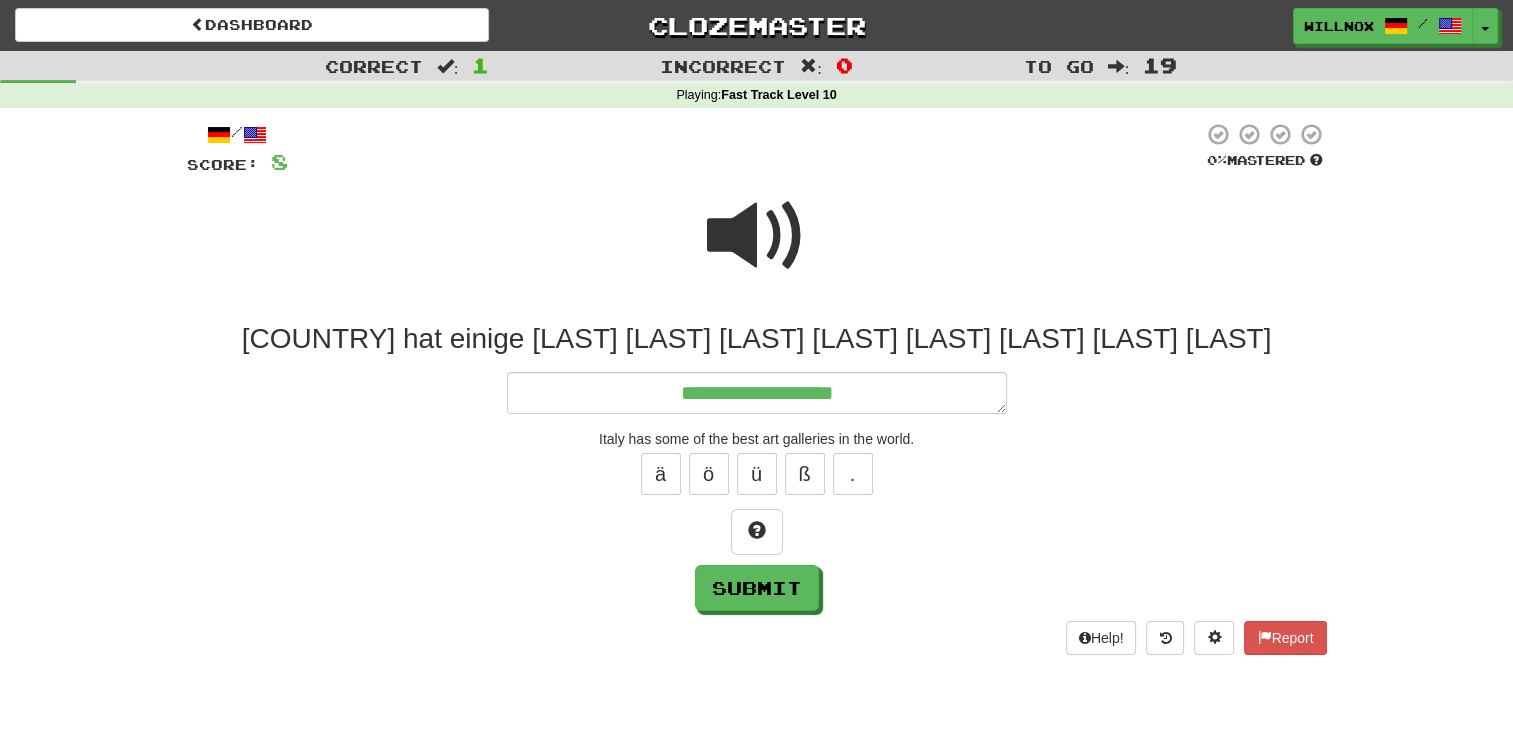 type on "*" 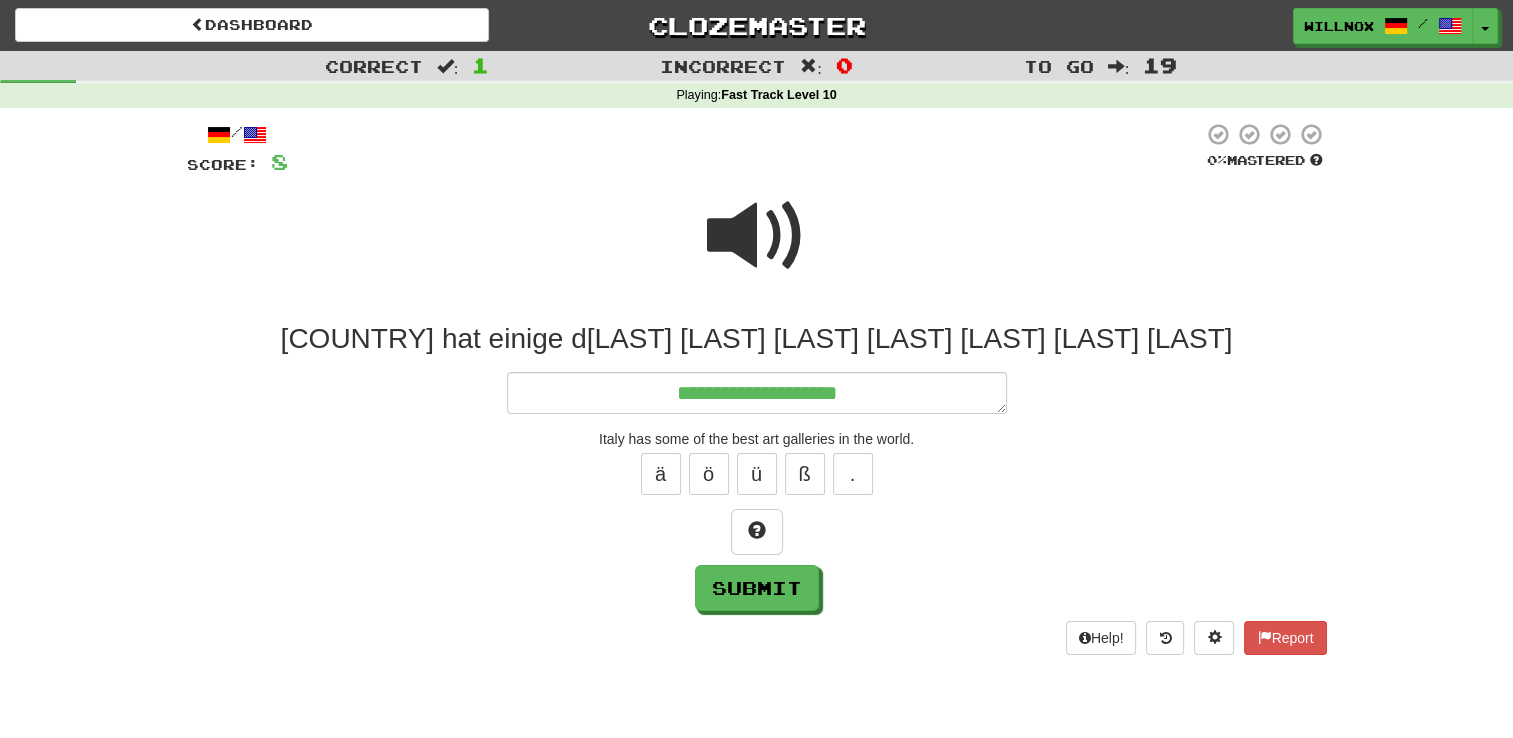 type on "*" 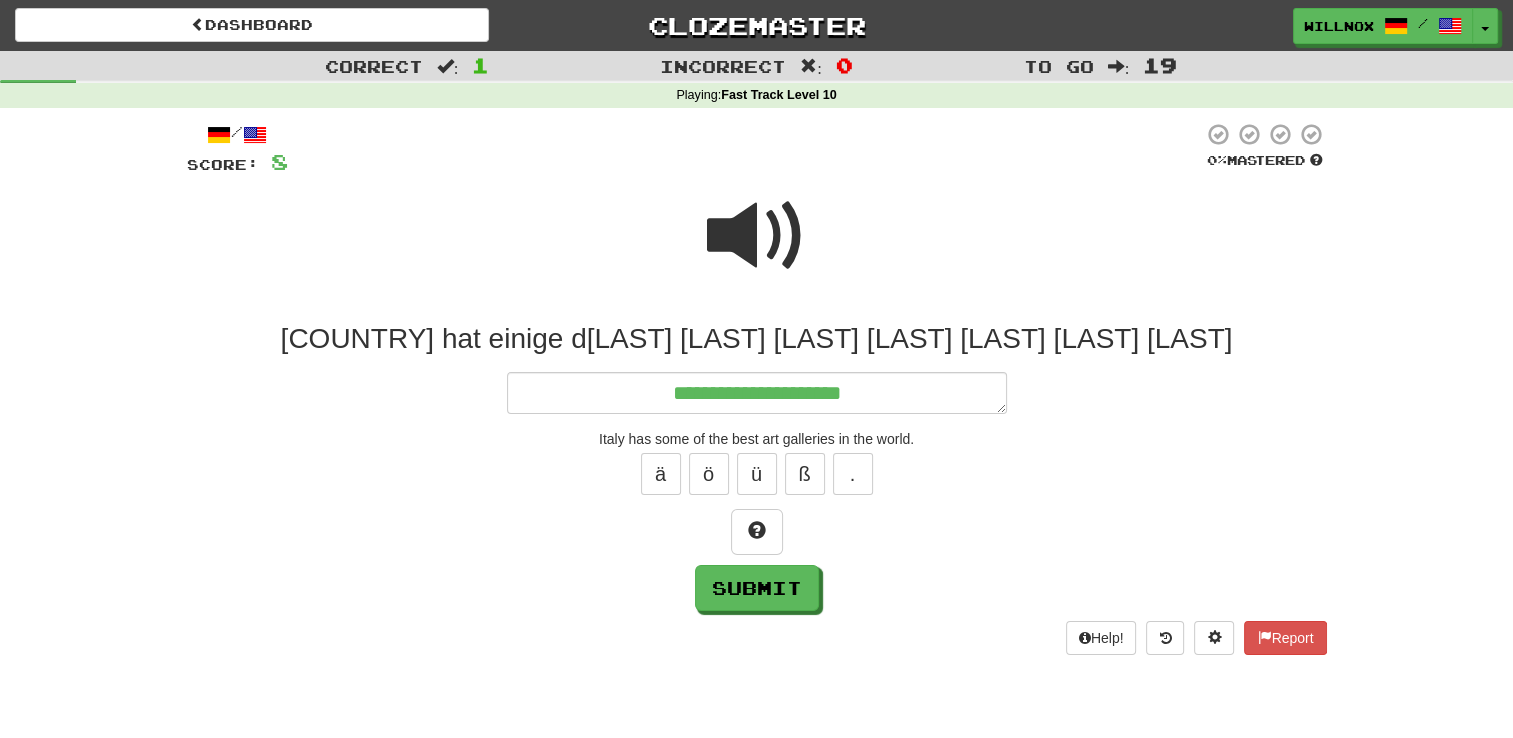 type on "*" 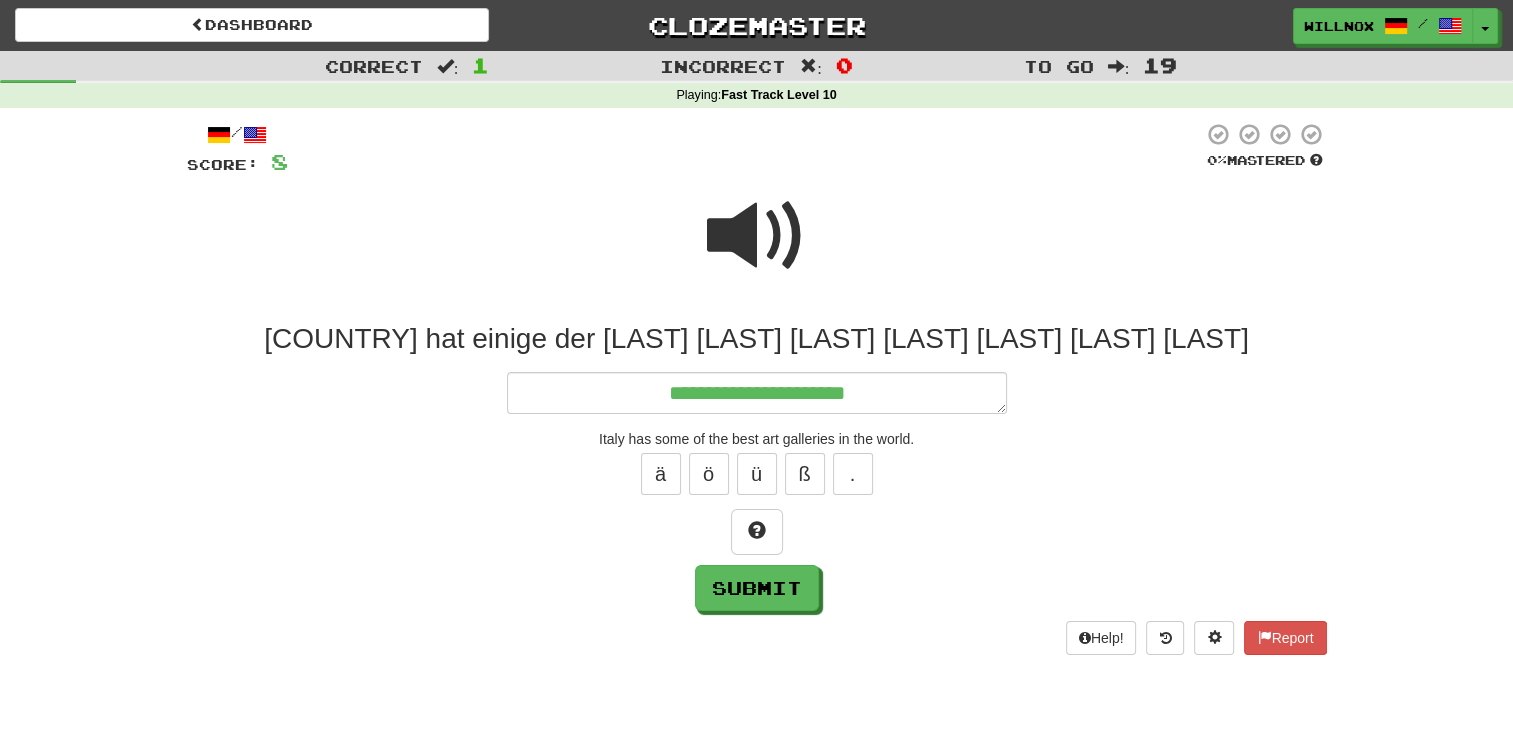 type on "*" 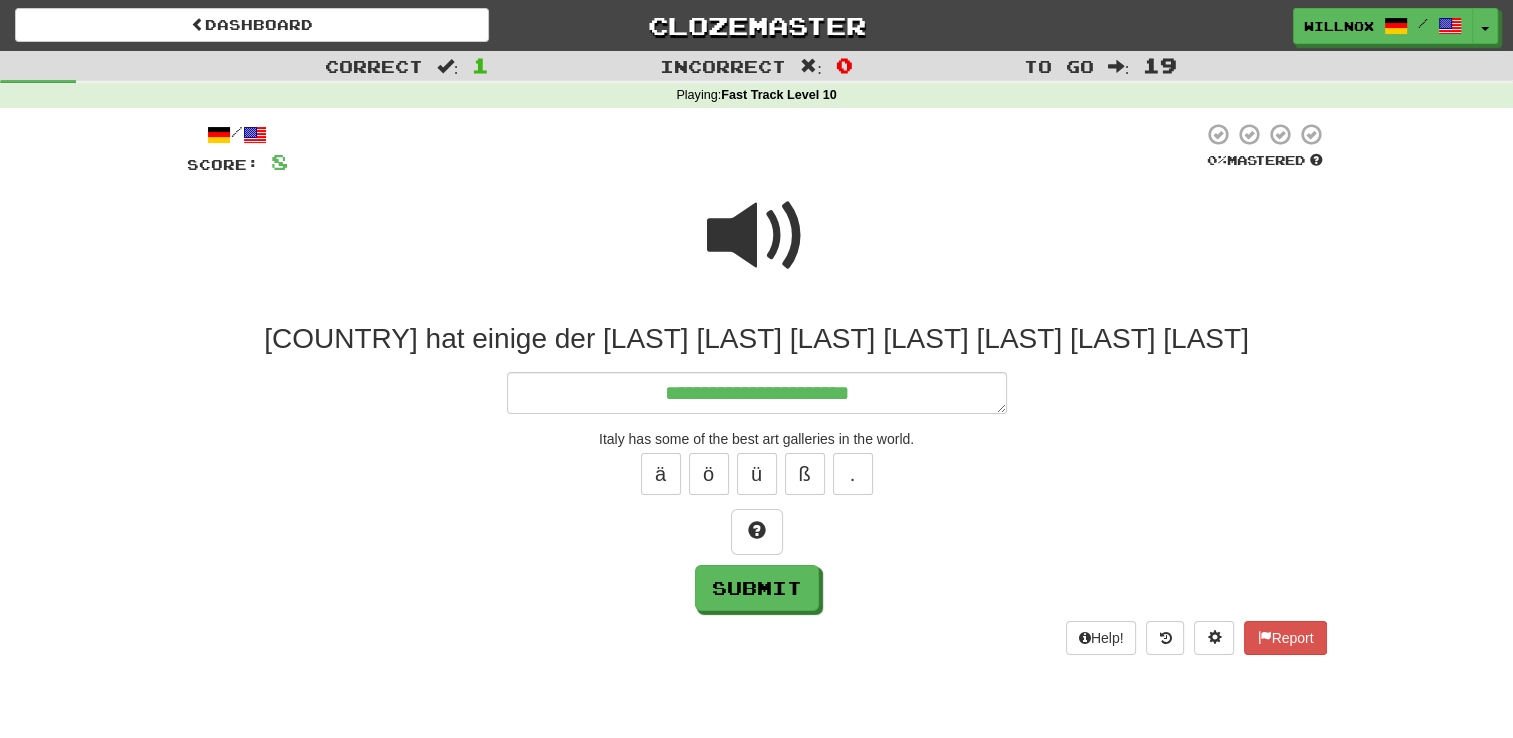 type on "*" 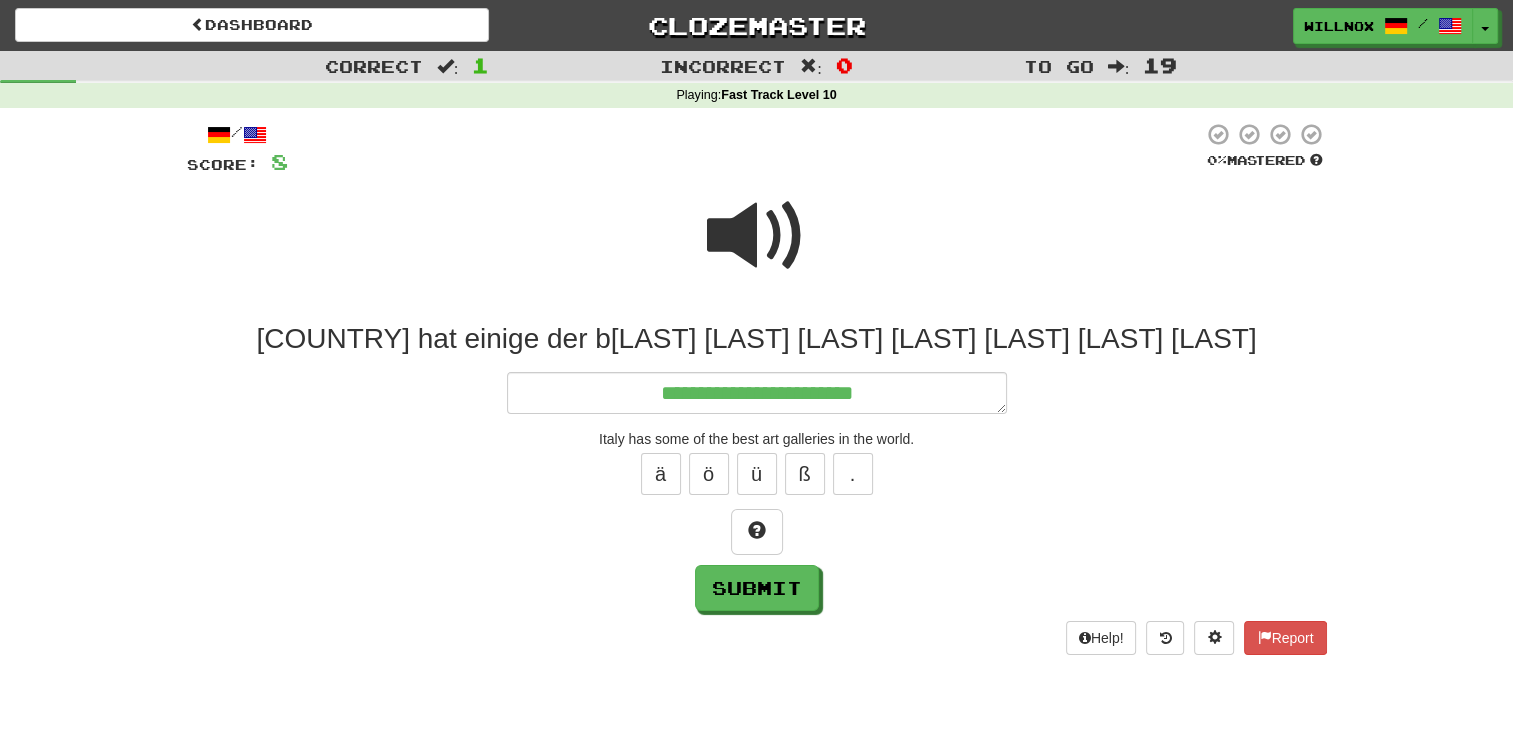 type on "*" 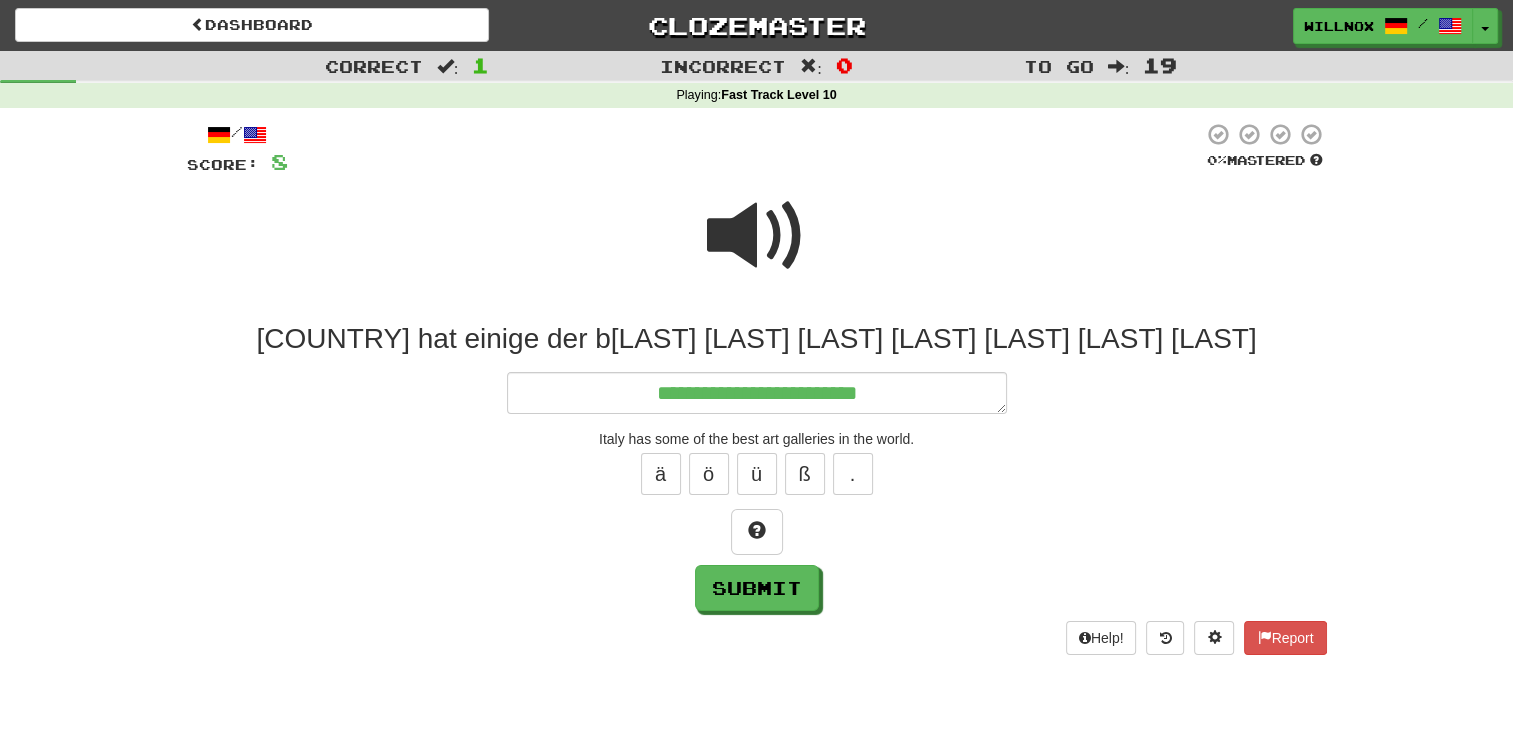 type on "*" 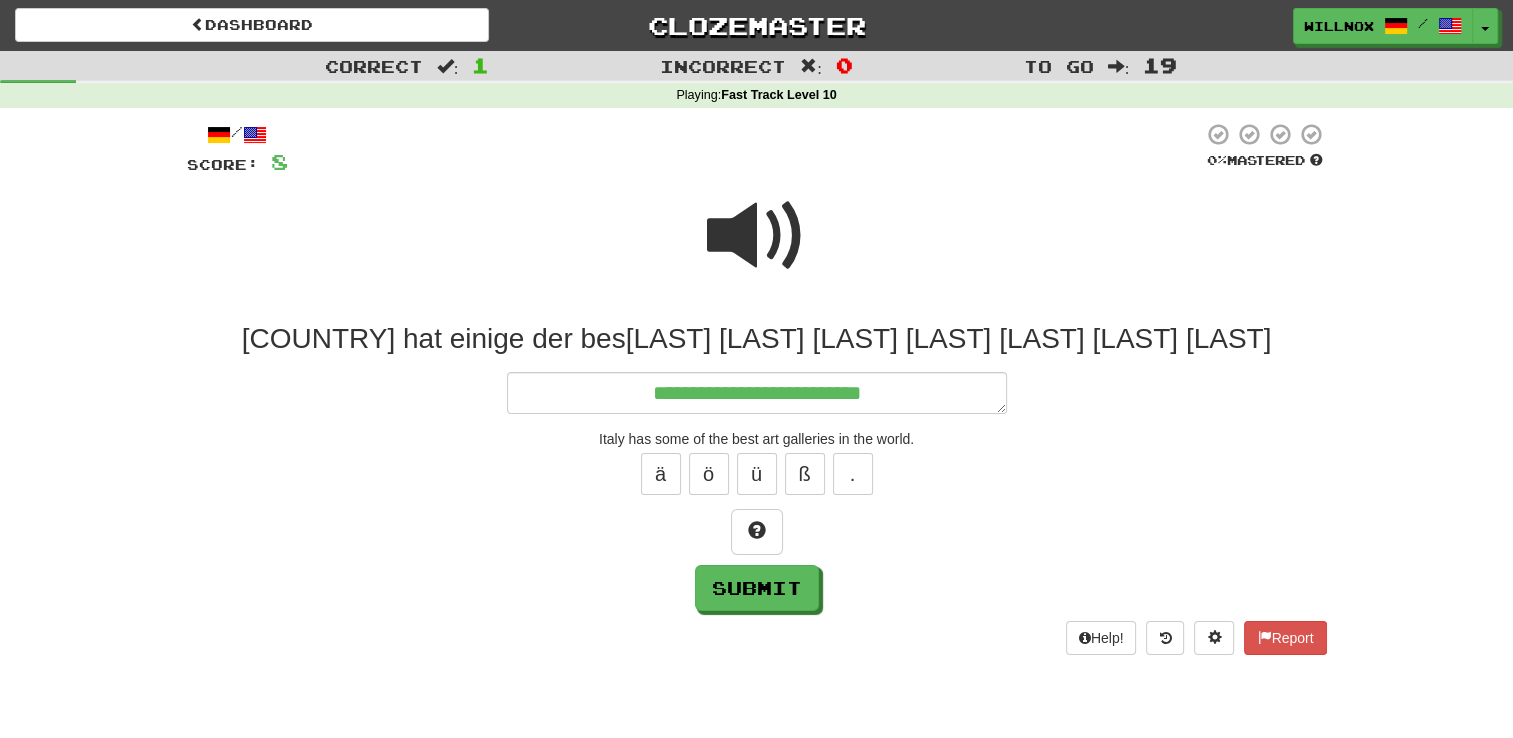 type on "**********" 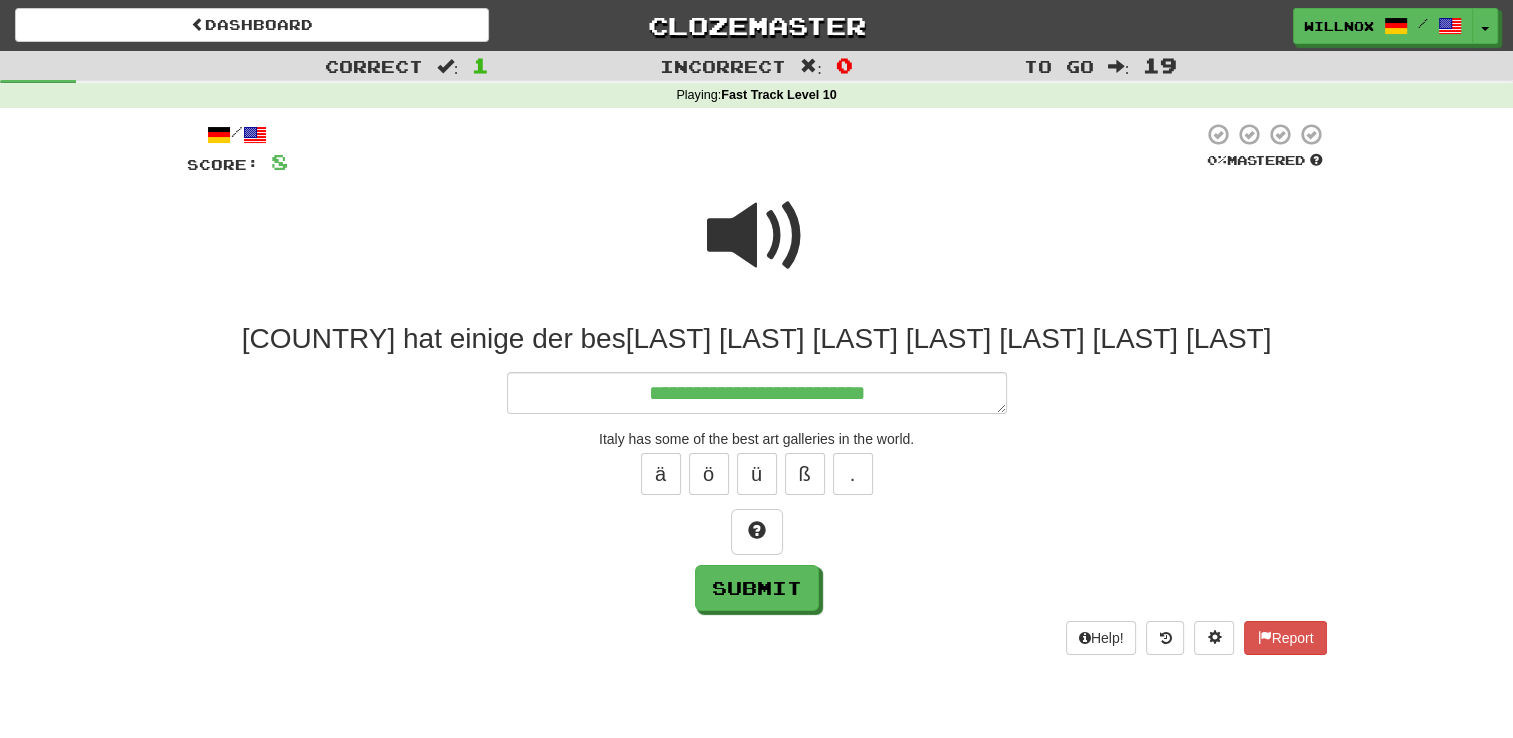 type on "*" 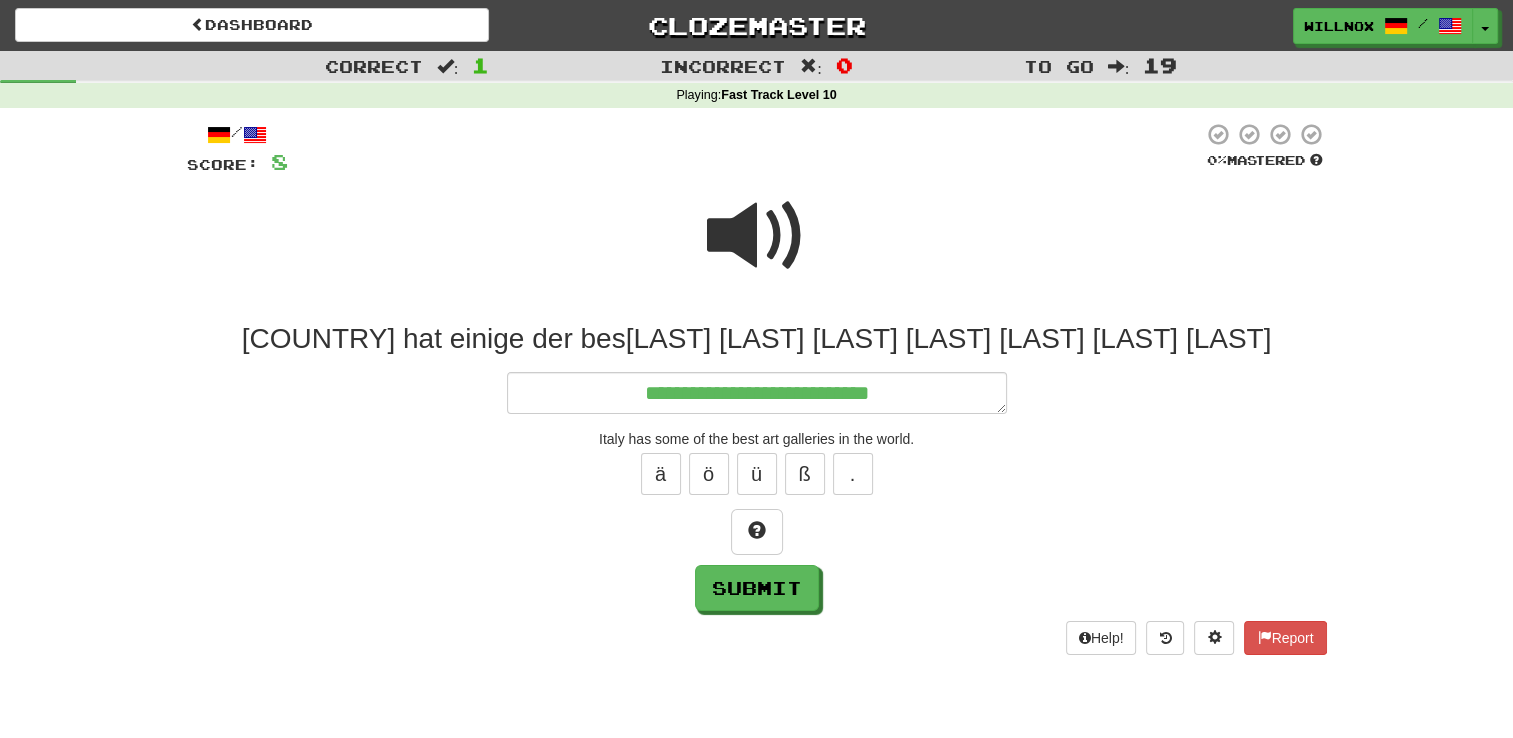 type on "**********" 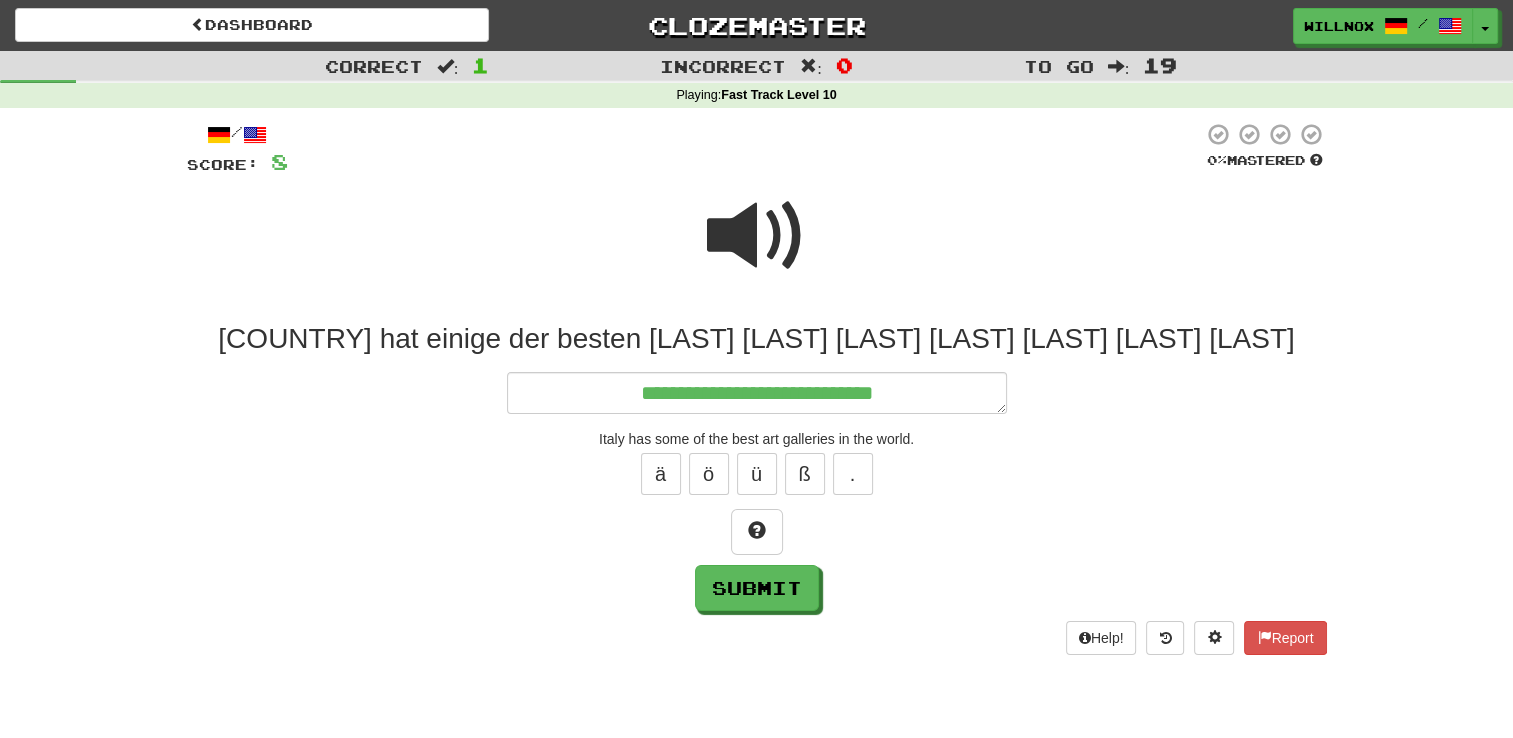 type on "*" 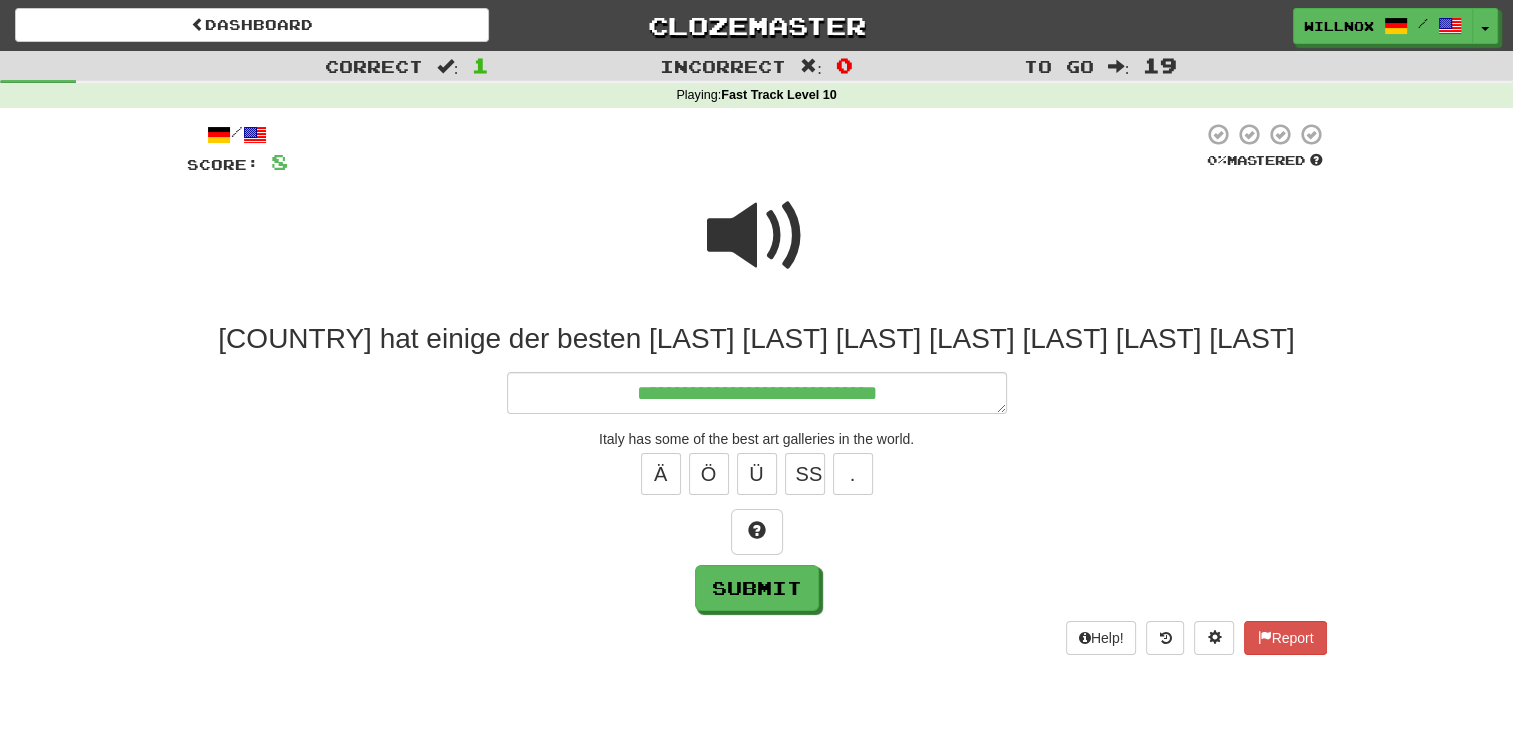 type on "*" 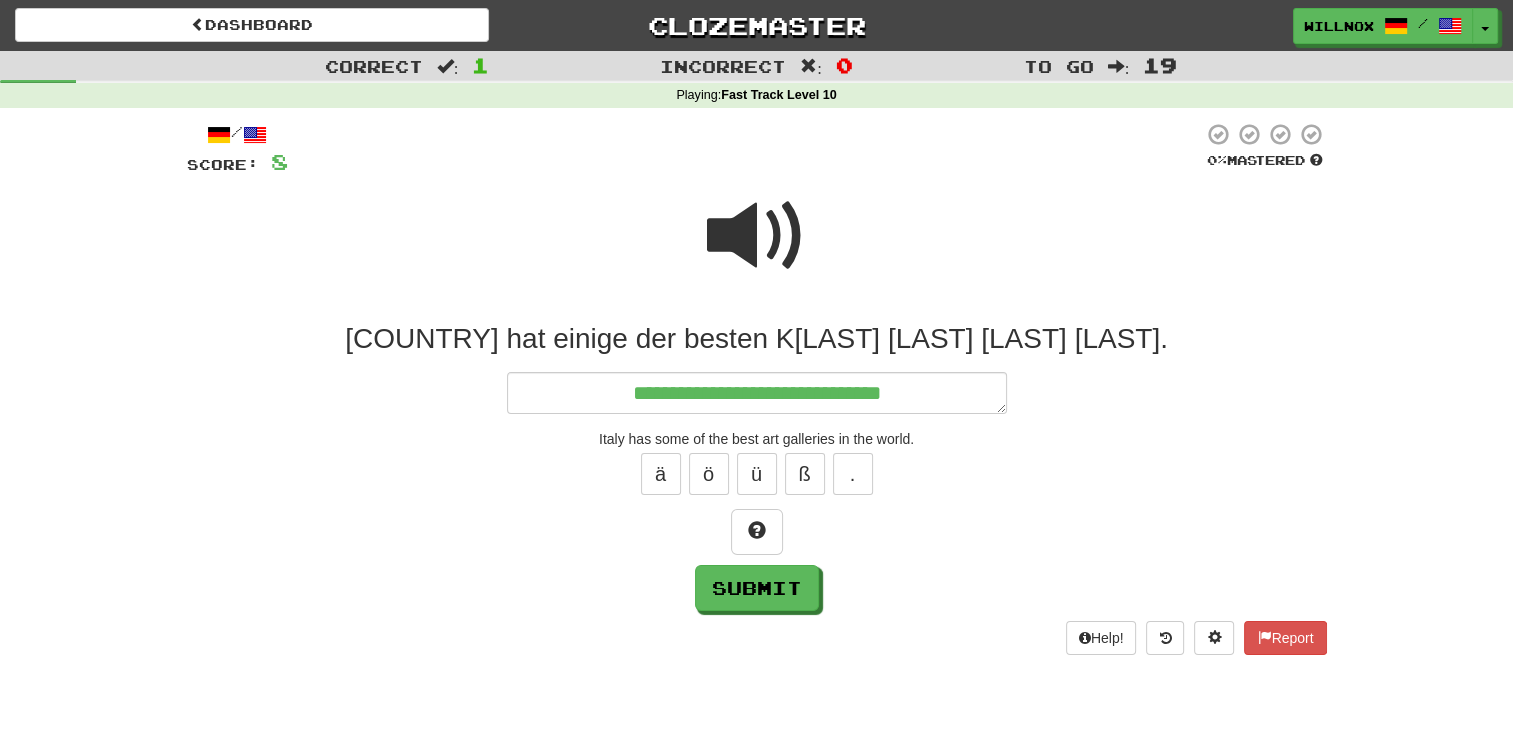 type on "*" 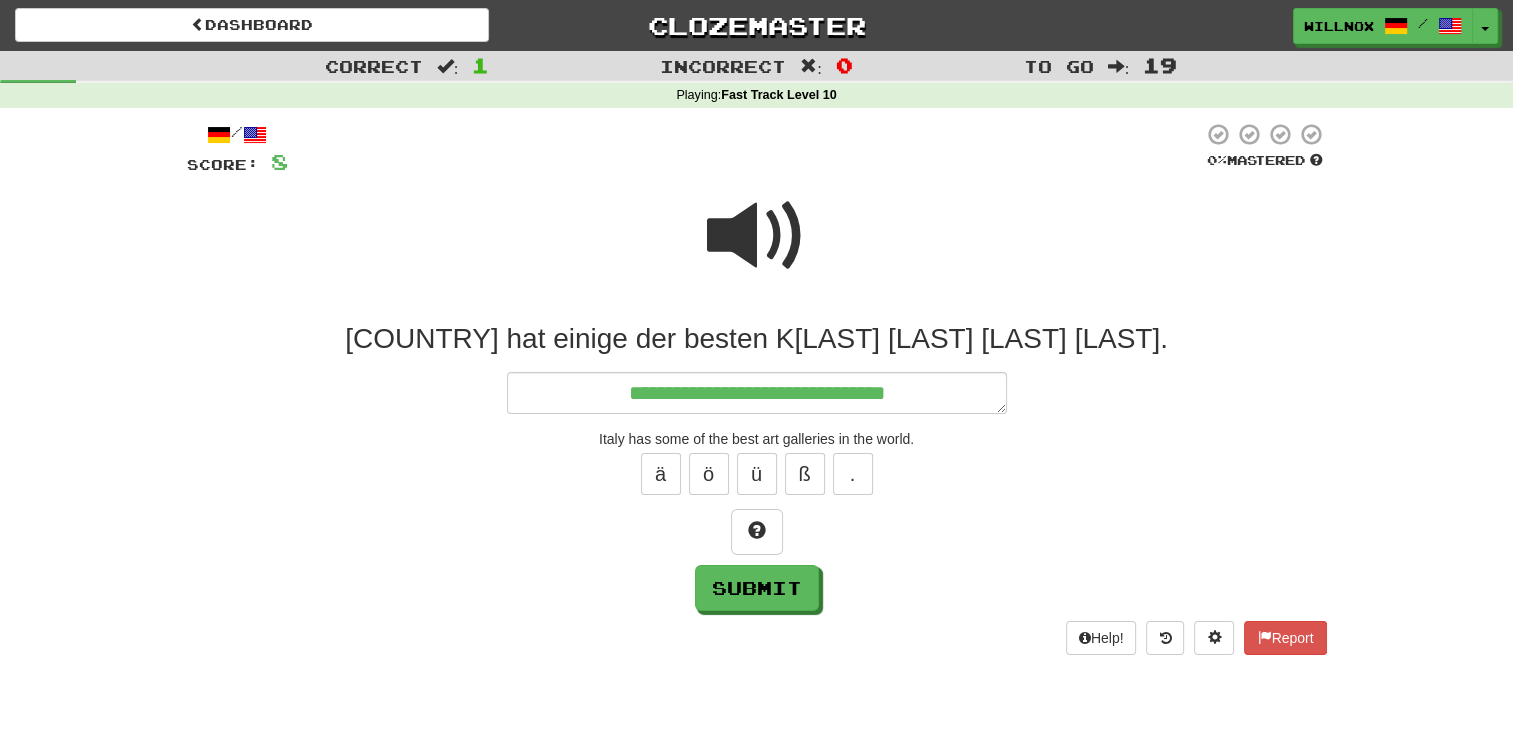type on "*" 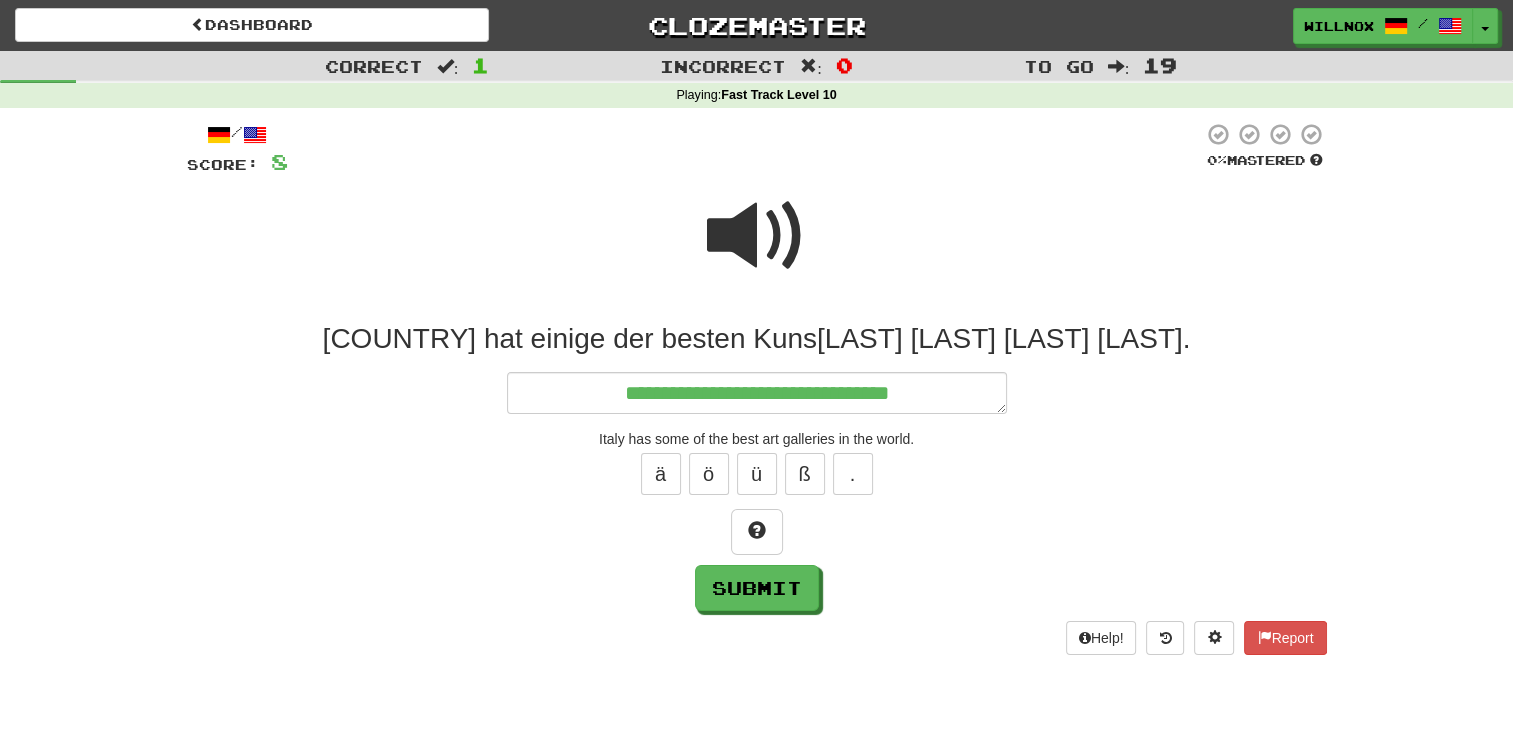 type on "*" 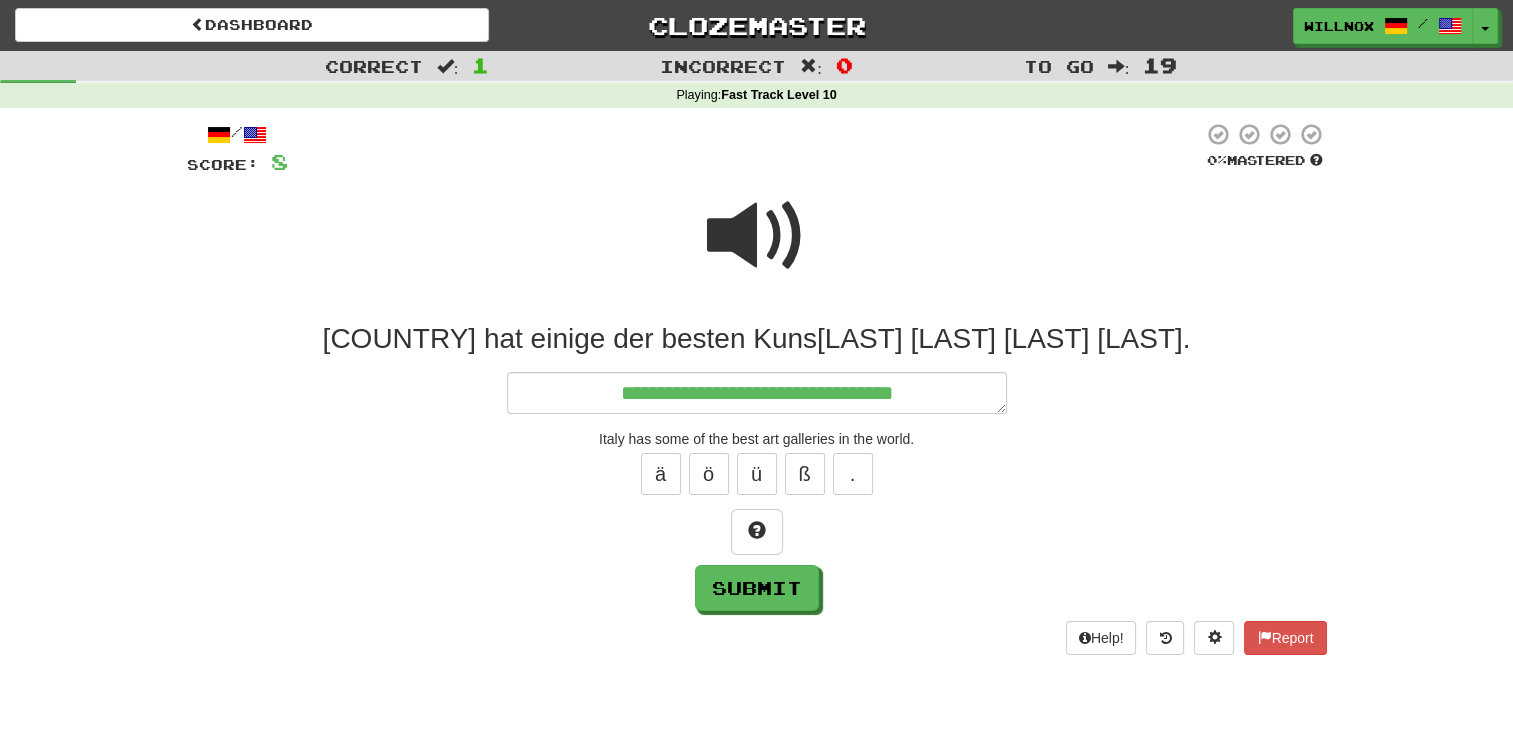 type on "*" 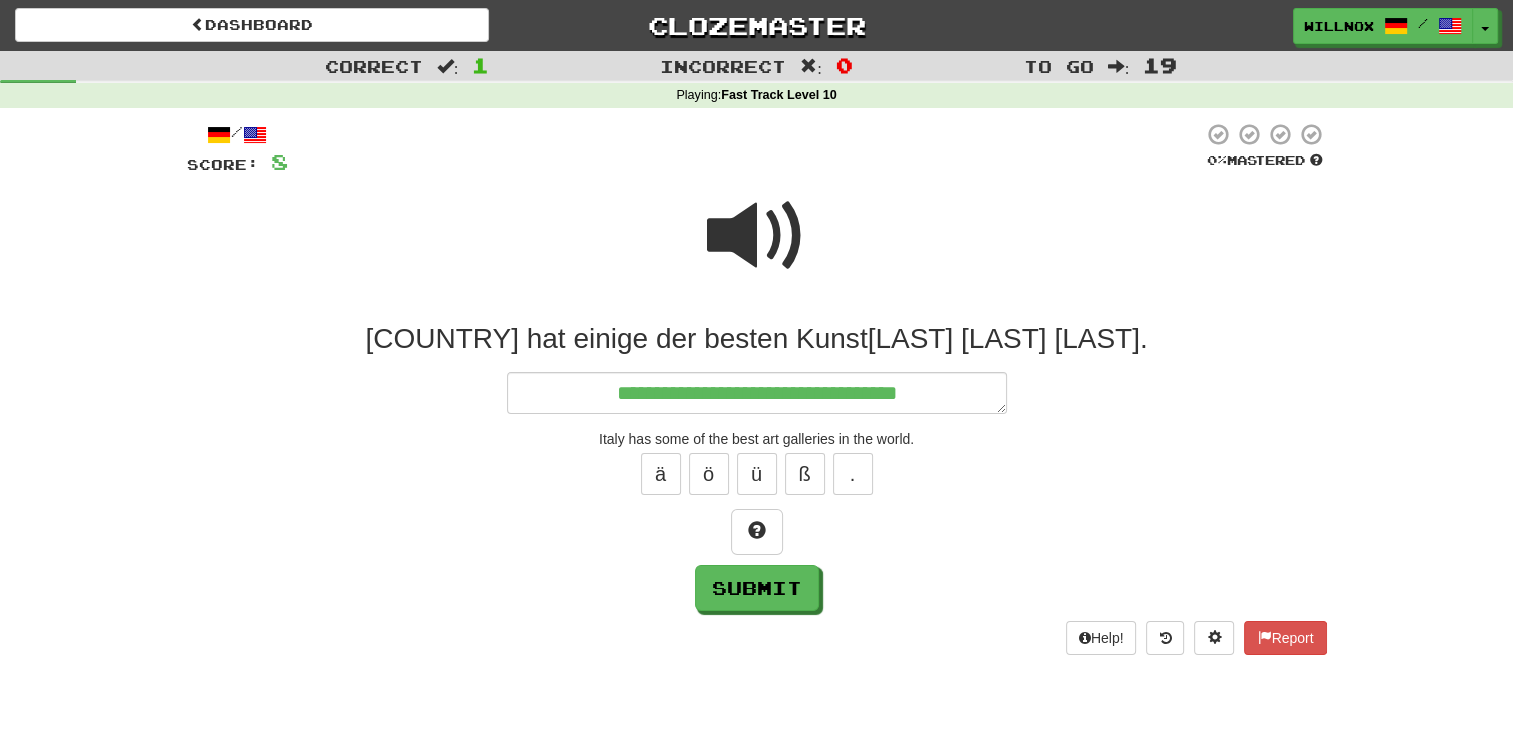 type on "*" 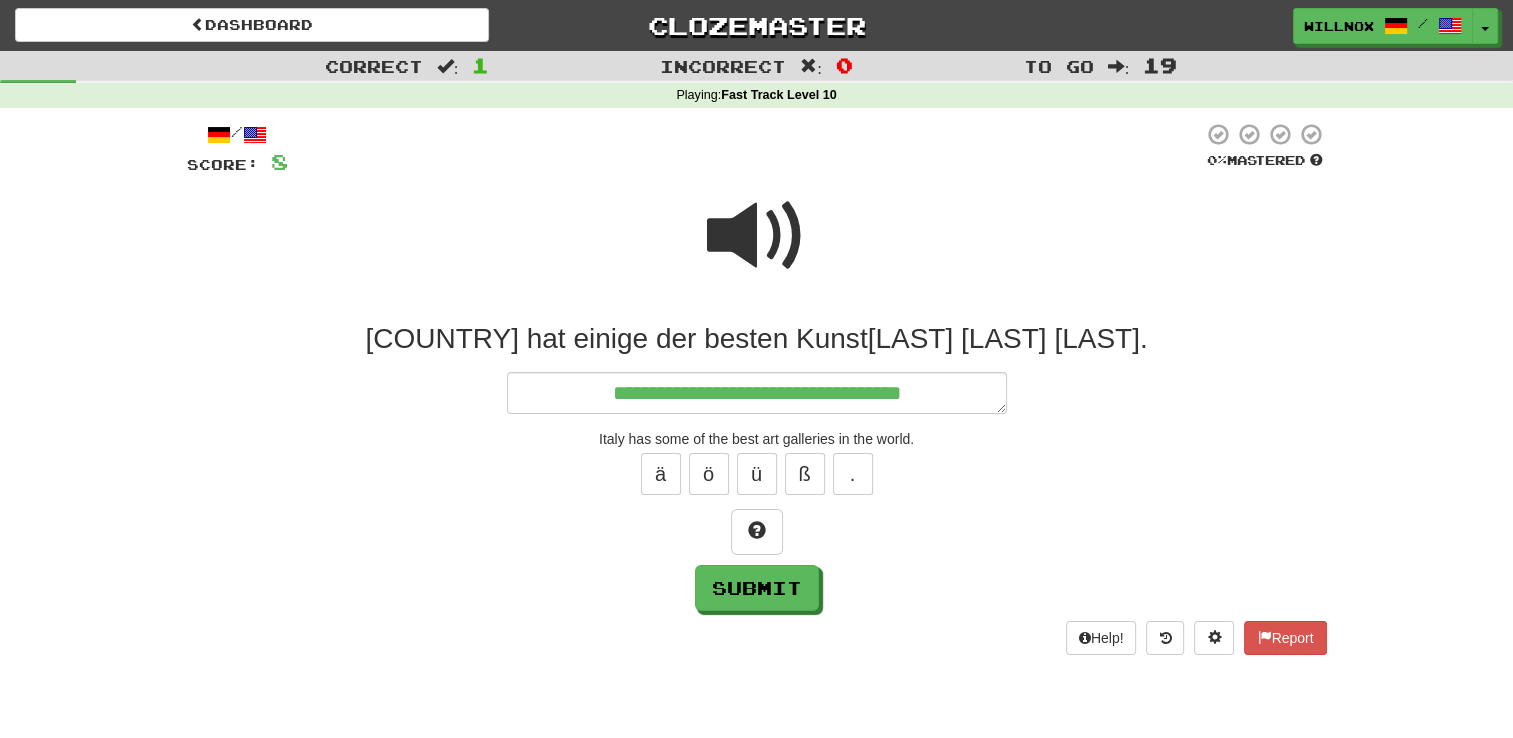 type on "*" 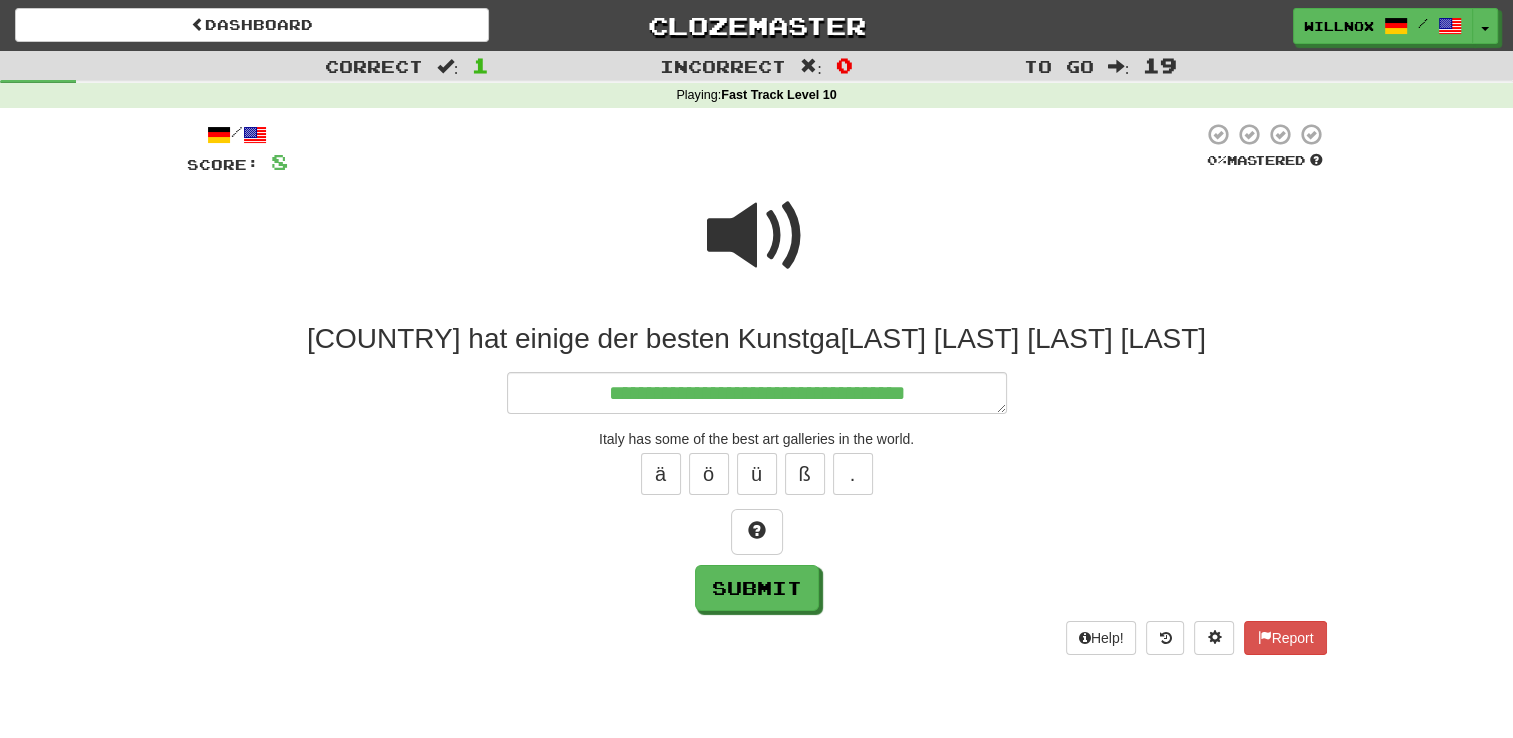 type on "*" 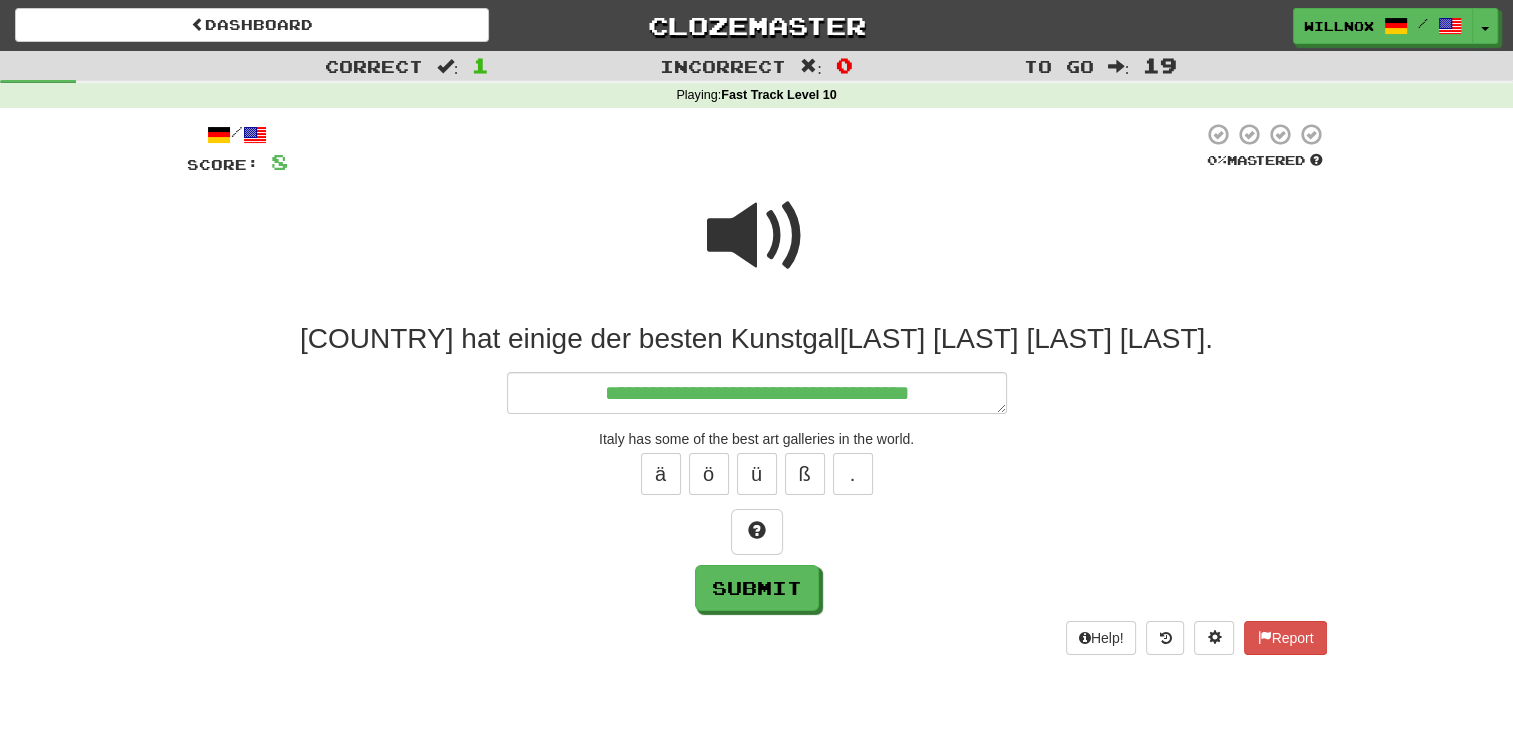 type on "*" 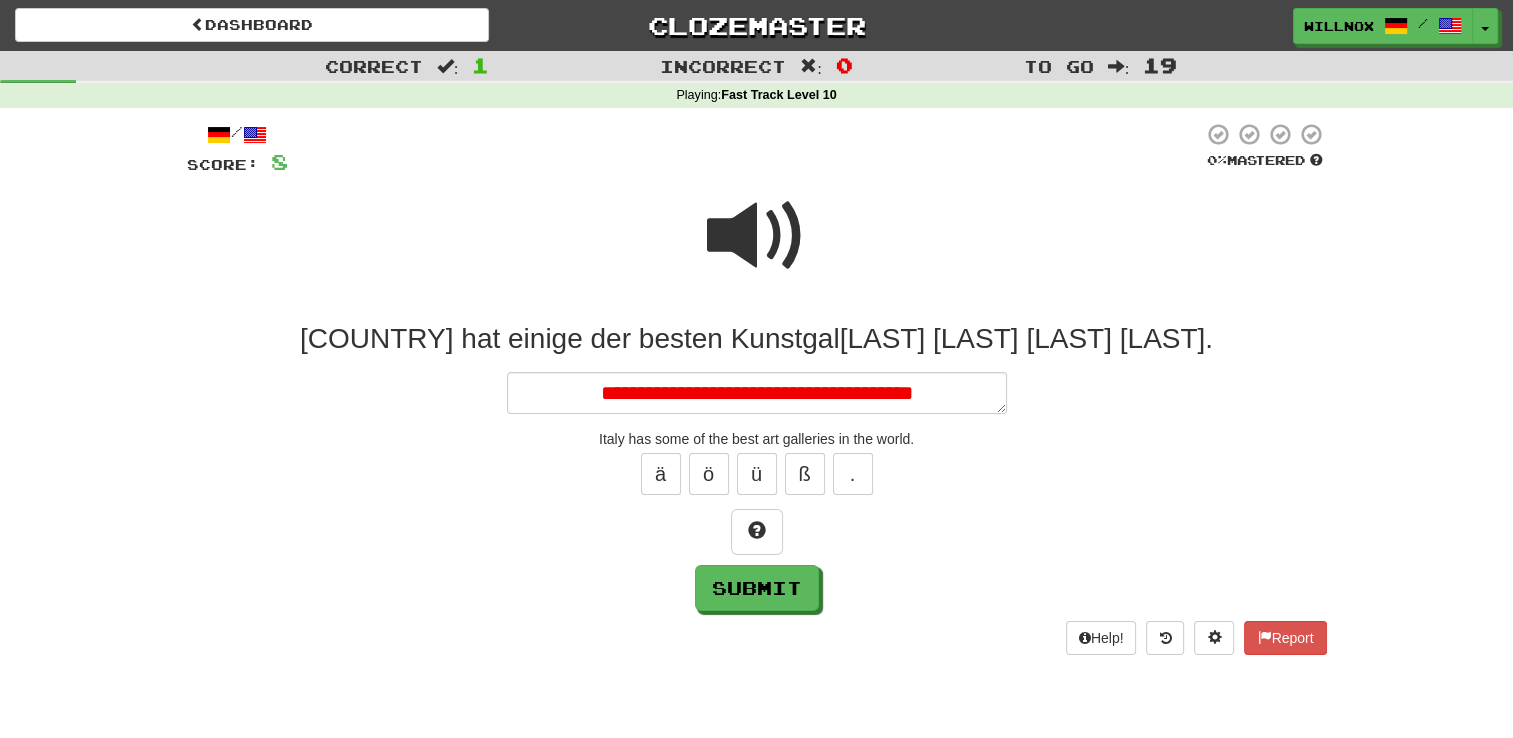 type on "*" 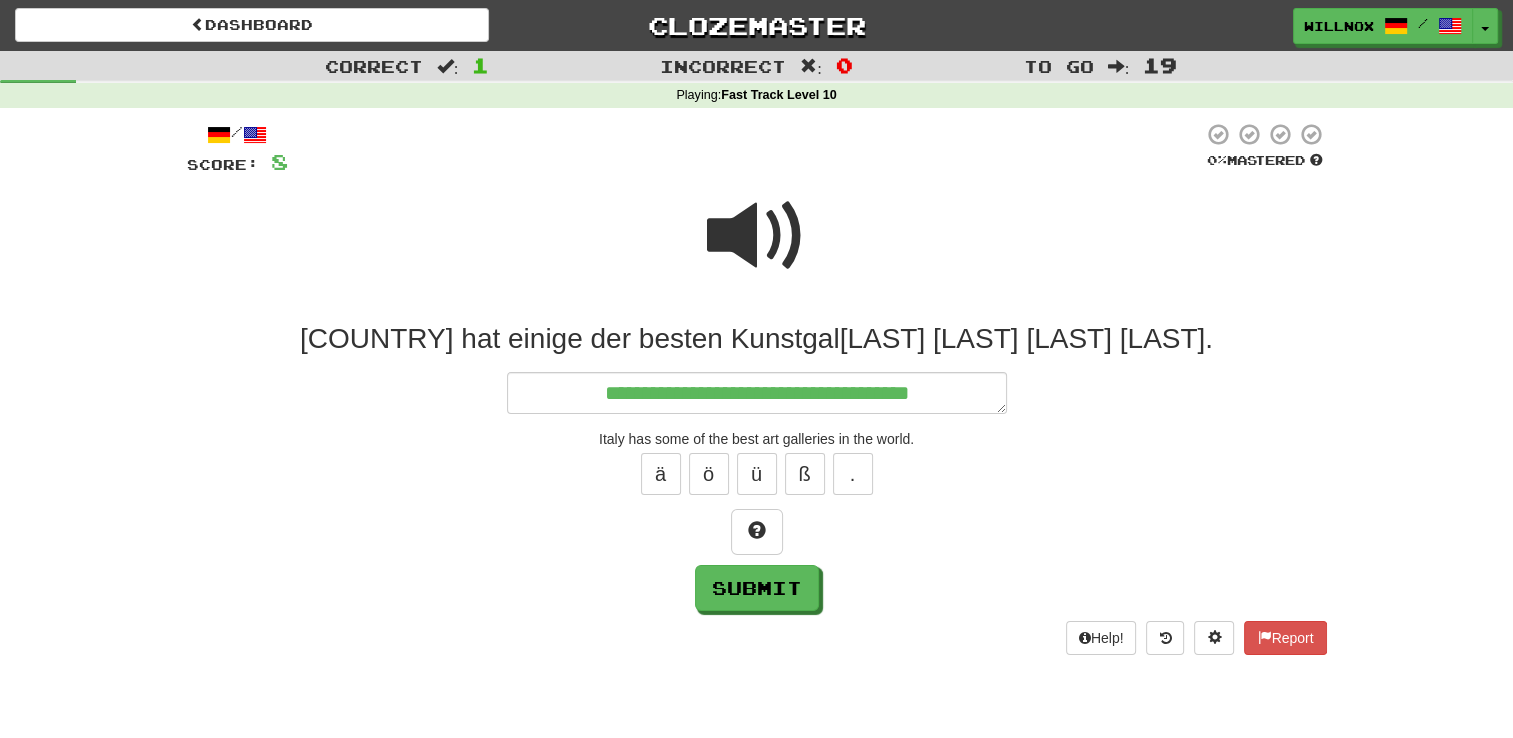 type on "*" 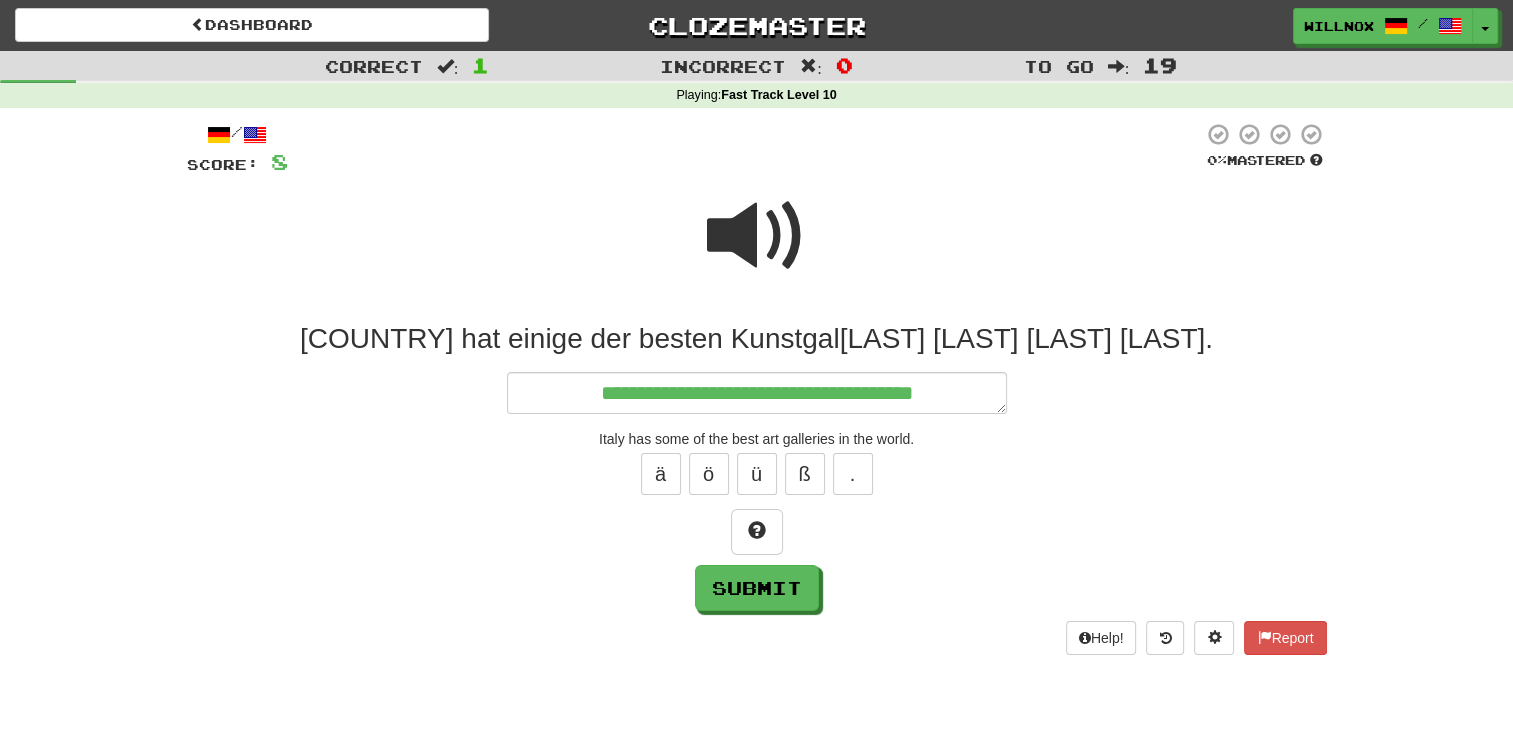 type on "*" 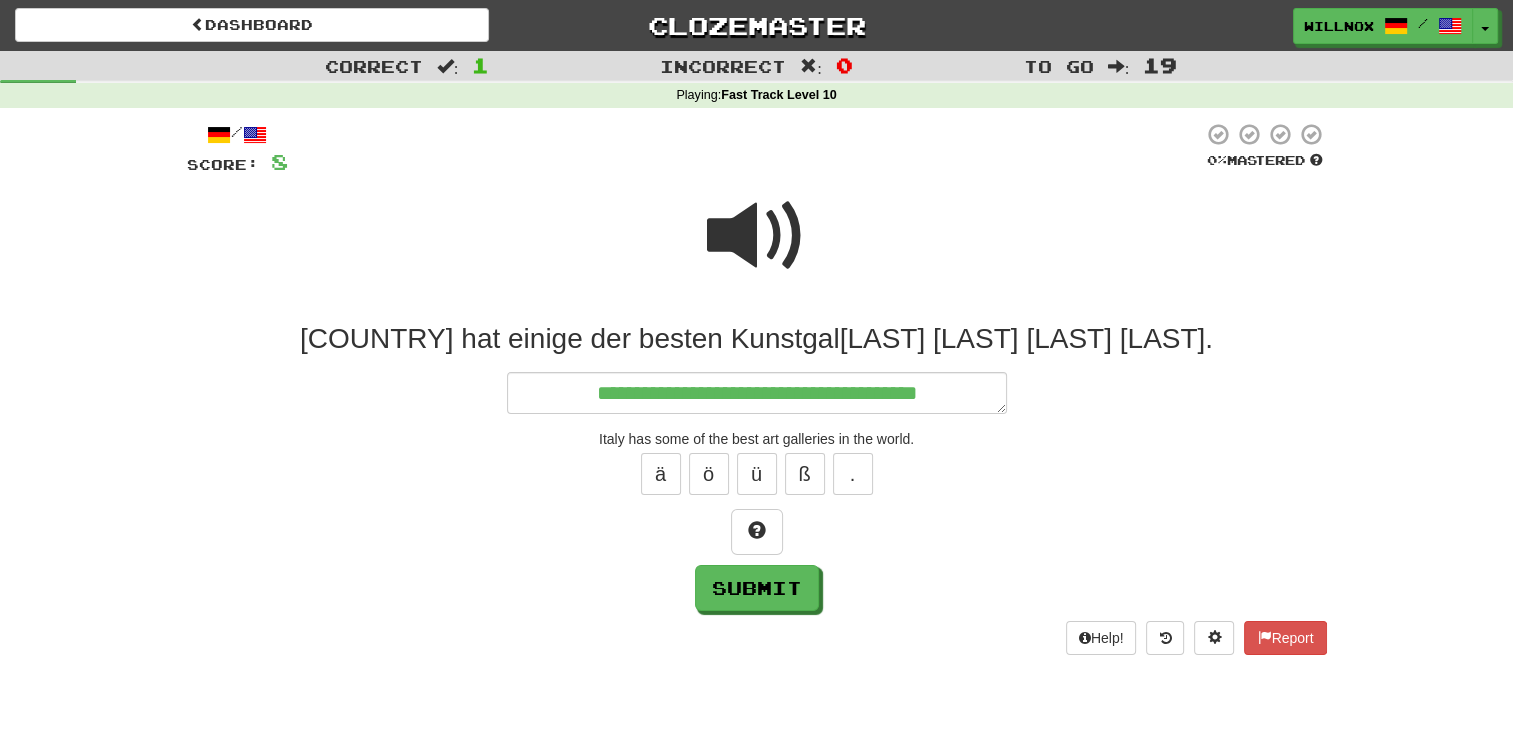 type on "*" 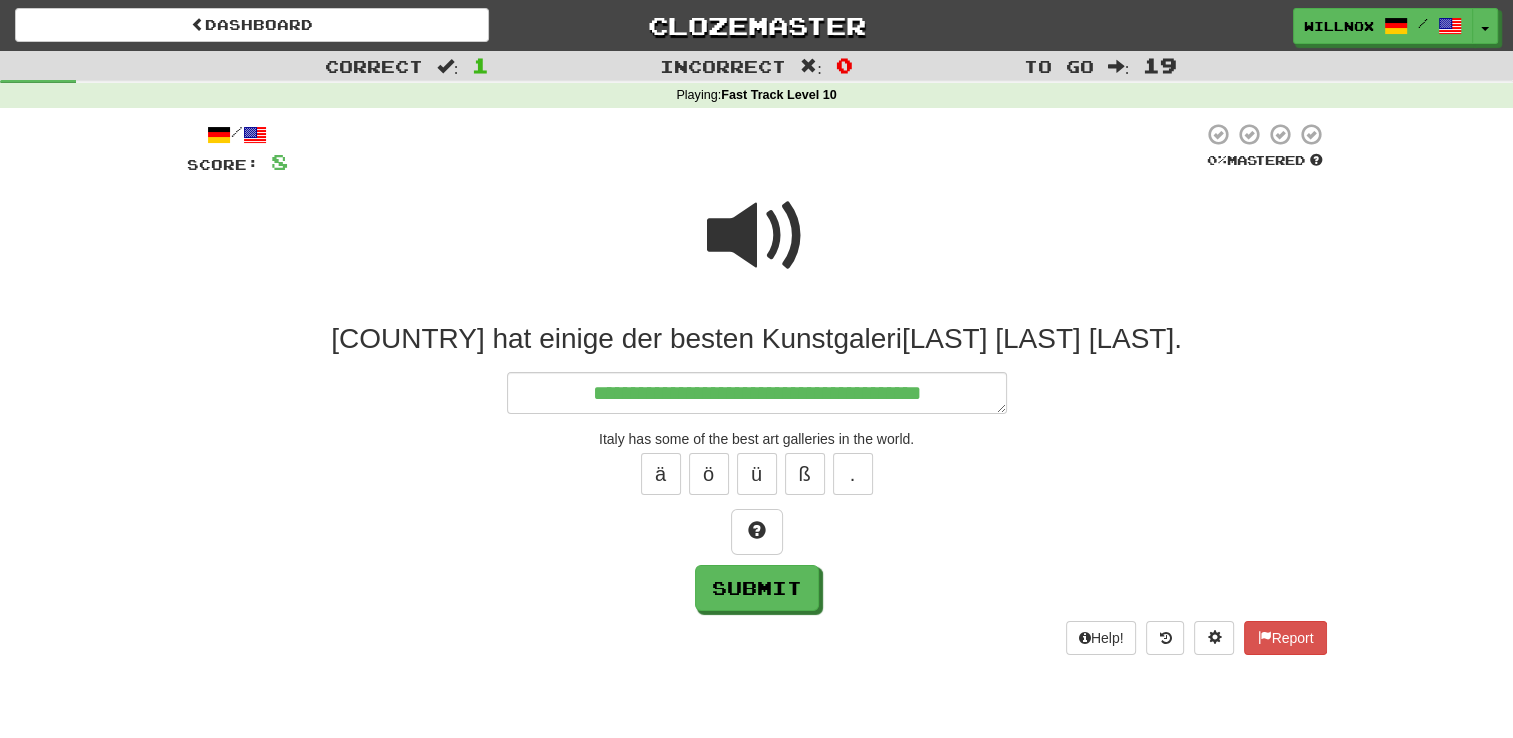 type on "*" 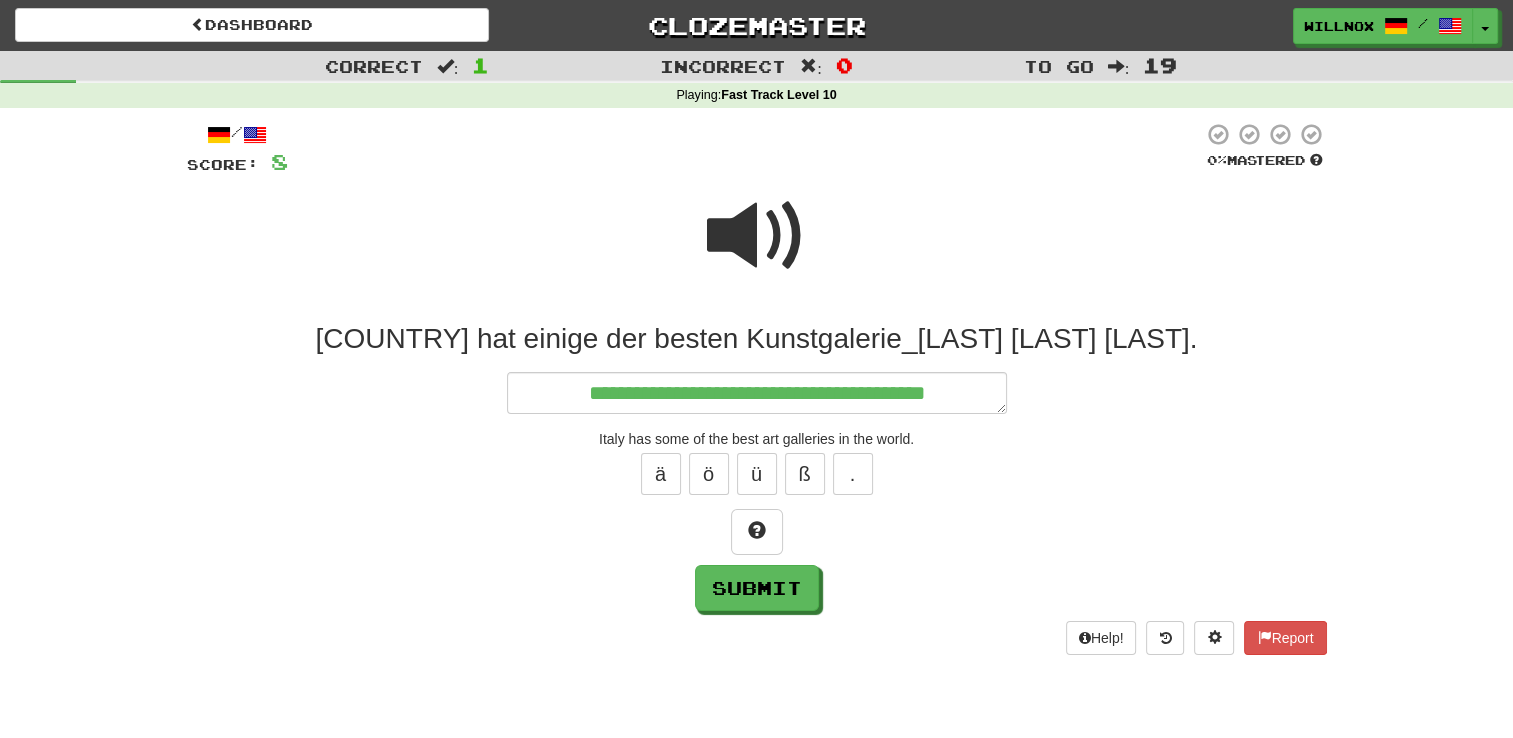 type on "**********" 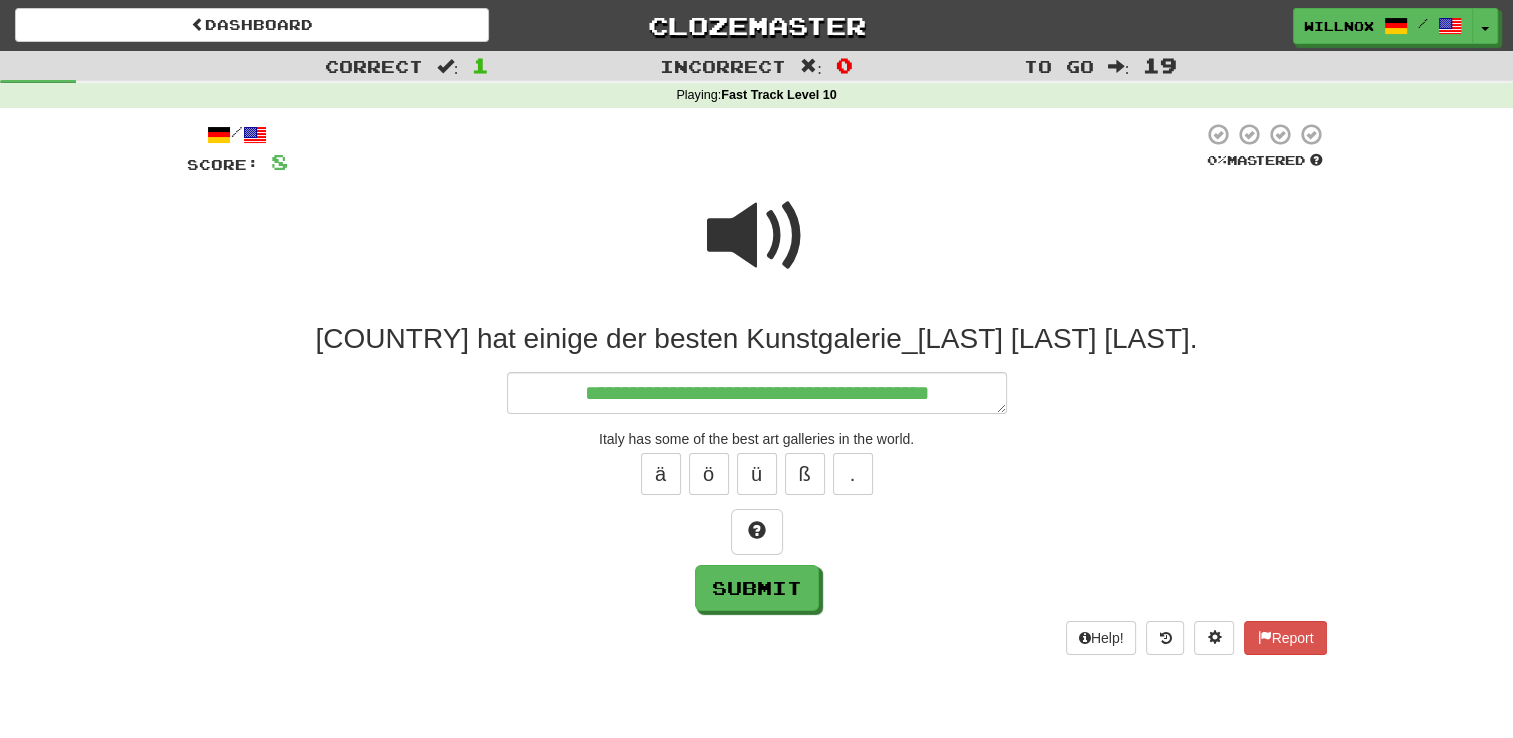 type on "*" 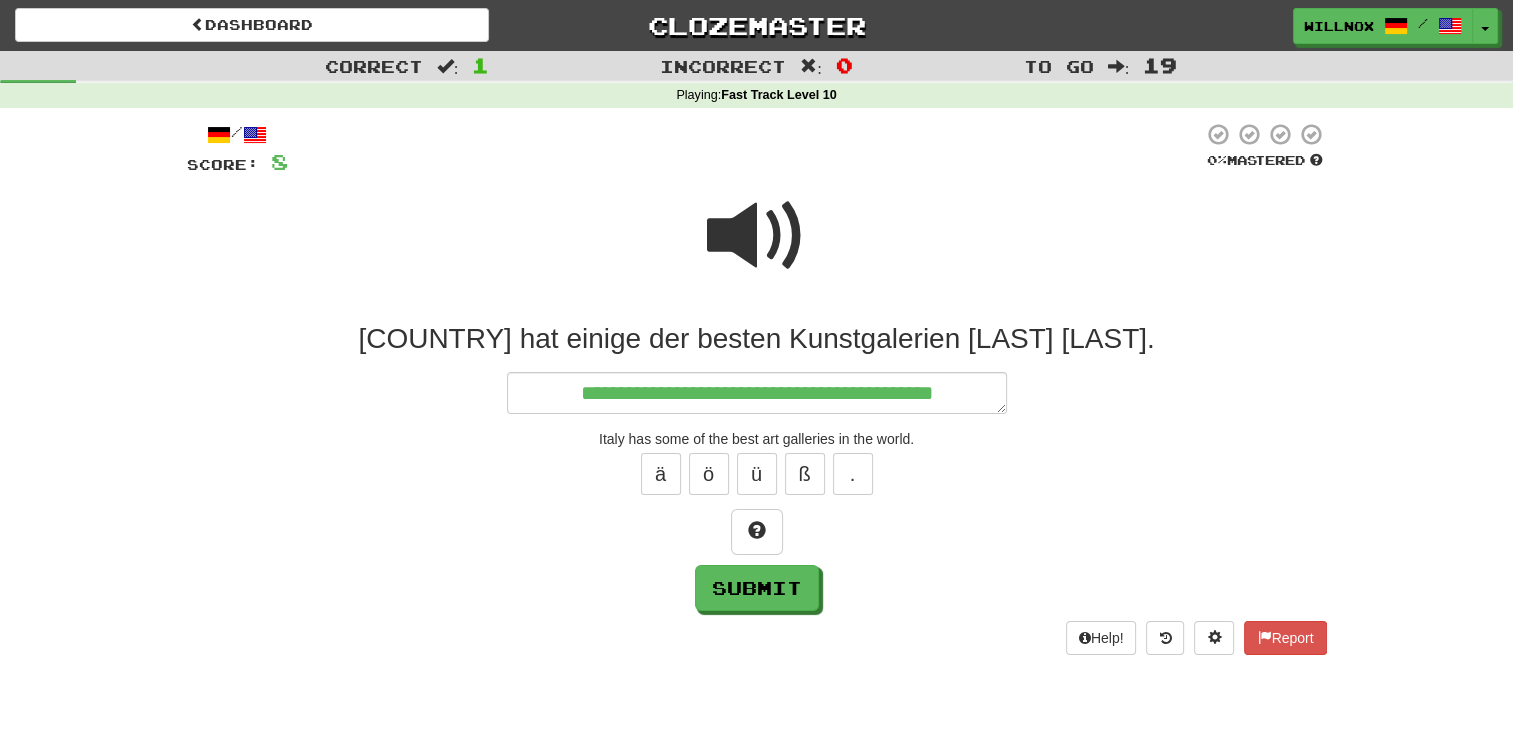 type on "*" 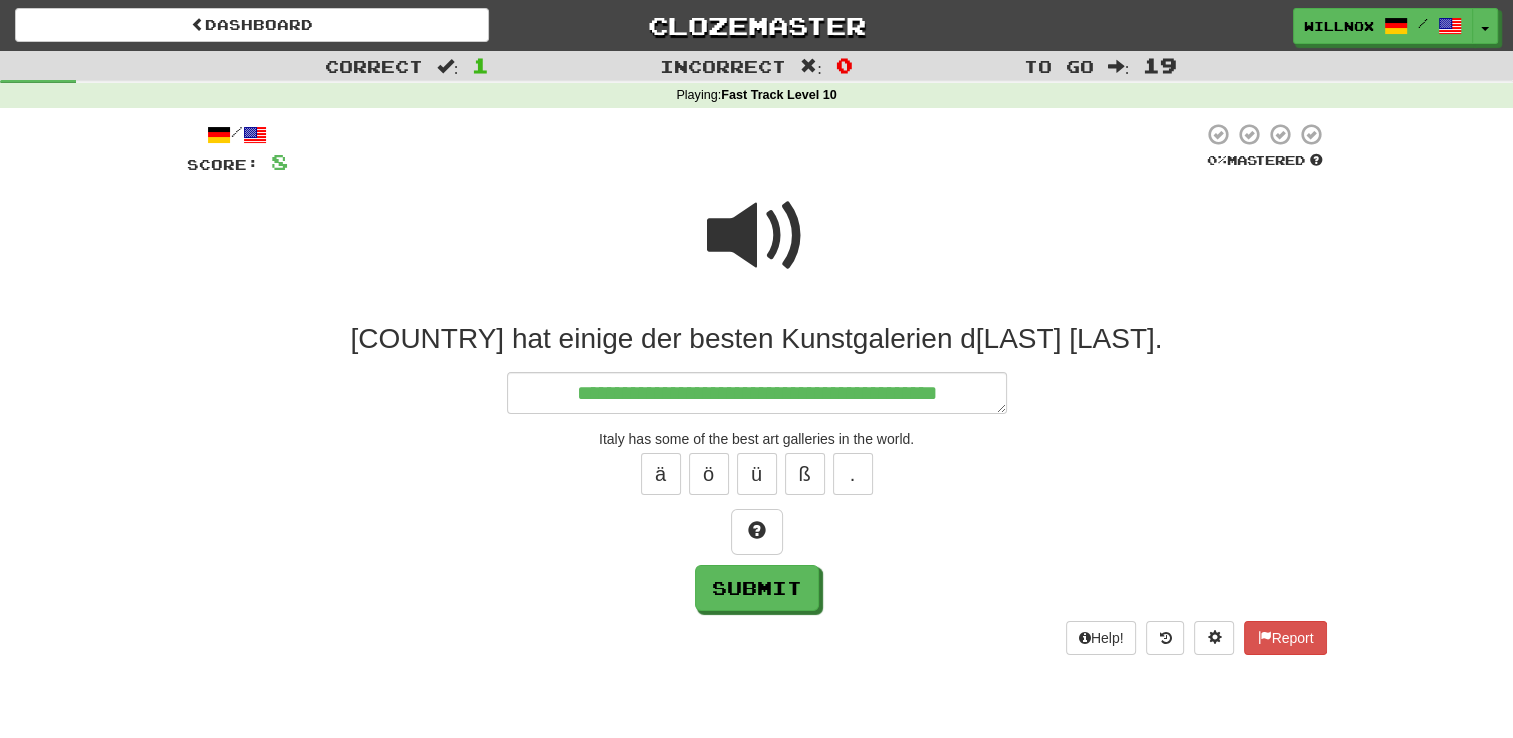 type on "*" 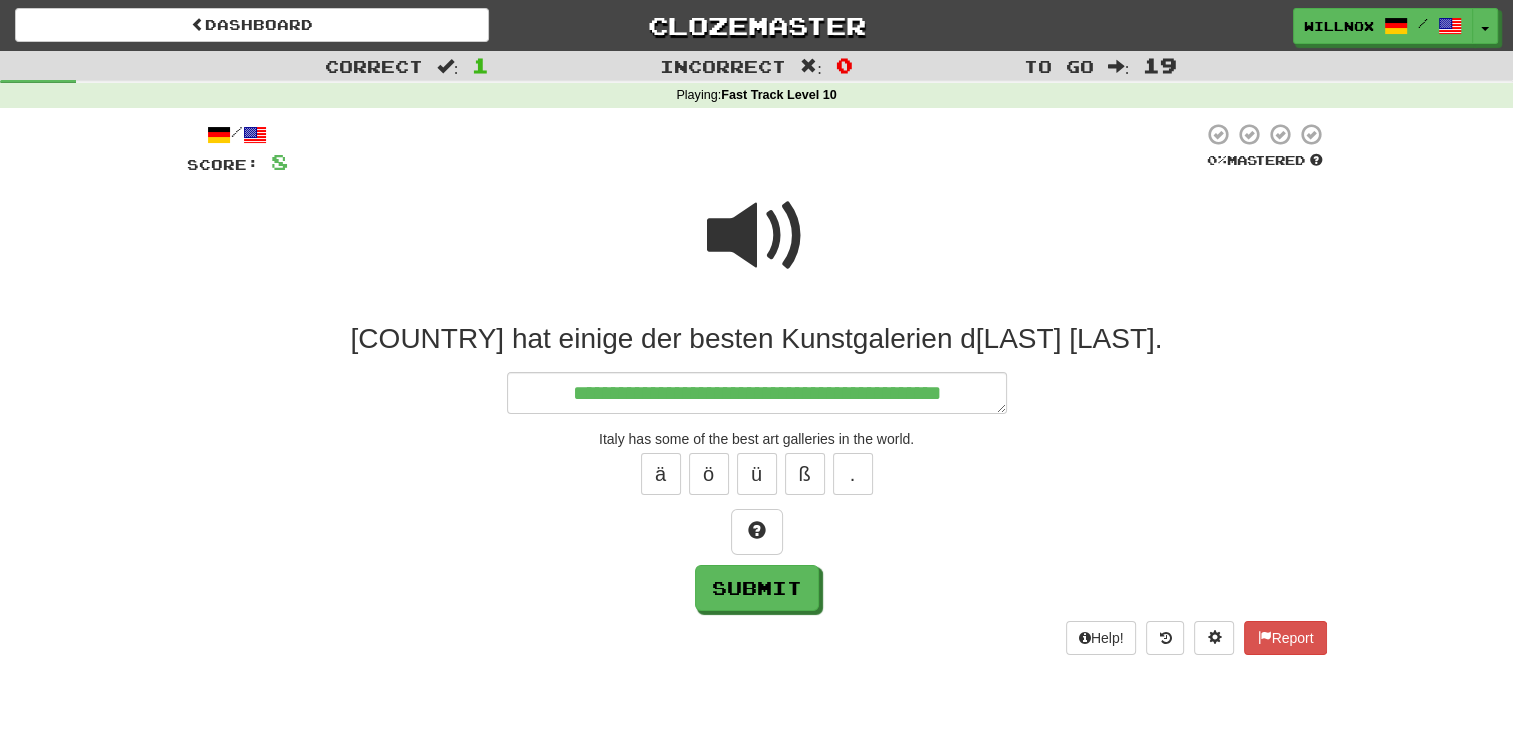 type on "*" 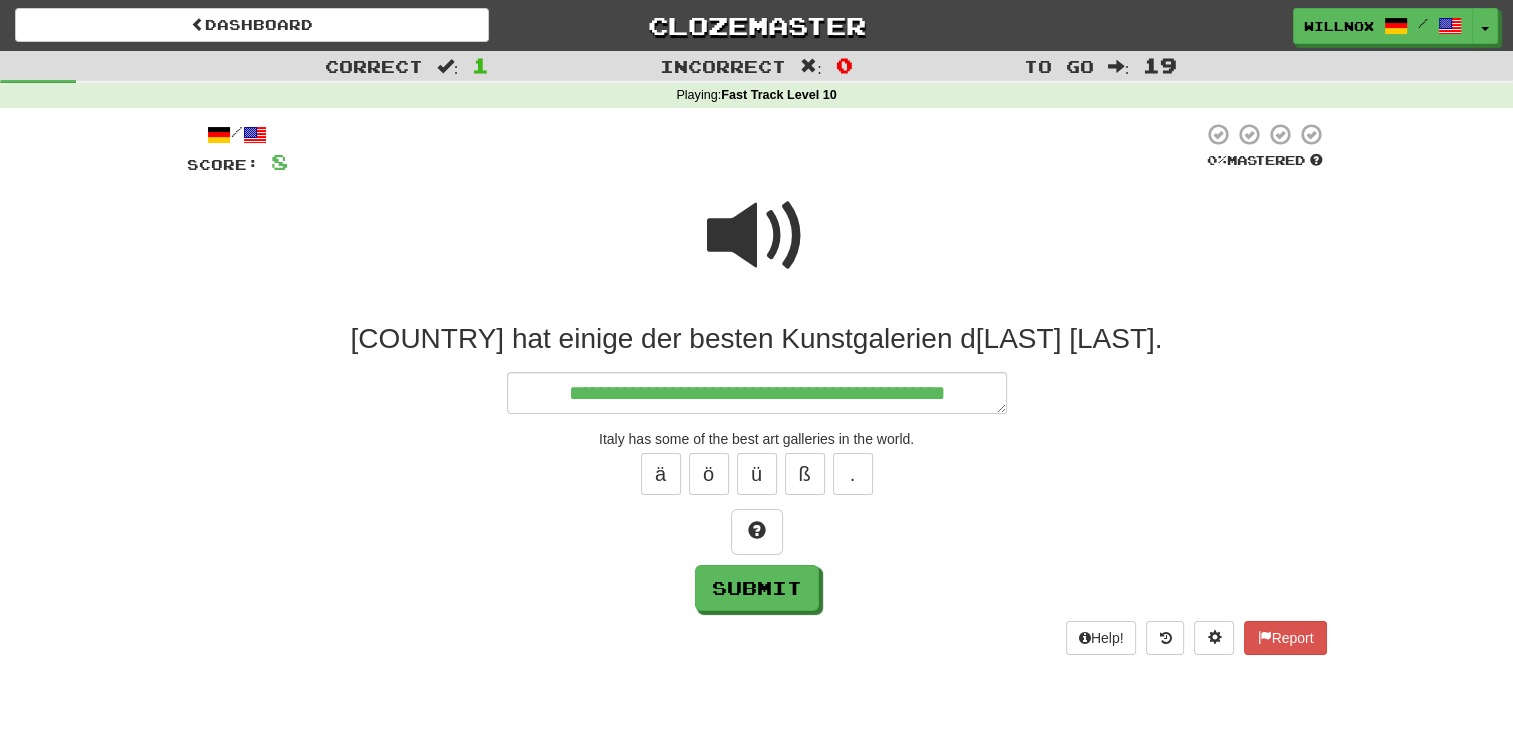 type 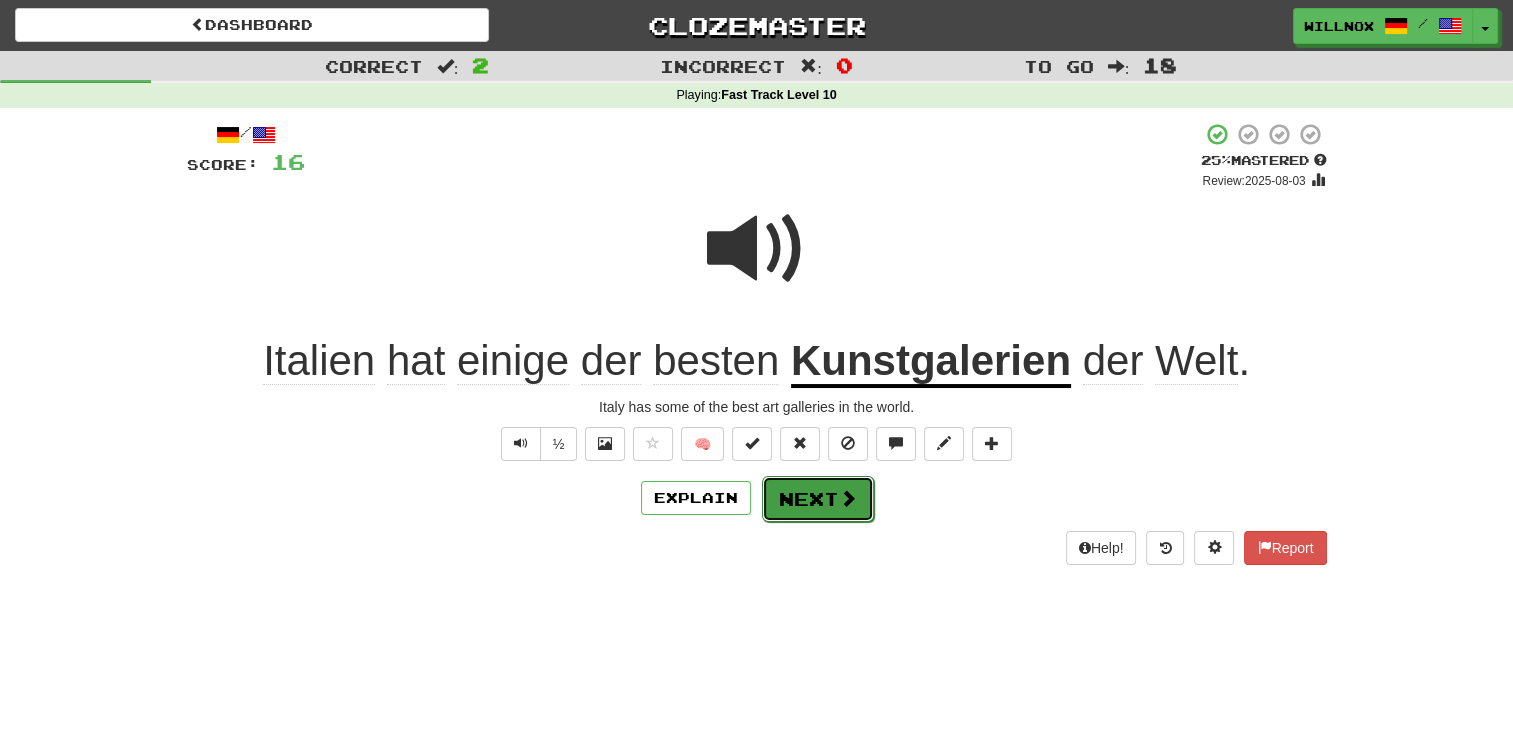 click on "Next" at bounding box center (818, 499) 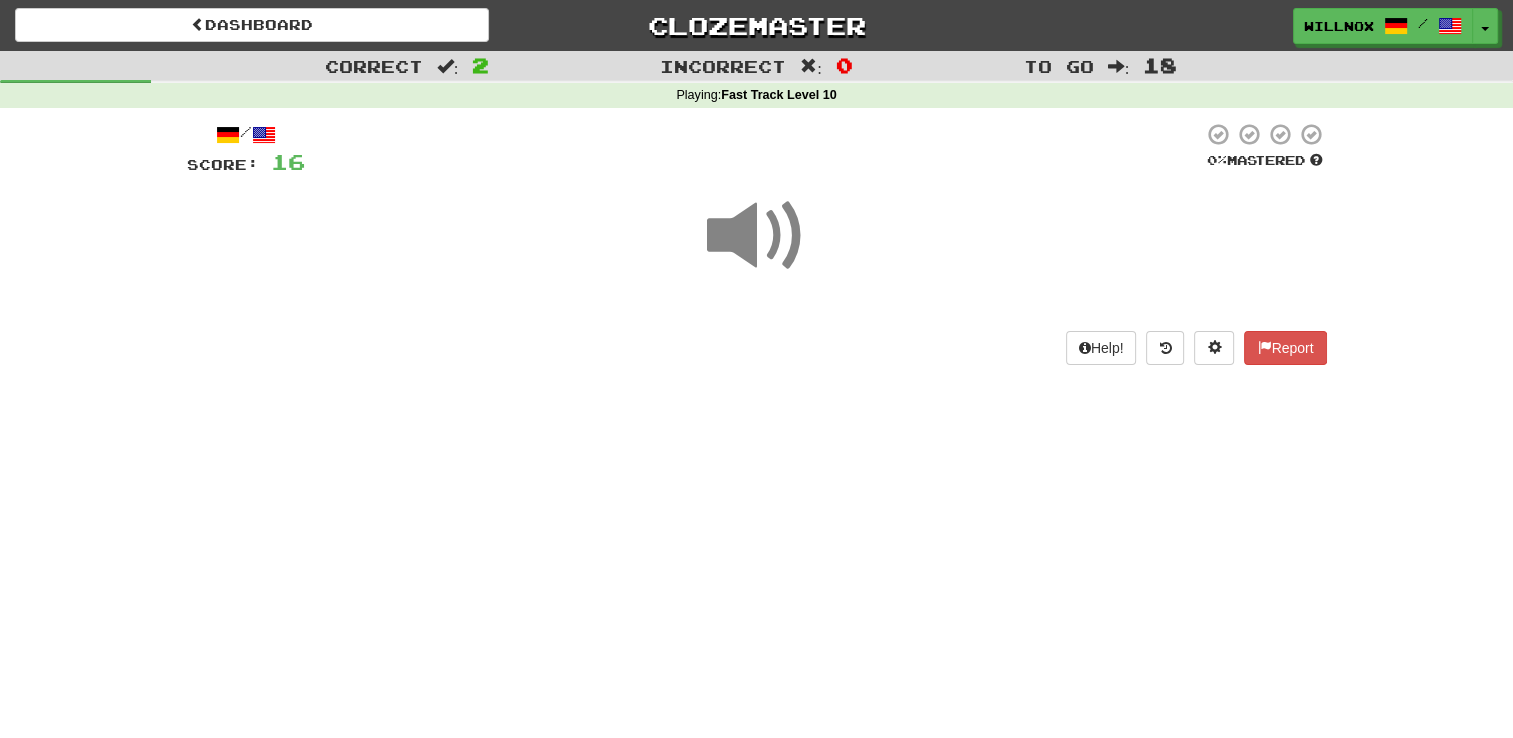 click at bounding box center [757, 236] 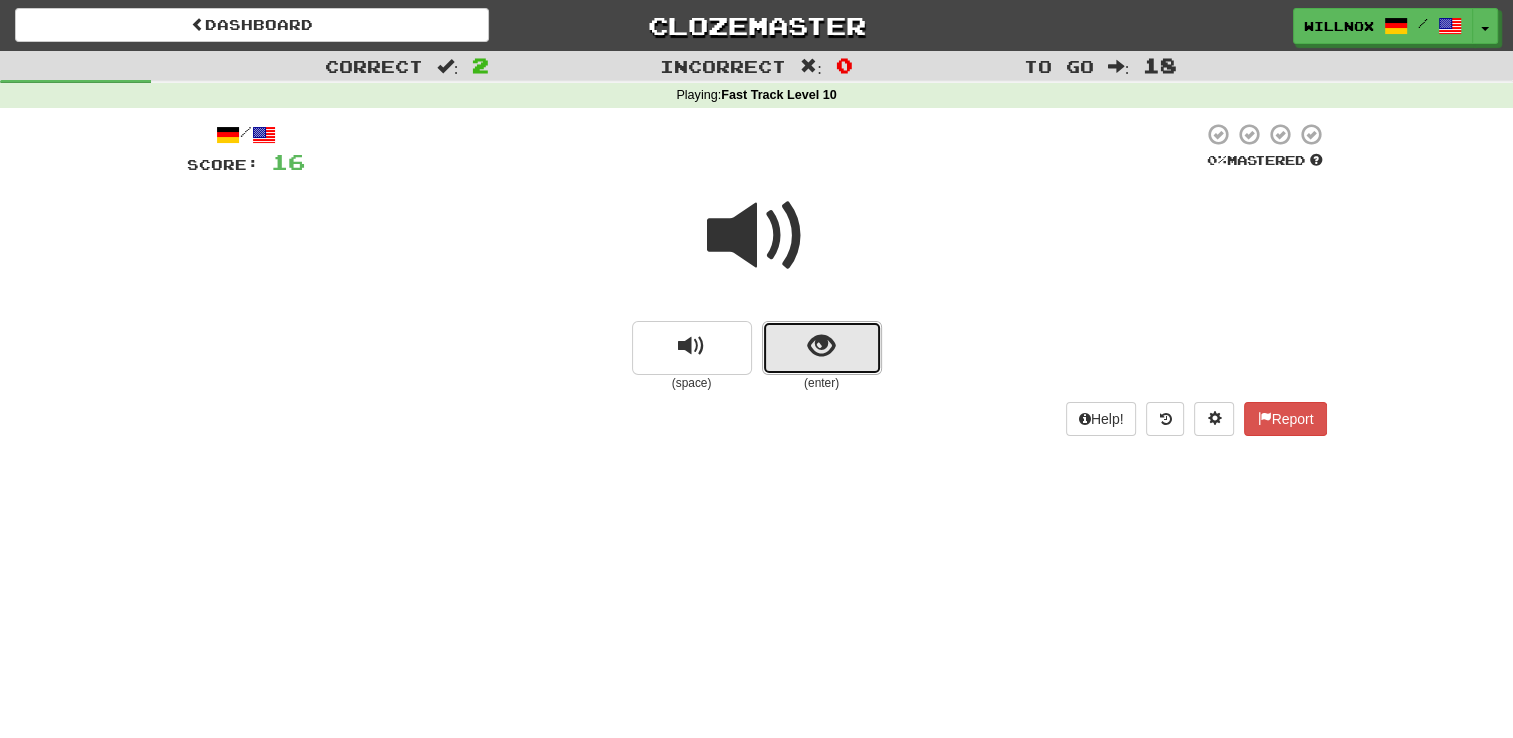 click at bounding box center [822, 348] 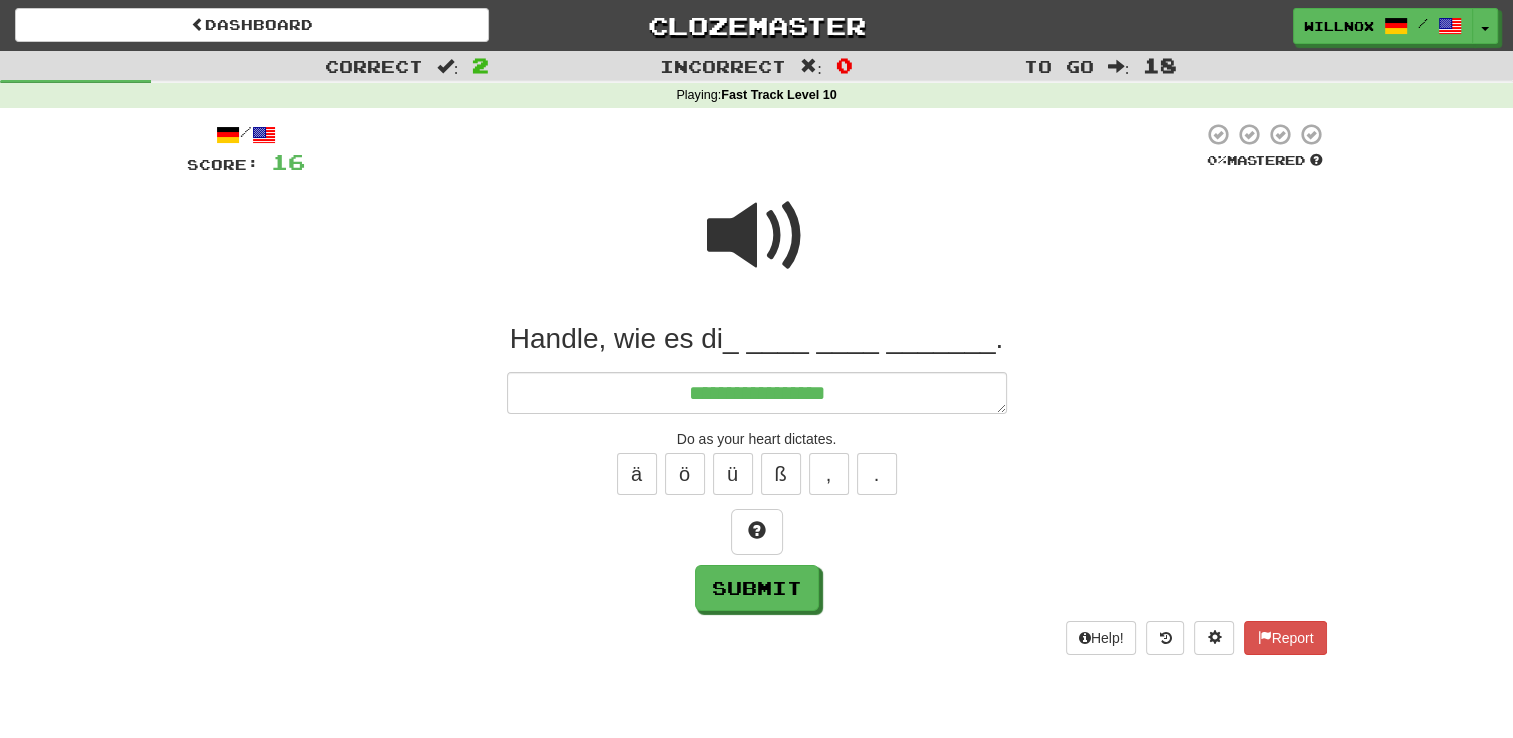 click at bounding box center [757, 236] 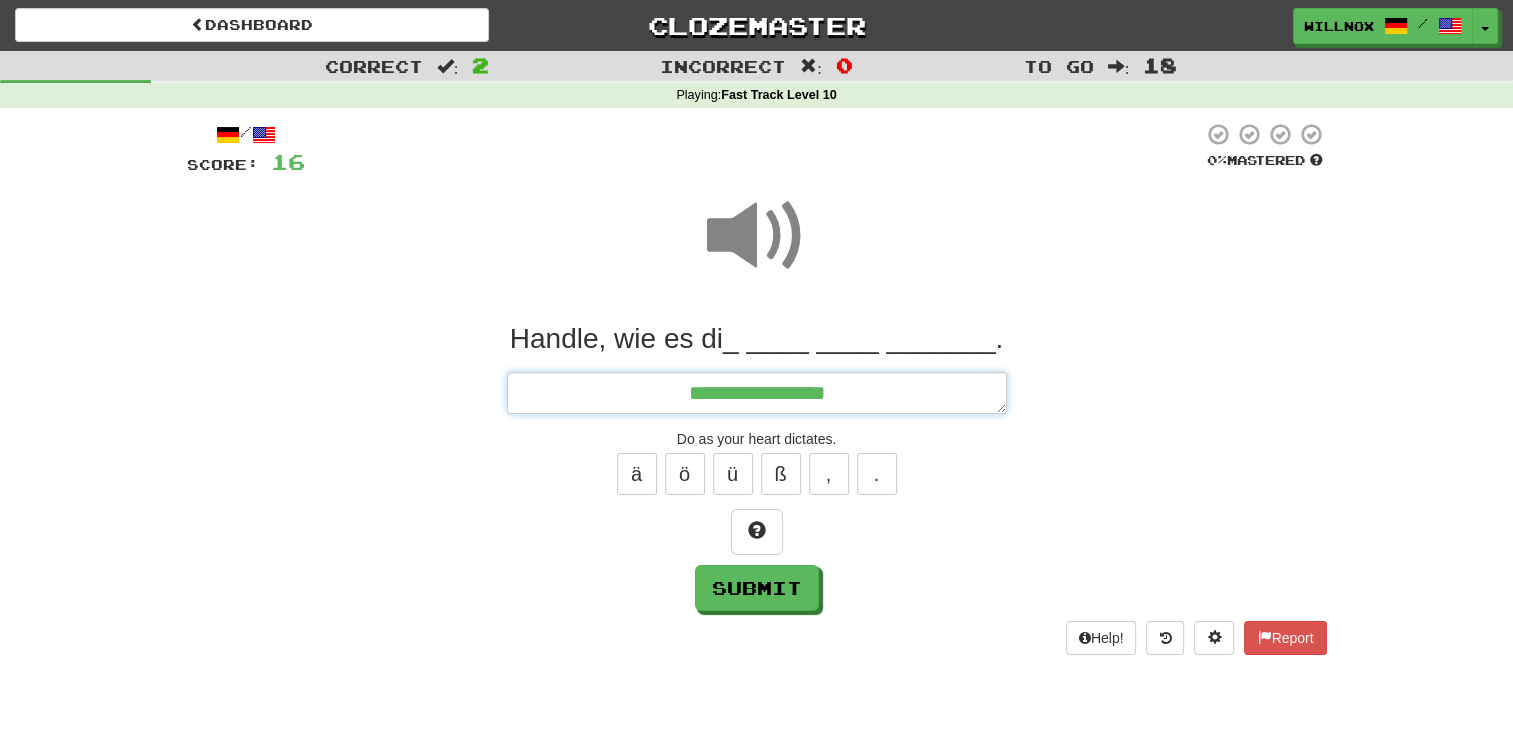 click on "**********" at bounding box center (757, 393) 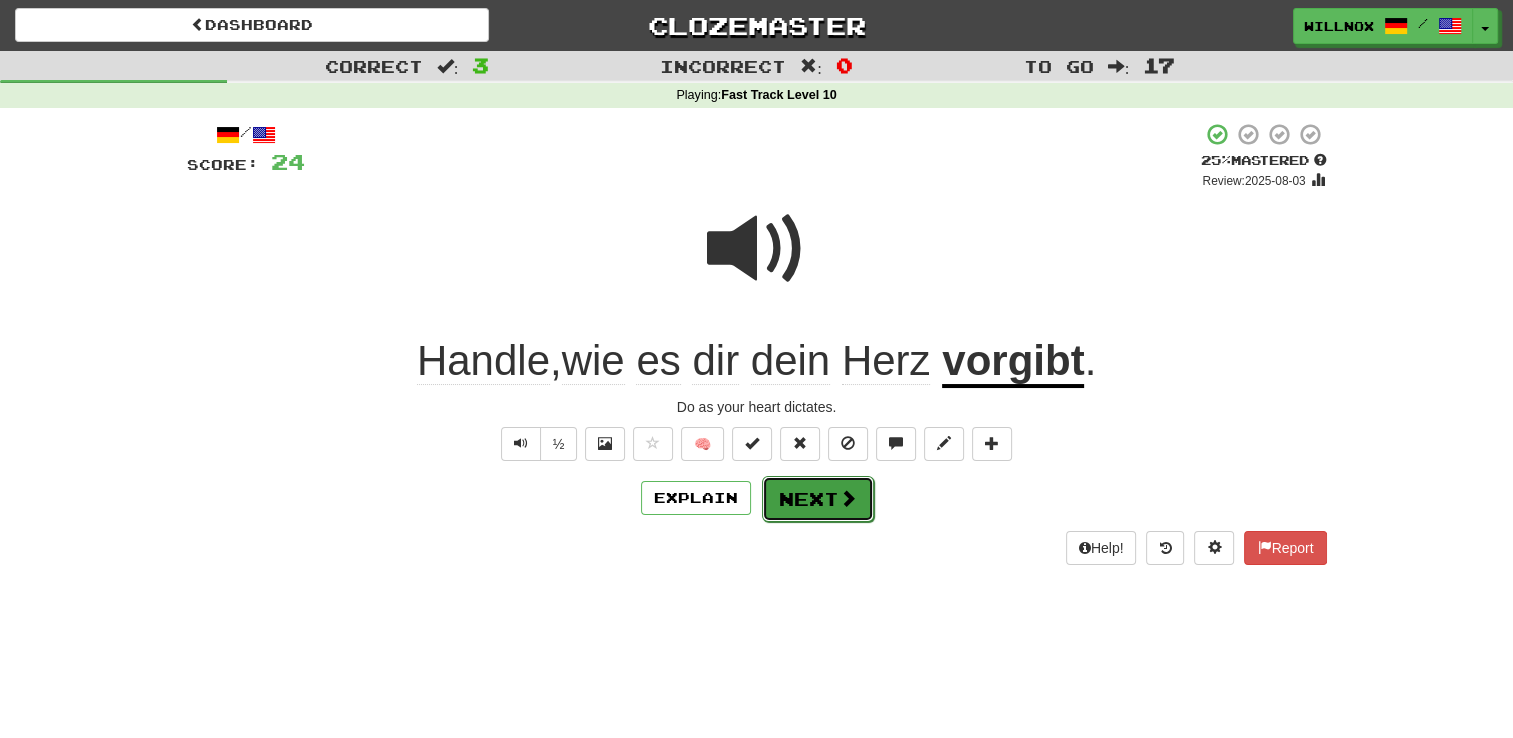 click on "Next" at bounding box center (818, 499) 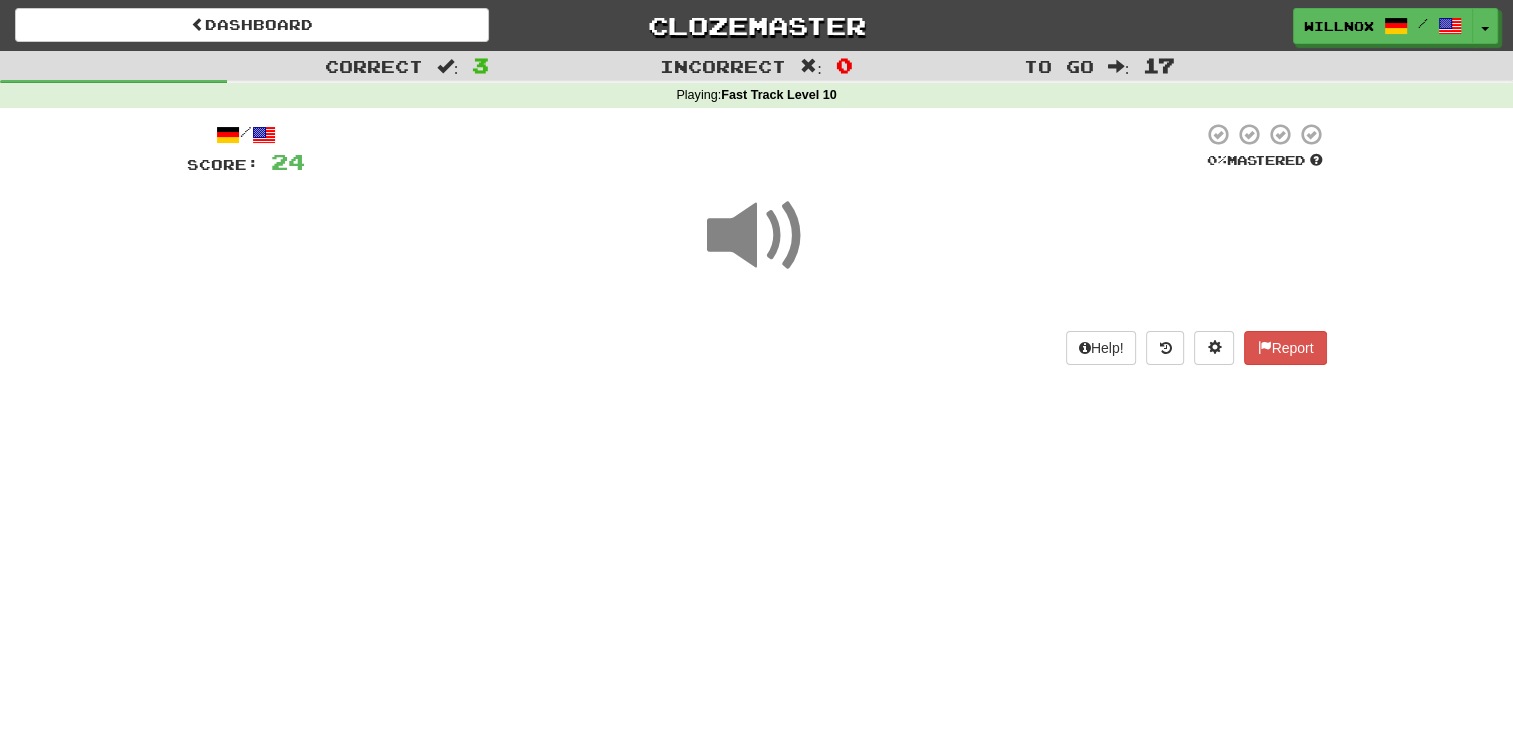 click at bounding box center (757, 236) 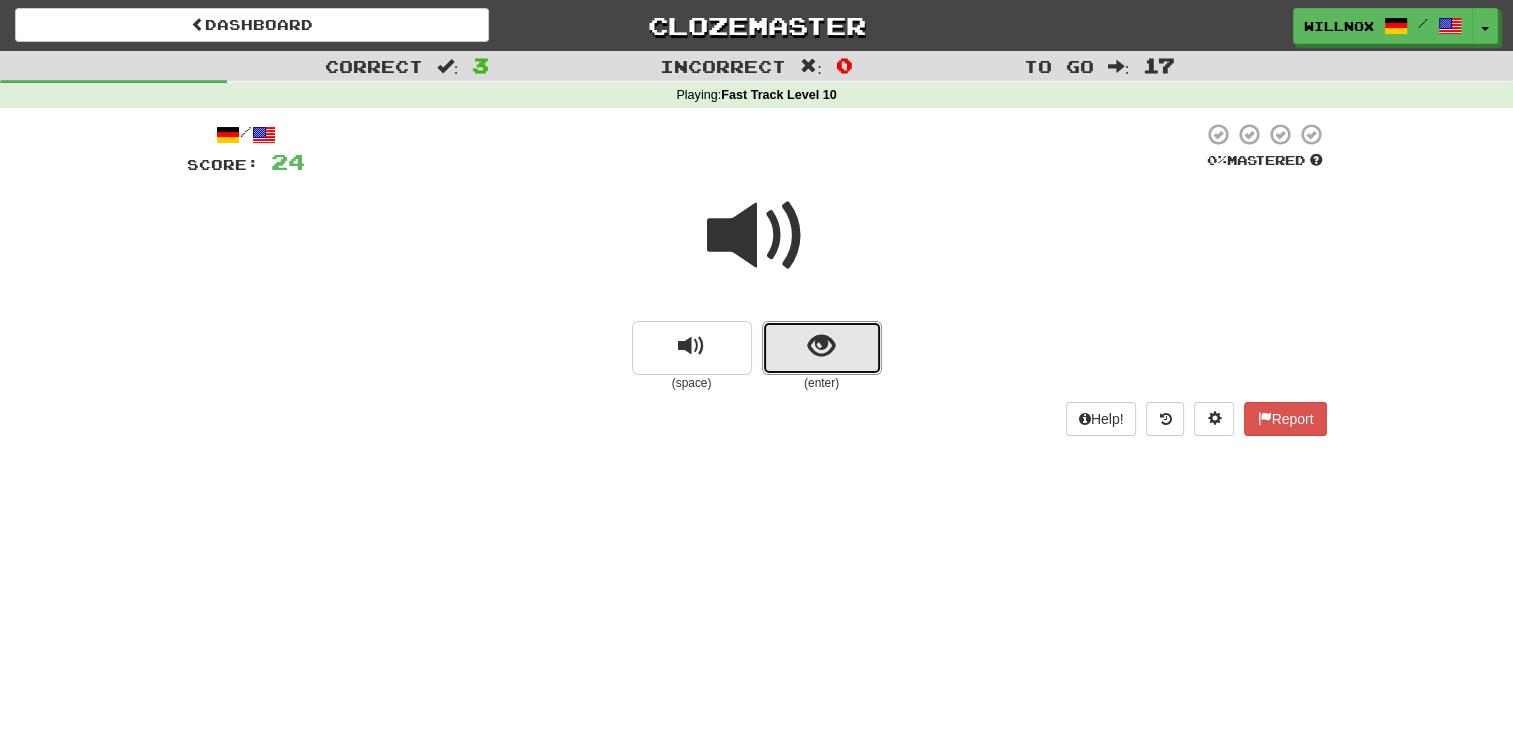 click at bounding box center (822, 348) 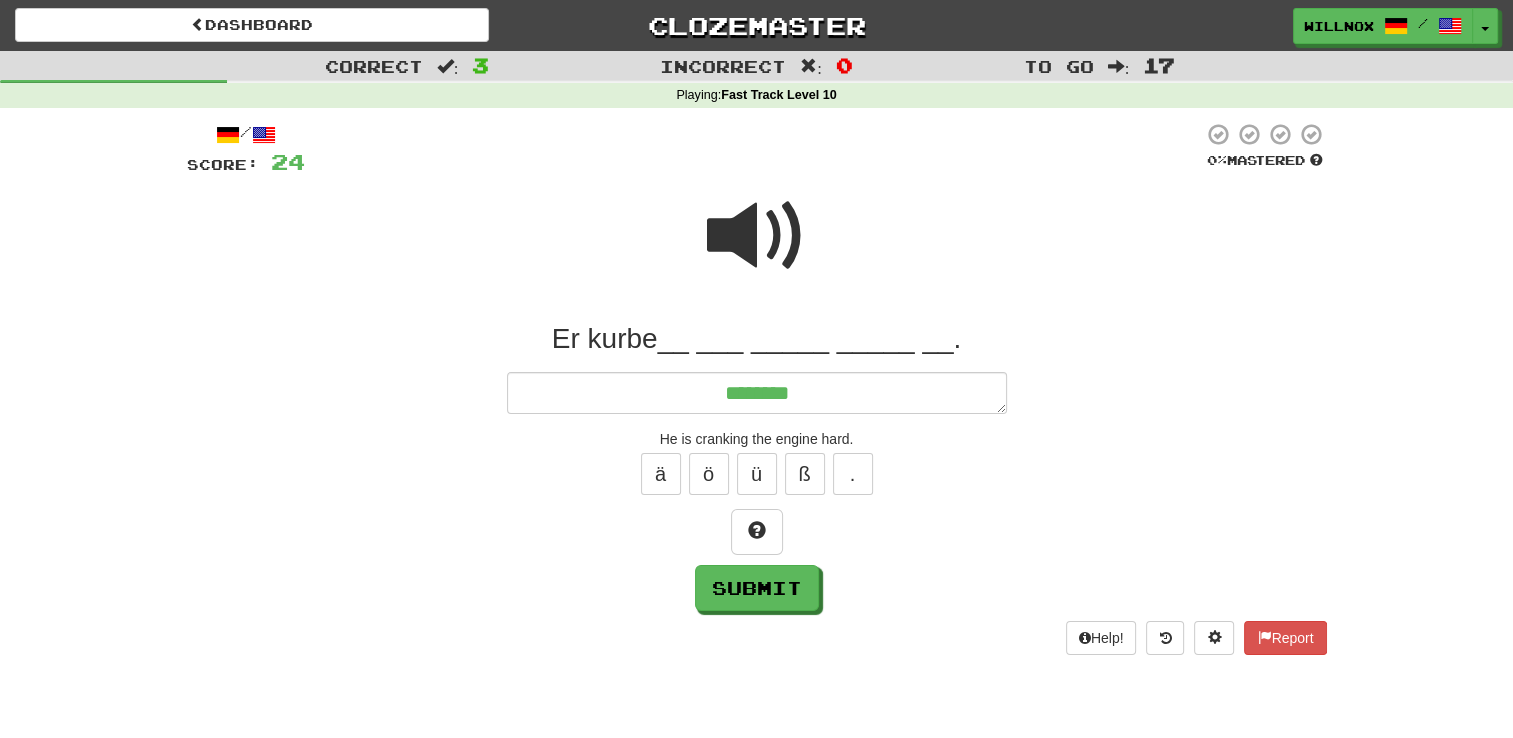 click at bounding box center [757, 236] 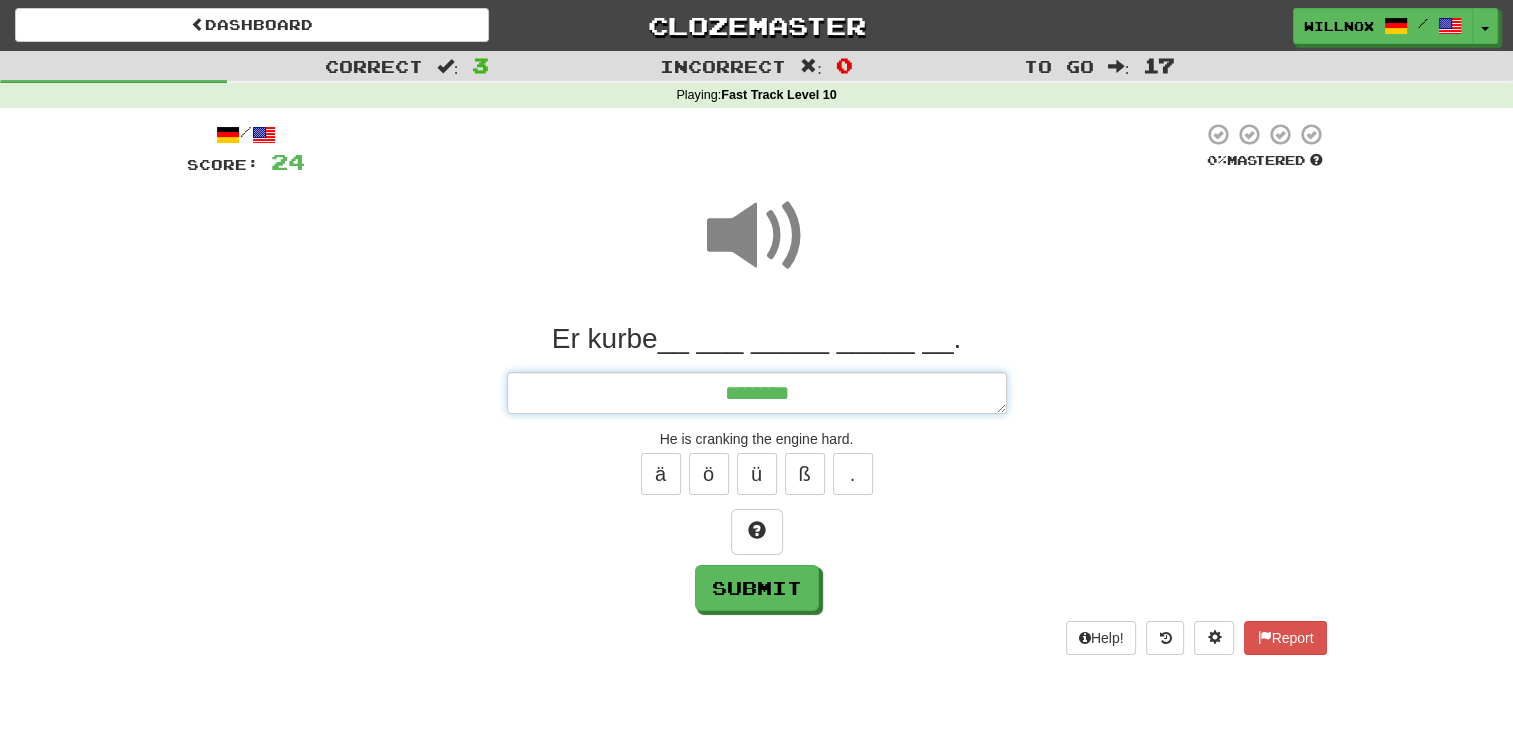 click on "********" at bounding box center [757, 393] 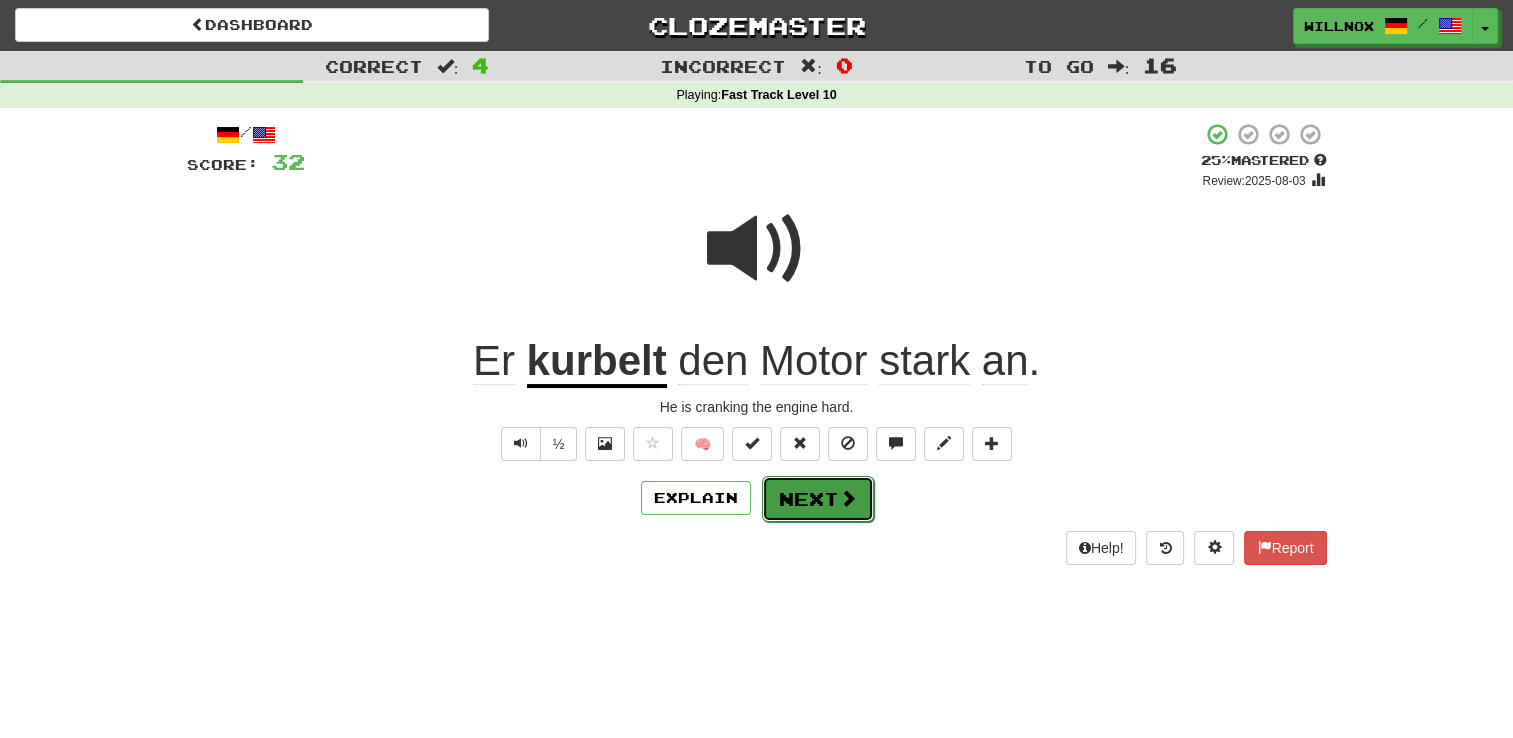 click at bounding box center [848, 498] 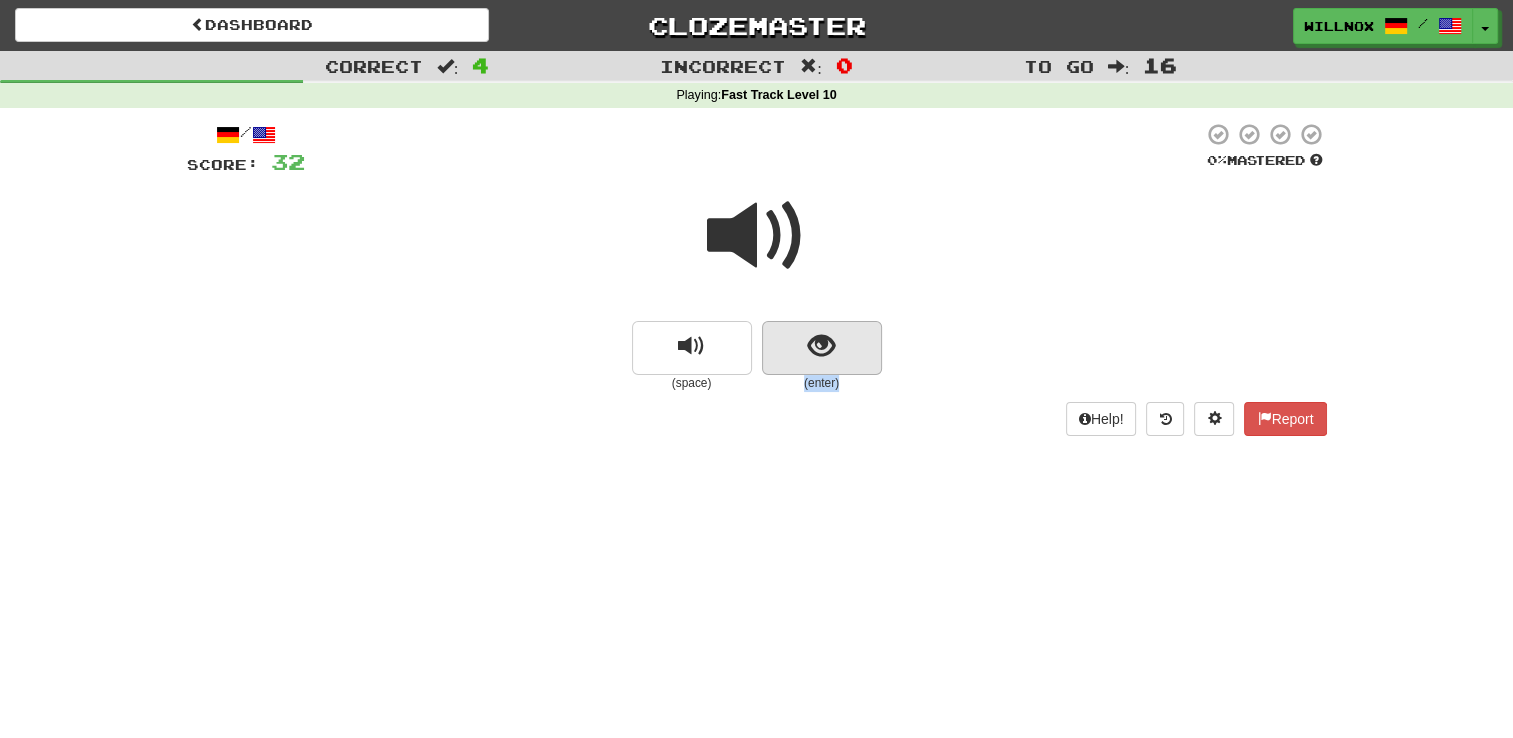 drag, startPoint x: 848, startPoint y: 377, endPoint x: 821, endPoint y: 354, distance: 35.468296 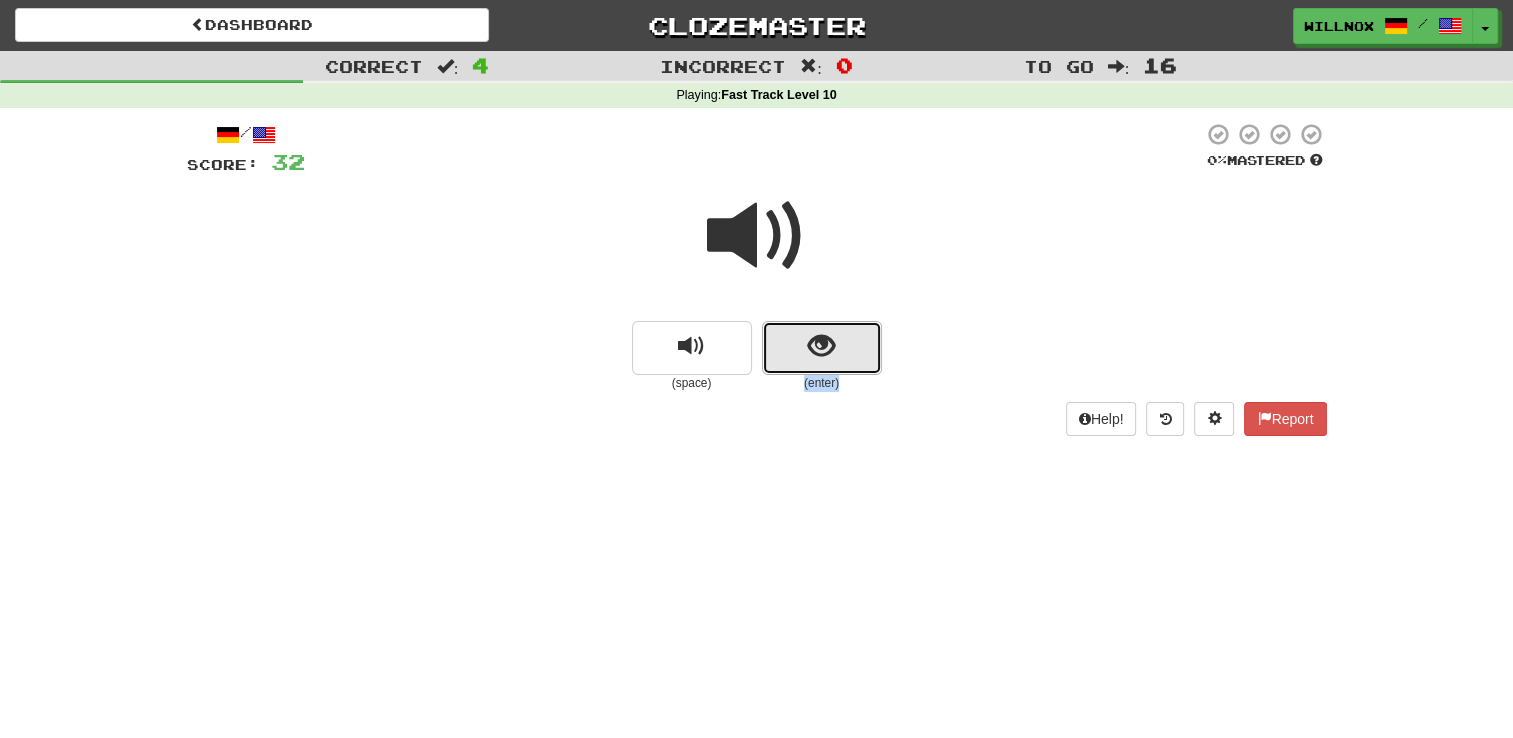 click at bounding box center [821, 346] 